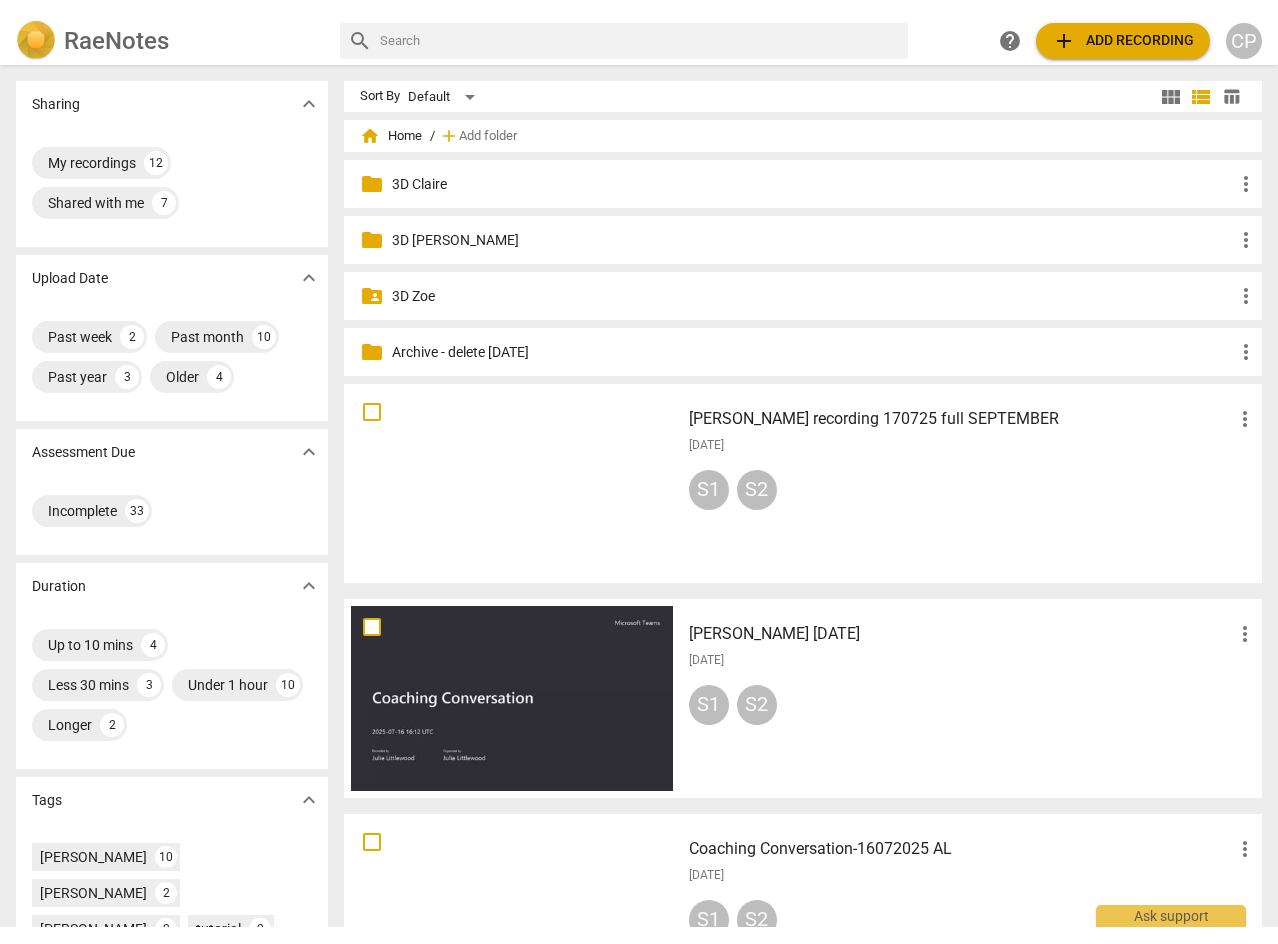 scroll, scrollTop: 0, scrollLeft: 0, axis: both 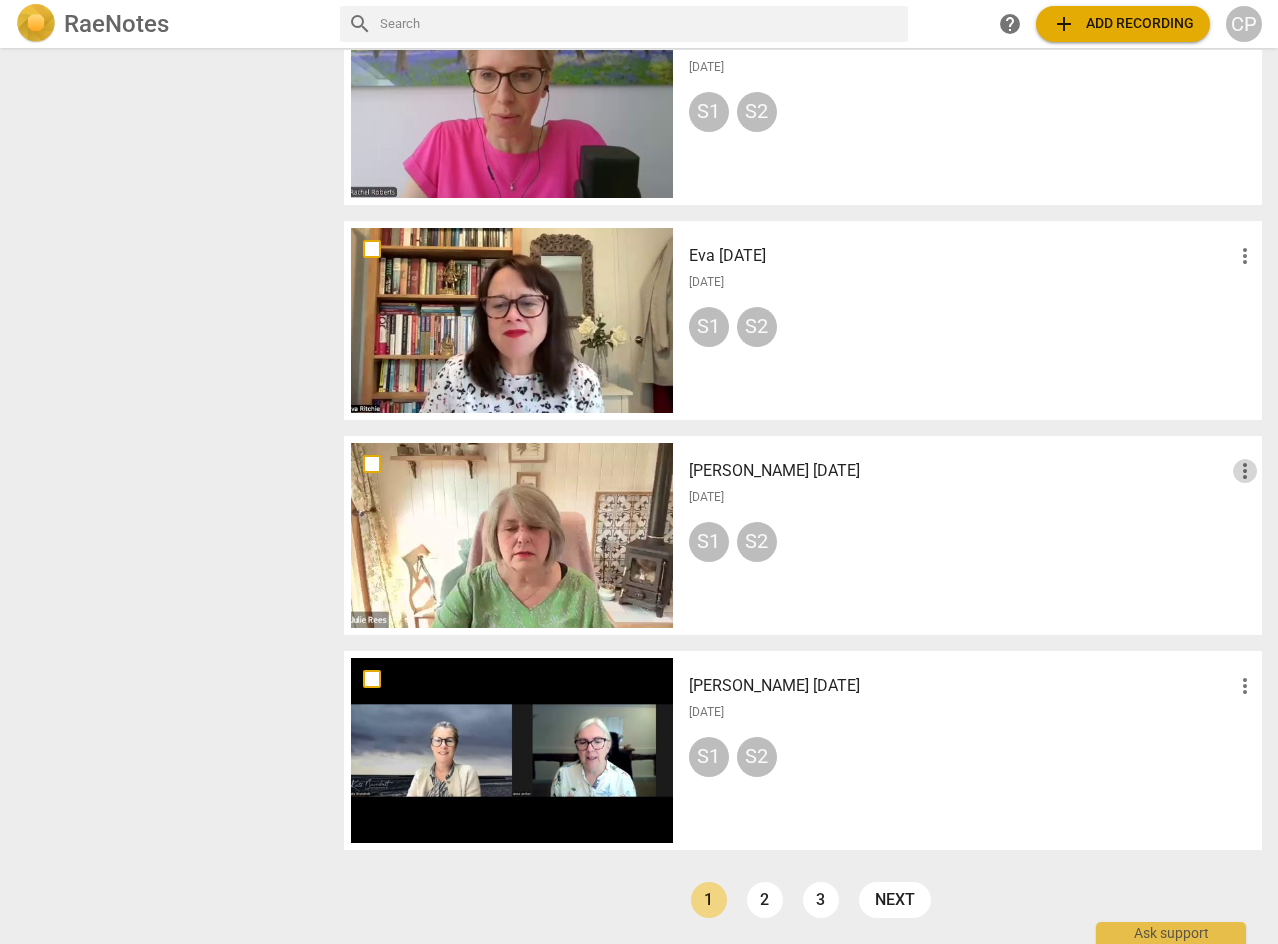 click on "more_vert" at bounding box center (1245, 471) 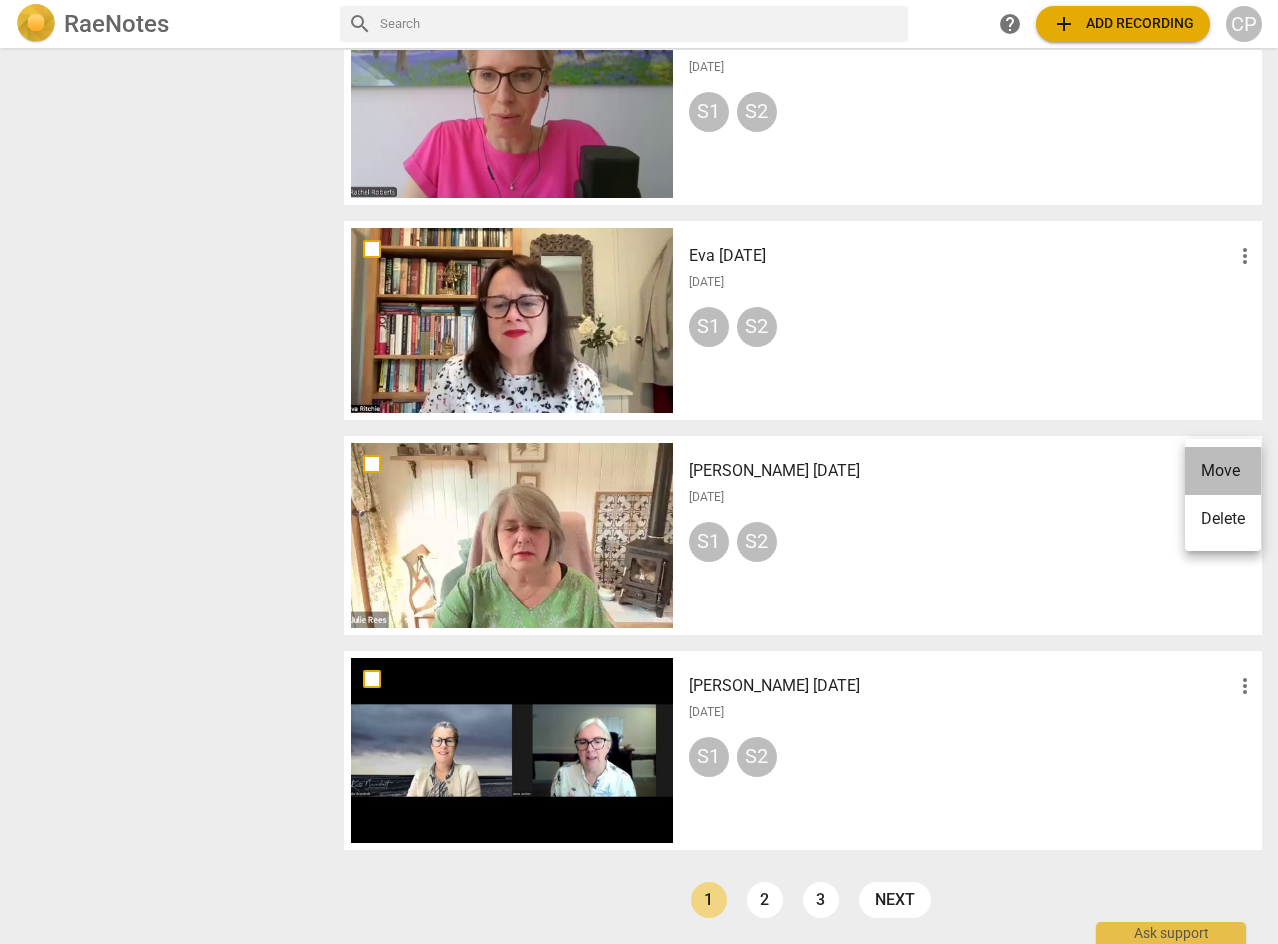 click on "Move" at bounding box center (1223, 471) 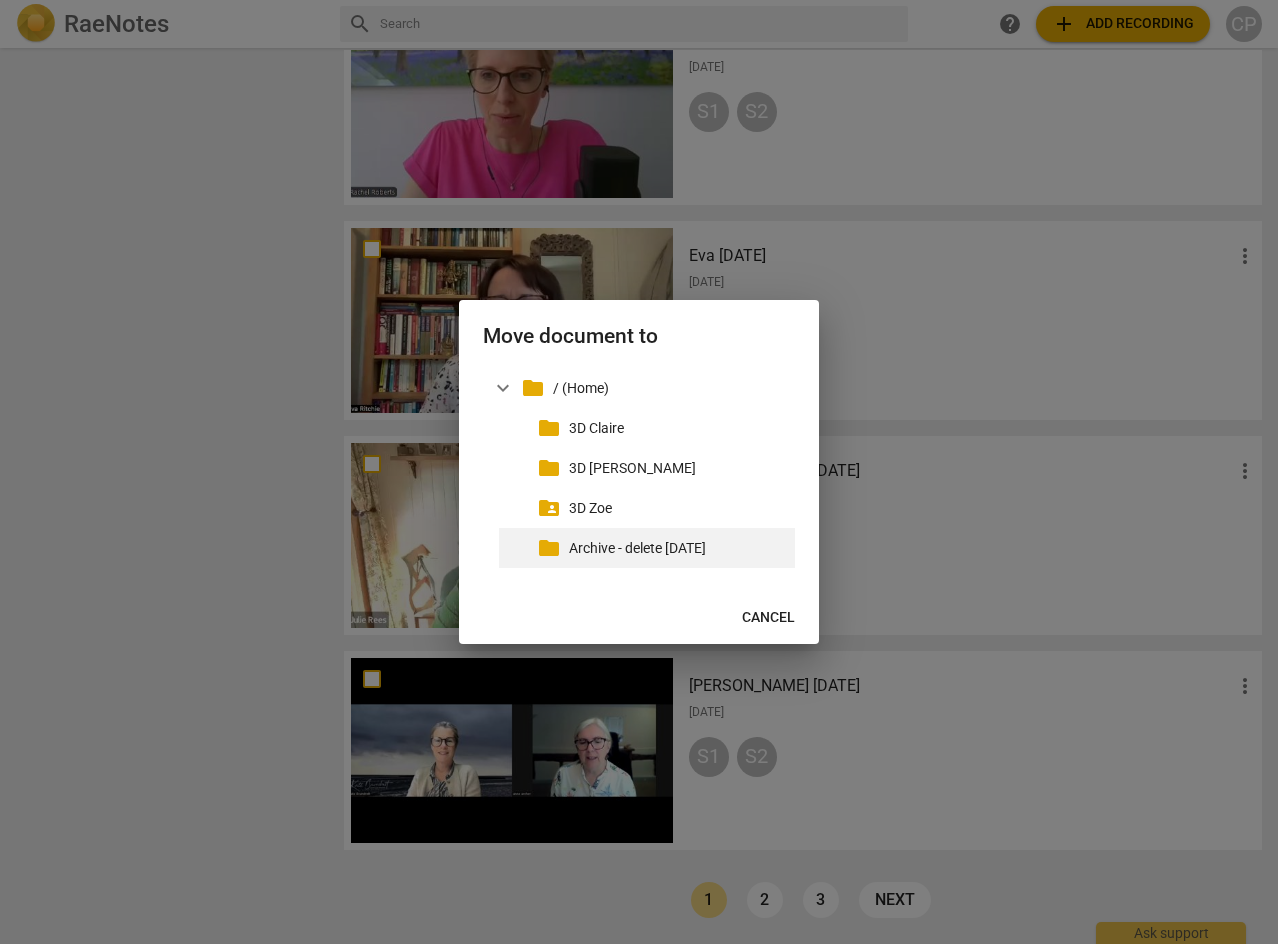 click on "Archive - delete [DATE]" at bounding box center (678, 548) 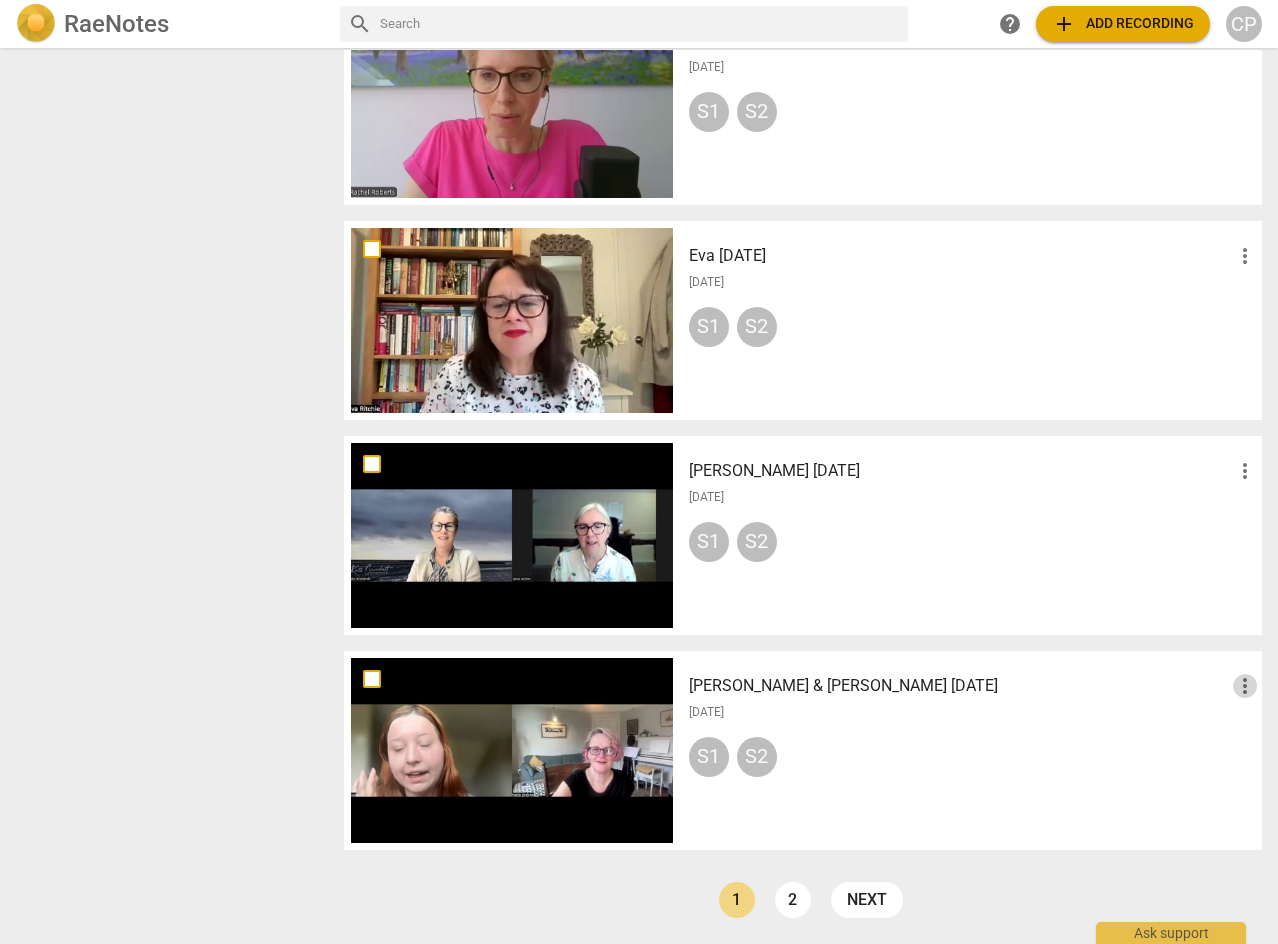 click on "more_vert" at bounding box center [1245, 686] 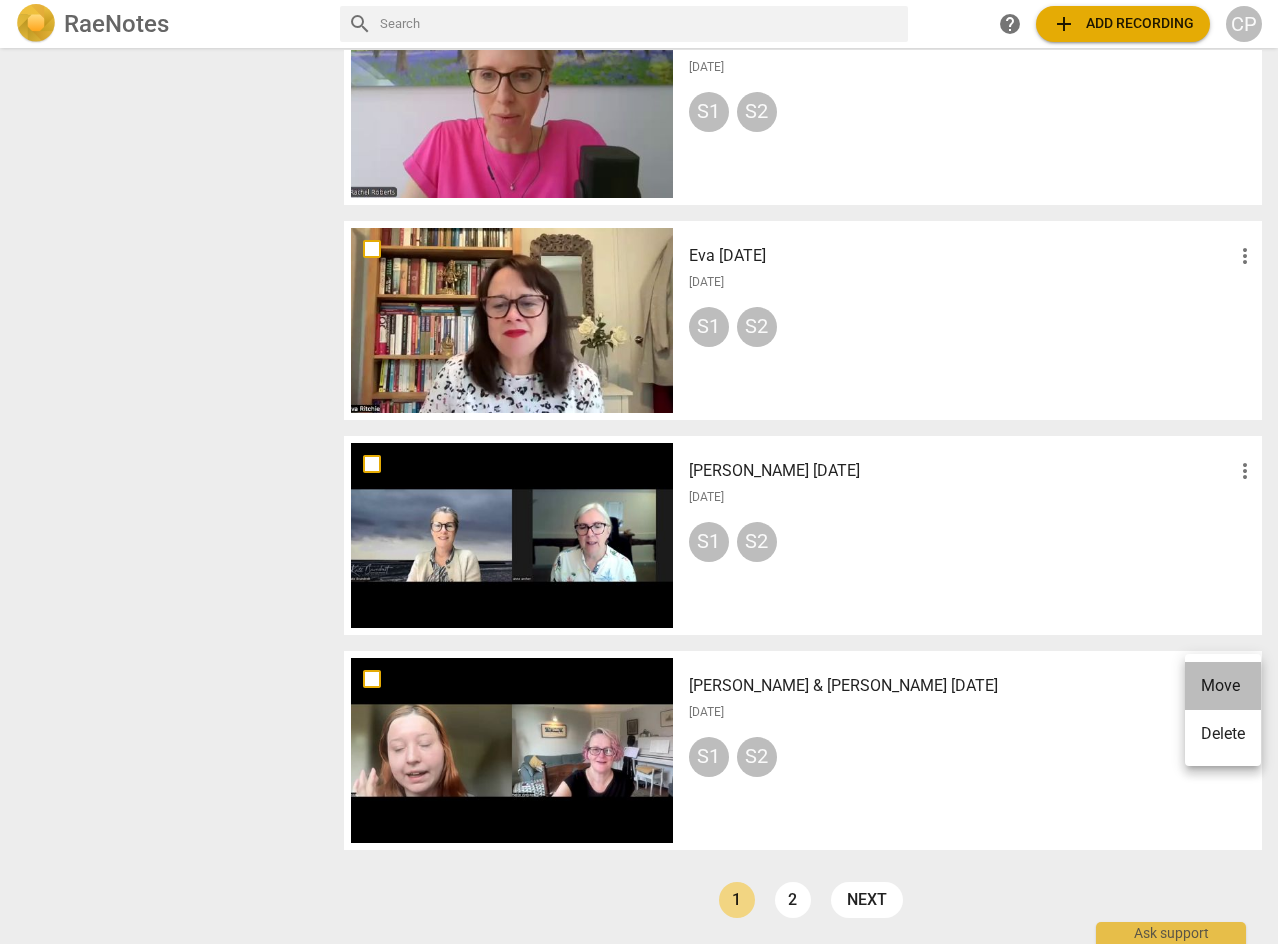 click on "Move" at bounding box center [1223, 686] 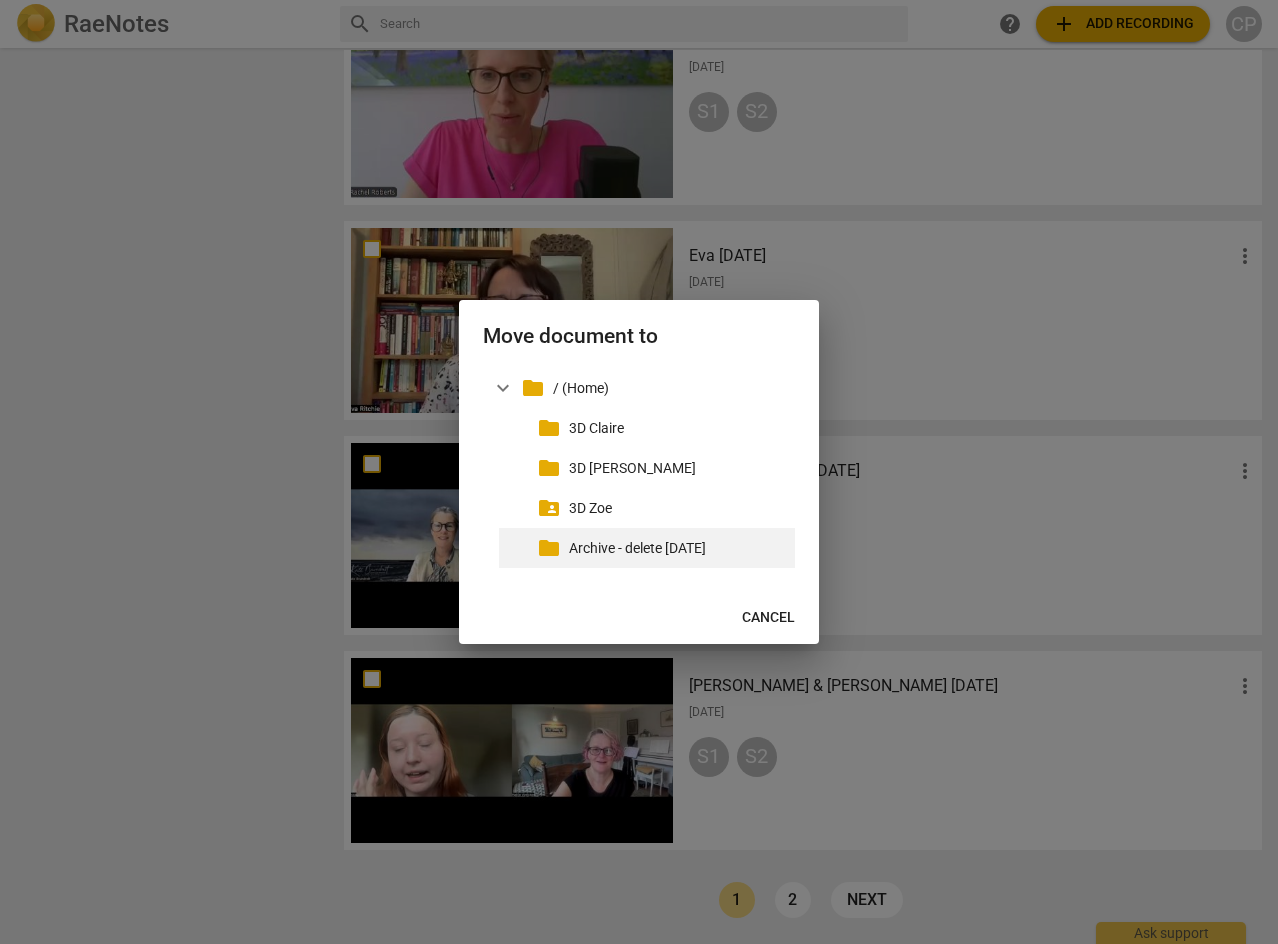 click on "Archive - delete [DATE]" at bounding box center (678, 548) 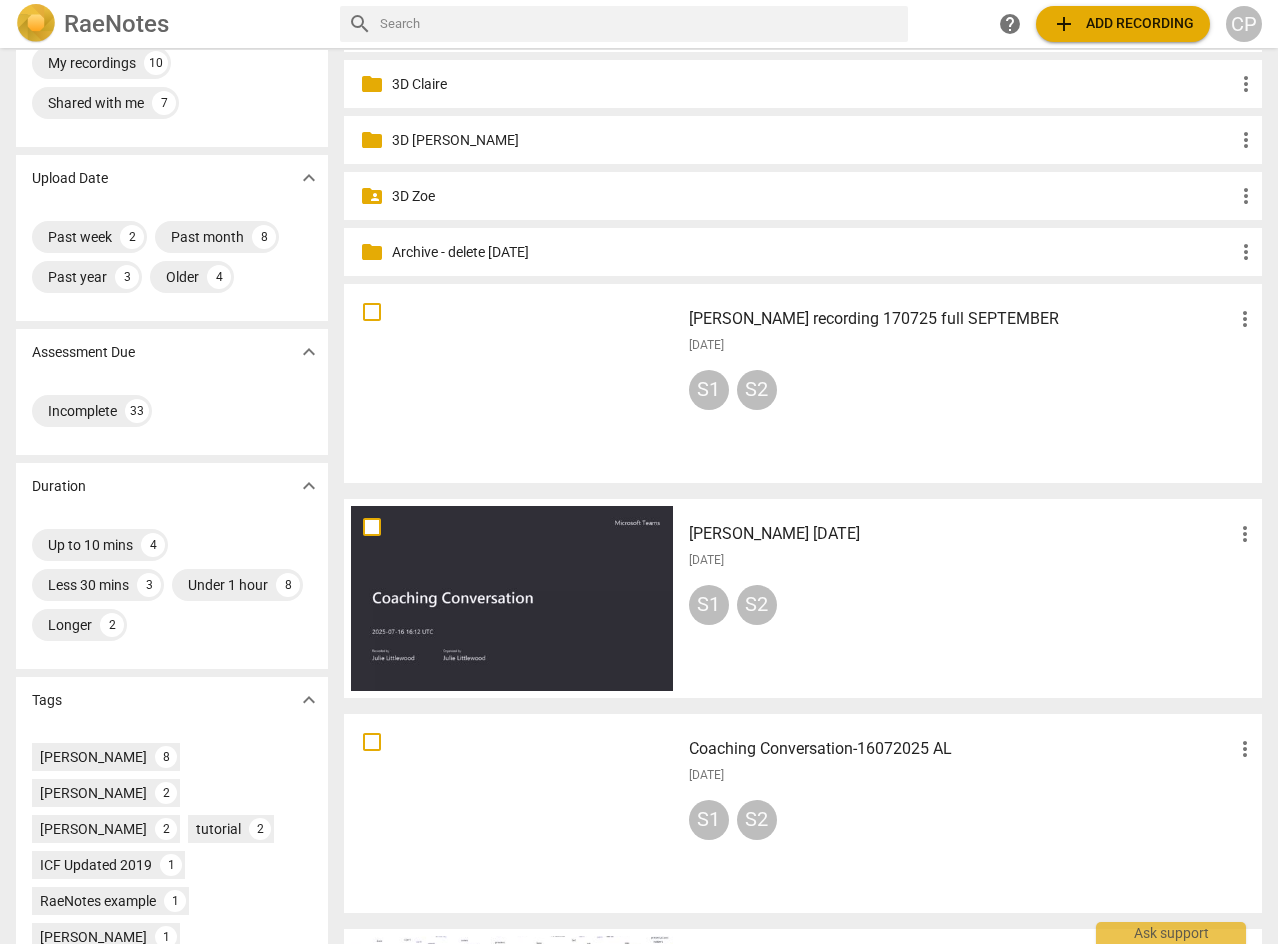 scroll, scrollTop: 36, scrollLeft: 0, axis: vertical 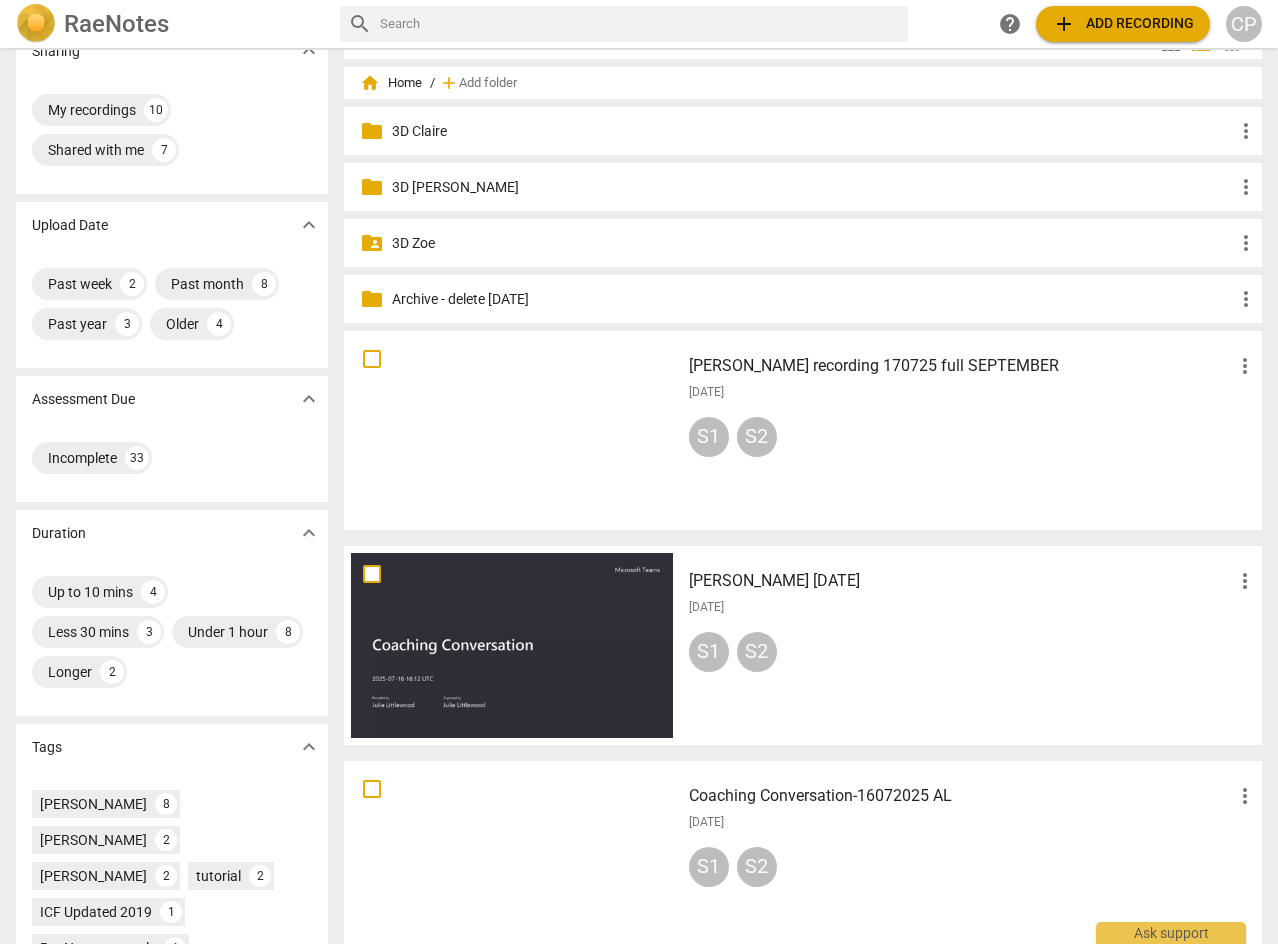 click at bounding box center (512, 645) 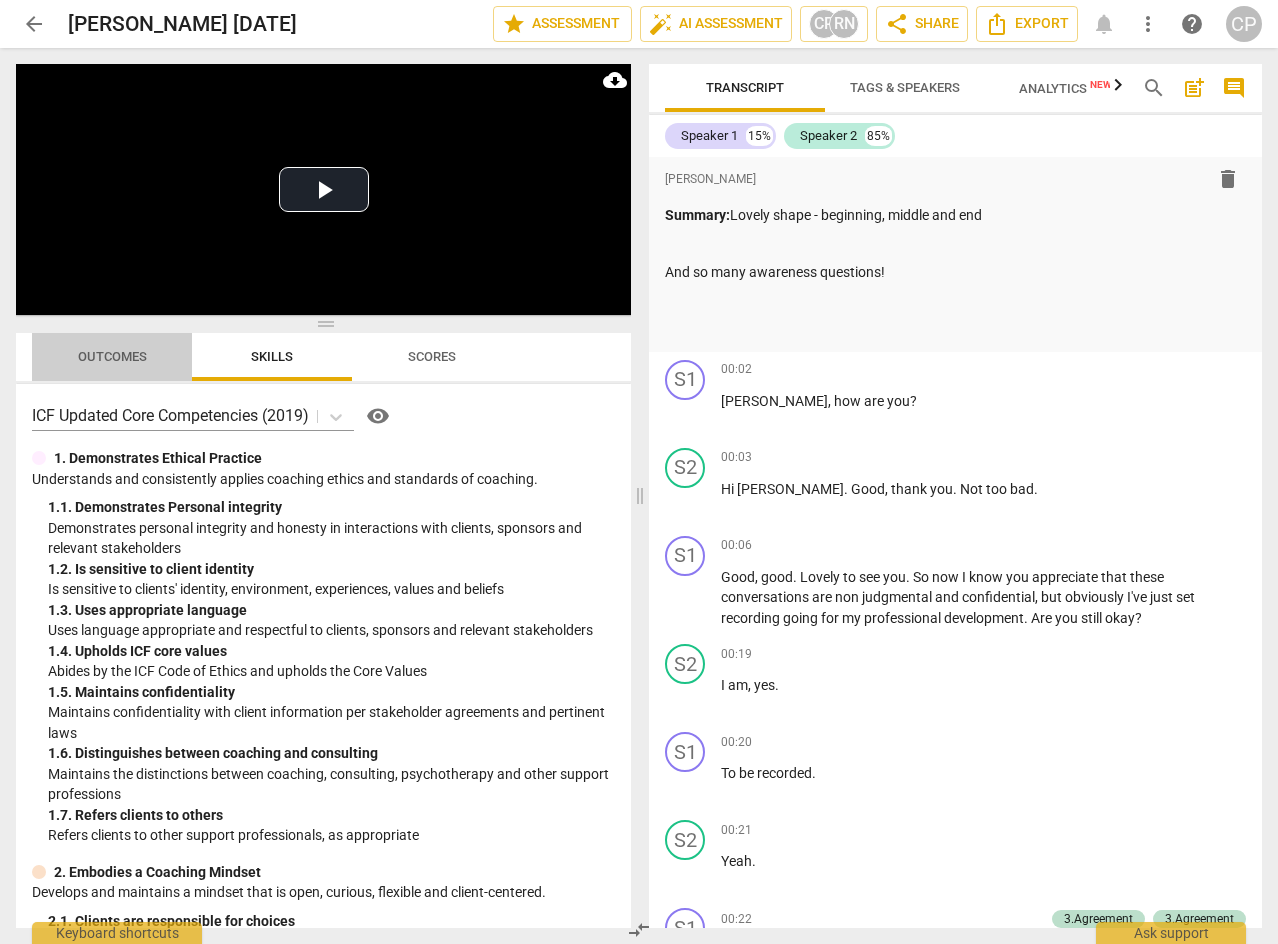 click on "Outcomes" at bounding box center (112, 356) 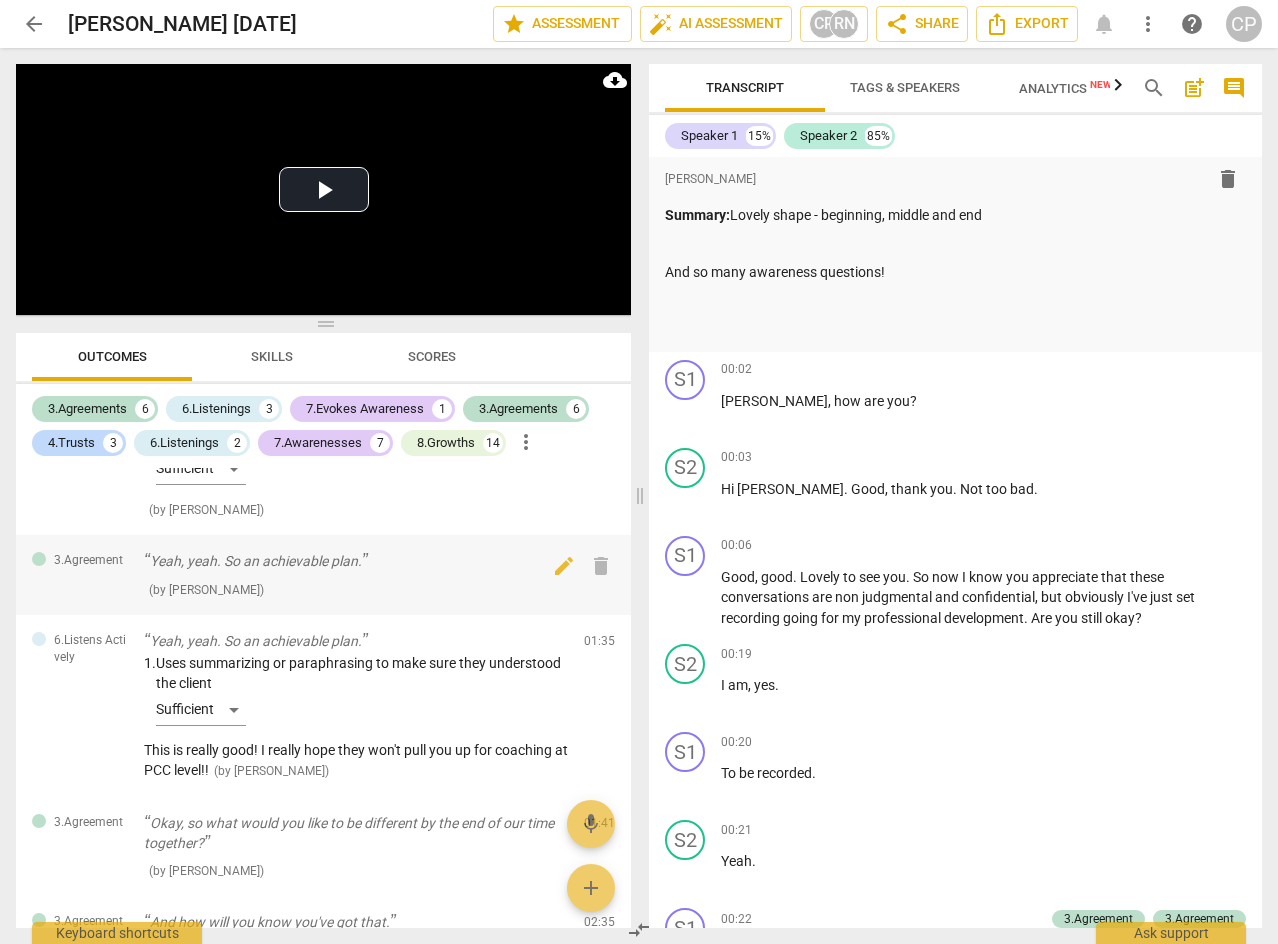 scroll, scrollTop: 700, scrollLeft: 0, axis: vertical 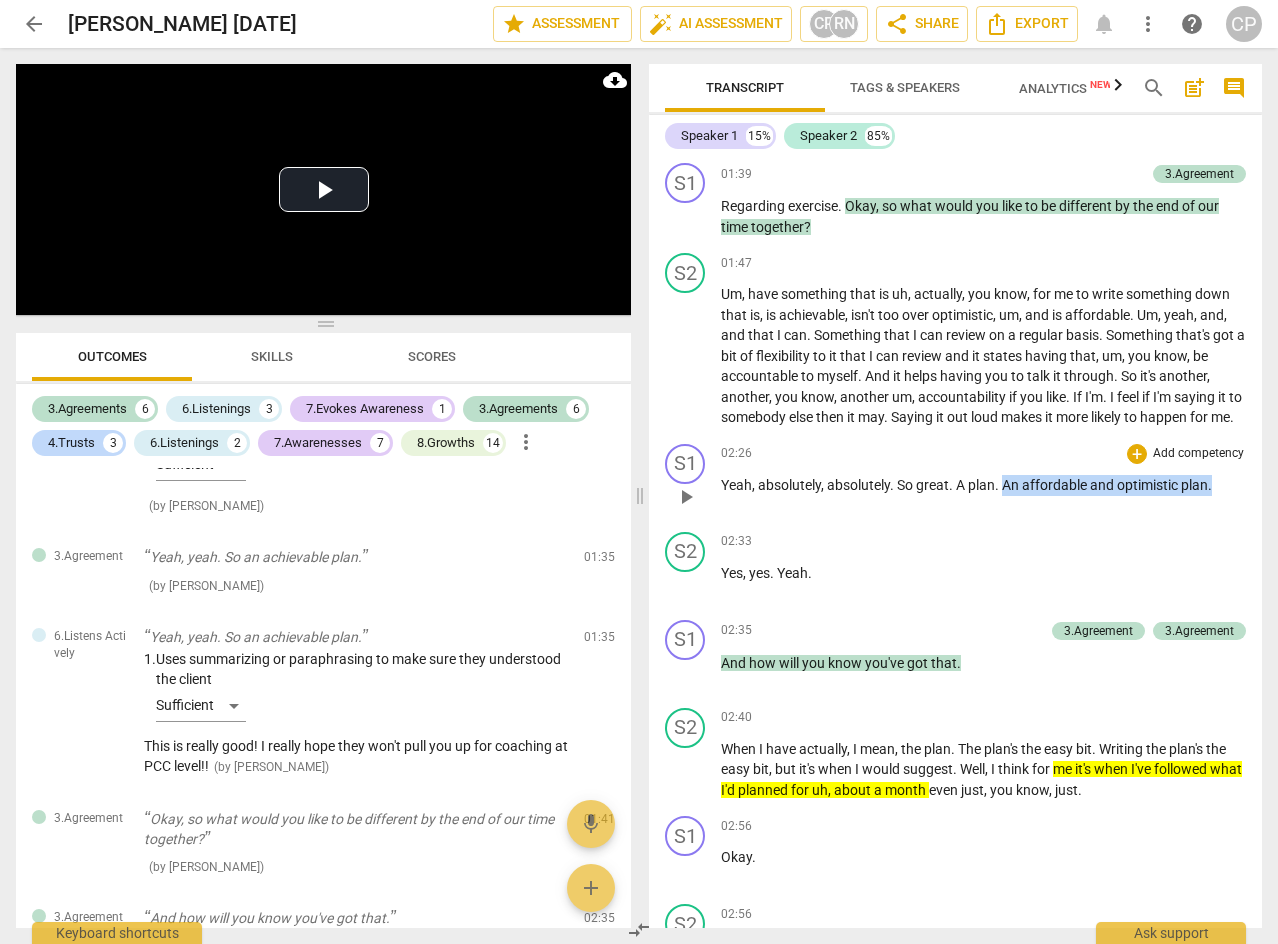 drag, startPoint x: 1003, startPoint y: 503, endPoint x: 1222, endPoint y: 504, distance: 219.00229 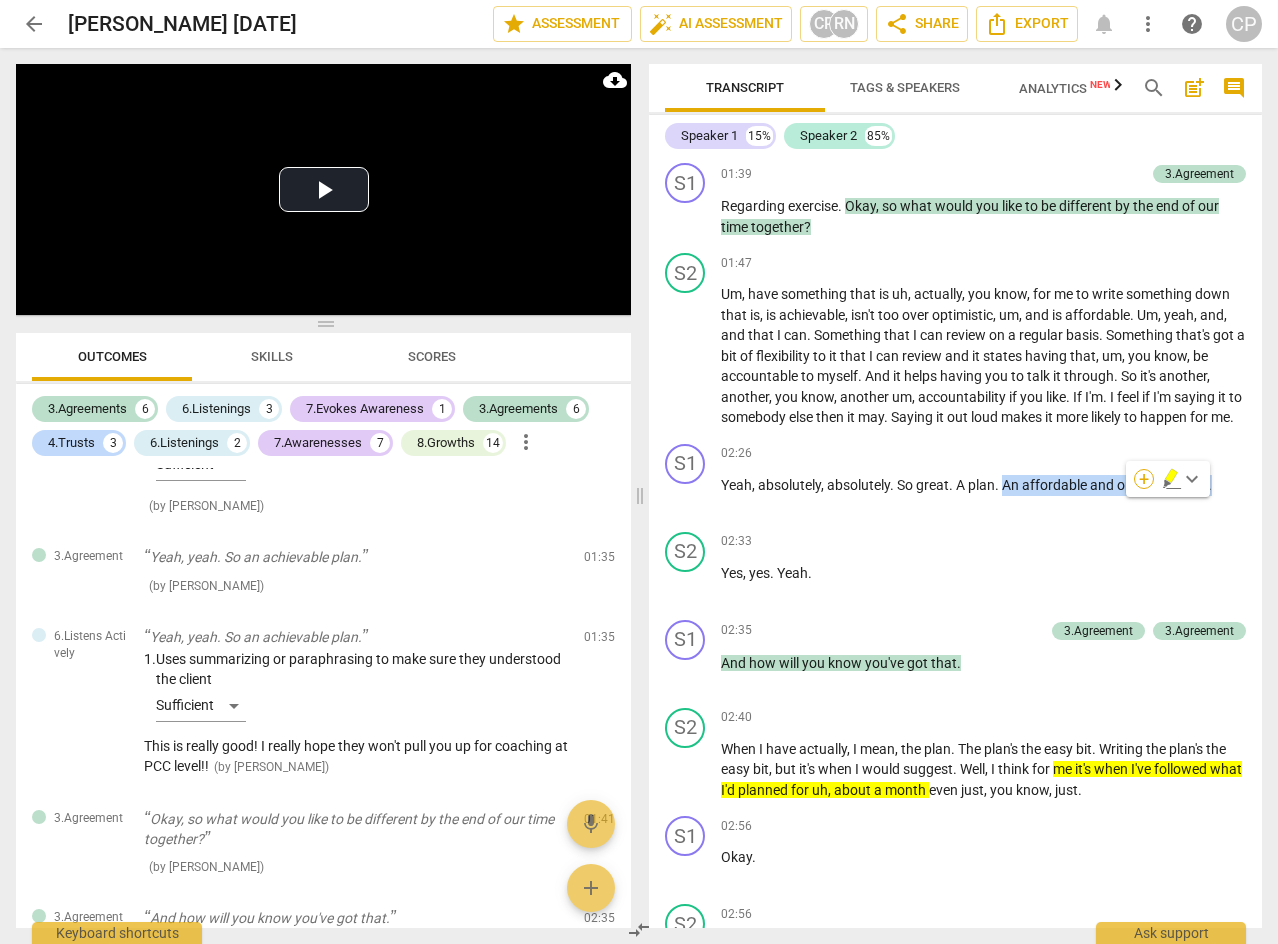 click on "+" at bounding box center (1144, 479) 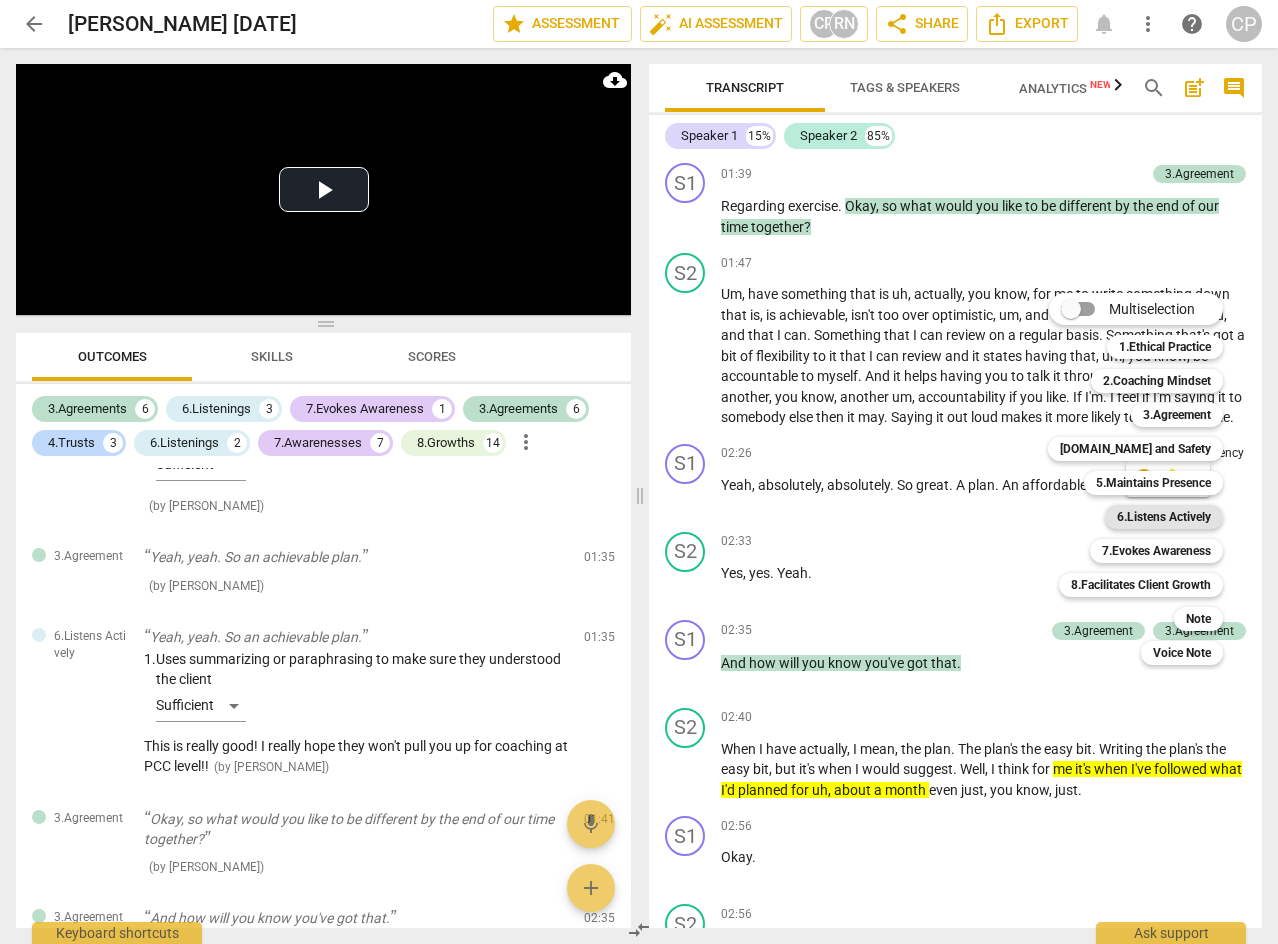 click on "6.Listens Actively" at bounding box center [1164, 517] 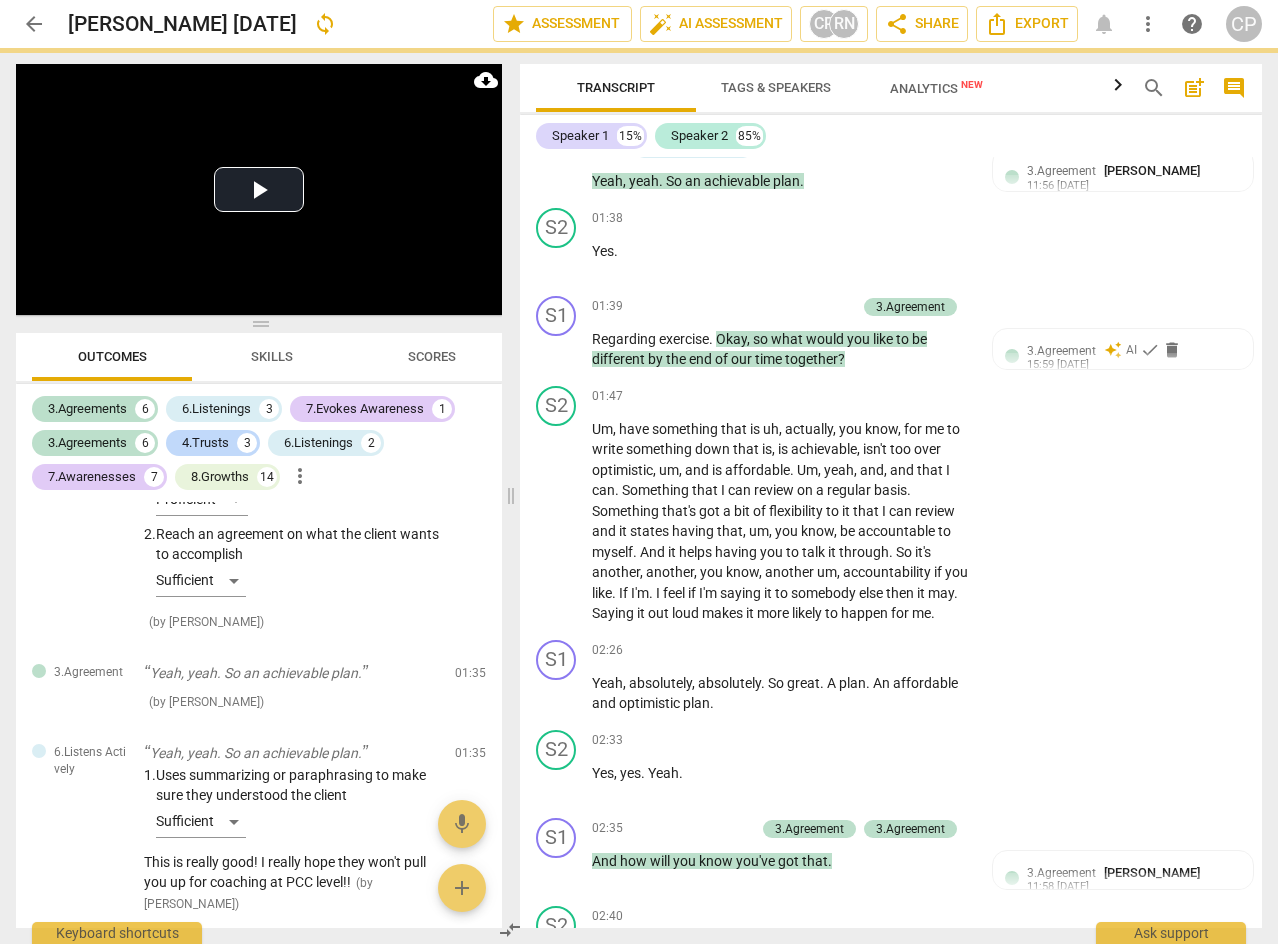 scroll, scrollTop: 1553, scrollLeft: 0, axis: vertical 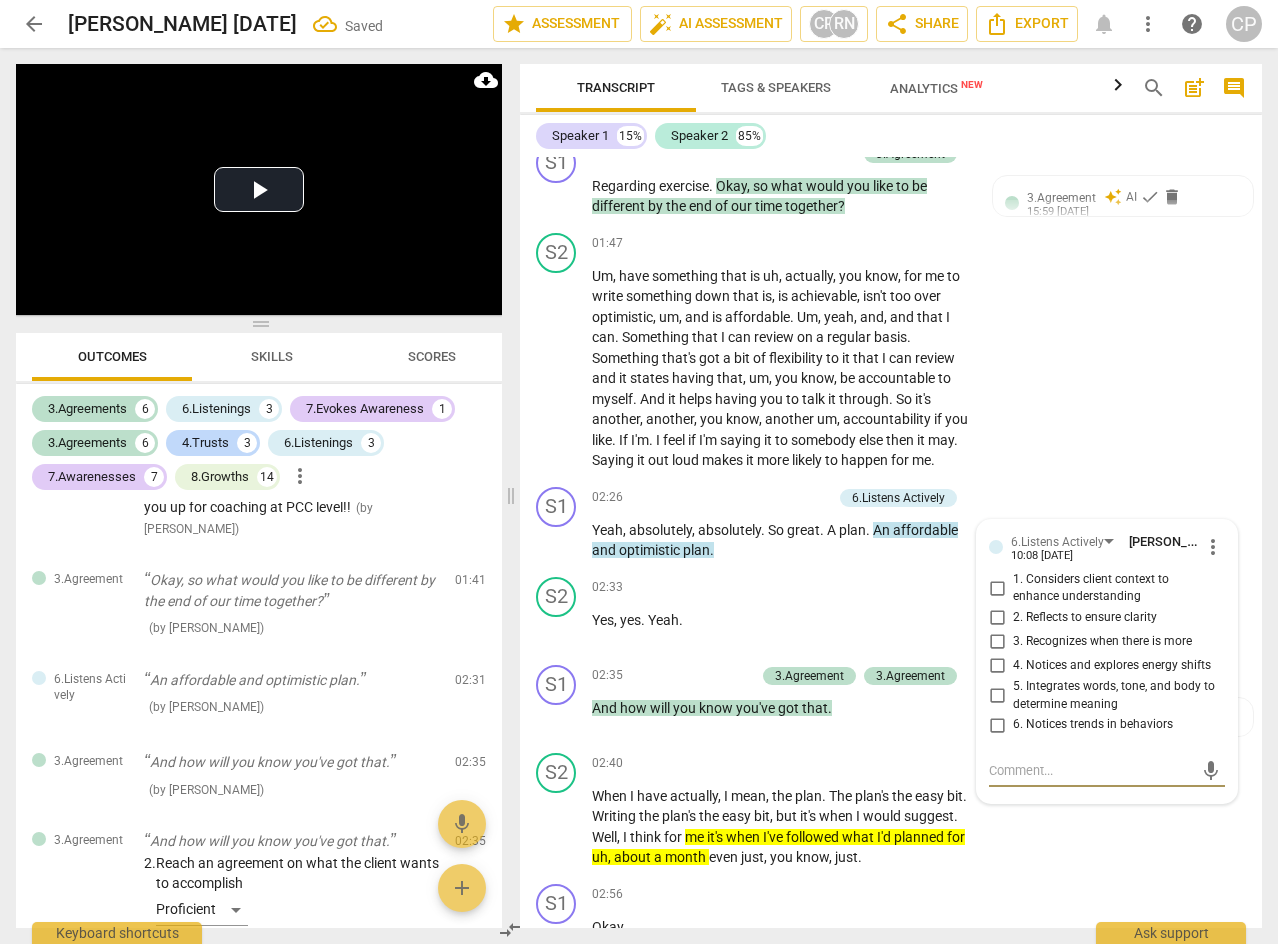 click on "Skills" at bounding box center [272, 357] 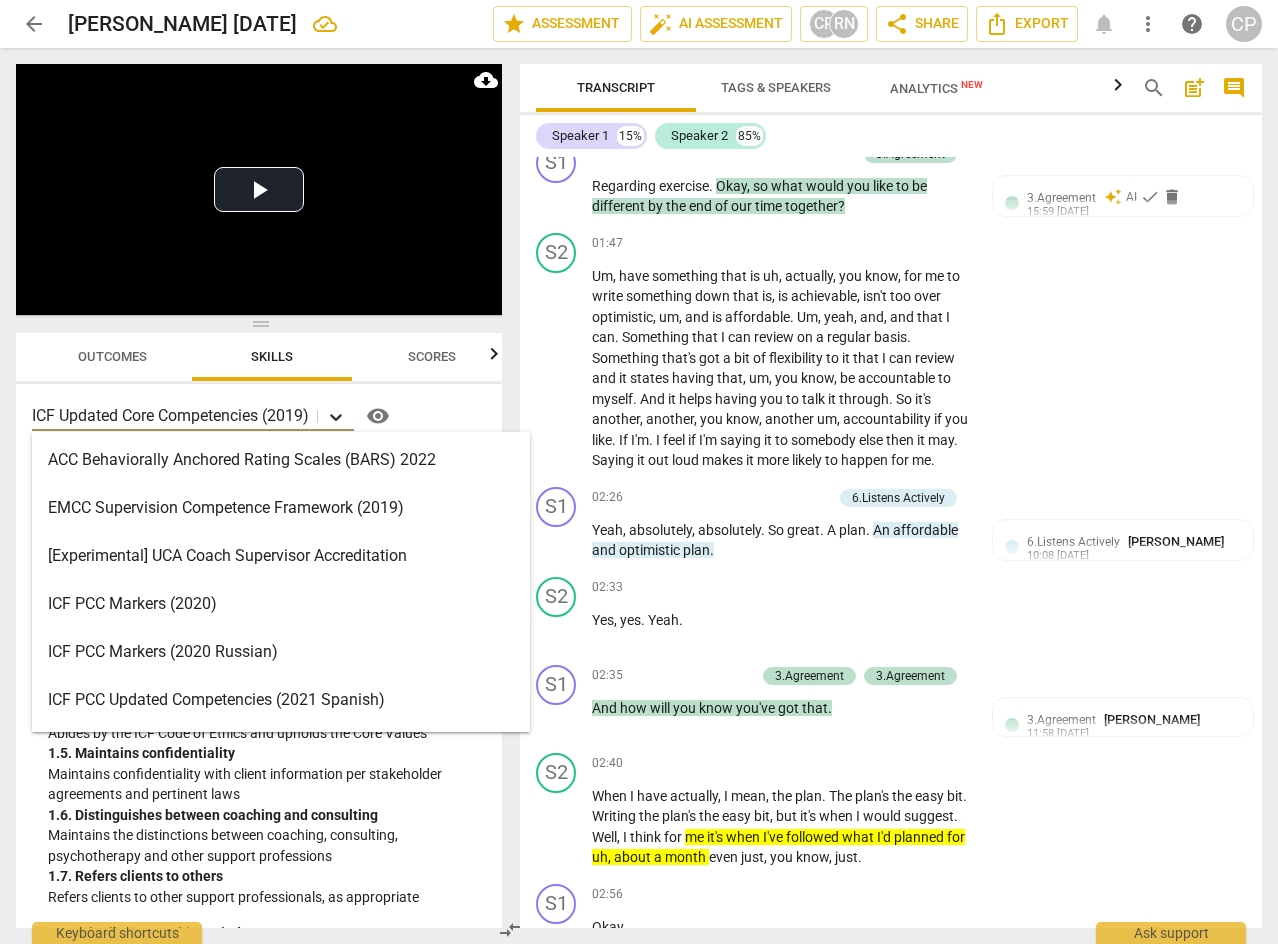 click 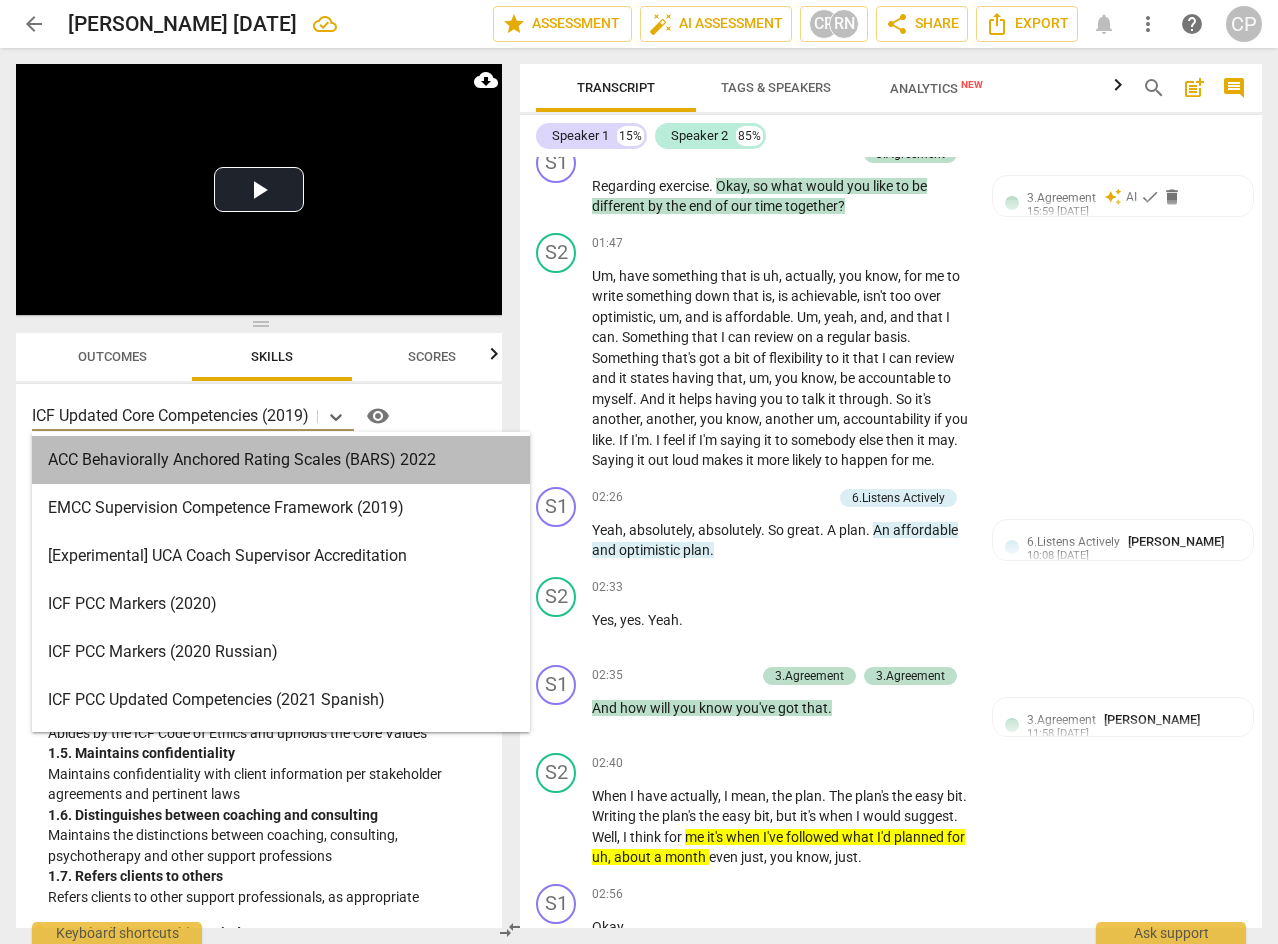 click on "ACC Behaviorally Anchored Rating Scales (BARS) 2022" at bounding box center (281, 460) 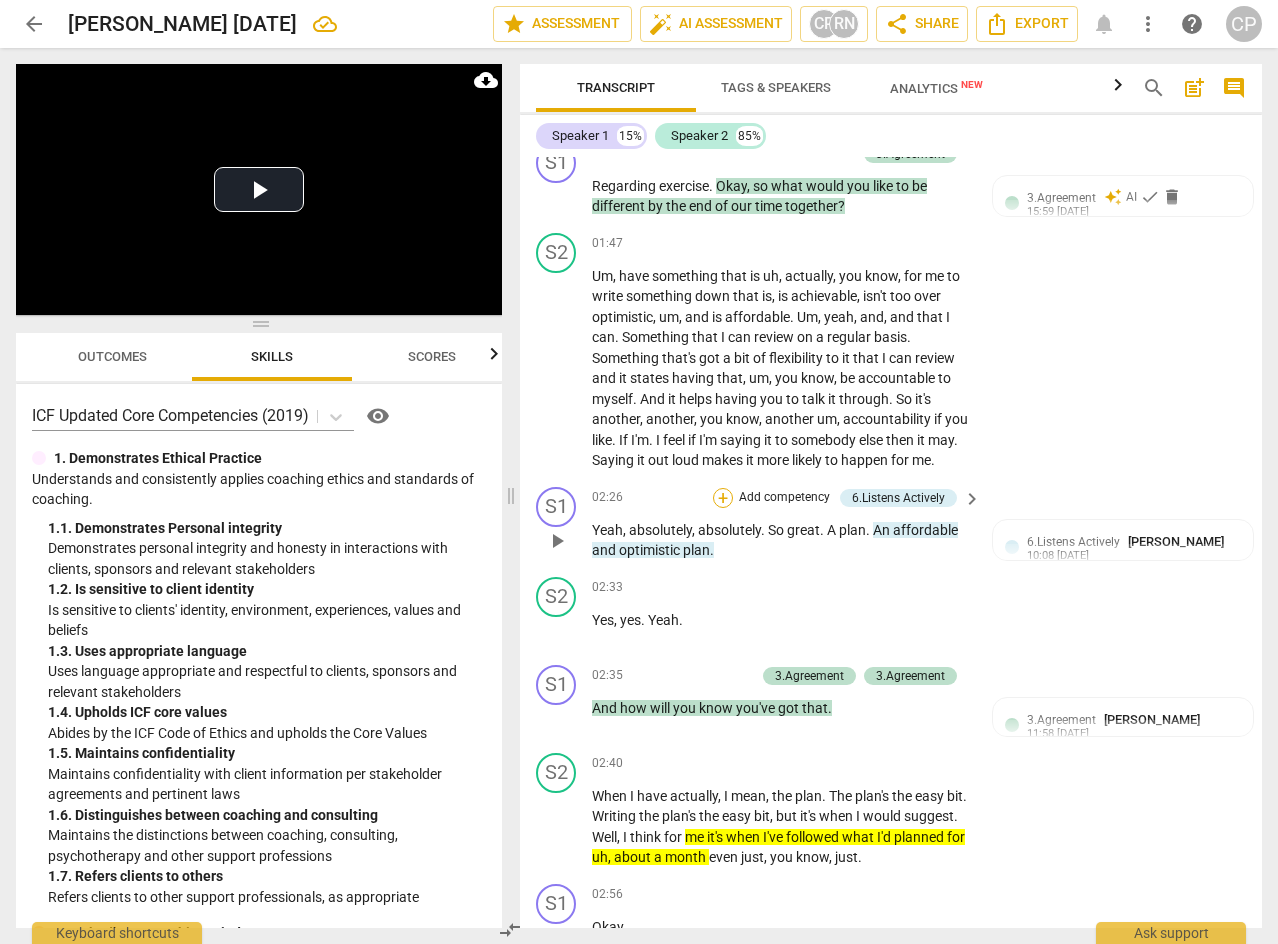 click on "+" at bounding box center [723, 498] 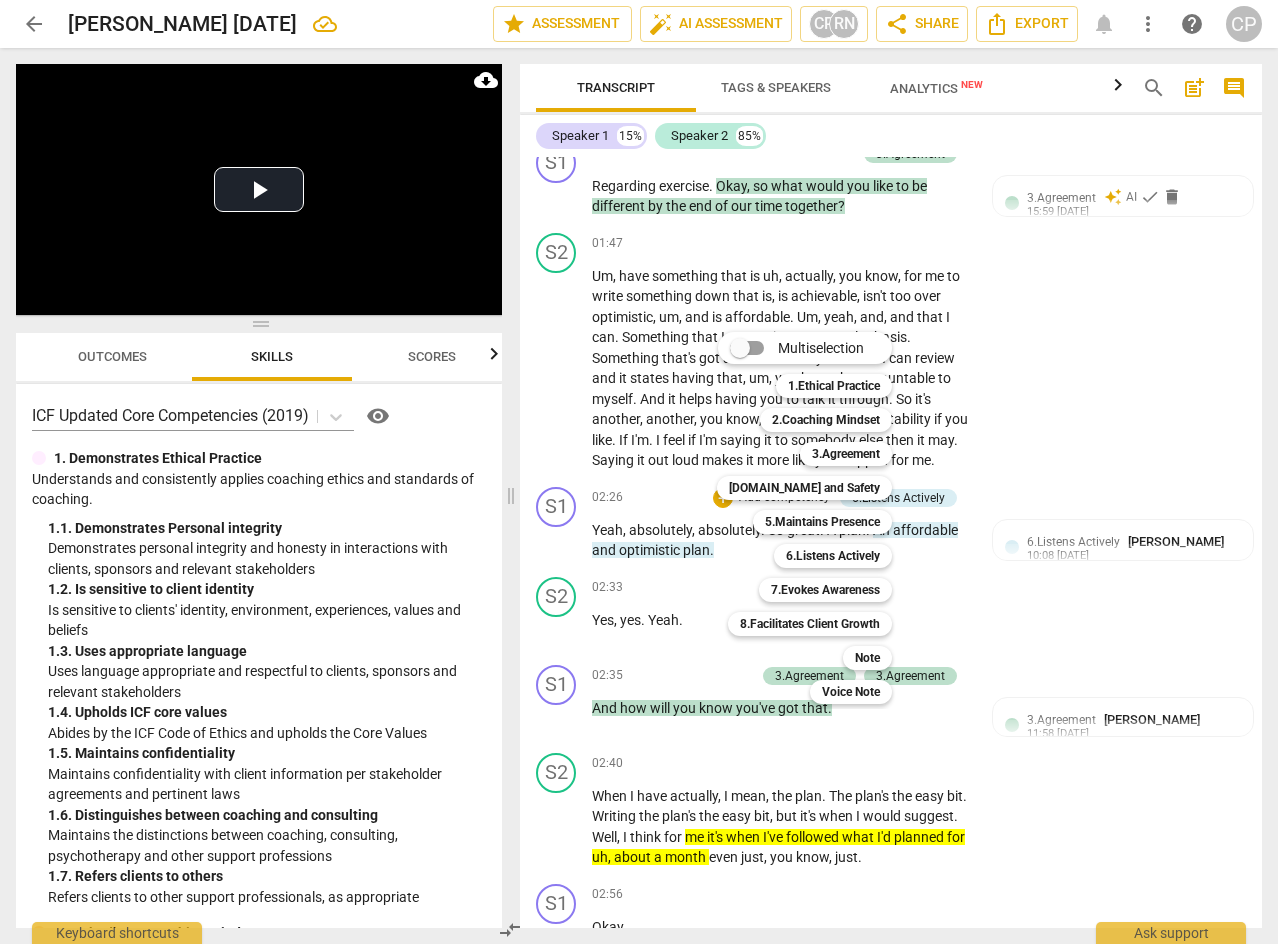 click at bounding box center (639, 472) 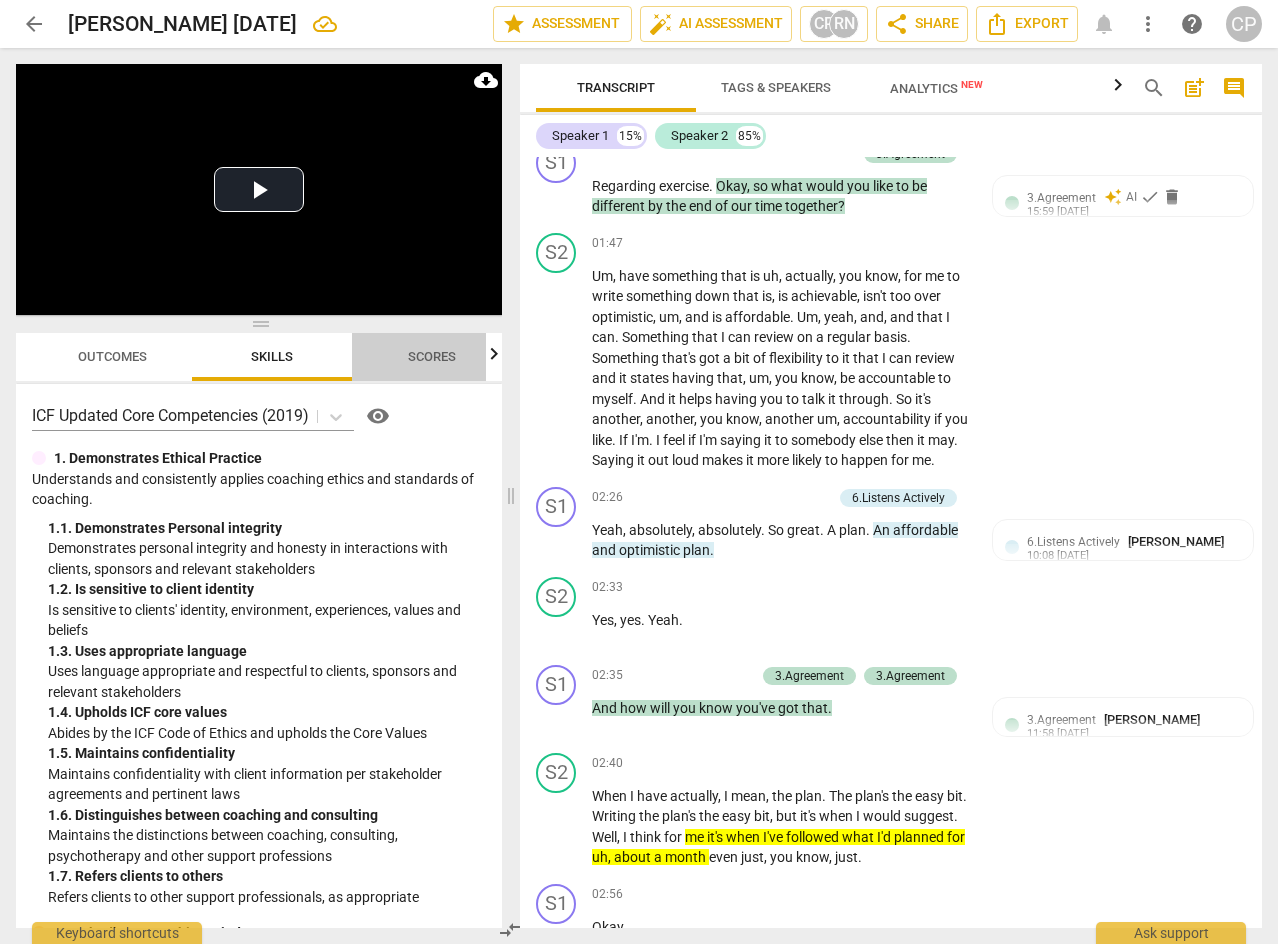 click on "Scores" at bounding box center [432, 356] 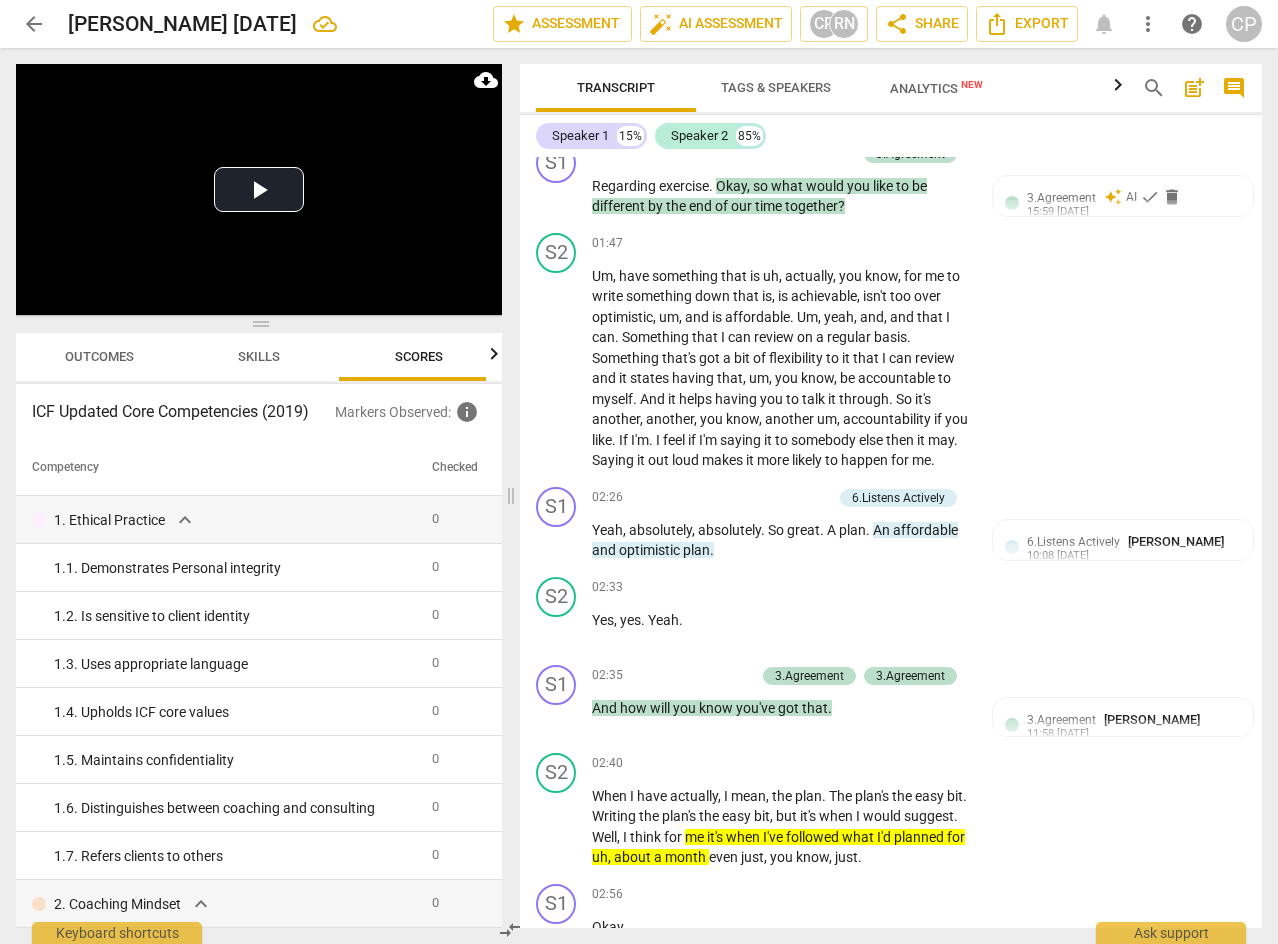scroll, scrollTop: 0, scrollLeft: 26, axis: horizontal 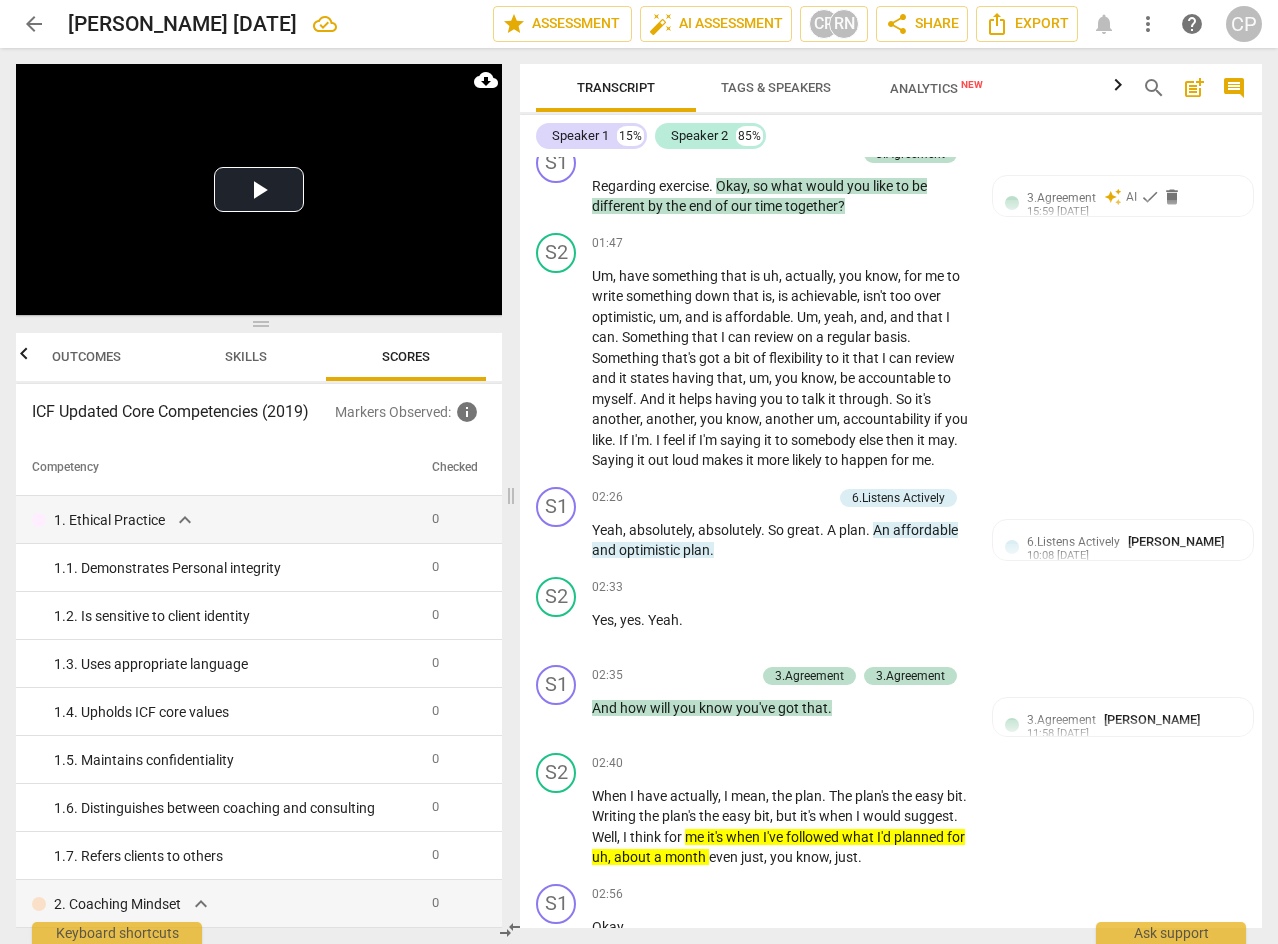 click on "Skills" at bounding box center [246, 357] 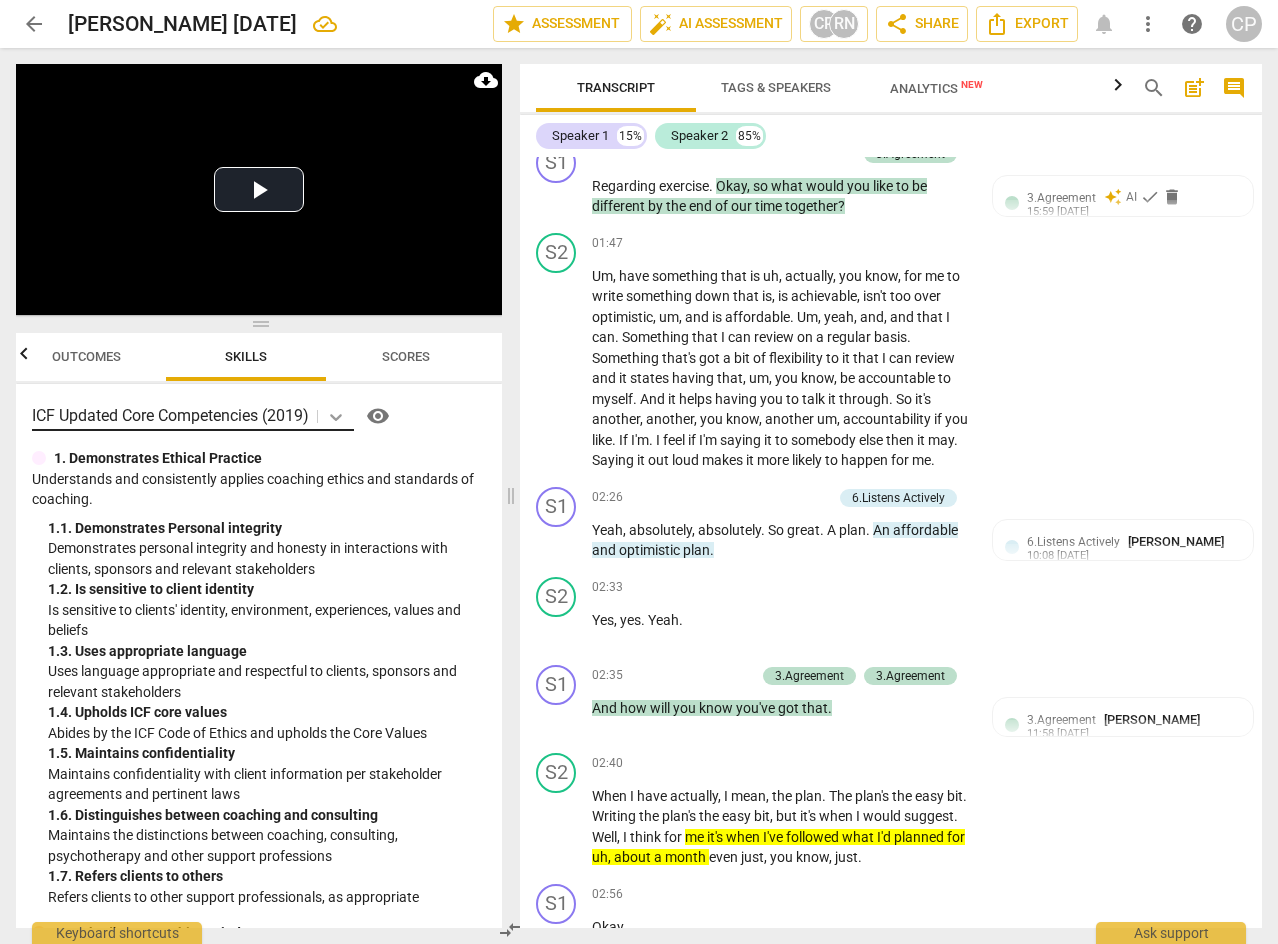 click 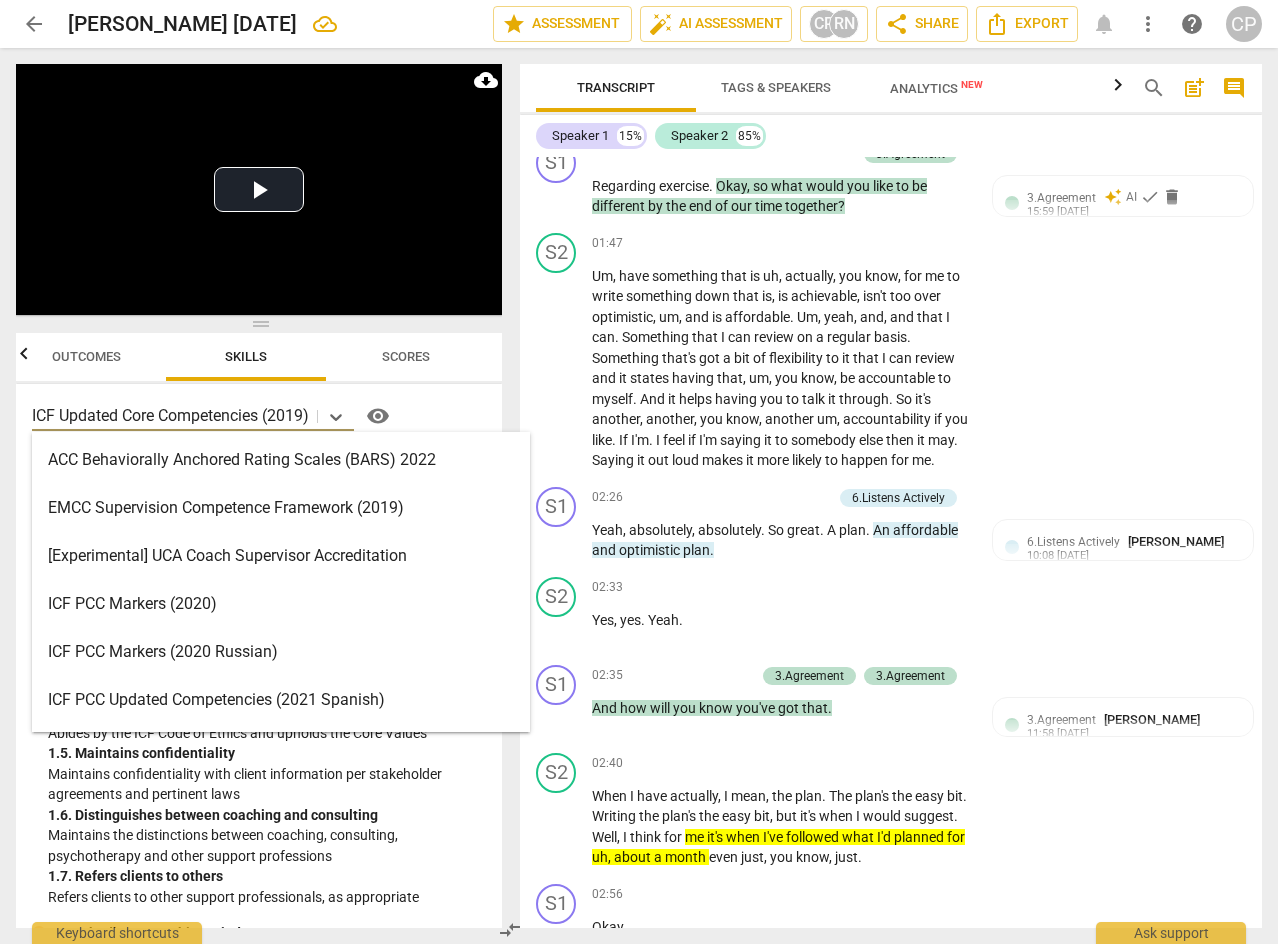 click on "ACC Behaviorally Anchored Rating Scales (BARS) 2022" at bounding box center [281, 460] 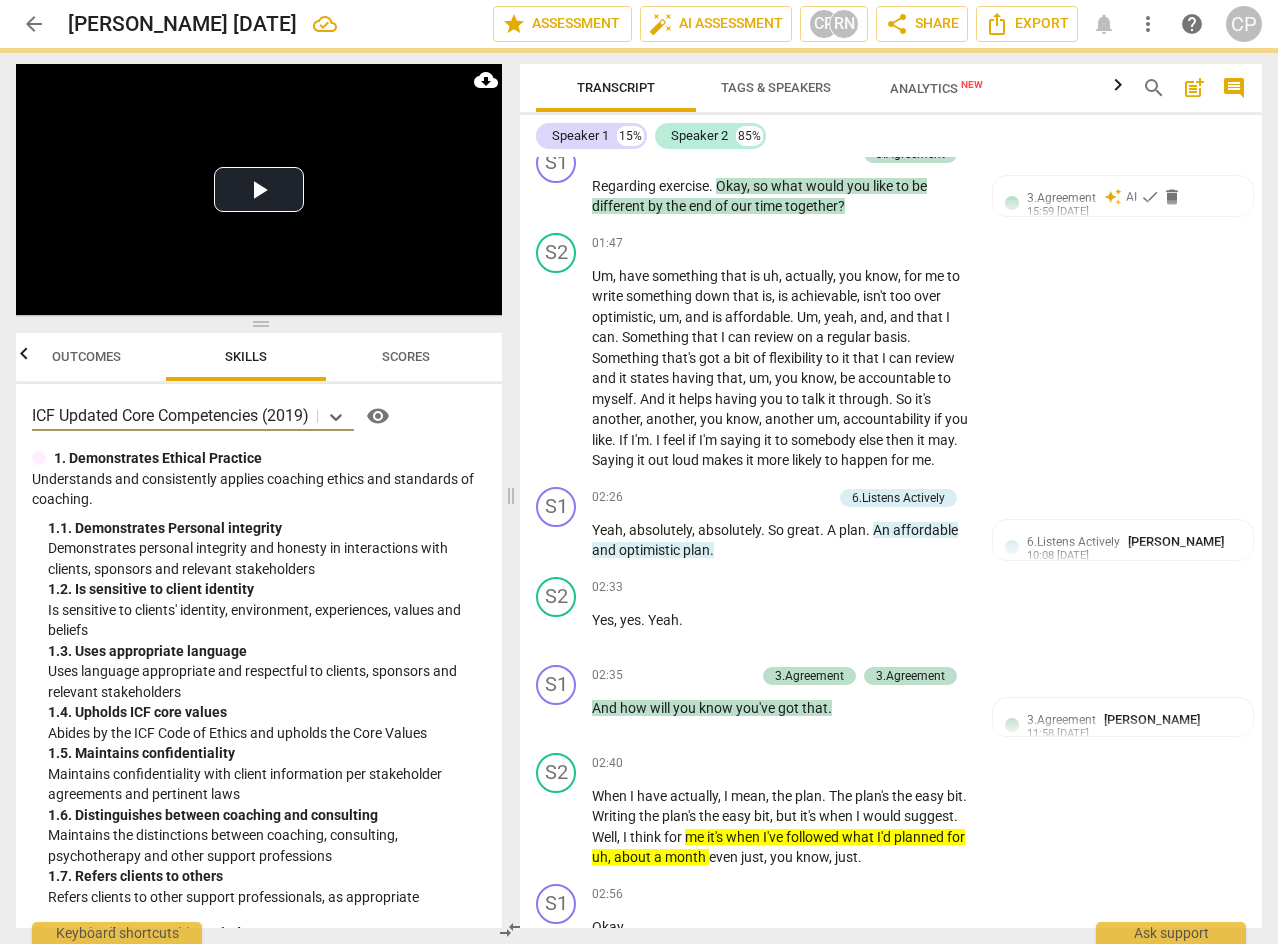 scroll, scrollTop: 0, scrollLeft: 0, axis: both 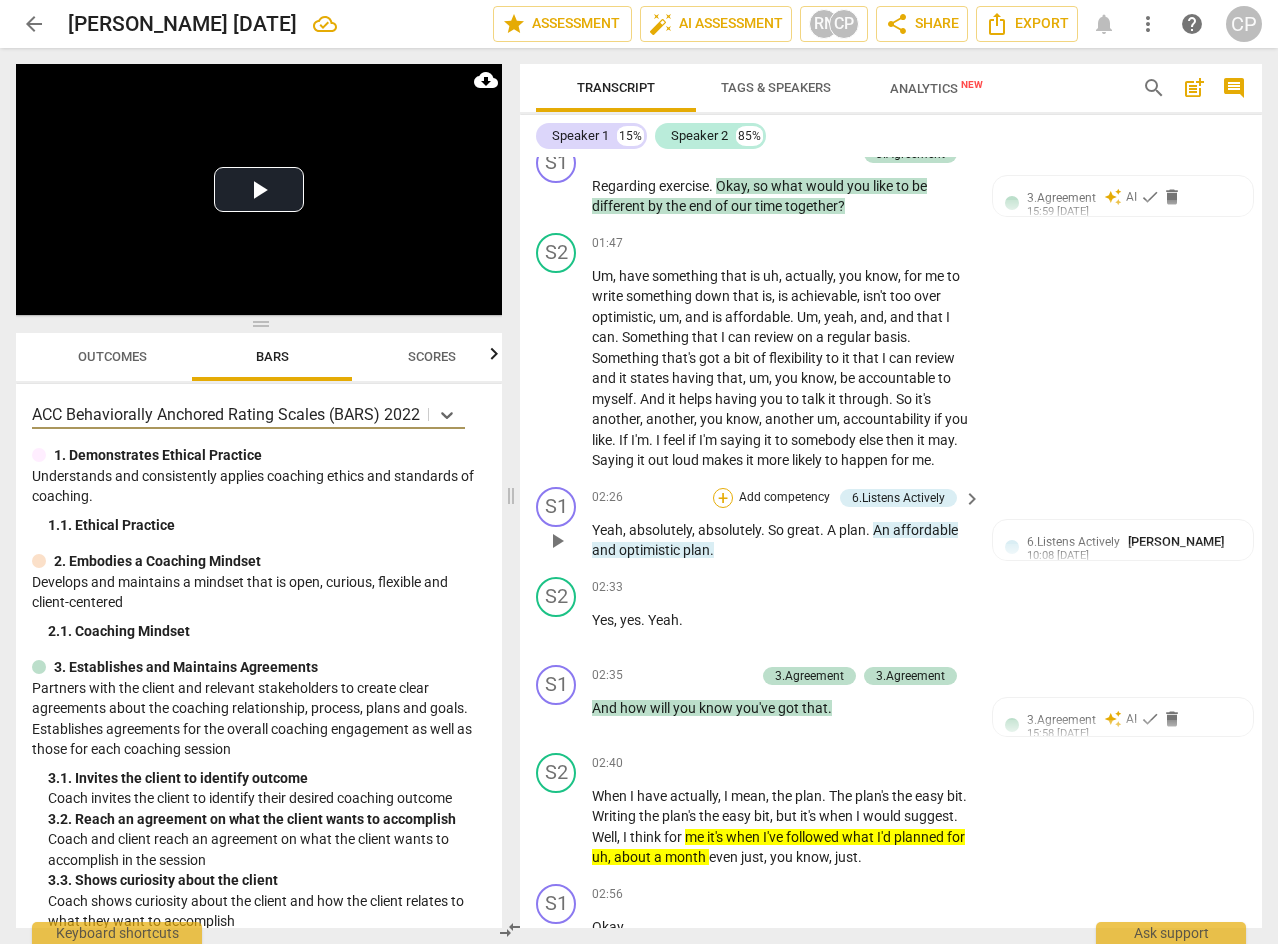 click on "+" at bounding box center (723, 498) 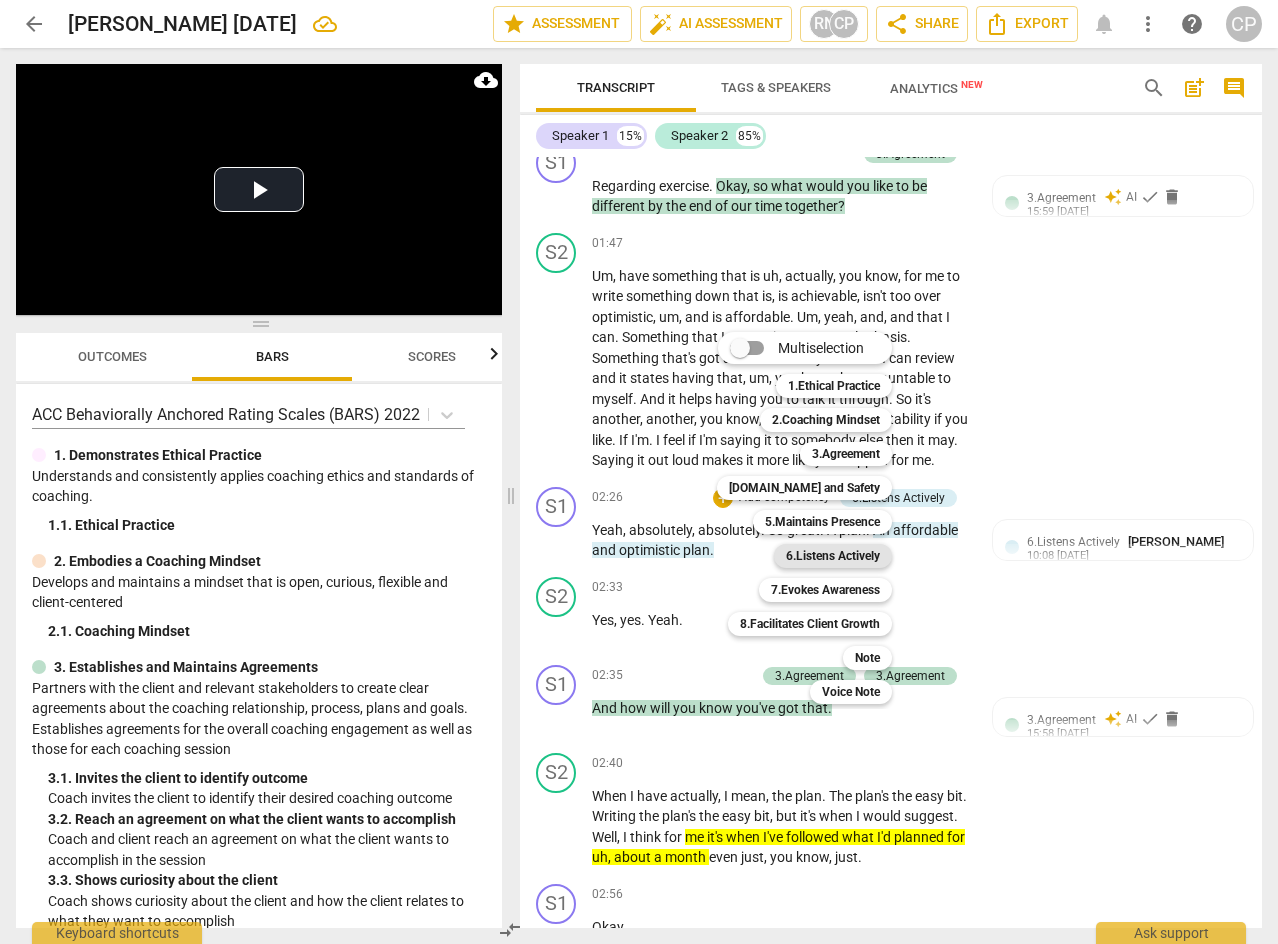 click on "6.Listens Actively" at bounding box center (833, 556) 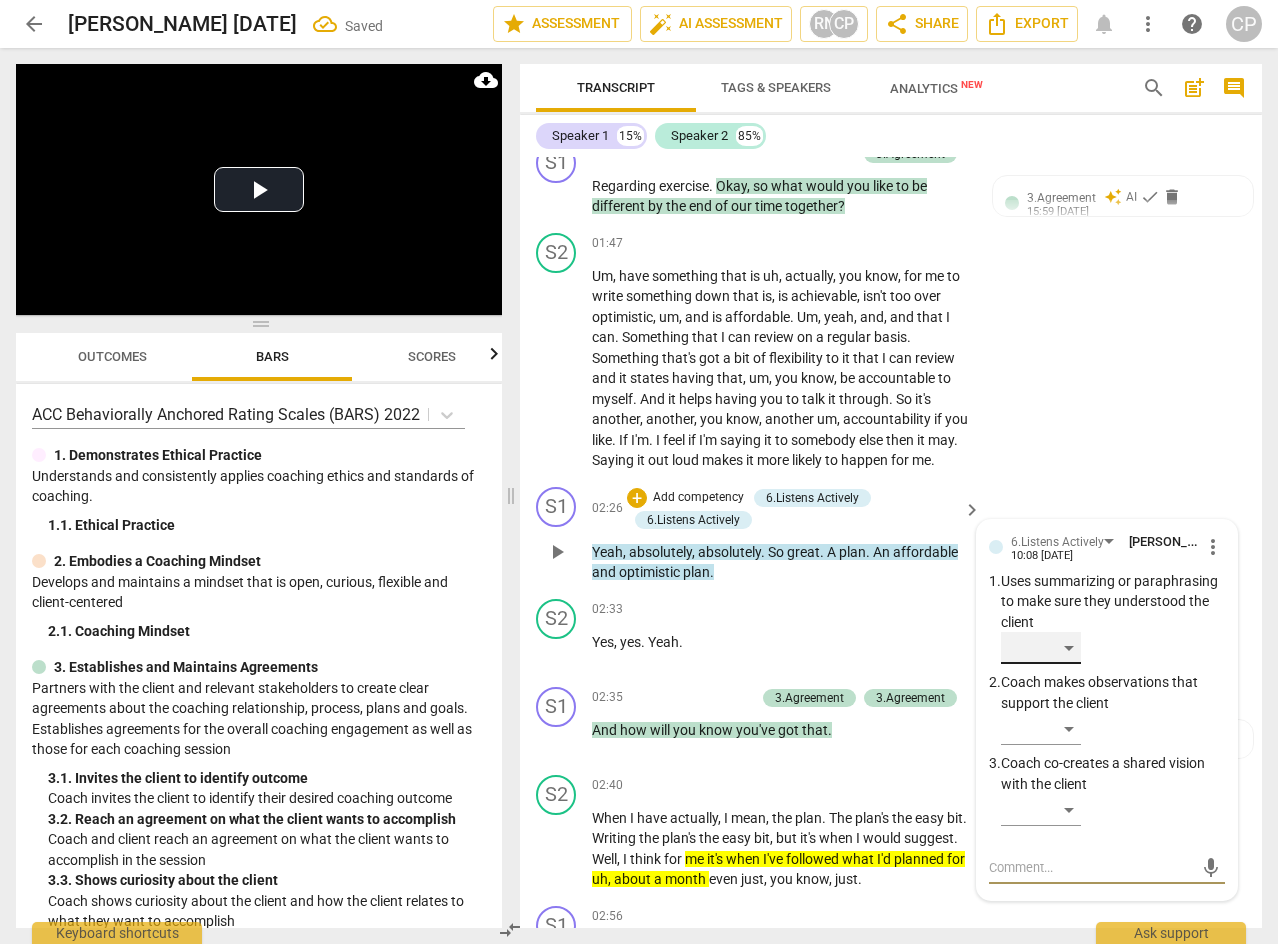 click on "​" at bounding box center [1041, 648] 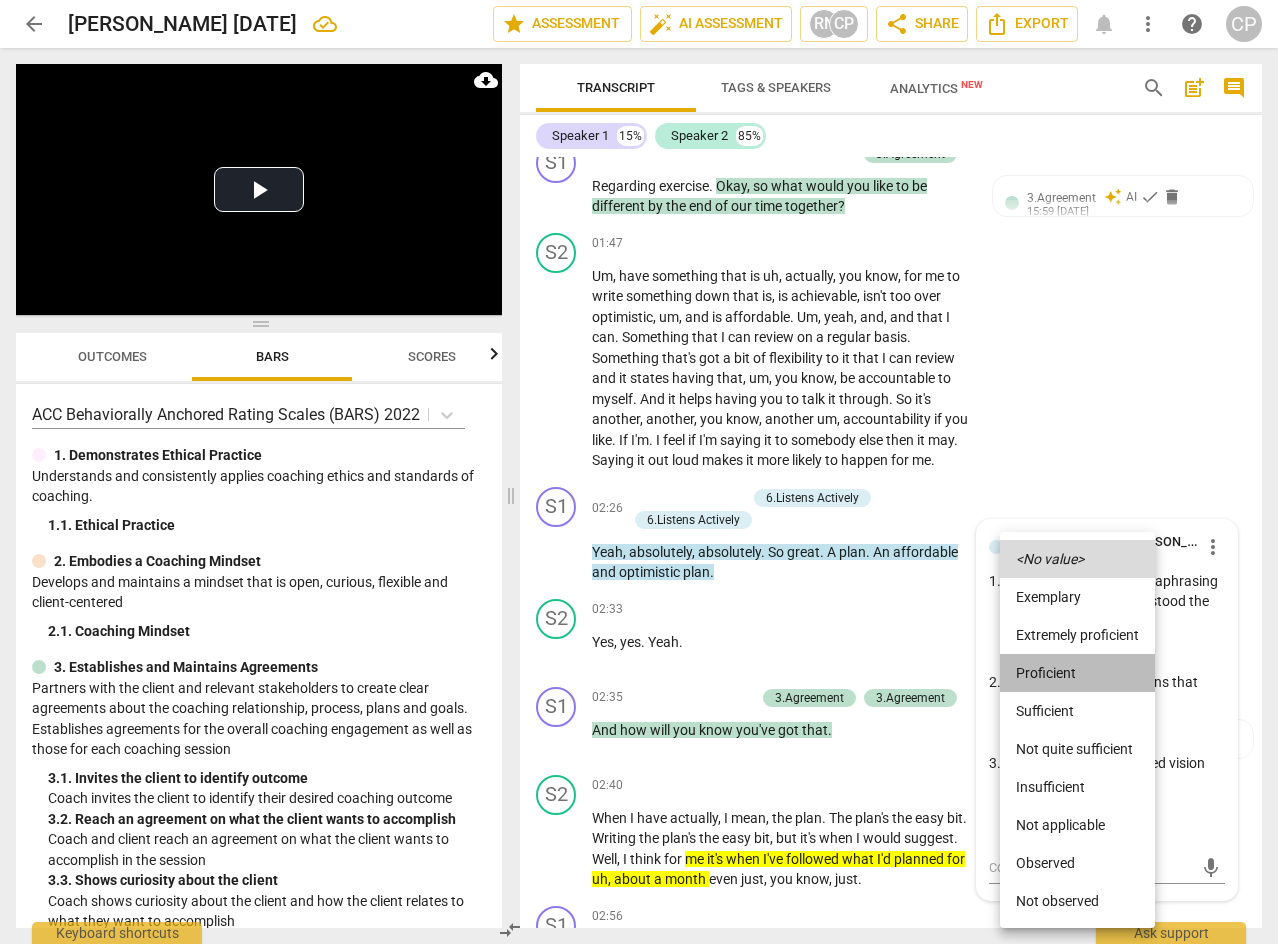 click on "Proficient" at bounding box center (1077, 673) 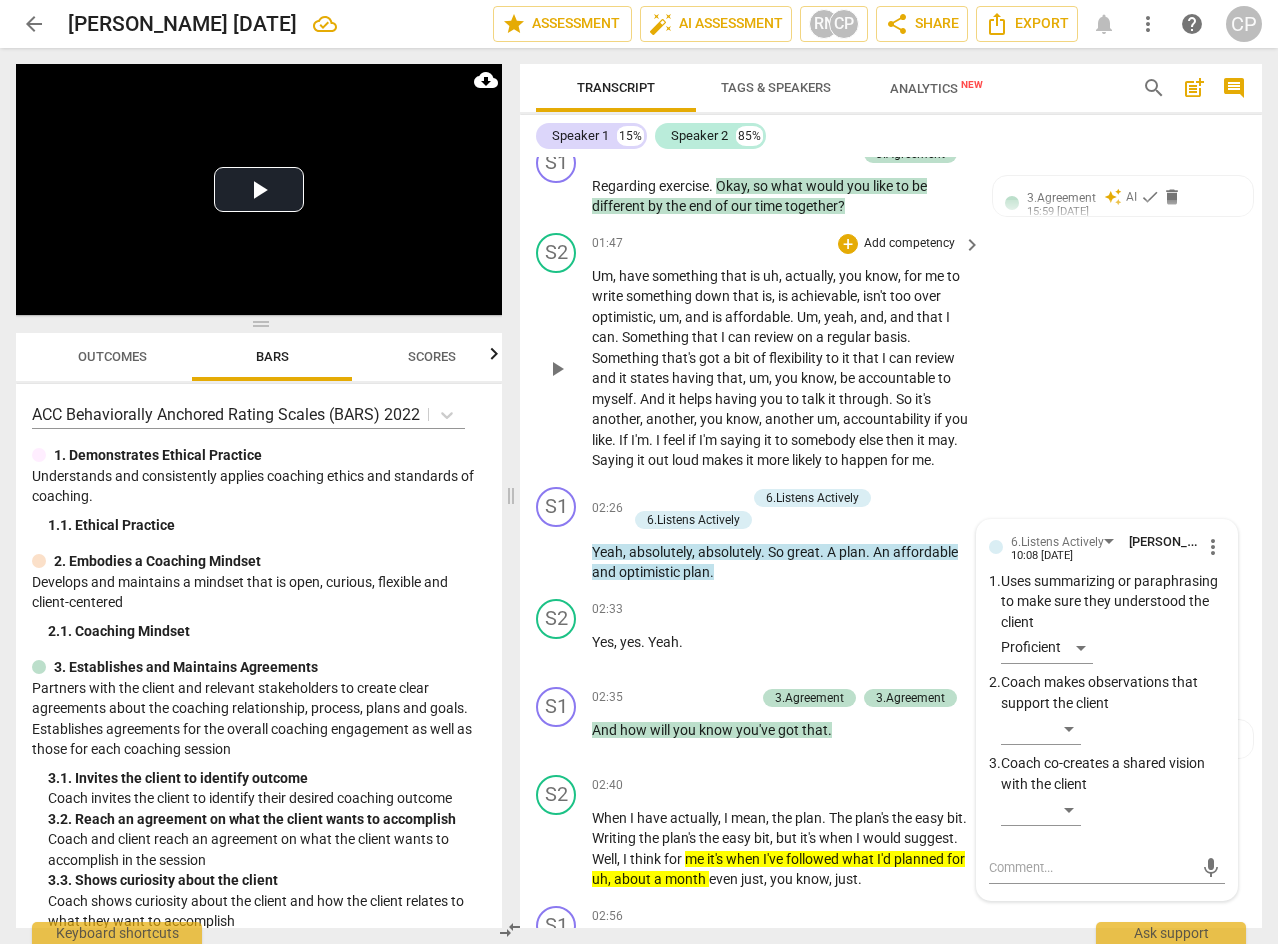 click on "S2 play_arrow pause 01:47 + Add competency keyboard_arrow_right Um ,   have   something   that   is   uh ,   actually ,   you   know ,   for   me   to   write   something   down   that   is ,   is   achievable ,   isn't   too   over   optimistic ,   um ,   and   is   affordable .   Um ,   yeah ,   and ,   and   that   I   can .   Something   that   I   can   review   on   a   regular   basis .   Something   that's   got   a   bit   of   flexibility   to   it   that   I   can   review   and   it   states   having   that ,   um ,   you   know ,   be   accountable   to   myself .   And   it   helps   having   you   to   talk   it   through .   So   it's   another ,   another ,   you   know ,   another   um ,   accountability   if   you   like .   If   I'm .   I   feel   if   I'm   saying   it   to   somebody   else   then   it   may .   Saying   it   out   loud   makes   it   more   likely   to   happen   for   me ." at bounding box center (891, 352) 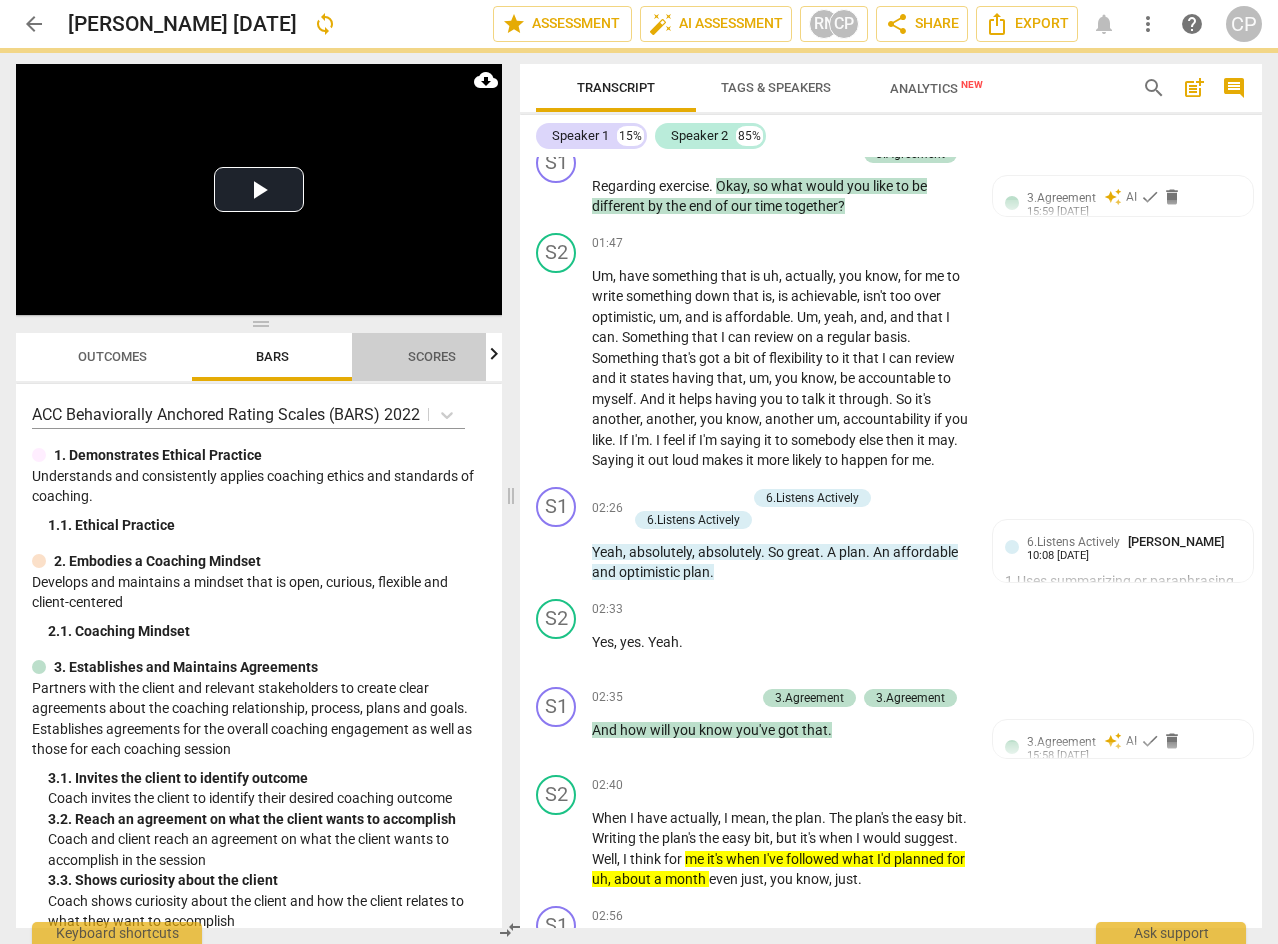 click on "Scores" at bounding box center (432, 356) 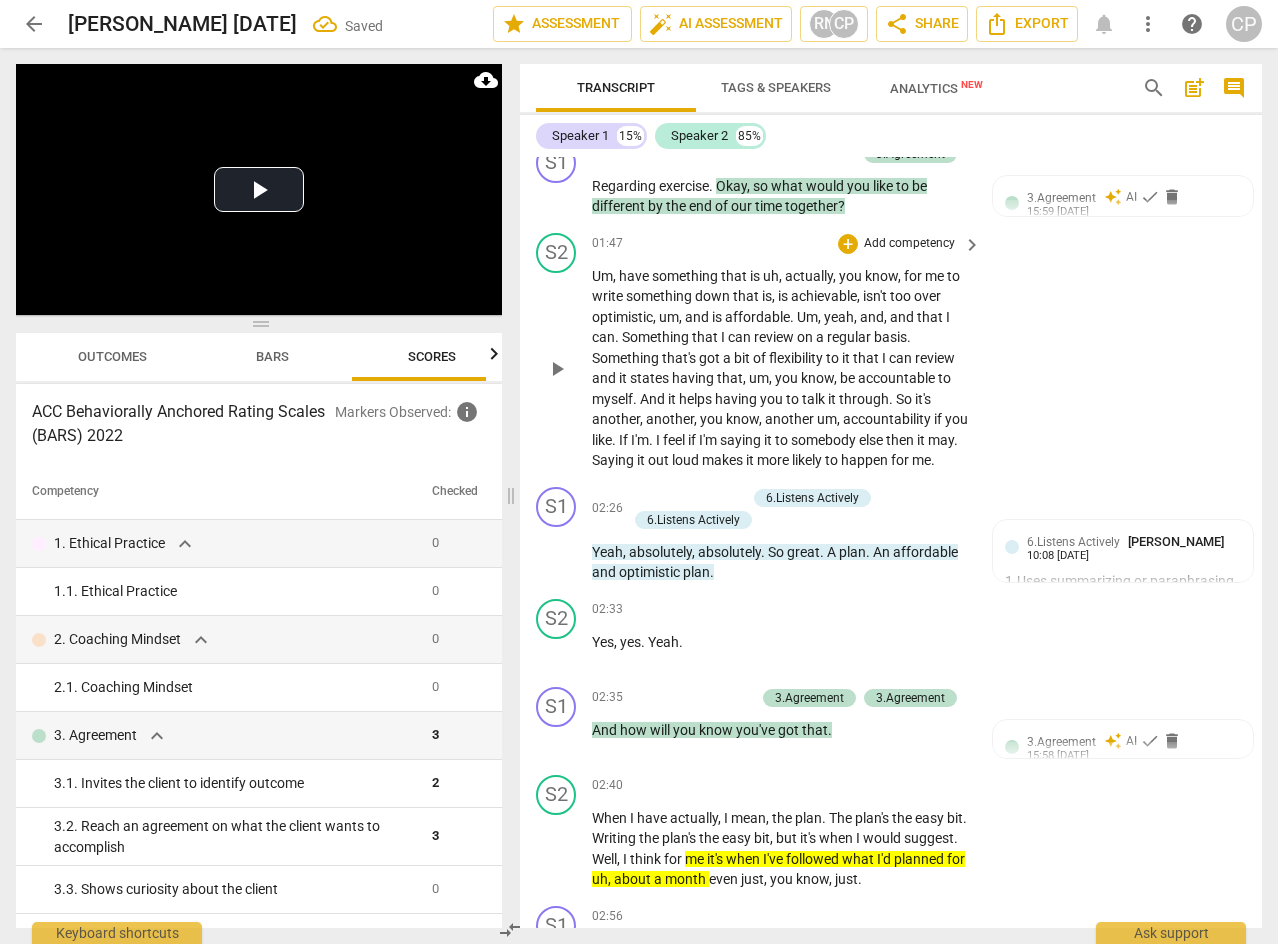 scroll, scrollTop: 0, scrollLeft: 26, axis: horizontal 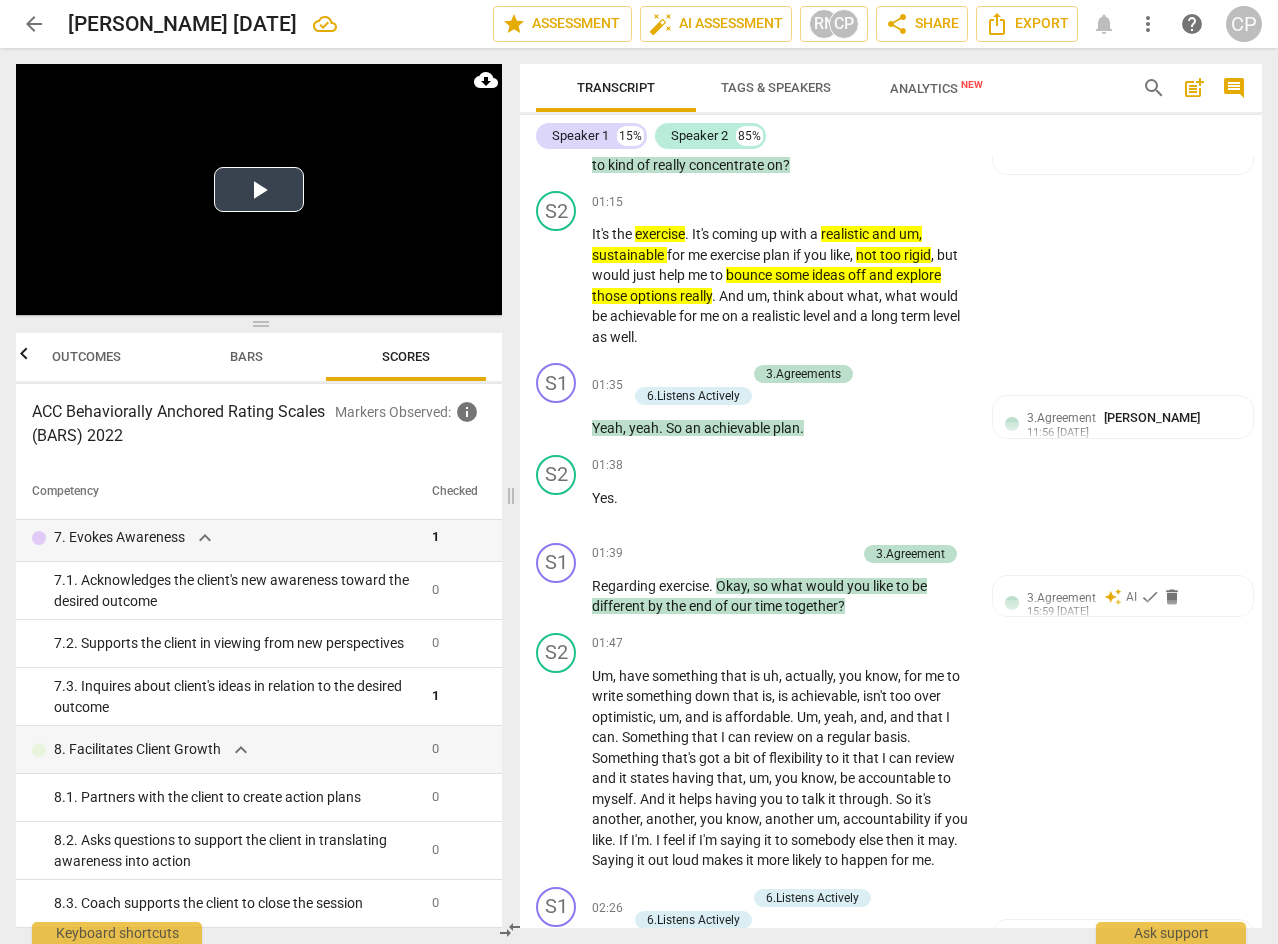 click at bounding box center [259, 189] 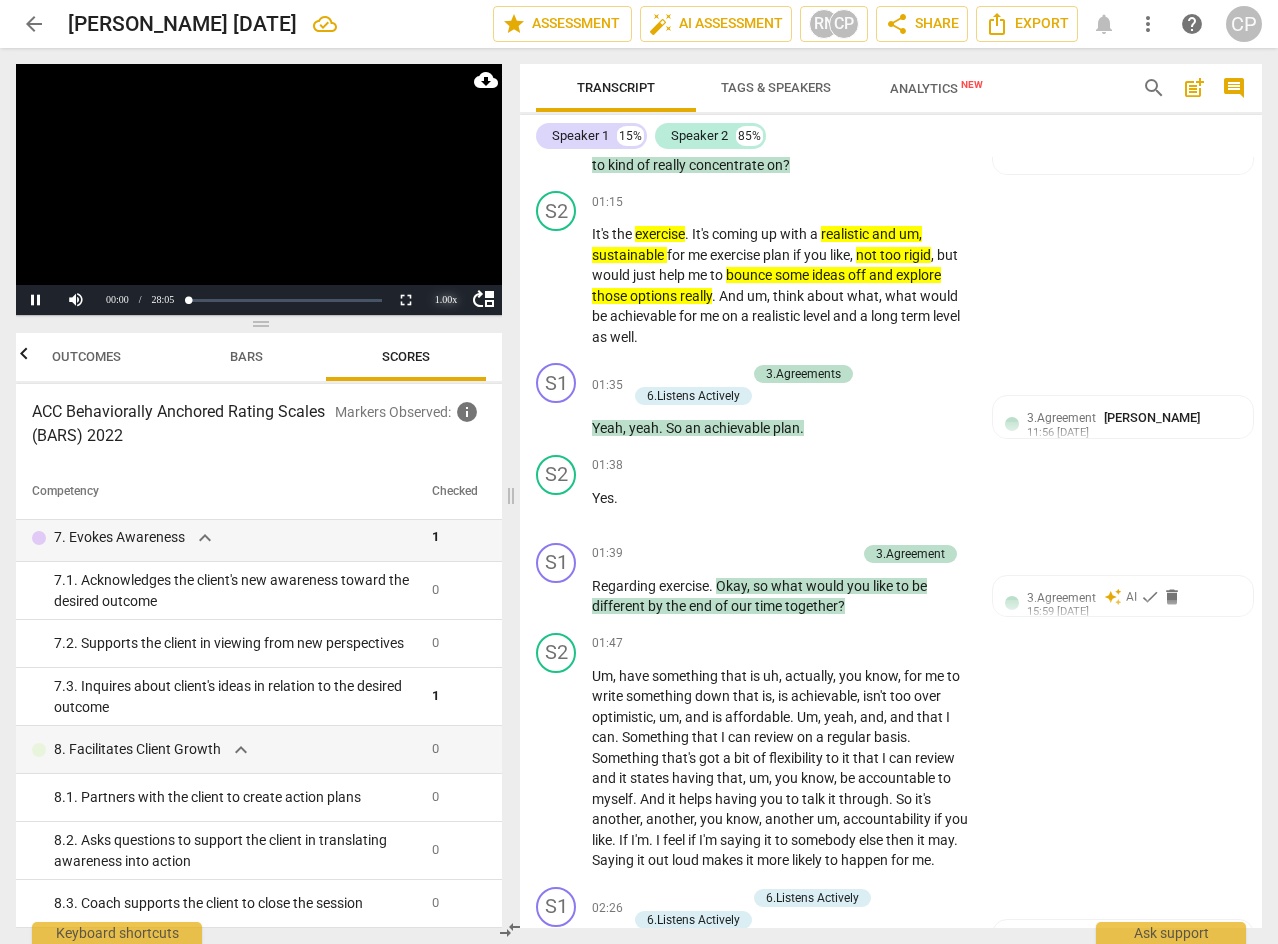click on "1.00 x" at bounding box center [446, 300] 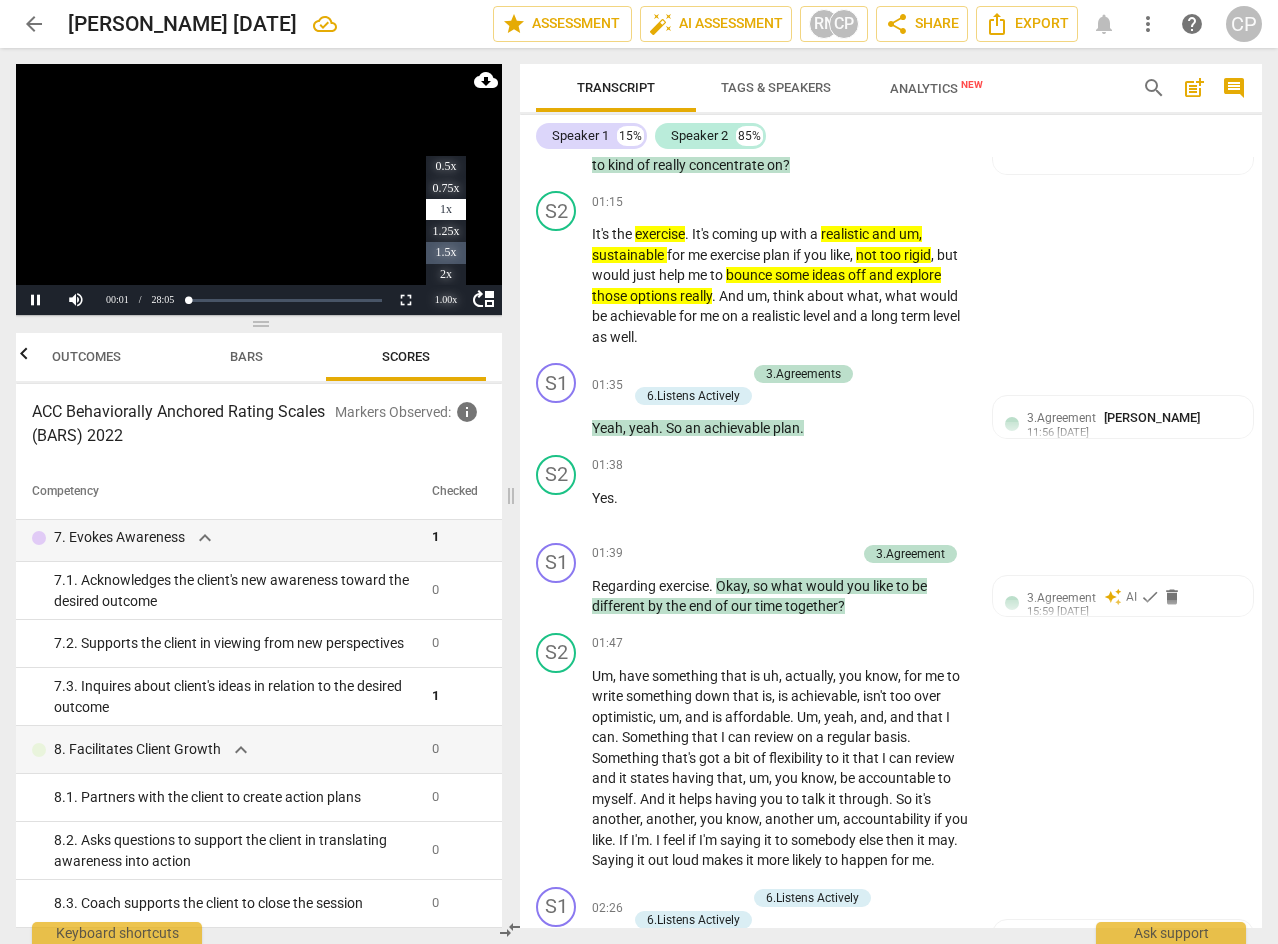 click on "1.5x" at bounding box center [446, 253] 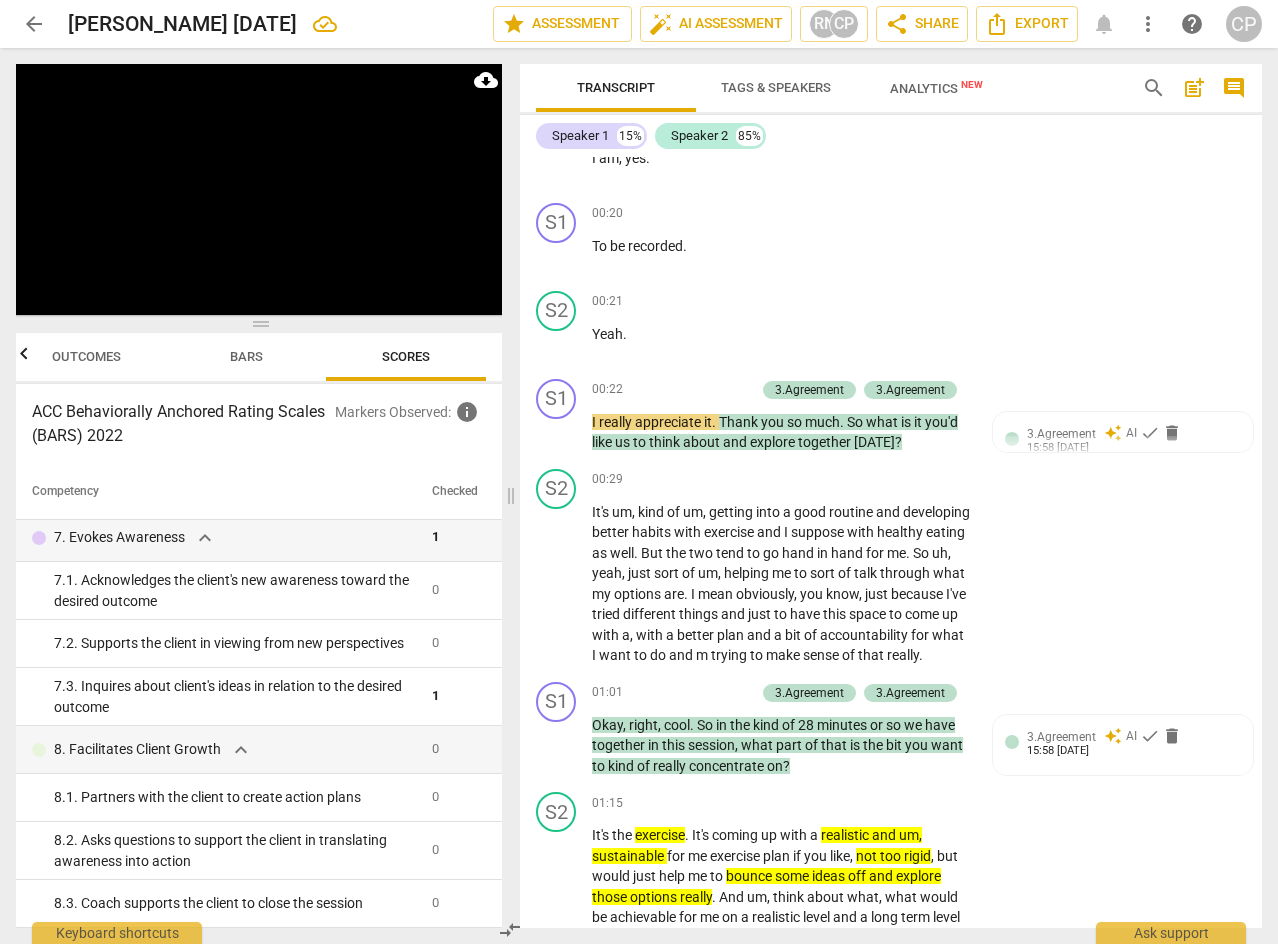 scroll, scrollTop: 553, scrollLeft: 0, axis: vertical 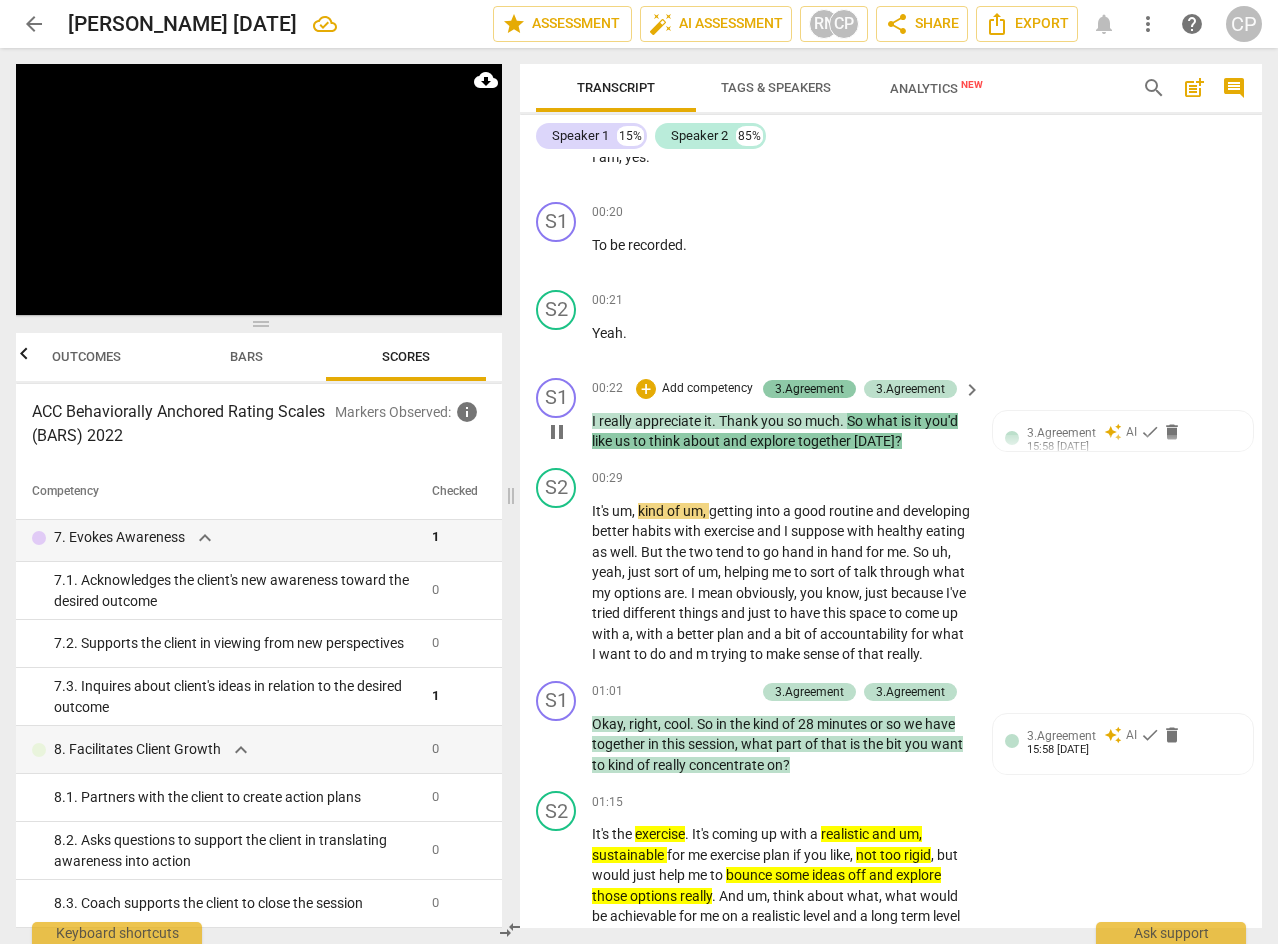 click on "3.Agreement" at bounding box center (809, 389) 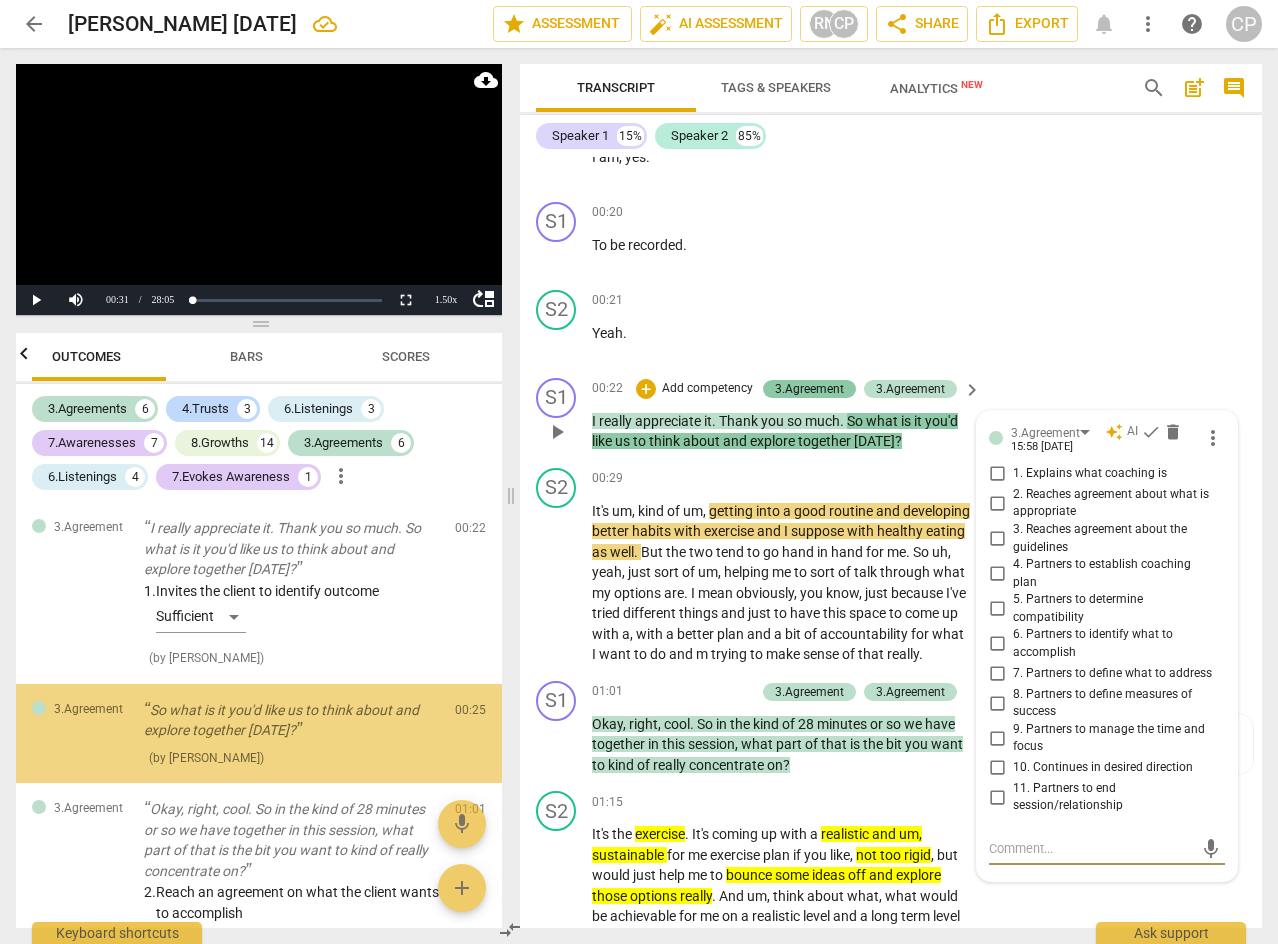 scroll, scrollTop: 18, scrollLeft: 0, axis: vertical 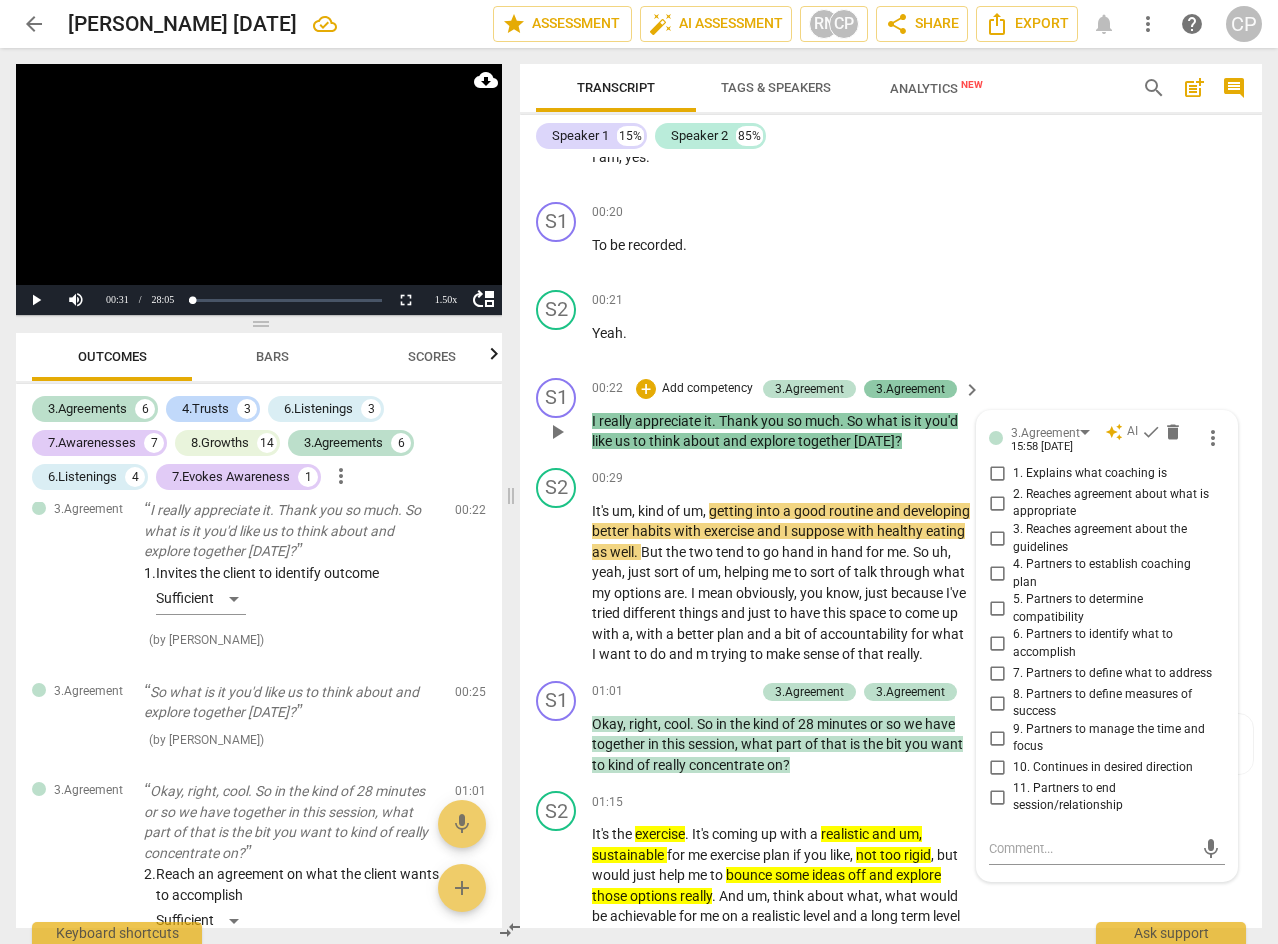 click on "3.Agreement" at bounding box center (910, 389) 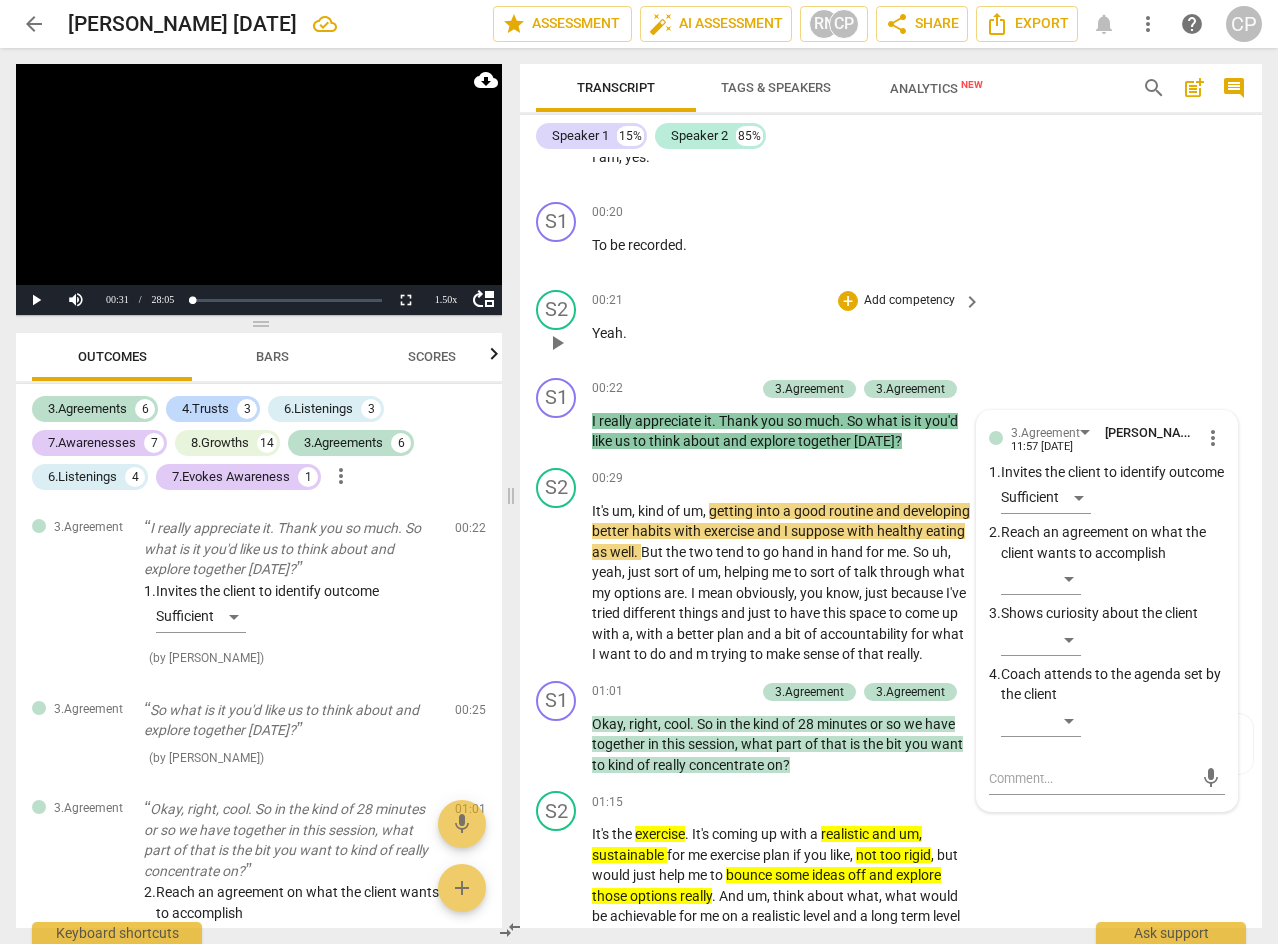 click on "S2 play_arrow pause 00:21 + Add competency keyboard_arrow_right Yeah ." at bounding box center [891, 326] 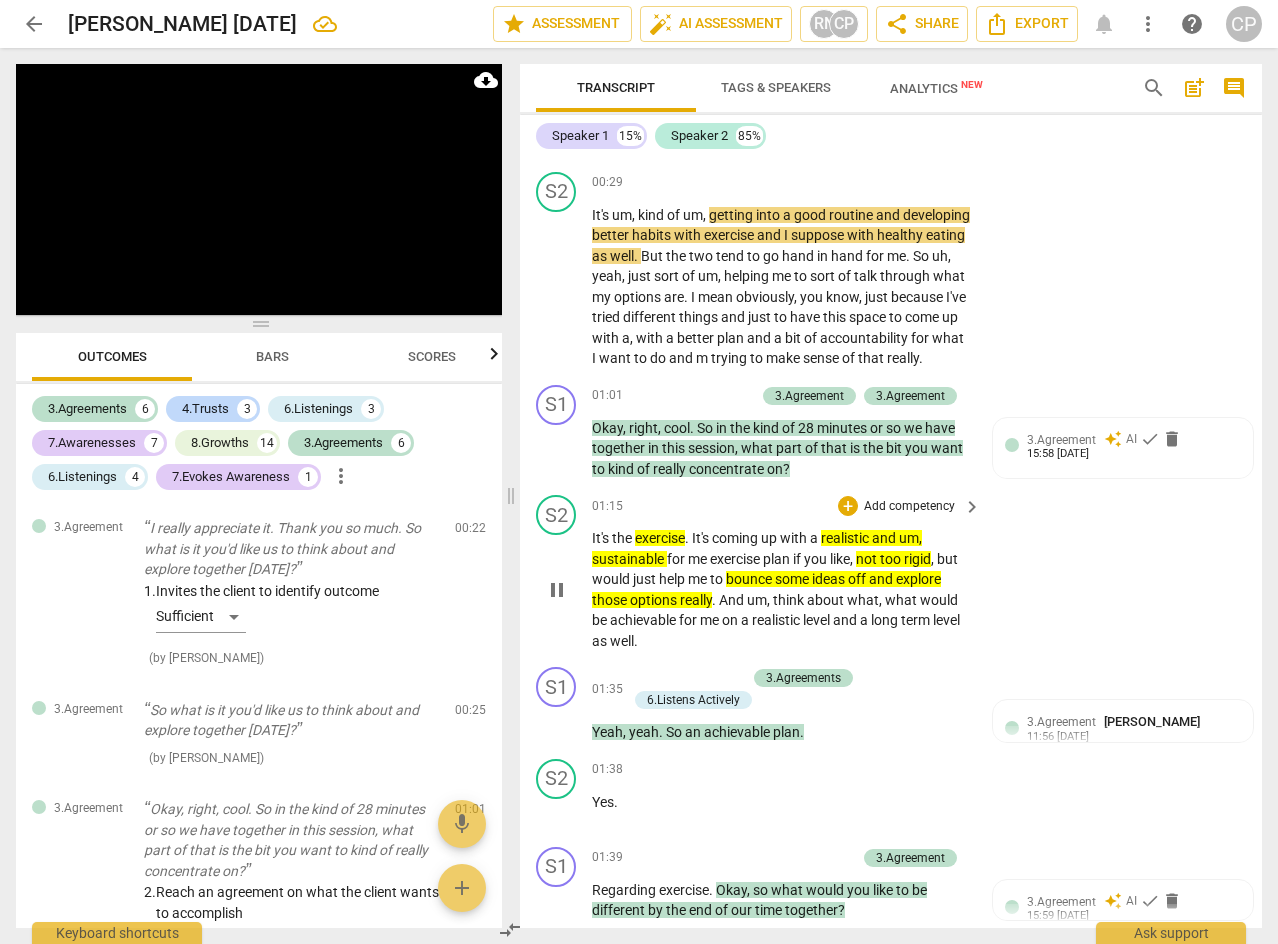 scroll, scrollTop: 853, scrollLeft: 0, axis: vertical 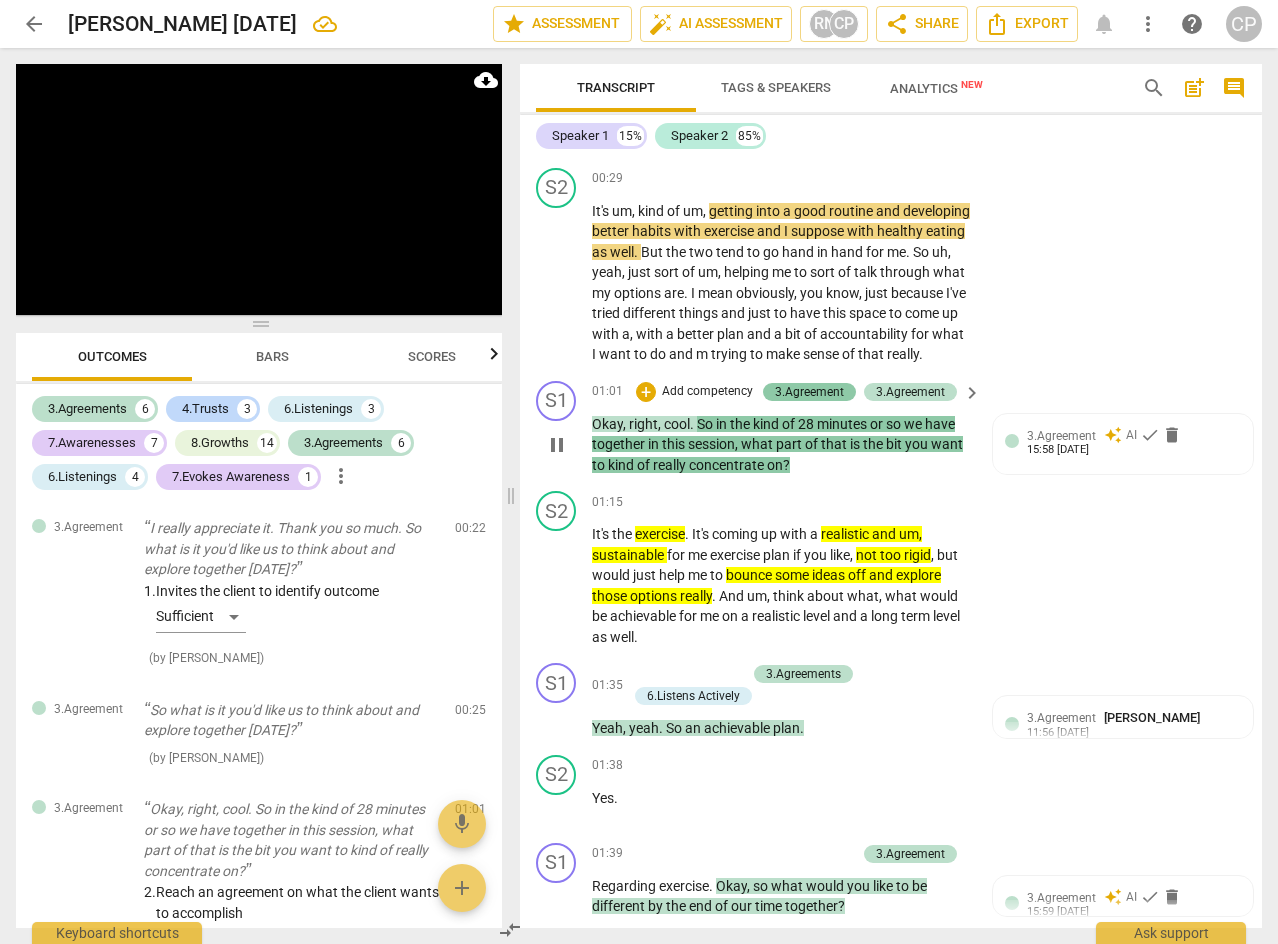 click on "3.Agreement" at bounding box center (809, 392) 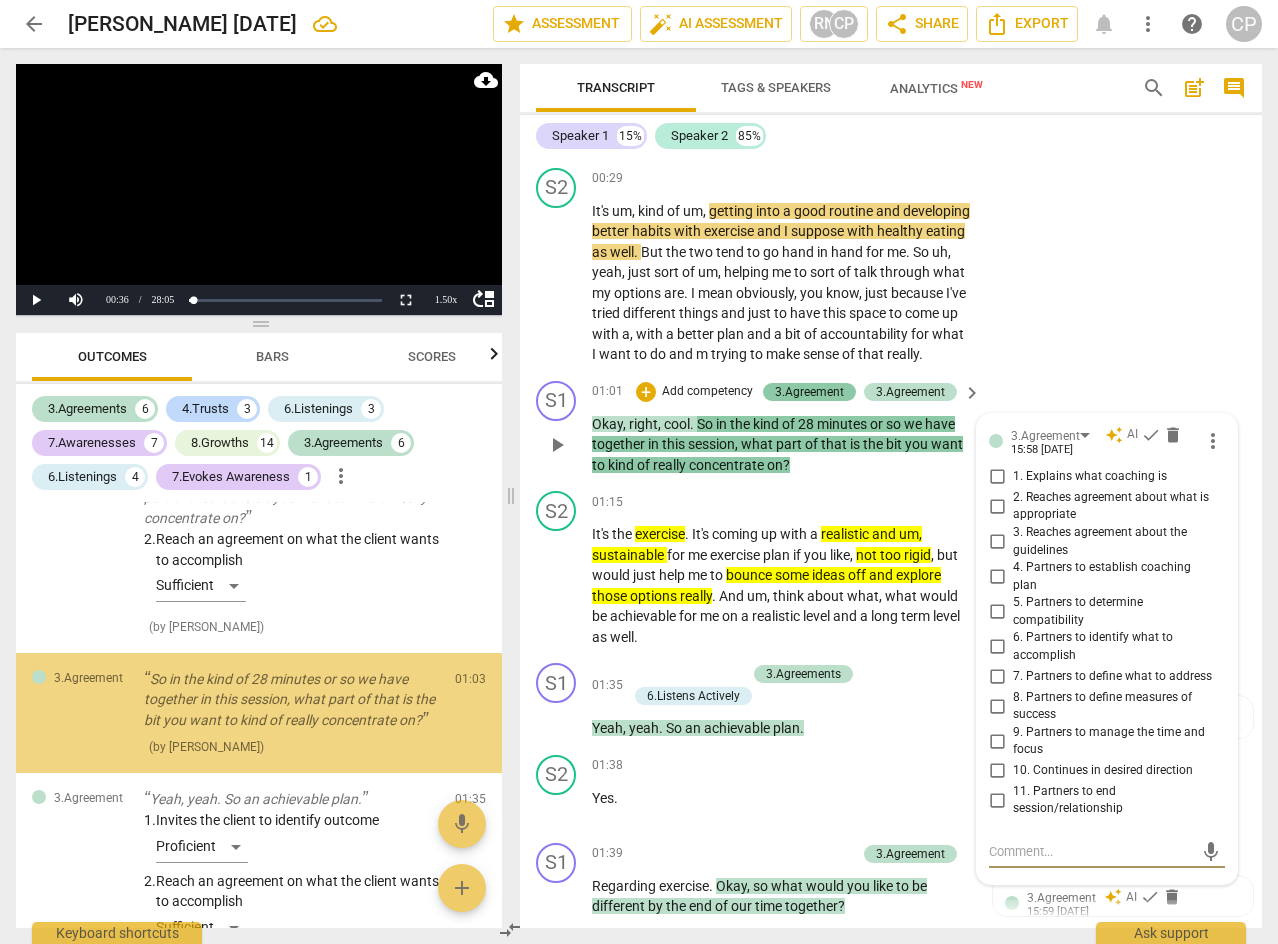 scroll, scrollTop: 361, scrollLeft: 0, axis: vertical 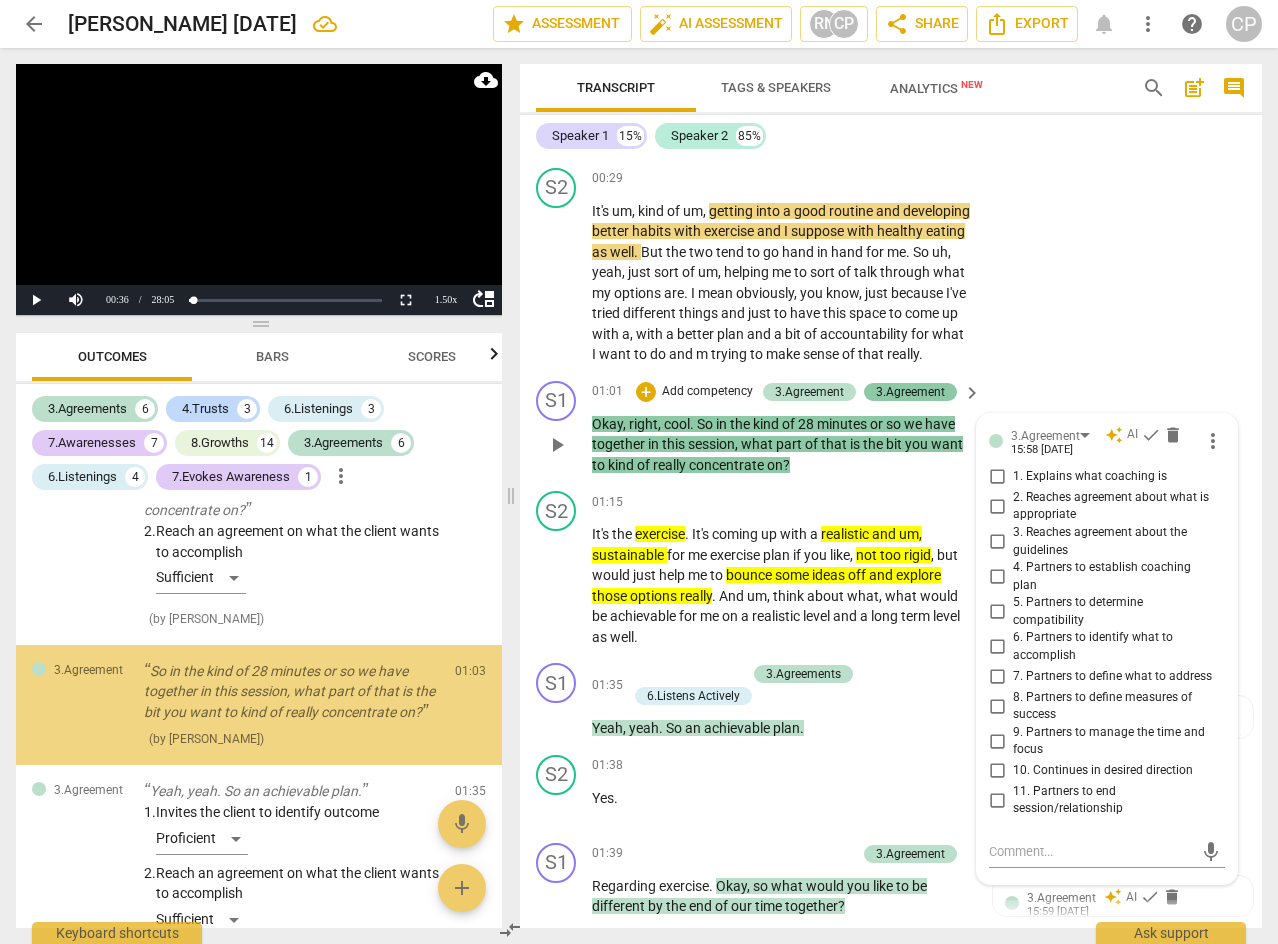 click on "3.Agreement" at bounding box center (910, 392) 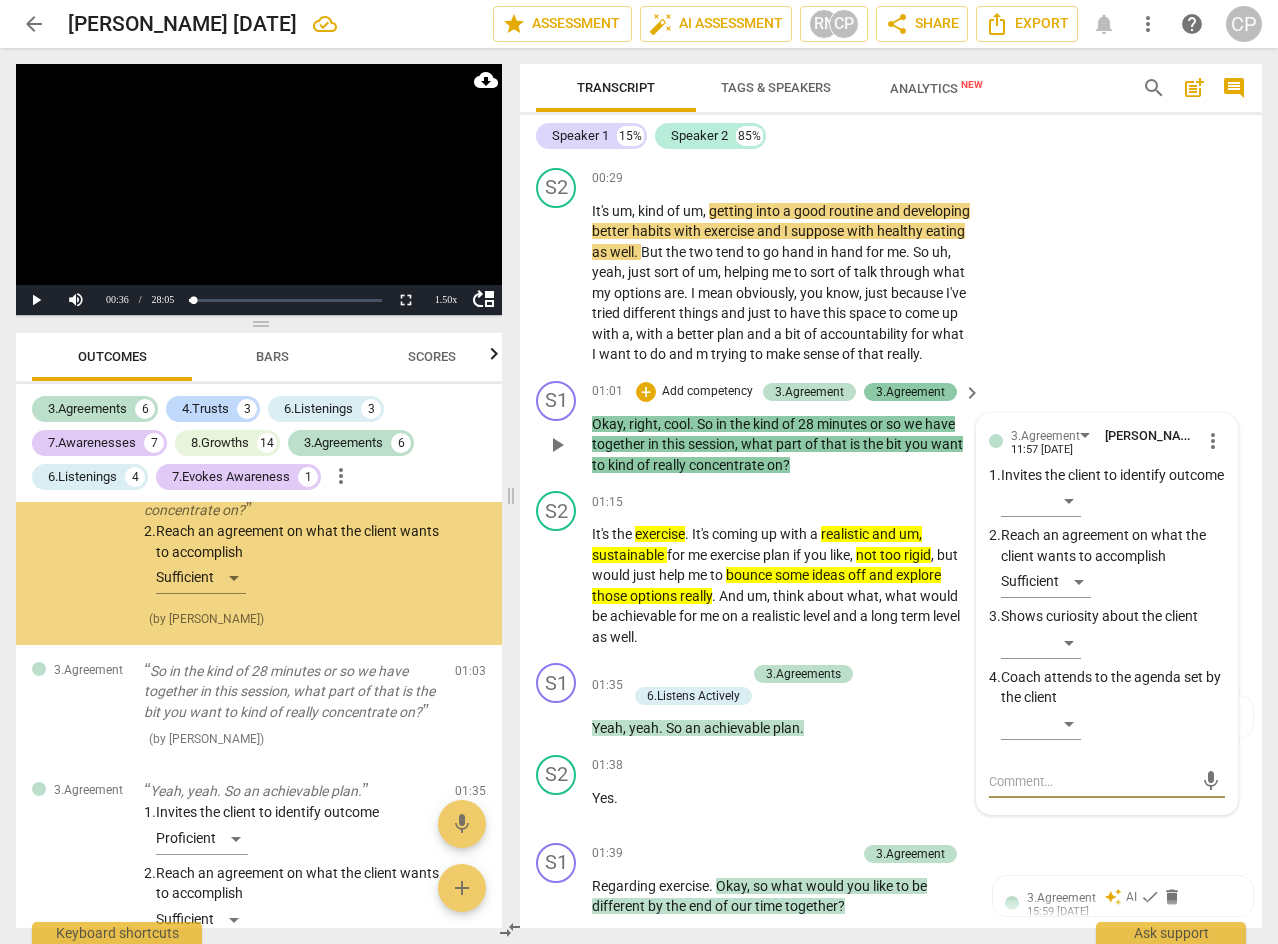 scroll, scrollTop: 179, scrollLeft: 0, axis: vertical 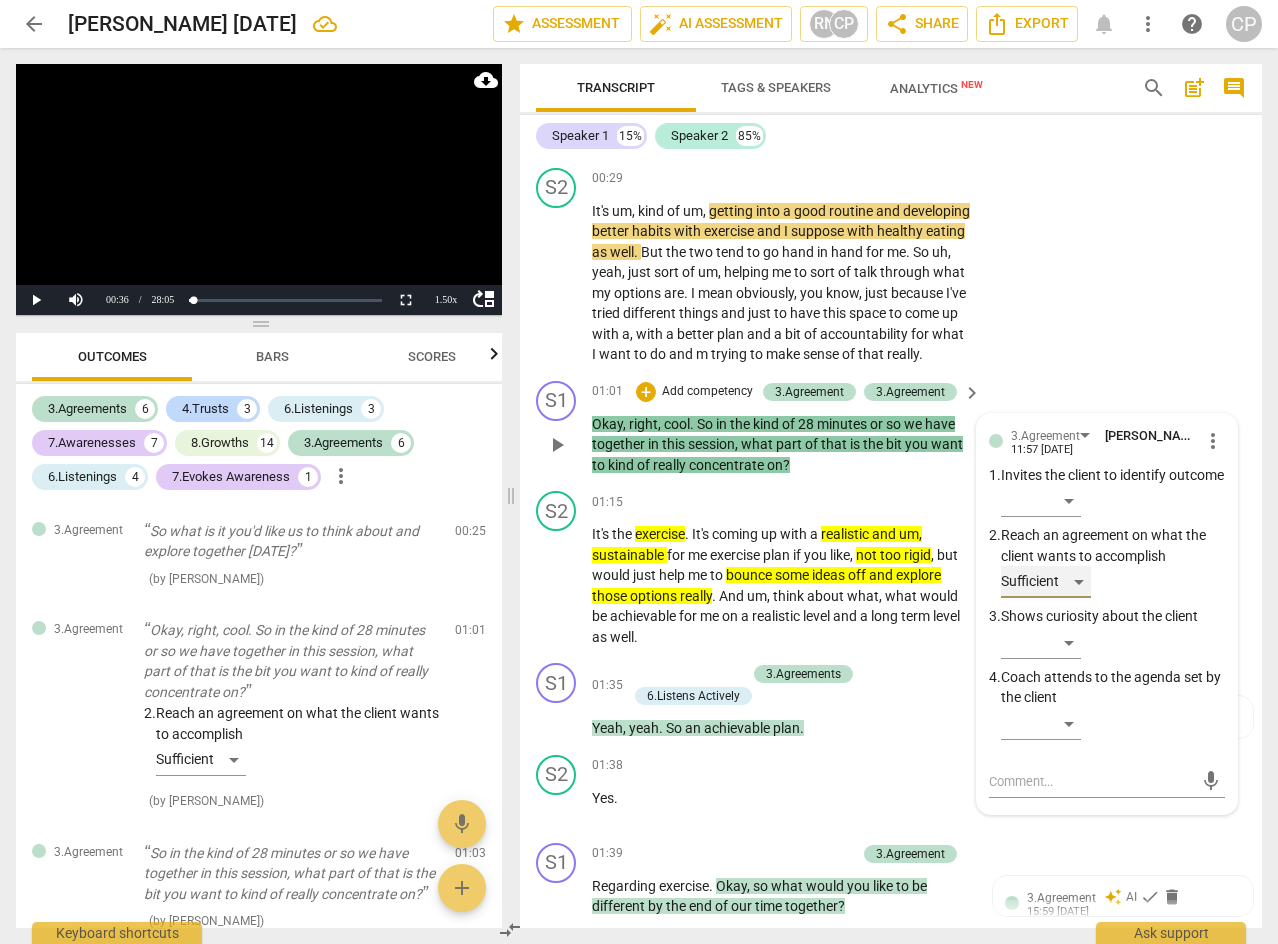 click on "Sufficient" at bounding box center (1046, 582) 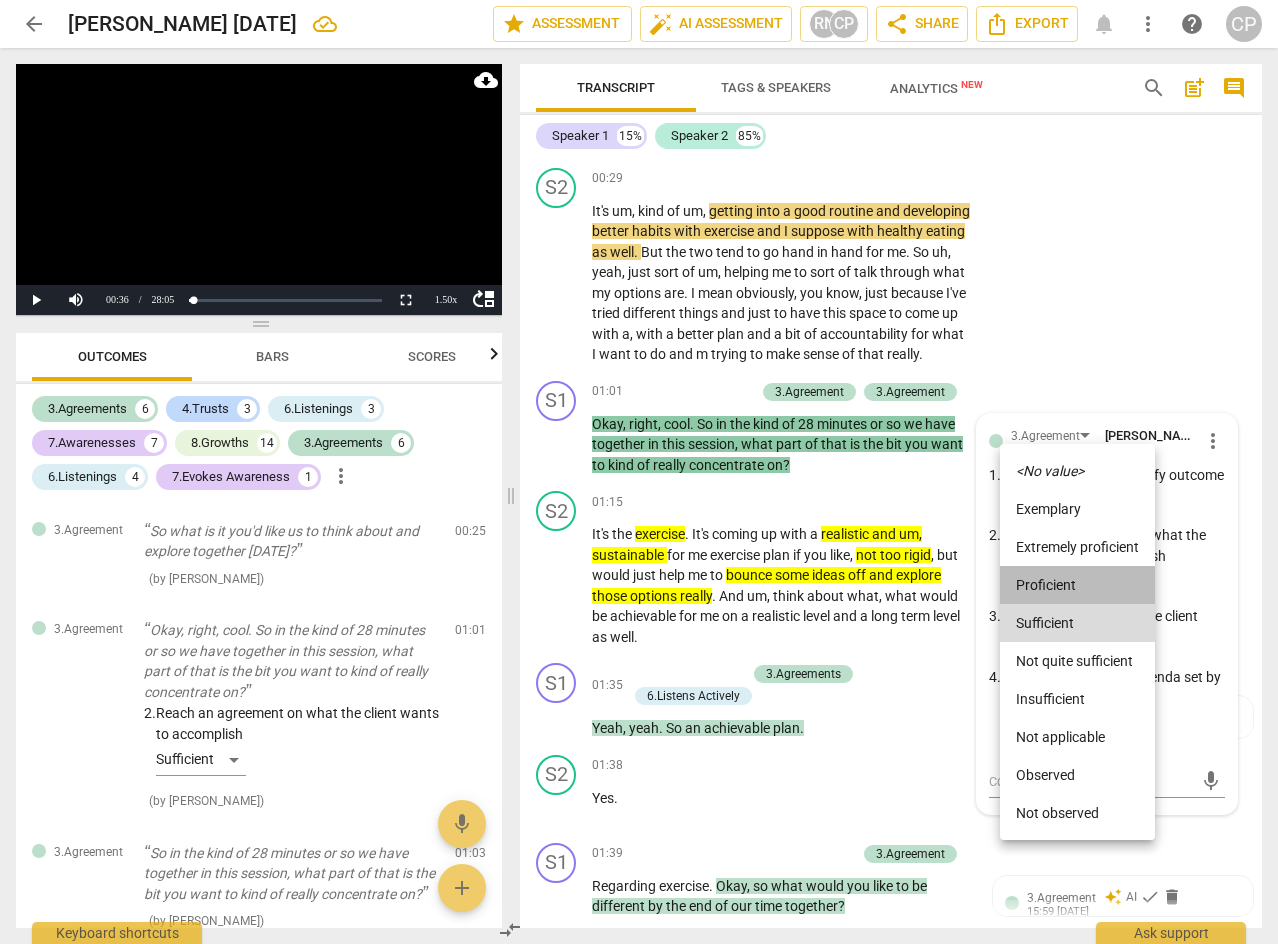 click on "Proficient" at bounding box center [1077, 585] 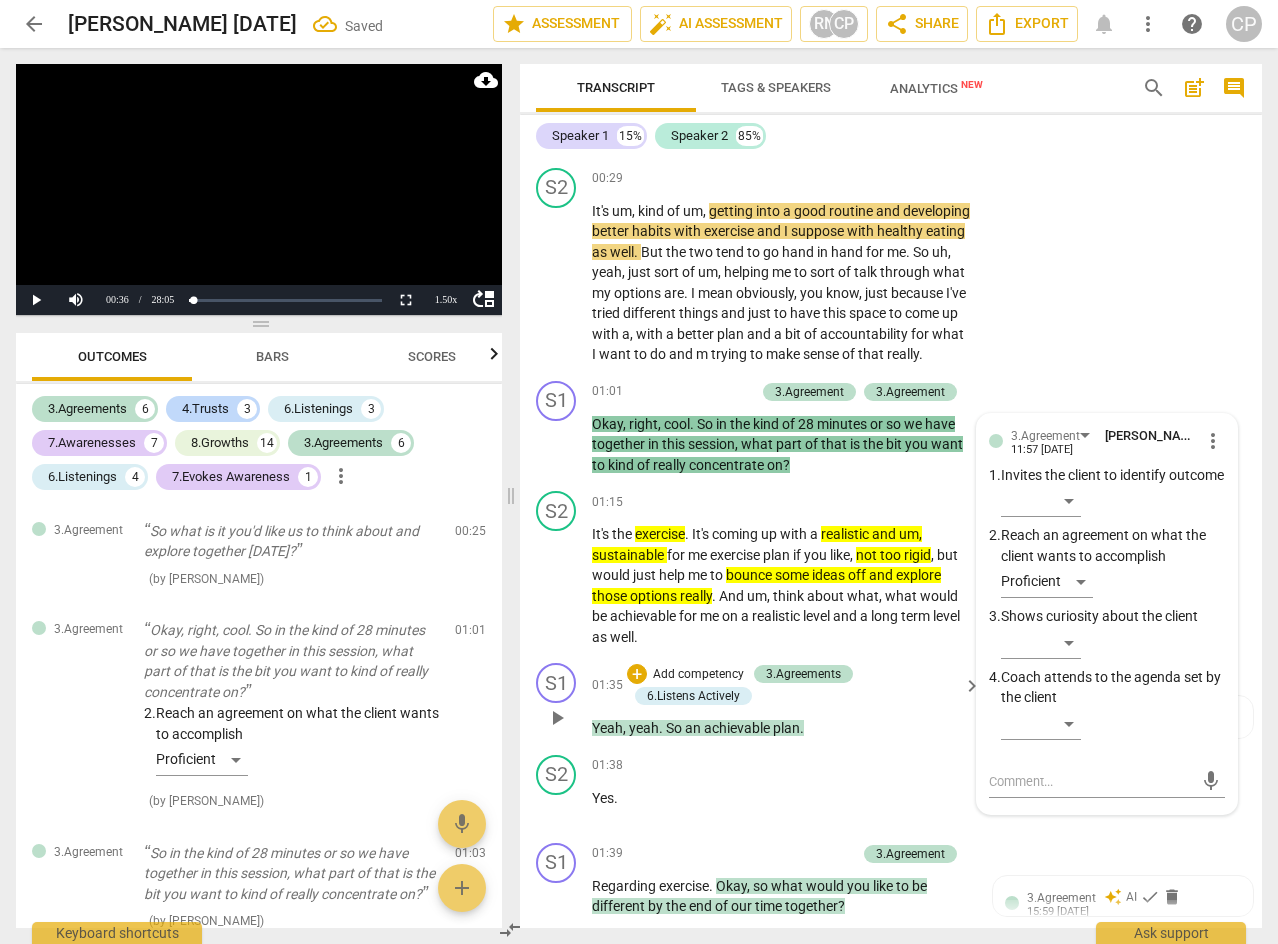 click on "+ Add competency 3.Agreements 6.Listens Actively" at bounding box center (792, 685) 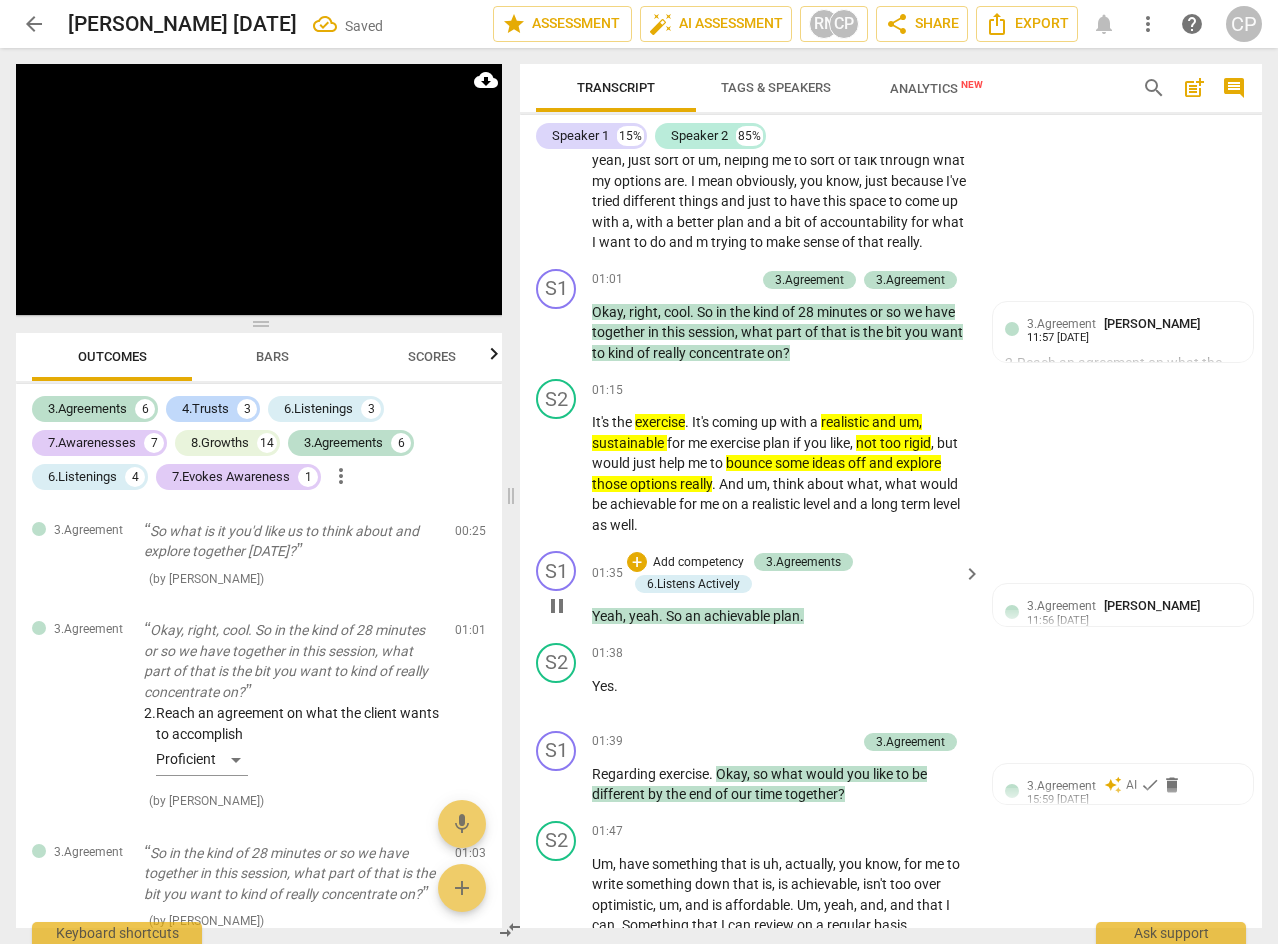 scroll, scrollTop: 1053, scrollLeft: 0, axis: vertical 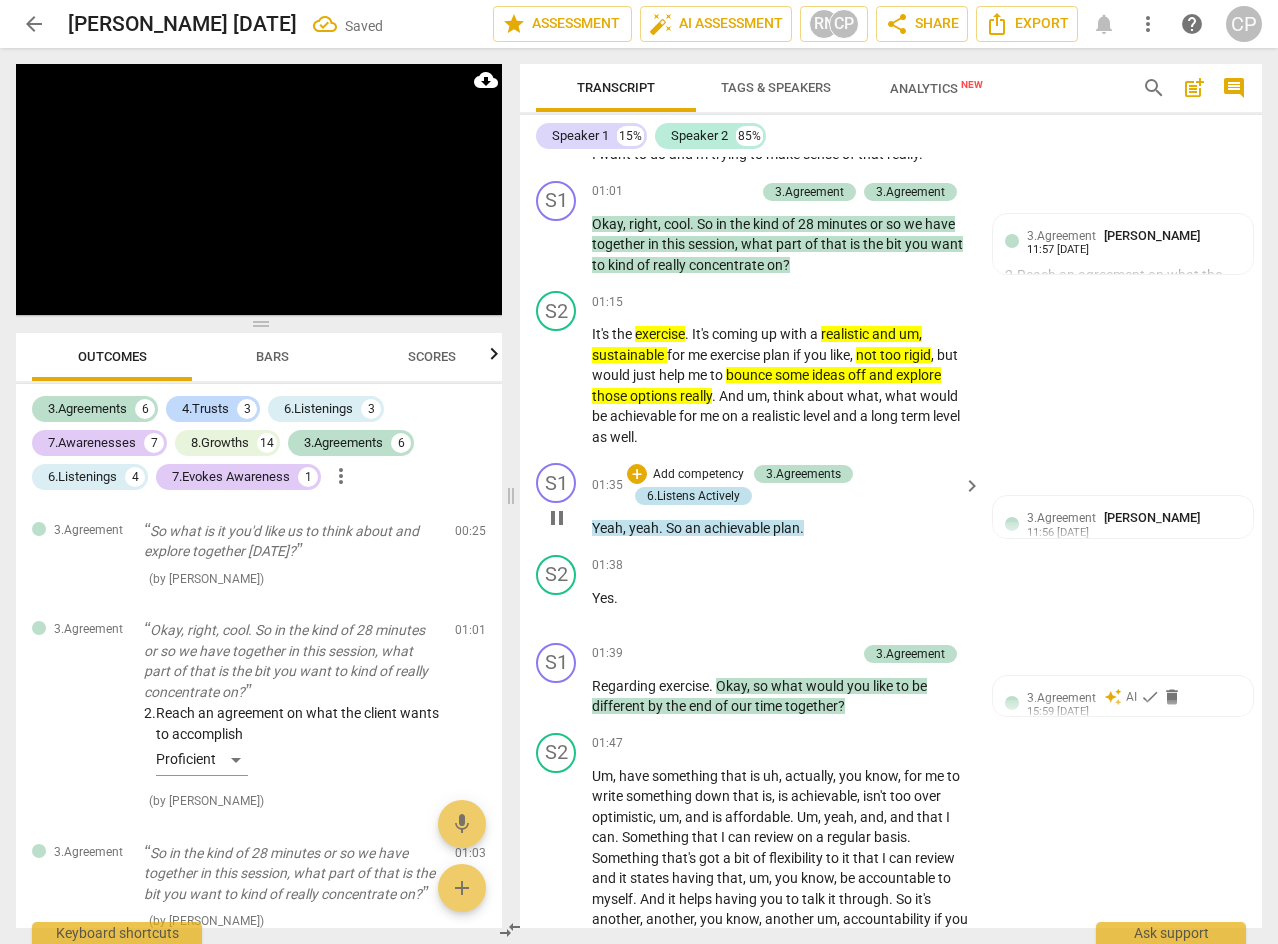 click on "6.Listens Actively" at bounding box center (693, 496) 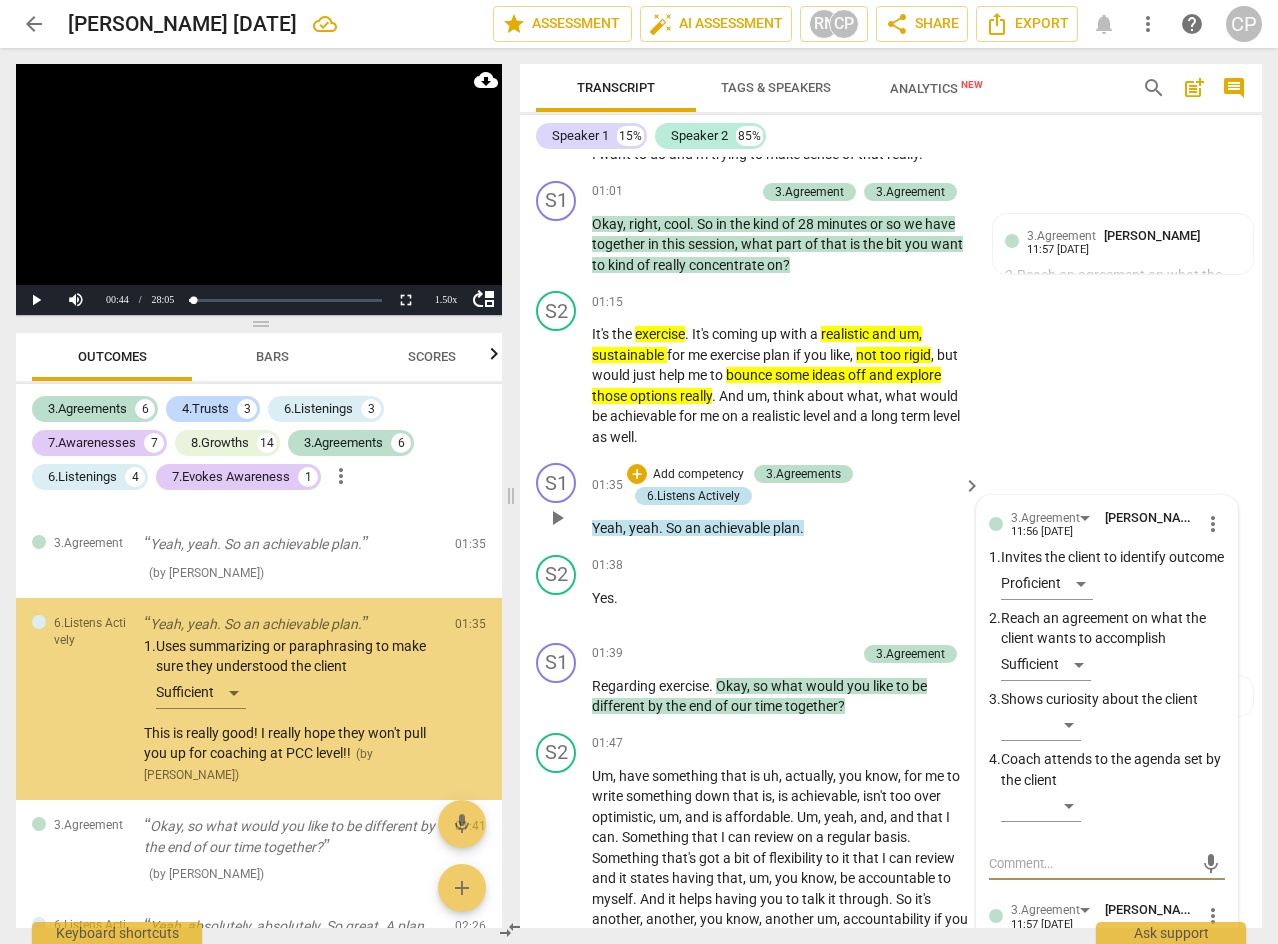 scroll, scrollTop: 834, scrollLeft: 0, axis: vertical 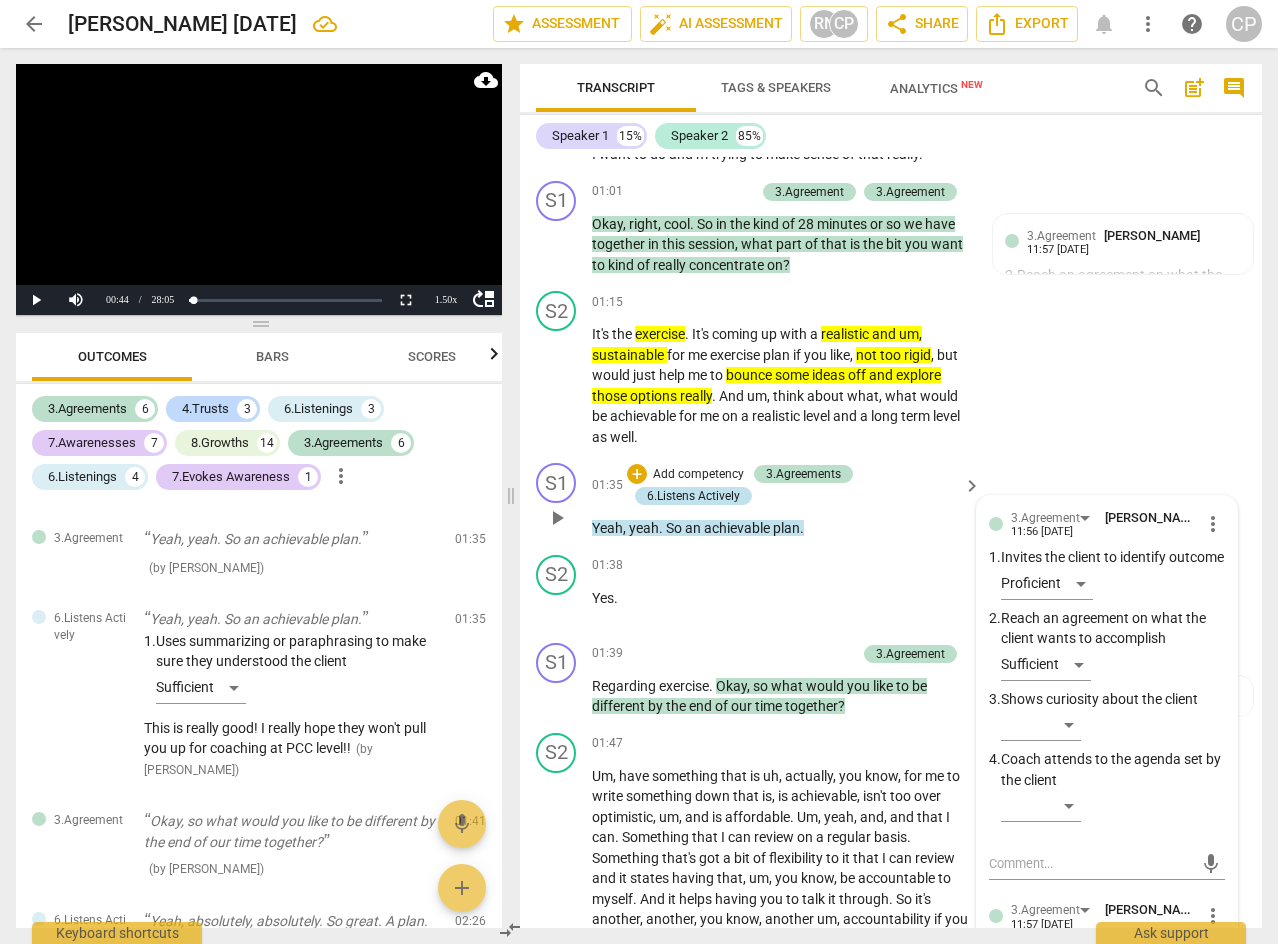 click on "6.Listens Actively" at bounding box center (693, 496) 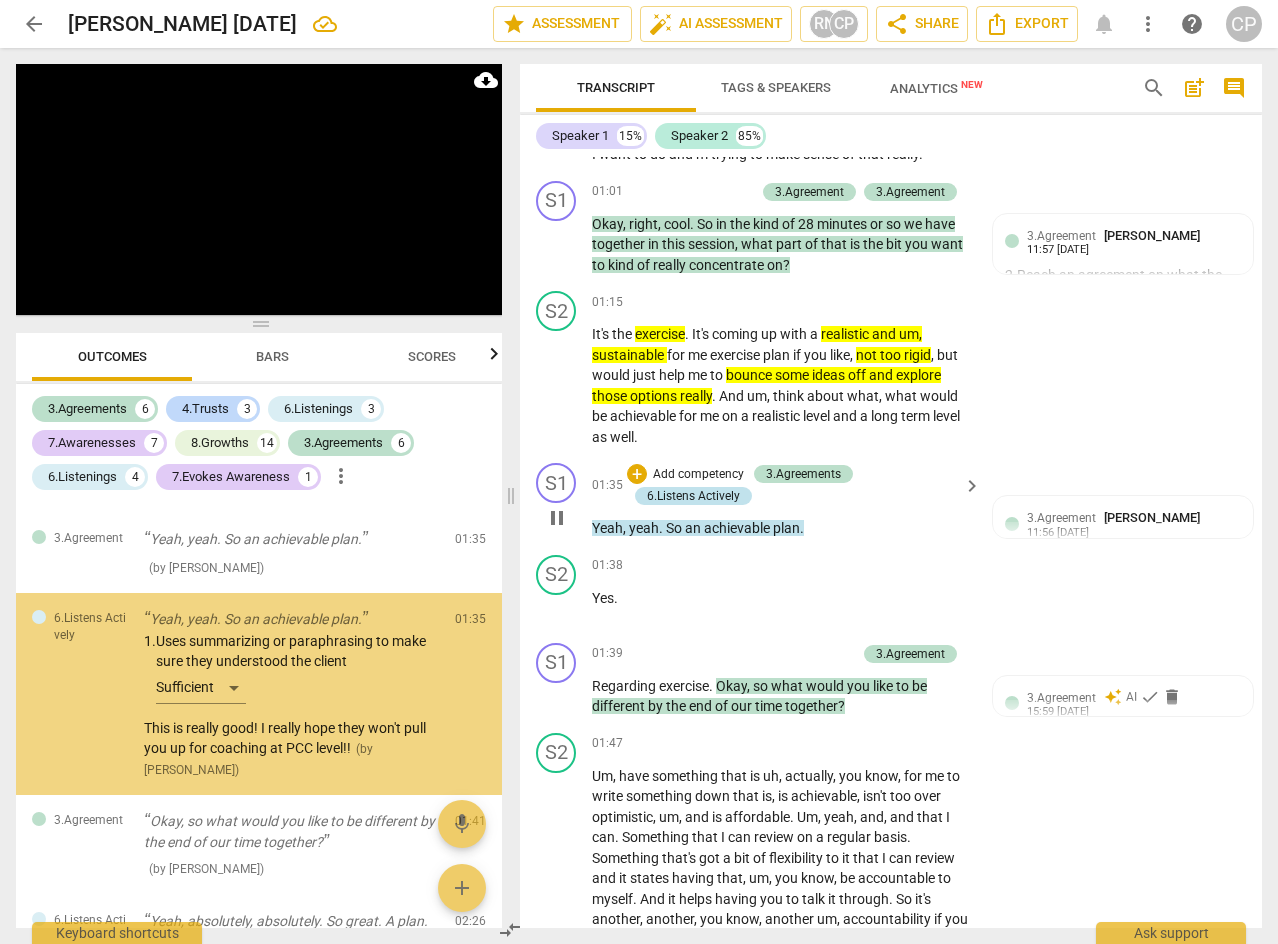 click on "6.Listens Actively" at bounding box center (693, 496) 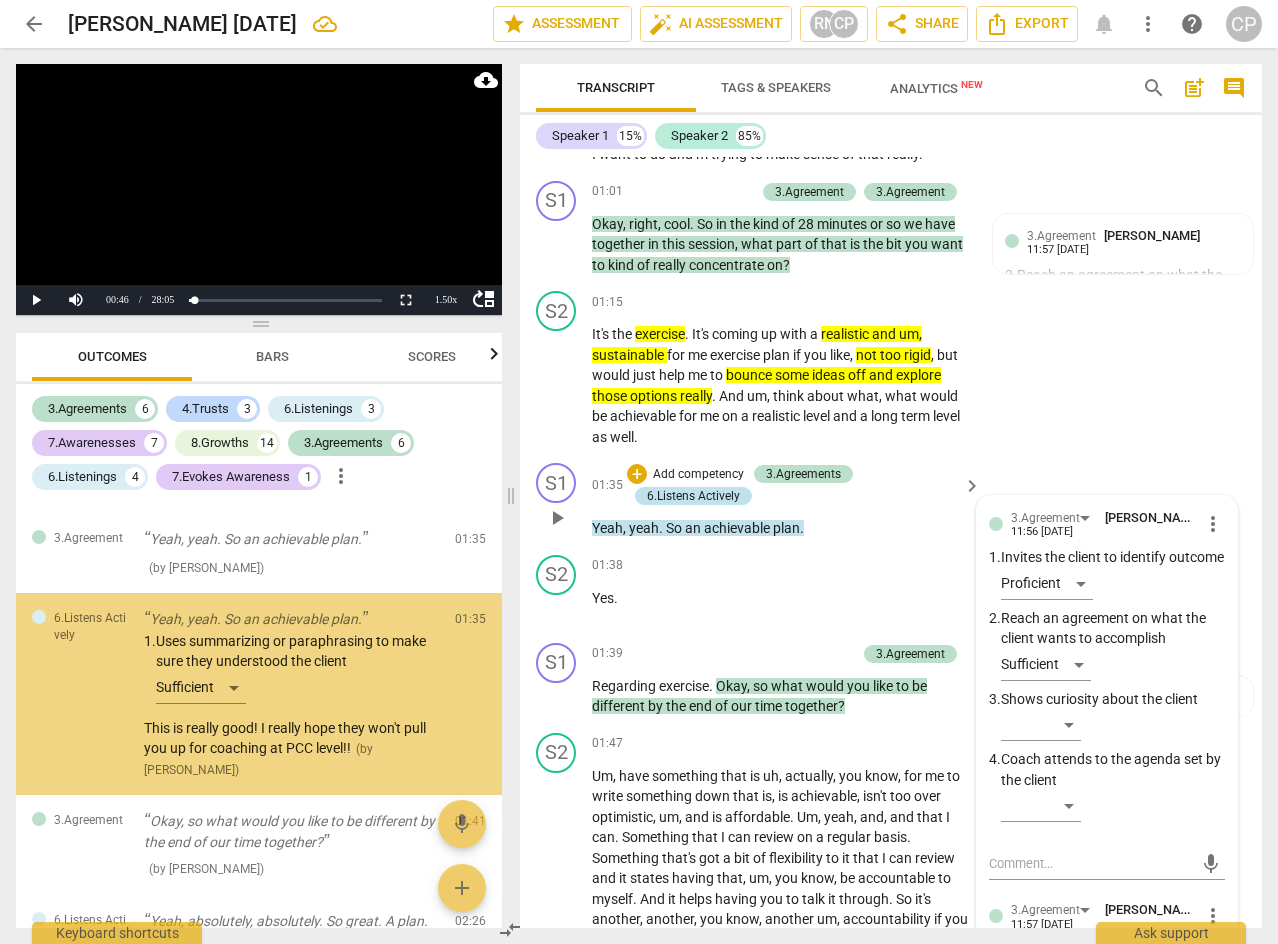 click on "6.Listens Actively" at bounding box center (693, 496) 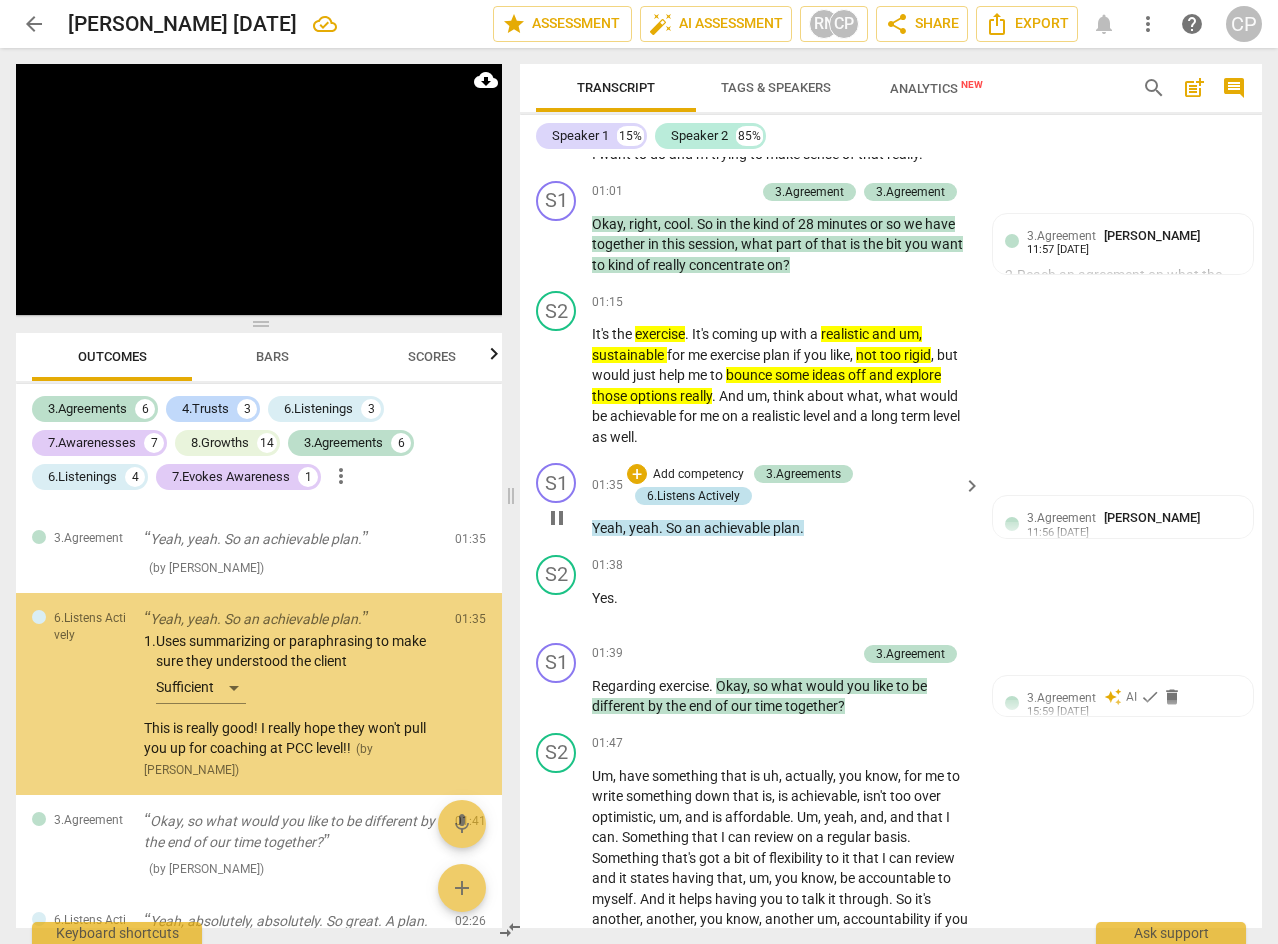 click on "6.Listens Actively" at bounding box center [693, 496] 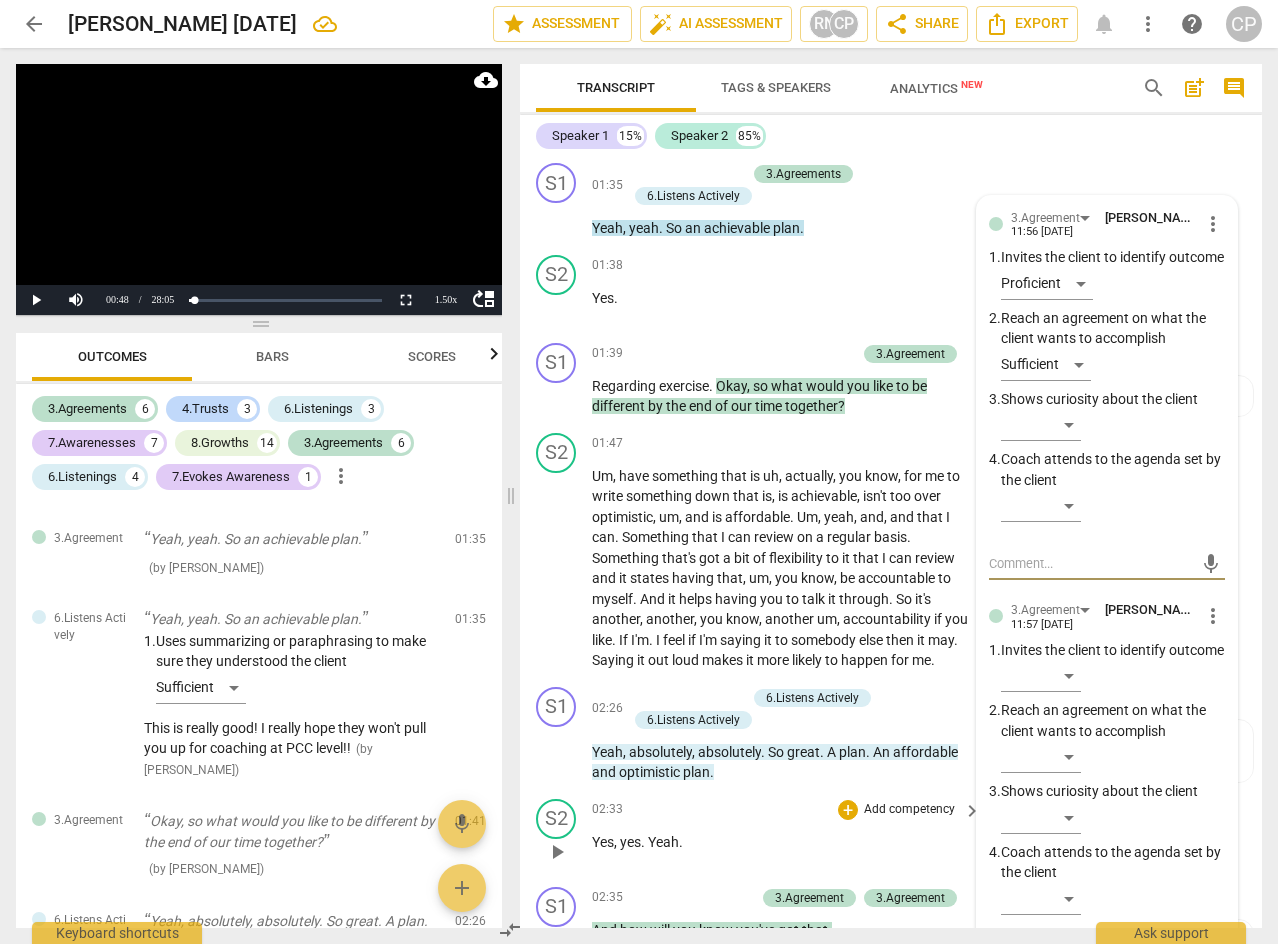 scroll, scrollTop: 1253, scrollLeft: 0, axis: vertical 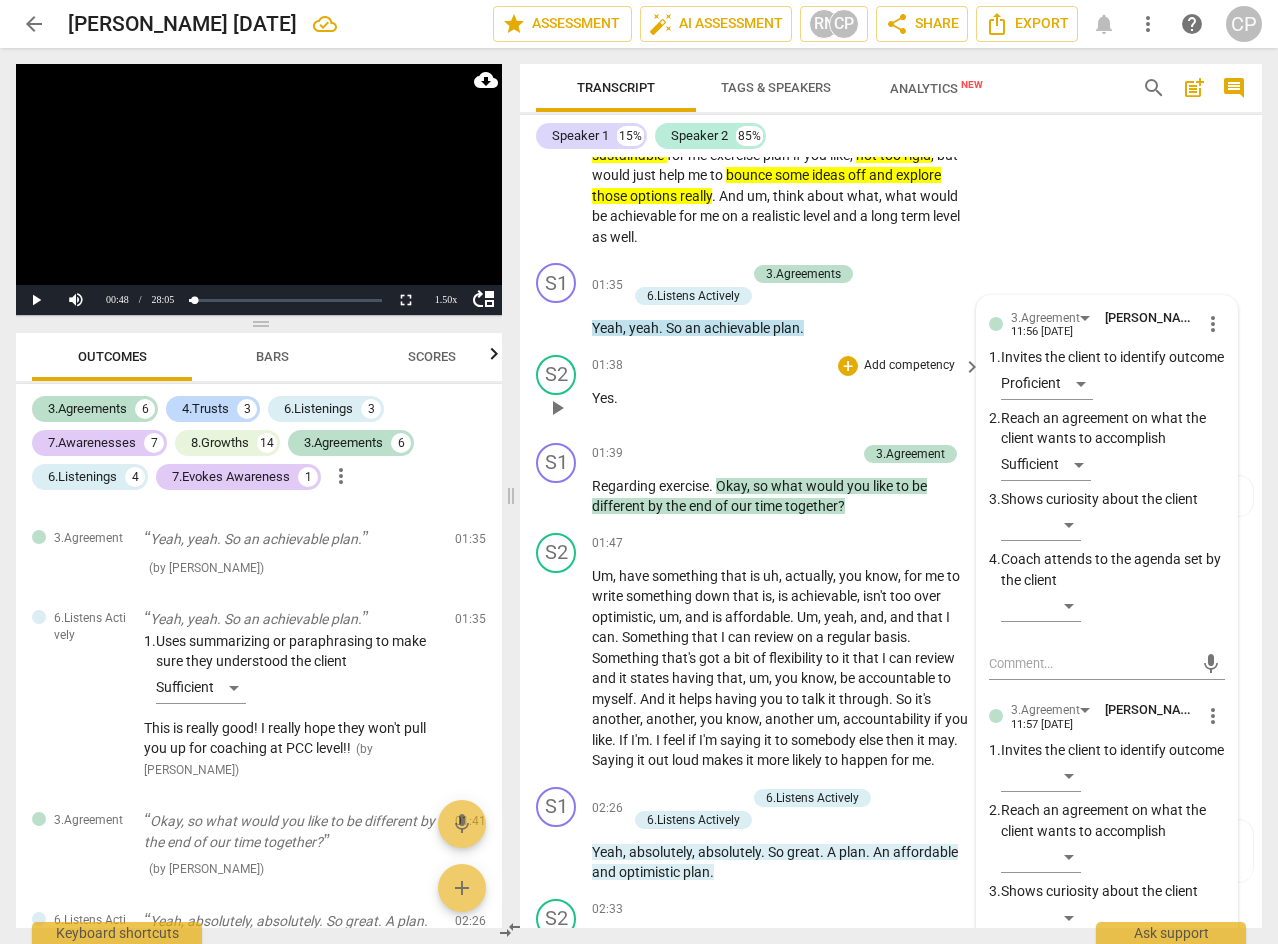 click on "Yes ." at bounding box center [781, 398] 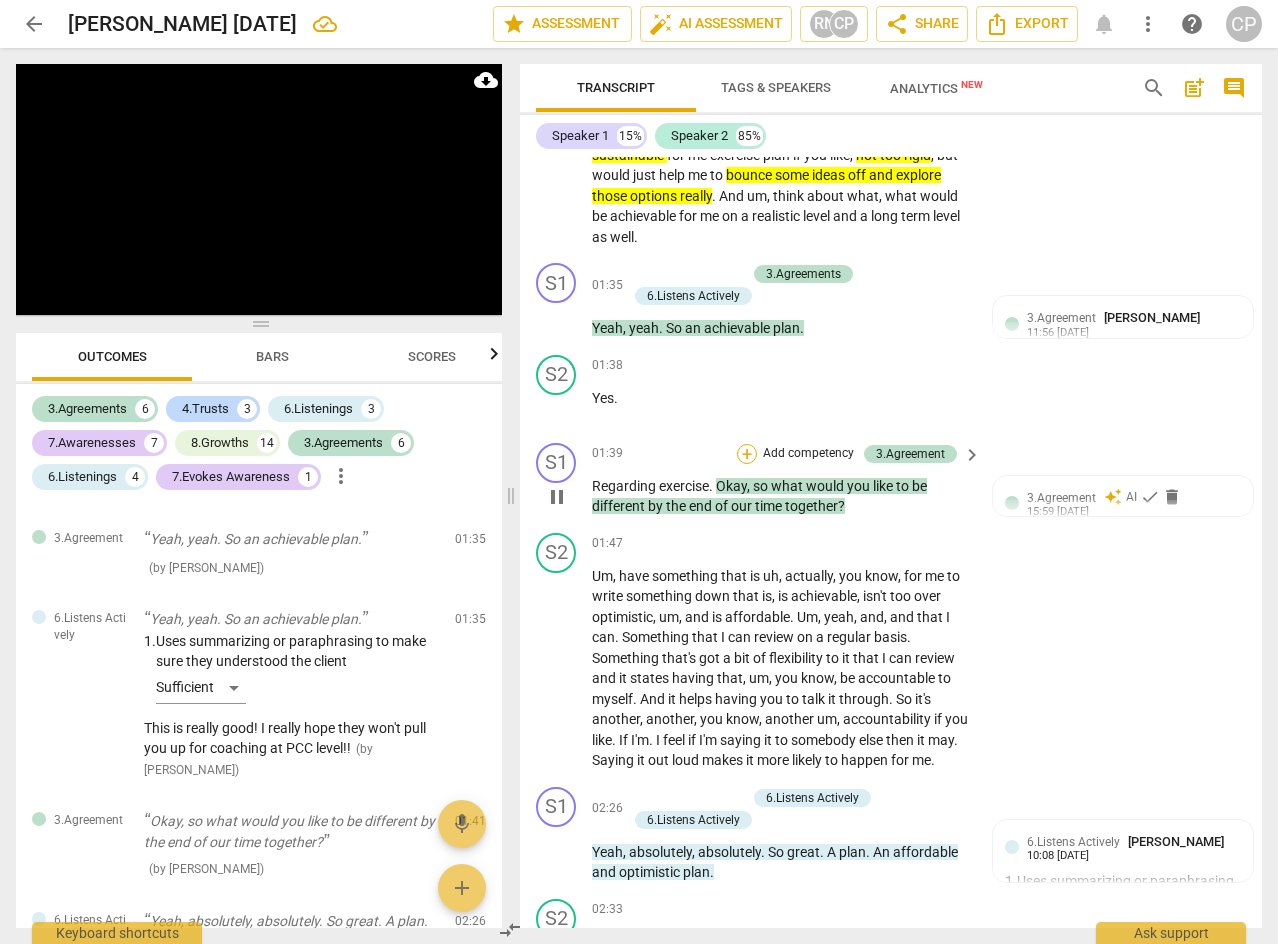 click on "+" at bounding box center [747, 454] 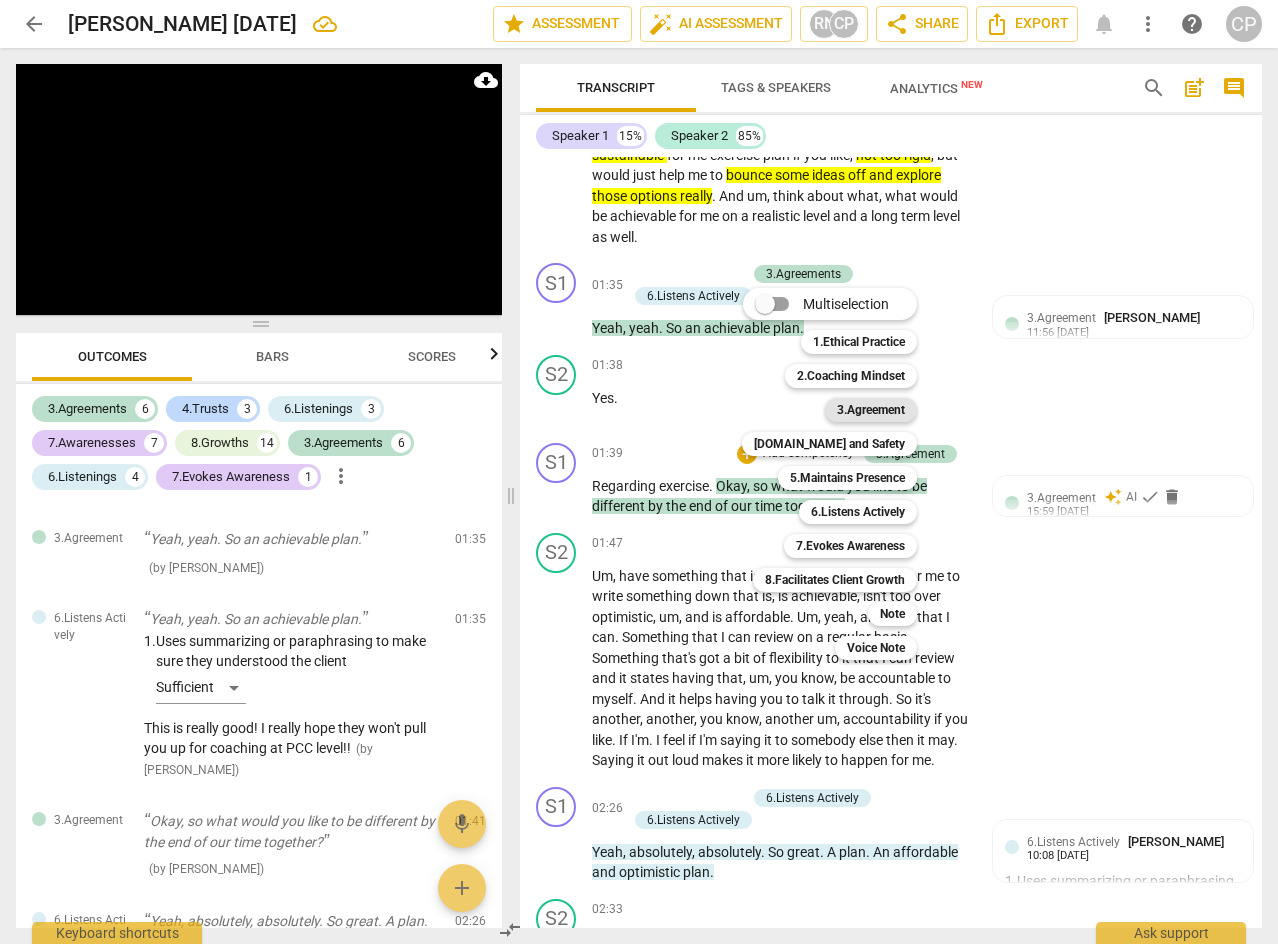 click on "3.Agreement" at bounding box center (871, 410) 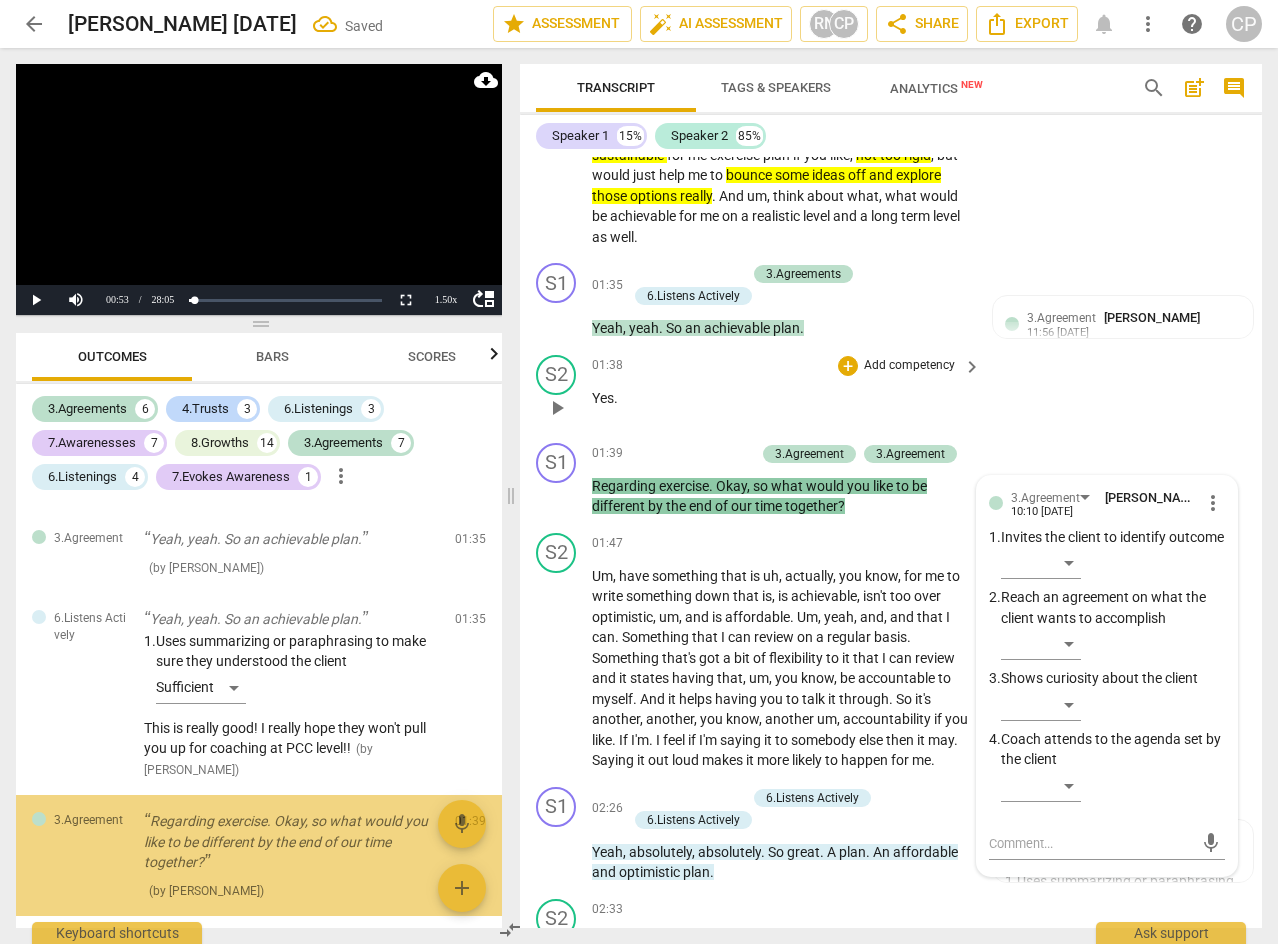scroll, scrollTop: 995, scrollLeft: 0, axis: vertical 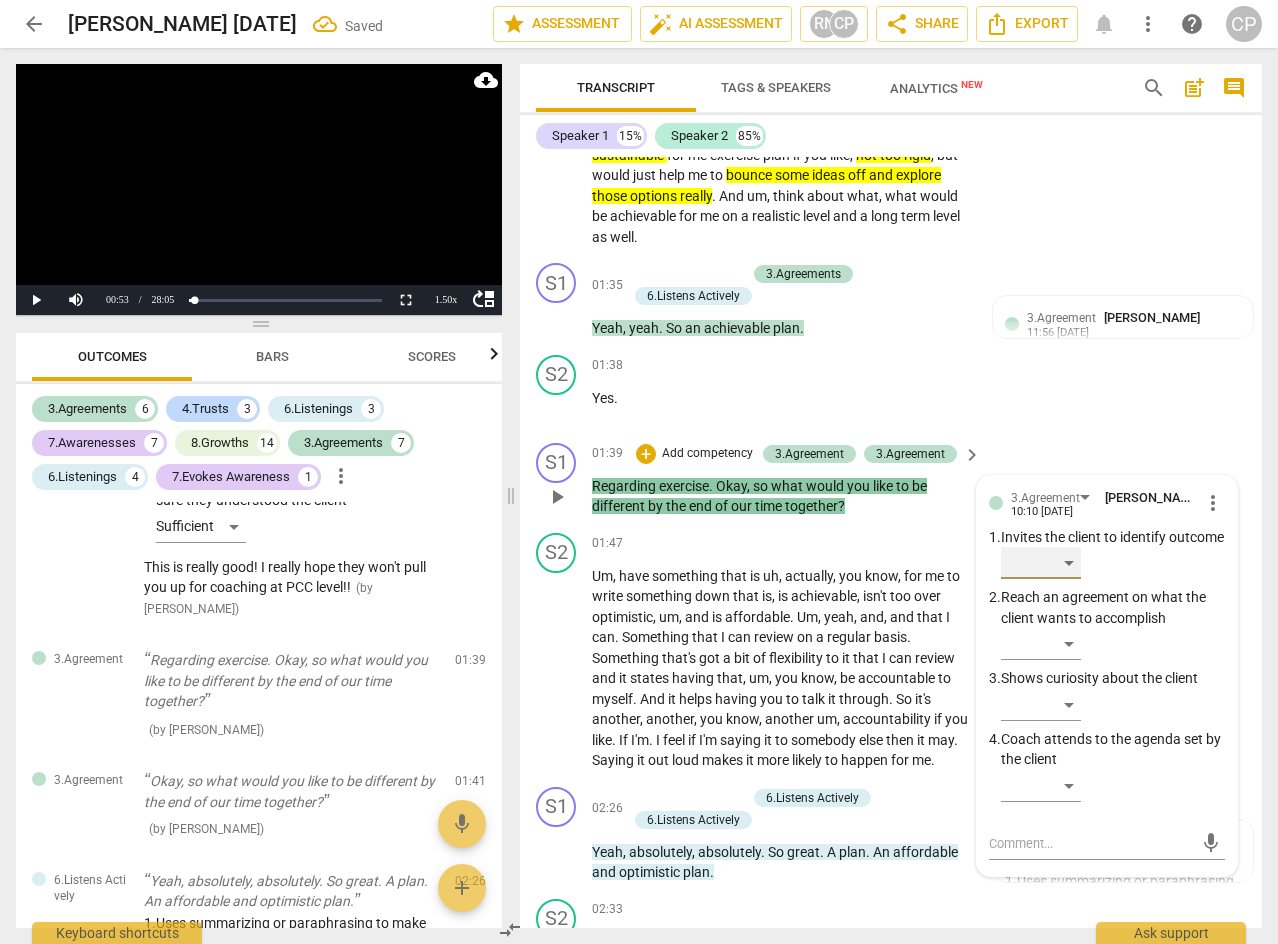 click on "​" at bounding box center (1041, 563) 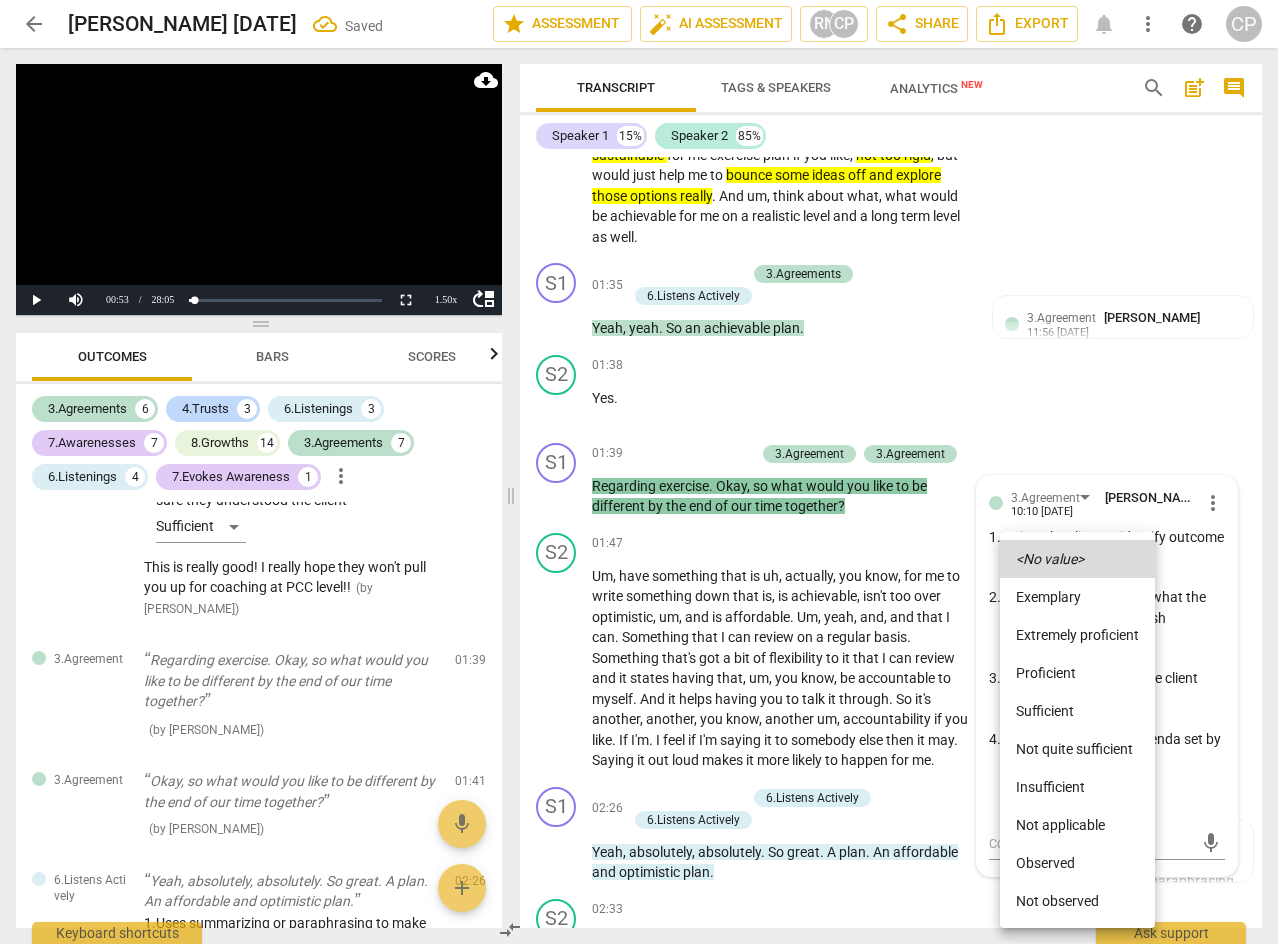 click on "Extremely proficient" at bounding box center [1077, 635] 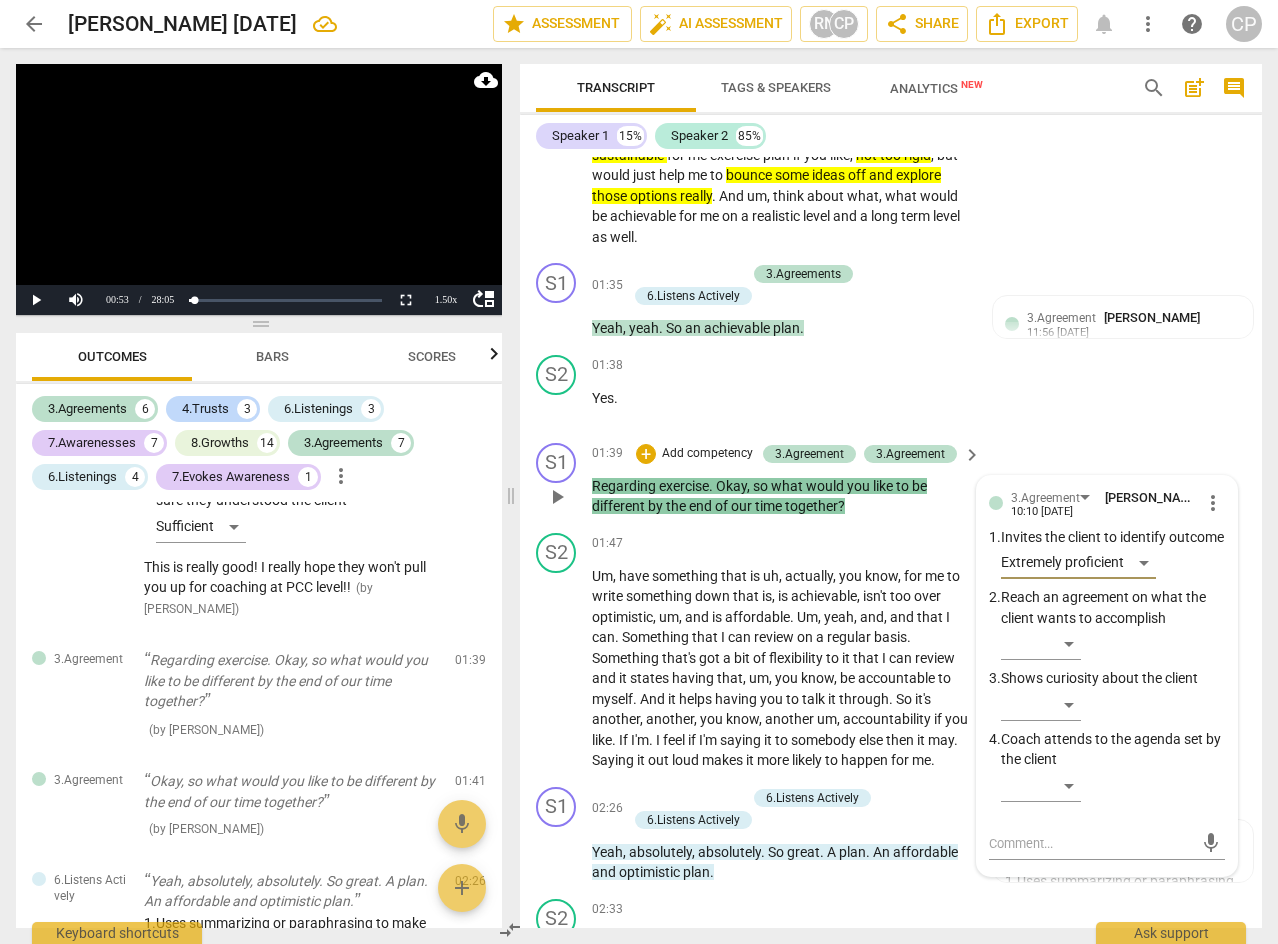 click on "S1 play_arrow pause 01:39 + Add competency 3.Agreement 3.Agreement keyboard_arrow_right Regarding   exercise .   Okay ,   so   what   would   you   like   to   be   different   by   the   end   of   our   time   together ? 3.Agreement [PERSON_NAME] 10:10 [DATE] more_vert 1.  Invites the client to identify outcome Extremely proficient 2.  Reach an agreement on what the client wants to accomplish ​ 3.  Shows curiosity about the client ​ 4.  Coach attends to the agenda set by the client ​ mic" at bounding box center [891, 480] 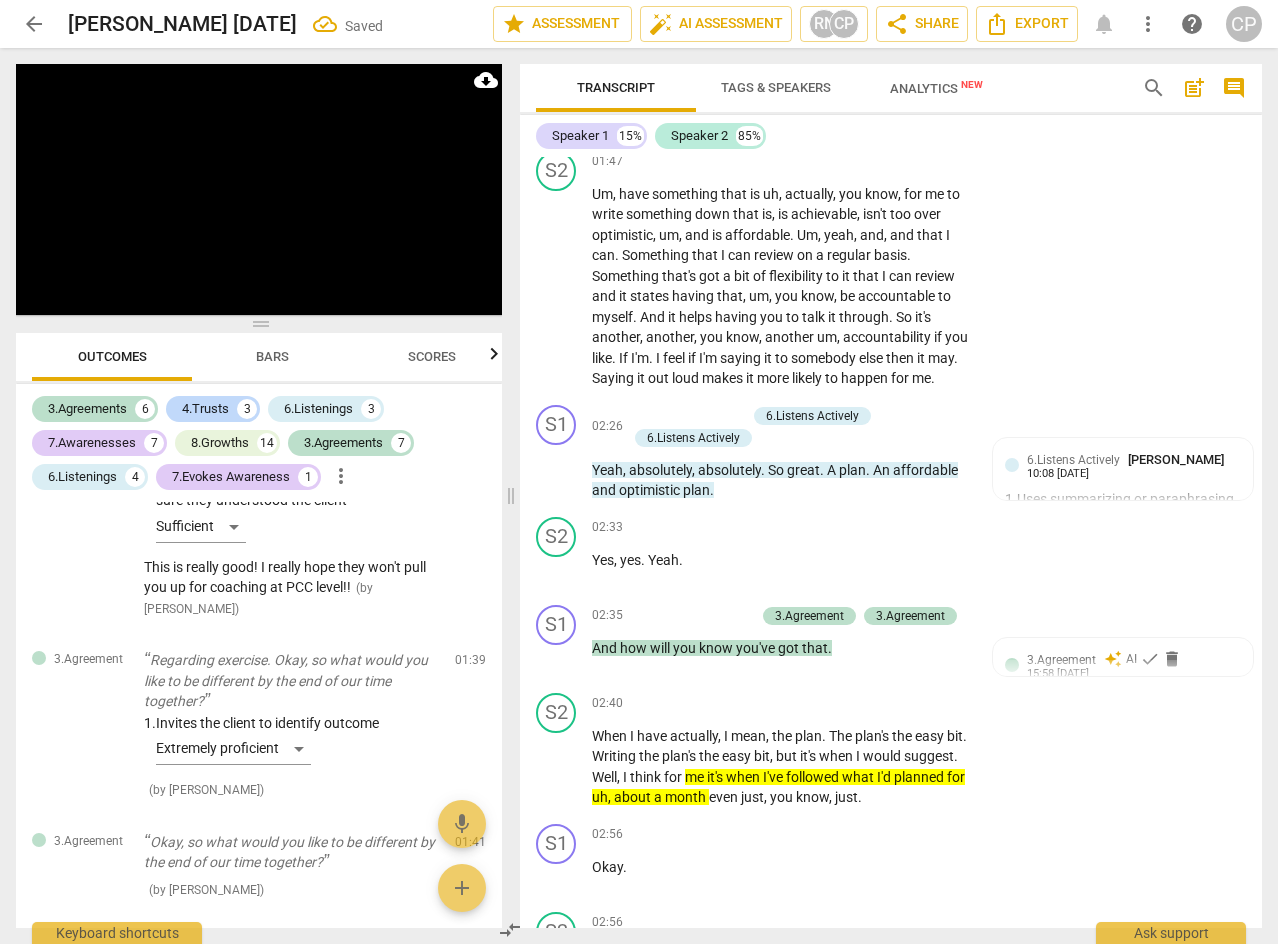 scroll, scrollTop: 1700, scrollLeft: 0, axis: vertical 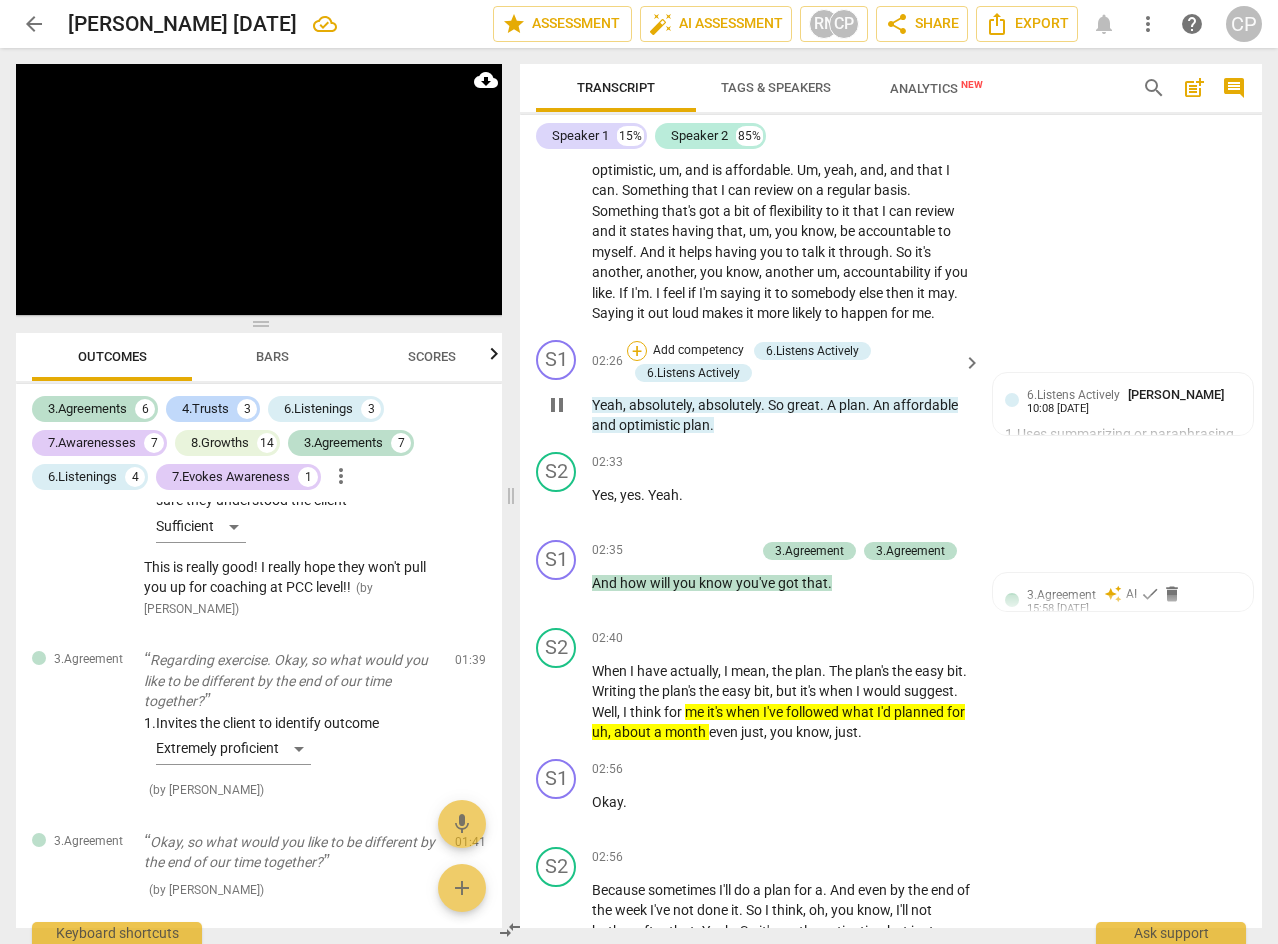 click on "+" at bounding box center [637, 351] 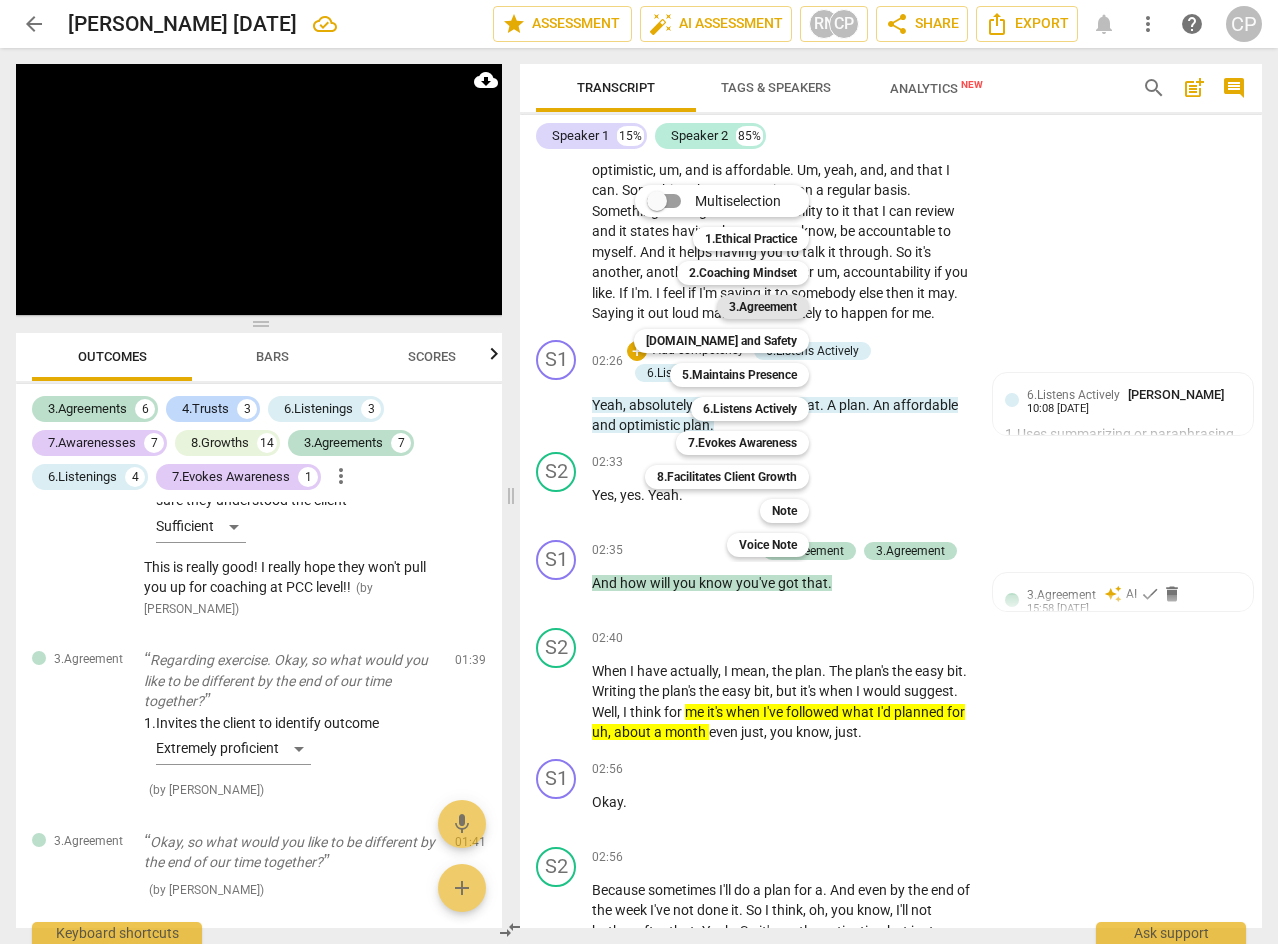 click on "3.Agreement" at bounding box center (763, 307) 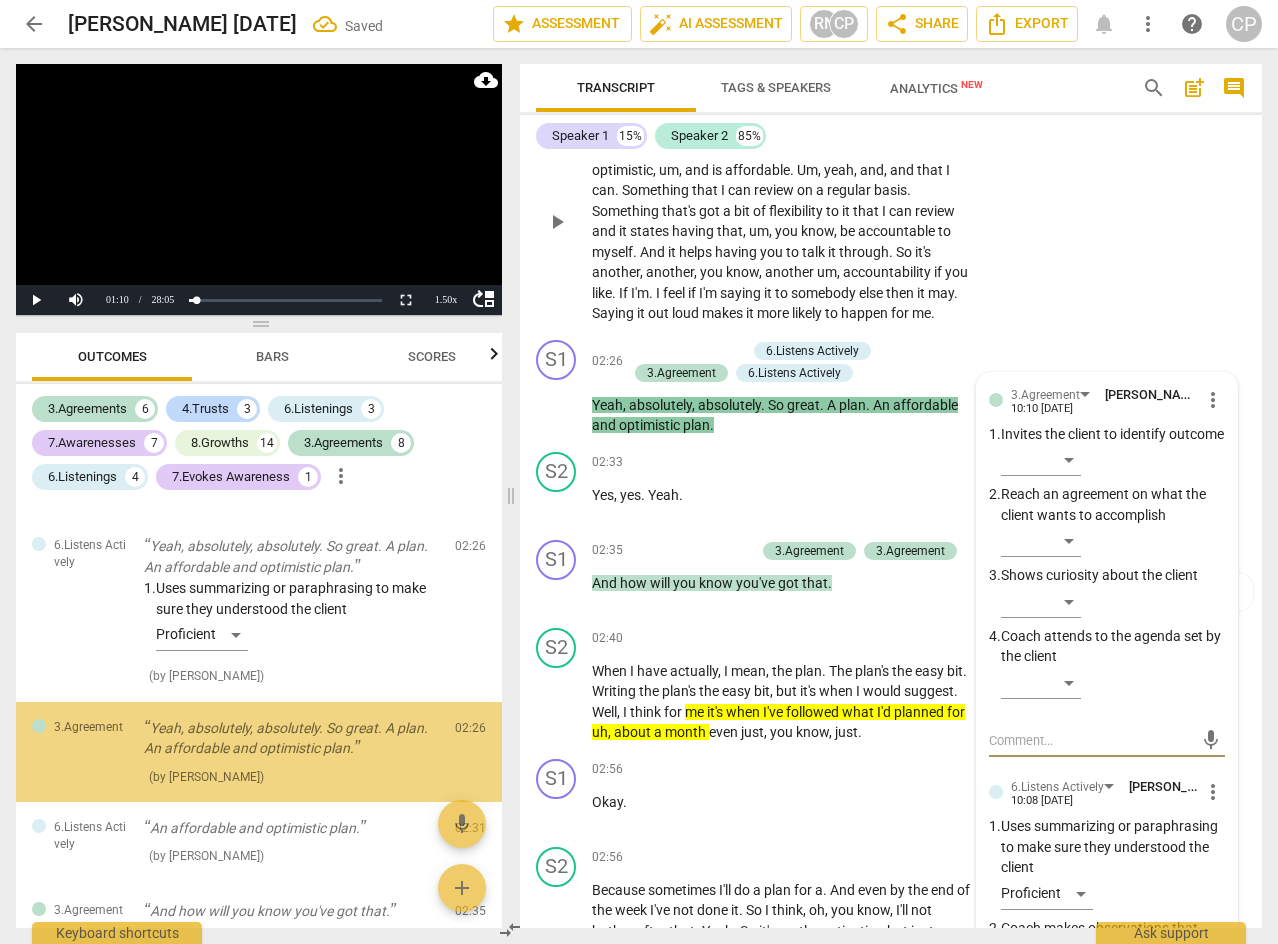 scroll, scrollTop: 1447, scrollLeft: 0, axis: vertical 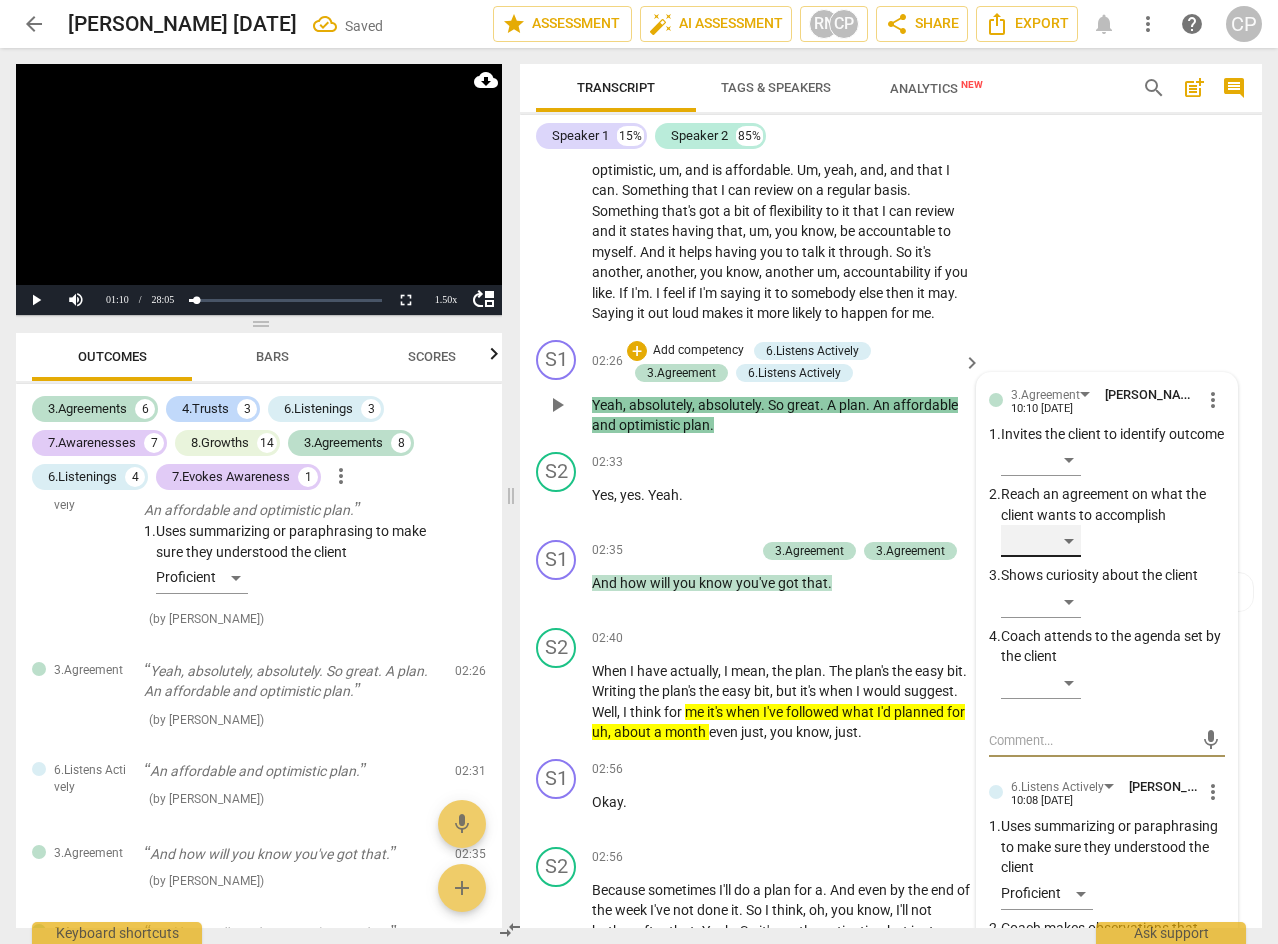 click on "​" at bounding box center [1041, 541] 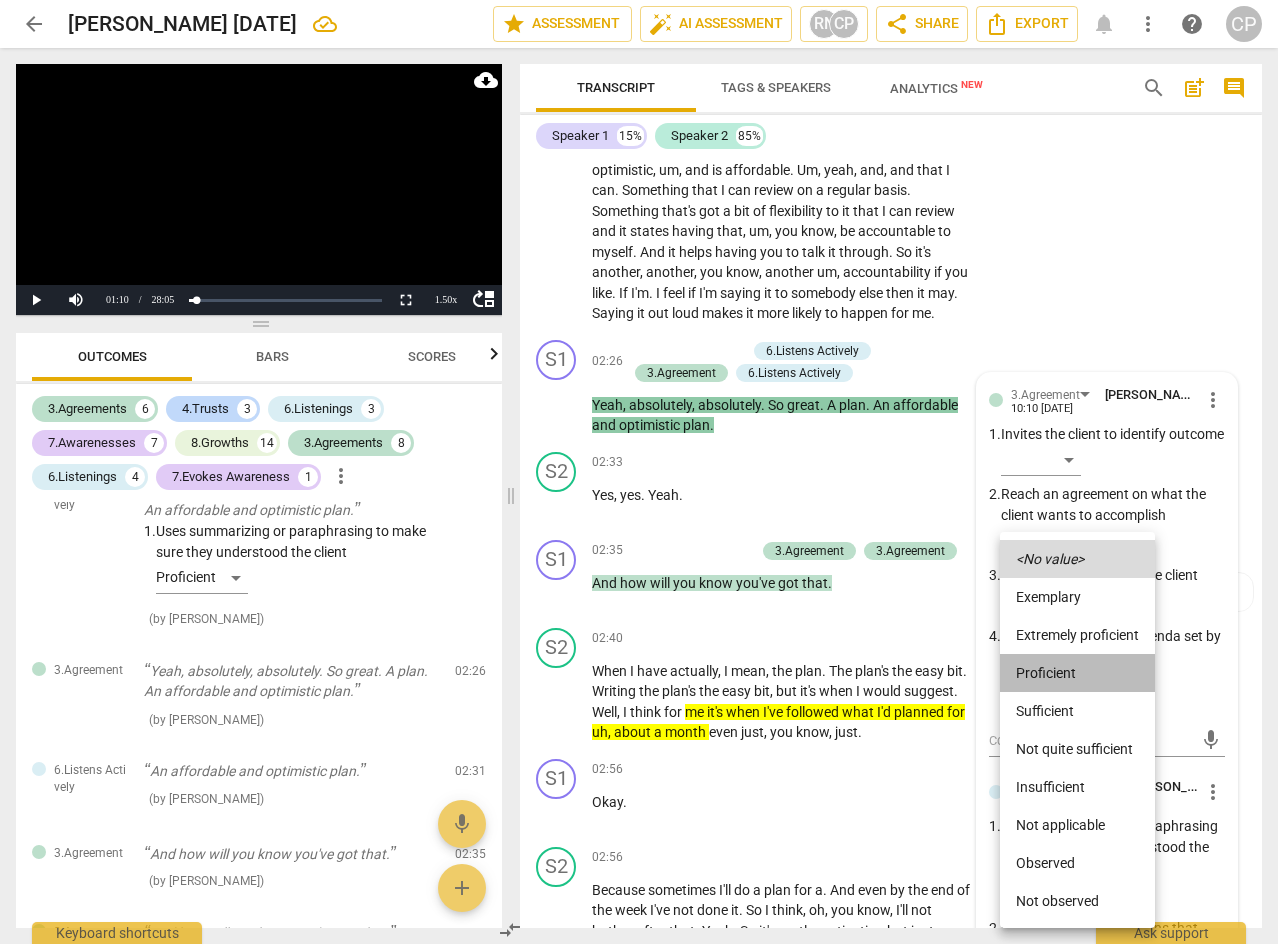 click on "Proficient" at bounding box center [1077, 673] 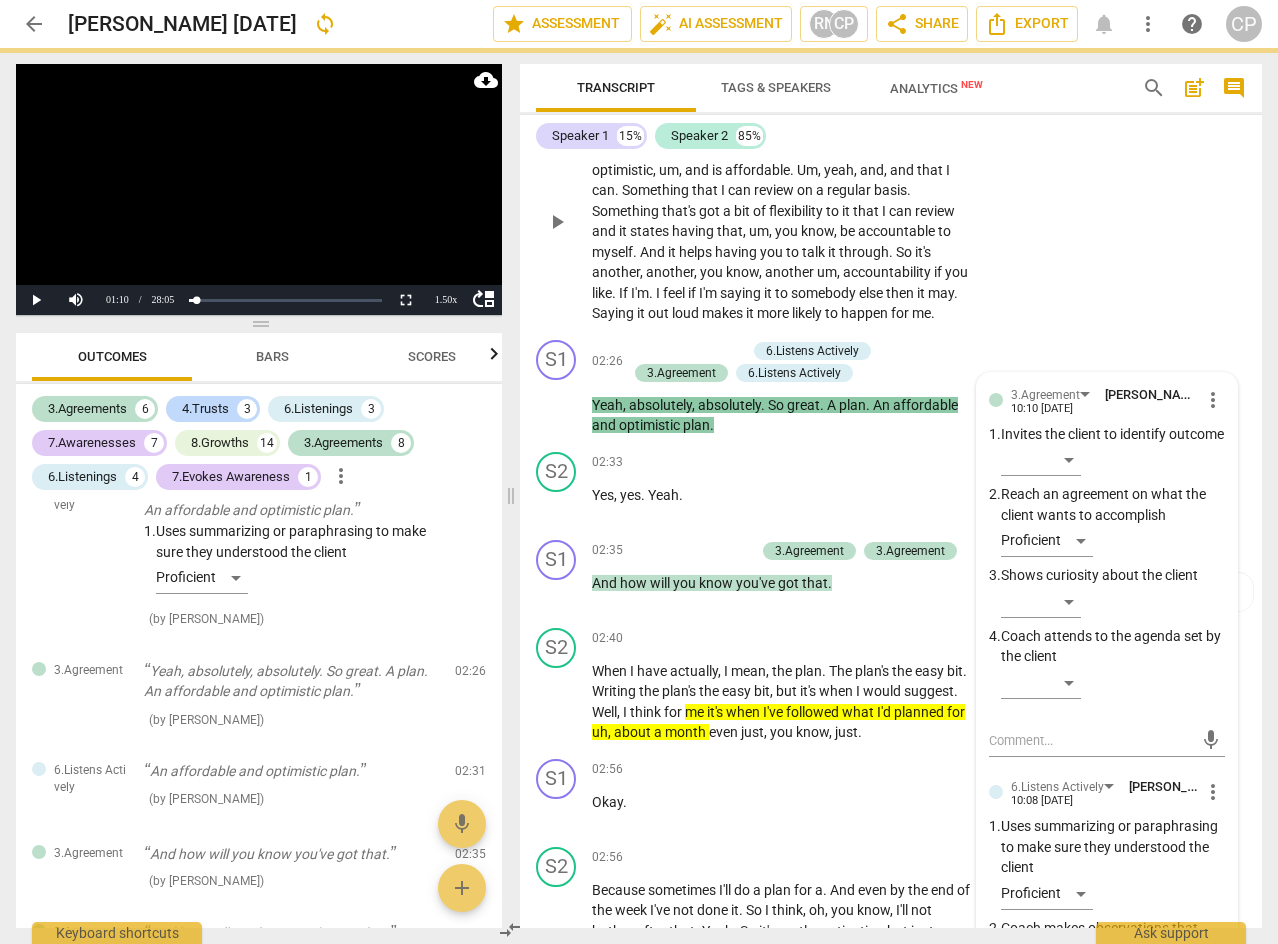 click on "S2 play_arrow pause 01:47 + Add competency keyboard_arrow_right Um ,   have   something   that   is   uh ,   actually ,   you   know ,   for   me   to   write   something   down   that   is ,   is   achievable ,   isn't   too   over   optimistic ,   um ,   and   is   affordable .   Um ,   yeah ,   and ,   and   that   I   can .   Something   that   I   can   review   on   a   regular   basis .   Something   that's   got   a   bit   of   flexibility   to   it   that   I   can   review   and   it   states   having   that ,   um ,   you   know ,   be   accountable   to   myself .   And   it   helps   having   you   to   talk   it   through .   So   it's   another ,   another ,   you   know ,   another   um ,   accountability   if   you   like .   If   I'm .   I   feel   if   I'm   saying   it   to   somebody   else   then   it   may .   Saying   it   out   loud   makes   it   more   likely   to   happen   for   me ." at bounding box center (891, 205) 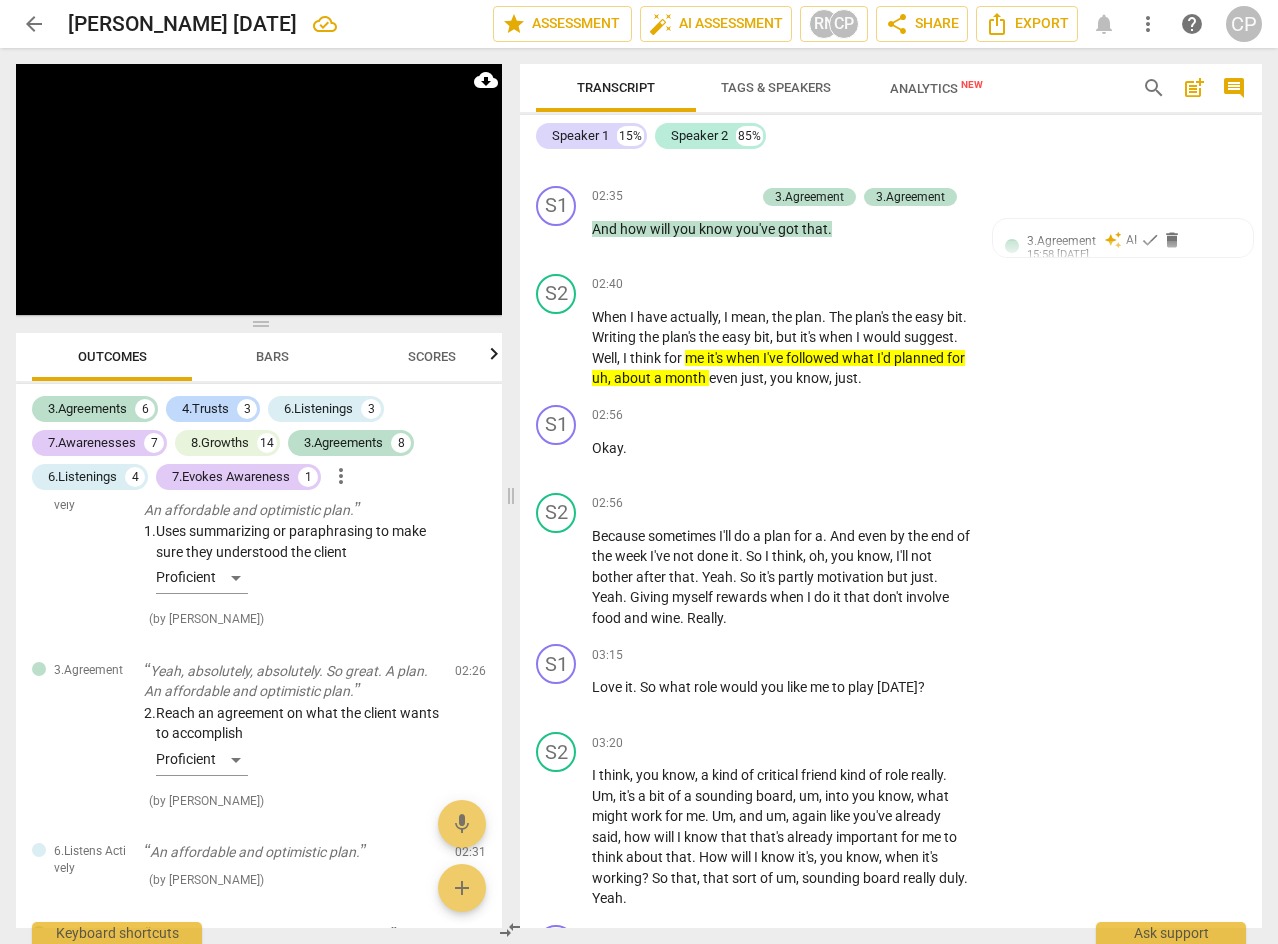scroll, scrollTop: 2152, scrollLeft: 0, axis: vertical 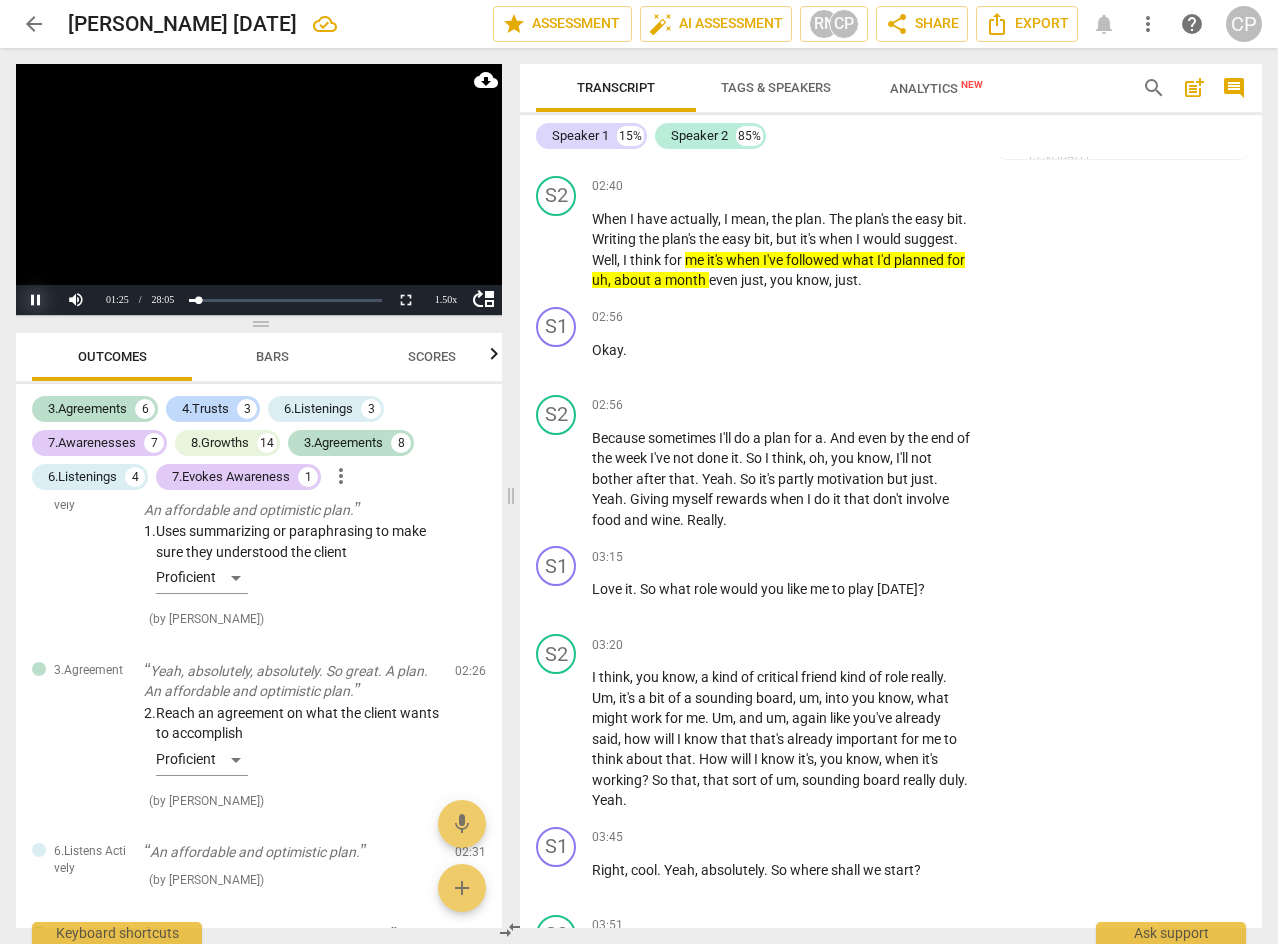 click on "Pause" at bounding box center (36, 300) 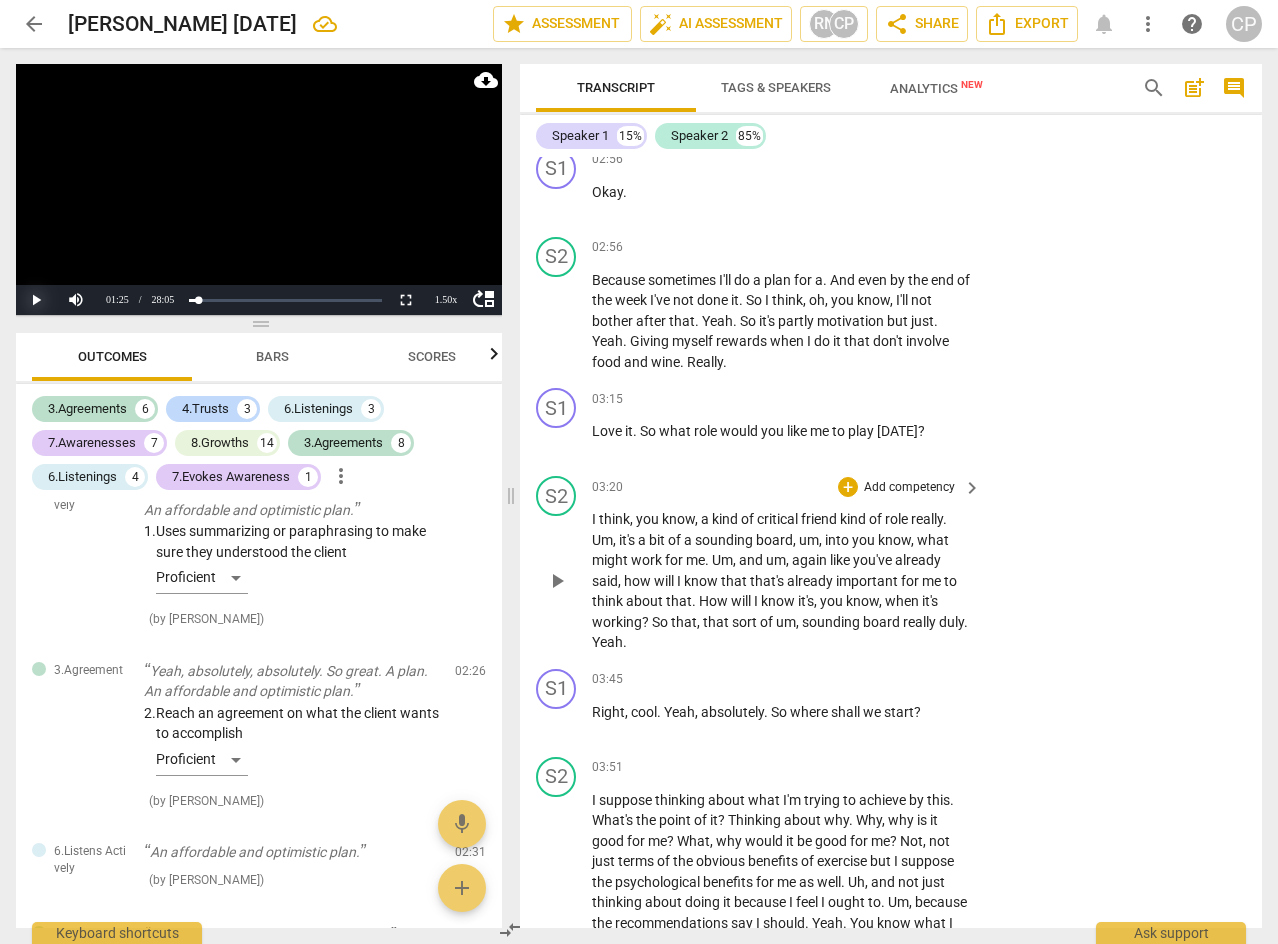 scroll, scrollTop: 2352, scrollLeft: 0, axis: vertical 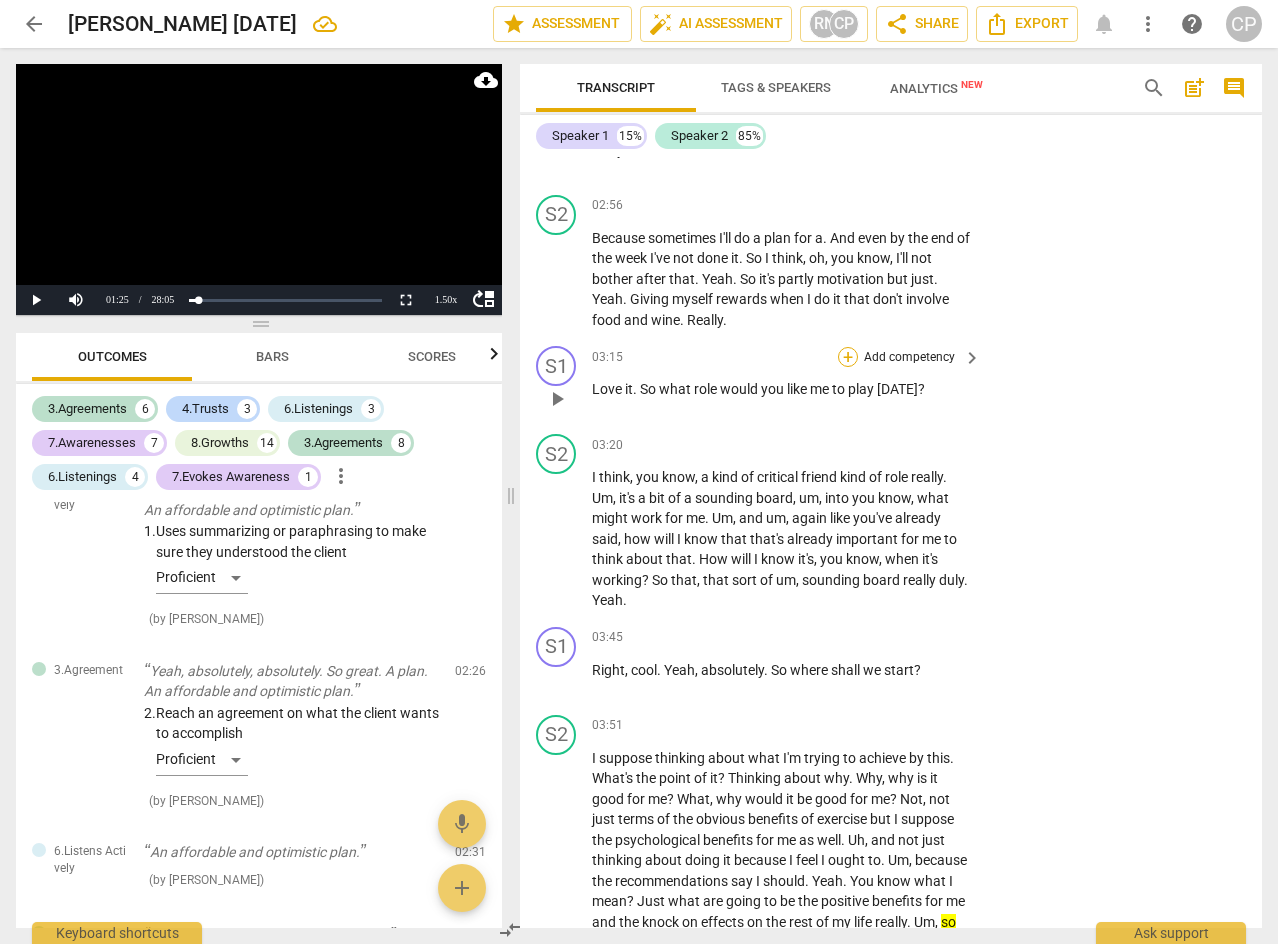 click on "+" at bounding box center [848, 357] 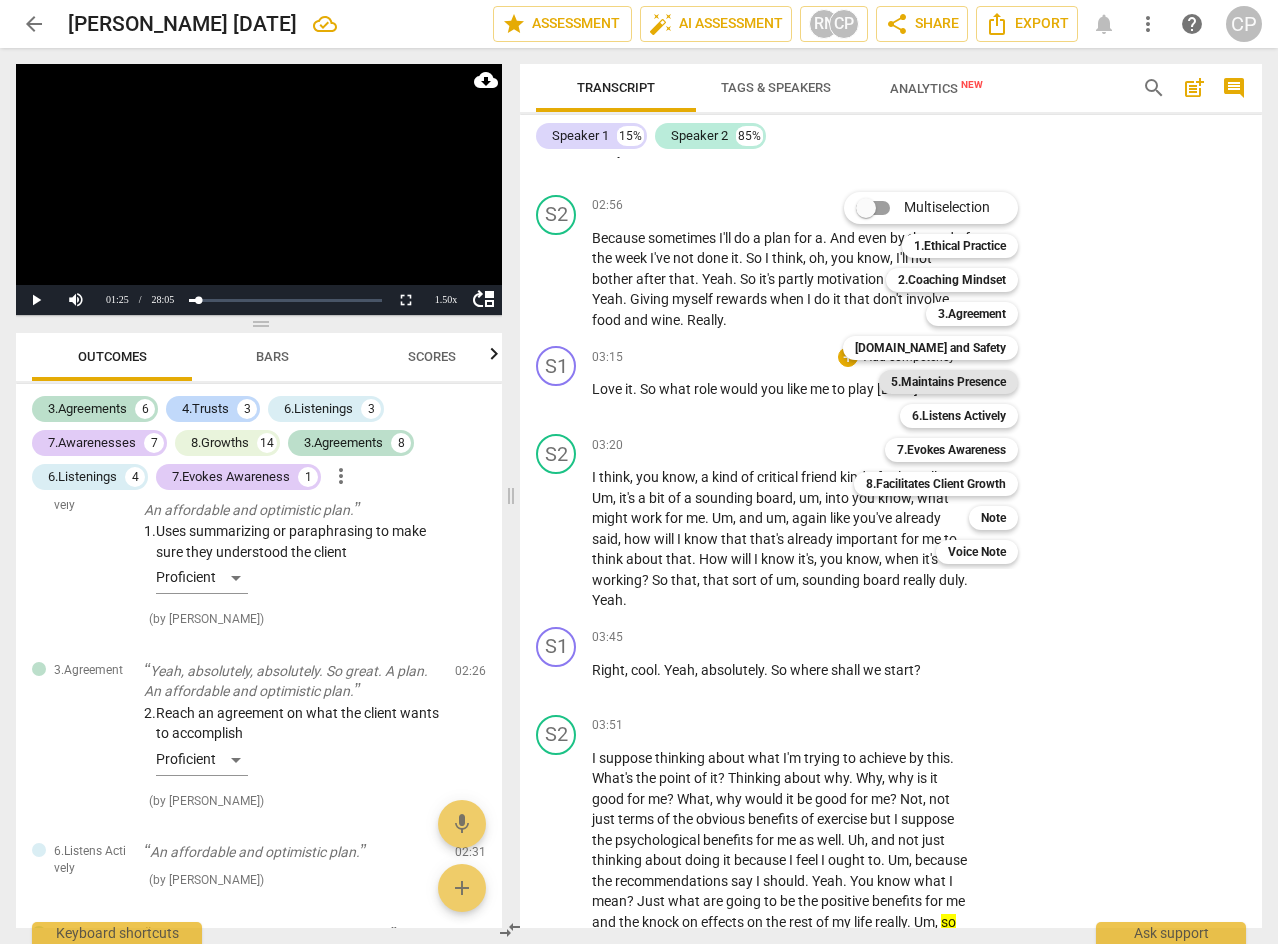 click on "5.Maintains Presence" at bounding box center [948, 382] 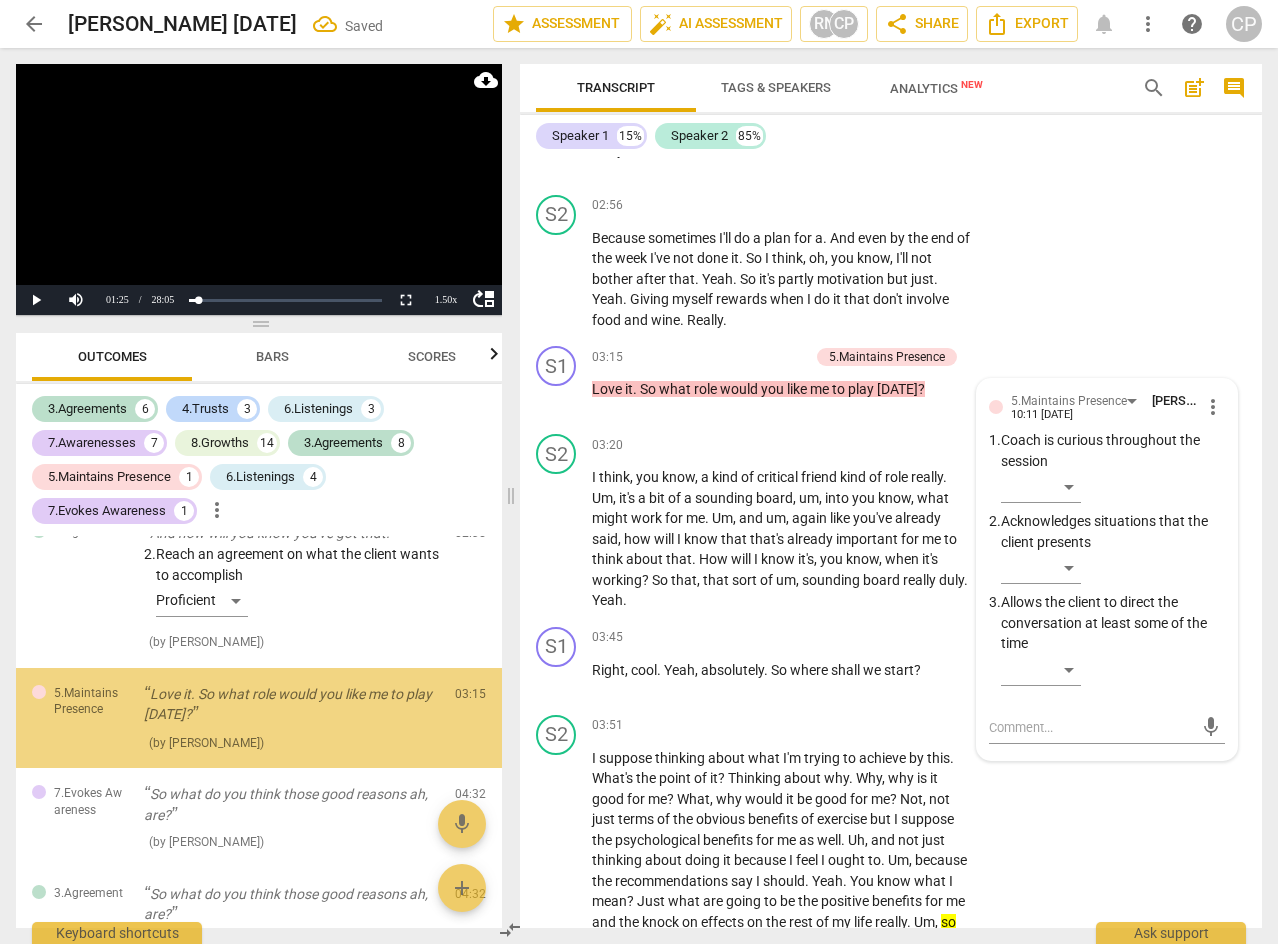 scroll, scrollTop: 1968, scrollLeft: 0, axis: vertical 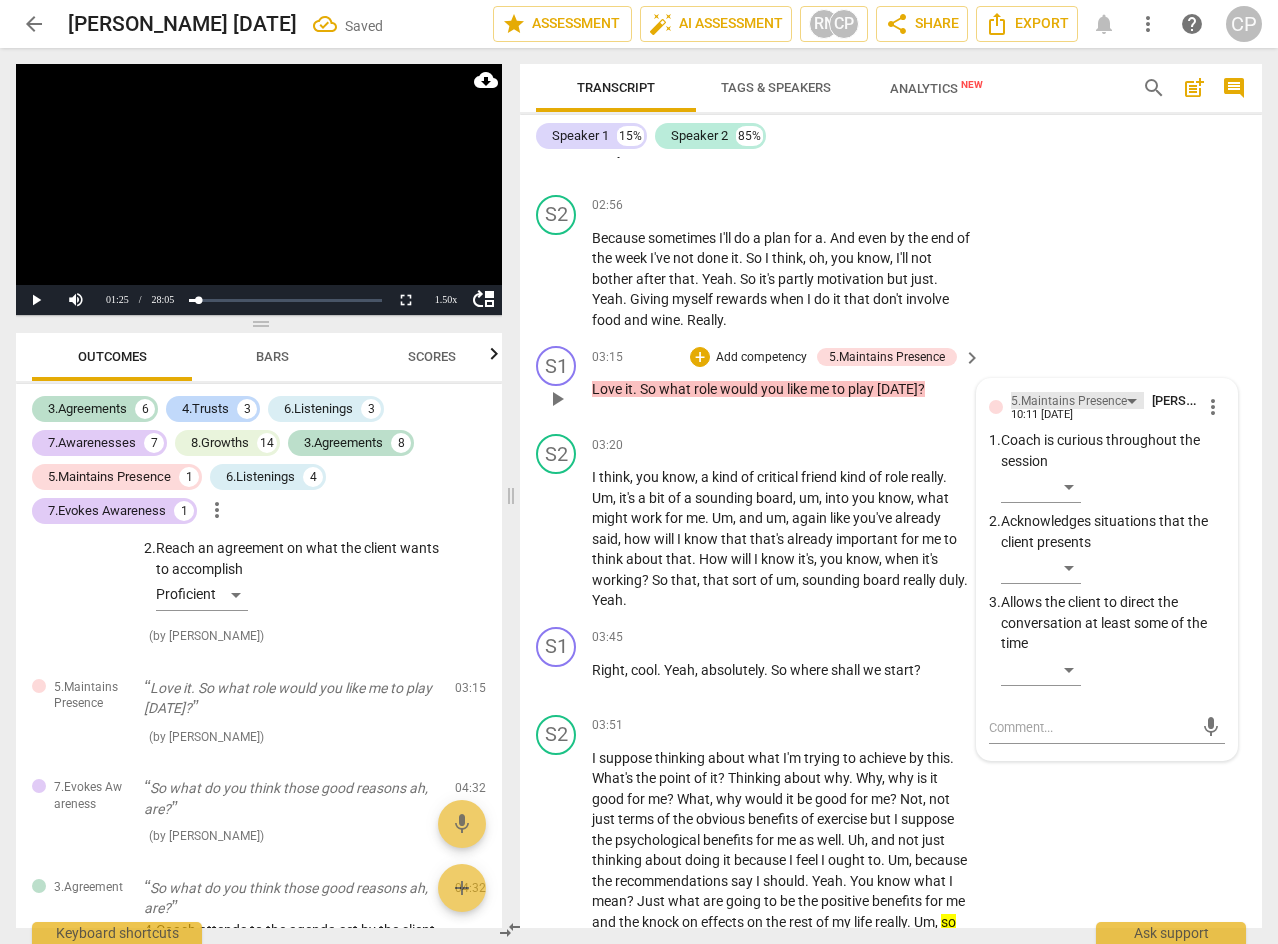 click on "5.Maintains Presence" at bounding box center [1069, 401] 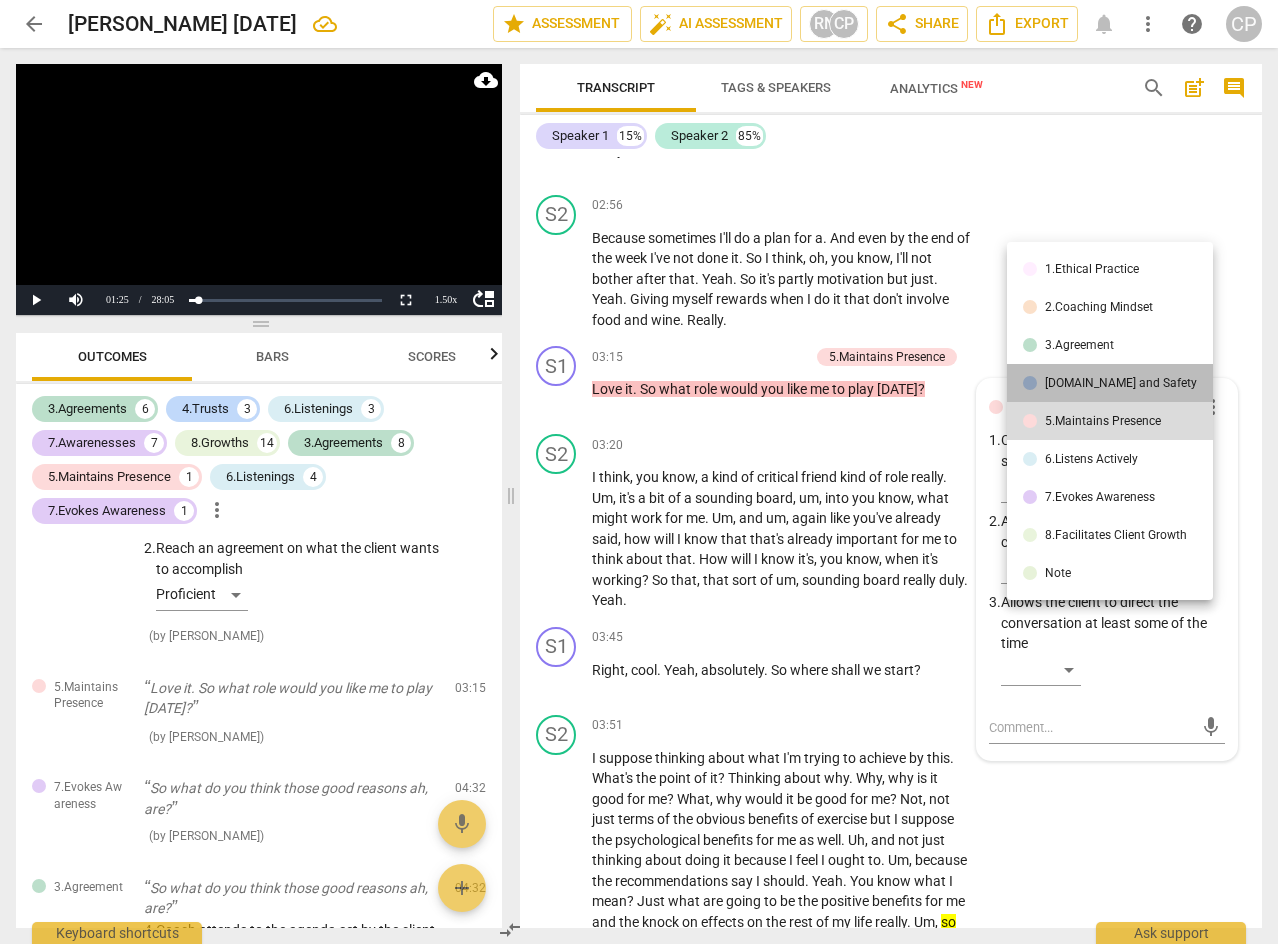 click on "[DOMAIN_NAME] and Safety" at bounding box center [1121, 383] 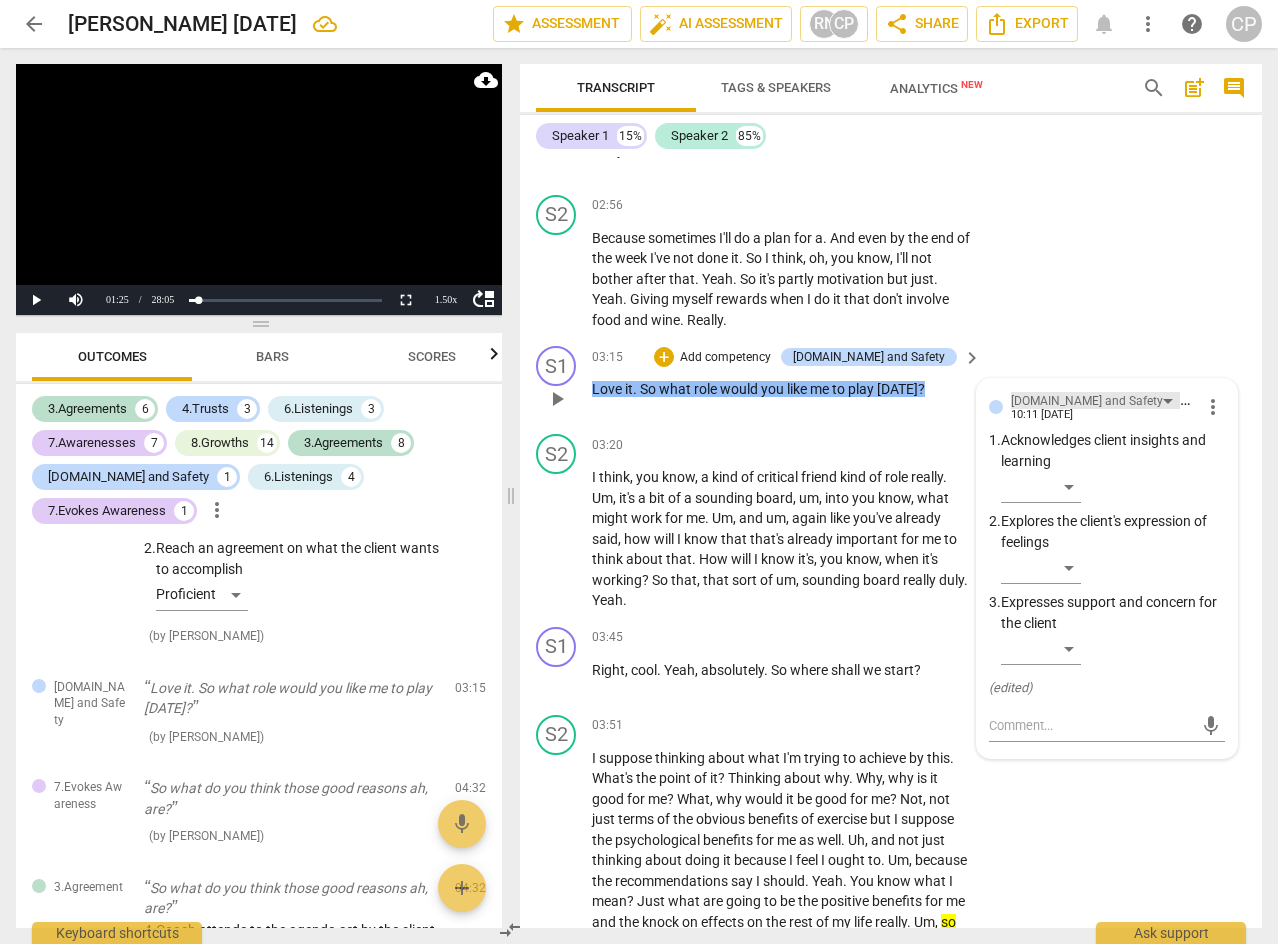 click on "[DOMAIN_NAME] and Safety" at bounding box center (1087, 401) 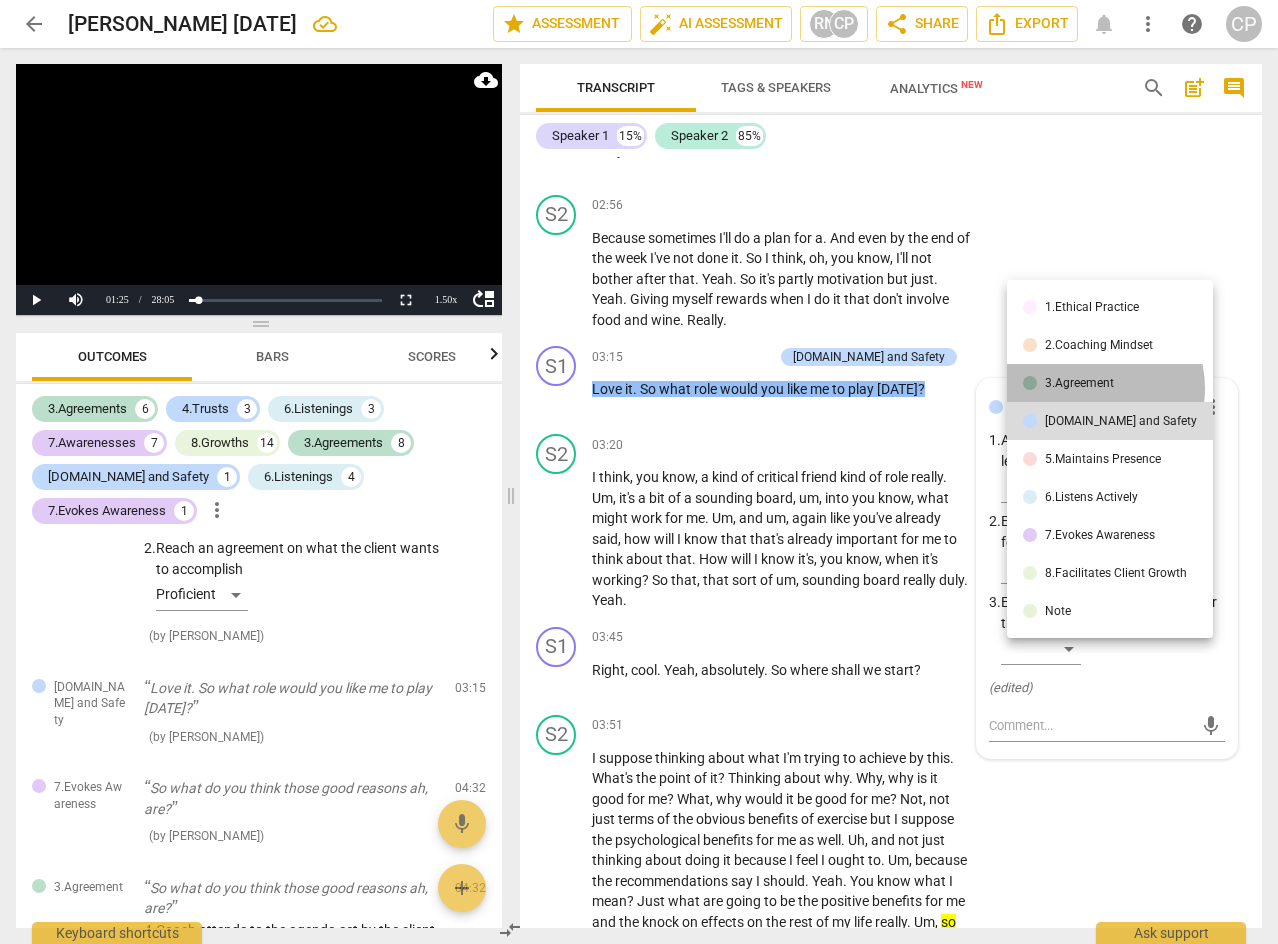 click on "3.Agreement" at bounding box center [1079, 383] 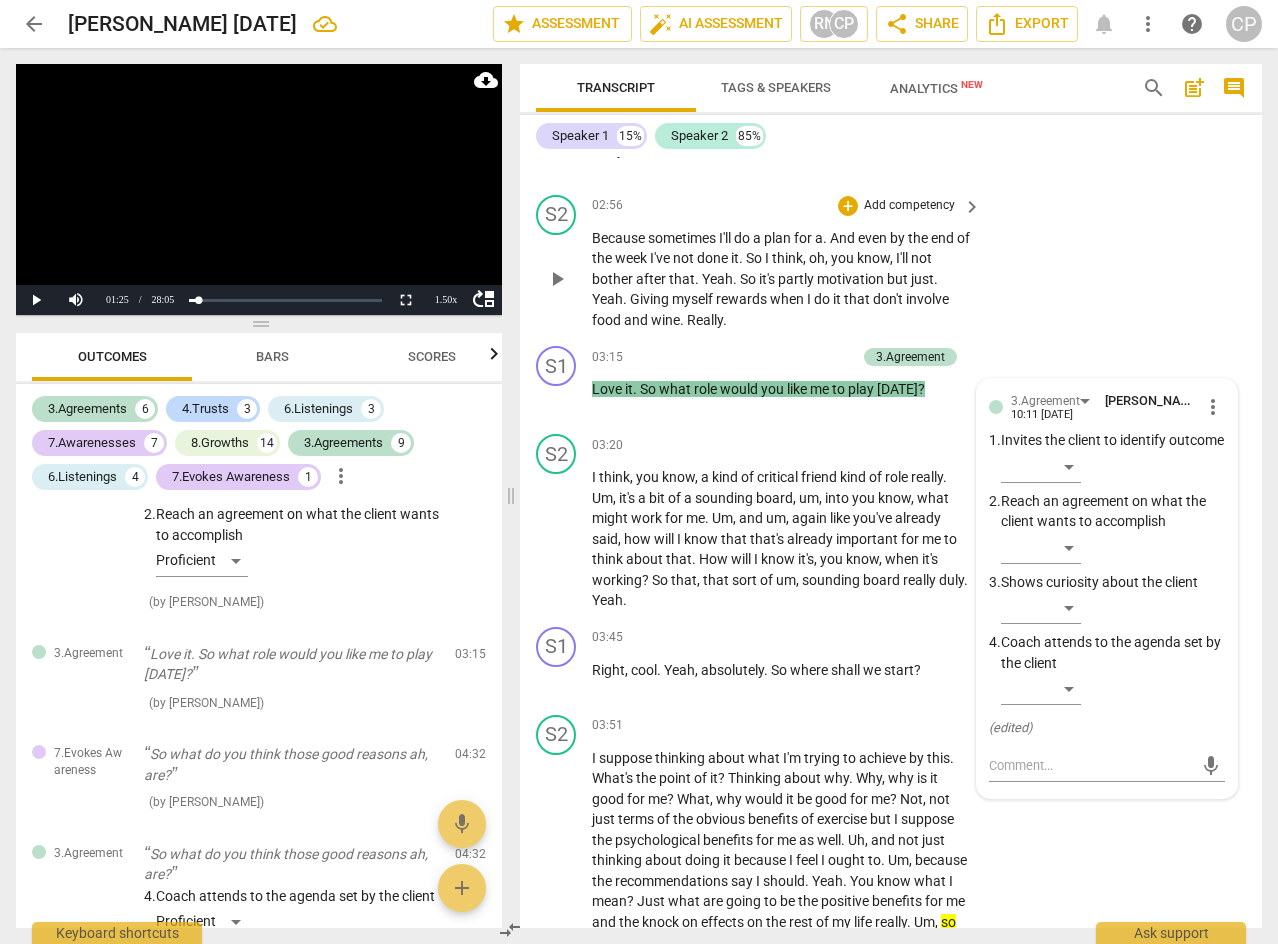 click on "S2 play_arrow pause 02:56 + Add competency keyboard_arrow_right Because   sometimes   I'll   do   a   plan   for   a .   And   even   by   the   end   of   the   week   I've   not   done   it .   So   I   think ,   oh ,   you   know ,   I'll   not   bother   after   that .   Yeah .   So   it's   partly   motivation   but   just .   Yeah .   Giving   myself   rewards   when   I   do   it   that   don't   involve   food   and   wine .   Really ." at bounding box center [891, 263] 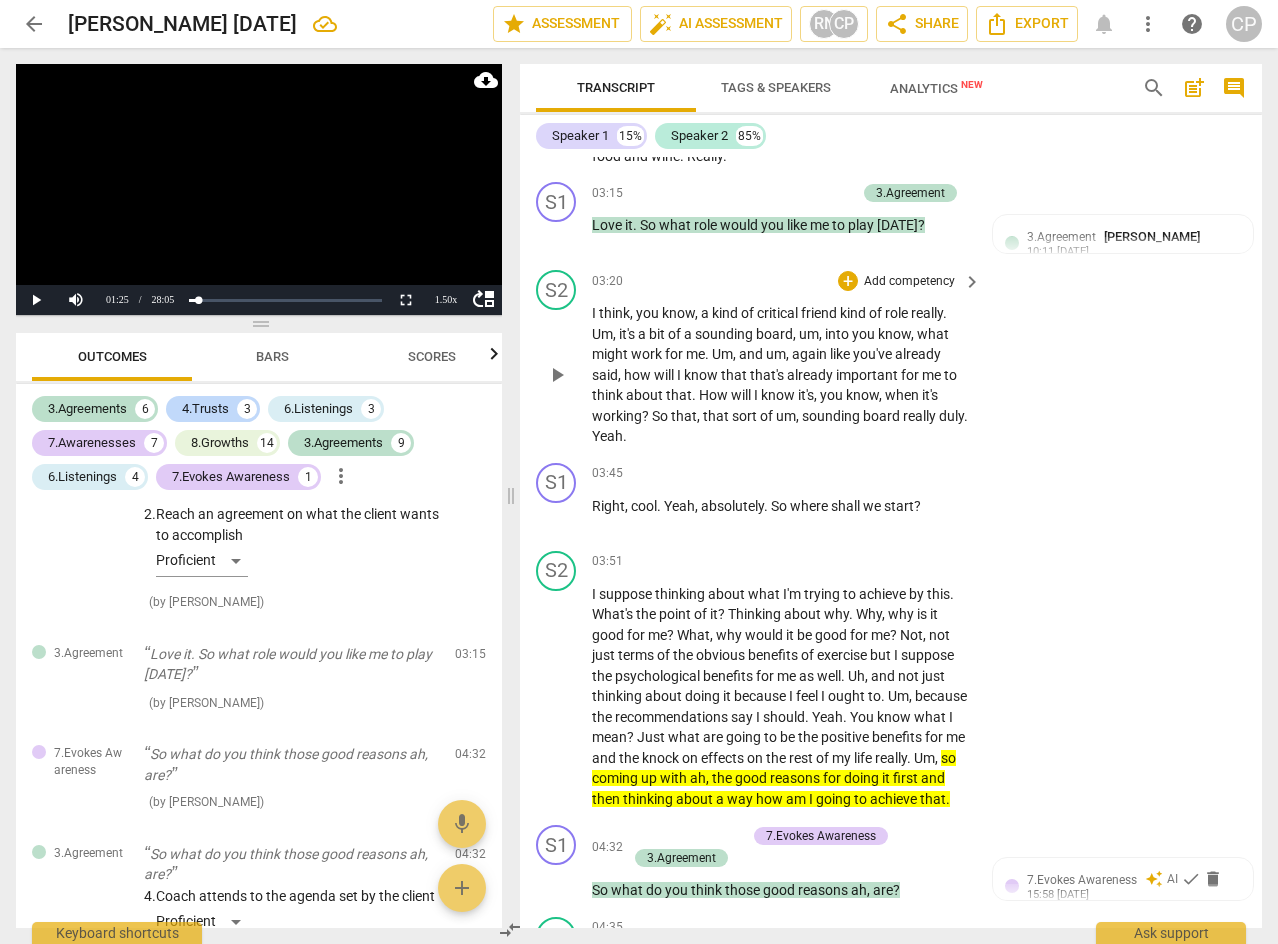 scroll, scrollTop: 2552, scrollLeft: 0, axis: vertical 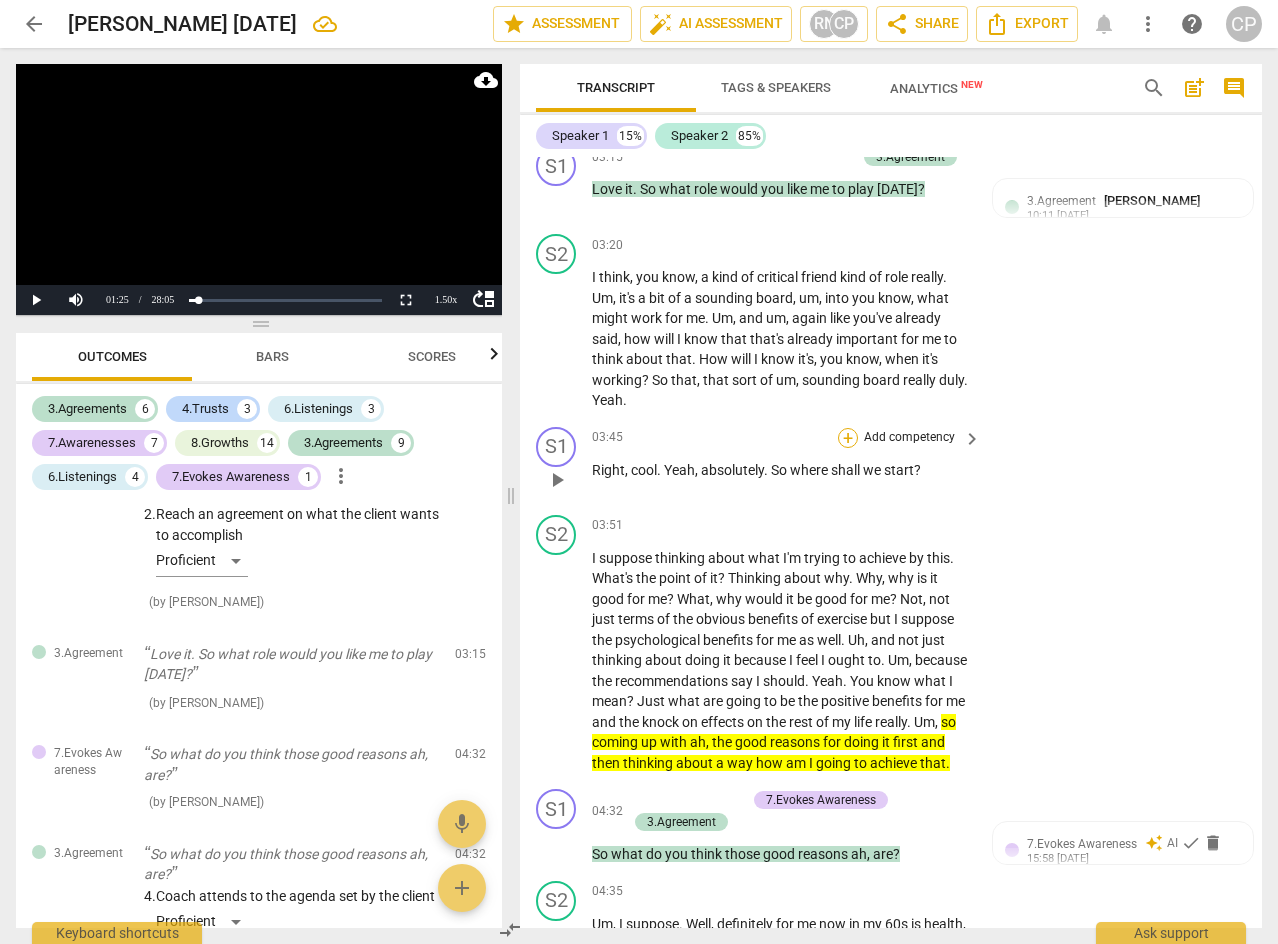 click on "+" at bounding box center [848, 438] 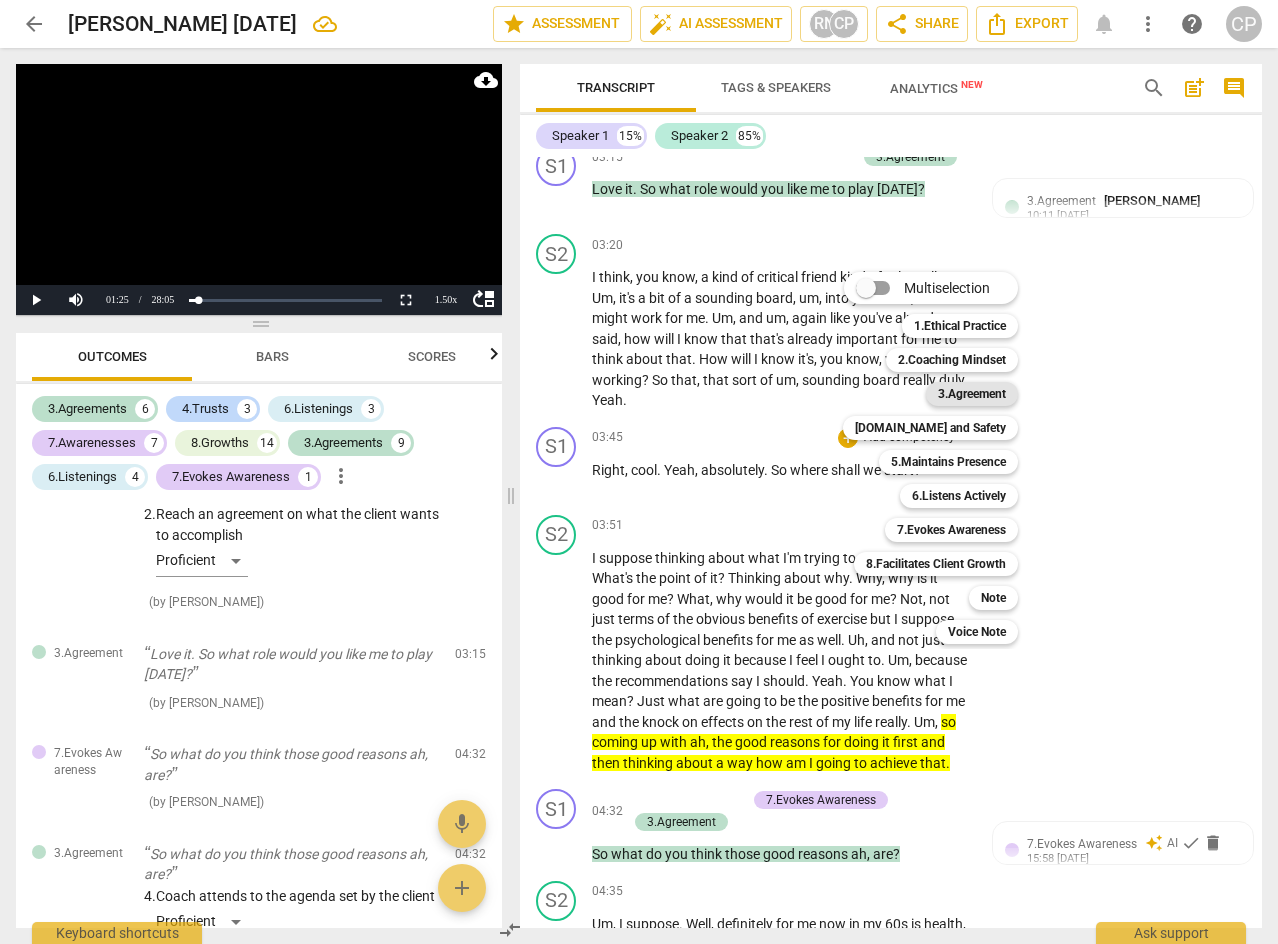 click on "3.Agreement" at bounding box center (972, 394) 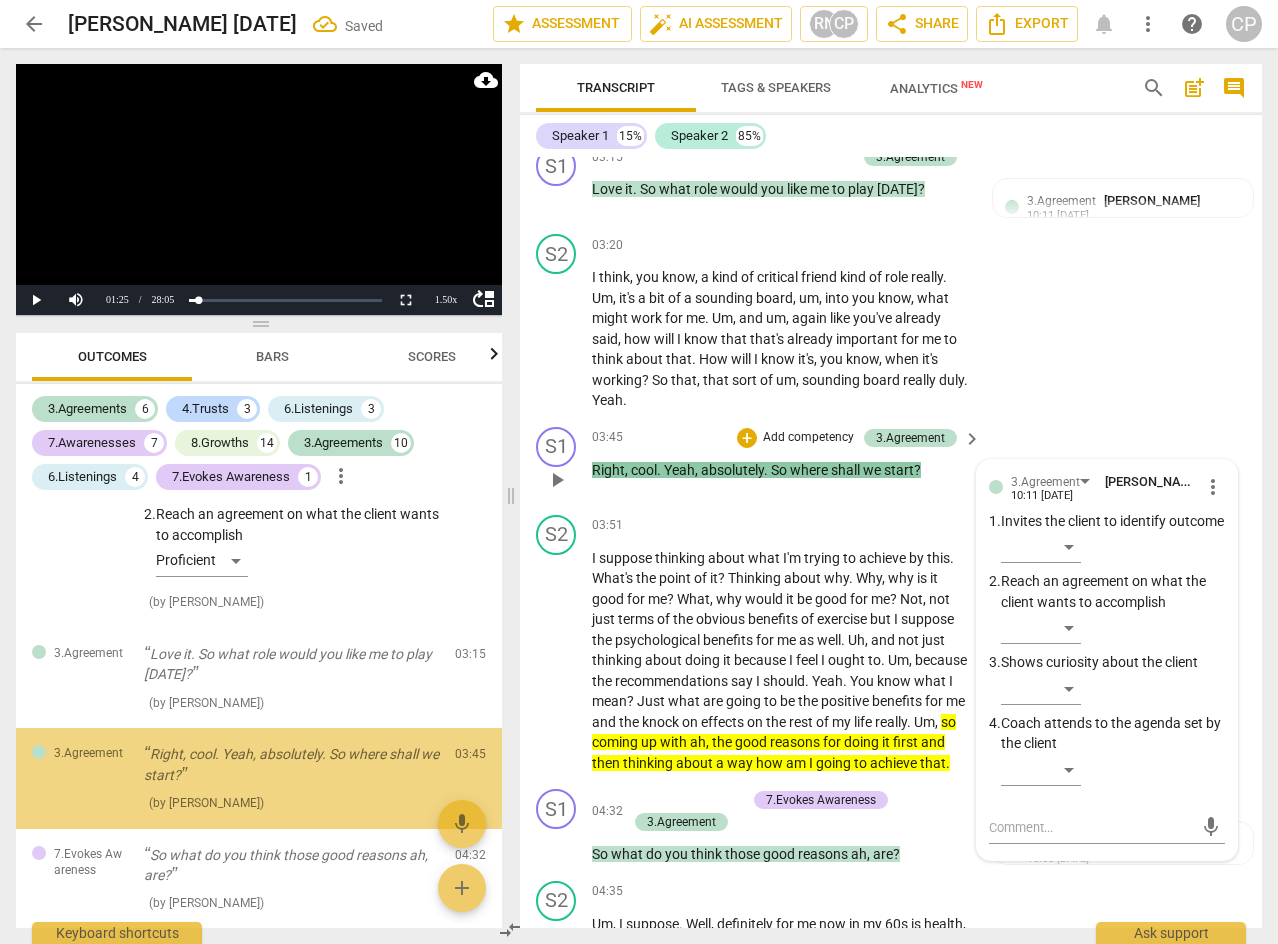 scroll, scrollTop: 2052, scrollLeft: 0, axis: vertical 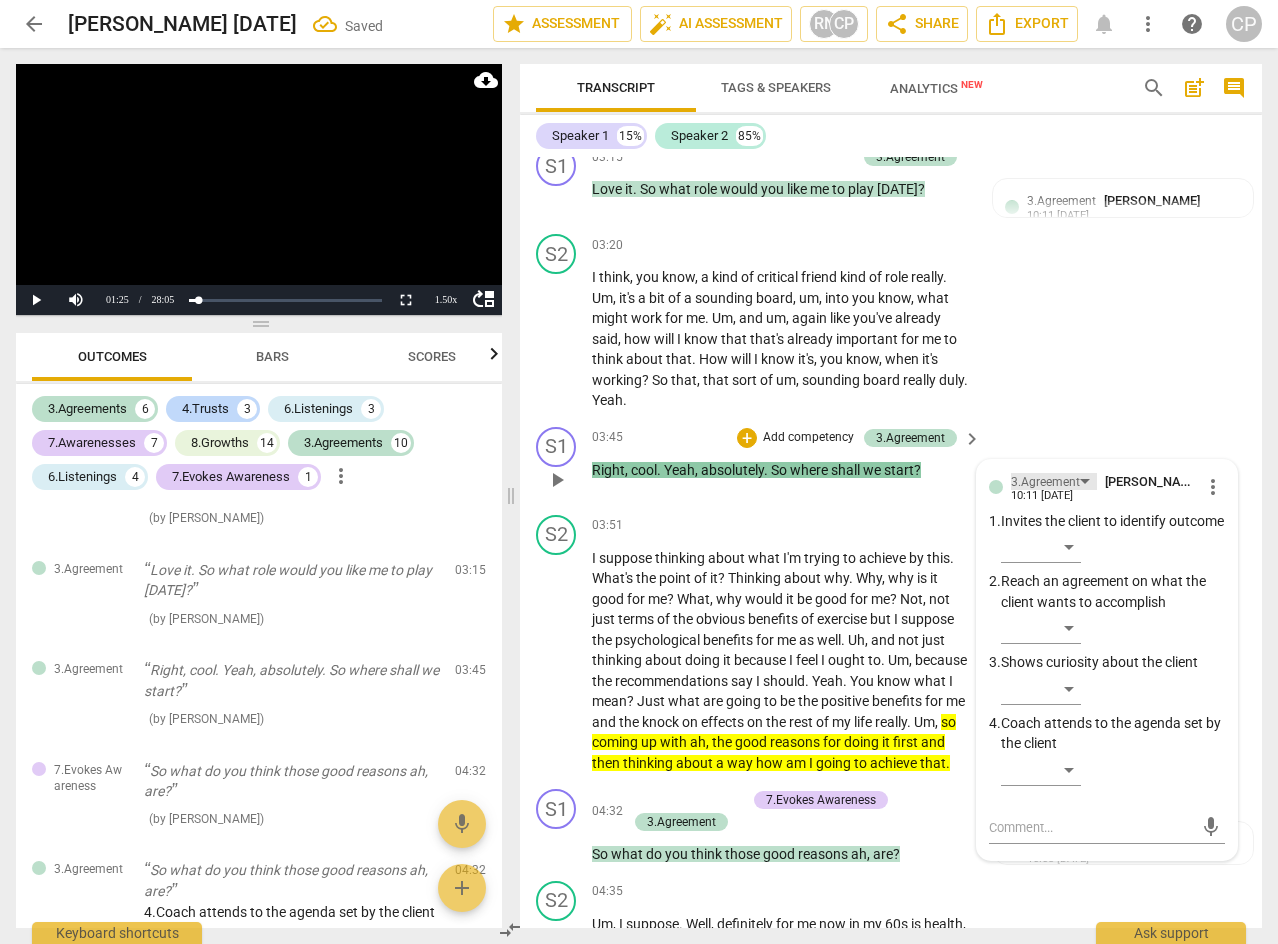 click on "3.Agreement" at bounding box center (1054, 481) 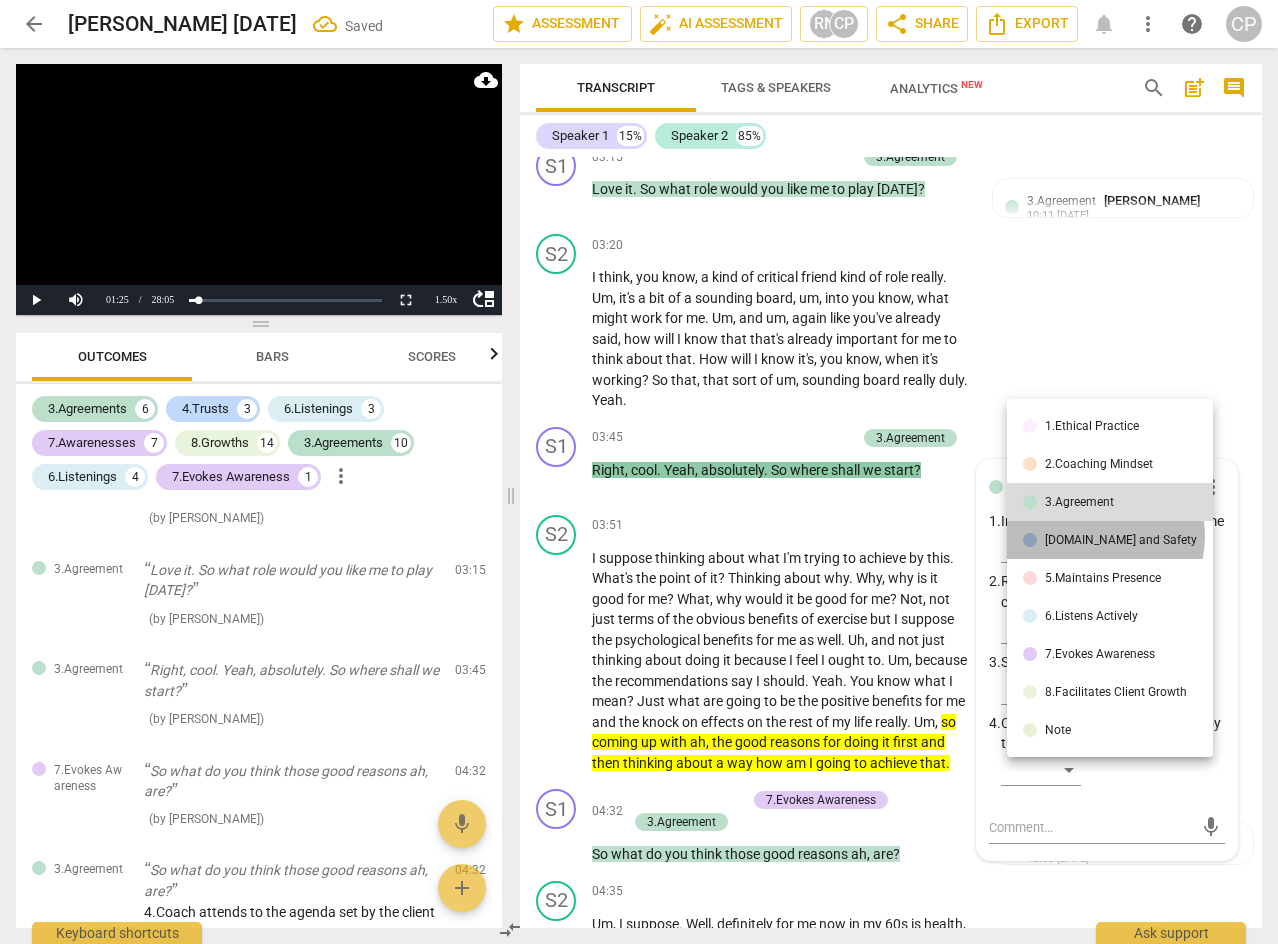 click on "[DOMAIN_NAME] and Safety" at bounding box center (1121, 540) 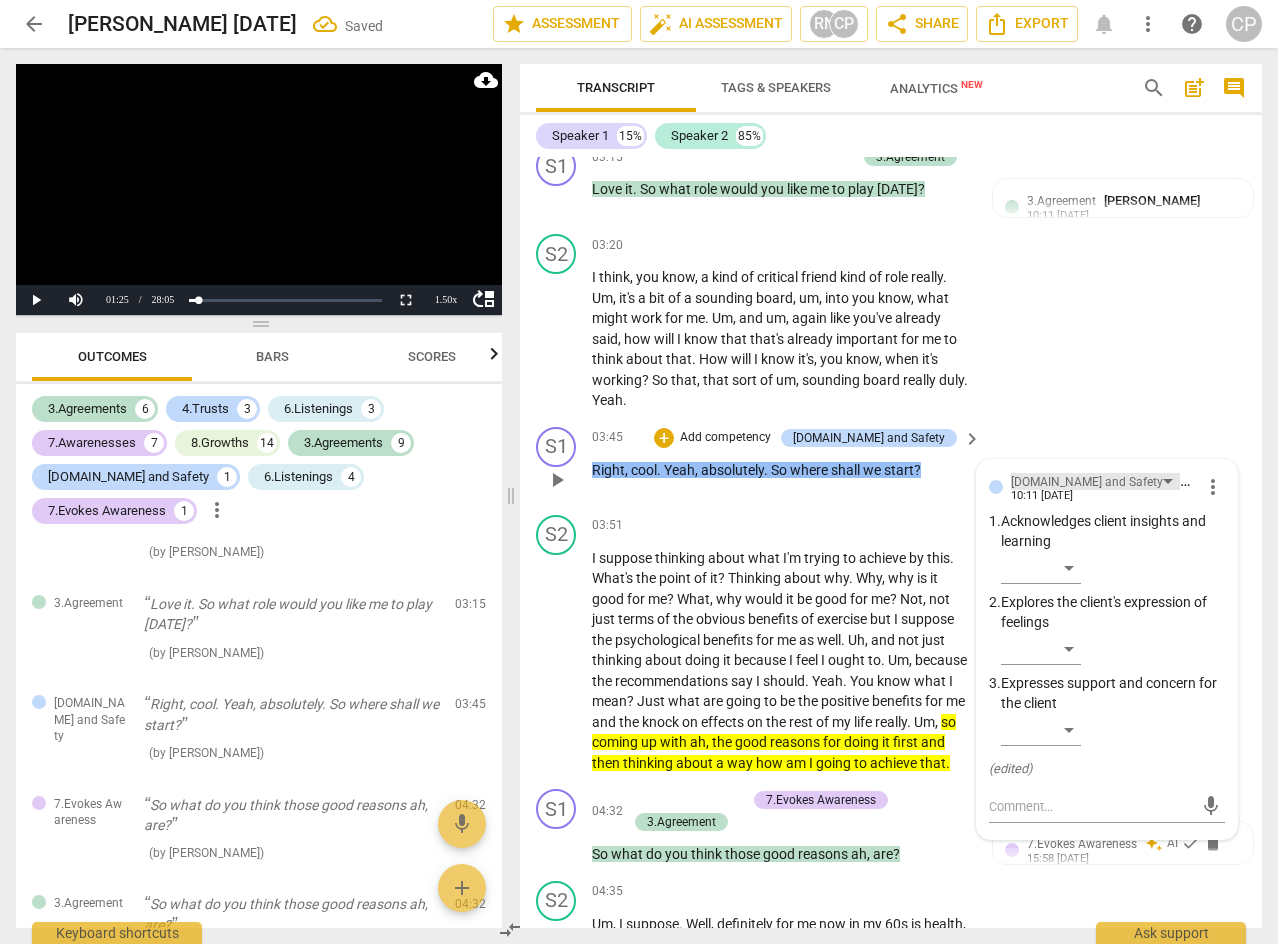 click on "[DOMAIN_NAME] and Safety" at bounding box center [1087, 482] 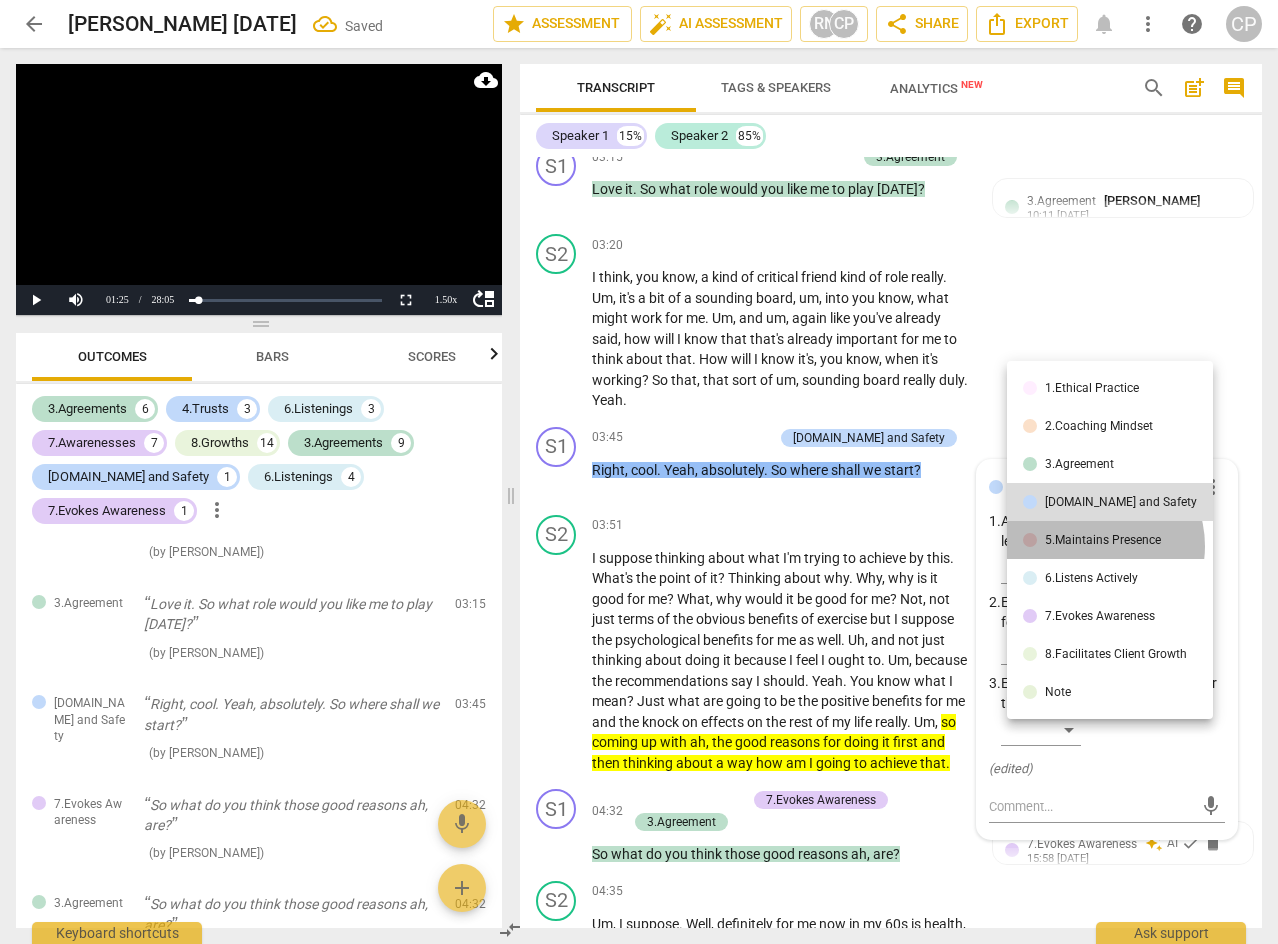 click on "5.Maintains Presence" at bounding box center (1103, 540) 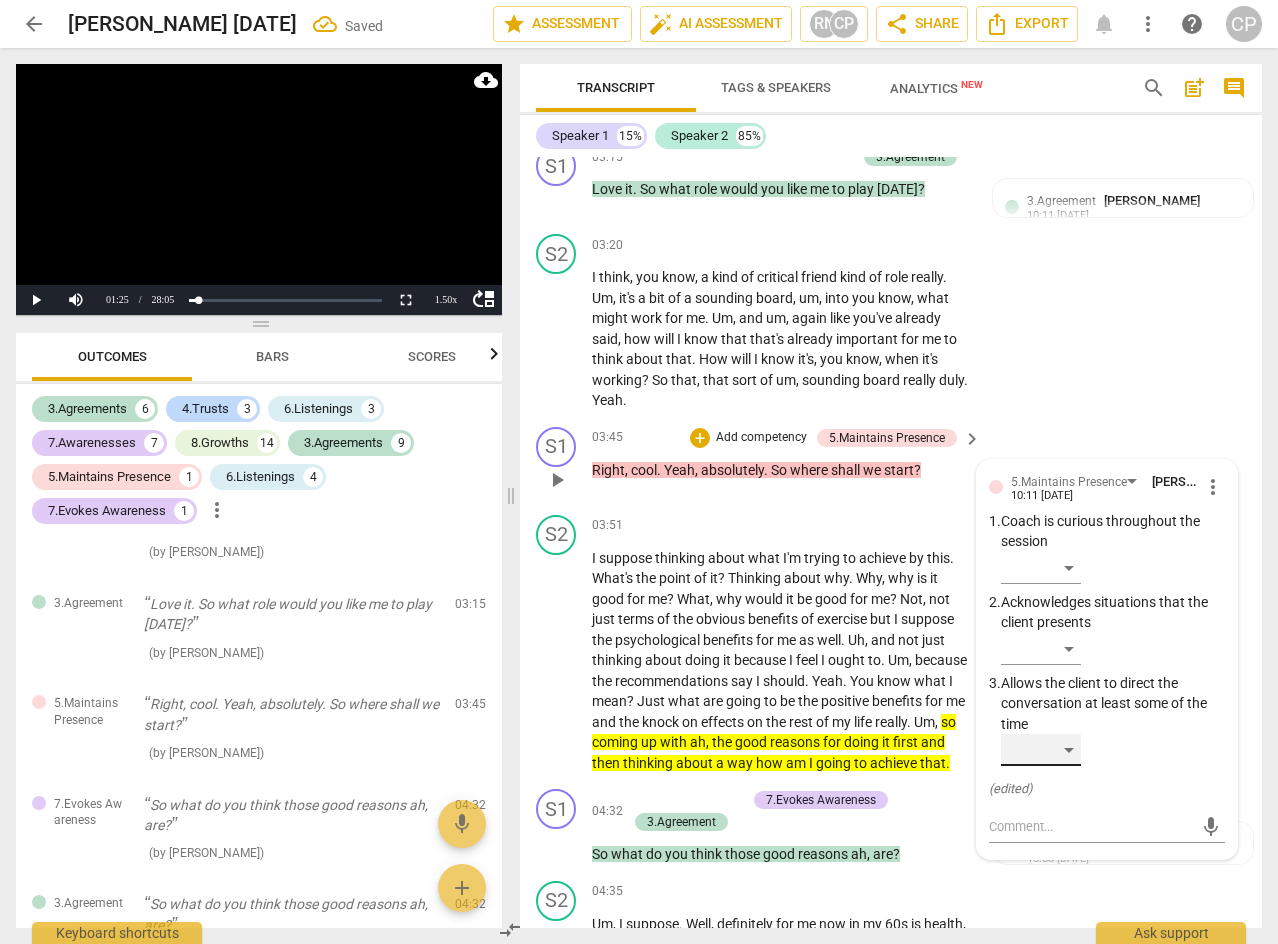 click on "​" at bounding box center [1041, 750] 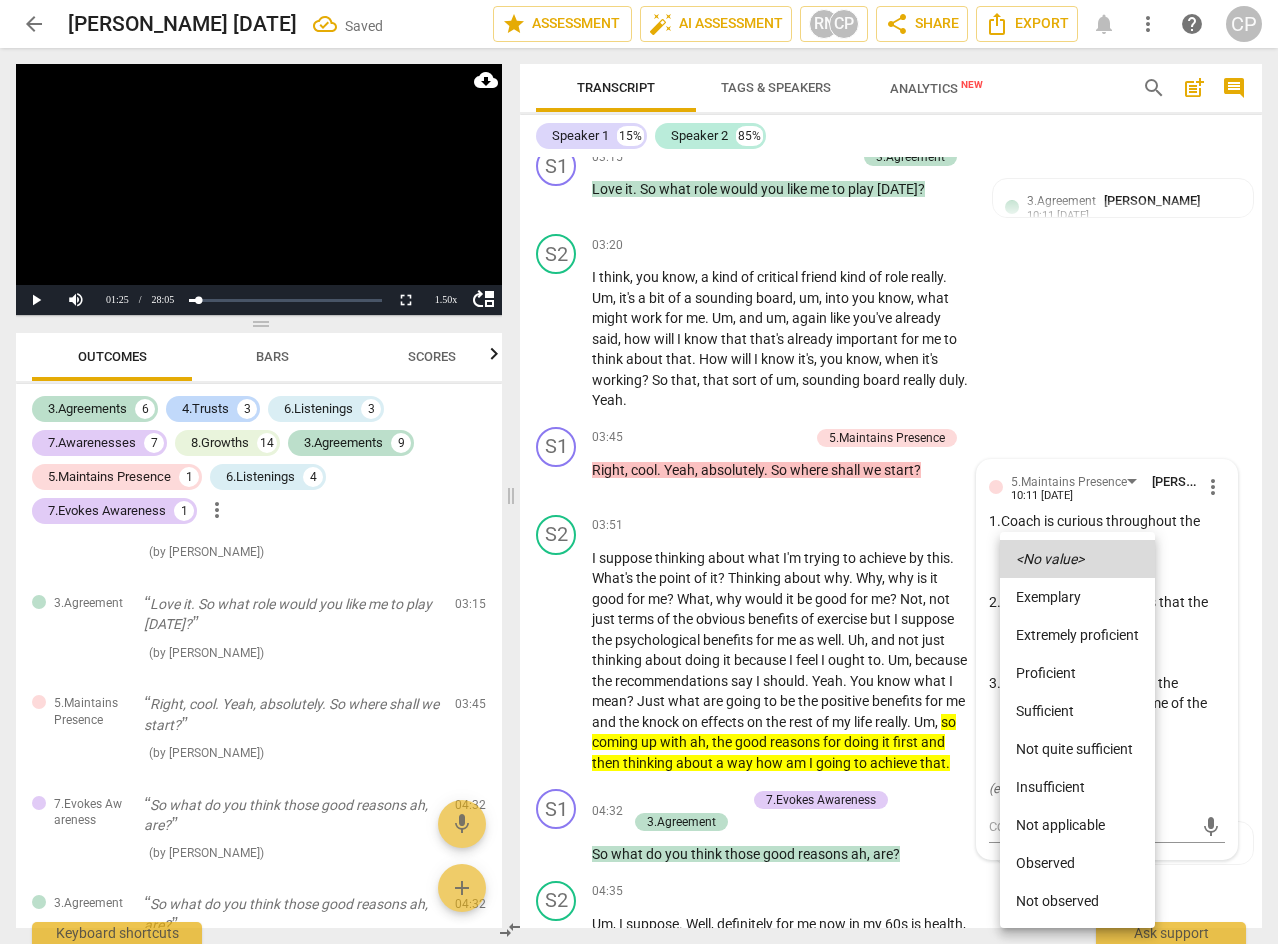 click on "Exemplary" at bounding box center [1077, 597] 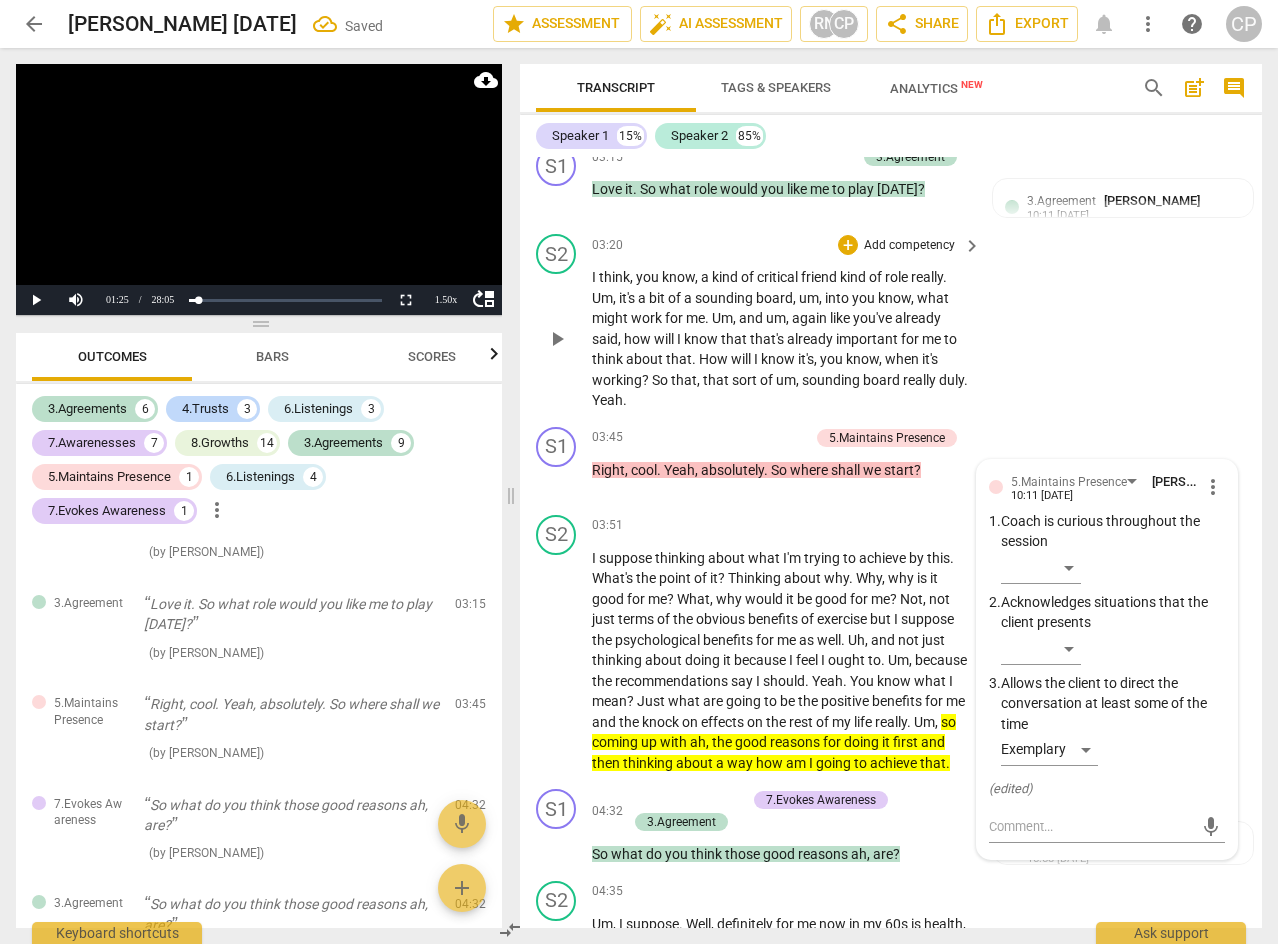 click on "S2 play_arrow pause 03:20 + Add competency keyboard_arrow_right I   think ,   you   know ,   a   kind   of   critical   friend   kind   of   role   really .   Um ,   it's   a   bit   of   a   sounding   board ,   um ,   into   you   know ,   what   might   work   for   me .   Um ,   and   um ,   again   like   you've   already   said ,   how   will   I   know   that   that's   already   important   for   me   to   think   about   that .   How   will   I   know   it's ,   you   know ,   when   it's   working ?   So   that ,   that   sort   of   um ,   sounding   board   really   duly .   Yeah ." at bounding box center (891, 322) 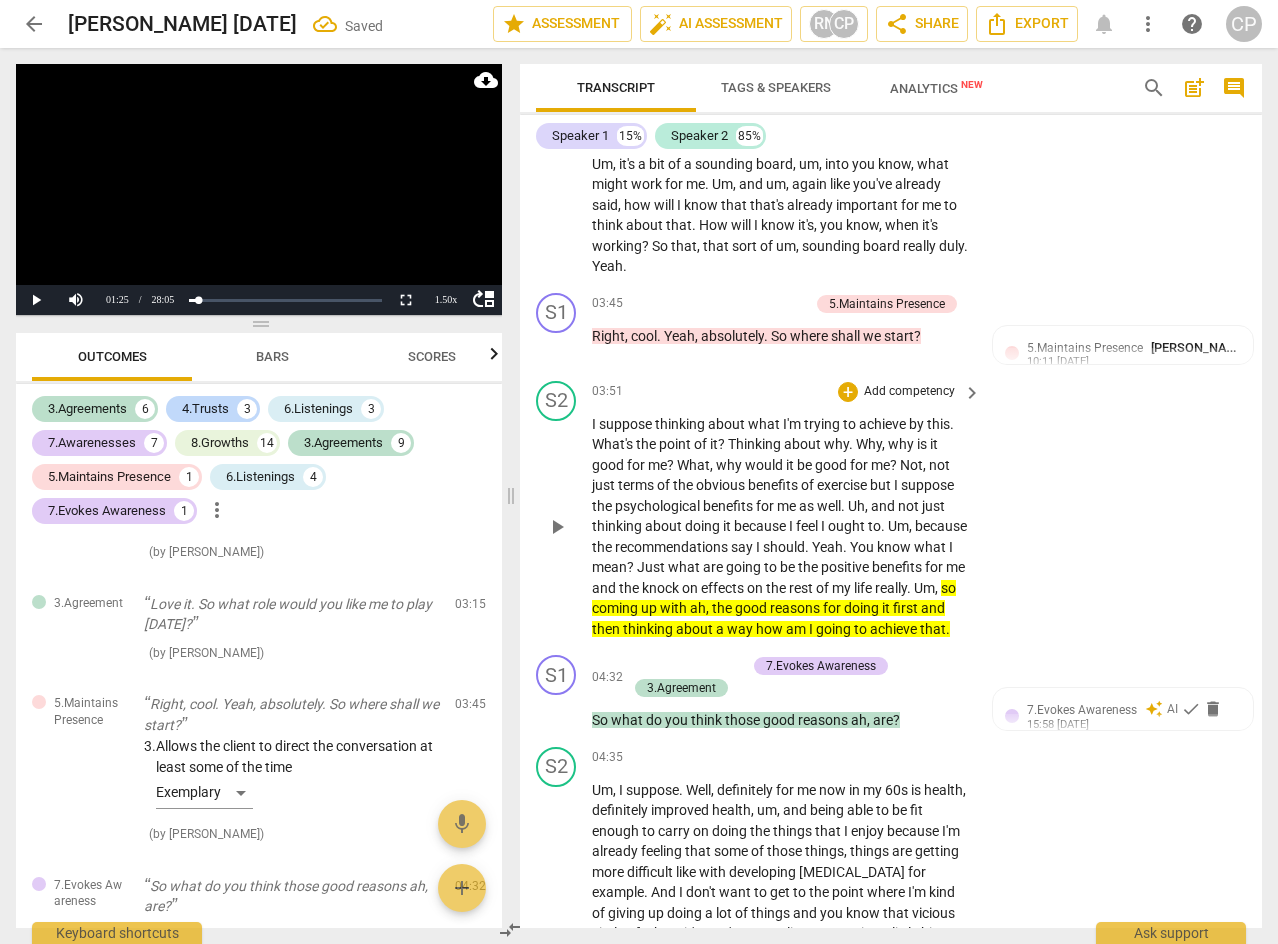 scroll, scrollTop: 2852, scrollLeft: 0, axis: vertical 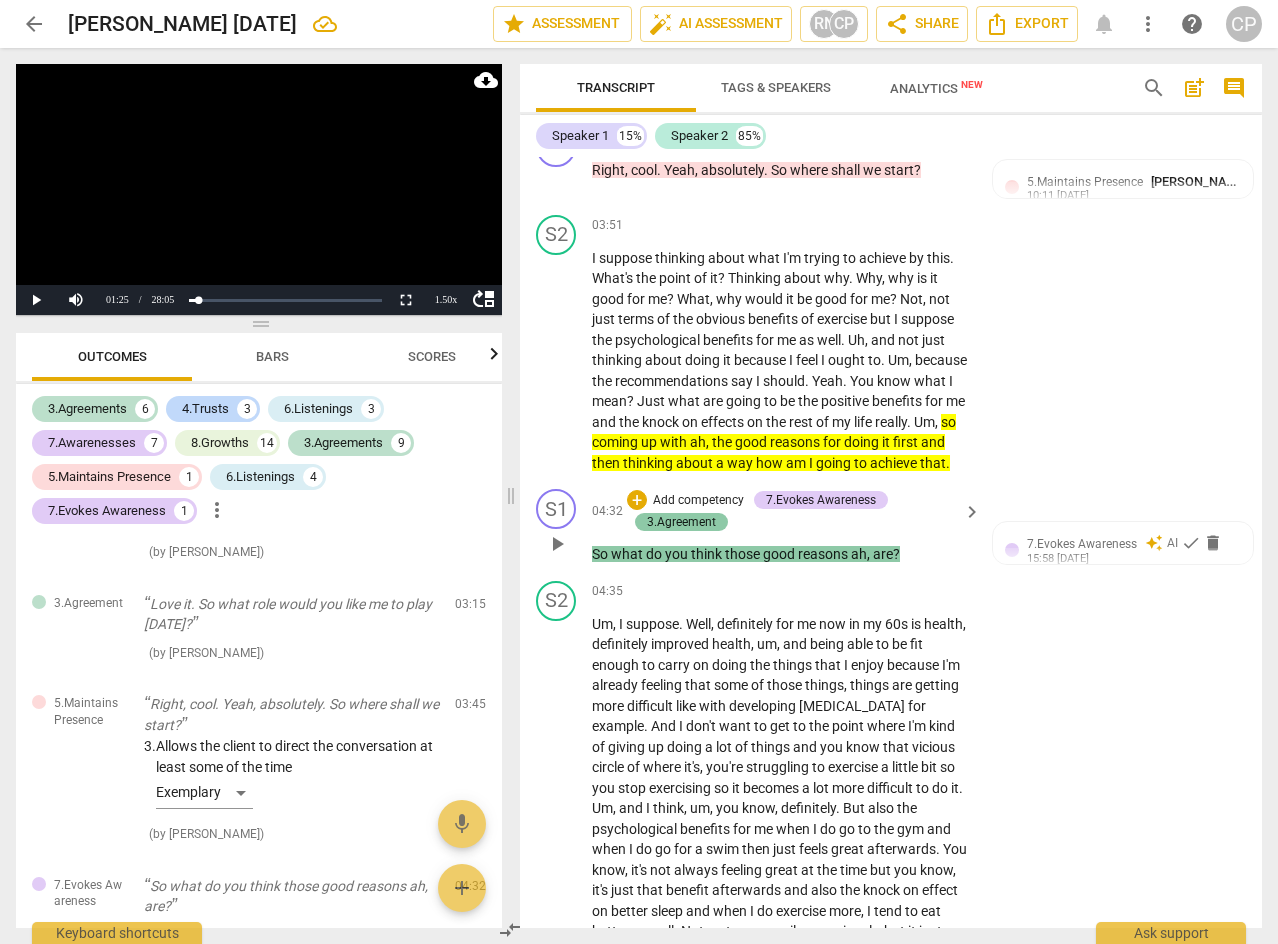 click on "3.Agreement" at bounding box center (681, 522) 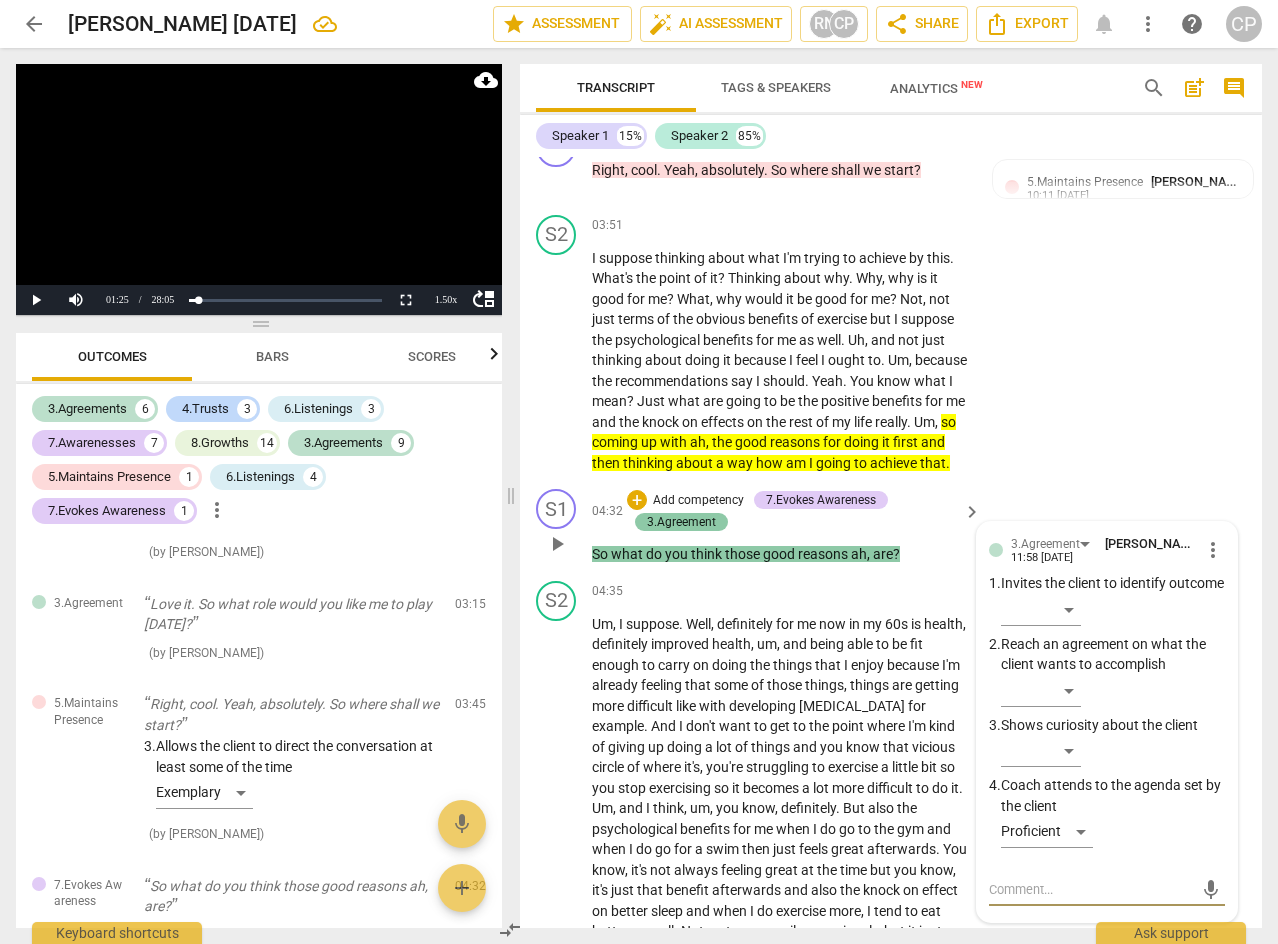 scroll, scrollTop: 3261, scrollLeft: 0, axis: vertical 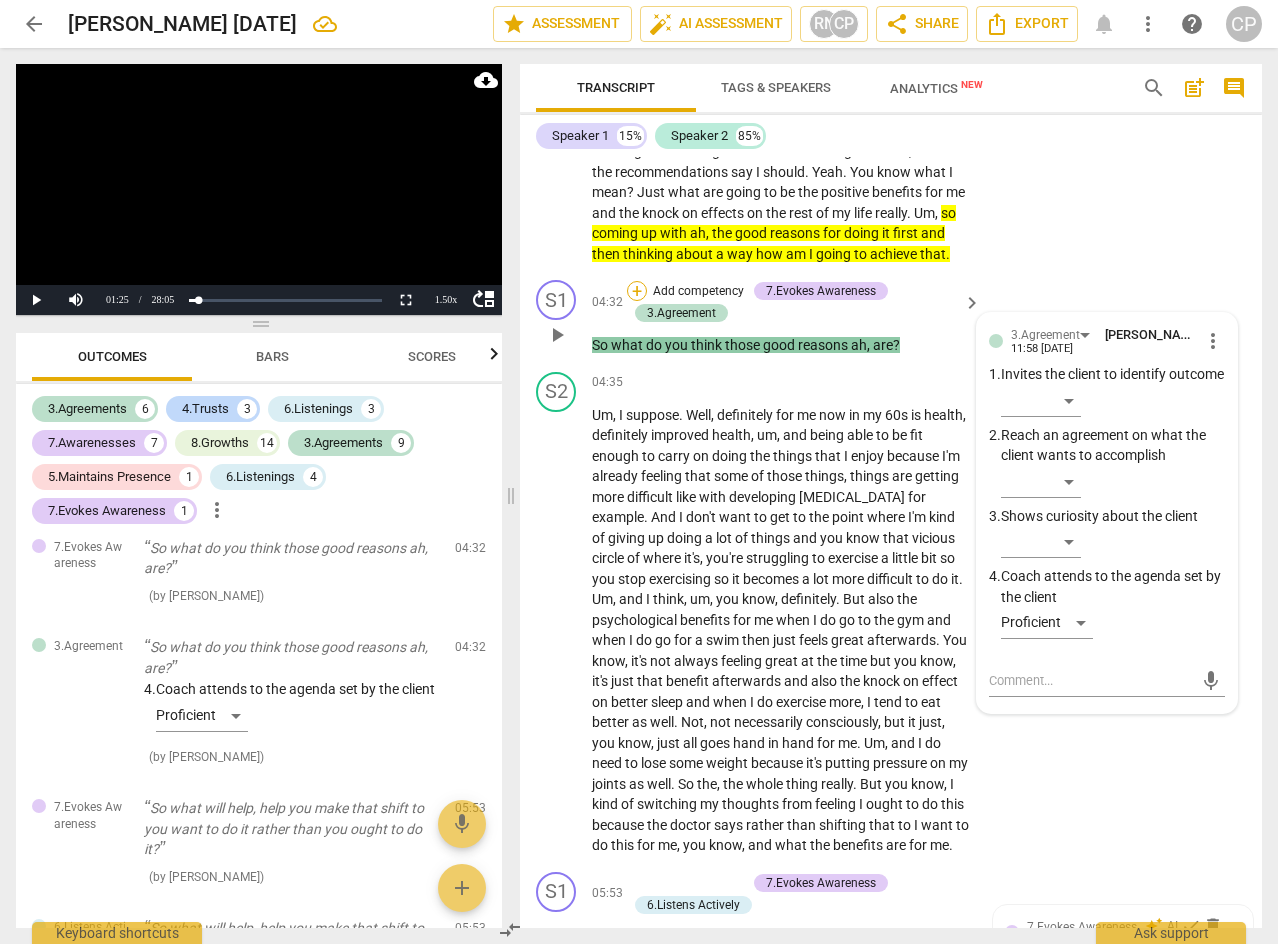 click on "+" at bounding box center [637, 291] 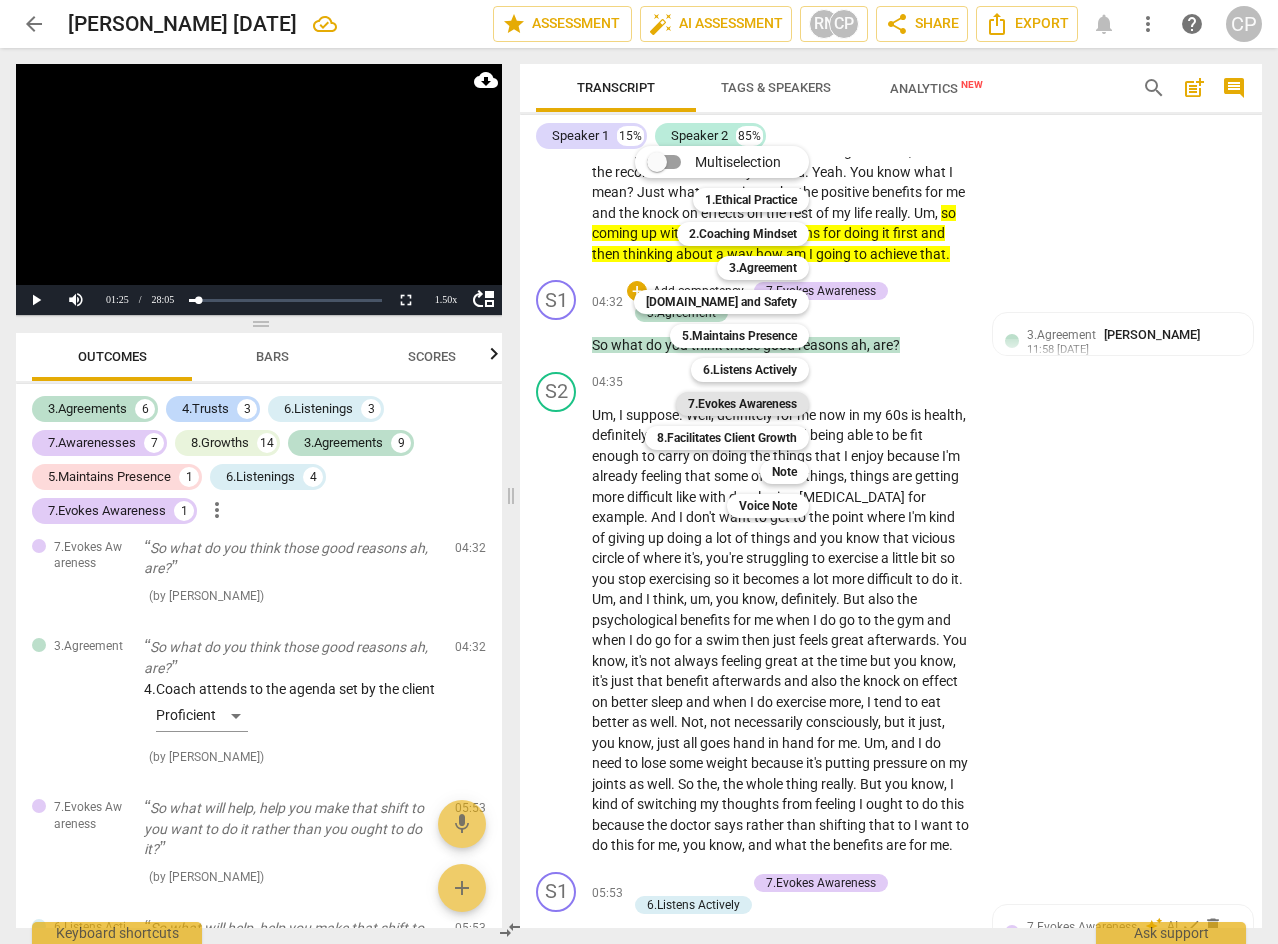 click on "7.Evokes Awareness" at bounding box center [742, 404] 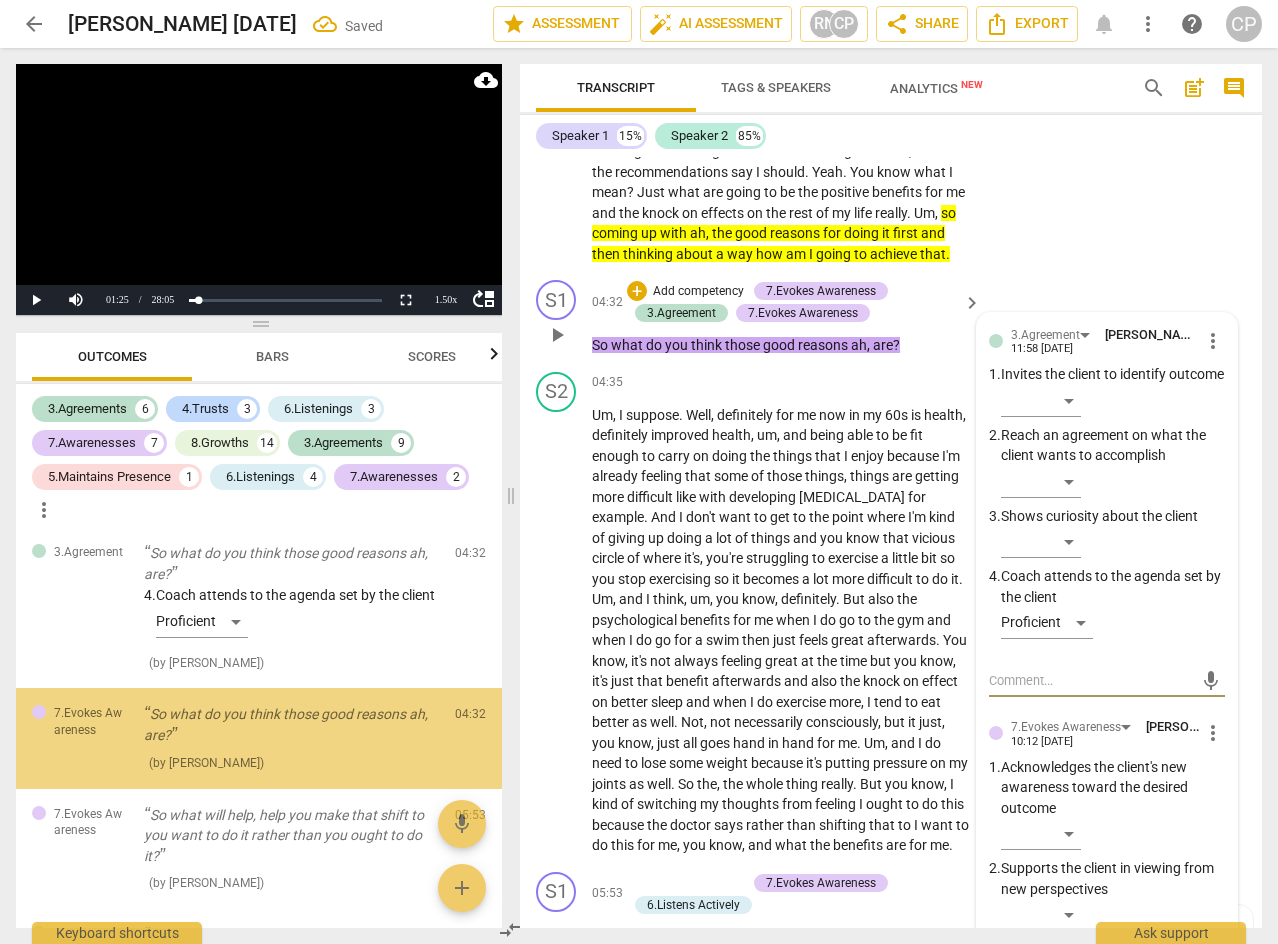 scroll, scrollTop: 2530, scrollLeft: 0, axis: vertical 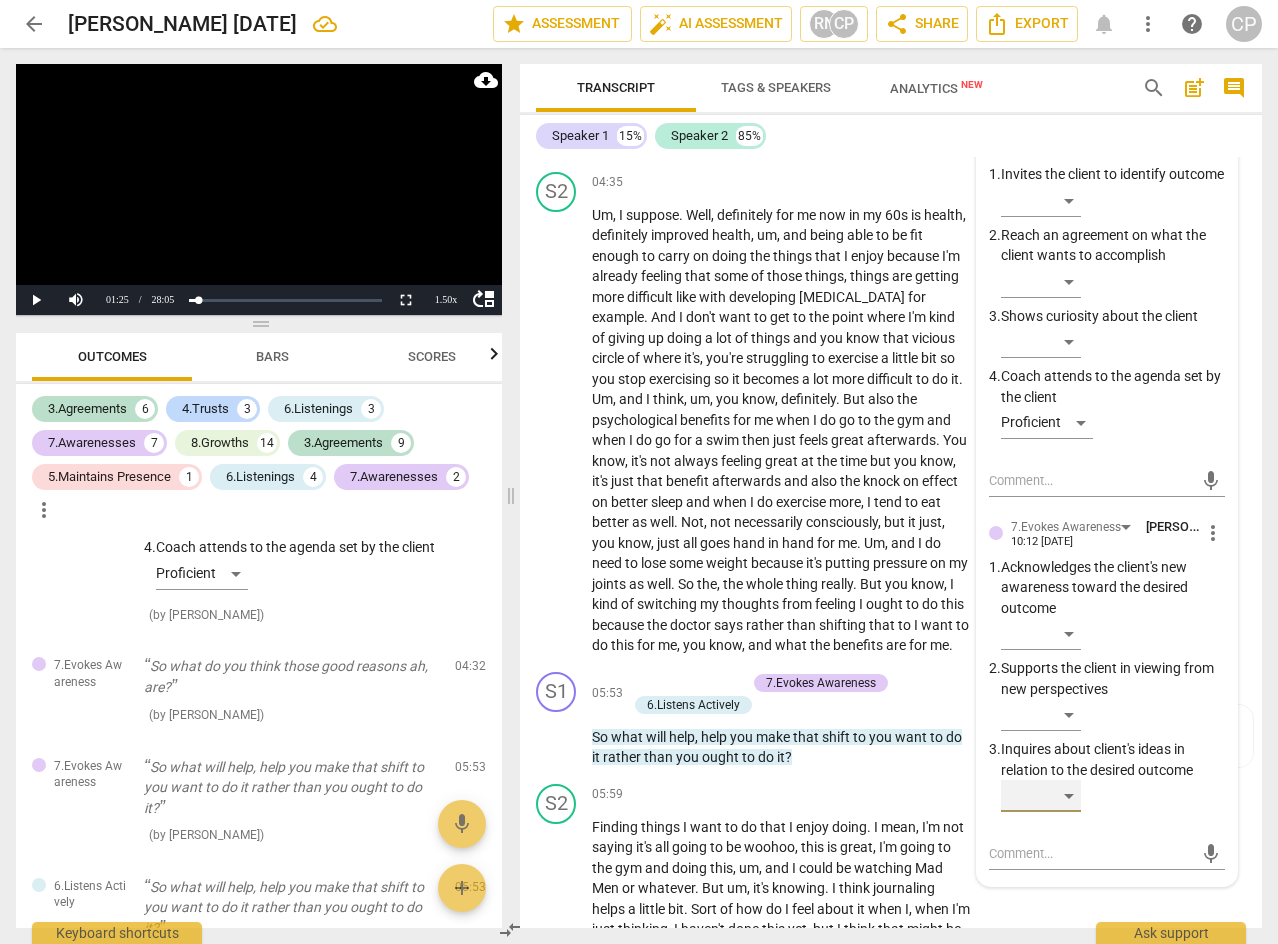 click on "​" at bounding box center (1041, 796) 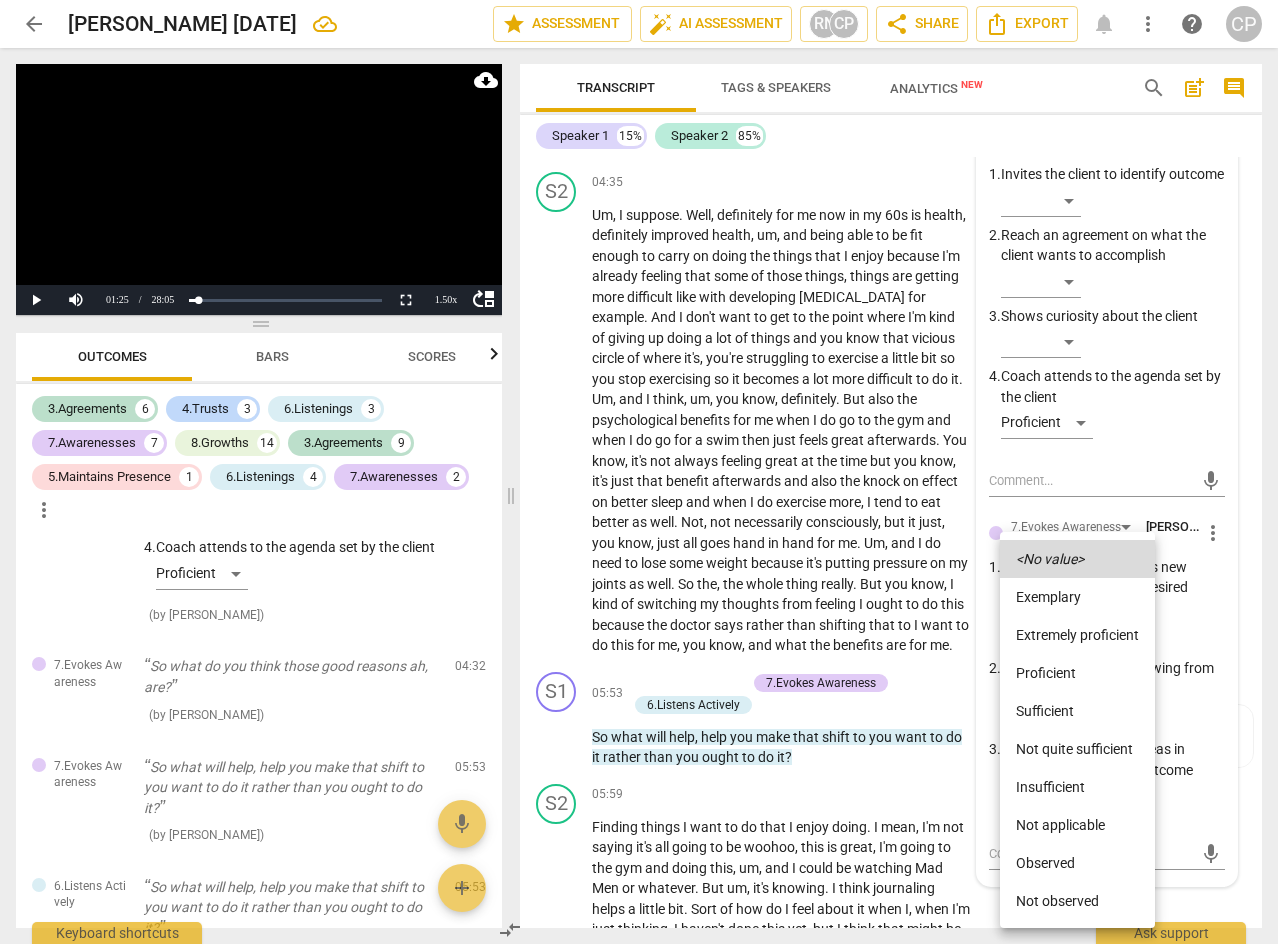 click on "Proficient" at bounding box center [1077, 673] 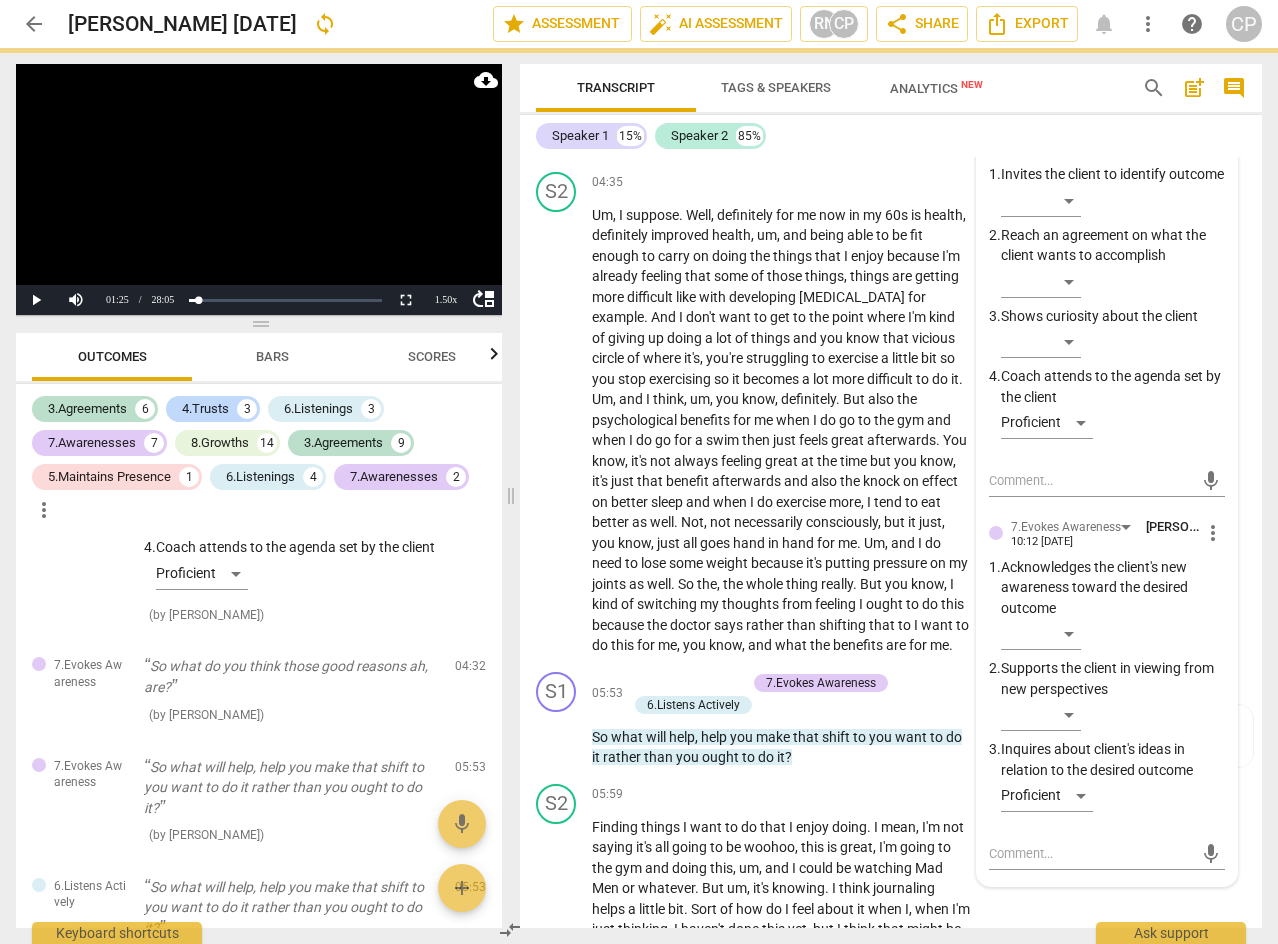 click on "04:32 + Add competency 7.Evokes Awareness 3.Agreement 7.Evokes Awareness keyboard_arrow_right So   what   do   you   think   those   good   reasons   ah ,   are ?" at bounding box center [787, 118] 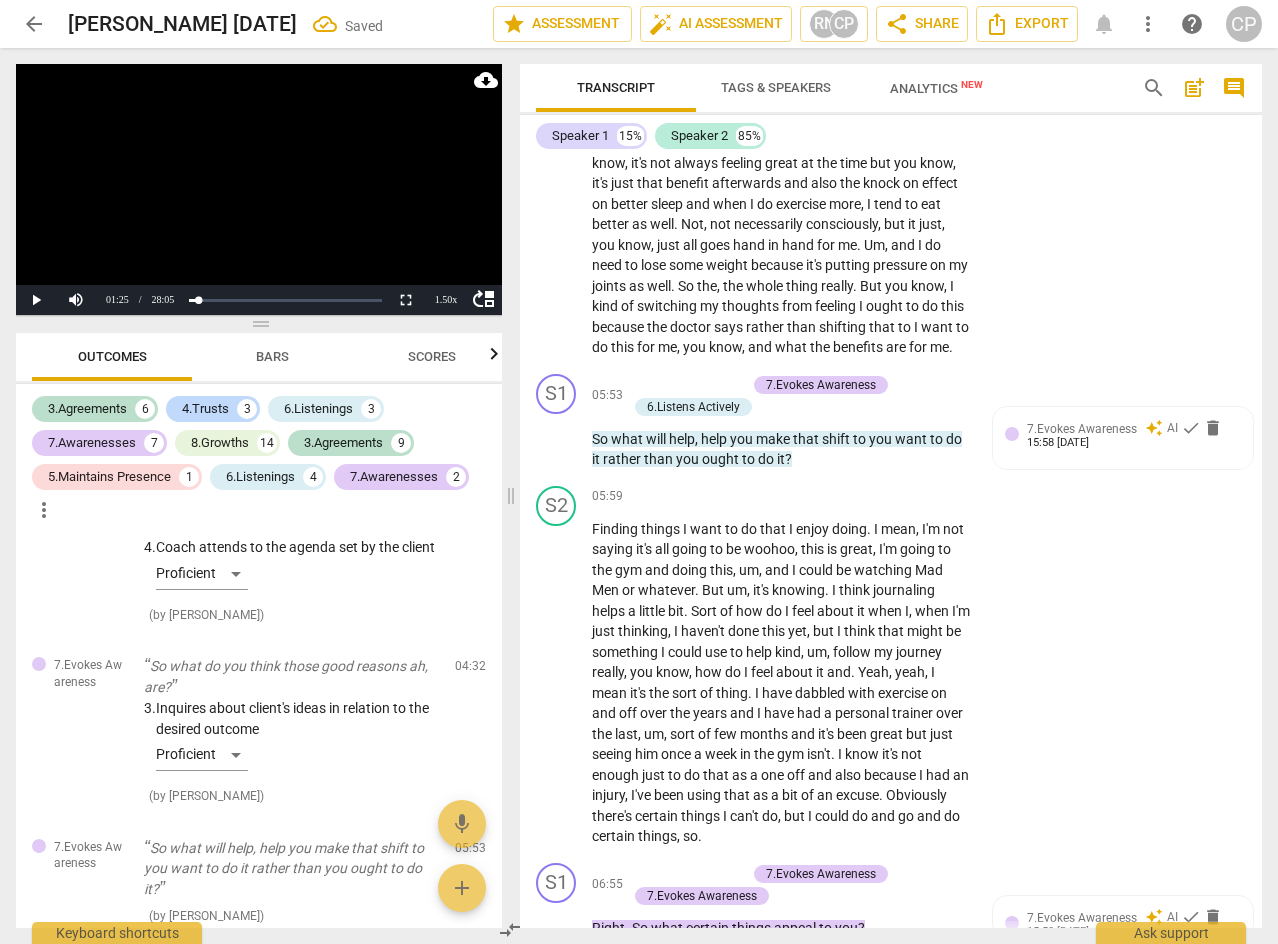 scroll, scrollTop: 3561, scrollLeft: 0, axis: vertical 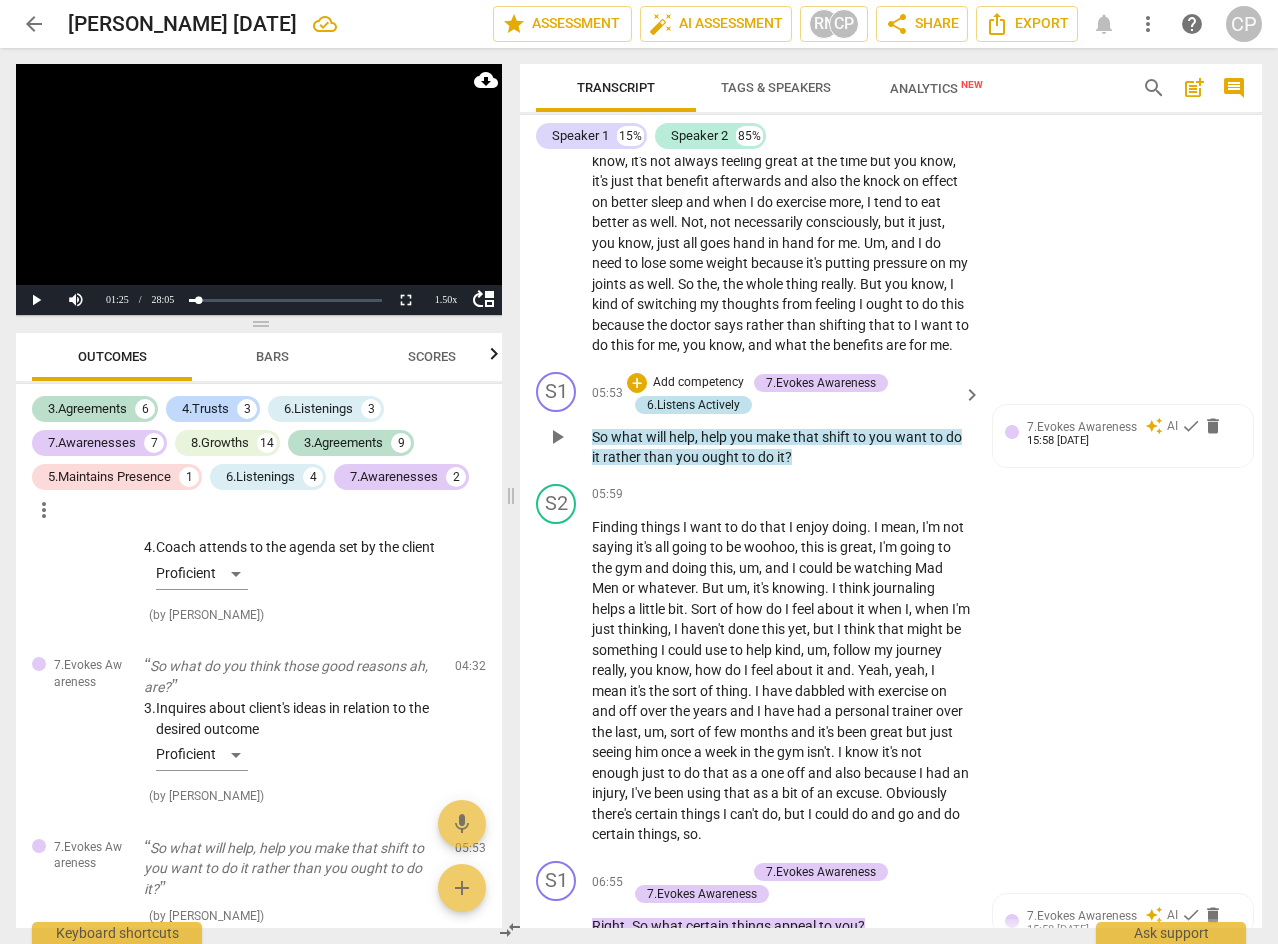 click on "6.Listens Actively" at bounding box center (693, 405) 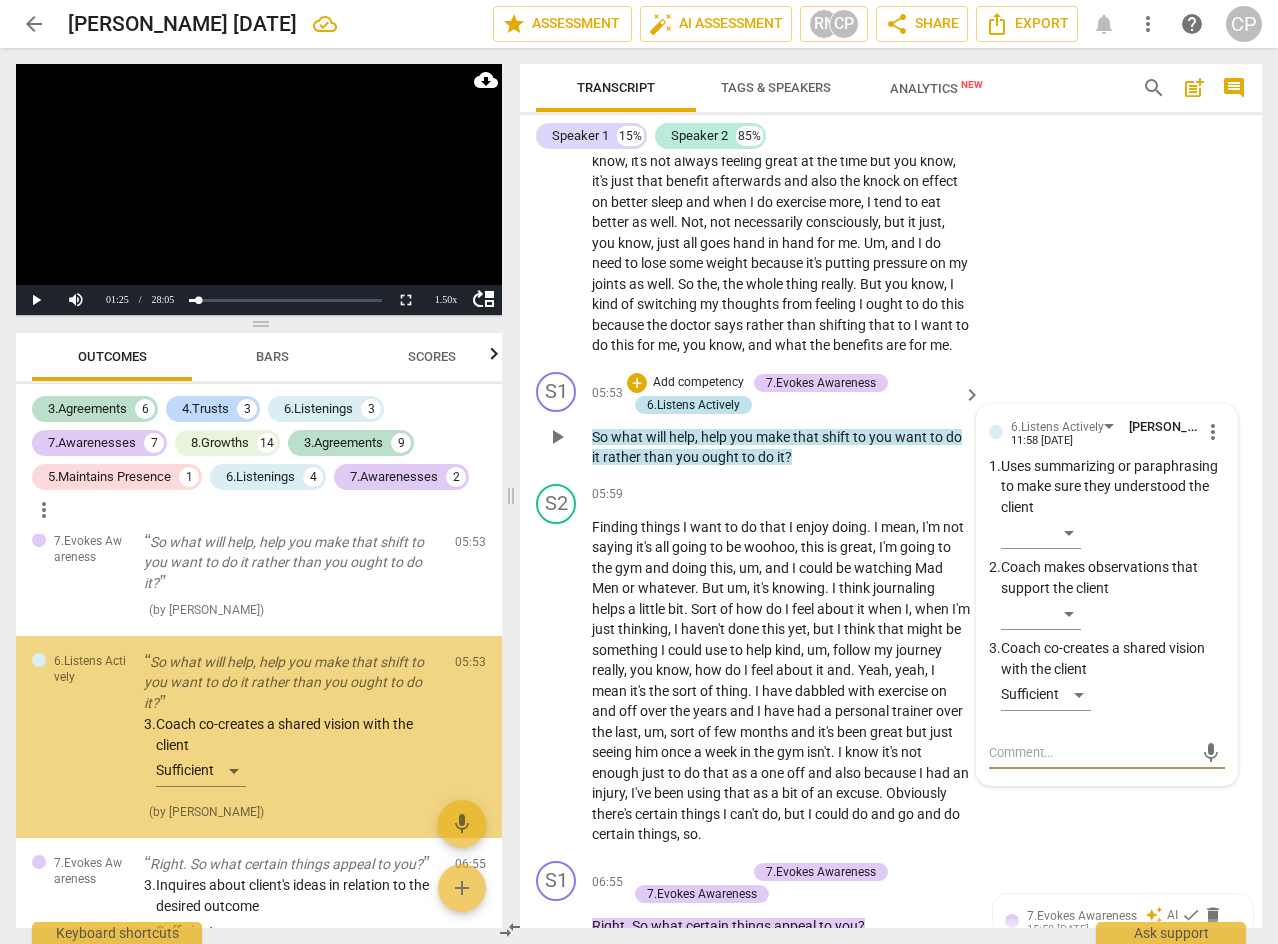 scroll, scrollTop: 2883, scrollLeft: 0, axis: vertical 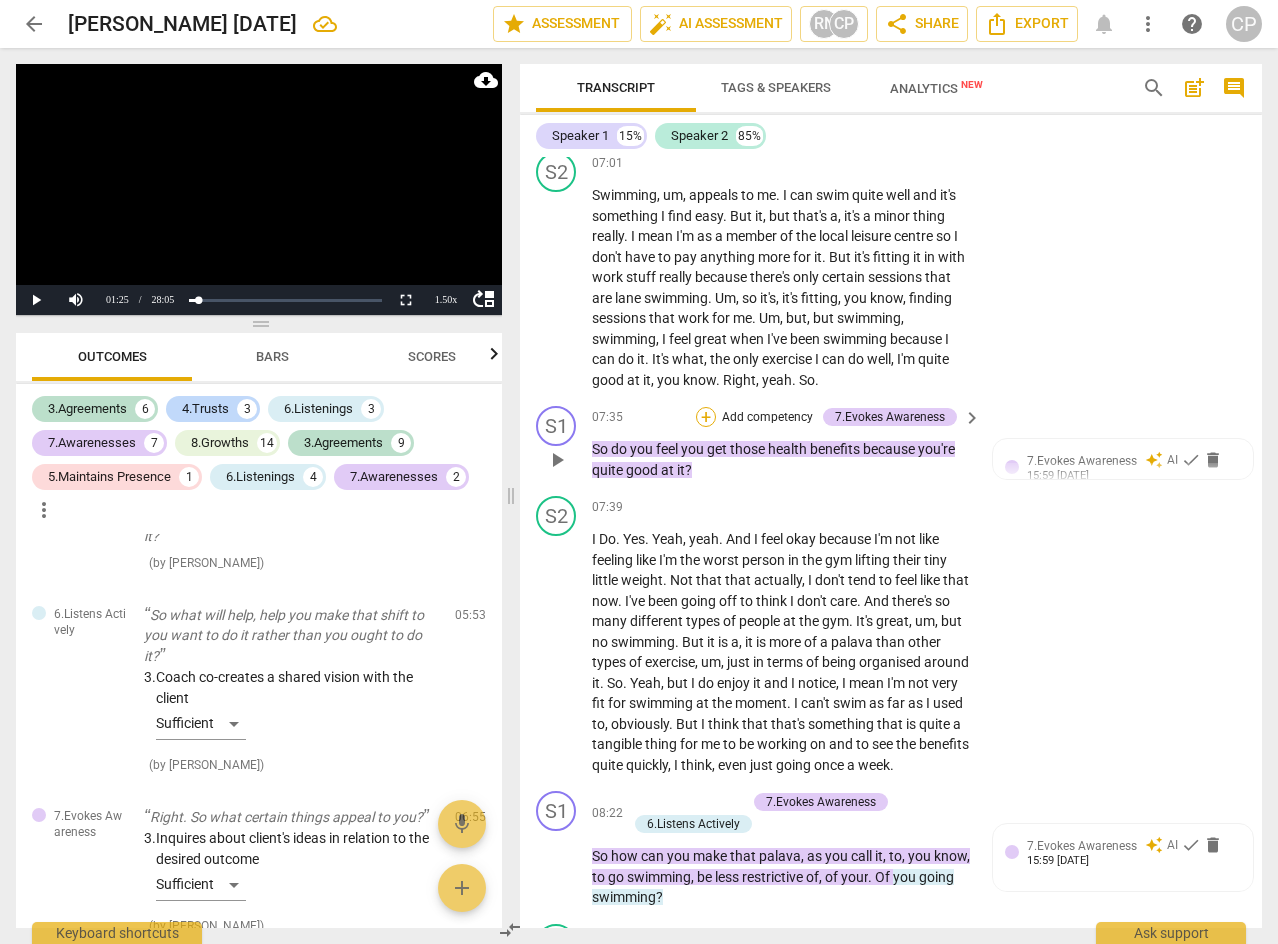 click on "+" at bounding box center [706, 417] 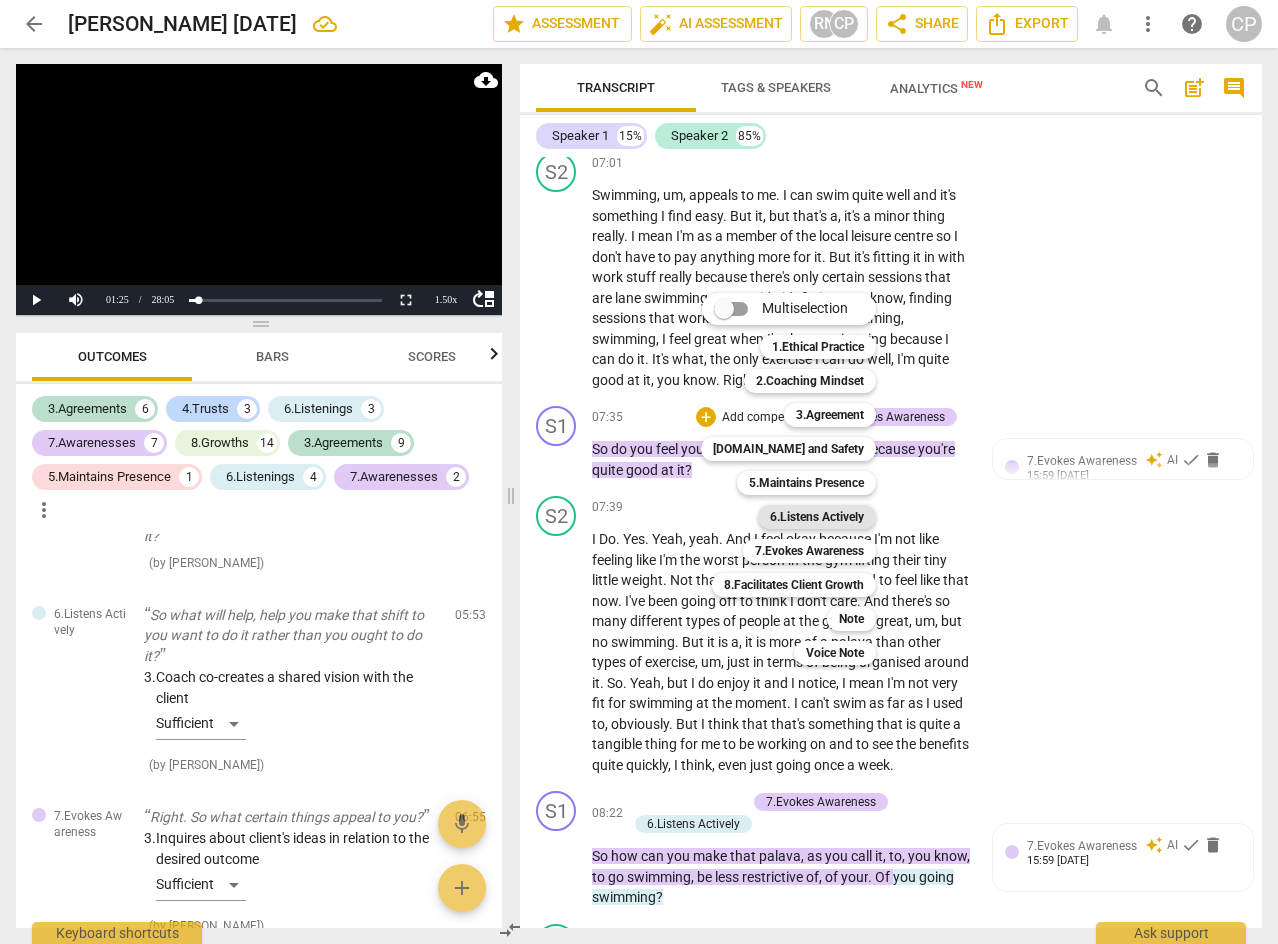 click on "6.Listens Actively" at bounding box center [817, 517] 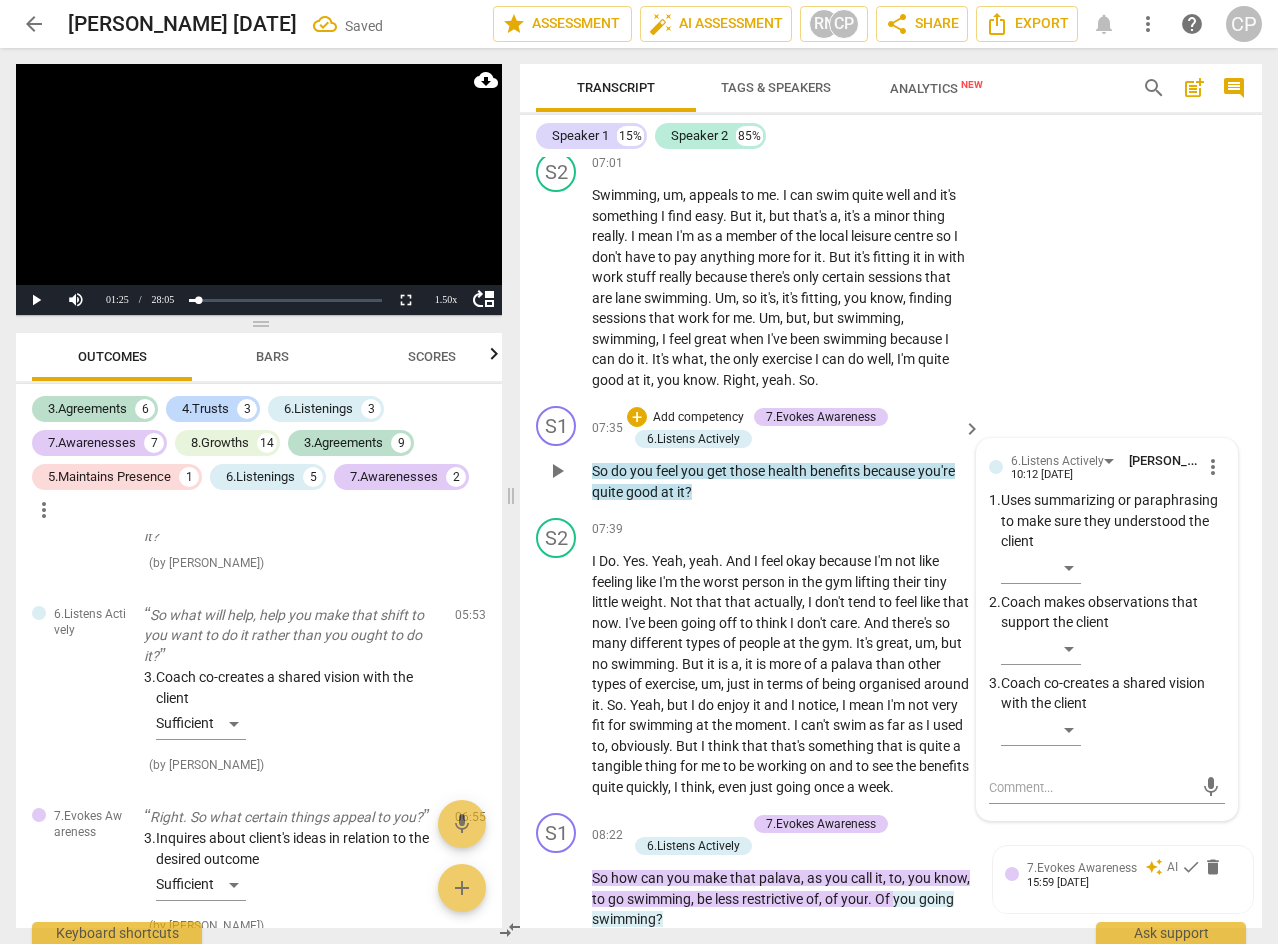 scroll, scrollTop: 3377, scrollLeft: 0, axis: vertical 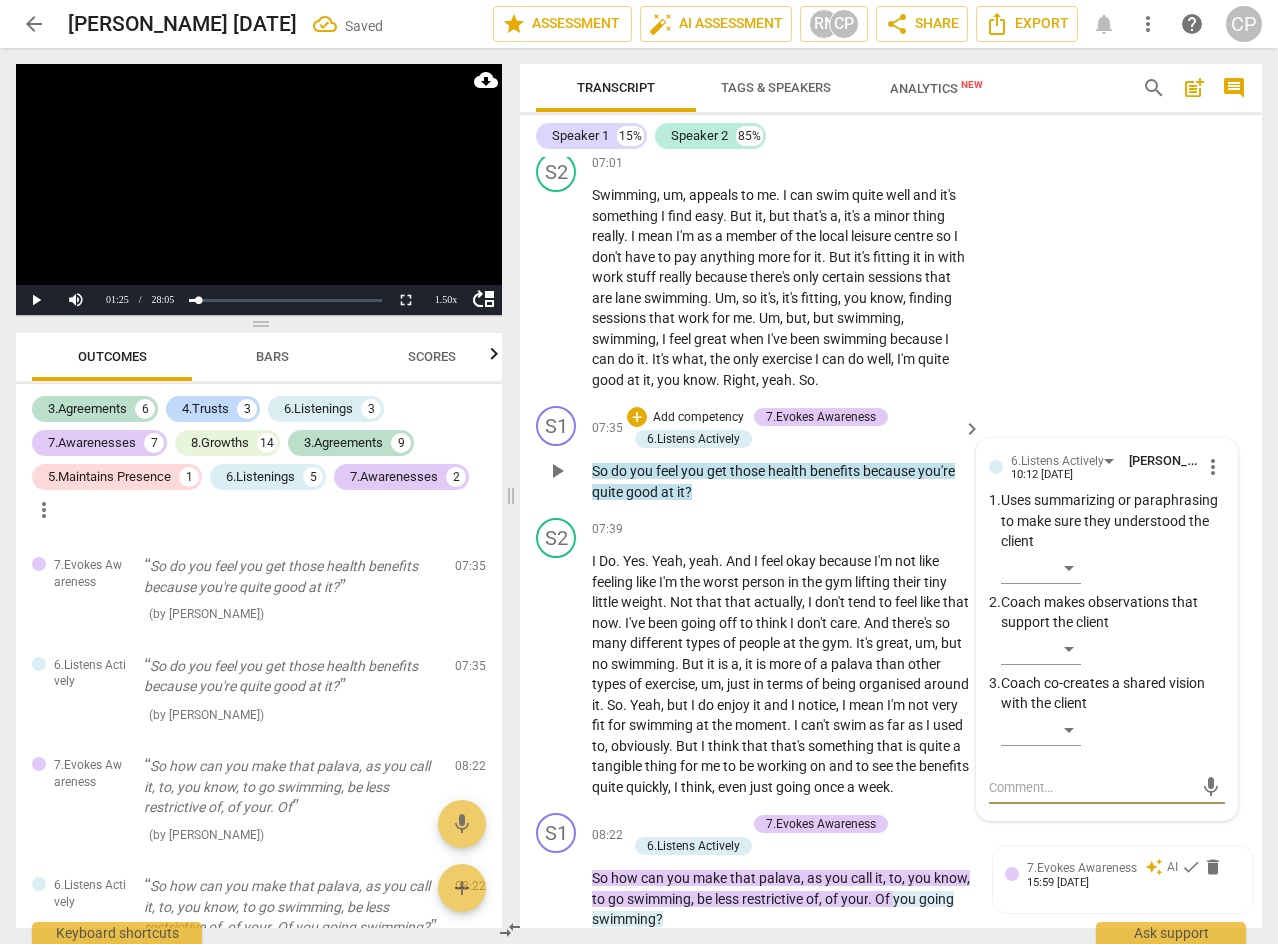 click at bounding box center [1091, 787] 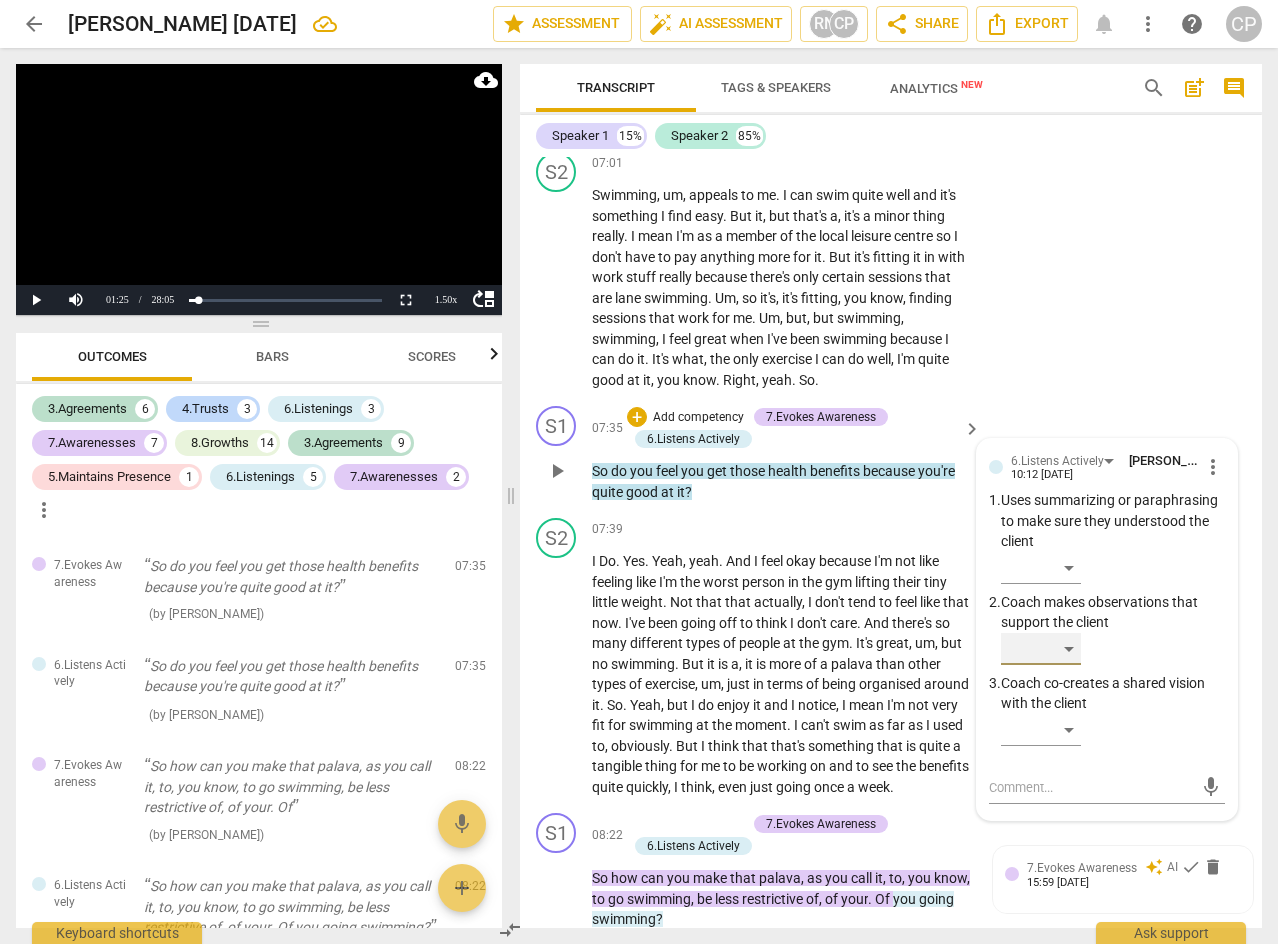 click on "​" at bounding box center [1041, 649] 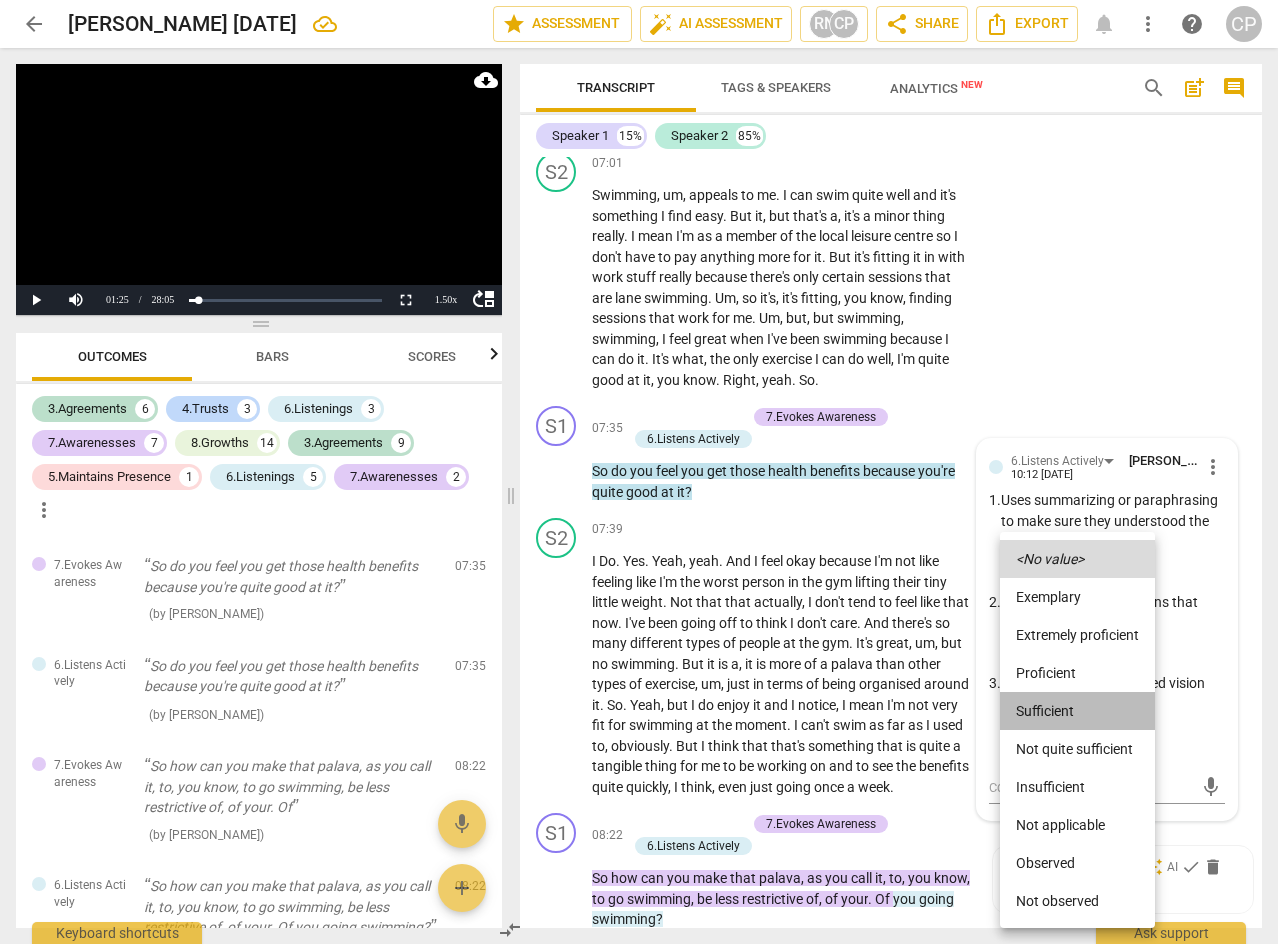 click on "Sufficient" at bounding box center (1077, 711) 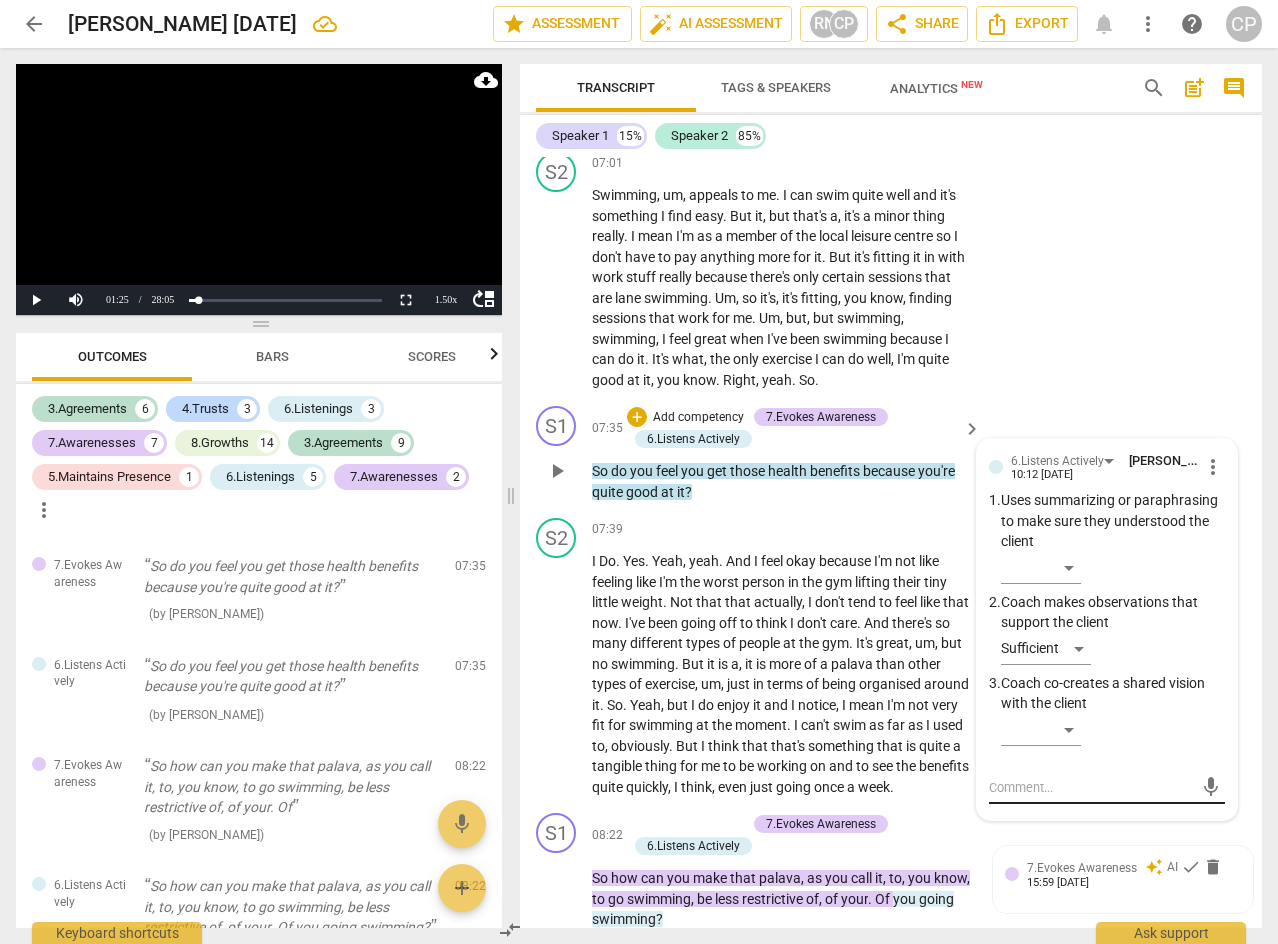 click on "mic" at bounding box center (1107, 788) 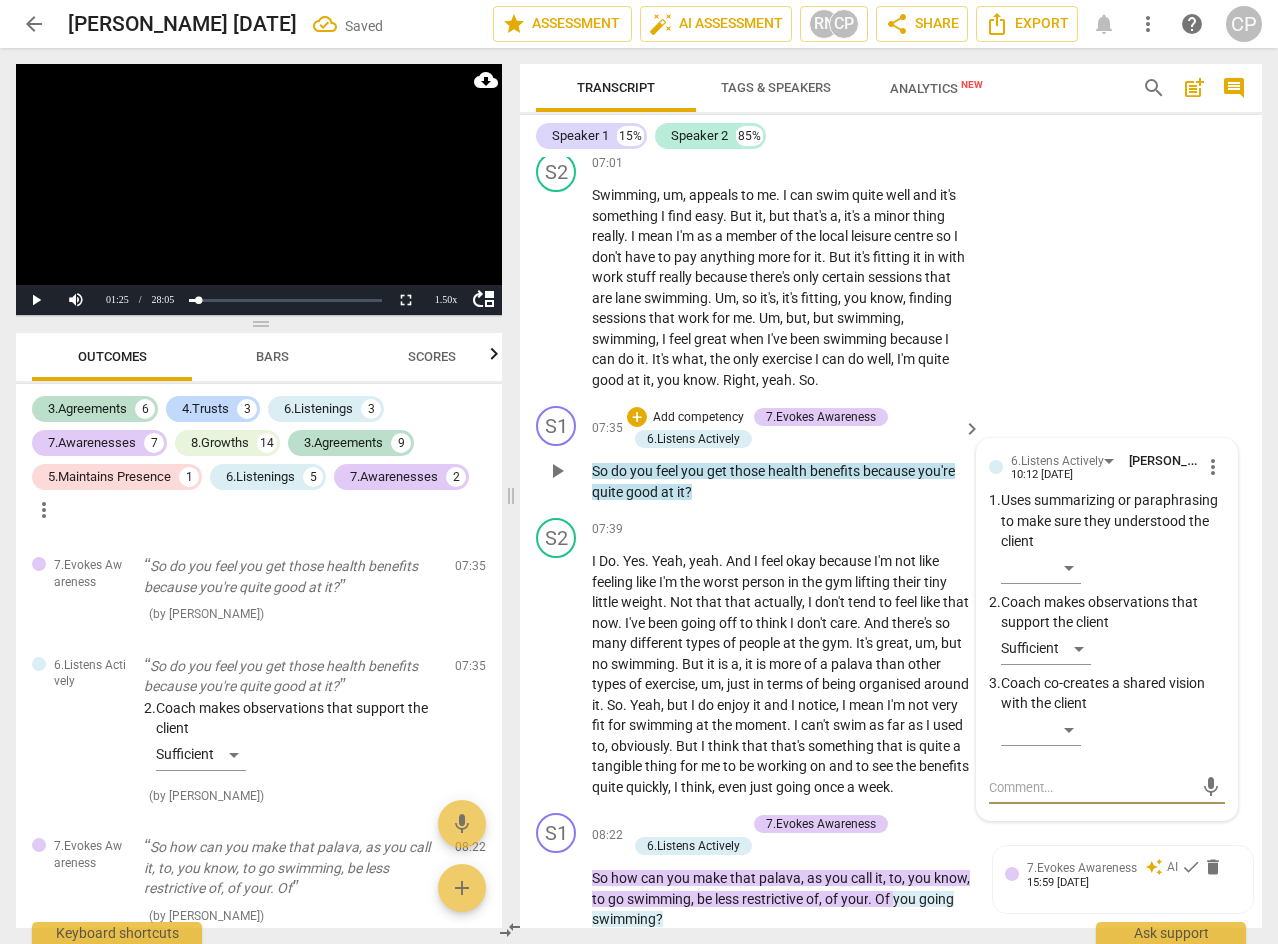 click at bounding box center (1091, 787) 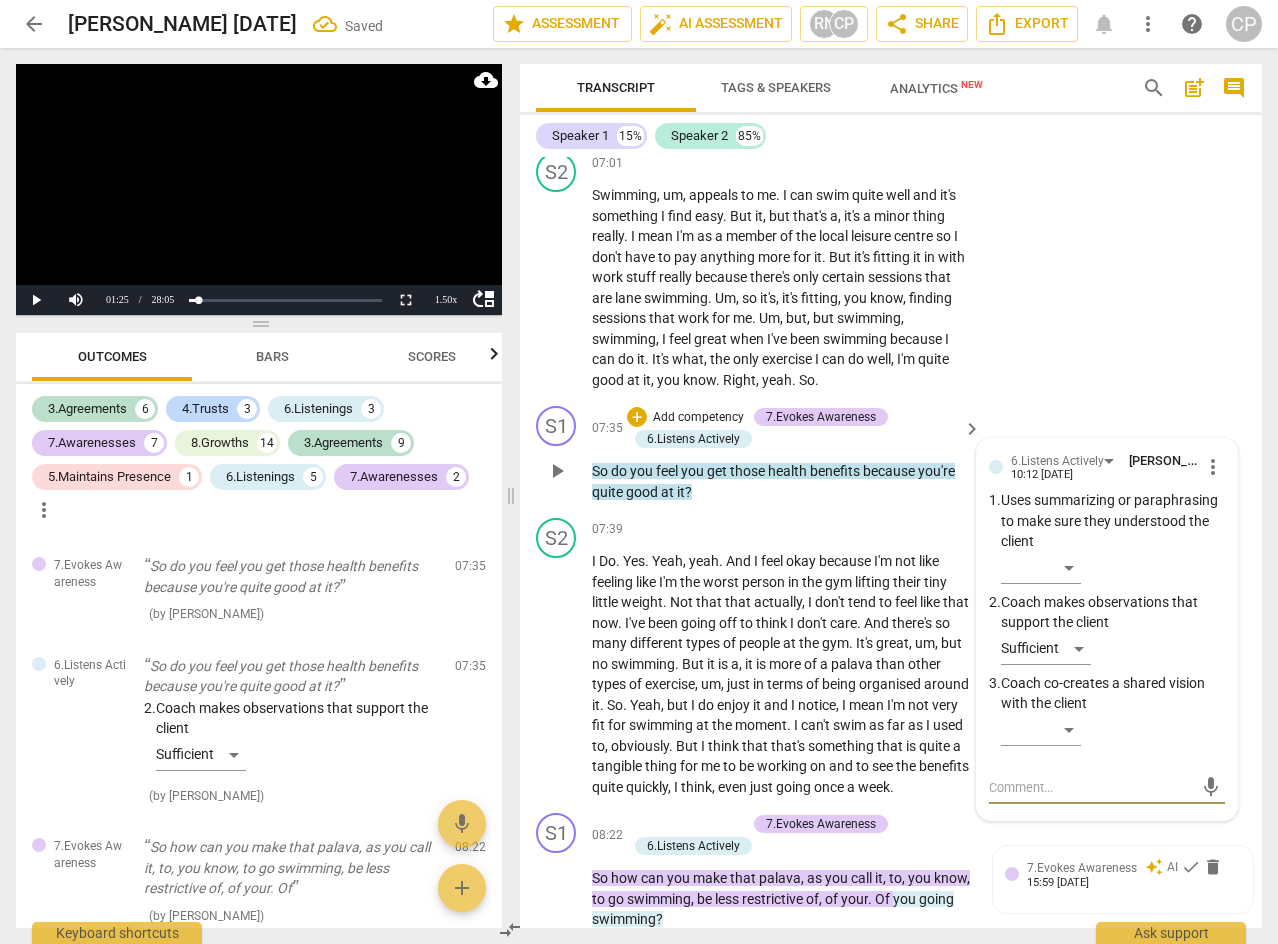 type on "S" 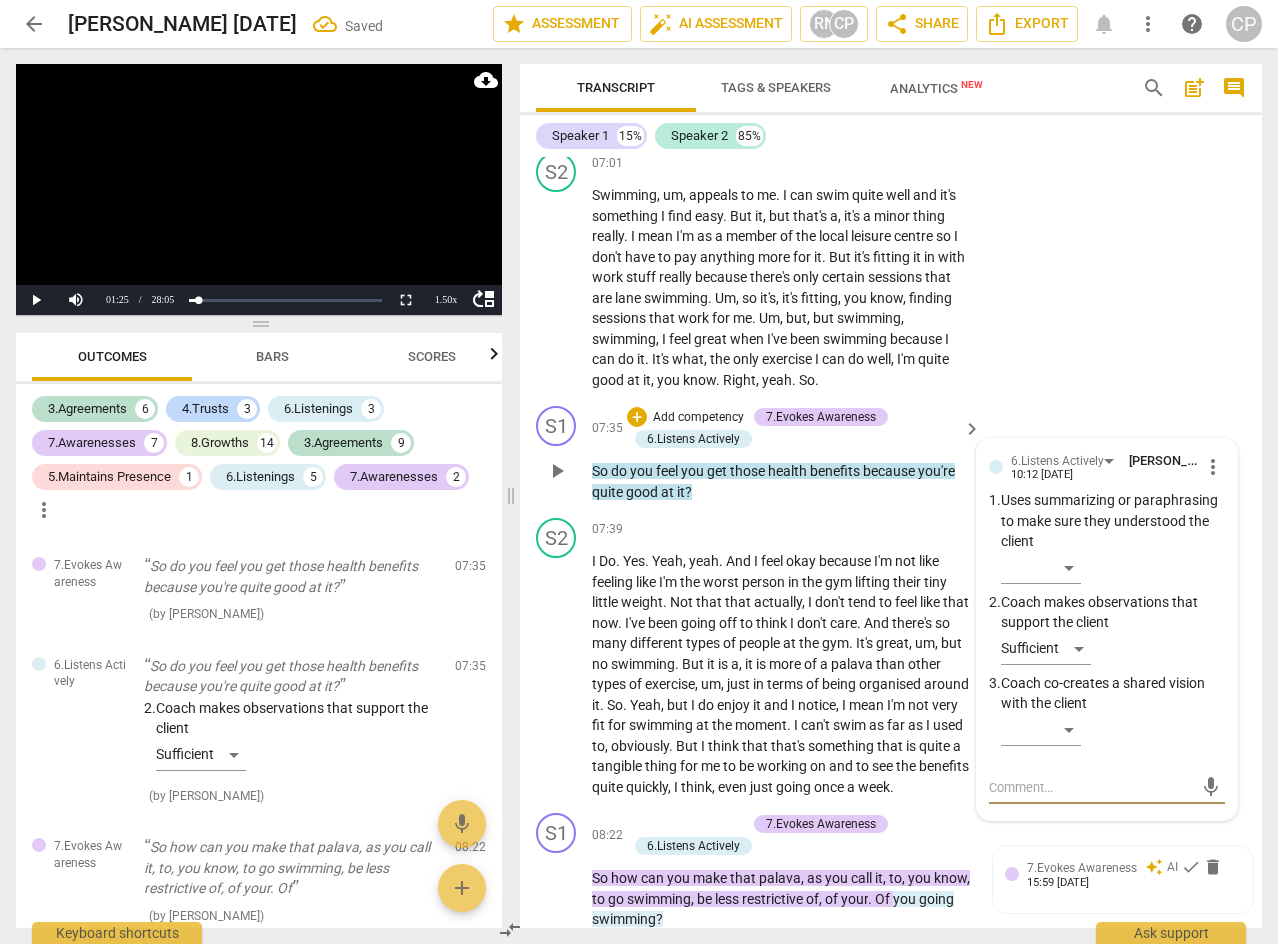 type on "S" 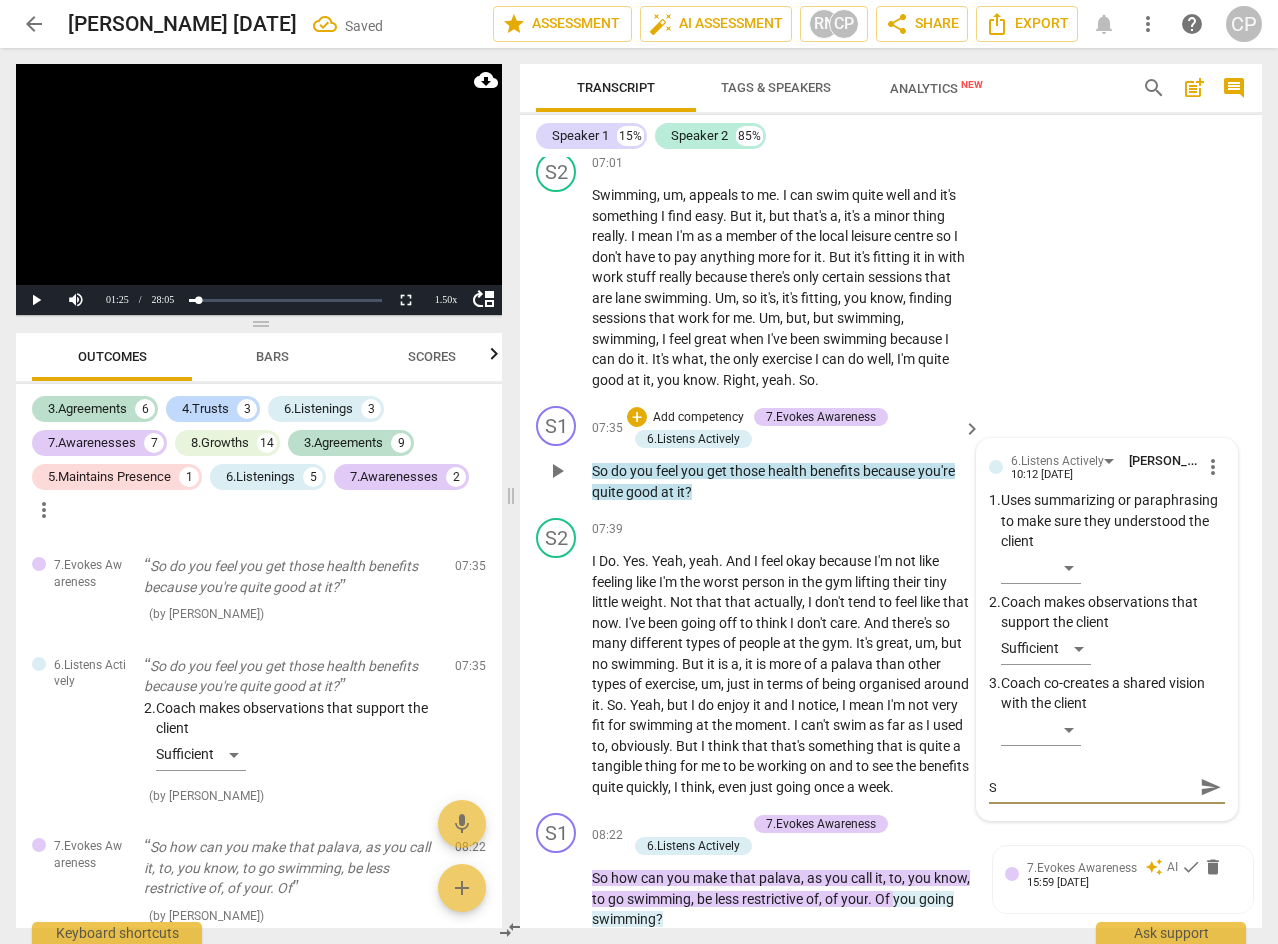 type on "Se" 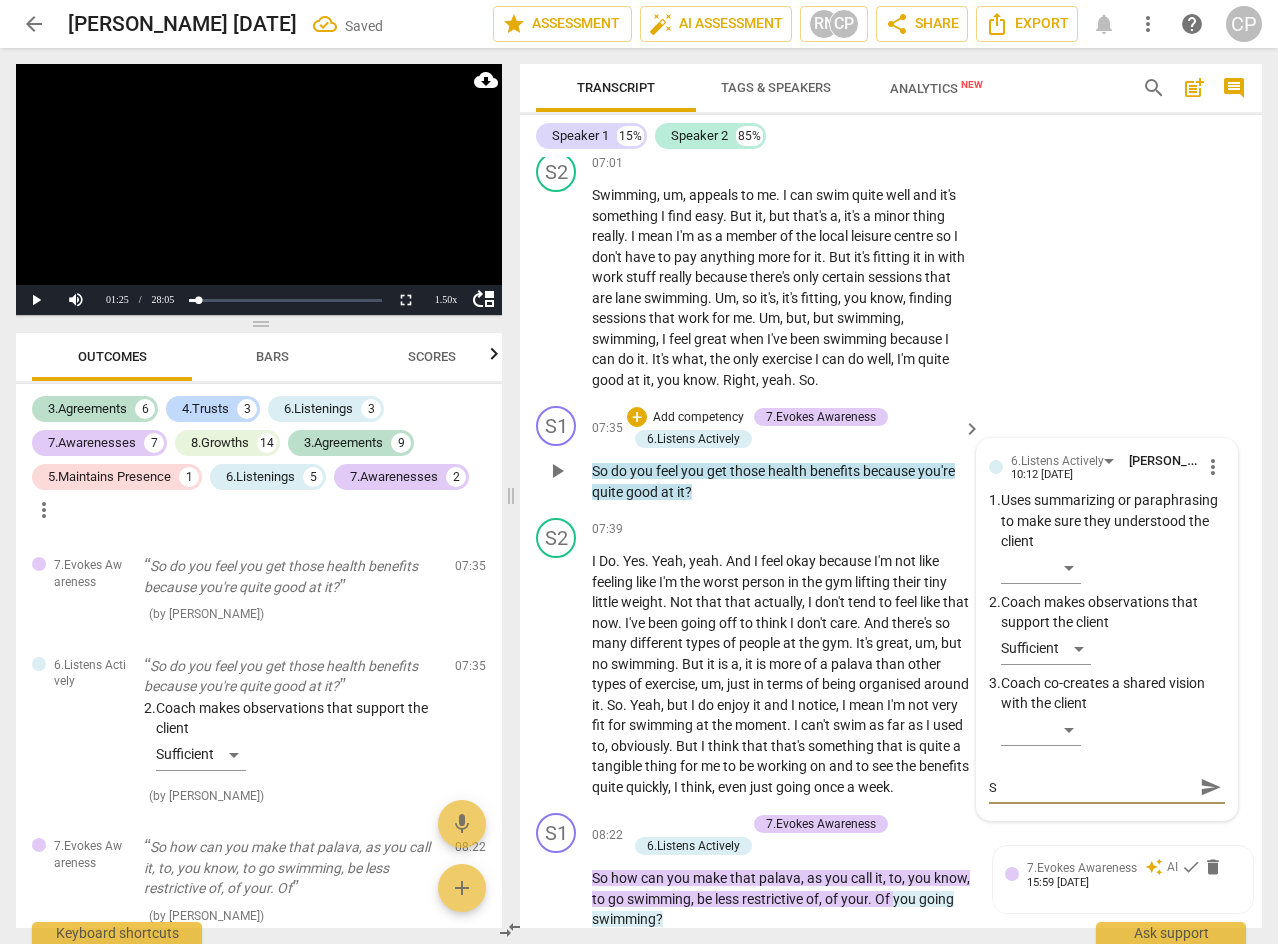 type on "Se" 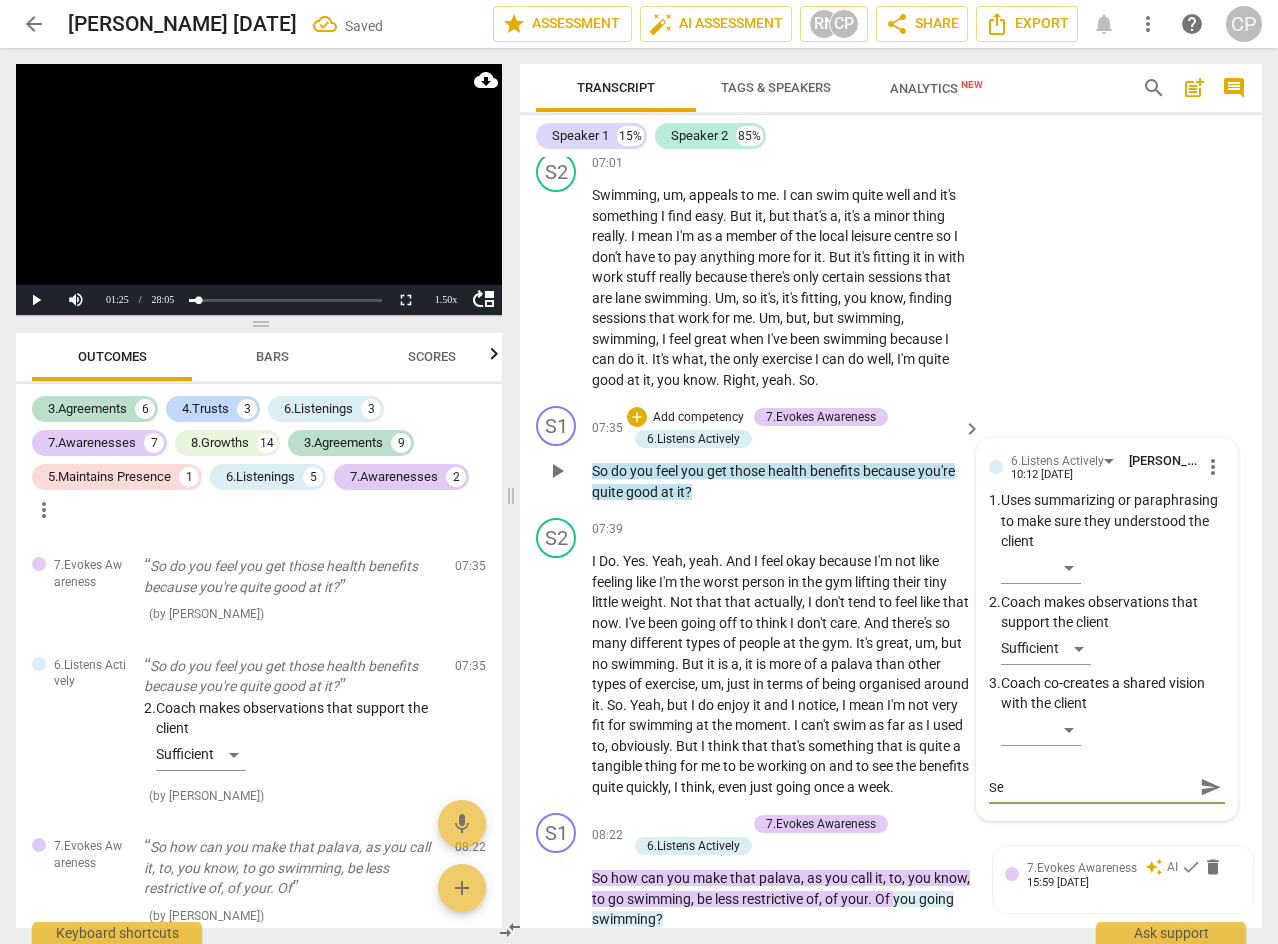 type on "See" 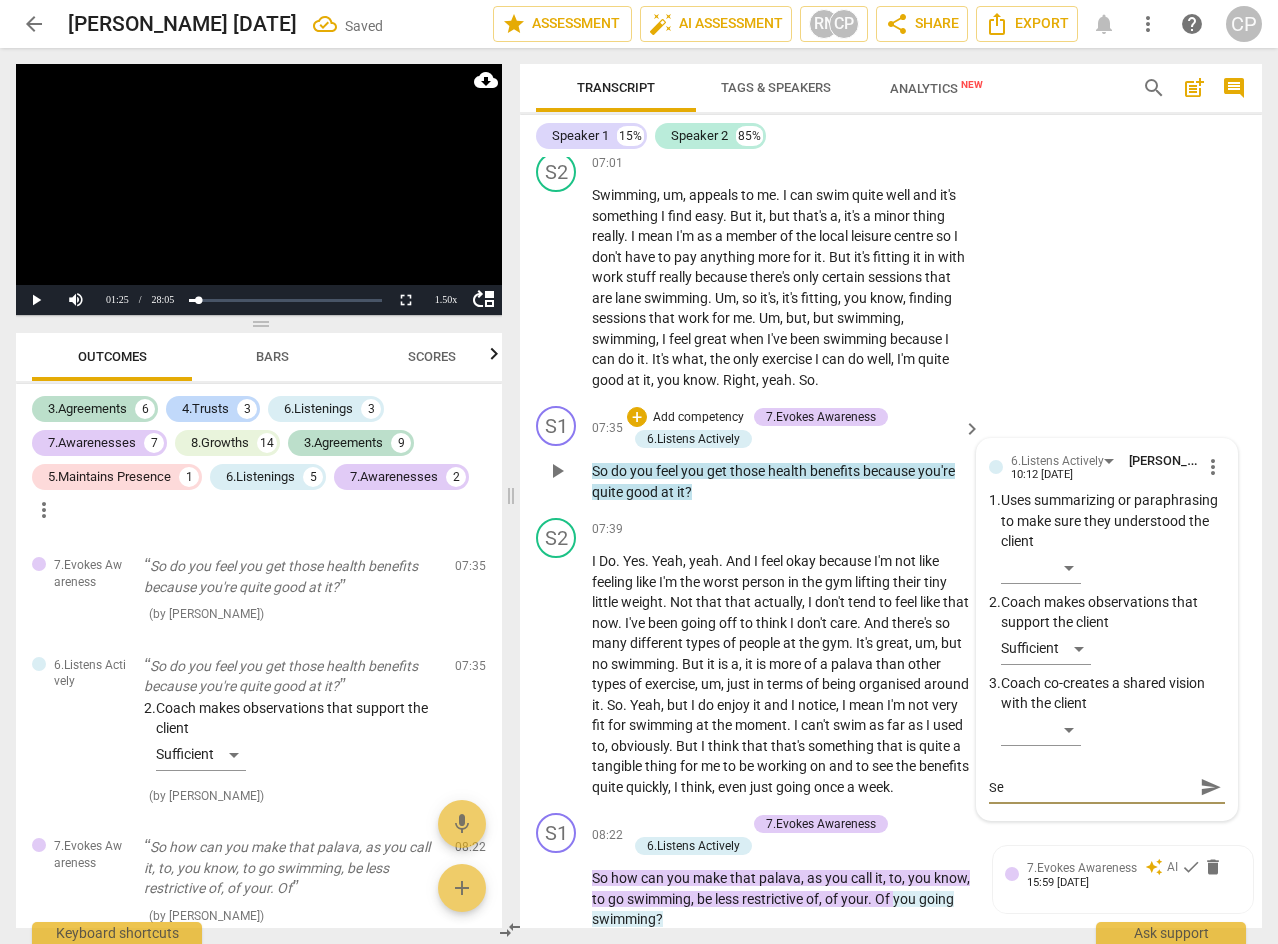type on "See" 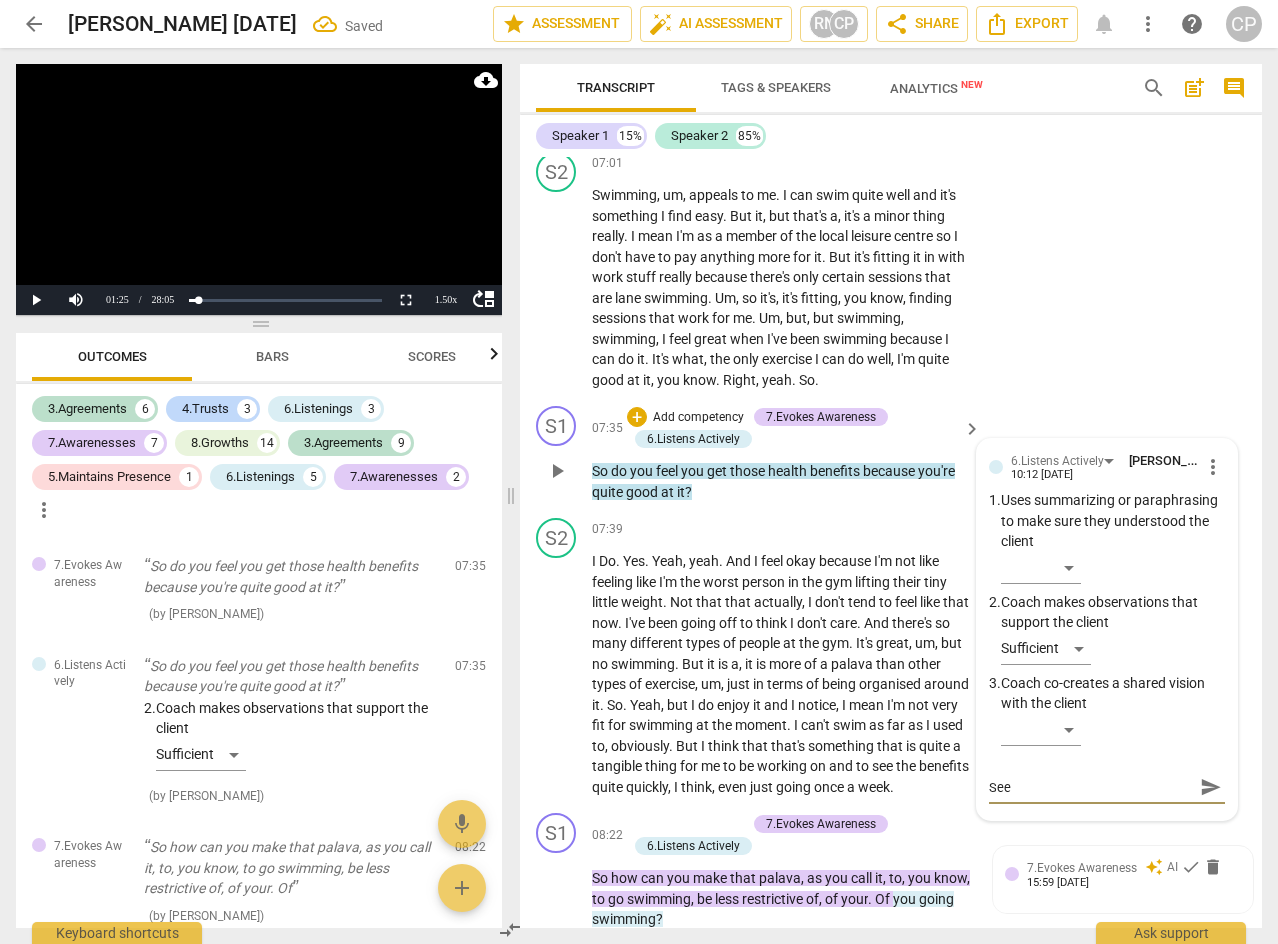 type on "See" 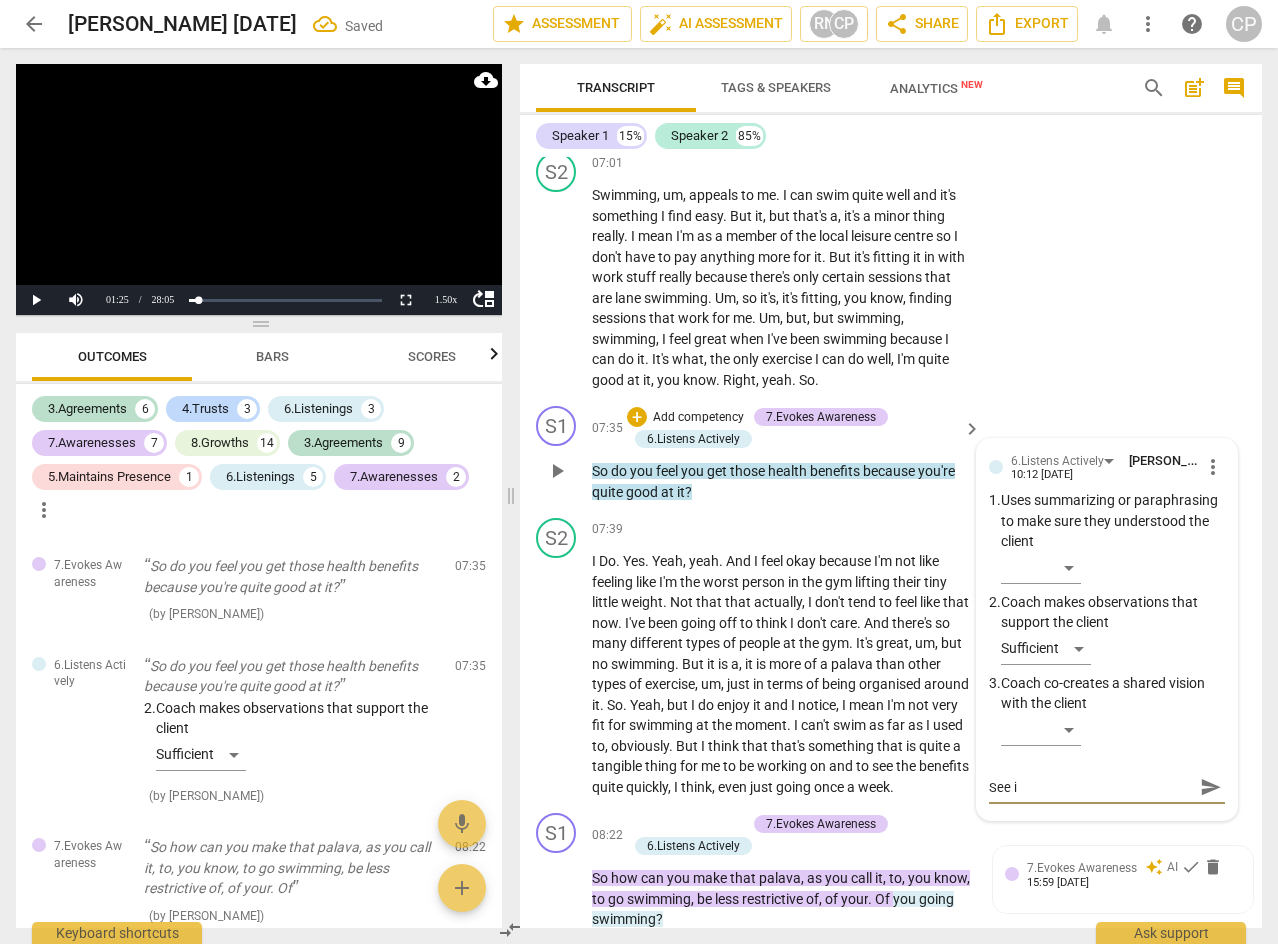 type on "See if" 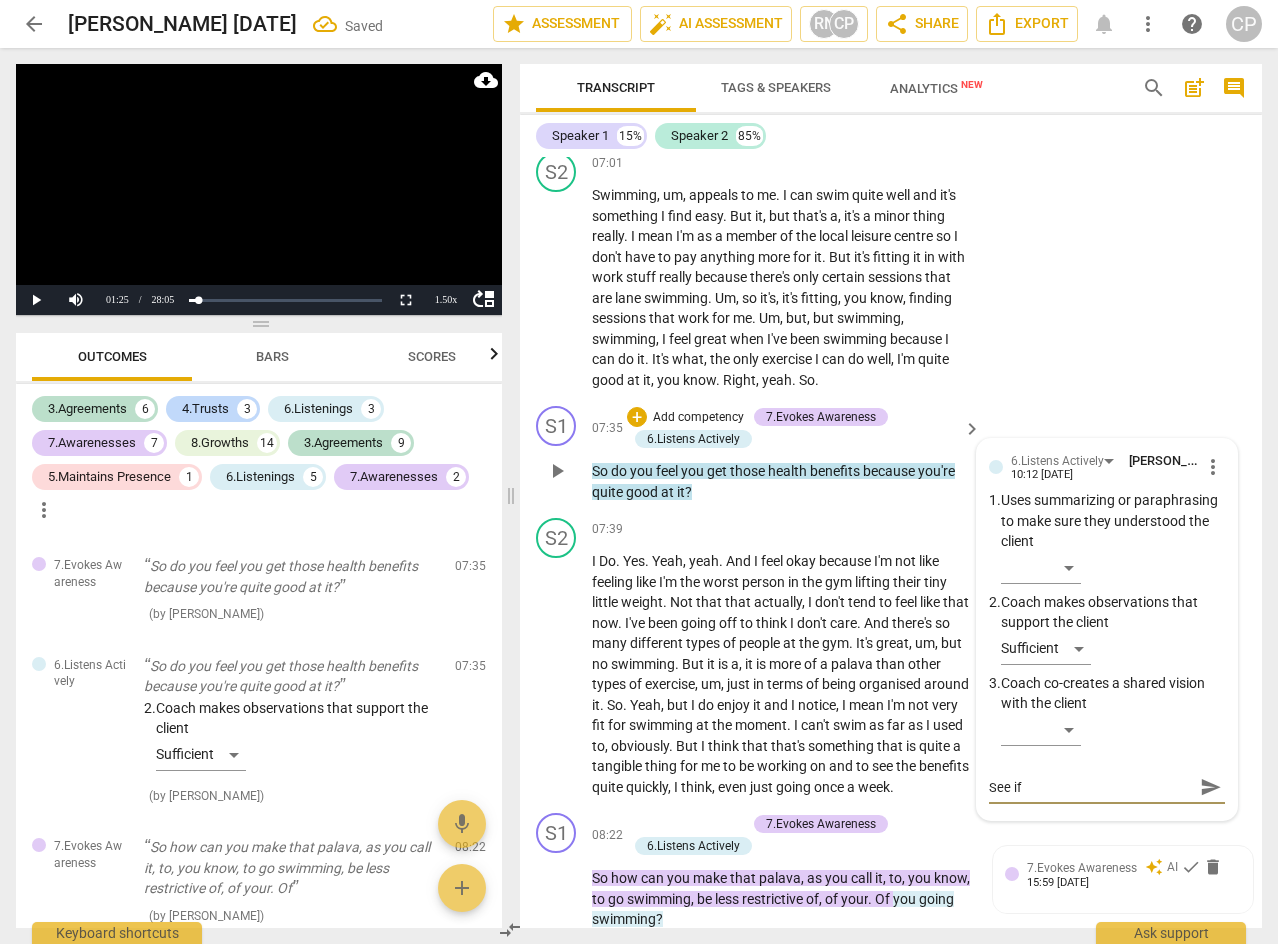 type on "See if" 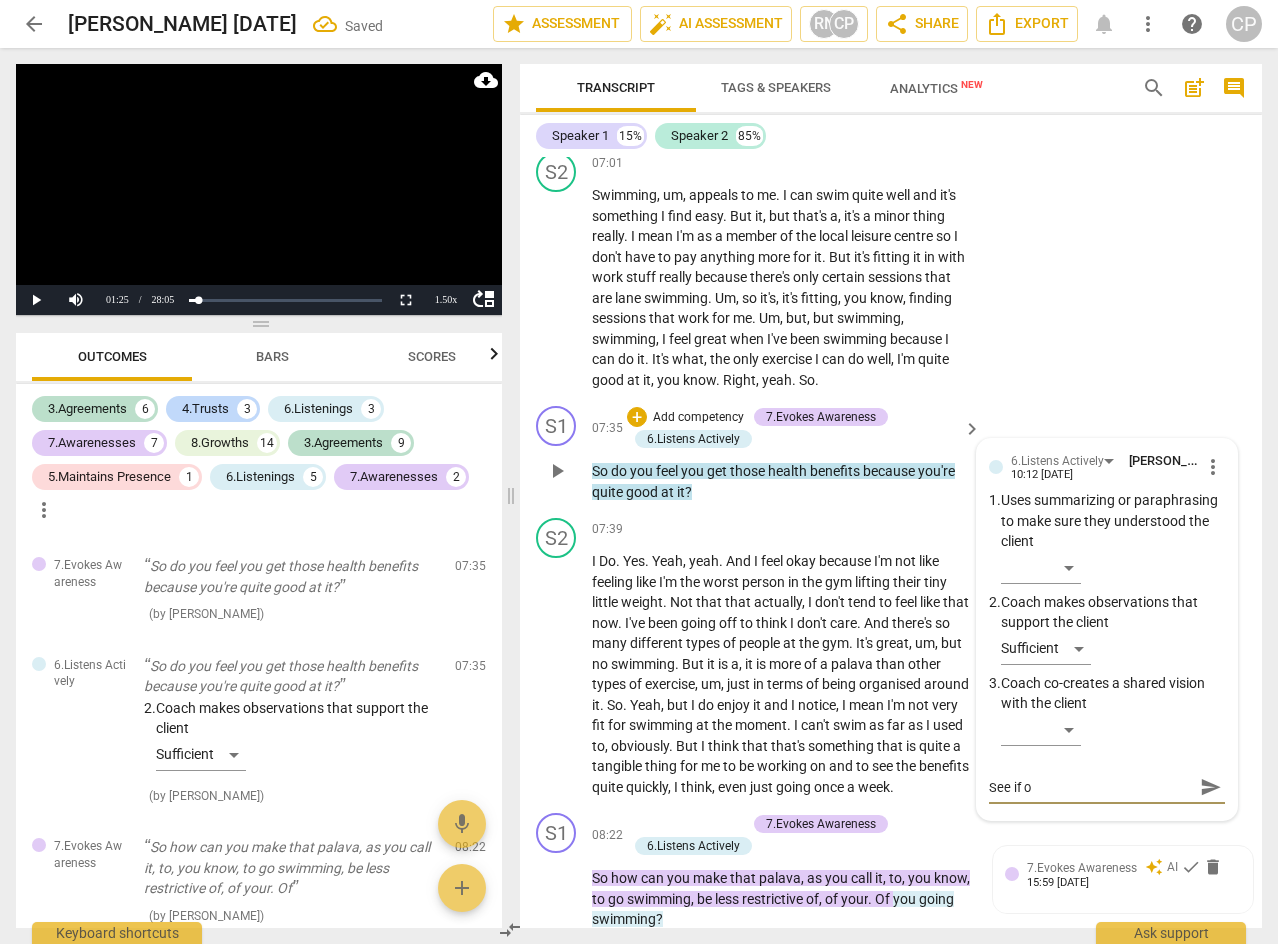type on "See if" 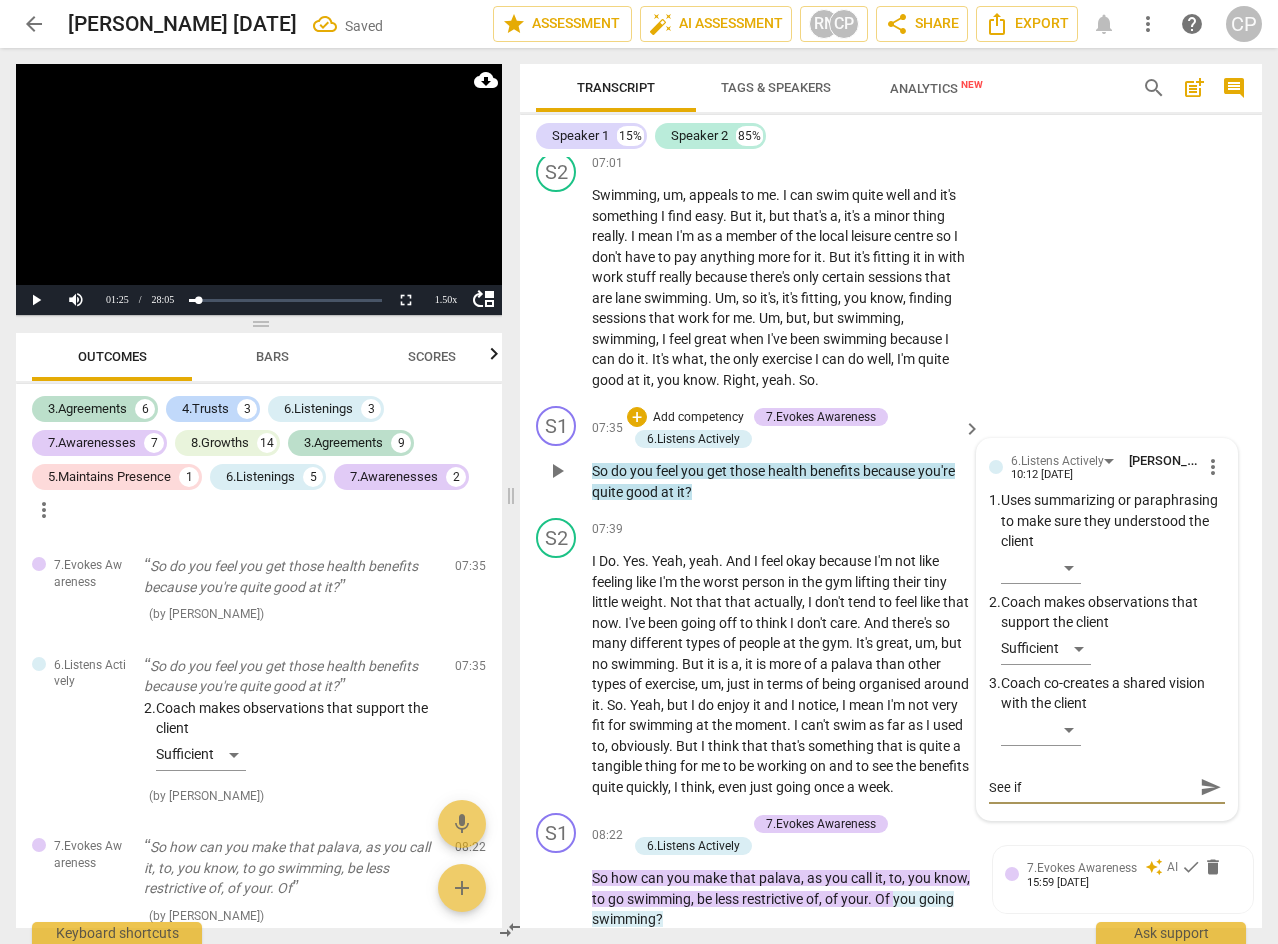 type on "See if y" 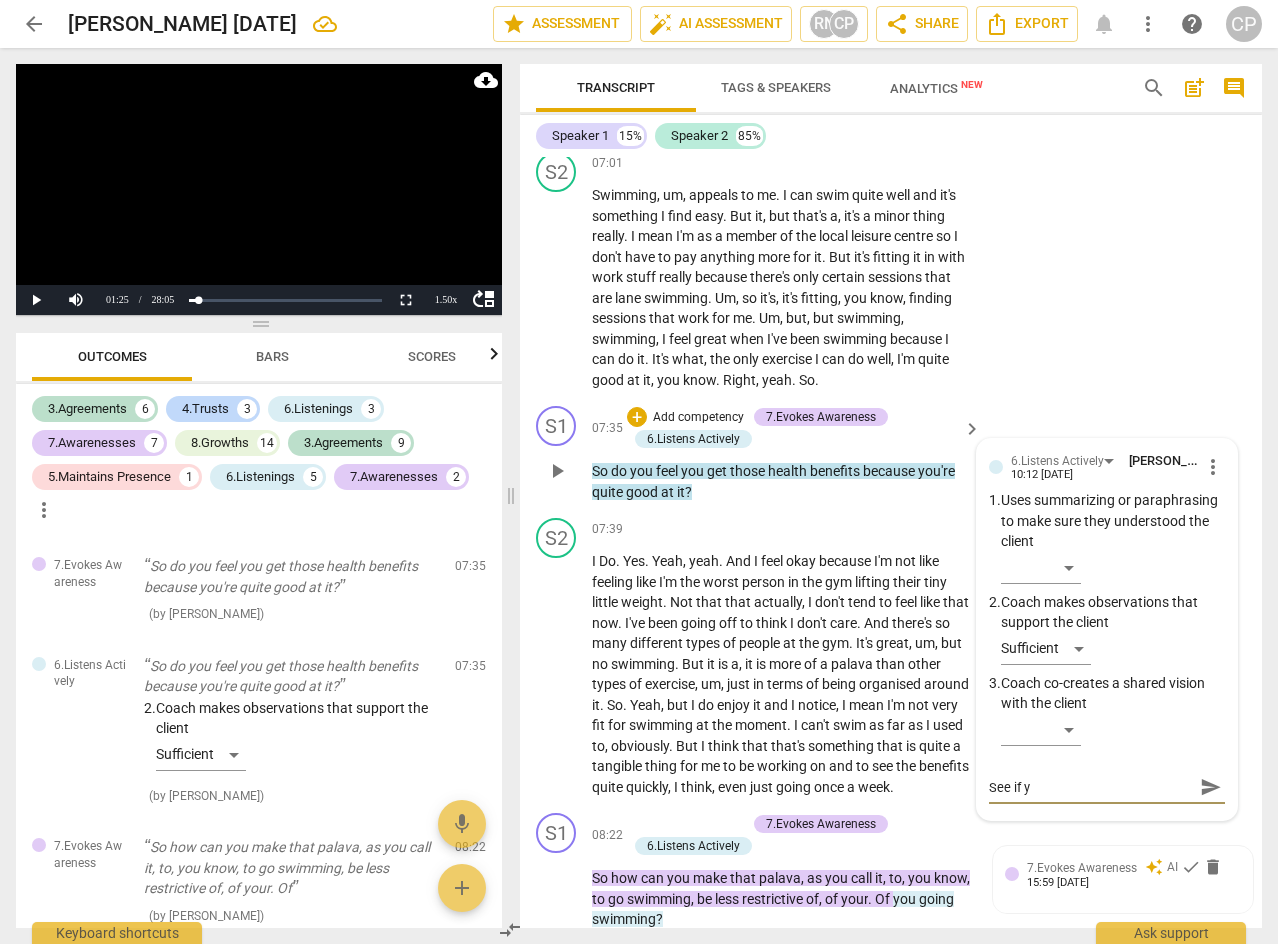 type on "See if yo" 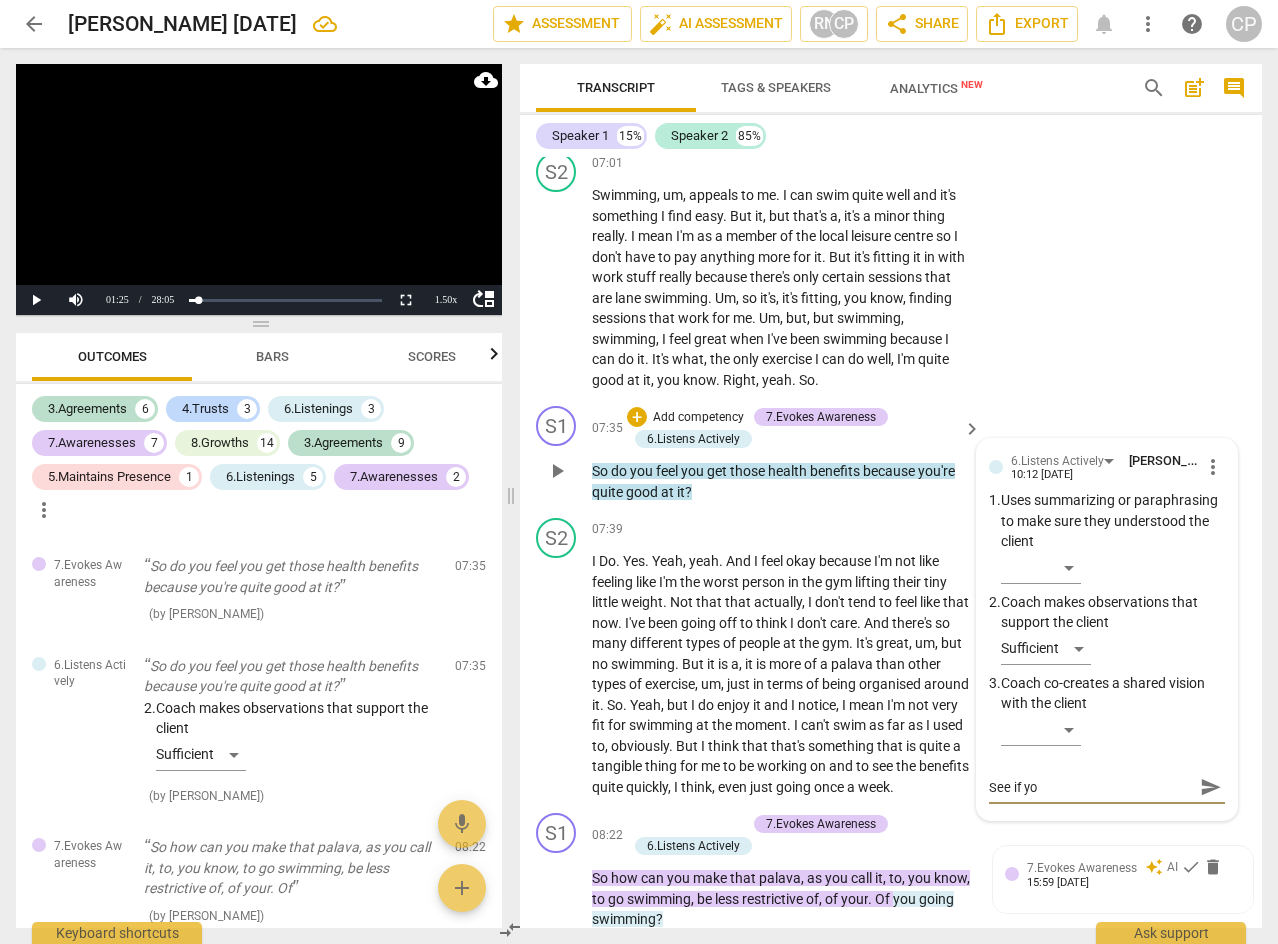 type on "See if you" 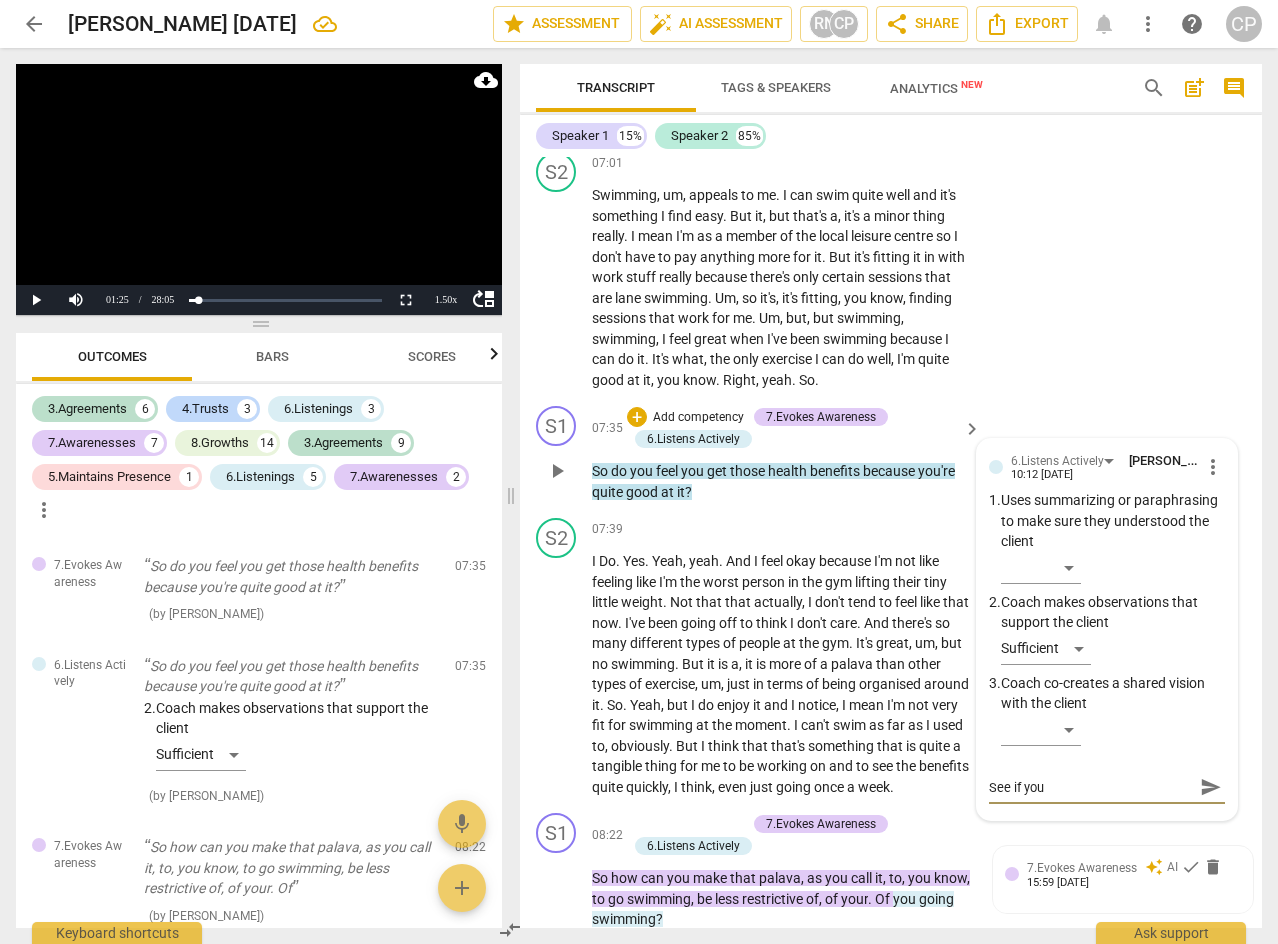 type on "See if you" 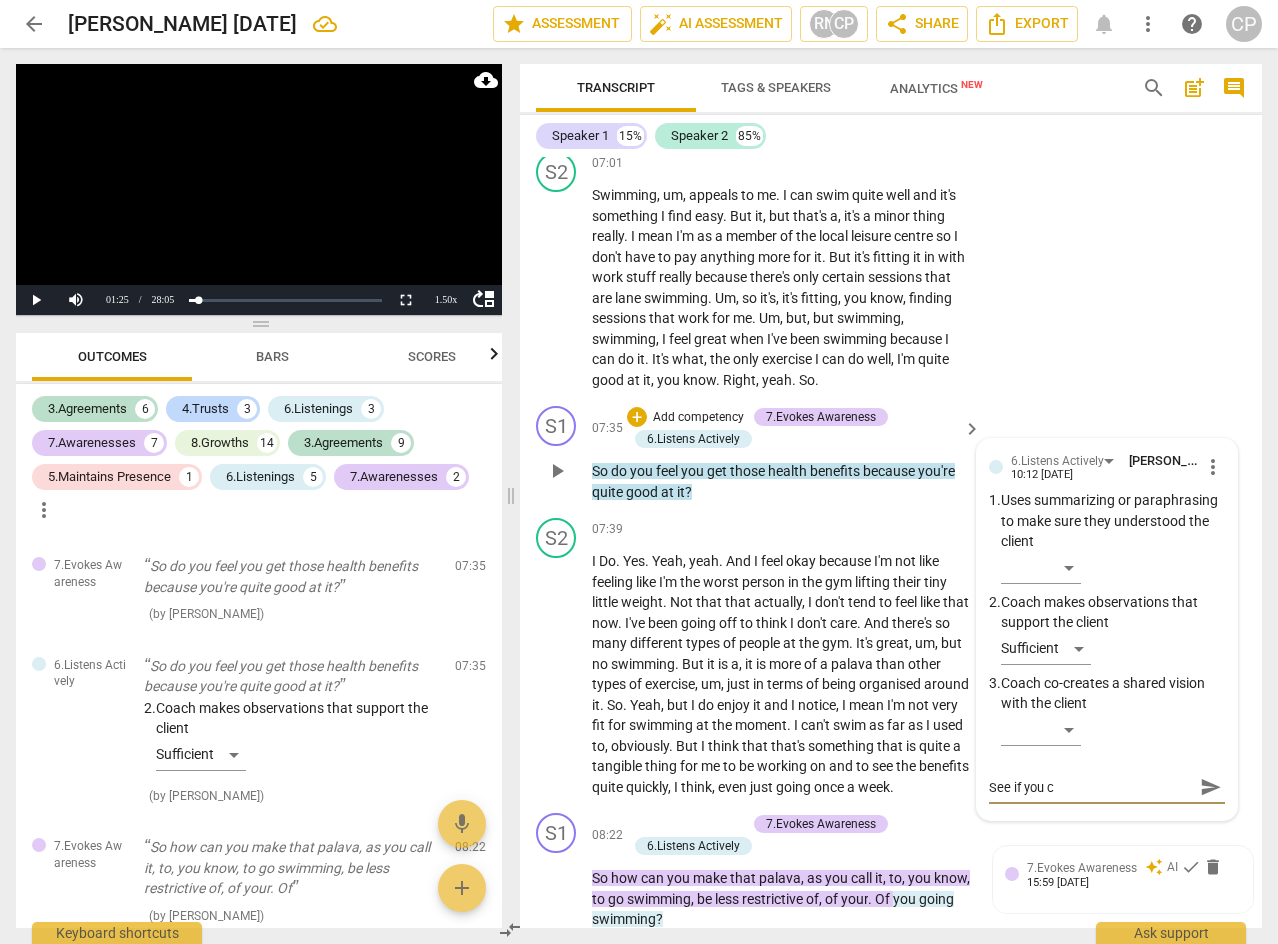type on "See if you ca" 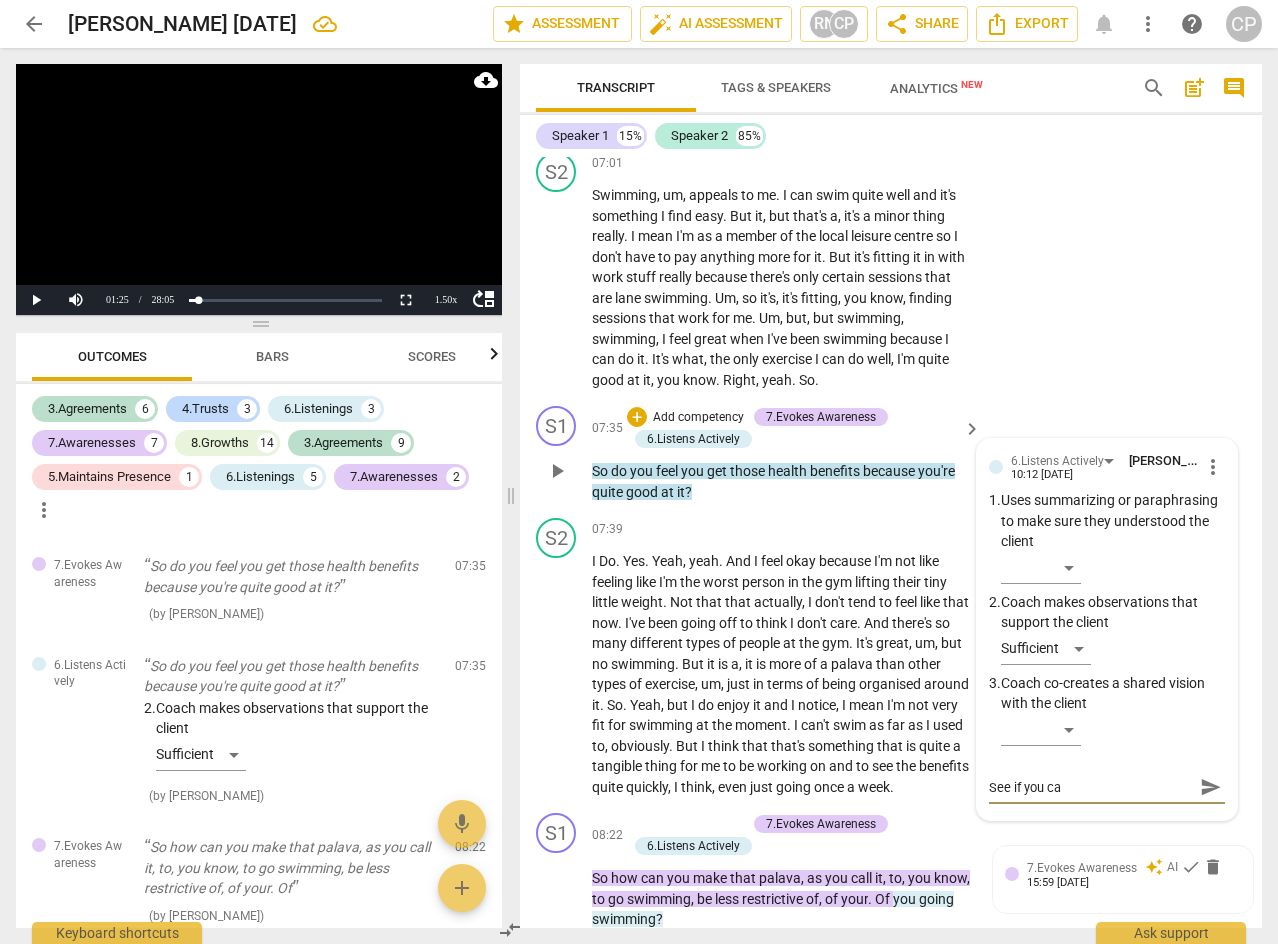 type on "See if you can" 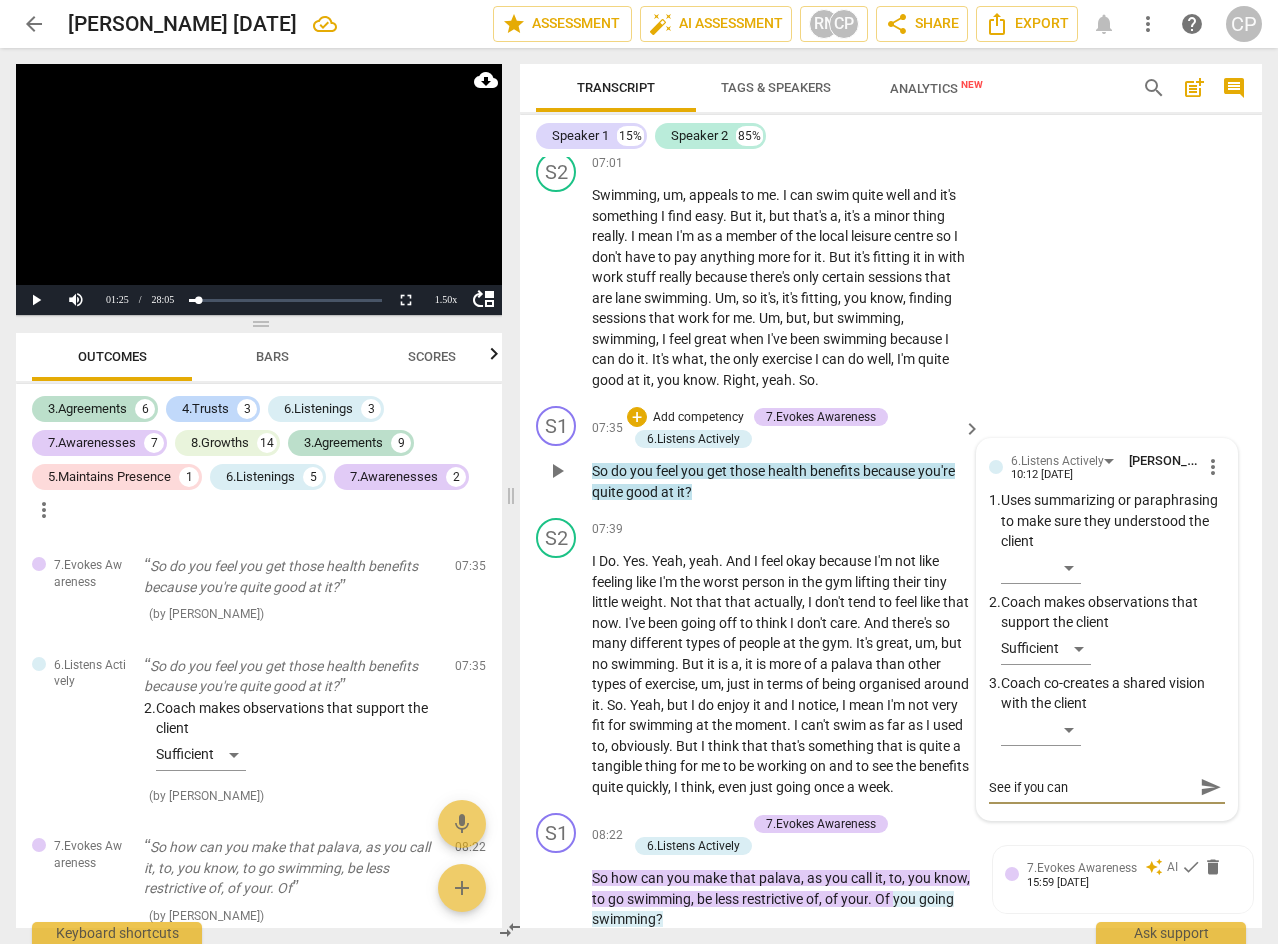 type on "See if you can" 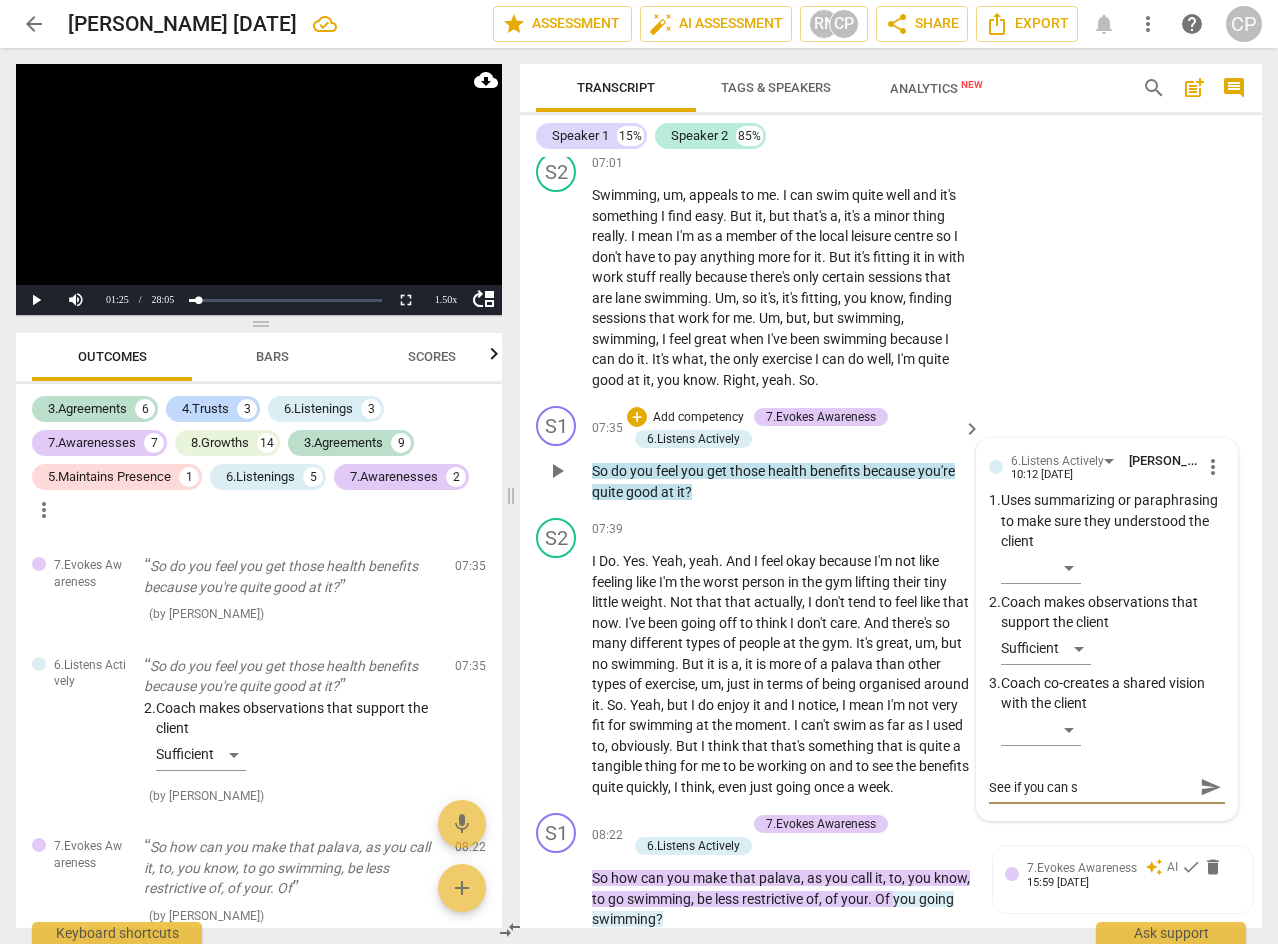 type on "See if you can sw" 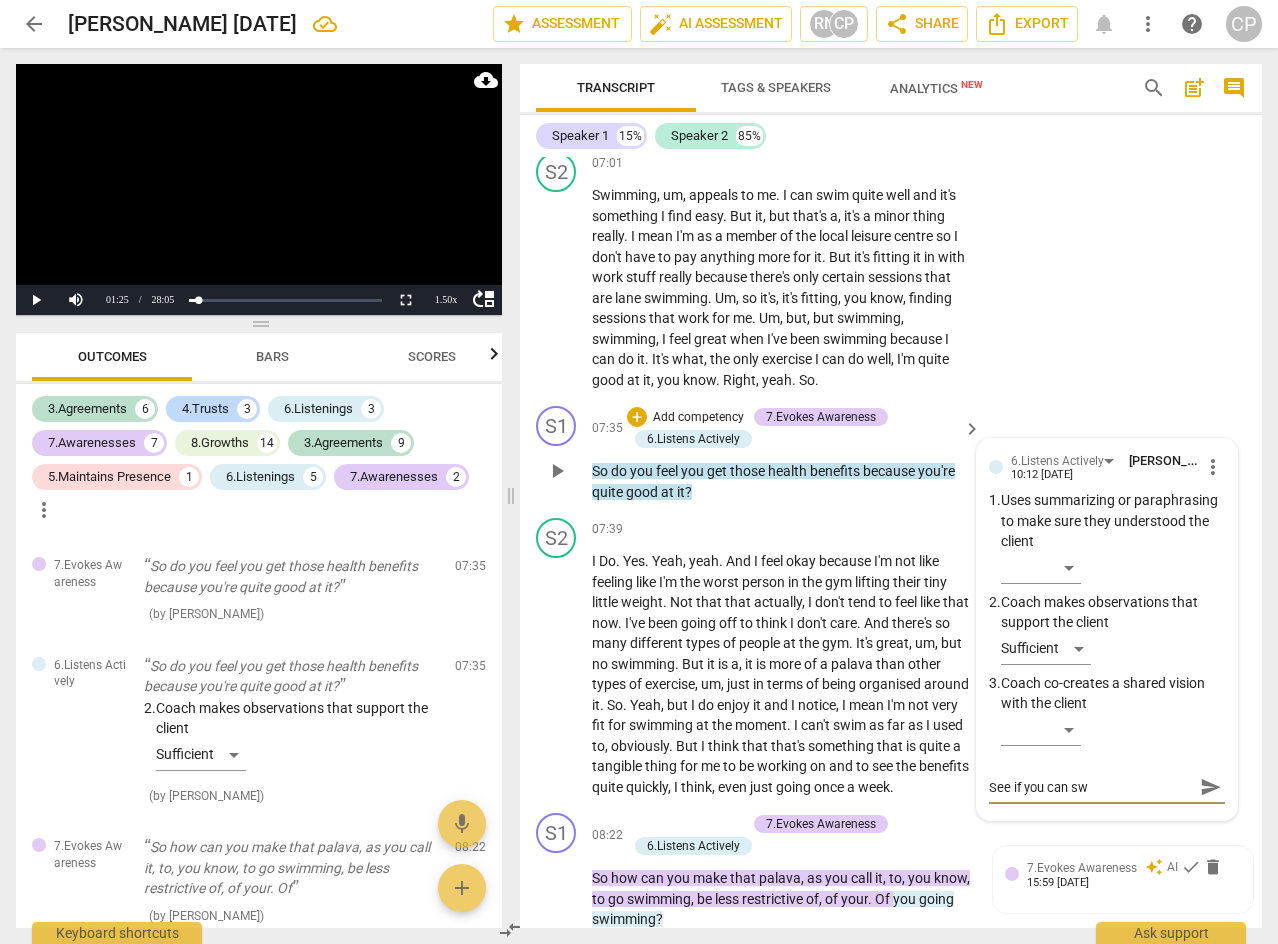 type on "See if you can swi" 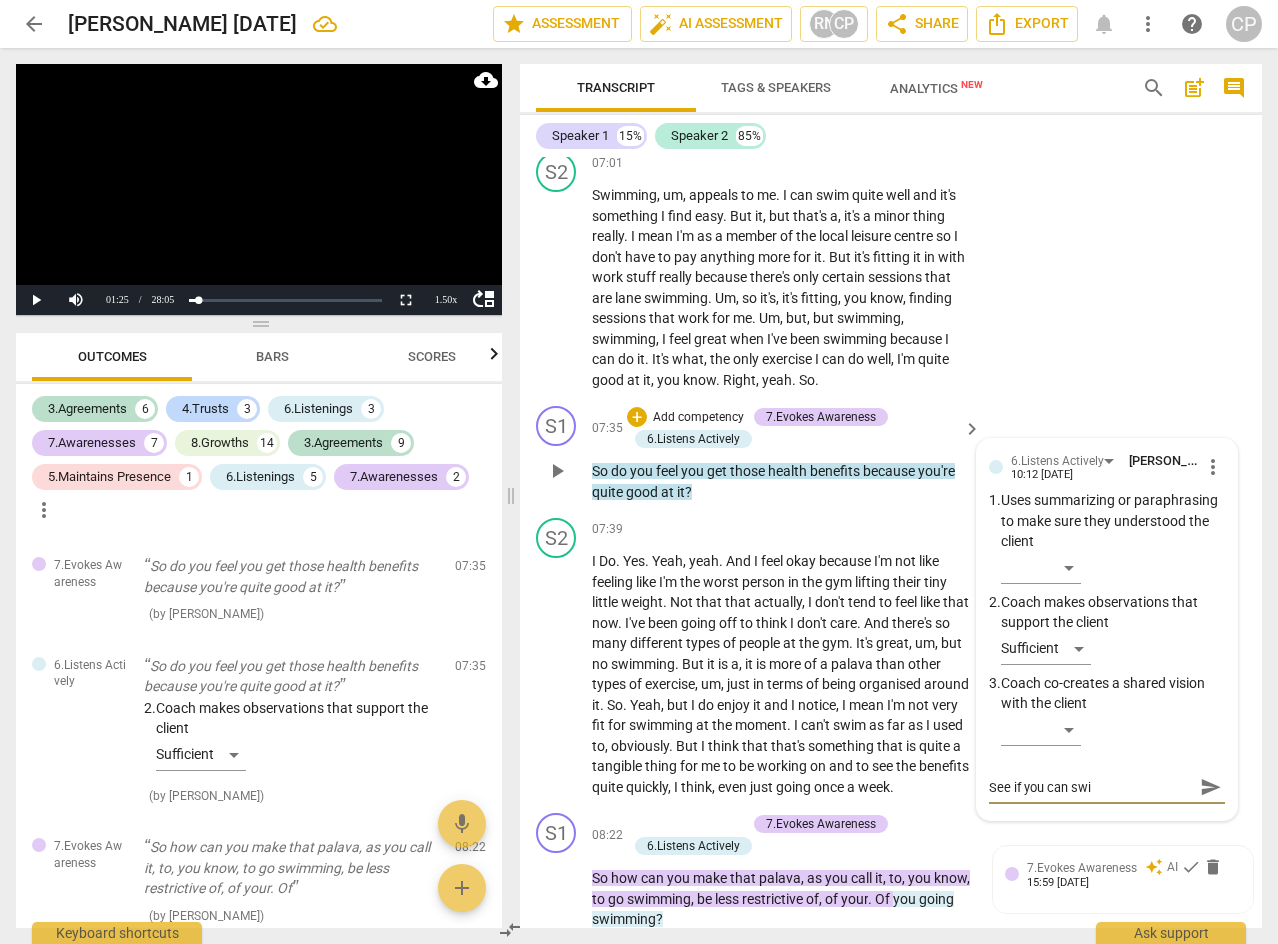 type on "See if you can swit" 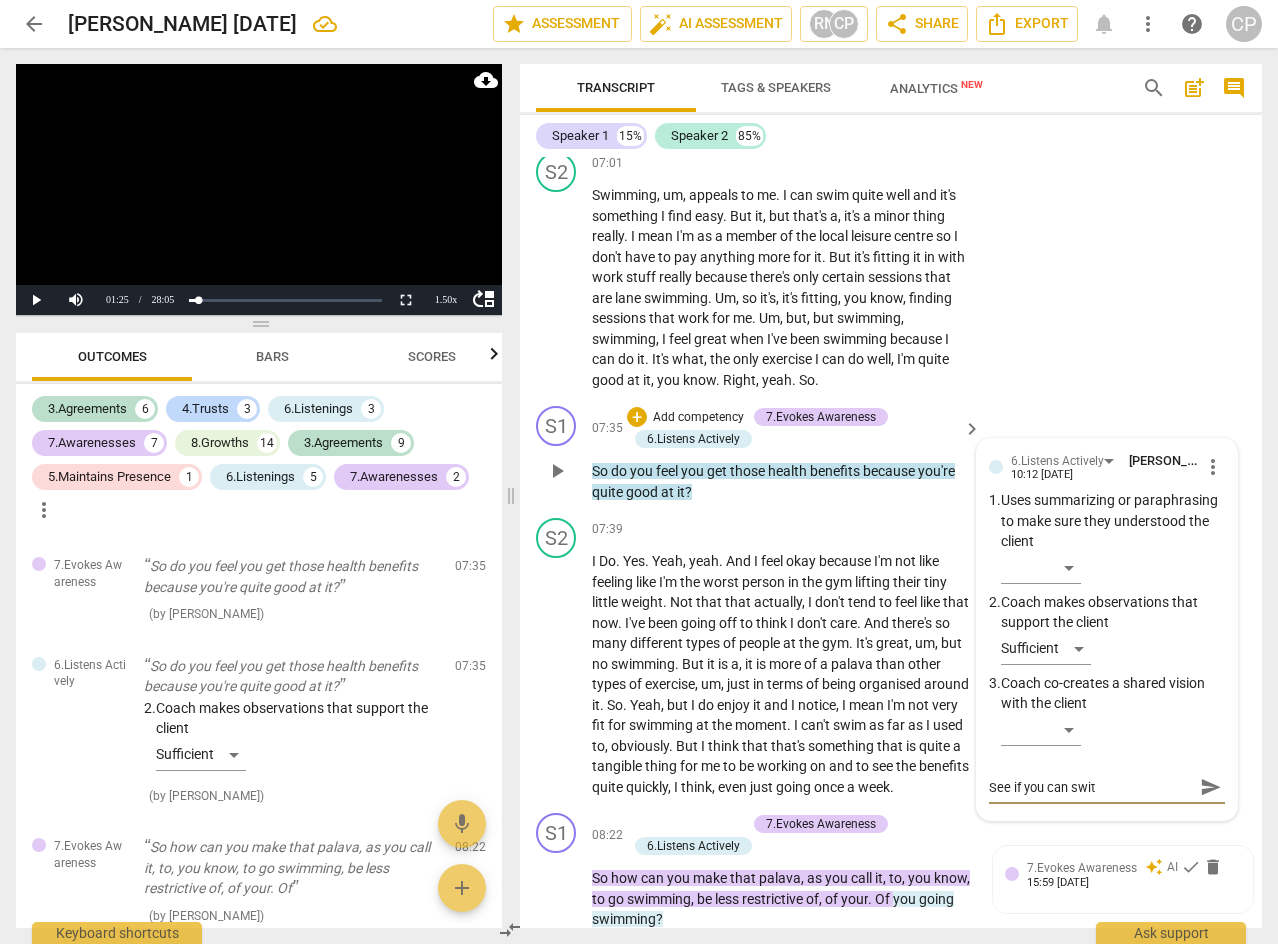 type on "See if you can switc" 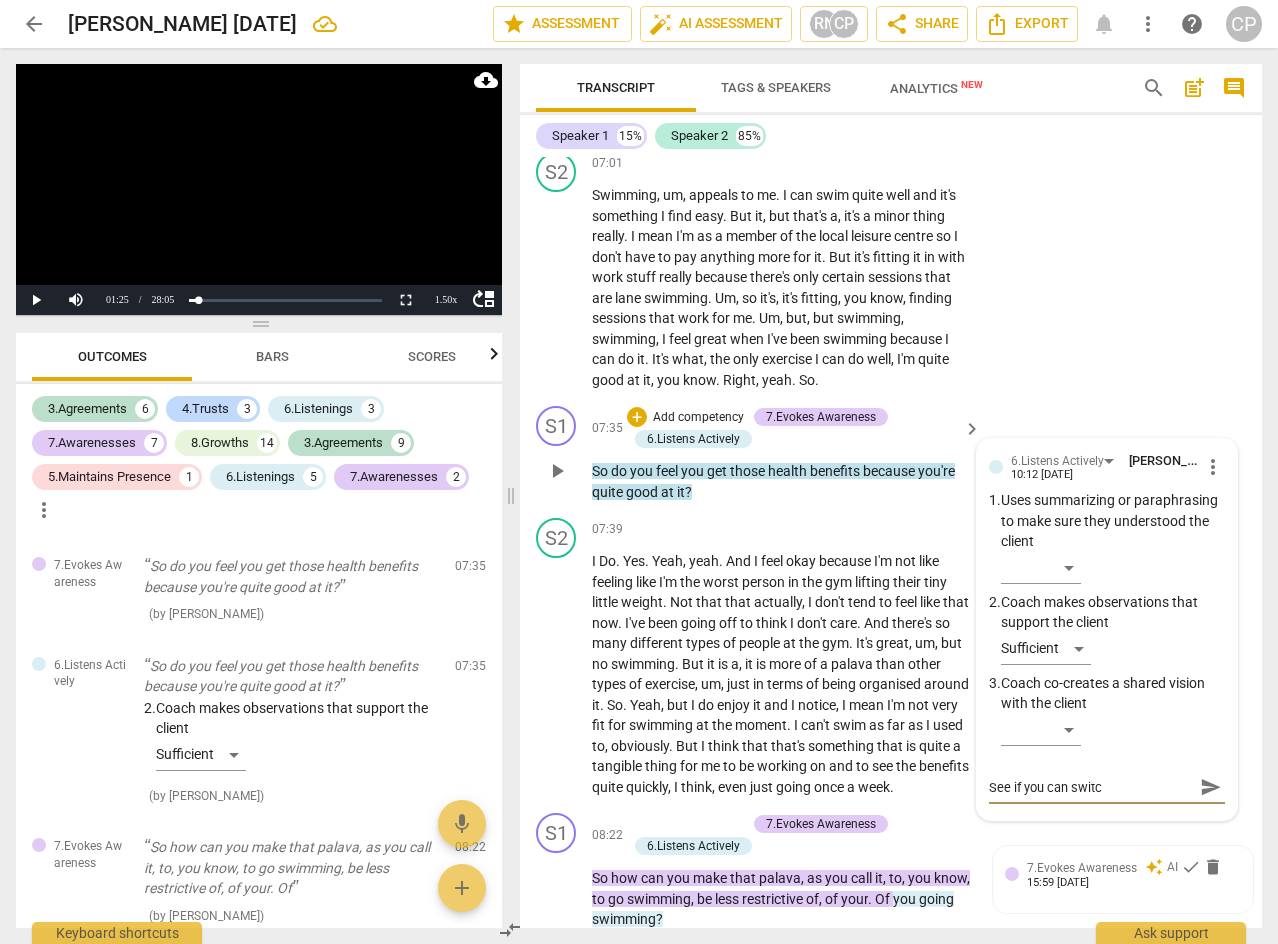 type on "See if you can switch" 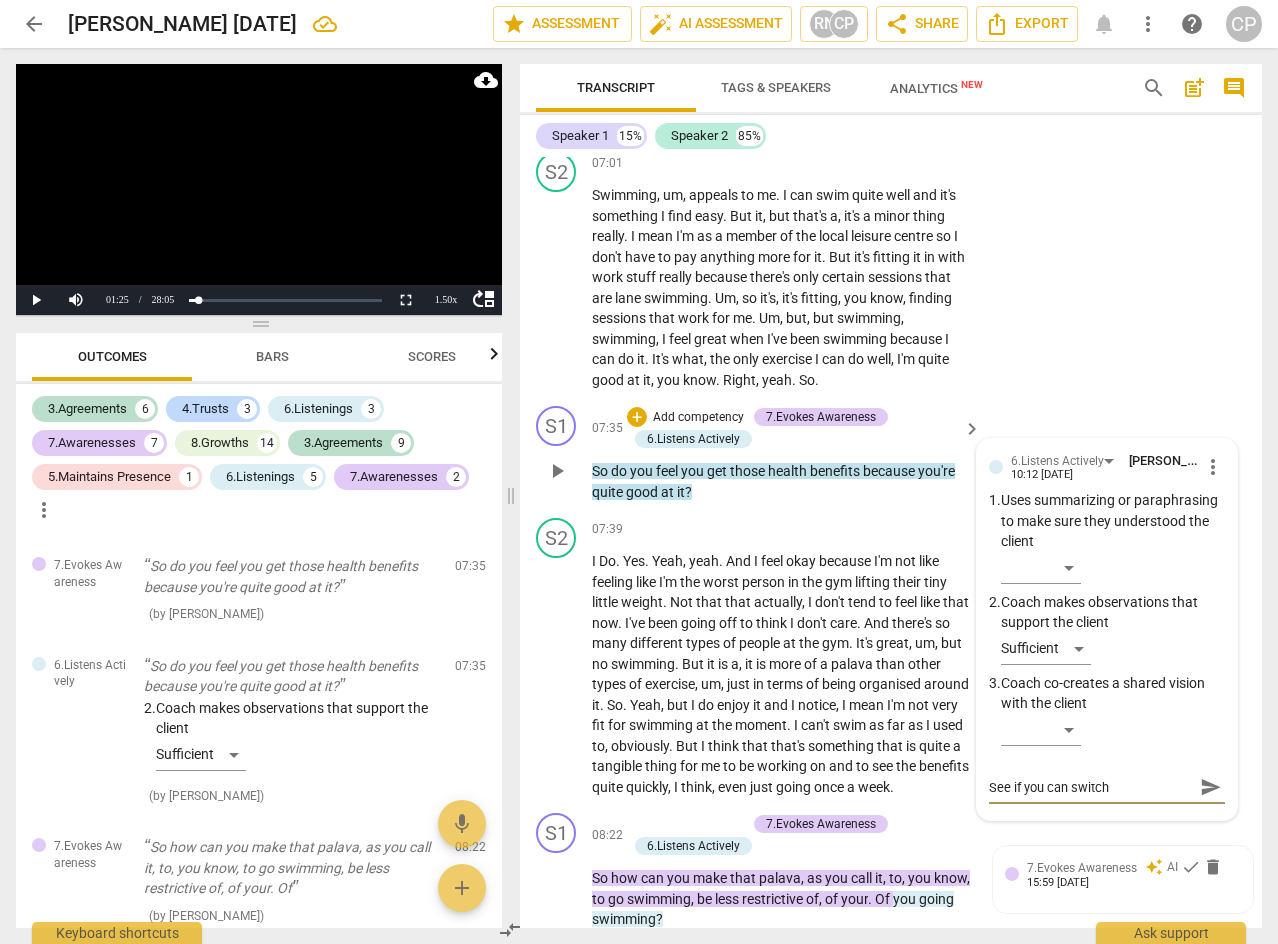 type on "See if you can switch" 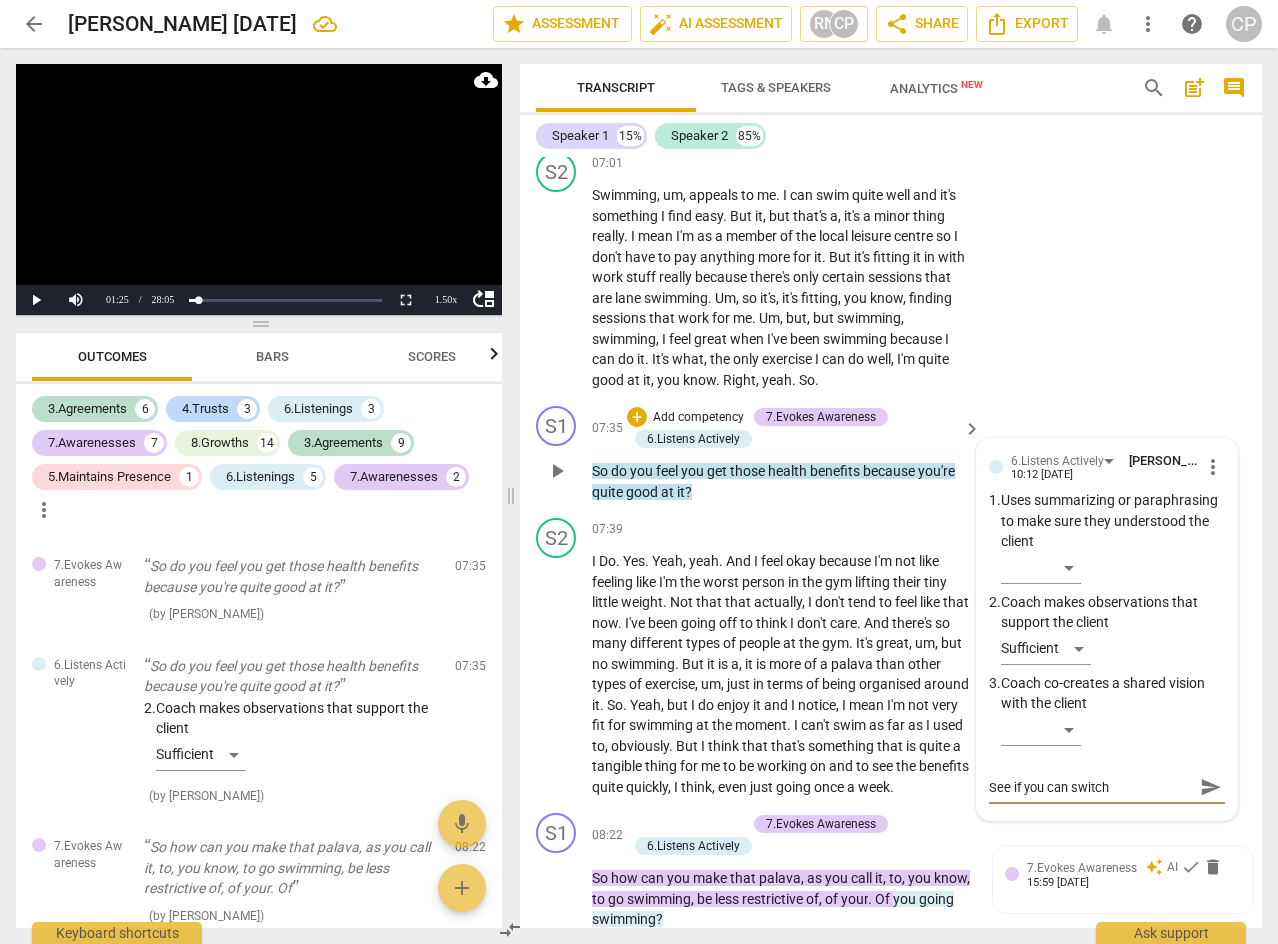type on "See if you can switch w" 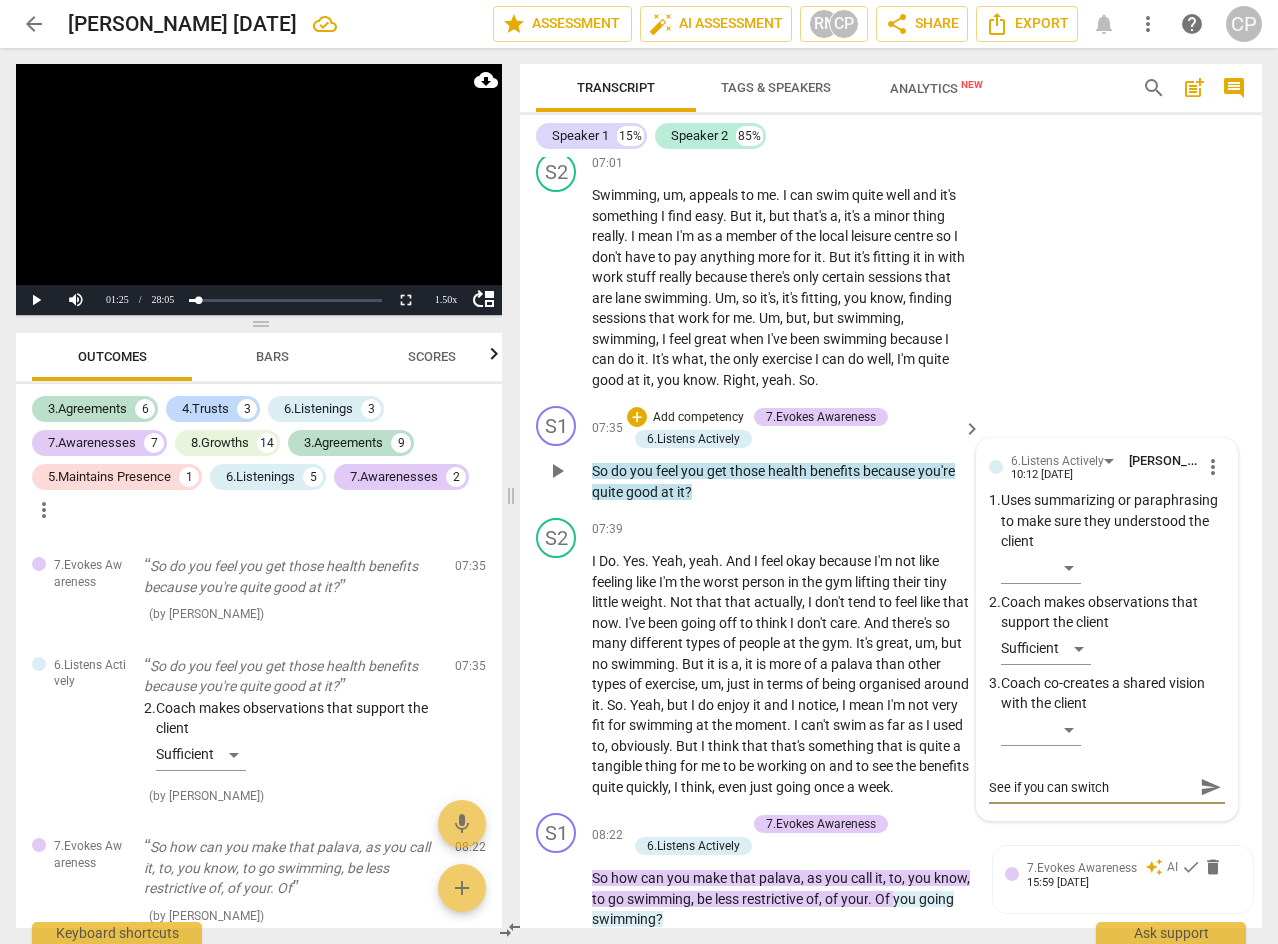 type on "See if you can switch w" 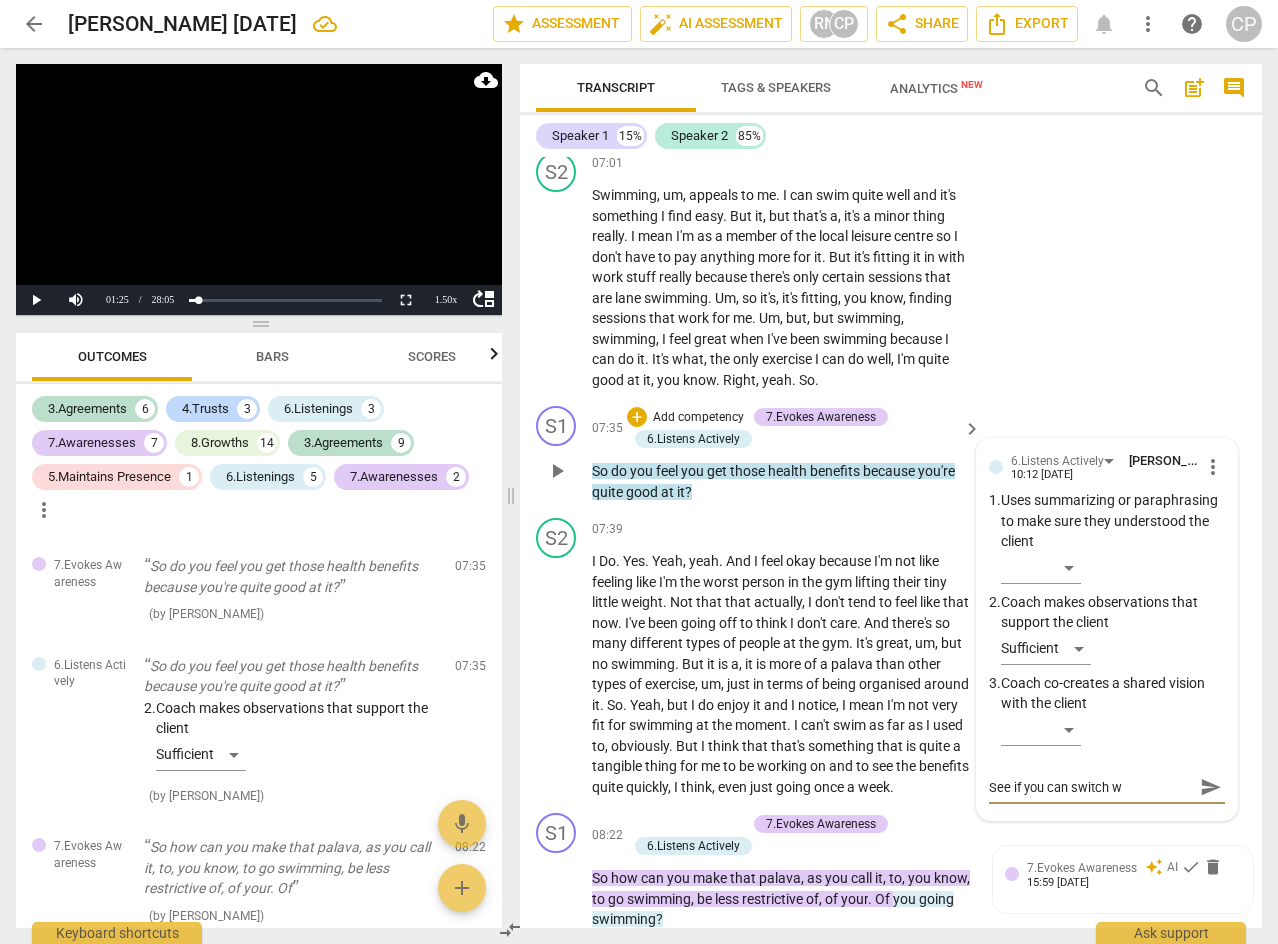 type on "See if you can switch wh" 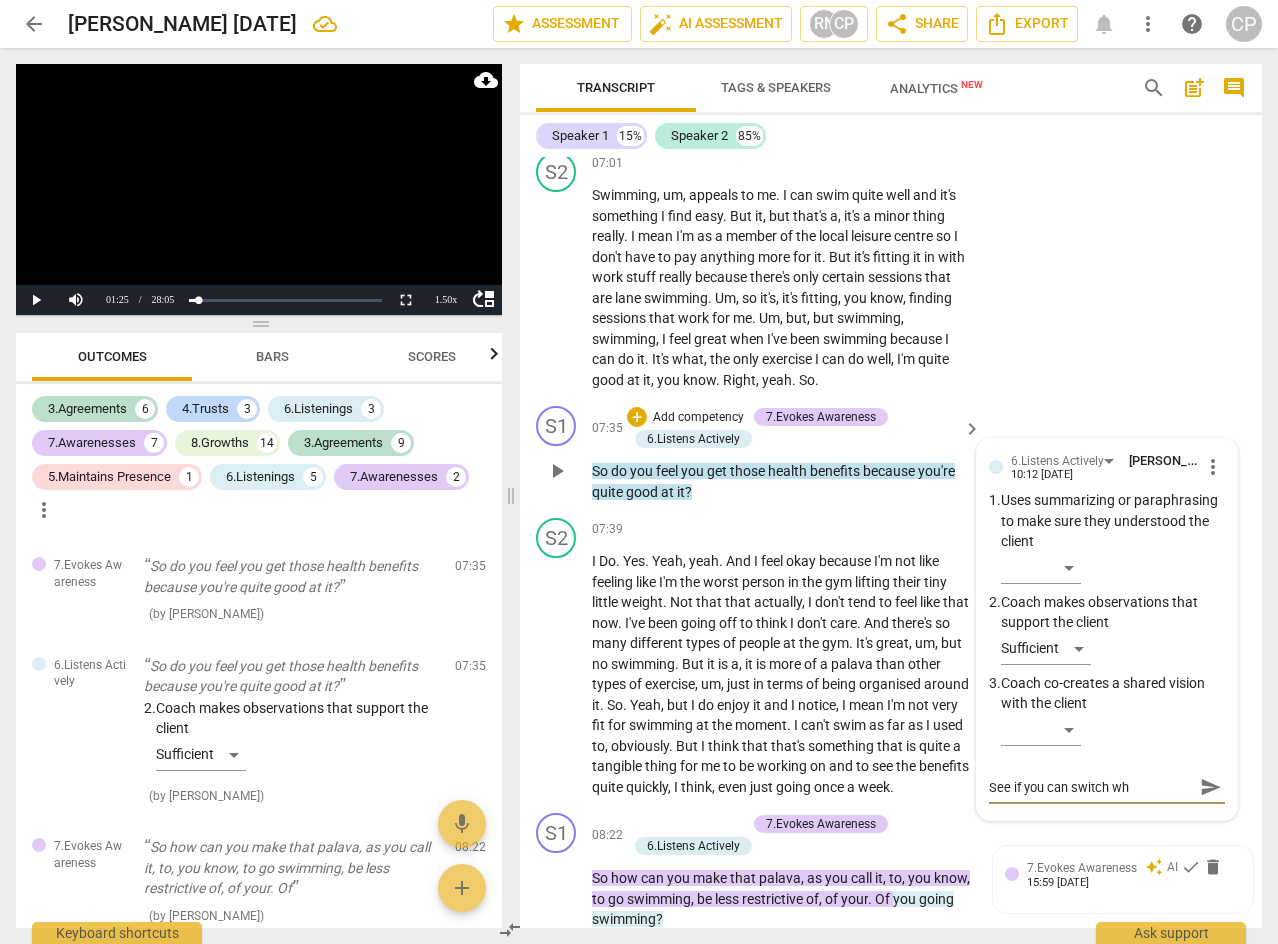 type on "See if you can switch who" 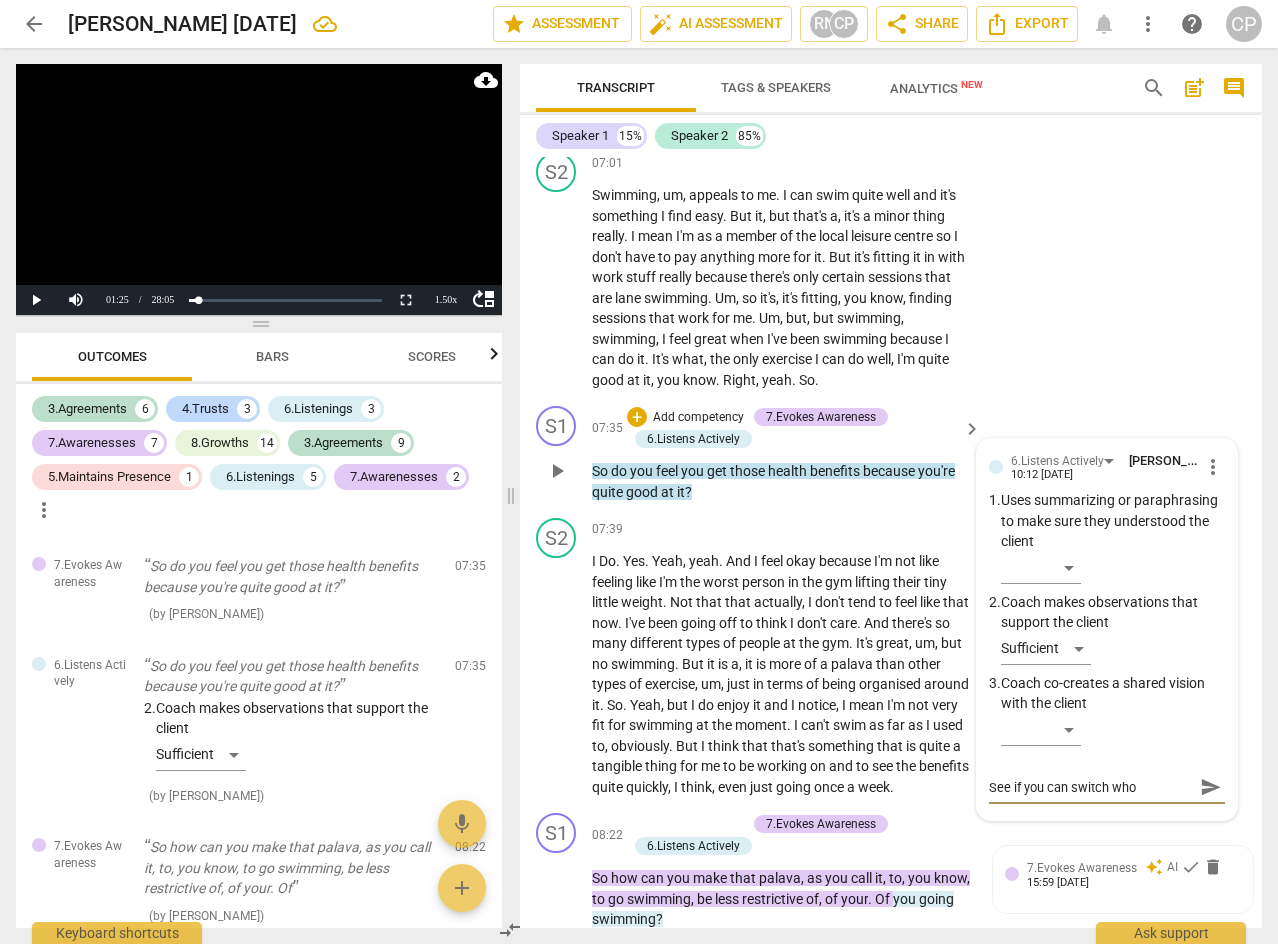 type on "See if you can switch who" 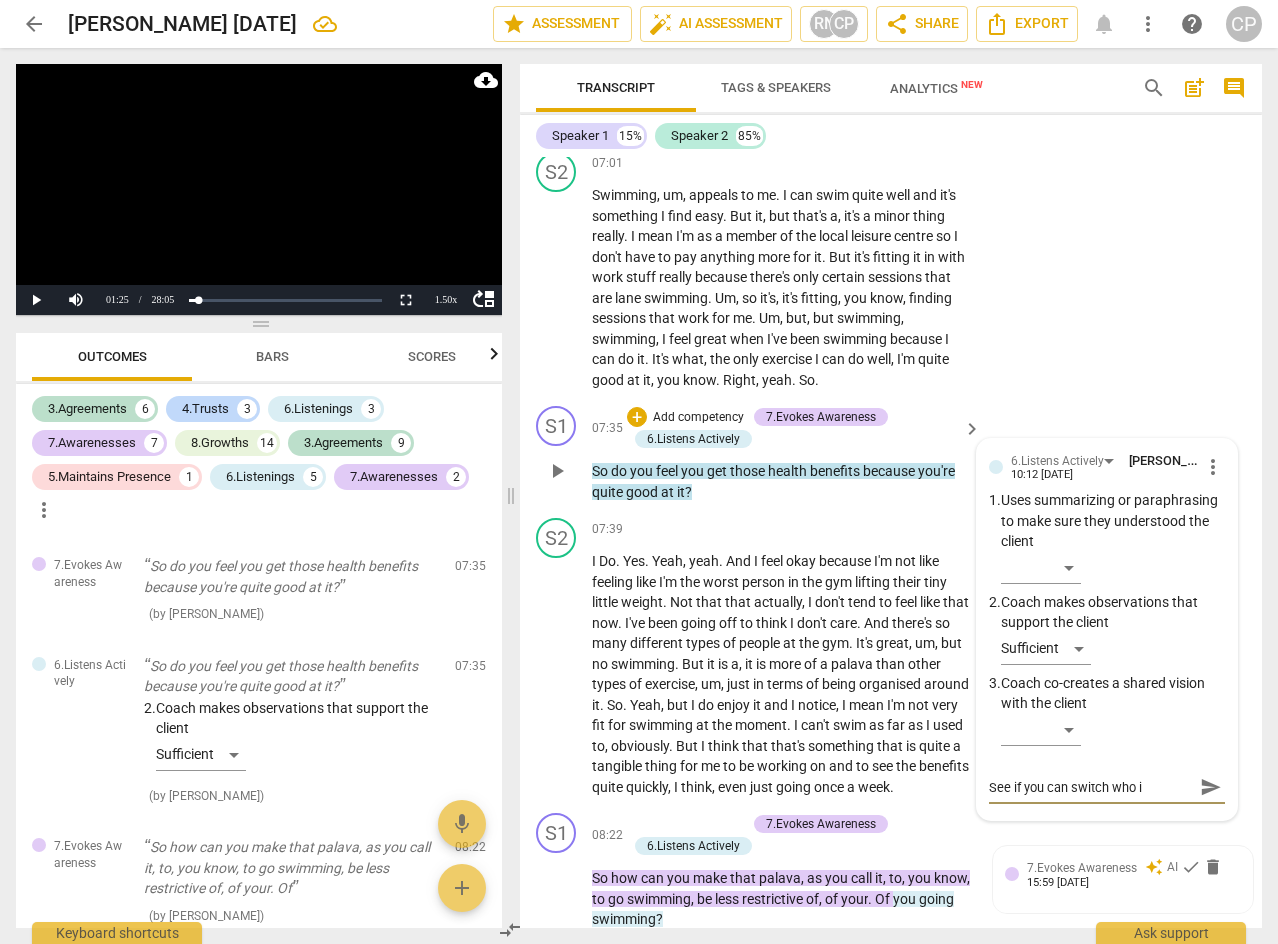 type on "See if you can switch who is" 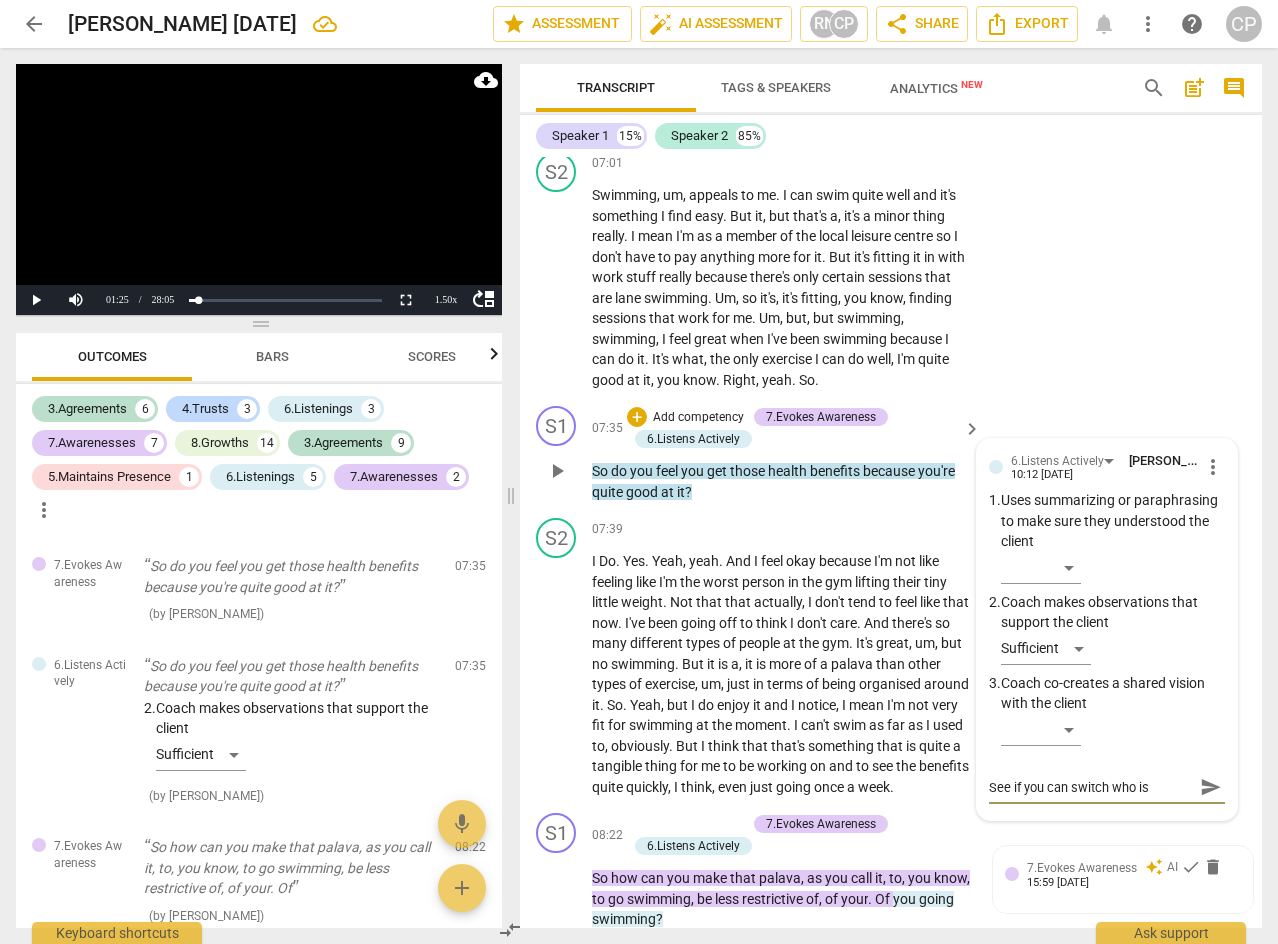 type on "See if you can switch who is" 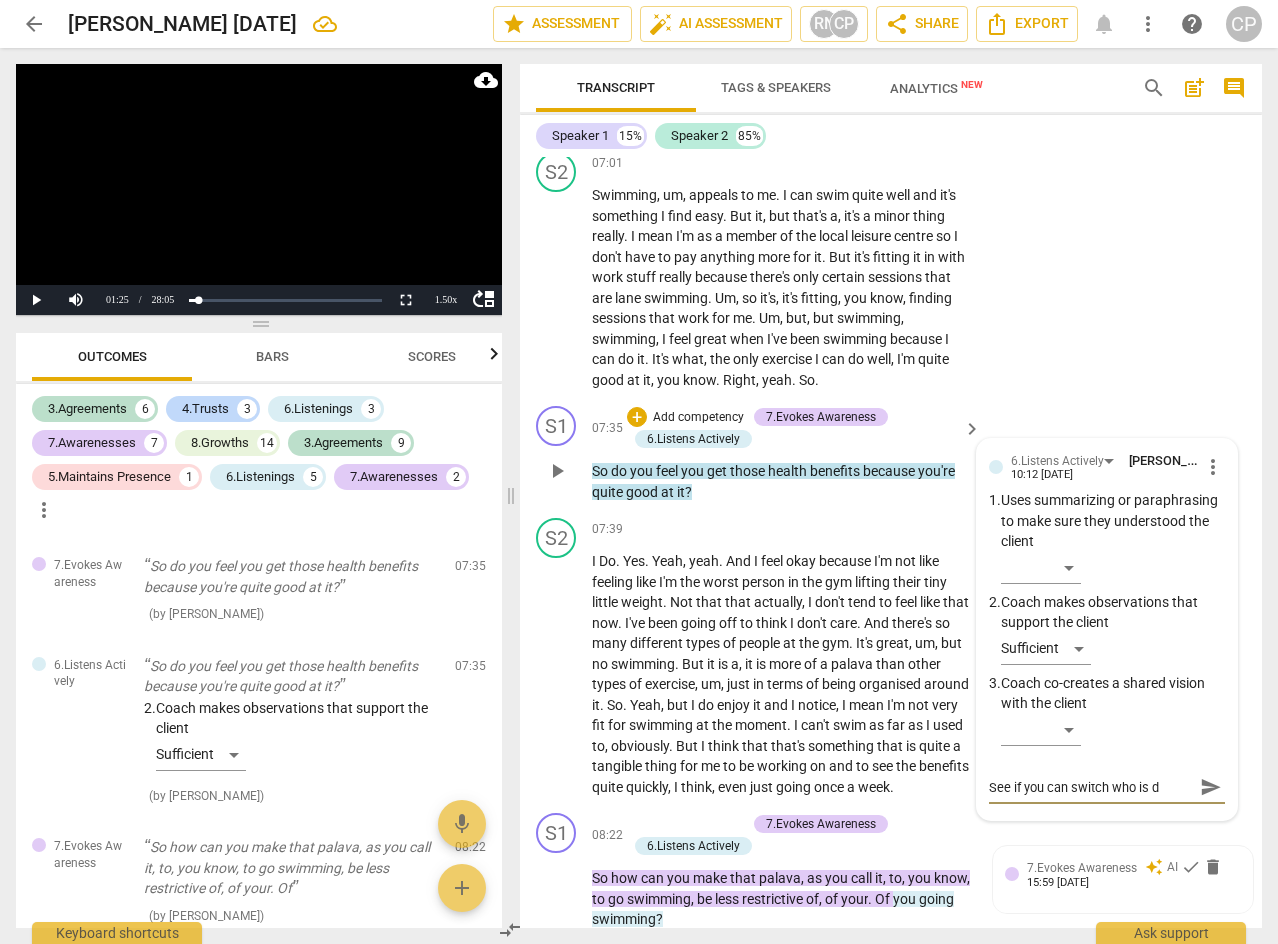 type on "See if you can switch who is do" 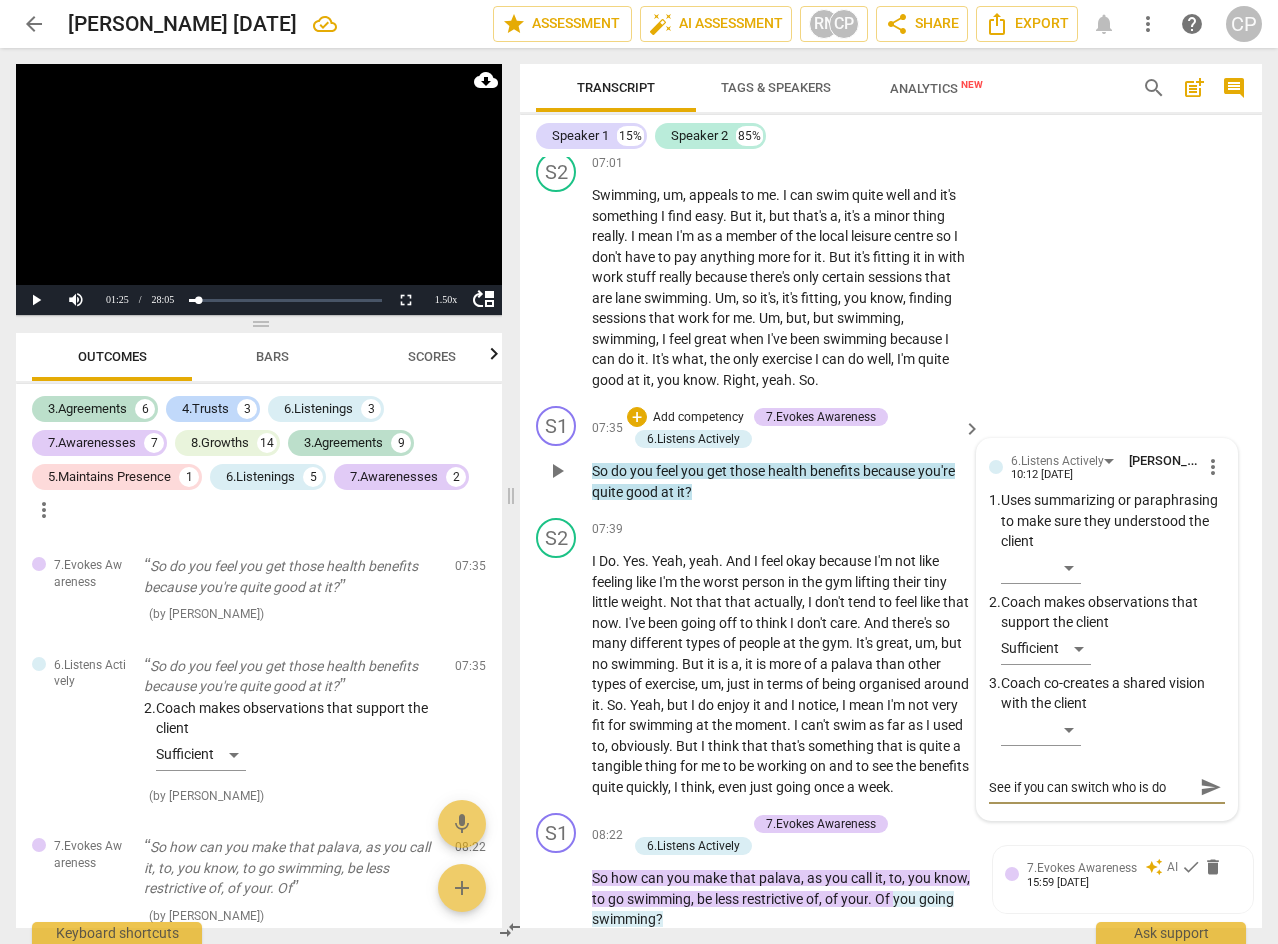 type on "See if you can switch who is doi" 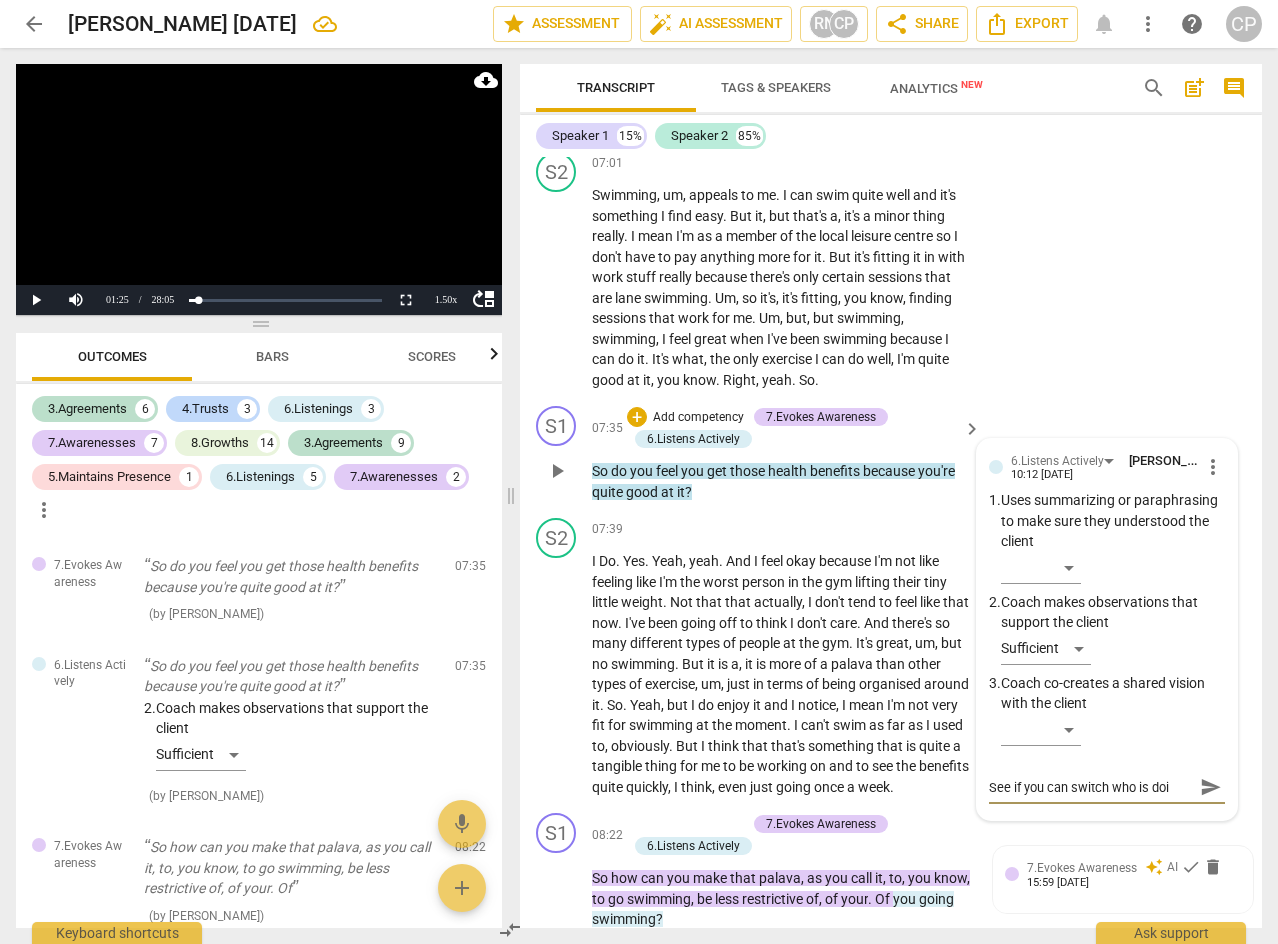 type on "See if you can switch who is [PERSON_NAME]" 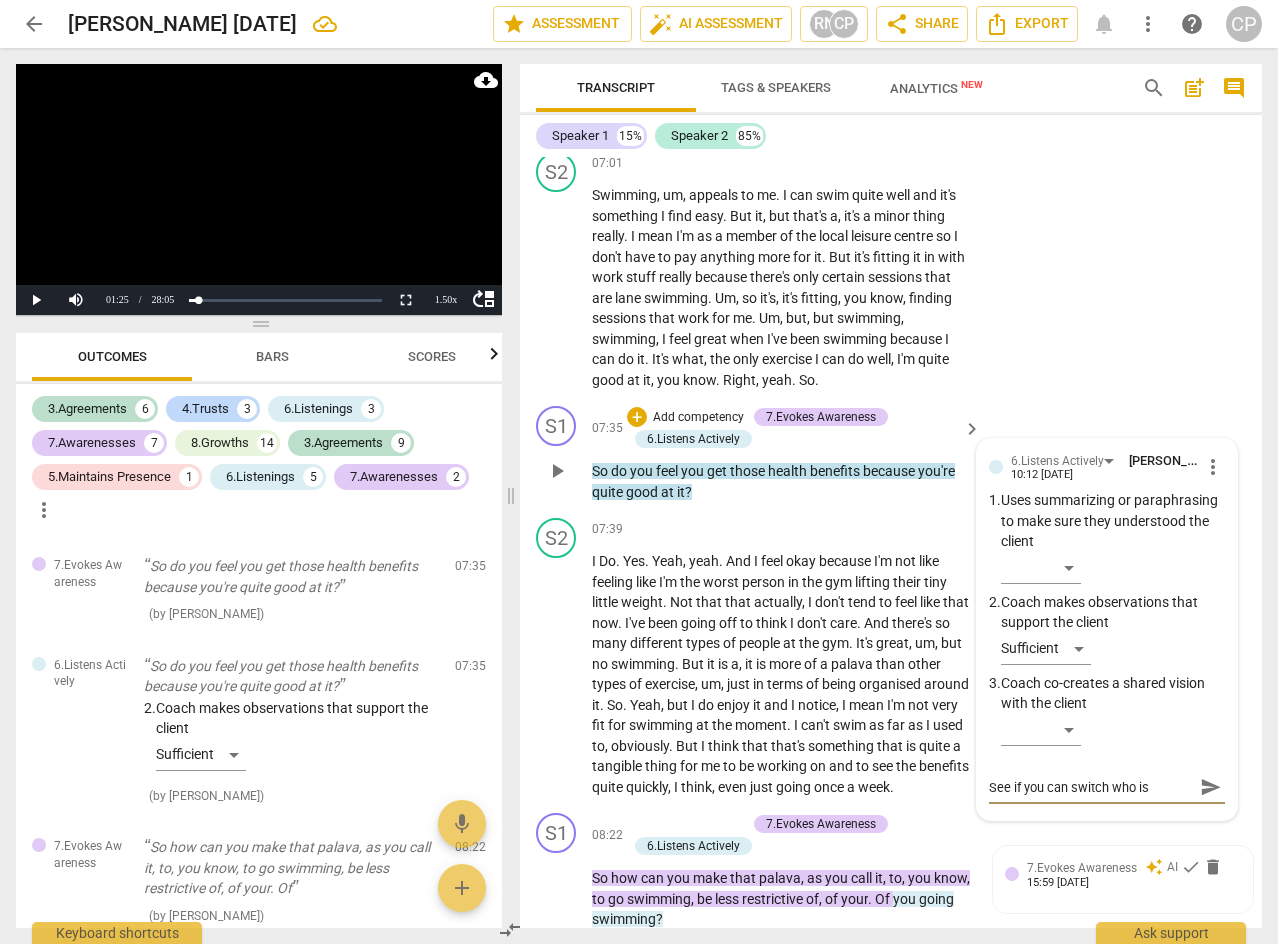 type on "See if you can switch who is doing" 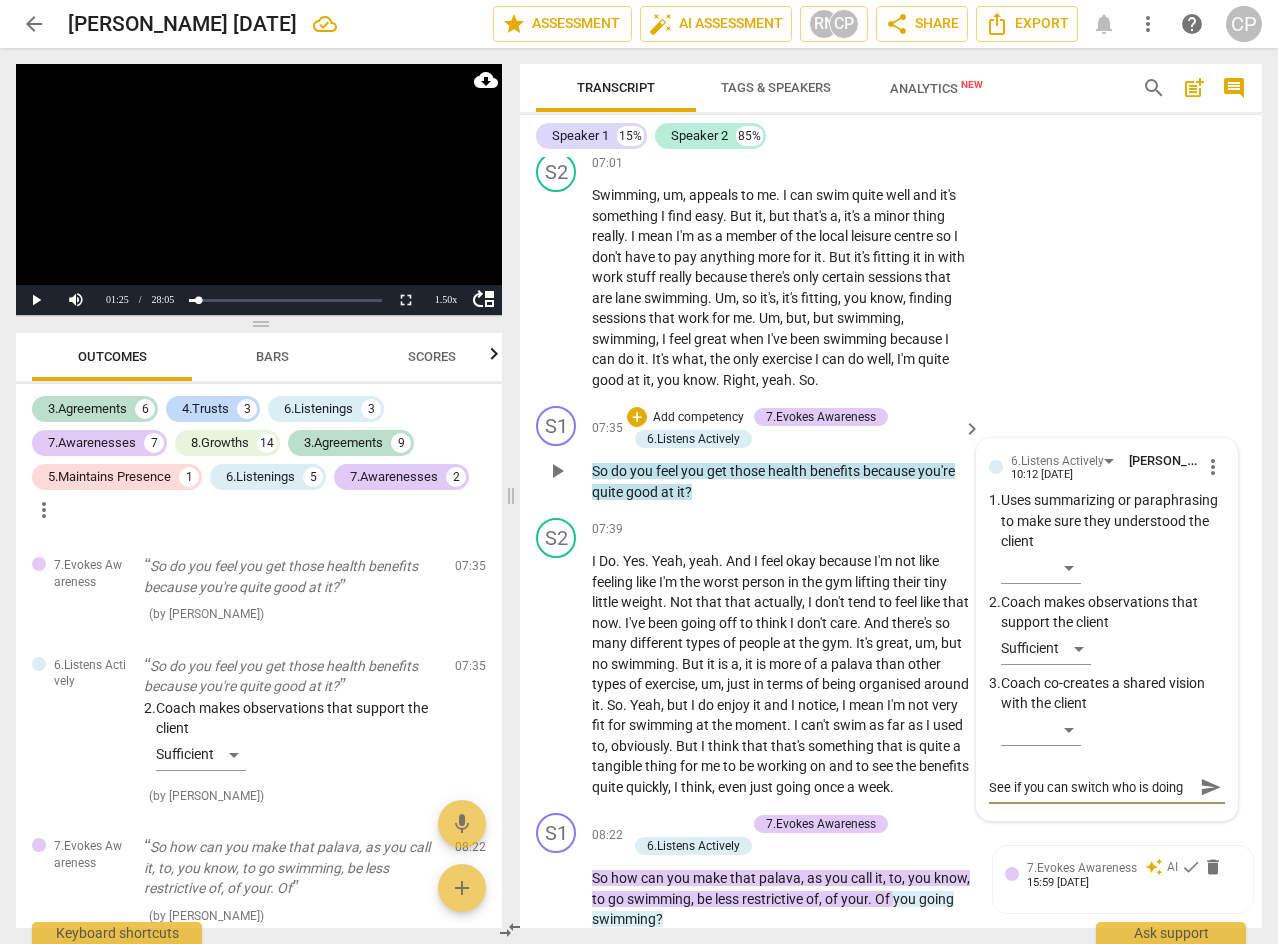 type on "See if you can switch who is doing" 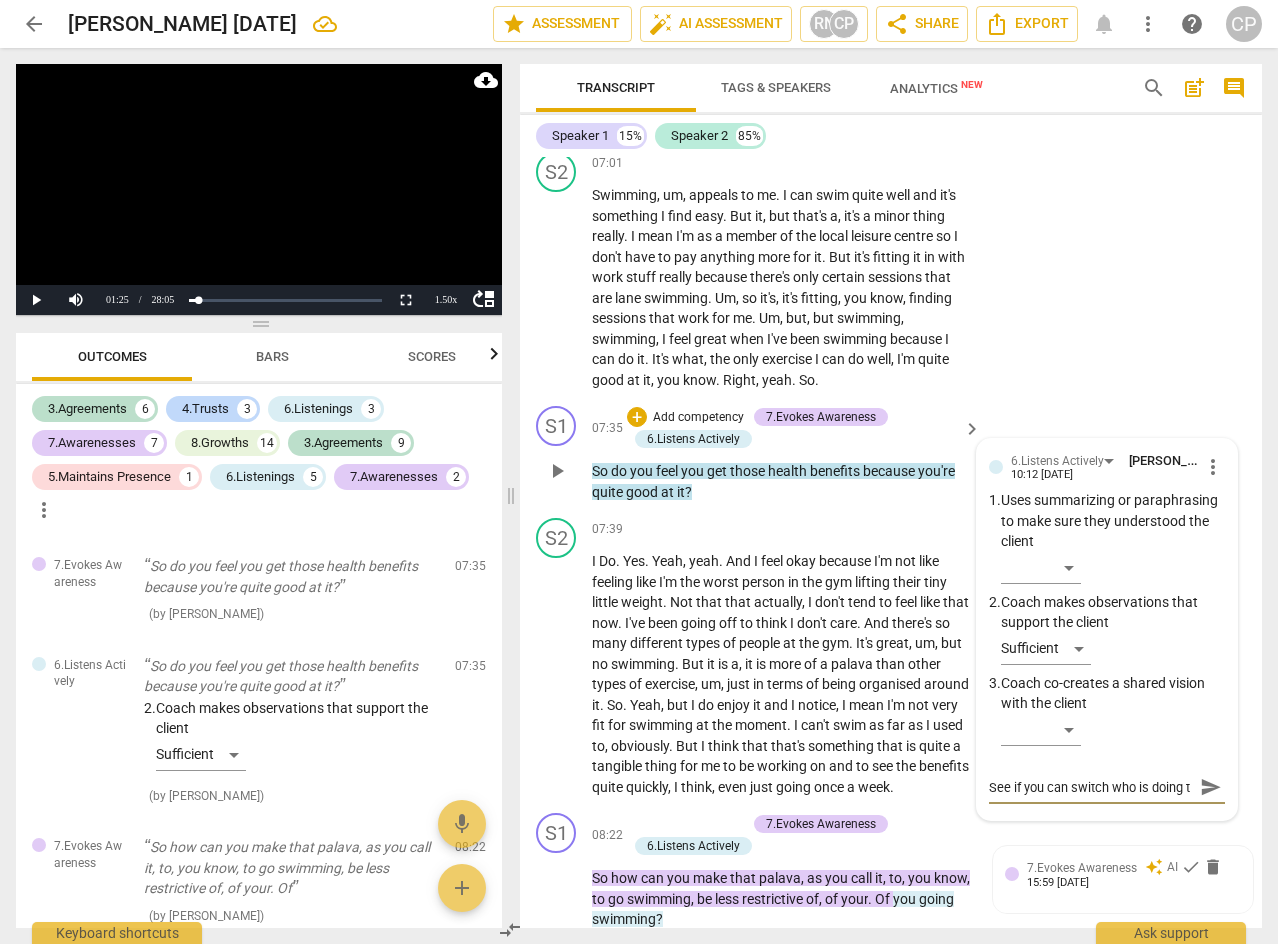 type on "See if you can switch who is doing t" 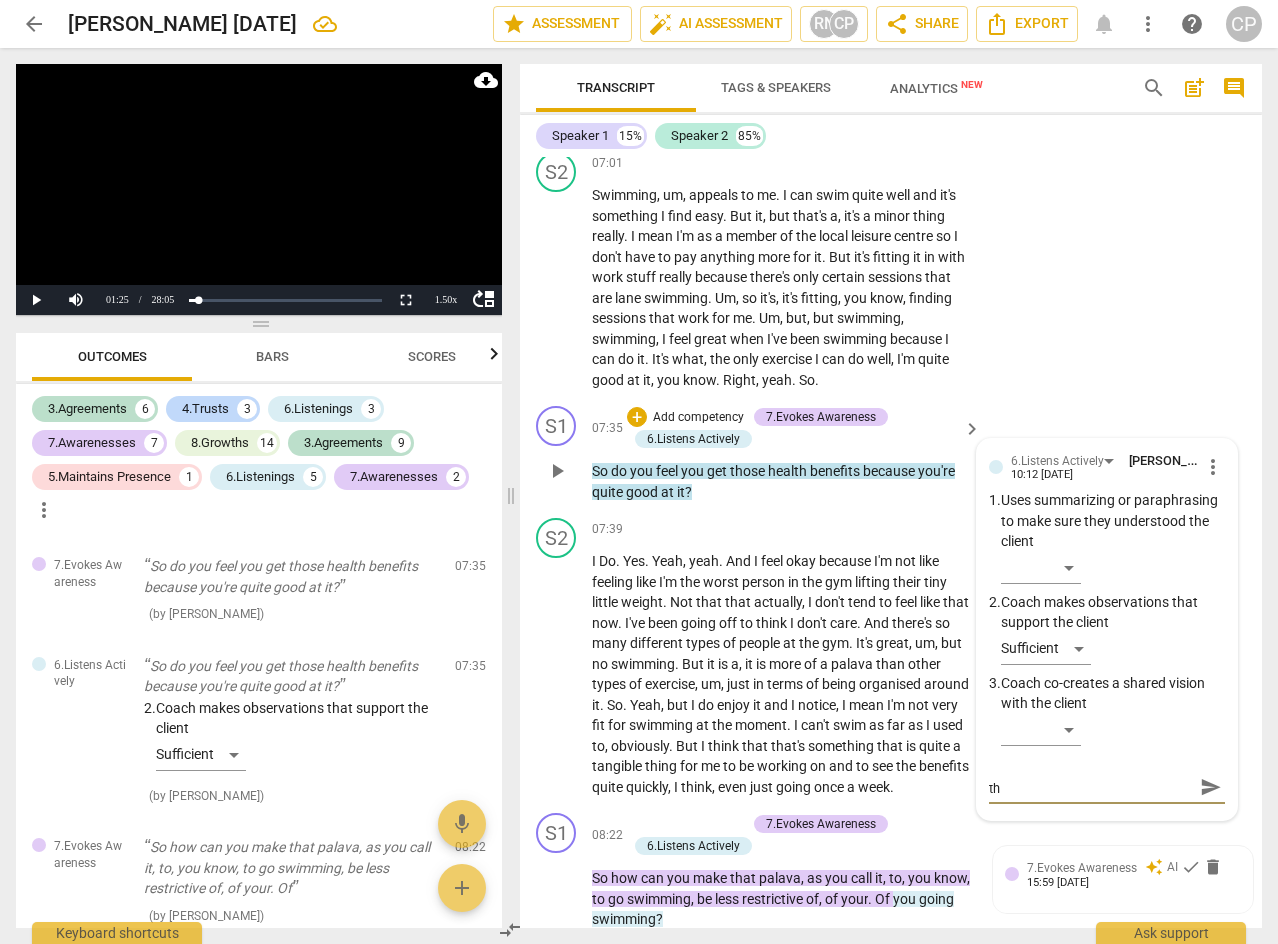 type on "See if you can switch who is doing the" 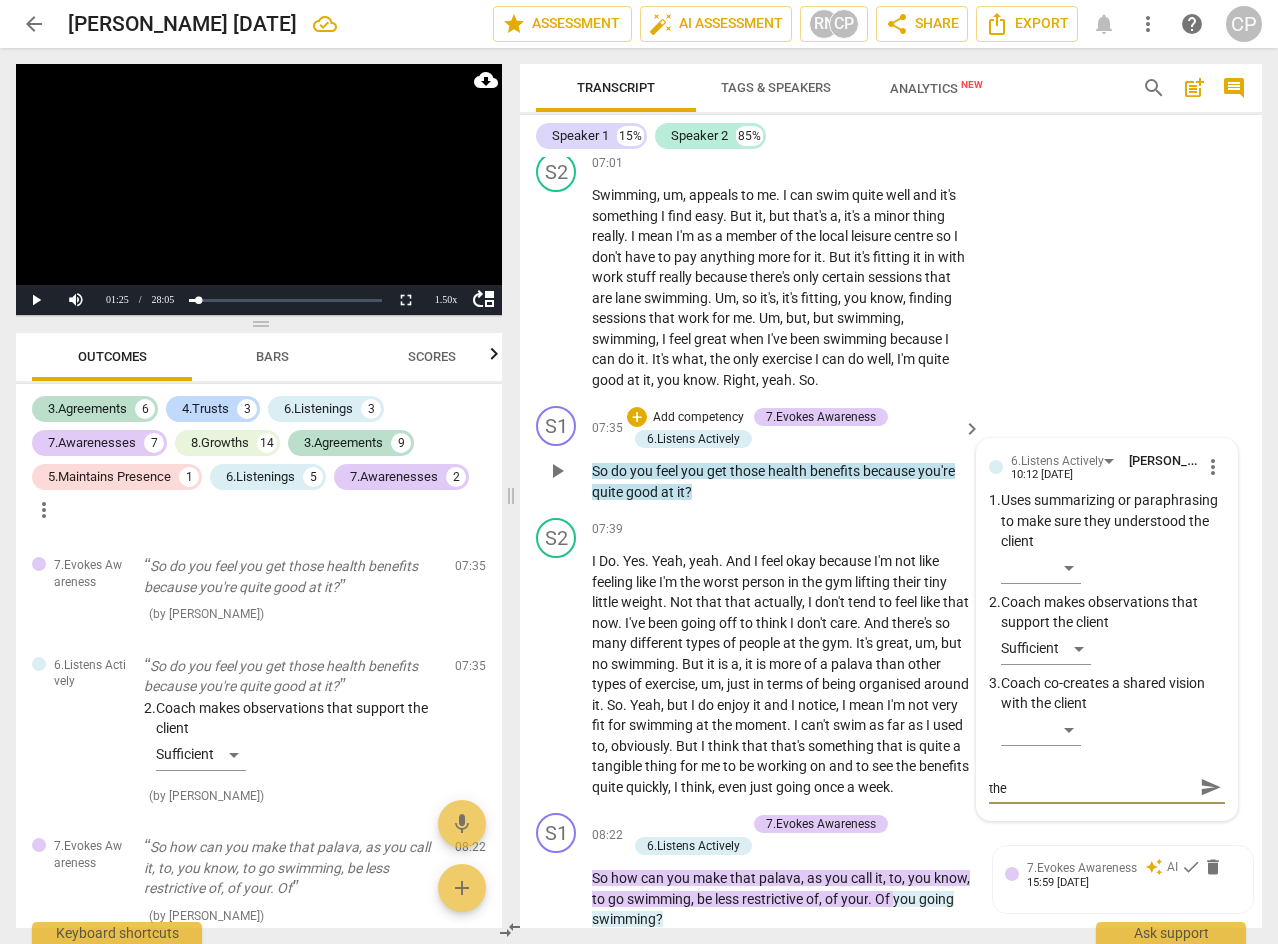 type on "See if you can switch who is doing the" 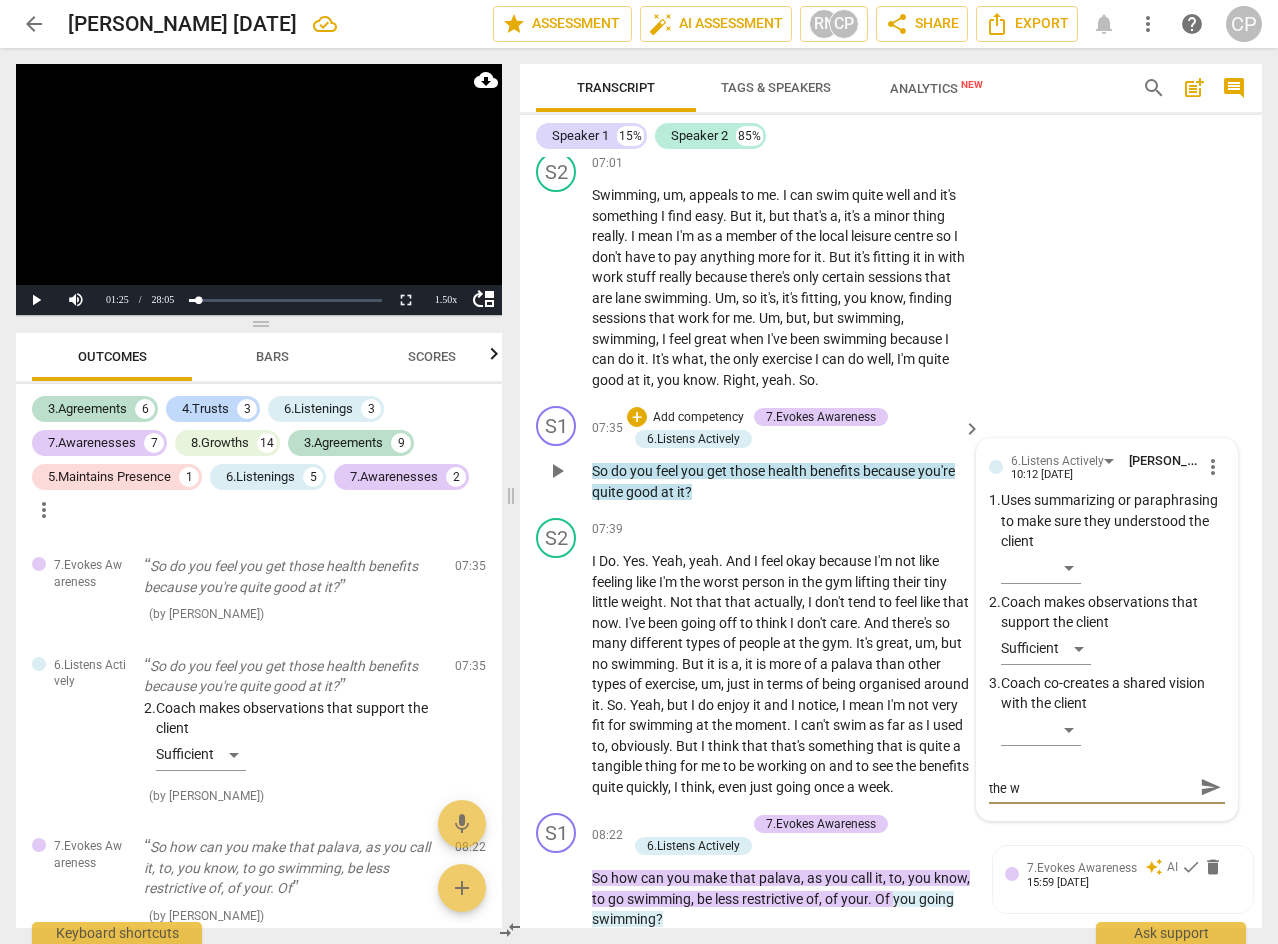 type on "See if you can switch who is doing the wo" 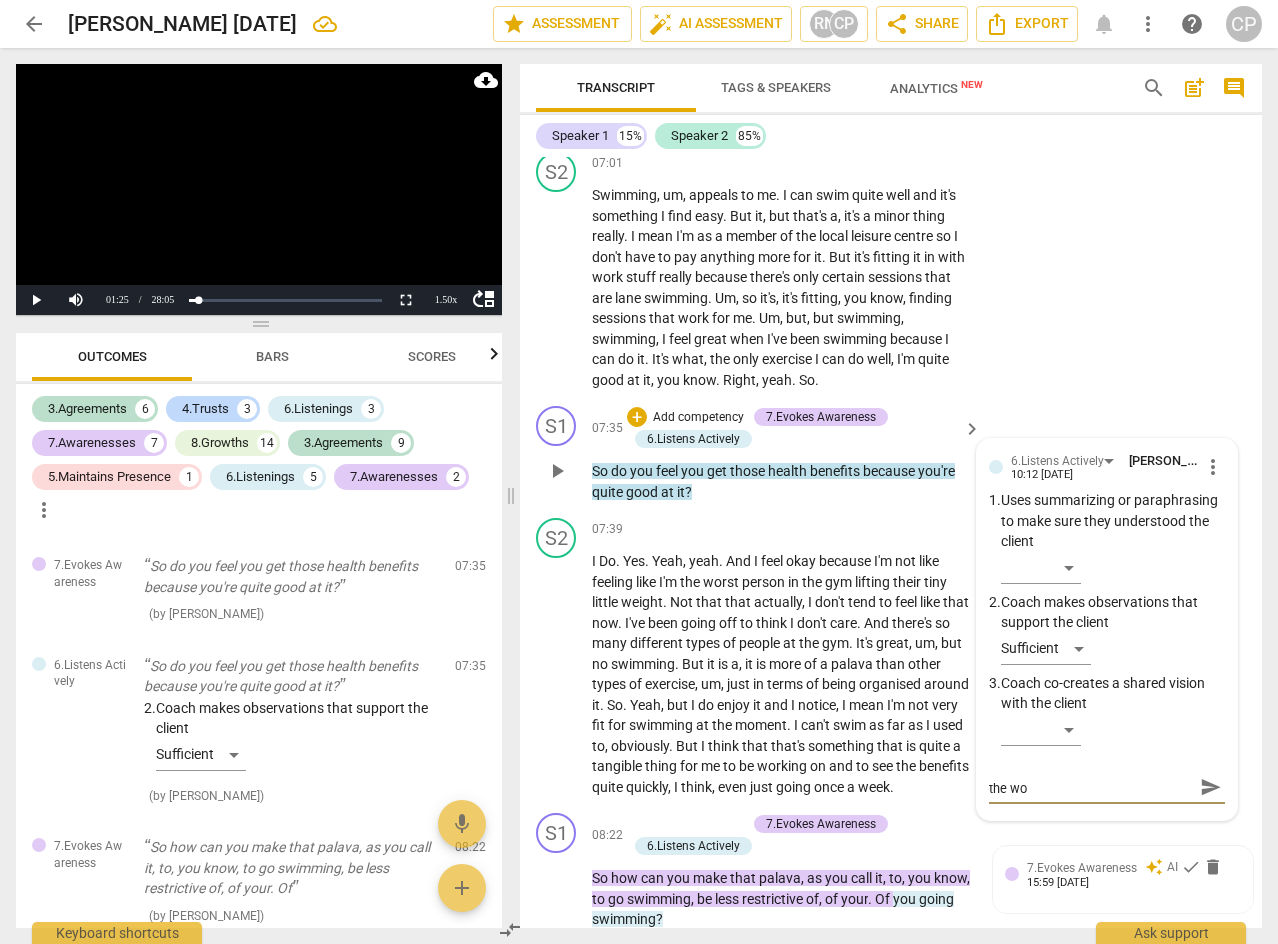 type on "See if you can switch who is doing the wor" 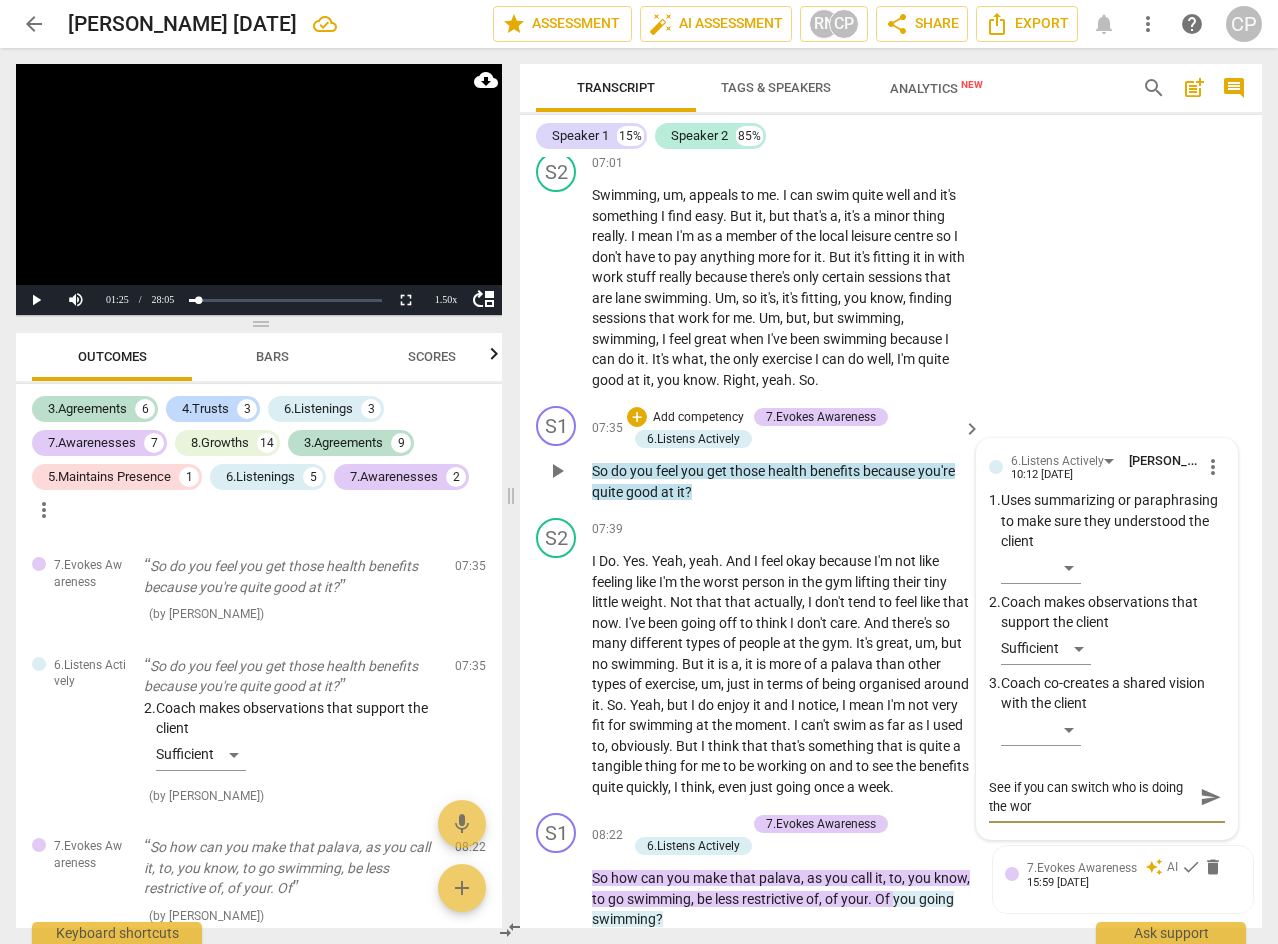 type on "See if you can switch who is doing the work" 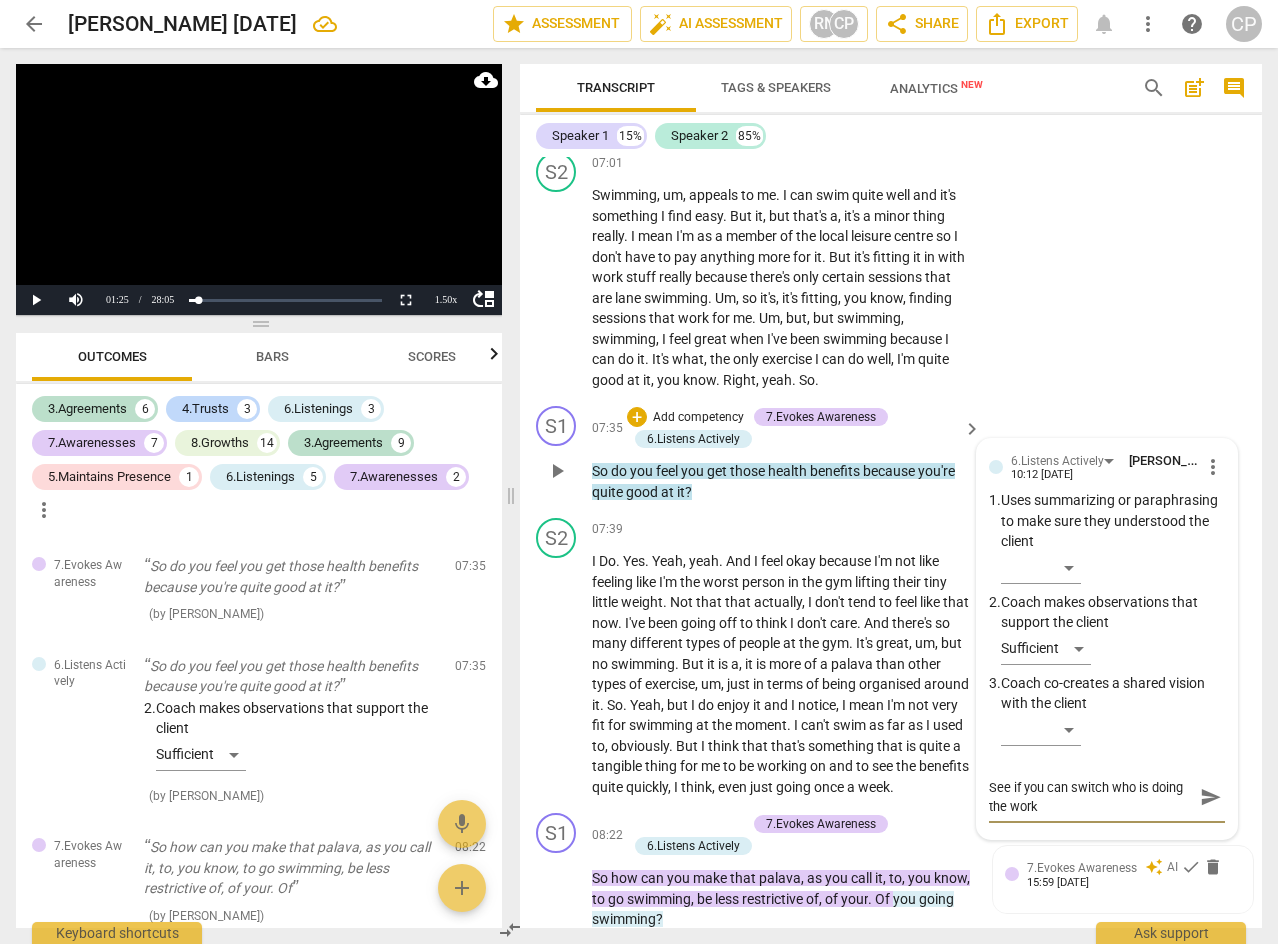 type on "See if you can switch who is doing the work." 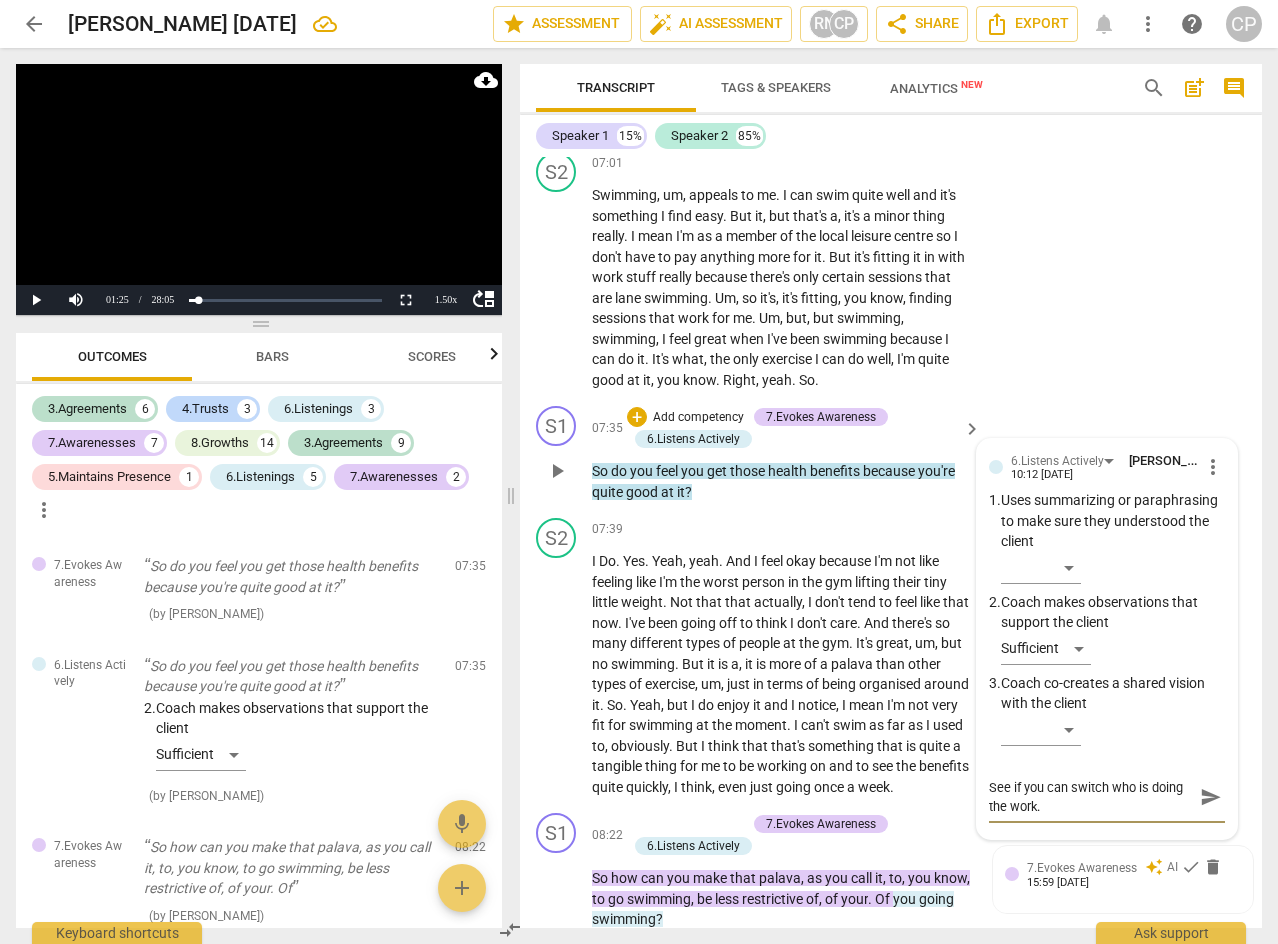 type on "See if you can switch who is doing the work.." 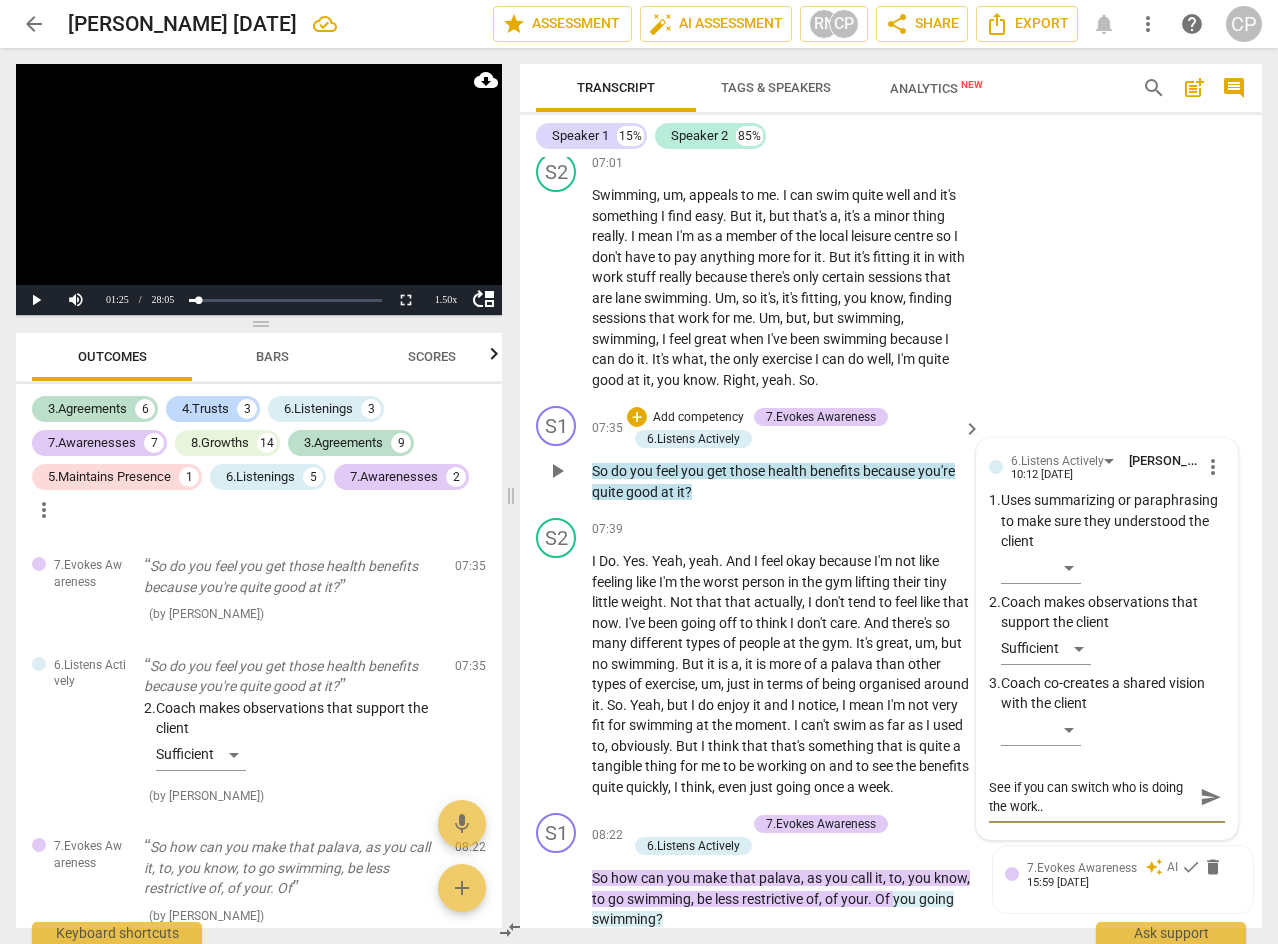 type on "See if you can switch who is doing the work..." 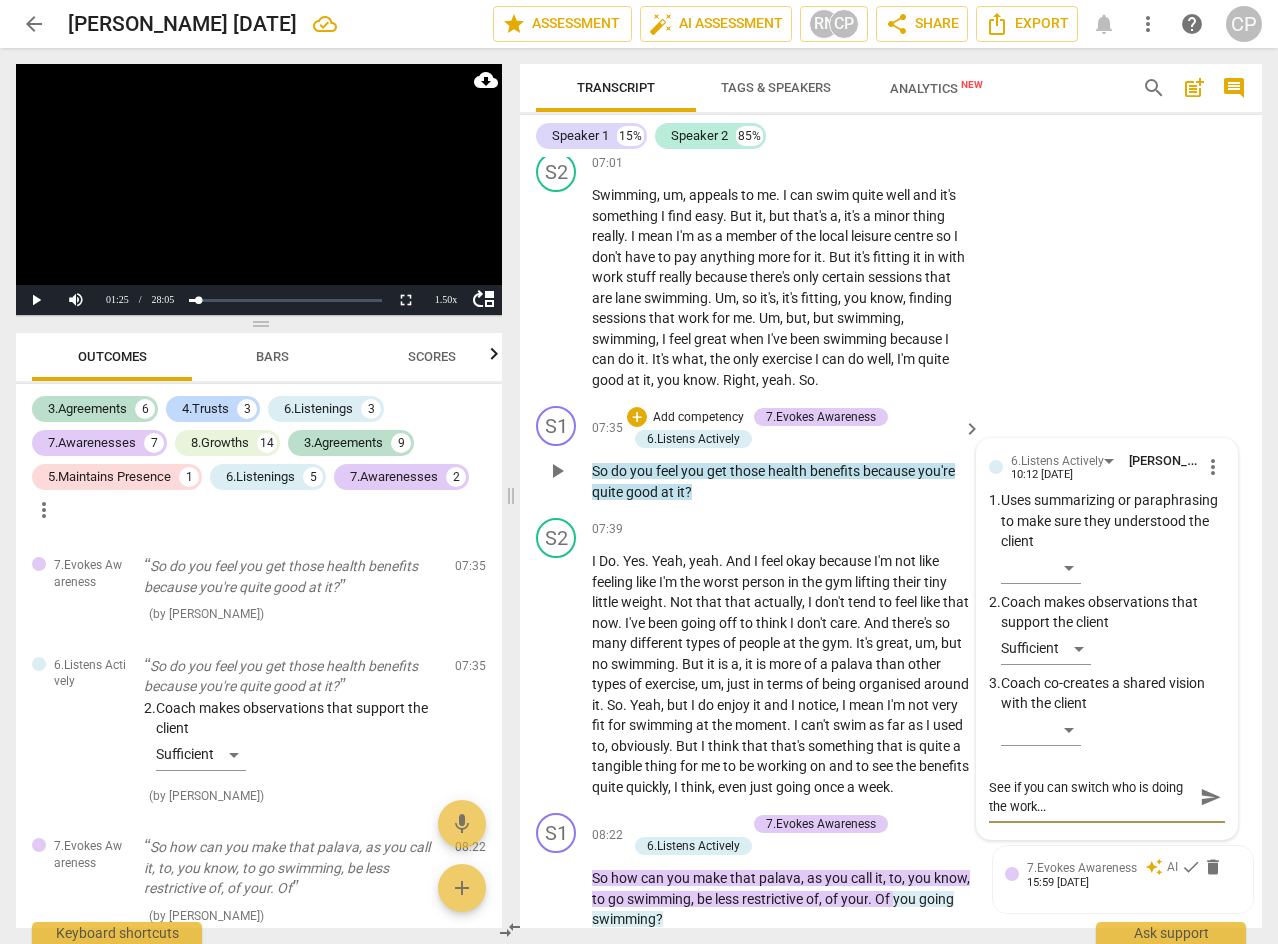 type on "See if you can switch who is doing the work..." 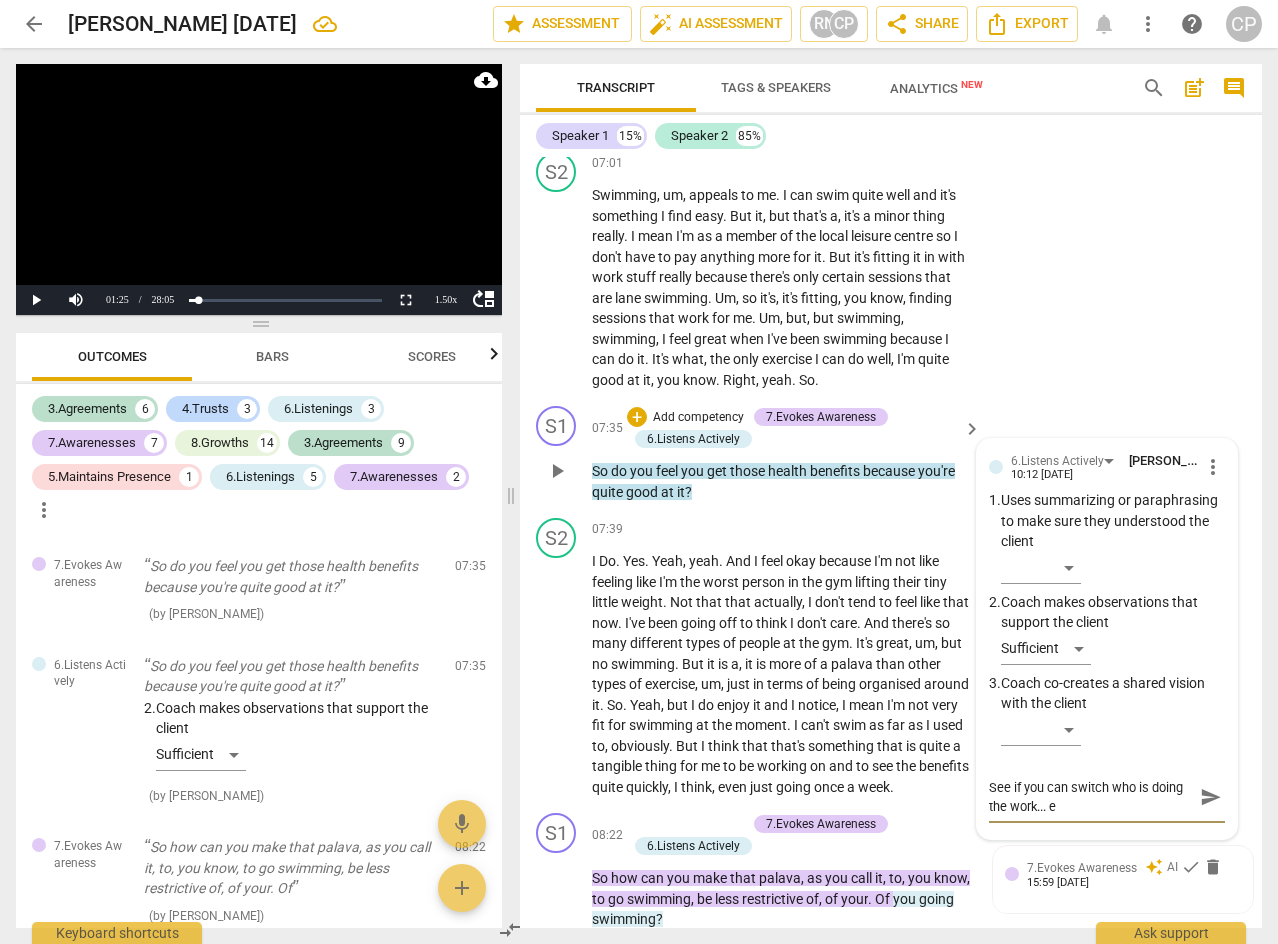type on "See if you can switch who is doing the work... eg" 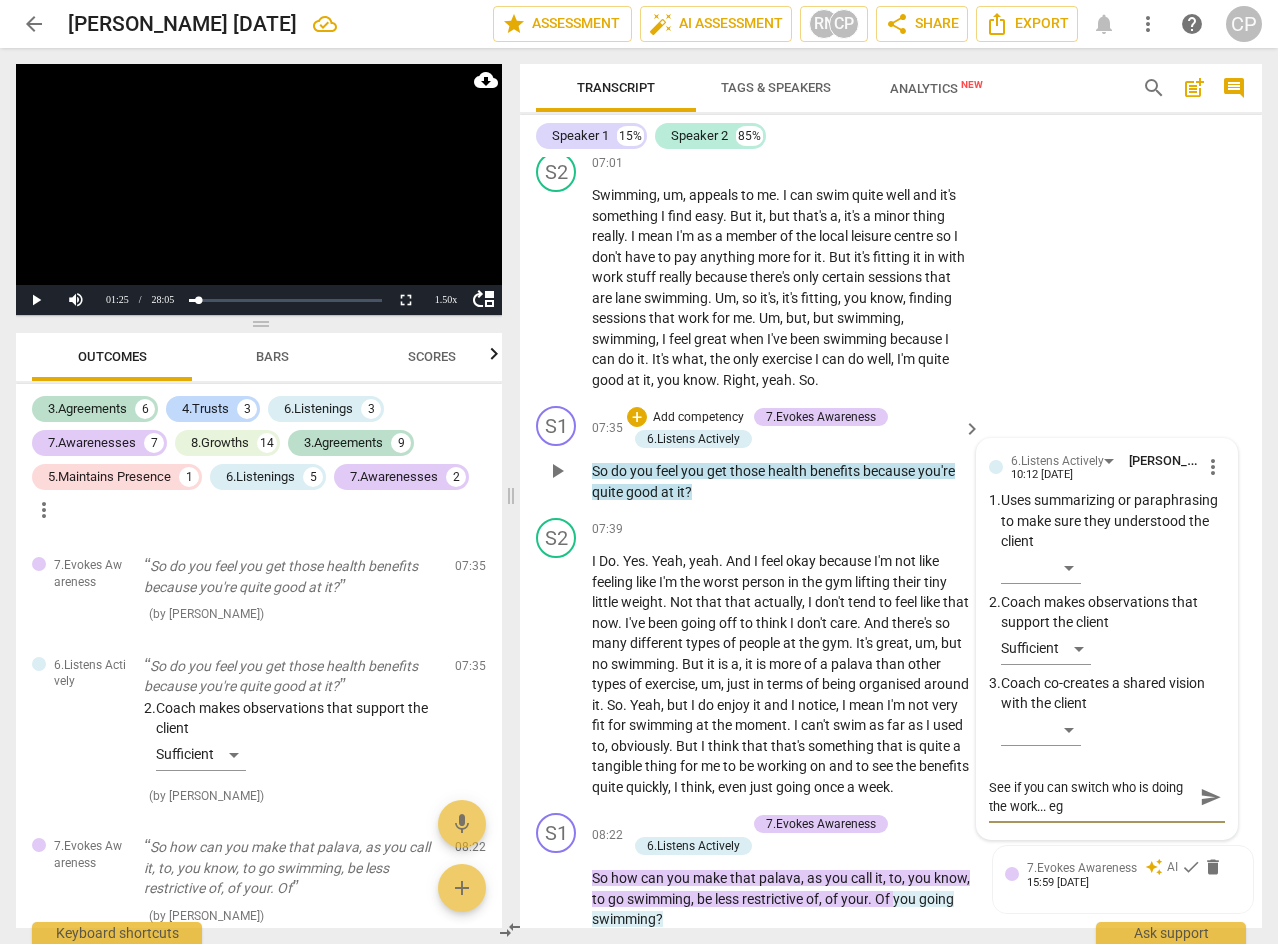 type on "See if you can switch who is doing the work... eg" 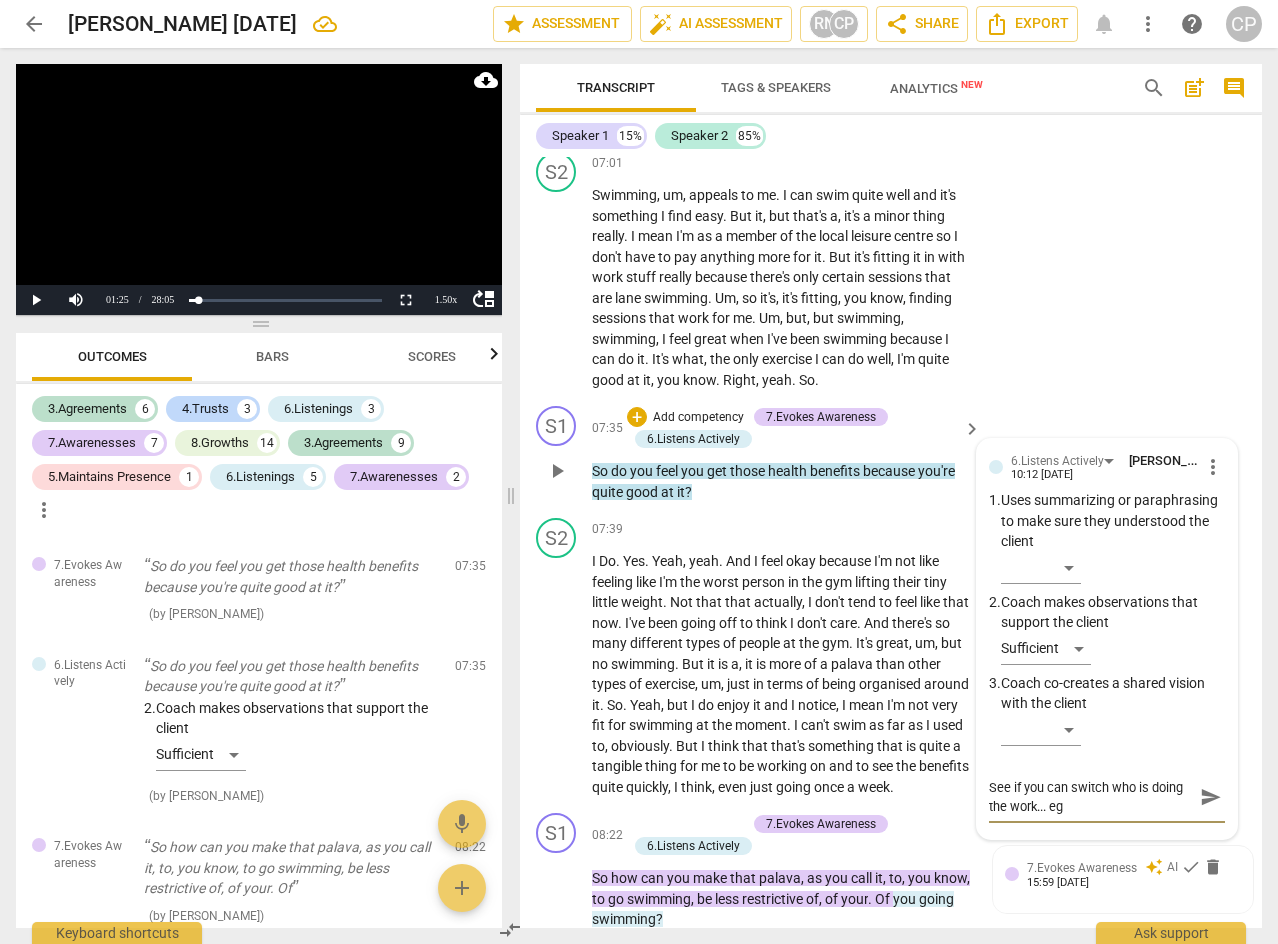 type on "See if you can switch who is doing the work... eg s" 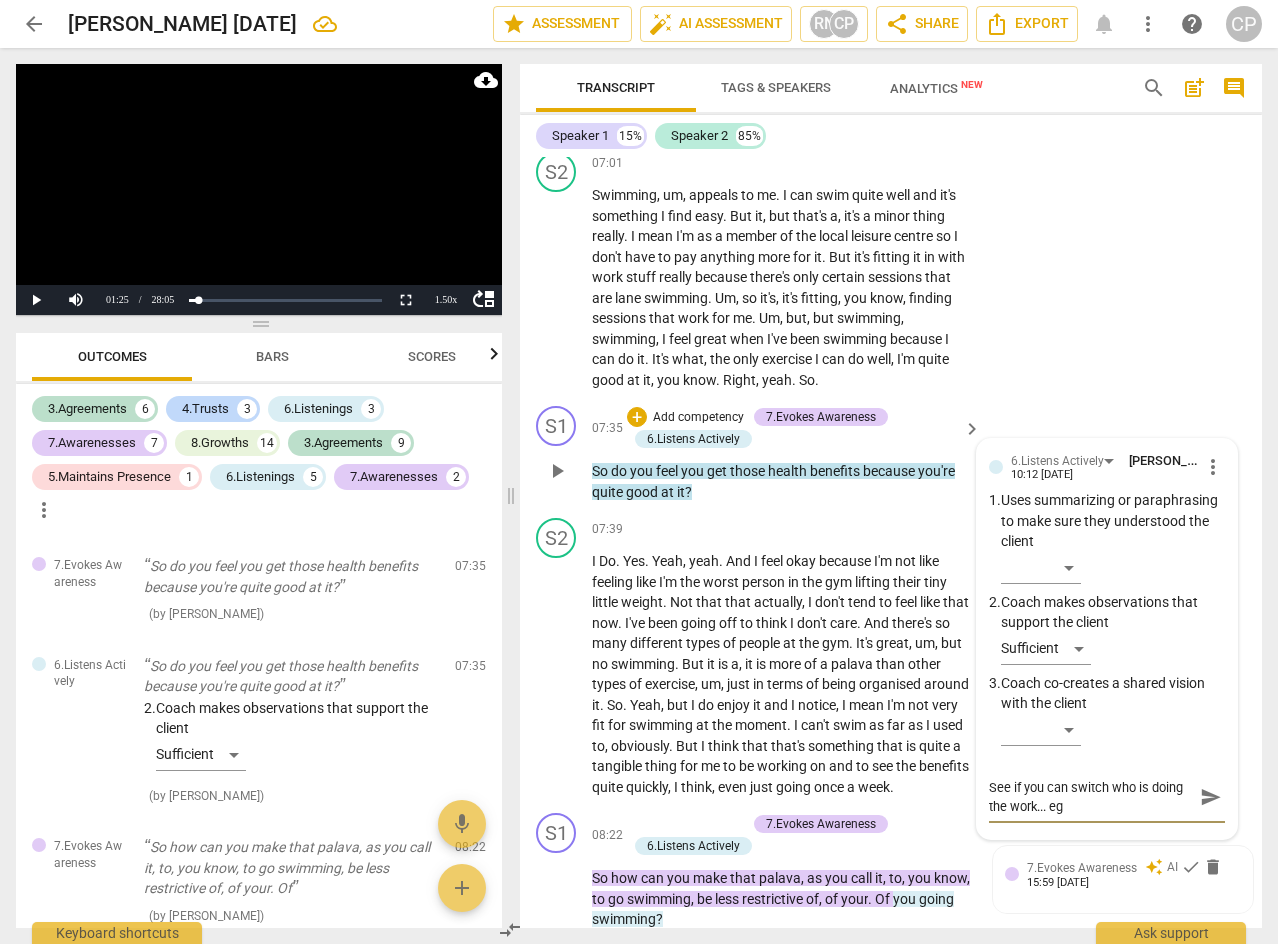 type on "See if you can switch who is doing the work... eg s" 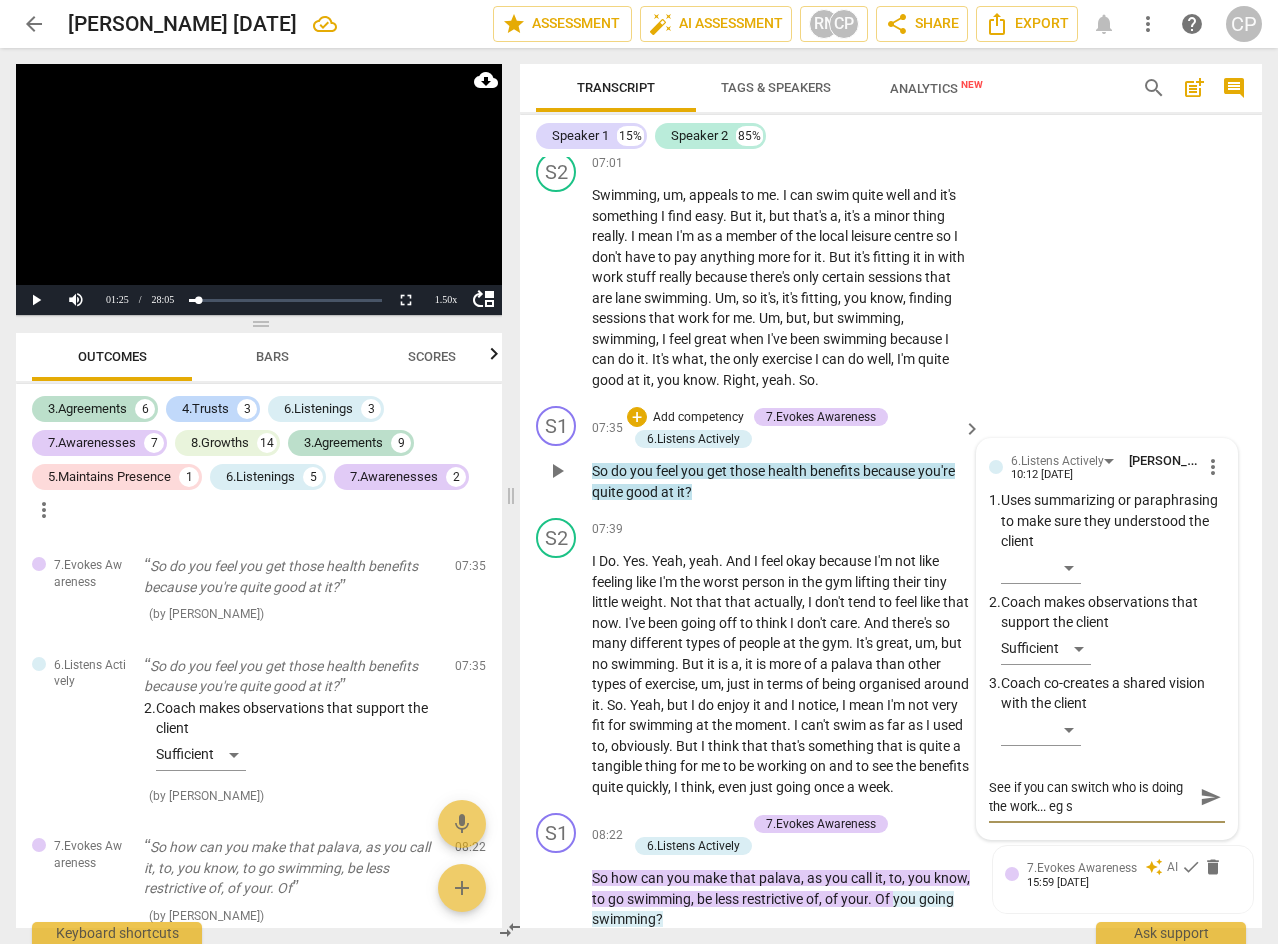 type on "See if you can switch who is doing the work... eg so" 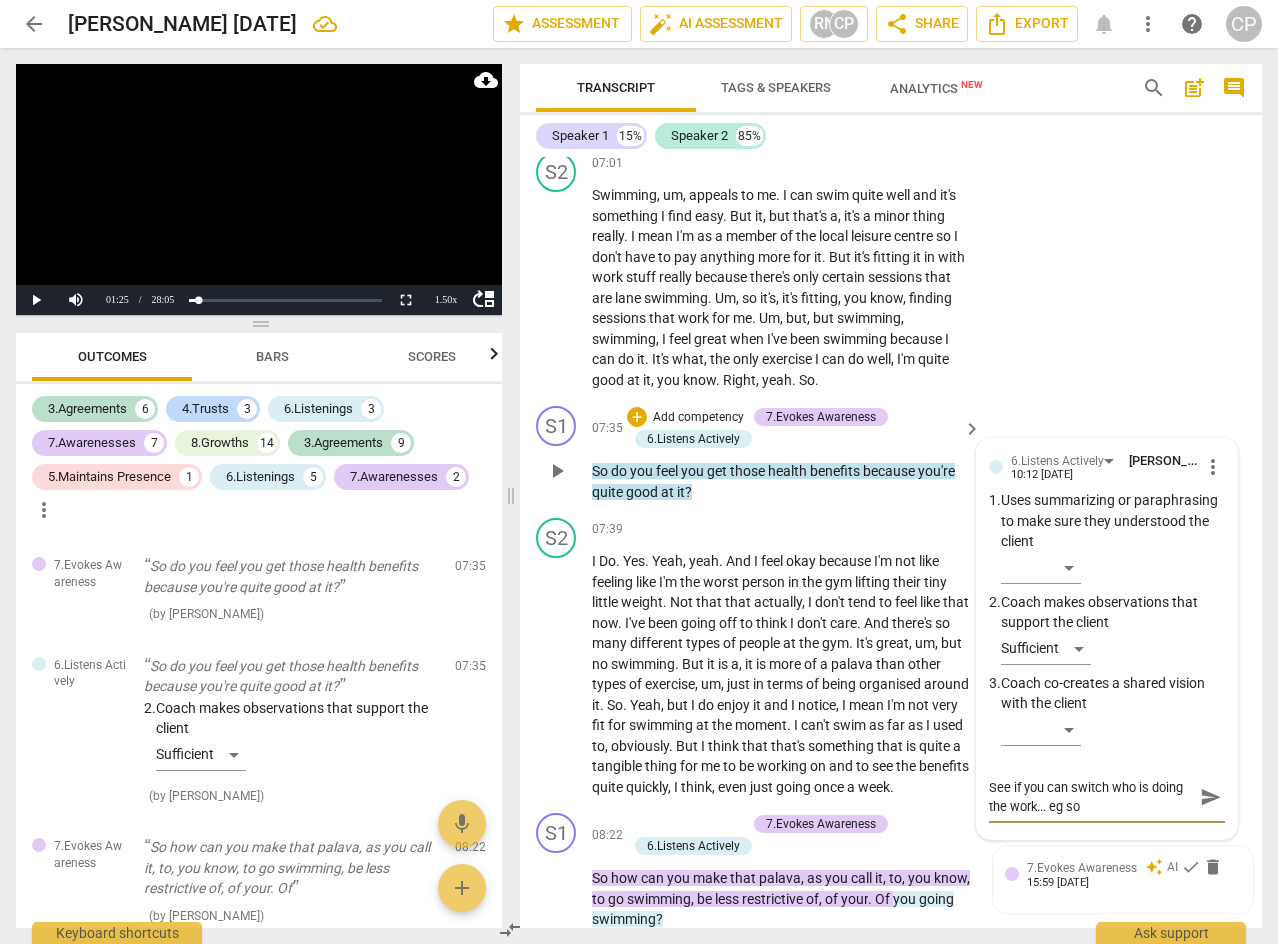 type on "See if you can switch who is doing the work... eg so." 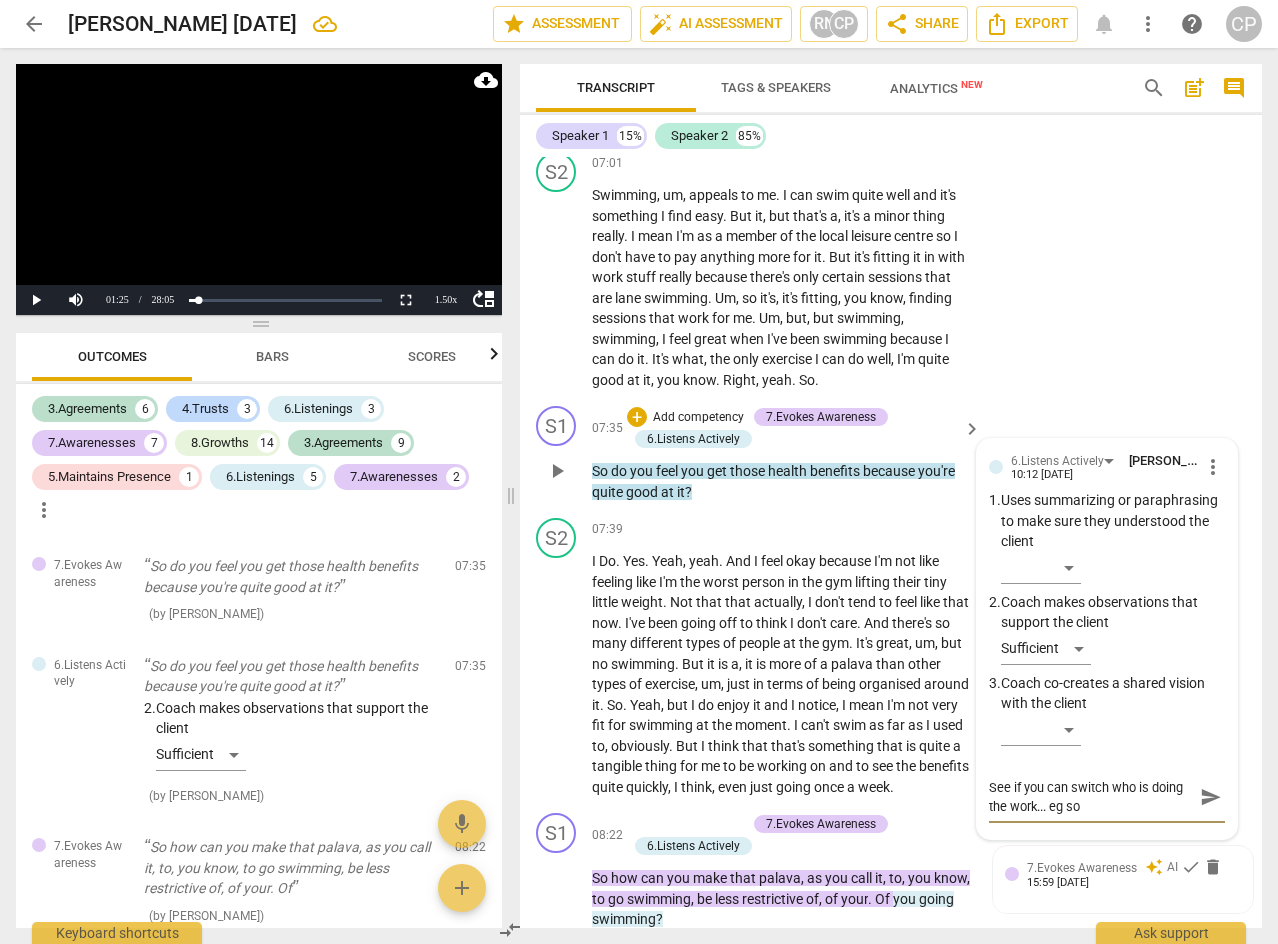 type on "See if you can switch who is doing the work... eg so." 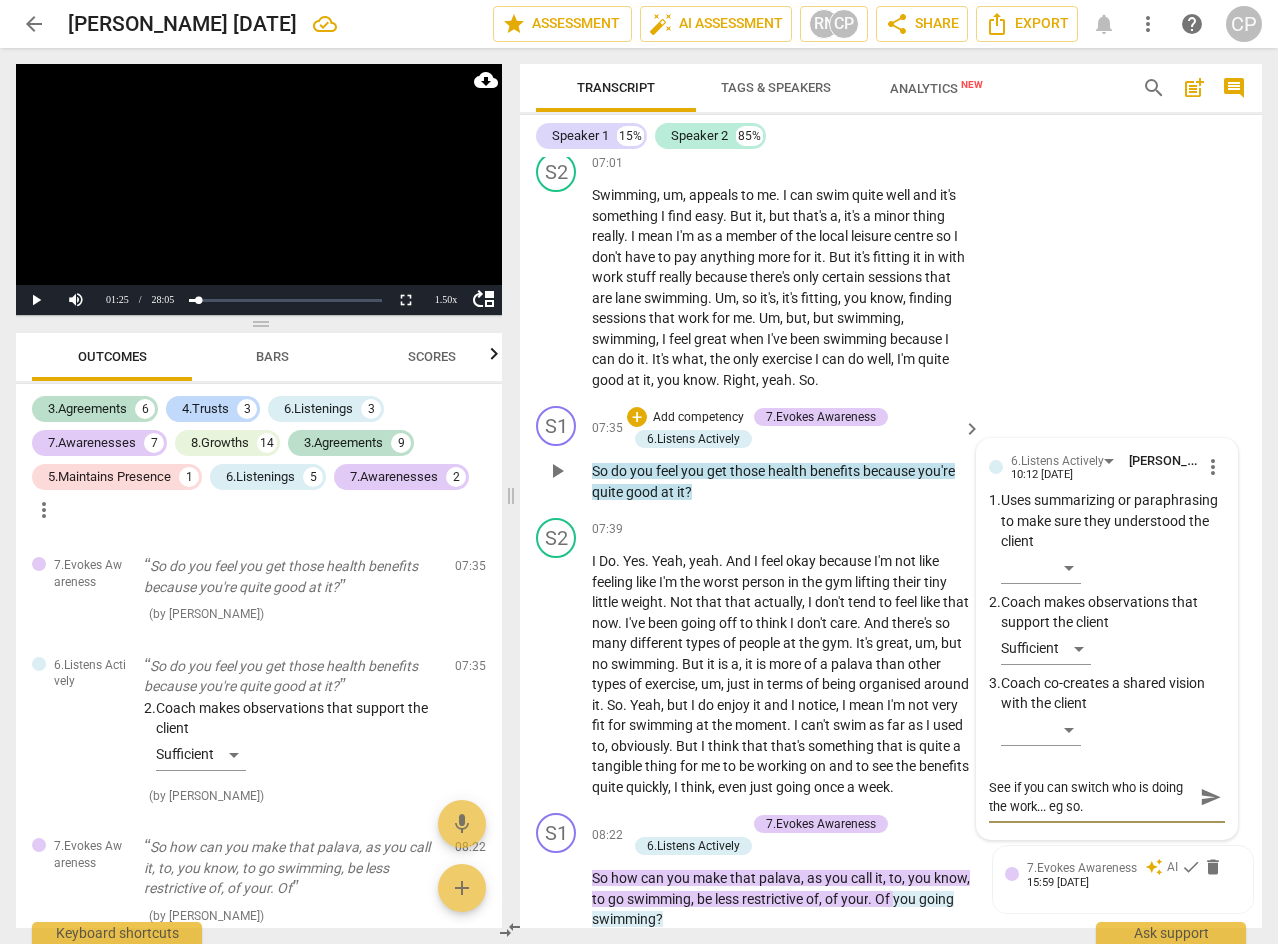 type on "See if you can switch who is doing the work... eg so.." 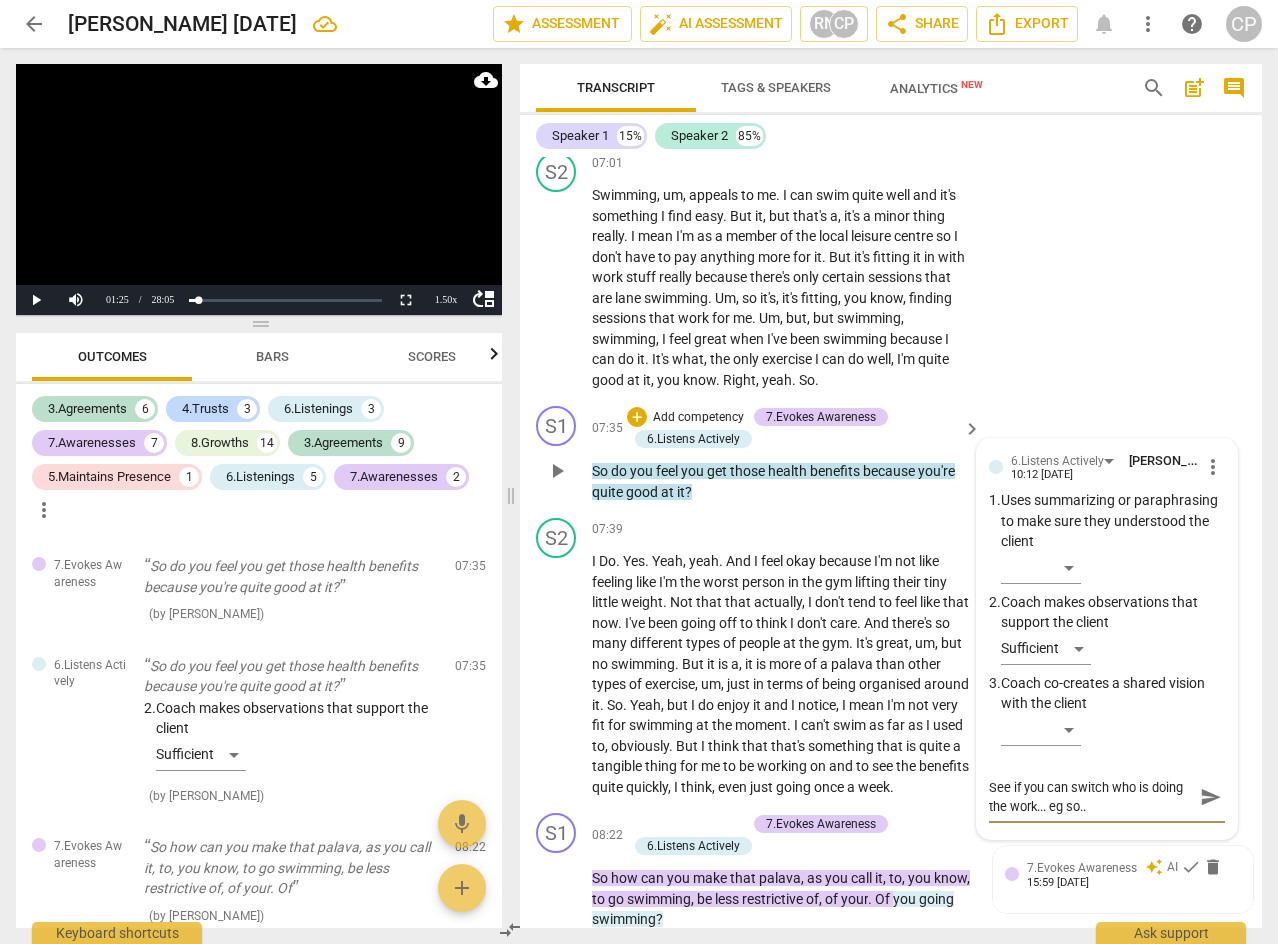 type on "See if you can switch who is doing the work... eg so..." 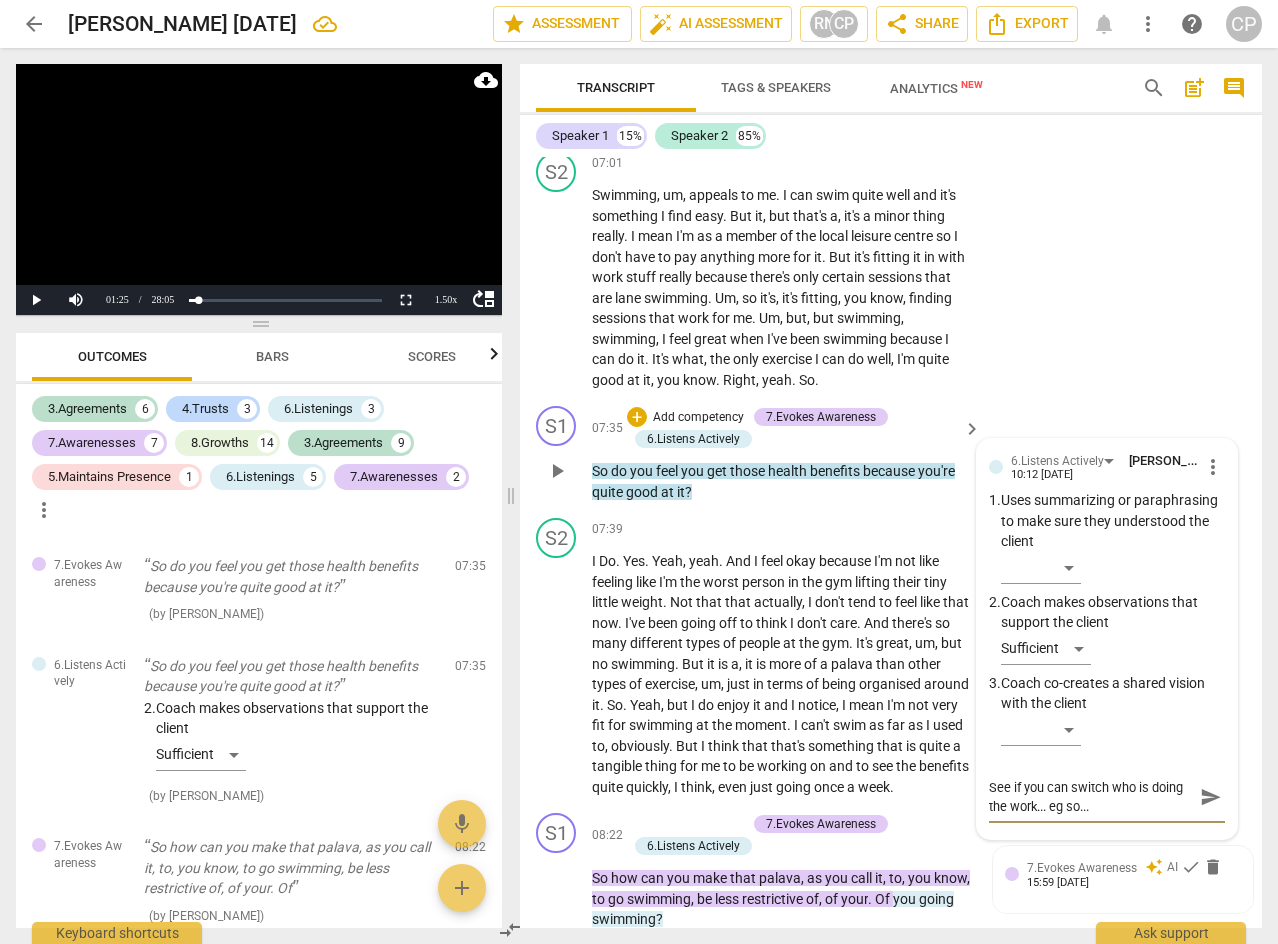 type on "See if you can switch who is doing the work... eg so...?" 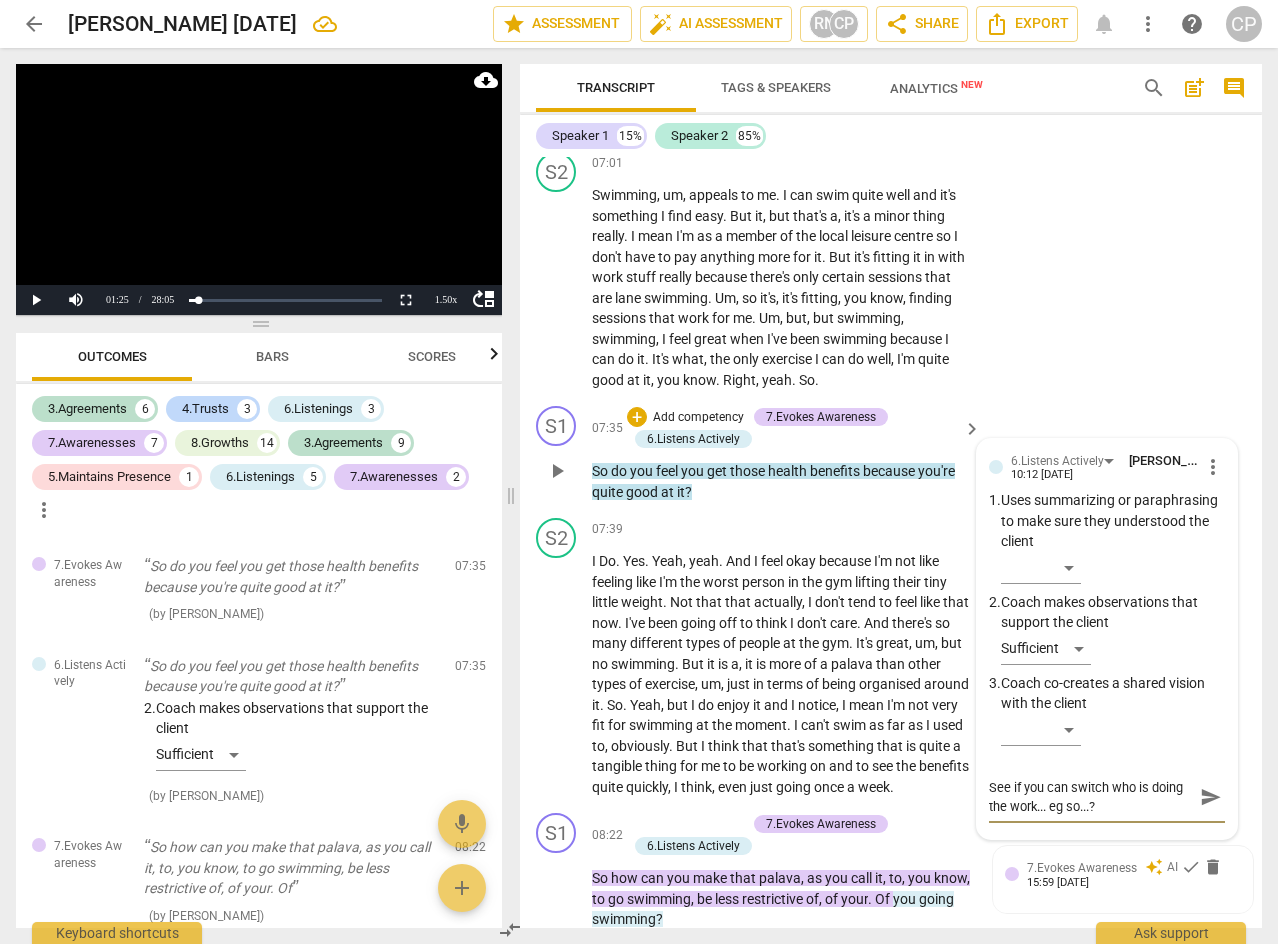 type on "See if you can switch who is doing the work... eg so...?" 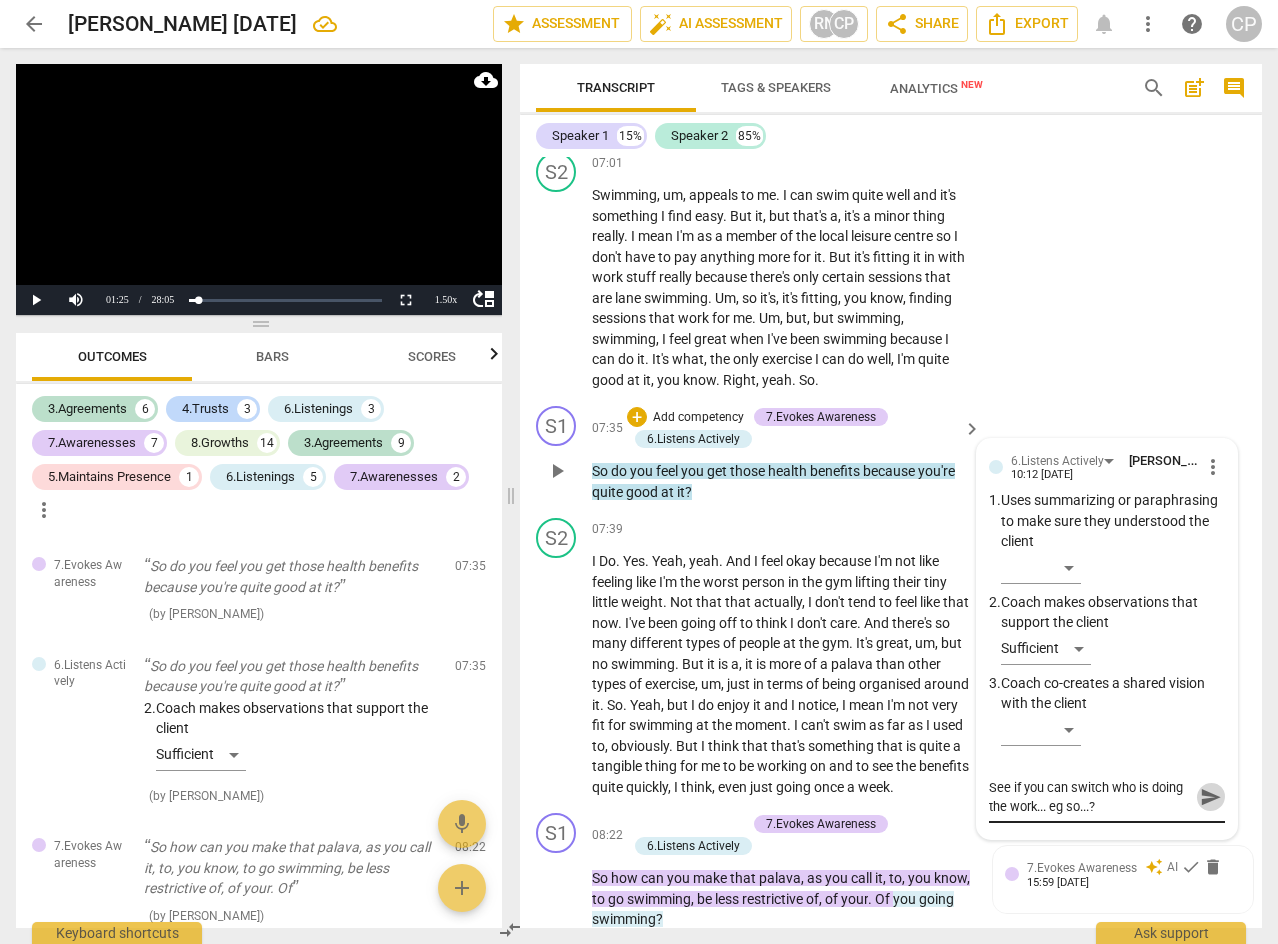 click on "send" at bounding box center [1211, 797] 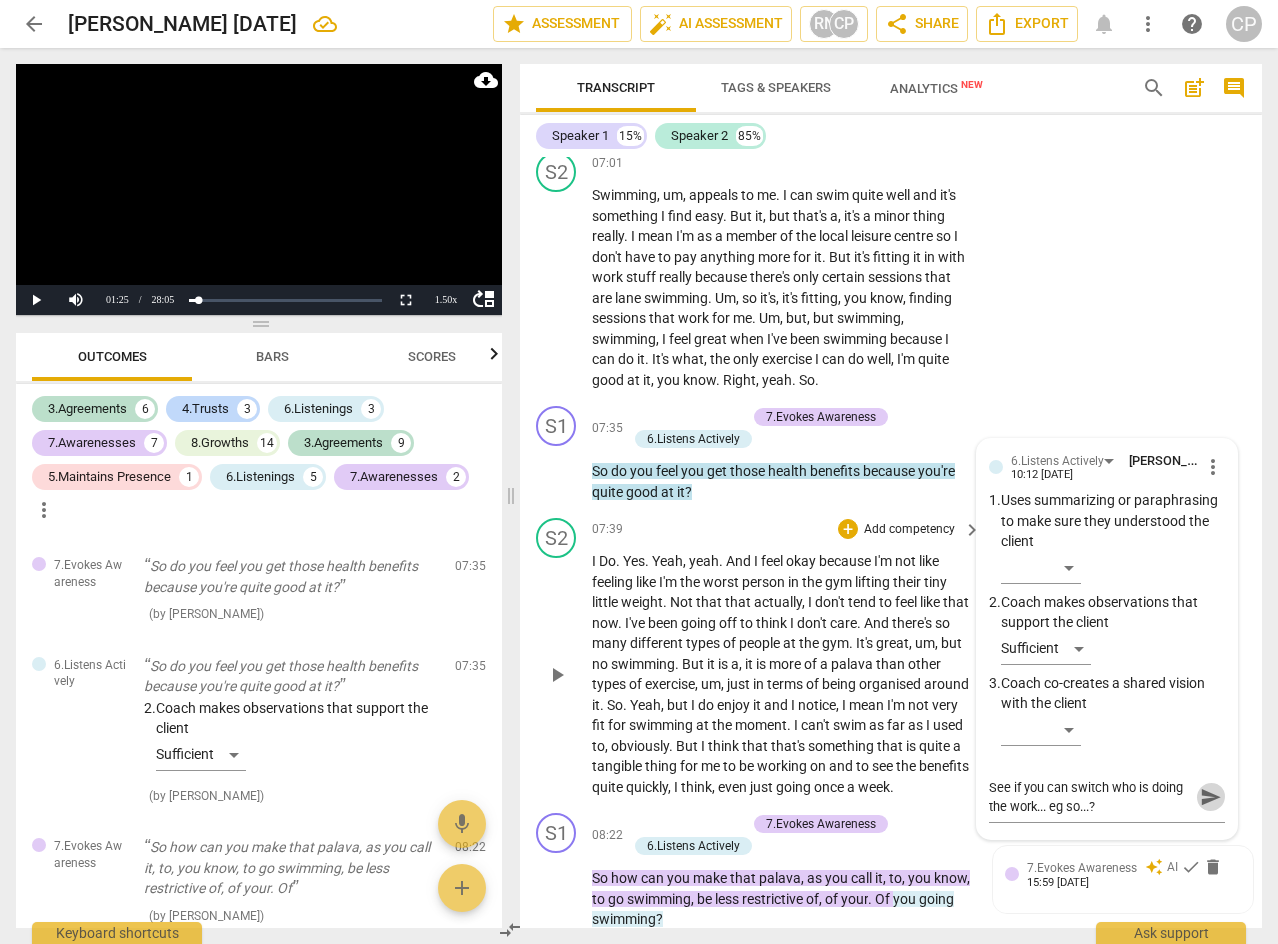 type 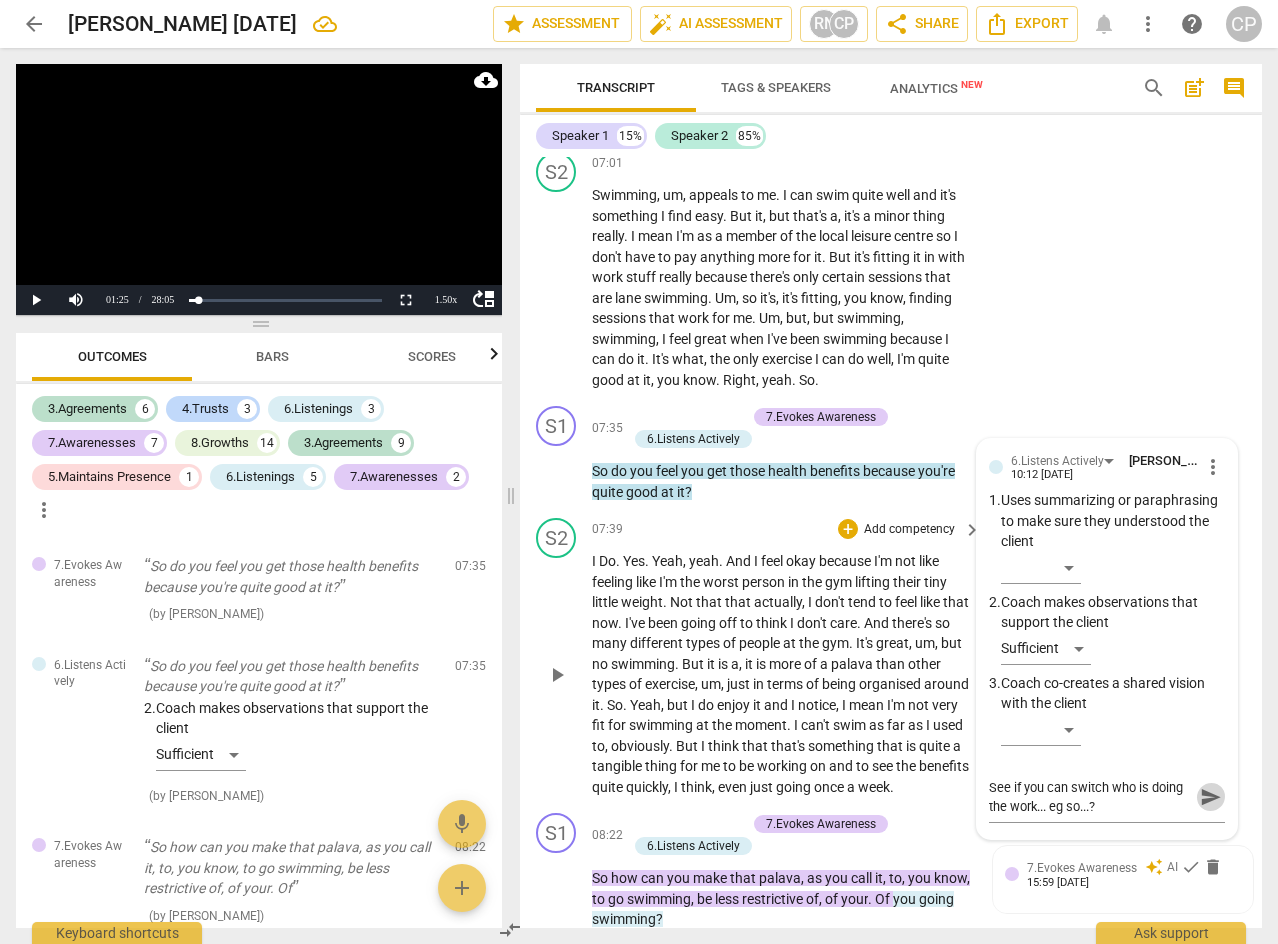 type 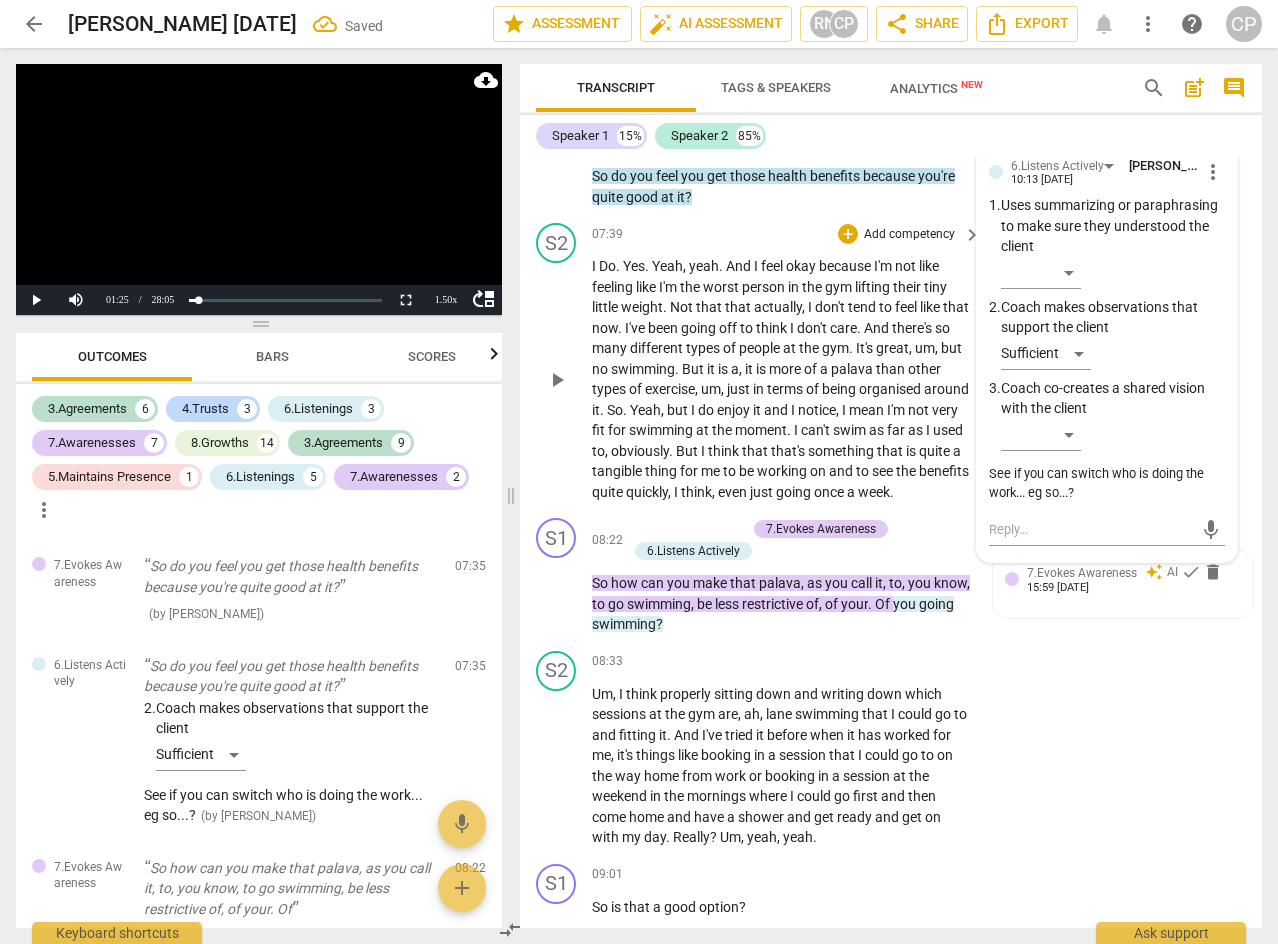 scroll, scrollTop: 4661, scrollLeft: 0, axis: vertical 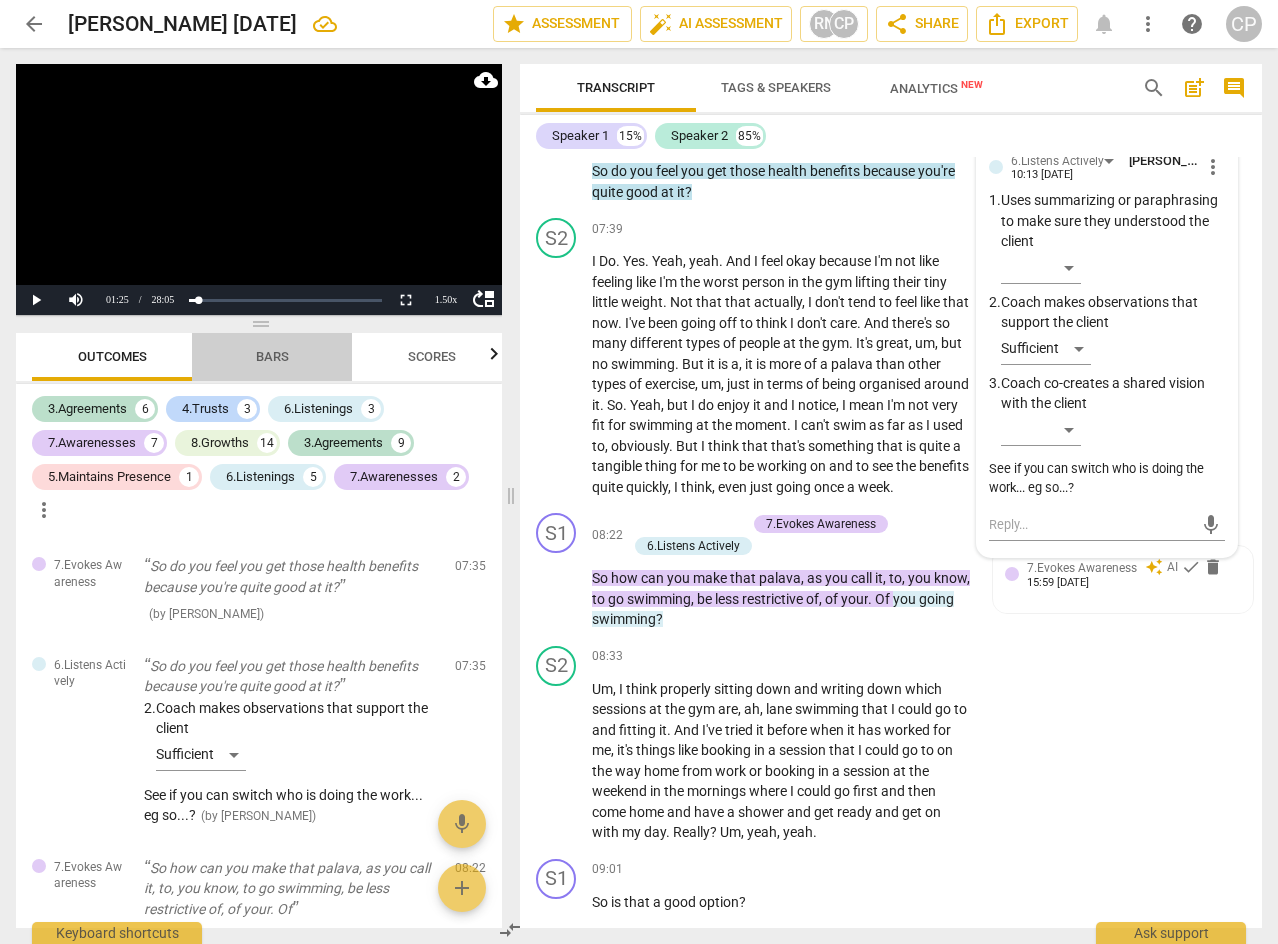 click on "Bars" at bounding box center (272, 356) 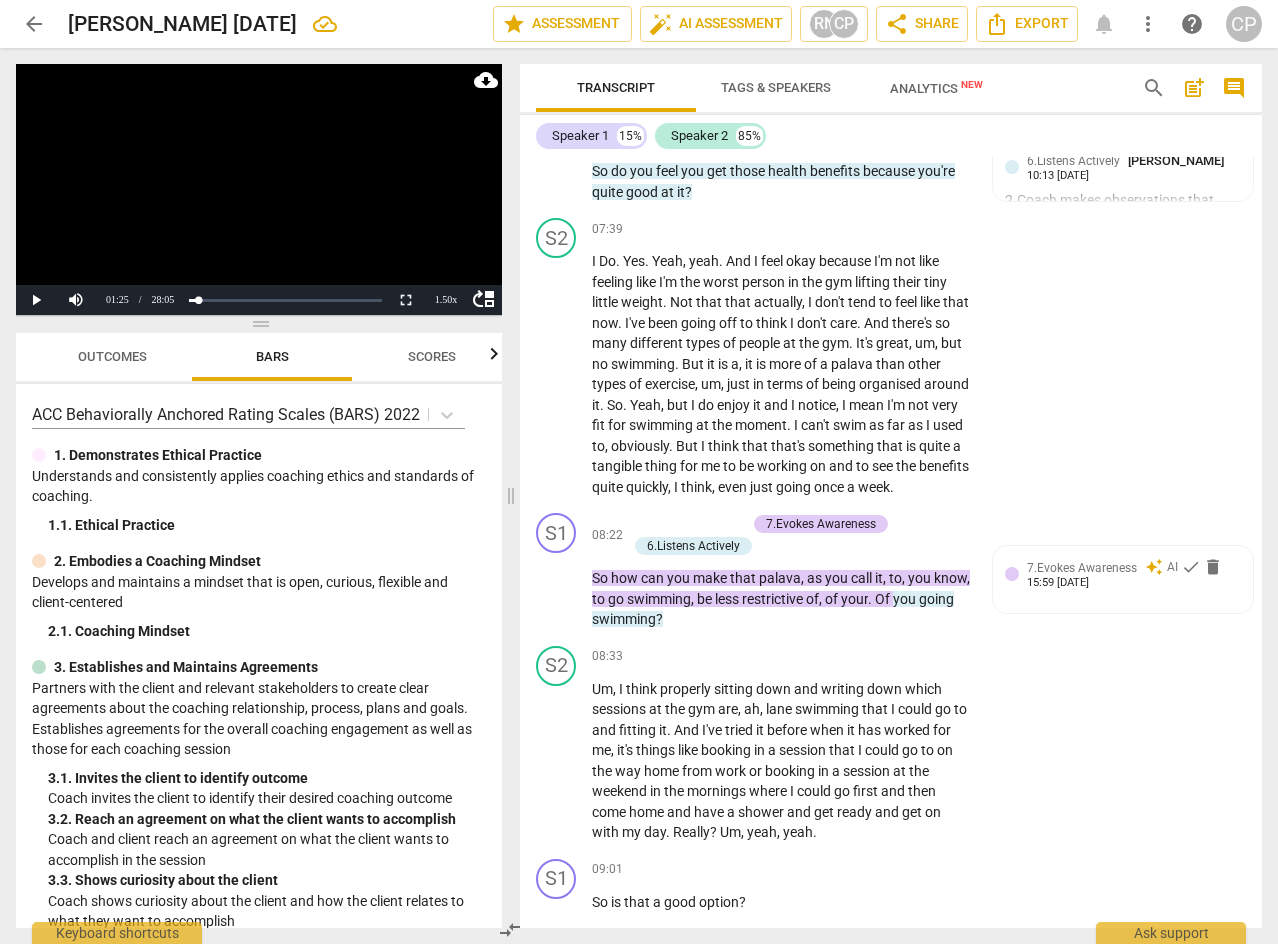 click on "Scores" at bounding box center [432, 356] 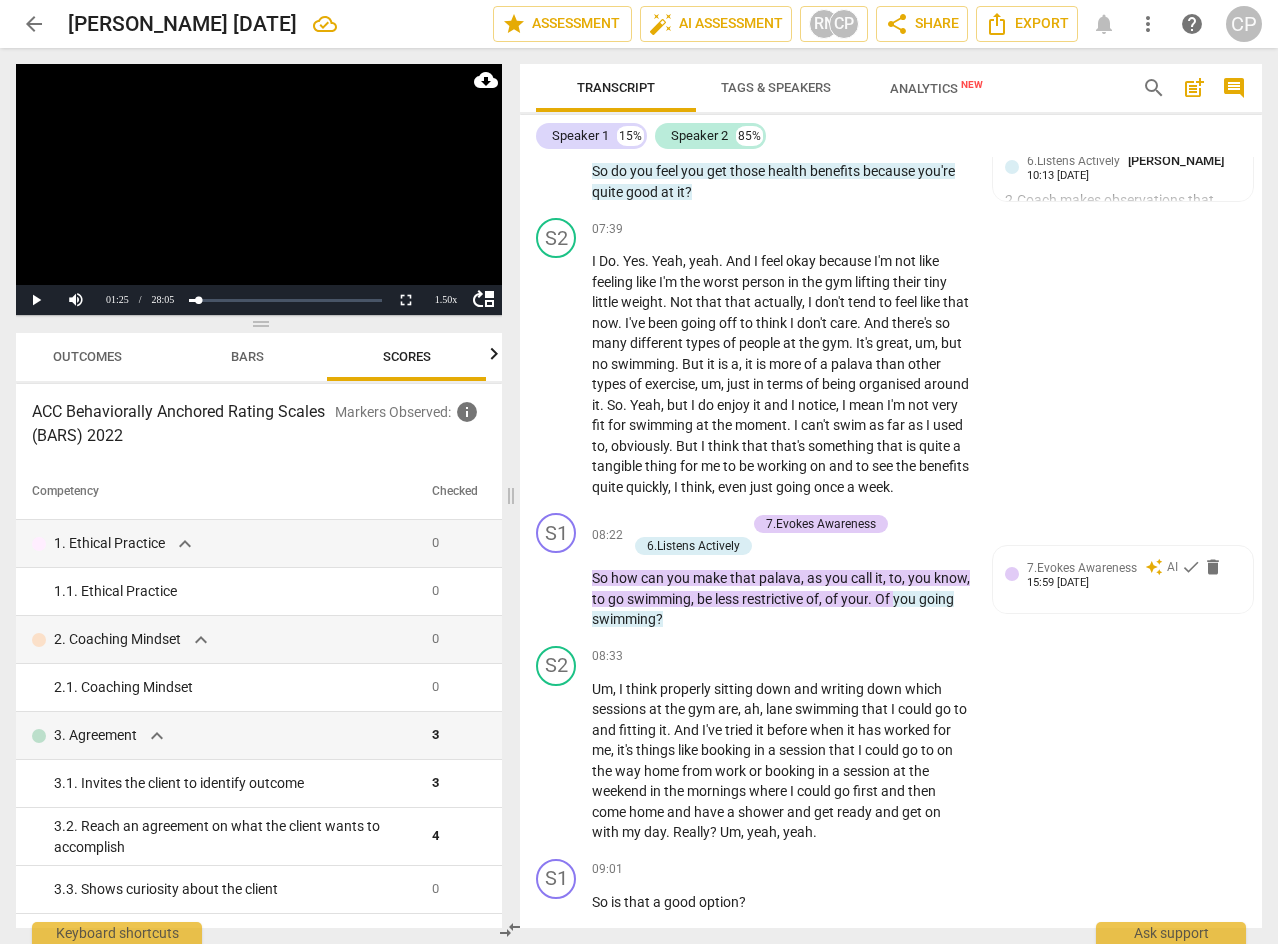 scroll, scrollTop: 0, scrollLeft: 26, axis: horizontal 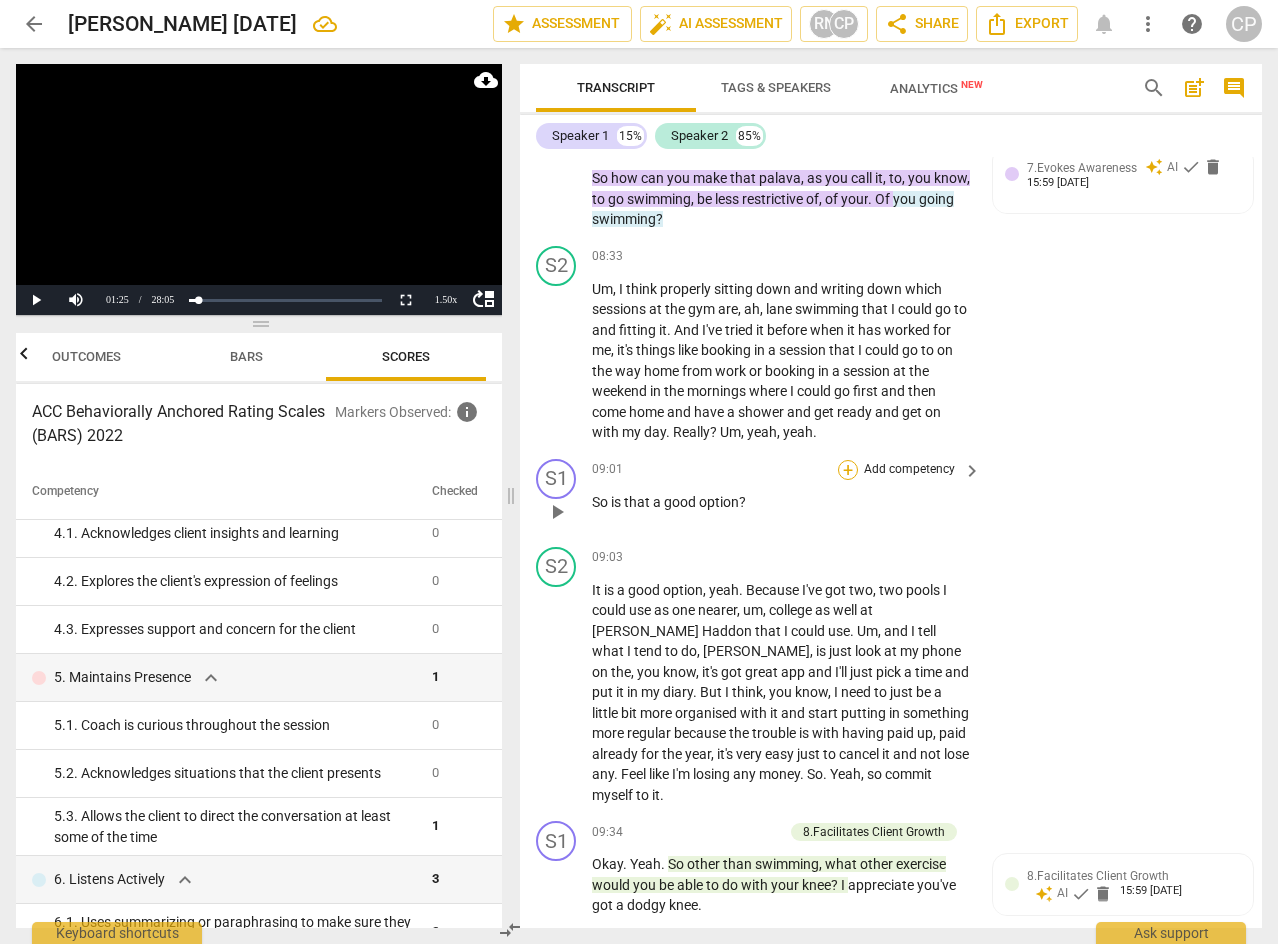 click on "+" at bounding box center [848, 470] 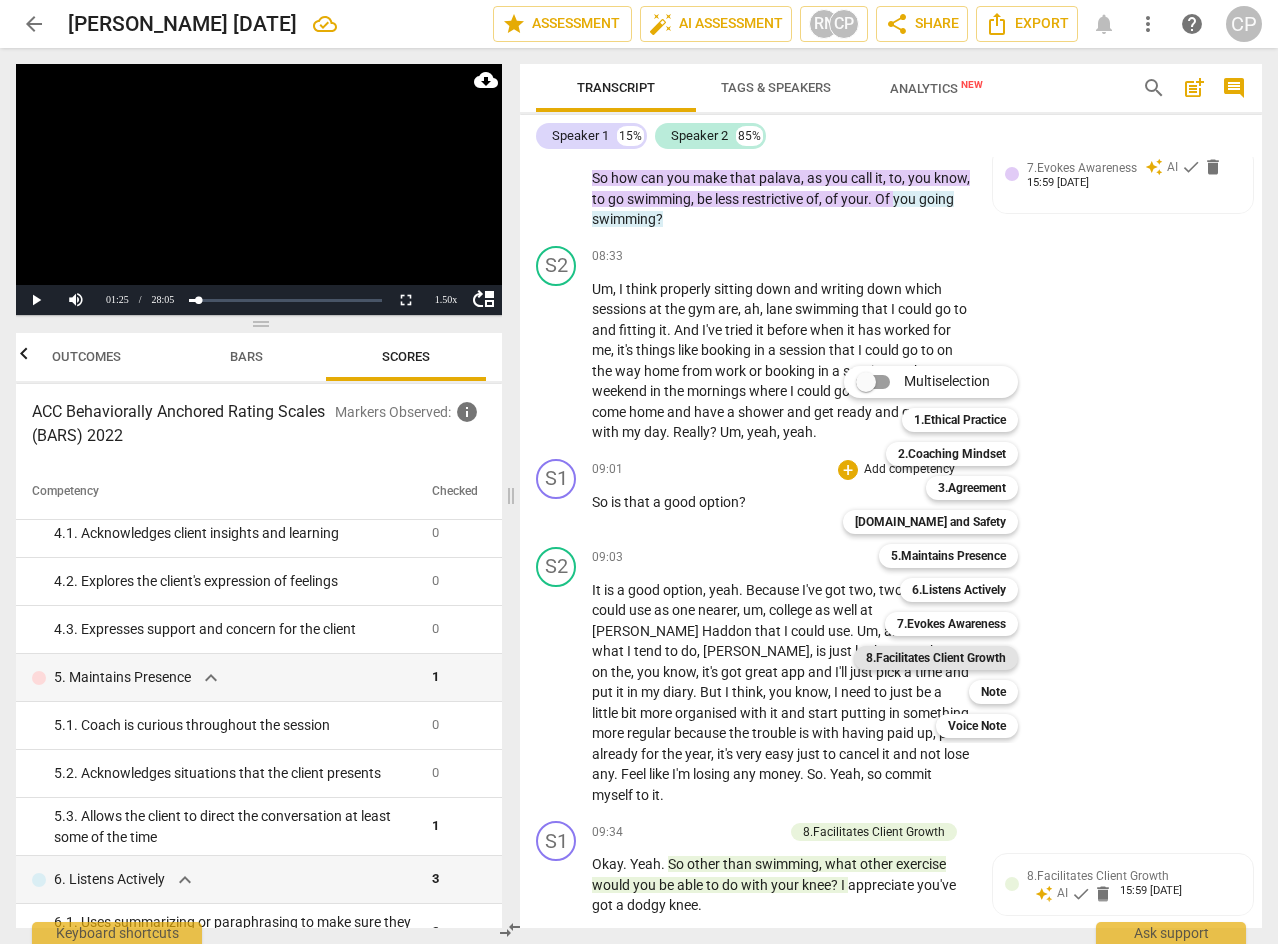 click on "8.Facilitates Client Growth" at bounding box center [936, 658] 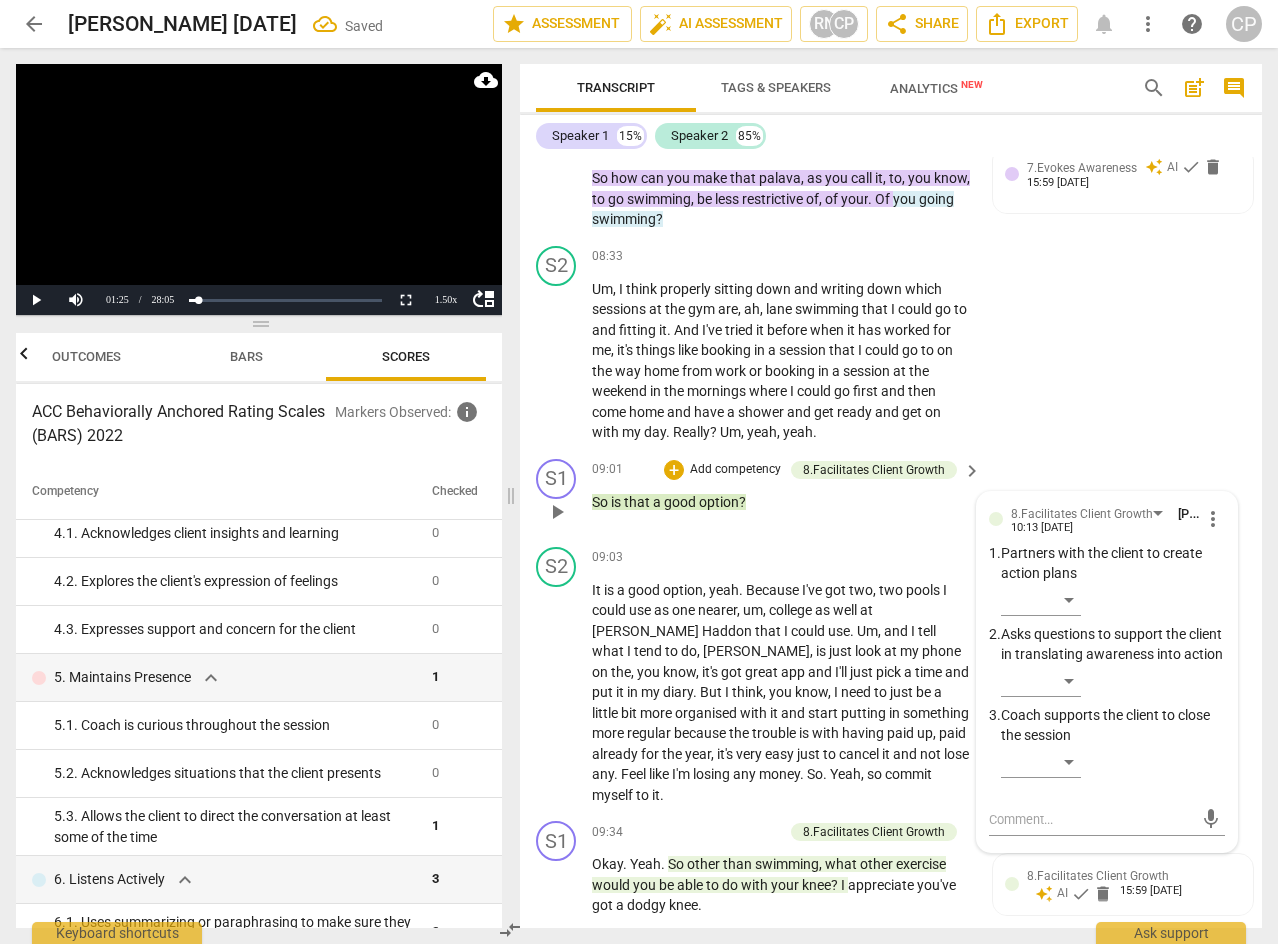 scroll, scrollTop: 5063, scrollLeft: 0, axis: vertical 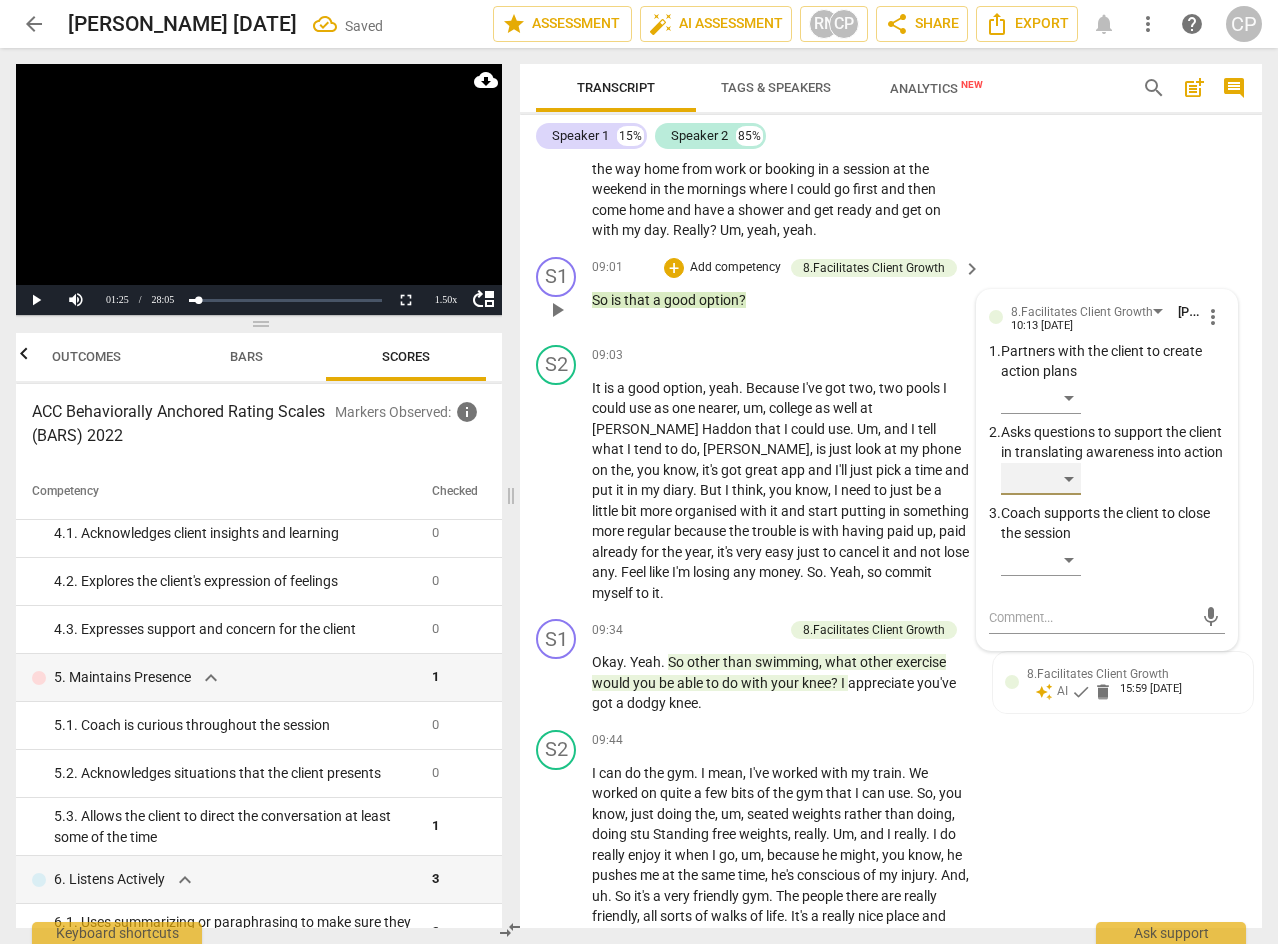 click on "​" at bounding box center [1041, 479] 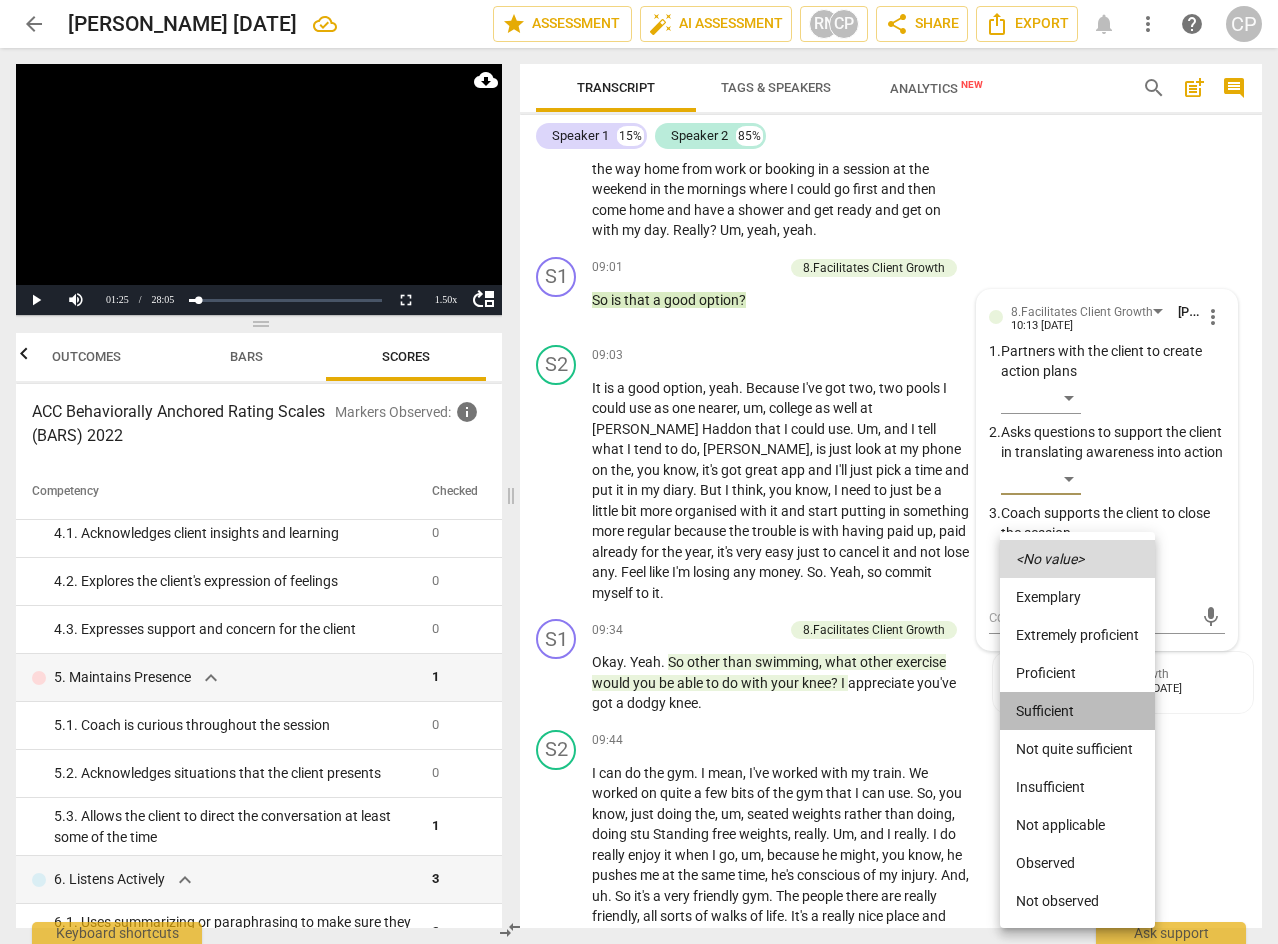 click on "Sufficient" at bounding box center (1077, 711) 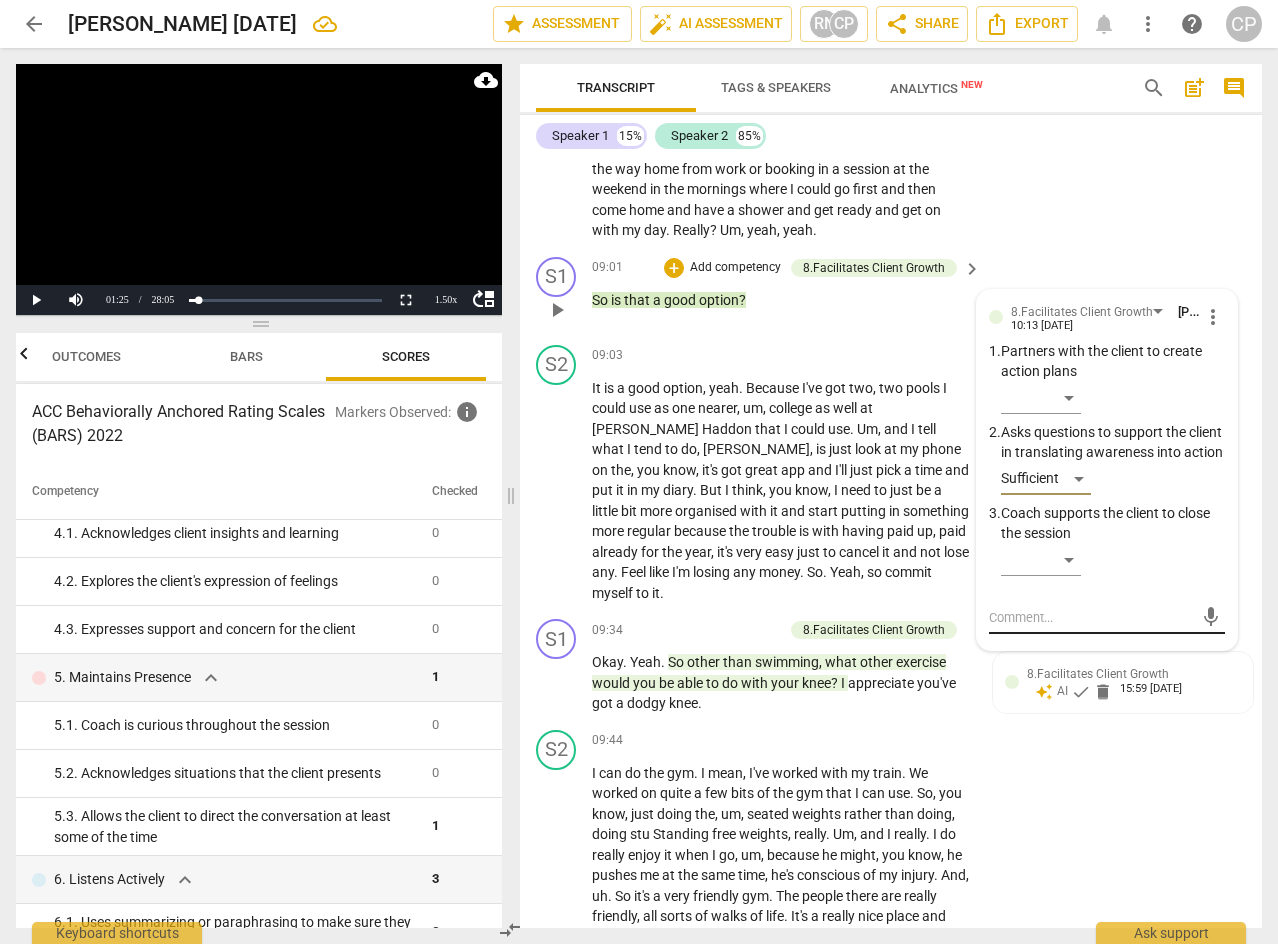 click at bounding box center (1091, 617) 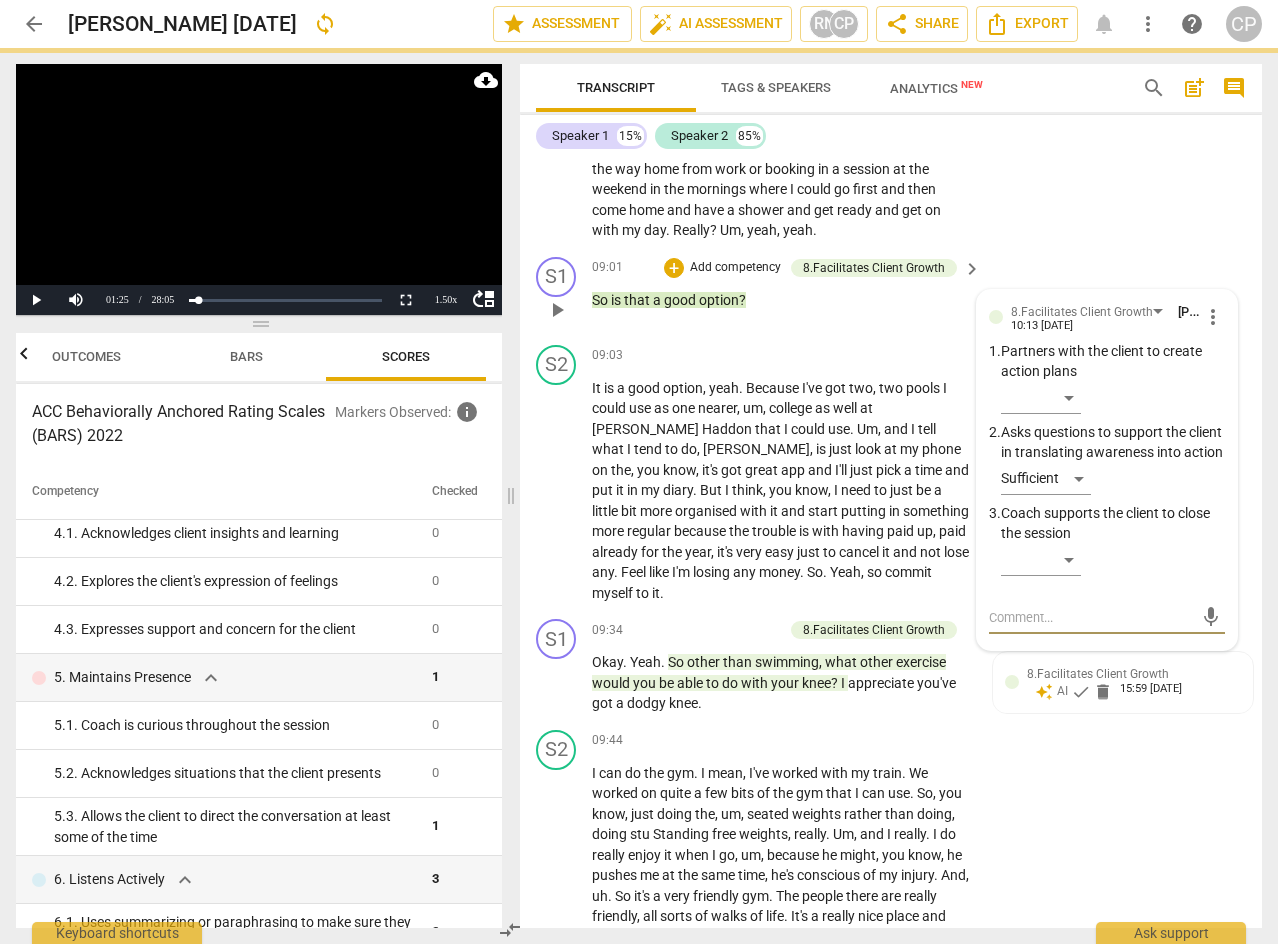 type 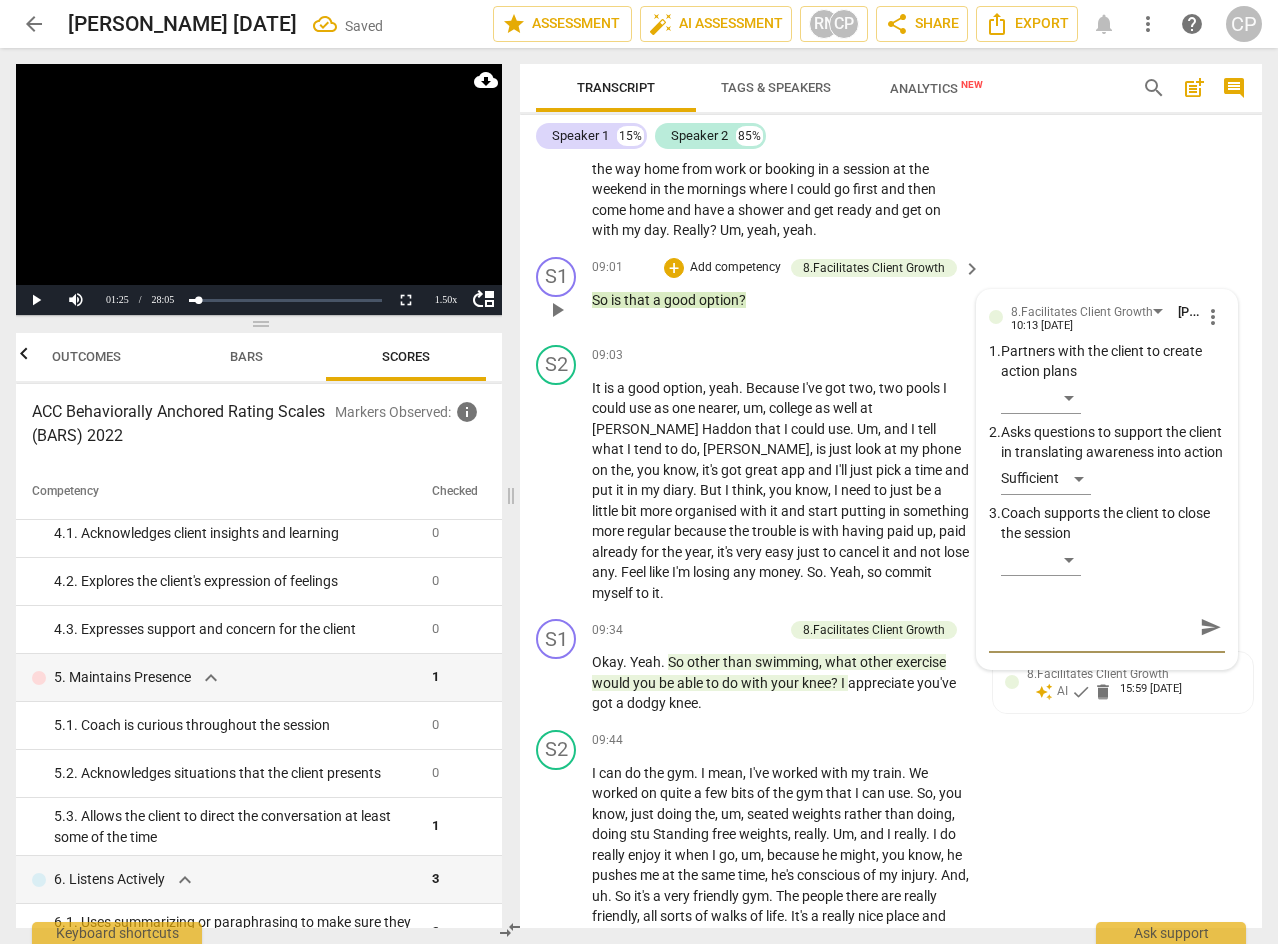 type 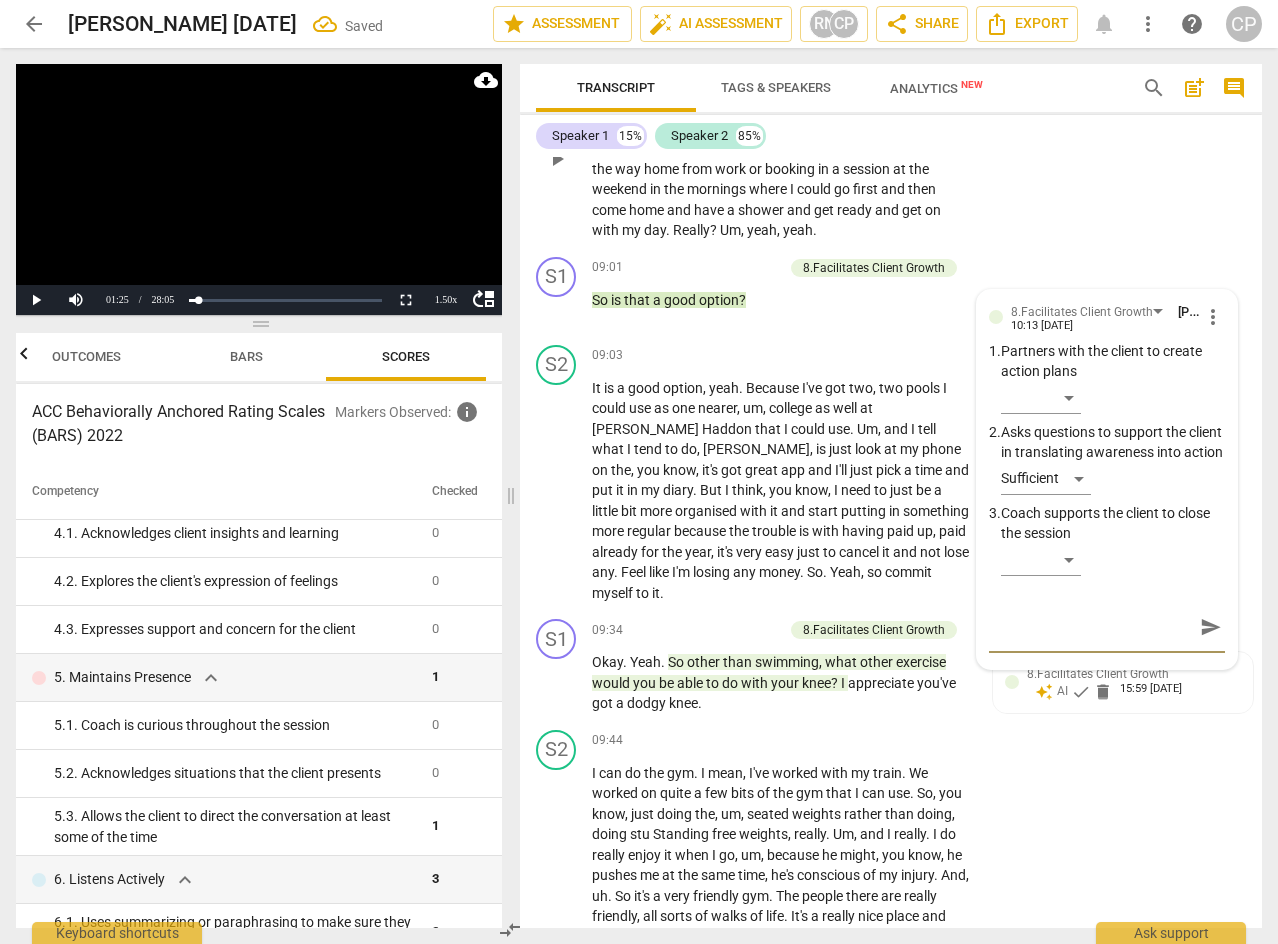 type 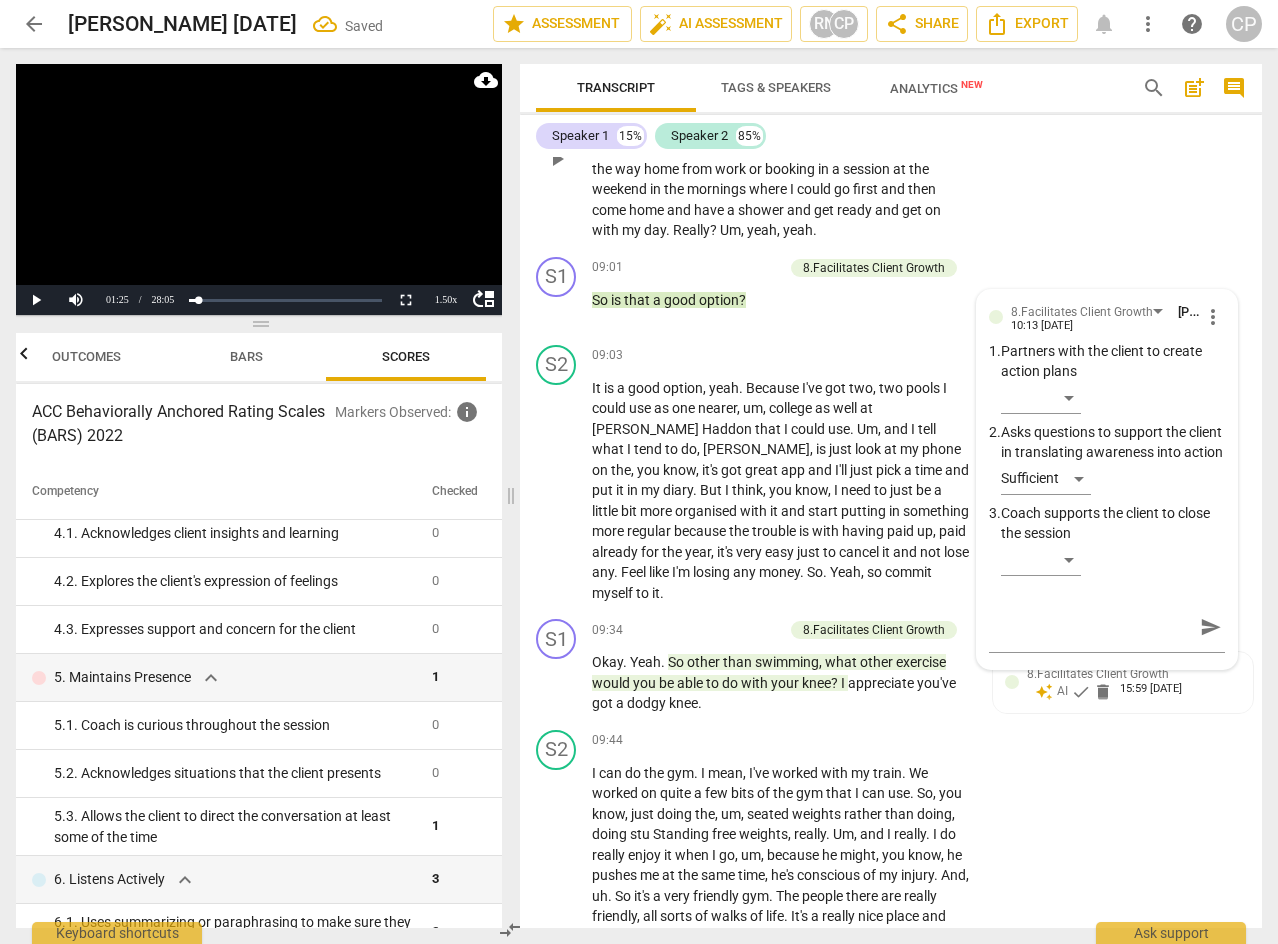 click on "S2 play_arrow pause 08:33 + Add competency keyboard_arrow_right Um ,   I   think   properly   sitting   down   and   writing   down   which   sessions   at   the   gym   are ,   ah ,   lane   swimming   that   I   could   go   to   and   fitting   it .   And   I've   tried   it   before   when   it   has   worked   for   me ,   it's   things   like   booking   in   a   session   that   I   could   go   to   on   the   way   home   from   work   or   booking   in   a   session   at   the   weekend   in   the   mornings   where   I   could   go   first   and   then   come   home   and   have   a   shower   and   get   ready   and   get   on   with   my   day .   Really ?   Um ,   yeah ,   yeah ." at bounding box center (891, 142) 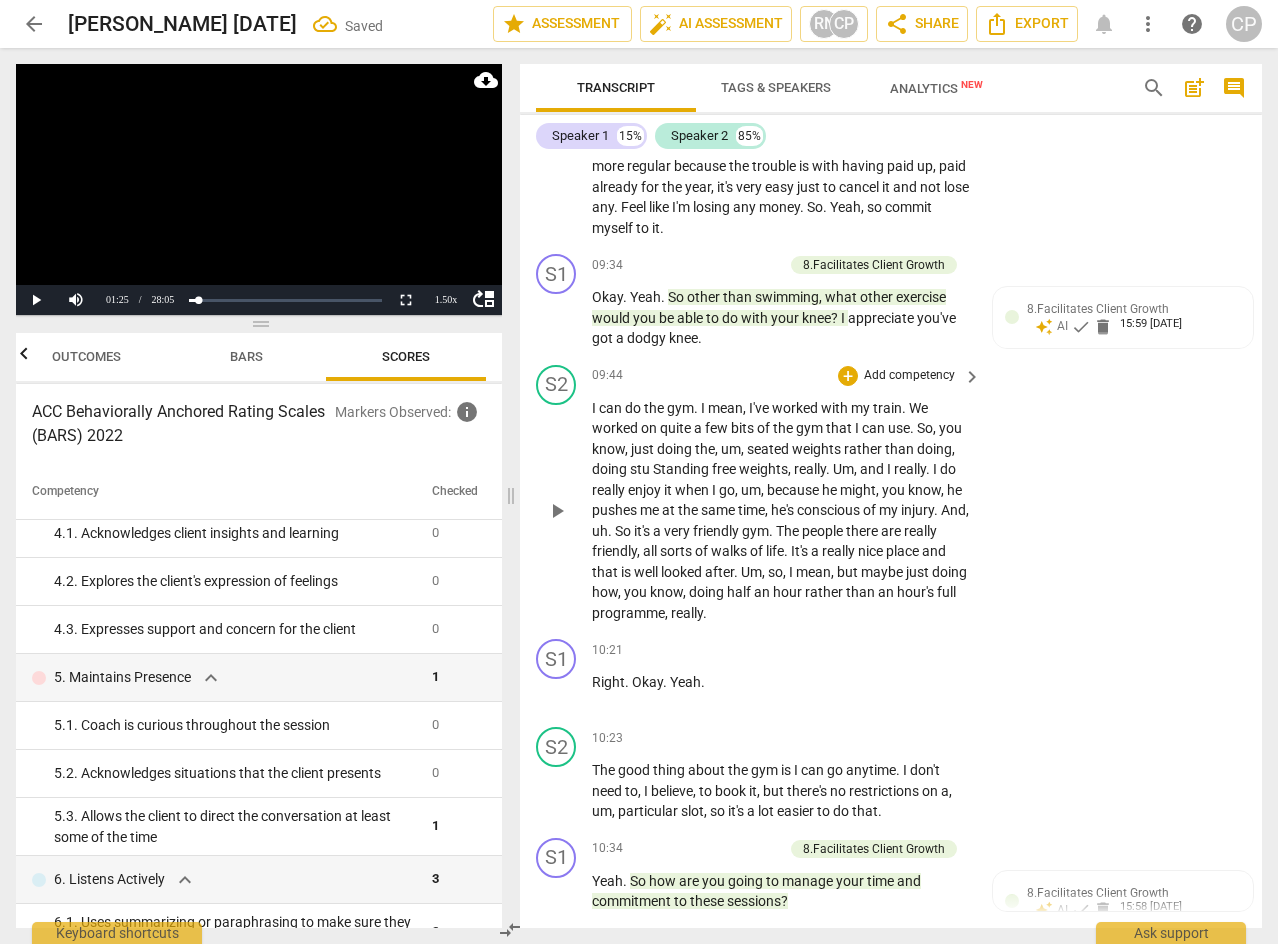 scroll, scrollTop: 5763, scrollLeft: 0, axis: vertical 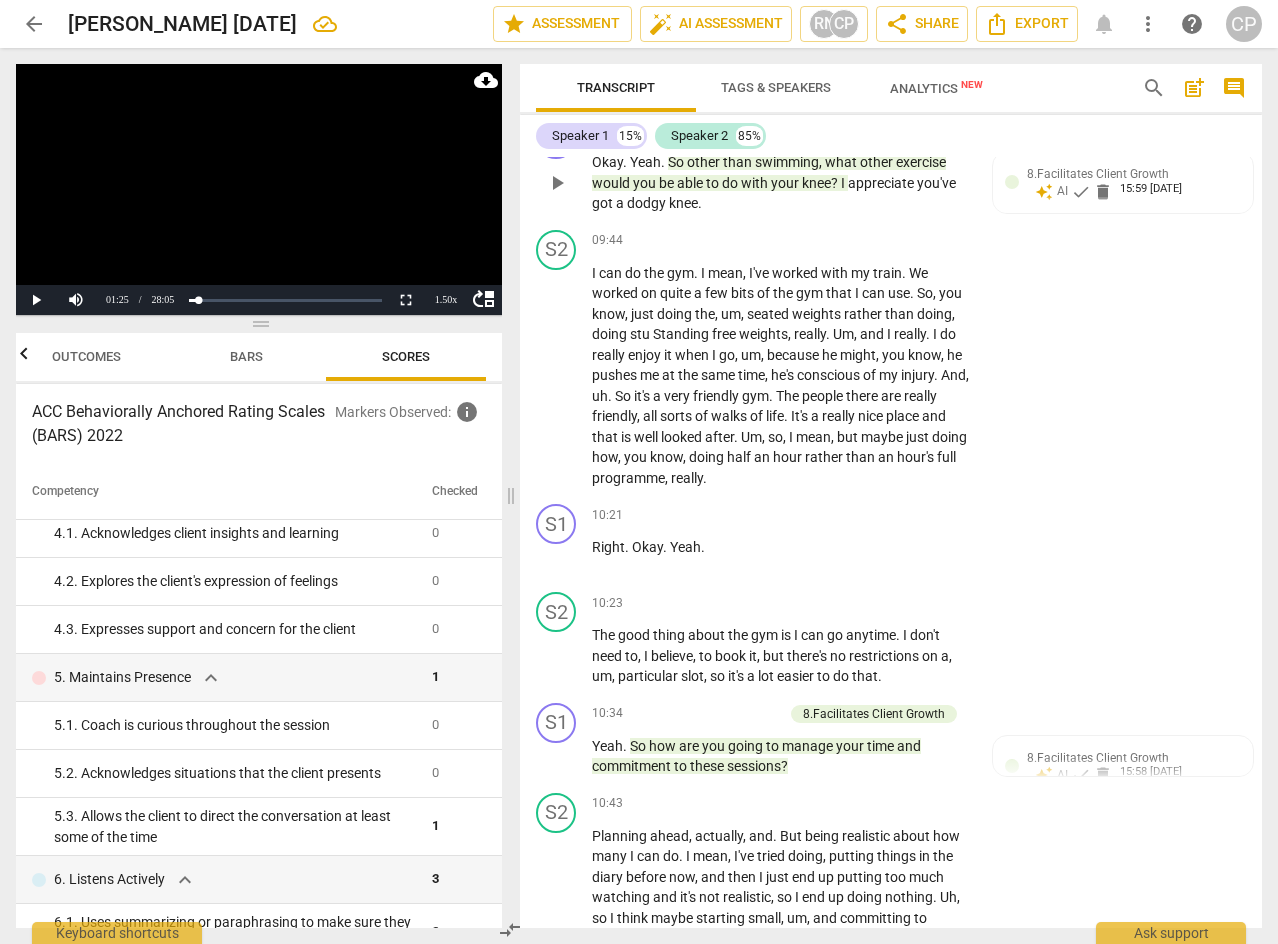 click on "+" at bounding box center [674, 130] 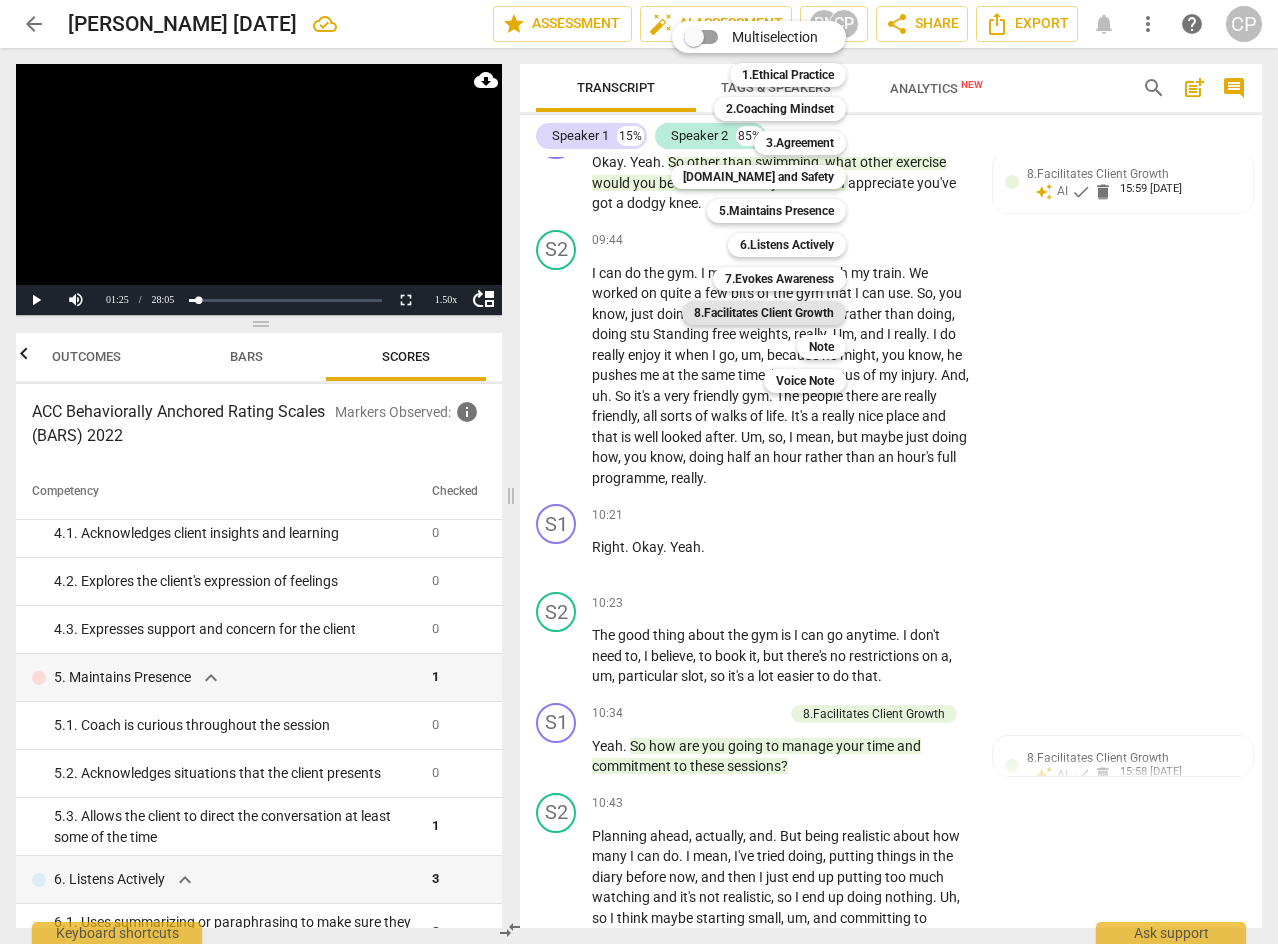 click on "8.Facilitates Client Growth" at bounding box center (764, 313) 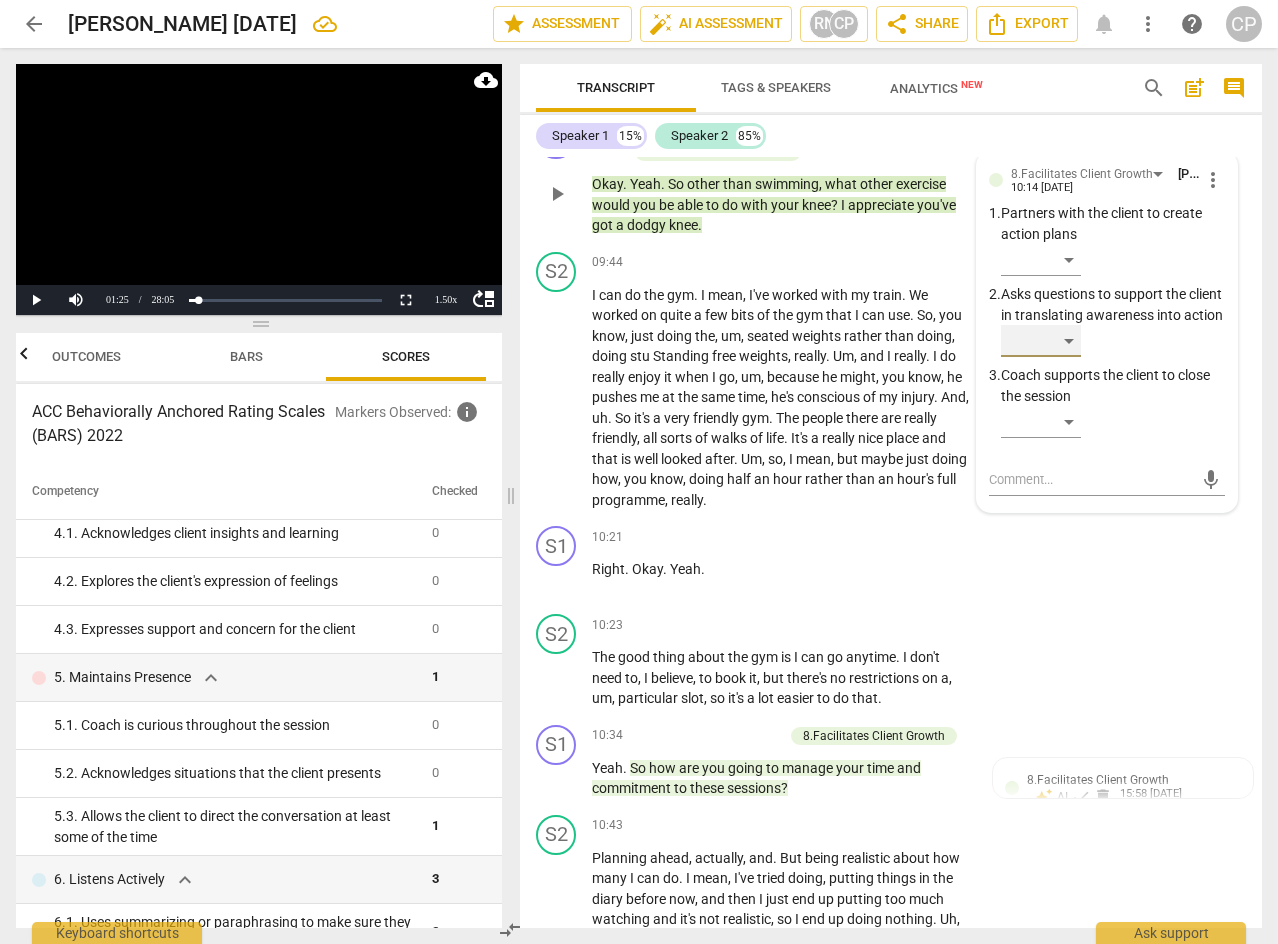 drag, startPoint x: 1077, startPoint y: 420, endPoint x: 1126, endPoint y: 428, distance: 49.648766 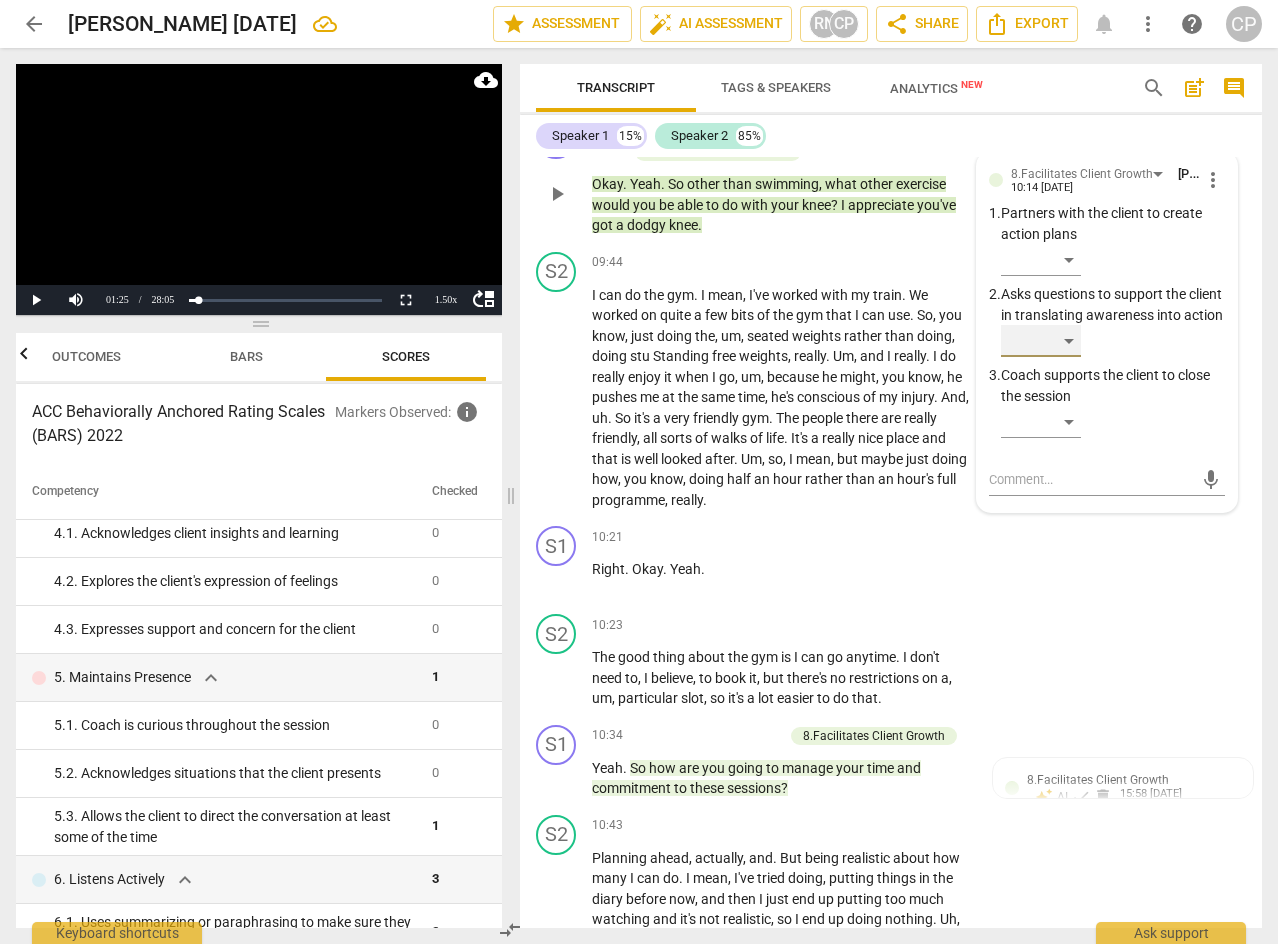 click on "​" at bounding box center [1113, 345] 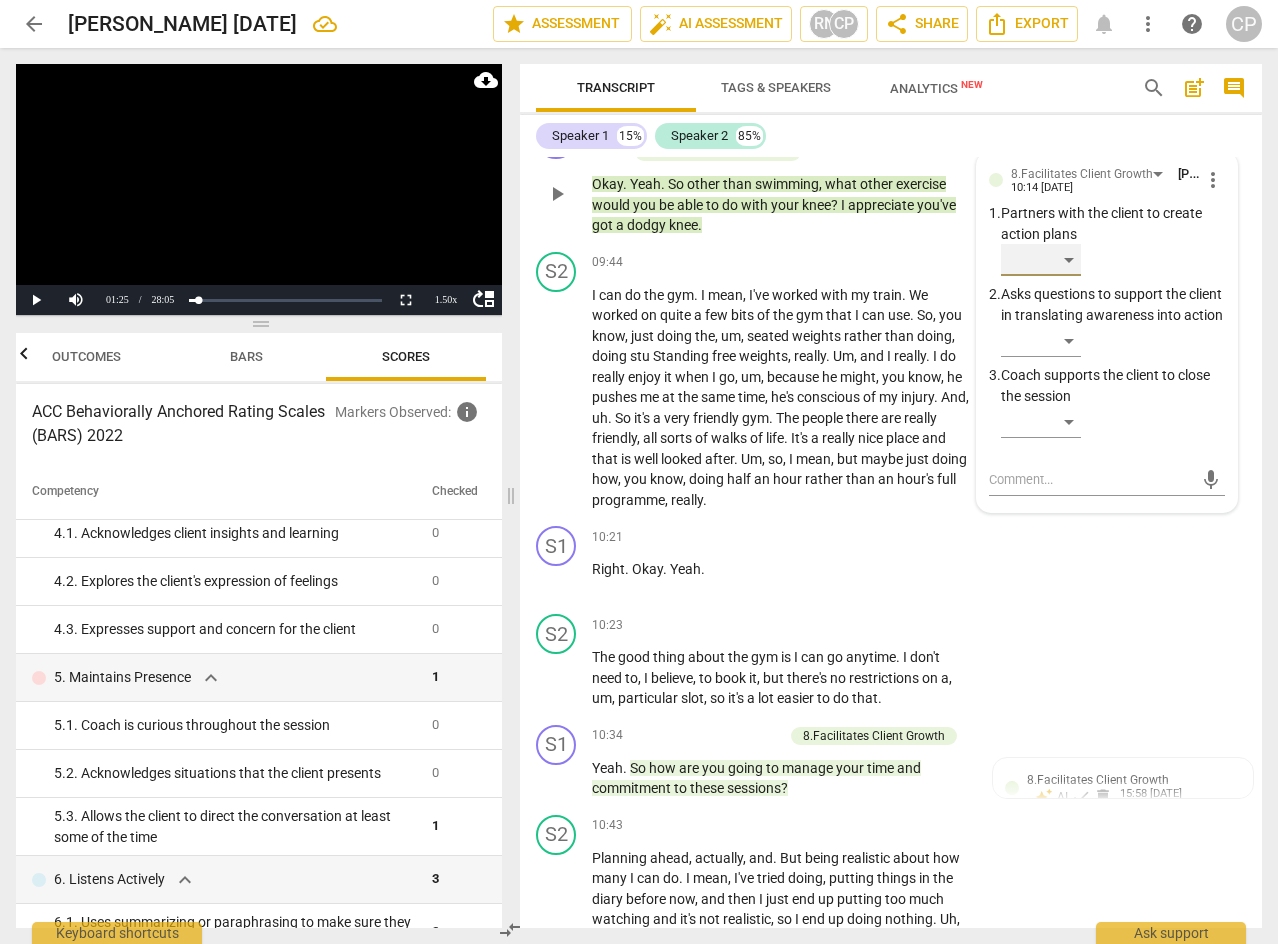 click on "​" at bounding box center [1041, 260] 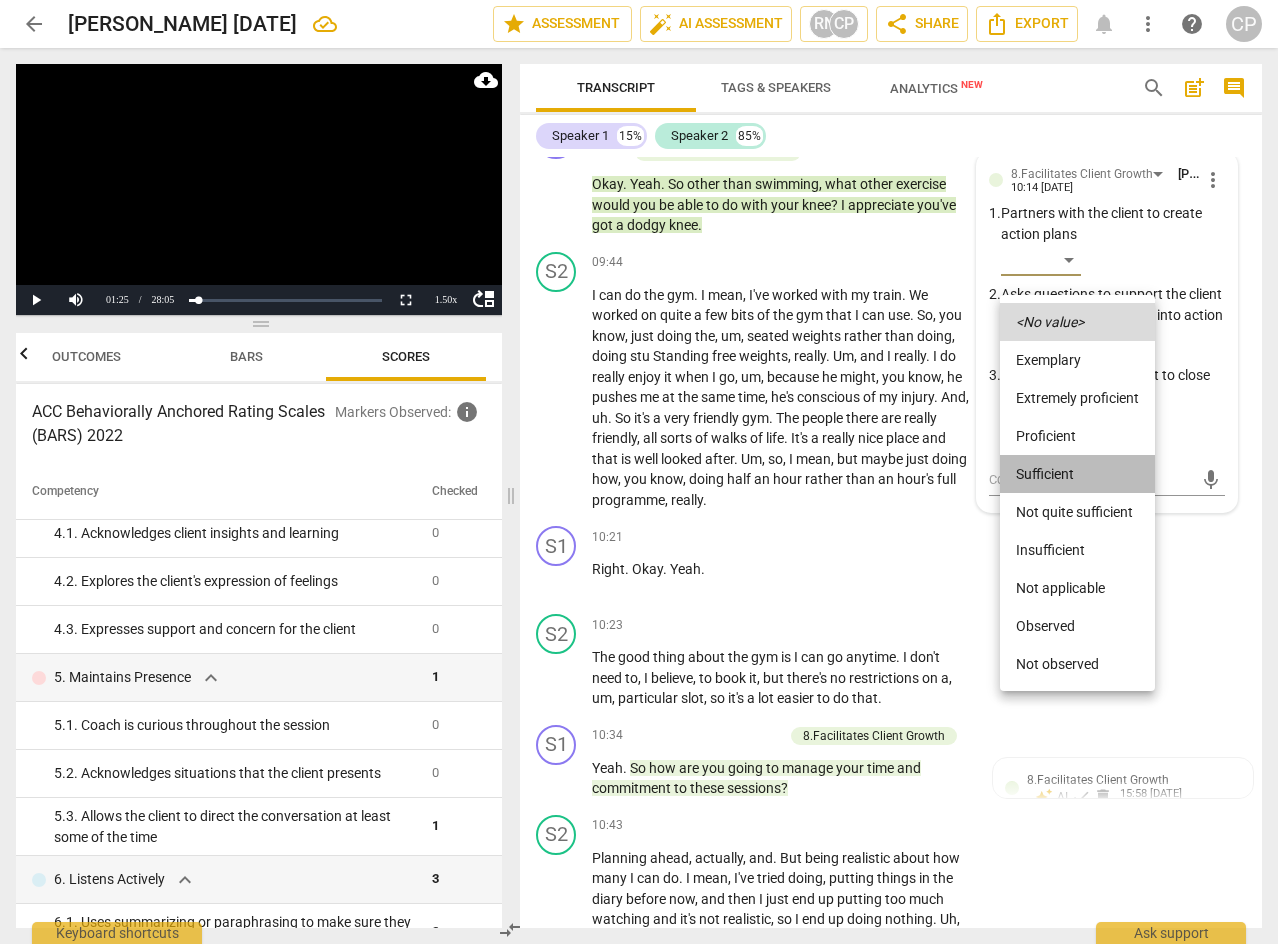 click on "Sufficient" at bounding box center (1077, 474) 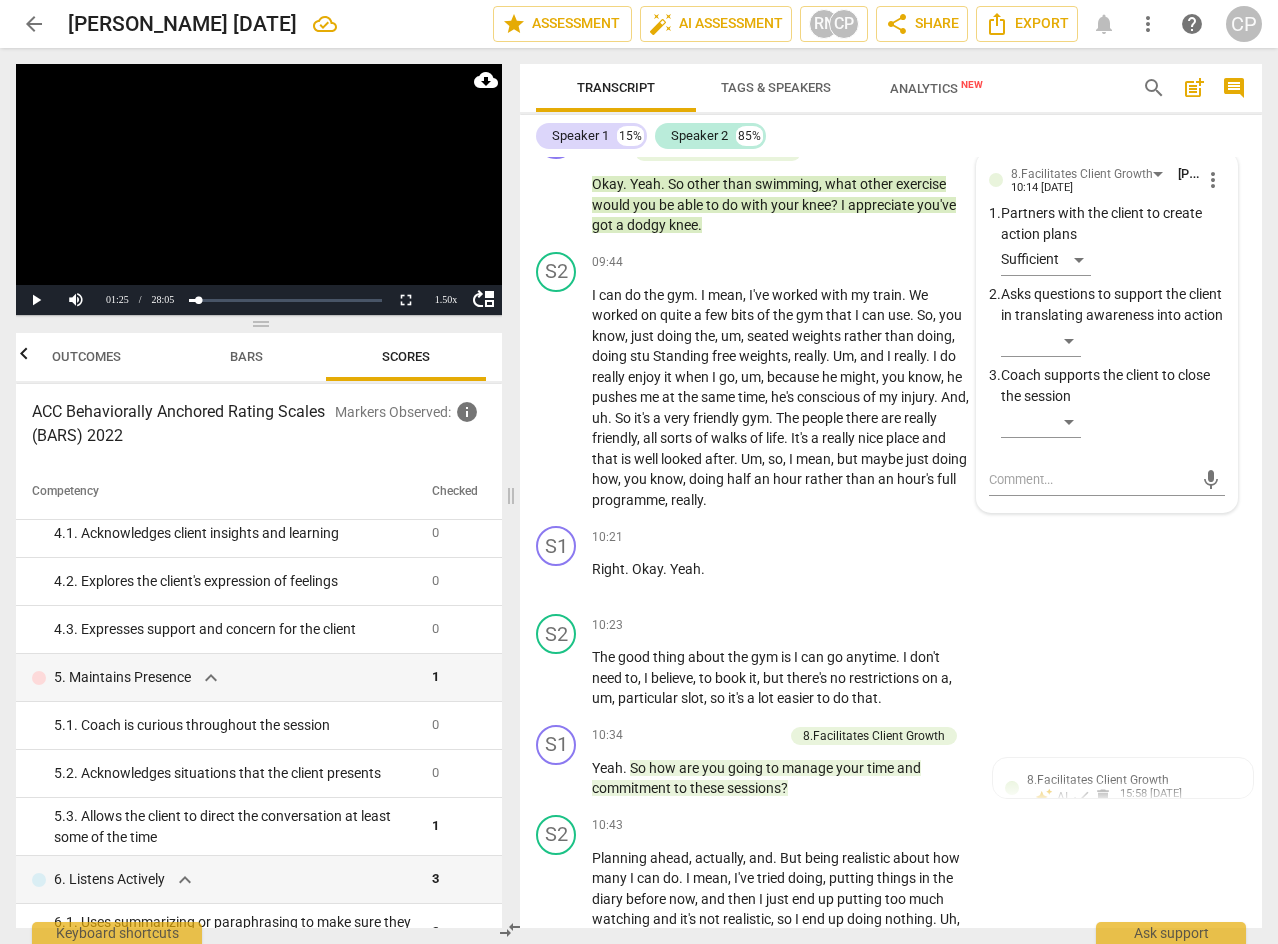 click on "S2 play_arrow pause 09:03 + Add competency keyboard_arrow_right It   is   a   good   option ,   yeah .   Because   I've   got   two ,   two   pools   I   could   use   as   one   nearer ,   um ,   college   as   well   at   [PERSON_NAME]   that   I   could   use .   Um ,   and   I   tell   what   I   tend   to   do ,   [PERSON_NAME] ,   is   just   look   at   my   phone   on   the ,   you   know ,   it's   got   great   app   and   I'll   just   pick   a   time   and   put   it   in   my   diary .   But   I   think ,   you   know ,   I   need   to   just   be   a   little   bit   more   organised   with   it   and   start   putting   in   something   more   regular   because   the   trouble   is   with   having   paid   up ,   paid   already   for   the   year ,   it's   very   easy   just   to   cancel   it   and   not   lose   any .   Feel   like   I'm   losing   any   money .   So .   Yeah ,   so   commit   myself   to   it ." at bounding box center (891, -26) 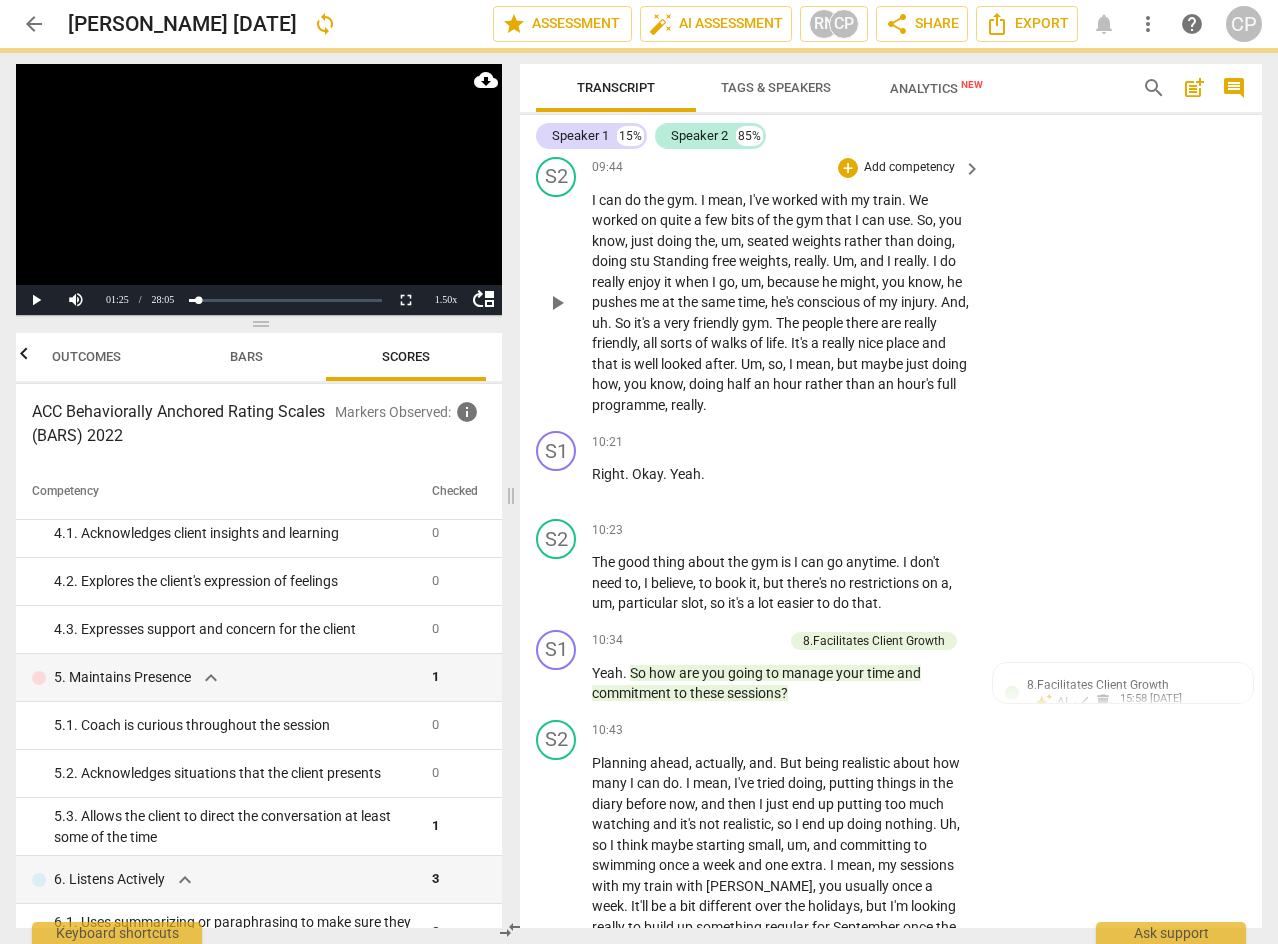 scroll, scrollTop: 6063, scrollLeft: 0, axis: vertical 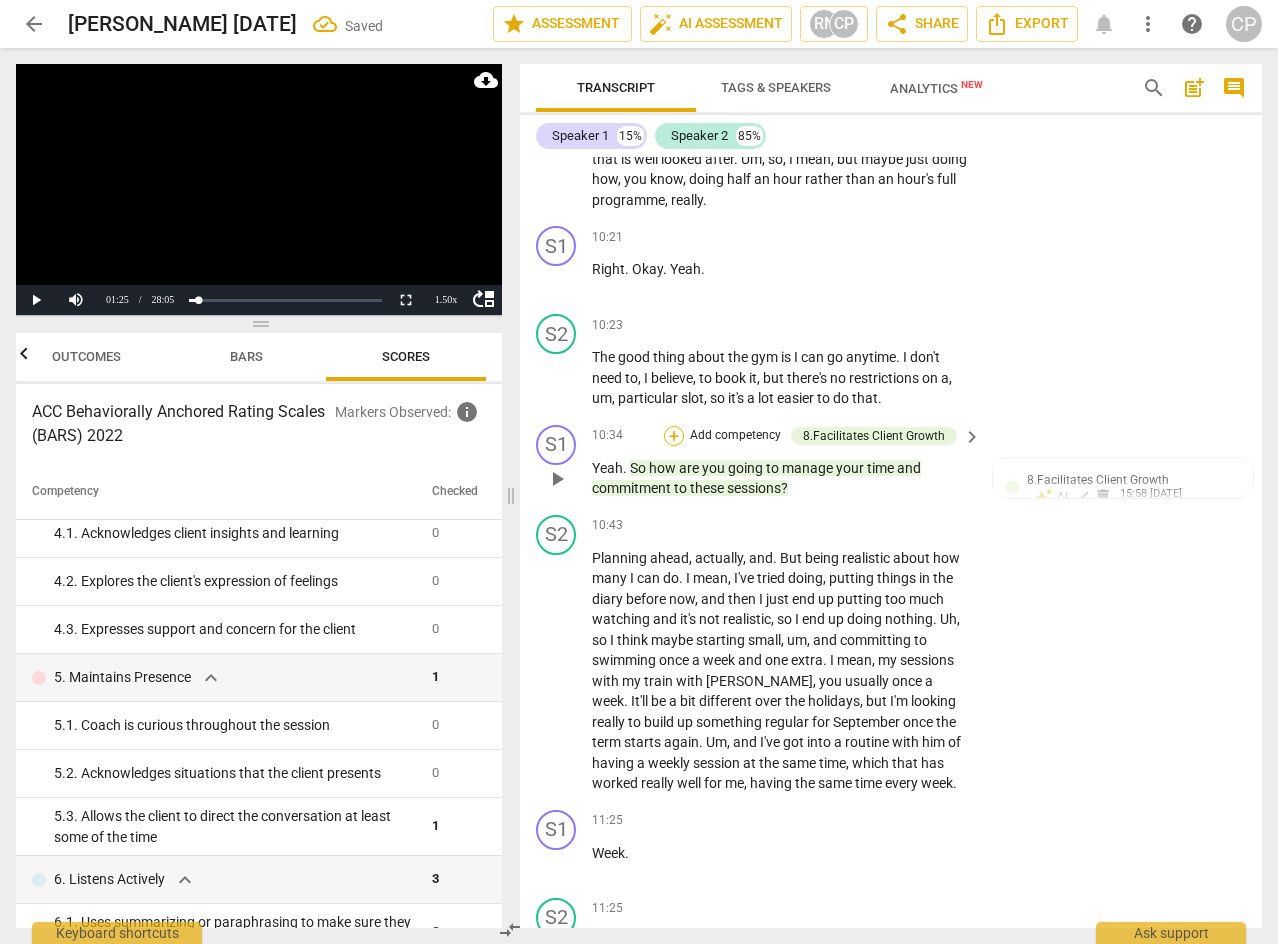click on "+" at bounding box center [674, 436] 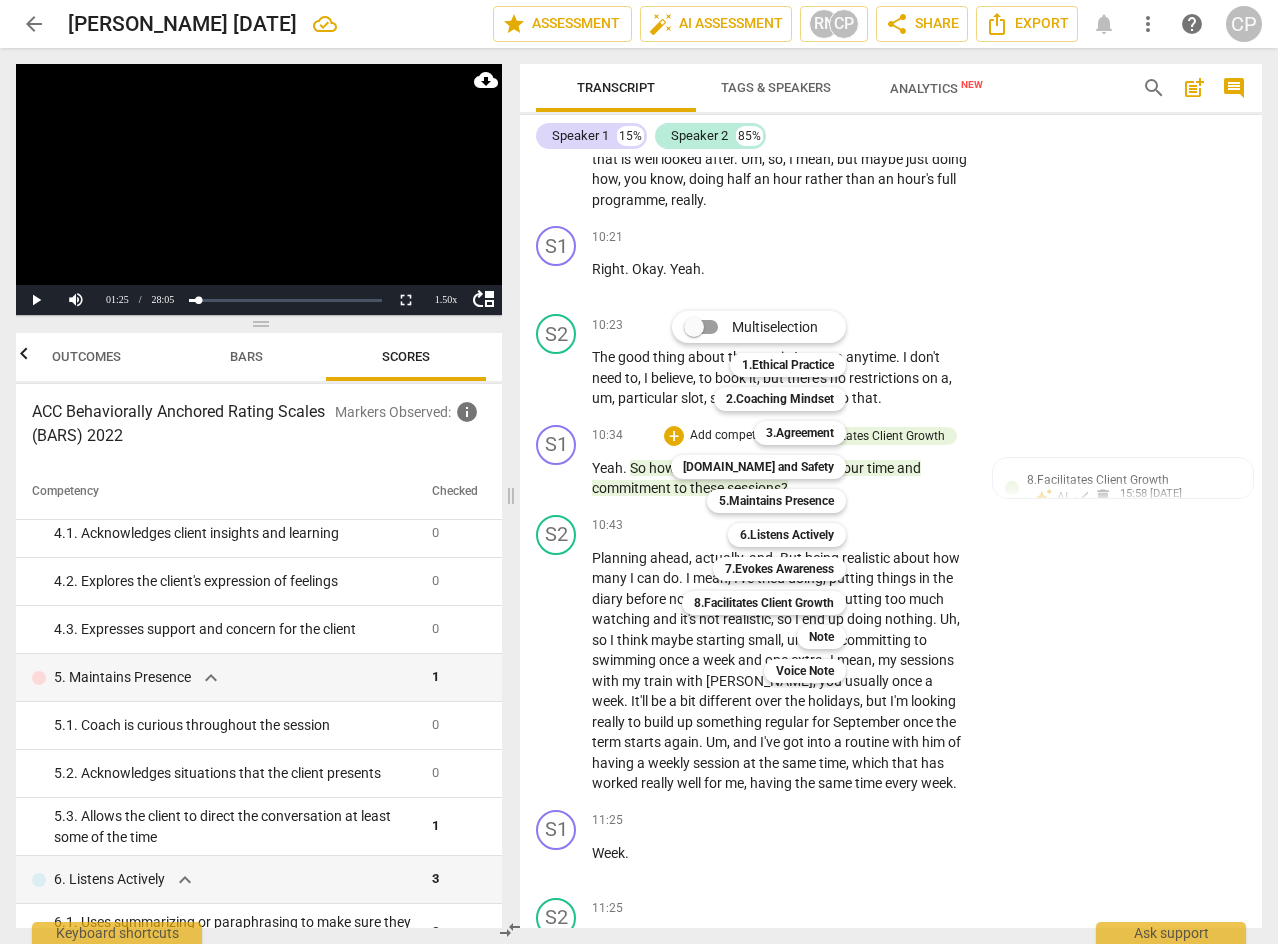 click at bounding box center (639, 472) 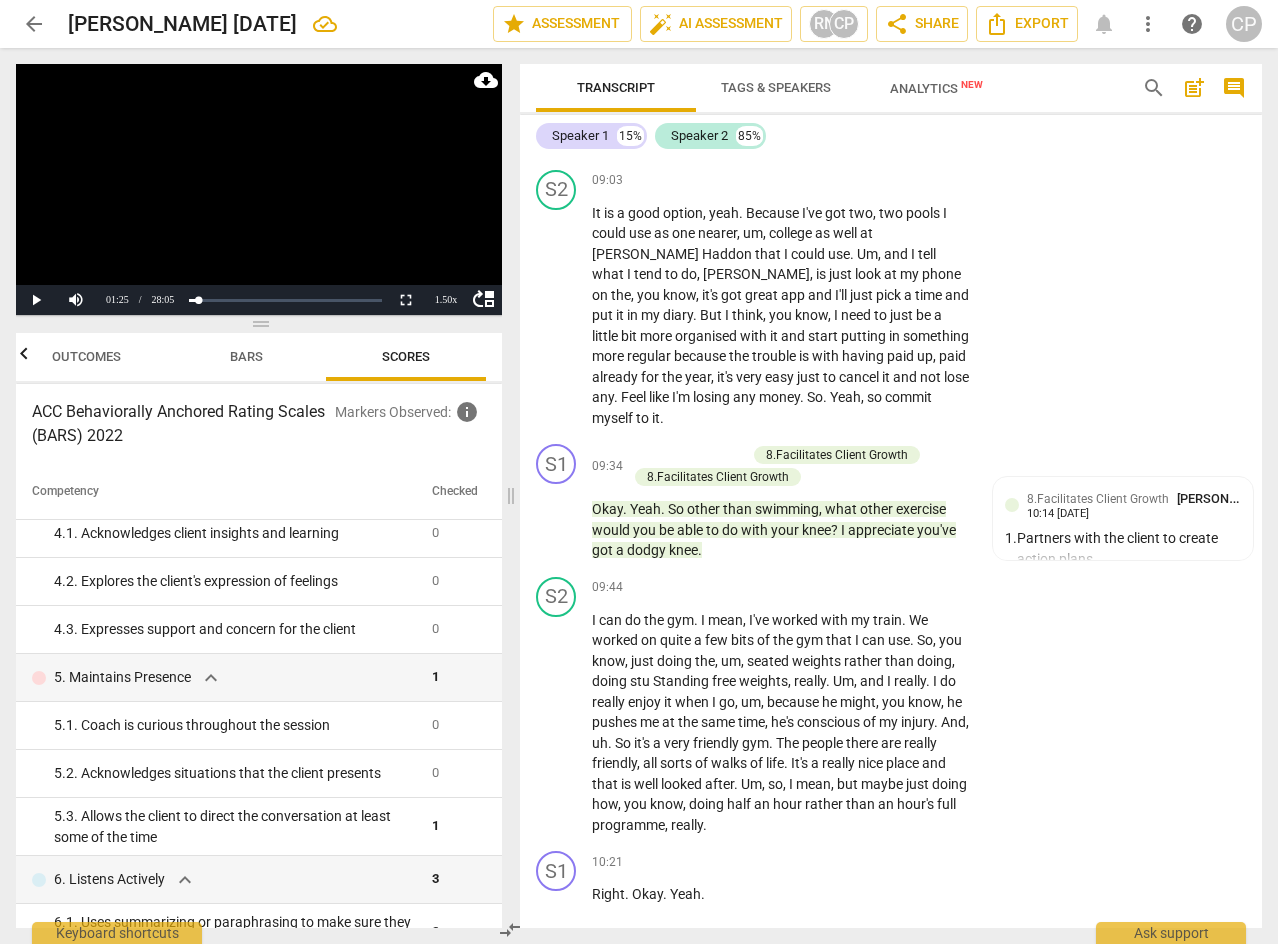 scroll, scrollTop: 5563, scrollLeft: 0, axis: vertical 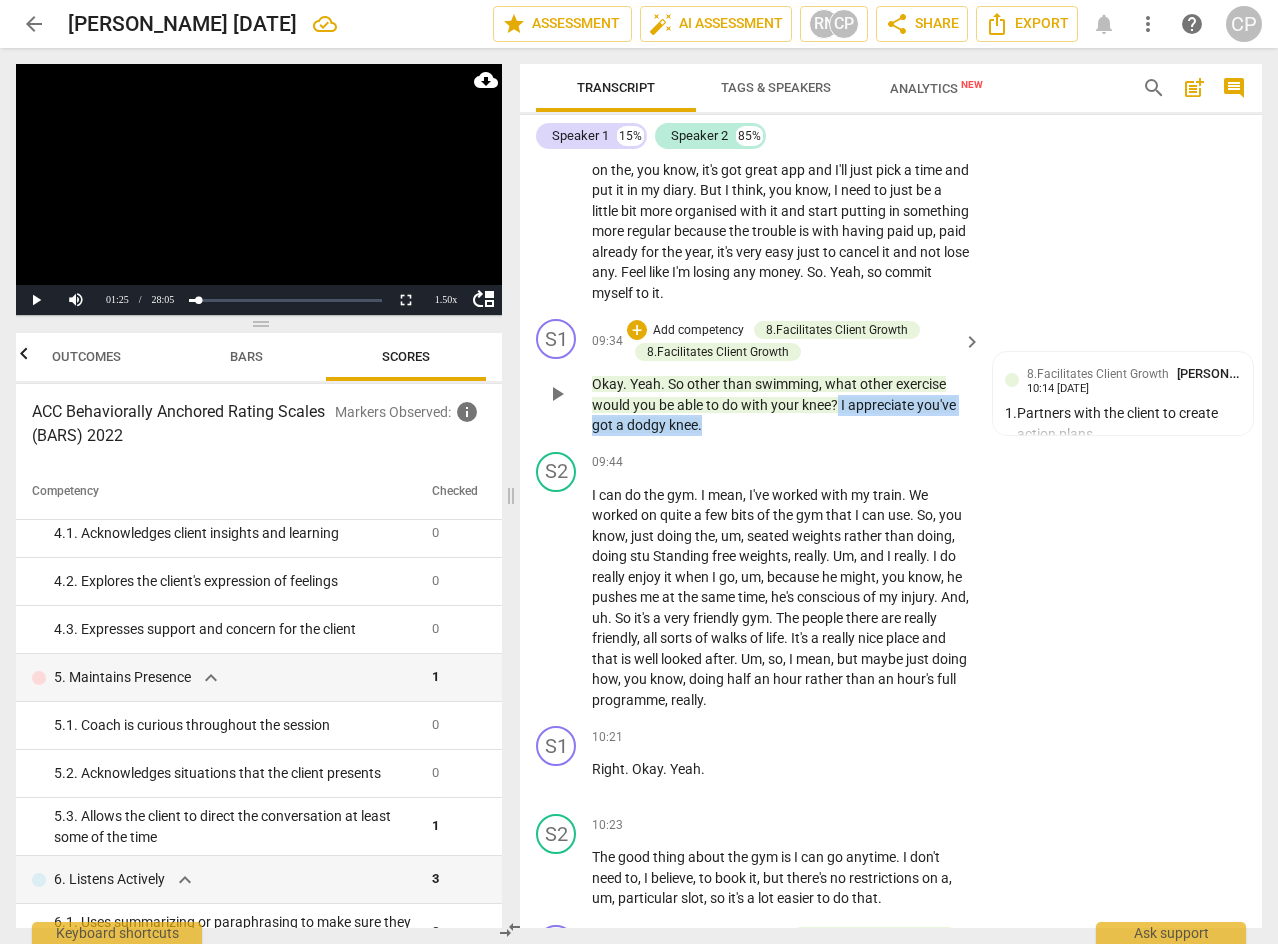 drag, startPoint x: 837, startPoint y: 463, endPoint x: 953, endPoint y: 498, distance: 121.16518 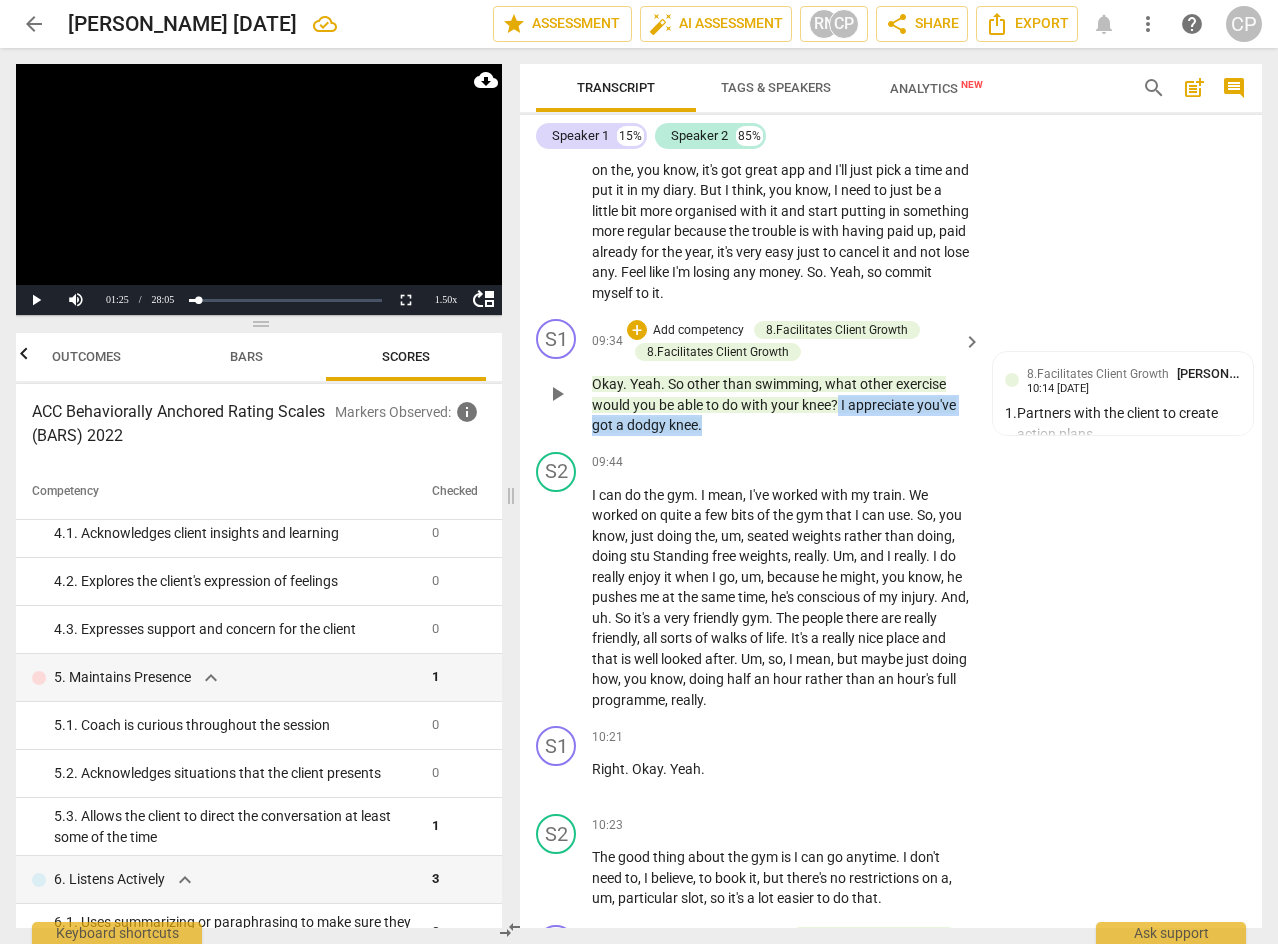 click on "S1 play_arrow pause 09:34 + Add competency 8.Facilitates Client Growth 8.Facilitates Client Growth keyboard_arrow_right Okay .   Yeah .   So   other   than   swimming ,   what   other   exercise   would   you   be   able   to   do   with   your   knee ?   I   appreciate   you've   got   a   dodgy   knee . 8.Facilitates Client Growth [PERSON_NAME] 10:14 [DATE] 1.  Partners with the client to create action plans Sufficient" at bounding box center [891, 377] 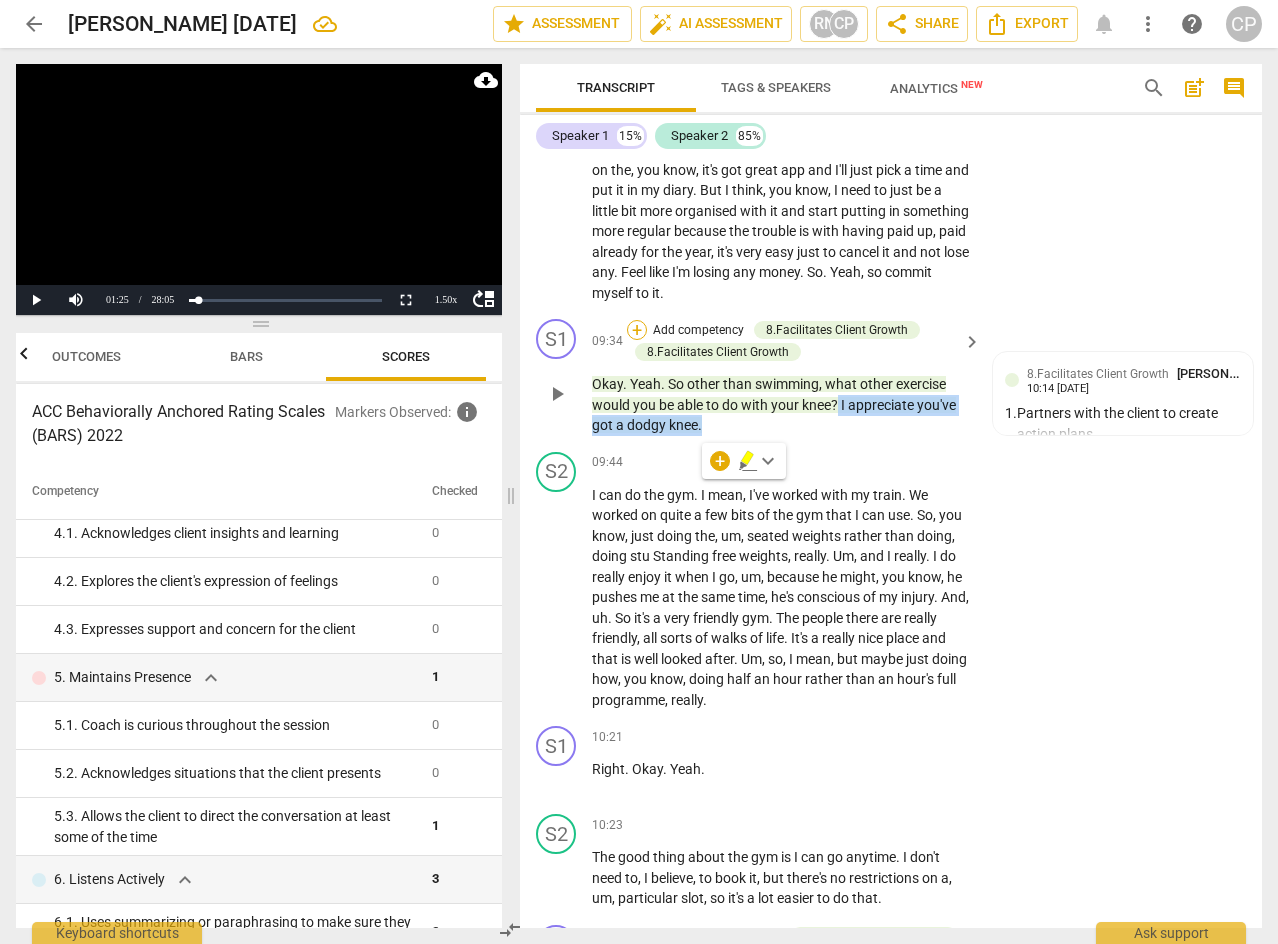 click on "+" at bounding box center [637, 330] 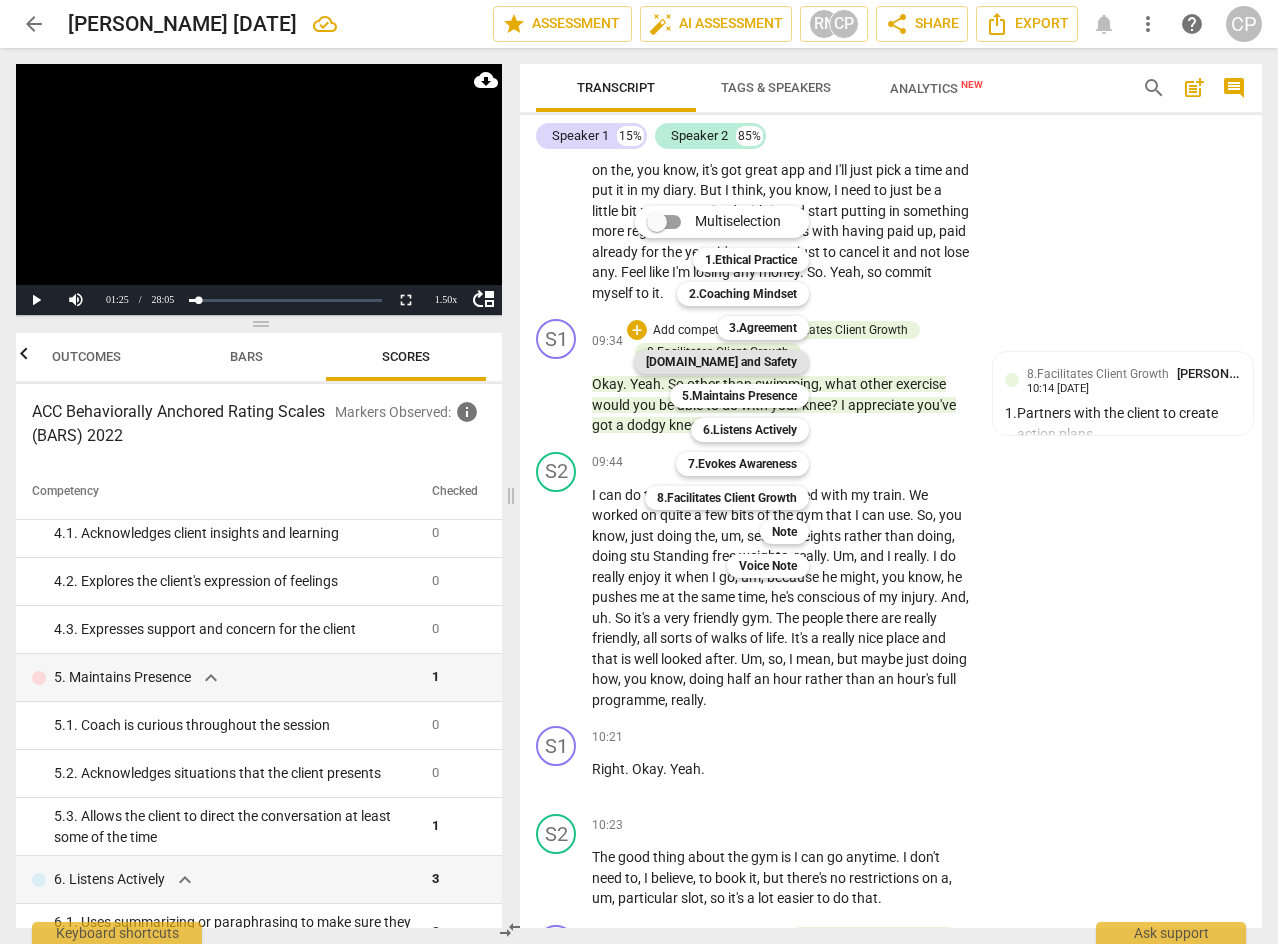 click on "[DOMAIN_NAME] and Safety" at bounding box center [721, 362] 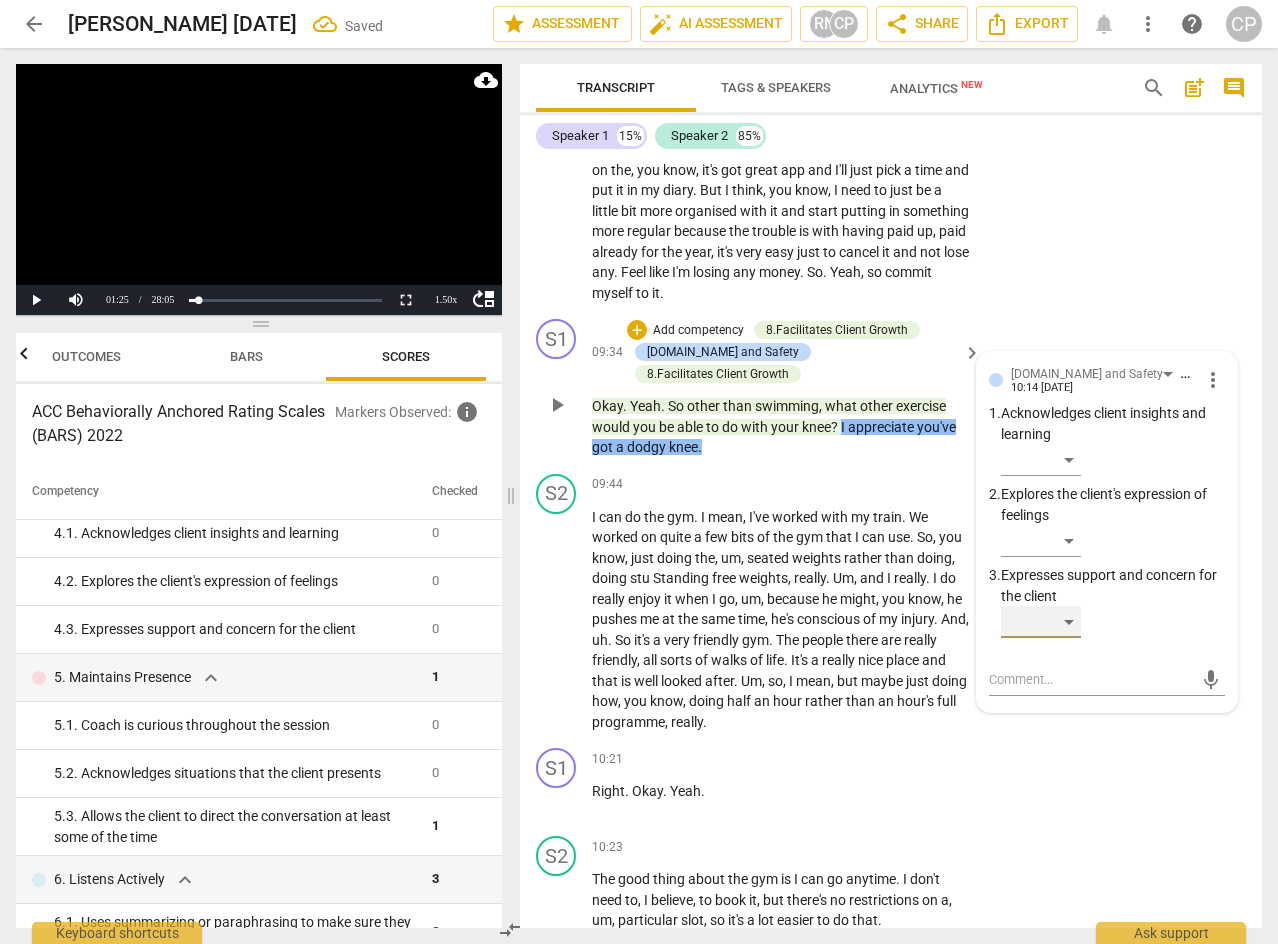 click on "​" at bounding box center (1041, 622) 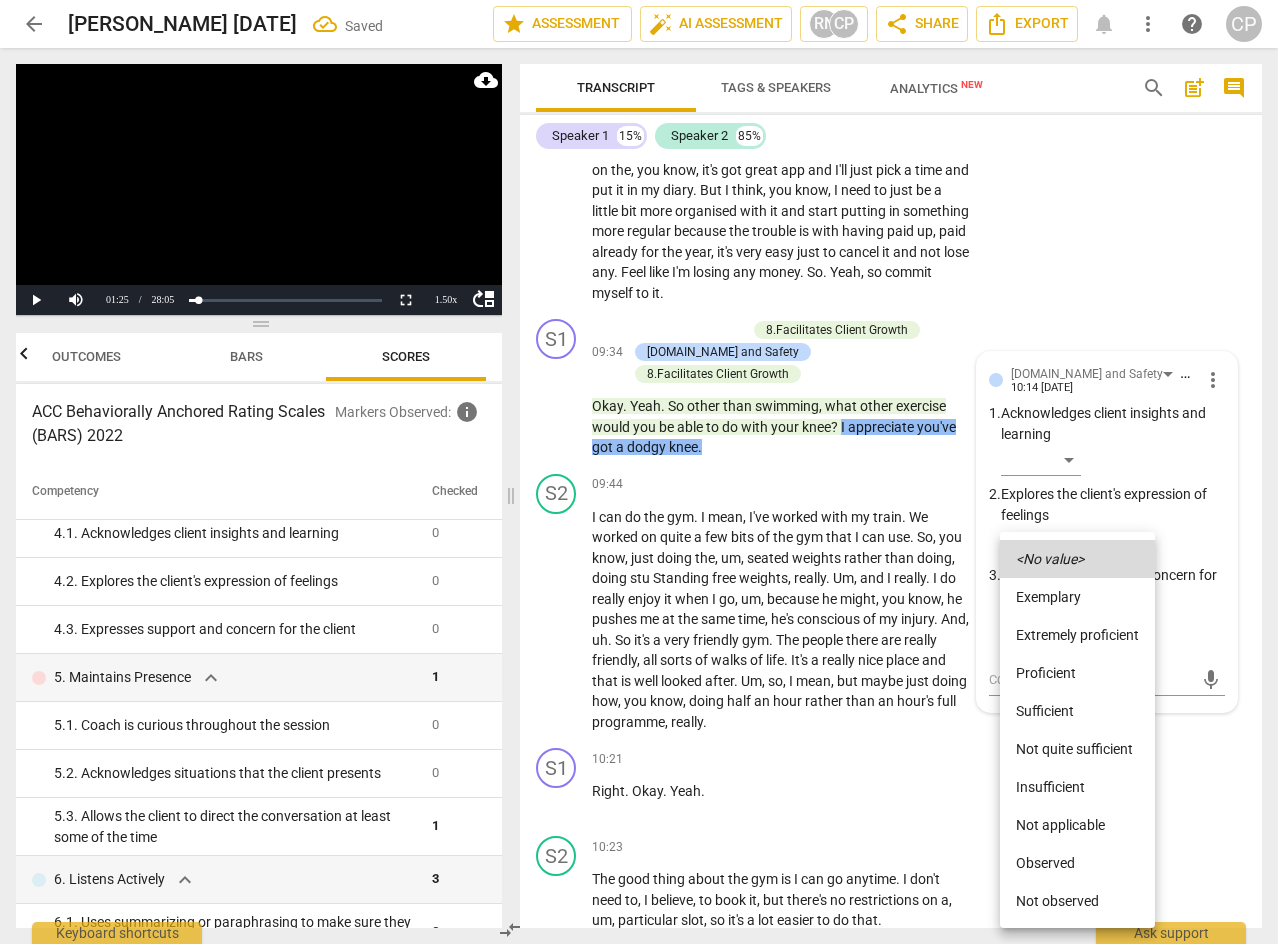 click on "Sufficient" at bounding box center [1077, 711] 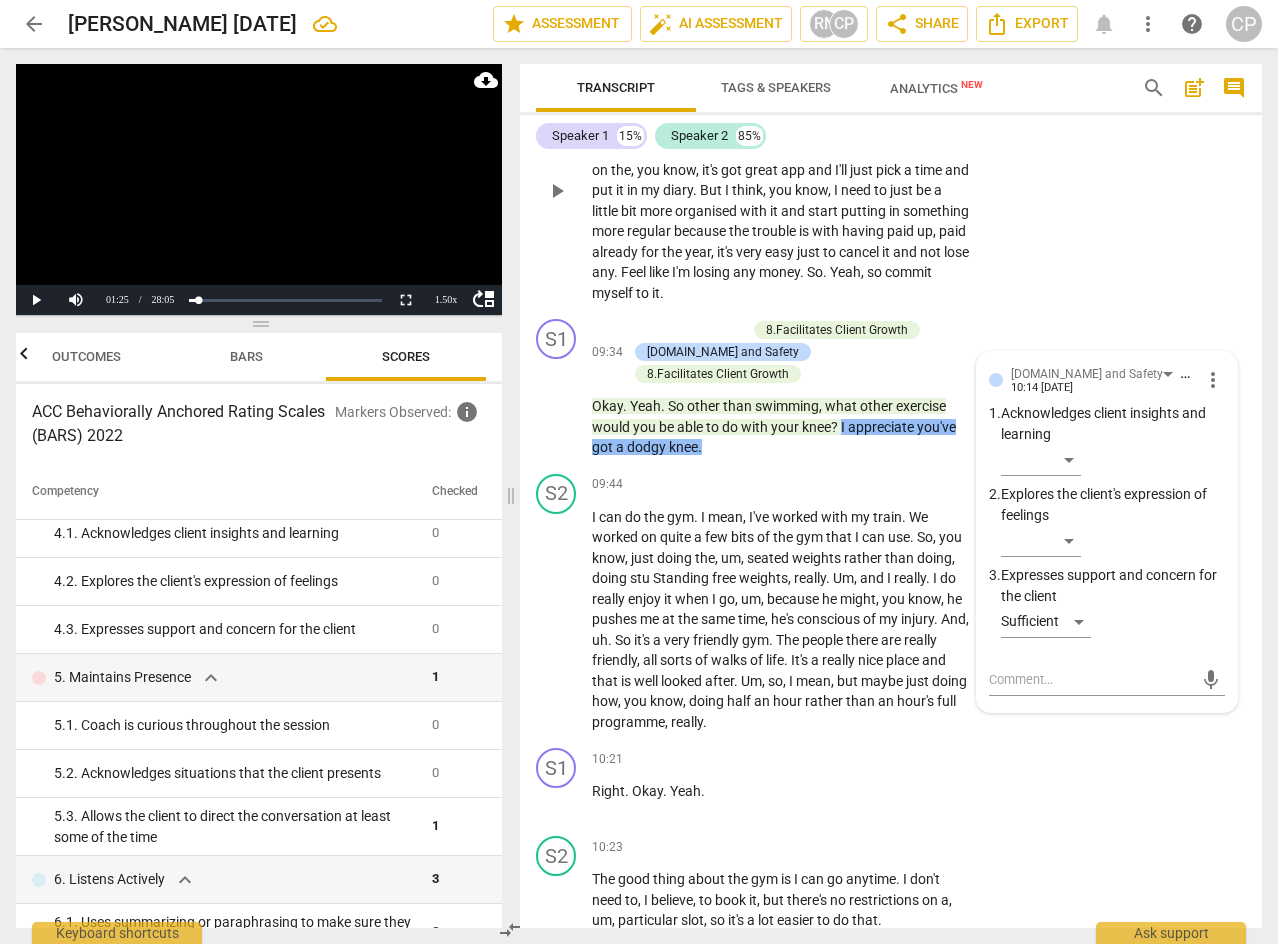 click on "S2 play_arrow pause 09:03 + Add competency keyboard_arrow_right It   is   a   good   option ,   yeah .   Because   I've   got   two ,   two   pools   I   could   use   as   one   nearer ,   um ,   college   as   well   at   [PERSON_NAME]   that   I   could   use .   Um ,   and   I   tell   what   I   tend   to   do ,   [PERSON_NAME] ,   is   just   look   at   my   phone   on   the ,   you   know ,   it's   got   great   app   and   I'll   just   pick   a   time   and   put   it   in   my   diary .   But   I   think ,   you   know ,   I   need   to   just   be   a   little   bit   more   organised   with   it   and   start   putting   in   something   more   regular   because   the   trouble   is   with   having   paid   up ,   paid   already   for   the   year ,   it's   very   easy   just   to   cancel   it   and   not   lose   any .   Feel   like   I'm   losing   any   money .   So .   Yeah ,   so   commit   myself   to   it ." at bounding box center [891, 174] 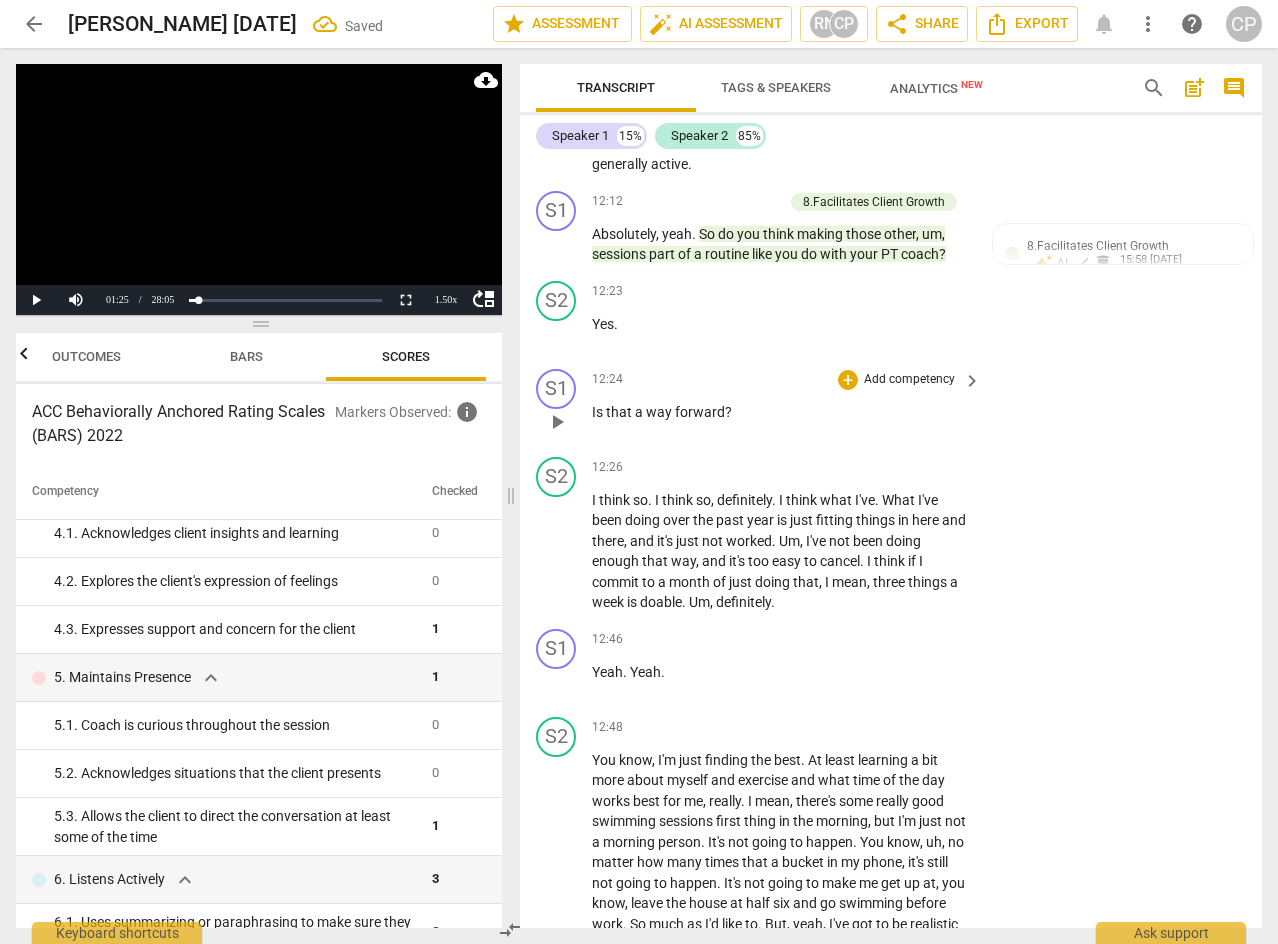 scroll, scrollTop: 7163, scrollLeft: 0, axis: vertical 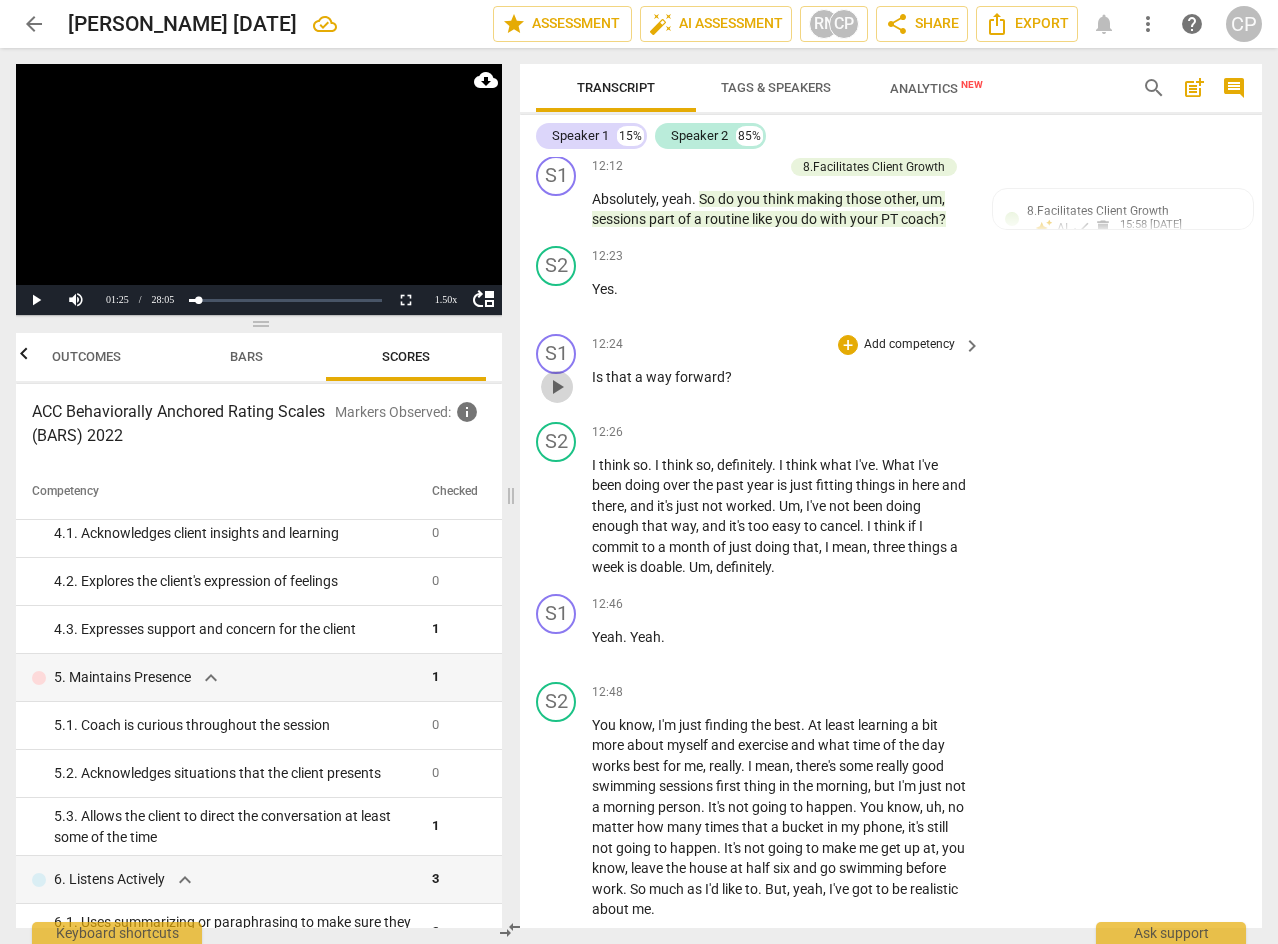 click on "play_arrow" at bounding box center (557, 387) 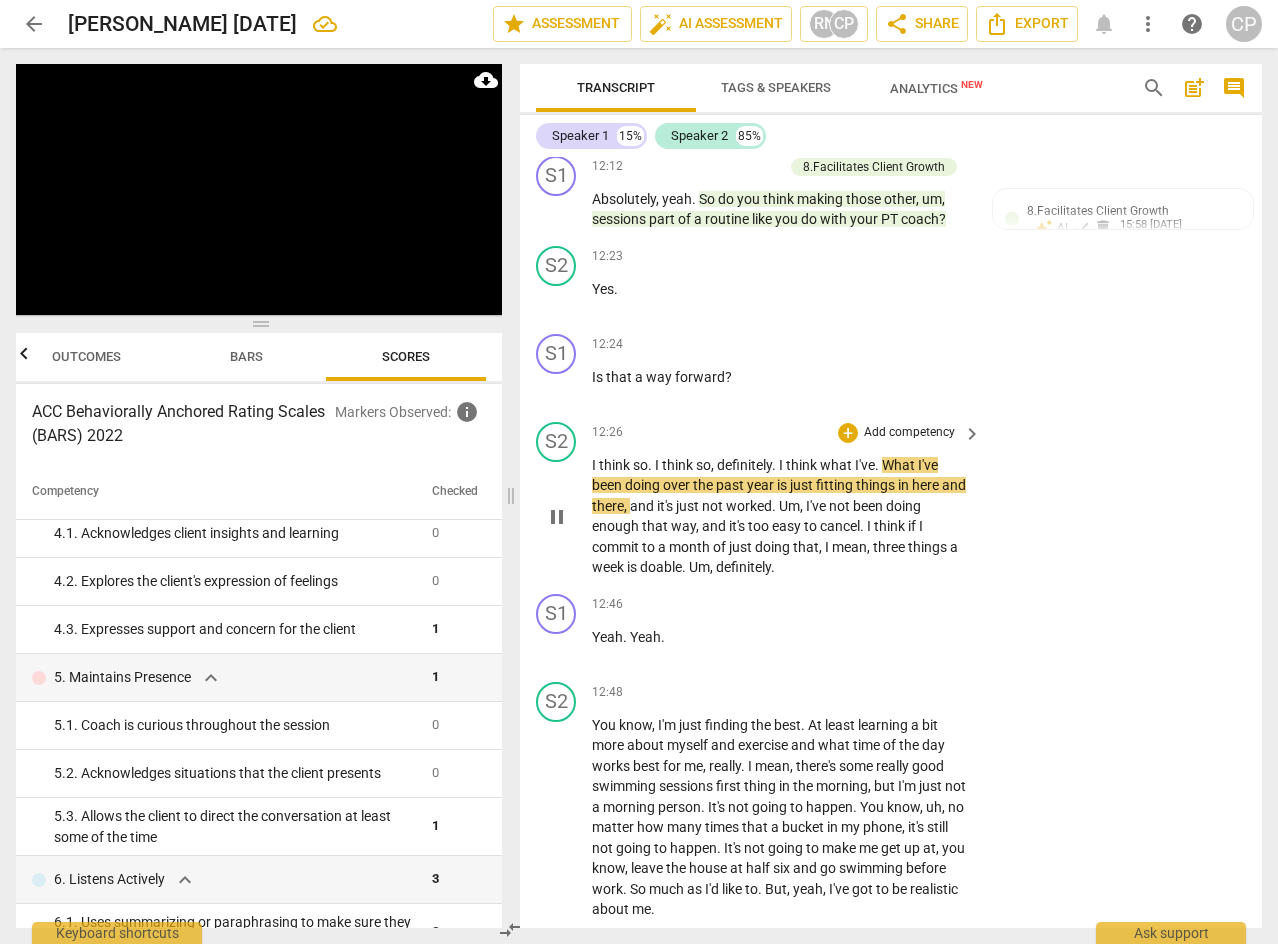 click on "pause" at bounding box center (557, 517) 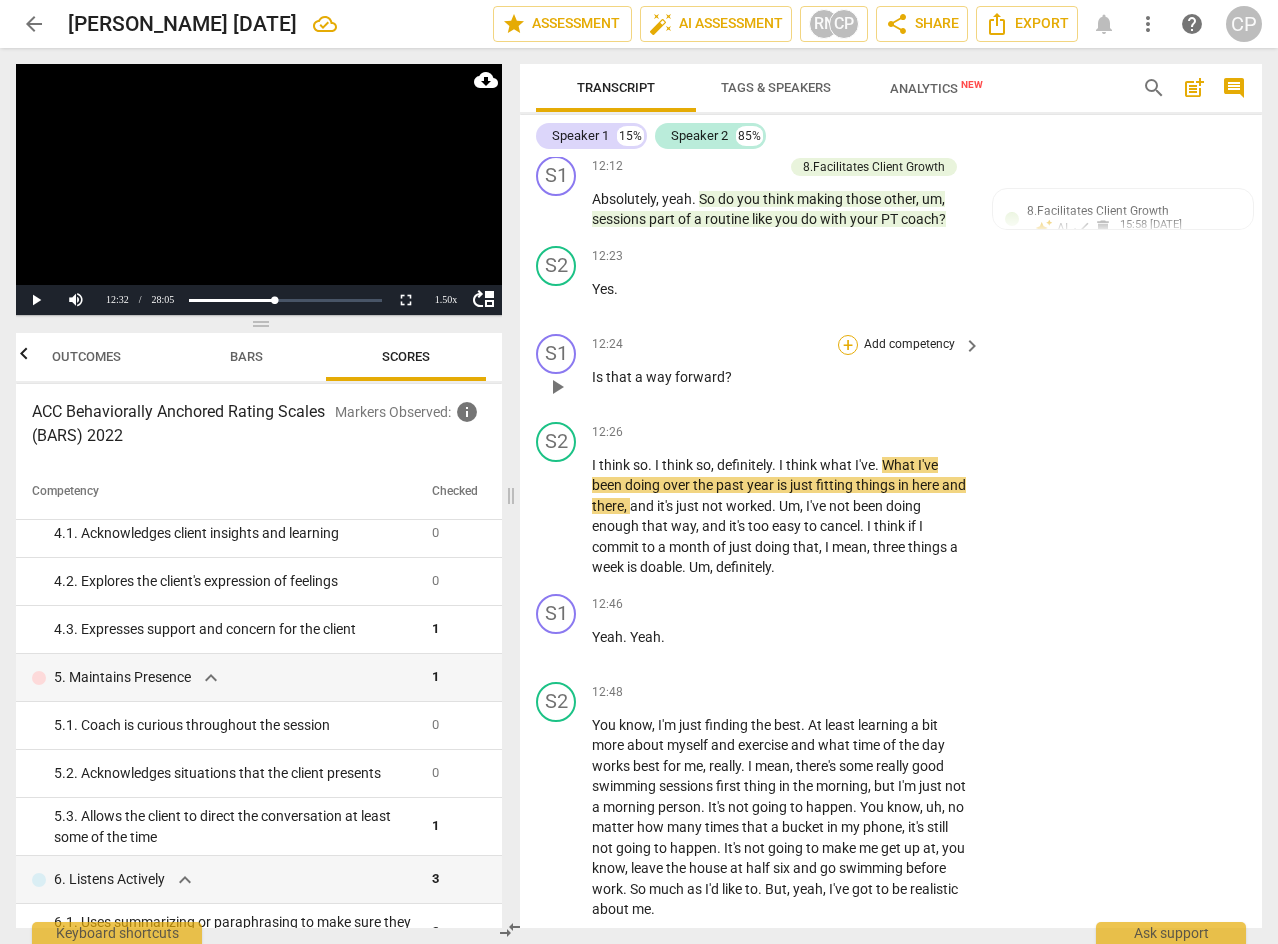 click on "+" at bounding box center [848, 345] 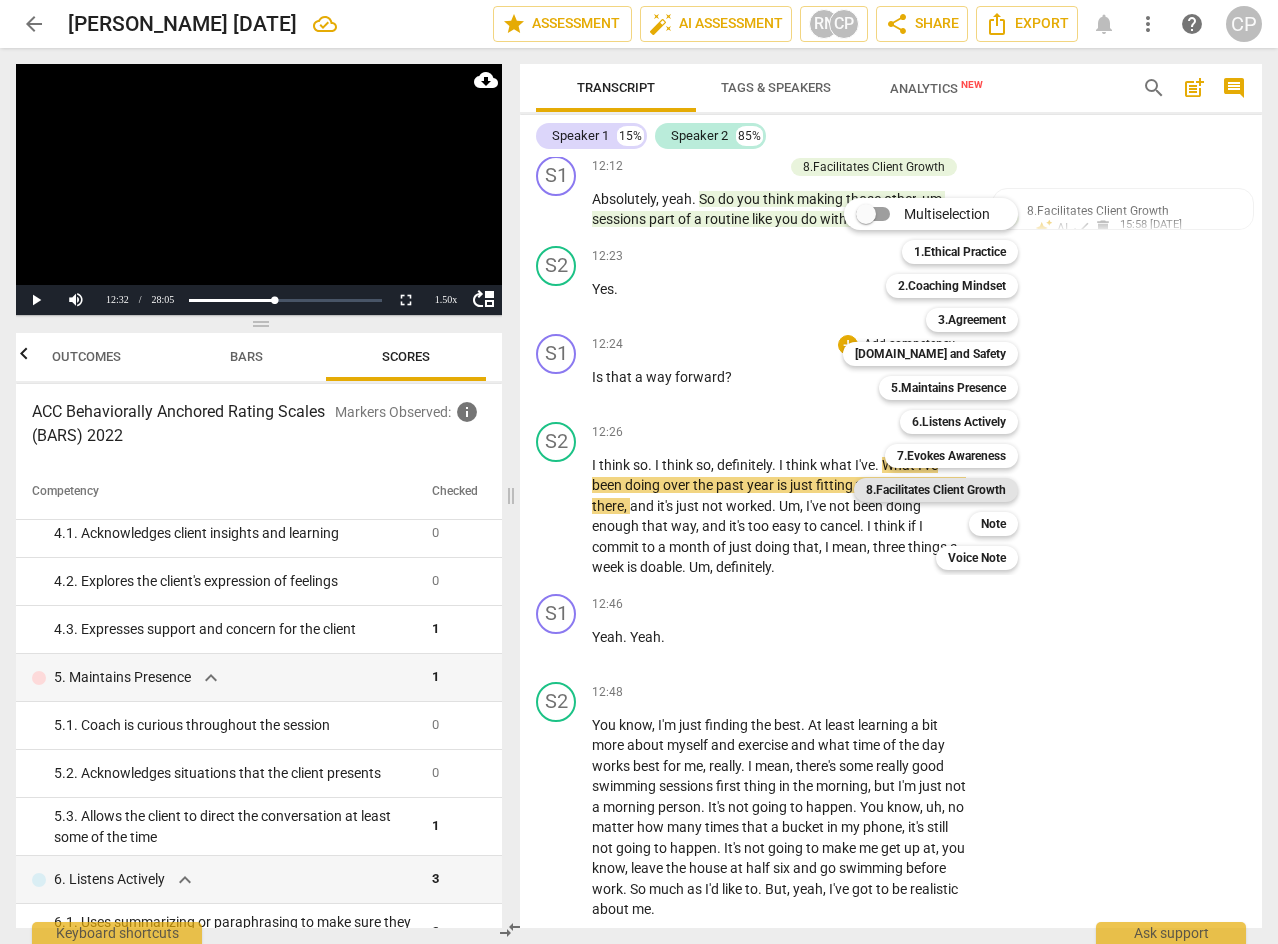 click on "8.Facilitates Client Growth" at bounding box center [936, 490] 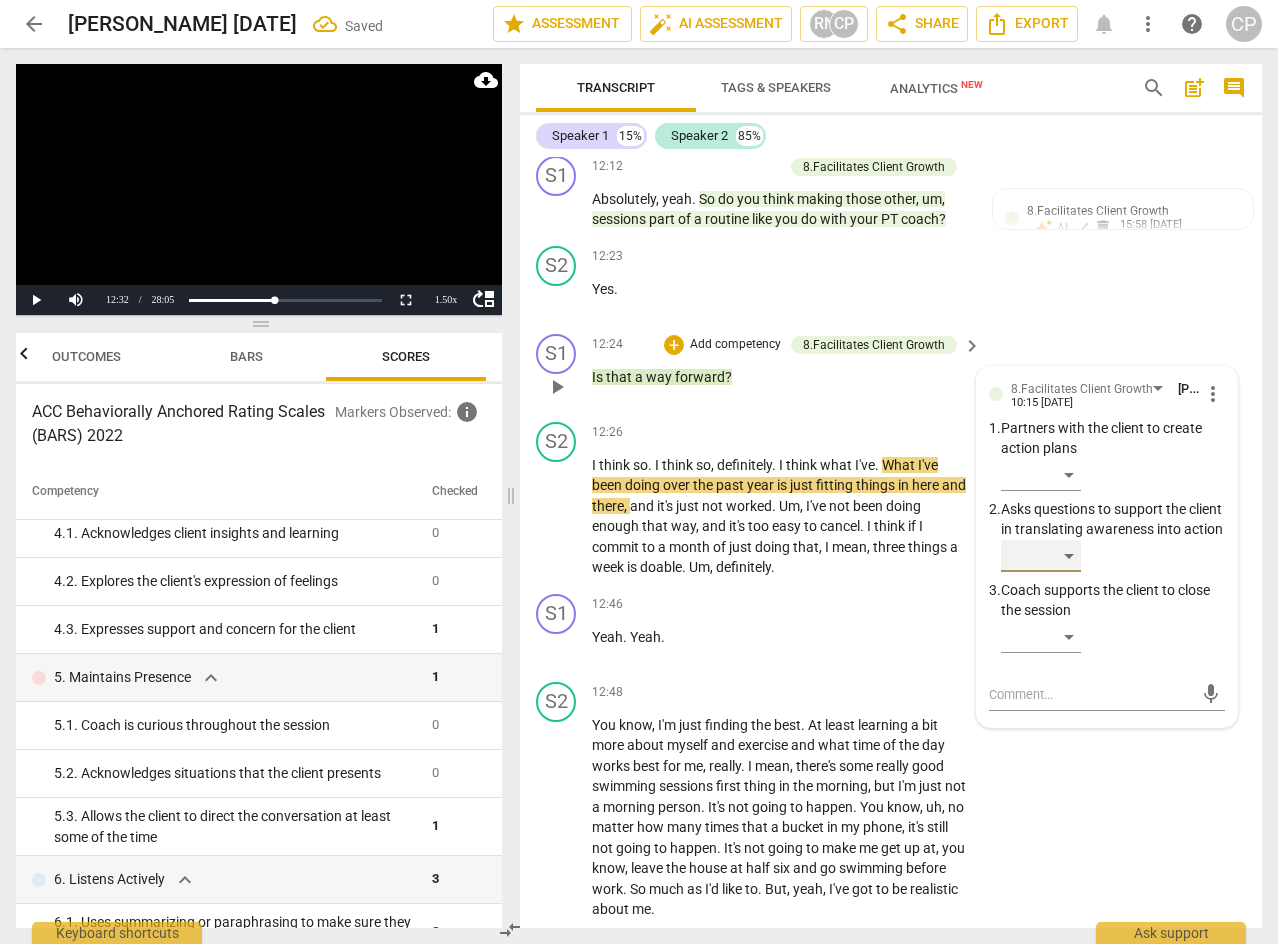 click on "​" at bounding box center (1041, 556) 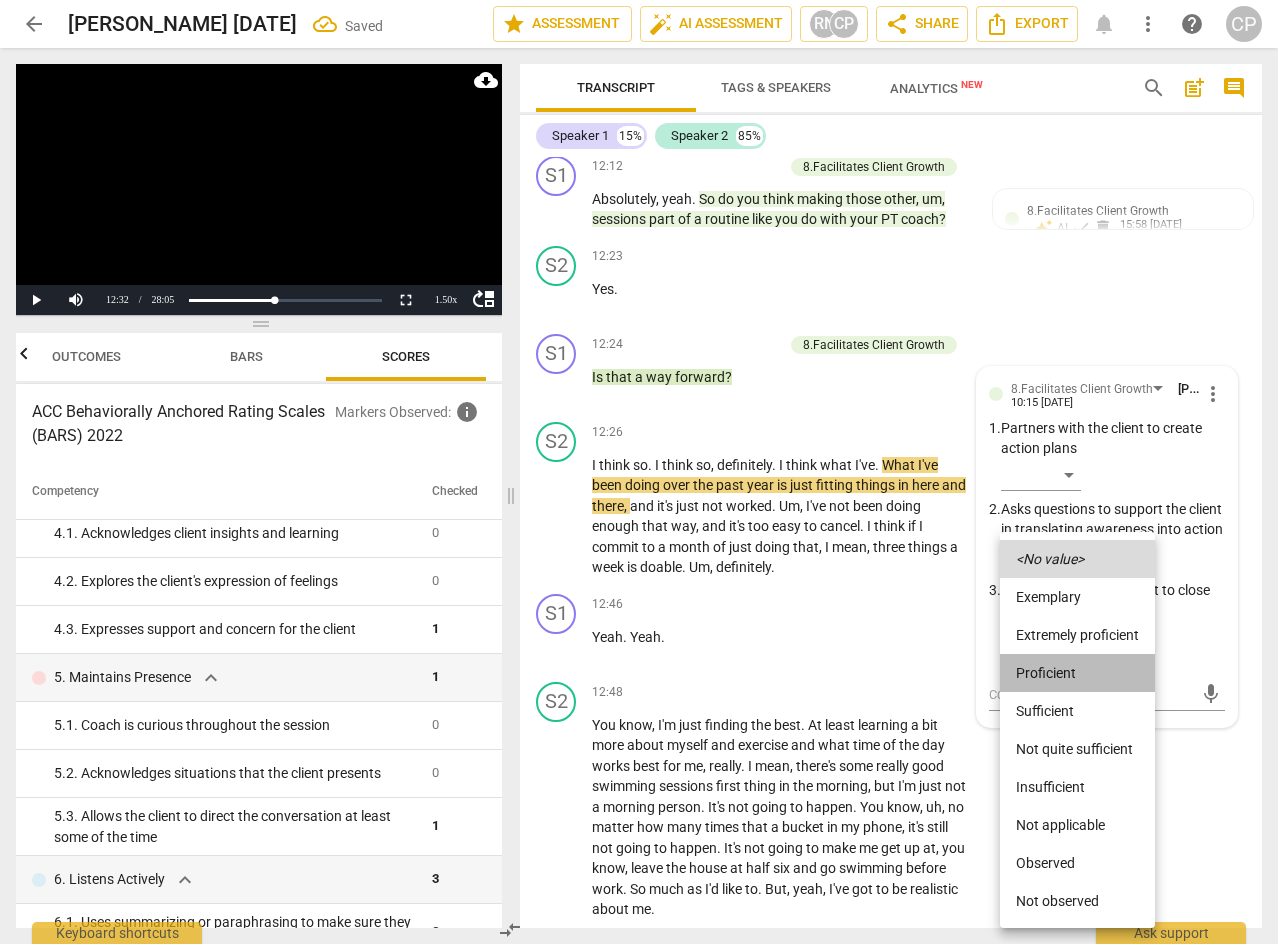 click on "Proficient" at bounding box center [1077, 673] 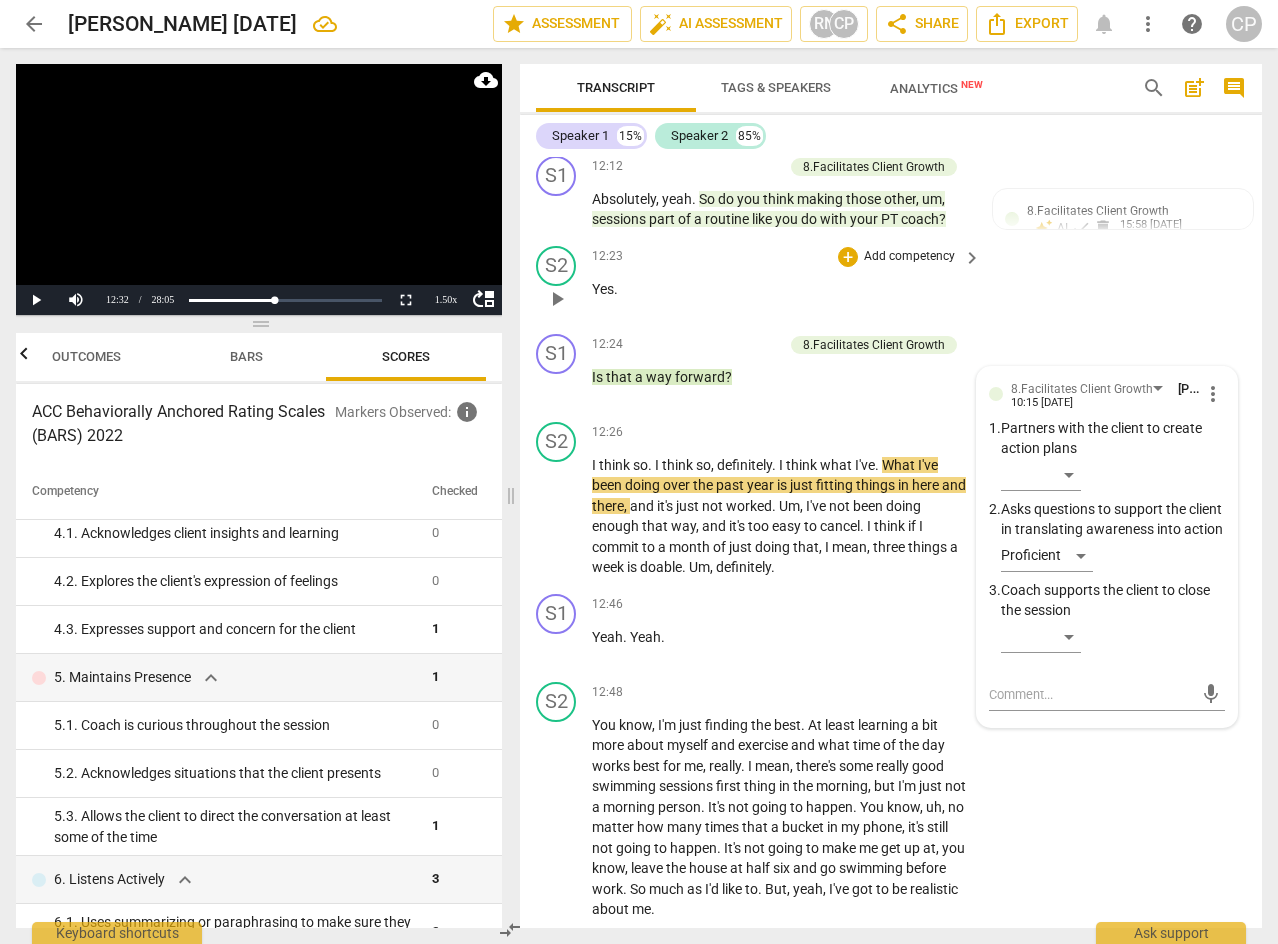 click on "S2 play_arrow pause 12:23 + Add competency keyboard_arrow_right Yes ." at bounding box center (891, 282) 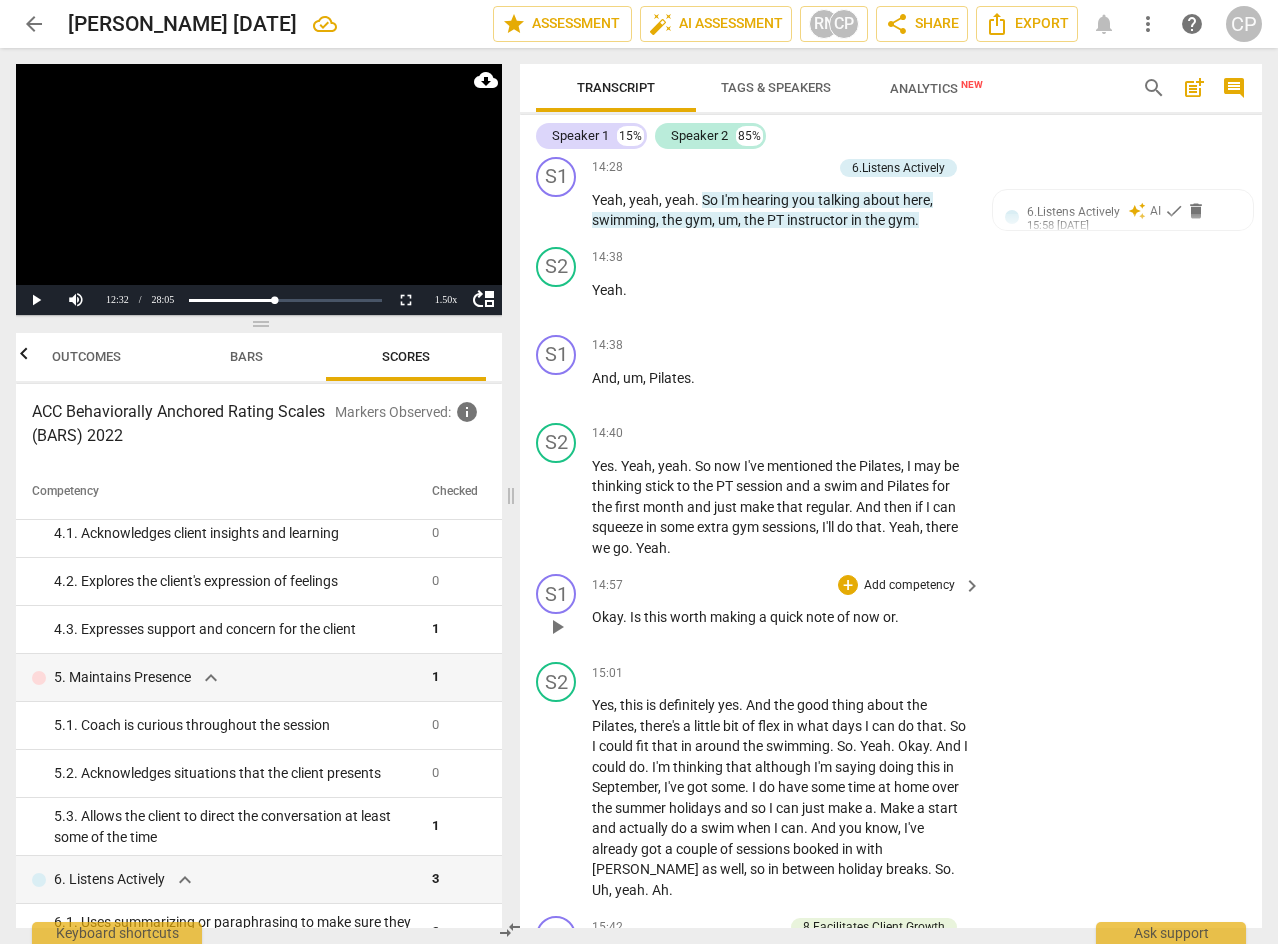 scroll, scrollTop: 9263, scrollLeft: 0, axis: vertical 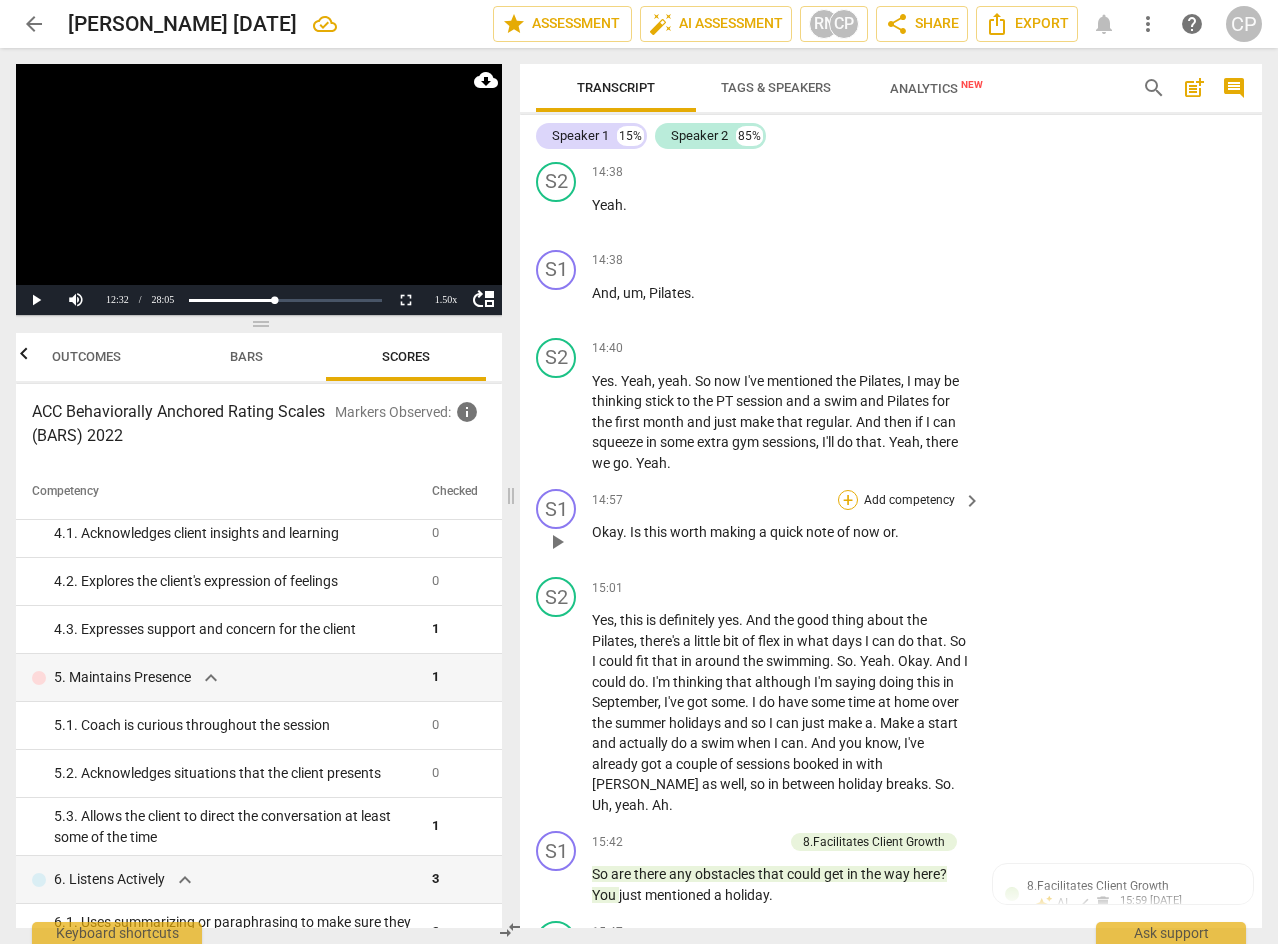 click on "+" at bounding box center (848, 500) 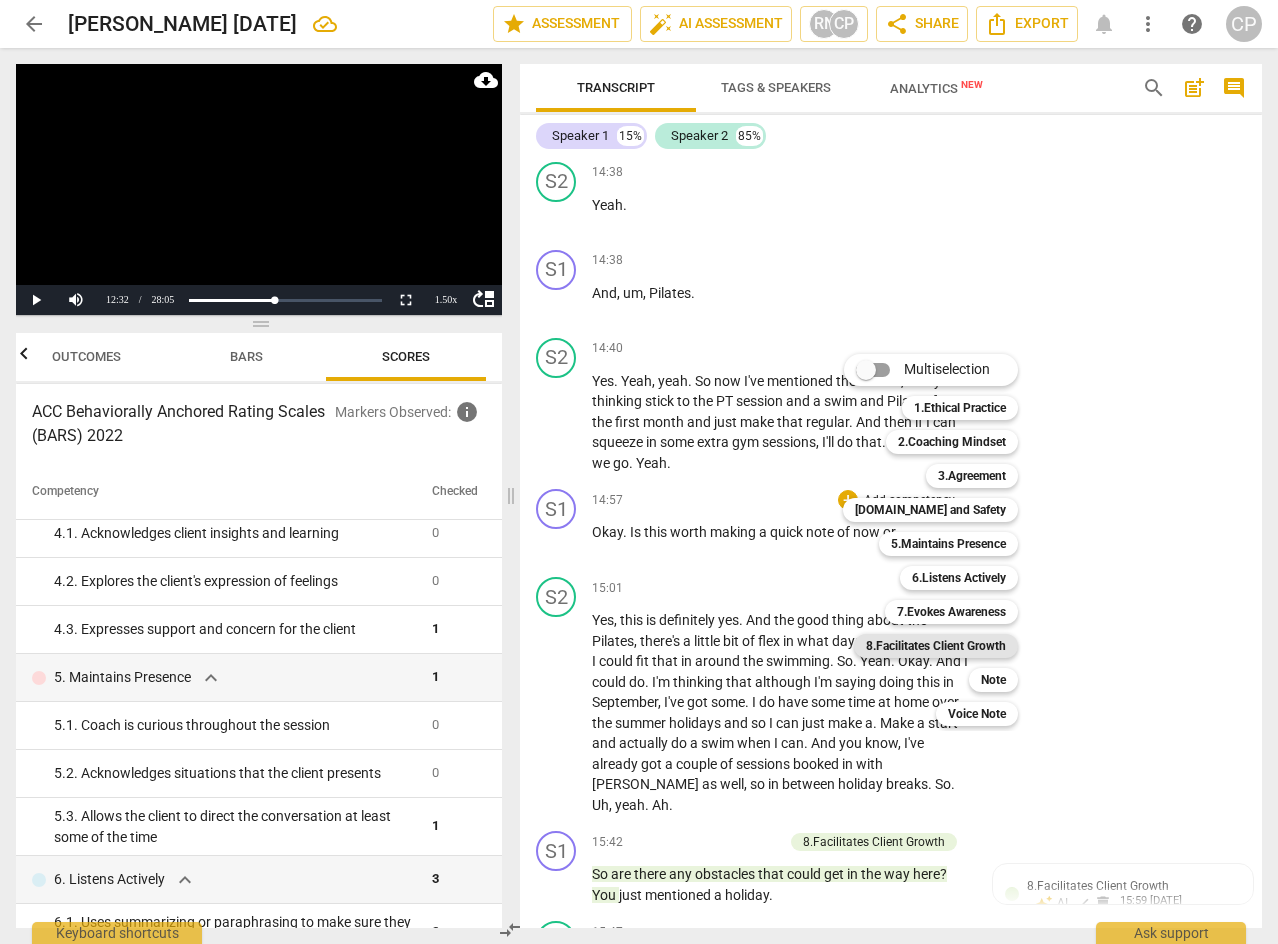 click on "8.Facilitates Client Growth" at bounding box center [936, 646] 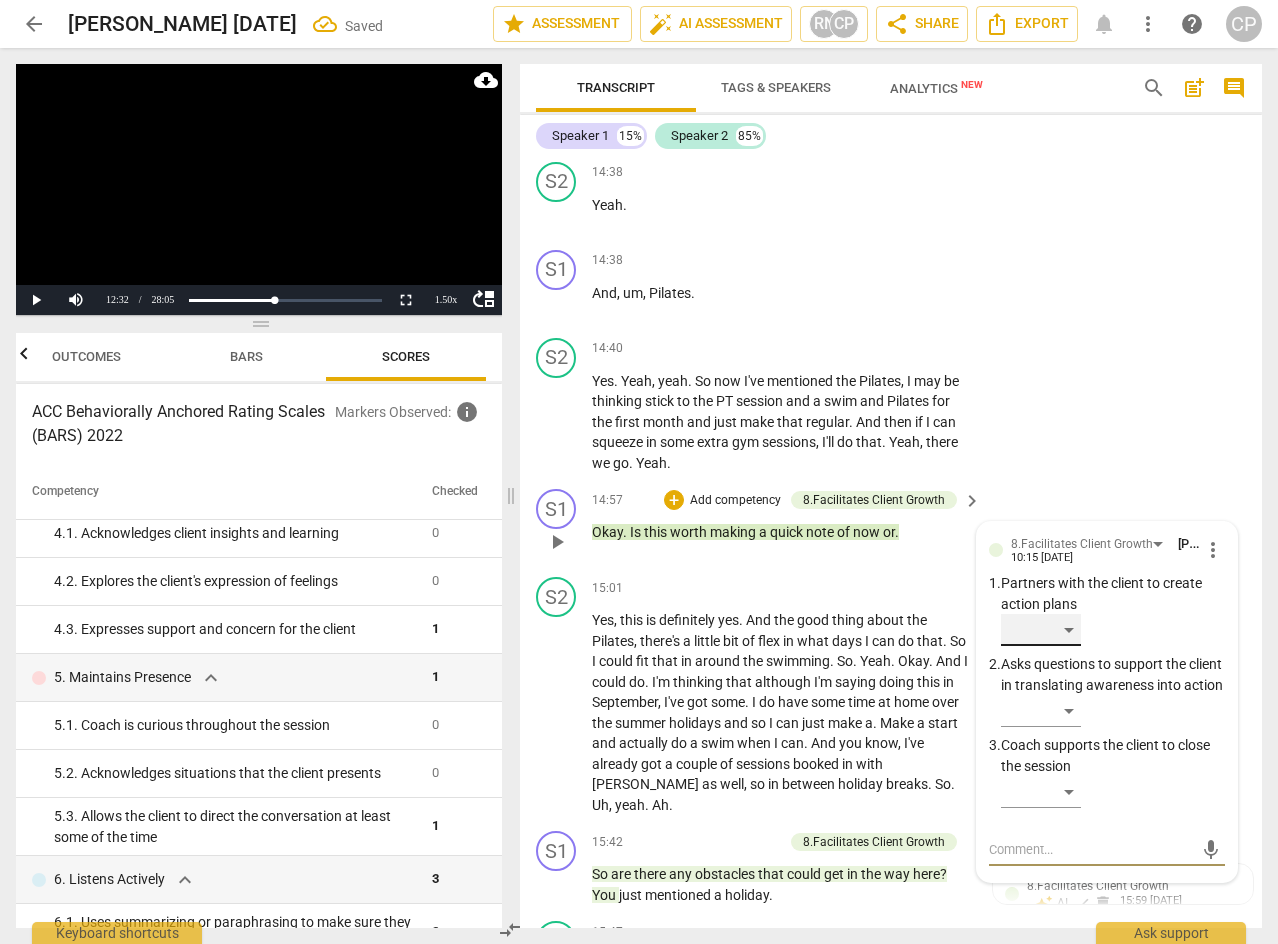 click on "​" at bounding box center (1041, 630) 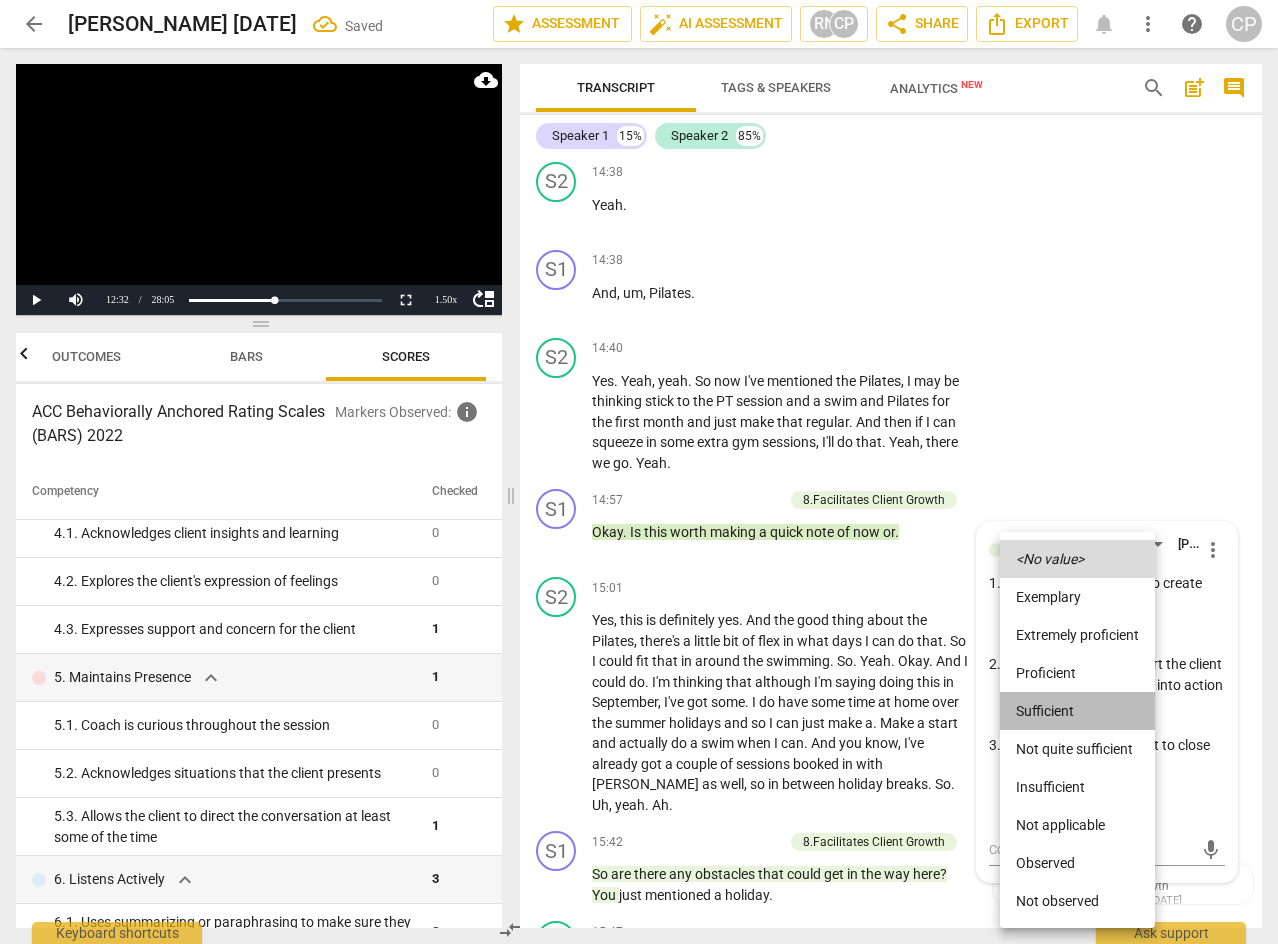 click on "Sufficient" at bounding box center [1077, 711] 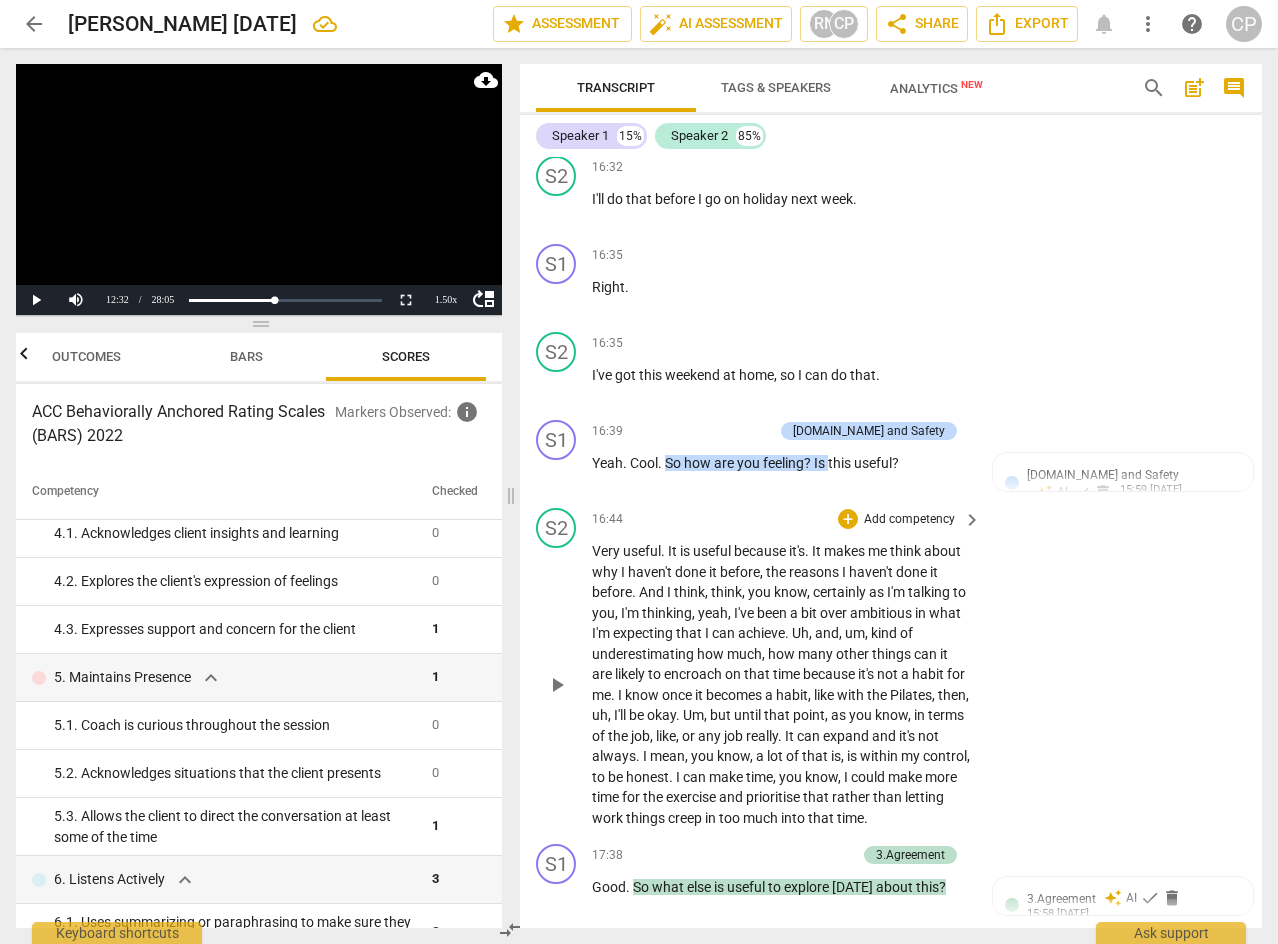 scroll, scrollTop: 10563, scrollLeft: 0, axis: vertical 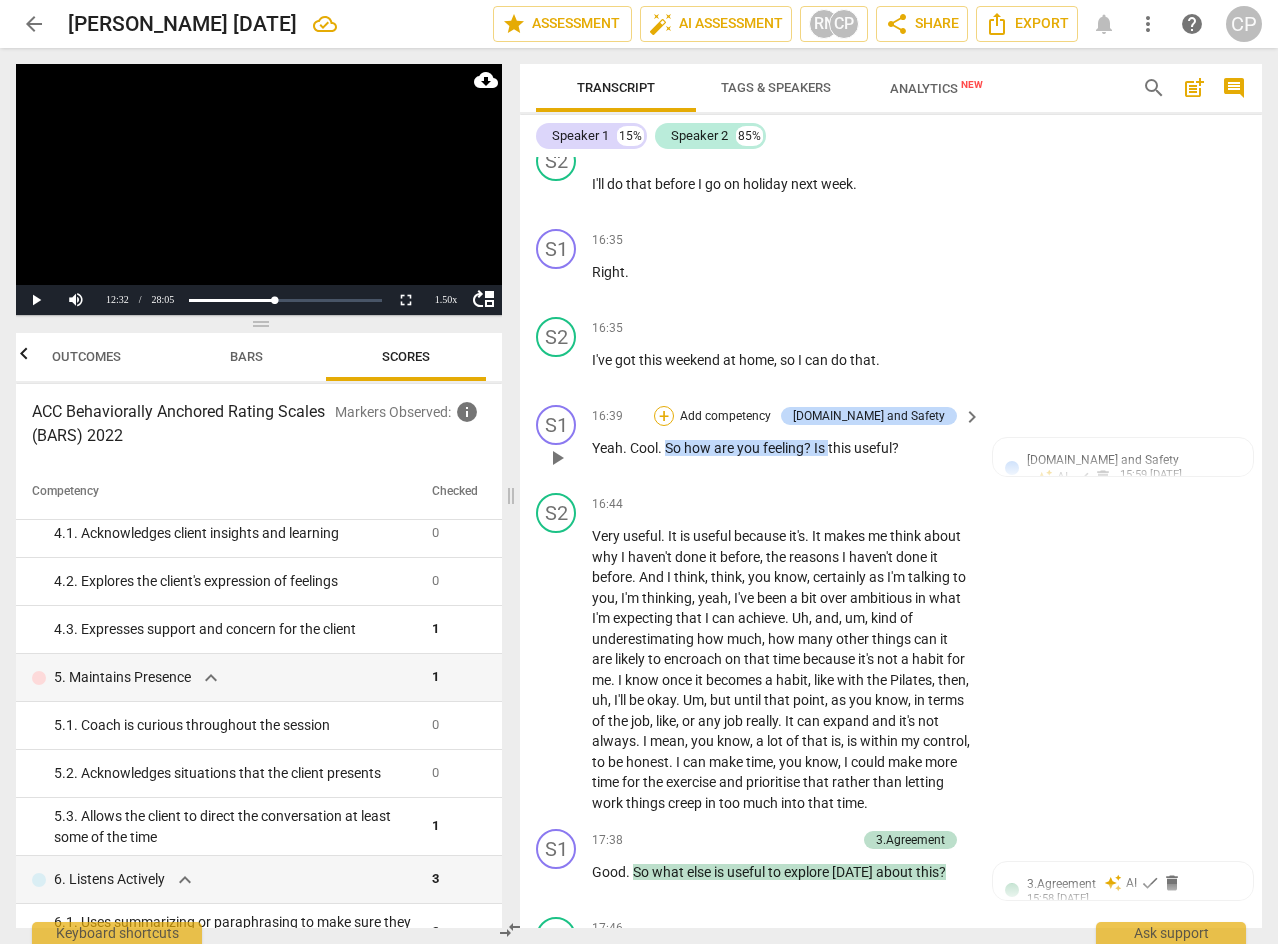 click on "+" at bounding box center [664, 416] 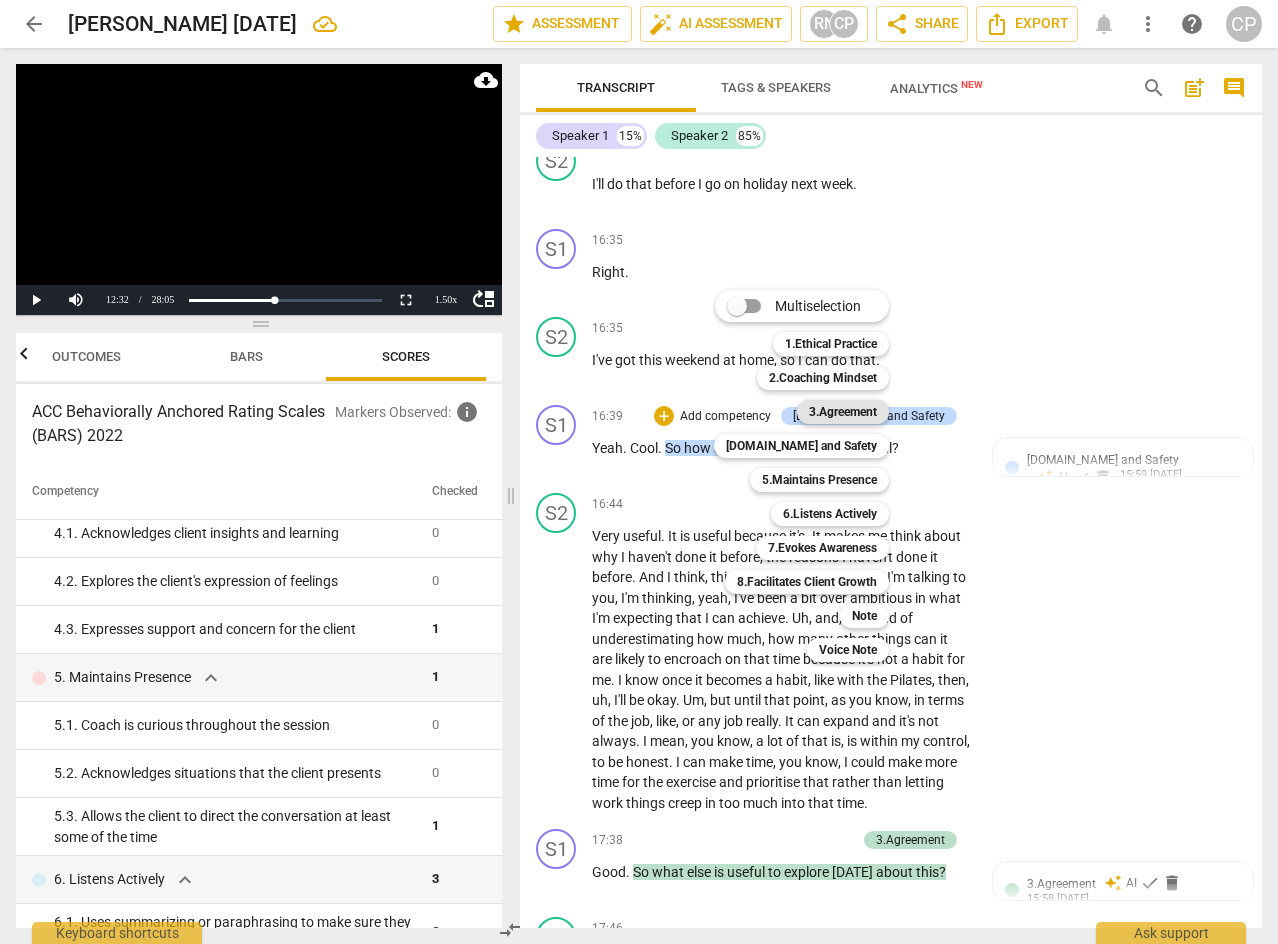 click on "3.Agreement" at bounding box center [843, 412] 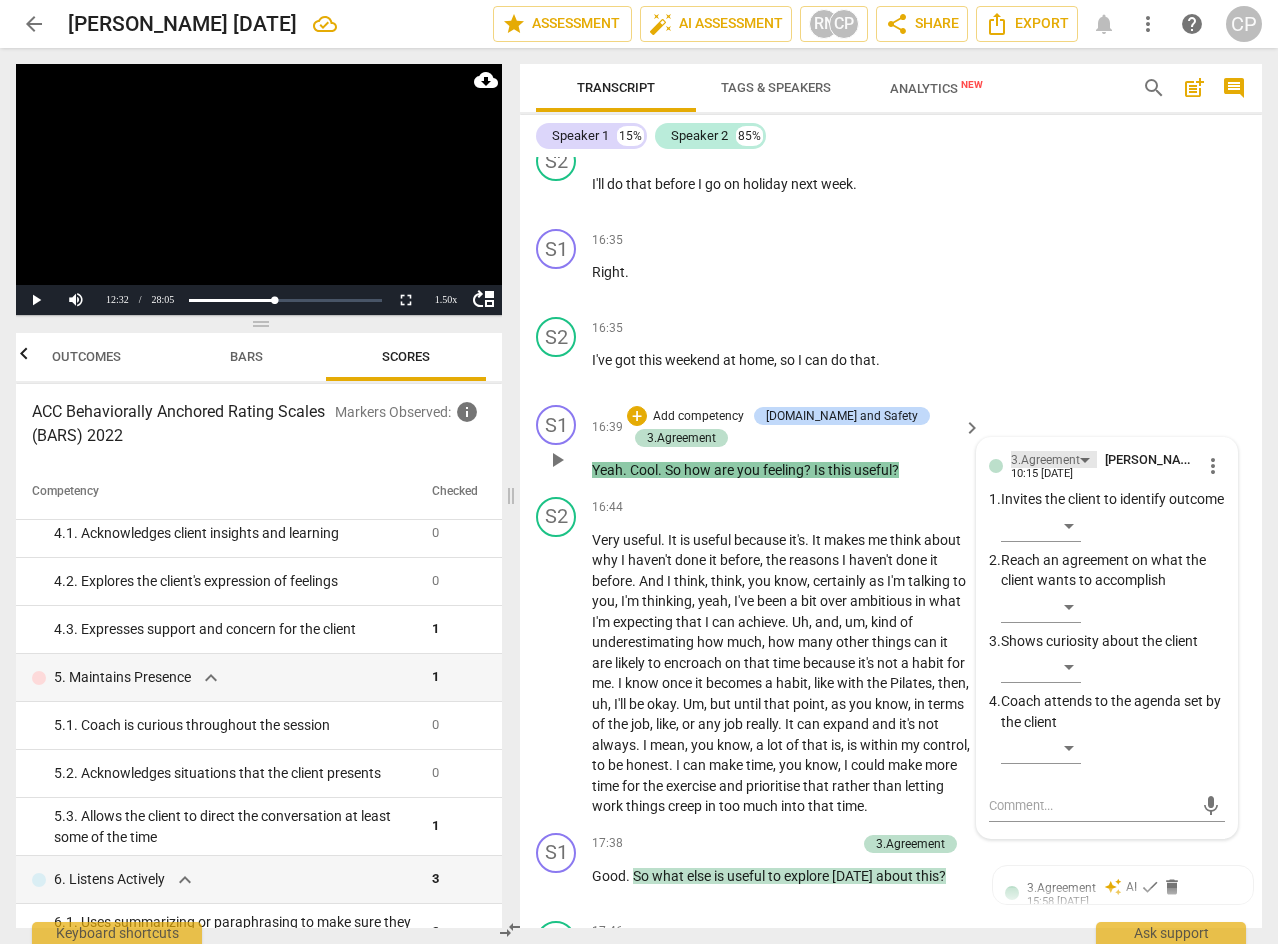 click on "3.Agreement" at bounding box center (1045, 460) 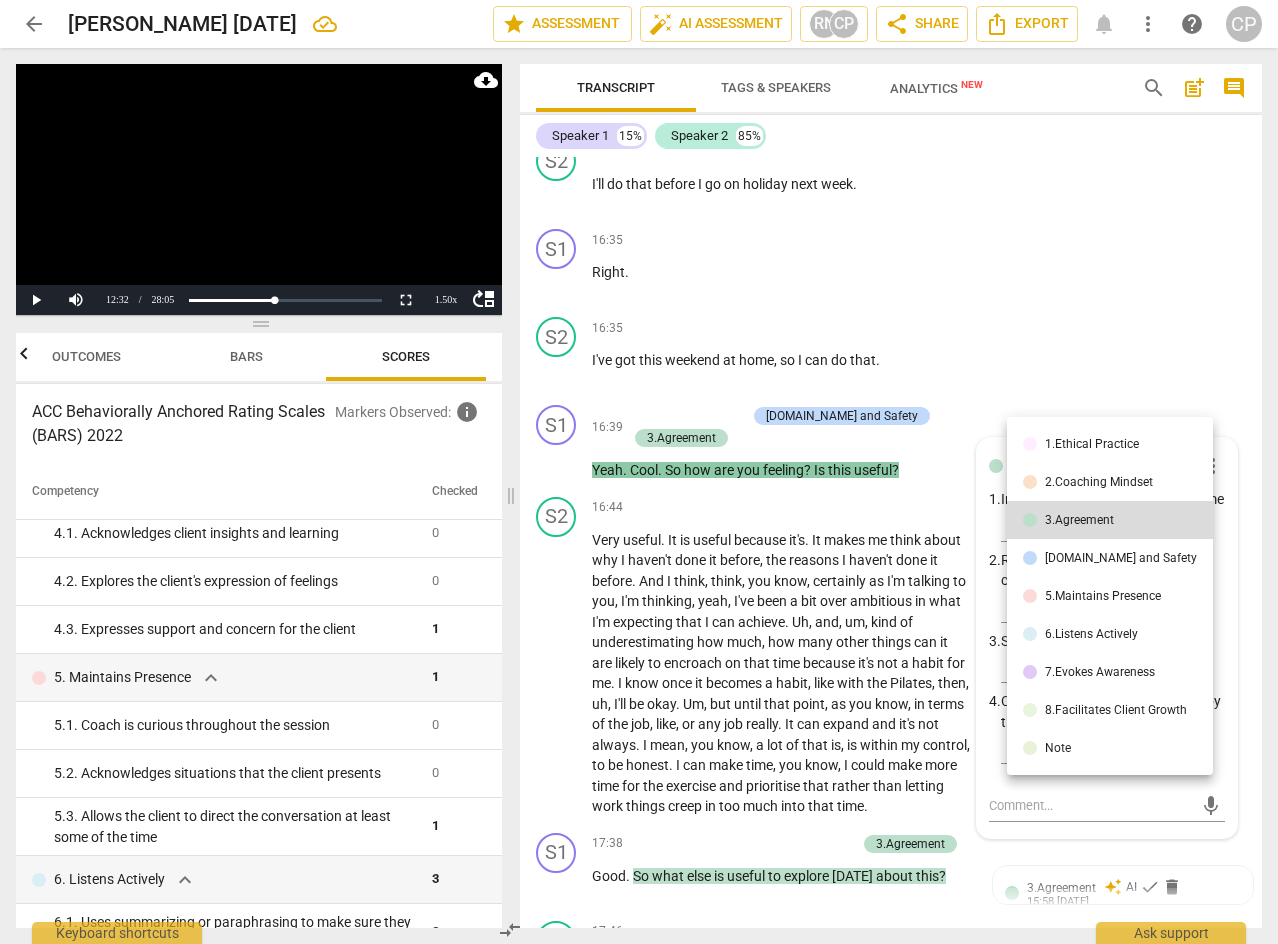 click on "[DOMAIN_NAME] and Safety" at bounding box center (1121, 558) 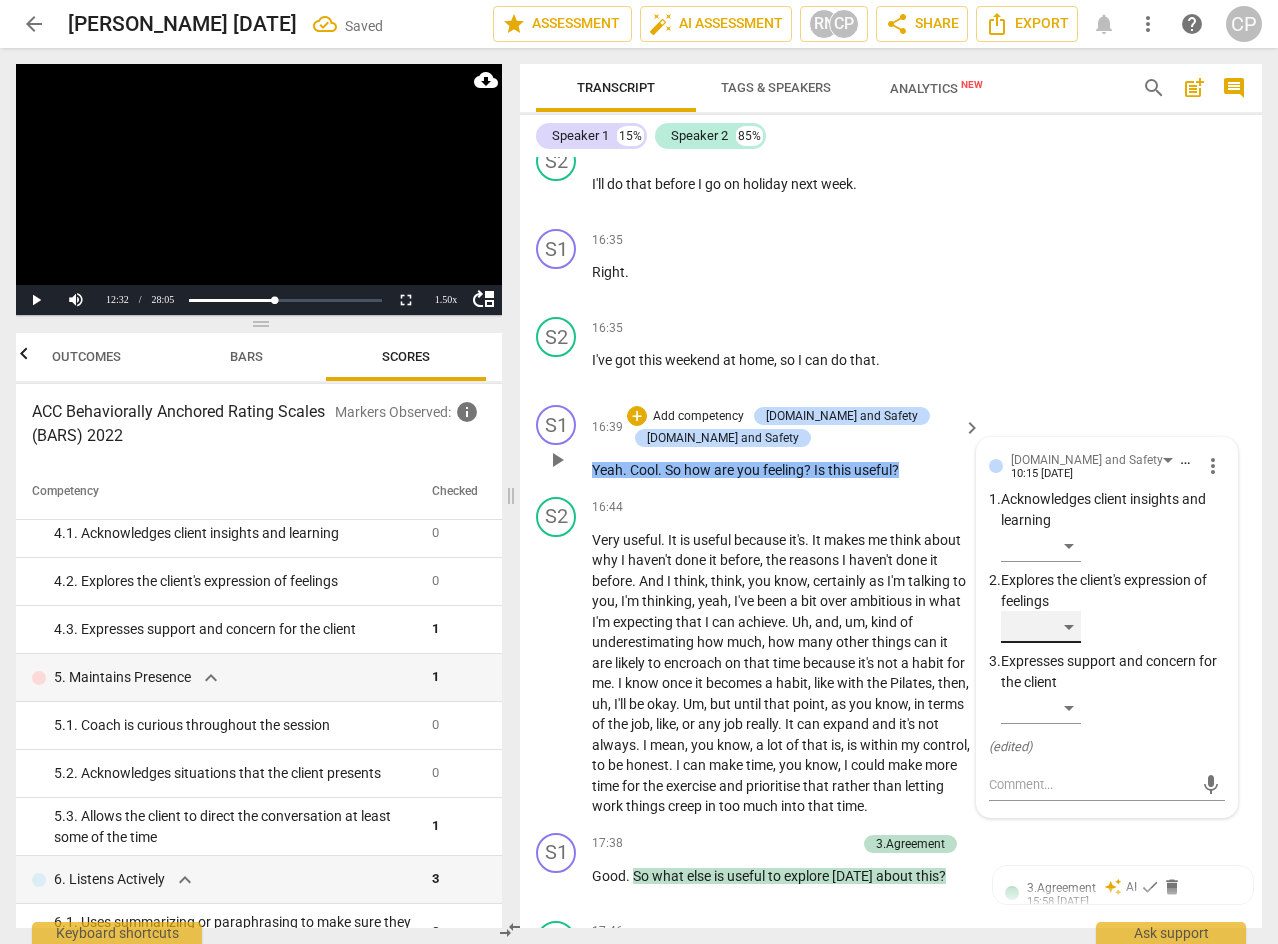 click on "​" at bounding box center [1041, 627] 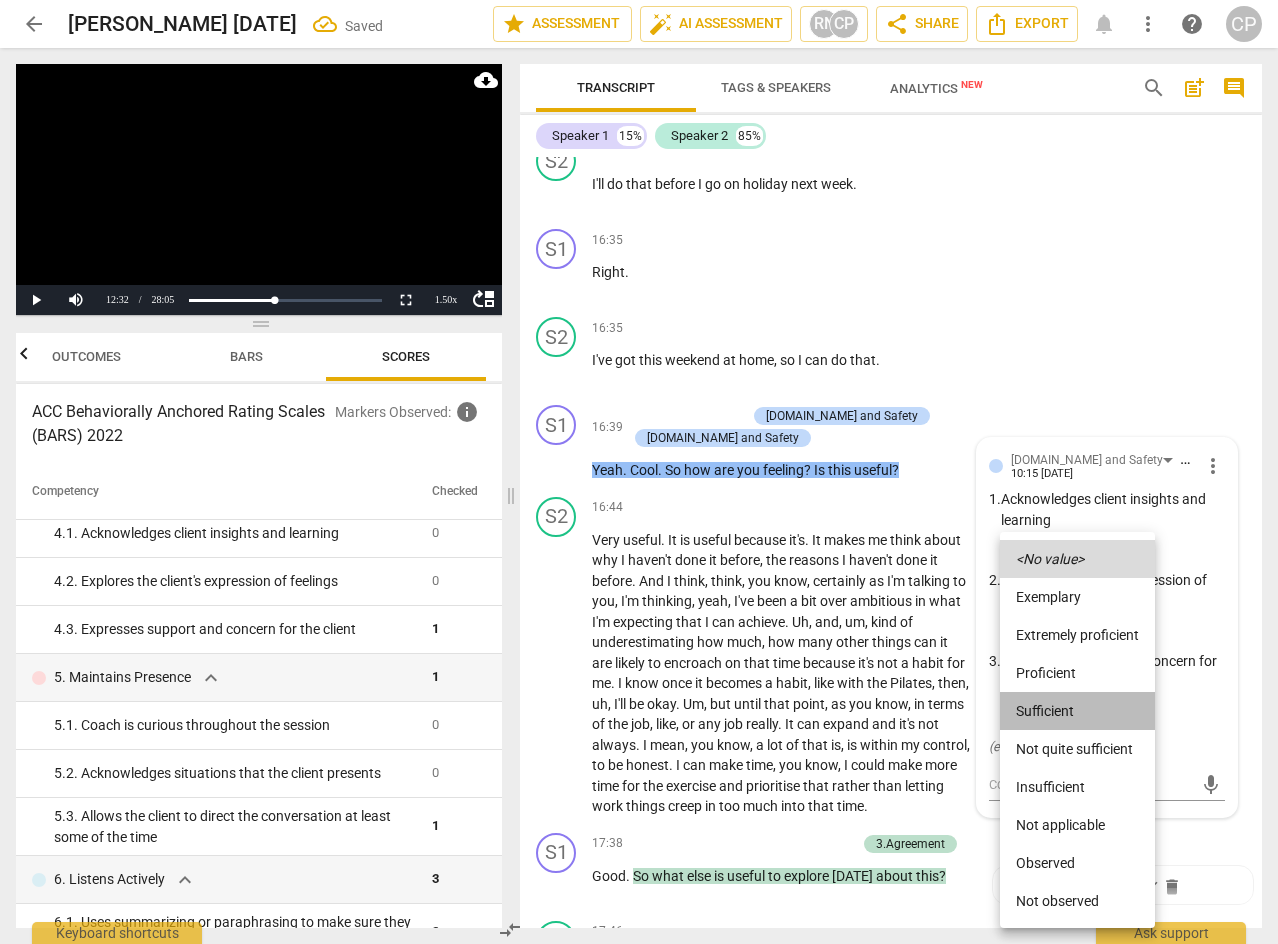 click on "Sufficient" at bounding box center [1077, 711] 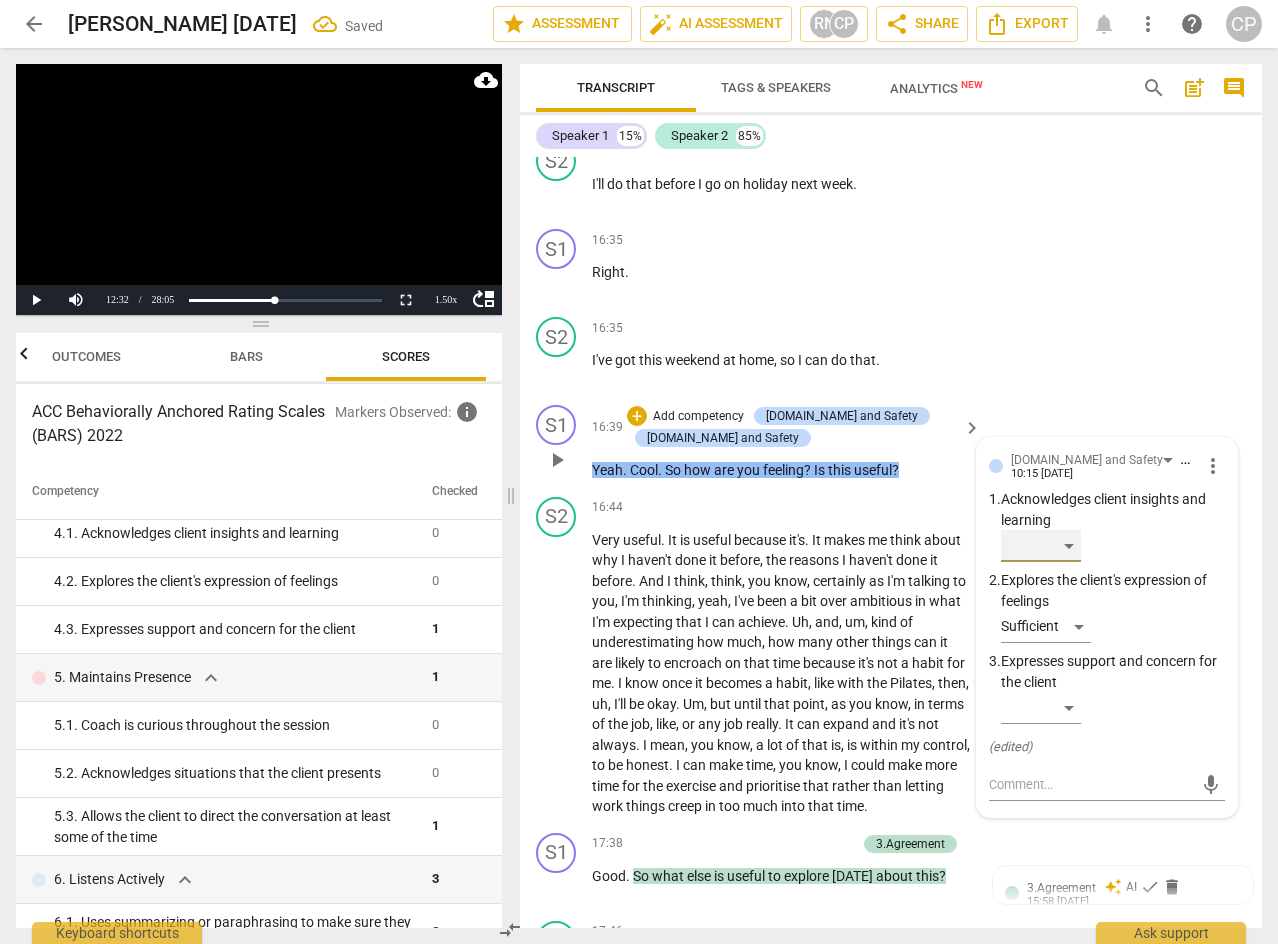 click on "​" at bounding box center [1041, 546] 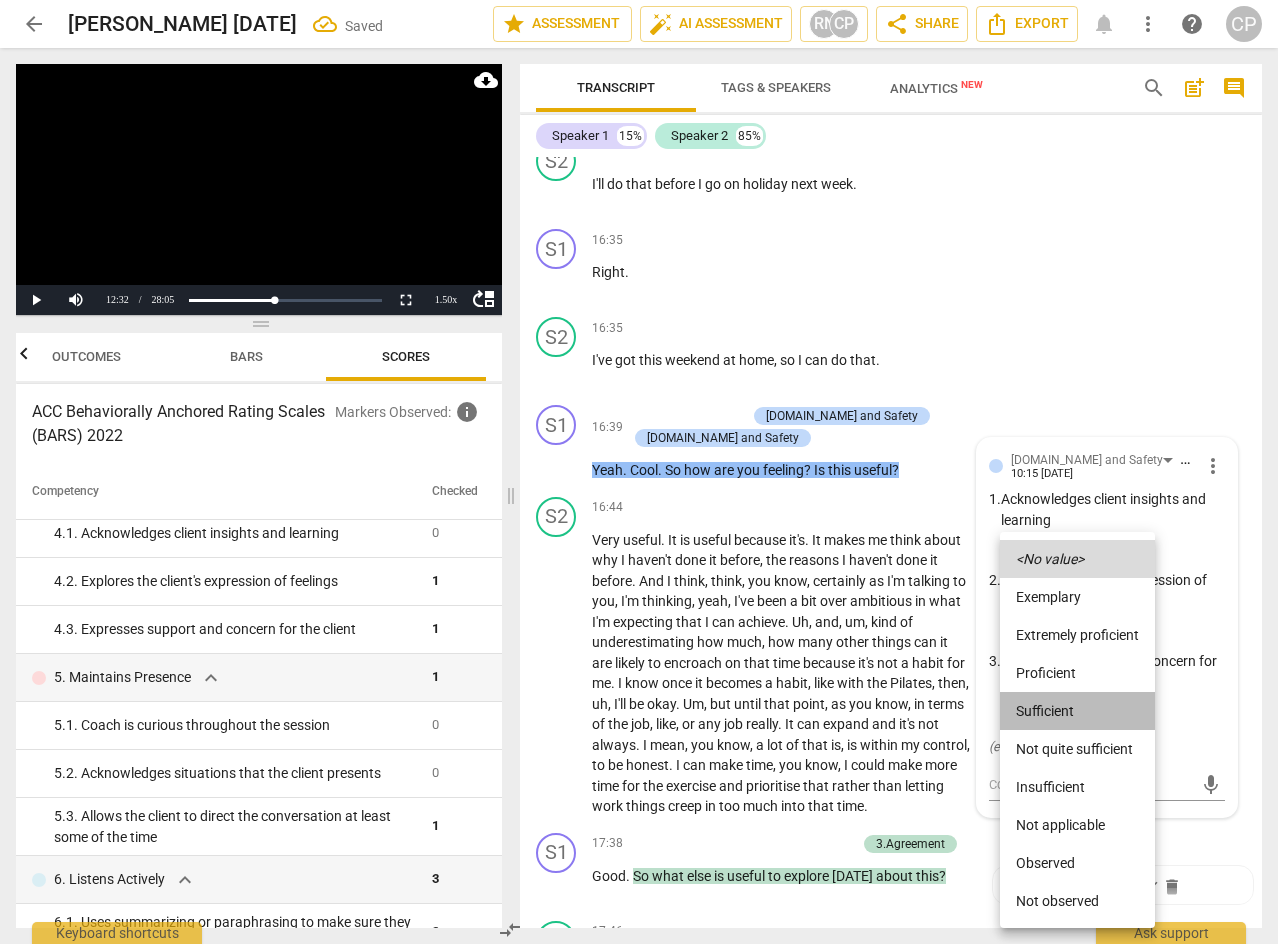 click on "Sufficient" at bounding box center [1077, 711] 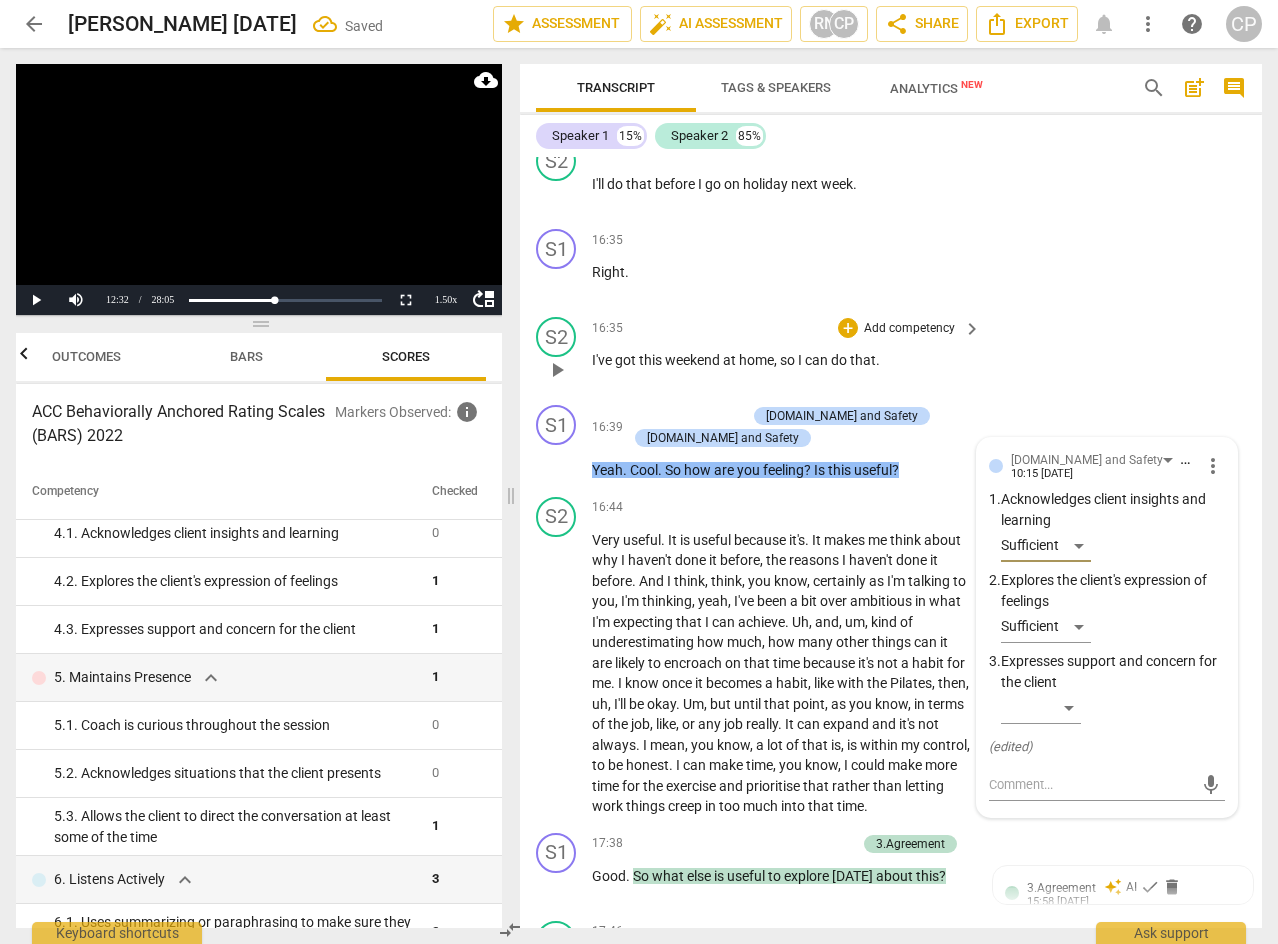 click on "S2 play_arrow pause 16:35 + Add competency keyboard_arrow_right I've   got   this   weekend   at   home ,   so   I   can   do   that ." at bounding box center [891, 353] 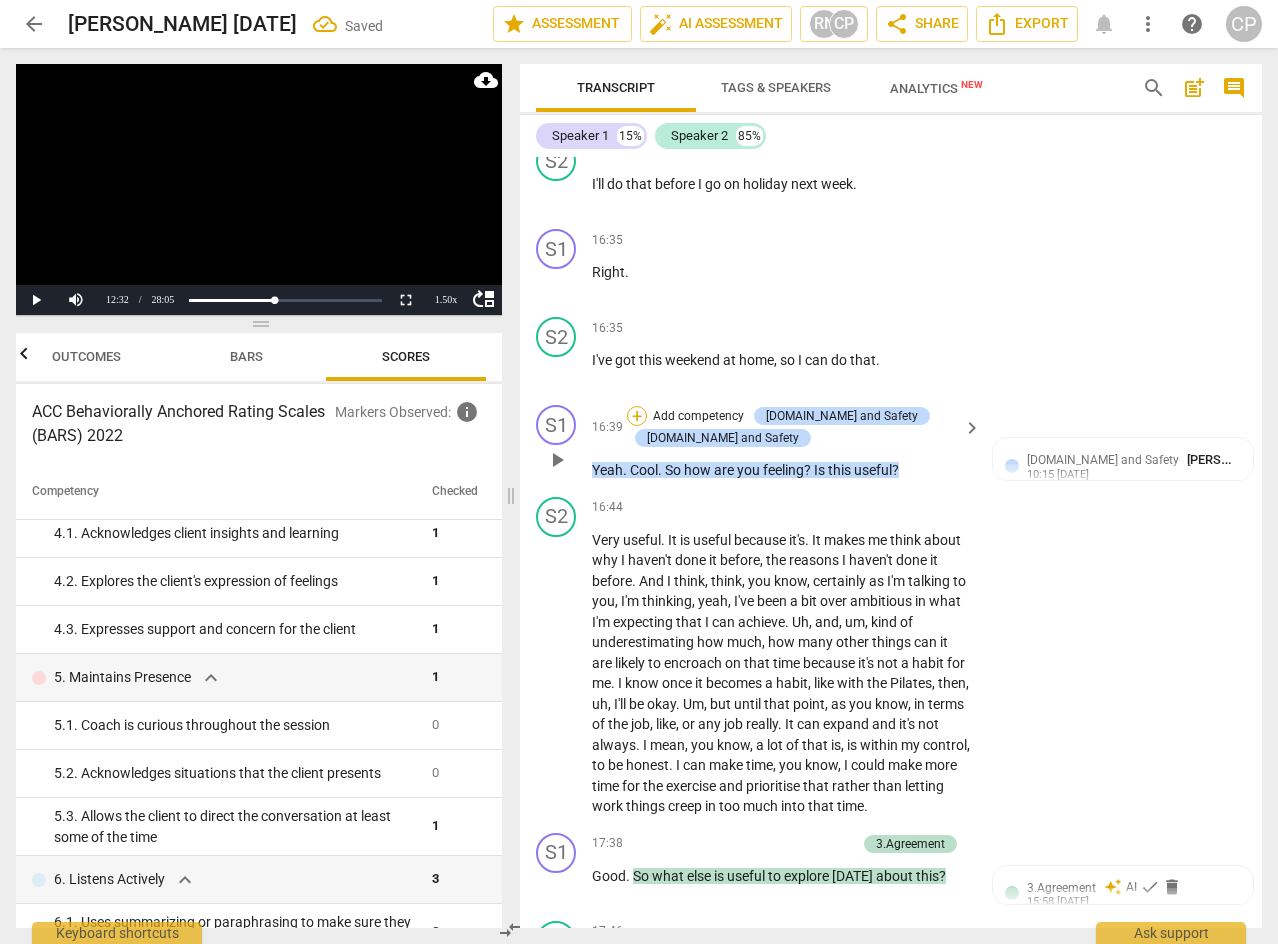click on "+" at bounding box center [637, 416] 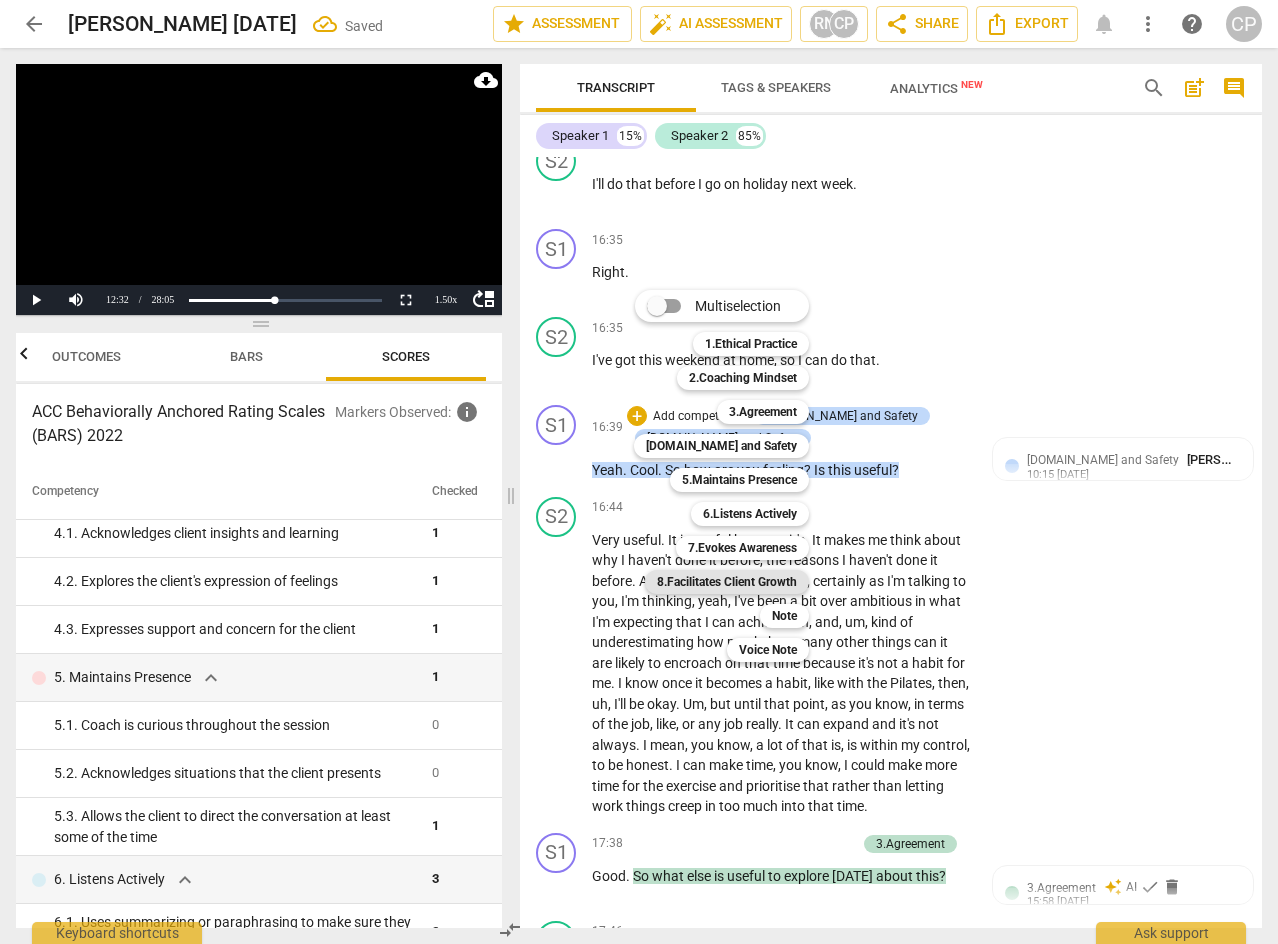 click on "8.Facilitates Client Growth" at bounding box center (727, 582) 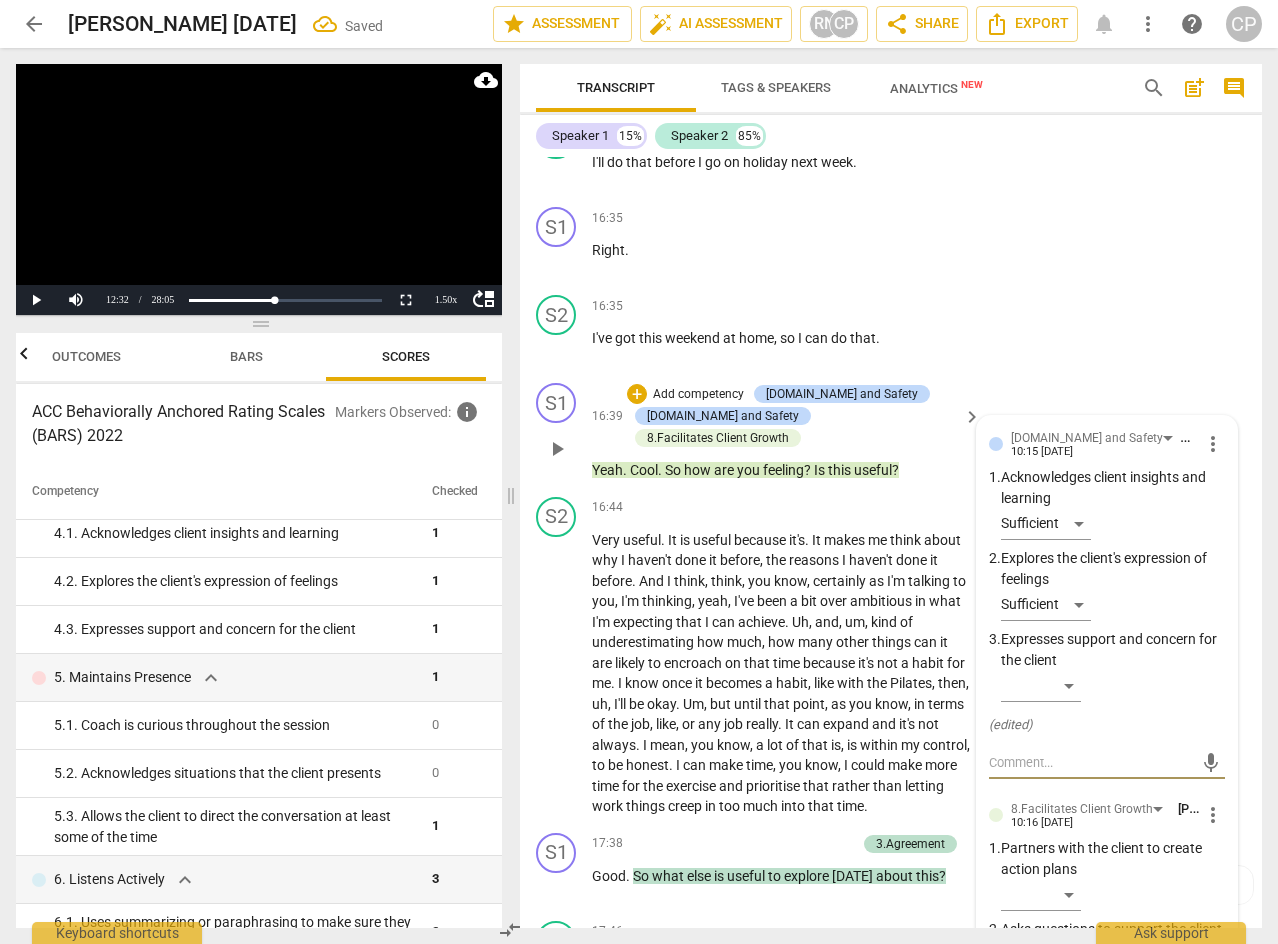 scroll, scrollTop: 10563, scrollLeft: 0, axis: vertical 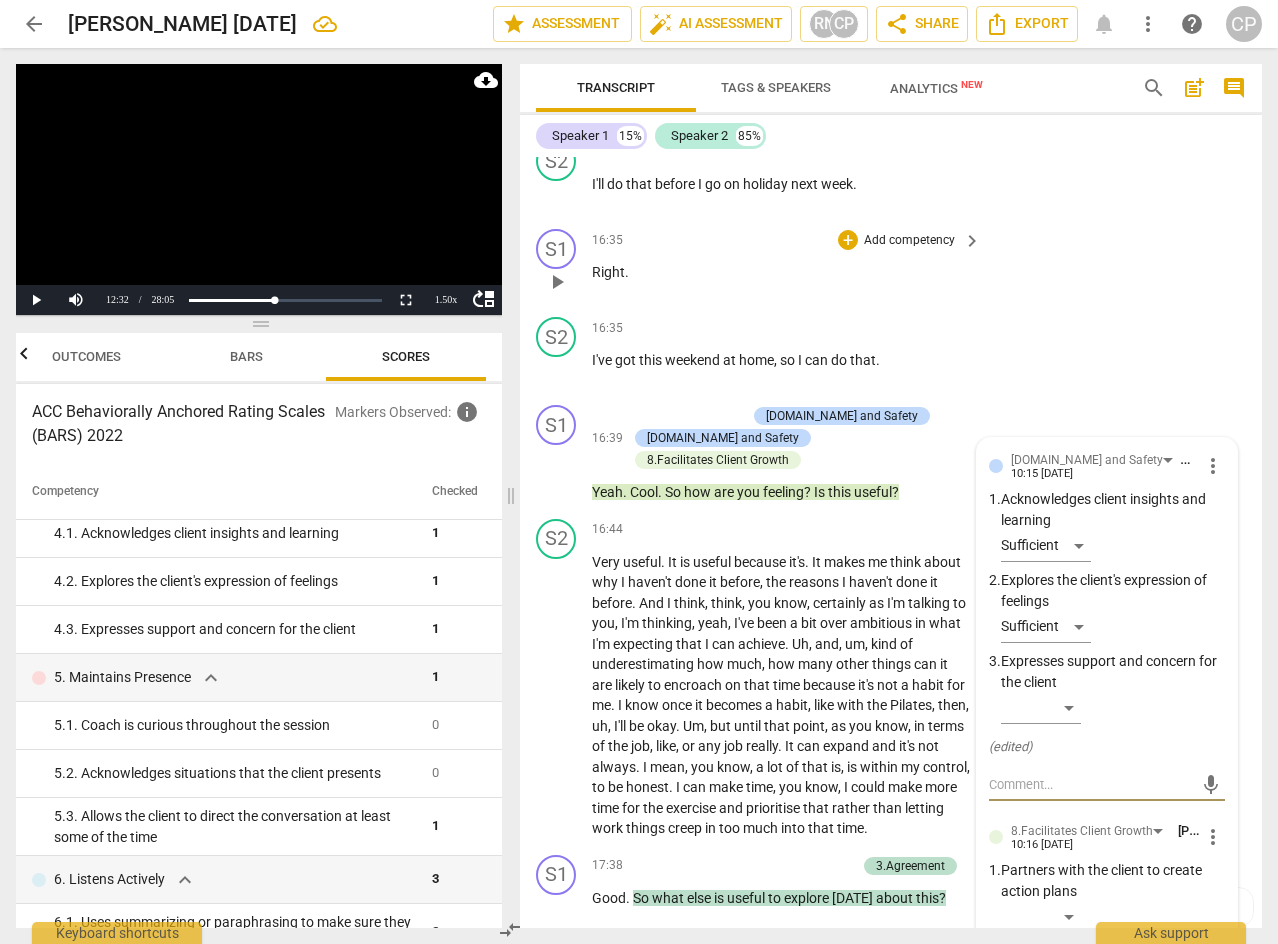 click on "S1 play_arrow pause 16:35 + Add competency keyboard_arrow_right Right ." at bounding box center [891, 265] 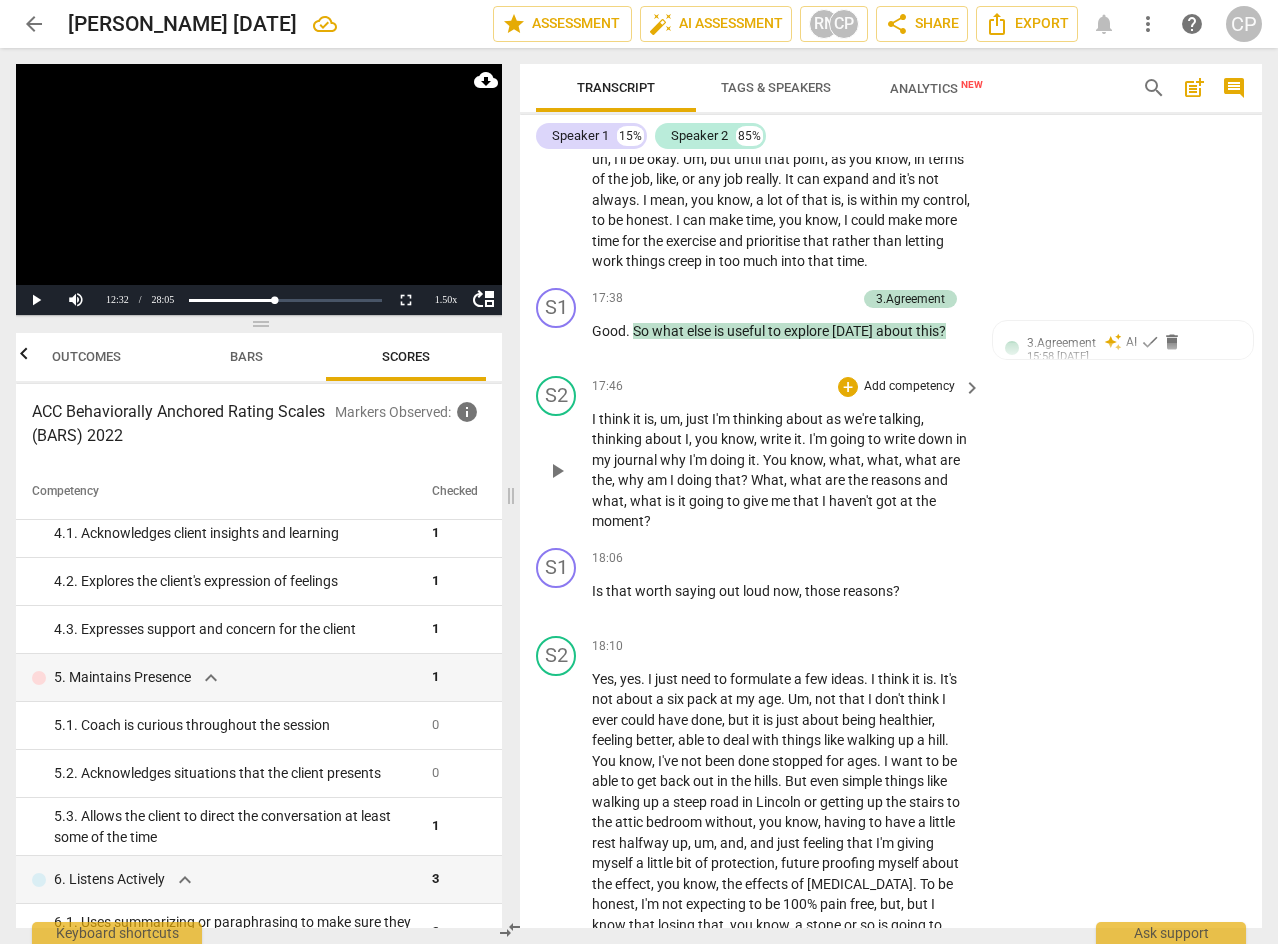 scroll, scrollTop: 11163, scrollLeft: 0, axis: vertical 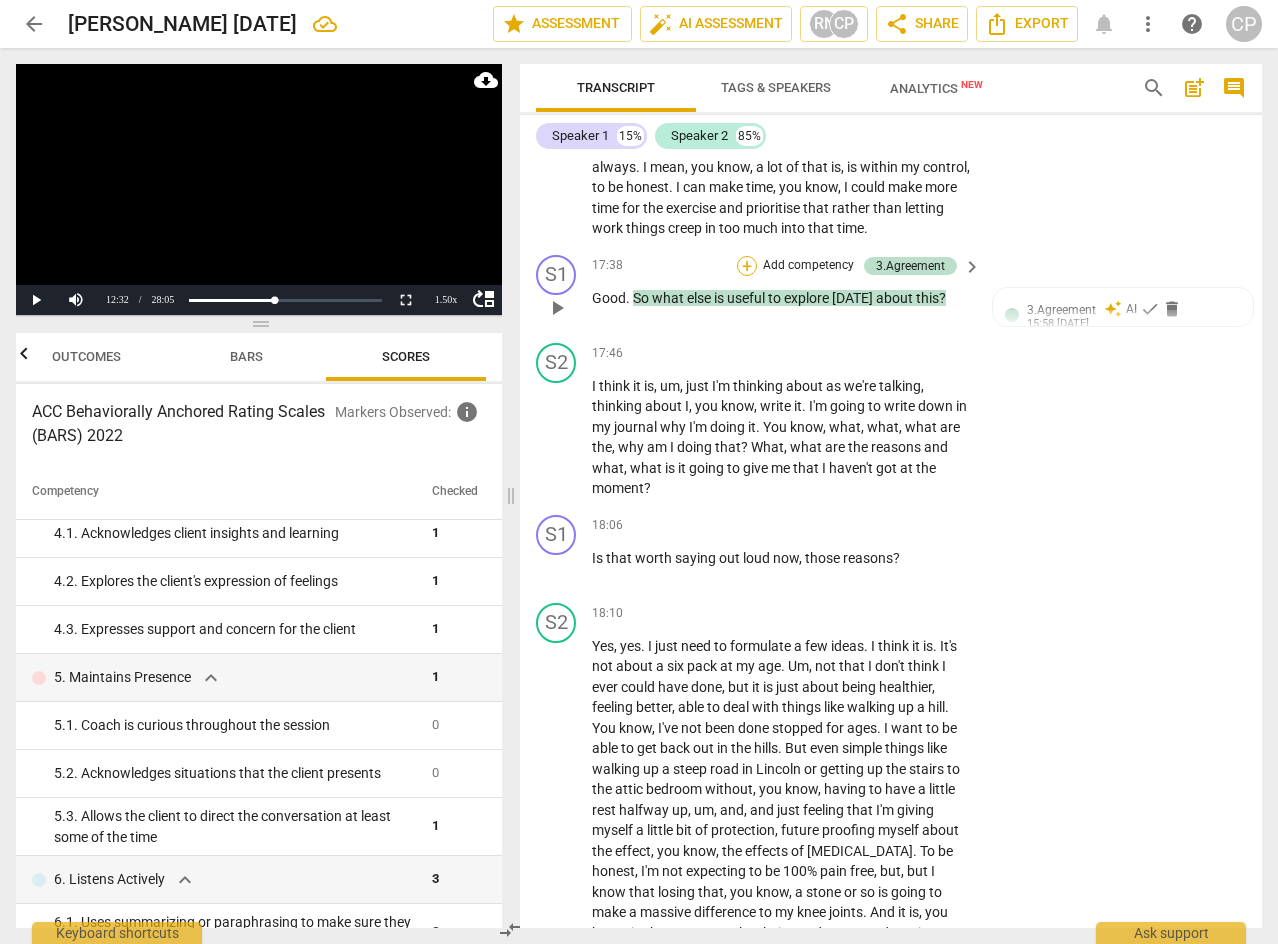 click on "+" at bounding box center (747, 266) 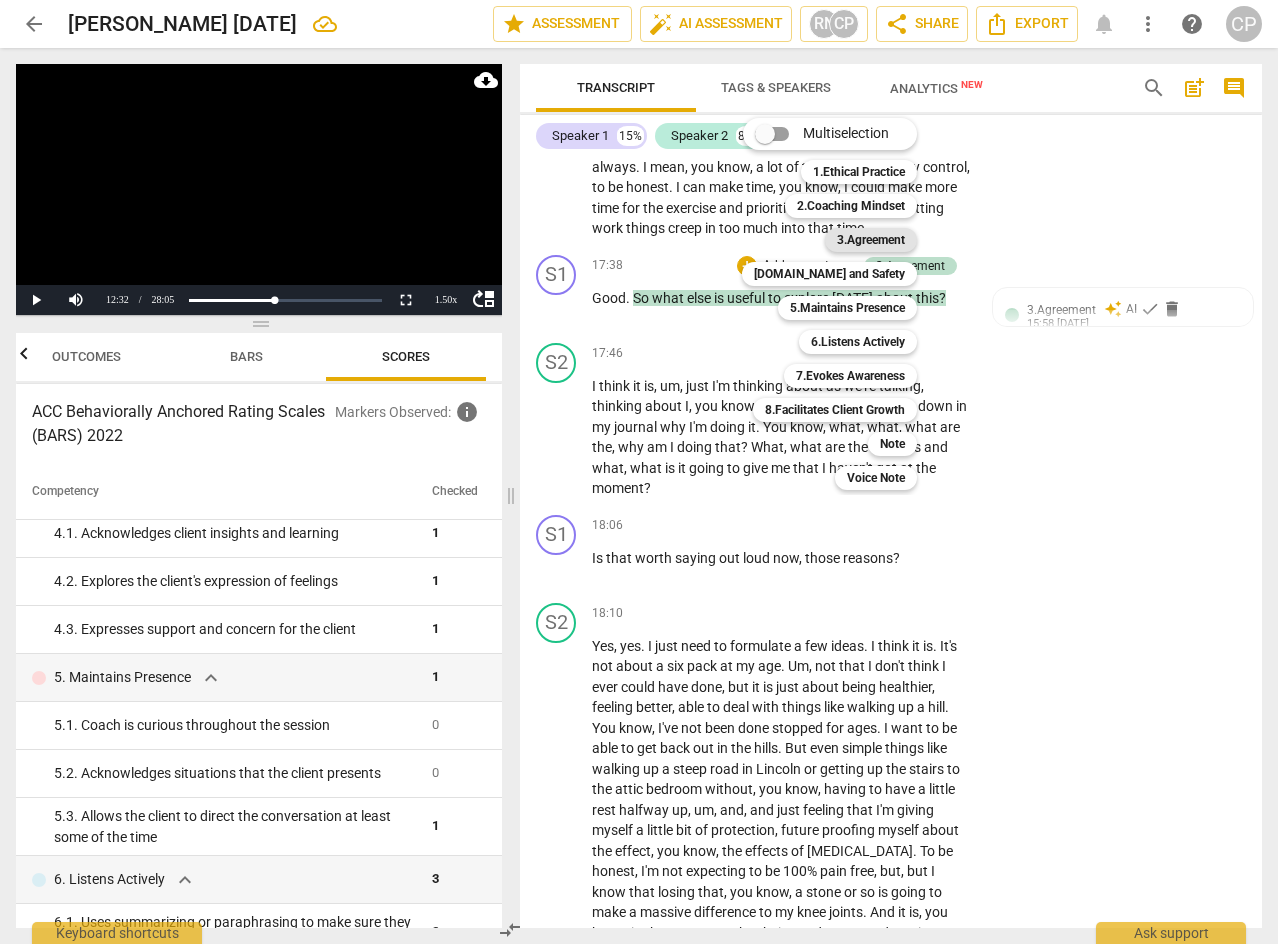 click on "3.Agreement" at bounding box center [871, 240] 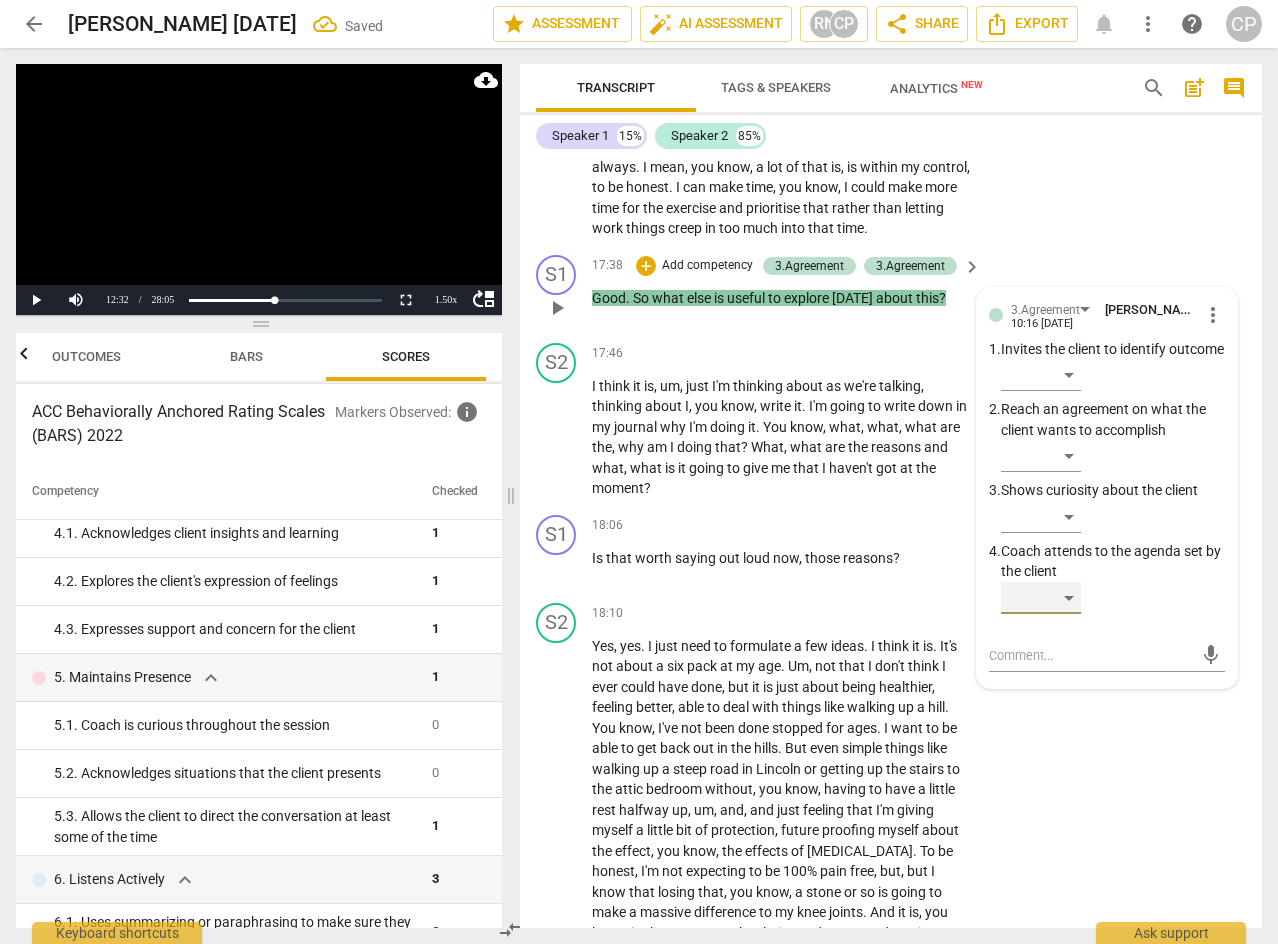click on "​" at bounding box center [1041, 598] 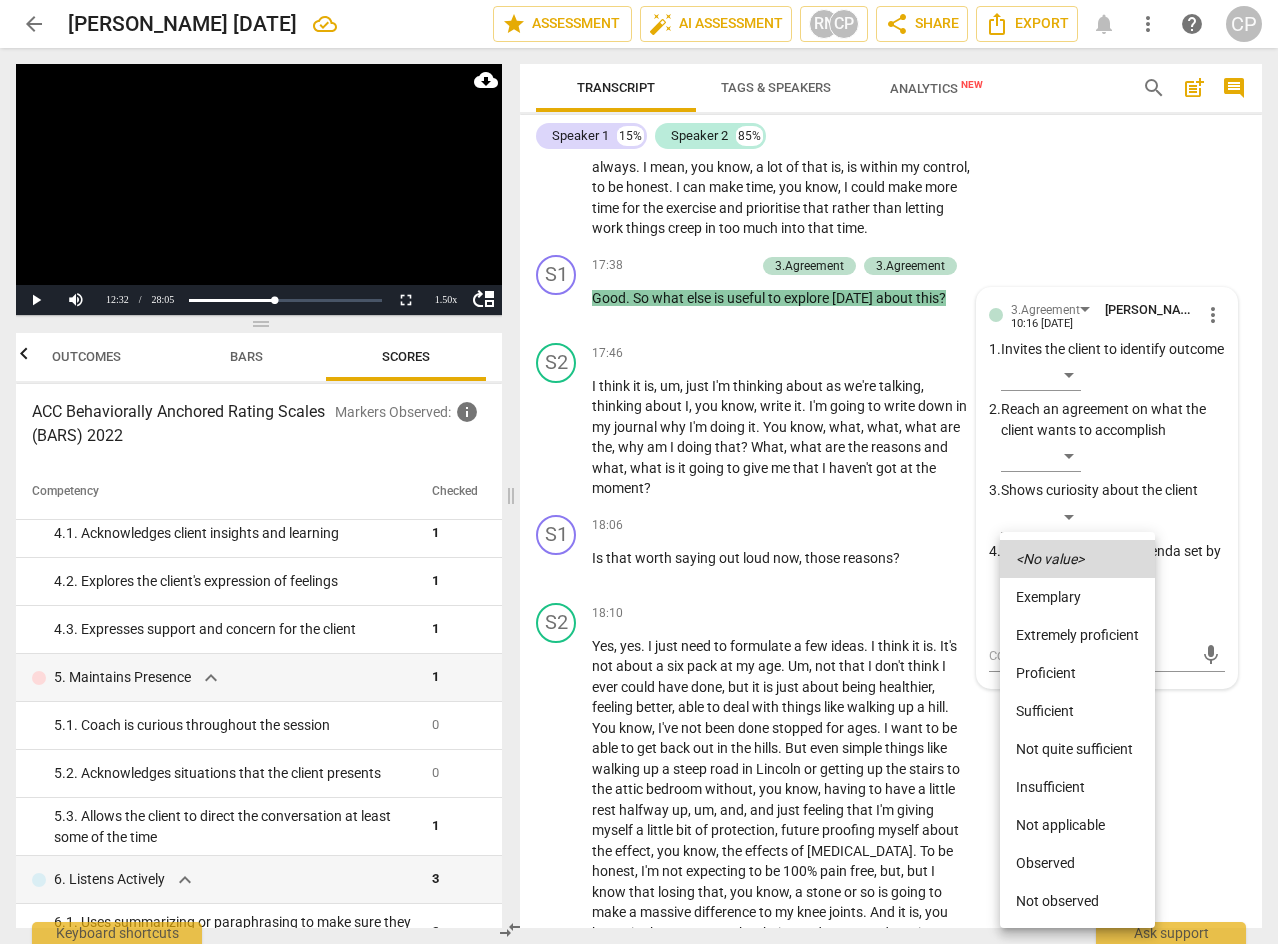 click on "Proficient" at bounding box center (1077, 673) 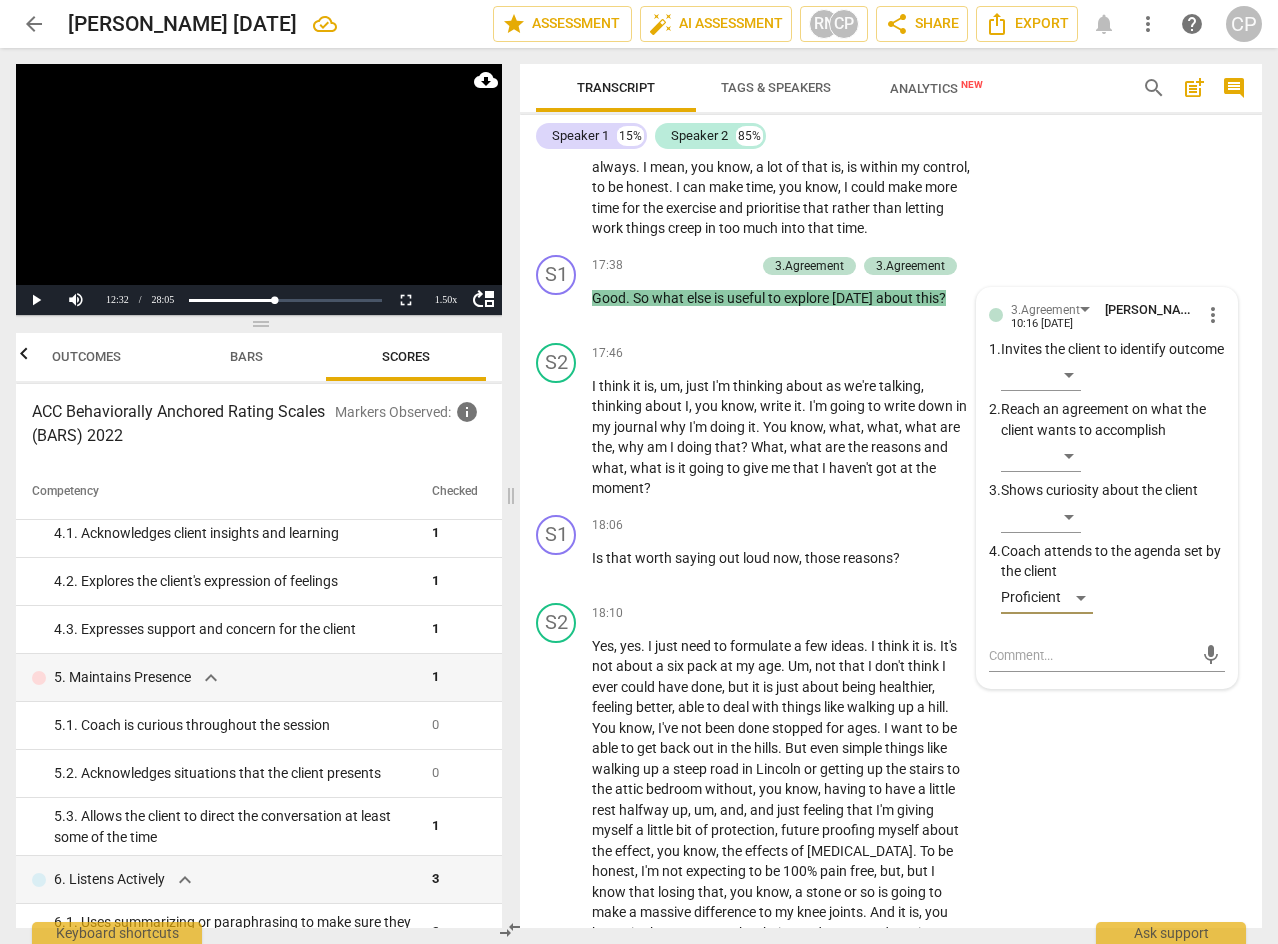 click on "S2 play_arrow pause 16:44 + Add competency keyboard_arrow_right Very   useful .   It   is   useful   because   it's .   It   makes   me   think   about   why   I   haven't   done   it   before ,   the   reasons   I   haven't   done   it   before .   And   I   think ,   think ,   you   know ,   certainly   as   I'm   talking   to   you ,   I'm   thinking ,   yeah ,   I've   been   a   bit   over   ambitious   in   what   I'm   expecting   that   I   can   achieve .   Uh ,   and ,   um ,   kind   of   underestimating   how   much ,   how   many   other   things   can   it   are   likely   to   encroach   on   that   time   because   it's   not   a   habit   for   me .   I   know   once   it   becomes   a   habit ,   like   with   the   Pilates ,   then ,   uh ,   I'll   be   okay .   Um ,   but   until   that   point ,   as   you   know ,   in   terms   of   the   job ,   like ,   or   any   job   really .   It   can   expand   and   it's   not   always .   I   mean ,   you   know ,   a   lot   of   that   is ," at bounding box center (891, 79) 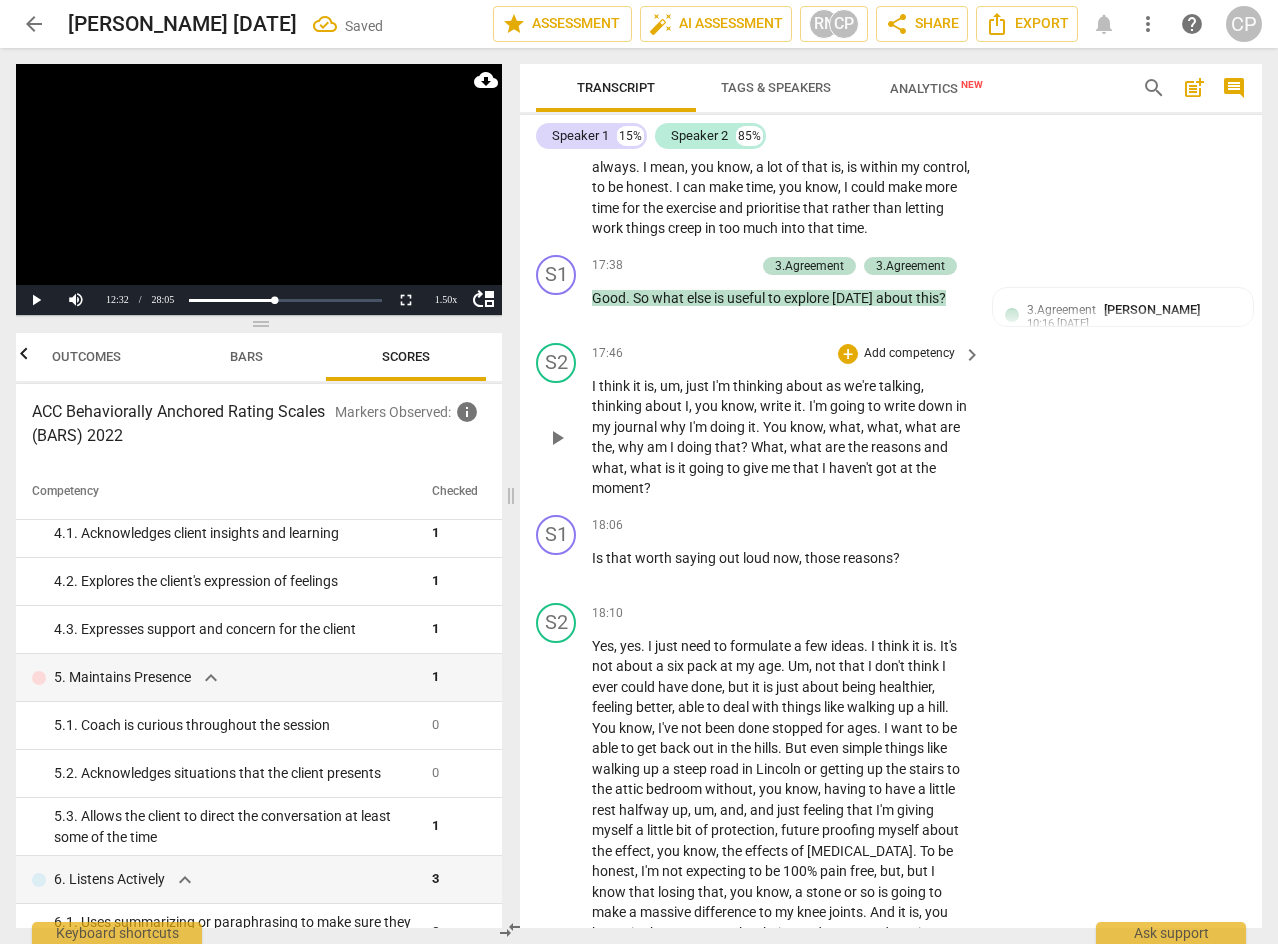 drag, startPoint x: 966, startPoint y: 456, endPoint x: 949, endPoint y: 470, distance: 22.022715 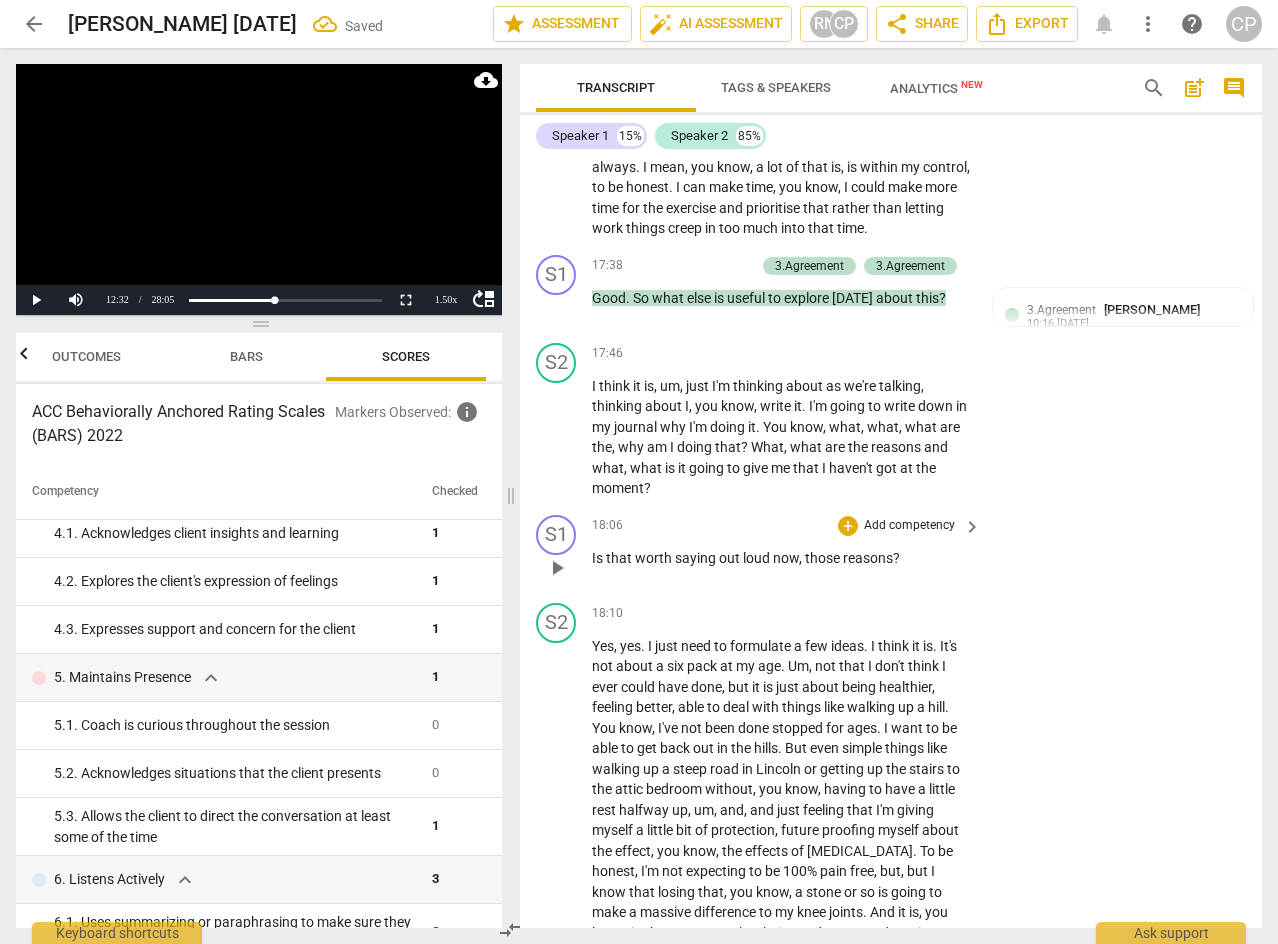 drag, startPoint x: 949, startPoint y: 470, endPoint x: 831, endPoint y: 608, distance: 181.57092 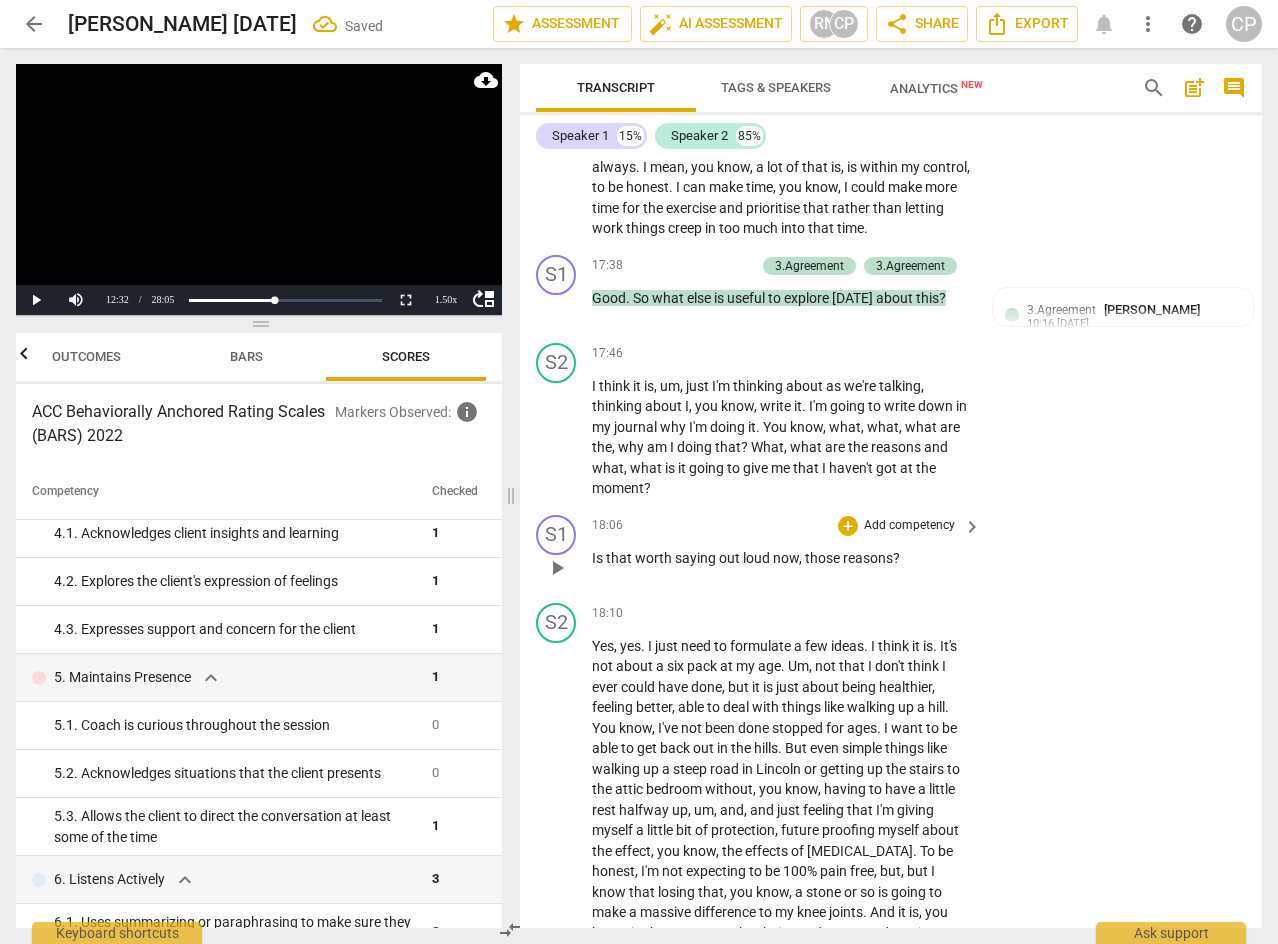 click on "18:06 + Add competency keyboard_arrow_right Is   that   worth   saying   out   loud   now ,   those   reasons ?" at bounding box center [787, 551] 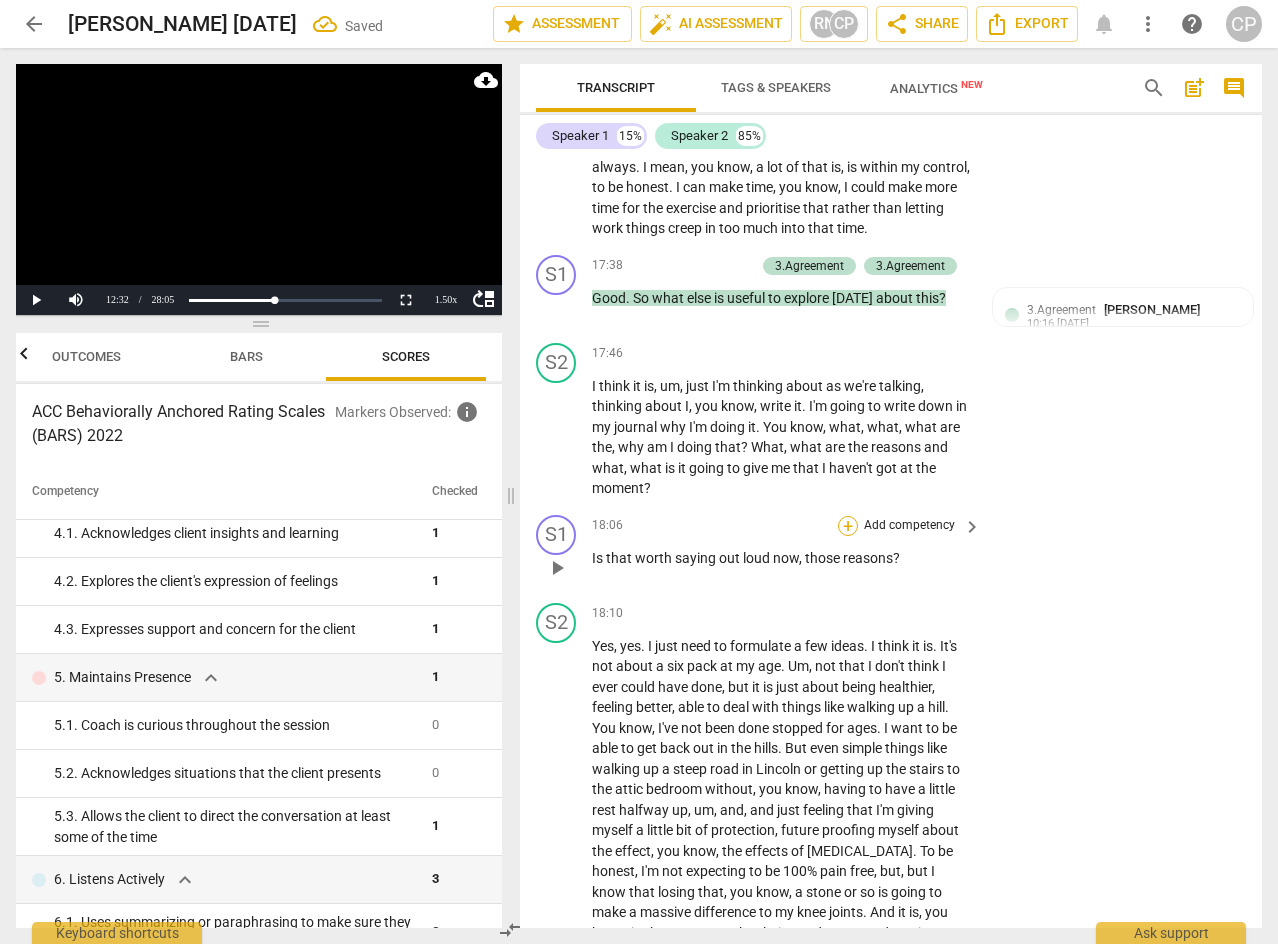 click on "+" at bounding box center (848, 526) 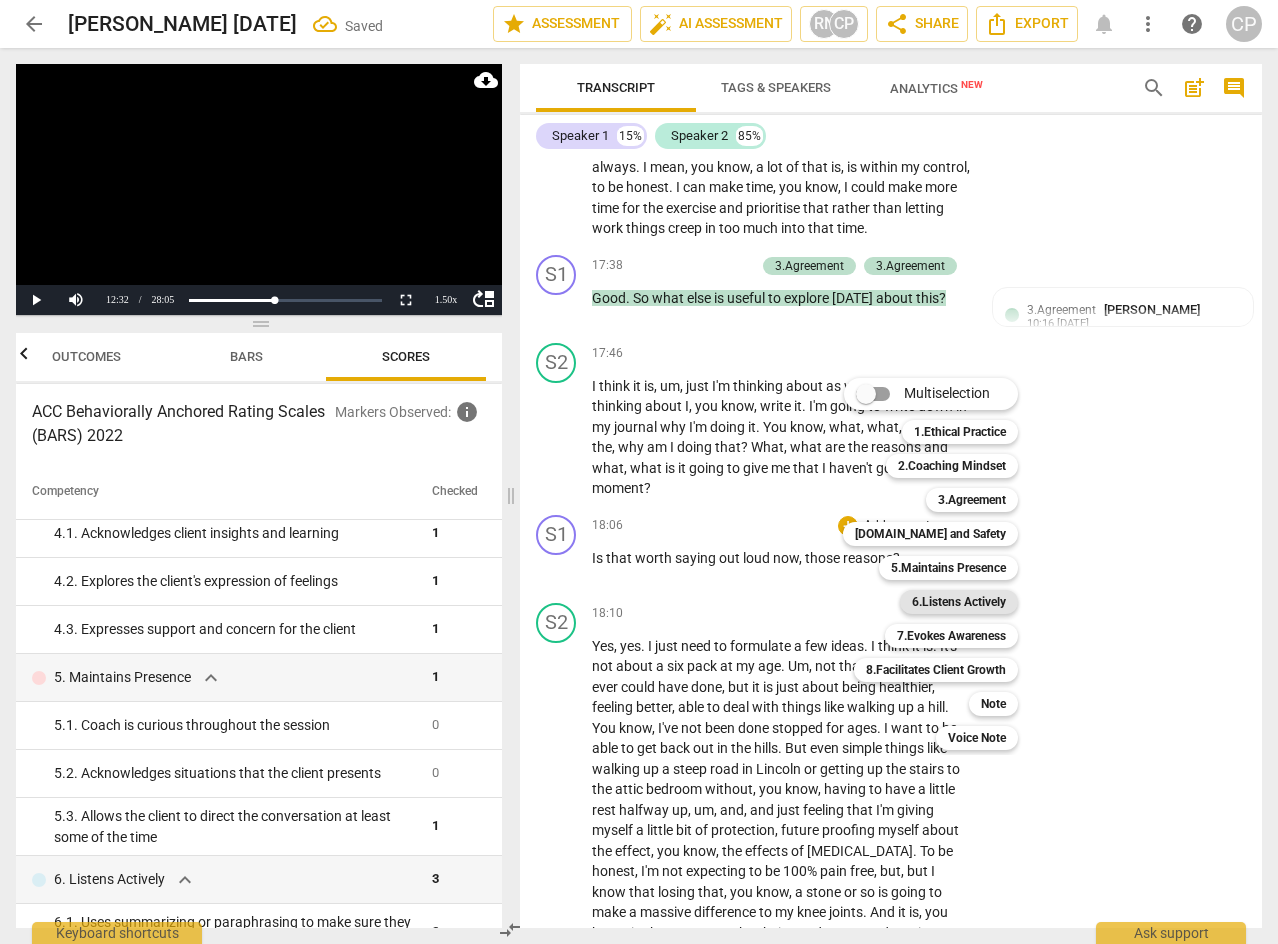 click on "6.Listens Actively" at bounding box center [959, 602] 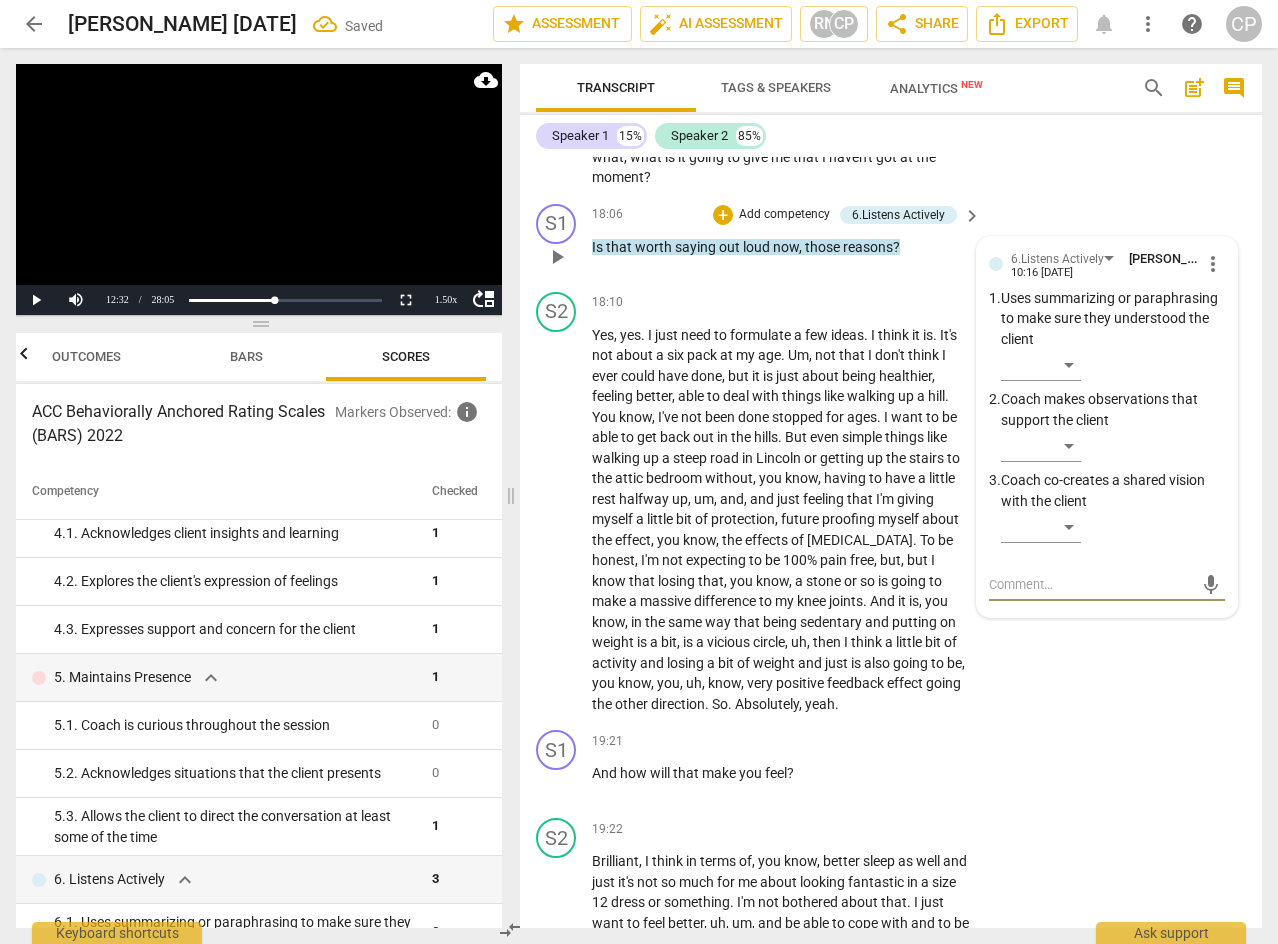 scroll, scrollTop: 11477, scrollLeft: 0, axis: vertical 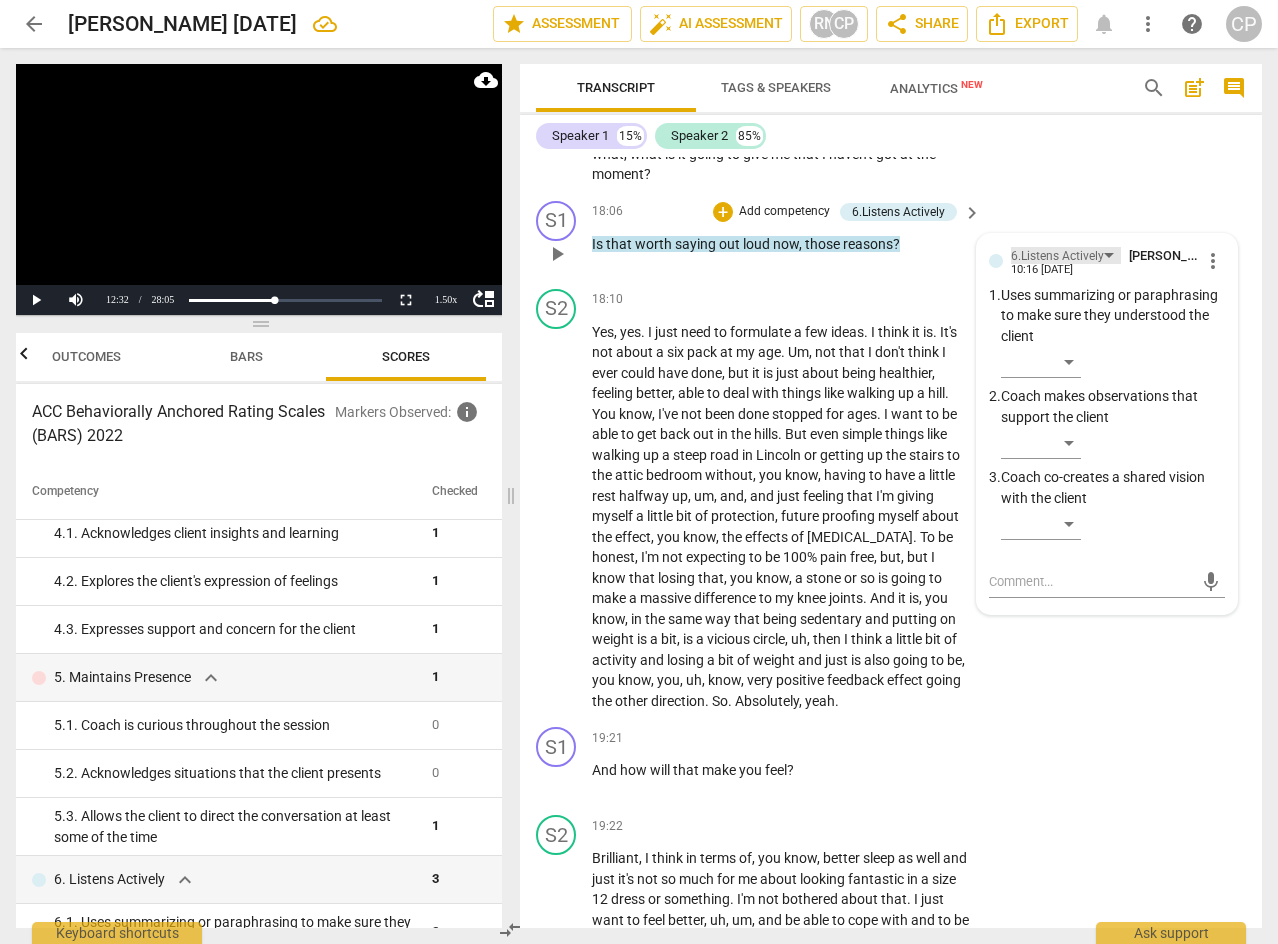 click on "6.Listens Actively" at bounding box center (1057, 256) 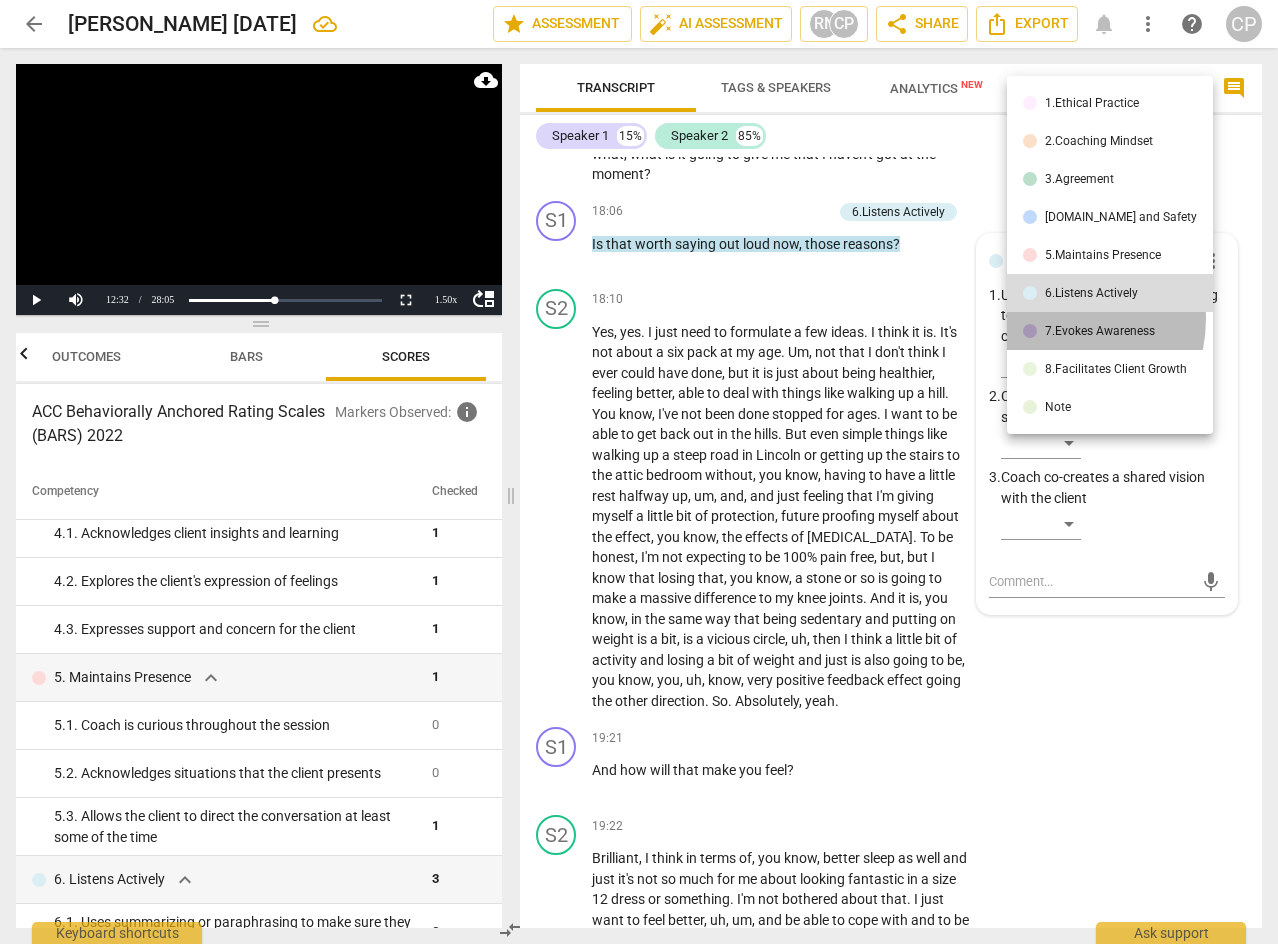 click on "7.Evokes Awareness" at bounding box center [1110, 331] 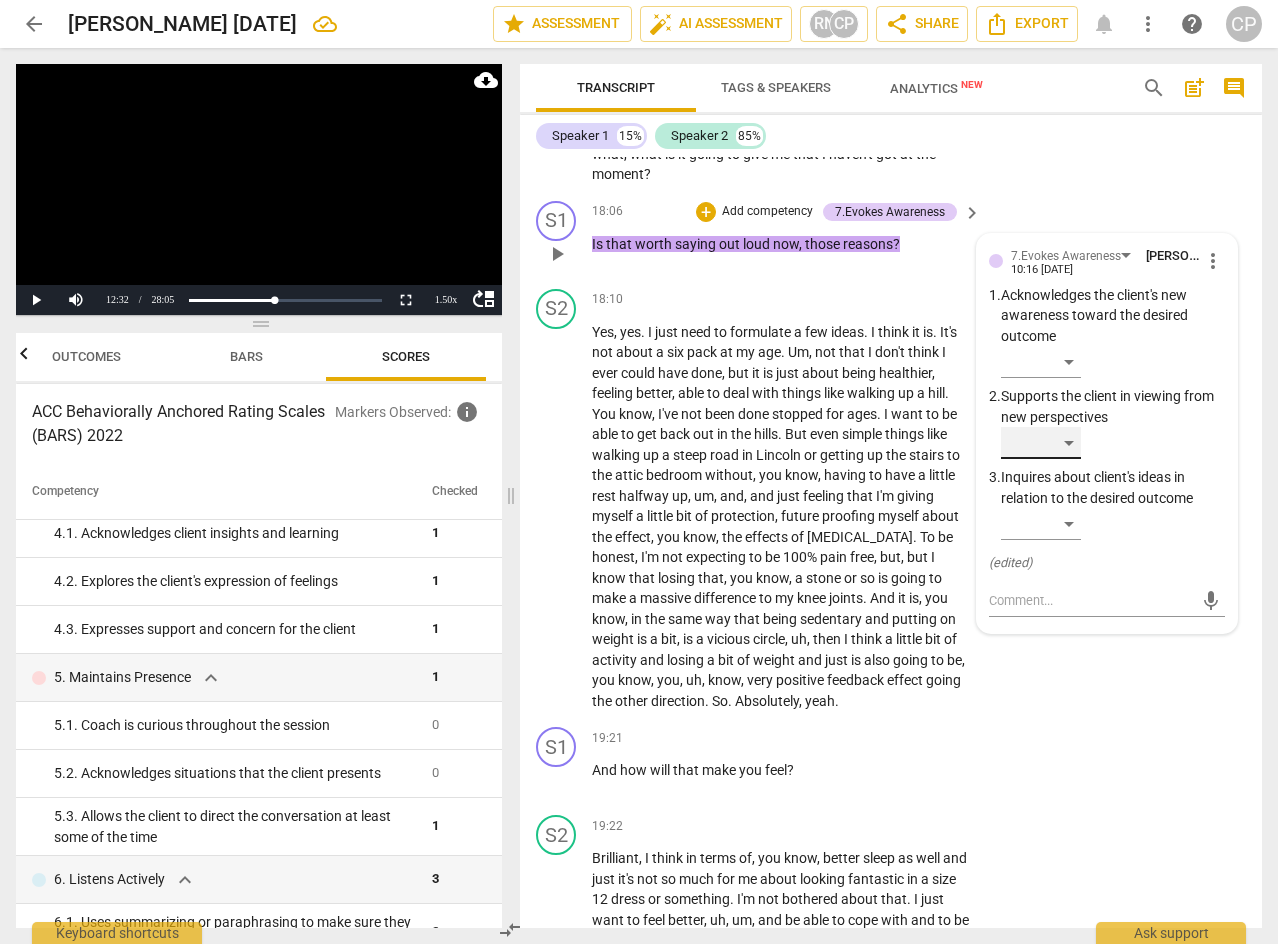 click on "​" at bounding box center [1041, 443] 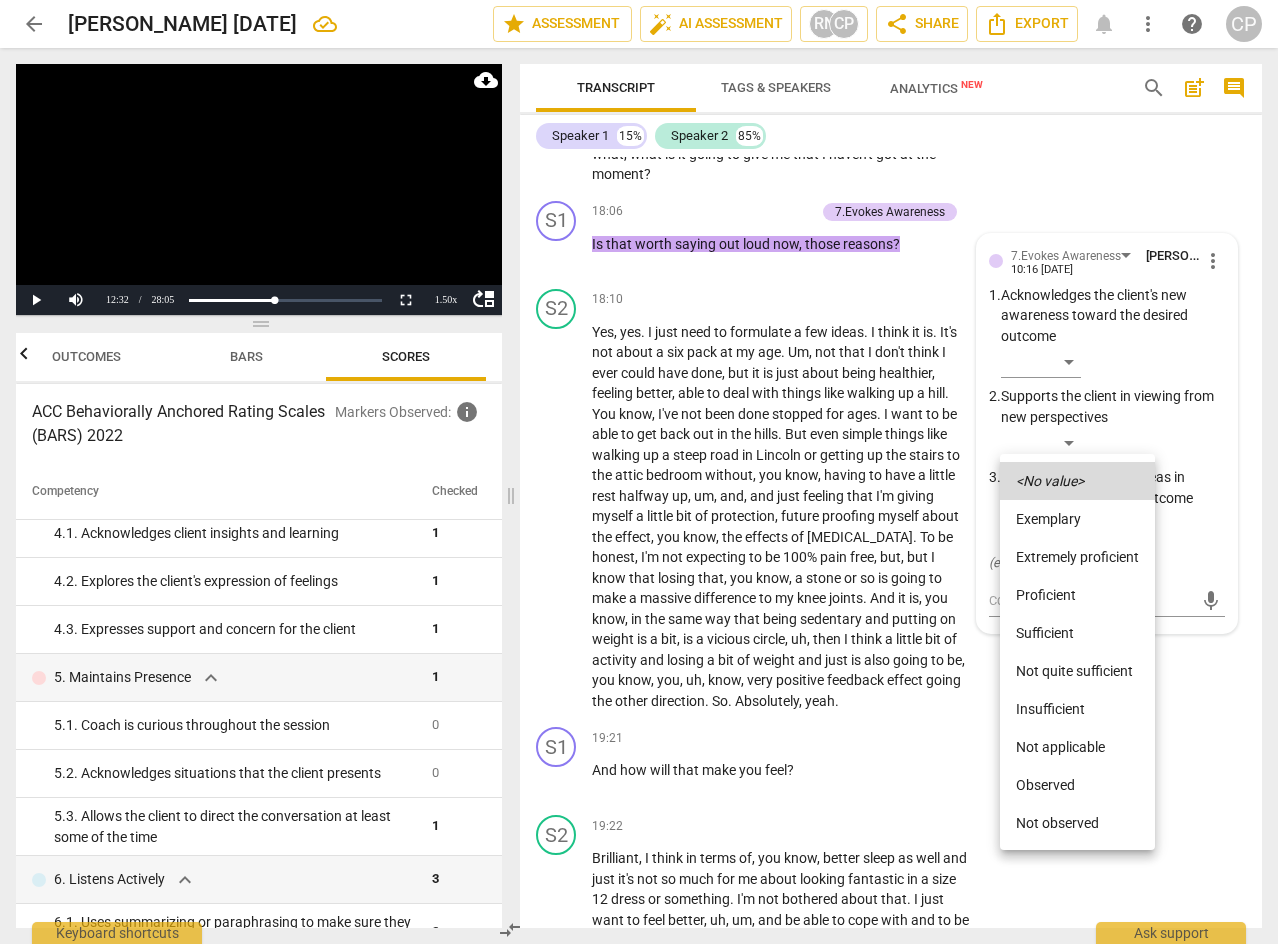 click on "Sufficient" at bounding box center (1077, 633) 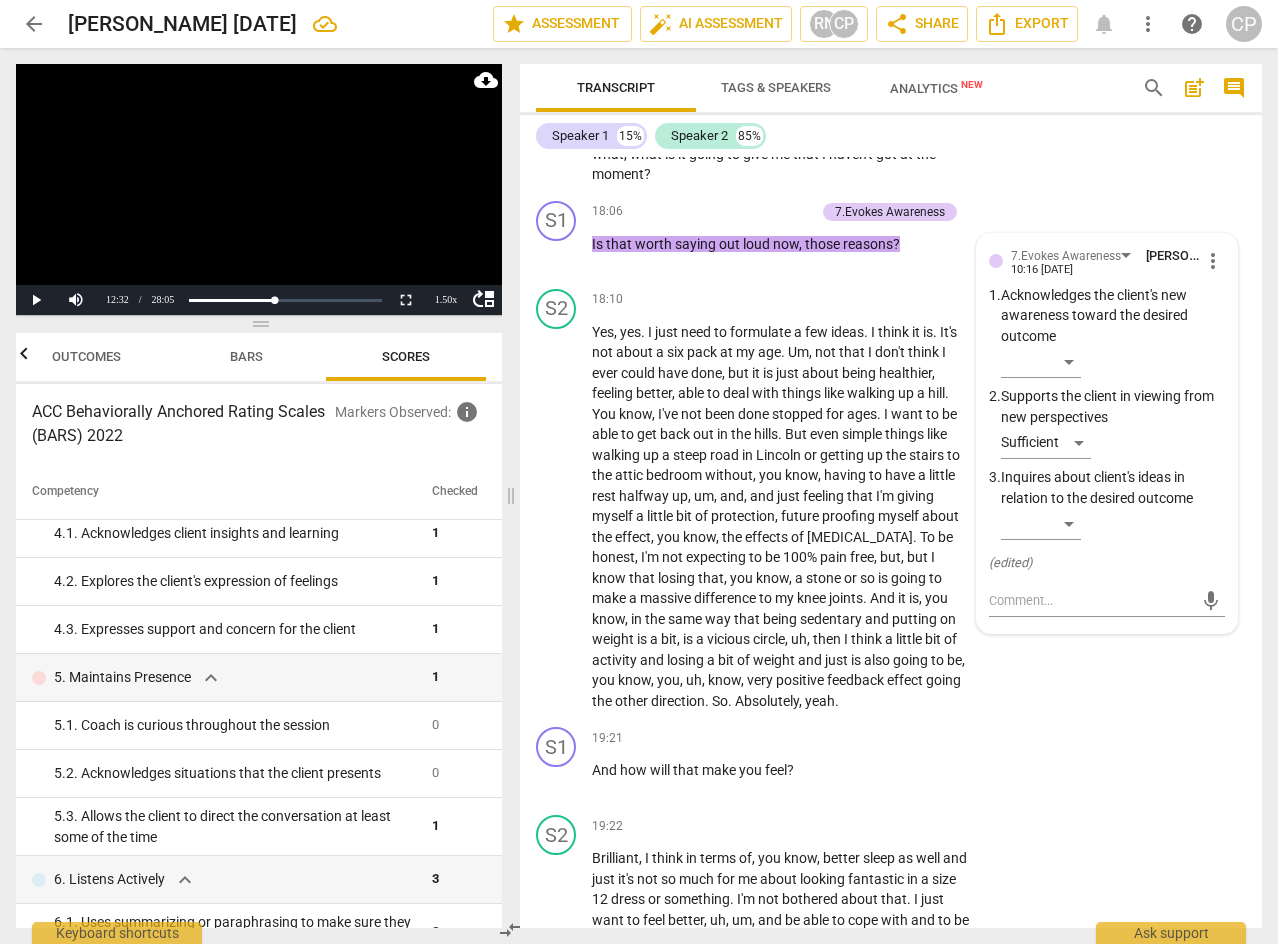 click on "Speaker 1 15% Speaker 2 85%" at bounding box center (891, 136) 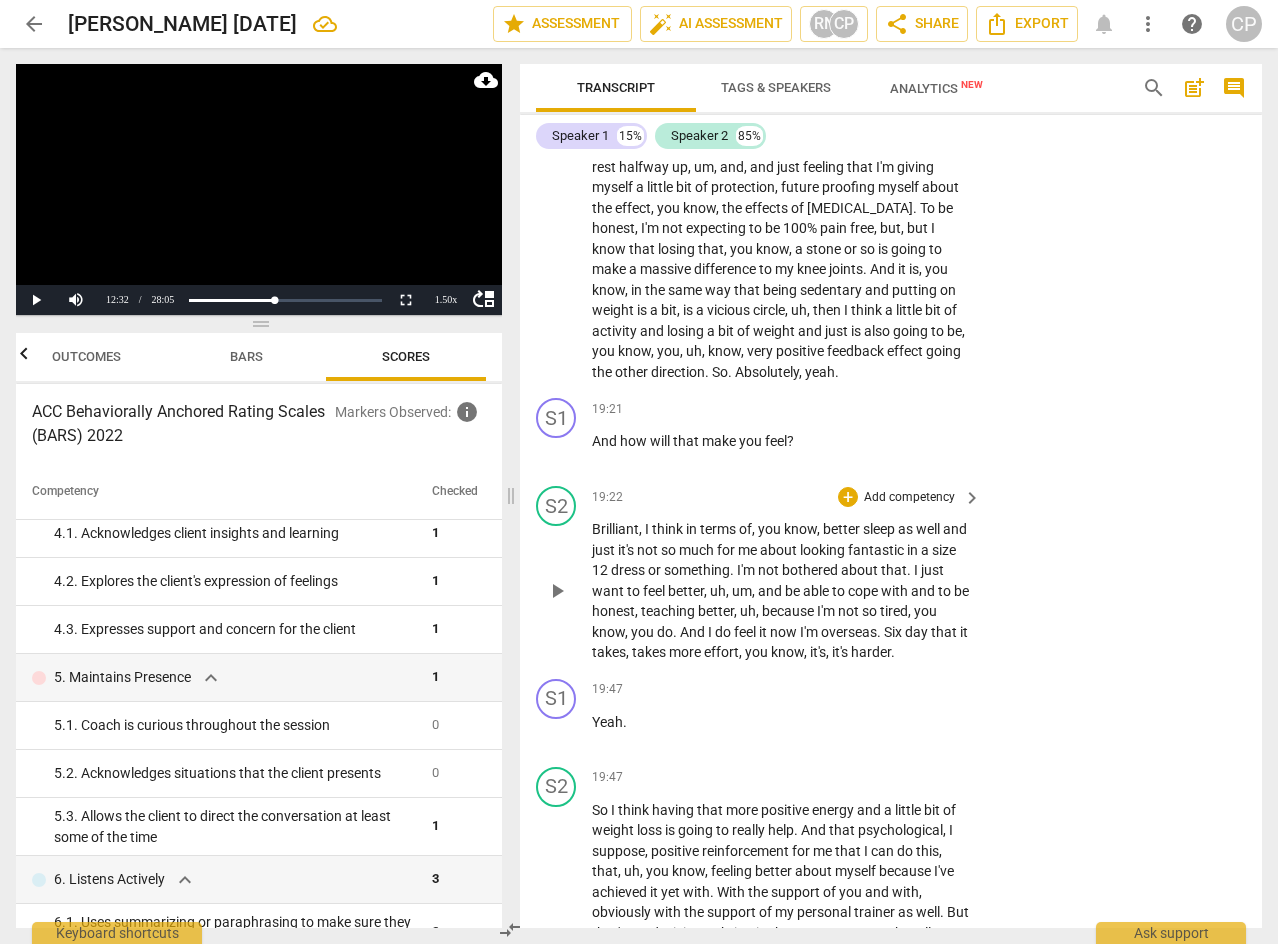 scroll, scrollTop: 11877, scrollLeft: 0, axis: vertical 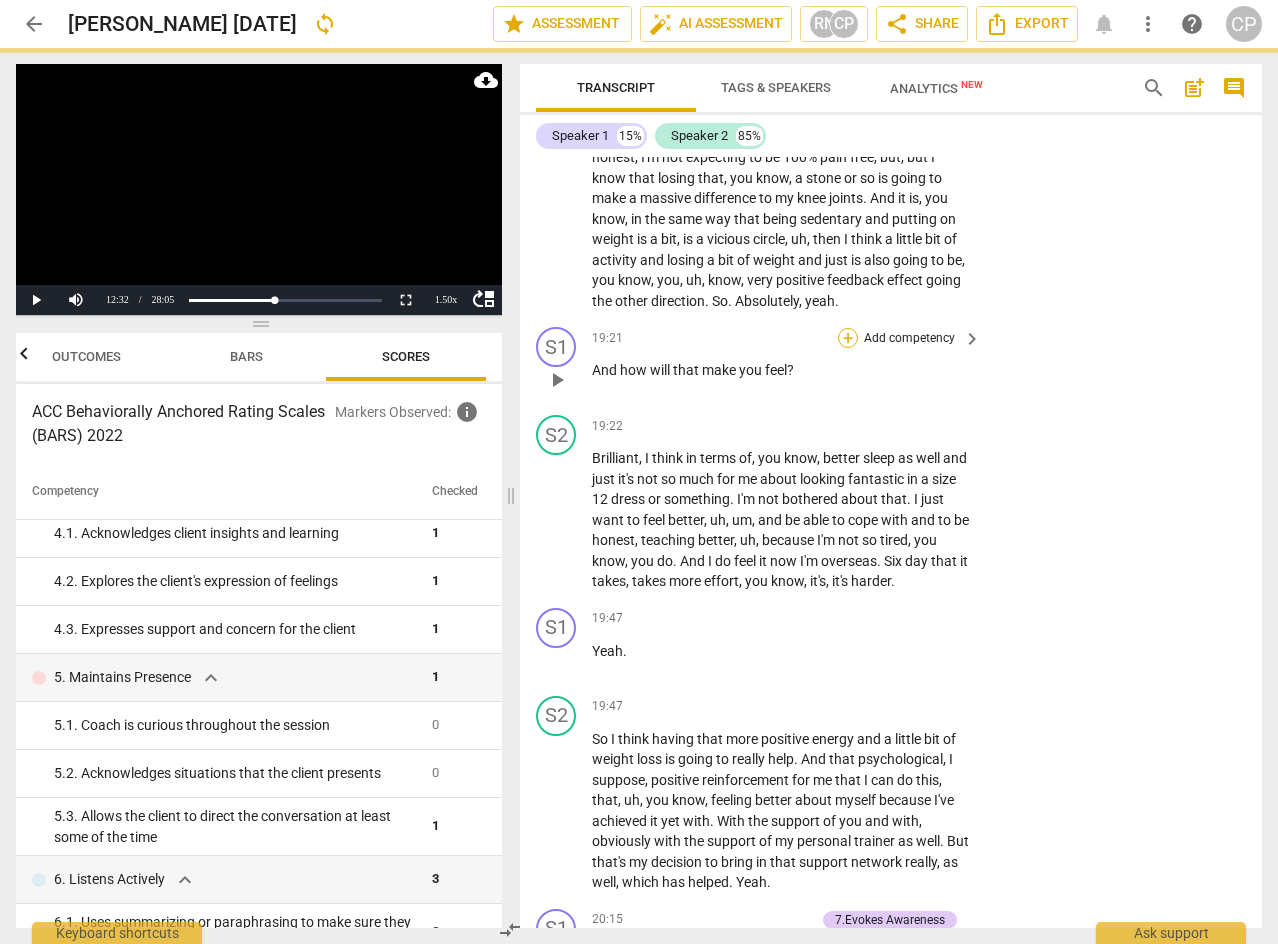 click on "+" at bounding box center (848, 338) 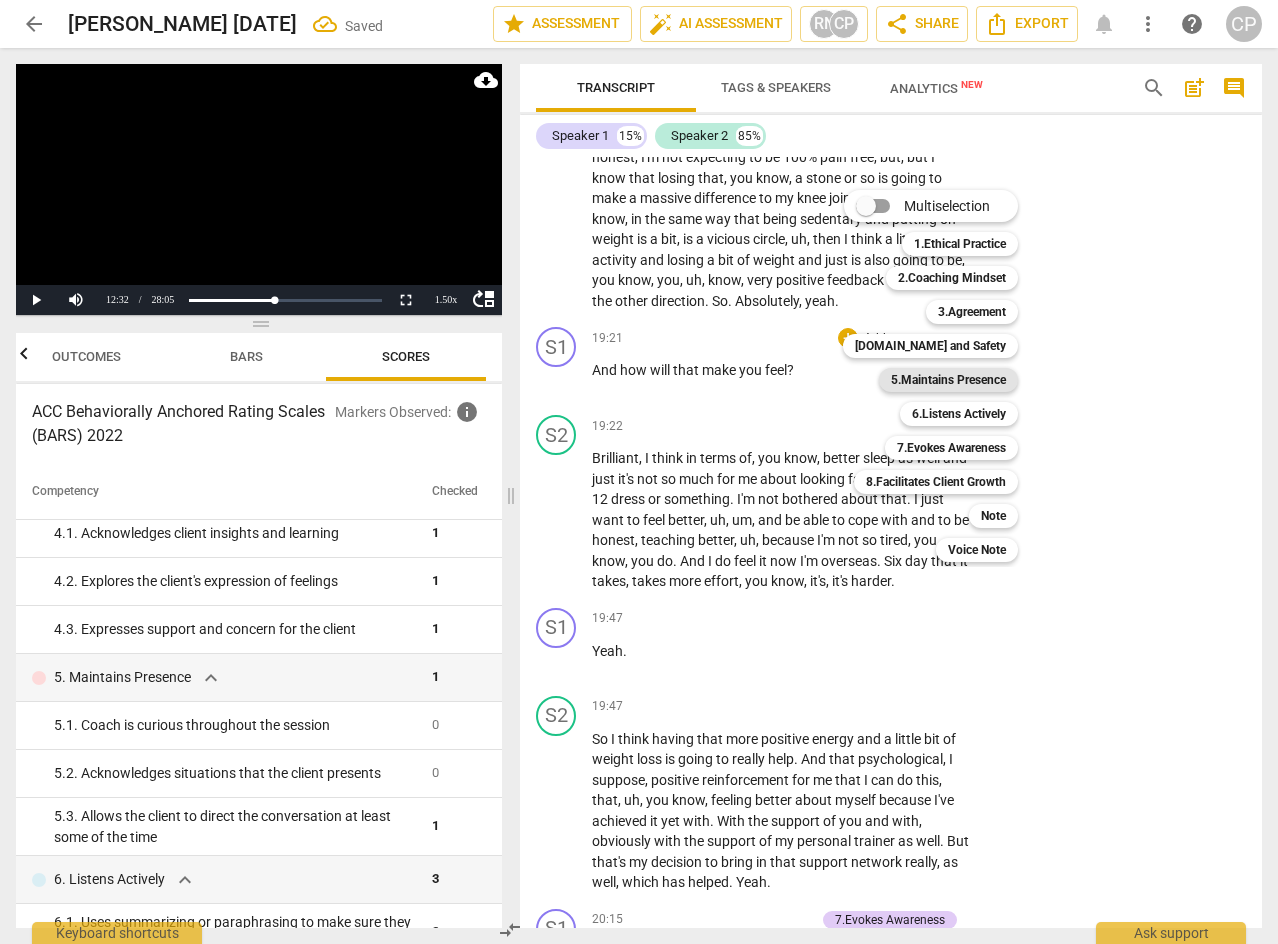 click on "5.Maintains Presence" at bounding box center [948, 380] 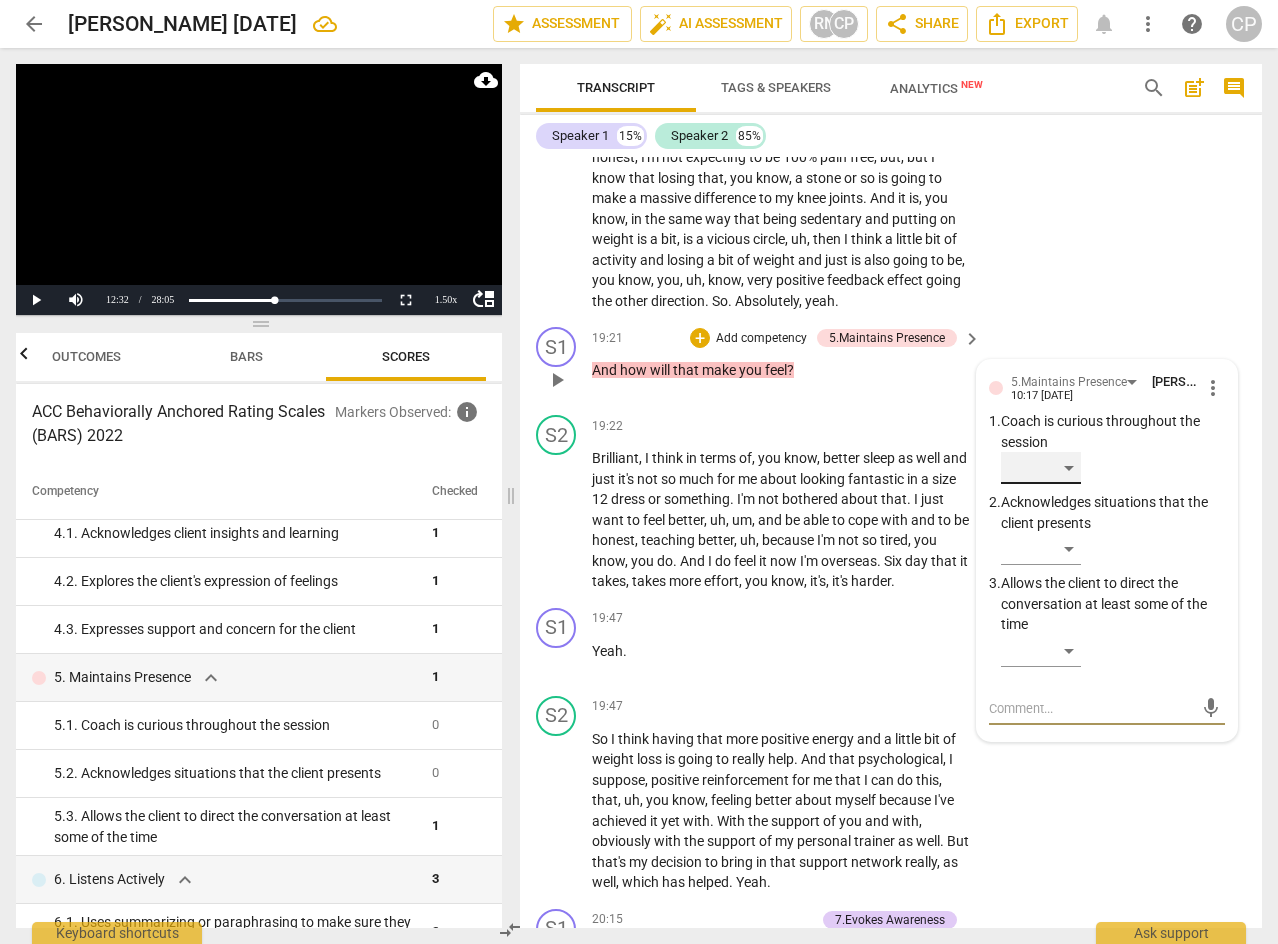 click on "​" at bounding box center [1041, 468] 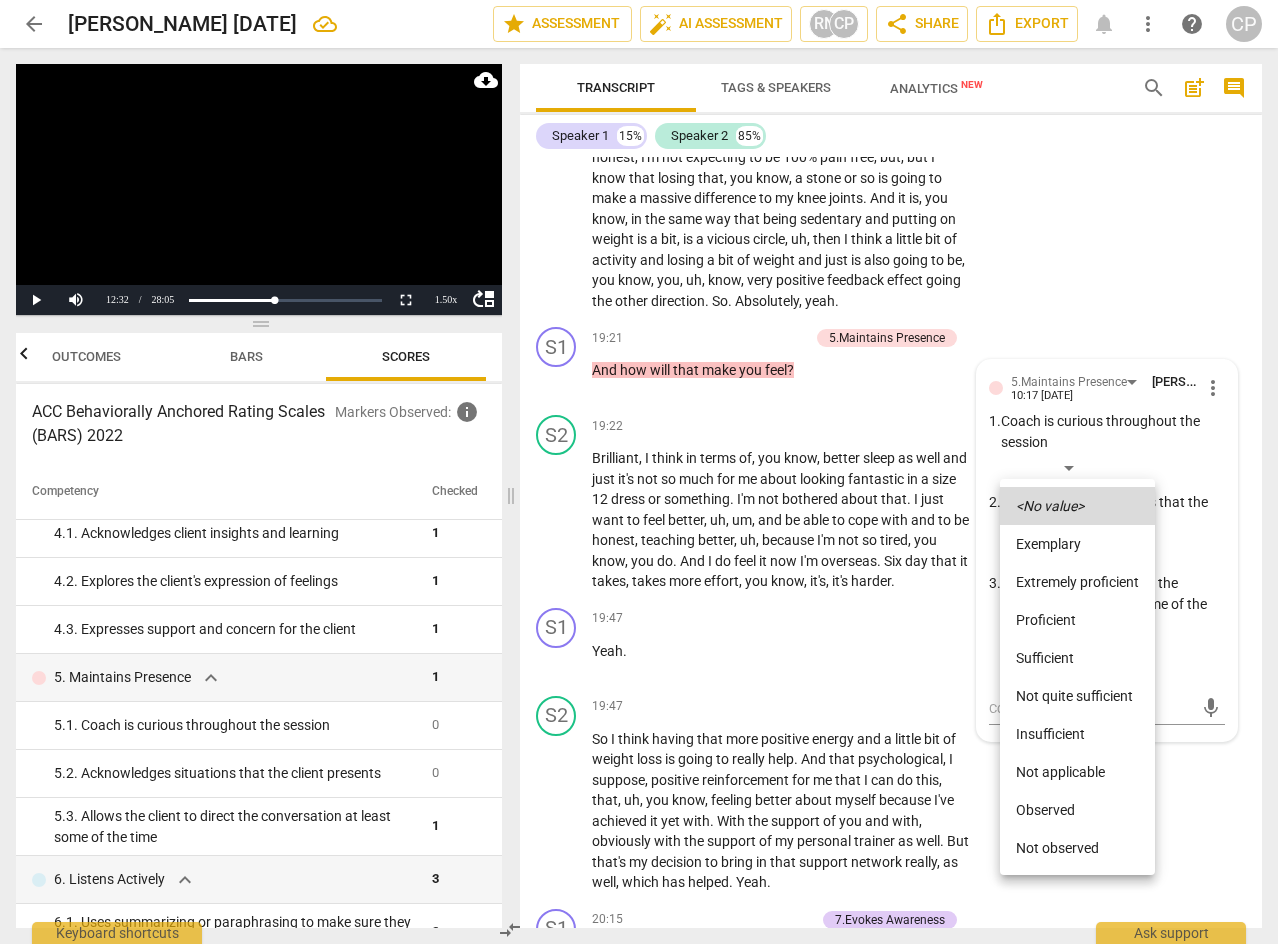 click on "Proficient" at bounding box center [1077, 620] 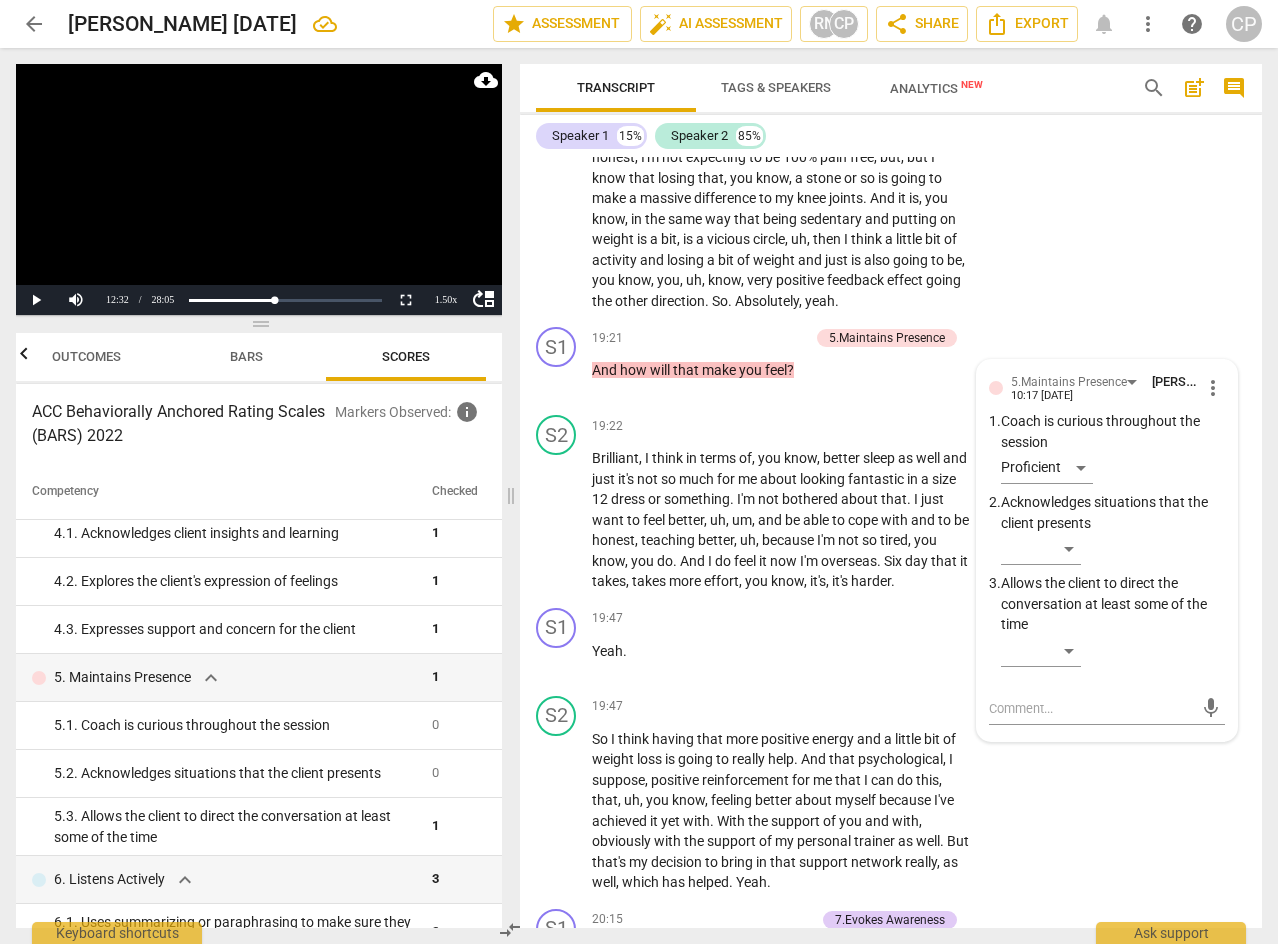 click on "S2 play_arrow pause 18:10 + Add competency keyboard_arrow_right Yes ,   yes .   I   just   need   to   formulate   a   few   ideas .   I   think   it   is .   It's   not   about   a   six   pack   at   my   age .   Um ,   not   that   I   don't   think   I   ever   could   have   done ,   but   it   is   just   about   being   healthier ,   feeling   better ,   able   to   deal   with   things   like   walking   up   a   hill .   You   know ,   I've   not   been   done   stopped   for   ages .   I   want   to   be   able   to   get   back   out   in   the   hills .   But   even   simple   things   like   walking   up   a   steep   road   in   [GEOGRAPHIC_DATA]   or   getting   up   the   stairs   to   the   attic   bedroom   without ,   you   know ,   having   to   have   a   little   rest   halfway   up ,   um ,   and ,   and   just   feeling   that   I'm   giving   myself   a   little   bit   of   protection ,   future   proofing   myself   about   the   effect ,   you   know ,   the   effects   of   [MEDICAL_DATA] .   To" at bounding box center [891, 100] 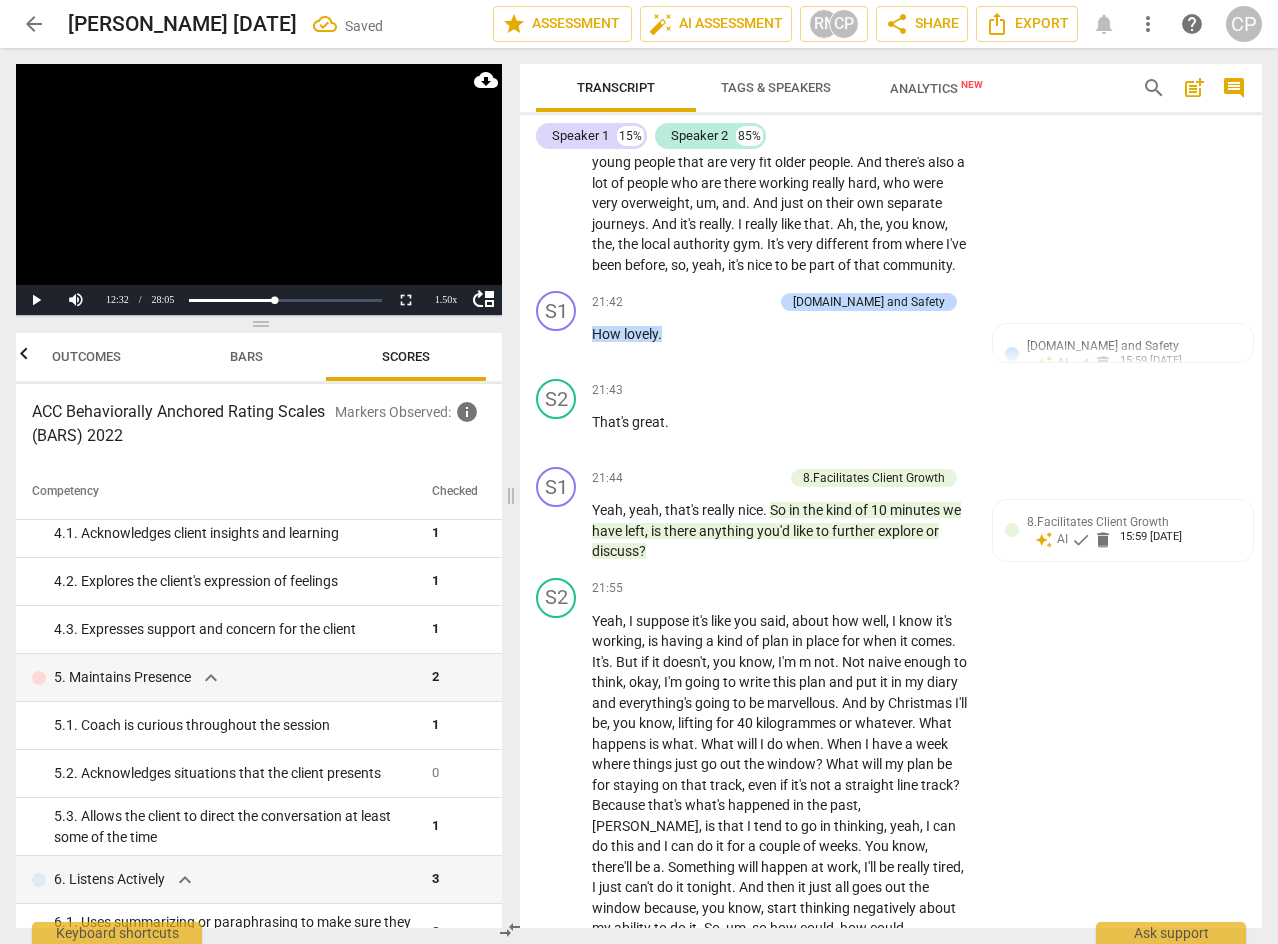 scroll, scrollTop: 13177, scrollLeft: 0, axis: vertical 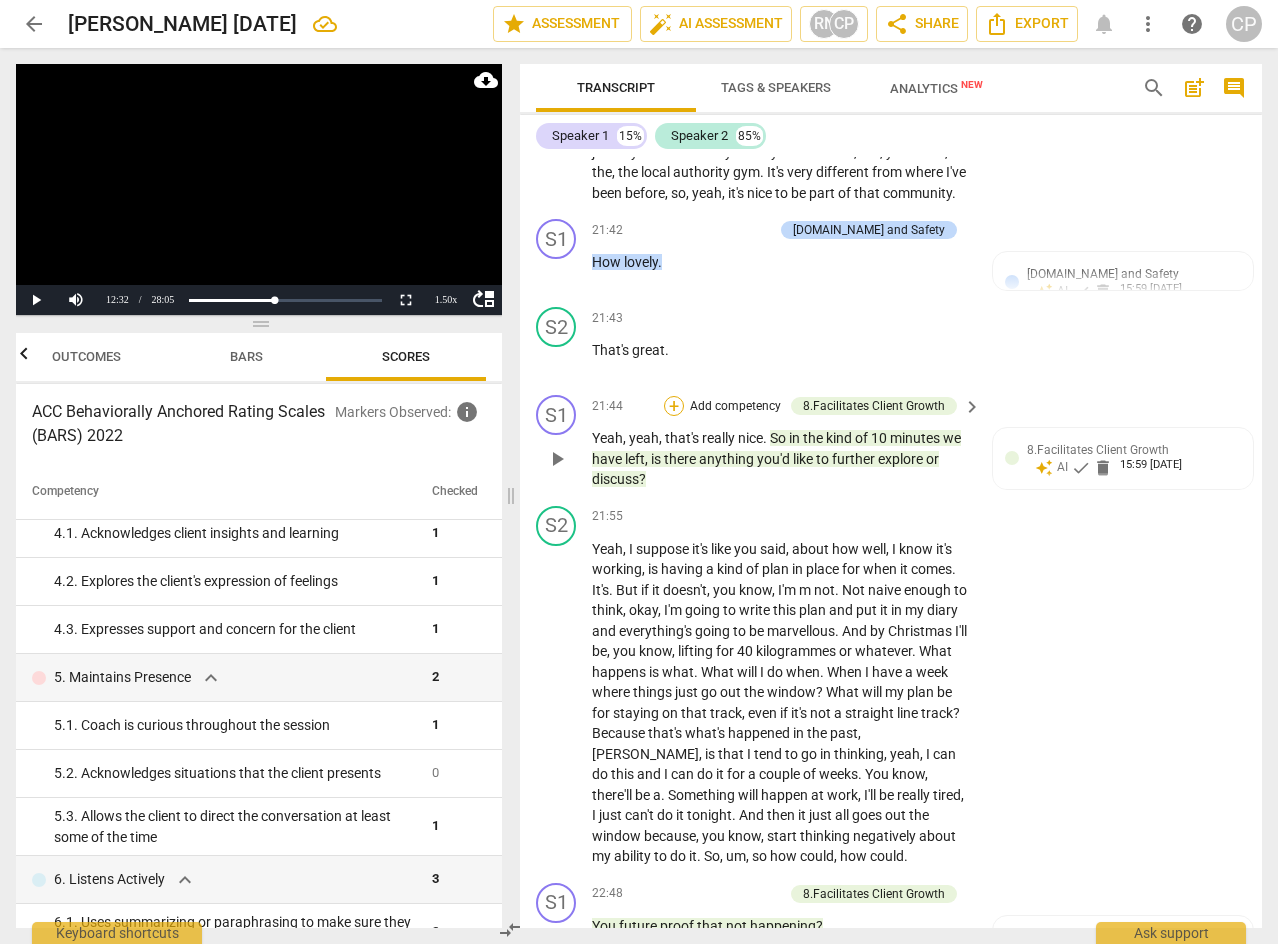 click on "+" at bounding box center (674, 406) 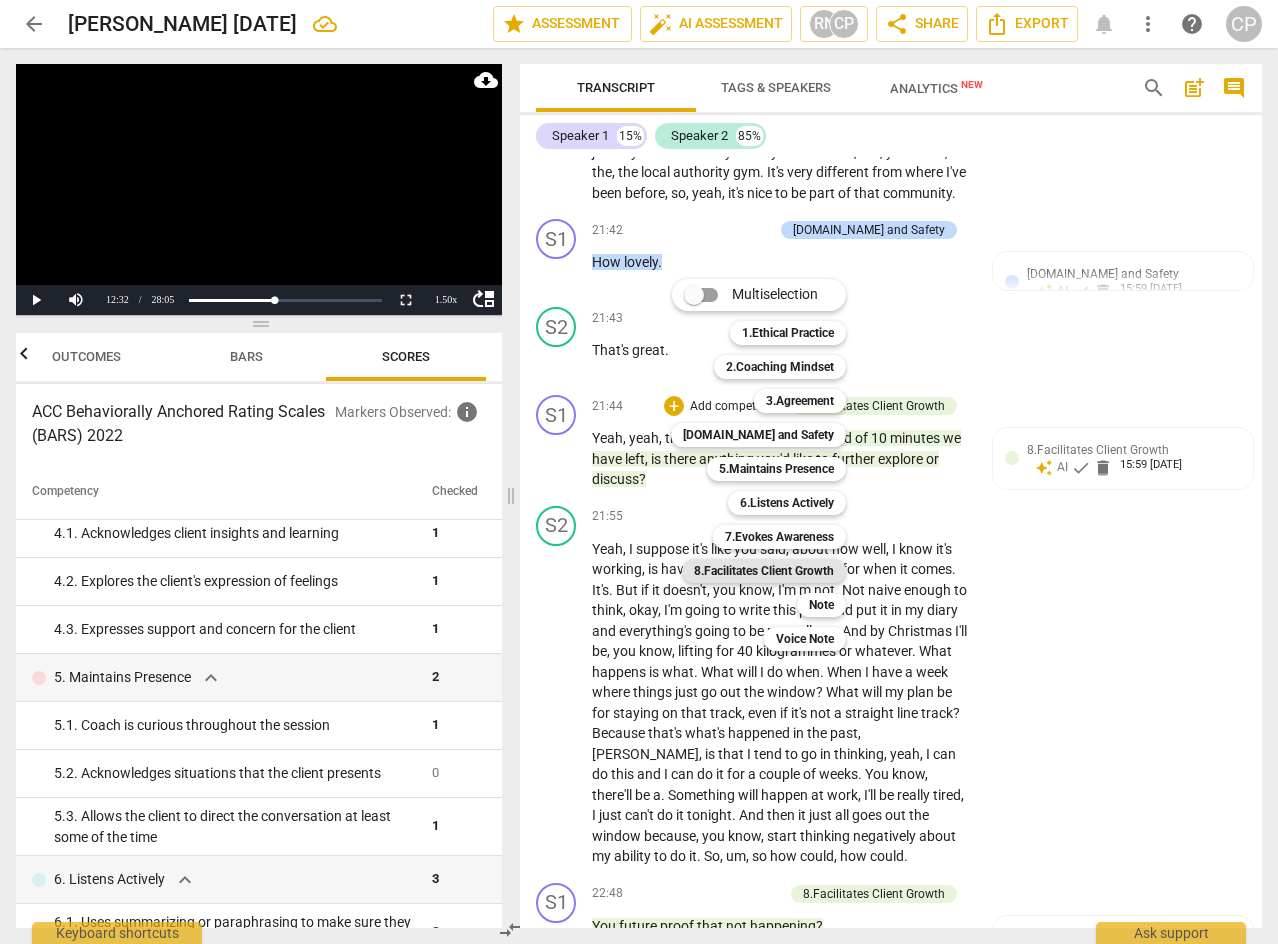 click on "8.Facilitates Client Growth" at bounding box center [764, 571] 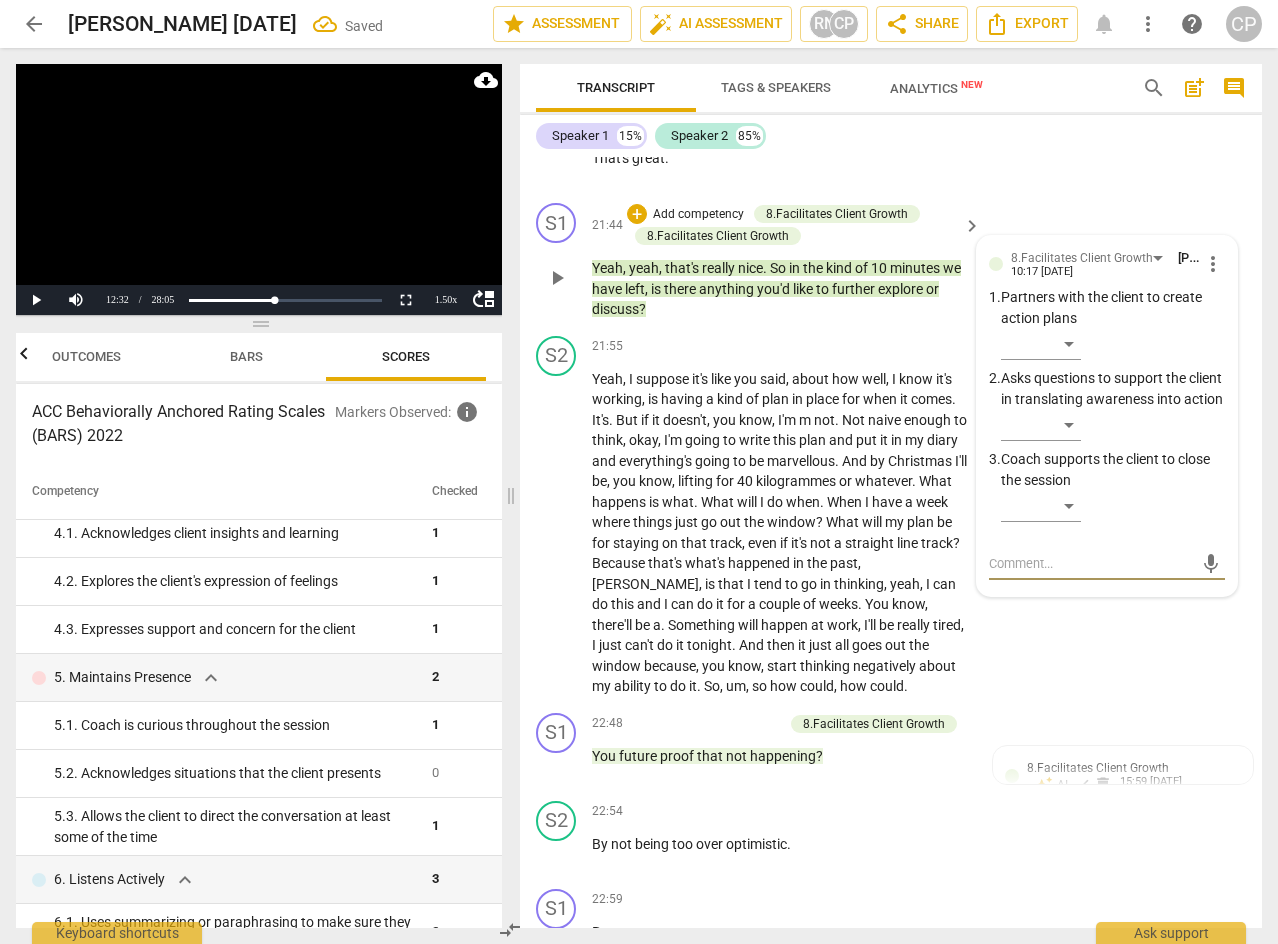 scroll, scrollTop: 13377, scrollLeft: 0, axis: vertical 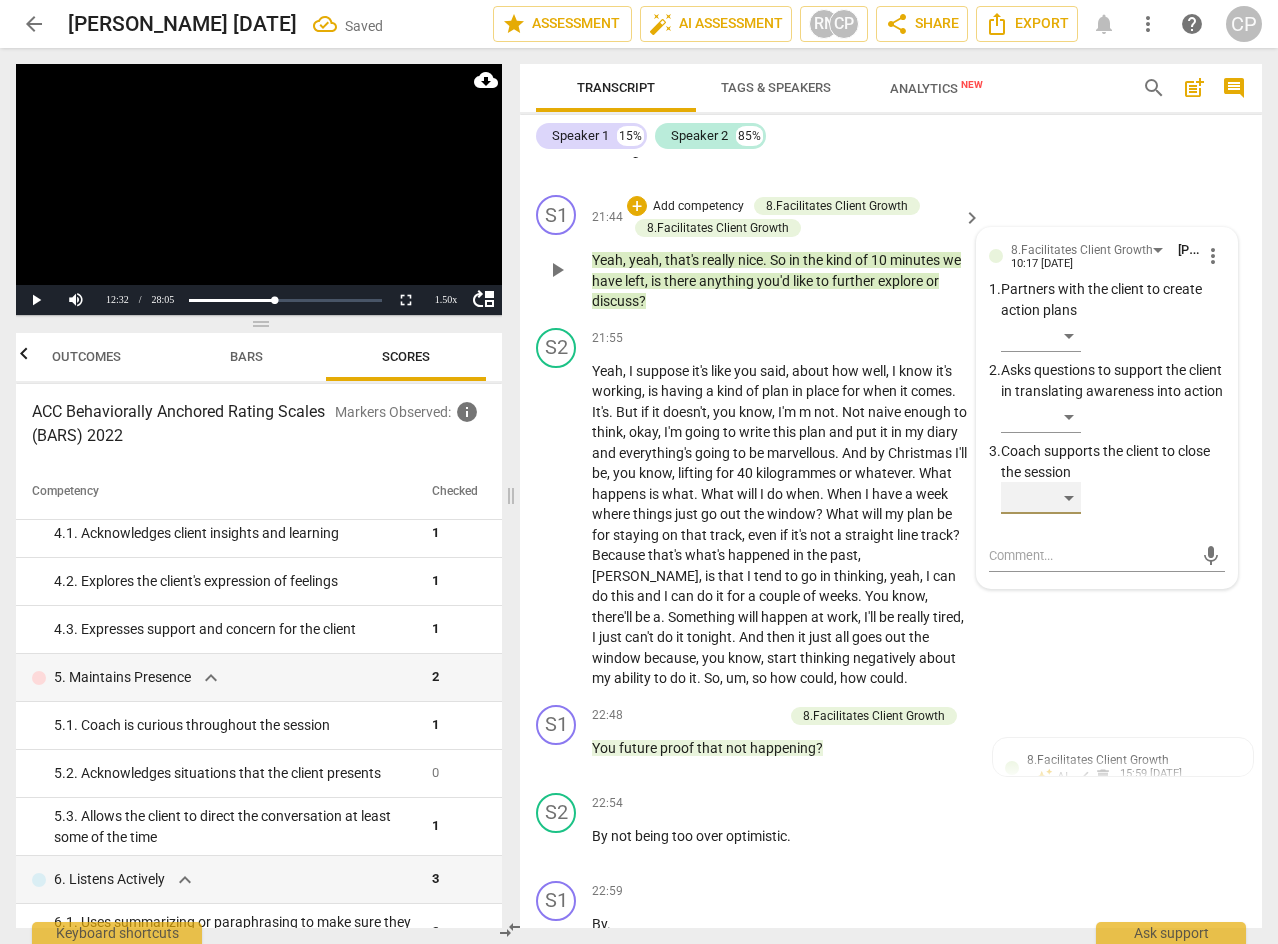 click on "​" at bounding box center (1041, 498) 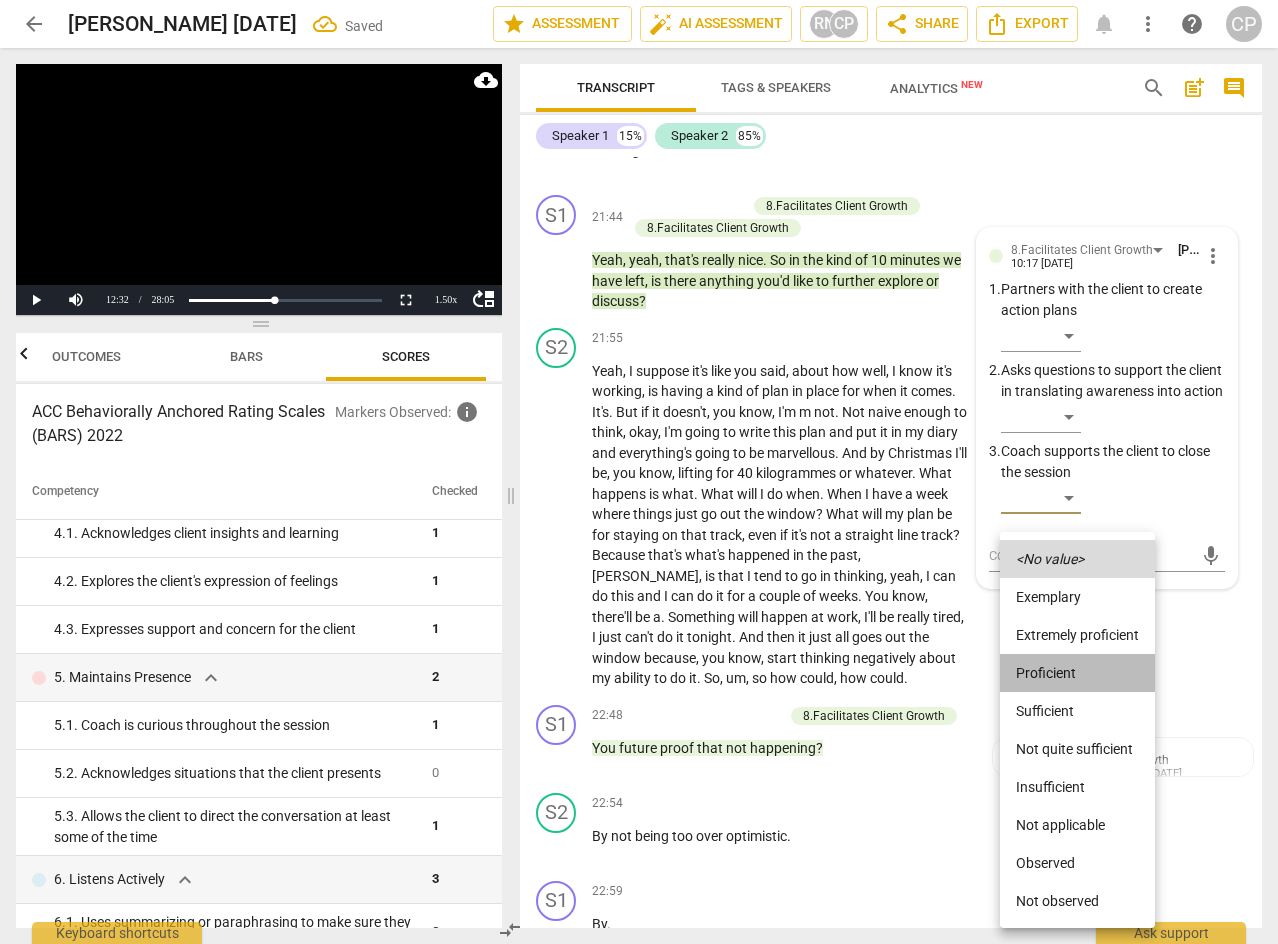 click on "Proficient" at bounding box center (1077, 673) 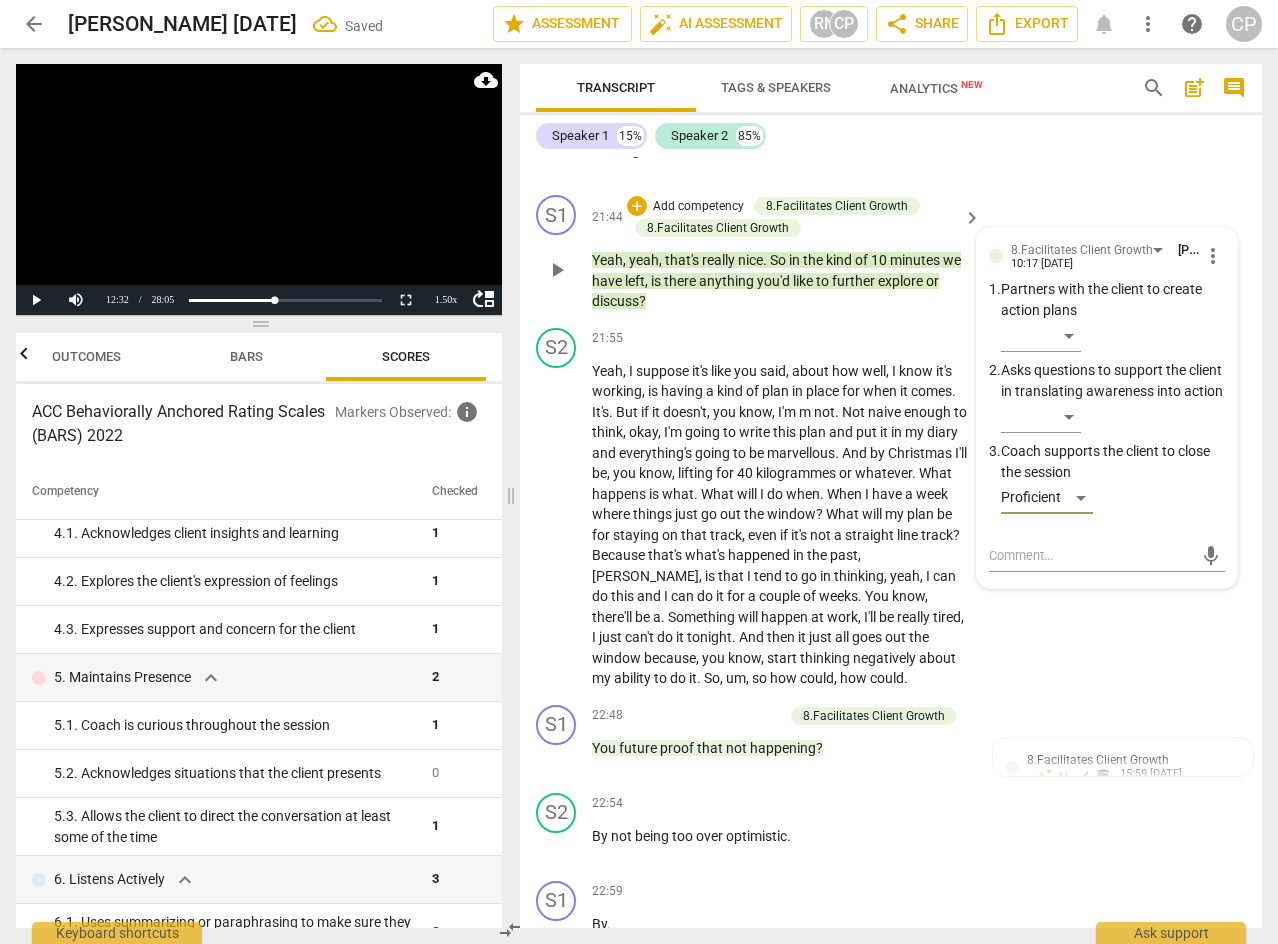 click on "S1 play_arrow pause 21:44 + Add competency 8.Facilitates Client Growth 8.Facilitates Client Growth keyboard_arrow_right Yeah ,   yeah ,   that's   really   nice .   So   in   the   kind   of   10   minutes   we   have   left ,   is   there   anything   you'd   like   to   further   explore   or   discuss ? 8.Facilitates Client Growth [PERSON_NAME] 10:17 [DATE] more_vert 1.  Partners with the client to create action plans ​ 2.  Asks questions to support the client in translating awareness into action ​ 3.  Coach supports the client to close the session Proficient mic" at bounding box center [891, 253] 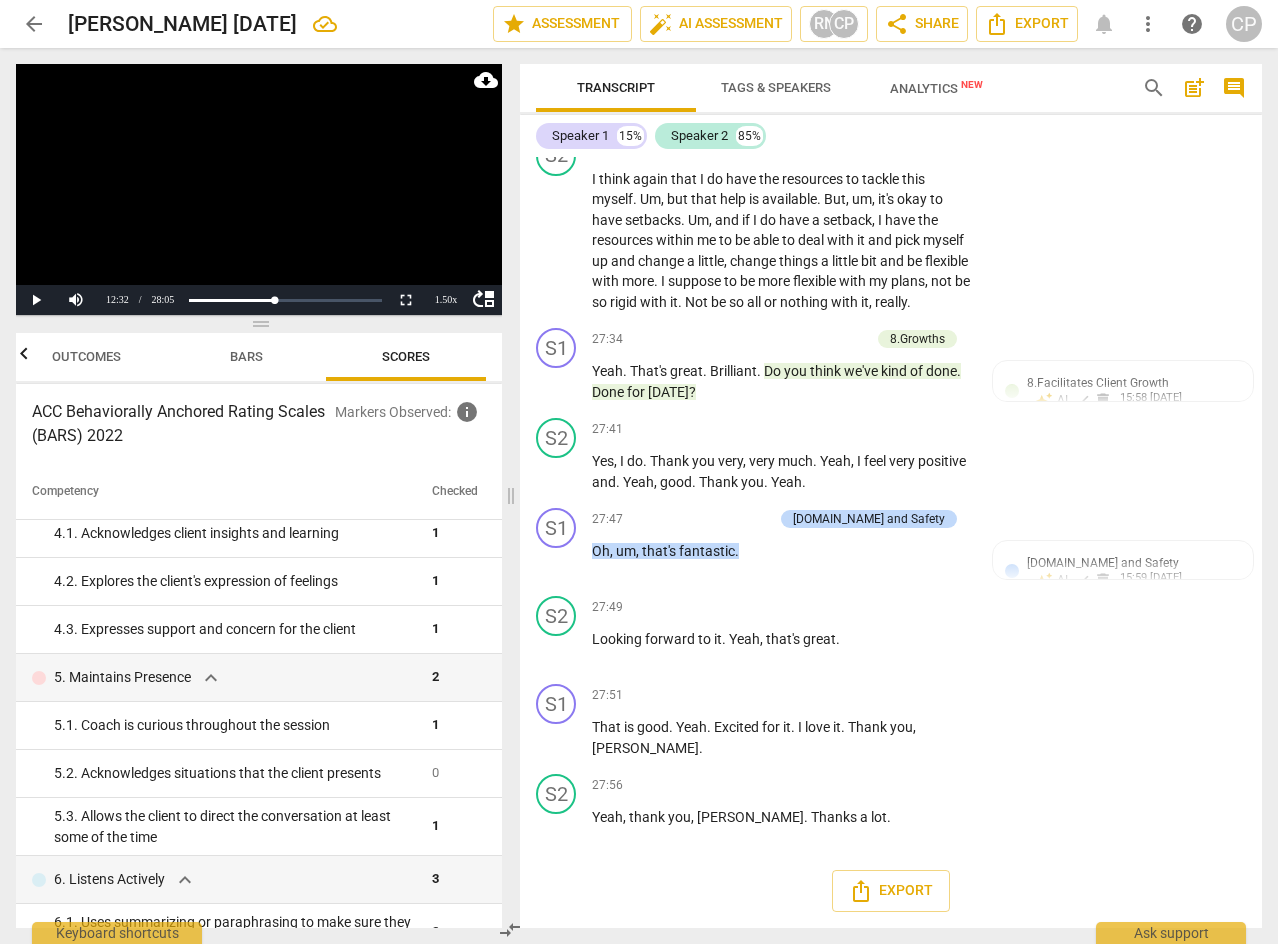 scroll, scrollTop: 16719, scrollLeft: 0, axis: vertical 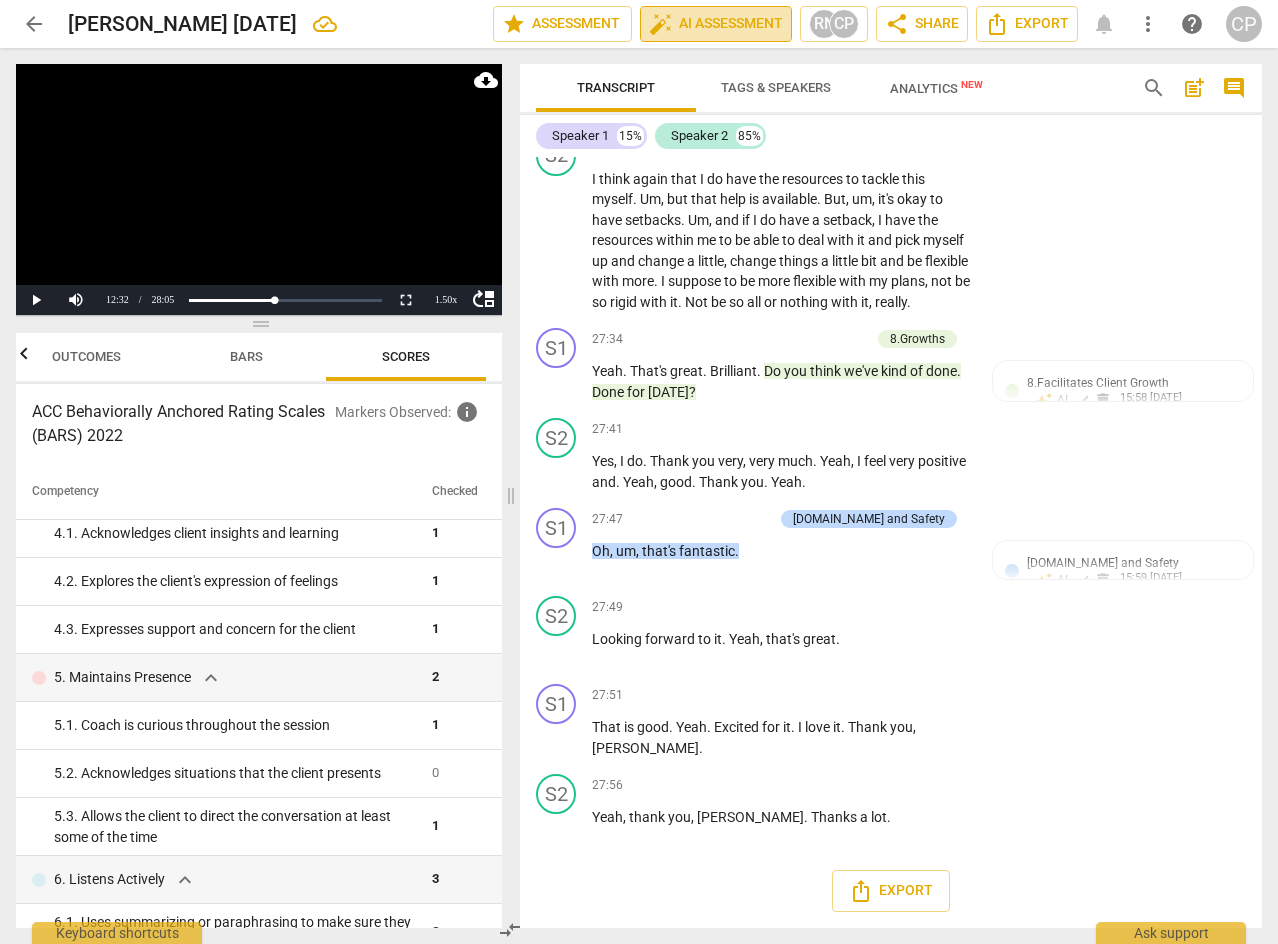 click on "auto_fix_high    AI Assessment" at bounding box center (716, 24) 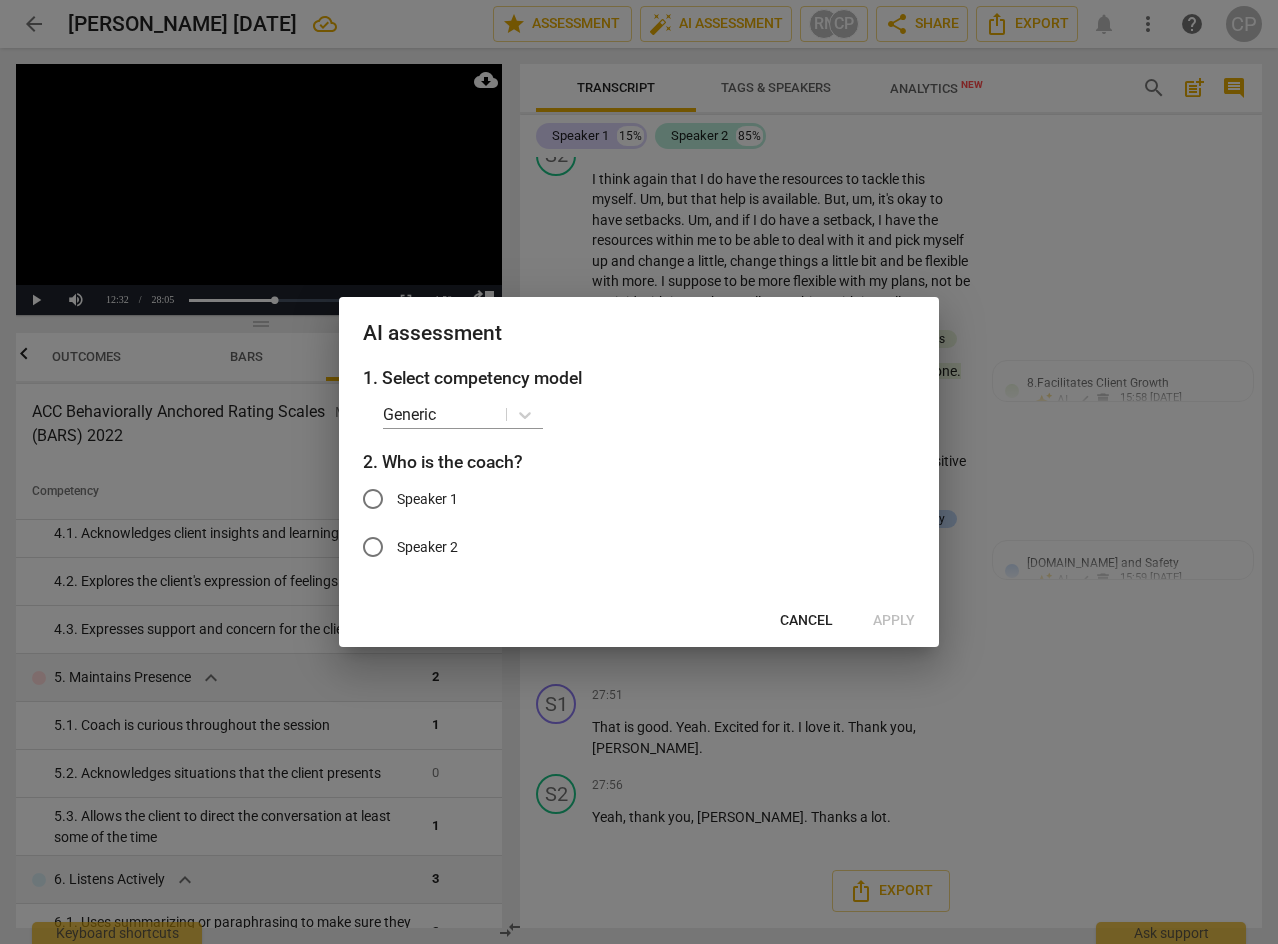 click at bounding box center [639, 472] 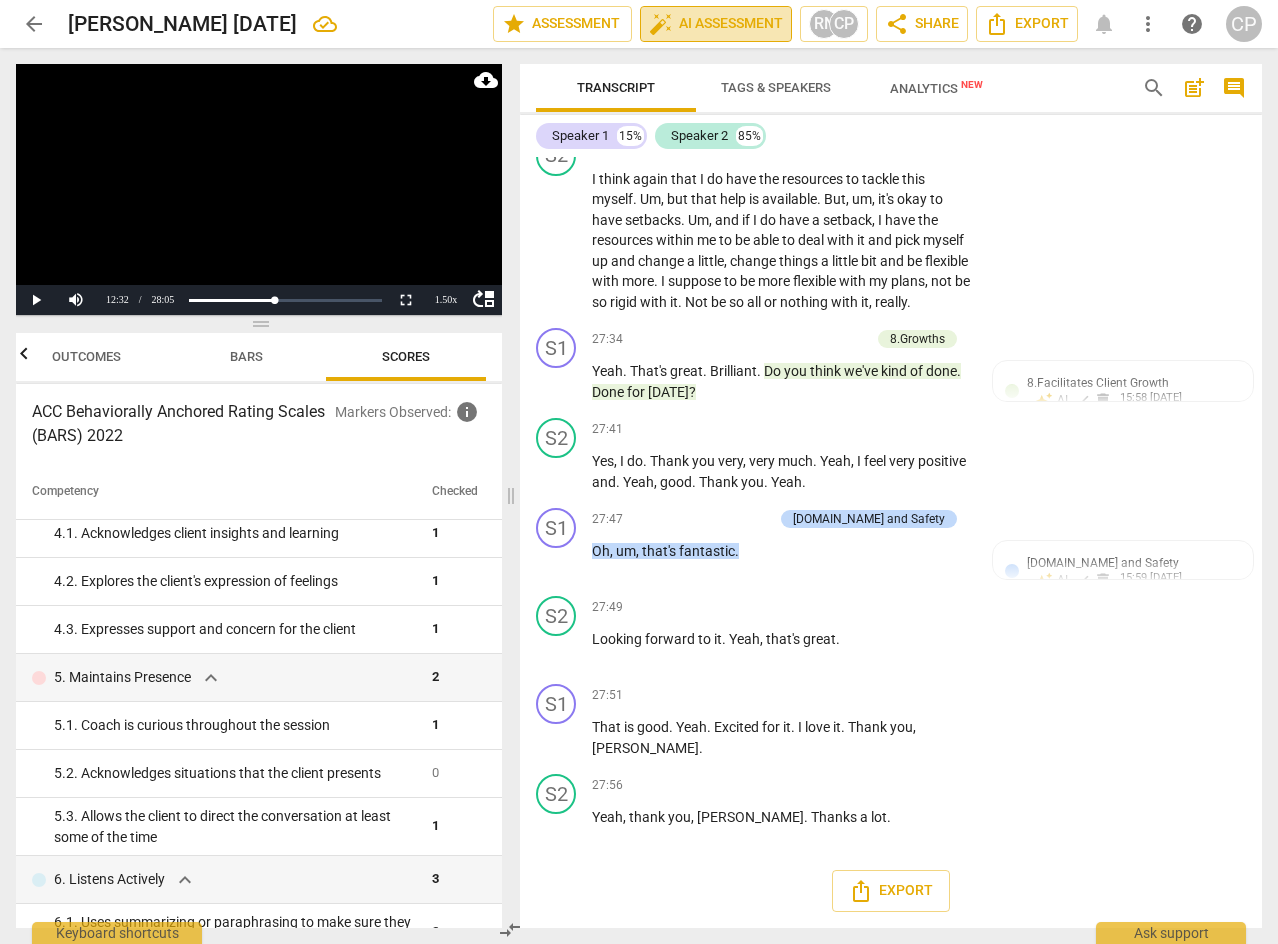 click on "auto_fix_high    AI Assessment" at bounding box center [716, 24] 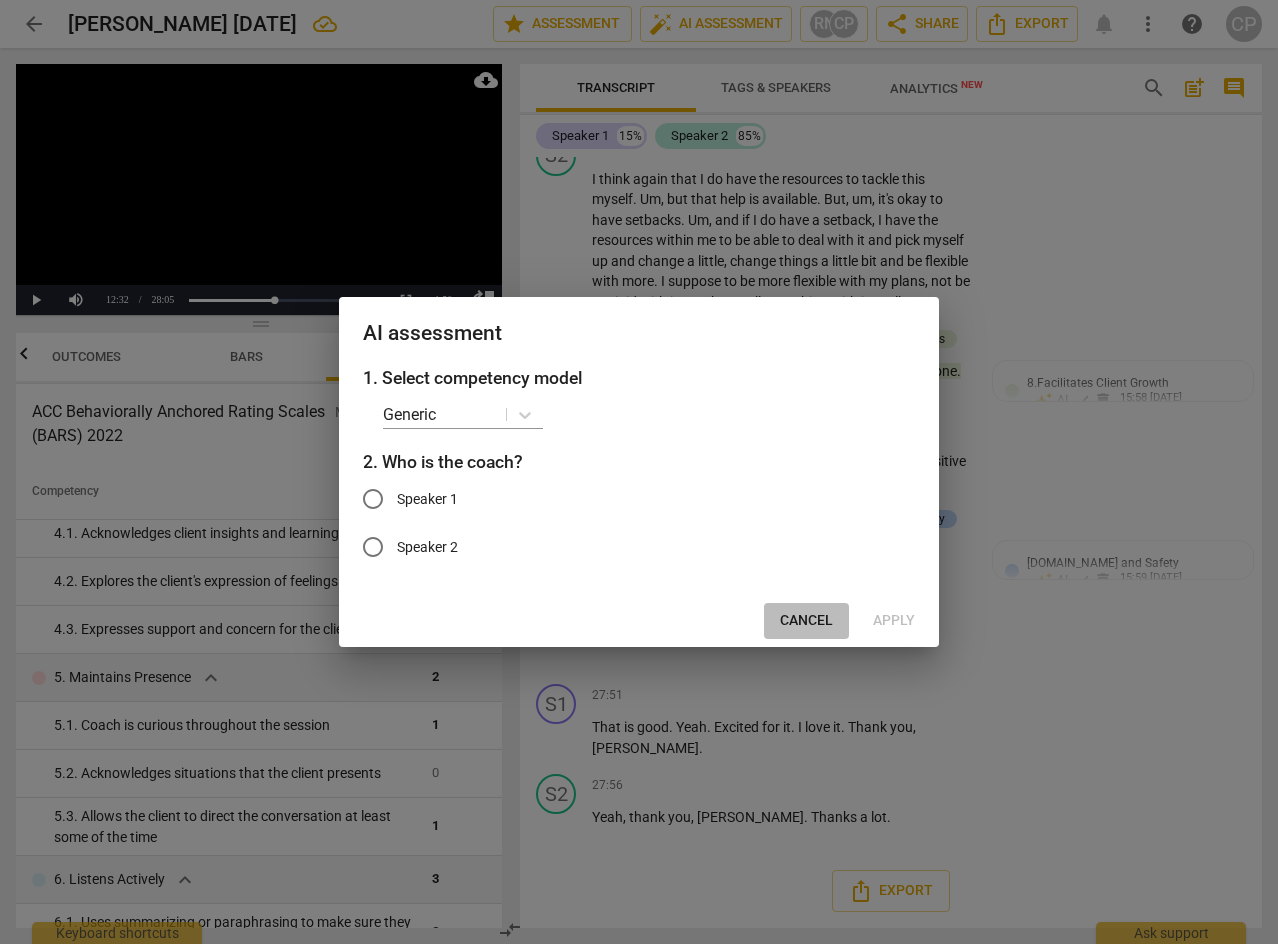 drag, startPoint x: 779, startPoint y: 629, endPoint x: 817, endPoint y: 598, distance: 49.0408 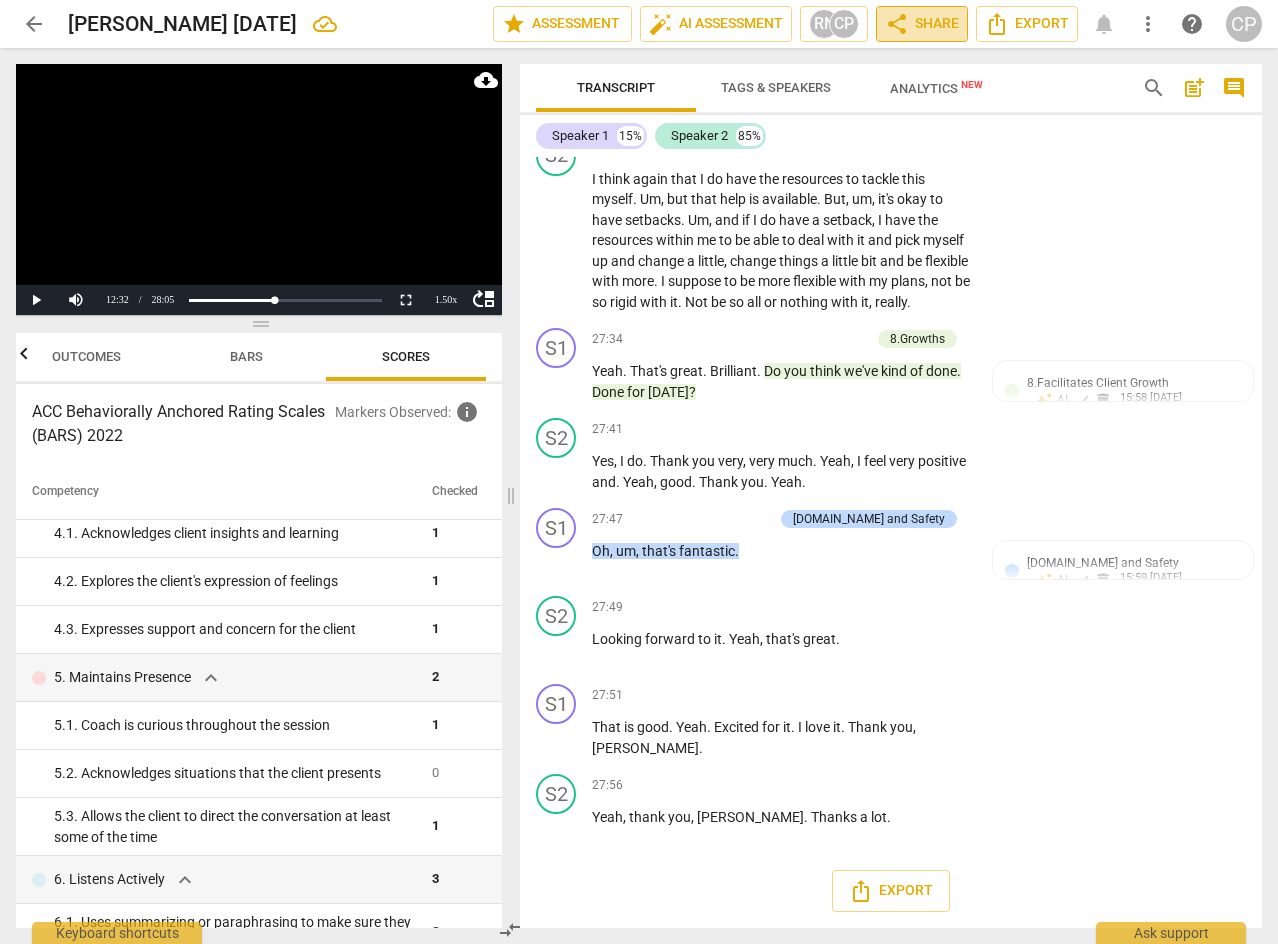 click on "share" at bounding box center [897, 24] 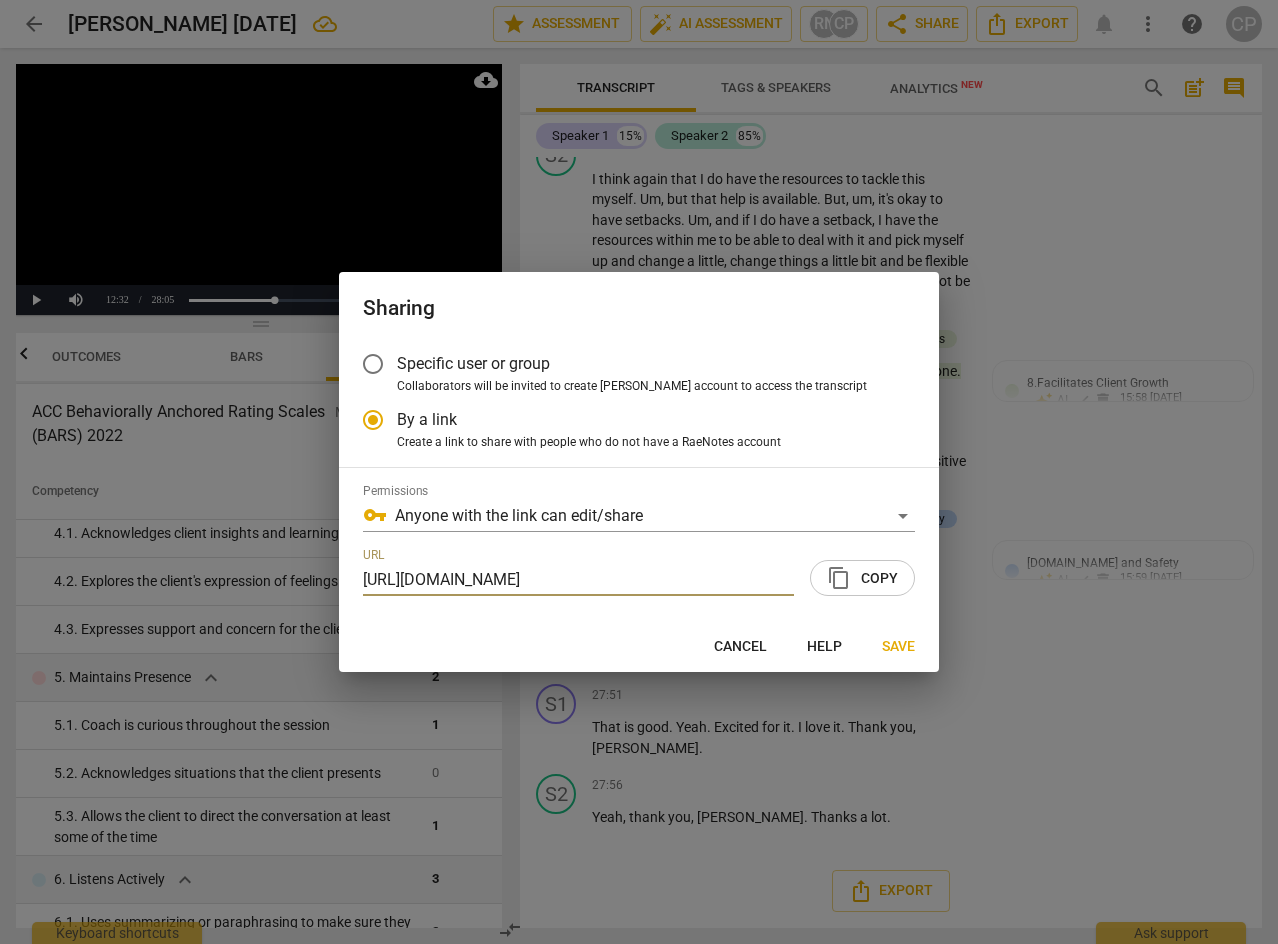 scroll, scrollTop: 0, scrollLeft: 99, axis: horizontal 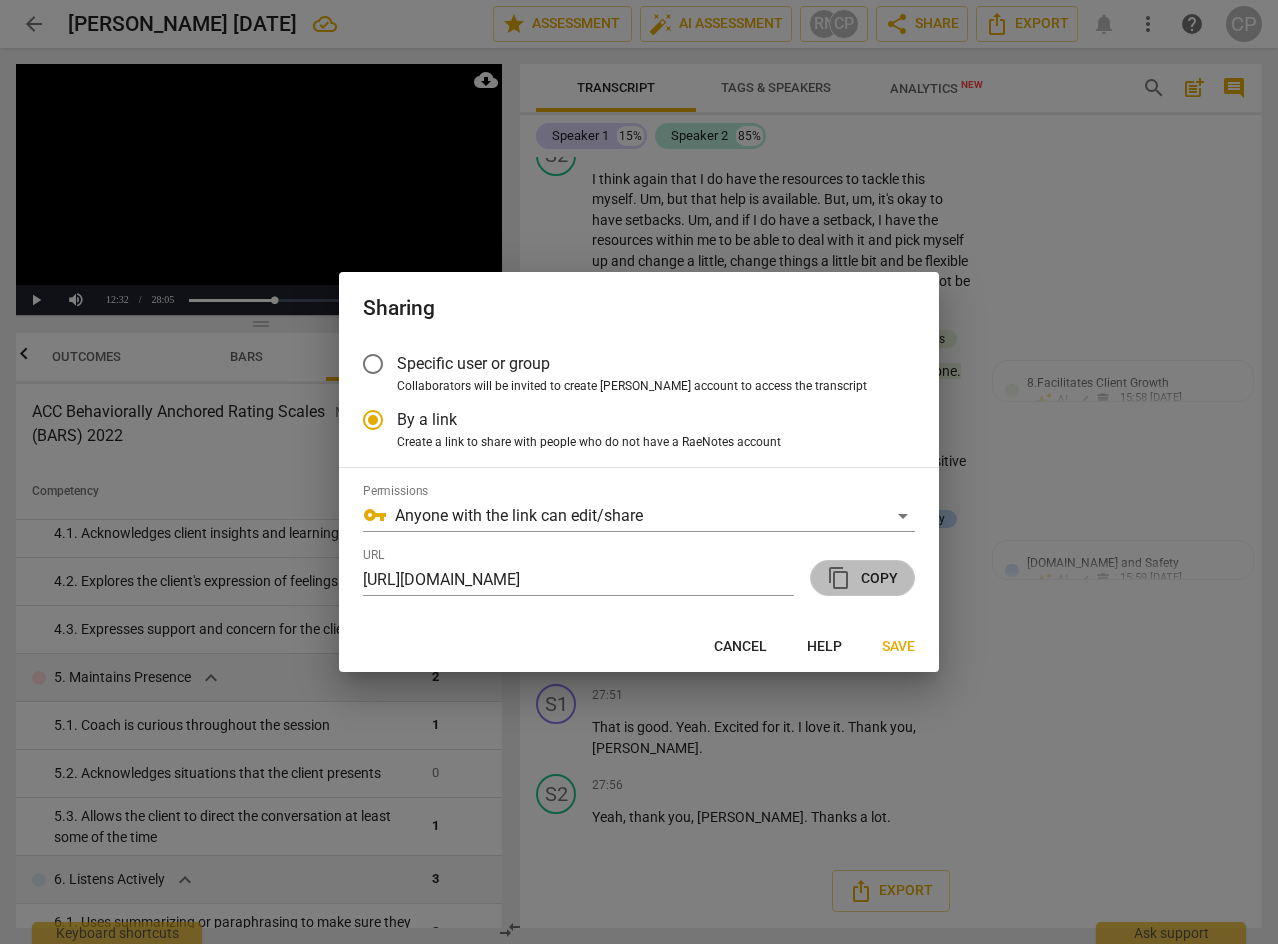 click on "content_copy   Copy" at bounding box center [862, 578] 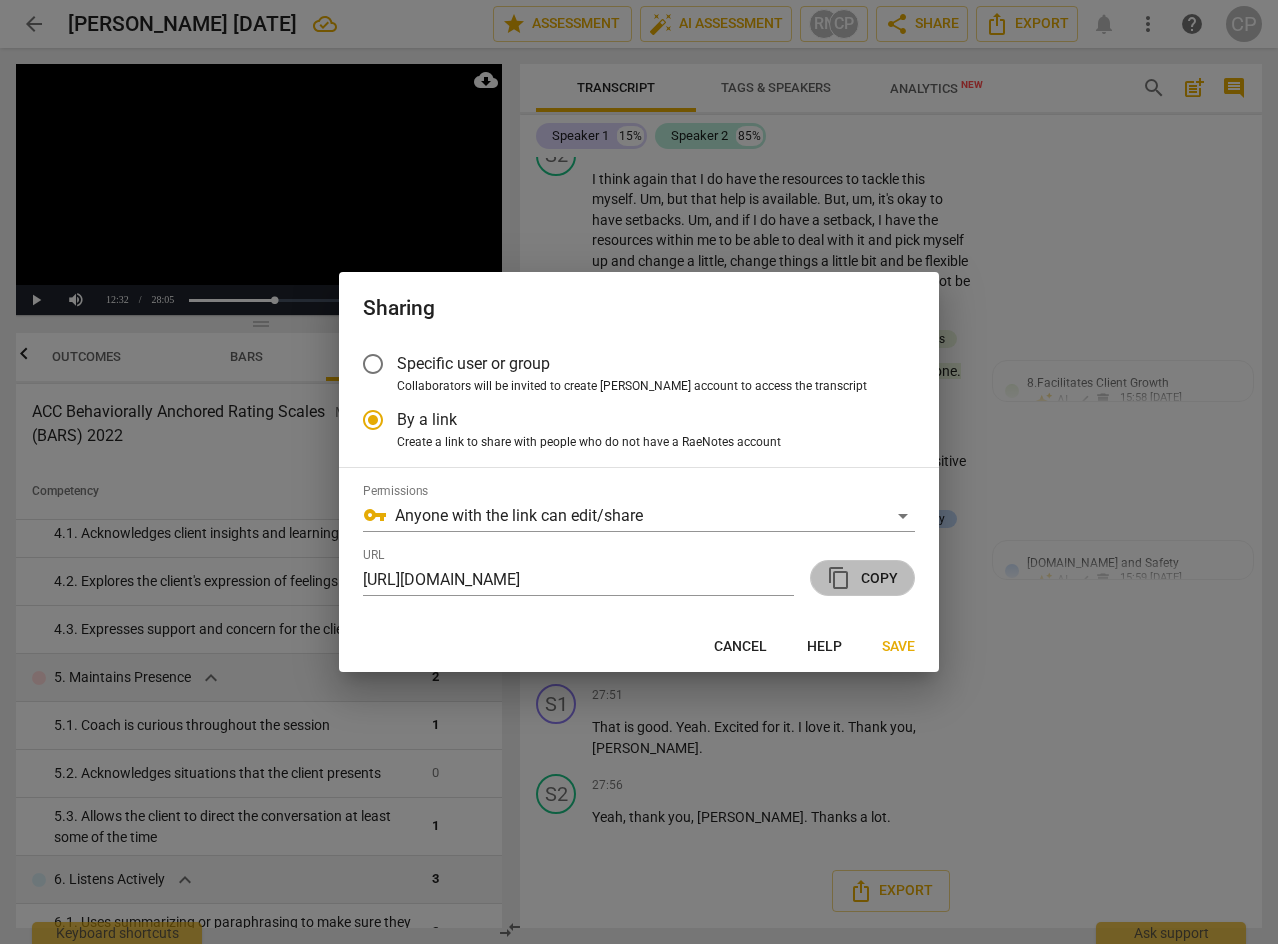 click on "content_copy   Copy" at bounding box center [862, 578] 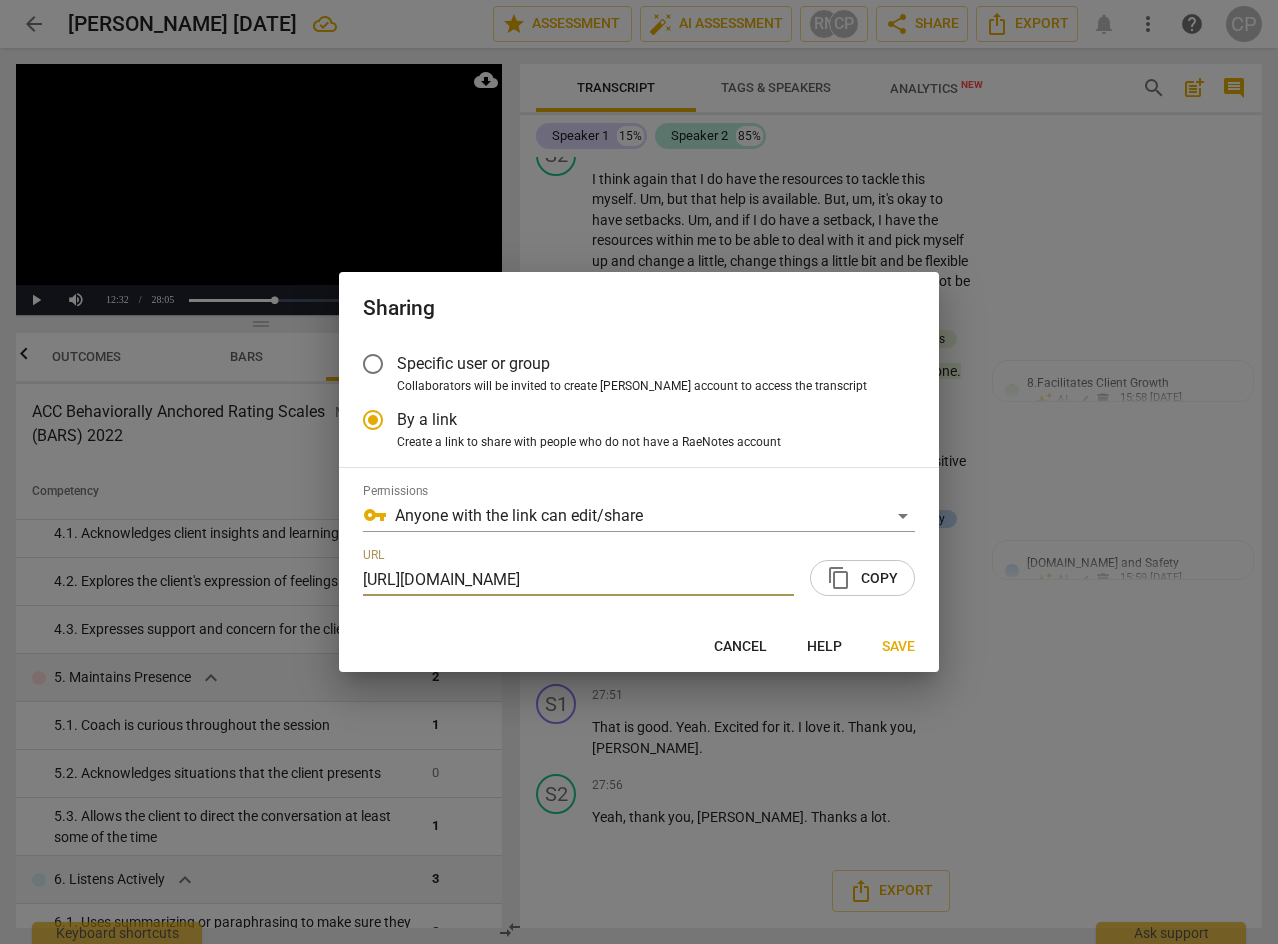 drag, startPoint x: 889, startPoint y: 649, endPoint x: 974, endPoint y: 652, distance: 85.052925 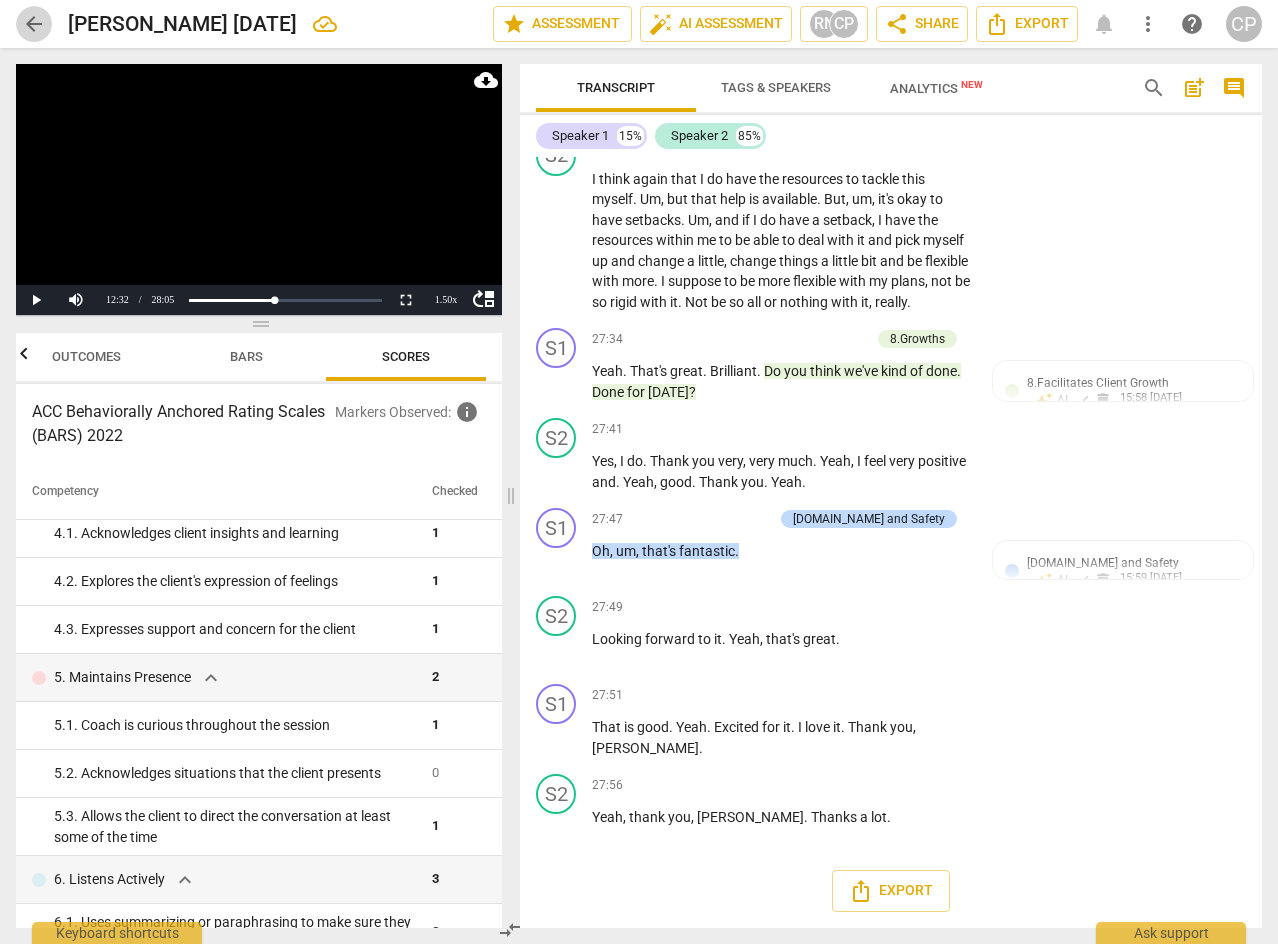 click on "arrow_back" at bounding box center (34, 24) 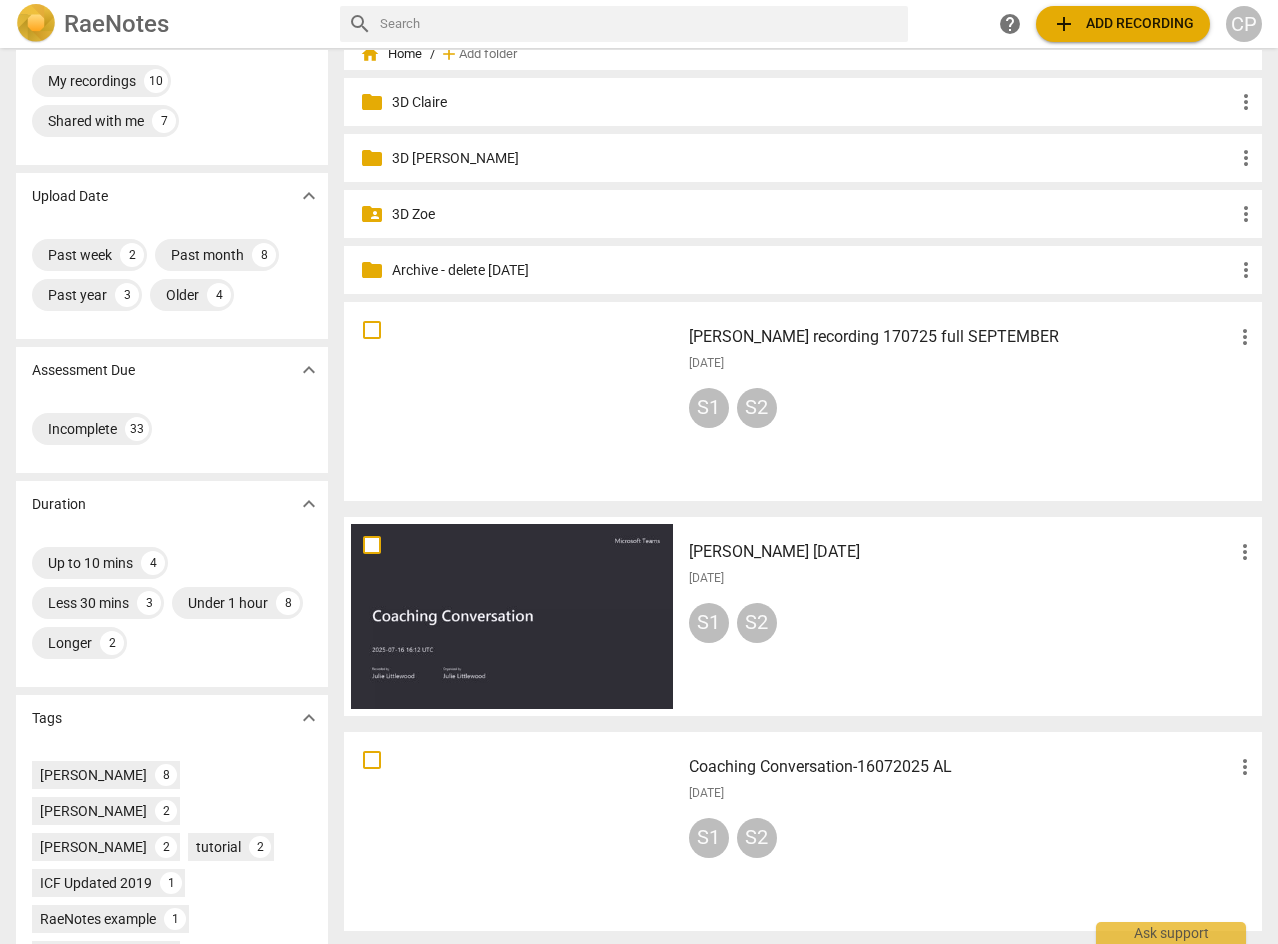 scroll, scrollTop: 100, scrollLeft: 0, axis: vertical 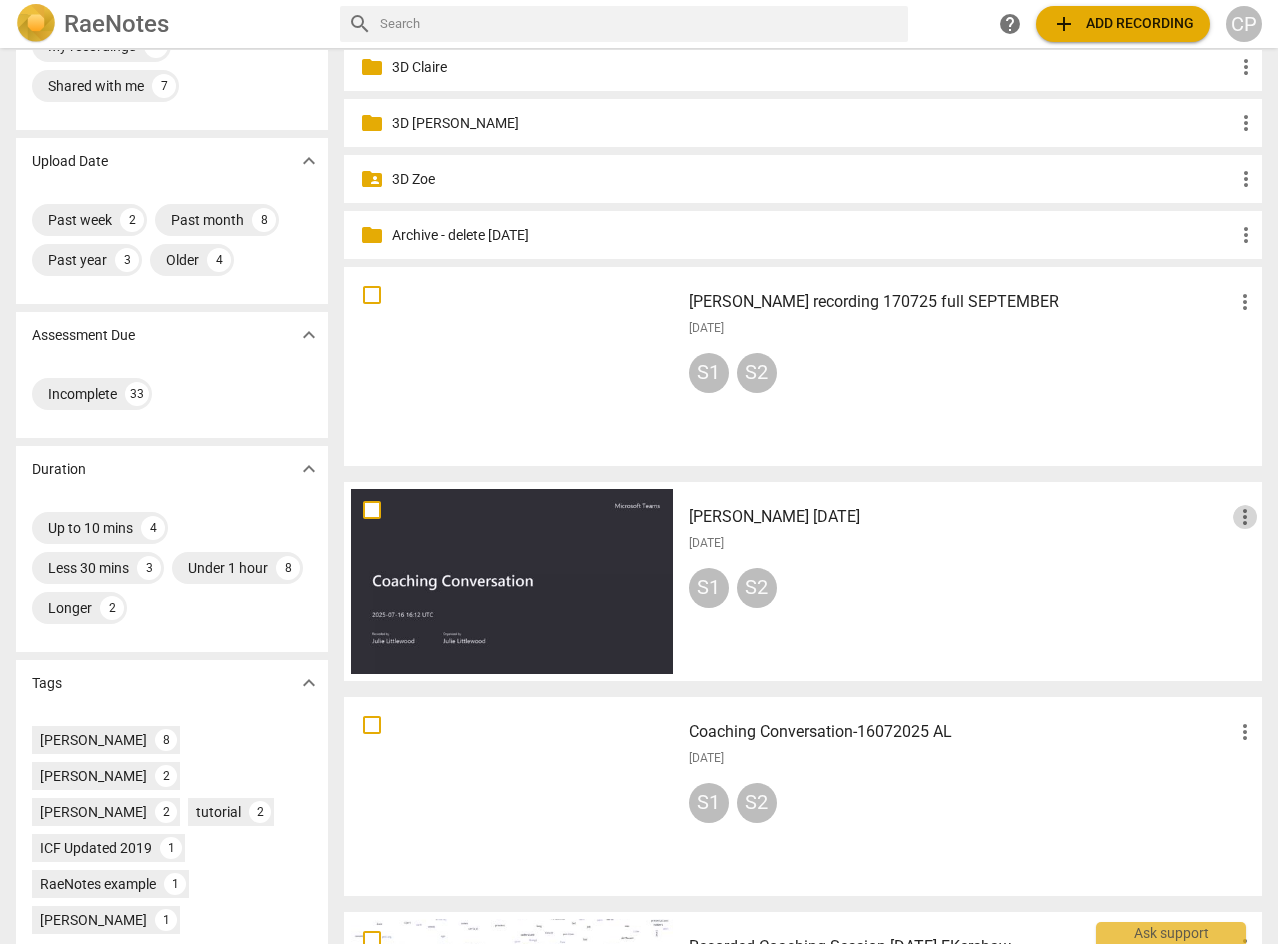 click on "more_vert" at bounding box center (1245, 517) 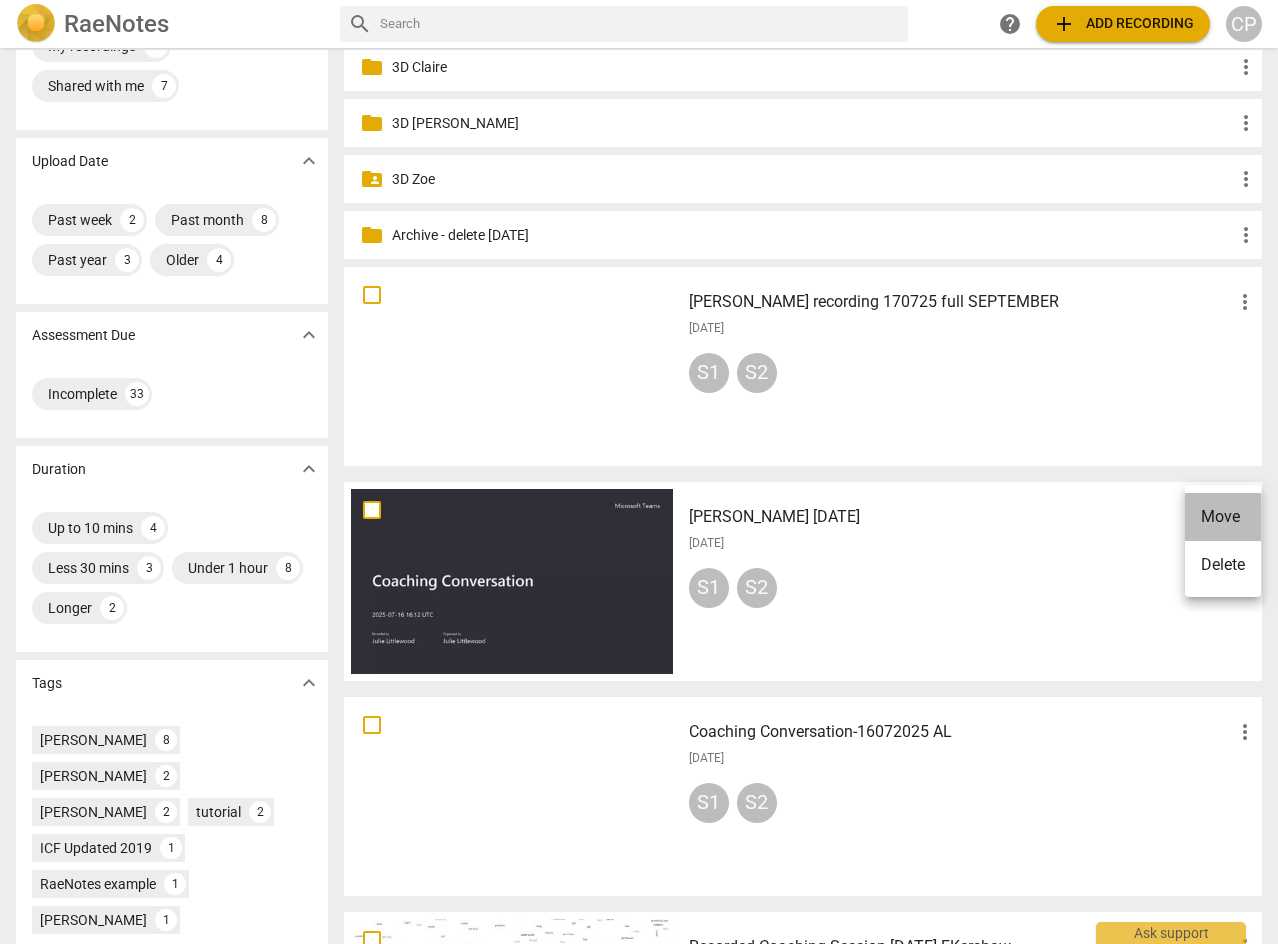 click on "Move" at bounding box center [1223, 517] 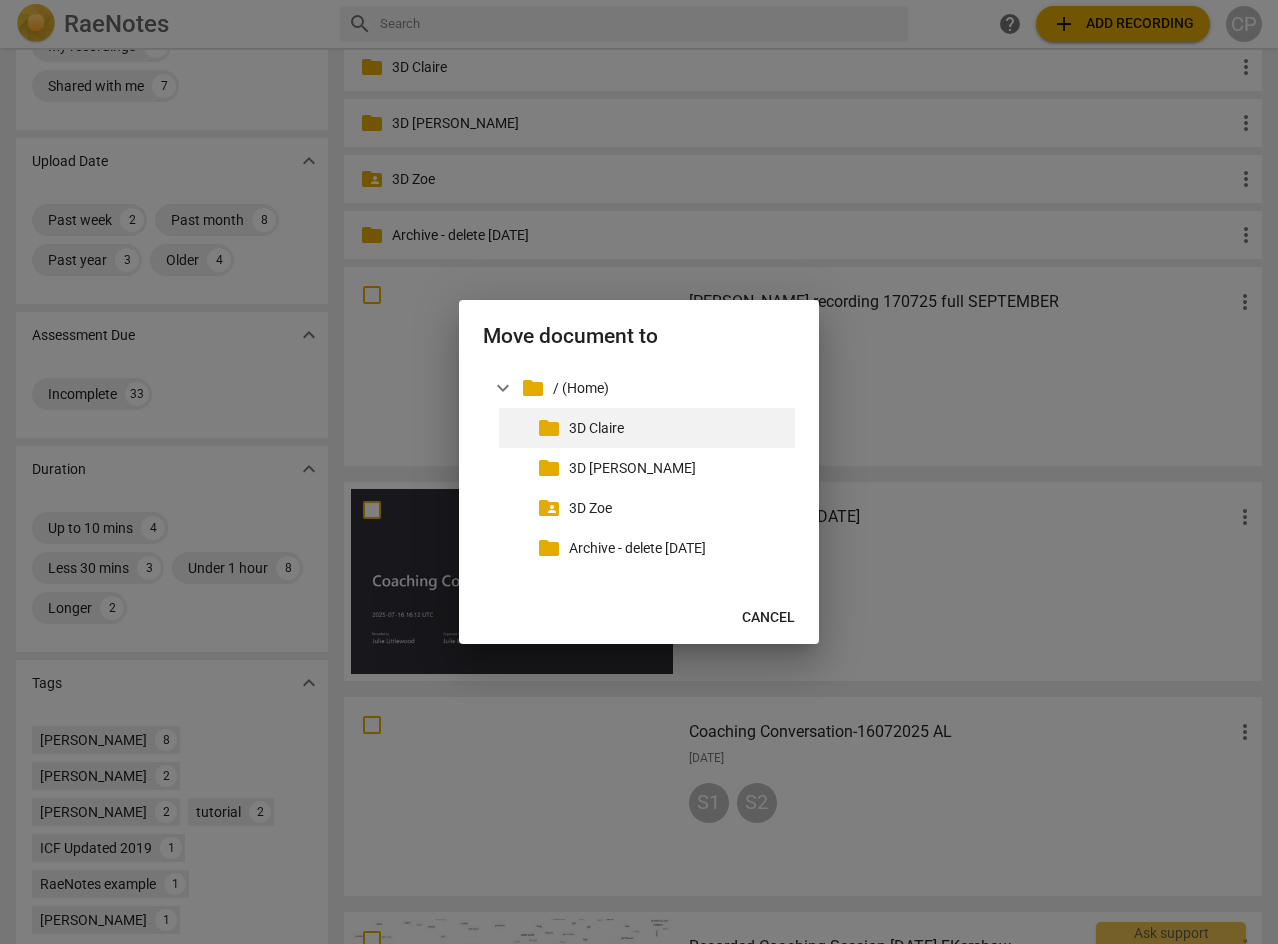 click on "3D Claire" at bounding box center [678, 428] 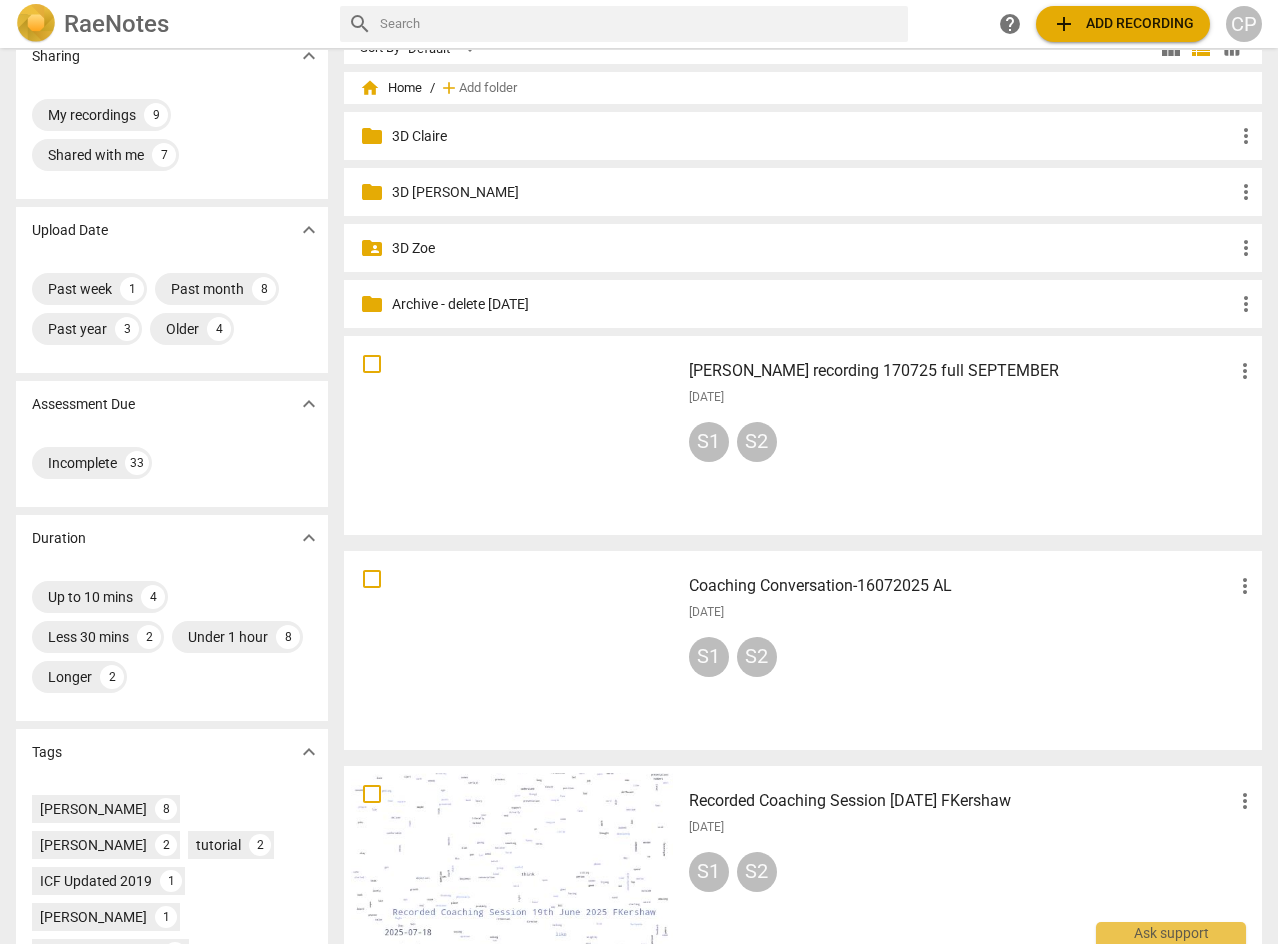 scroll, scrollTop: 0, scrollLeft: 0, axis: both 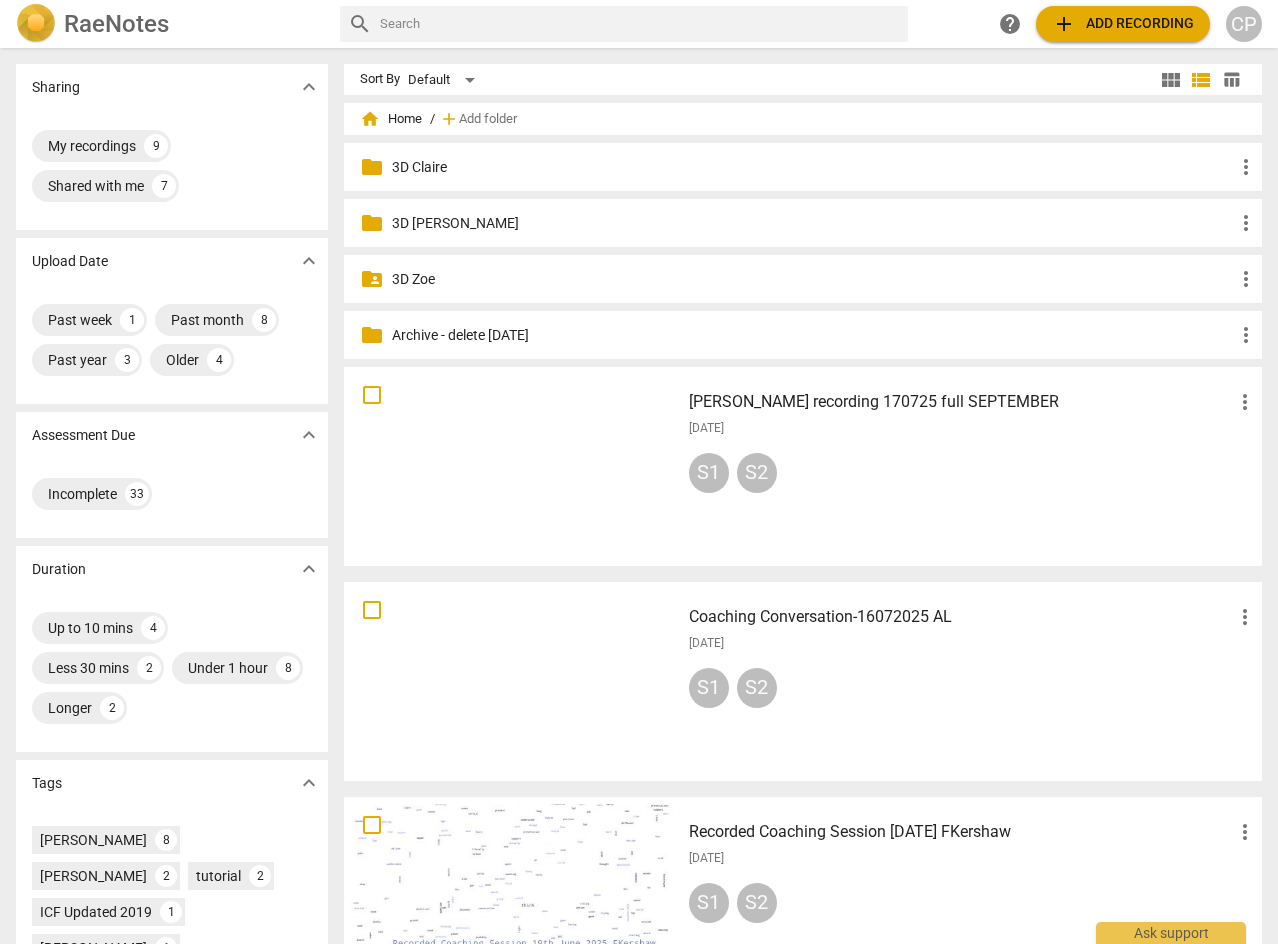 click on "3D Claire" at bounding box center [813, 167] 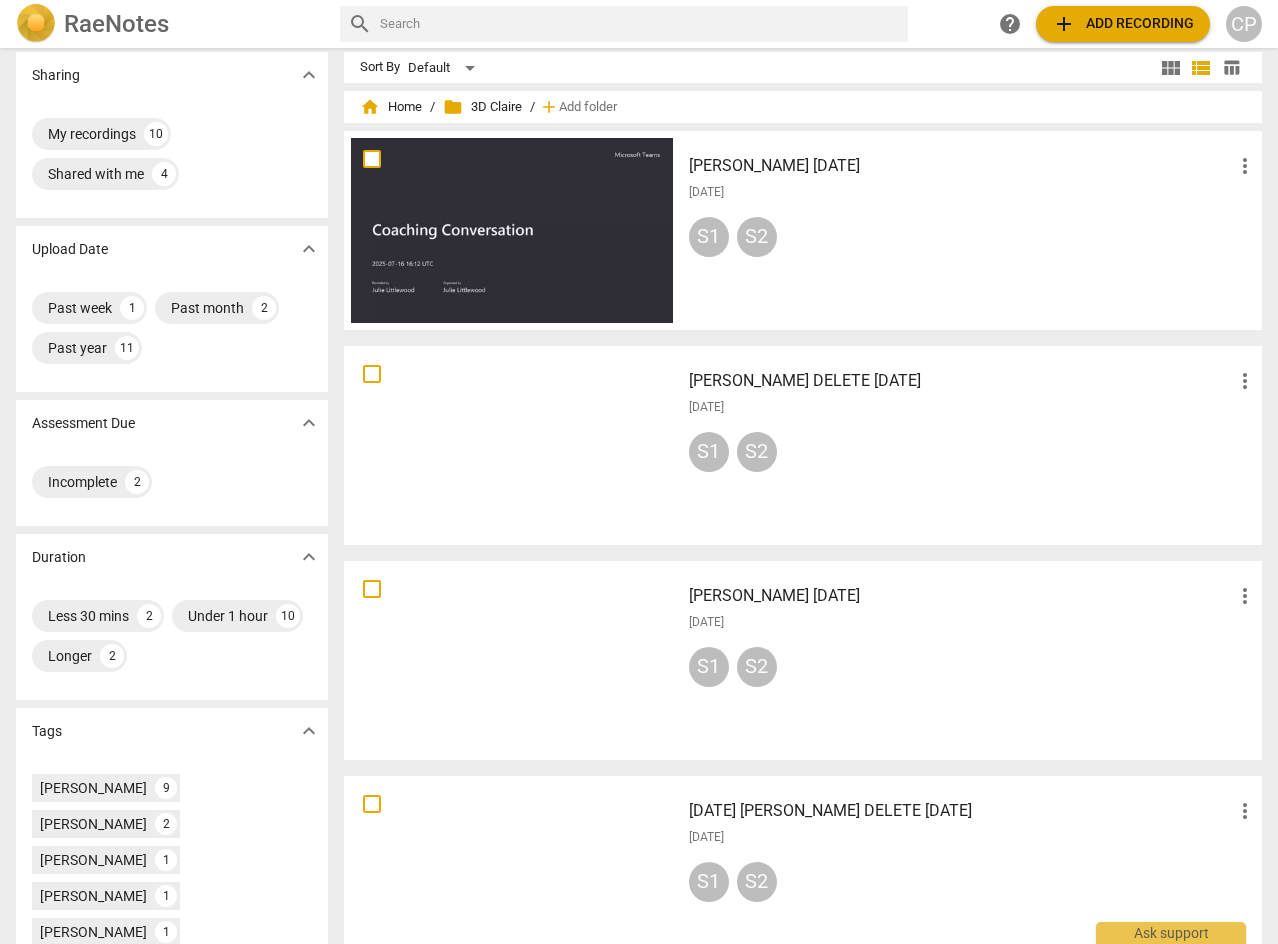 scroll, scrollTop: 0, scrollLeft: 0, axis: both 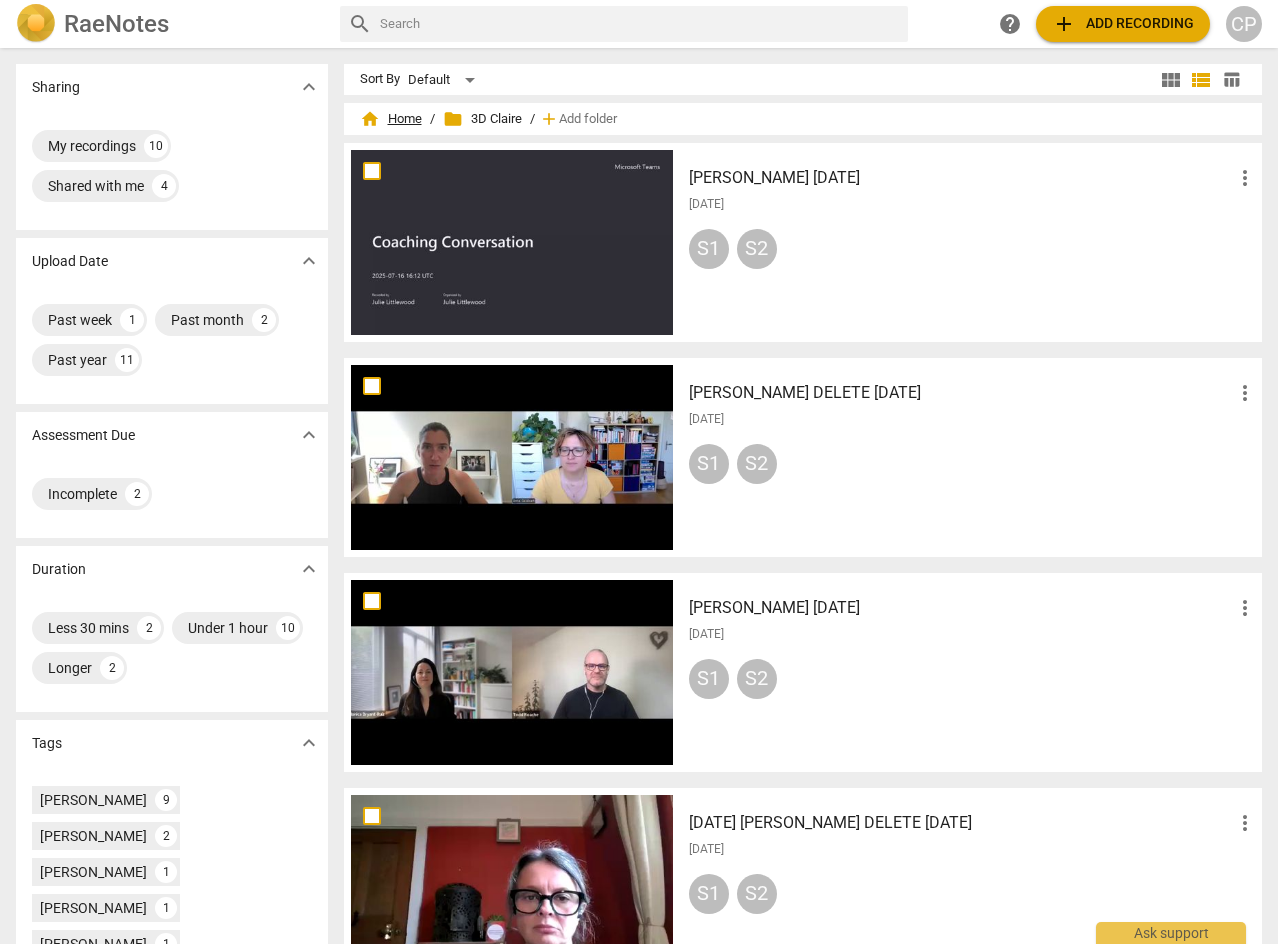 drag, startPoint x: 370, startPoint y: 108, endPoint x: 406, endPoint y: 110, distance: 36.05551 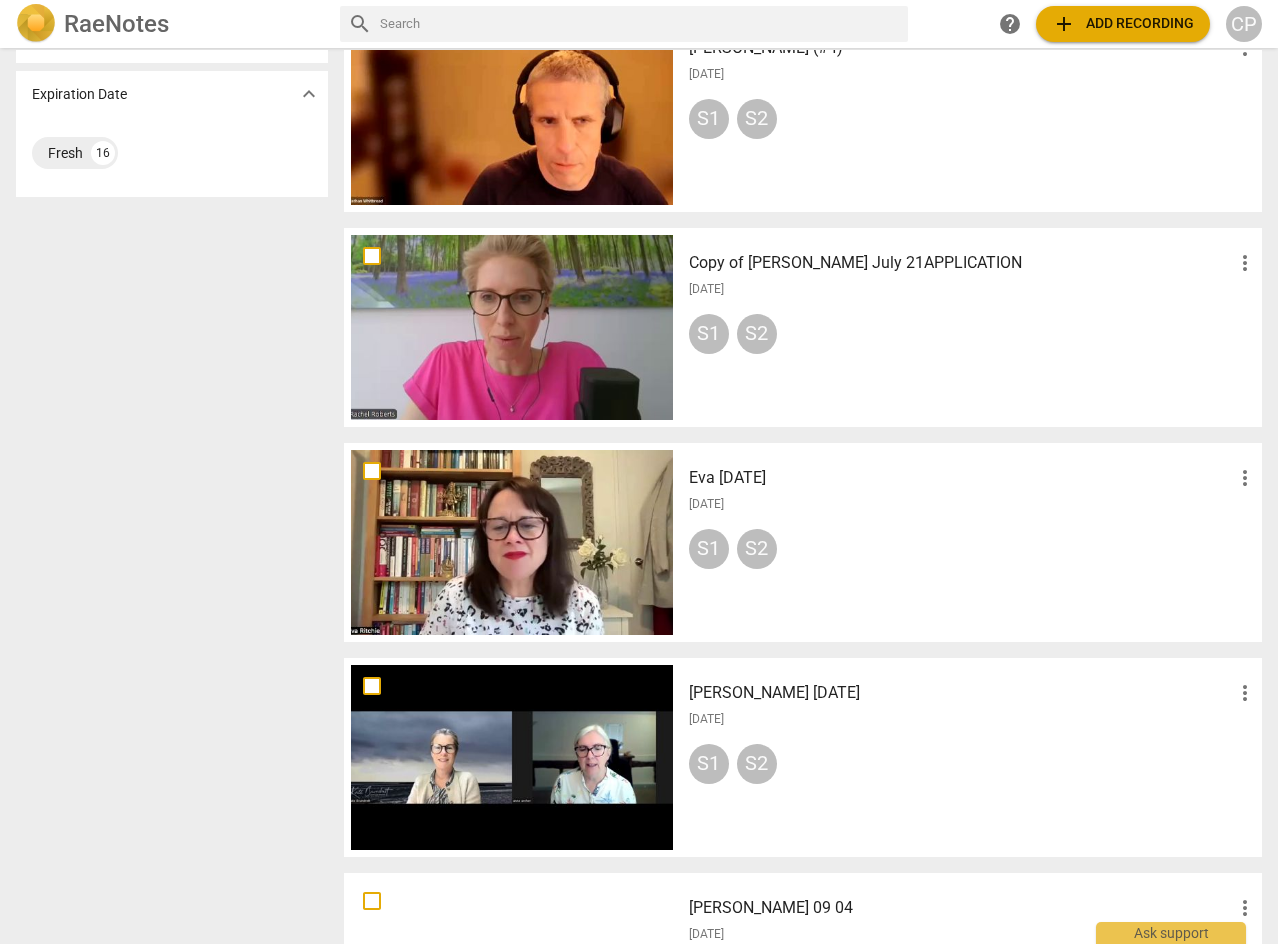 scroll, scrollTop: 1000, scrollLeft: 0, axis: vertical 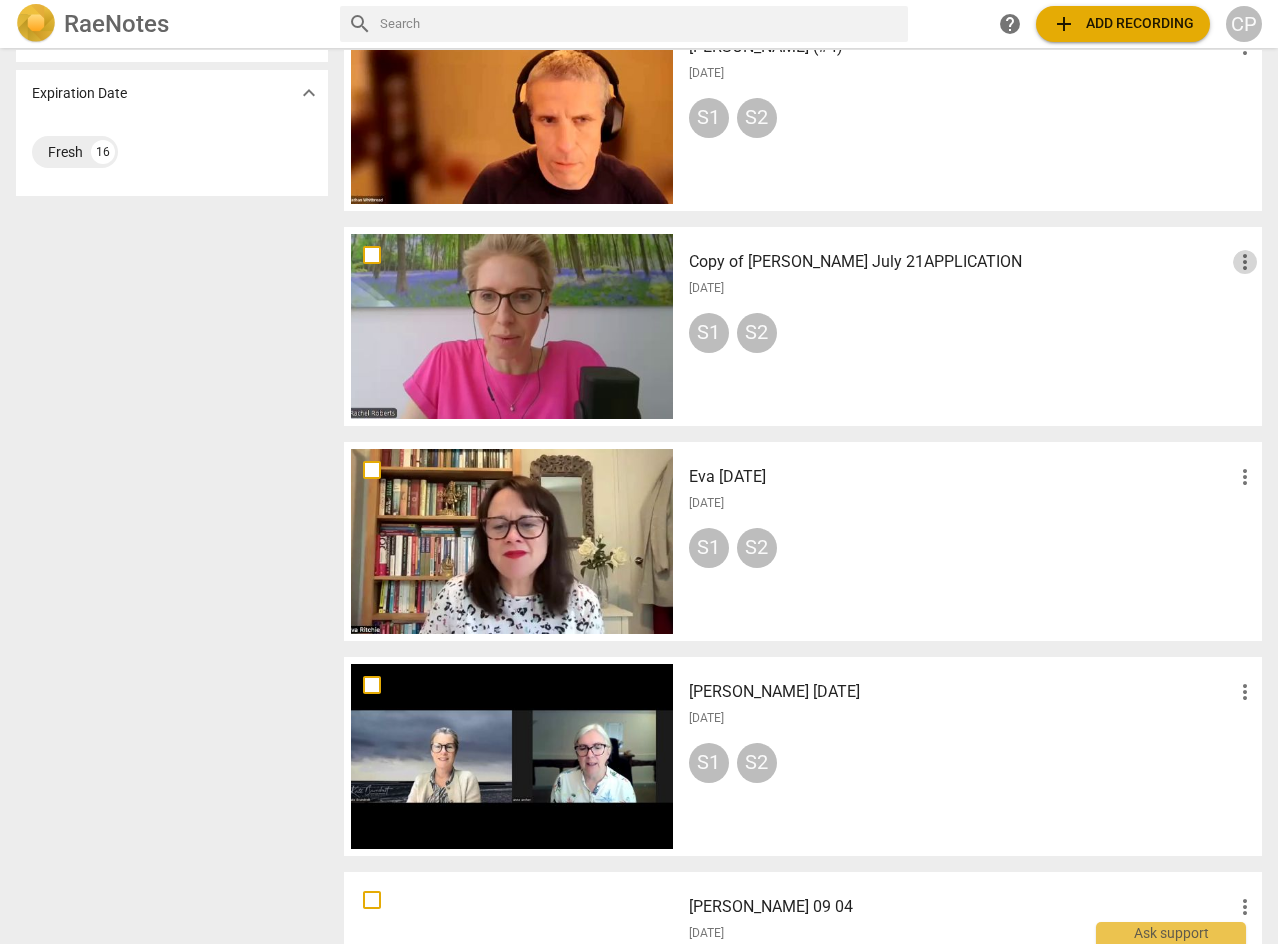 click on "more_vert" at bounding box center [1245, 262] 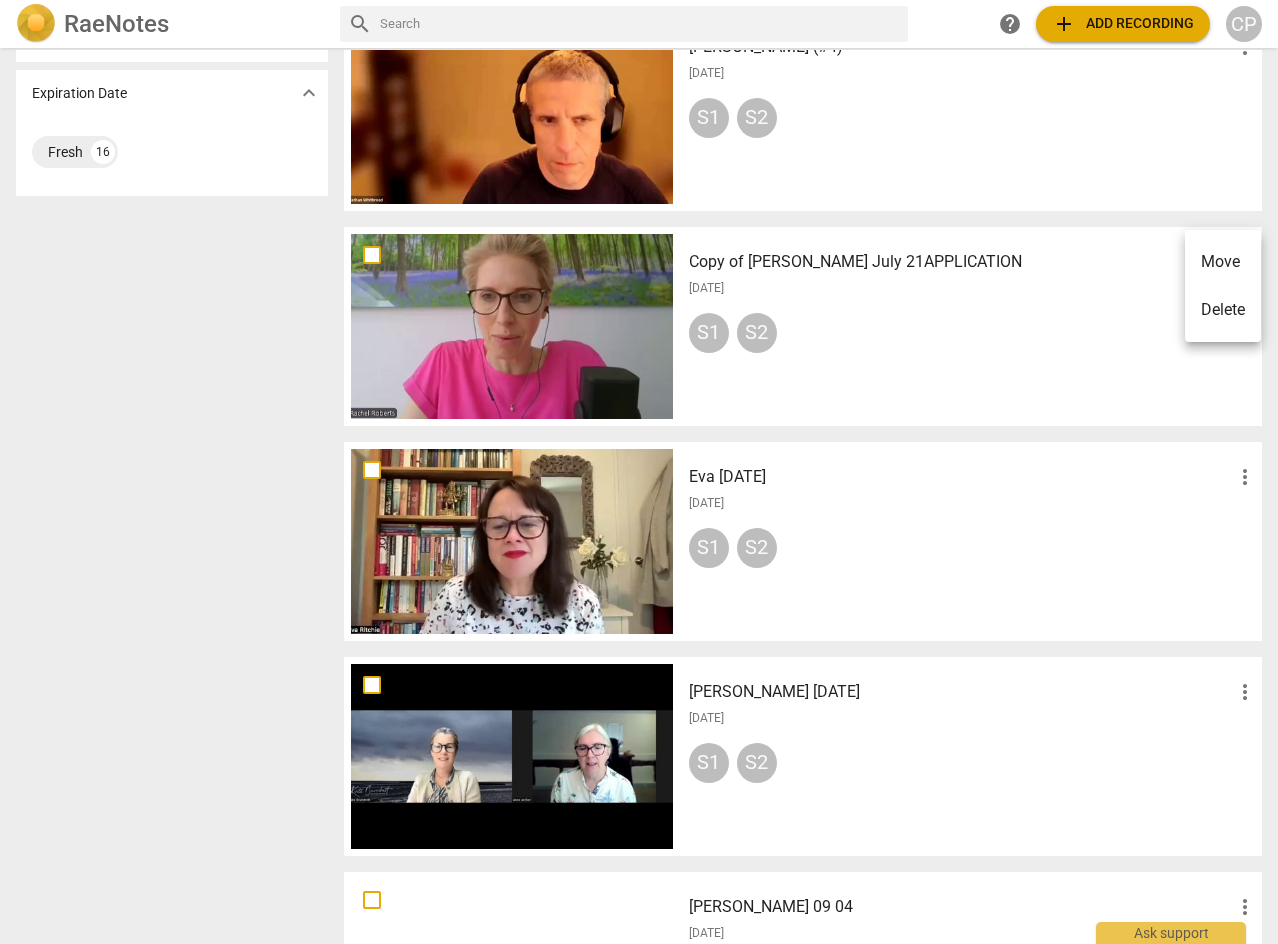 click on "Move" at bounding box center [1223, 262] 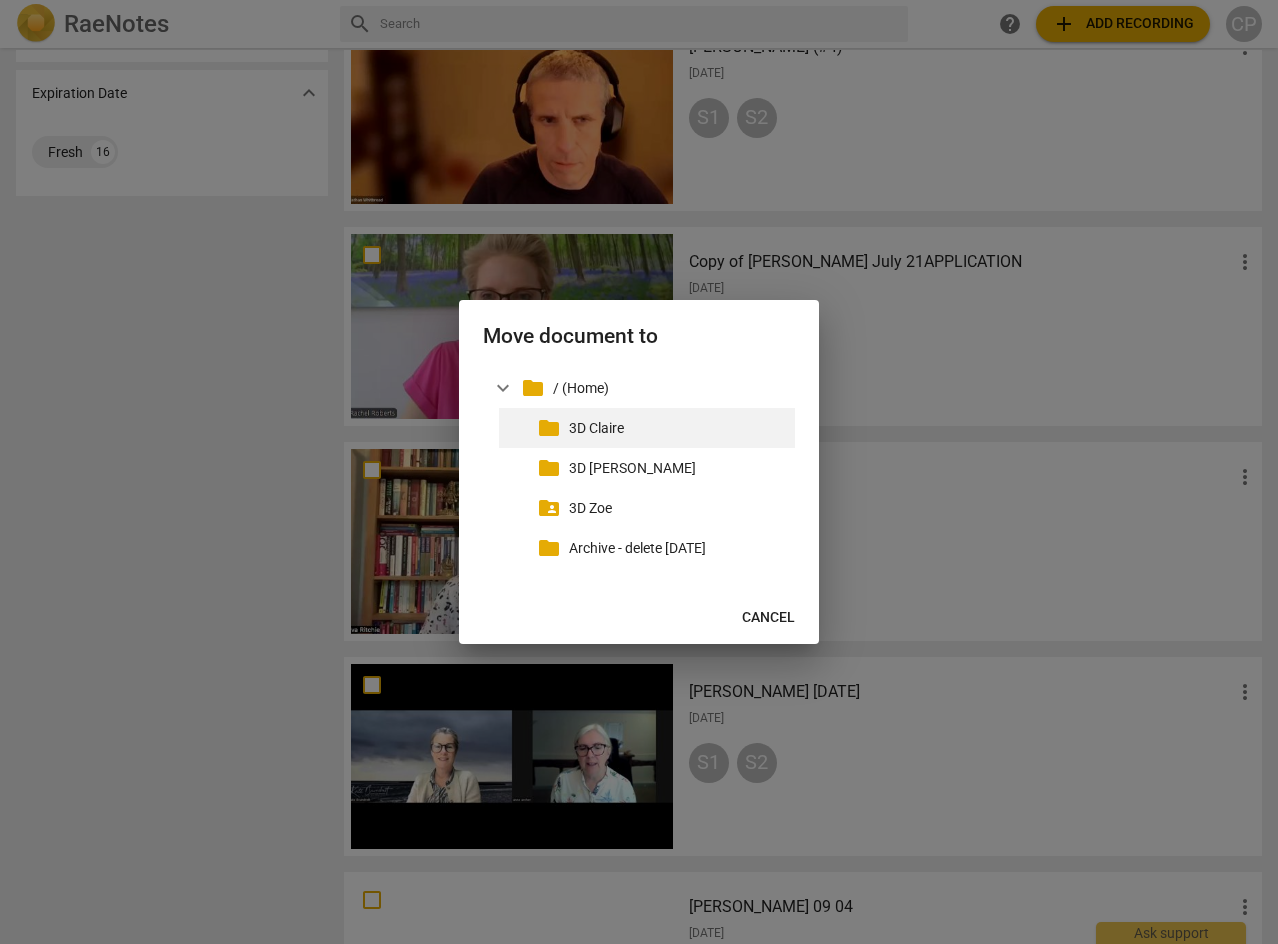 click on "3D Claire" at bounding box center [678, 428] 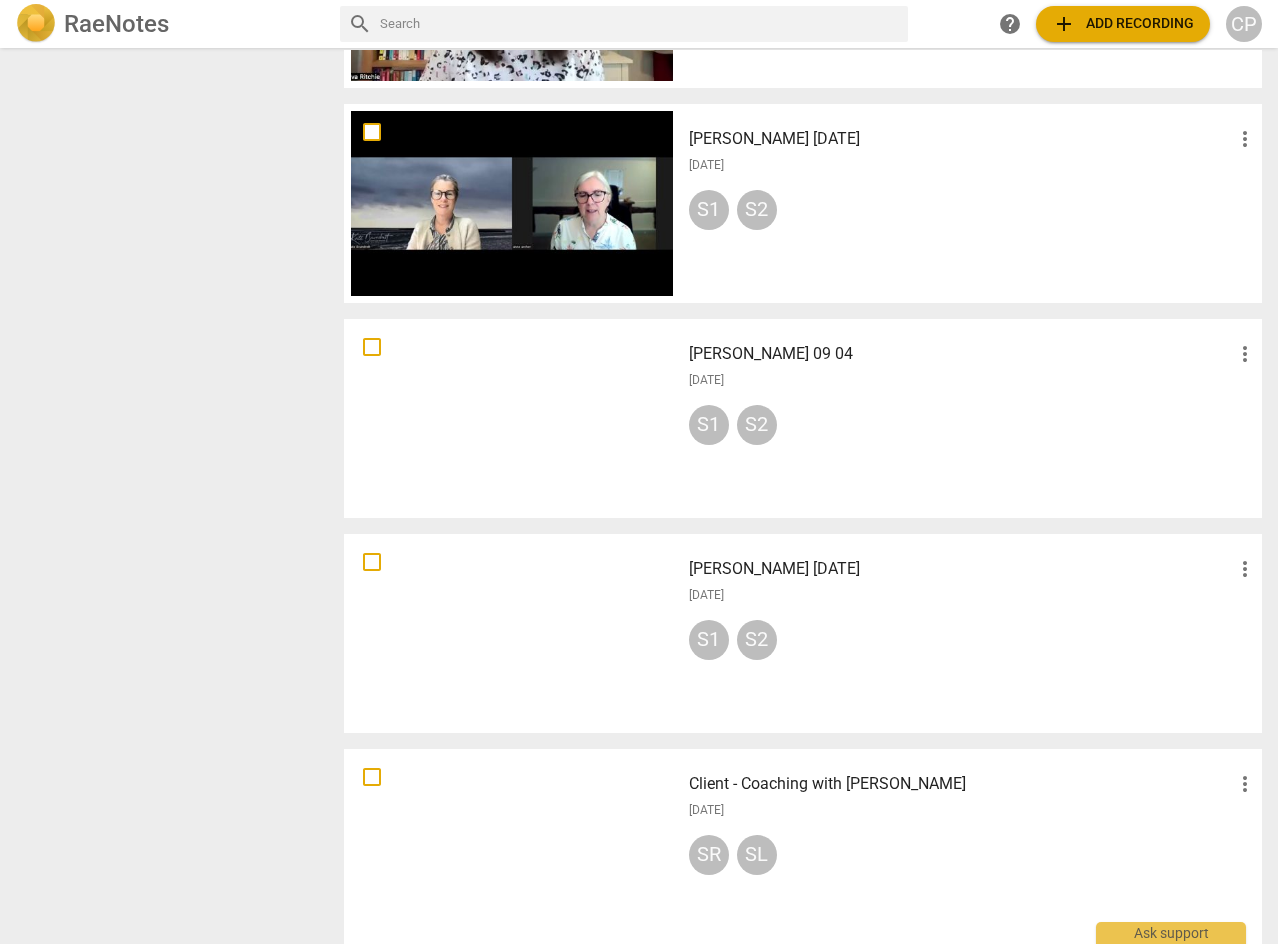 scroll, scrollTop: 1400, scrollLeft: 0, axis: vertical 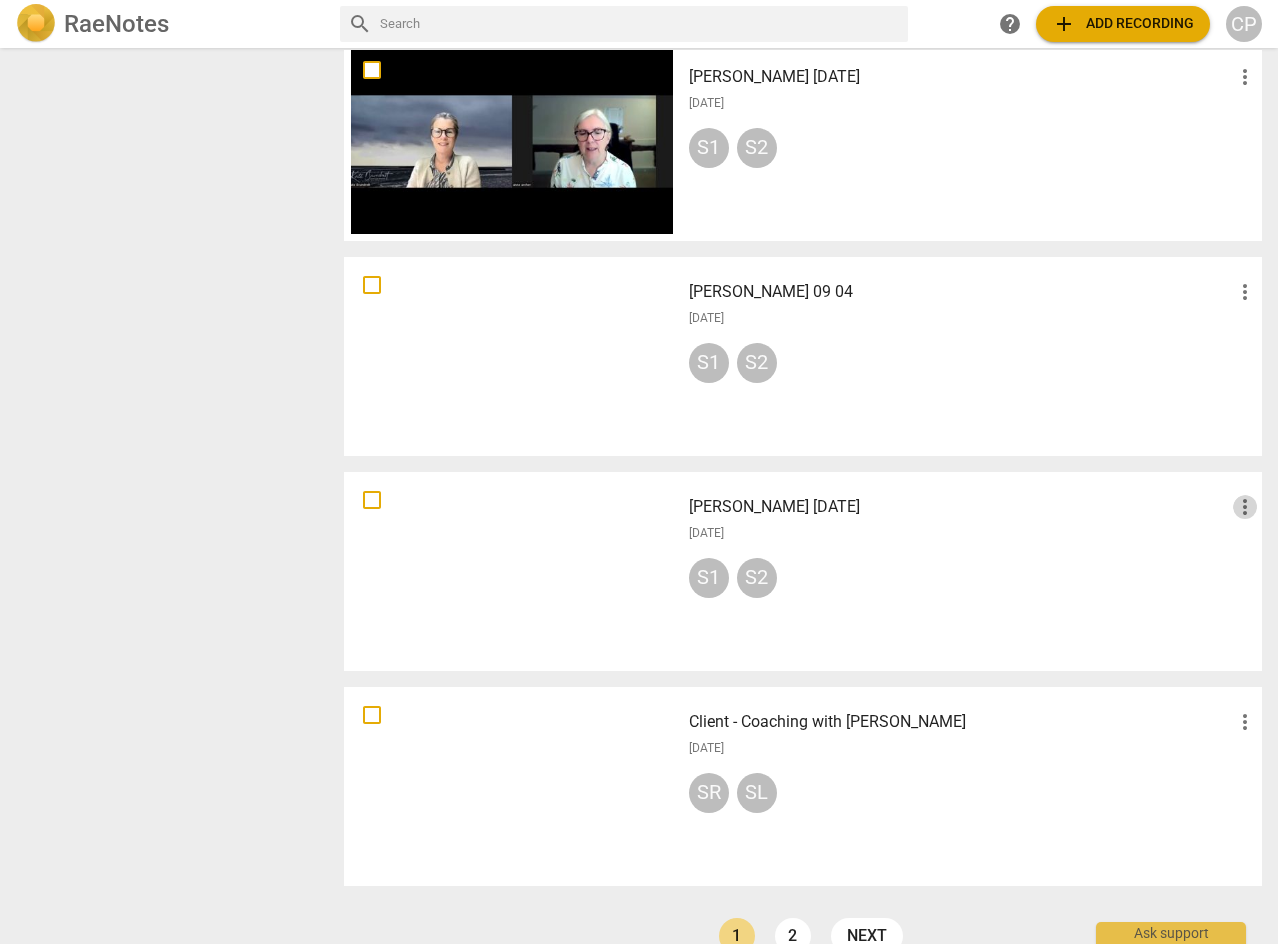 click on "more_vert" at bounding box center [1245, 507] 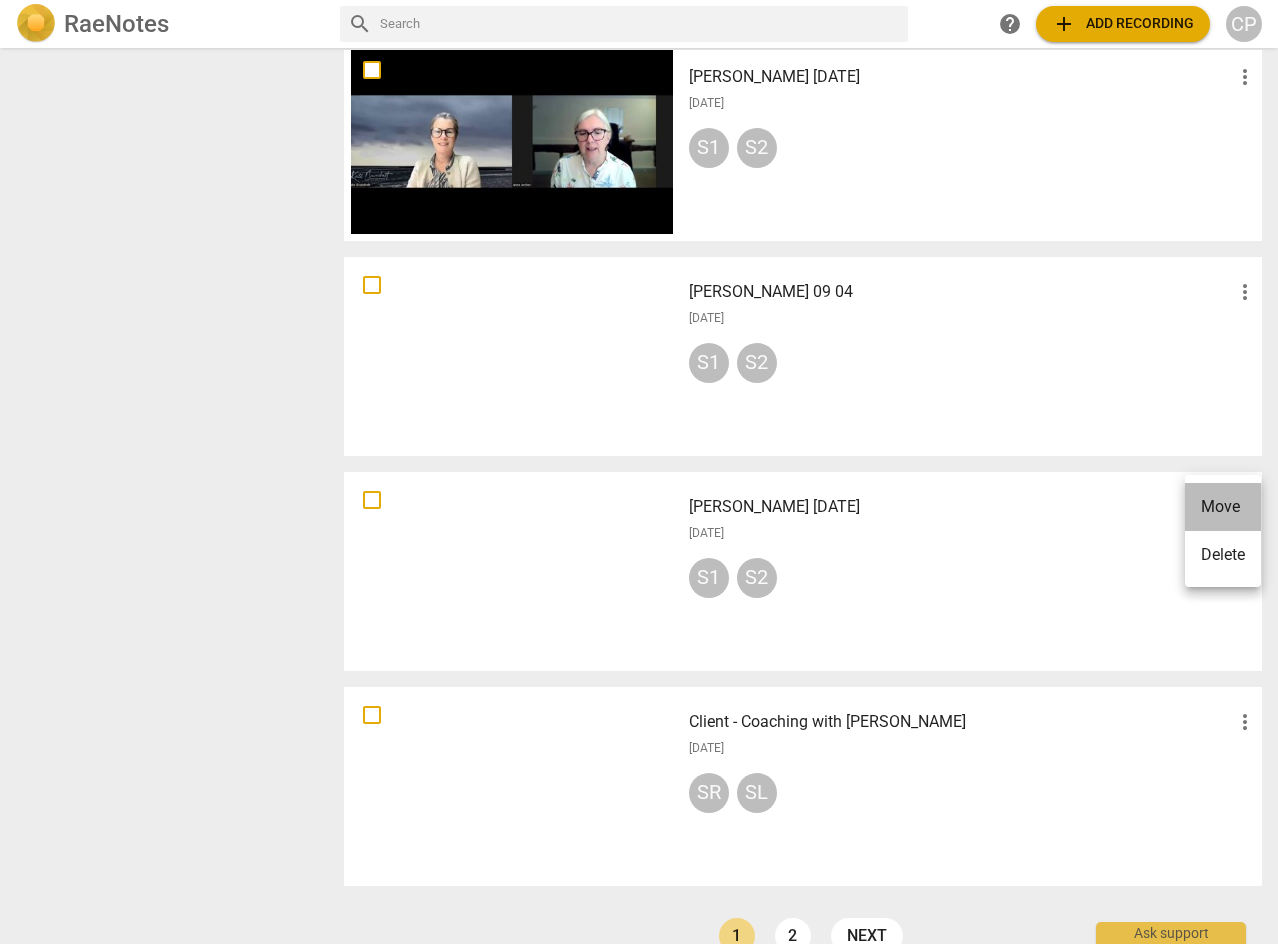 click on "Move" at bounding box center [1223, 507] 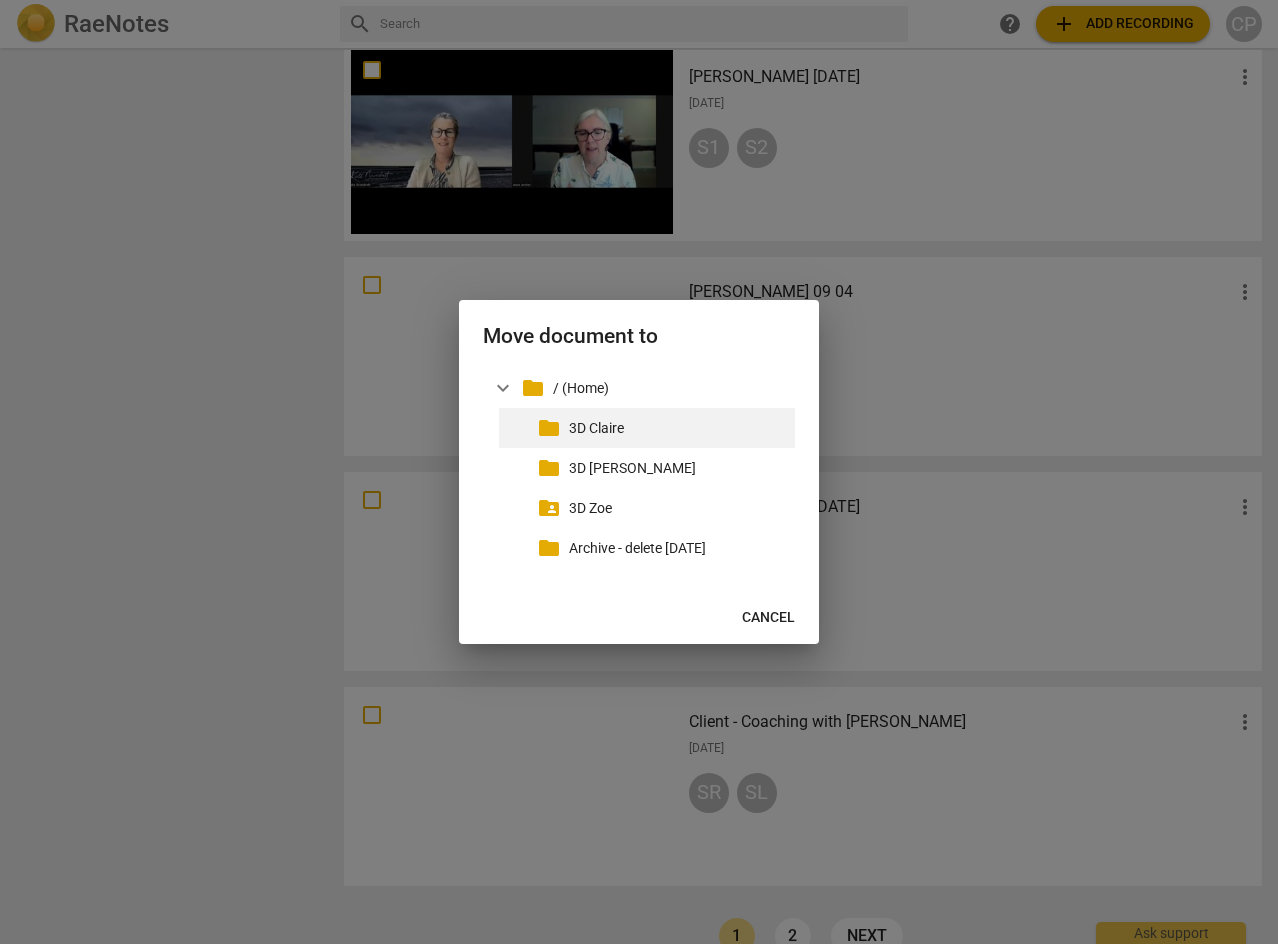 click on "3D Claire" at bounding box center [678, 428] 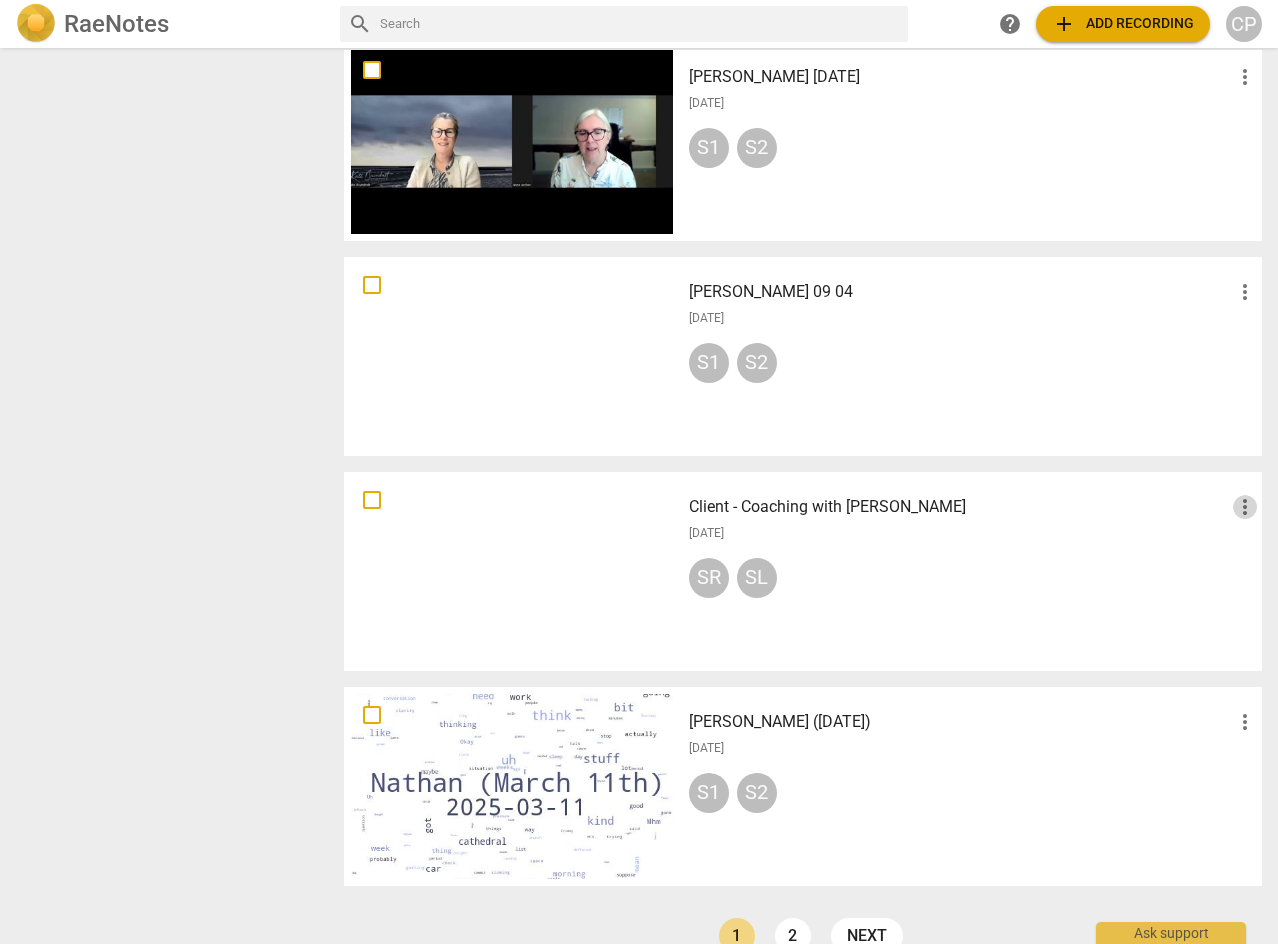 click on "more_vert" at bounding box center (1245, 507) 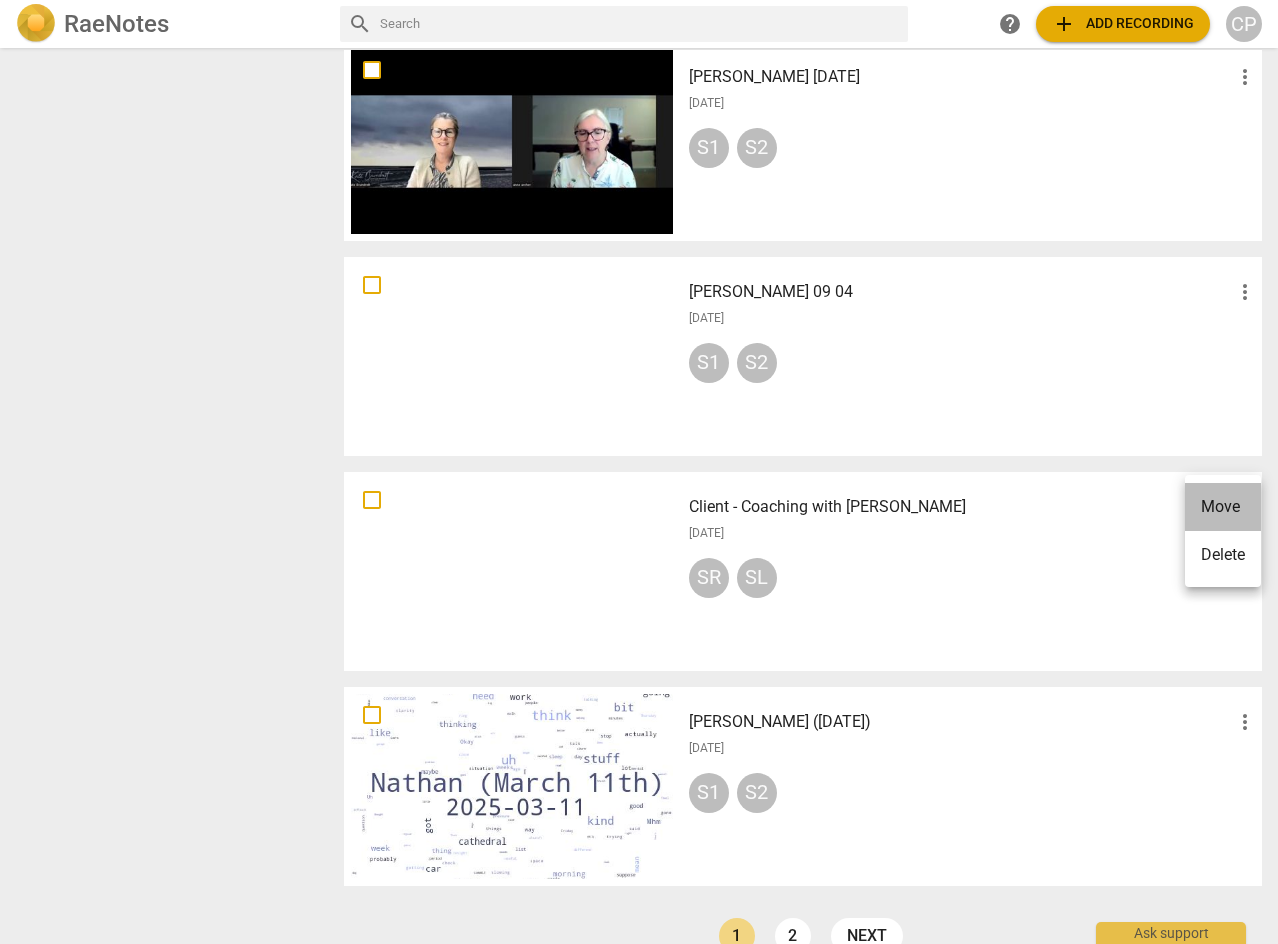 click on "Move" at bounding box center (1223, 507) 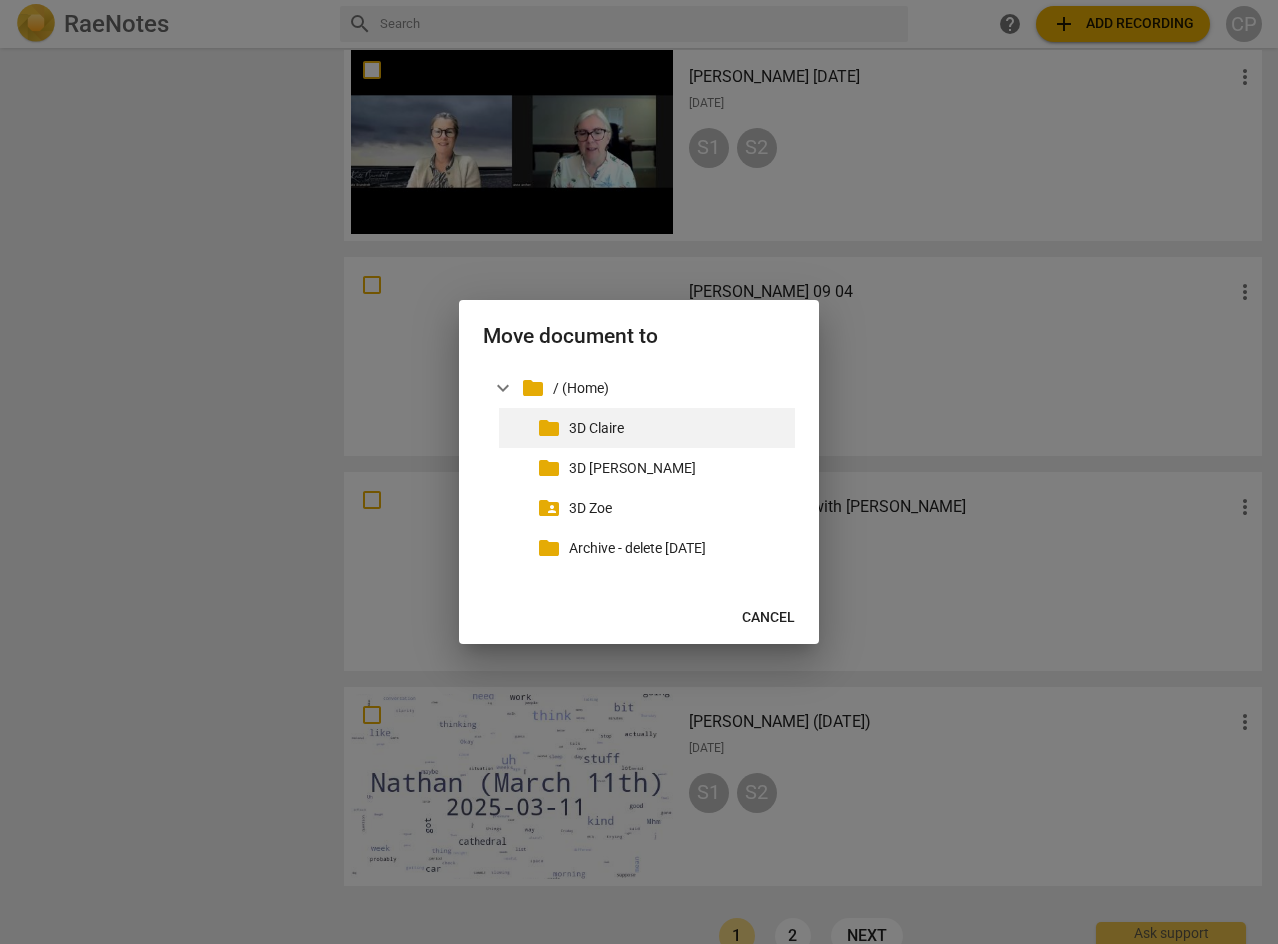 click on "3D Claire" at bounding box center [678, 428] 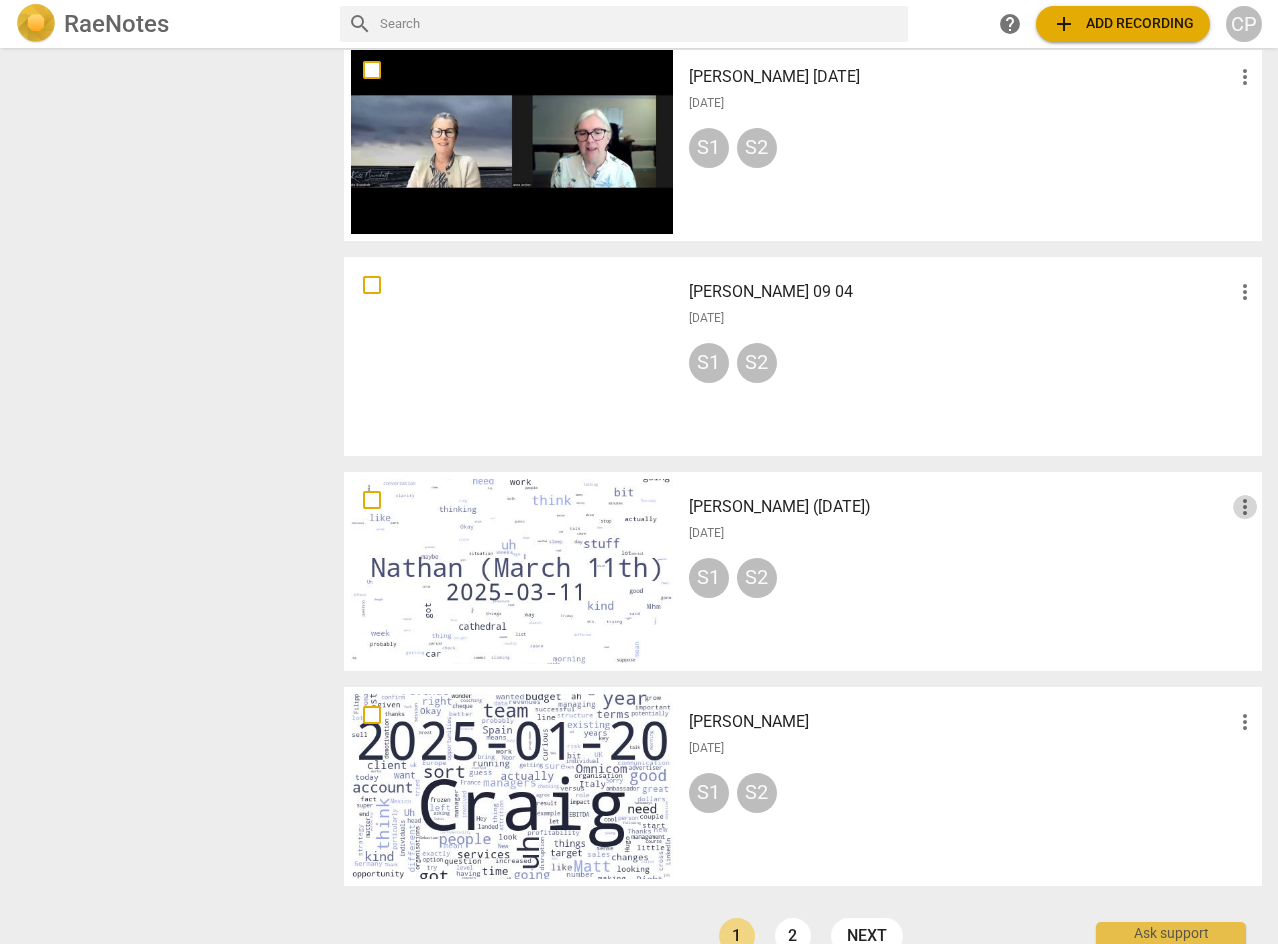 click on "more_vert" at bounding box center [1245, 507] 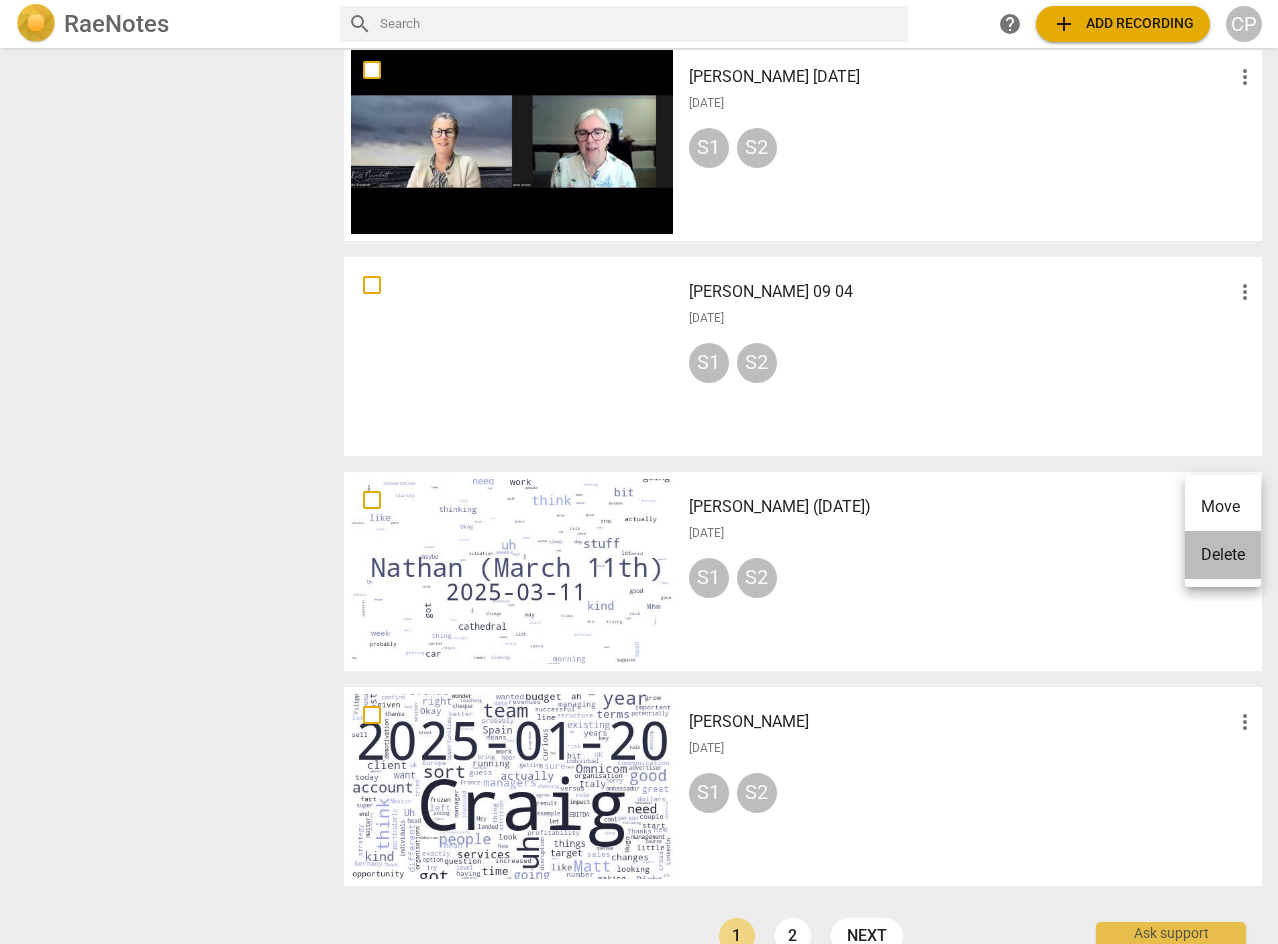 click on "Delete" at bounding box center [1223, 555] 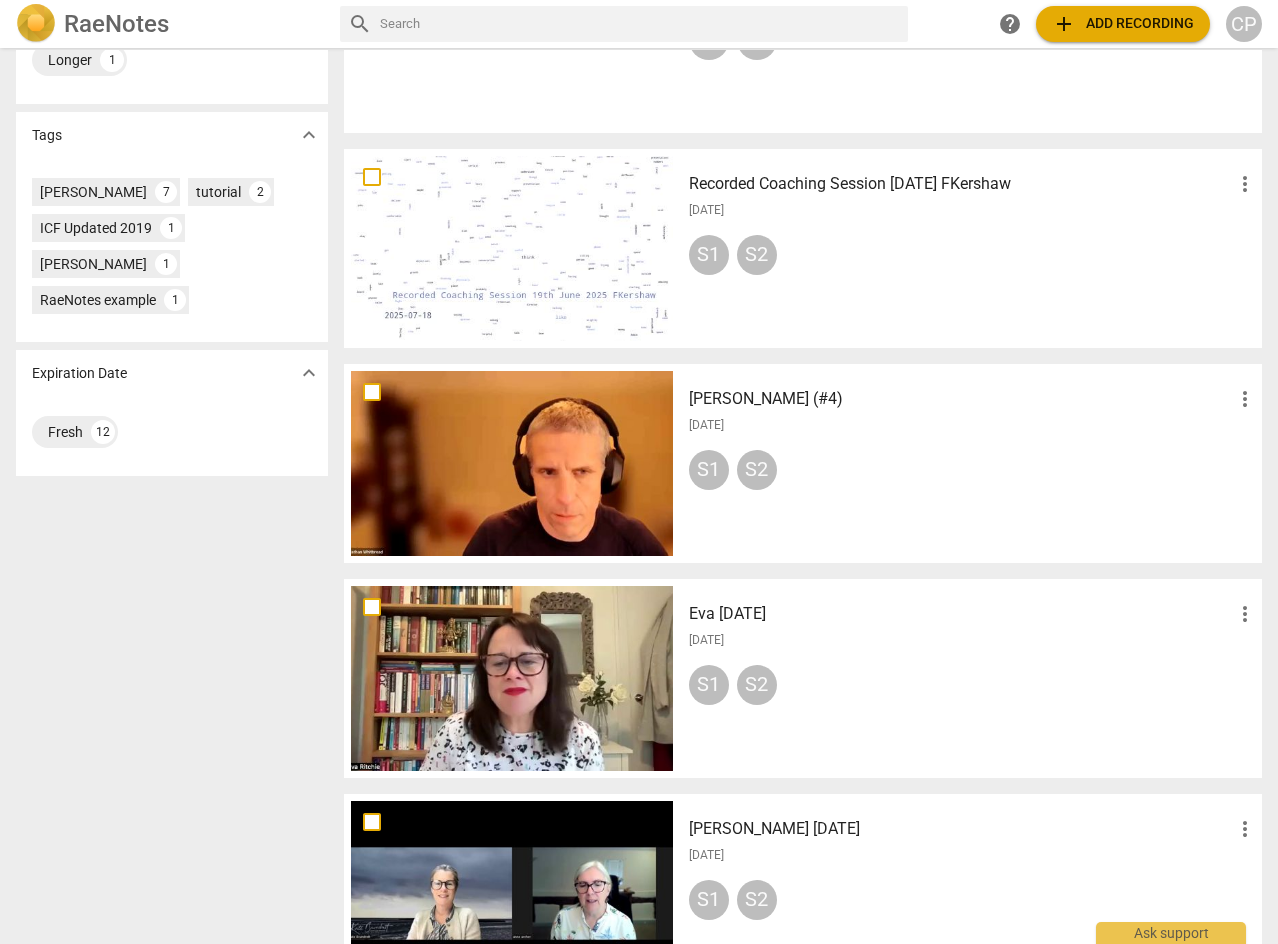 scroll, scrollTop: 936, scrollLeft: 0, axis: vertical 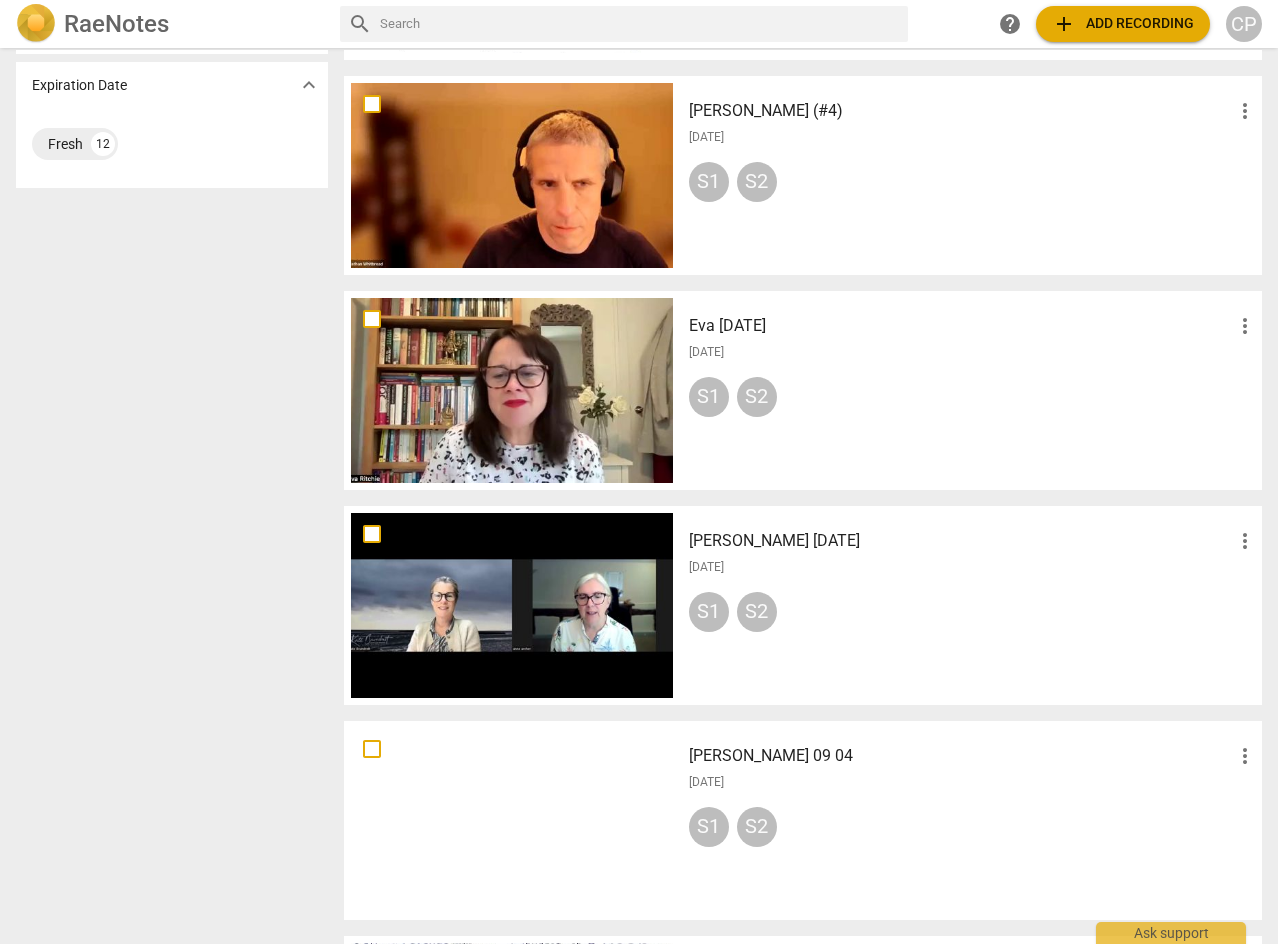 click on "[PERSON_NAME] [DATE]" at bounding box center [961, 541] 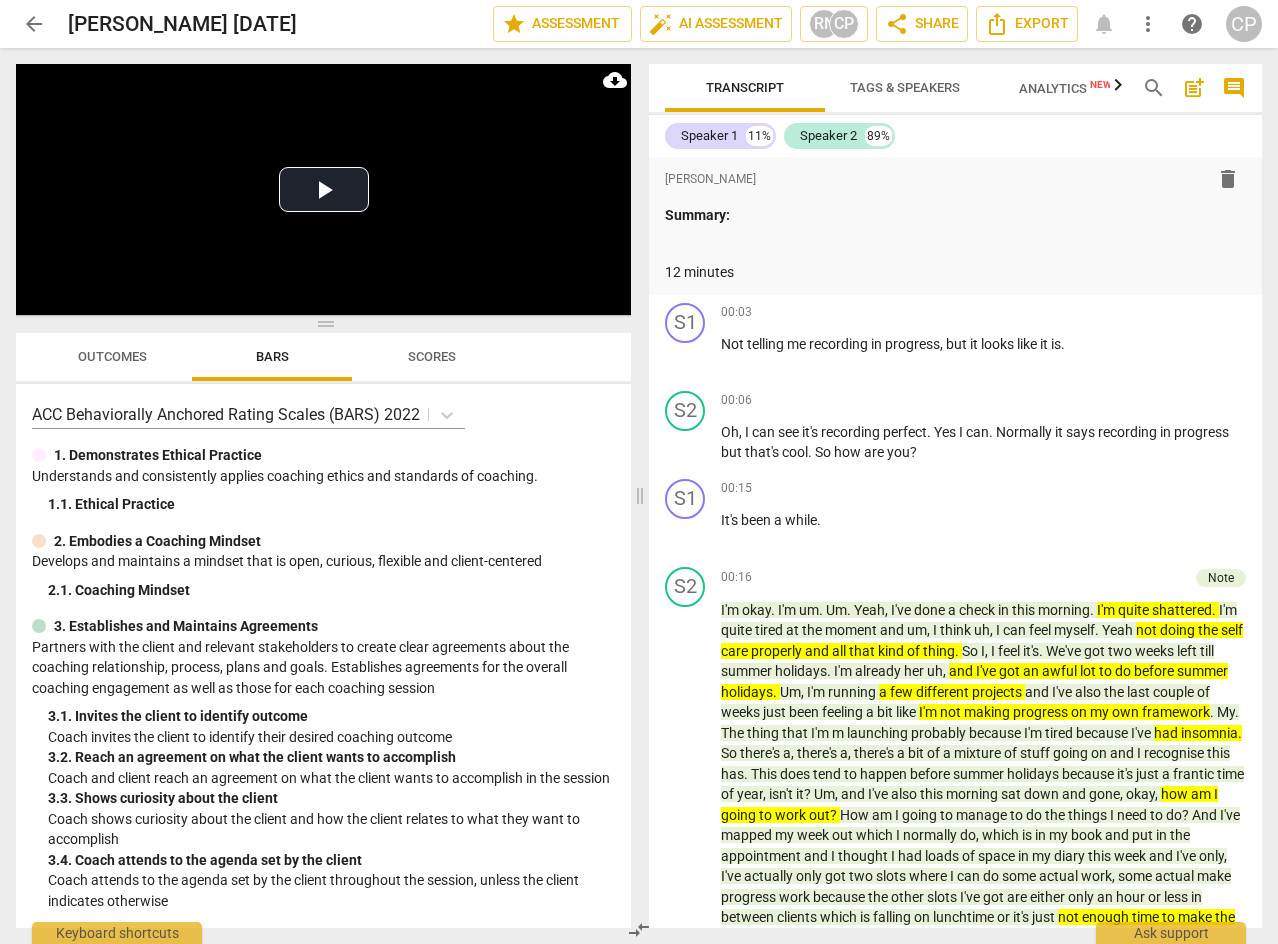 click on "Scores" at bounding box center (432, 356) 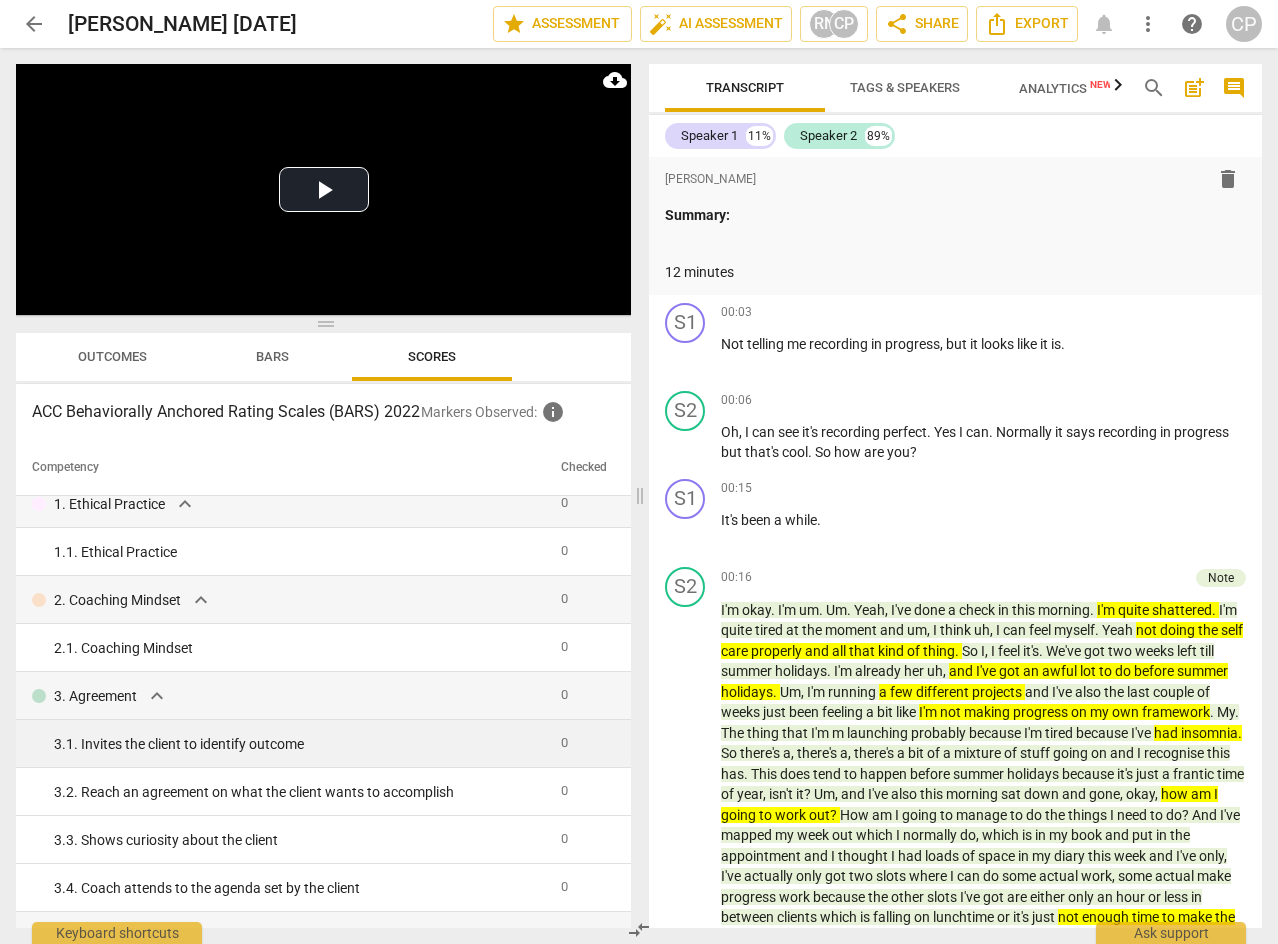 scroll, scrollTop: 0, scrollLeft: 0, axis: both 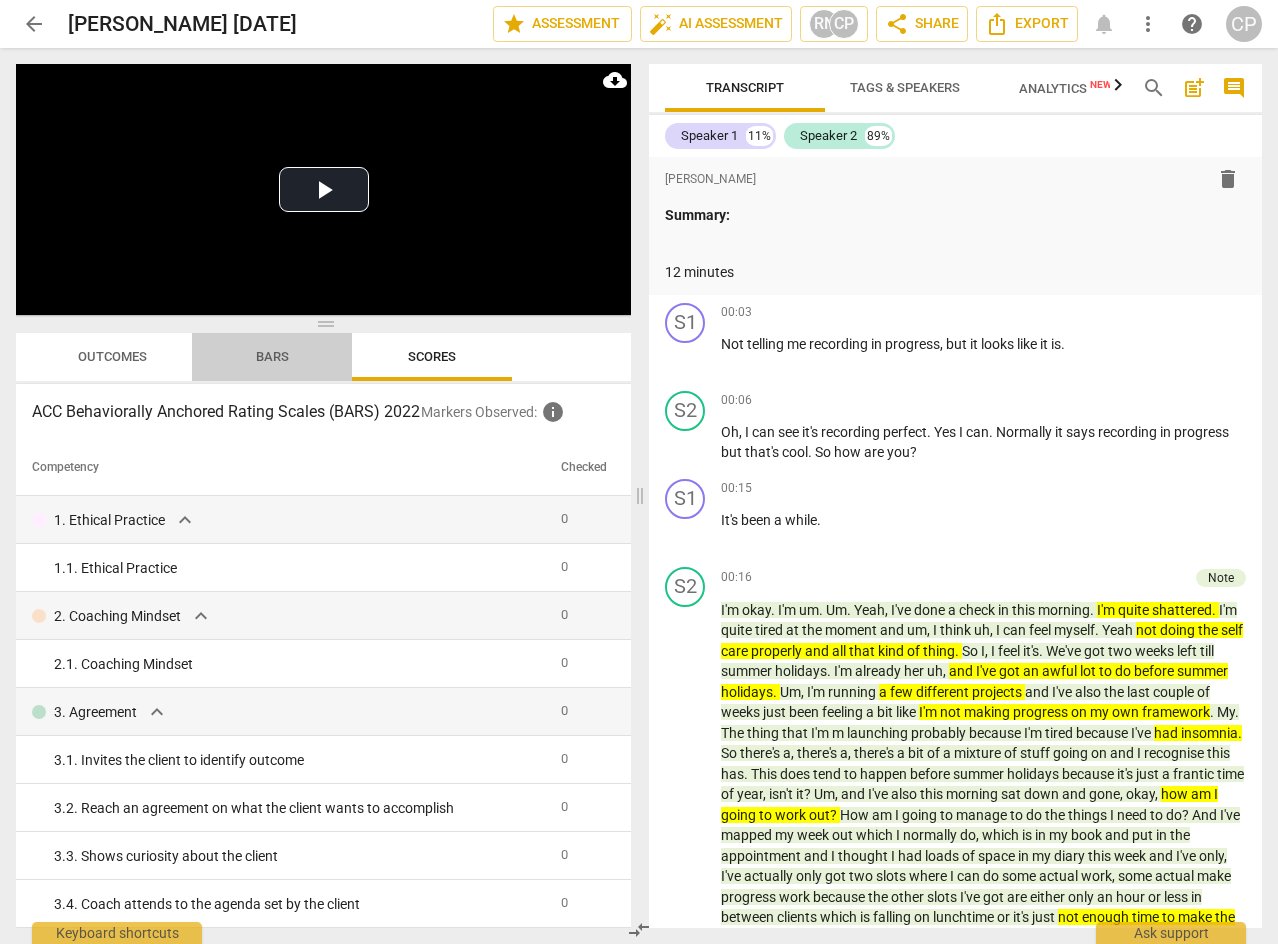 click on "Bars" at bounding box center (272, 356) 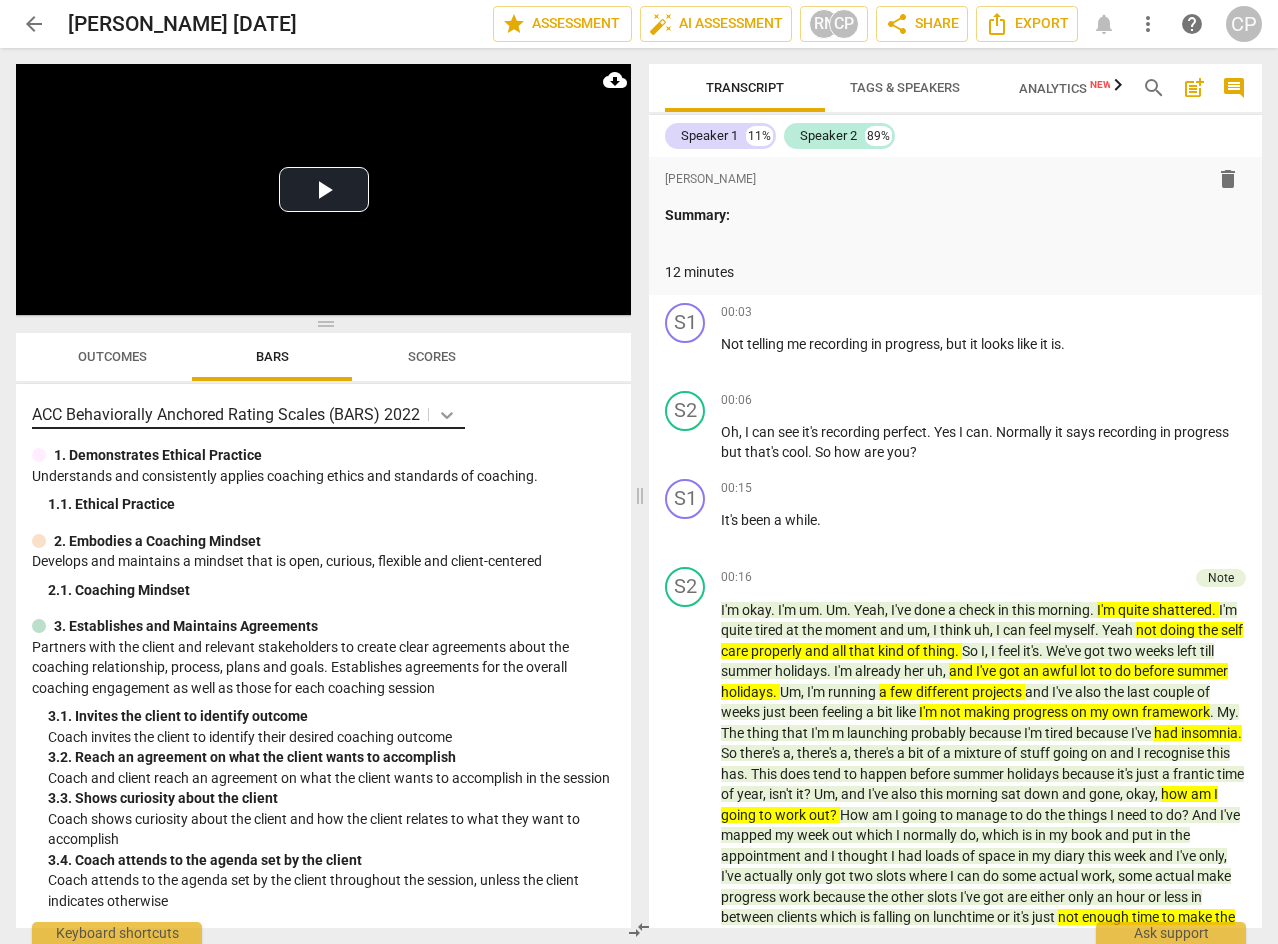 click 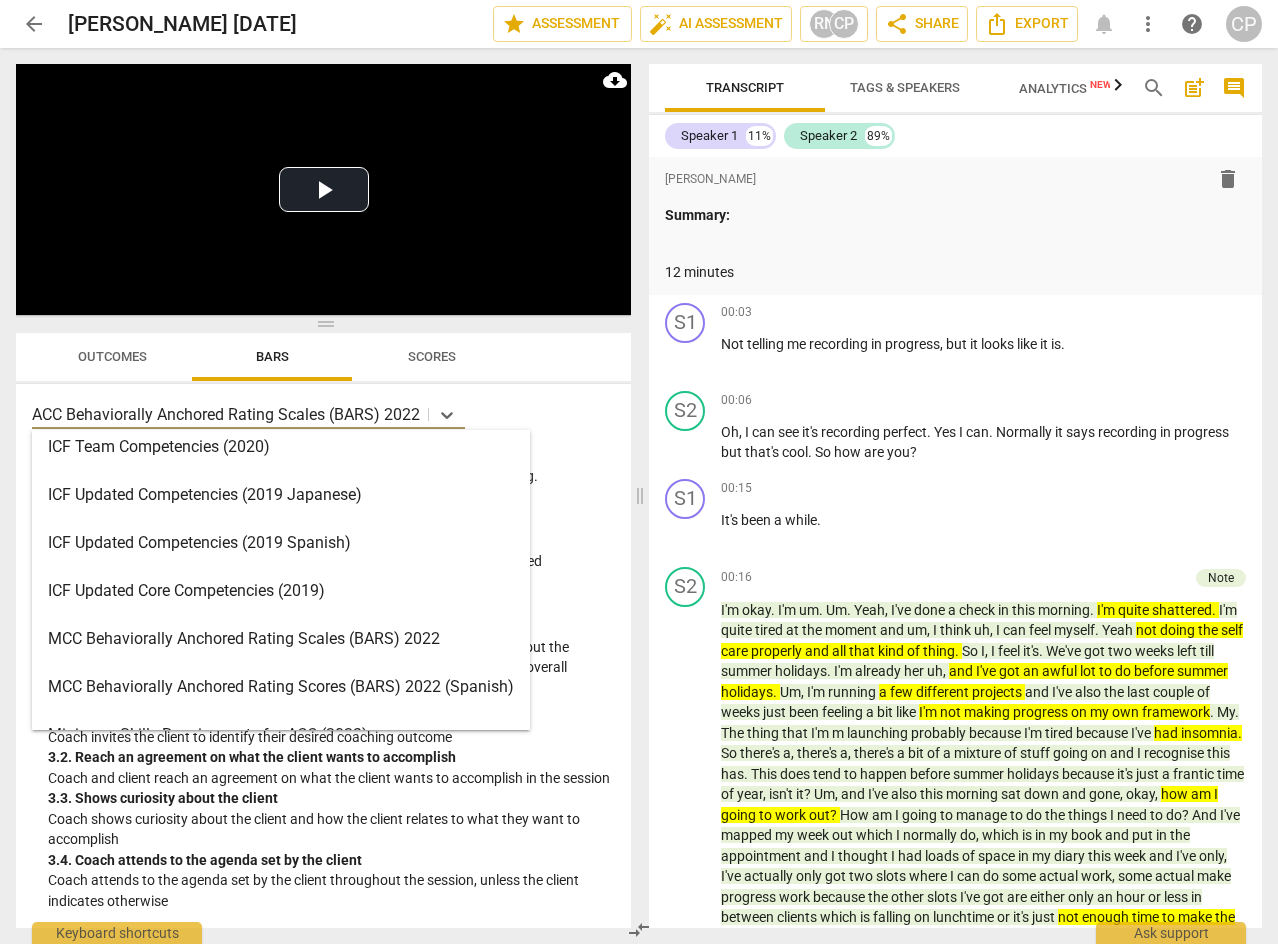scroll, scrollTop: 300, scrollLeft: 0, axis: vertical 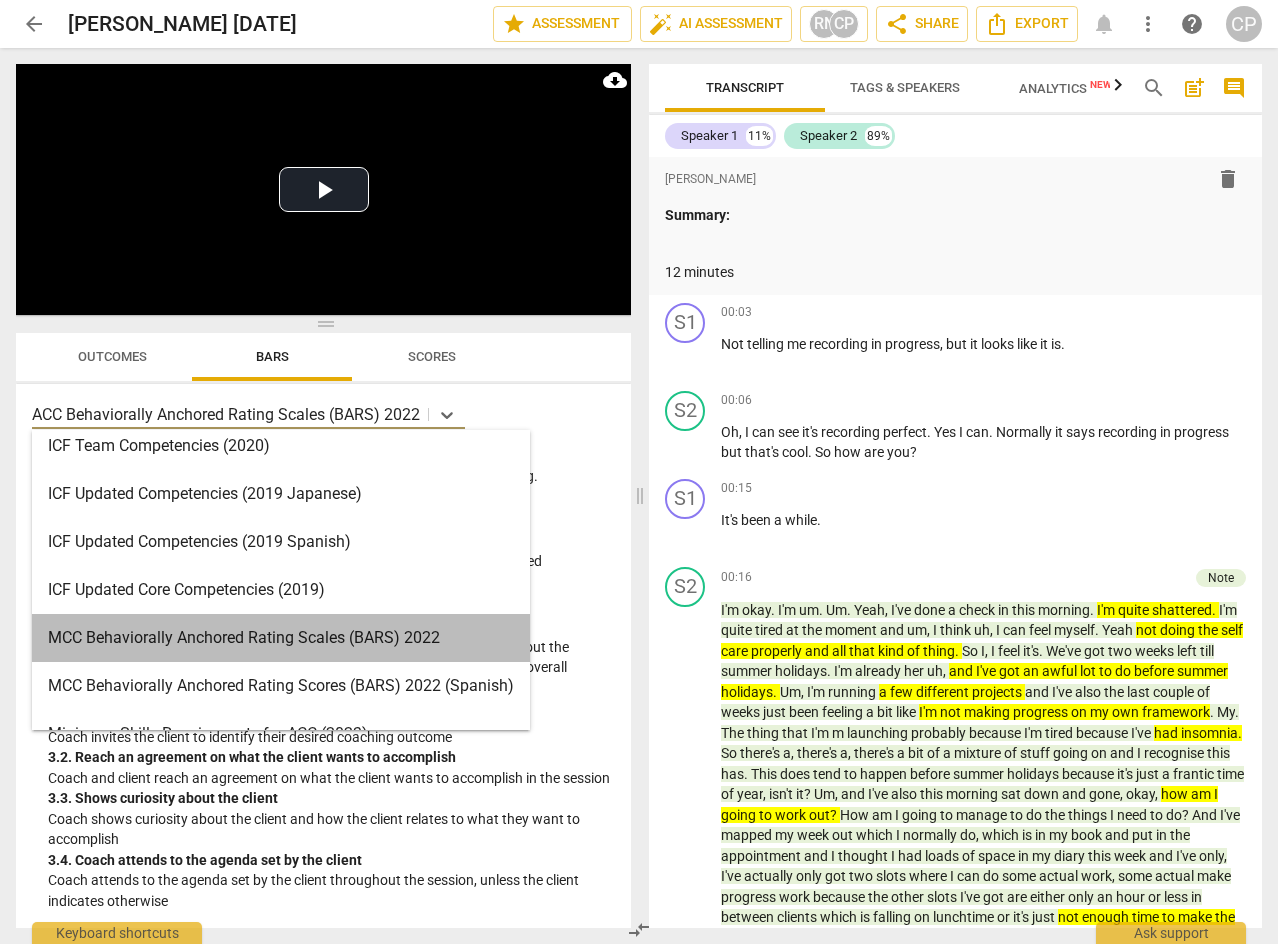 click on "MCC Behaviorally Anchored Rating Scales (BARS) 2022" at bounding box center (281, 638) 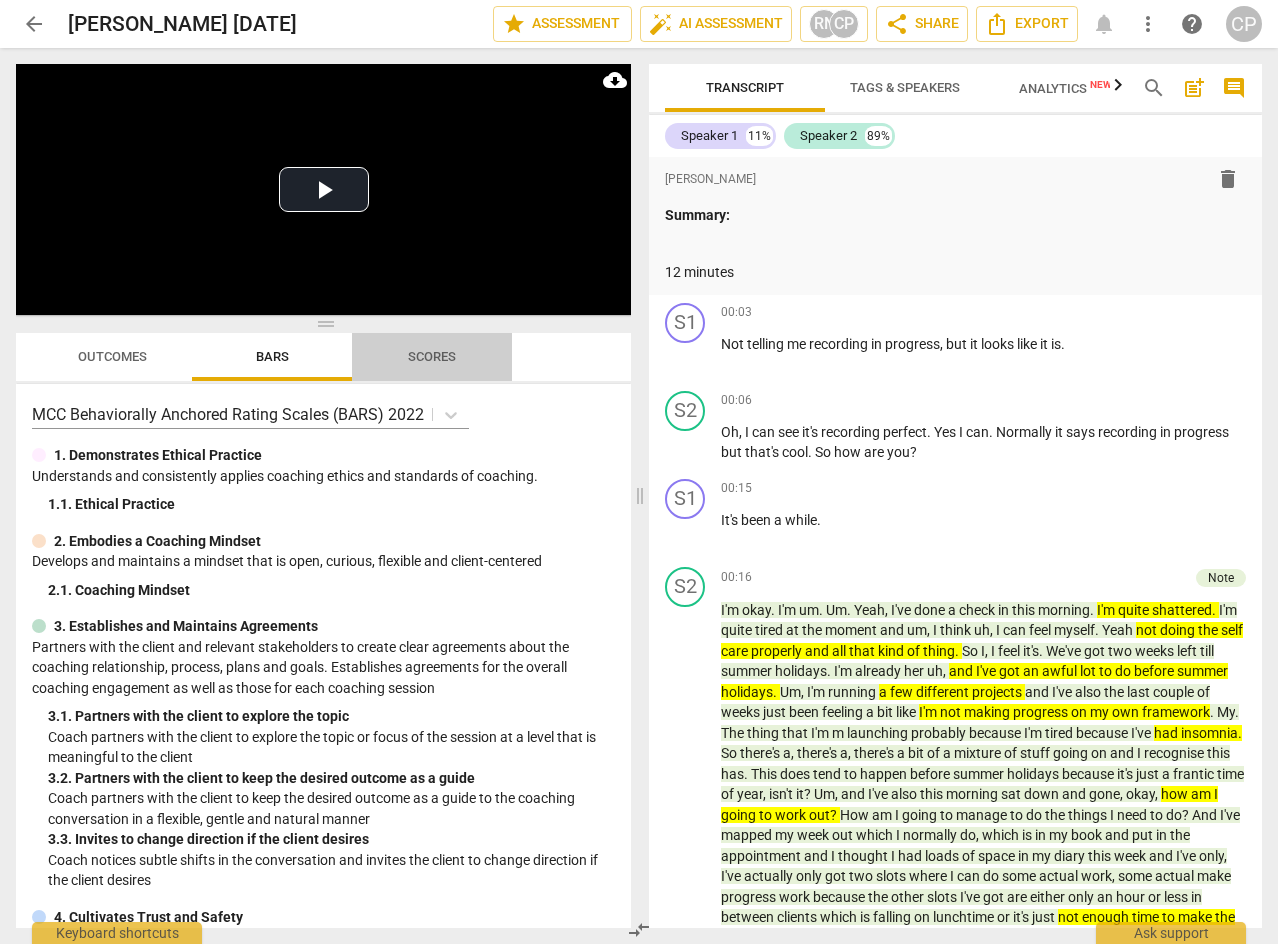 click on "Scores" at bounding box center (432, 356) 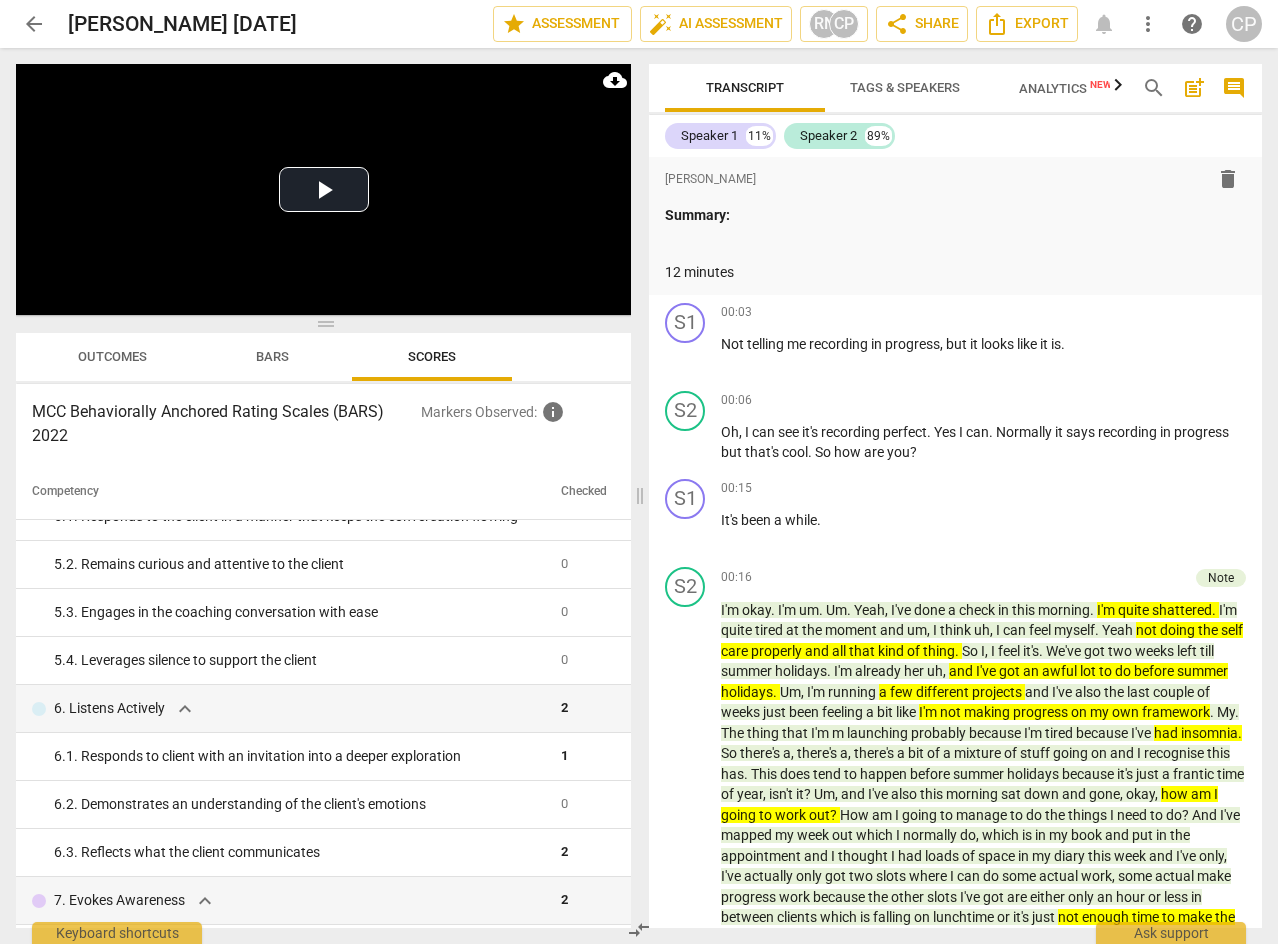 scroll, scrollTop: 700, scrollLeft: 0, axis: vertical 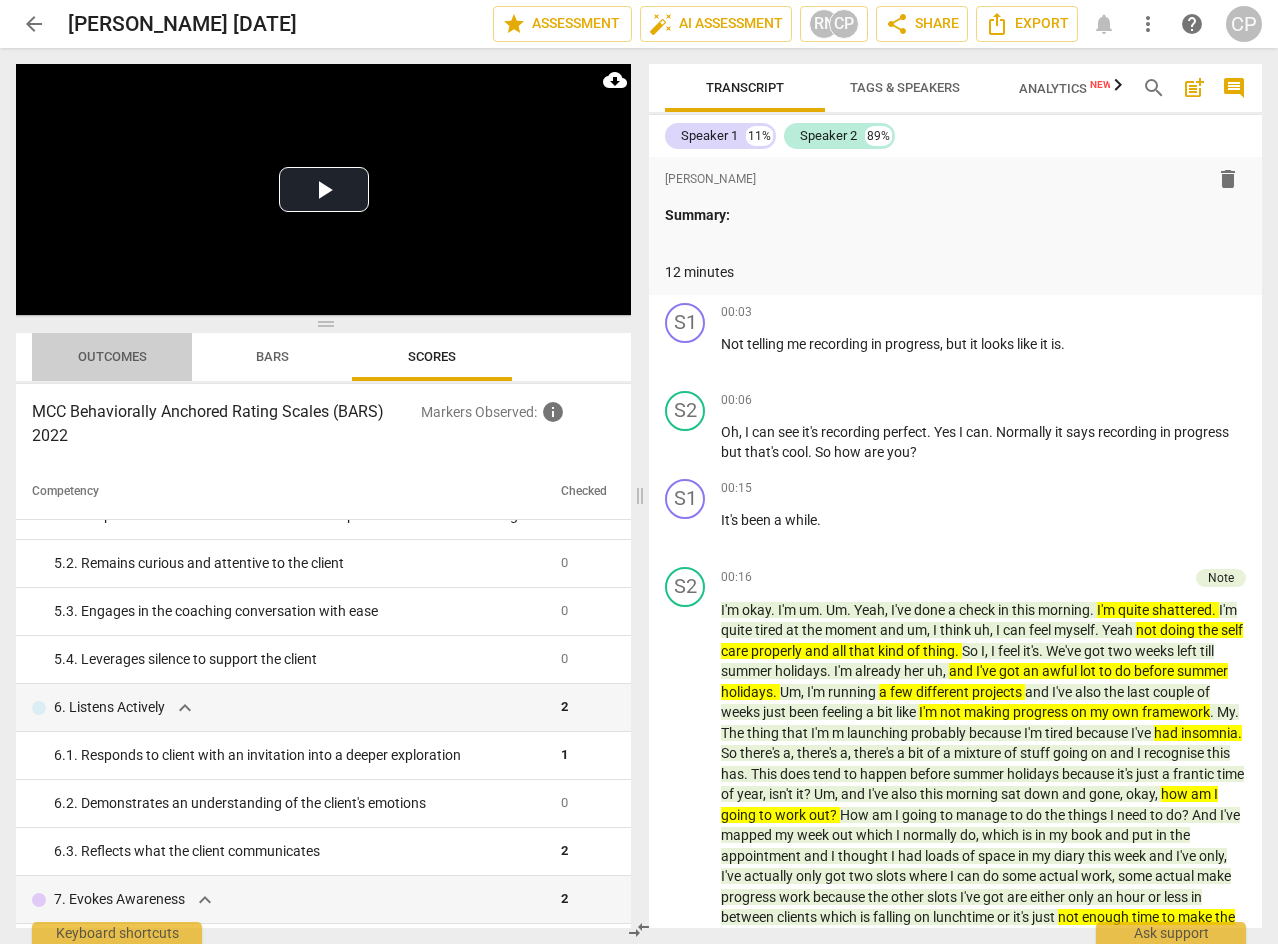 click on "Outcomes" at bounding box center (112, 357) 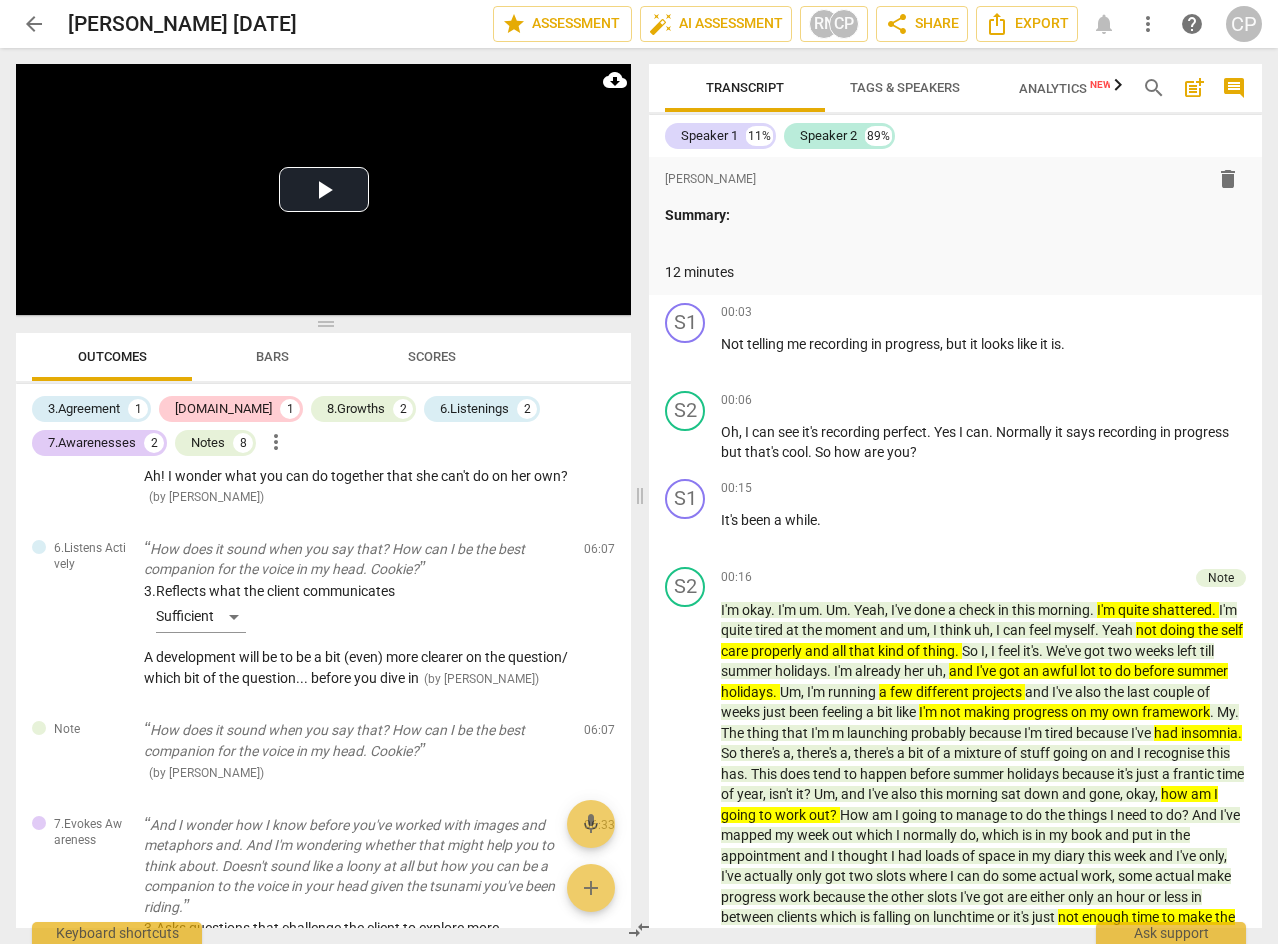 scroll, scrollTop: 1100, scrollLeft: 0, axis: vertical 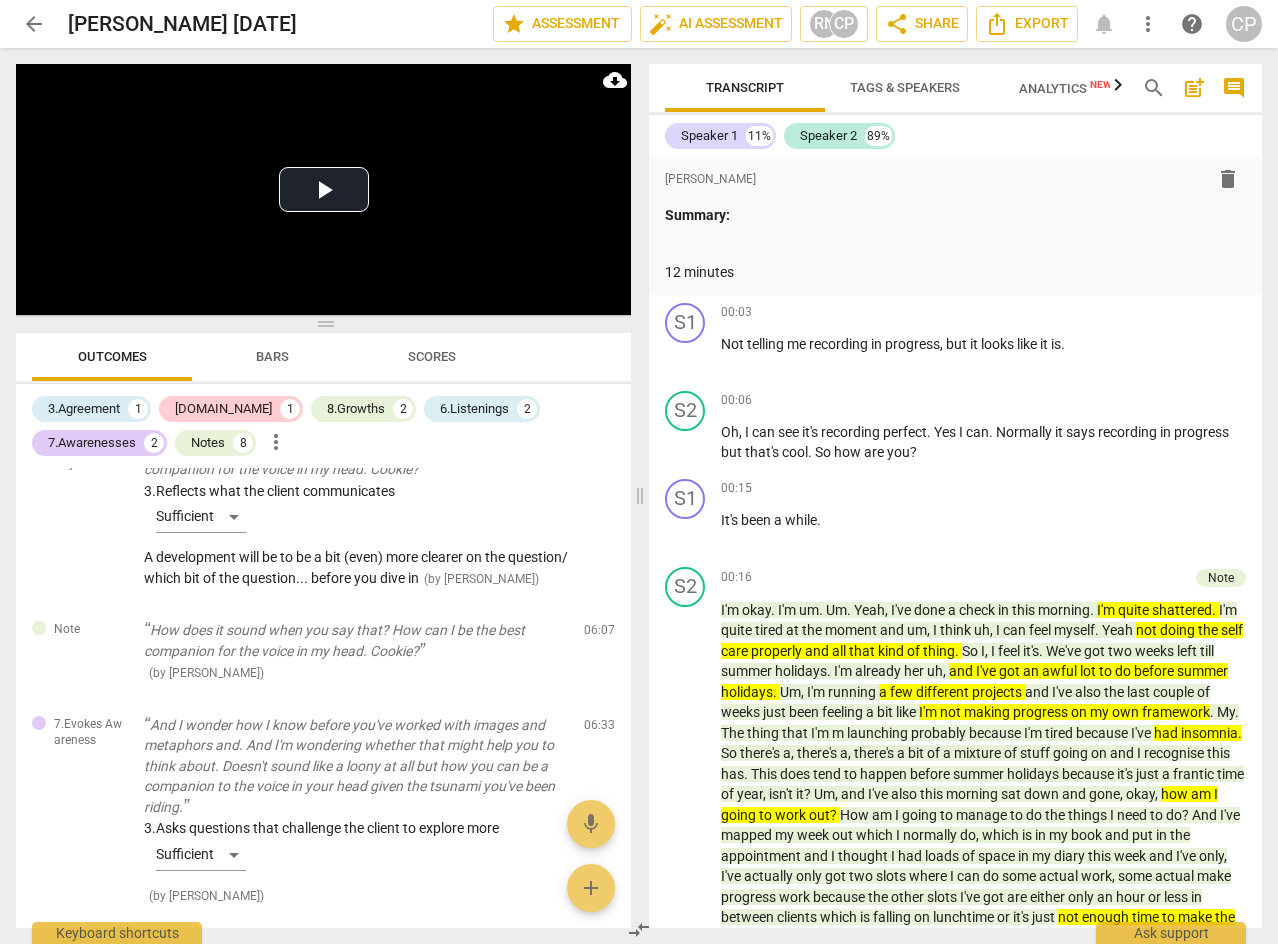 click on "Scores" at bounding box center (432, 357) 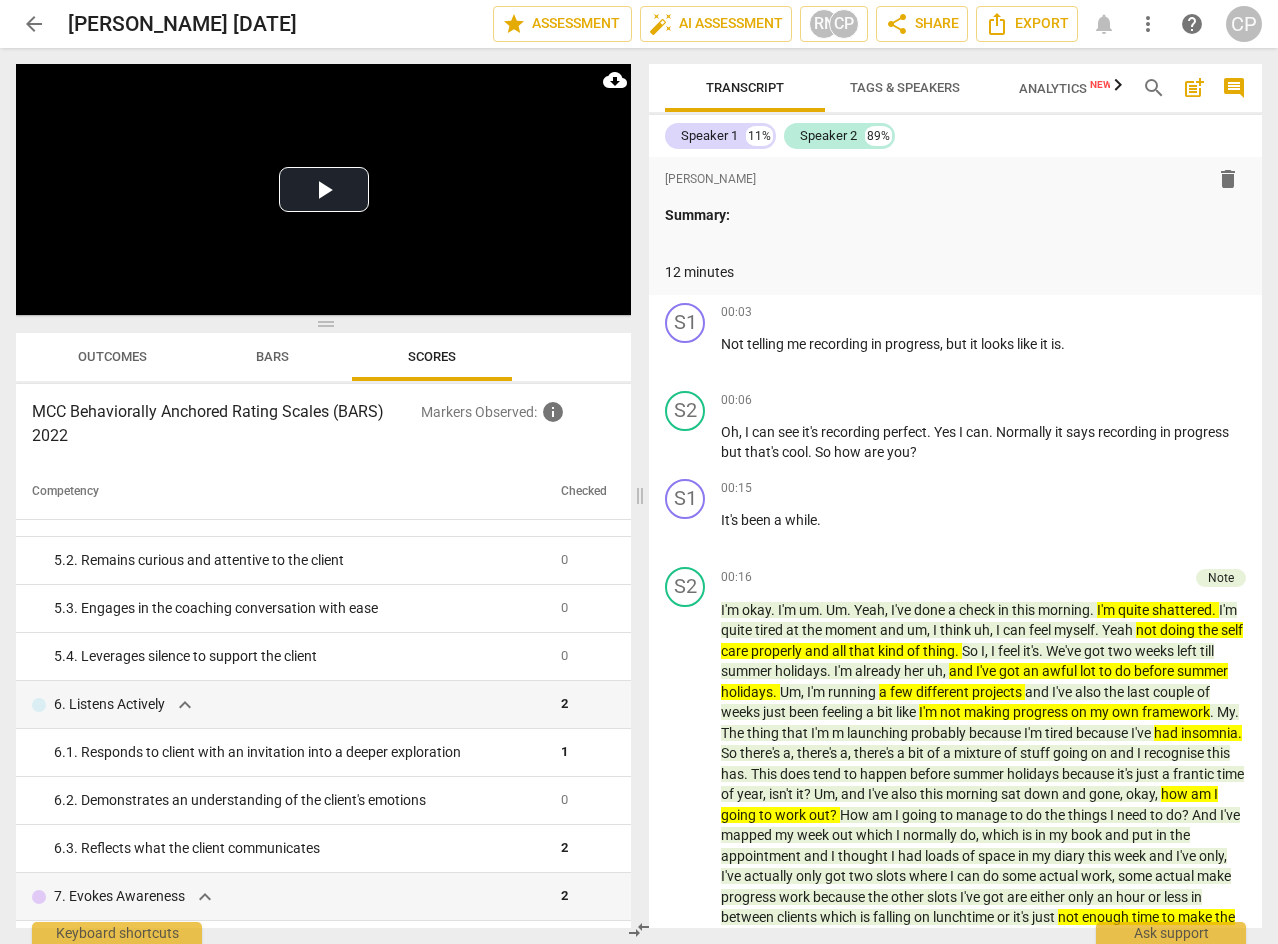 scroll, scrollTop: 700, scrollLeft: 0, axis: vertical 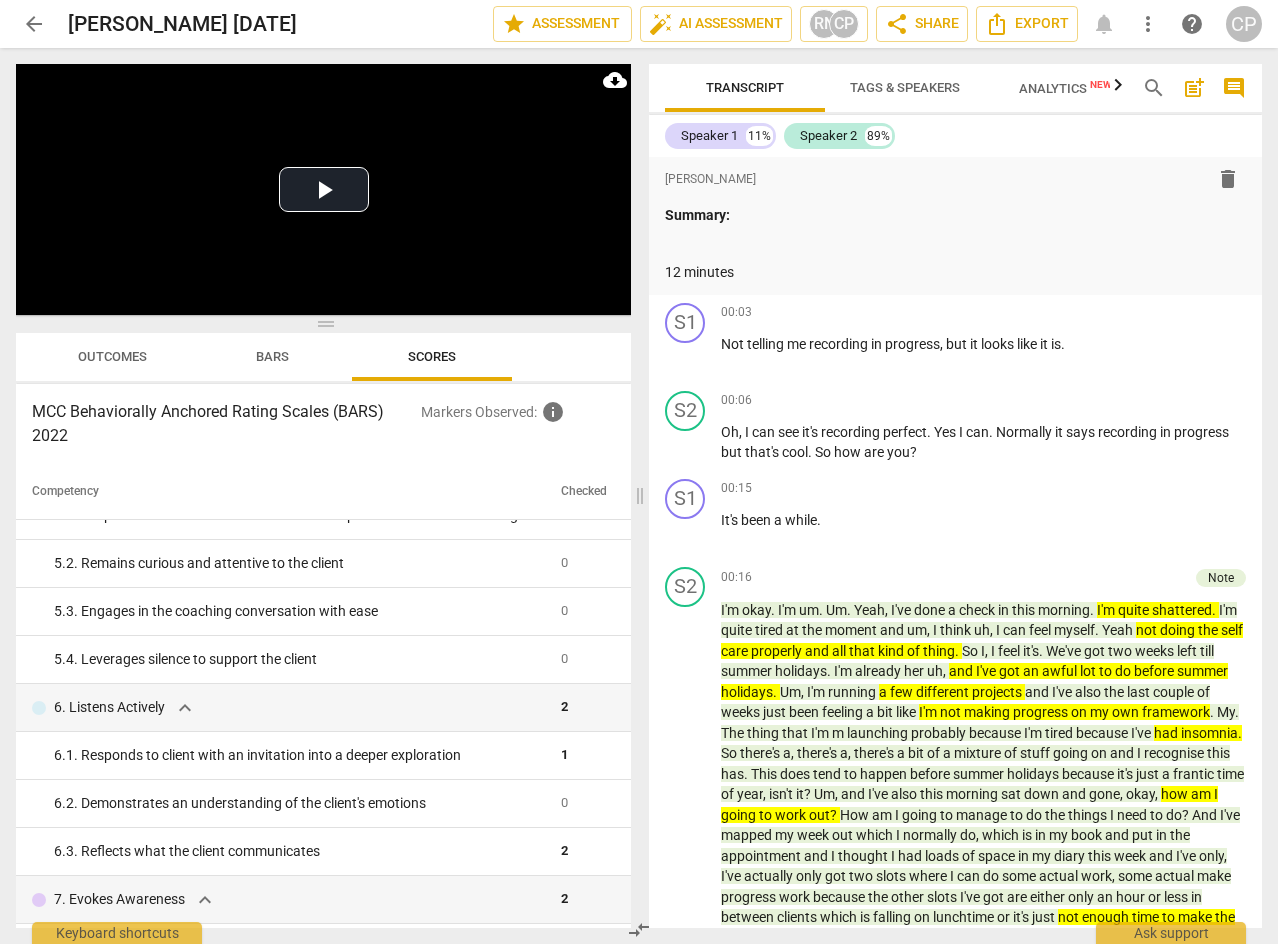 click on "Outcomes" at bounding box center (112, 356) 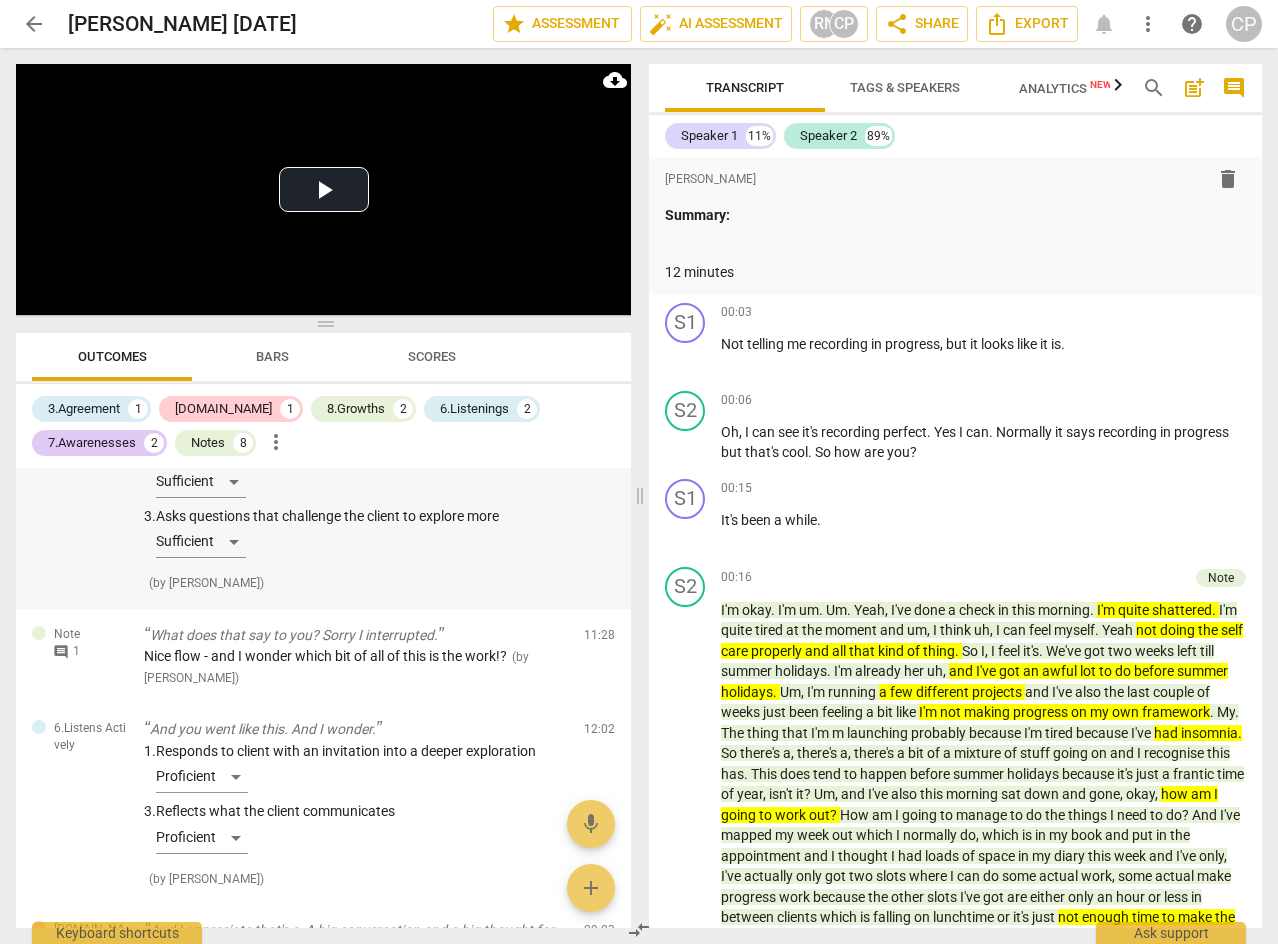 scroll, scrollTop: 1900, scrollLeft: 0, axis: vertical 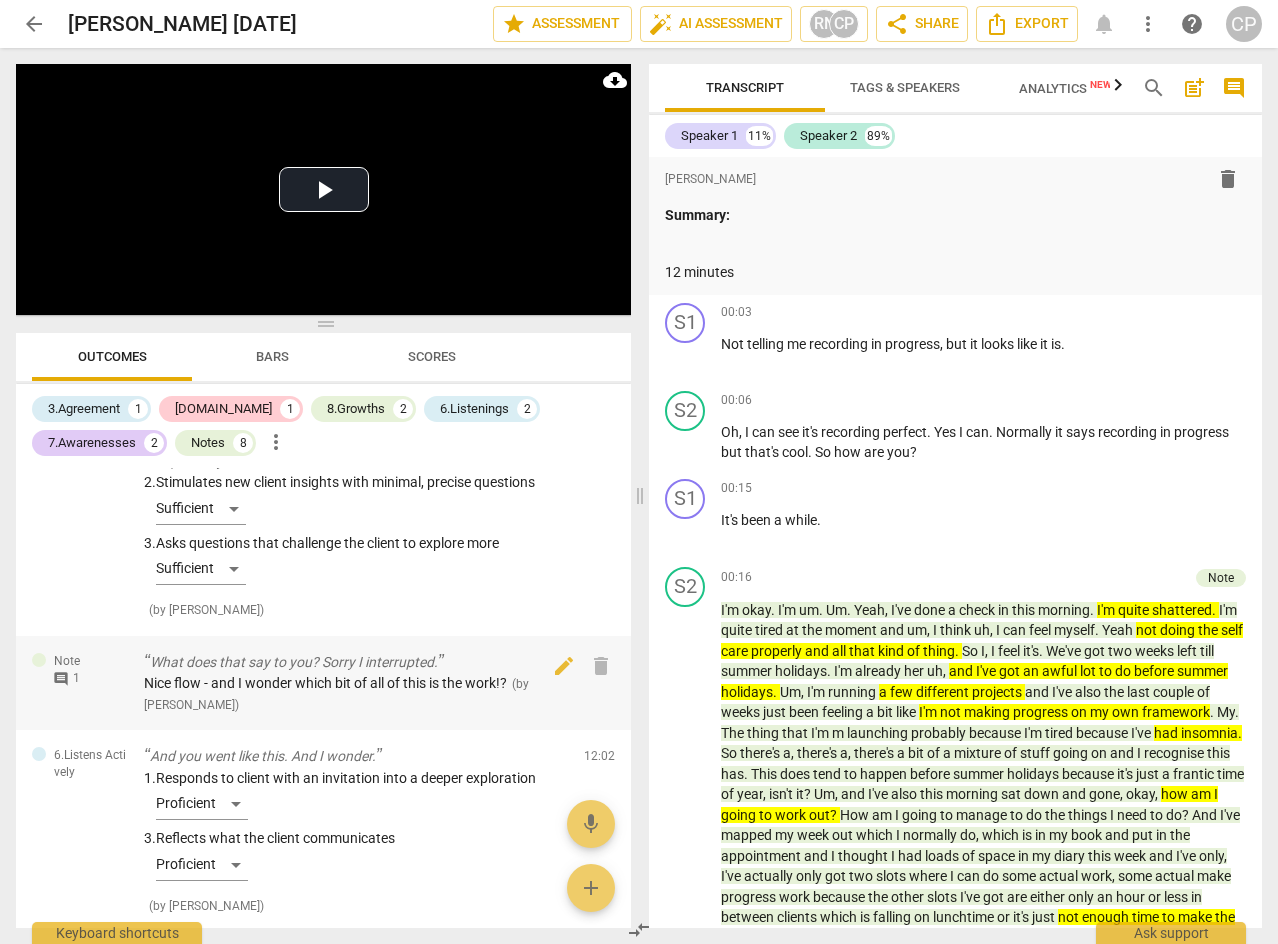 click on "Nice flow - and I wonder which bit of all of this is the work!?" at bounding box center (325, 683) 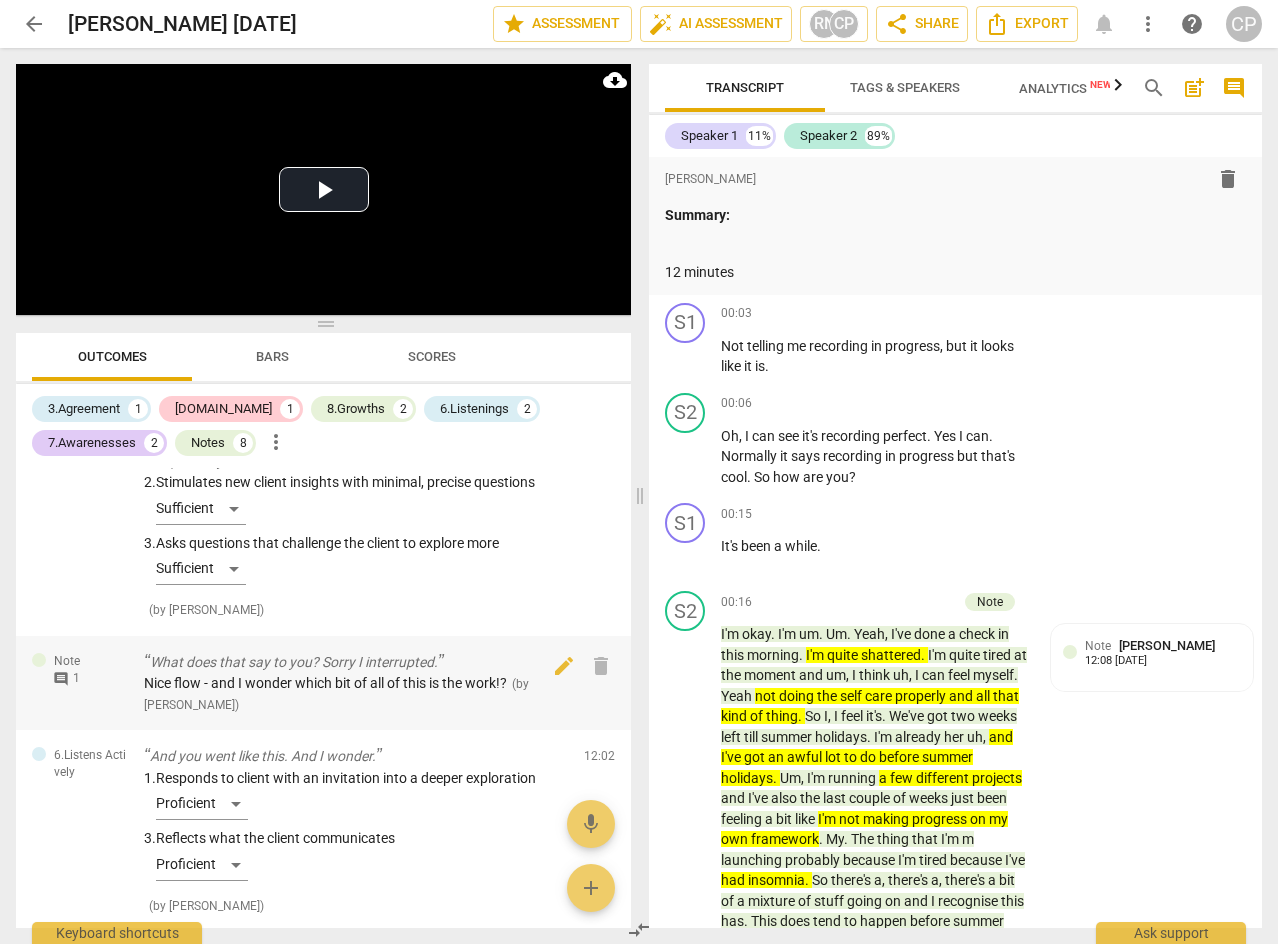 scroll, scrollTop: 2453, scrollLeft: 0, axis: vertical 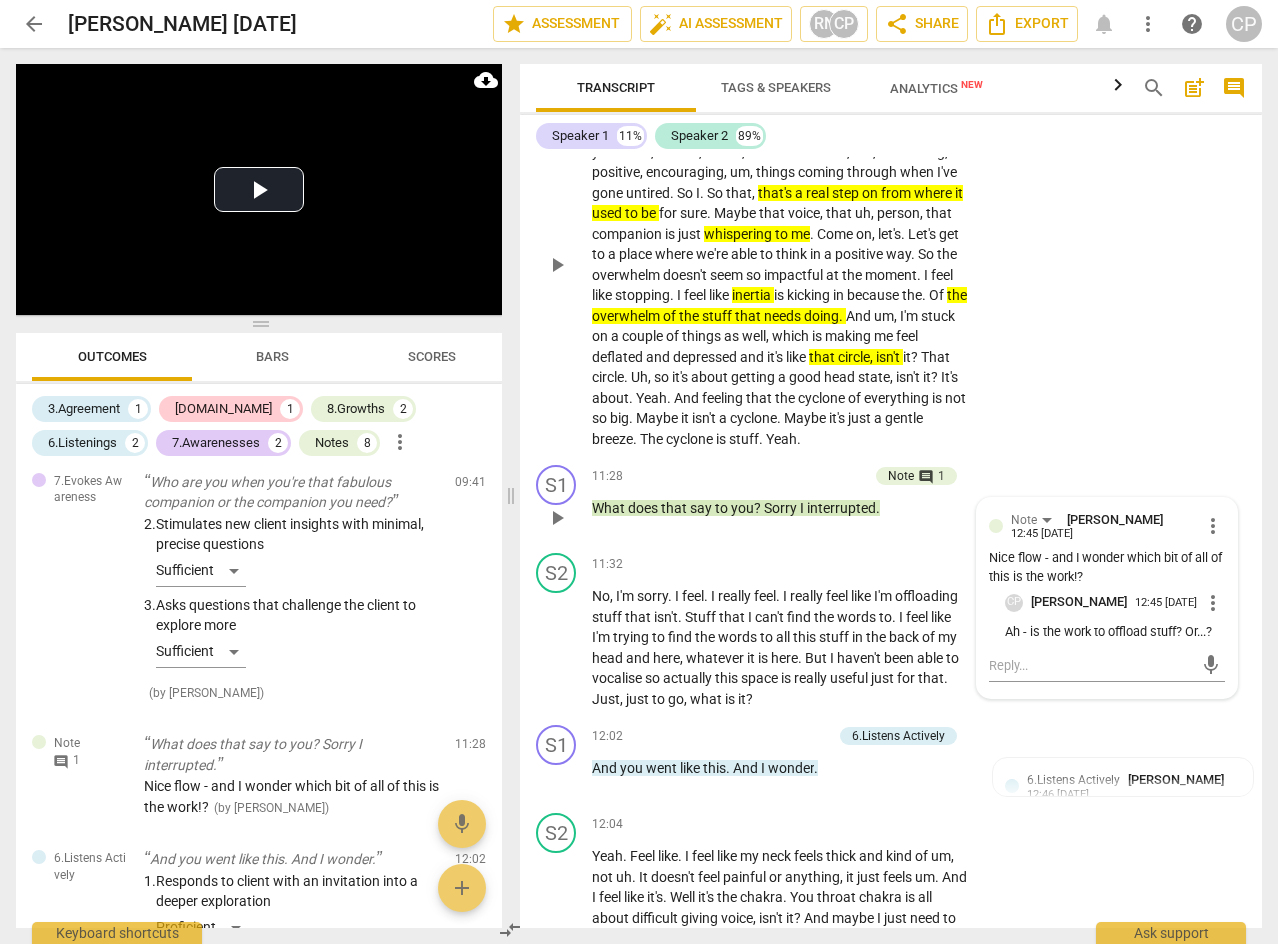 click on "S2 play_arrow pause 09:47 + Add competency keyboard_arrow_right Well ,   uh ,   the   good   news   is   I   think   the   companion   that   I   need   is   there   actually ,   which   is   really   nice   because   quite   often   she's   not   there   for   us .   And   I   don't   just   mean   for   me ,   for   us   generally ,   you   know ,   So   I   do ,   I   have ,   I   have   heard   like ,   um ,   reassuring ,   positive ,   encouraging ,   um ,   things   coming   through   when   I've   gone   untired .   So   I .   So   that ,   that's   a   real   step   on   from   where   it   used   to   be   for   sure .   Maybe   that   voice ,   that   uh ,   person ,   that   companion   is   just   whispering   to   me .   Come   on ,   let's .   Let's   get   to   a   place   where   we're   able   to   think   in   a   positive   way .   So   the   overwhelm   doesn't   seem   so   impactful   at   the   moment .   I   feel   like   stopping .   I   feel   like   inertia   is   kicking   in" at bounding box center (891, 248) 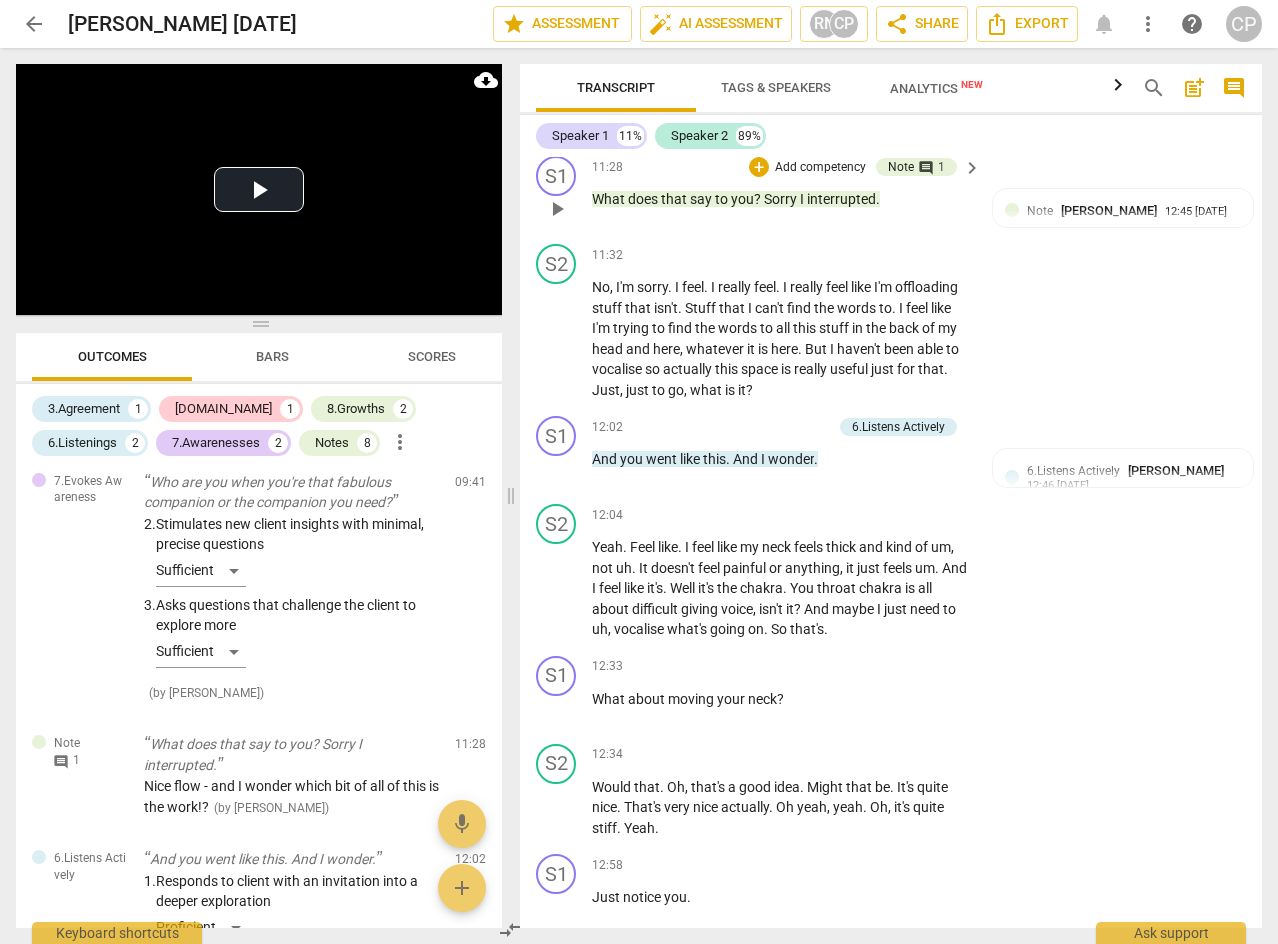 scroll, scrollTop: 4479, scrollLeft: 0, axis: vertical 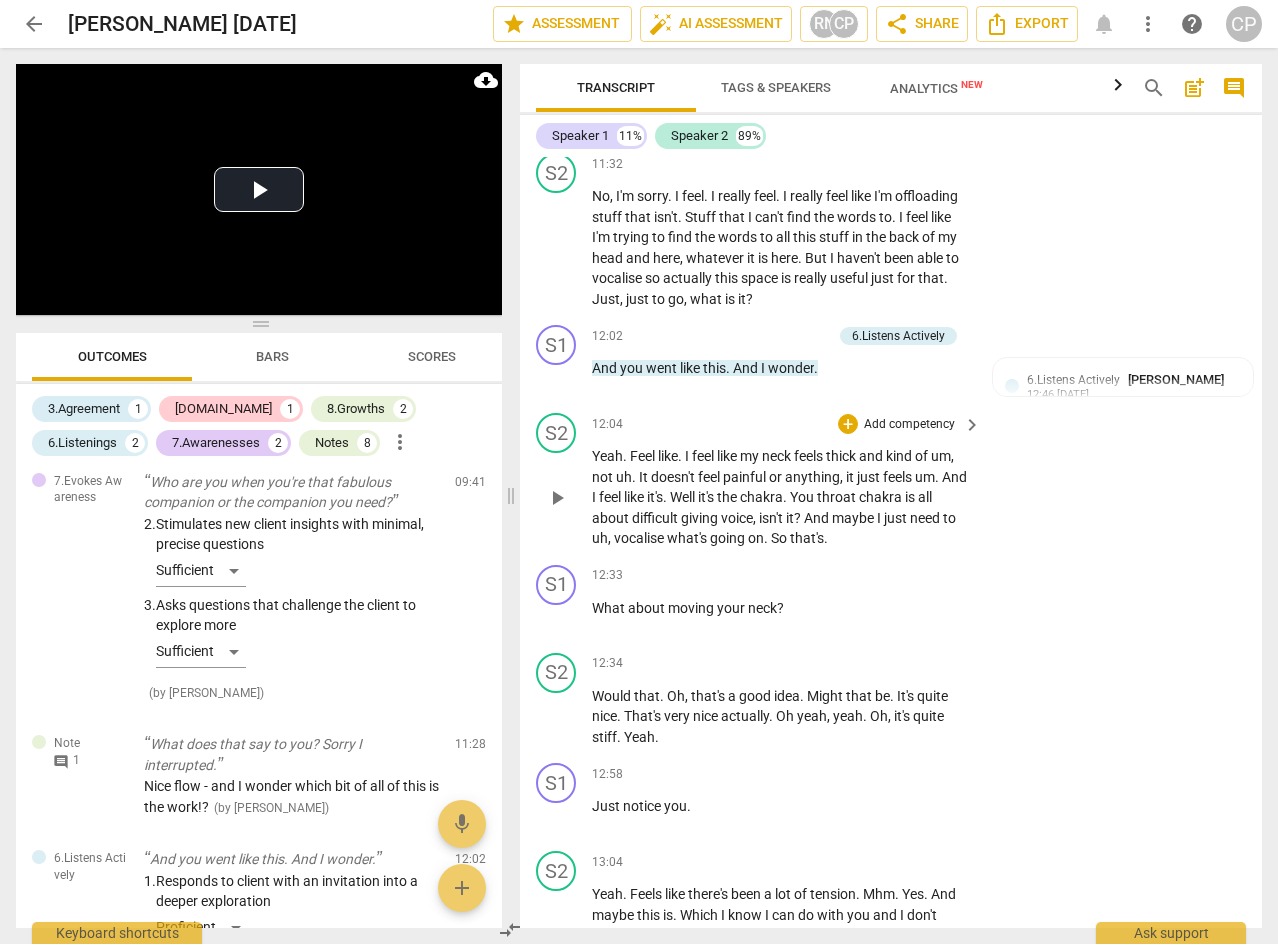 click on "play_arrow" at bounding box center (557, 498) 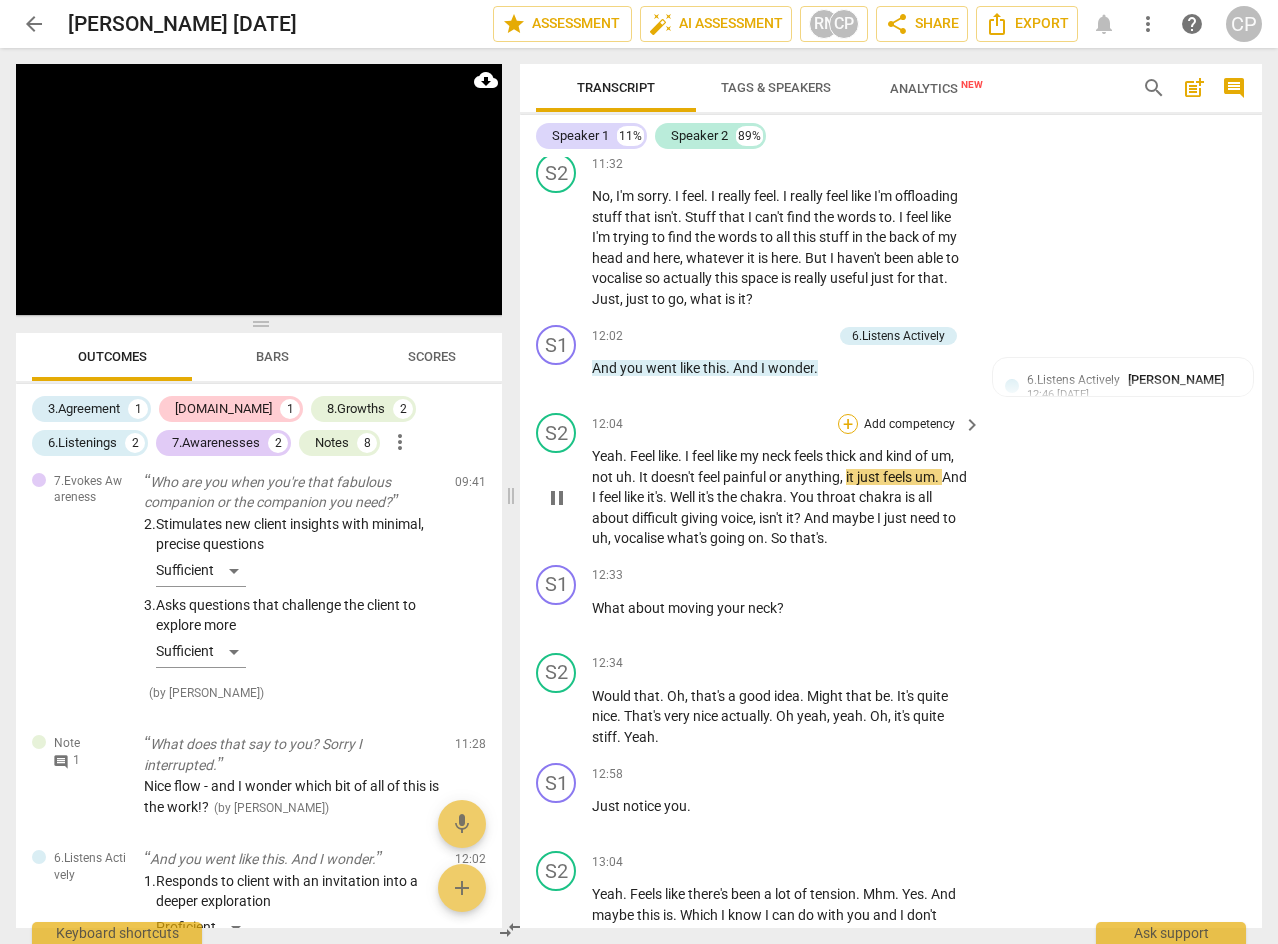 click on "+" at bounding box center [848, 424] 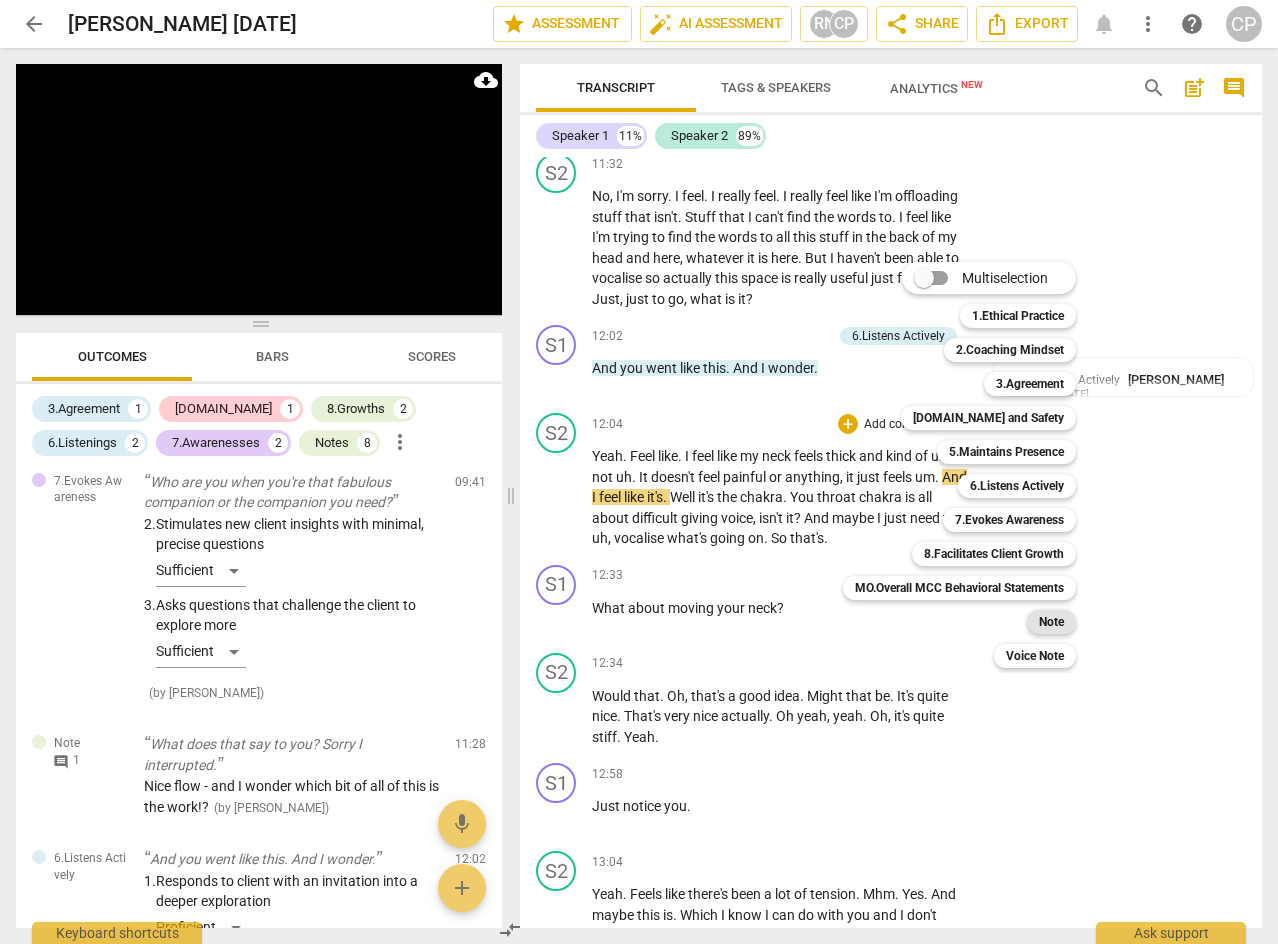 click on "Note" at bounding box center (1051, 622) 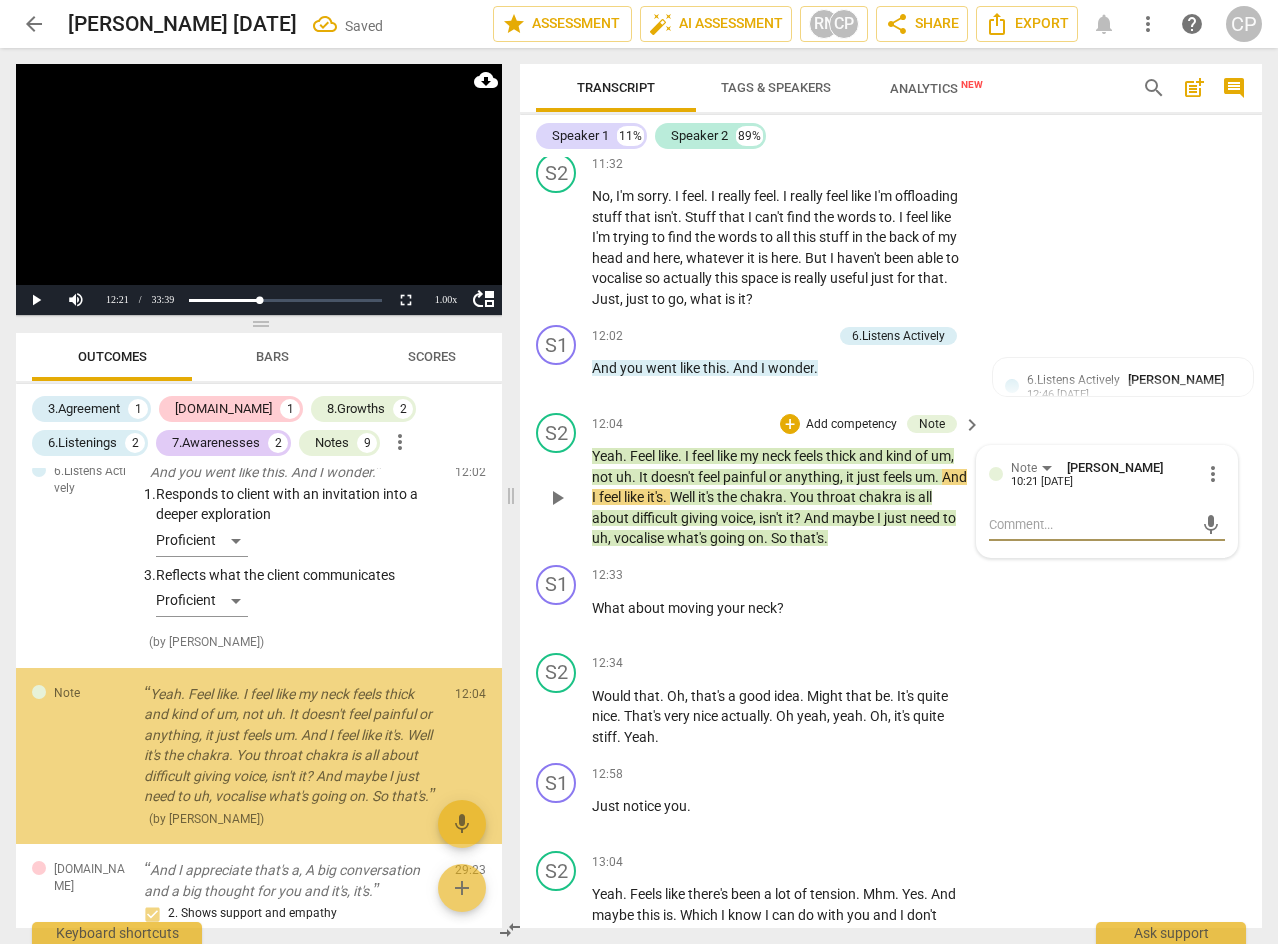 scroll, scrollTop: 2888, scrollLeft: 0, axis: vertical 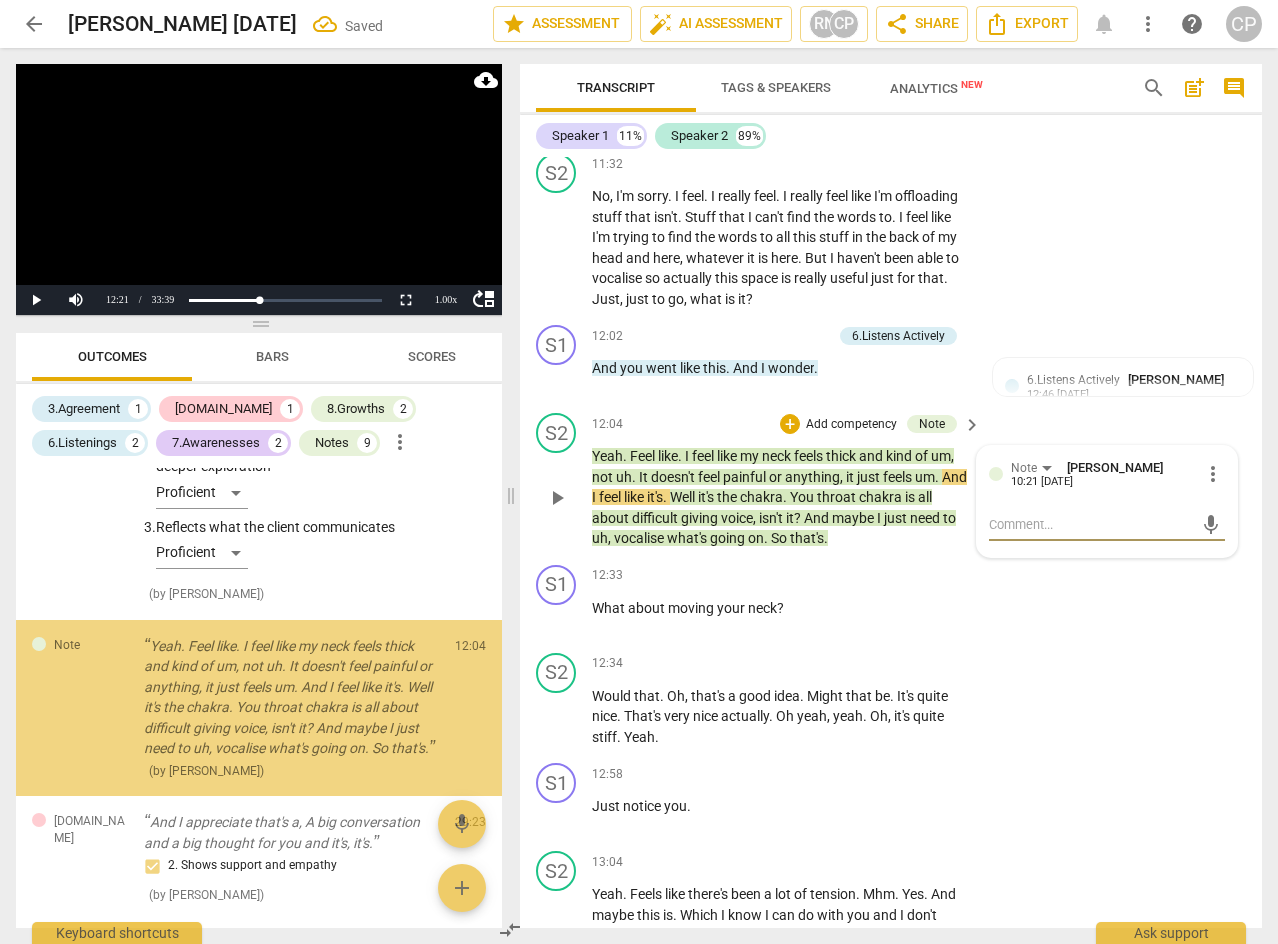 type on "L" 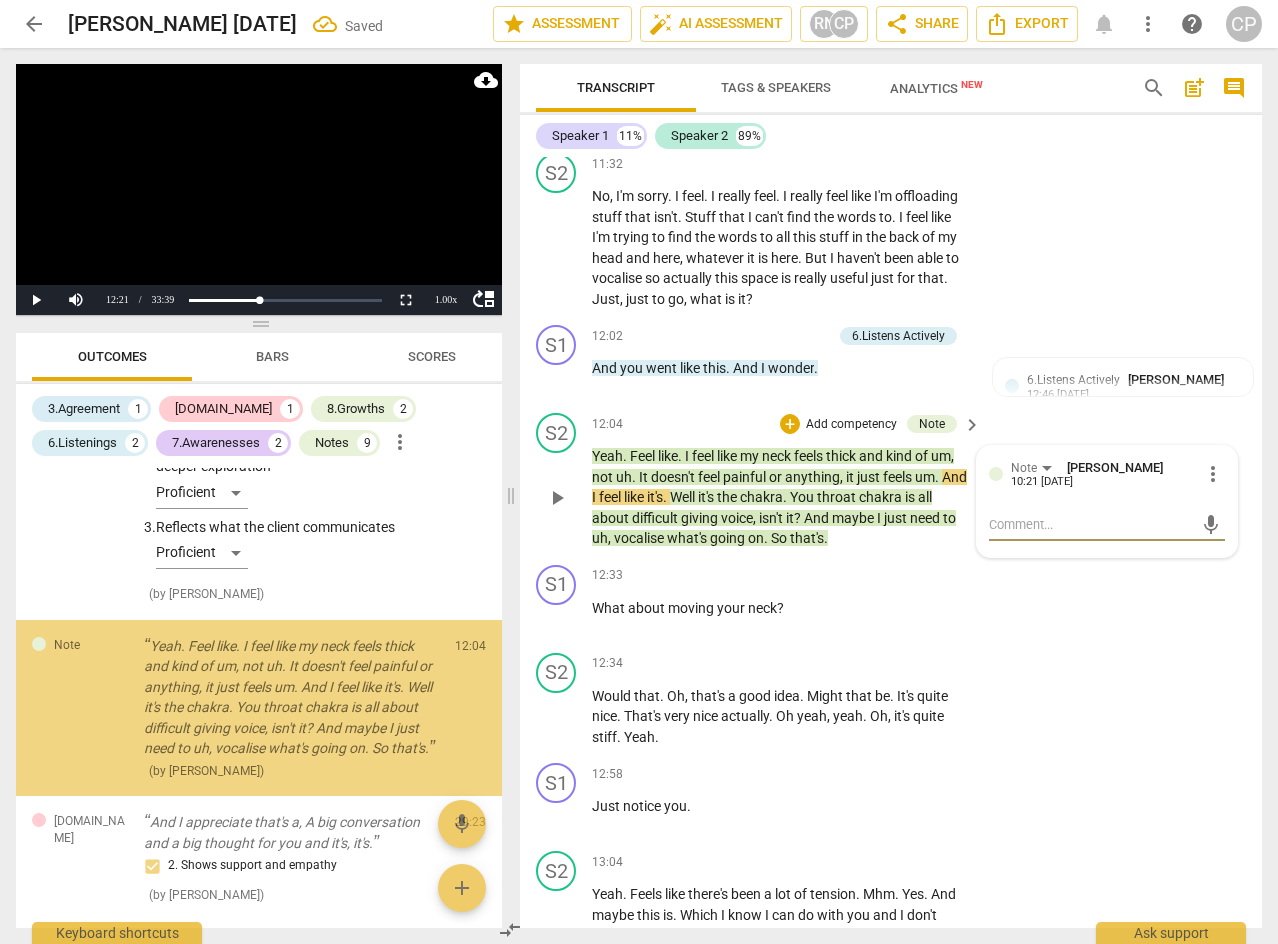 type on "L" 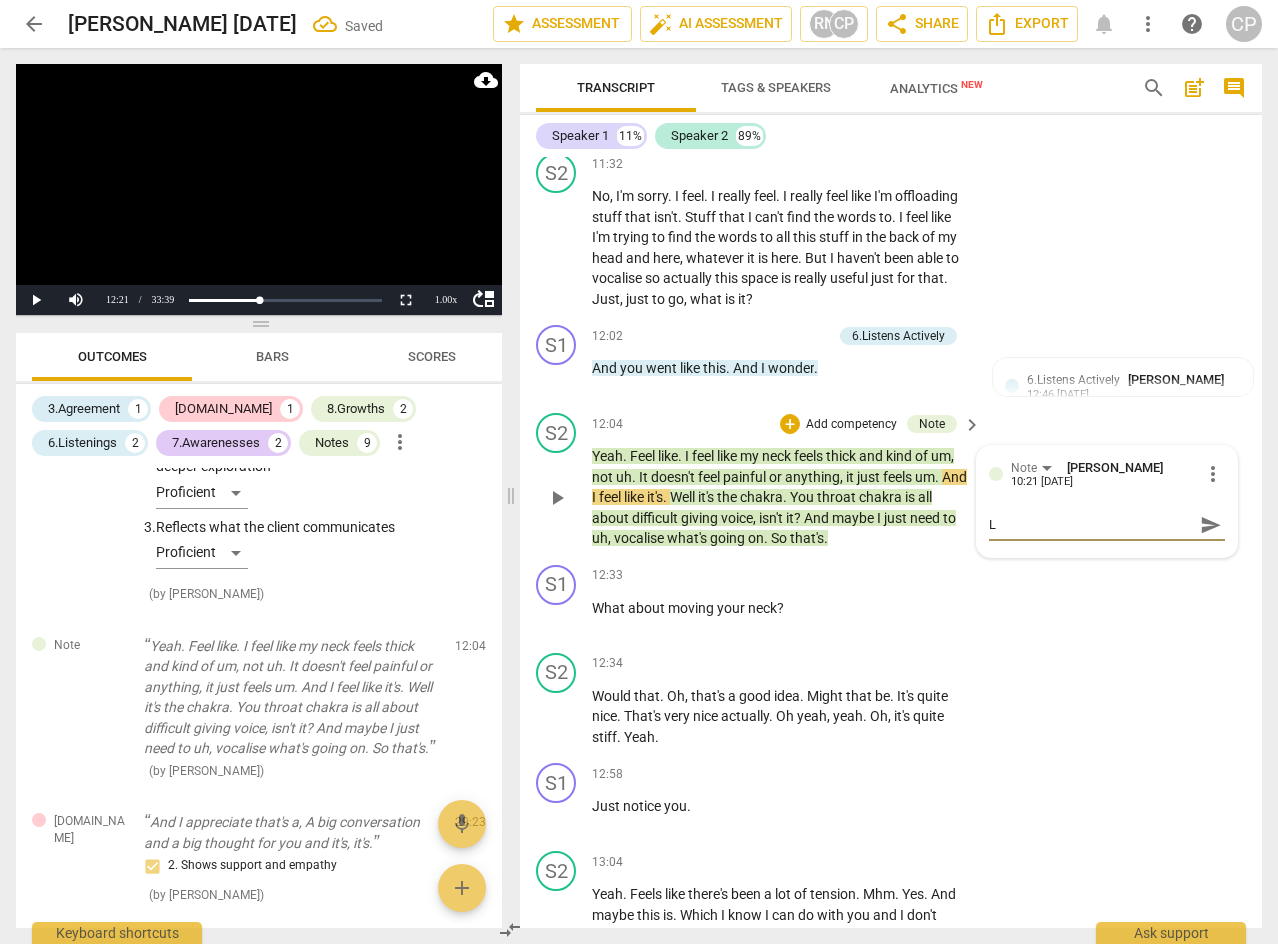 type on "Lo" 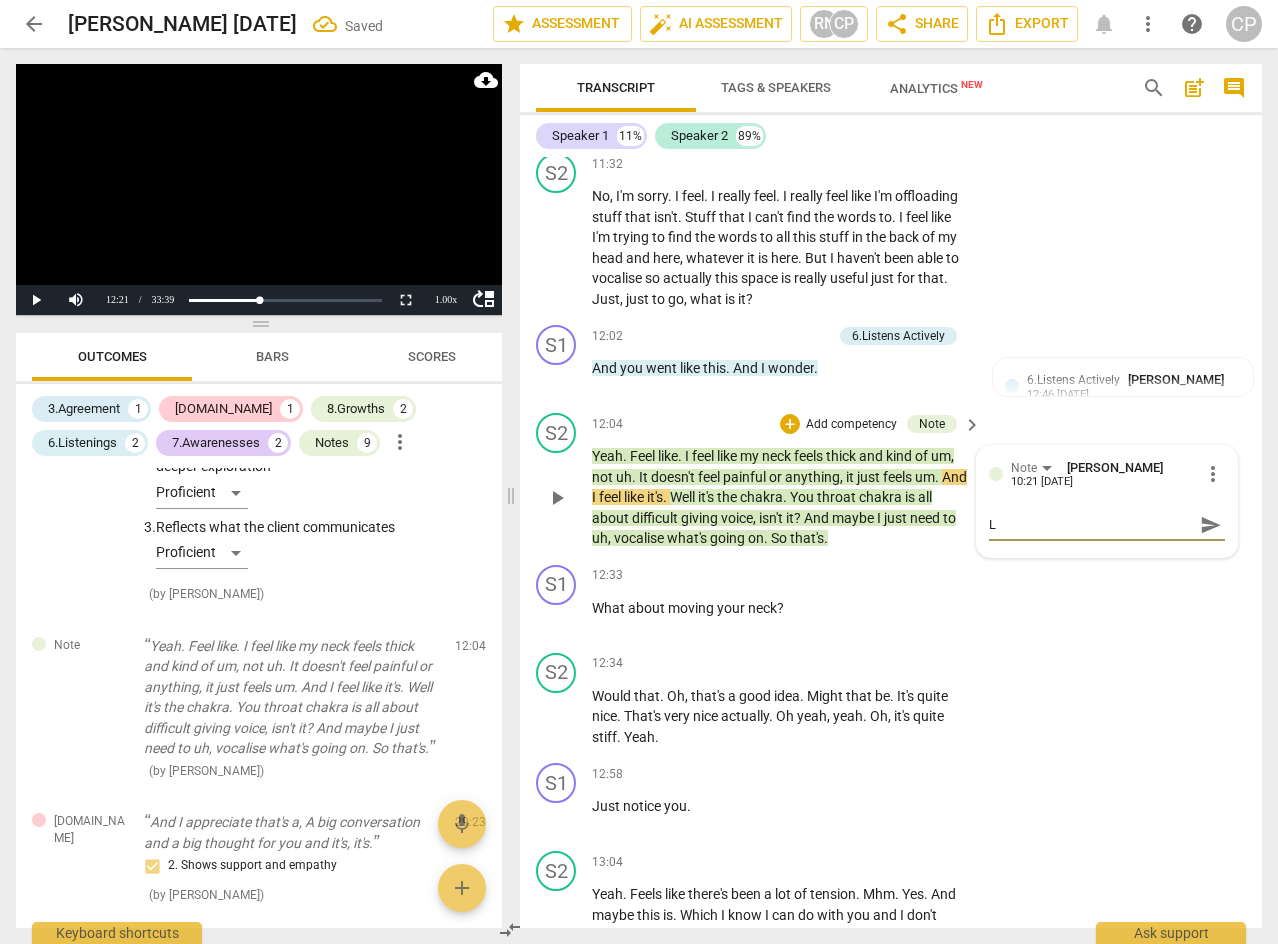 type on "Lo" 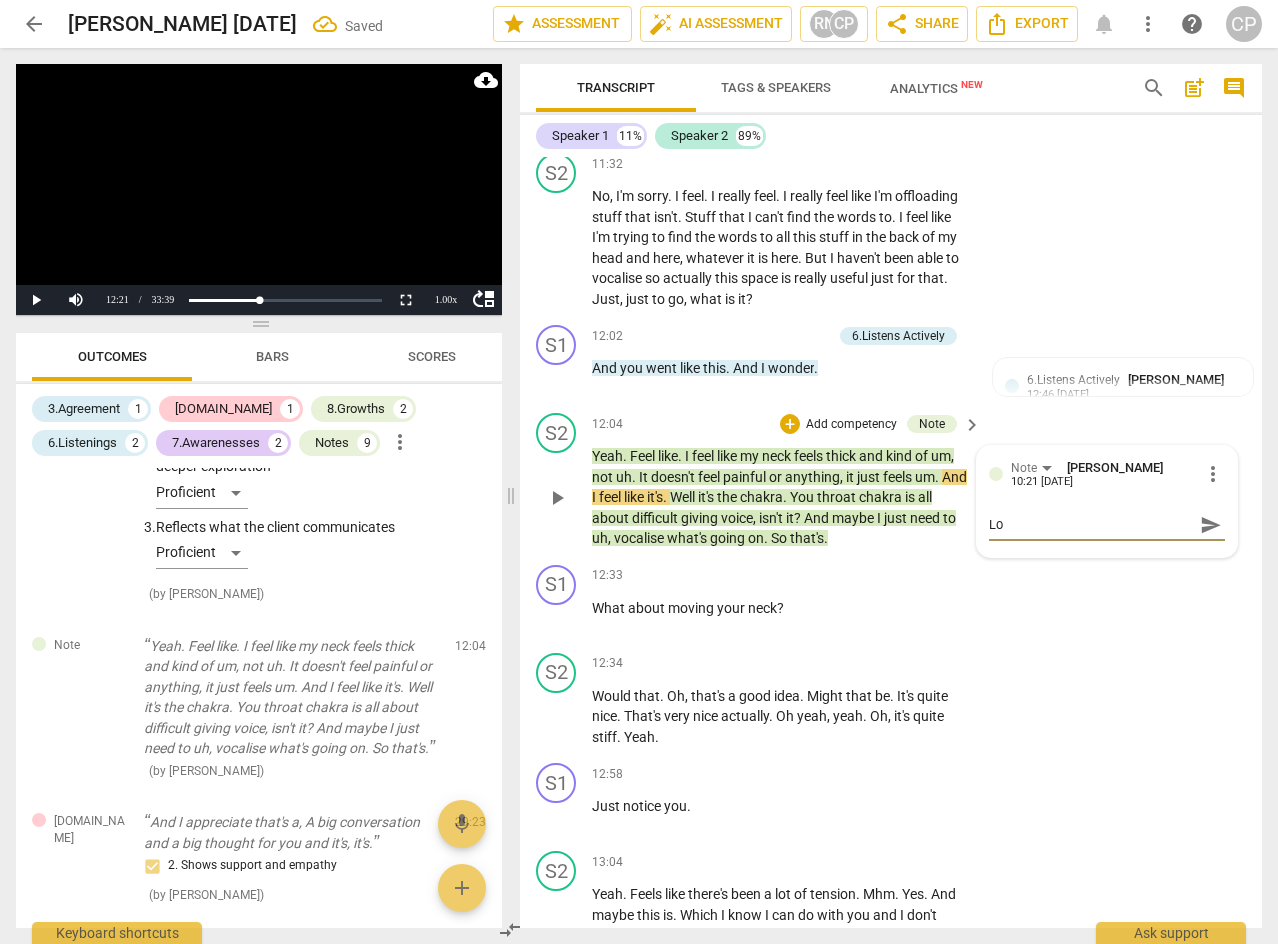 type on "Lov" 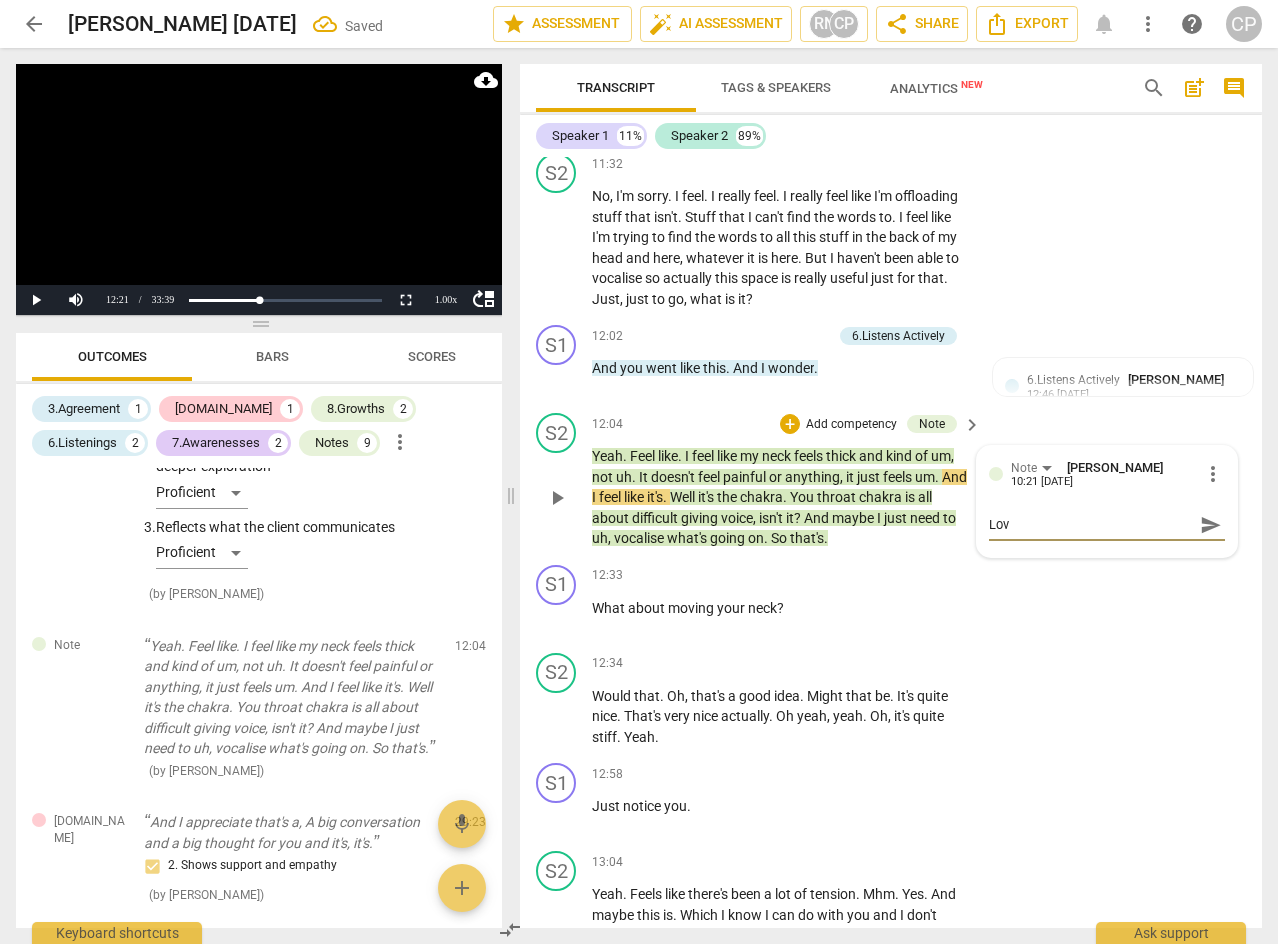 type on "Love" 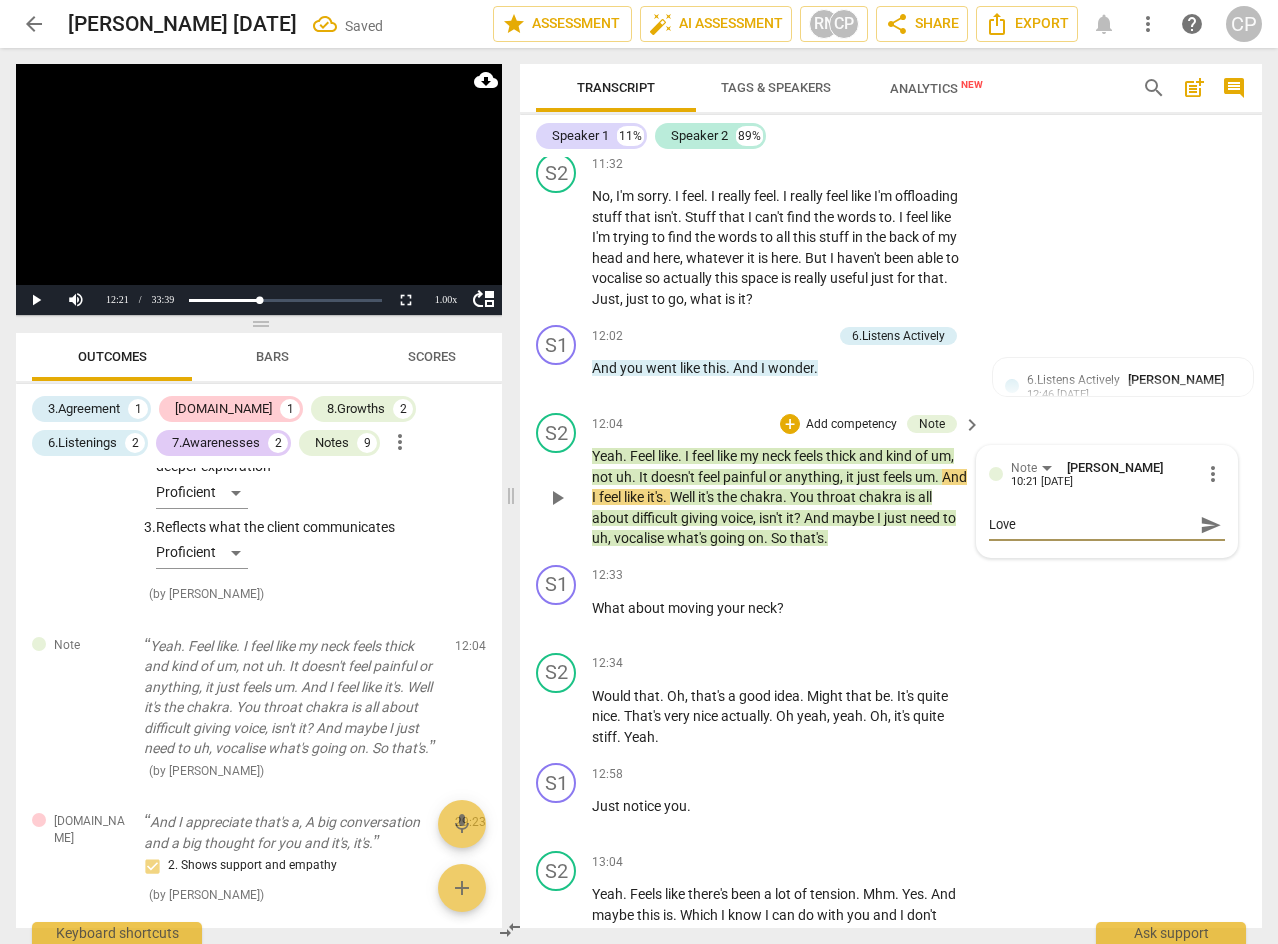 type on "Love" 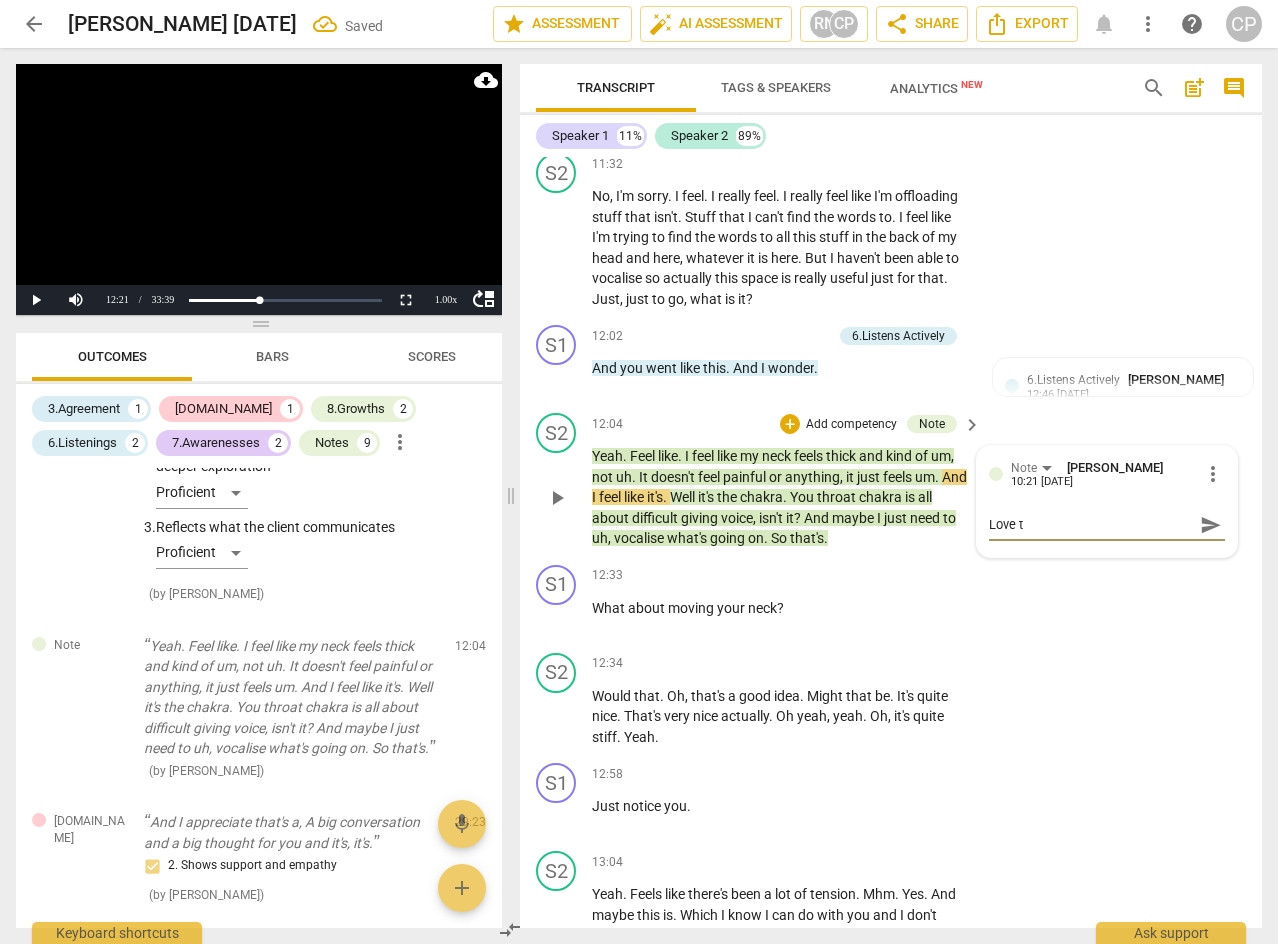 type on "Love th" 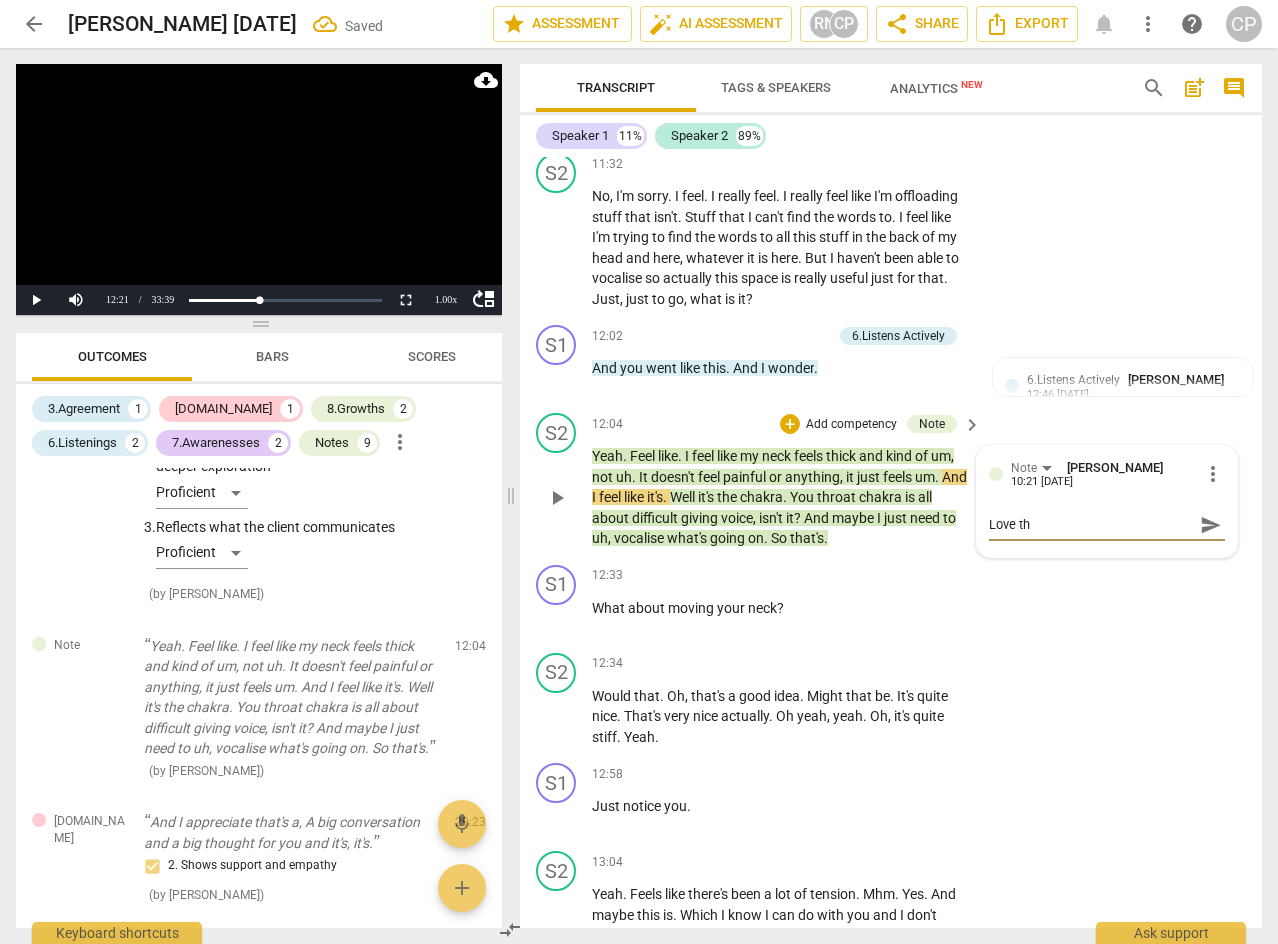type on "Love tha" 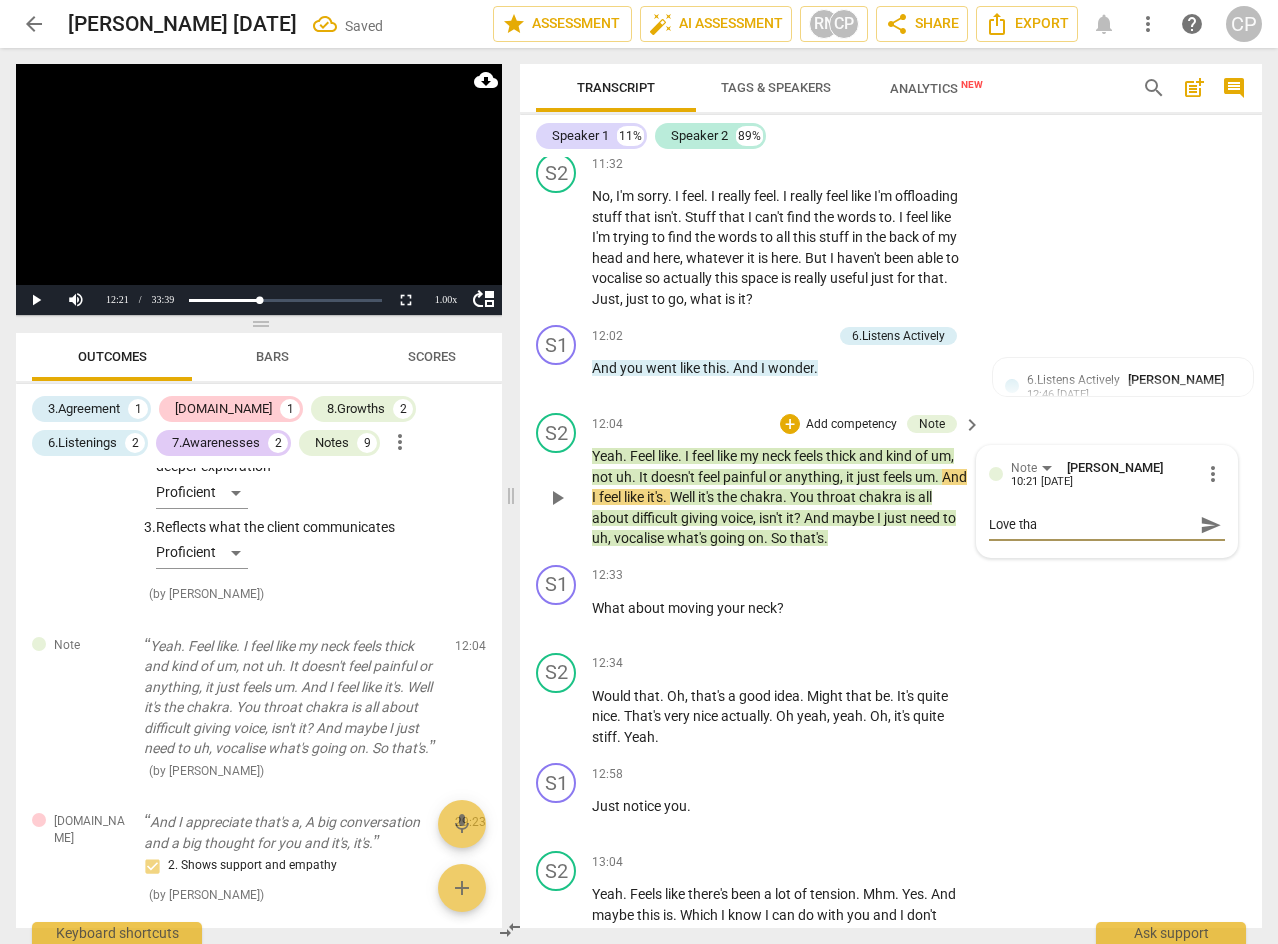 type on "Love that" 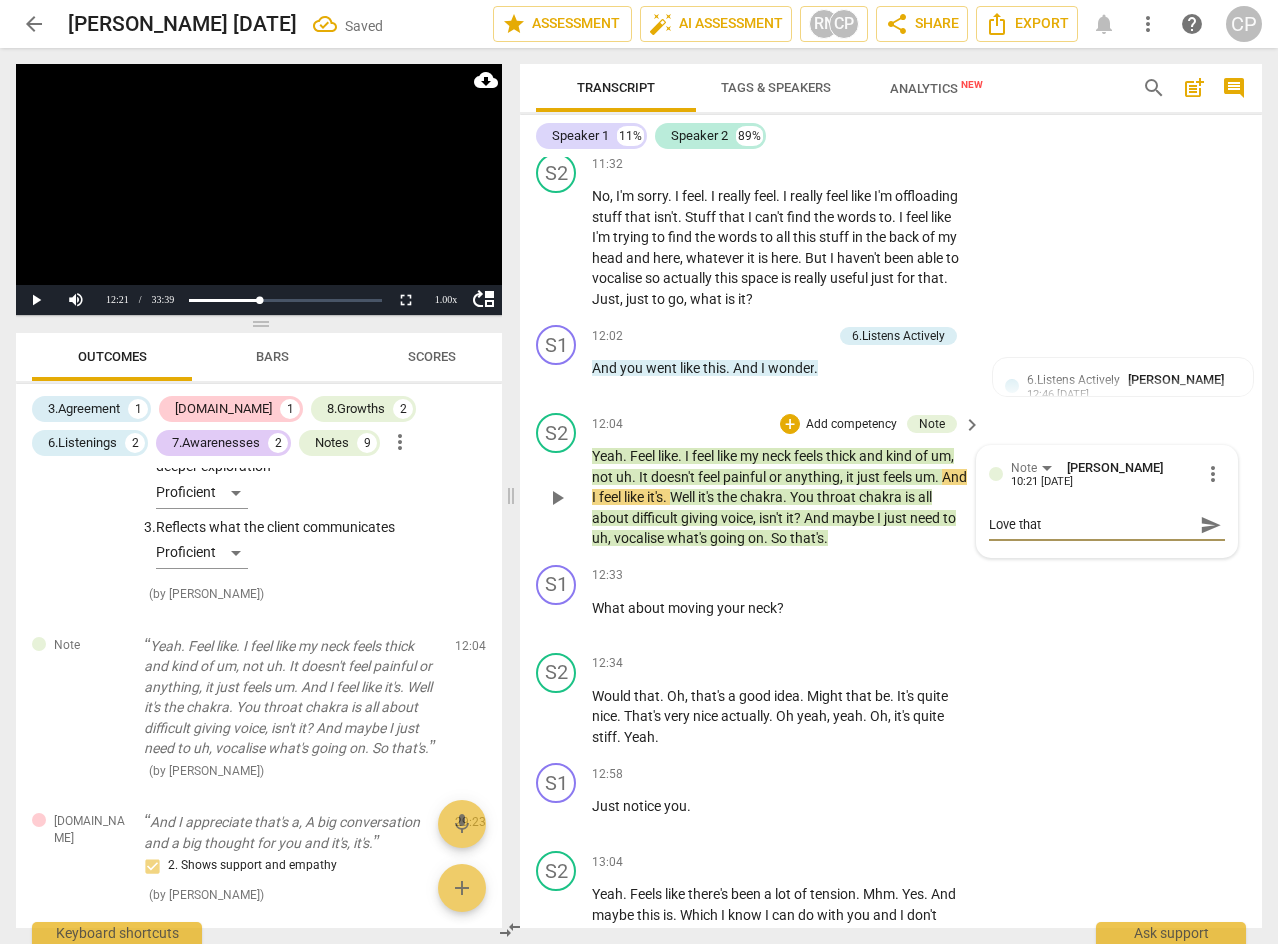type on "Love that" 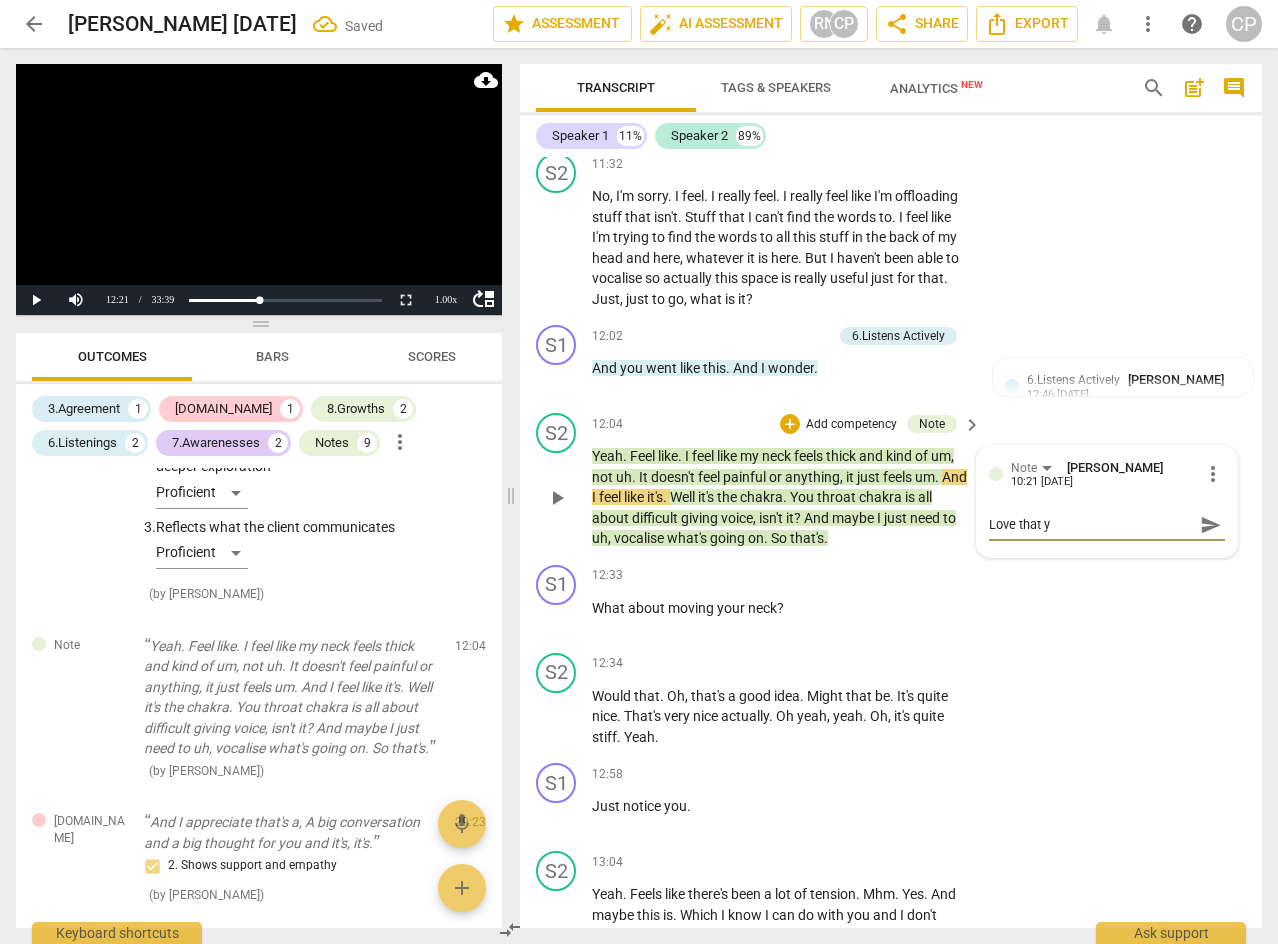type on "Love that yo" 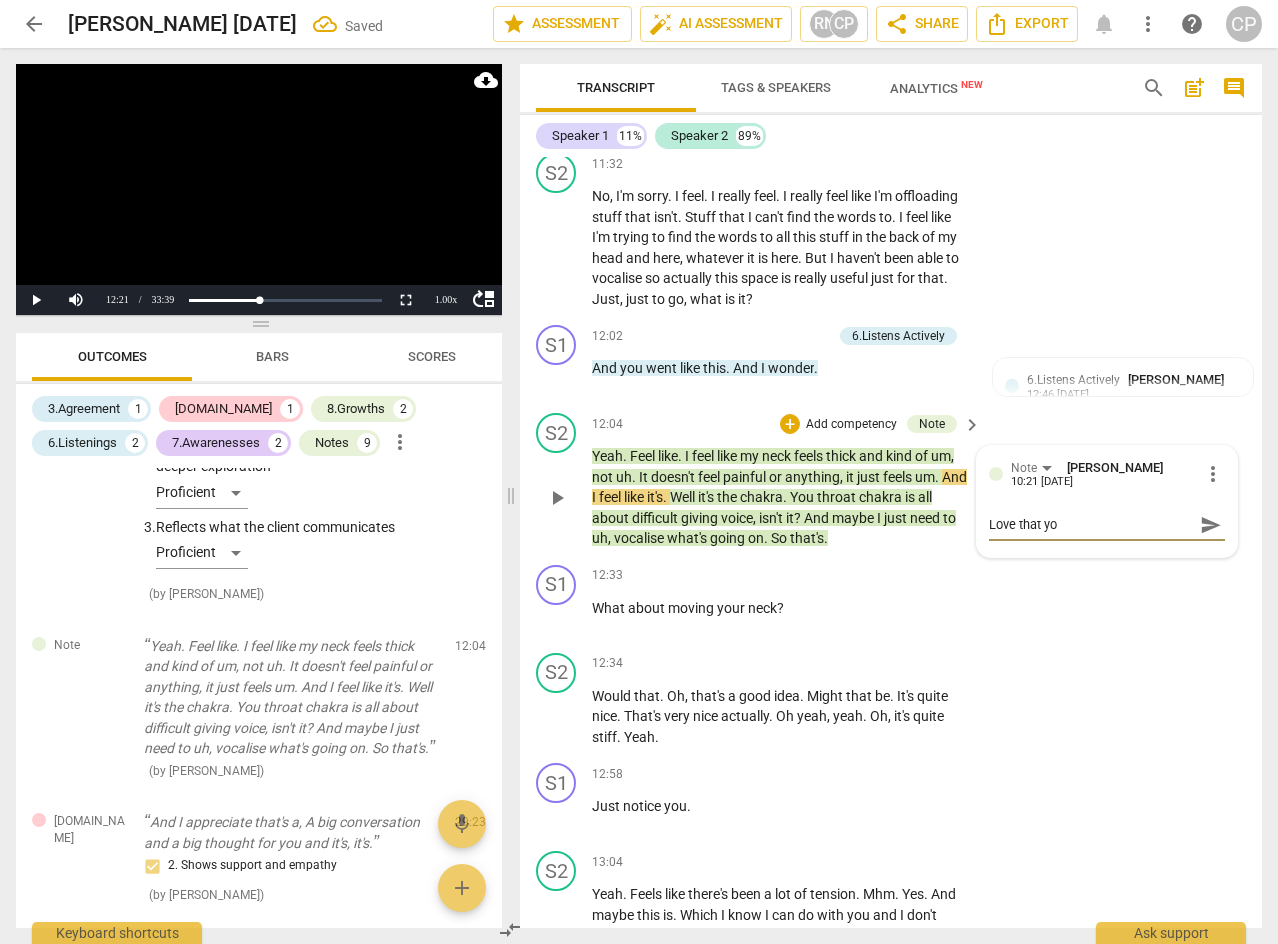 type on "Love that you" 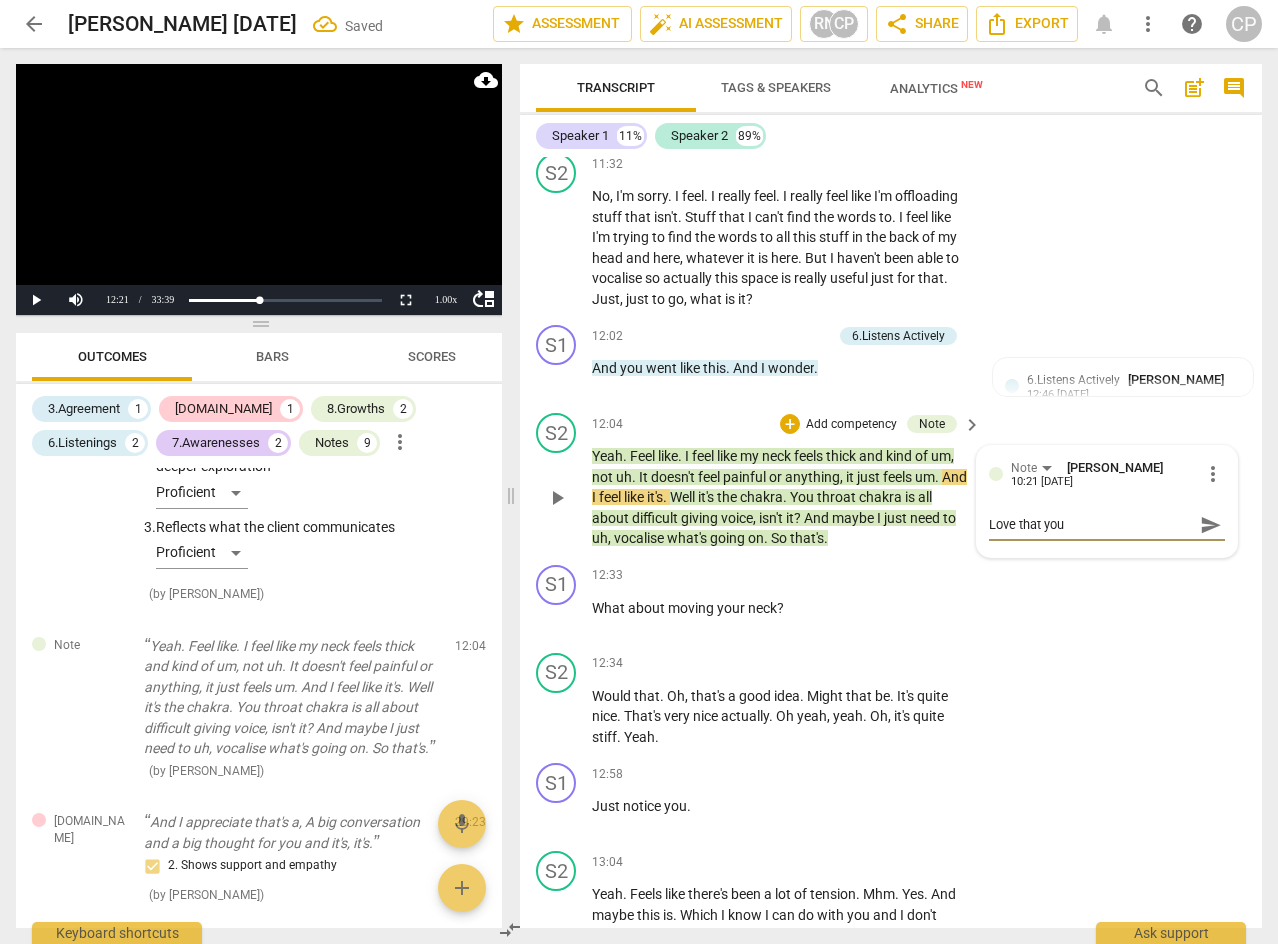 type on "Love that you" 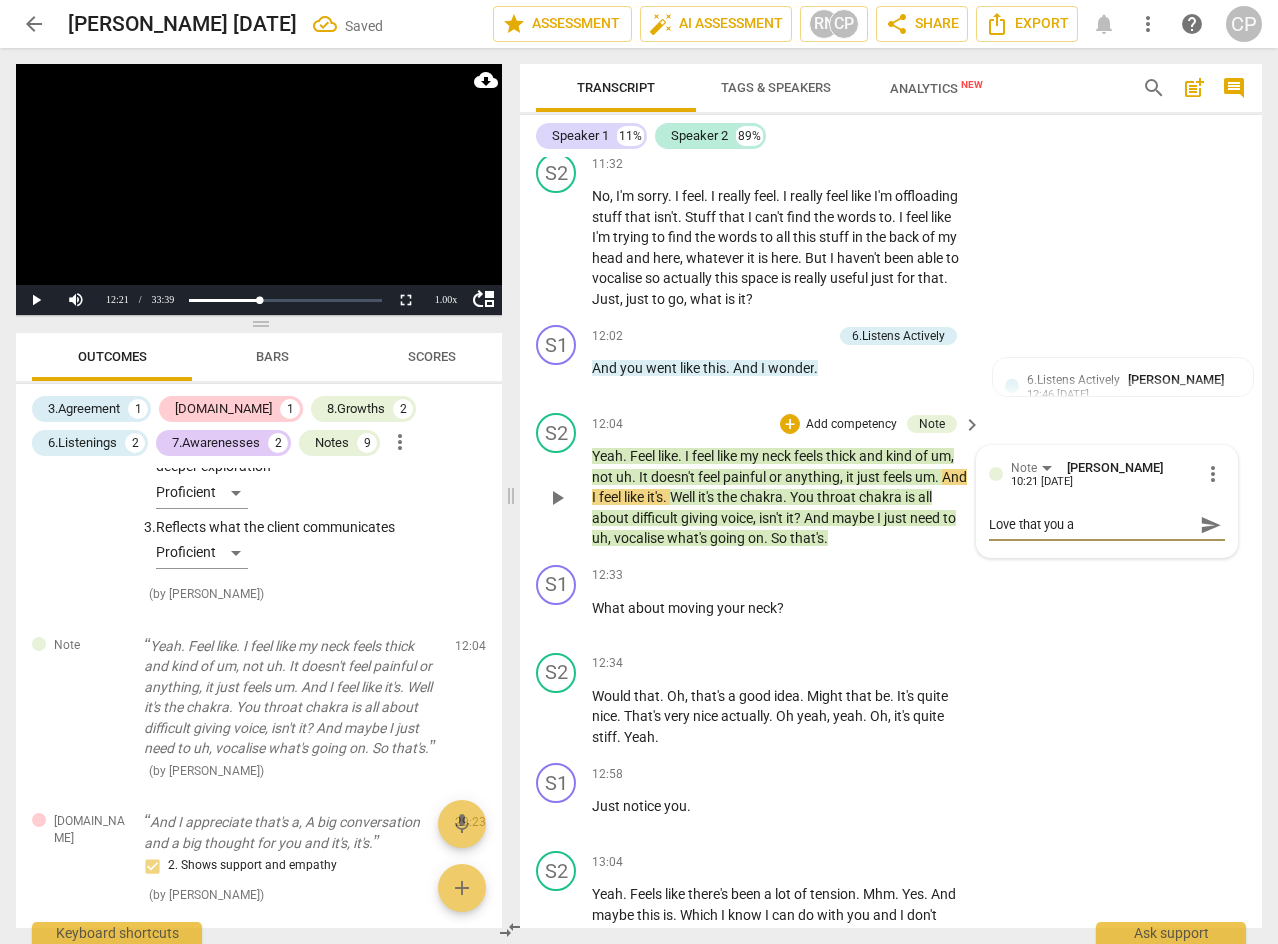 type on "Love that you ar" 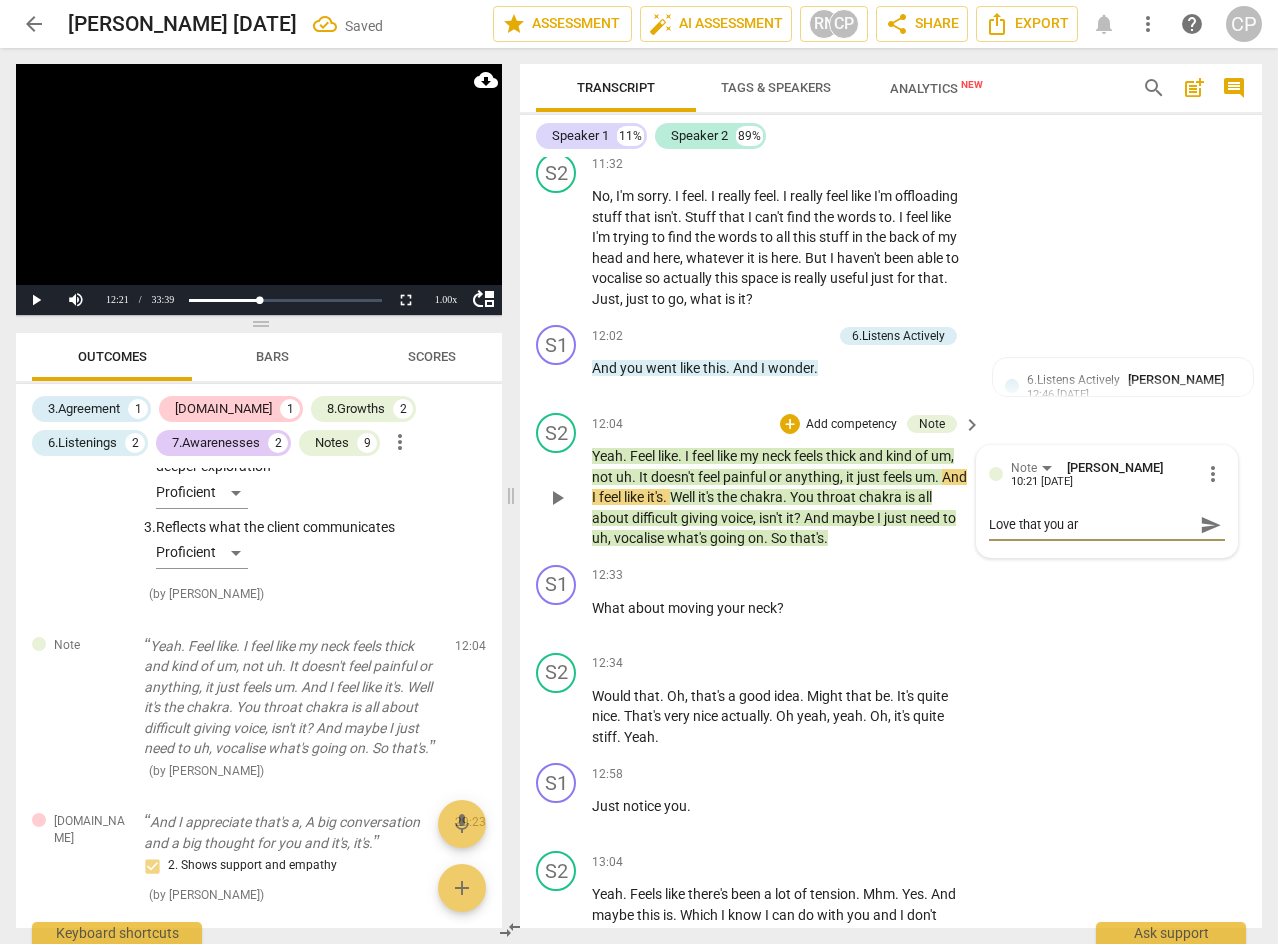 type on "Love that you are" 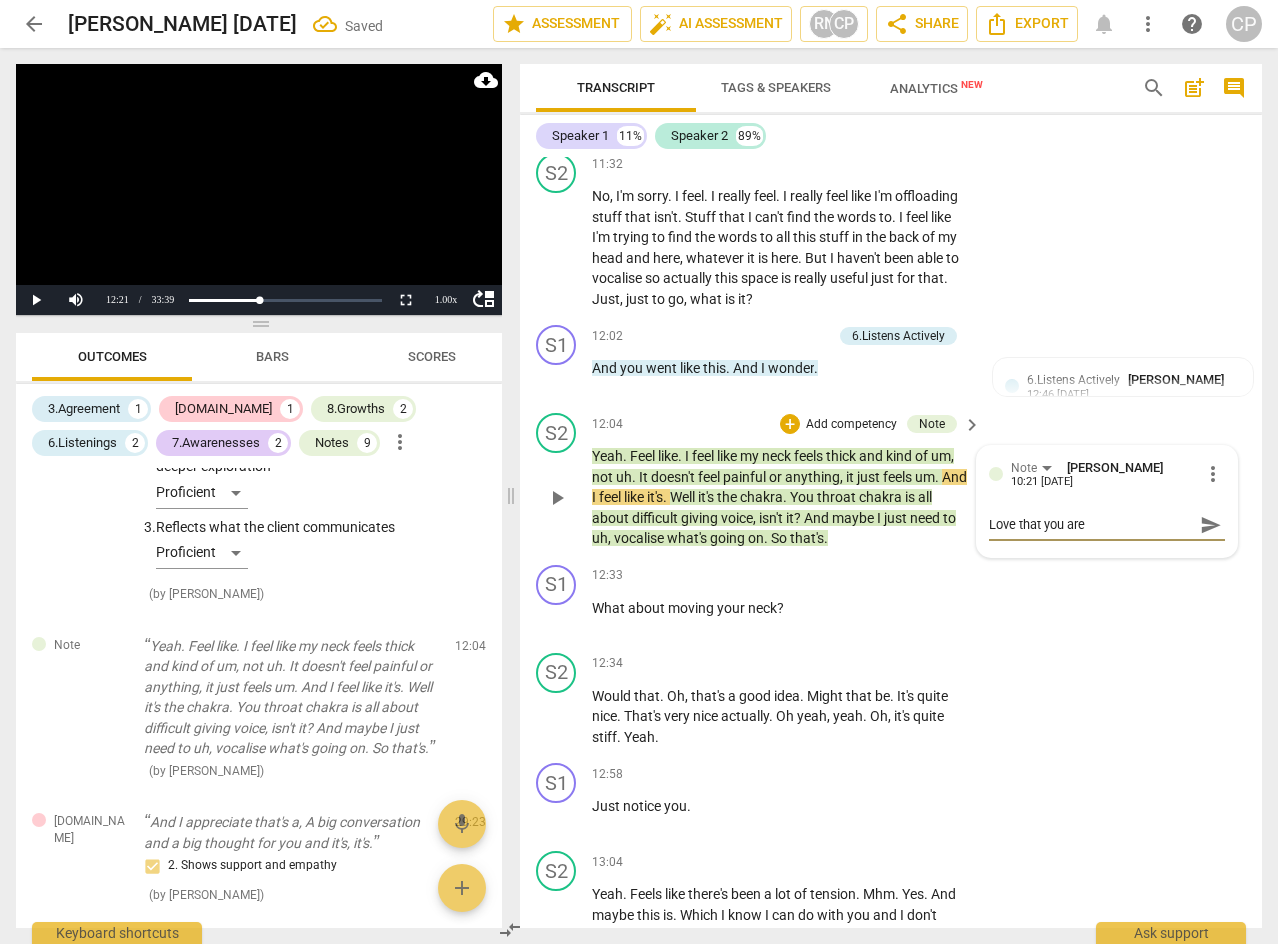 type on "Love that you are" 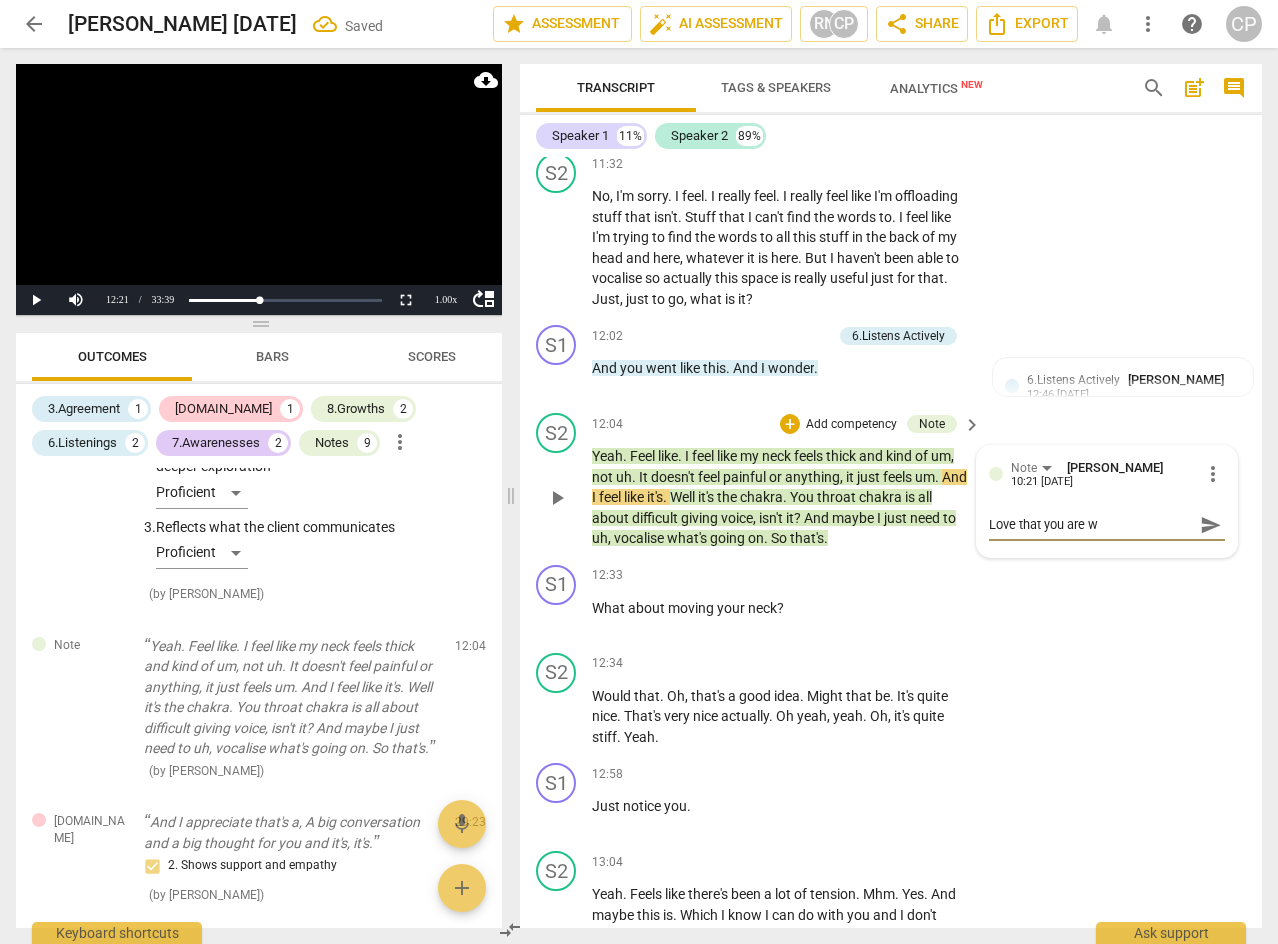 type on "Love that you are wi" 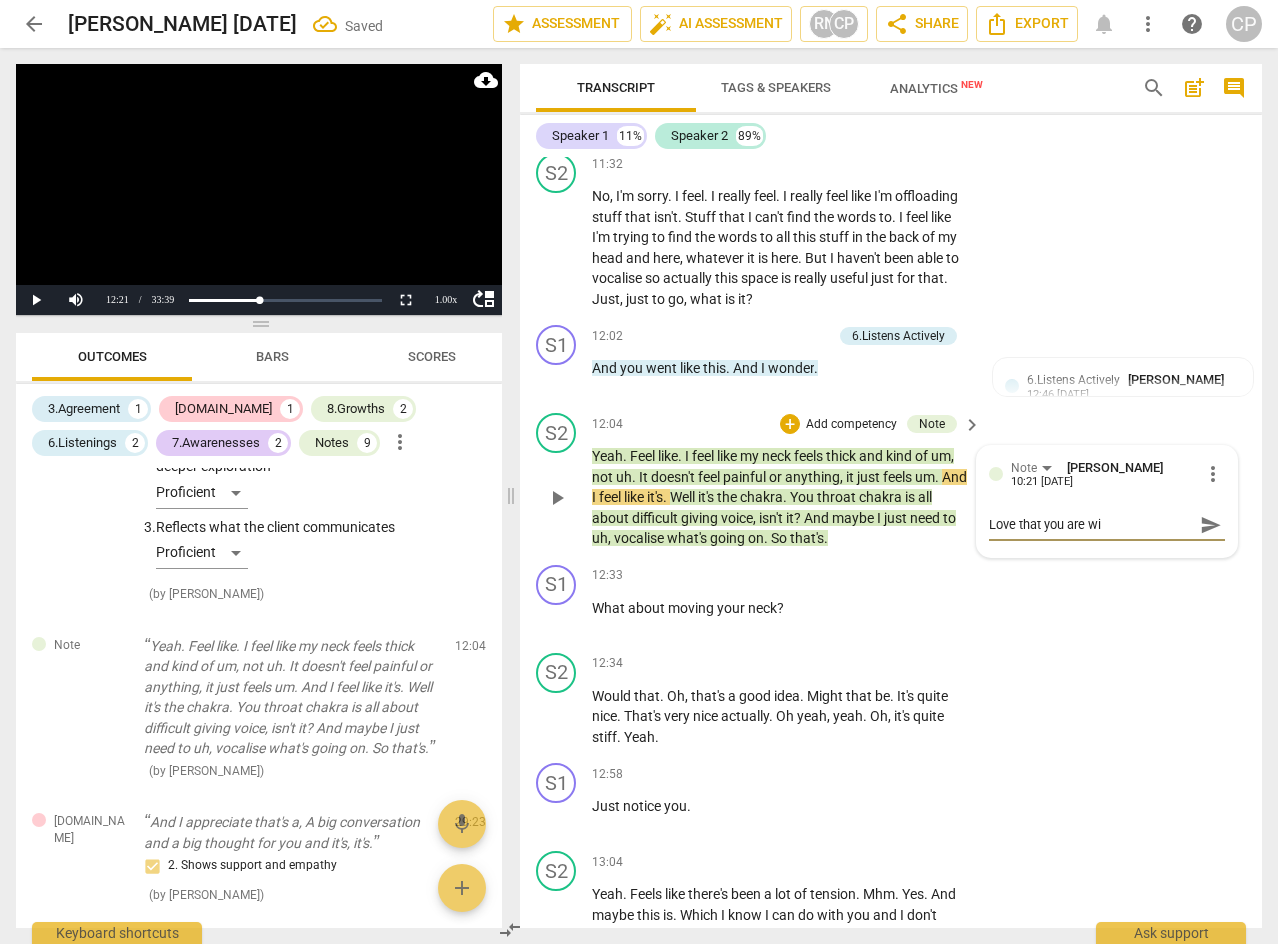type on "Love that you are wit" 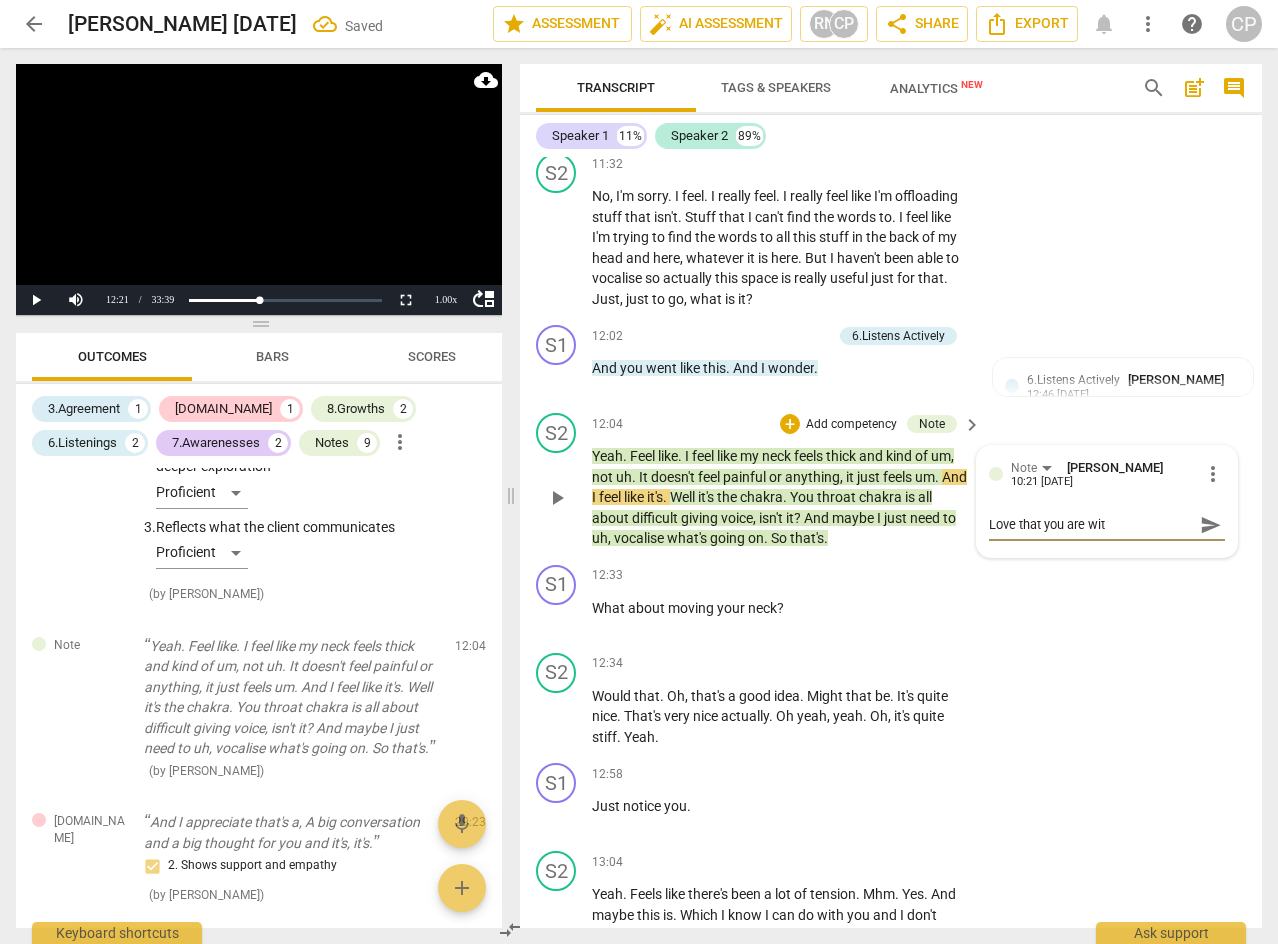 type on "Love that you are with" 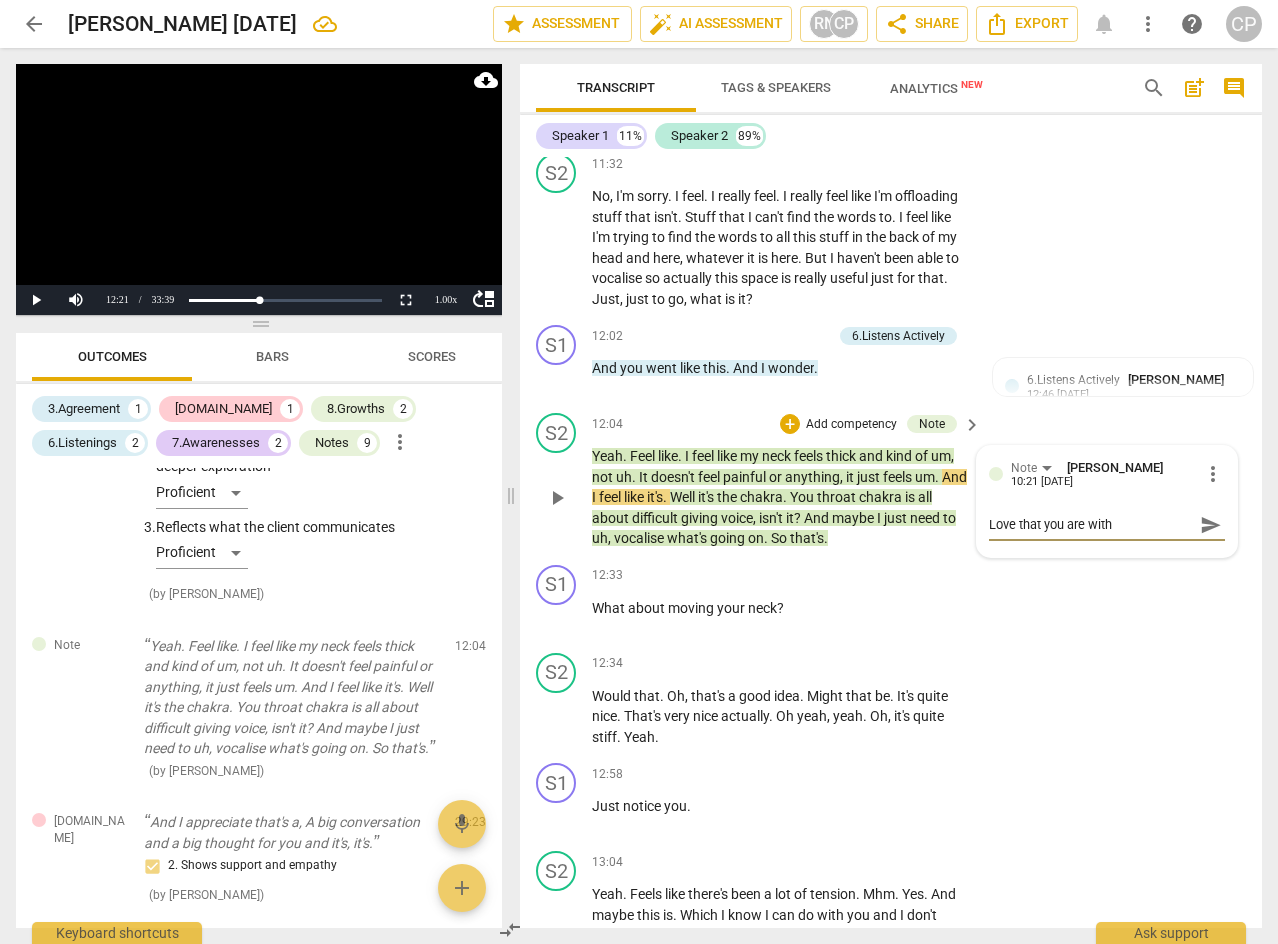type on "Love that you are with" 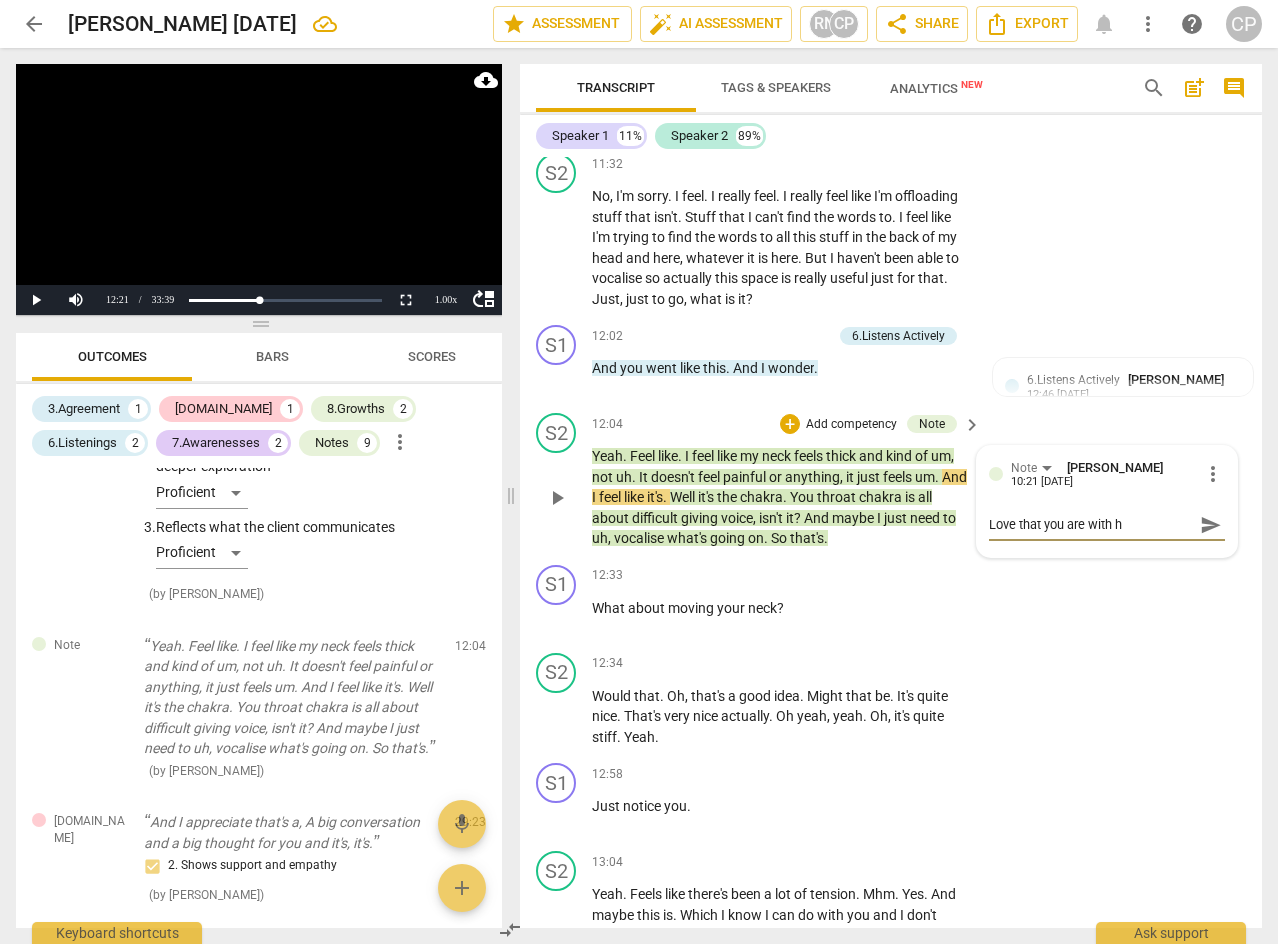 type on "Love that you are with he" 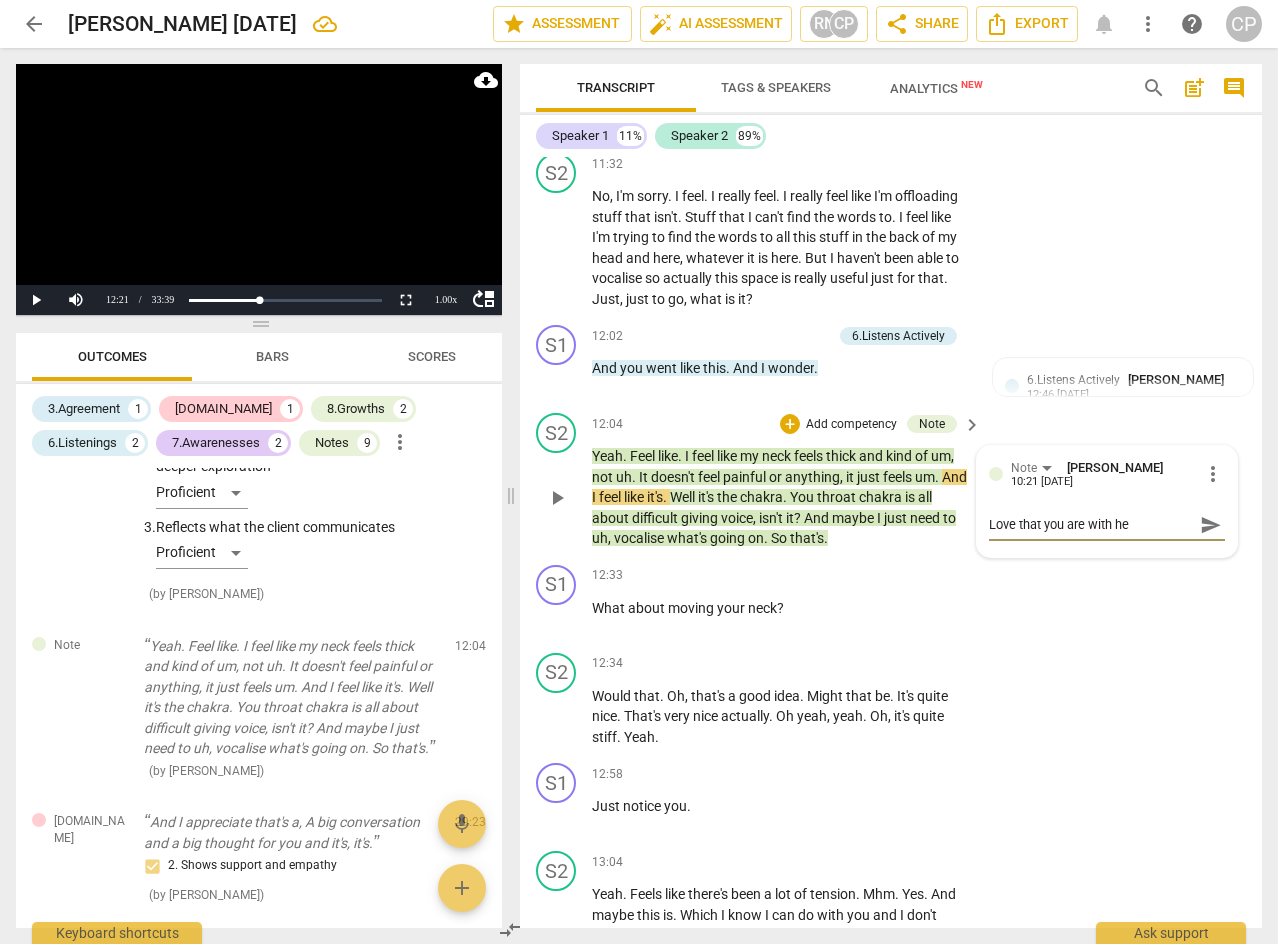 type on "Love that you are with her" 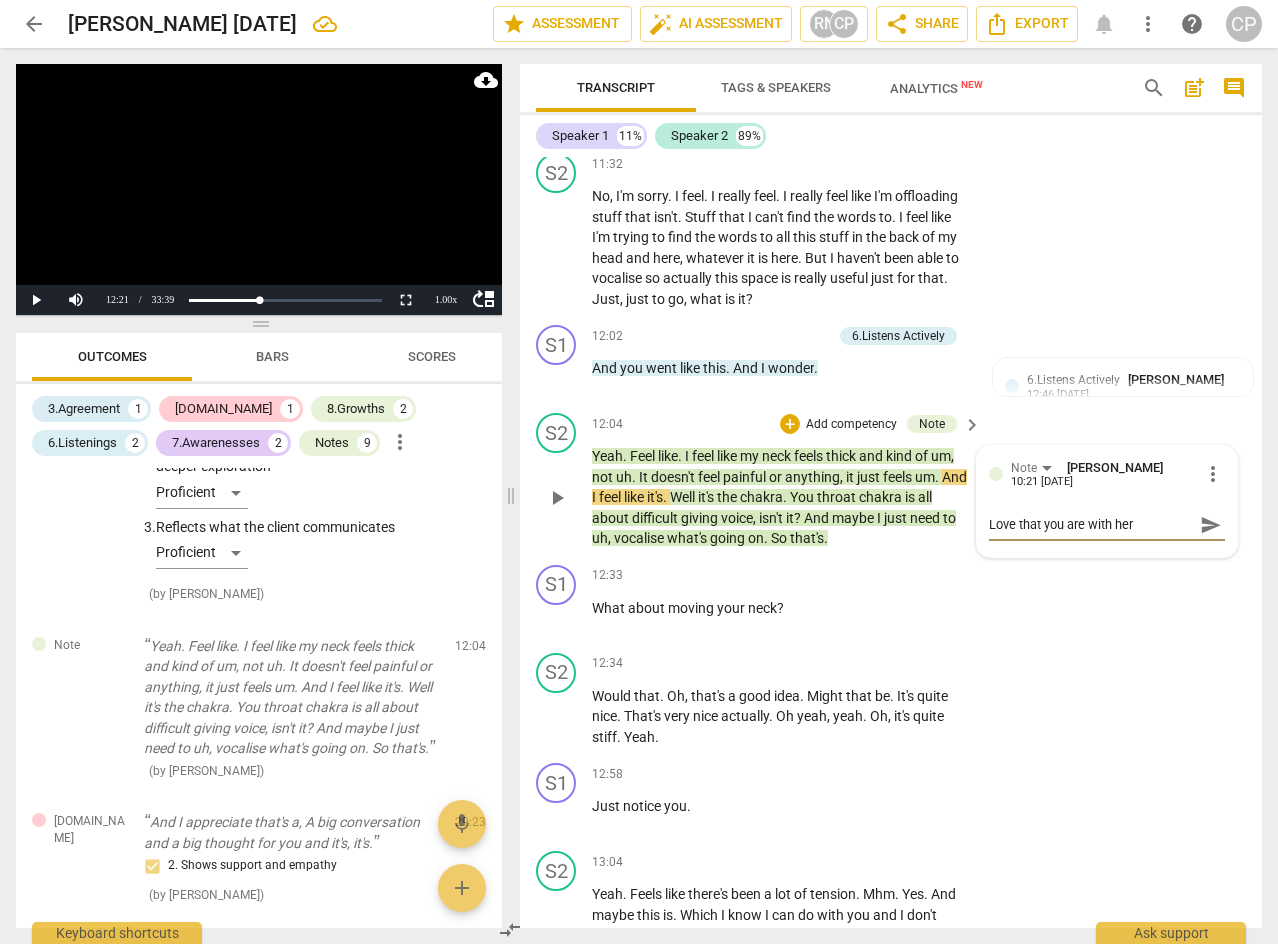 type on "Love that you are with her" 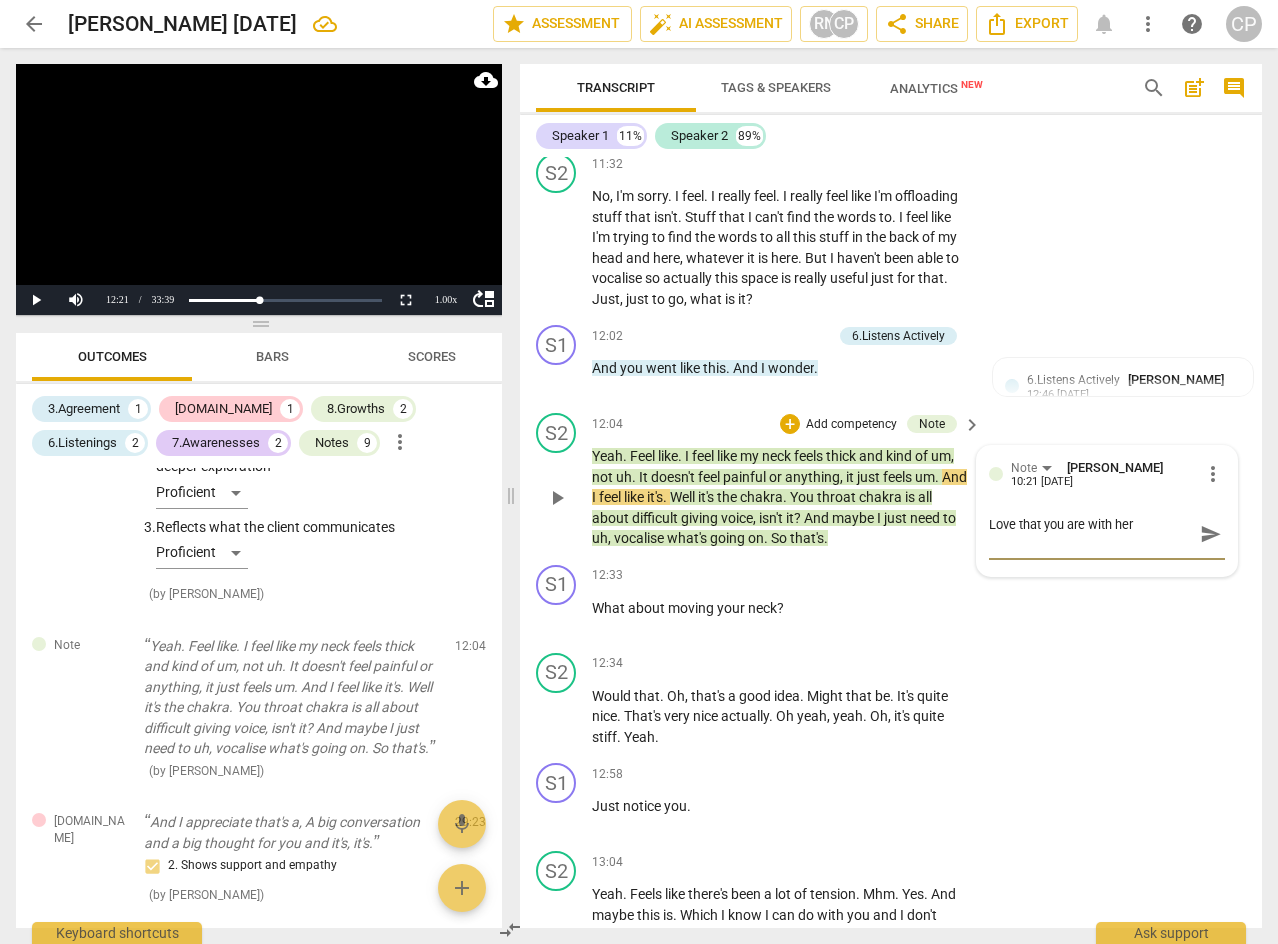 type on "Love that you are with her" 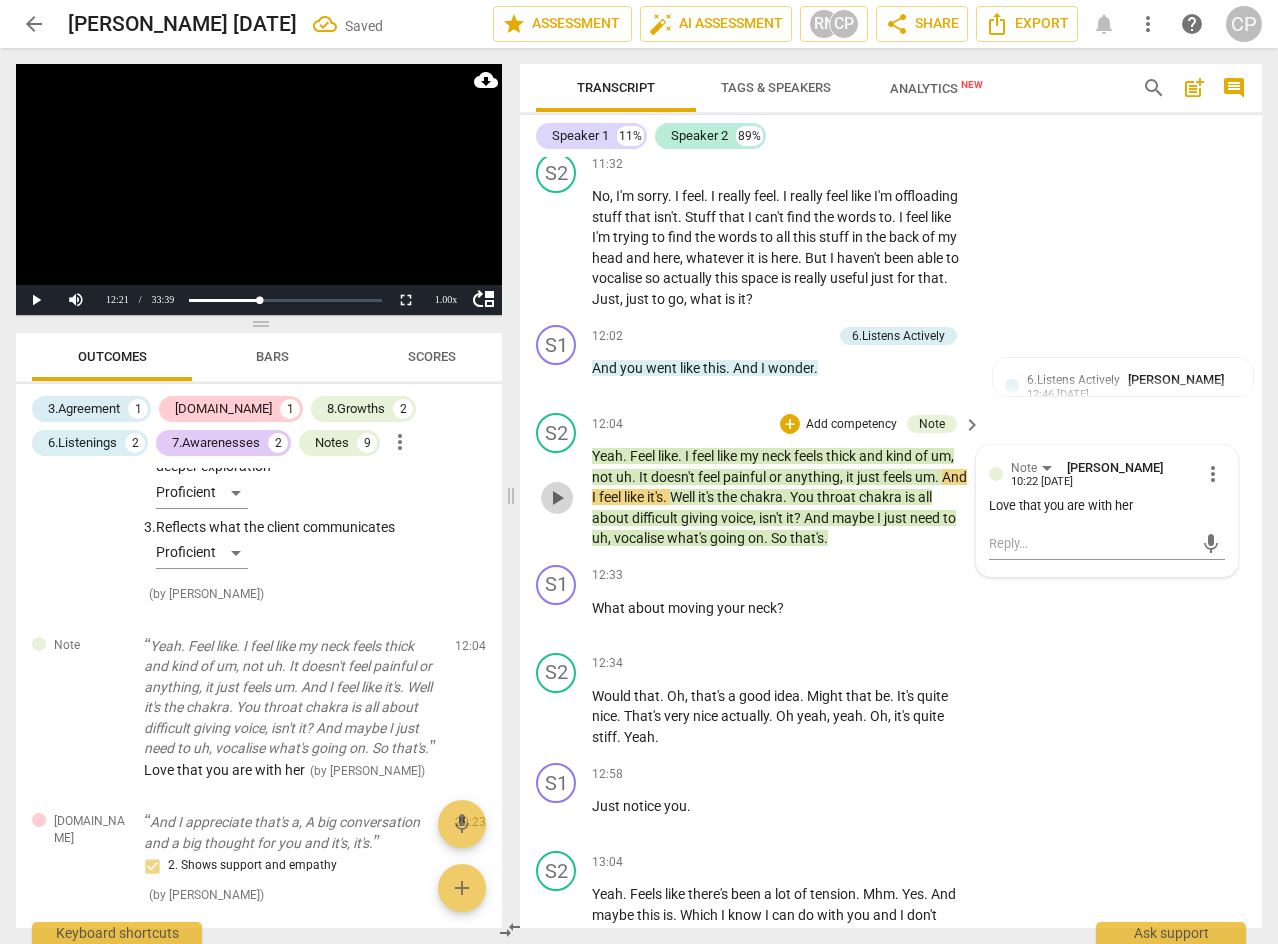 click on "play_arrow" at bounding box center (557, 498) 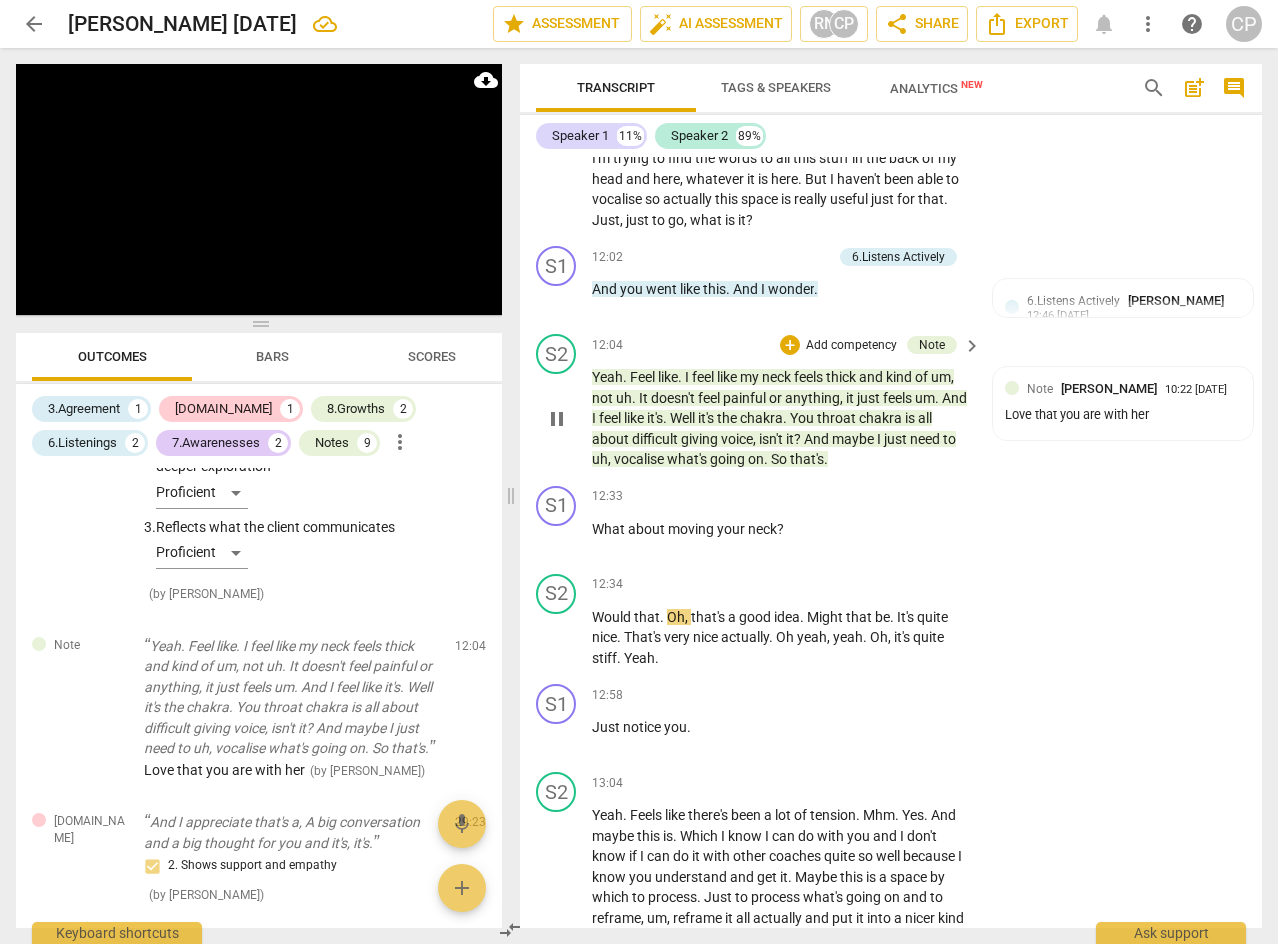 scroll, scrollTop: 4579, scrollLeft: 0, axis: vertical 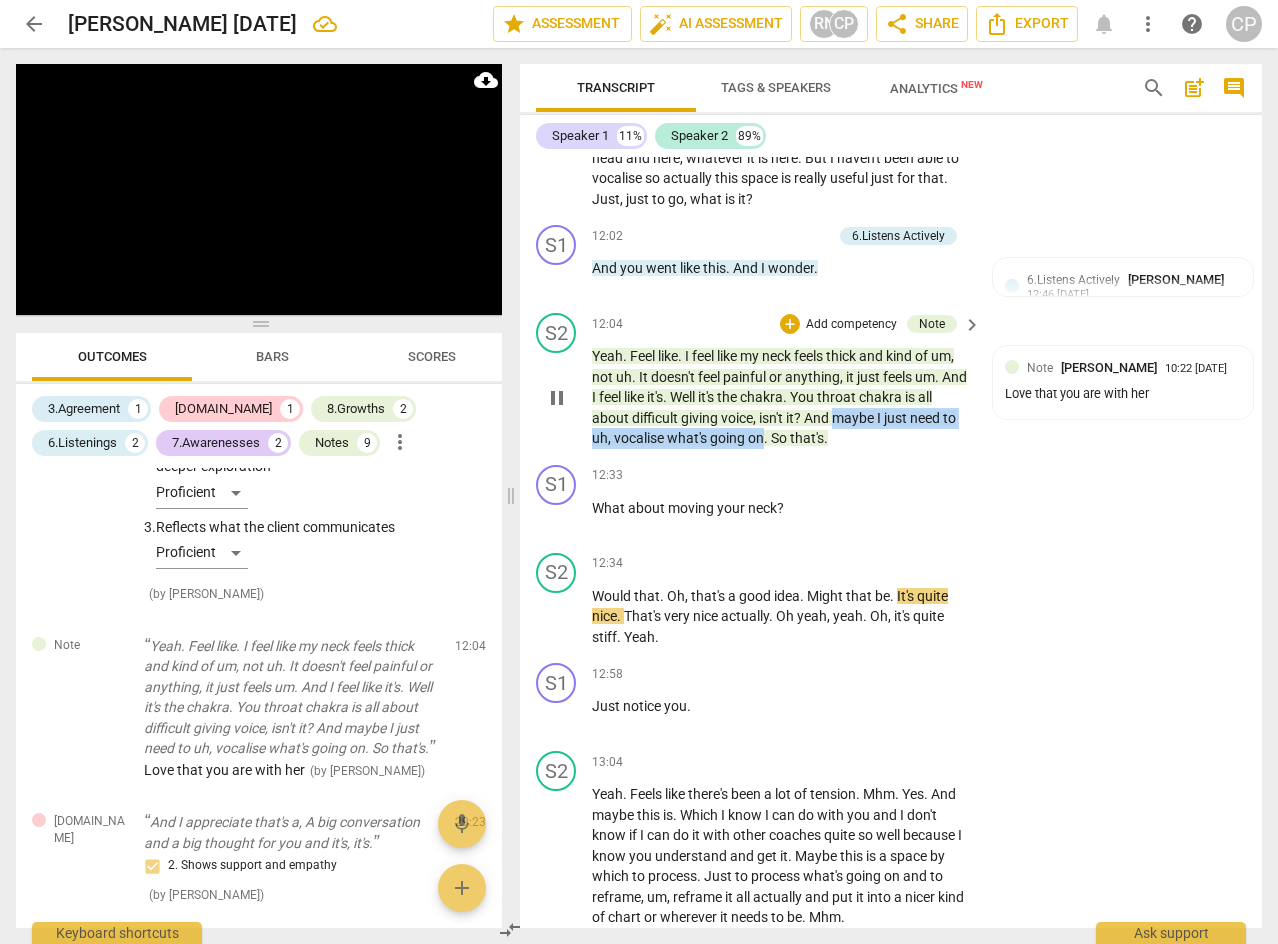 drag, startPoint x: 852, startPoint y: 462, endPoint x: 782, endPoint y: 479, distance: 72.03471 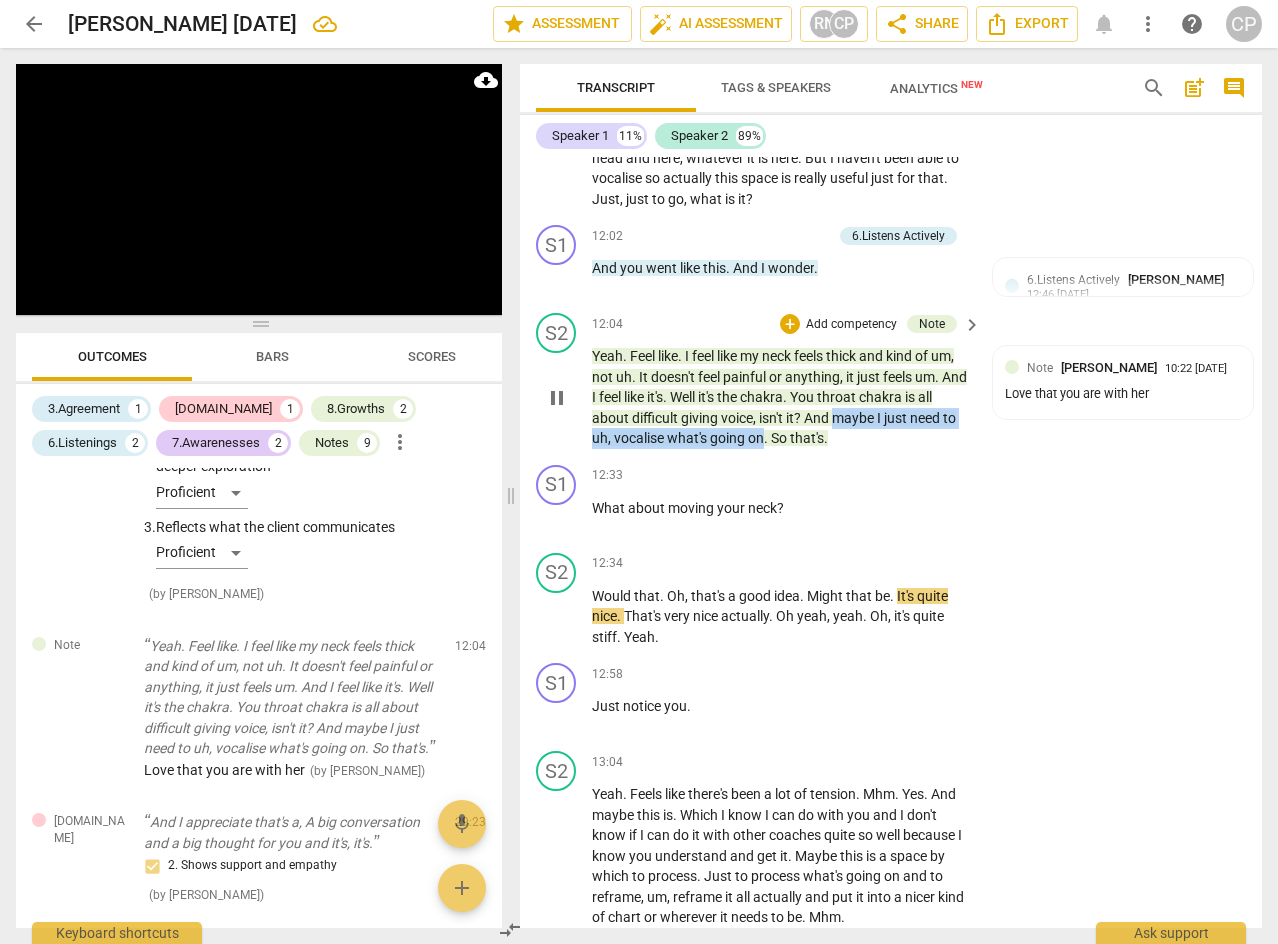 click on "Yeah .   Feel   like .   I   feel   like   my   neck   feels   thick   and   kind   of   um ,   not   uh .   It   doesn't   feel   painful   or   anything ,   it   just   feels   um .   And   I   feel   like   it's .   Well   it's   the   chakra .   You   throat   chakra   is   all   about   difficult   giving   voice ,   isn't   it ?   And   maybe   I   just   need   to   uh ,   vocalise   what's   going   on .   So   that's ." at bounding box center (781, 397) 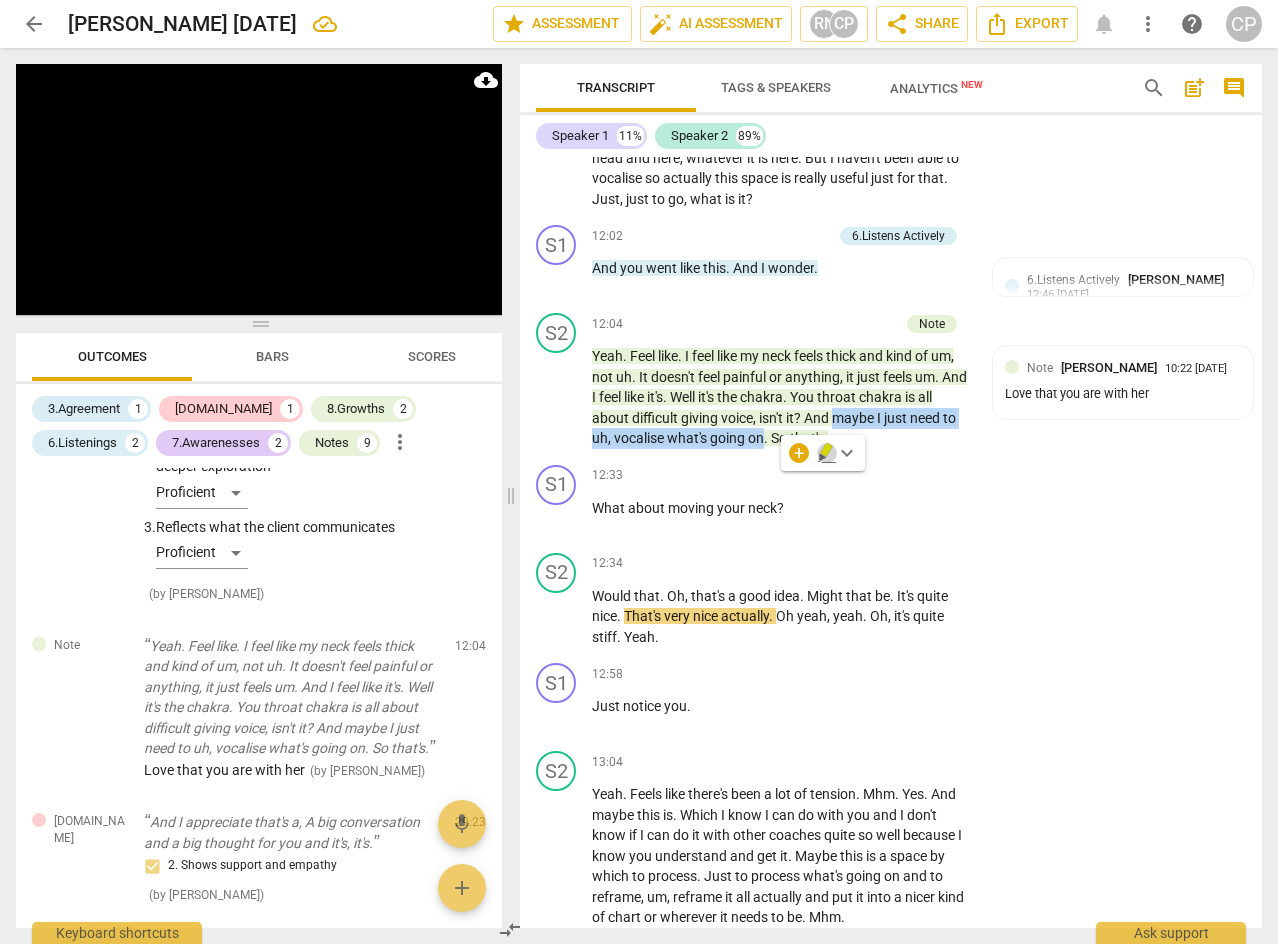 click 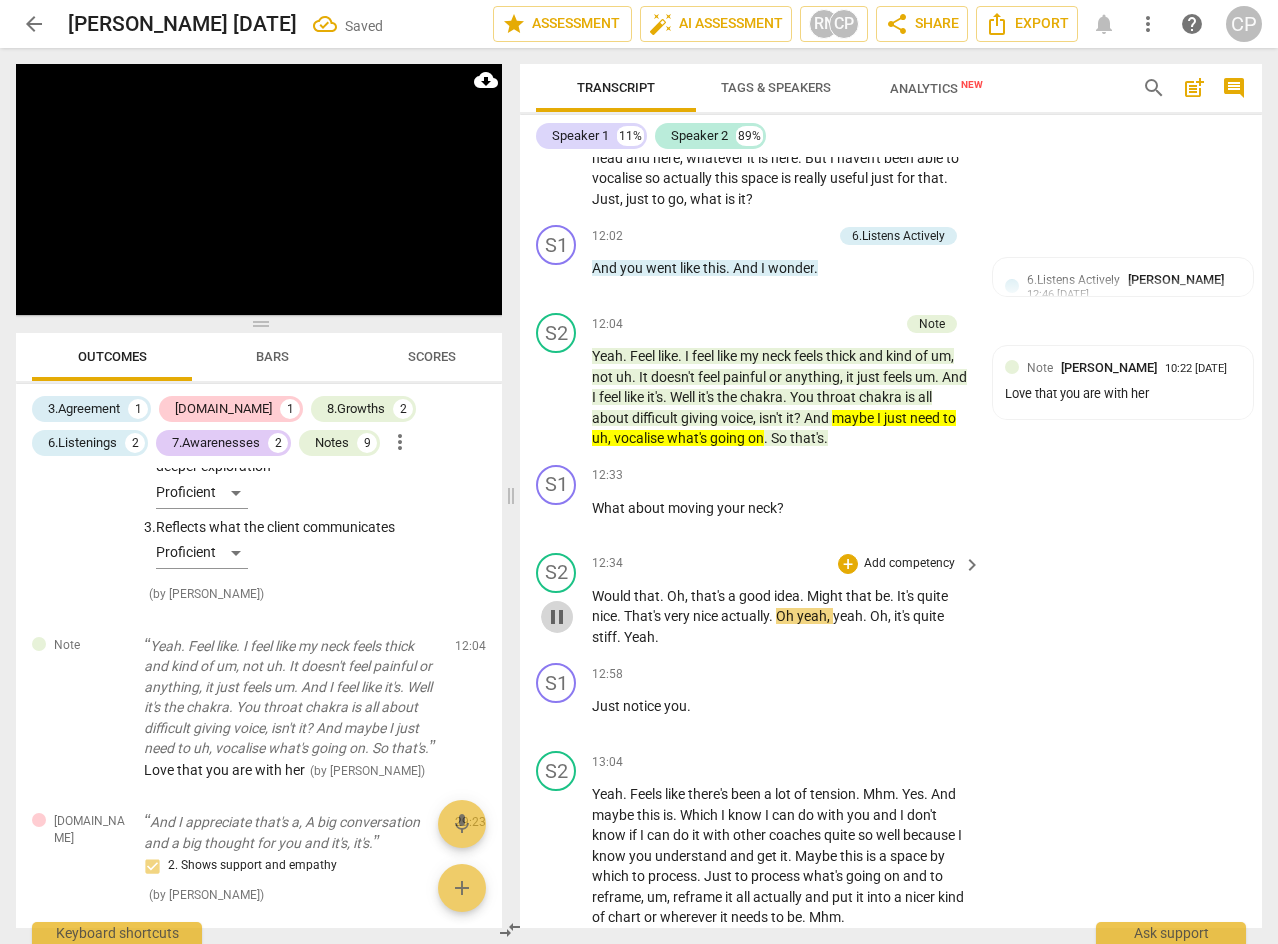 click on "pause" at bounding box center [557, 617] 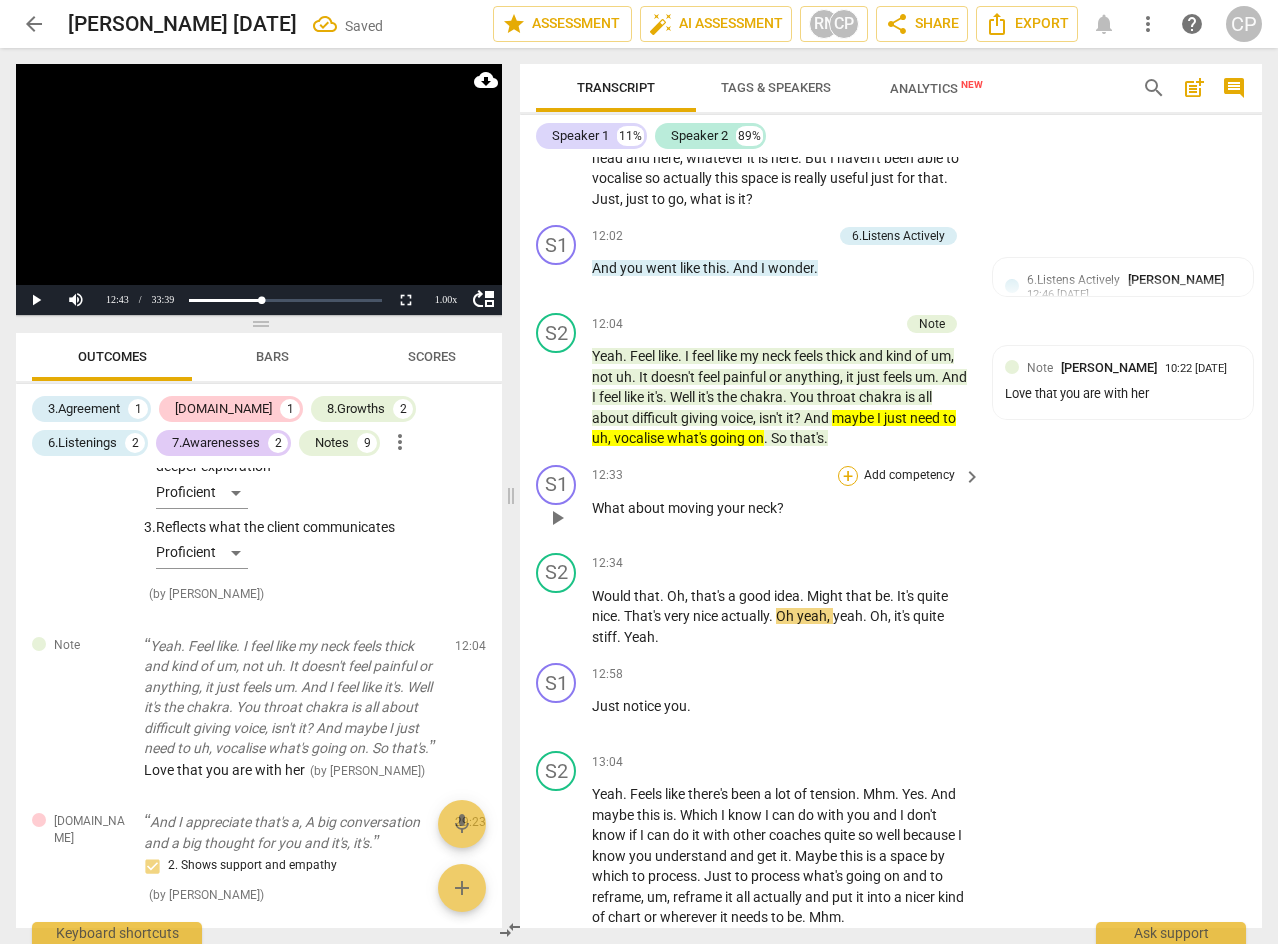 click on "+" at bounding box center [848, 476] 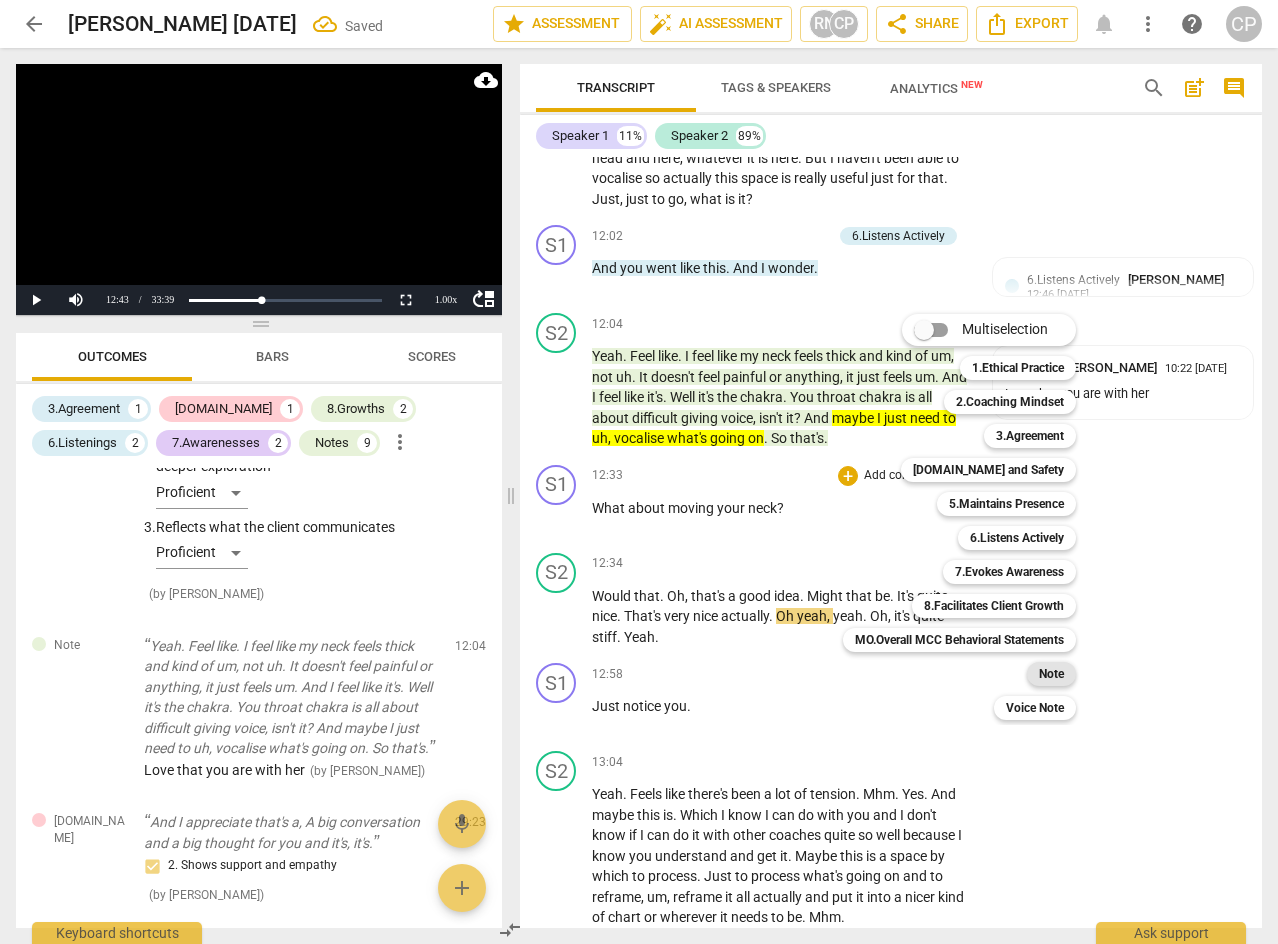 click on "Note" at bounding box center [1051, 674] 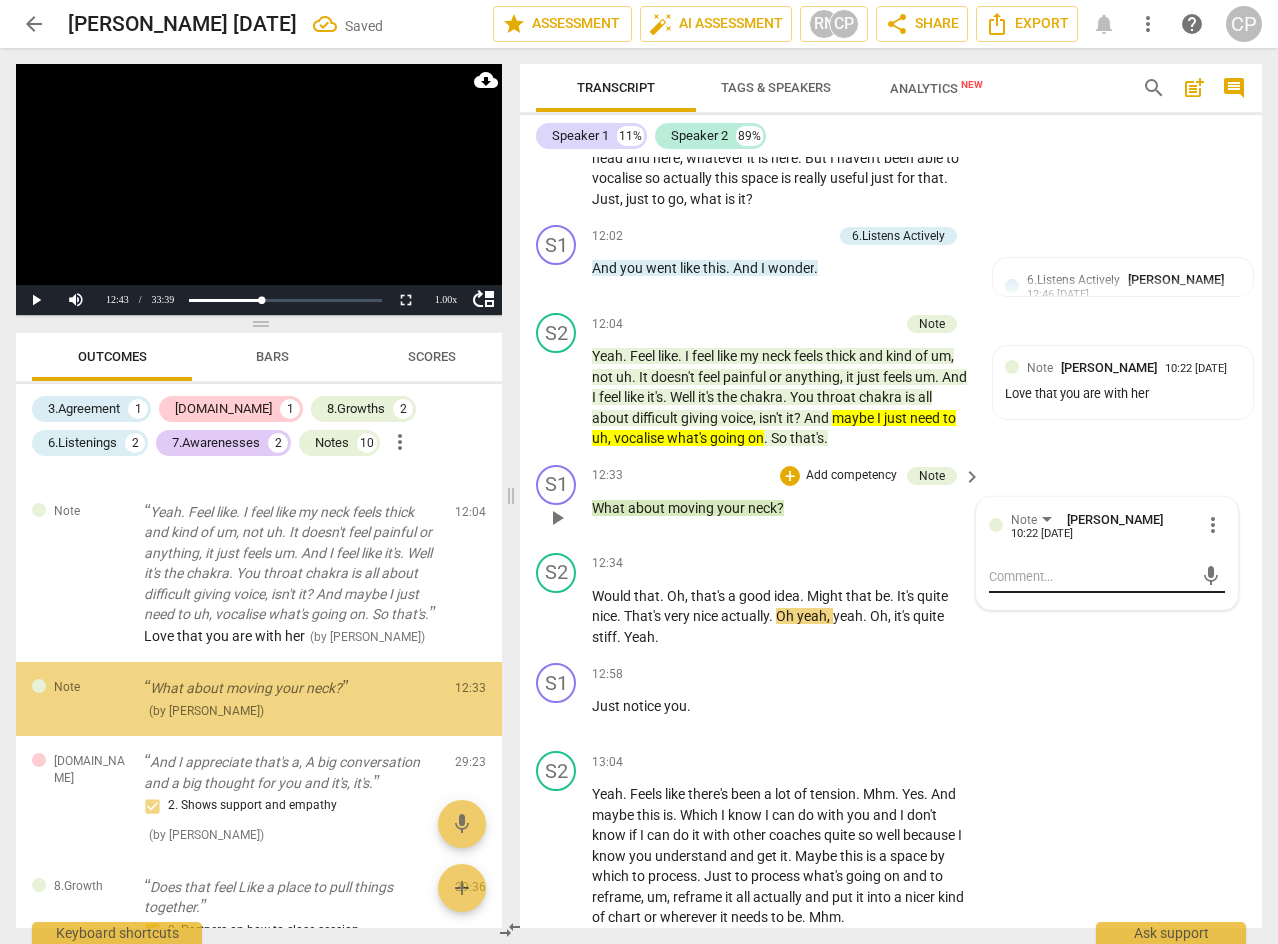 scroll, scrollTop: 3023, scrollLeft: 0, axis: vertical 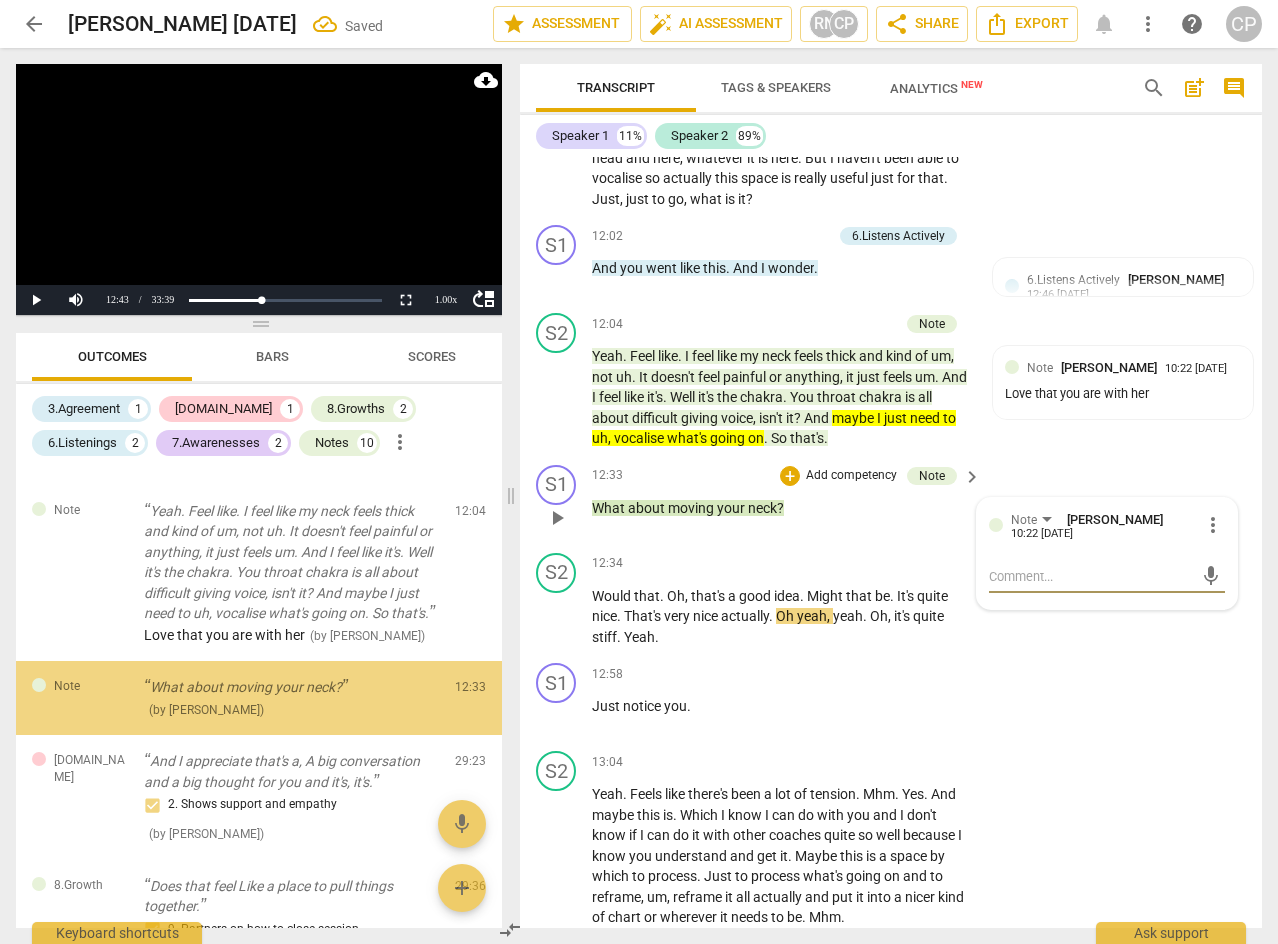 click at bounding box center (1091, 576) 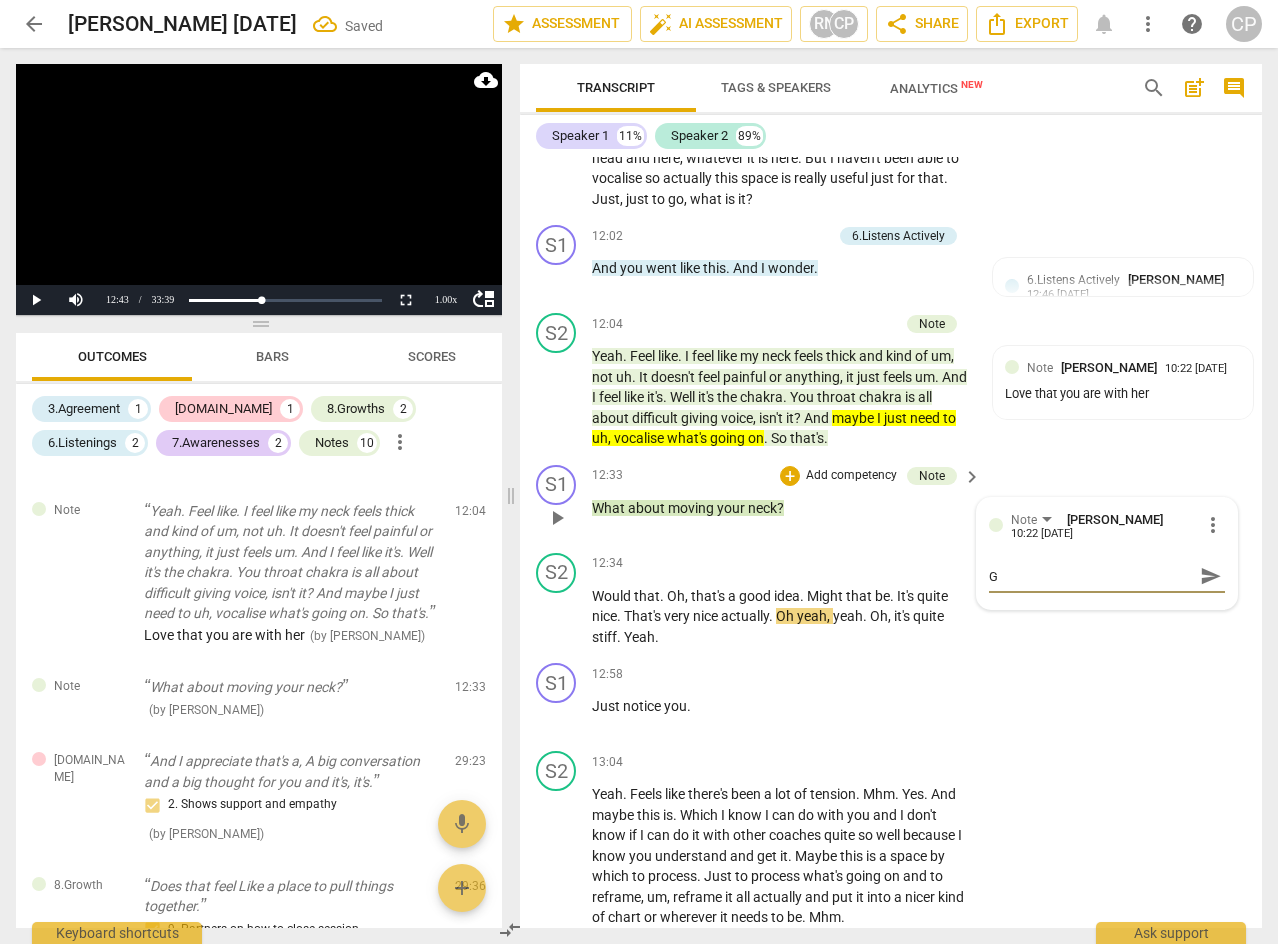 type on "Gr" 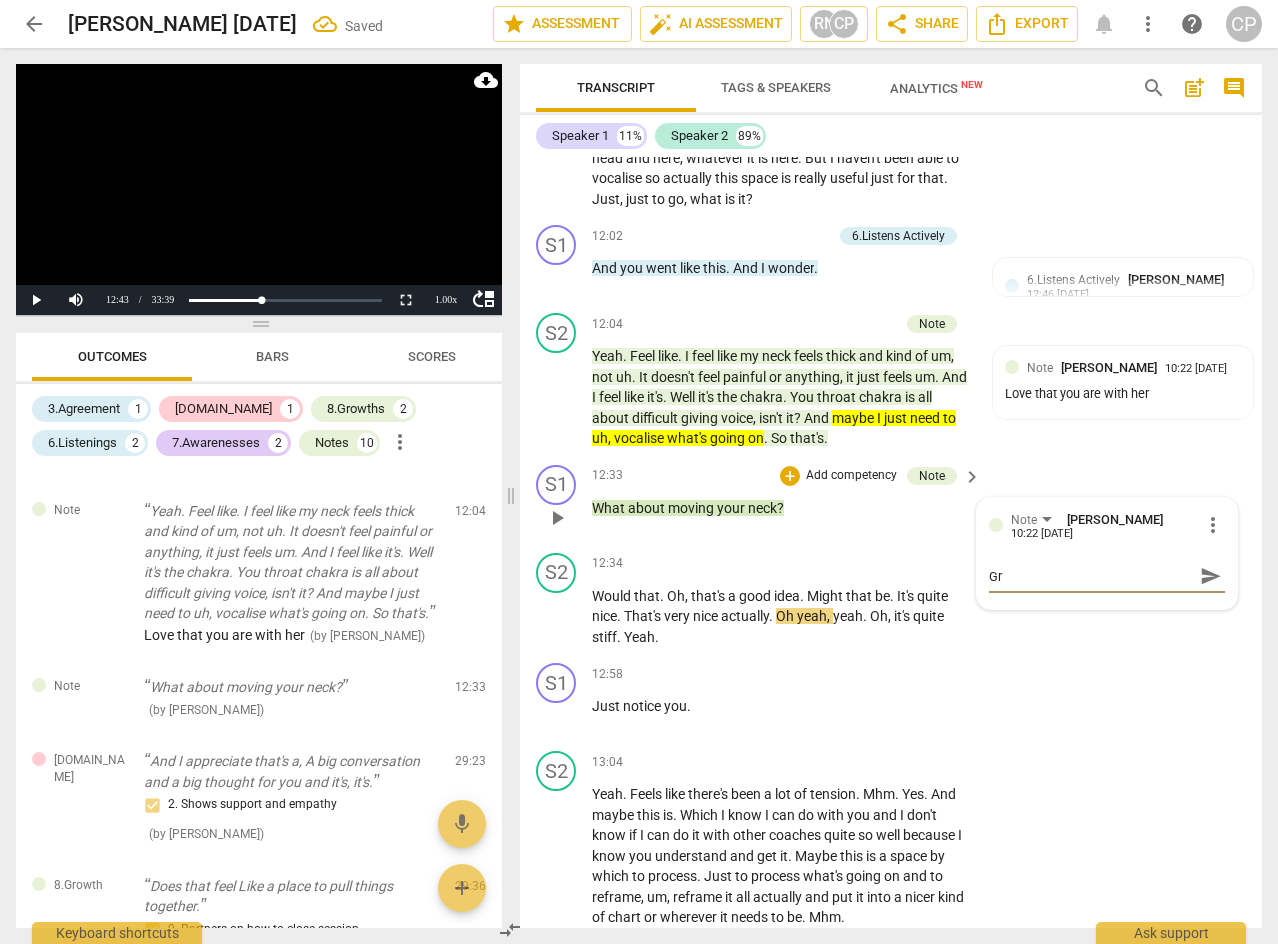 type on "Gre" 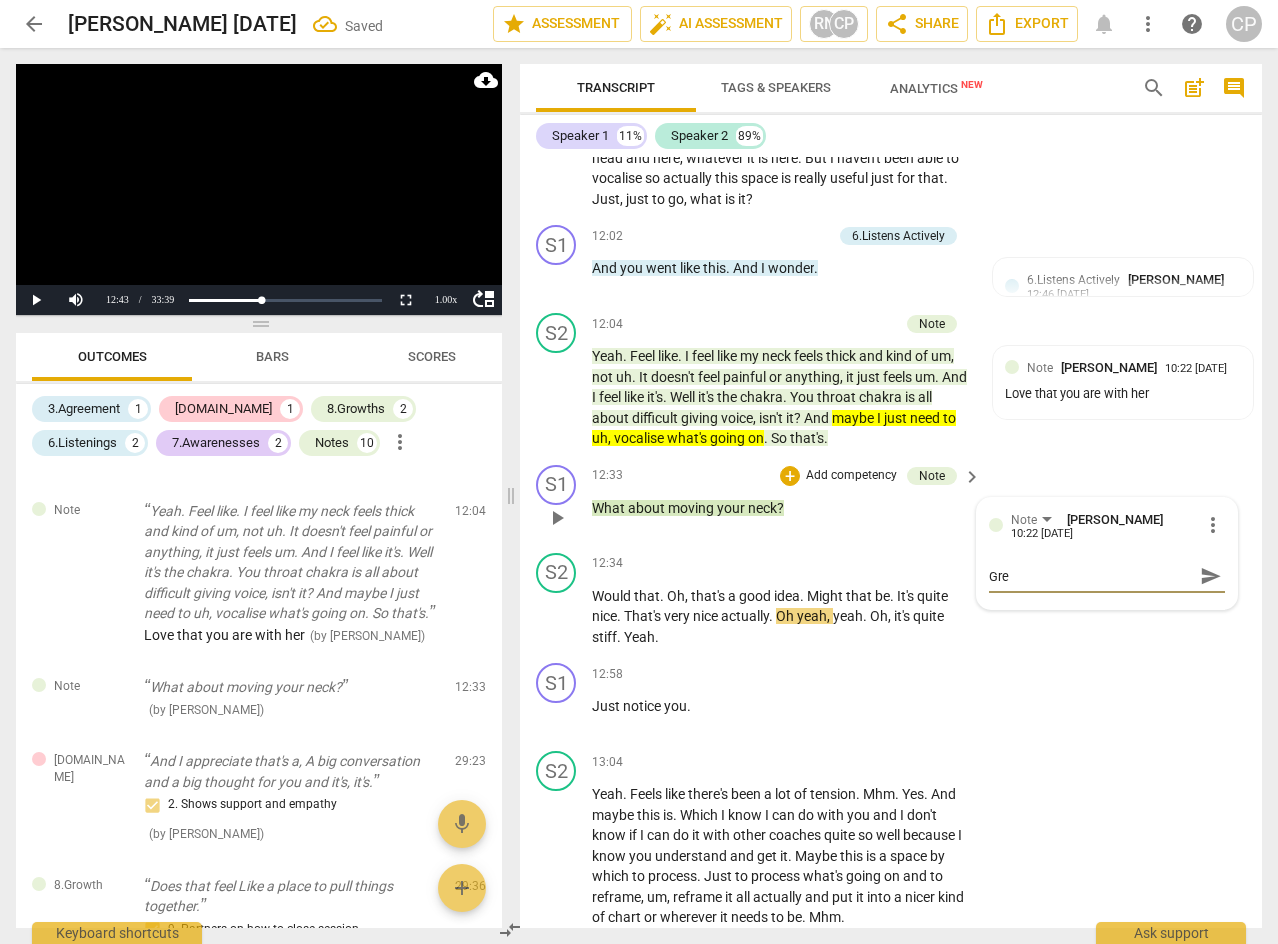 type on "Grea" 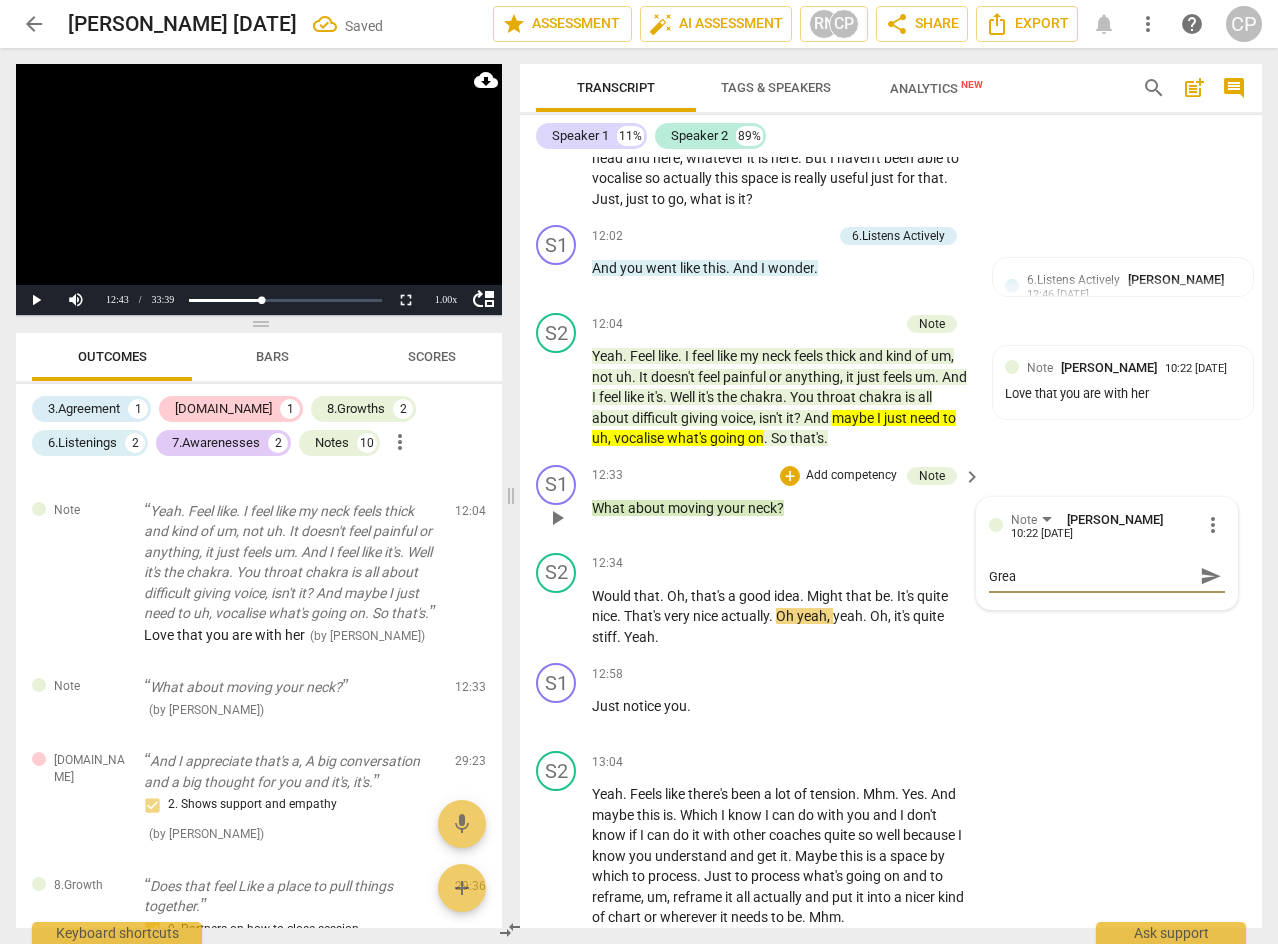 type on "Great" 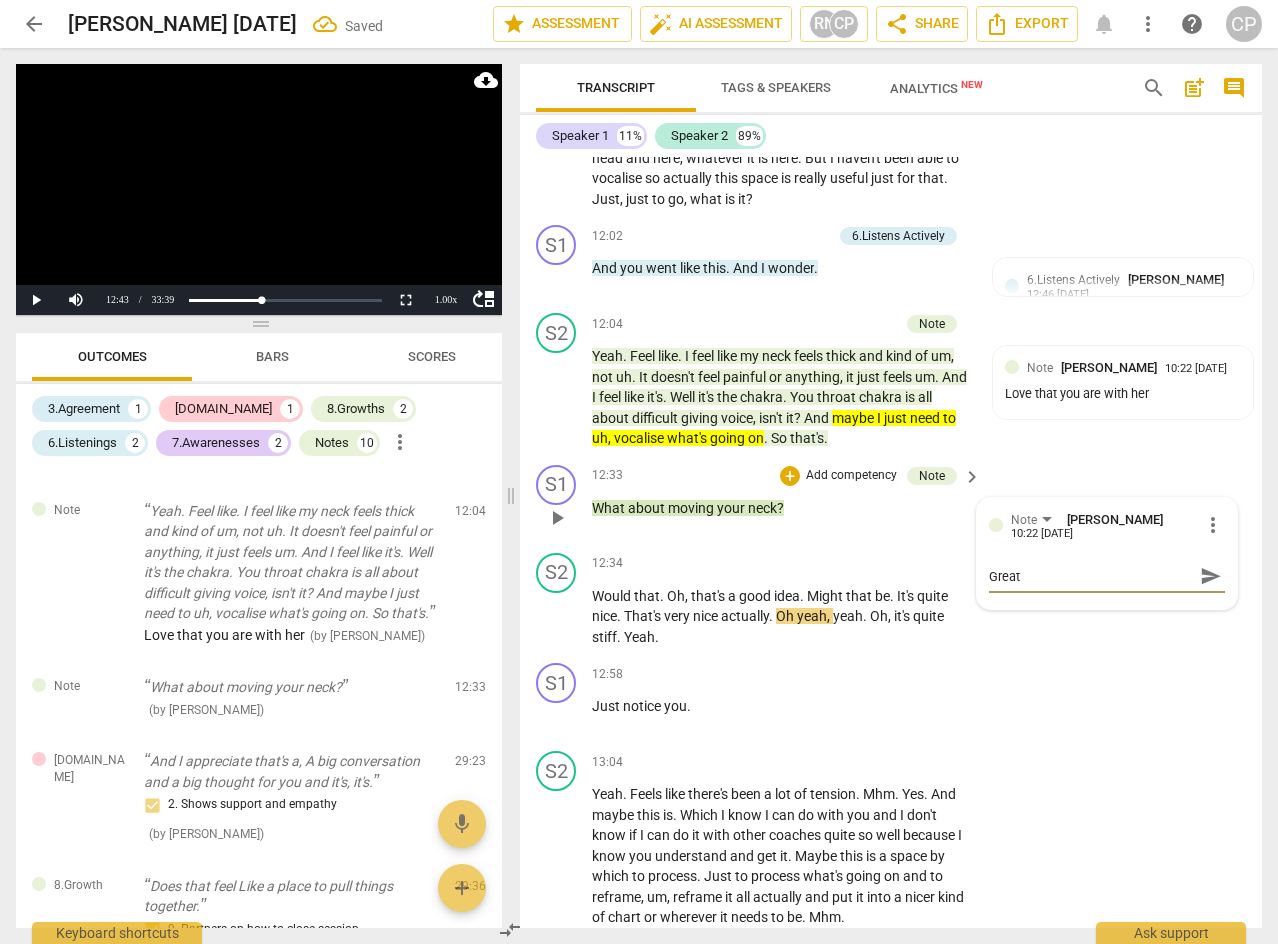 type on "Great" 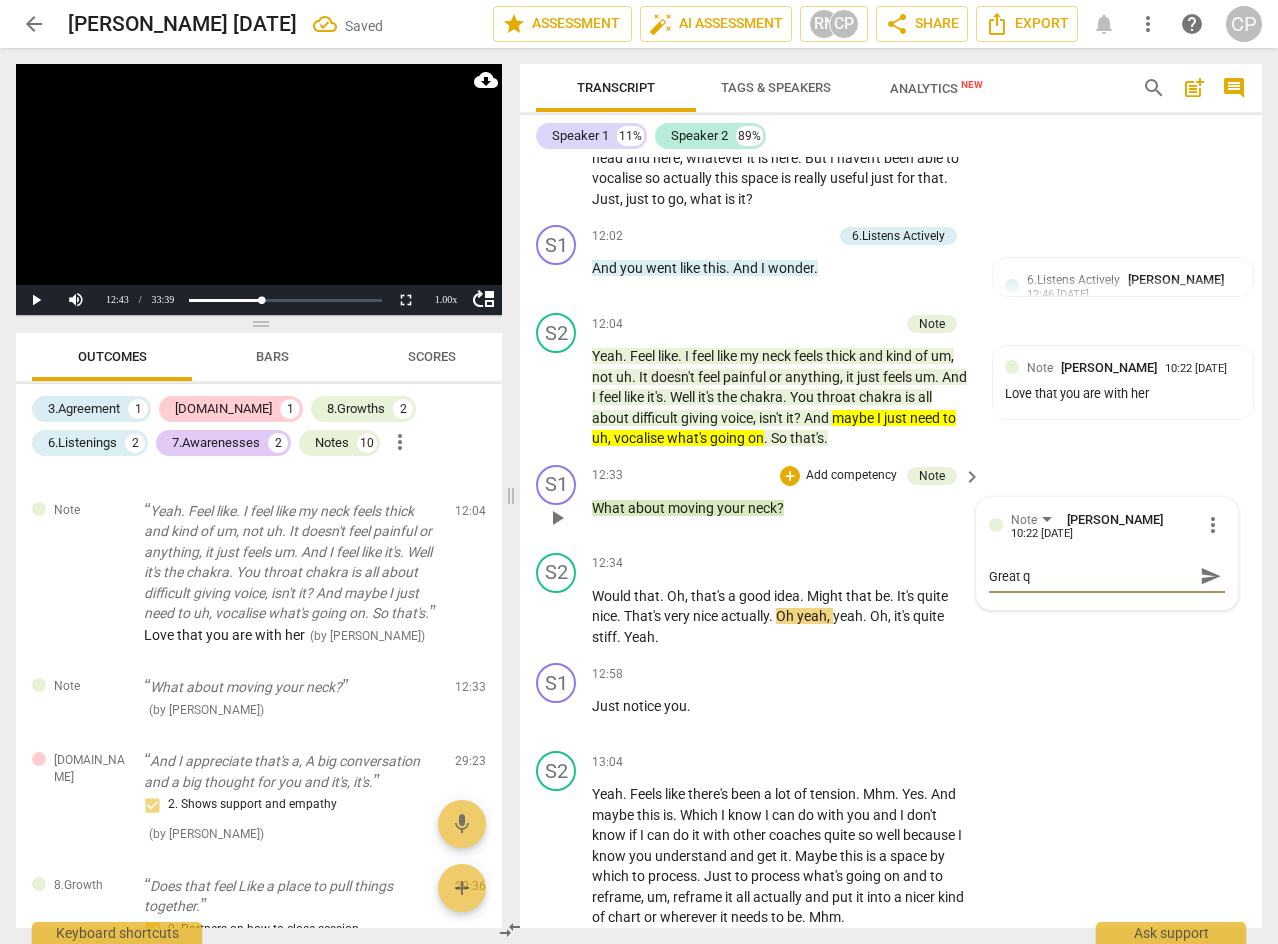 type on "Great qu" 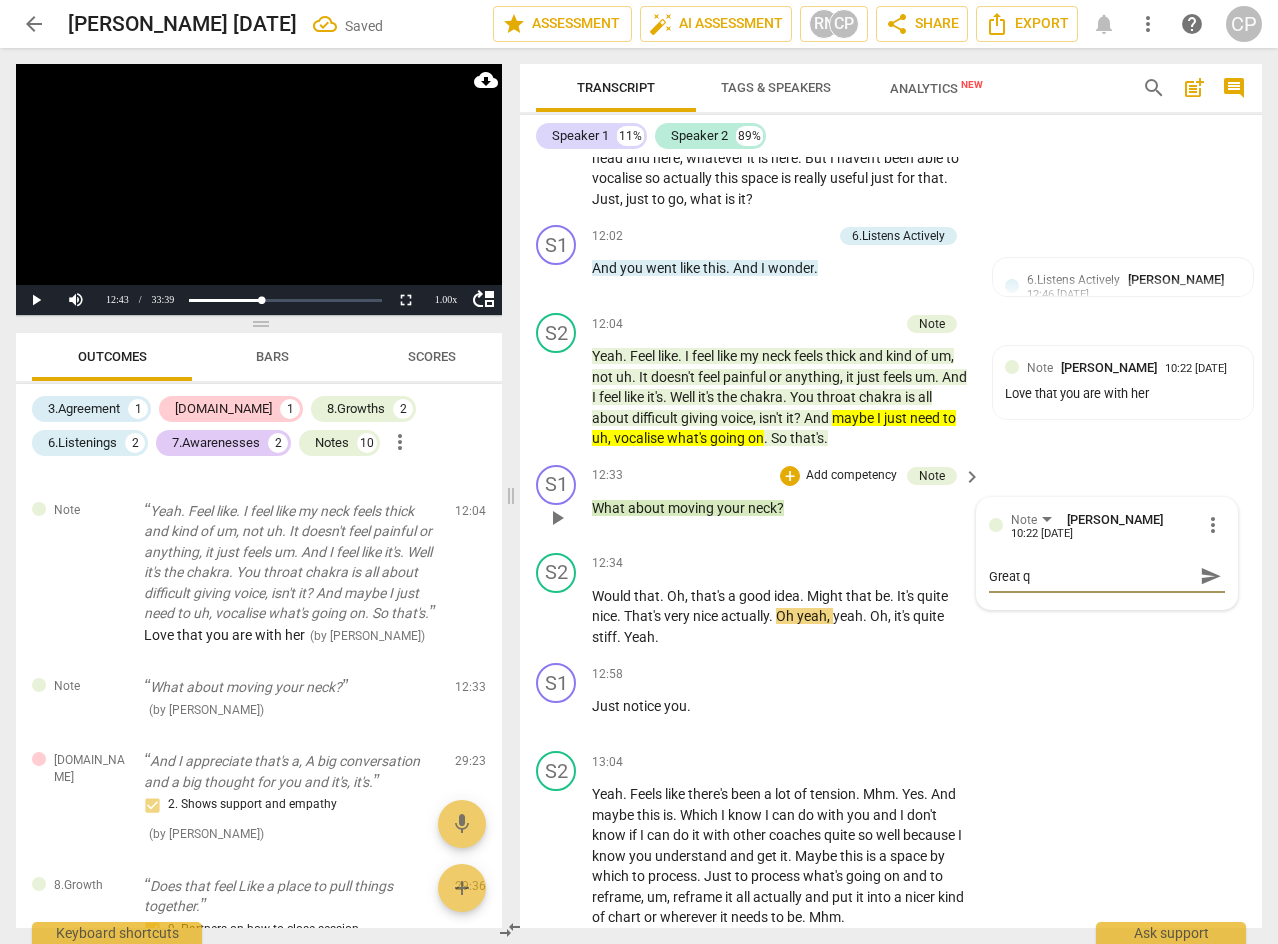 type on "Great qu" 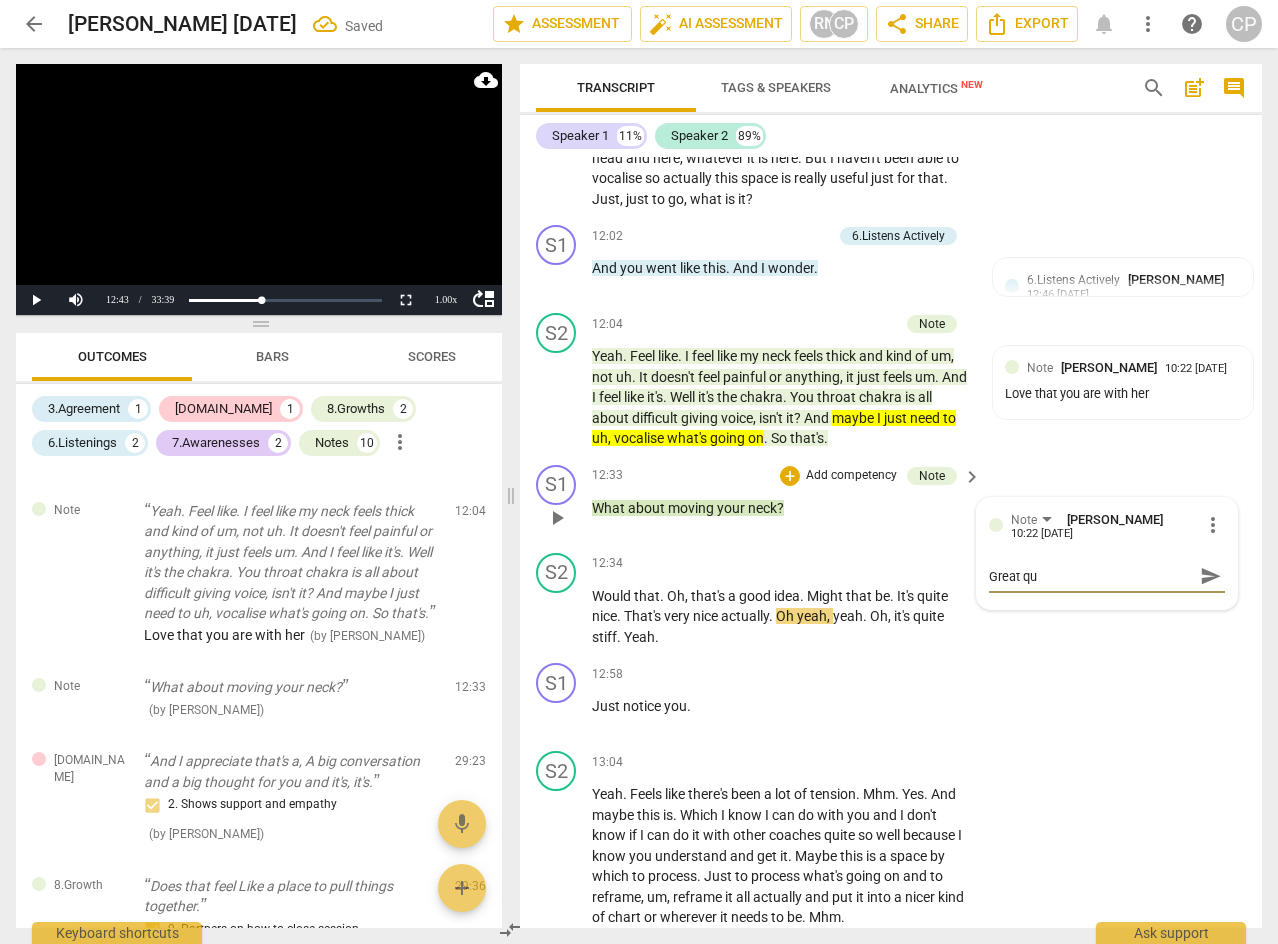 type on "Great que" 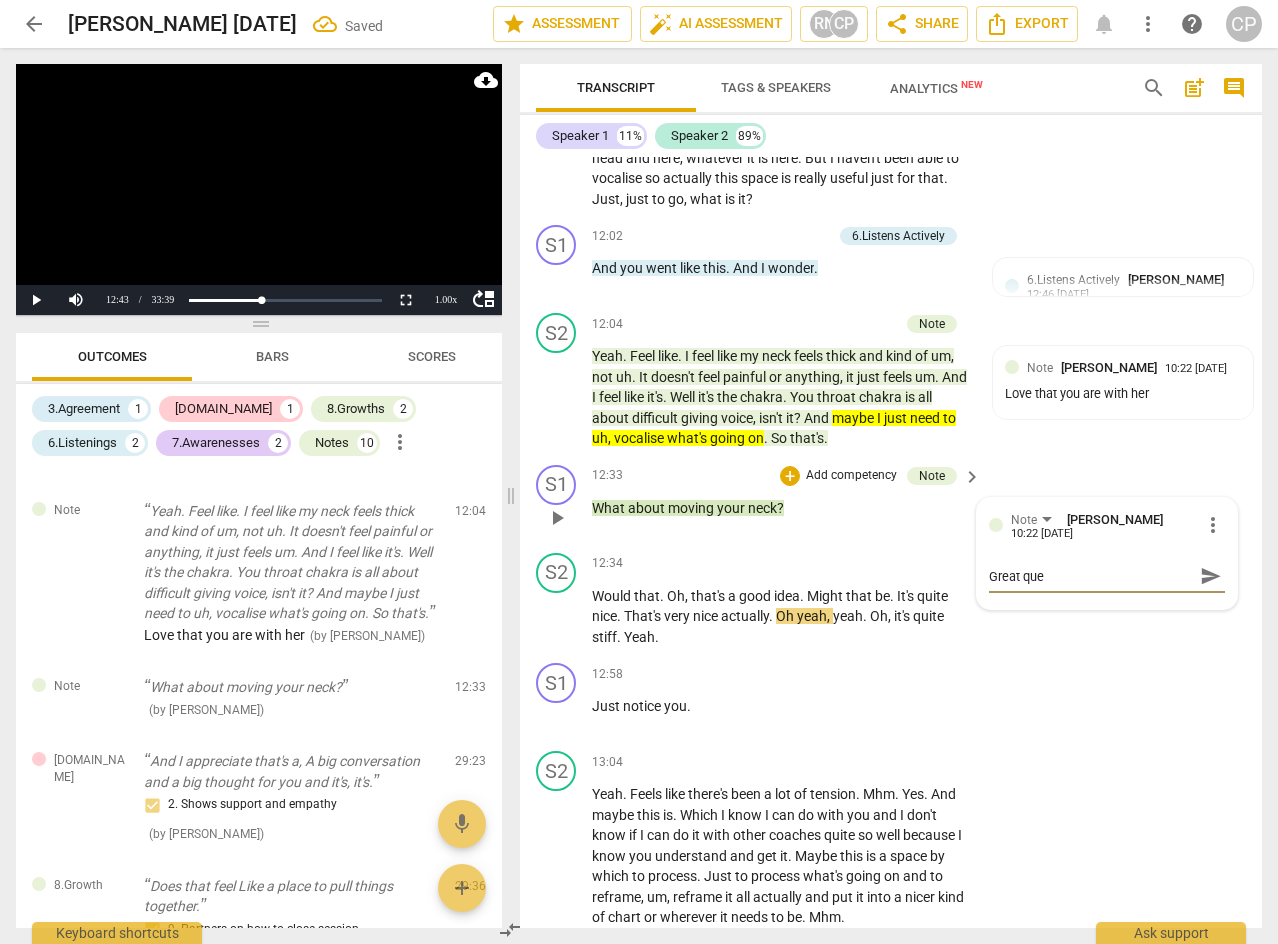 type on "Great ques" 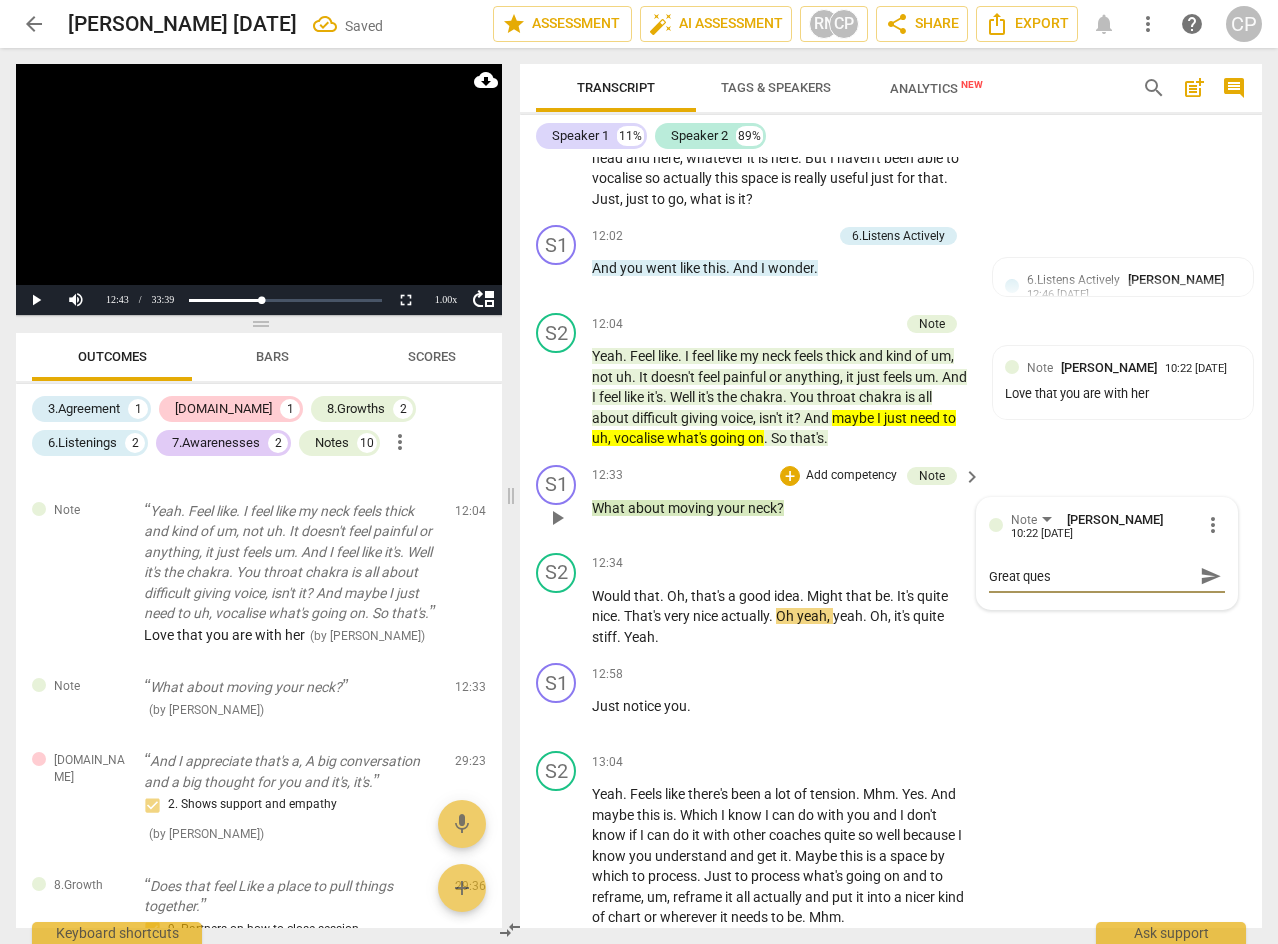 type on "Great quest" 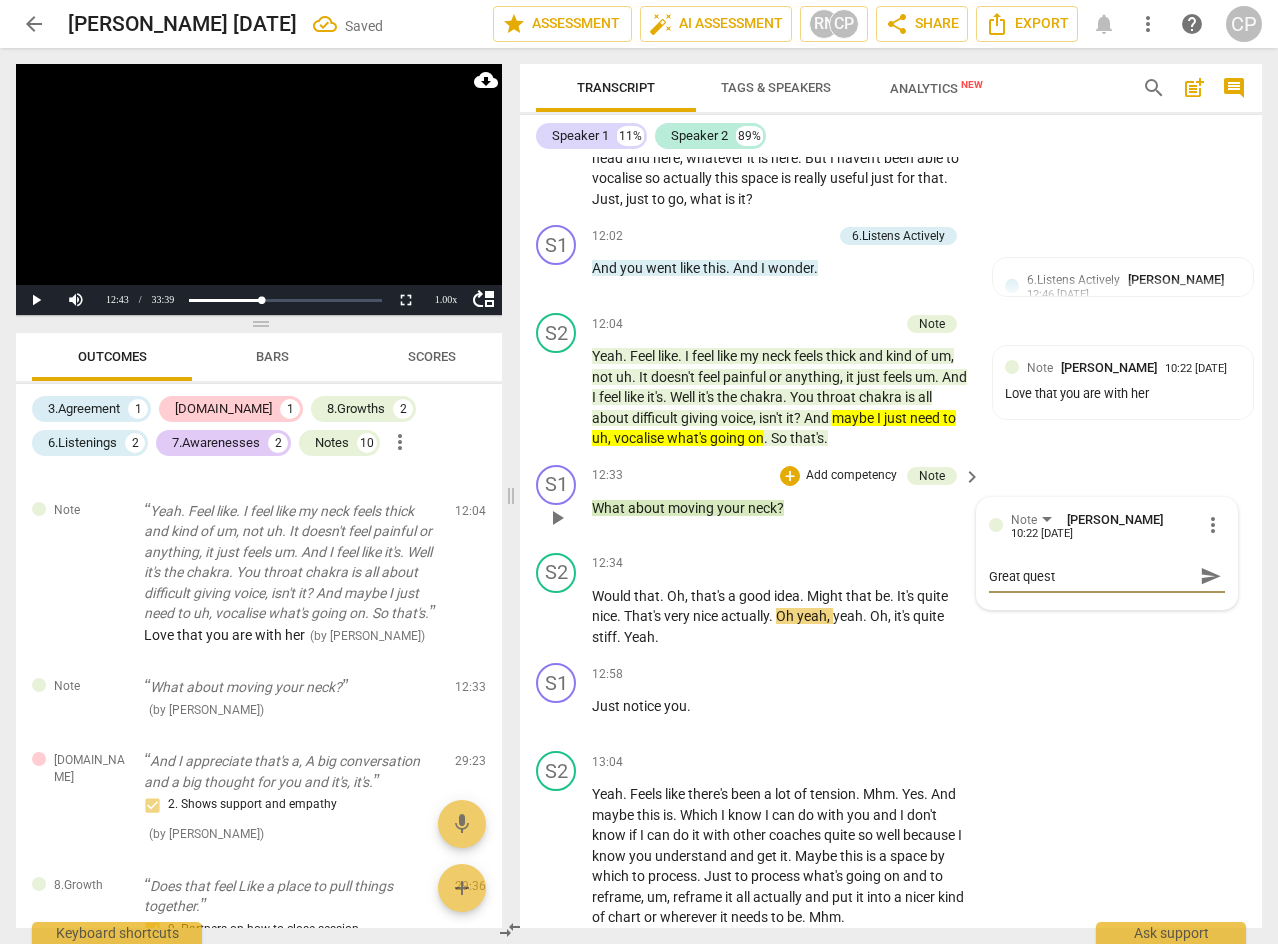 type on "Great questi" 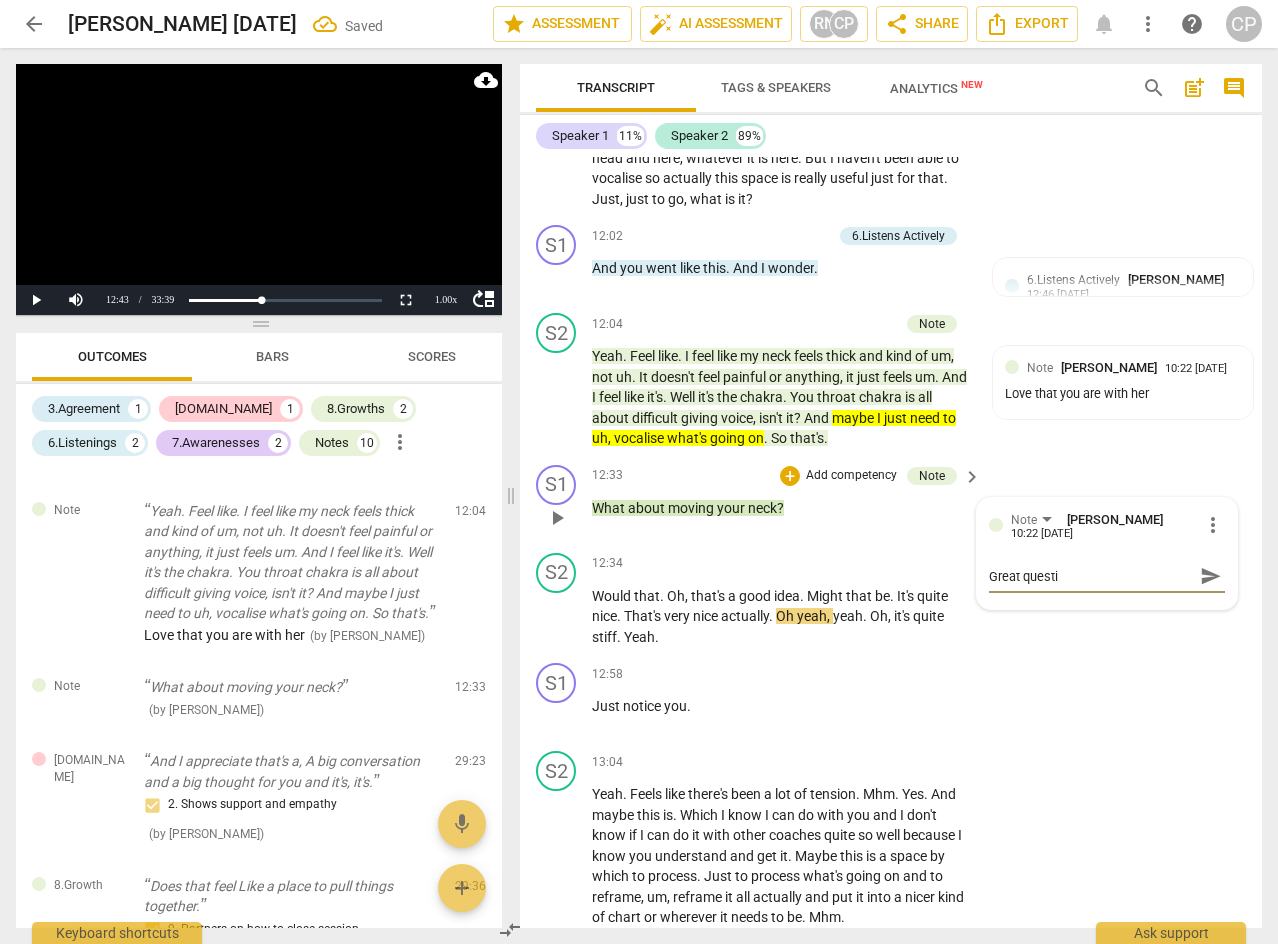 type on "Great questio" 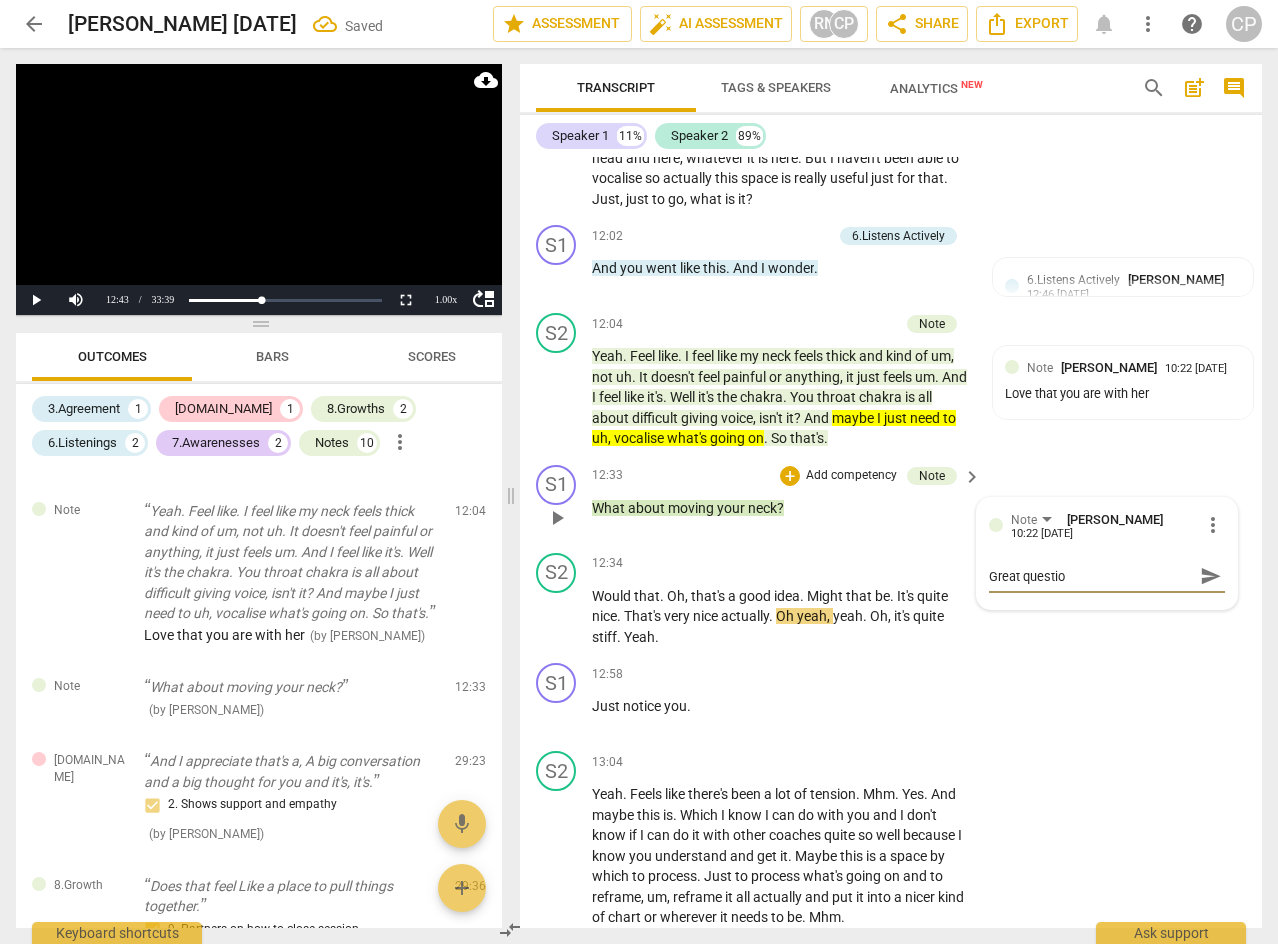 type on "Great question" 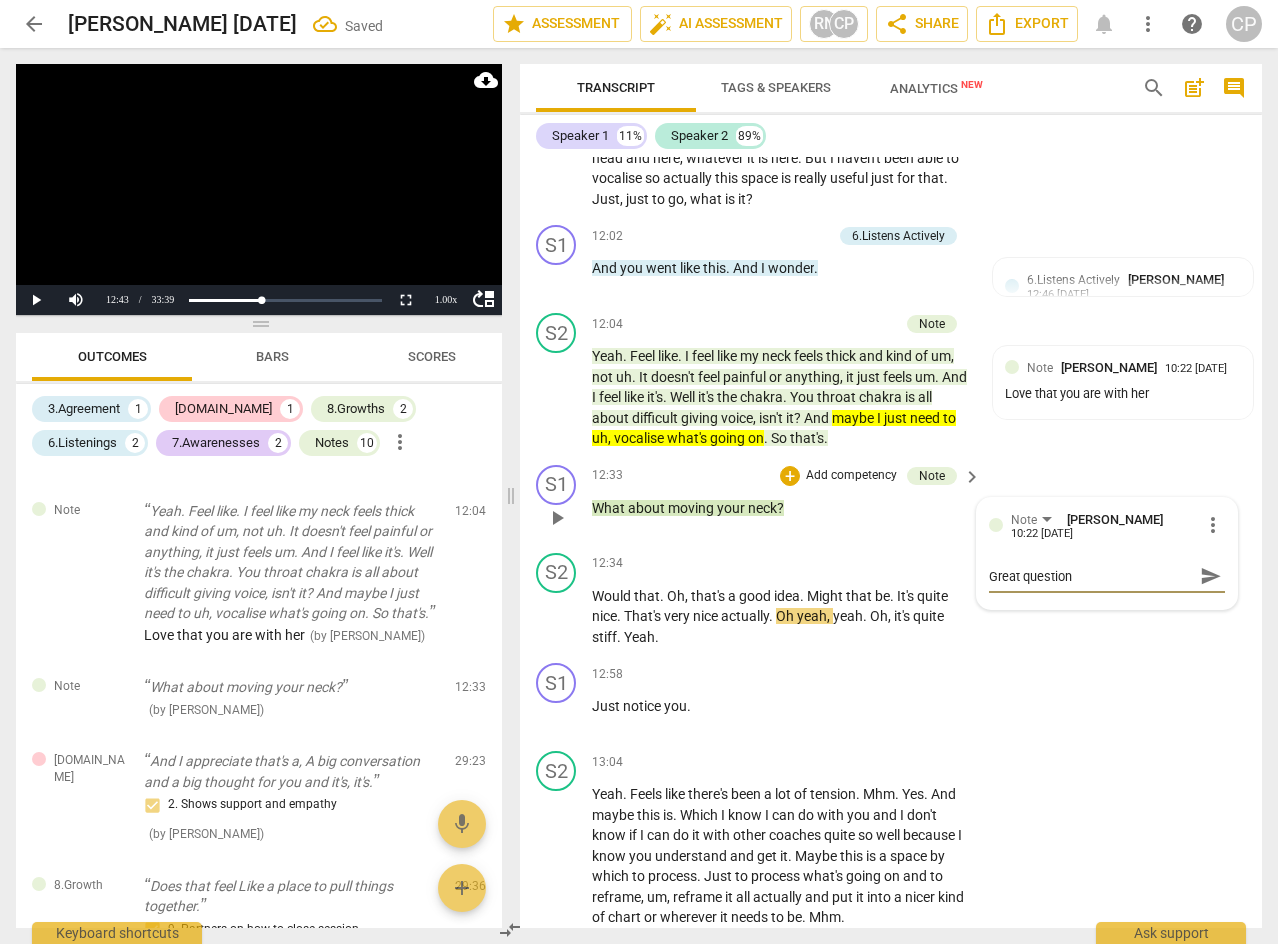 type on "Great question" 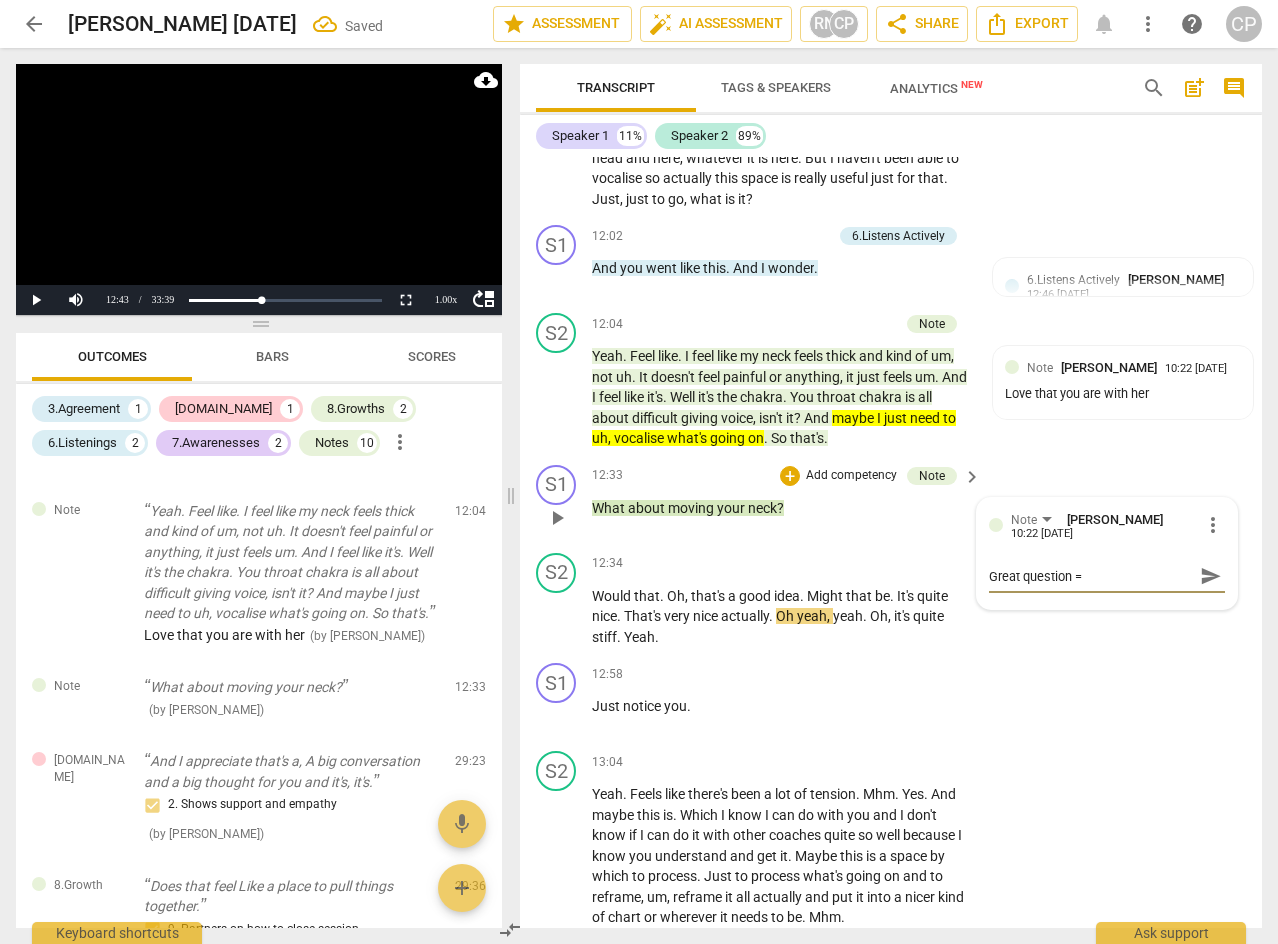 type on "Great question" 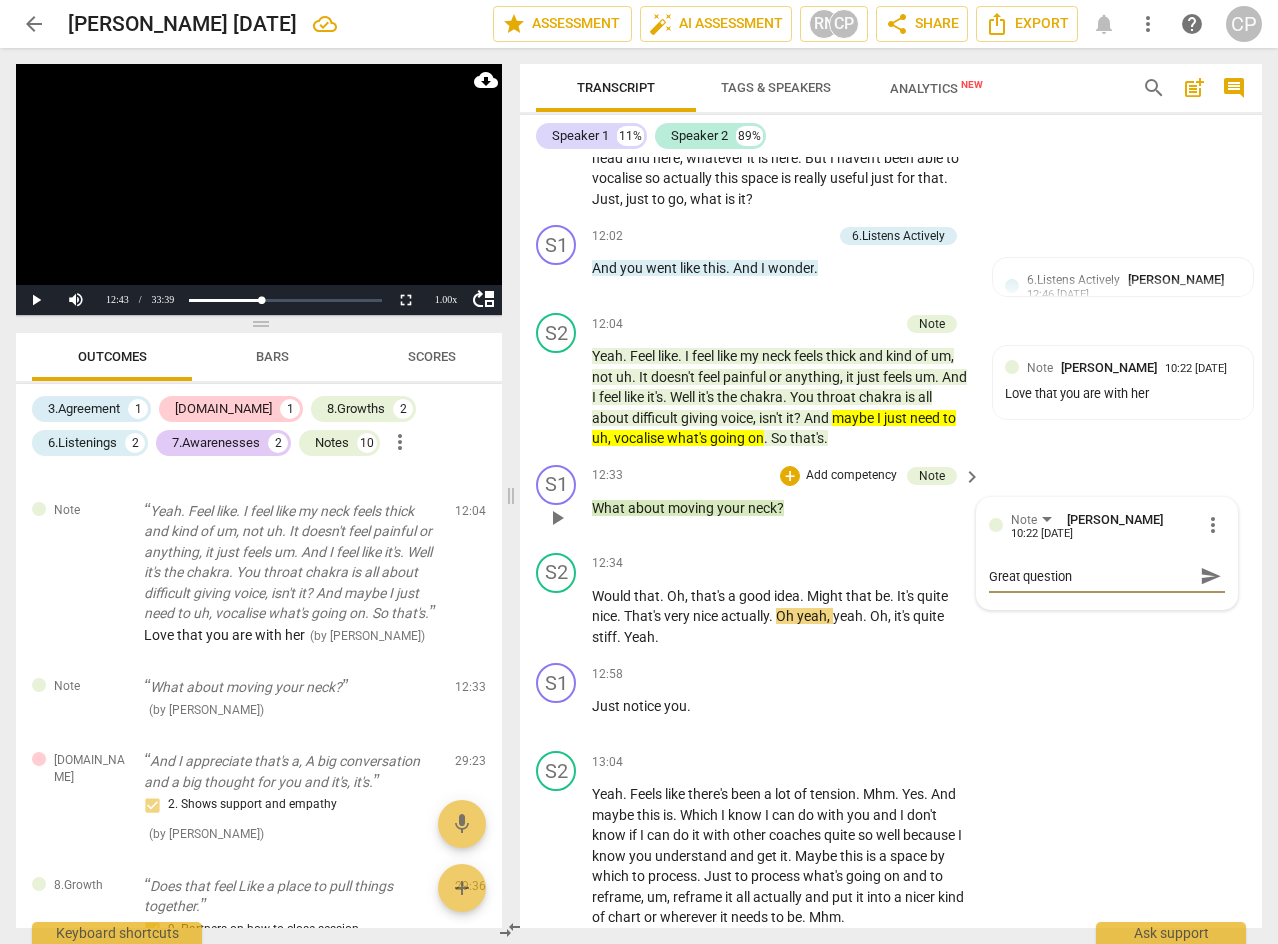type 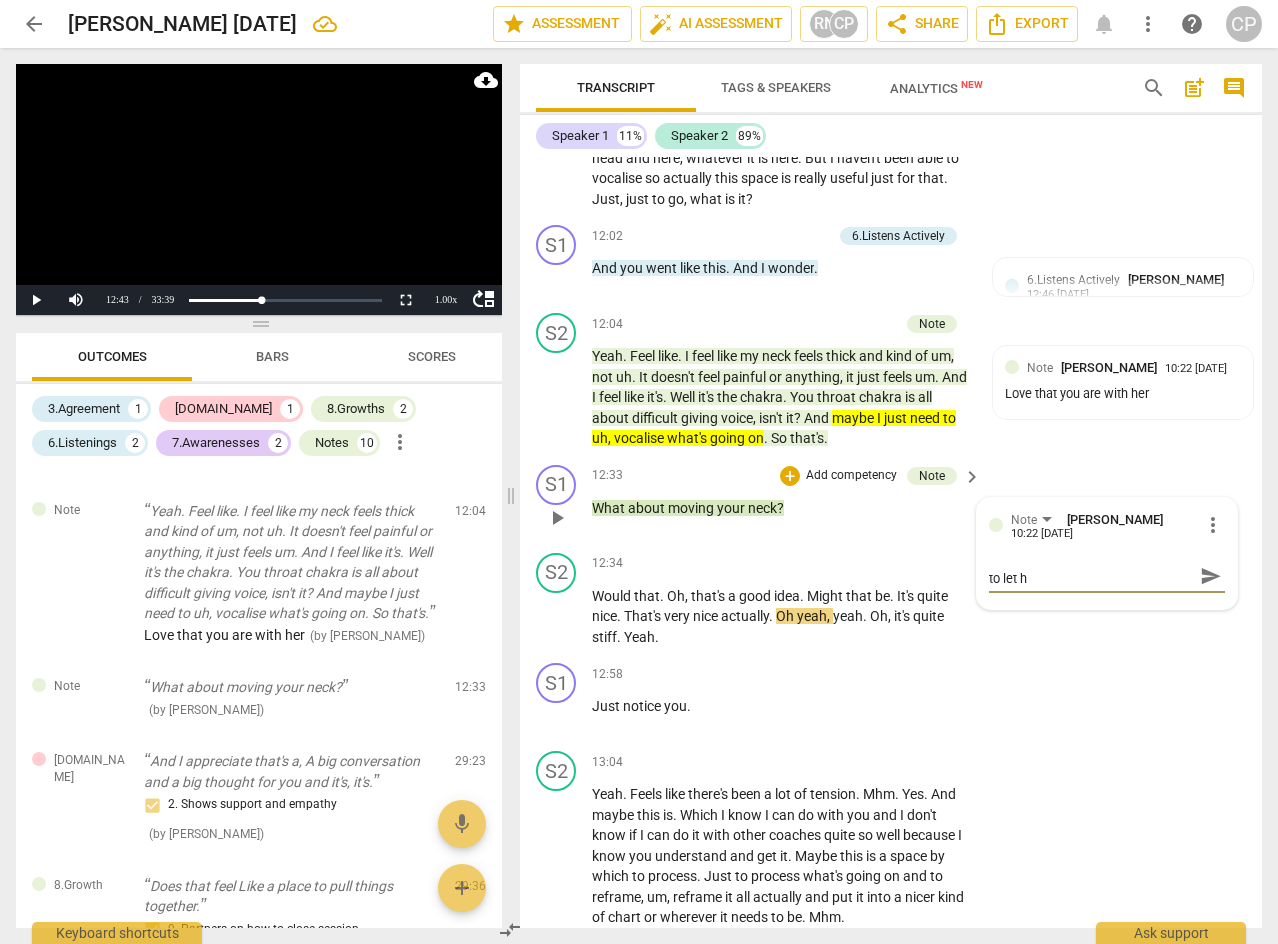 scroll, scrollTop: 0, scrollLeft: 0, axis: both 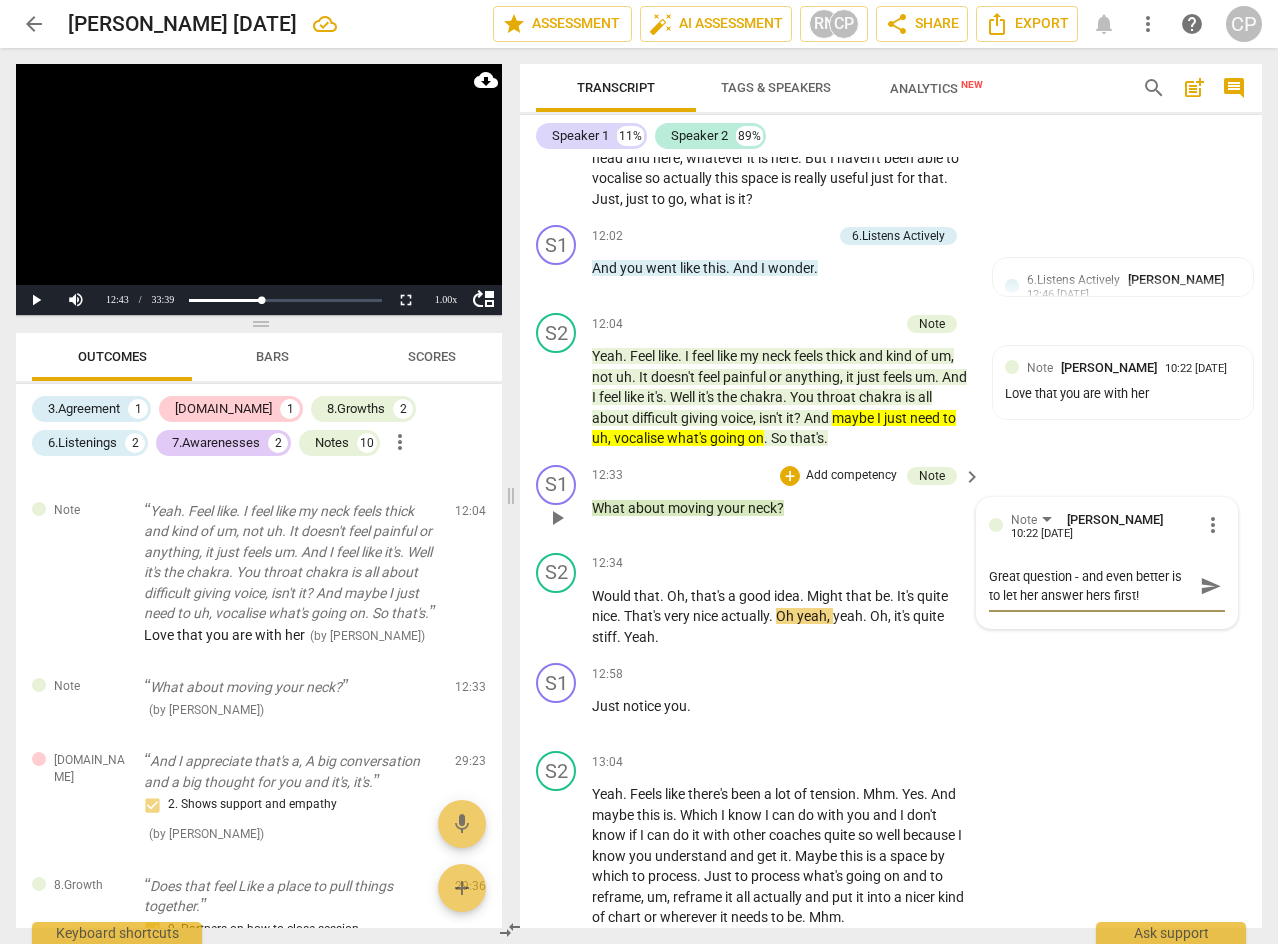 click on "send" at bounding box center [1211, 586] 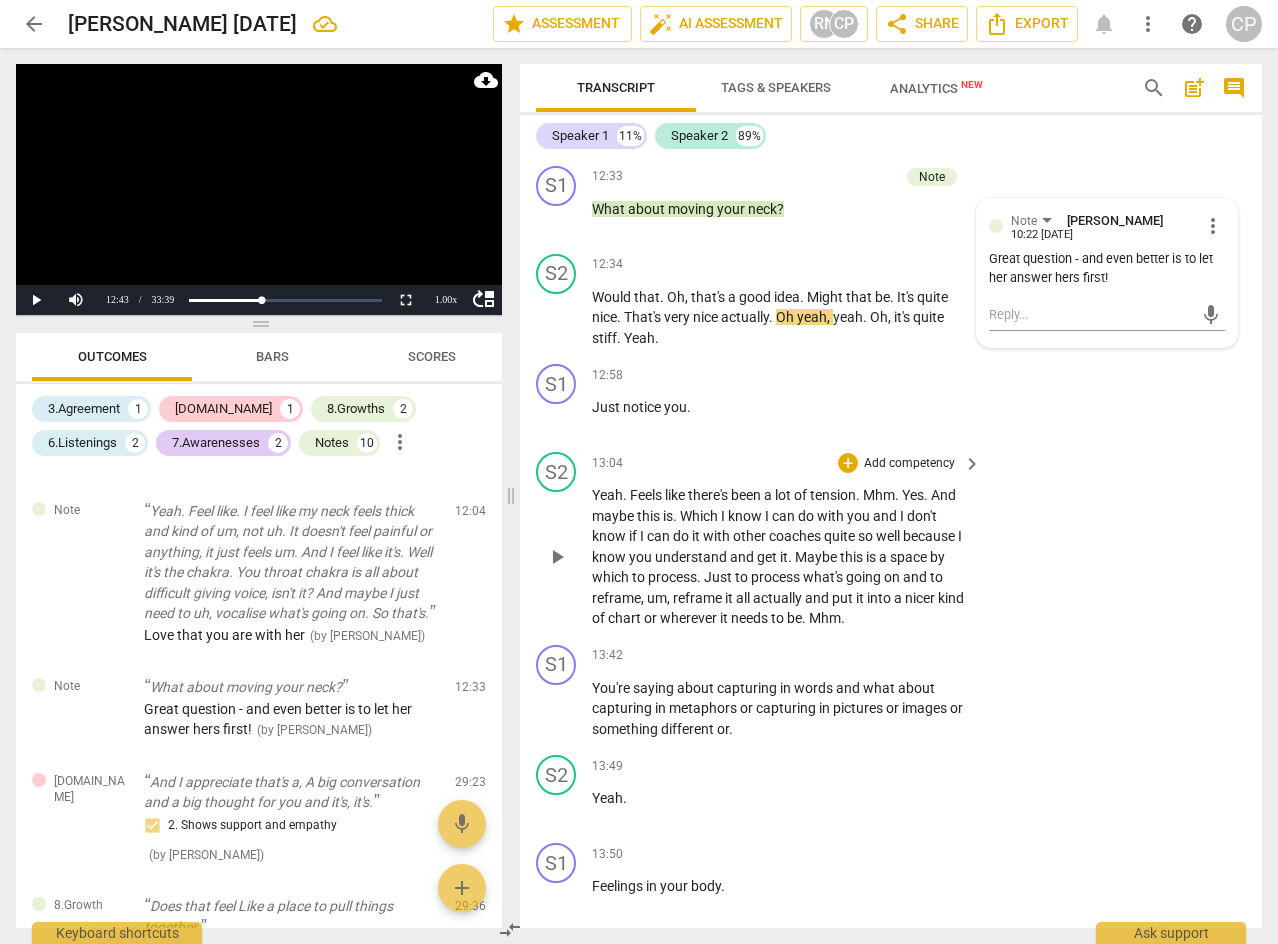 scroll, scrollTop: 4879, scrollLeft: 0, axis: vertical 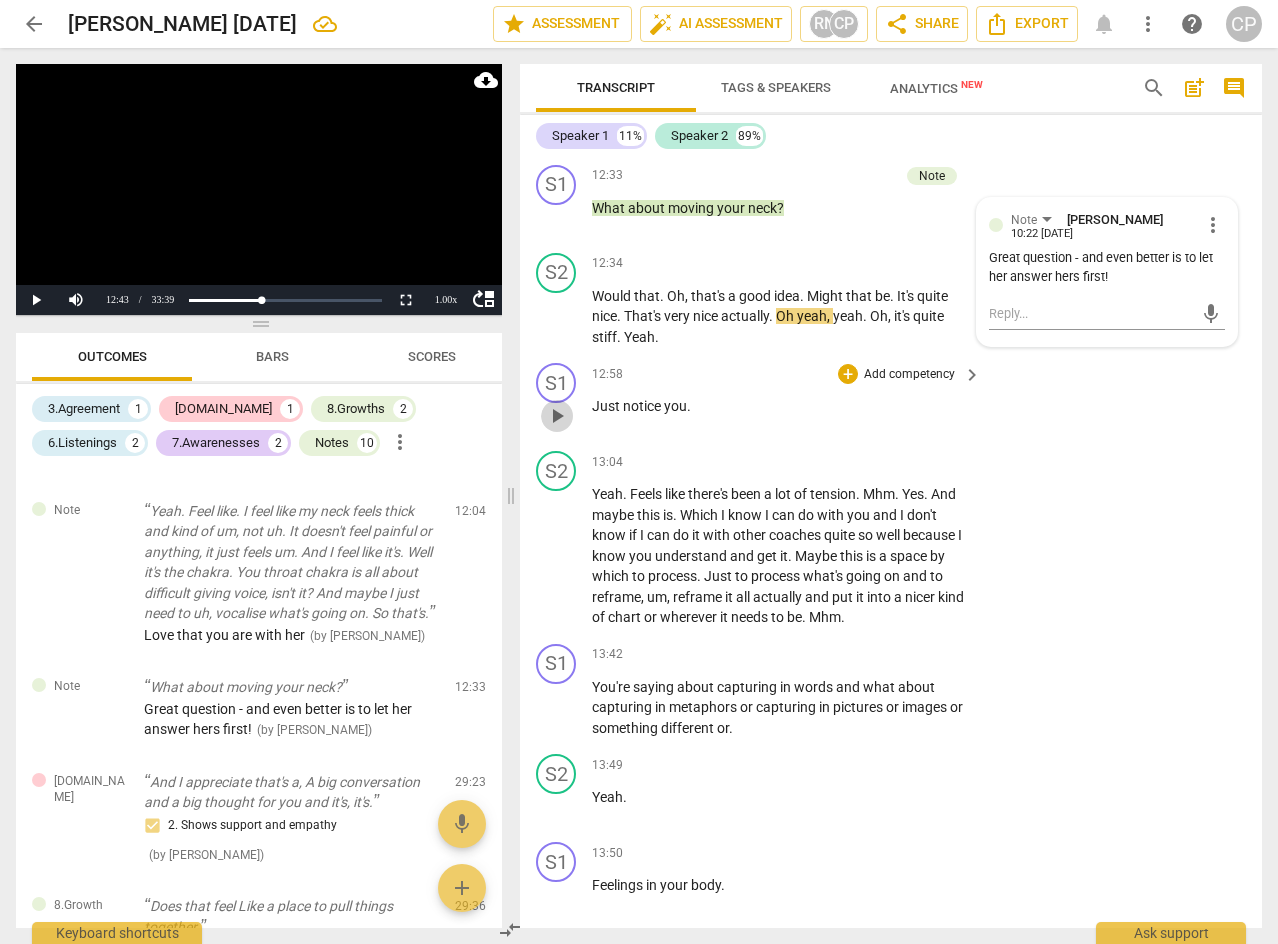 click on "play_arrow" at bounding box center (557, 416) 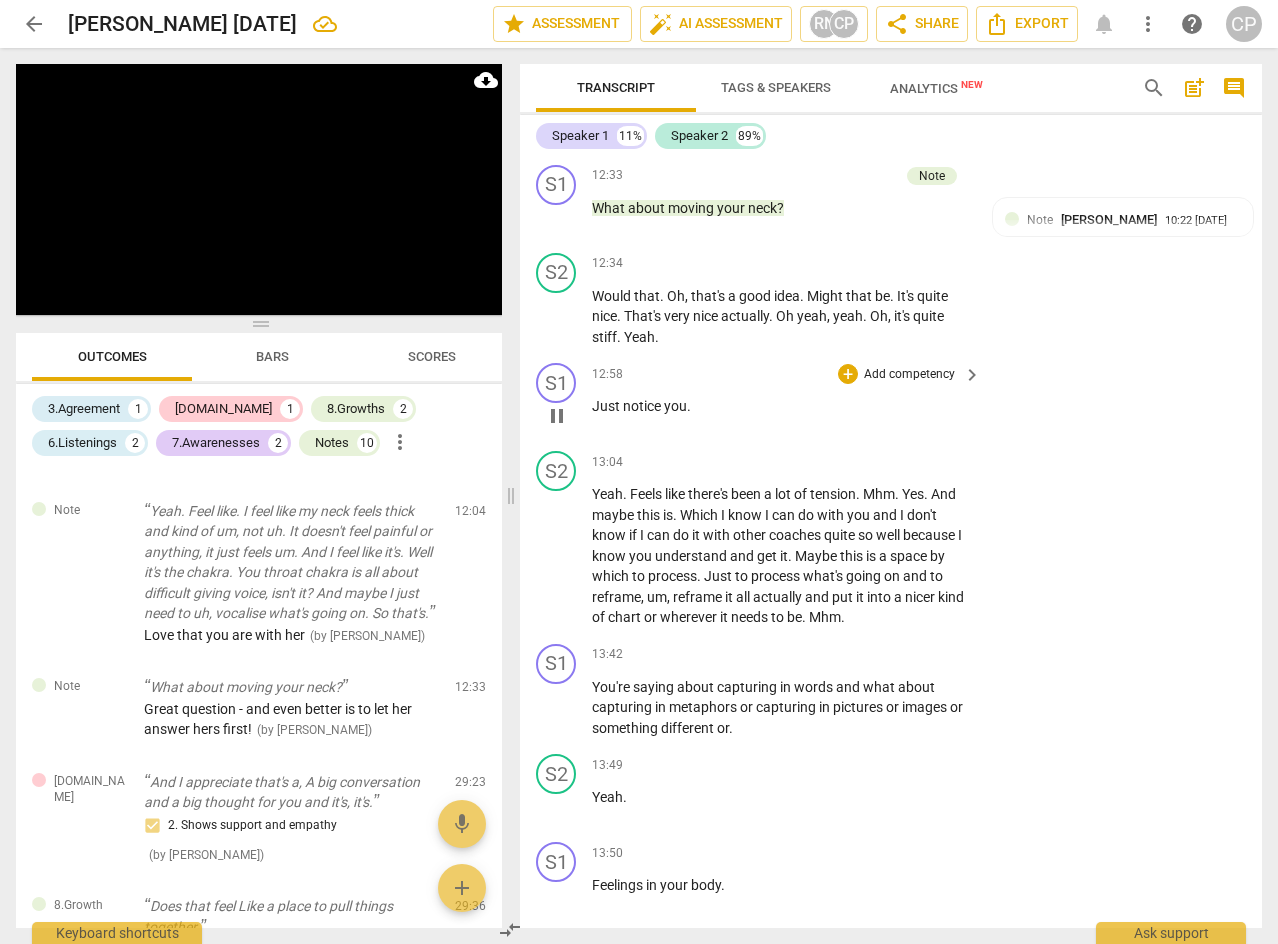 click on "pause" at bounding box center (557, 416) 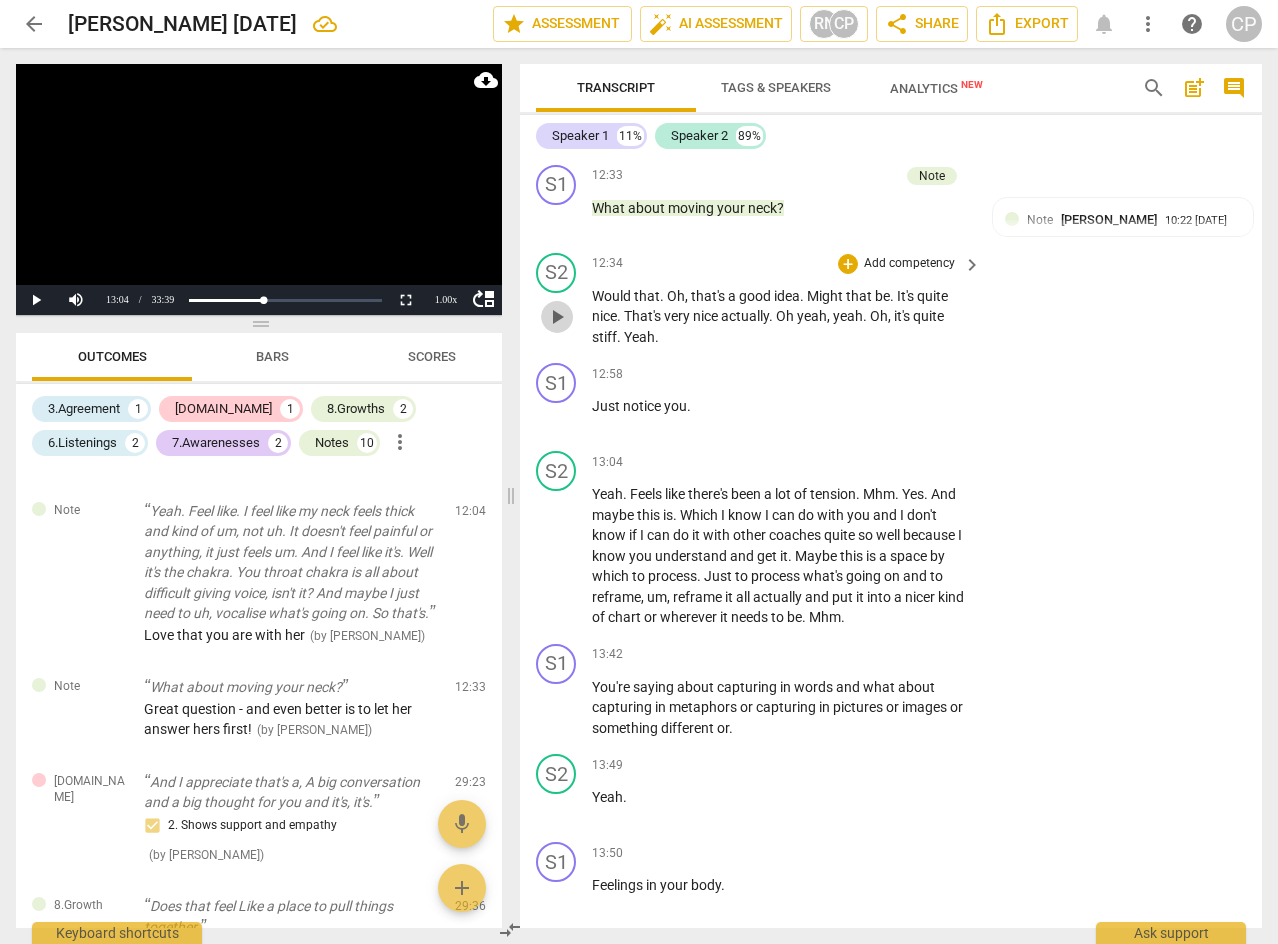 click on "play_arrow" at bounding box center [557, 317] 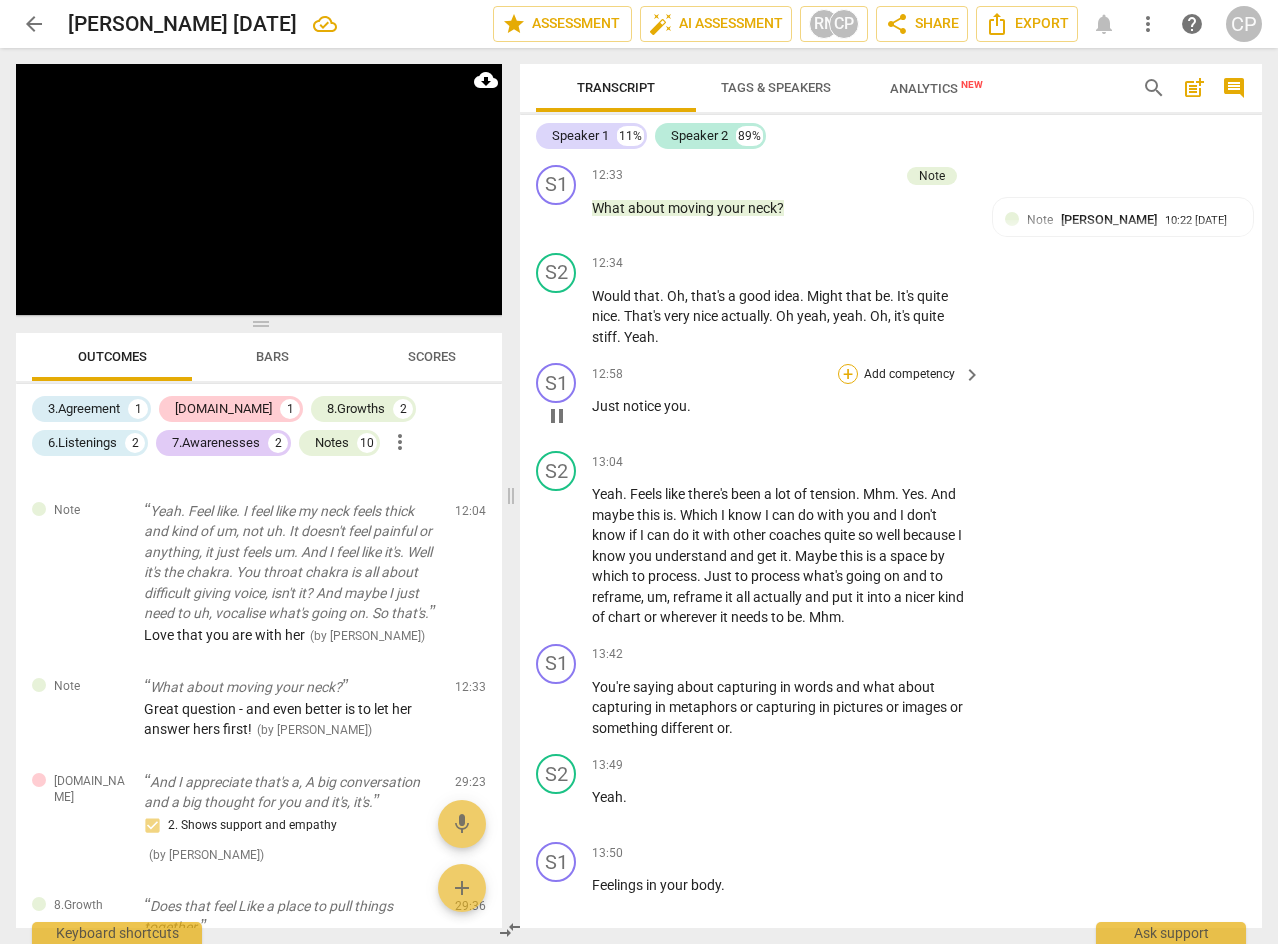 click on "+" at bounding box center [848, 374] 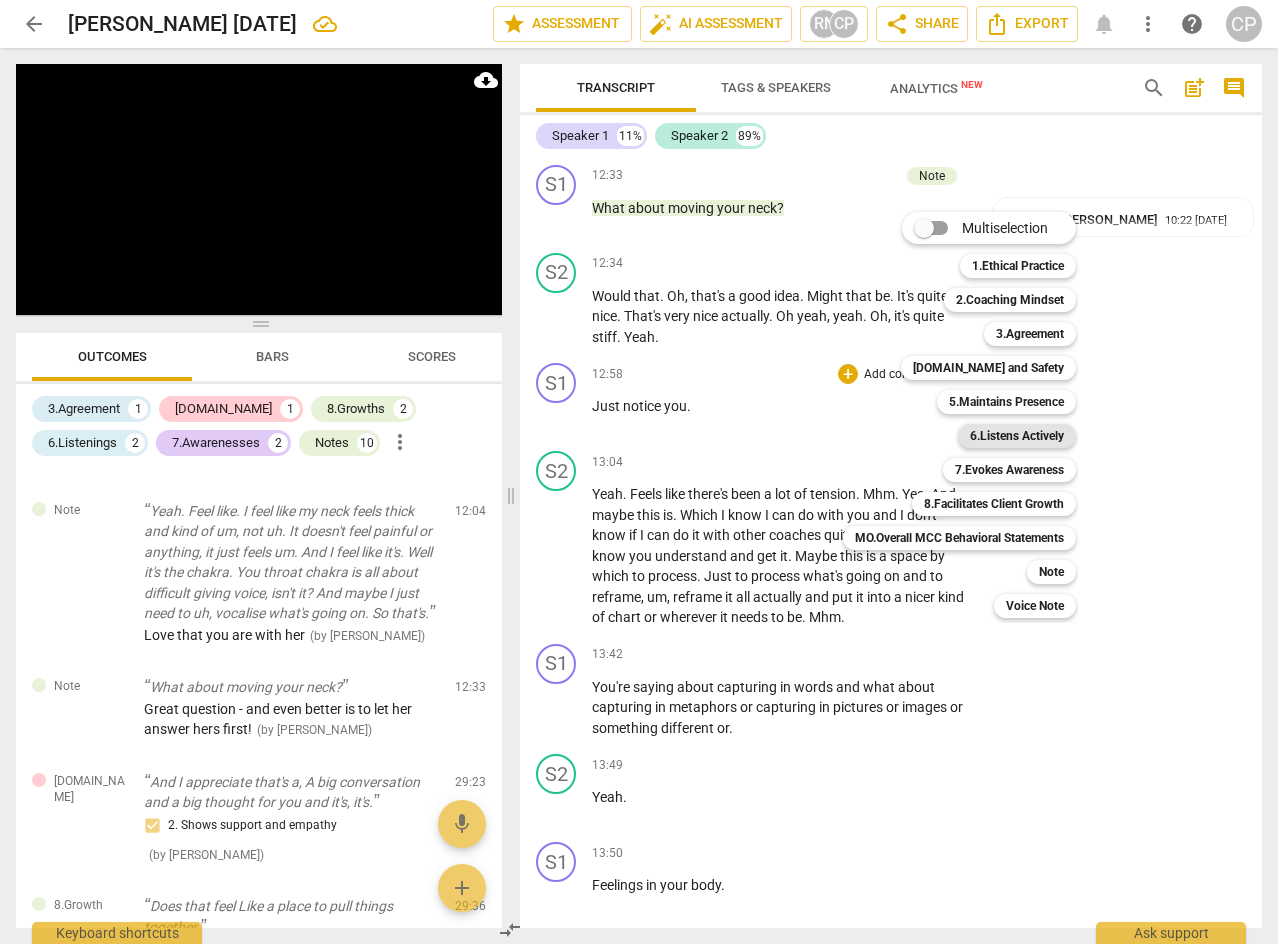 click on "6.Listens Actively" at bounding box center (1017, 436) 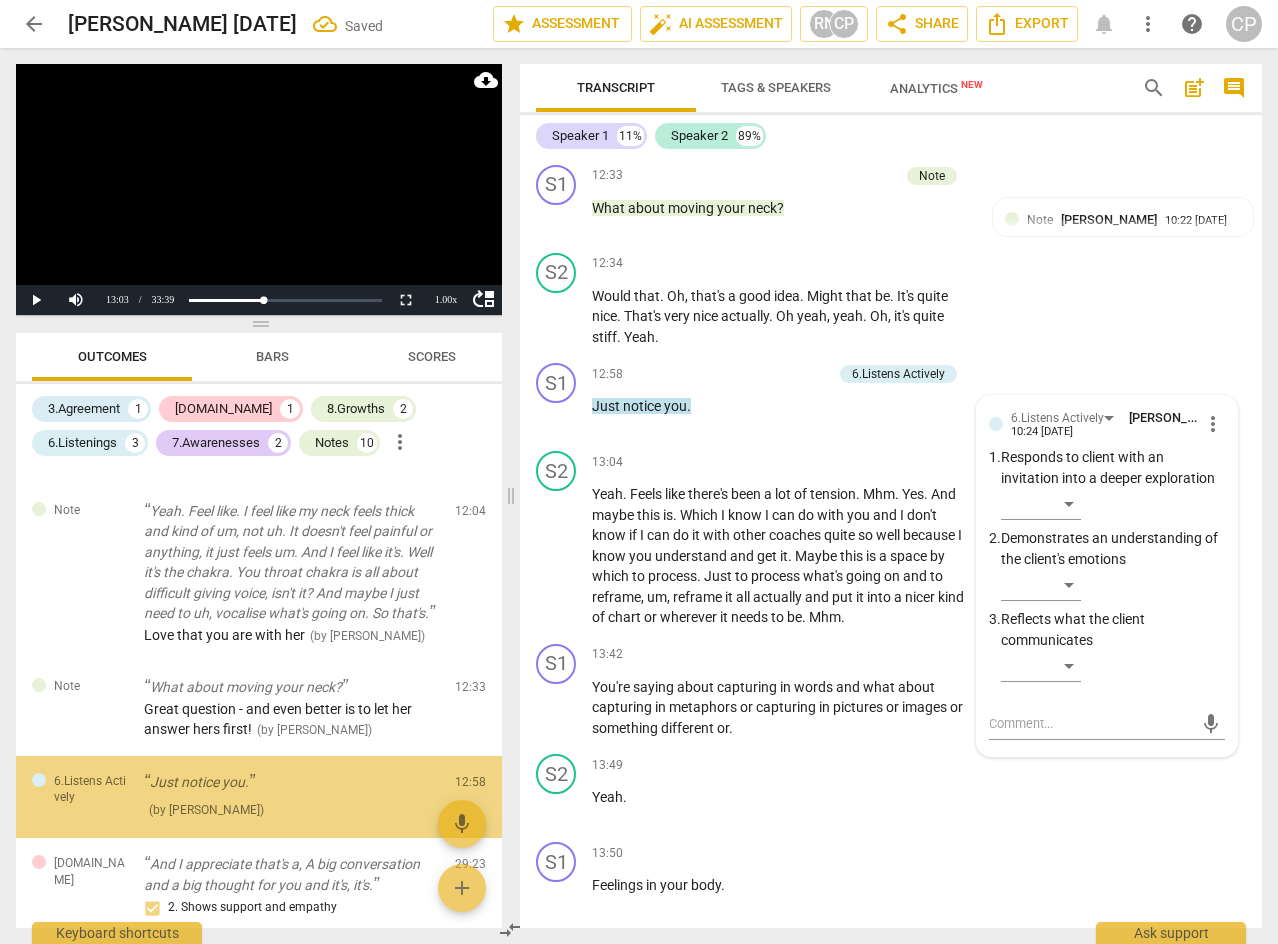 scroll, scrollTop: 3122, scrollLeft: 0, axis: vertical 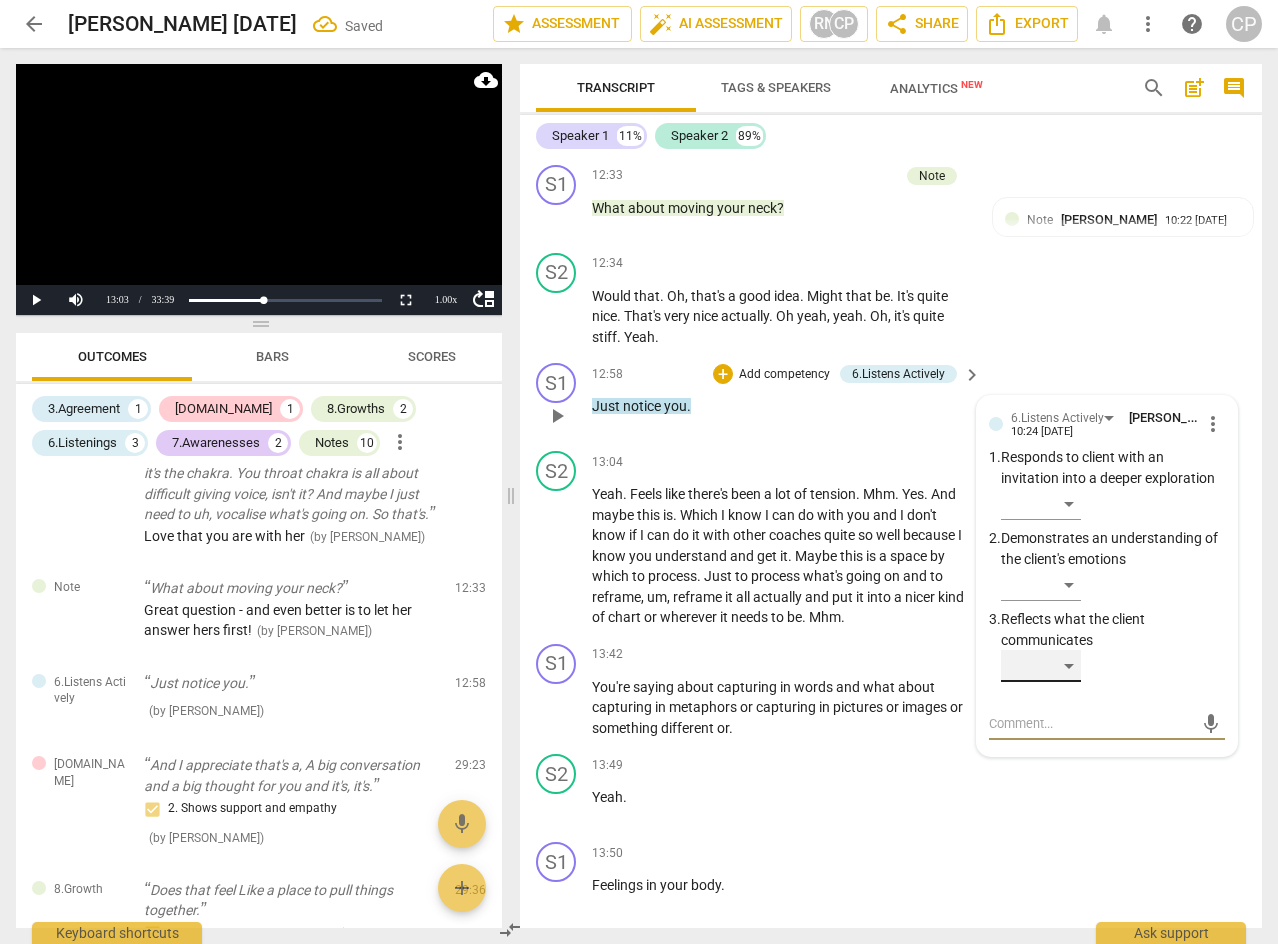 click on "​" at bounding box center (1041, 666) 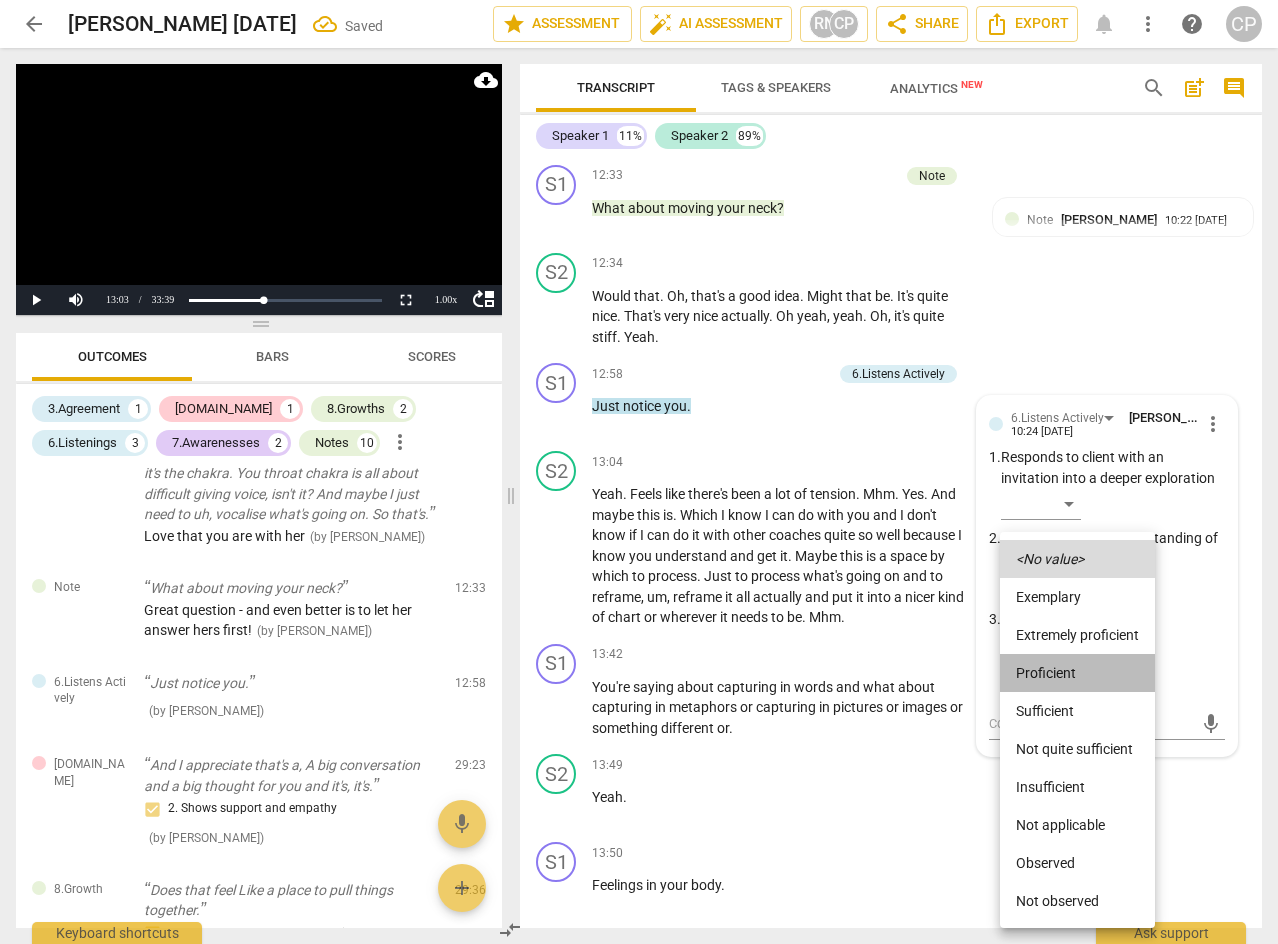 click on "Proficient" at bounding box center (1077, 673) 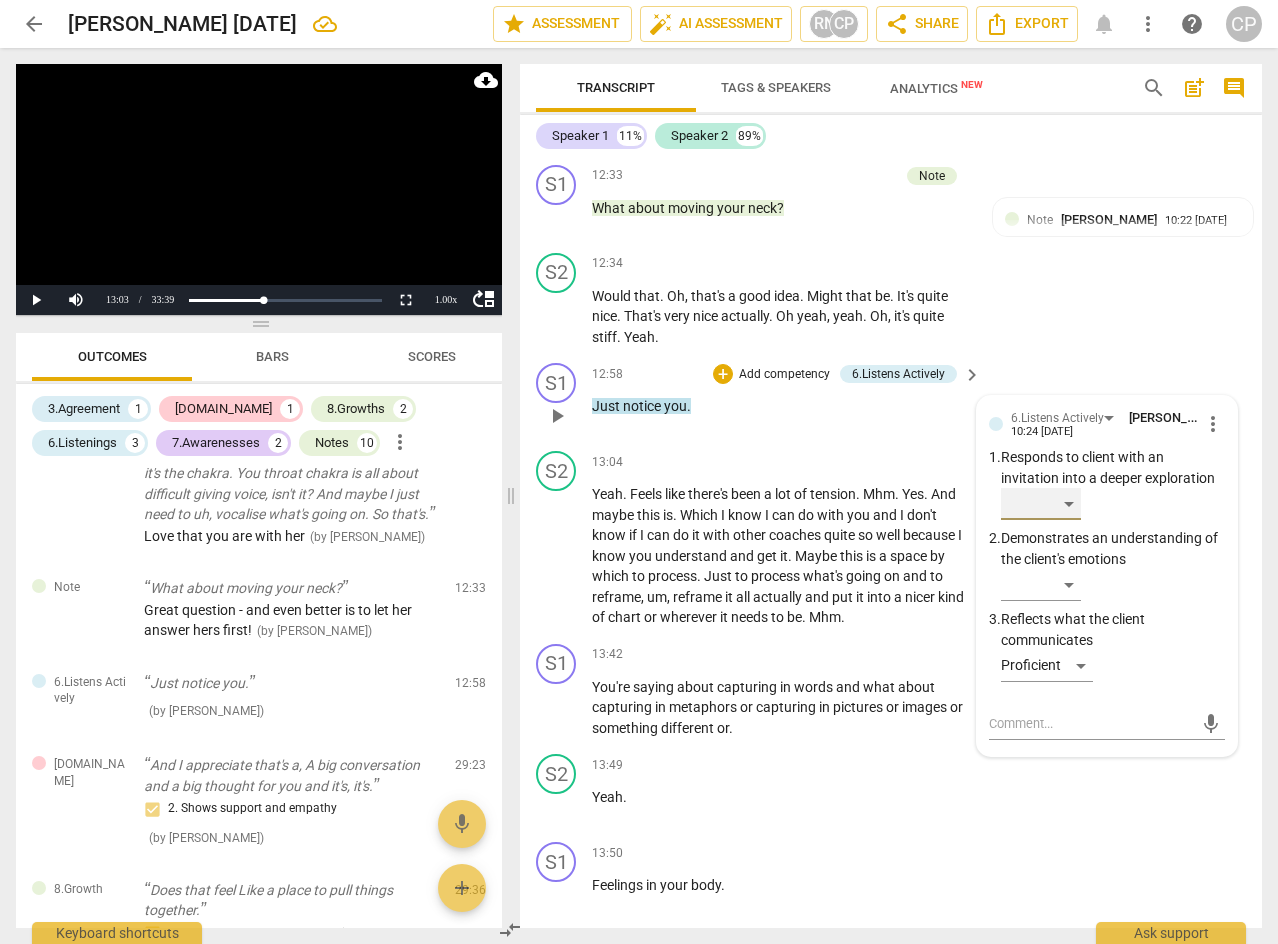 click on "​" at bounding box center [1041, 504] 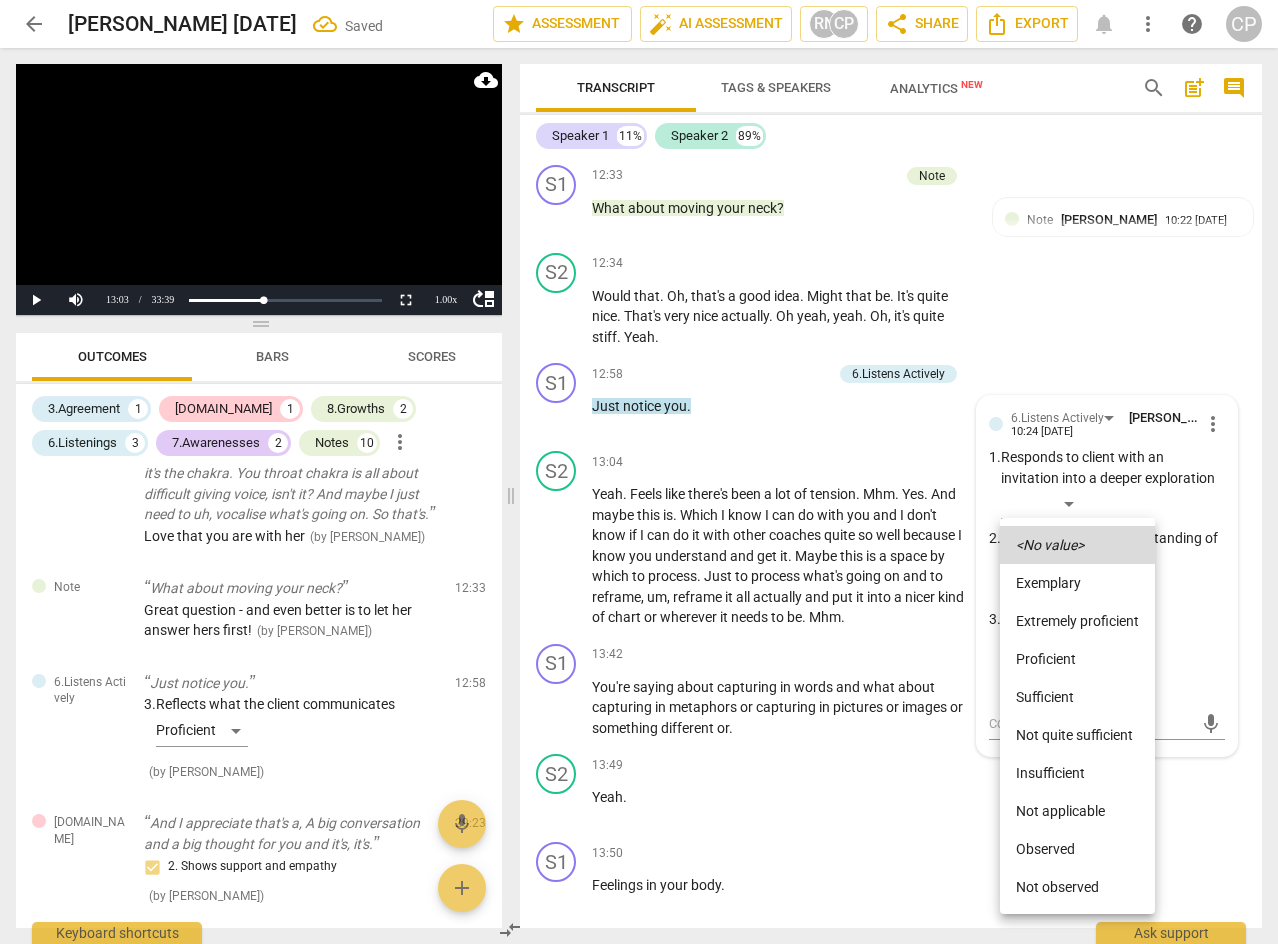 click on "Proficient" at bounding box center [1077, 659] 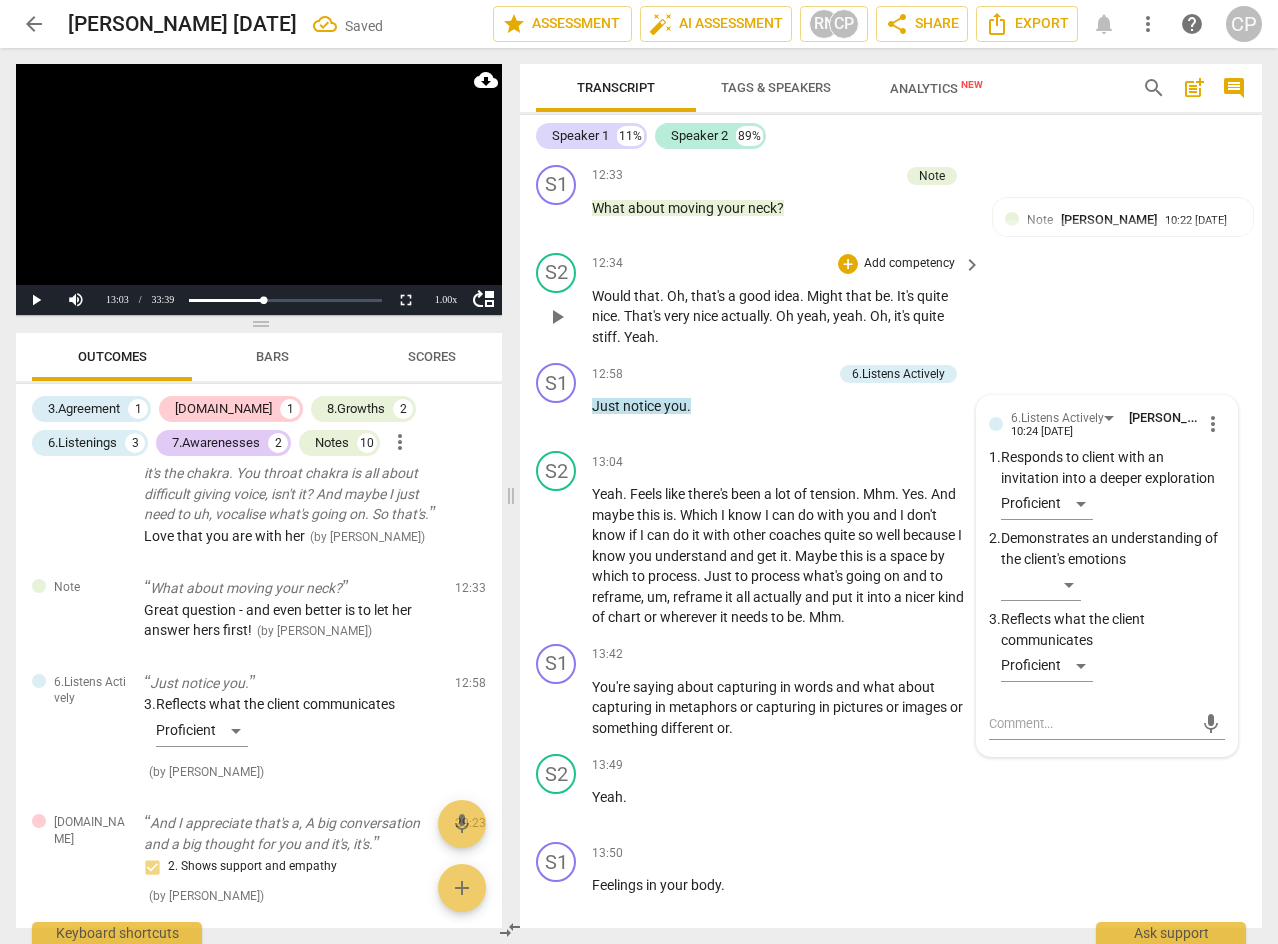 click on "S2 play_arrow pause 12:34 + Add competency keyboard_arrow_right Would   that .   Oh ,   that's   a   good   idea .   Might   that   be .   It's   quite   nice .   That's   very   nice   actually .   Oh   yeah ,   yeah .   Oh ,   it's   quite   stiff .   Yeah ." at bounding box center [891, 300] 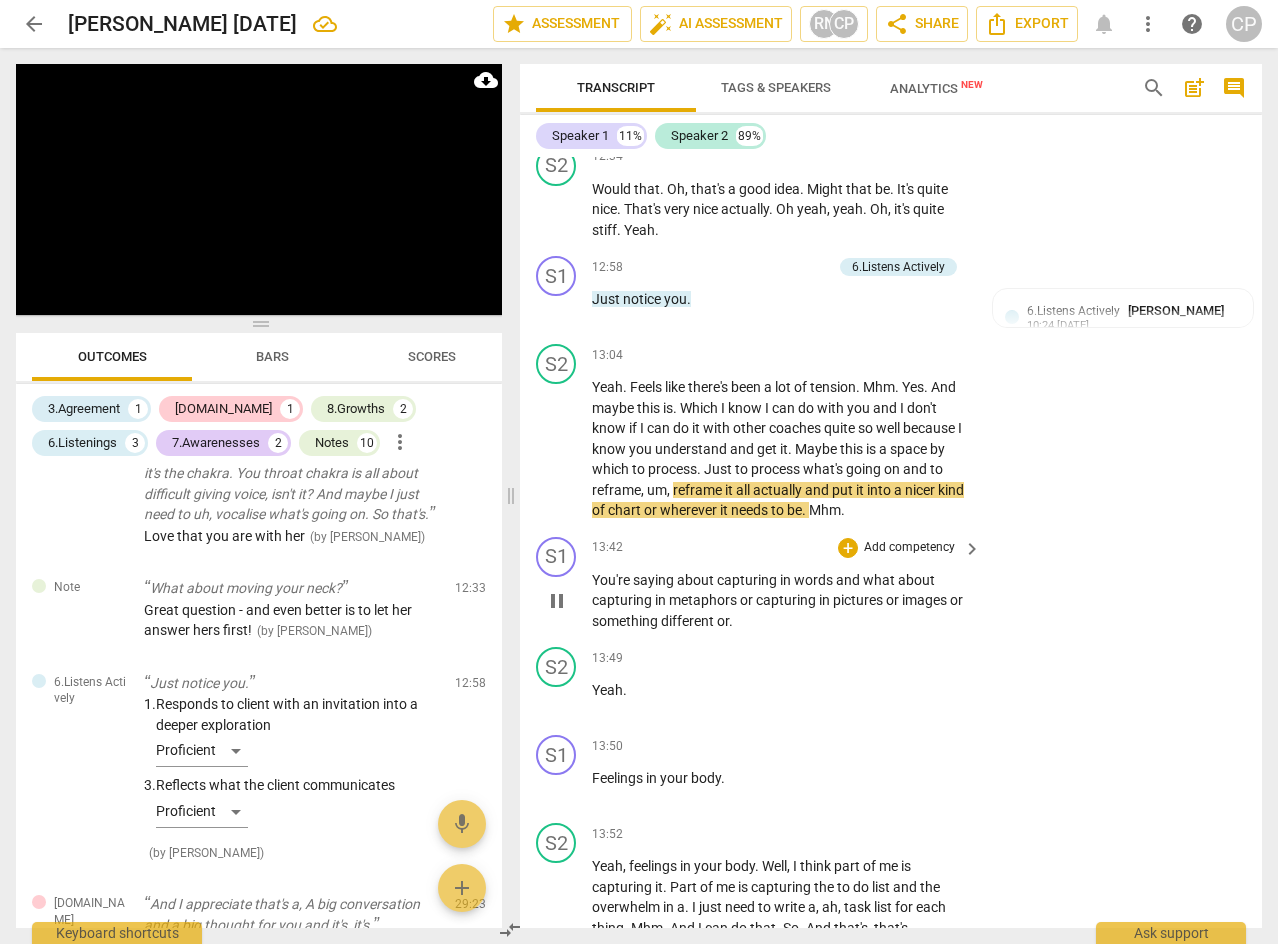 scroll, scrollTop: 5079, scrollLeft: 0, axis: vertical 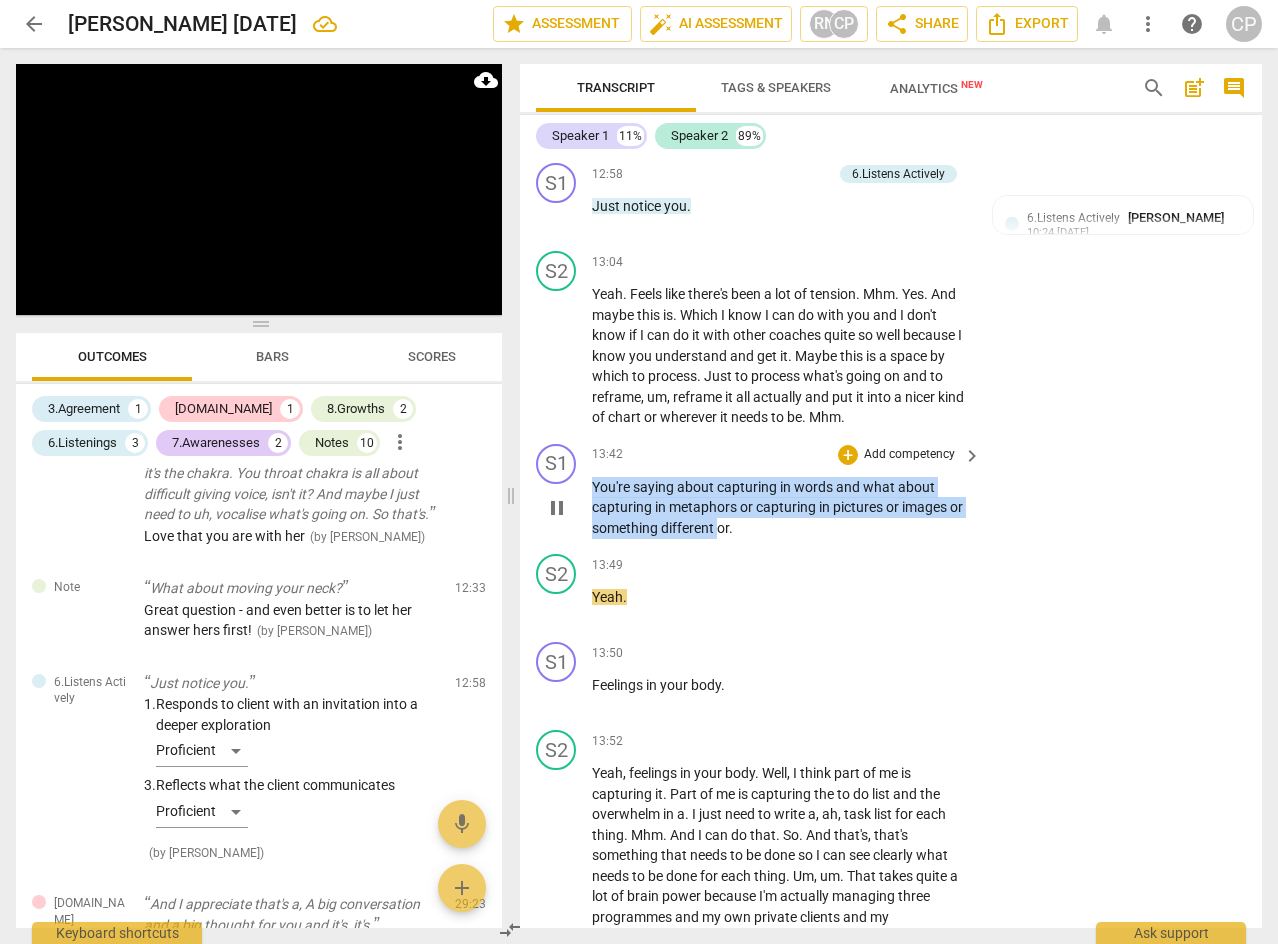 drag, startPoint x: 593, startPoint y: 528, endPoint x: 717, endPoint y: 570, distance: 130.91983 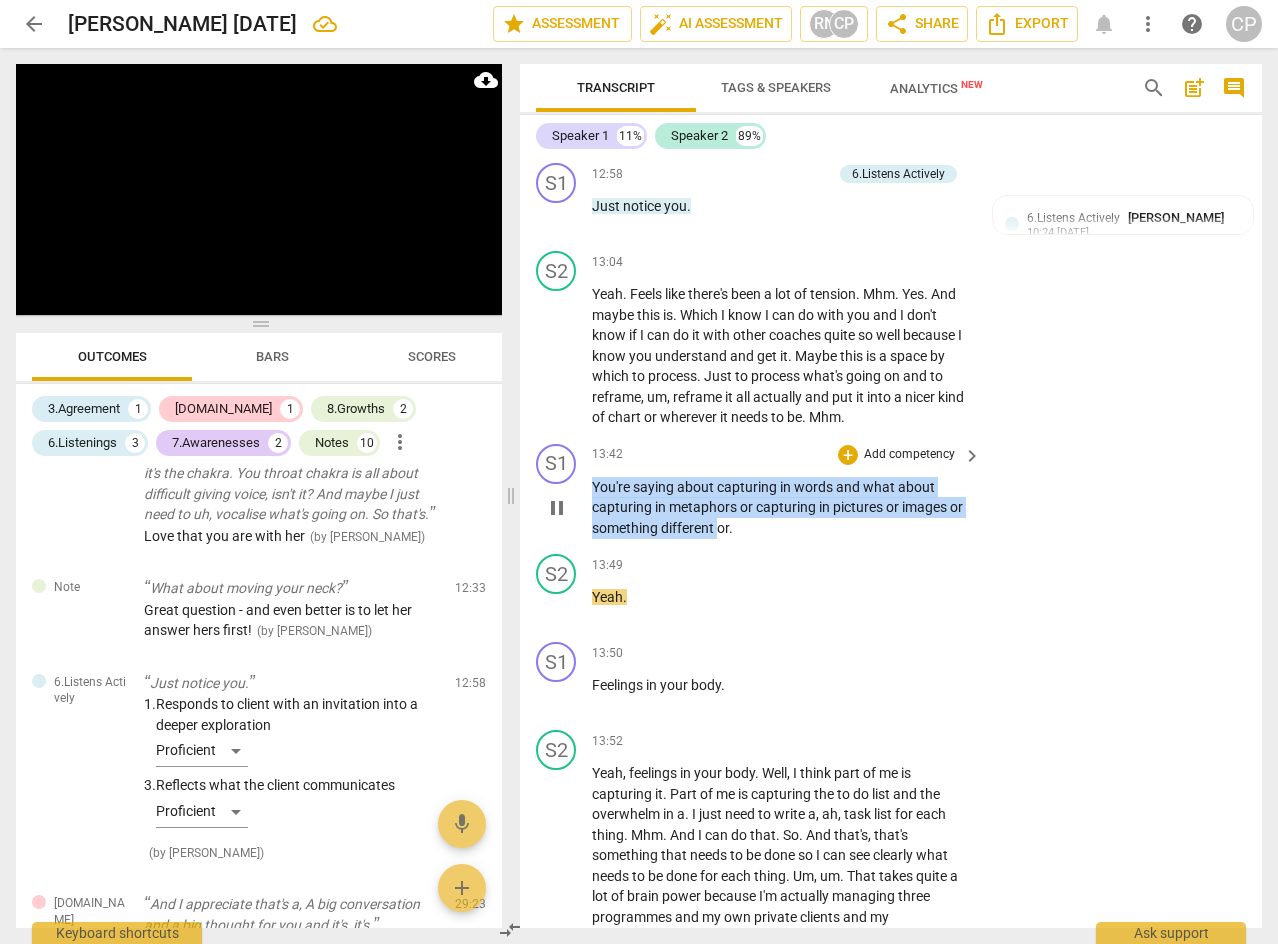 click on "You're   saying   about   capturing   in   words   and   what   about   capturing   in   metaphors   or   capturing   in   pictures   or   images   or   something   different   or ." at bounding box center [781, 508] 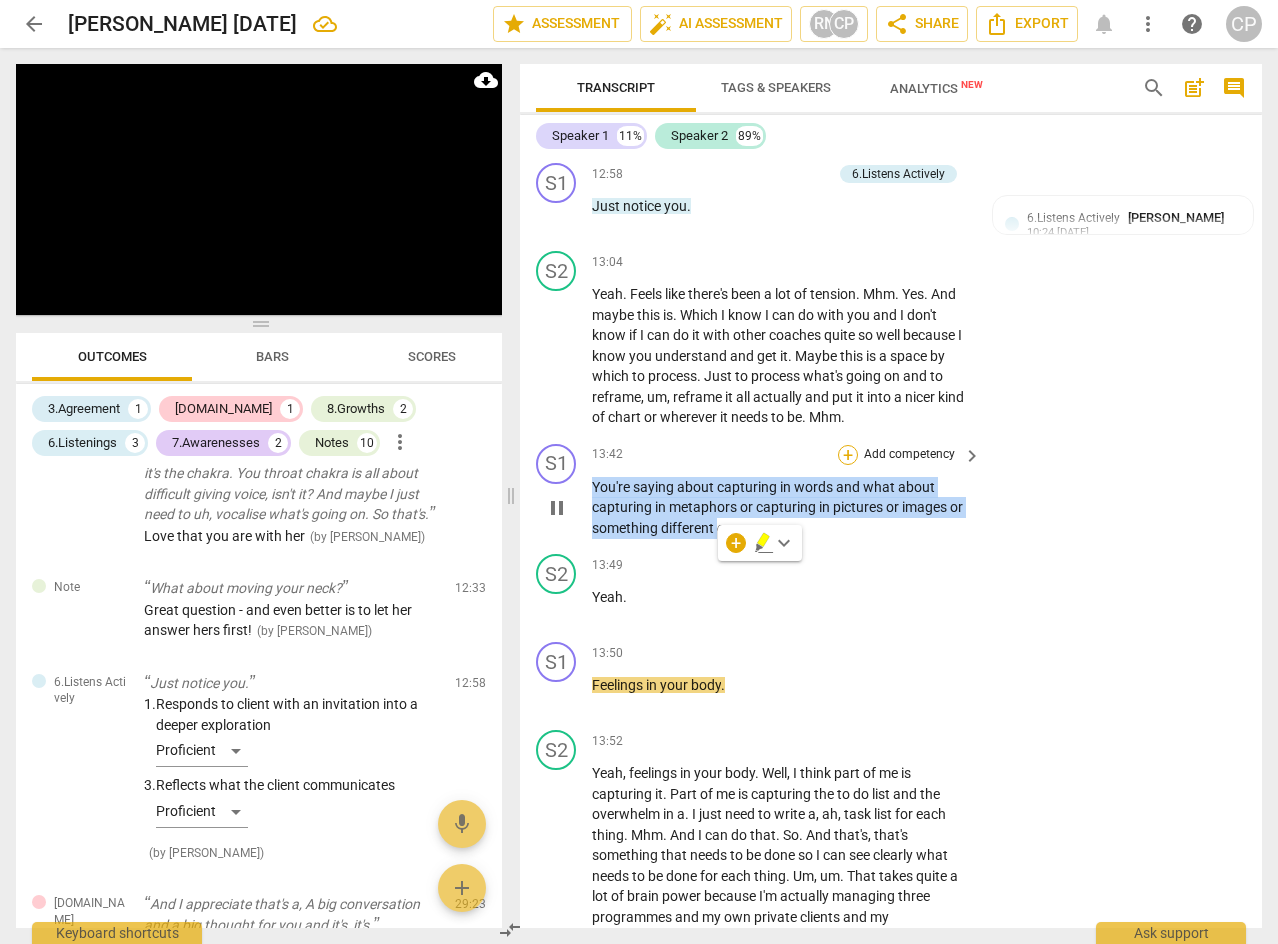 click on "+" at bounding box center (848, 455) 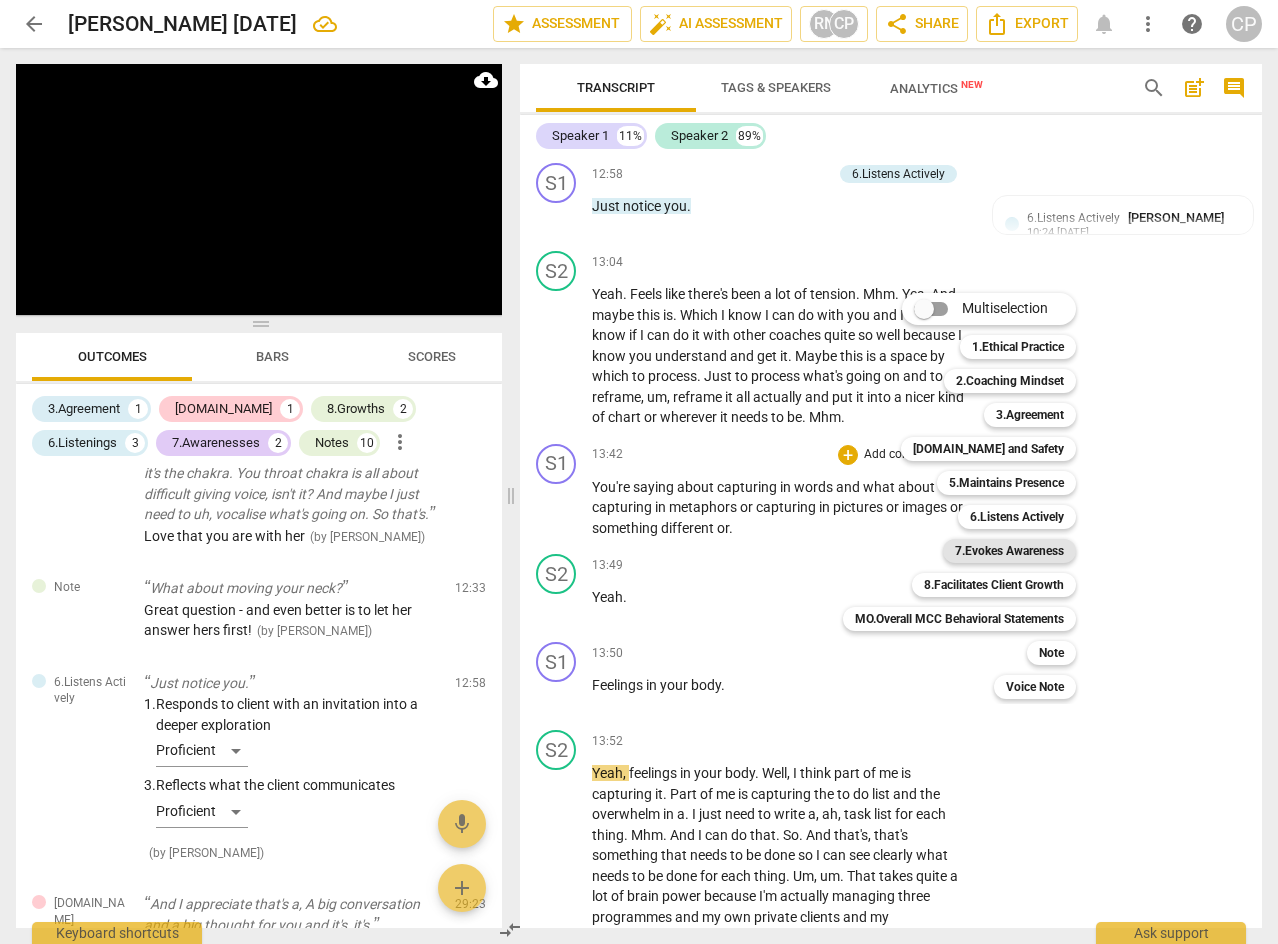 click on "7.Evokes Awareness" at bounding box center [1009, 551] 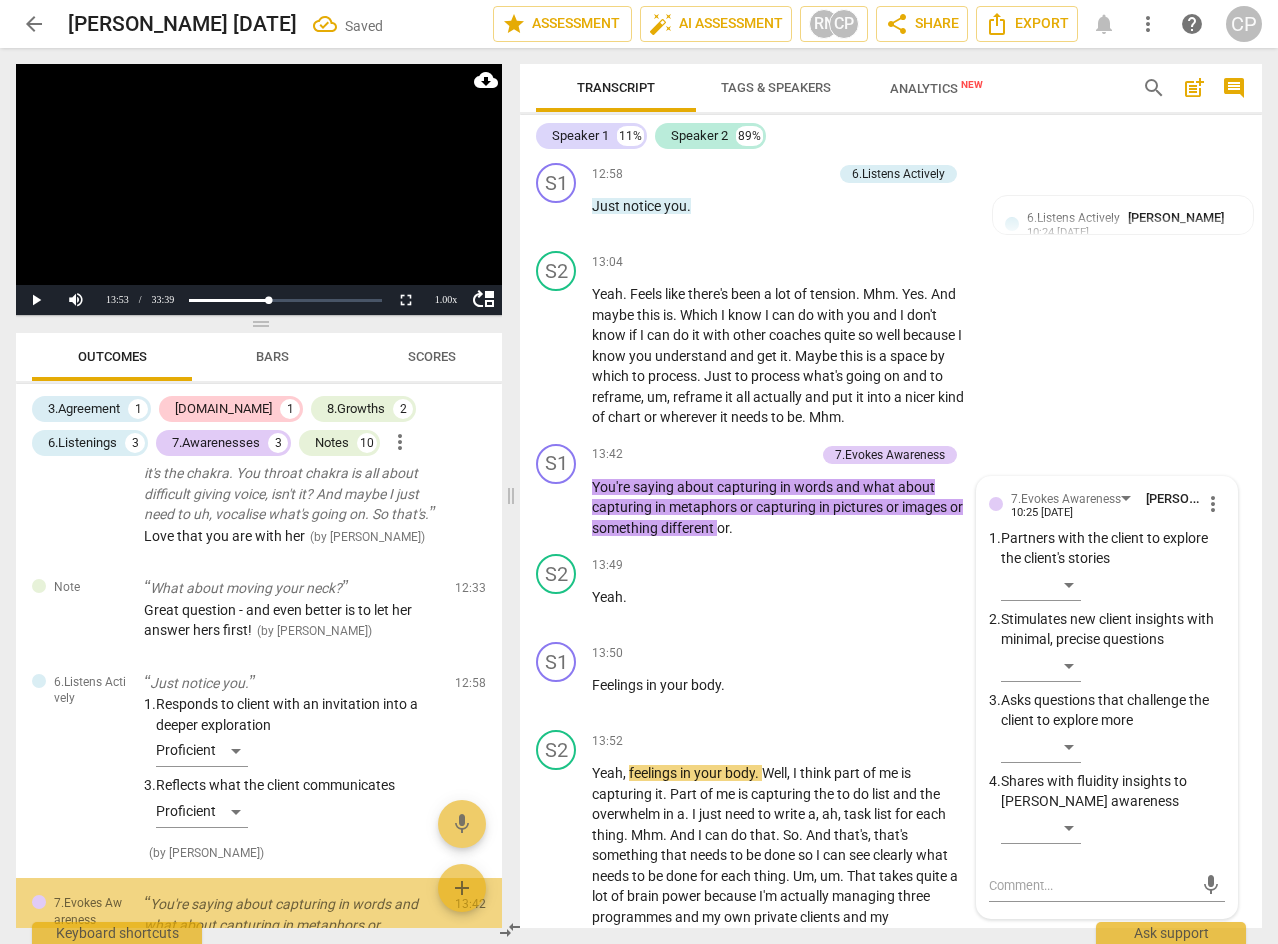 scroll, scrollTop: 5085, scrollLeft: 0, axis: vertical 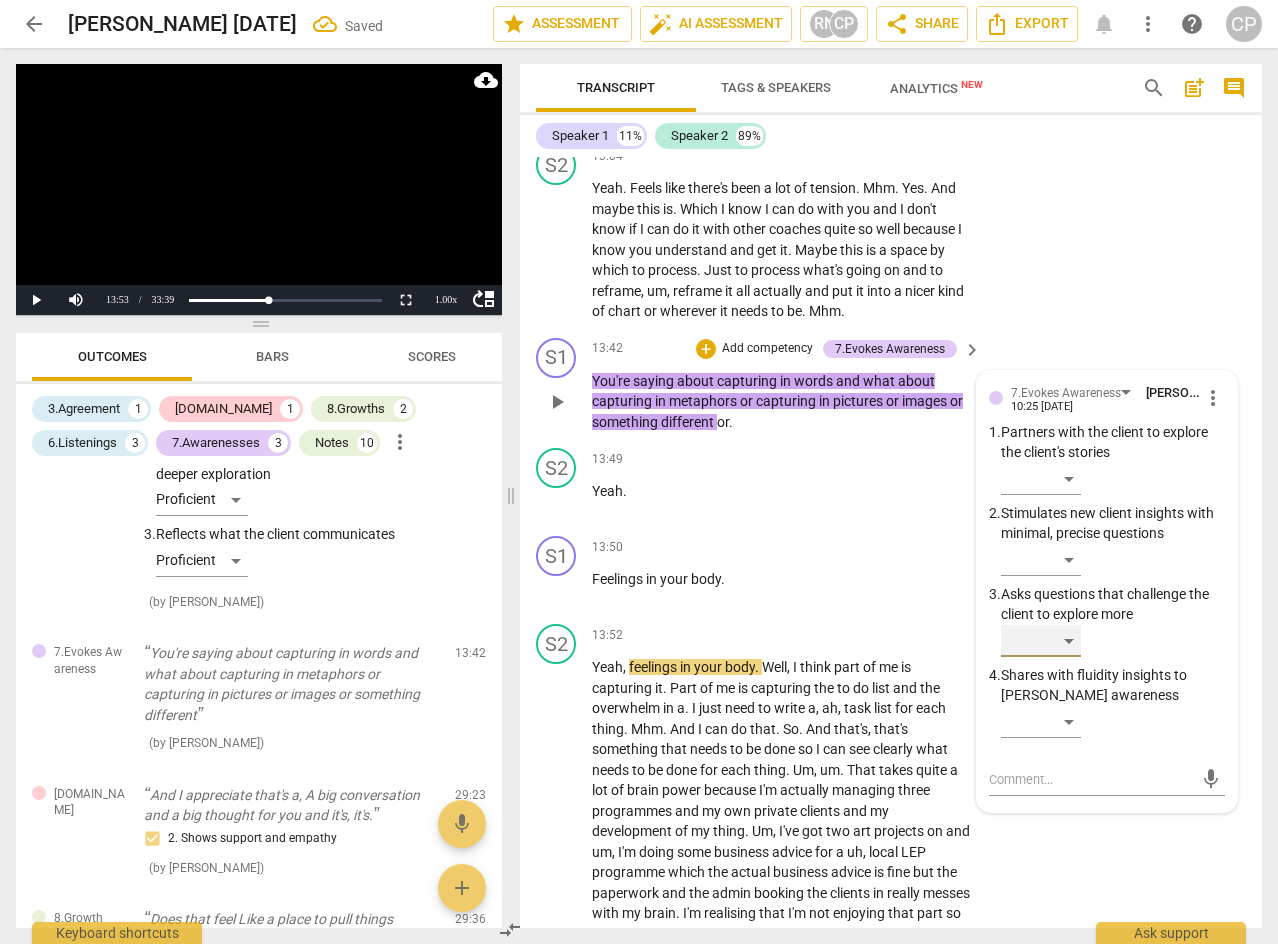 click on "​" at bounding box center (1041, 641) 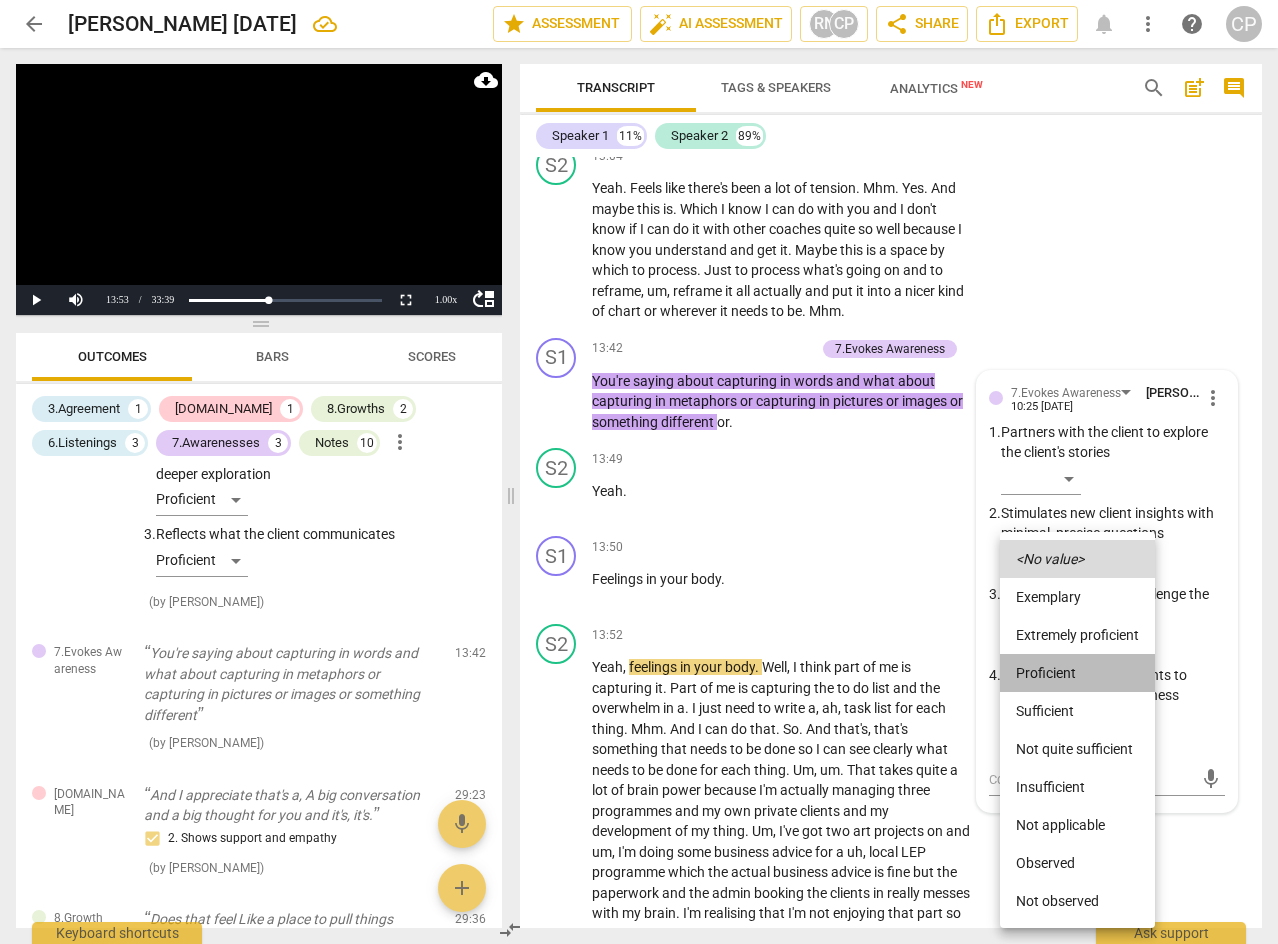 click on "Proficient" at bounding box center [1077, 673] 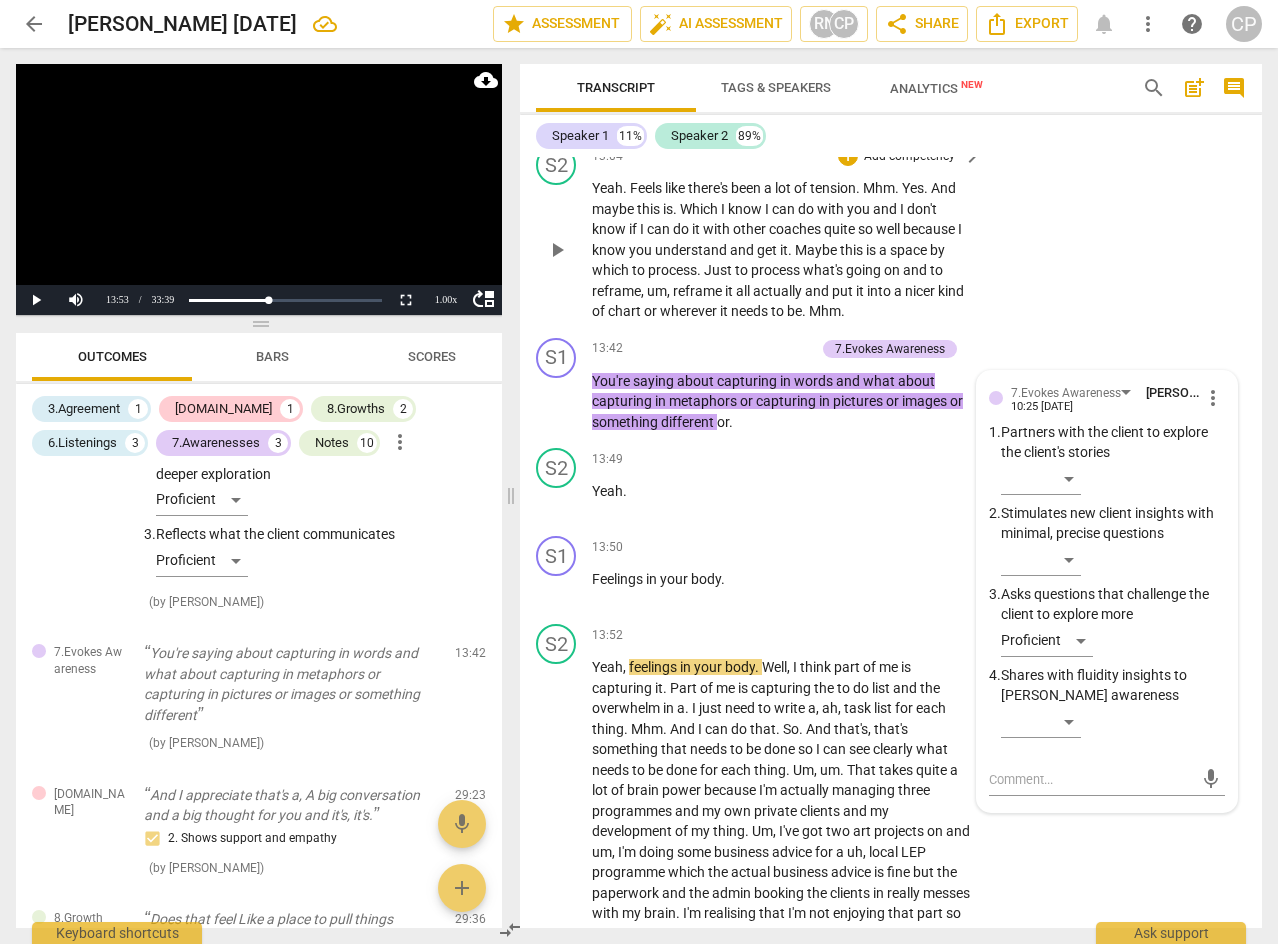 click on "S2 play_arrow pause 13:04 + Add competency keyboard_arrow_right Yeah .   Feels   like   there's   been   a   lot   of   tension .   Mhm .   Yes .   And   maybe   this   is .   Which   I   know   I   can   do   with   you   and   I   don't   know   if   I   can   do   it   with   other   coaches   quite   so   well   because   I   know   you   understand   and   get   it .   Maybe   this   is   a   space   by   which   to   process .   Just   to   process   what's   going   on   and   to   reframe ,   um ,   reframe   it   all   actually   and   put   it   into   a   nicer   kind   of   chart   or   wherever   it   needs   to   be .   Mhm ." at bounding box center [891, 233] 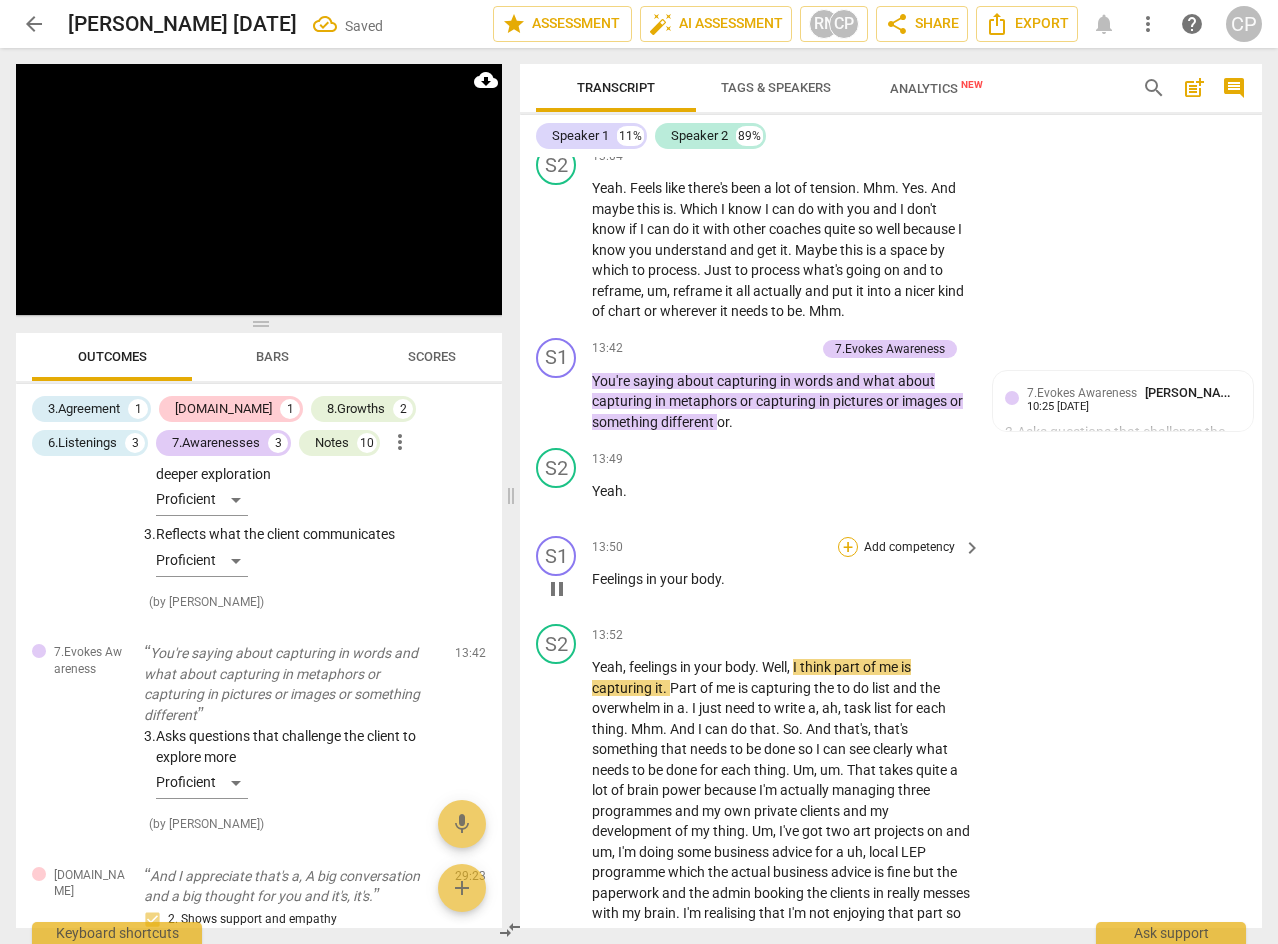 click on "+" at bounding box center (848, 547) 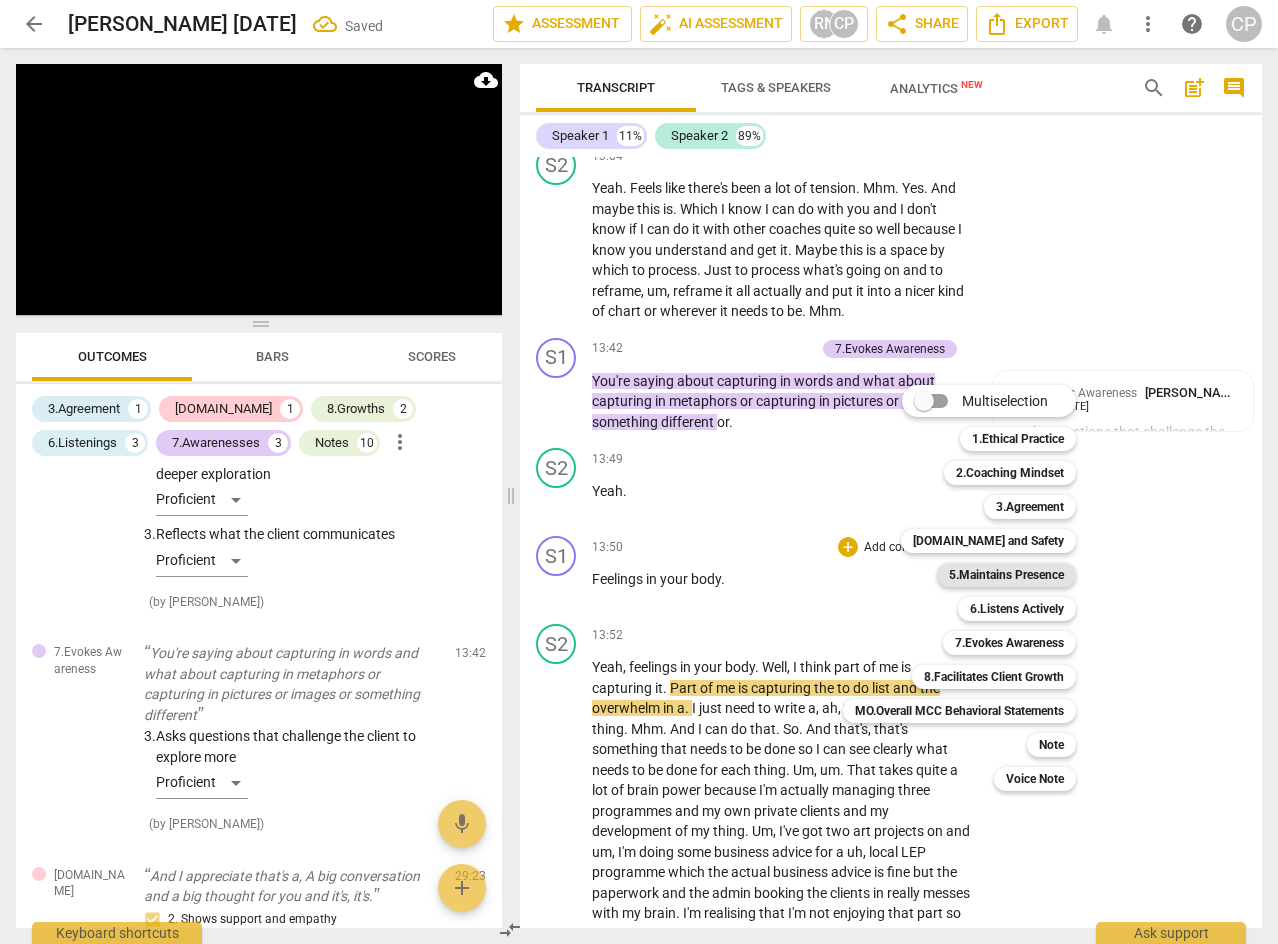 click on "5.Maintains Presence" at bounding box center (1006, 575) 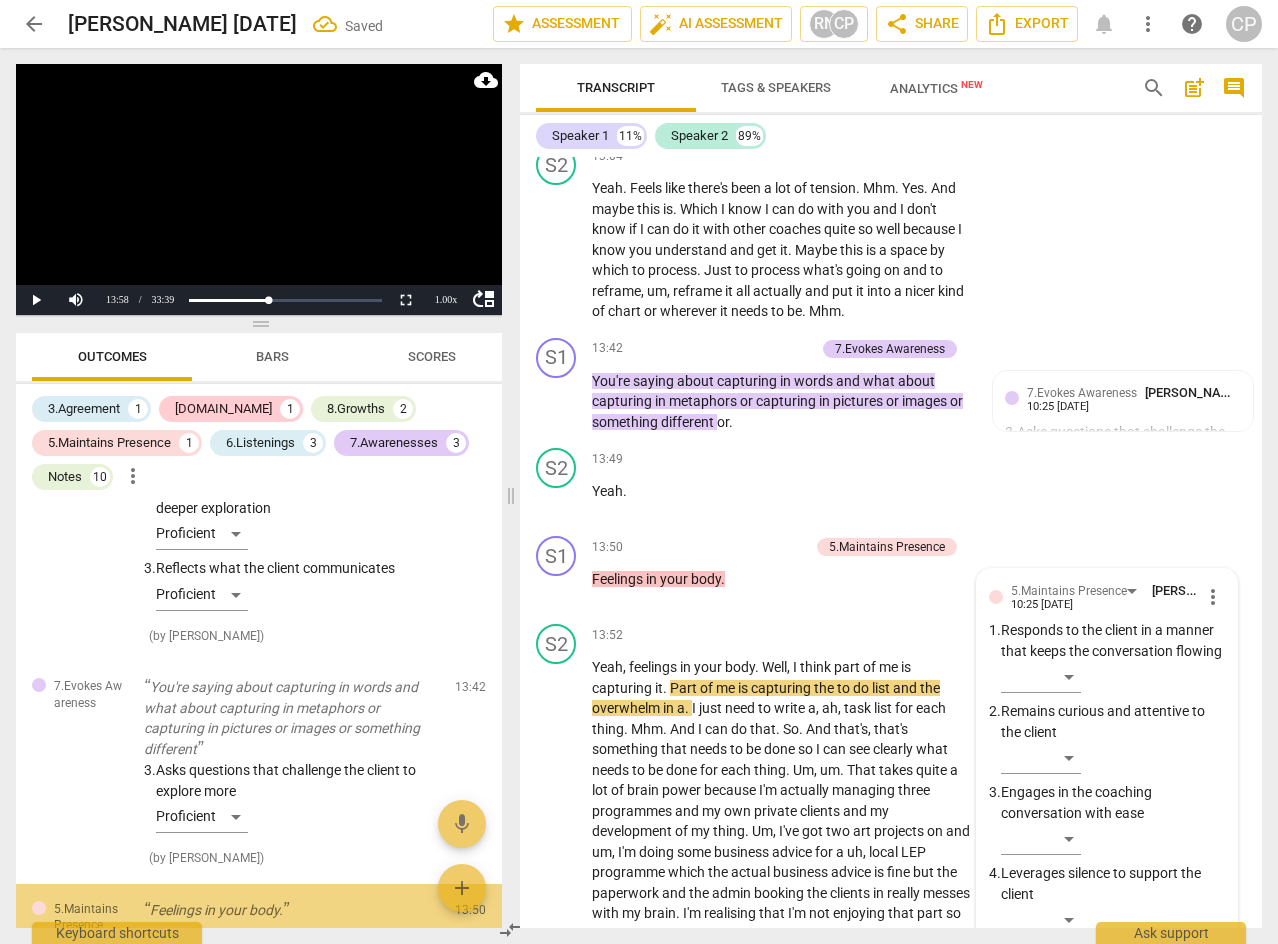 scroll, scrollTop: 5682, scrollLeft: 0, axis: vertical 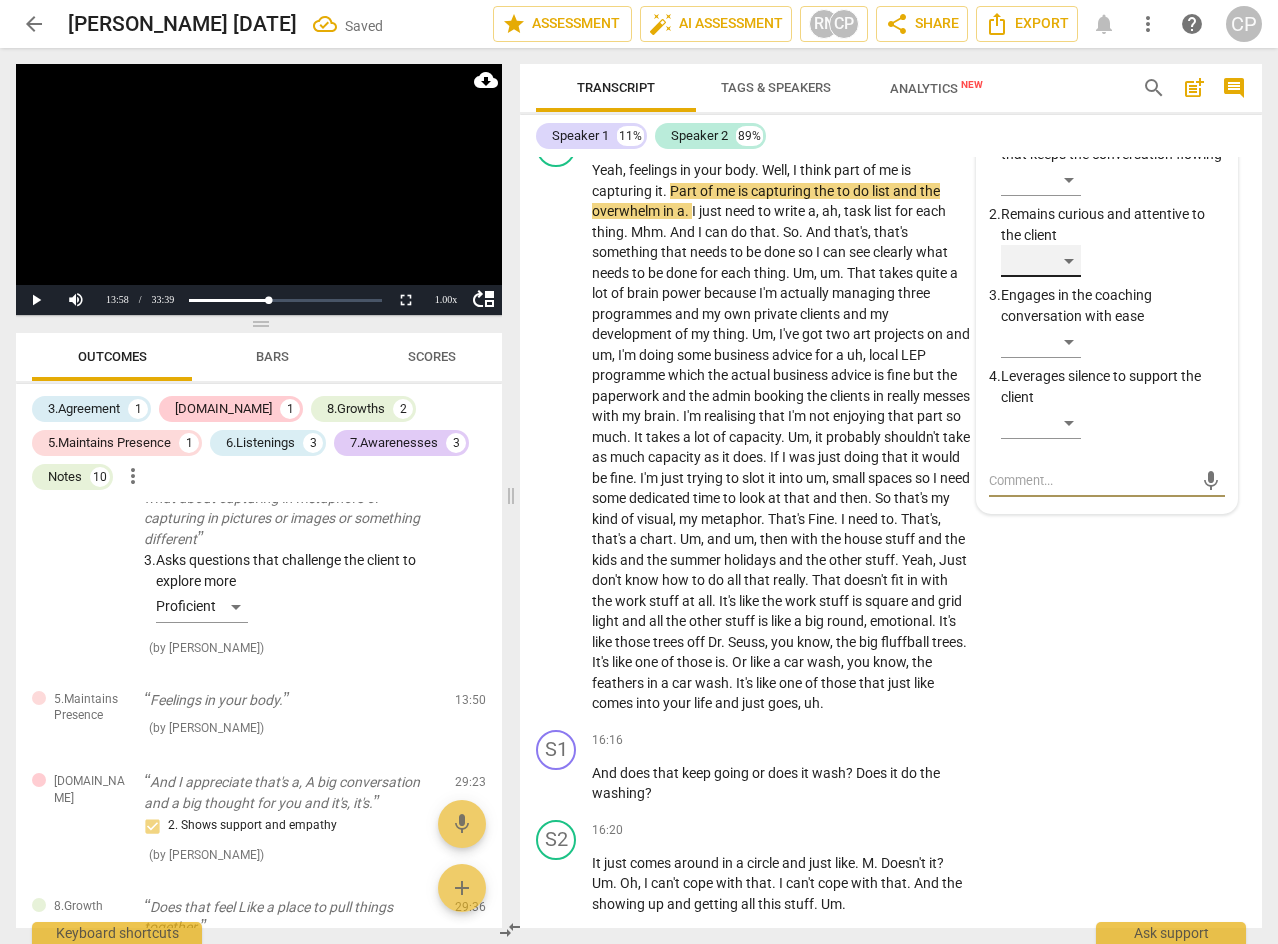 click on "​" at bounding box center (1041, 261) 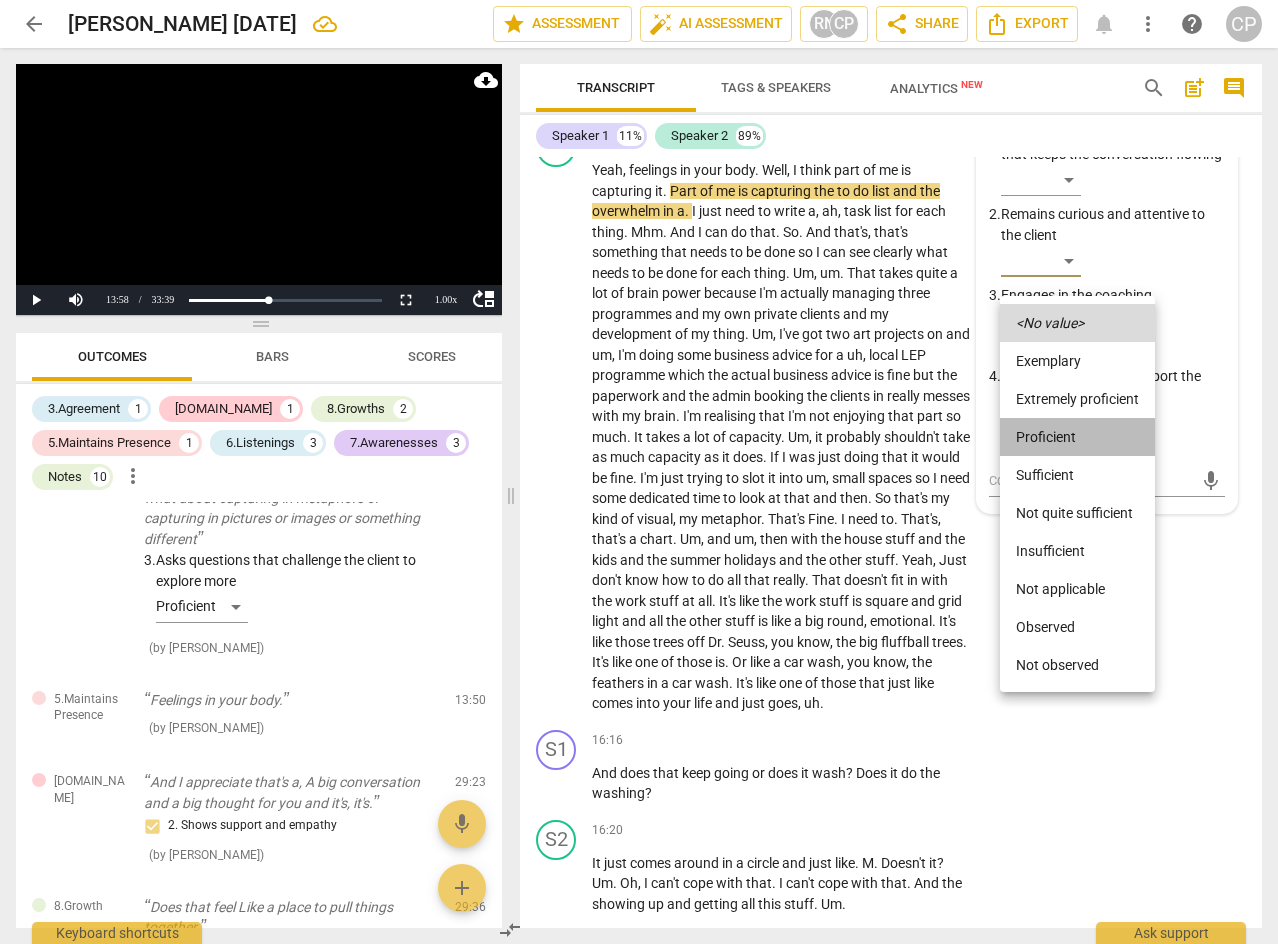 click on "Proficient" at bounding box center (1077, 437) 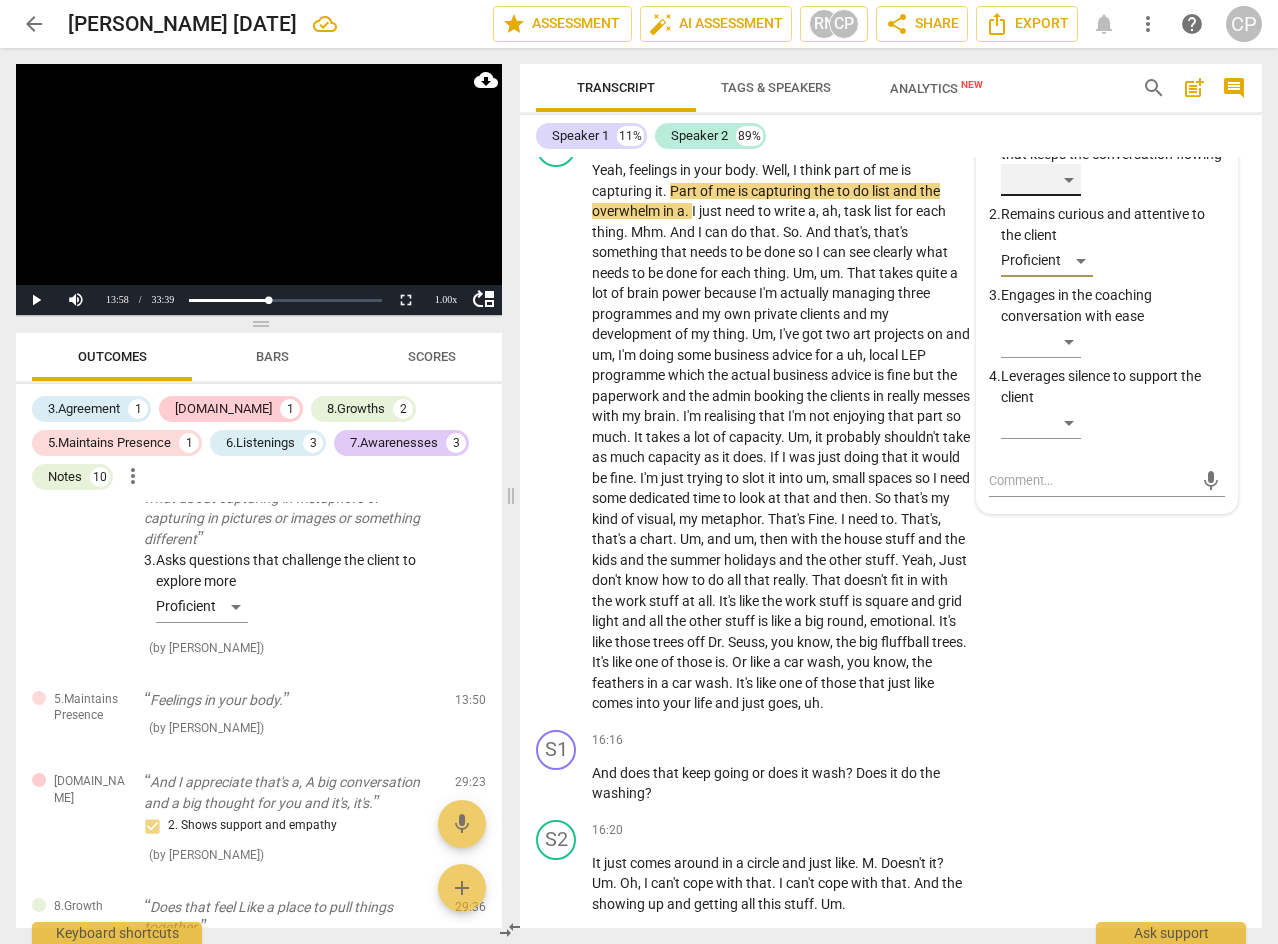 click on "​" at bounding box center (1041, 180) 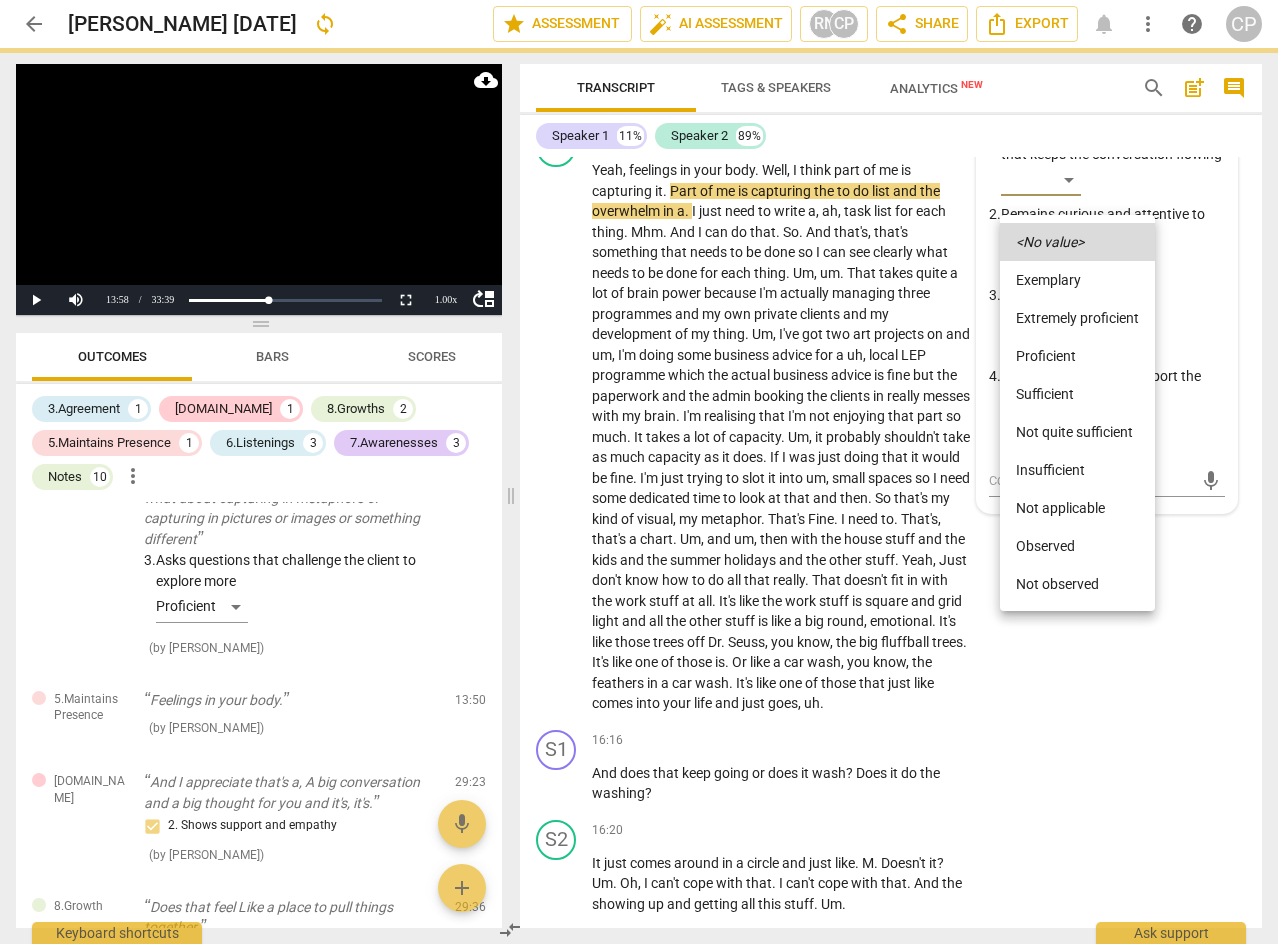 click on "Proficient" at bounding box center (1077, 356) 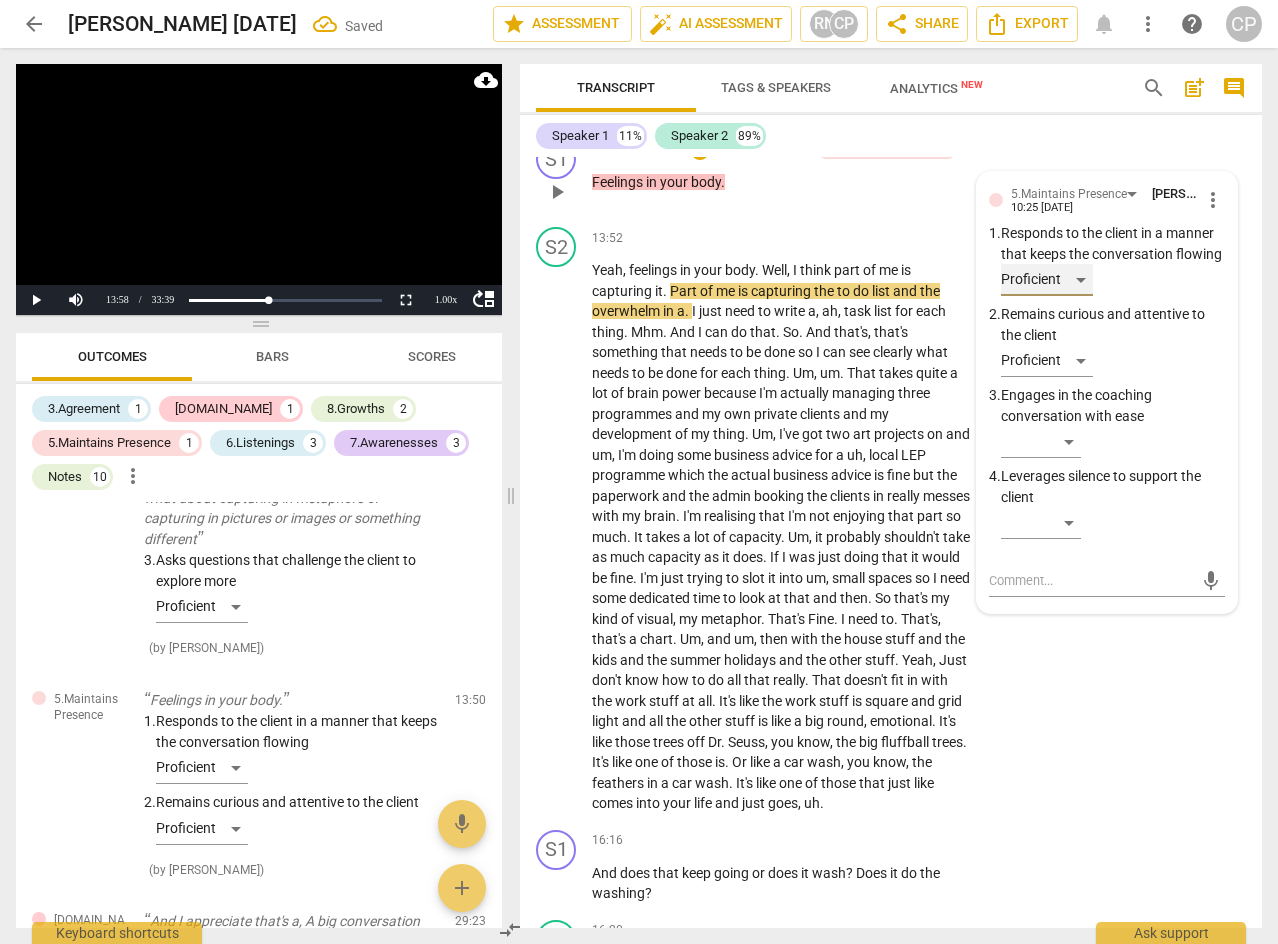 scroll, scrollTop: 5482, scrollLeft: 0, axis: vertical 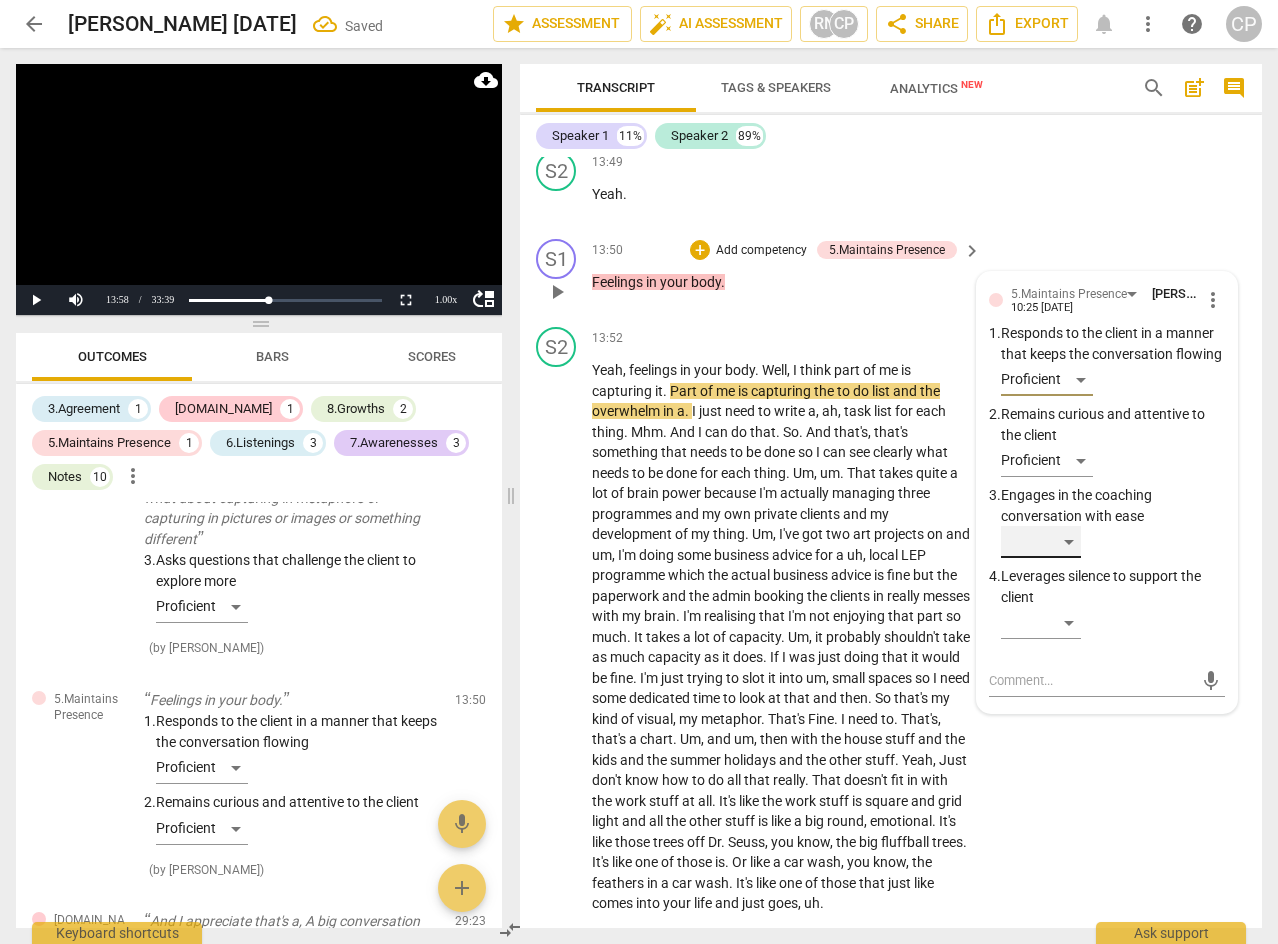 click on "​" at bounding box center (1041, 542) 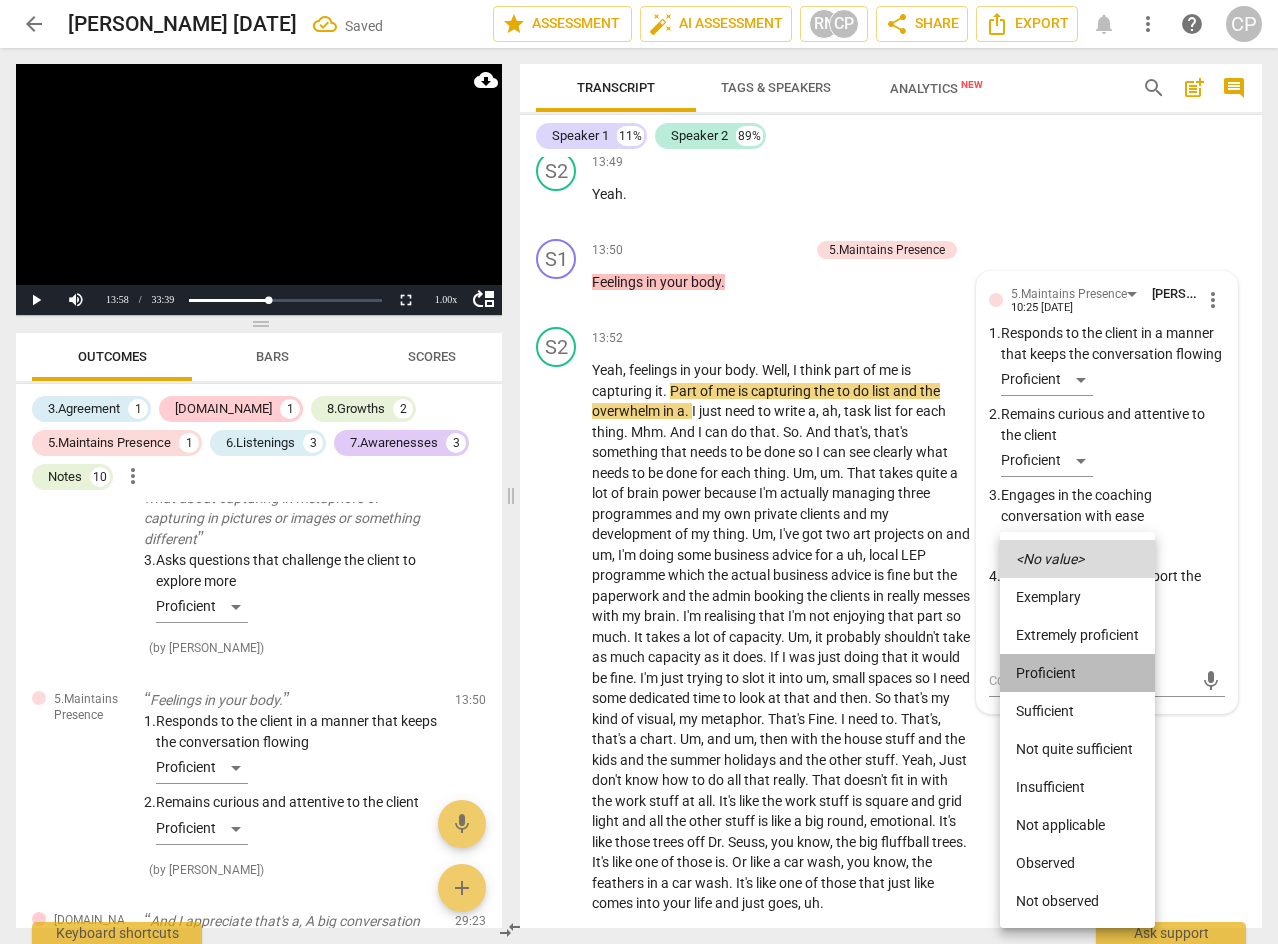 click on "Proficient" at bounding box center [1077, 673] 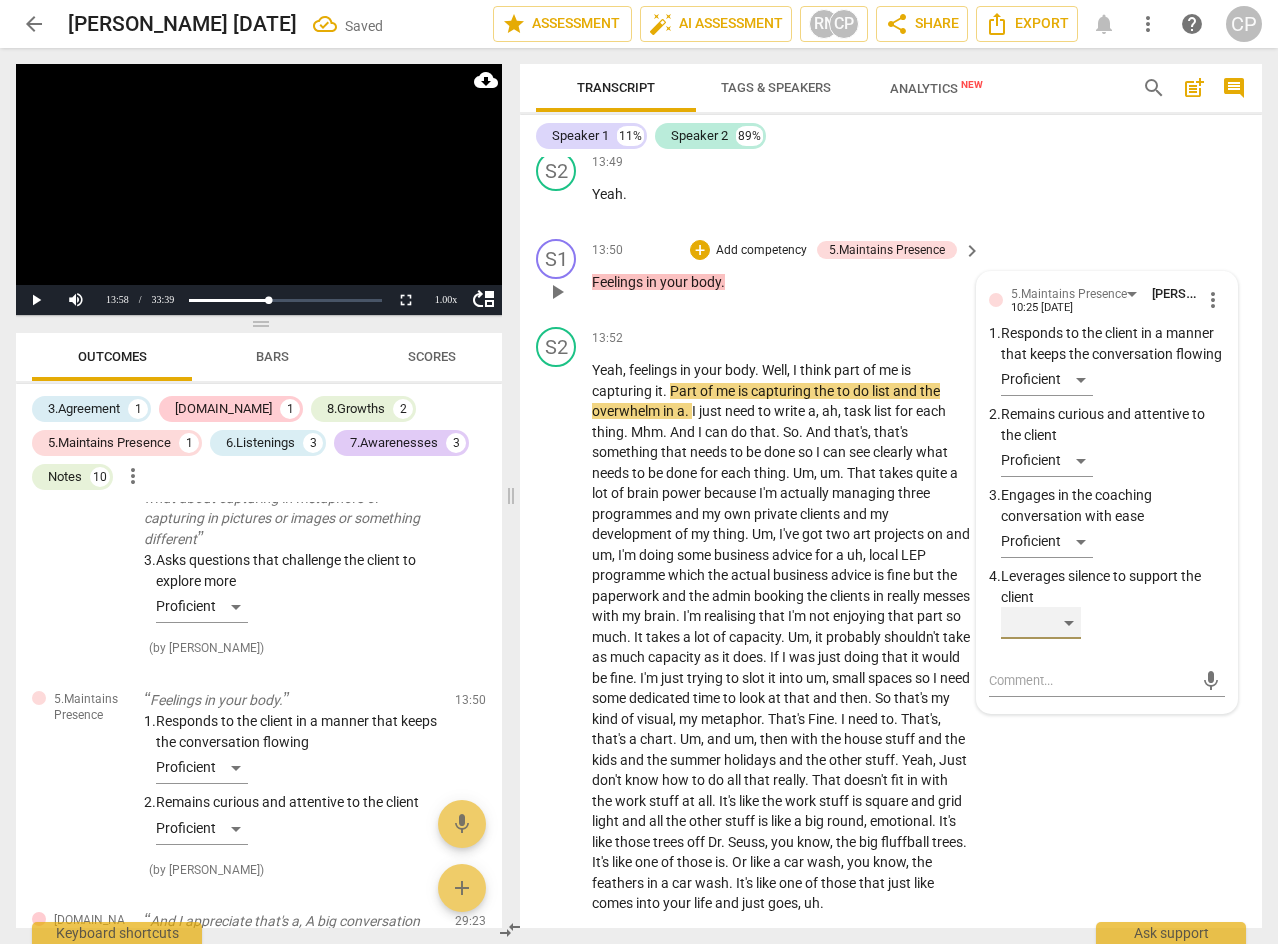 click on "​" at bounding box center (1041, 623) 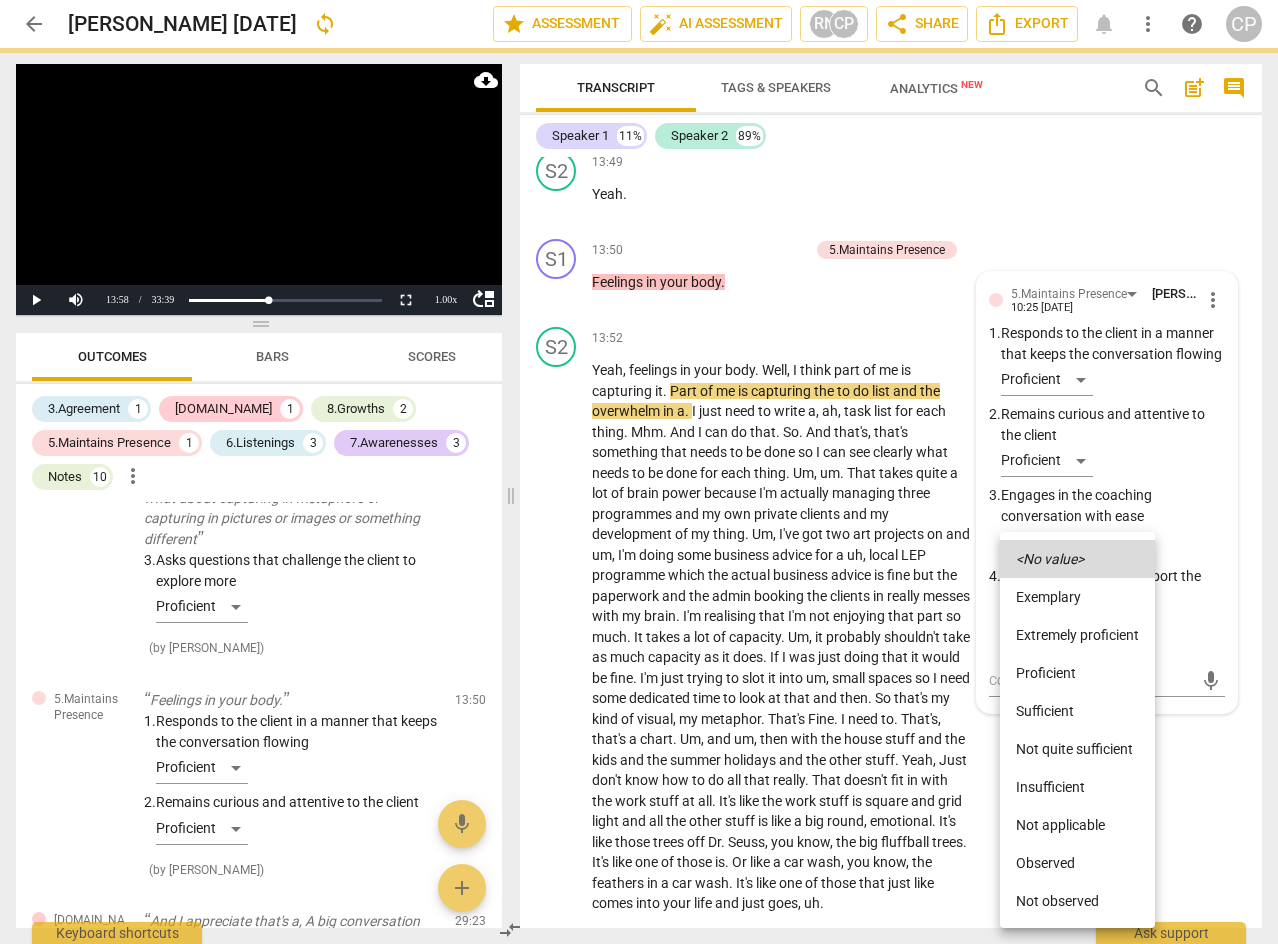 click on "Proficient" at bounding box center [1077, 673] 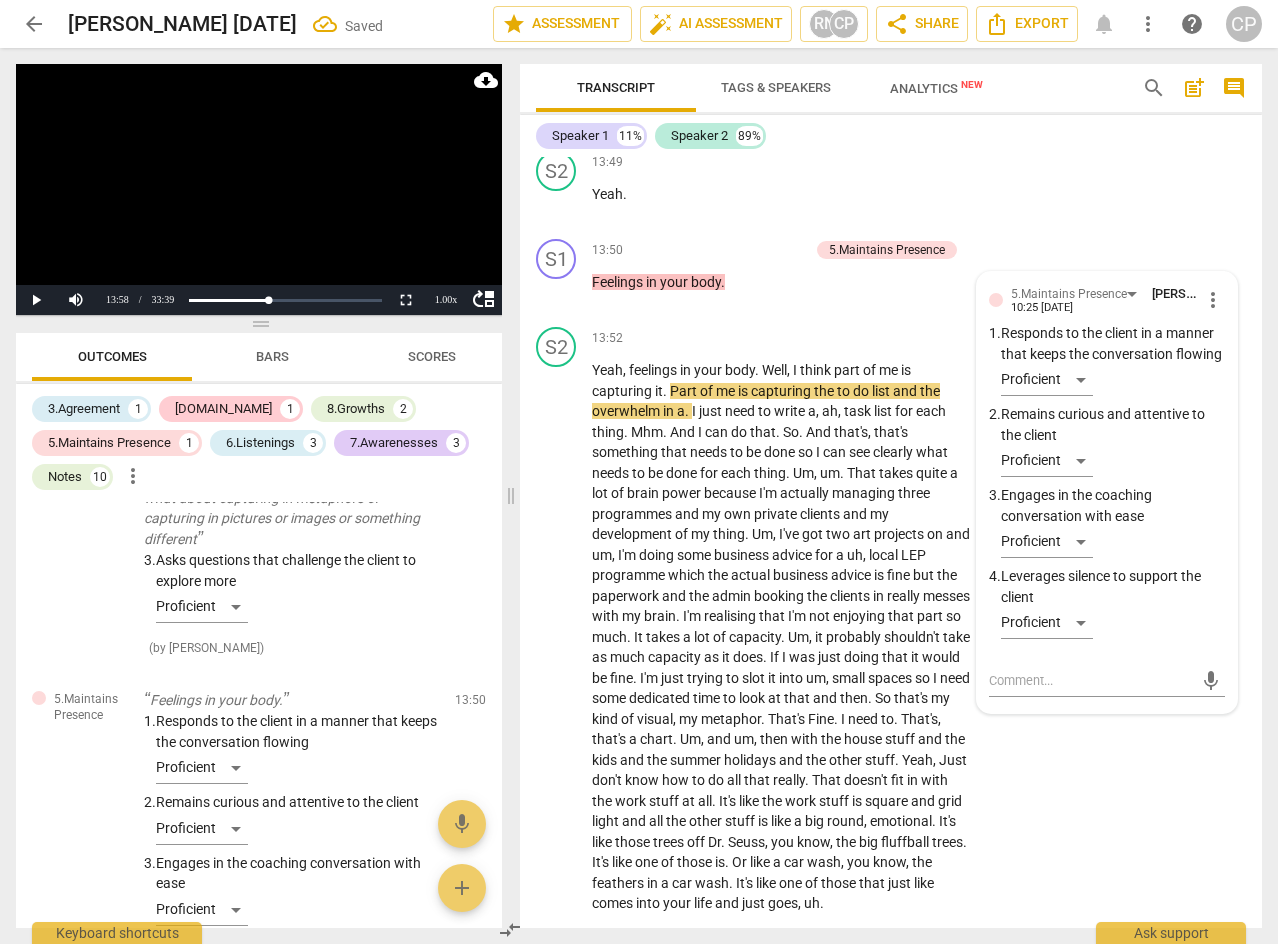 click on "S2 play_arrow pause 13:49 + Add competency keyboard_arrow_right Yeah ." at bounding box center (891, 187) 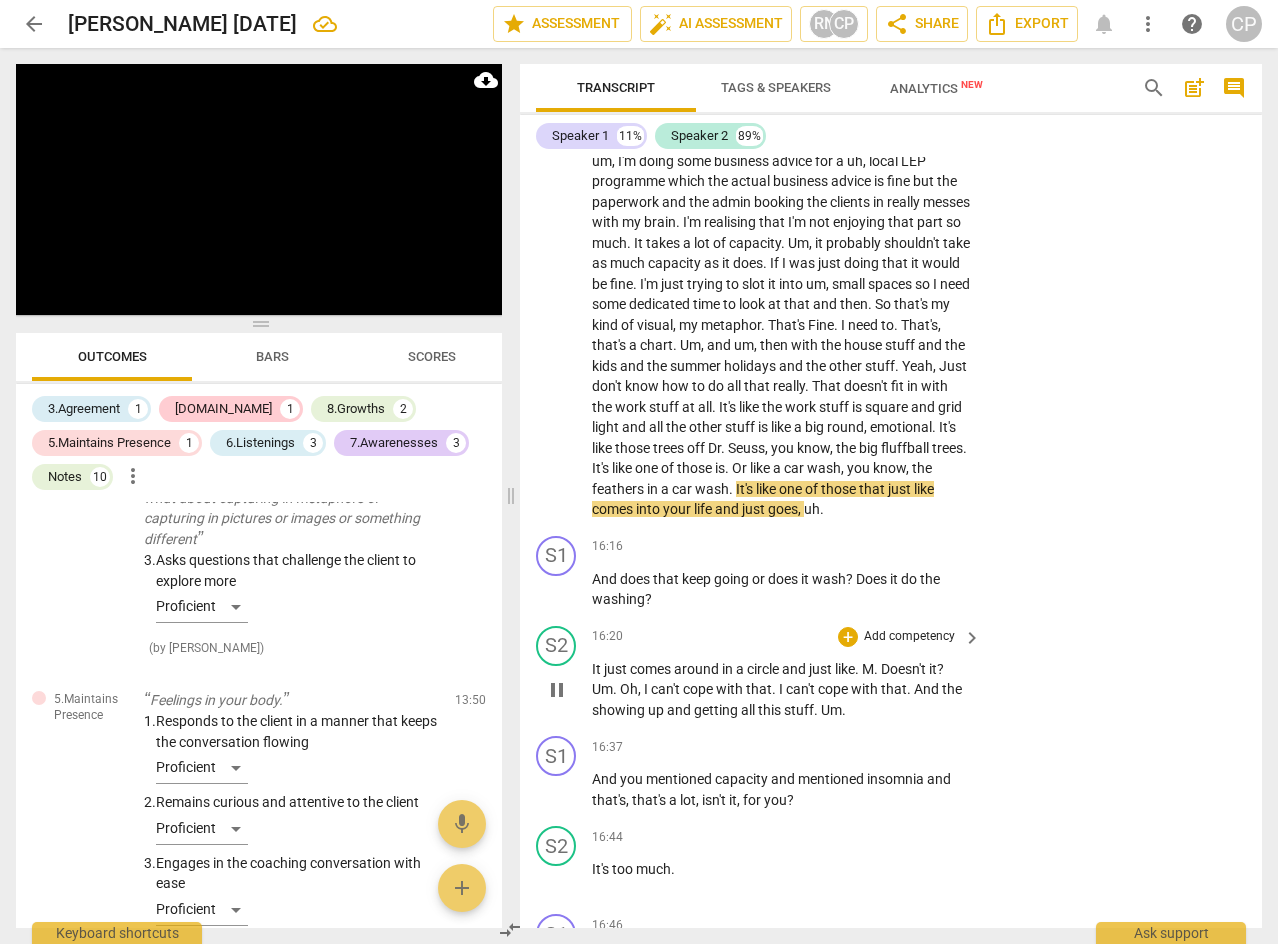 scroll, scrollTop: 5882, scrollLeft: 0, axis: vertical 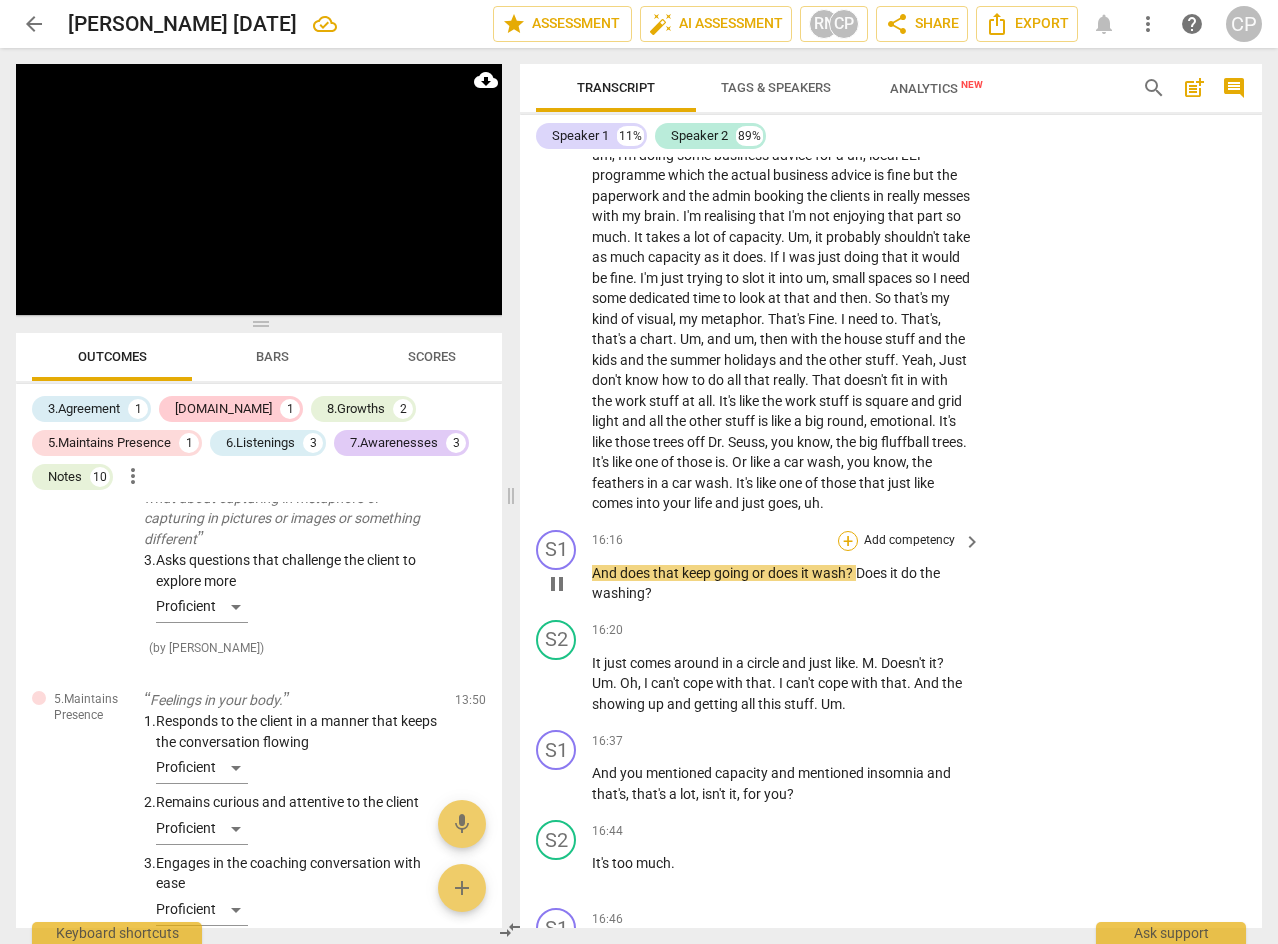 click on "+" at bounding box center (848, 541) 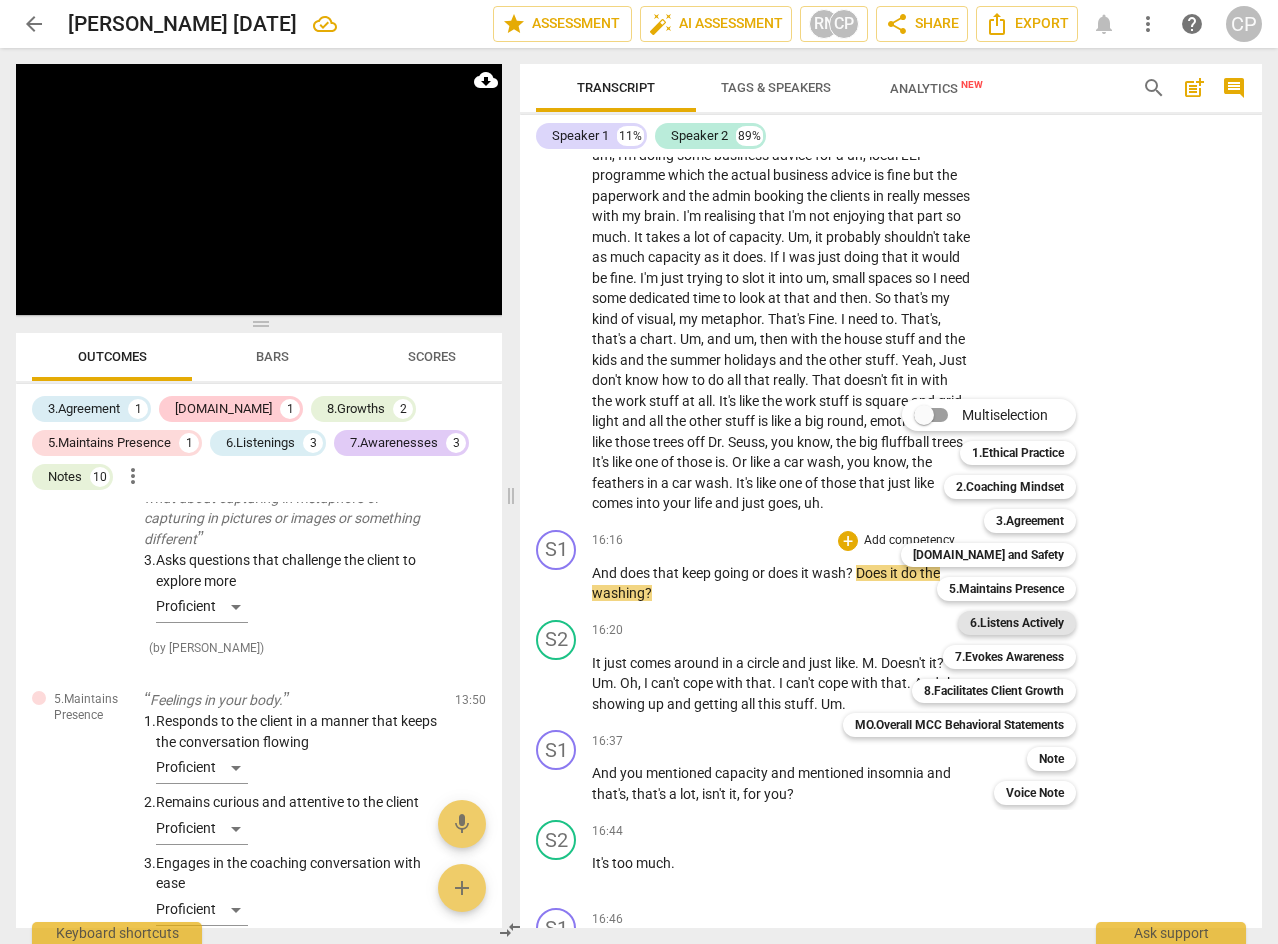 click on "6.Listens Actively" at bounding box center [1017, 623] 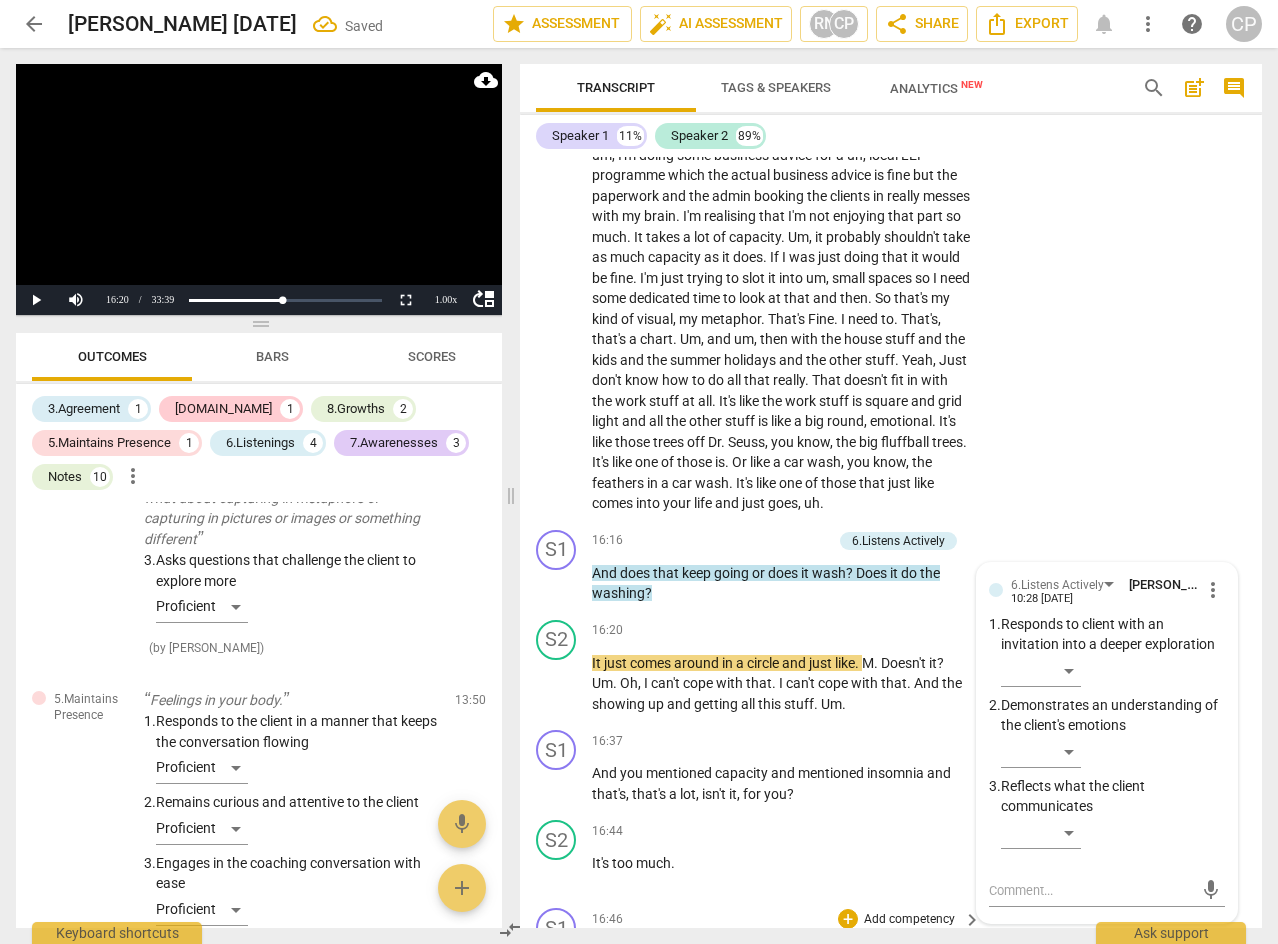 scroll, scrollTop: 6292, scrollLeft: 0, axis: vertical 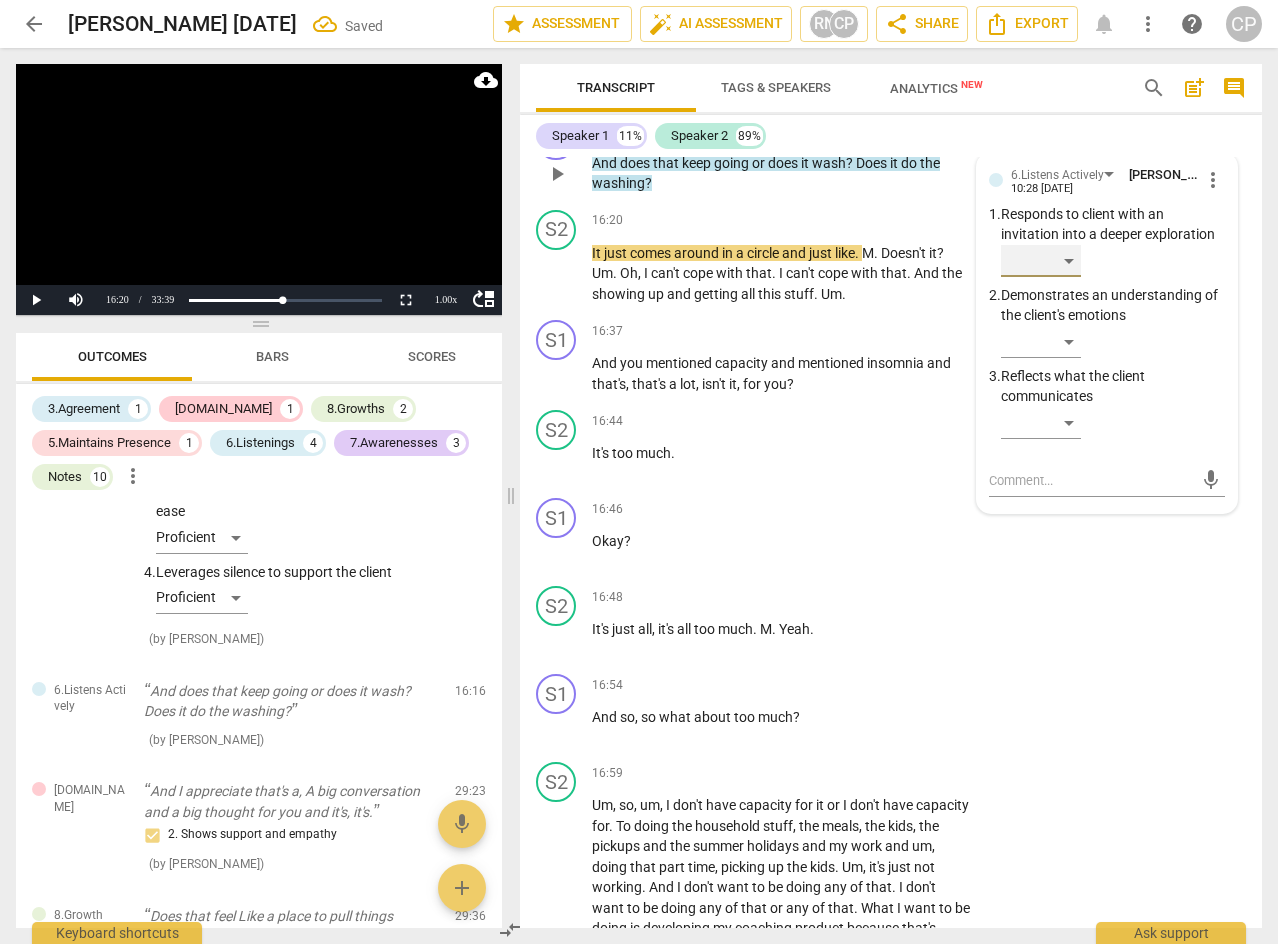 click on "​" at bounding box center [1041, 261] 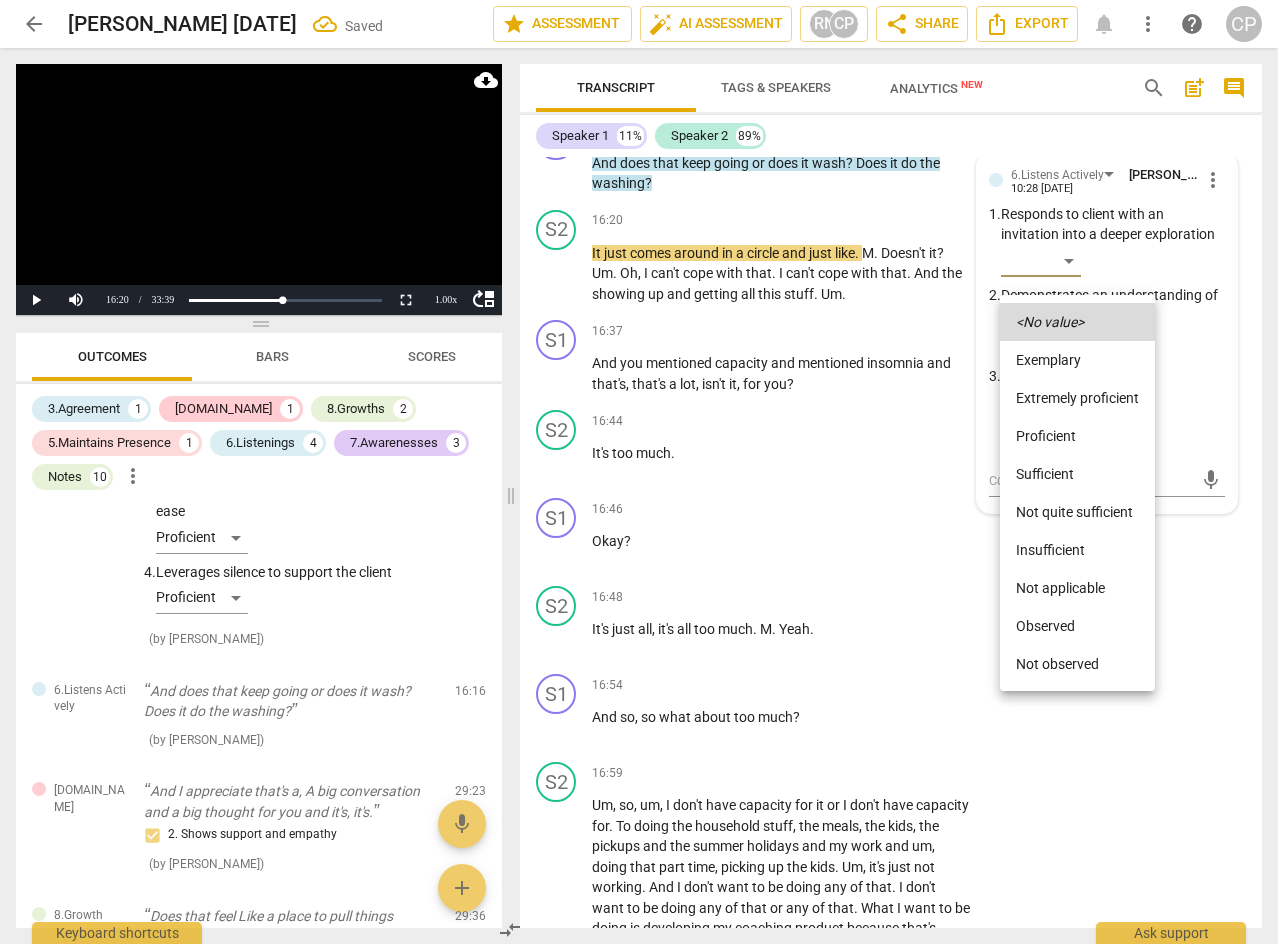 click on "Proficient" at bounding box center (1077, 436) 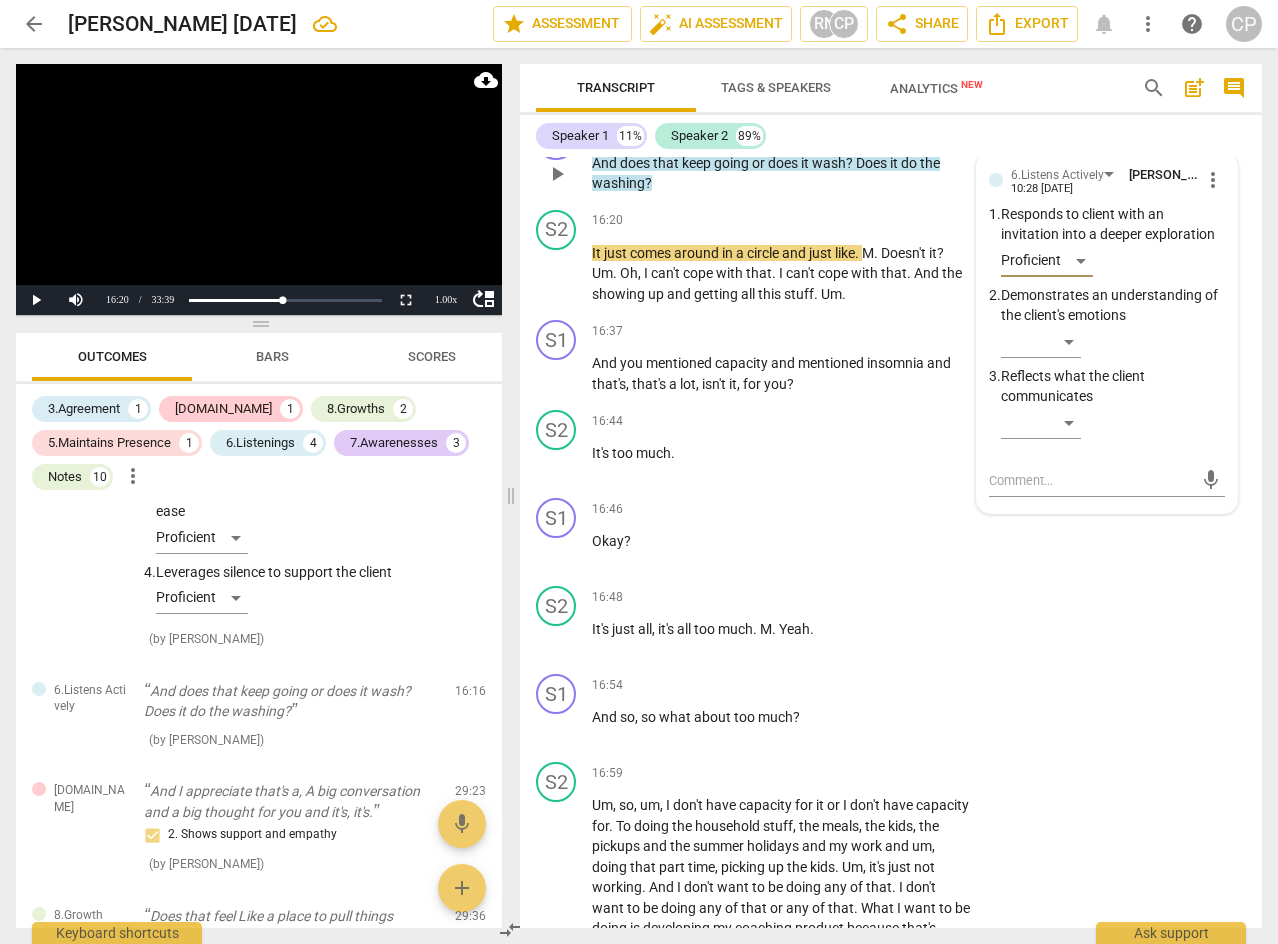 click on "+" at bounding box center (723, 131) 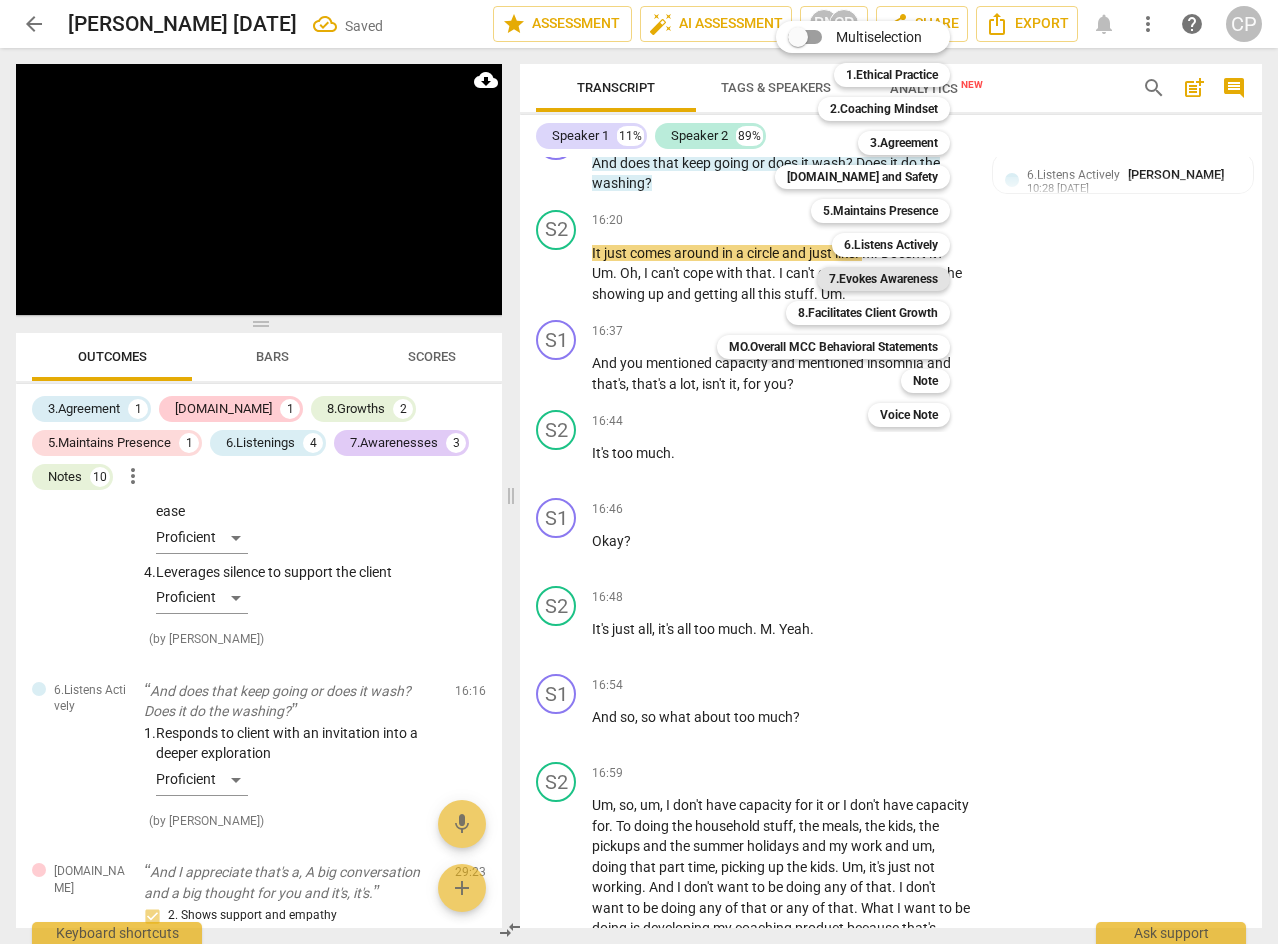 click on "7.Evokes Awareness" at bounding box center [883, 279] 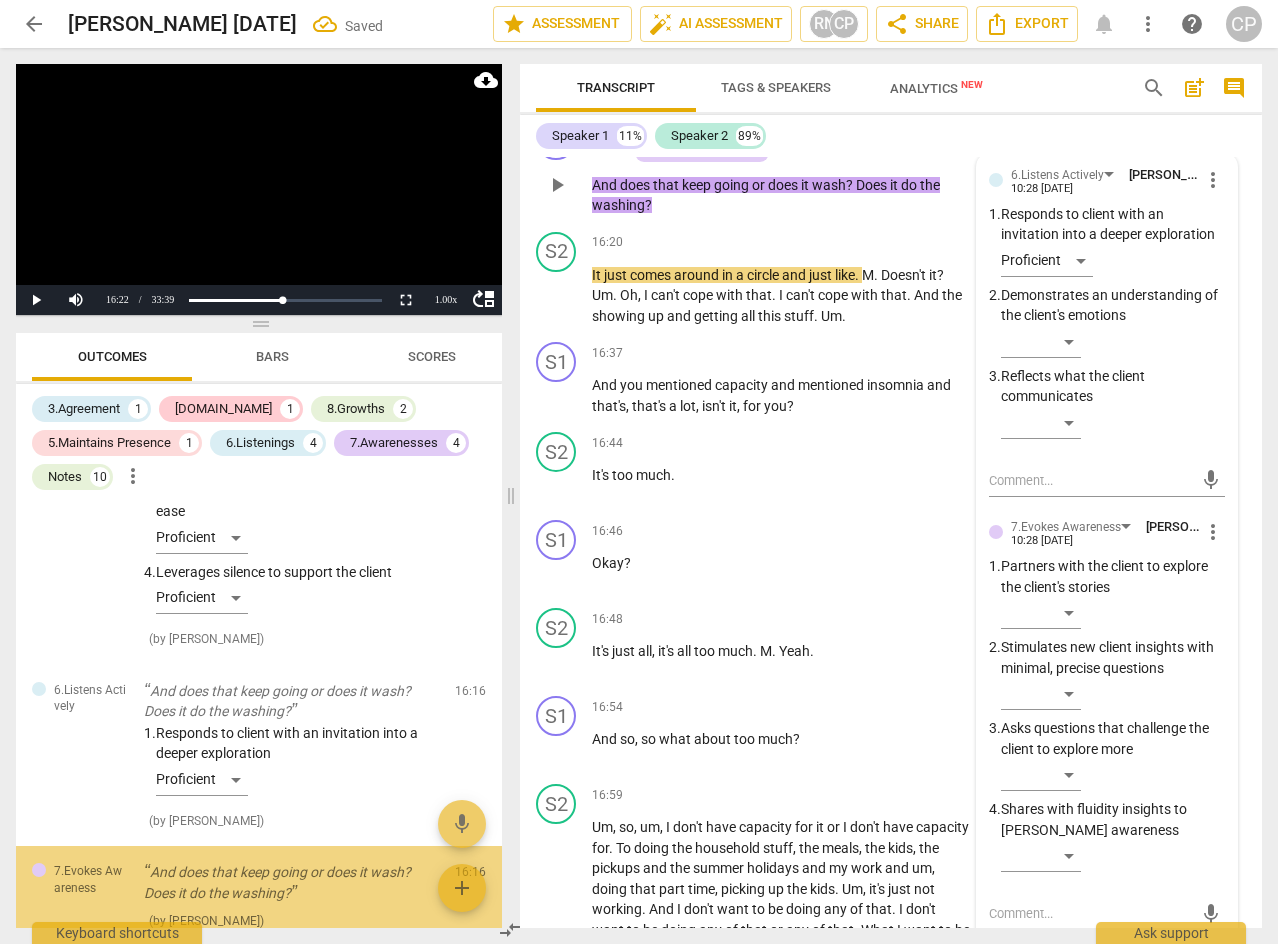 scroll, scrollTop: 4136, scrollLeft: 0, axis: vertical 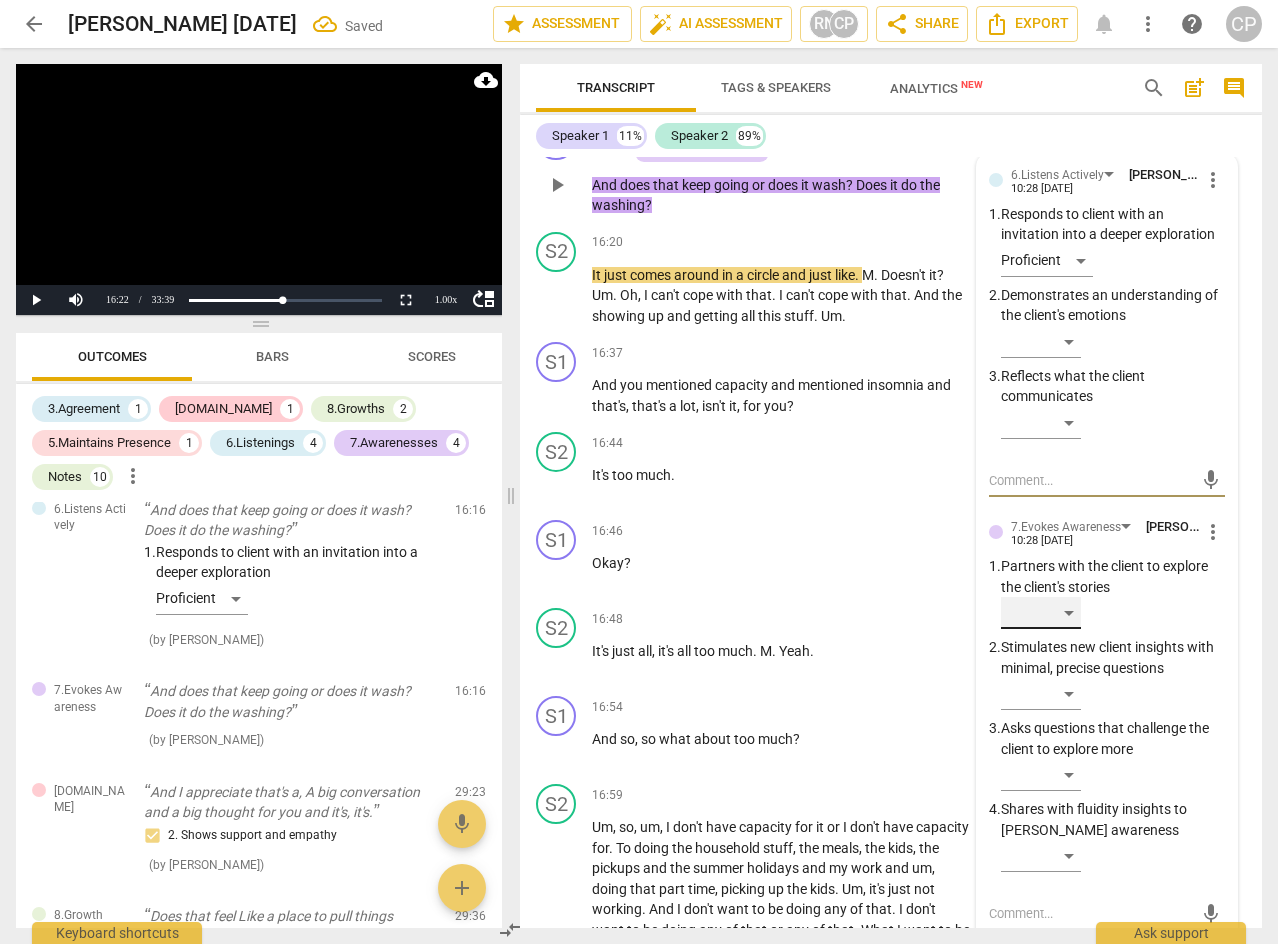 click on "​" at bounding box center (1041, 613) 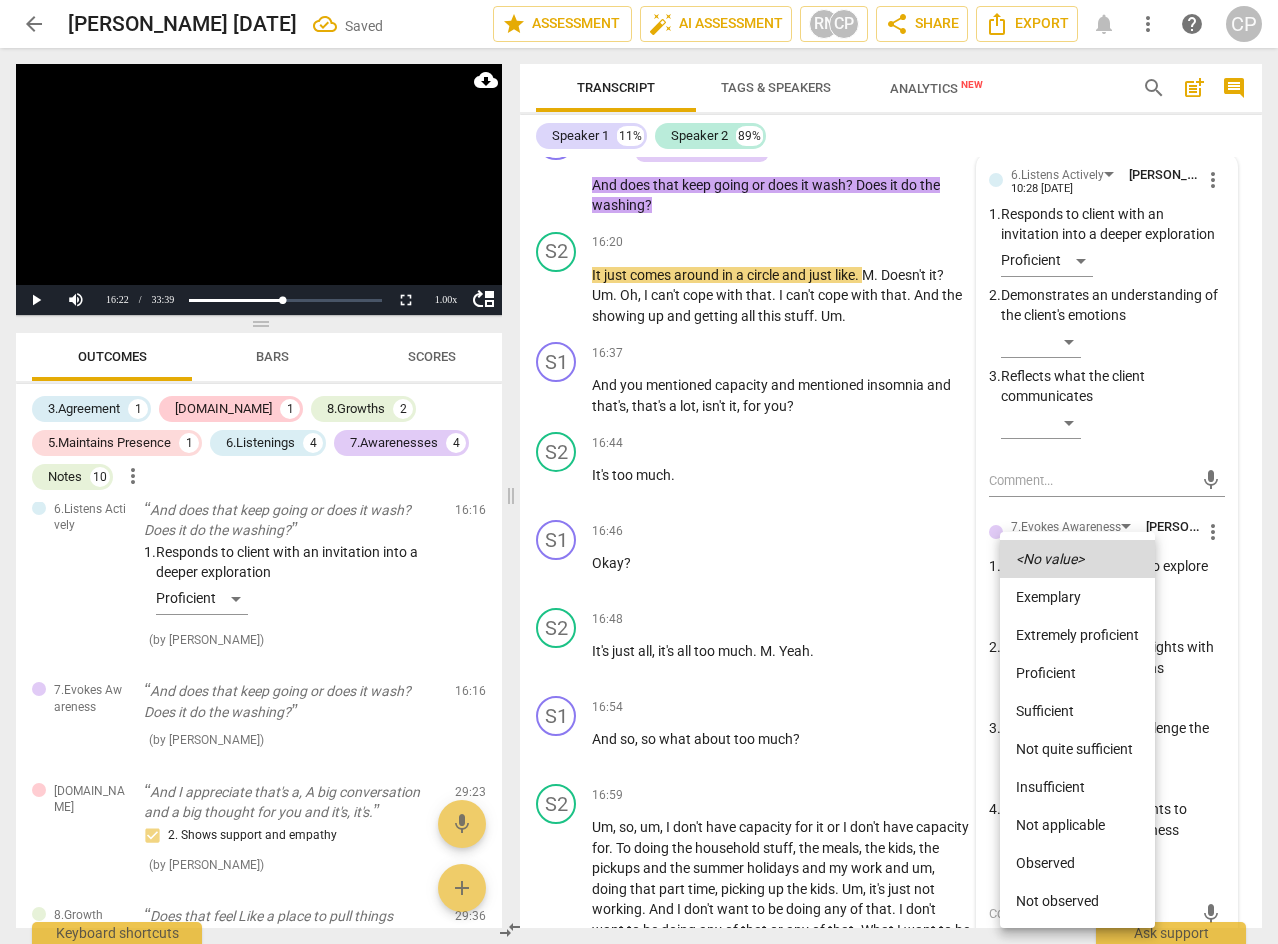 click on "Proficient" at bounding box center (1077, 673) 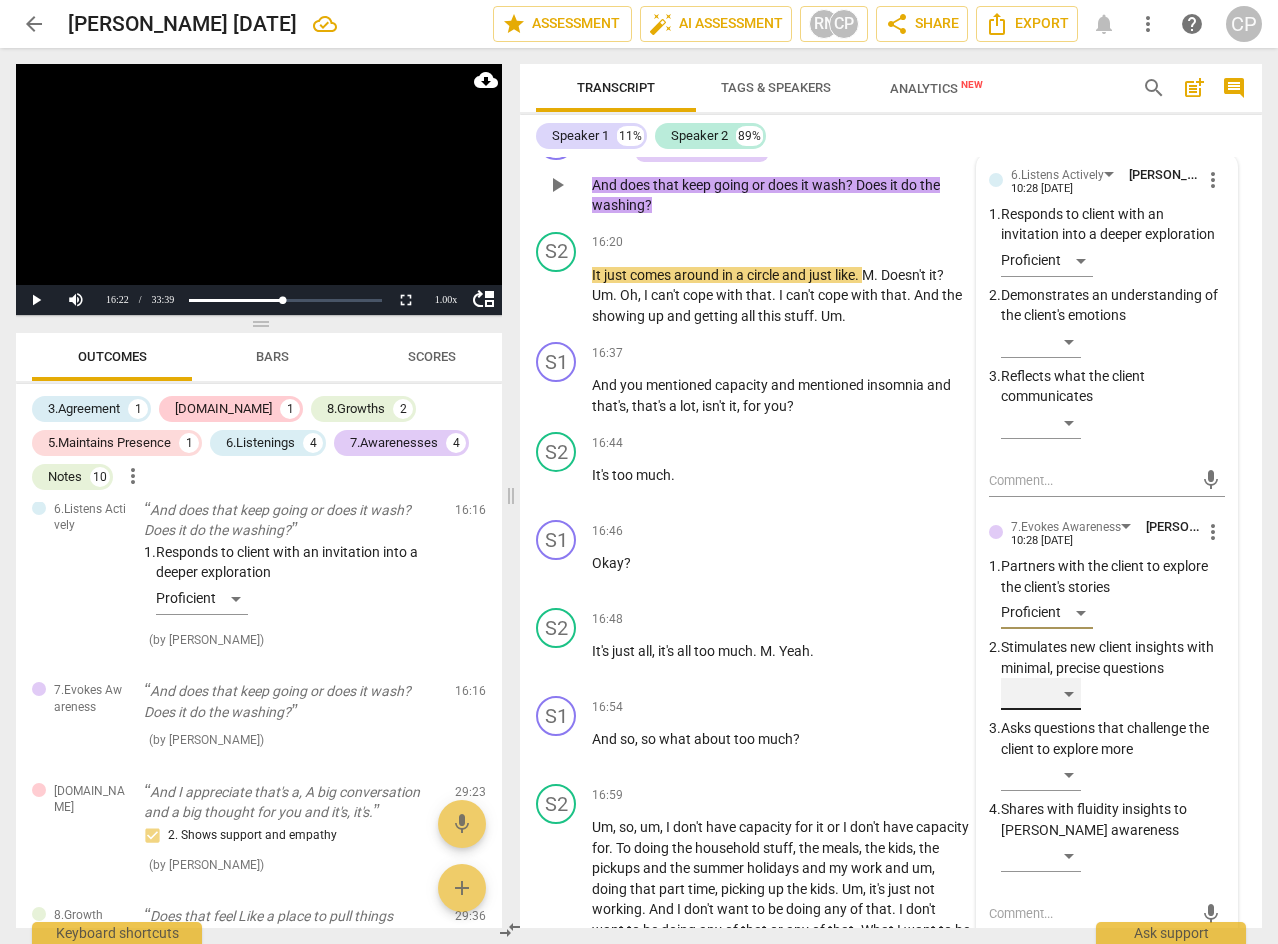 click on "​" at bounding box center [1041, 694] 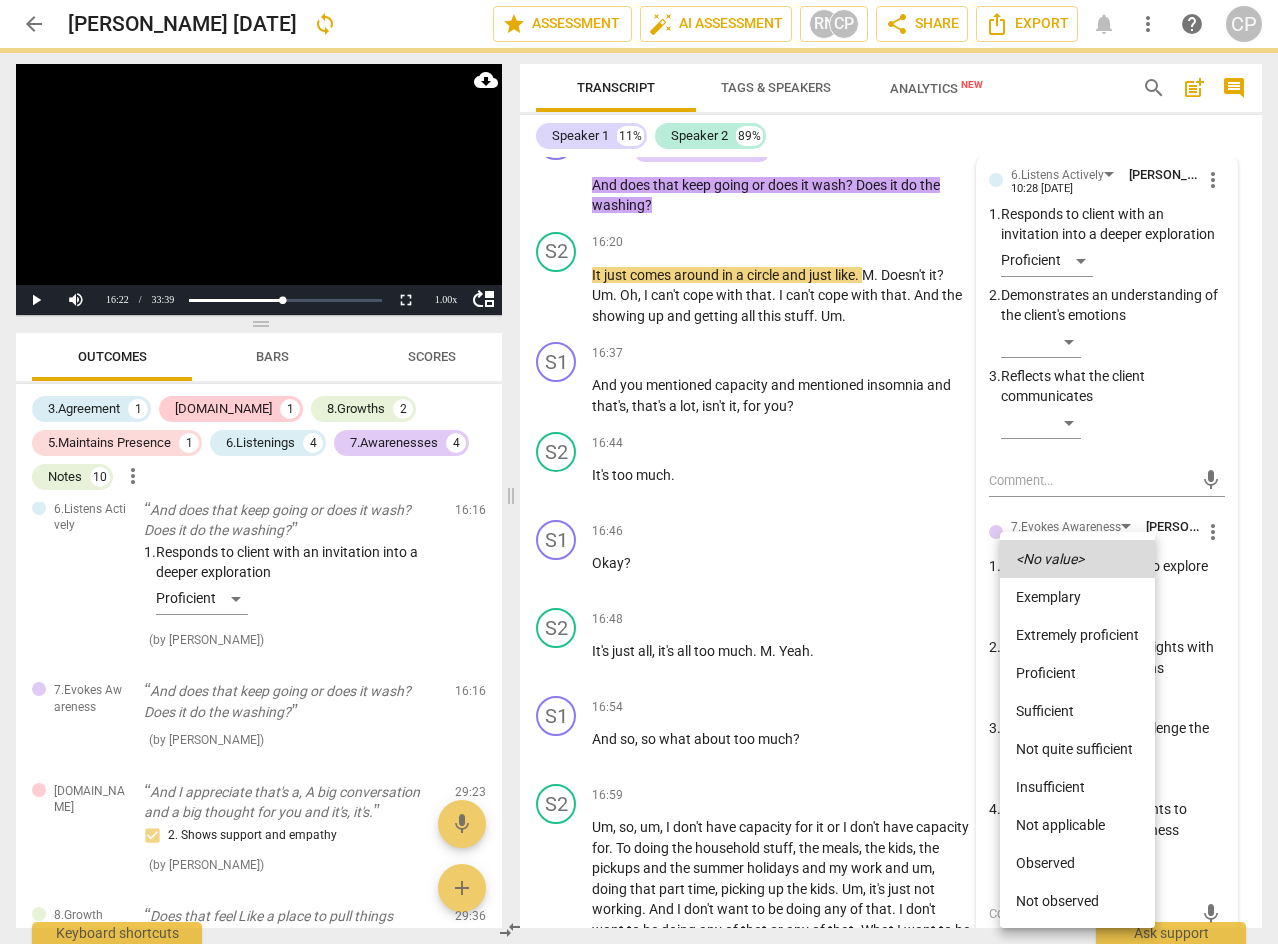click on "Proficient" at bounding box center [1077, 673] 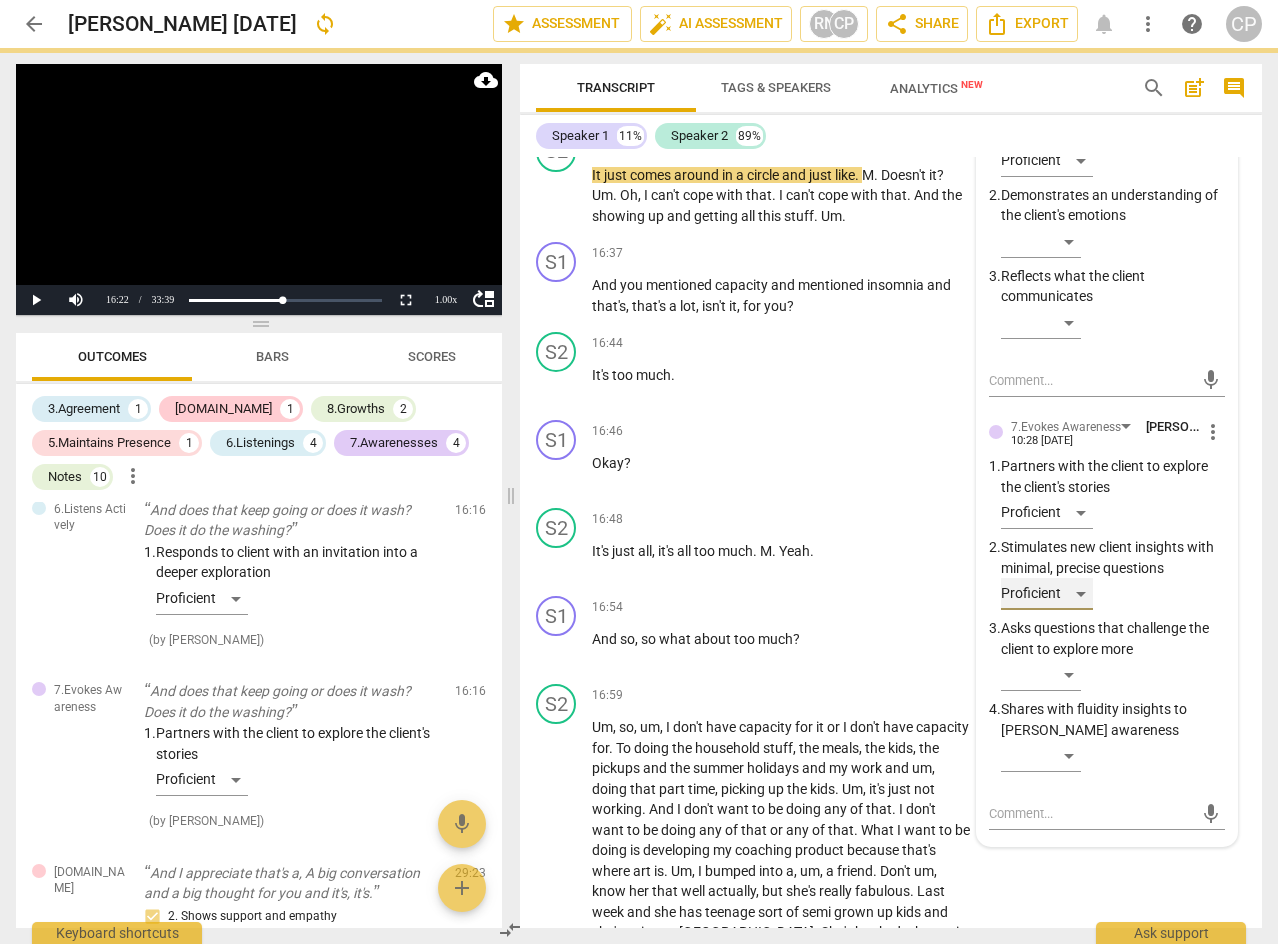 scroll, scrollTop: 6092, scrollLeft: 0, axis: vertical 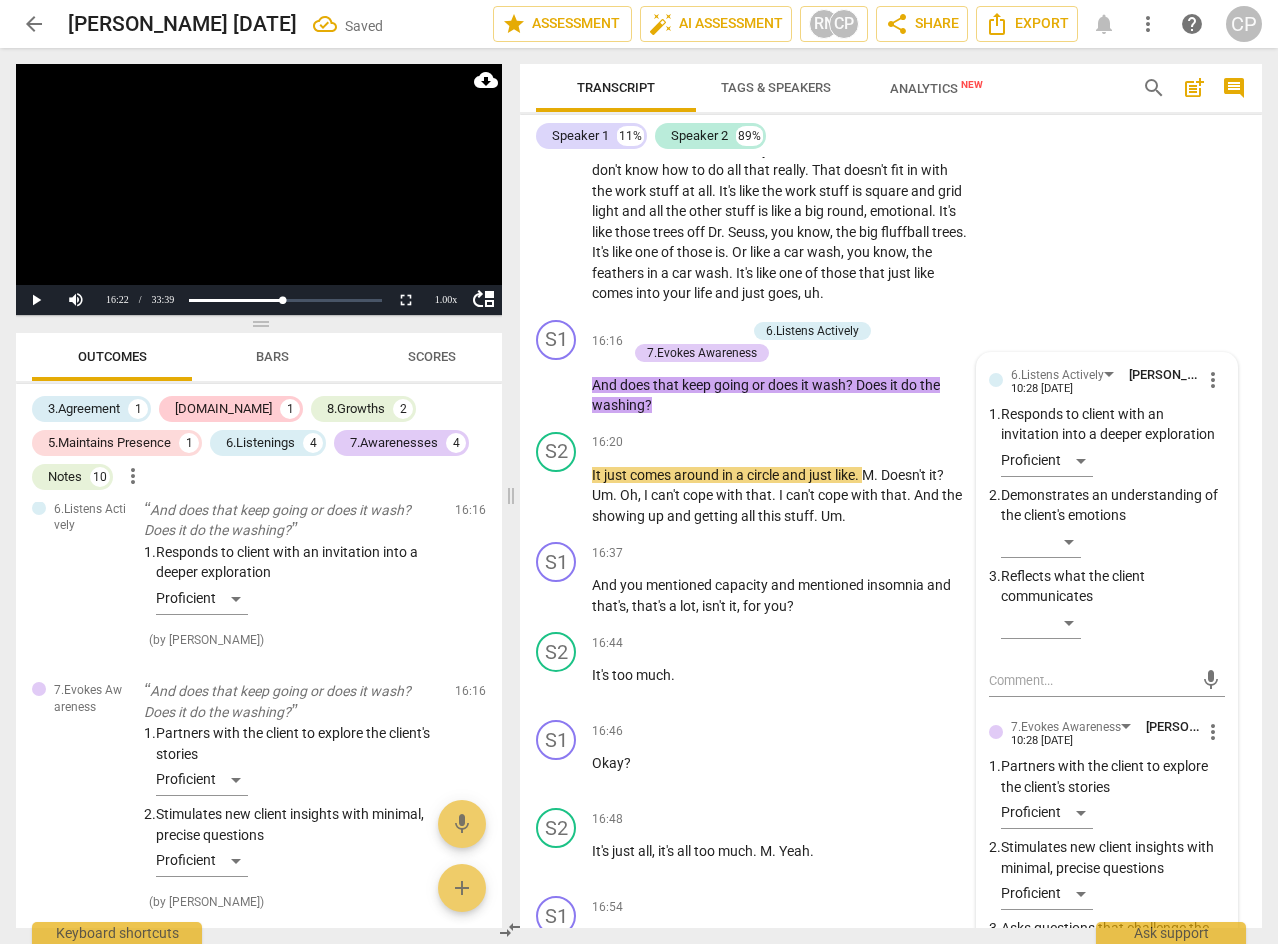 click on "S2 play_arrow pause 13:52 + Add competency keyboard_arrow_right Yeah ,   feelings   in   your   body .   Well ,   I   think   part   of   me   is   capturing   it .   Part   of   me   is   capturing   the   to   do   list   and   the   overwhelm   in   a .   I   just   need   to   write   a ,   ah ,   task   list   for   each   thing .   Mhm .   And   I   can   do   that .   So .   And   that's ,   that's   something   that   needs   to   be   done   so   I   can   see   clearly   what   needs   to   be   done   for   each   thing .   Um ,   um .   That   takes   quite   a   lot   of   brain   power   because   I'm   actually   managing   three   programmes   and   my   own   private   clients   and   my   development   of   my   thing .   Um ,   I've   got   two   art   projects   on   and   um ,   I'm   doing   some   business   advice   for   a   uh ,   local   LEP   programme   which   the   actual   business   advice   is   fine   but   the   paperwork   and   the   admin   booking   the   clients   in" at bounding box center [891, 10] 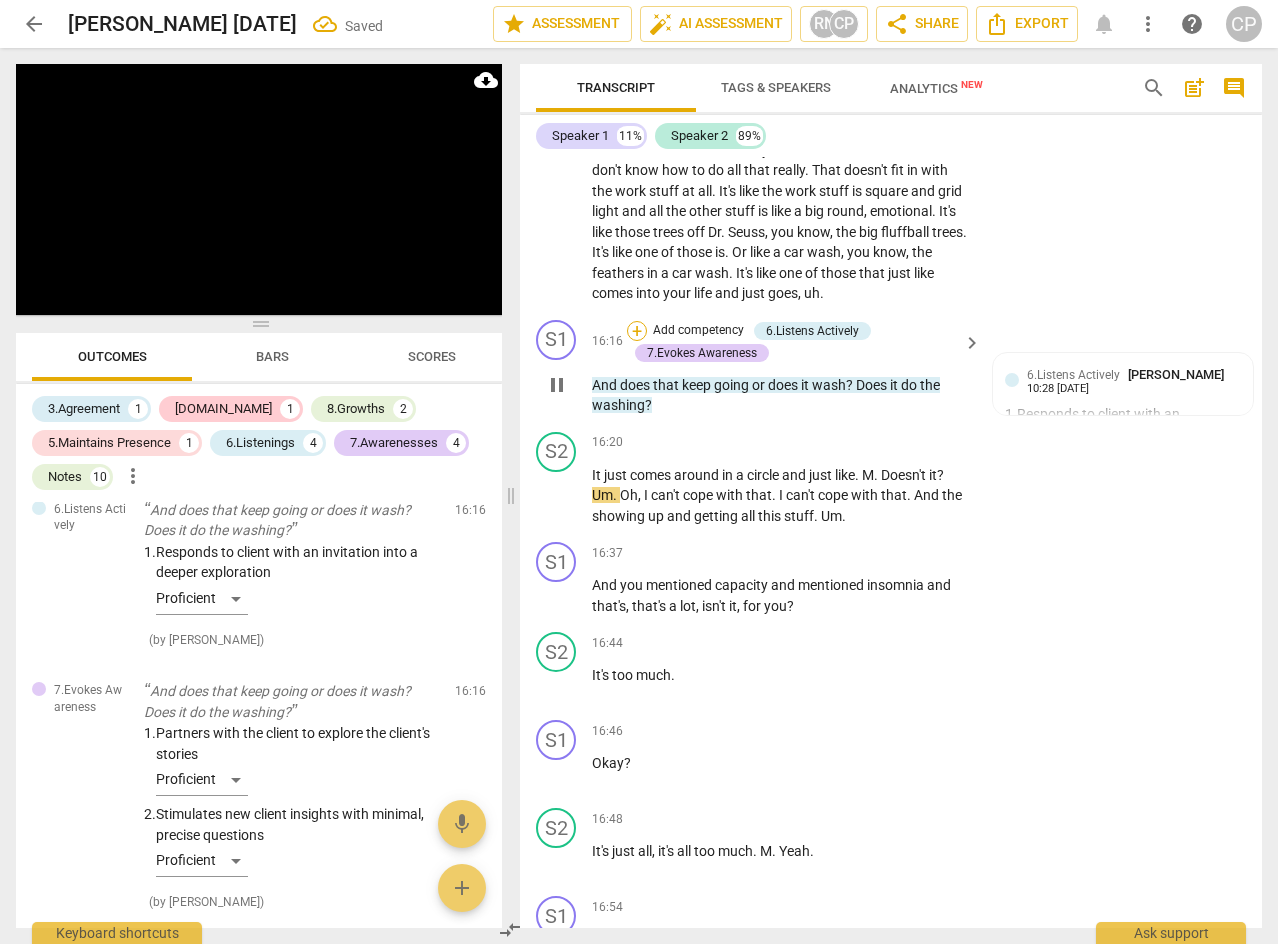 click on "+" at bounding box center (637, 331) 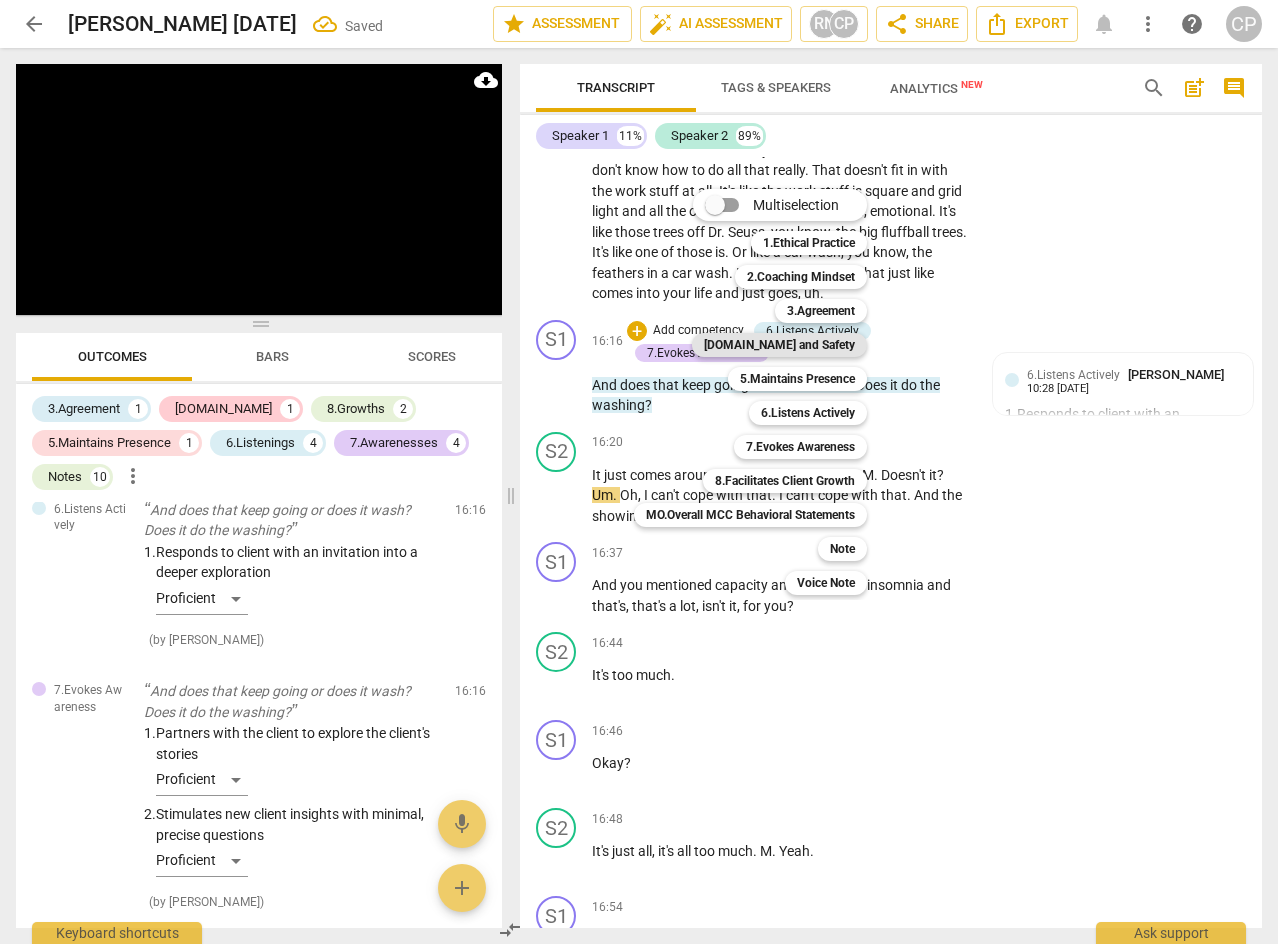 click on "[DOMAIN_NAME] and Safety" at bounding box center [779, 345] 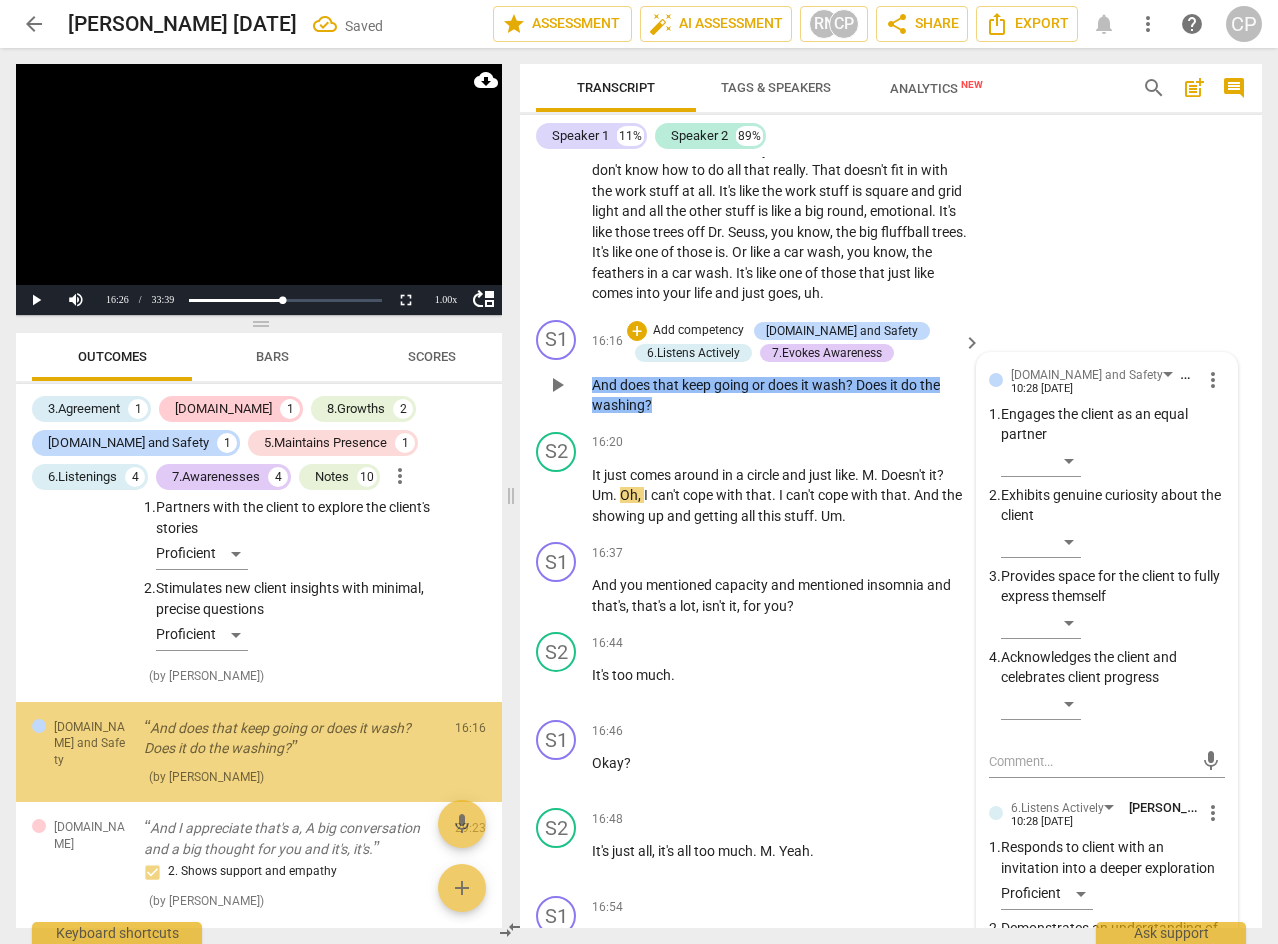 scroll, scrollTop: 4399, scrollLeft: 0, axis: vertical 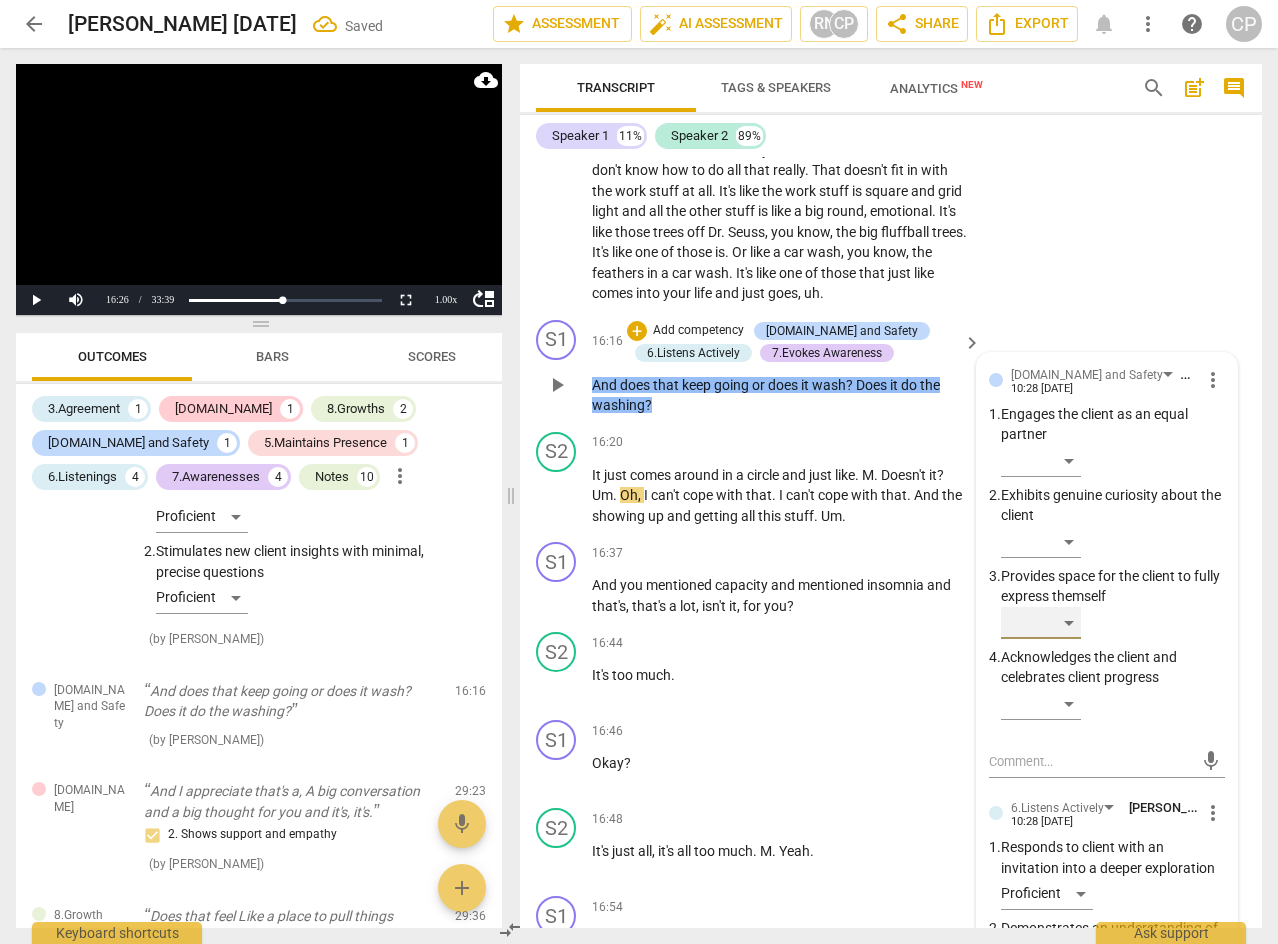 click on "​" at bounding box center (1041, 623) 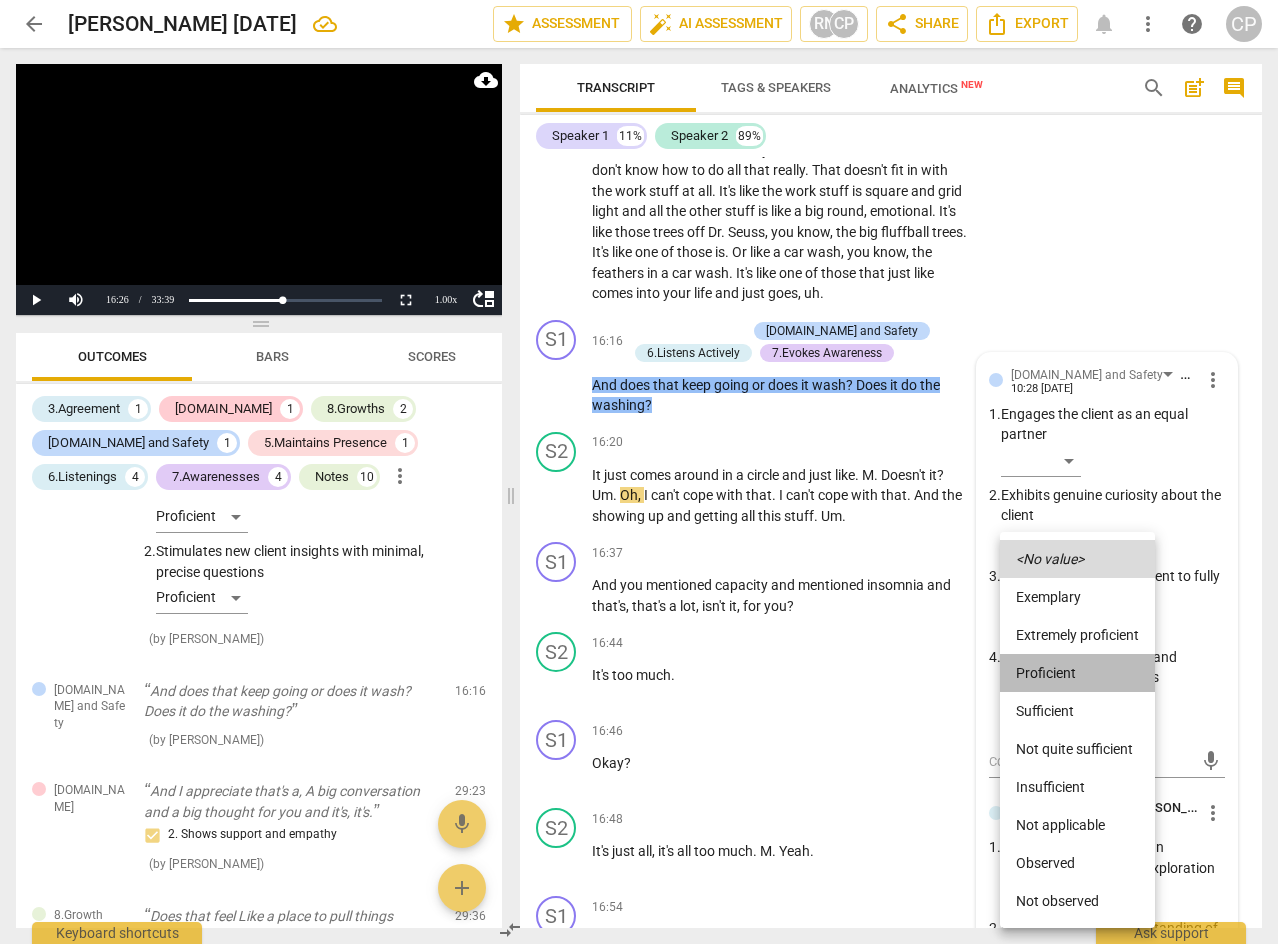 click on "Proficient" at bounding box center (1077, 673) 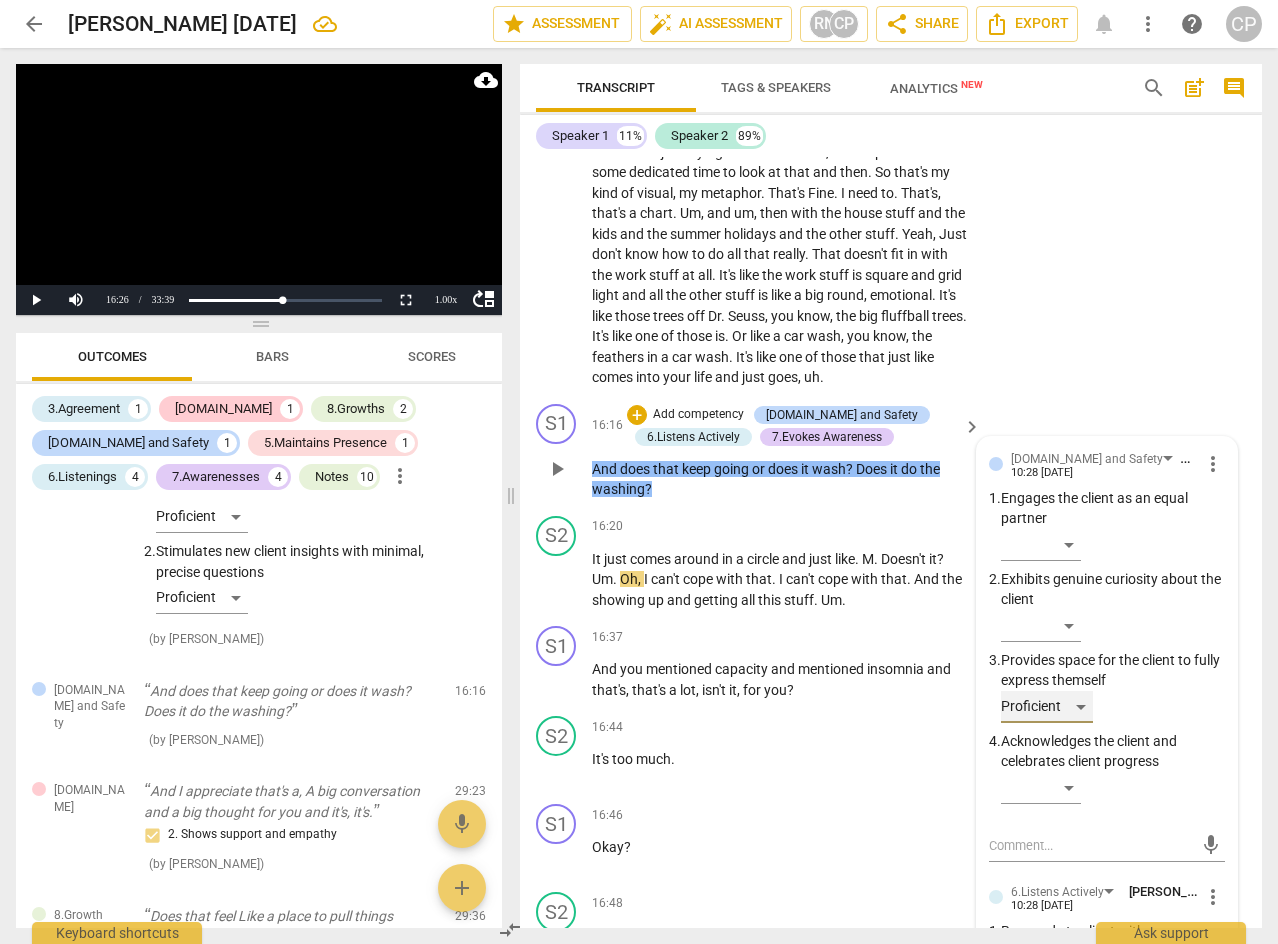scroll, scrollTop: 5992, scrollLeft: 0, axis: vertical 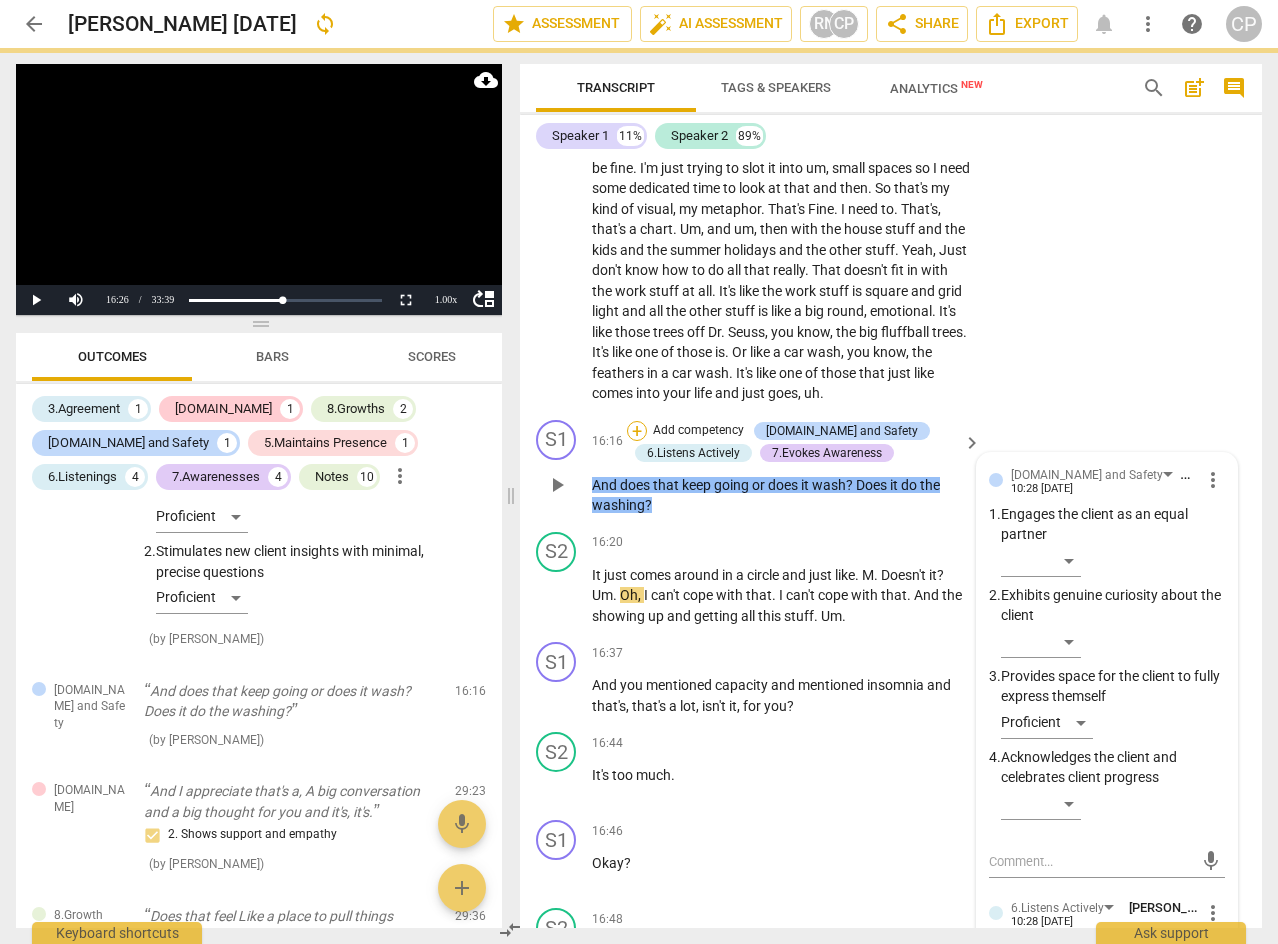 click on "+" at bounding box center (637, 431) 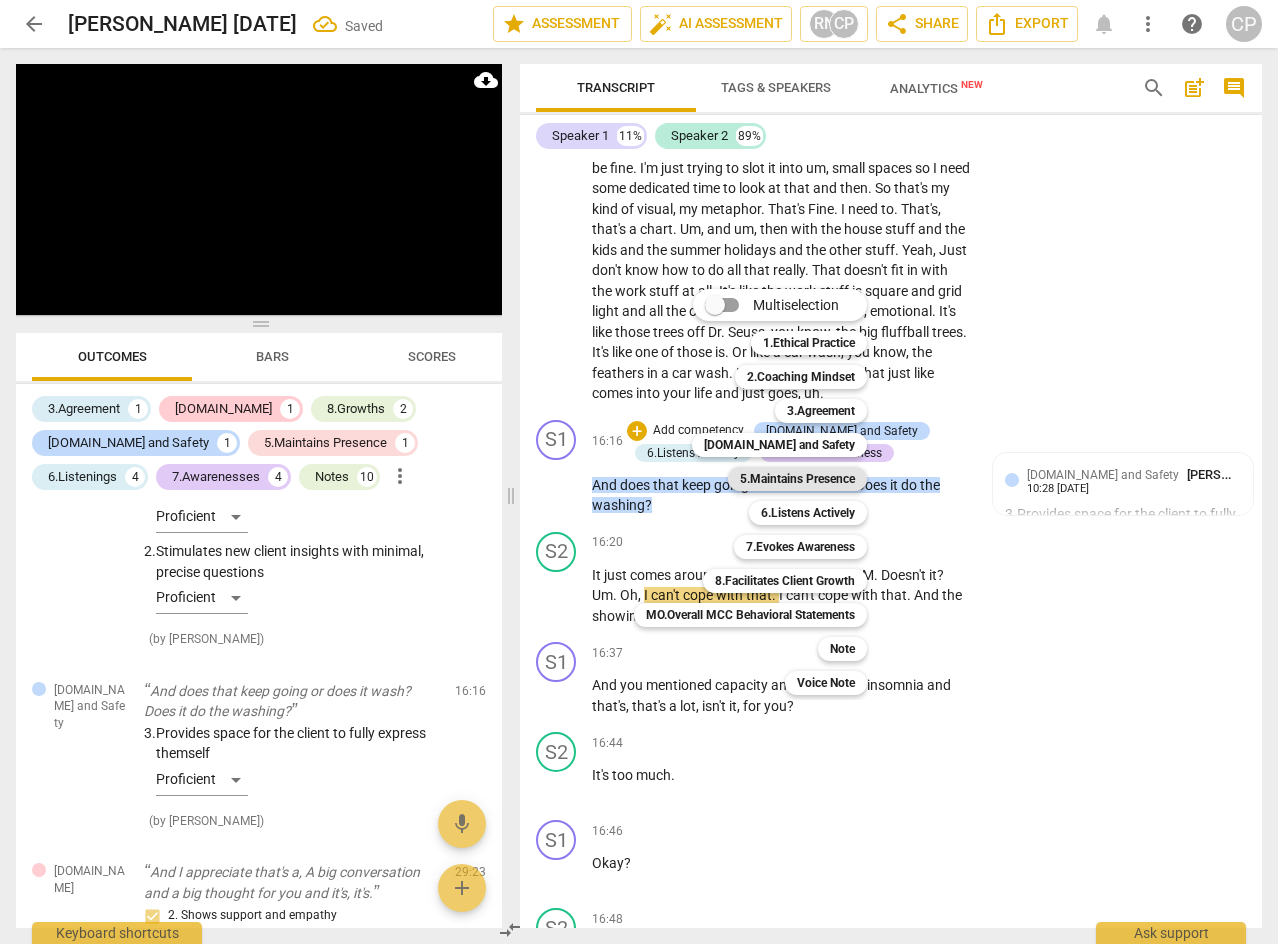 click on "5.Maintains Presence" at bounding box center [797, 479] 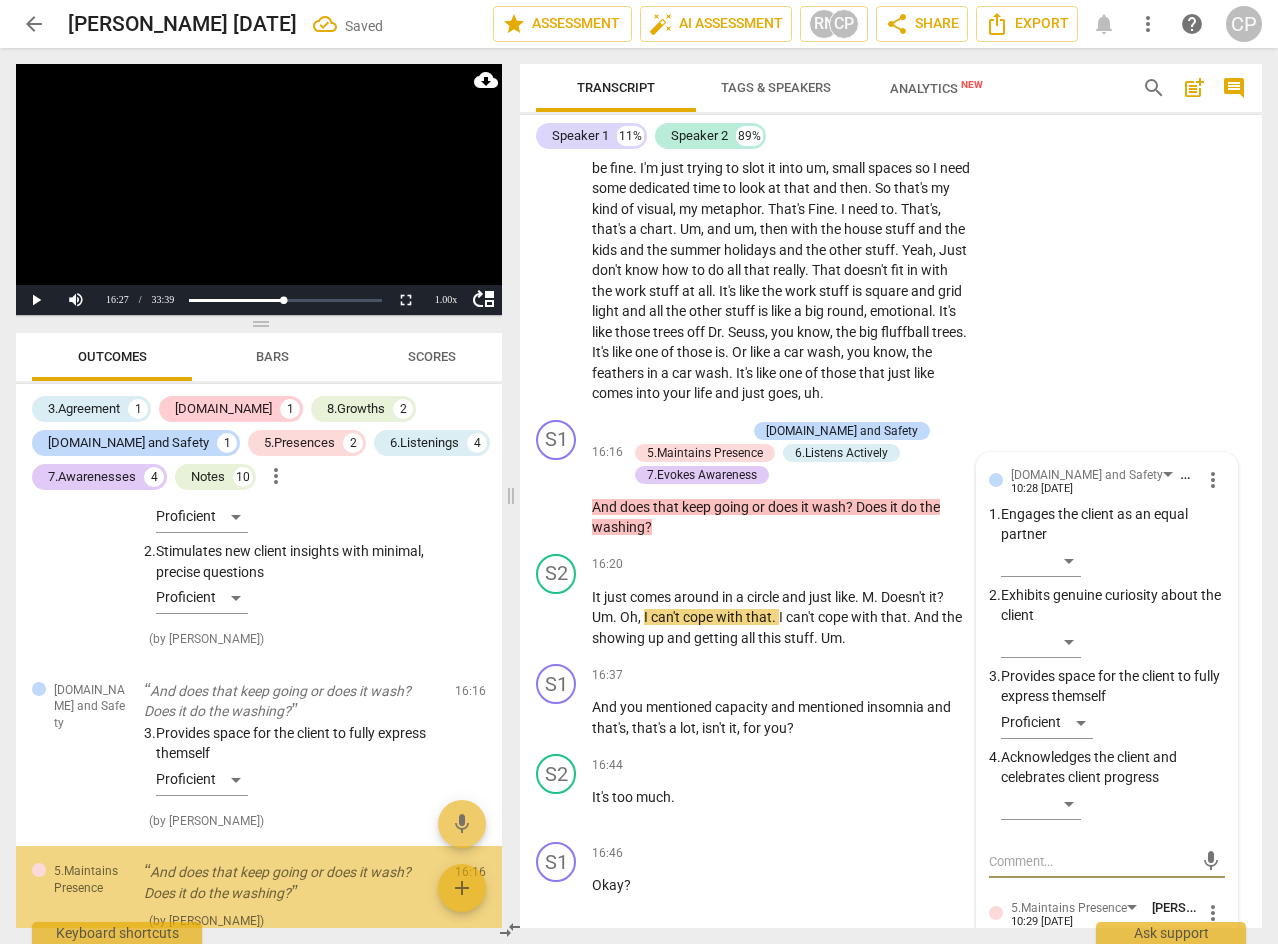 scroll, scrollTop: 5995, scrollLeft: 0, axis: vertical 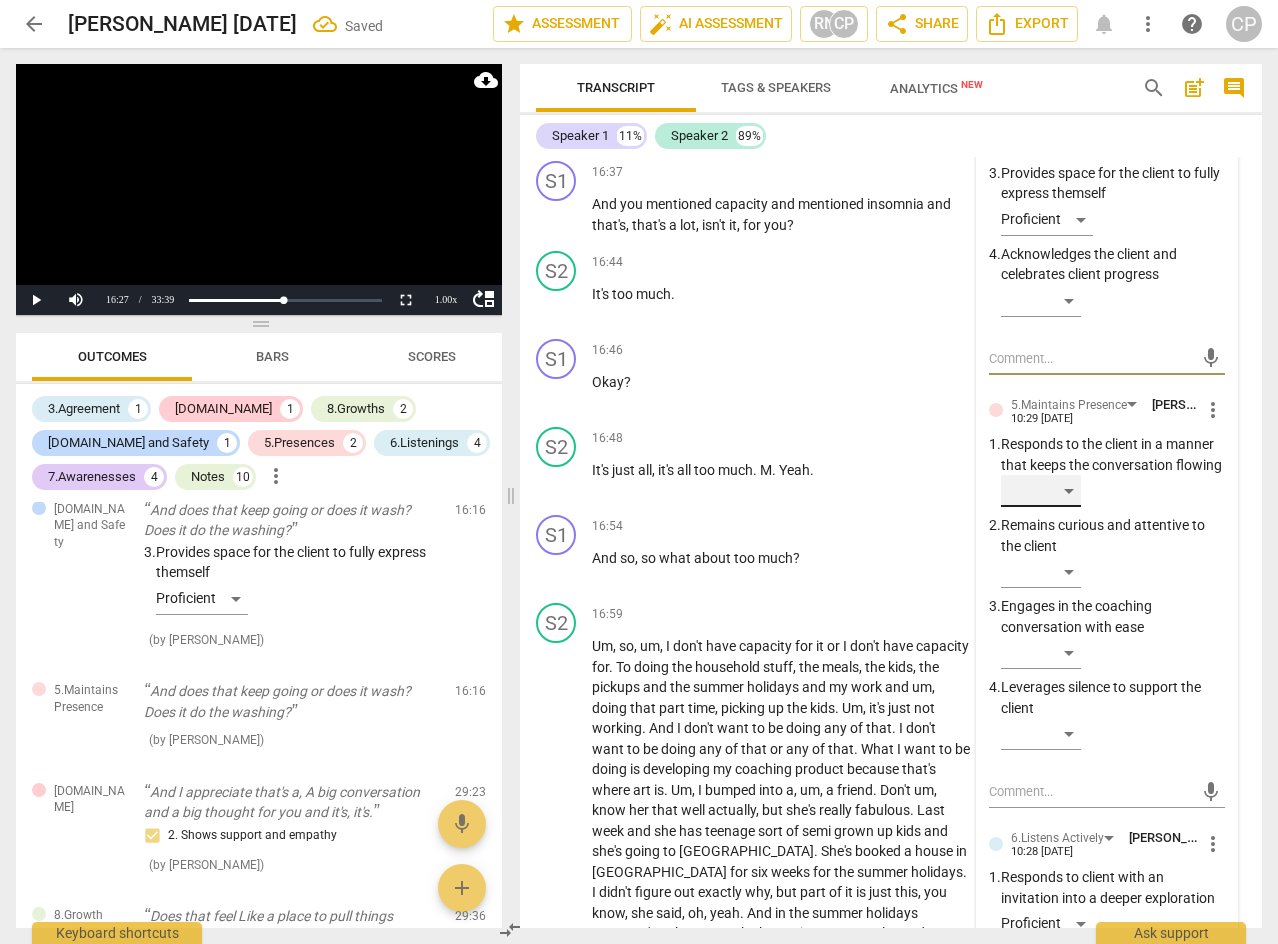 click on "​" at bounding box center (1041, 491) 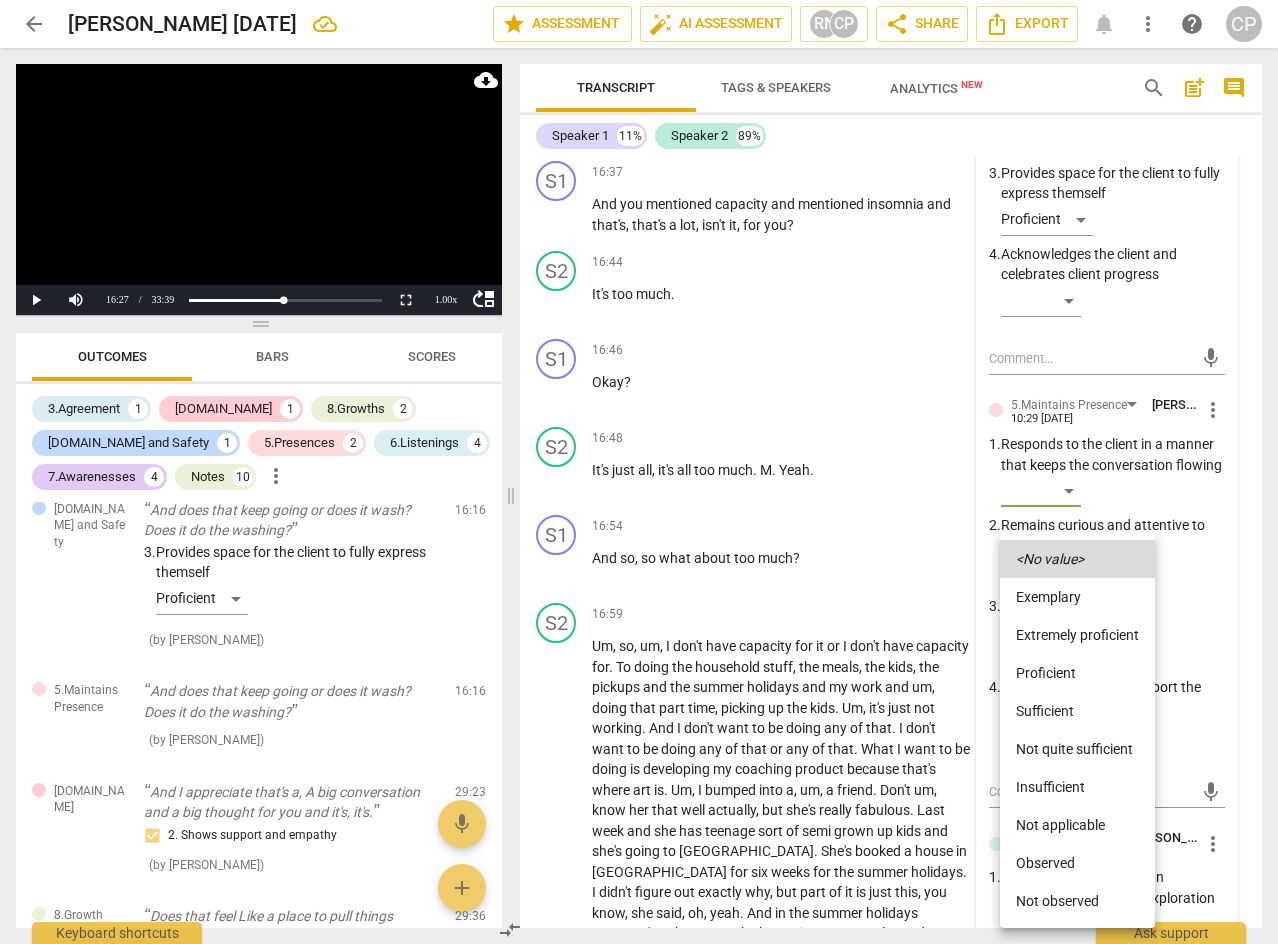 click on "Proficient" at bounding box center (1077, 673) 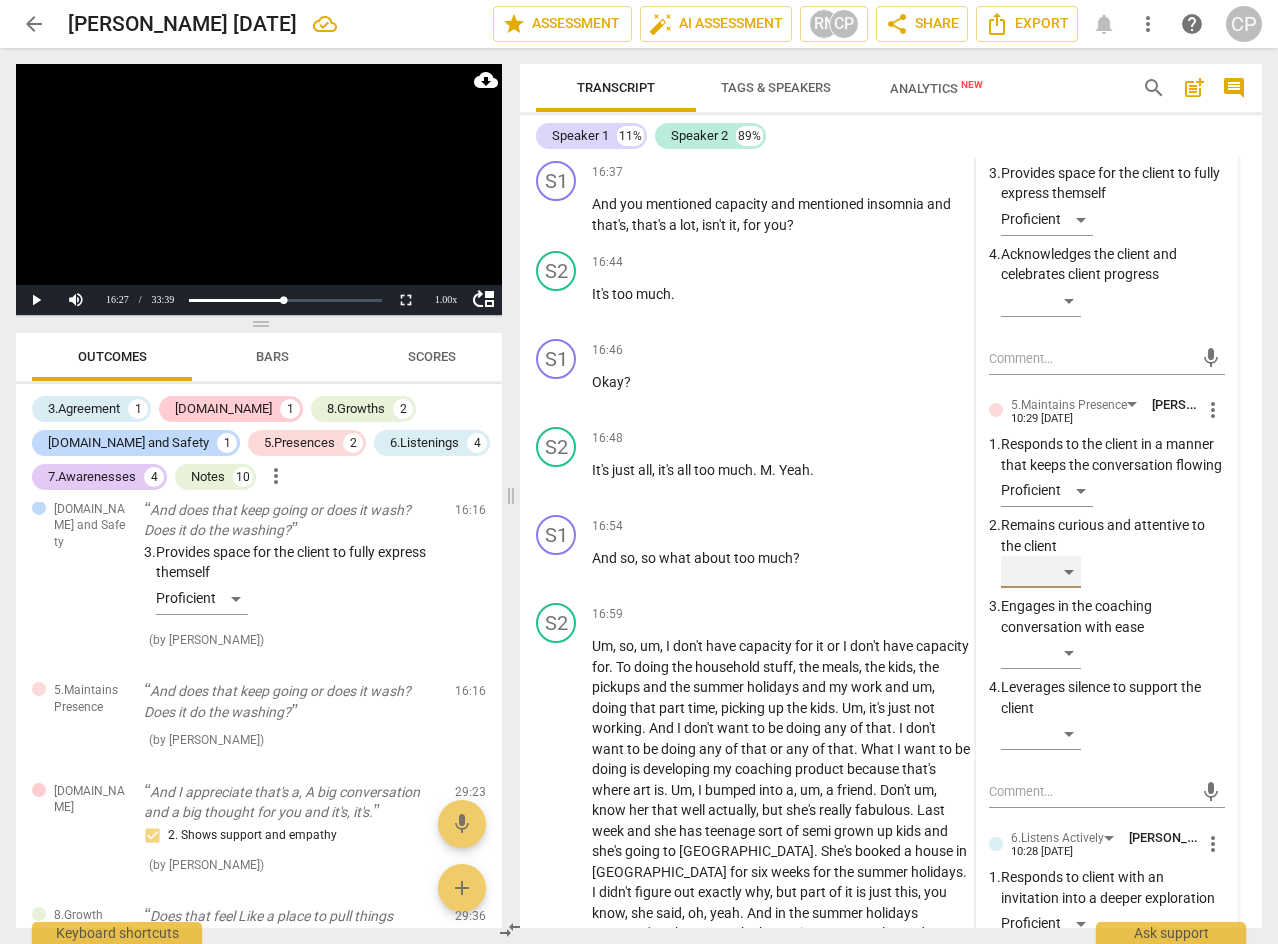click on "​" at bounding box center [1041, 572] 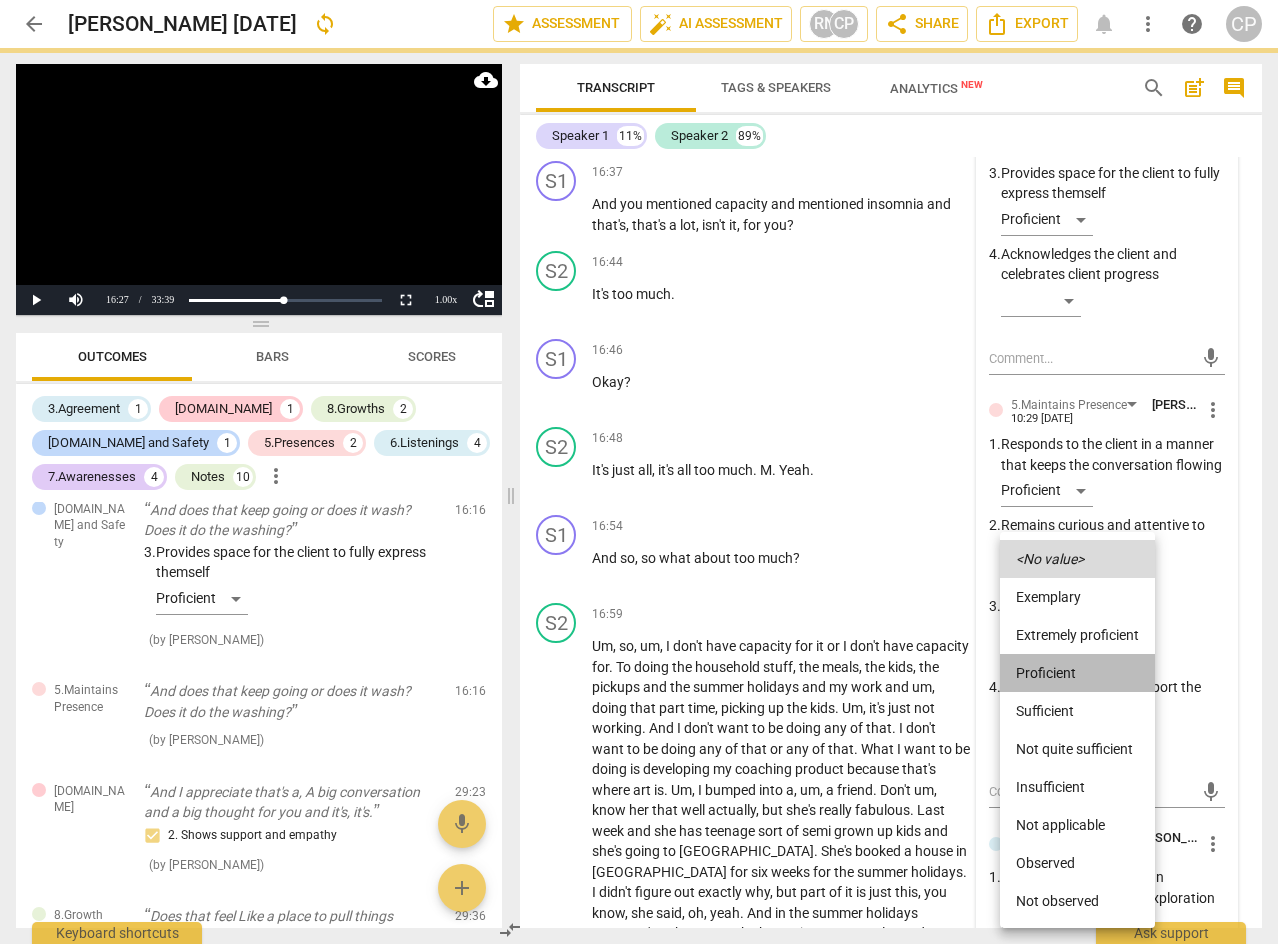 click on "Proficient" at bounding box center (1077, 673) 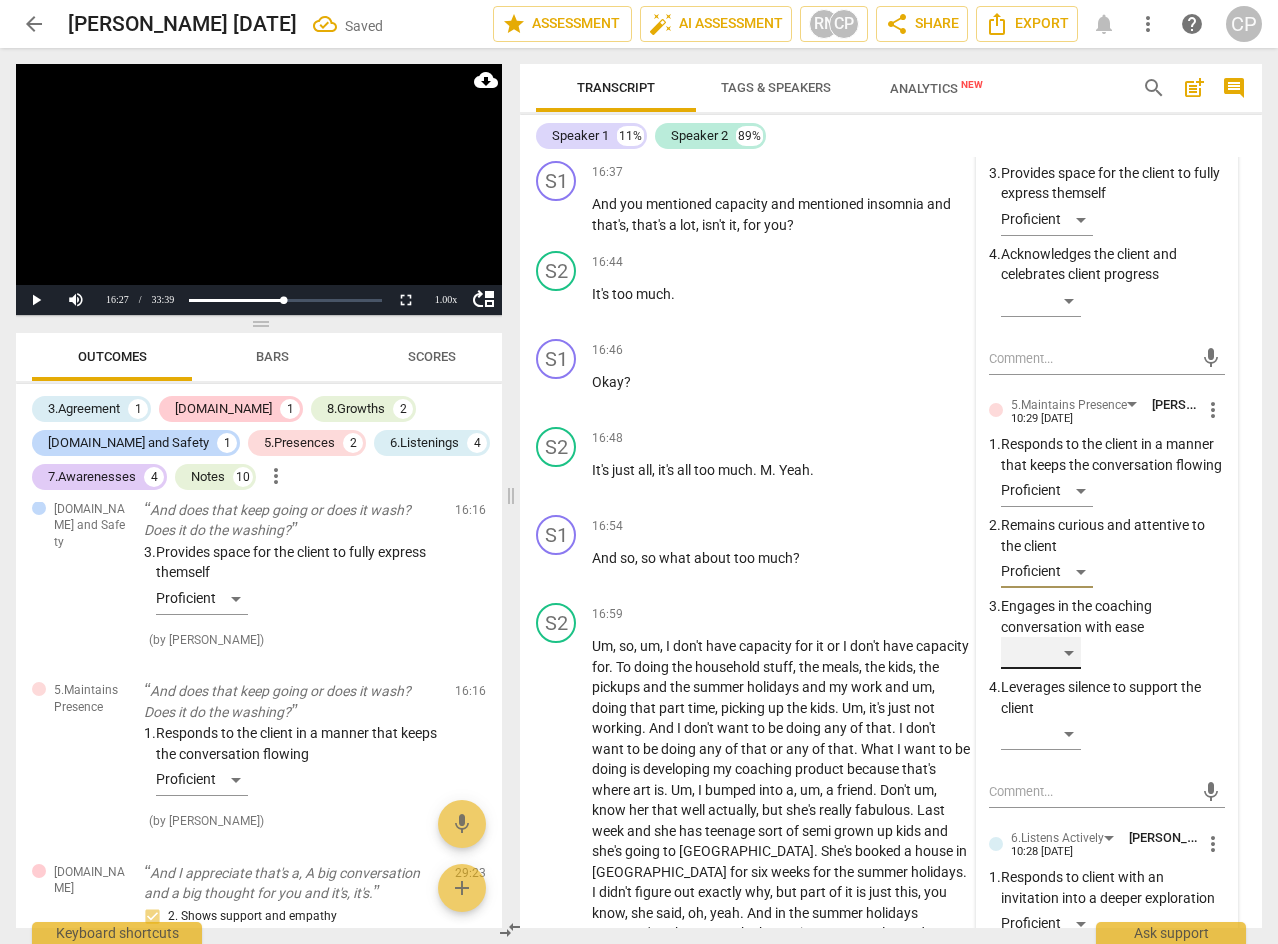 click on "​" at bounding box center [1041, 653] 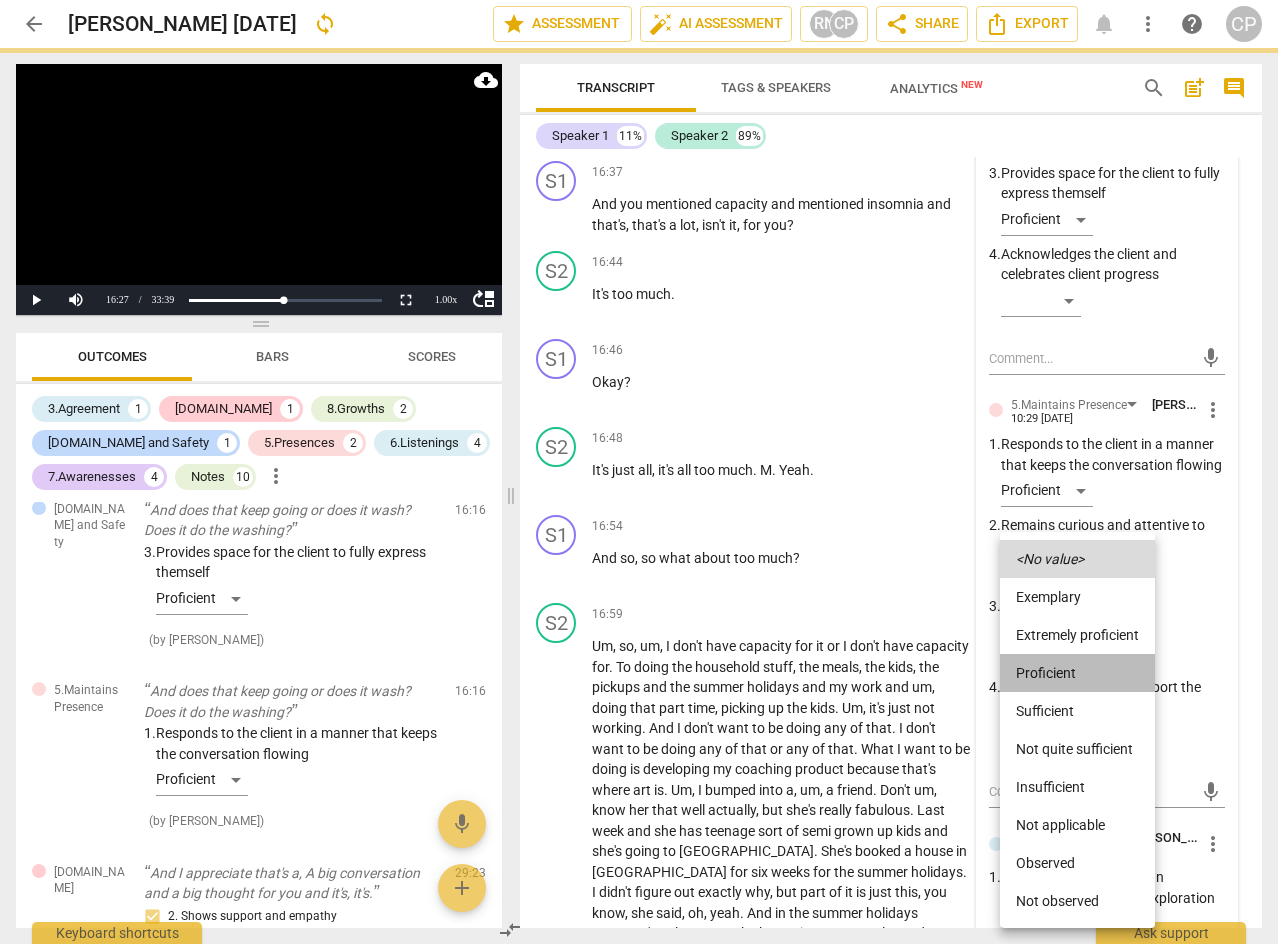 click on "Proficient" at bounding box center [1077, 673] 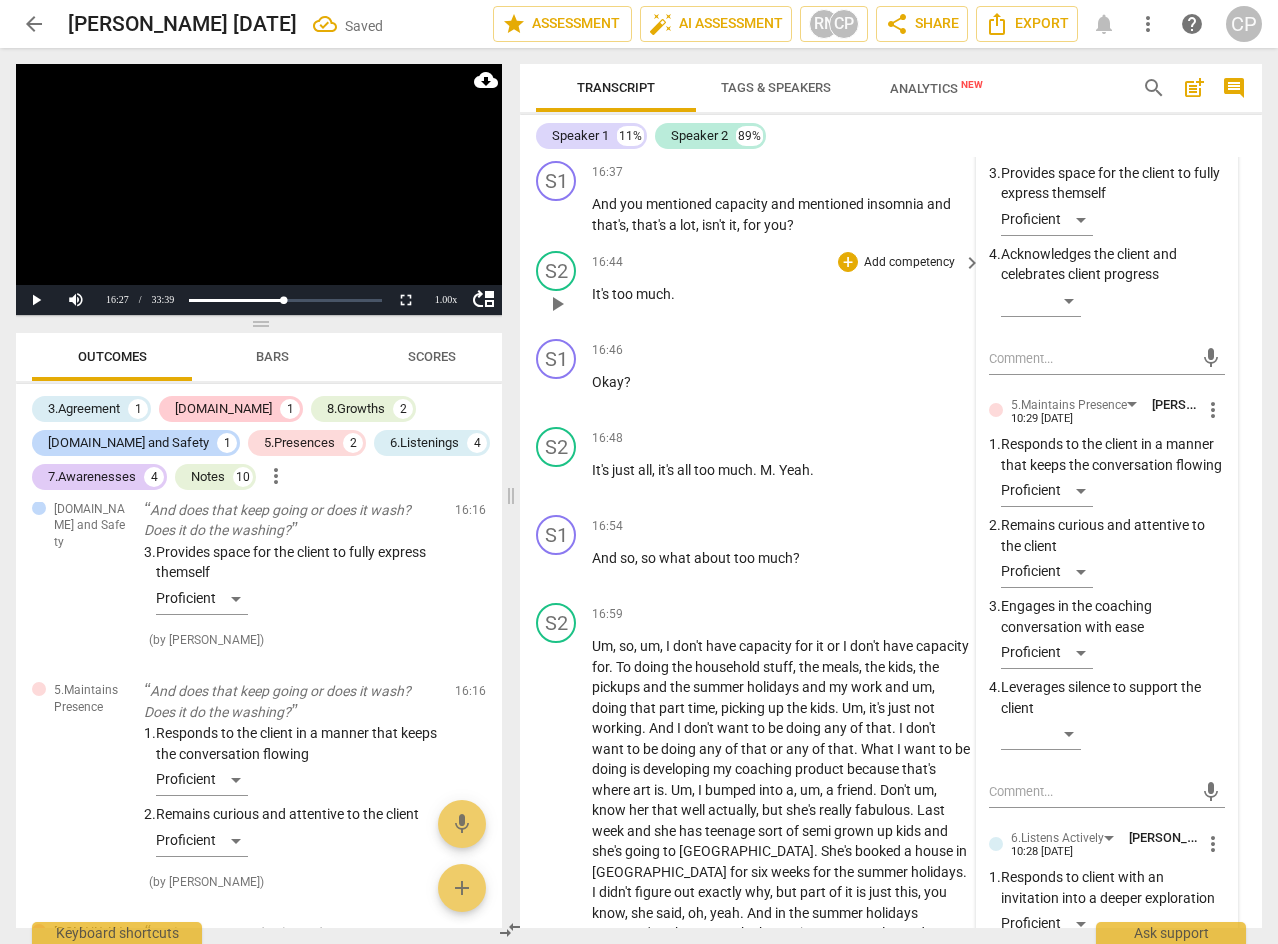 click on "16:44 + Add competency keyboard_arrow_right It's   too   much ." at bounding box center (787, 287) 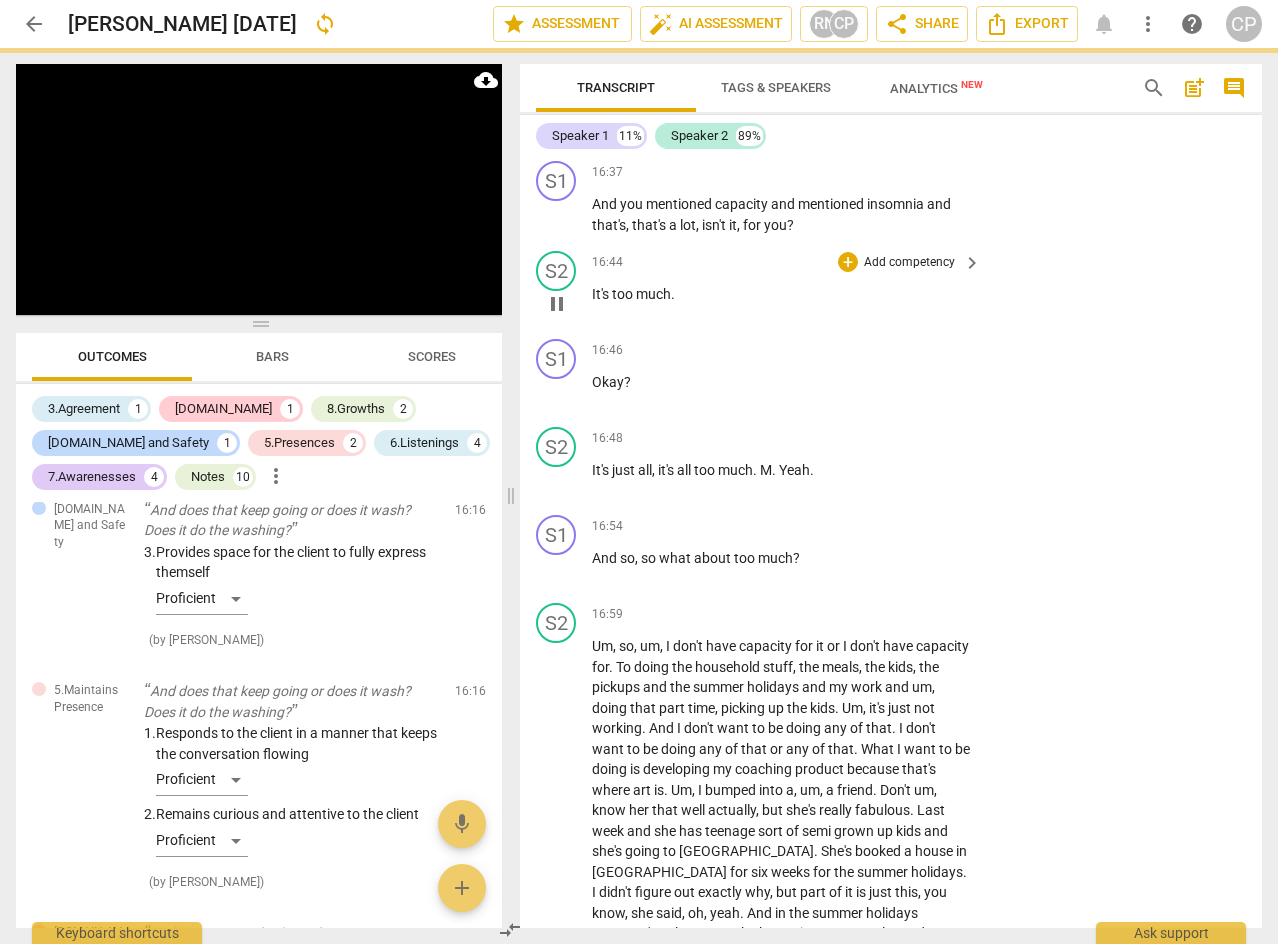 scroll, scrollTop: 6295, scrollLeft: 0, axis: vertical 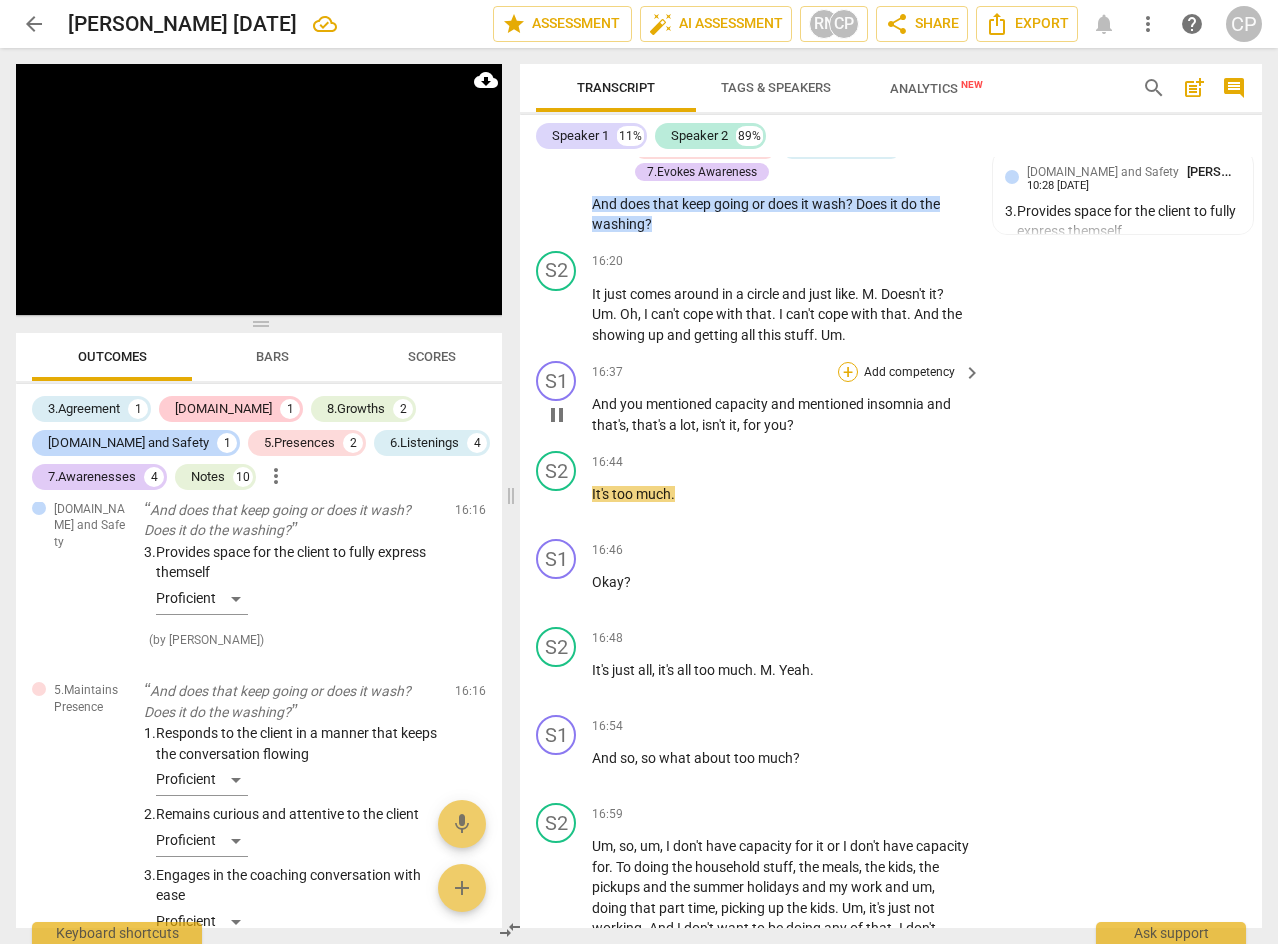 click on "+" at bounding box center [848, 372] 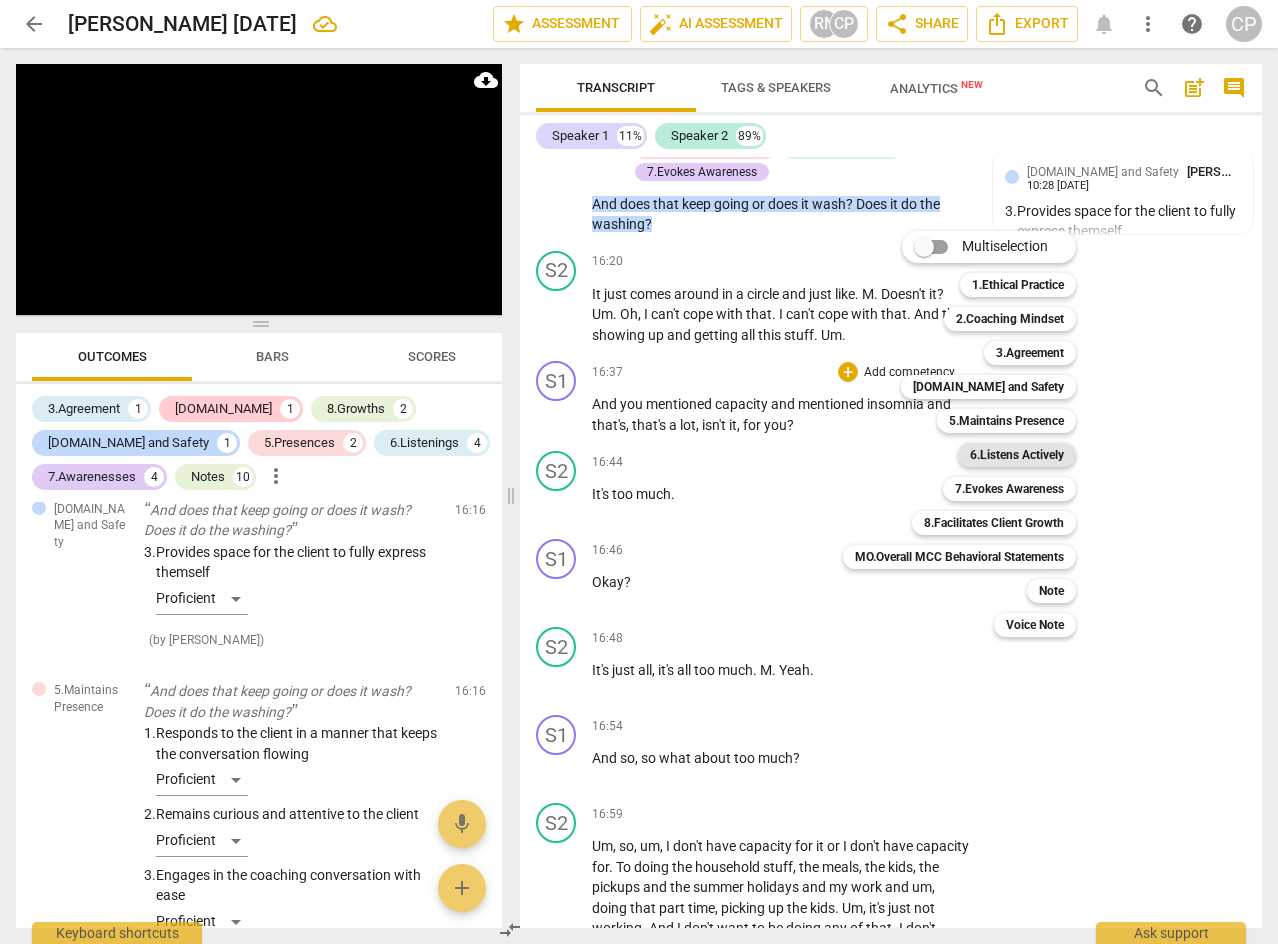 click on "6.Listens Actively" at bounding box center (1017, 455) 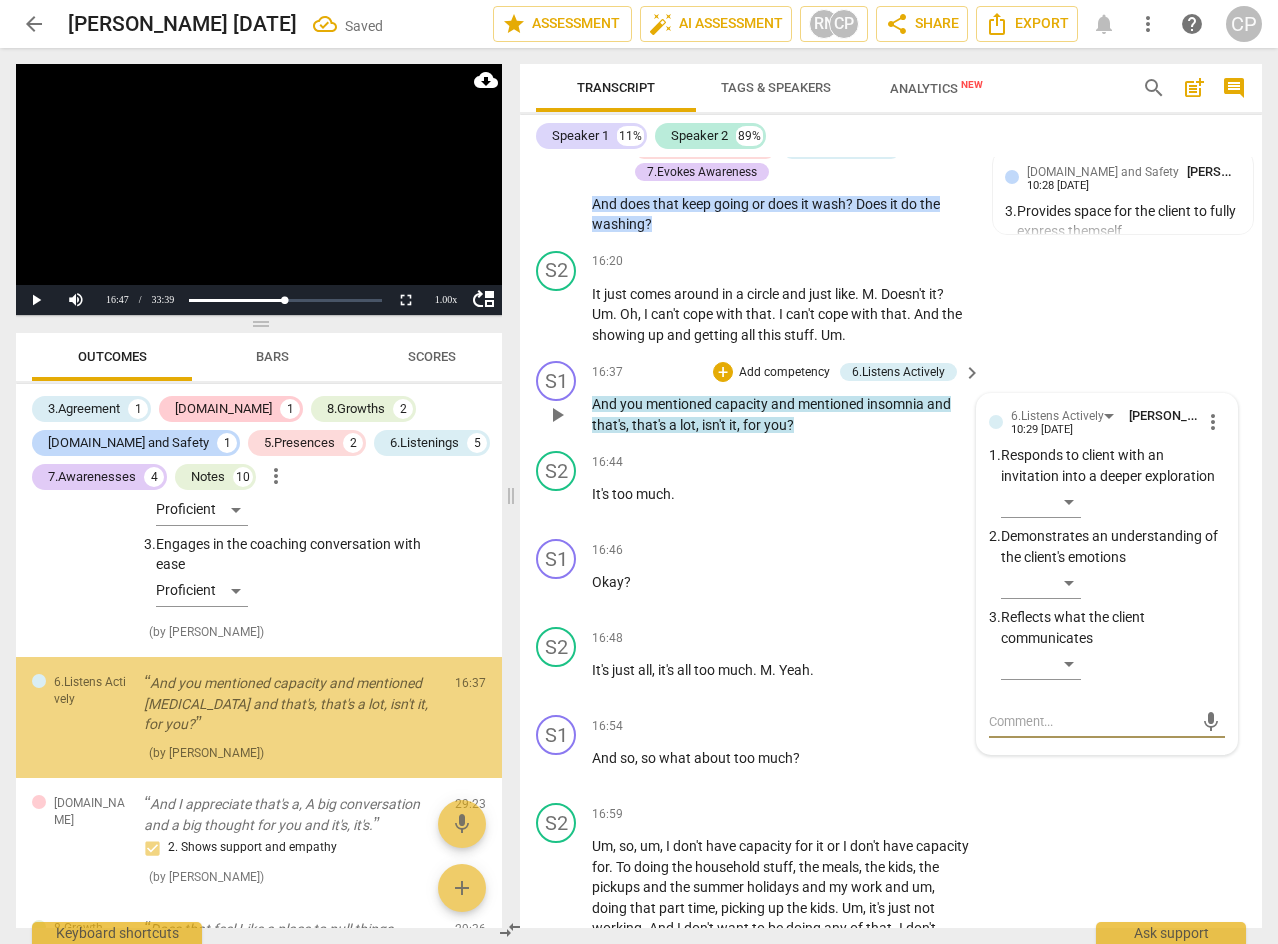 scroll, scrollTop: 4914, scrollLeft: 0, axis: vertical 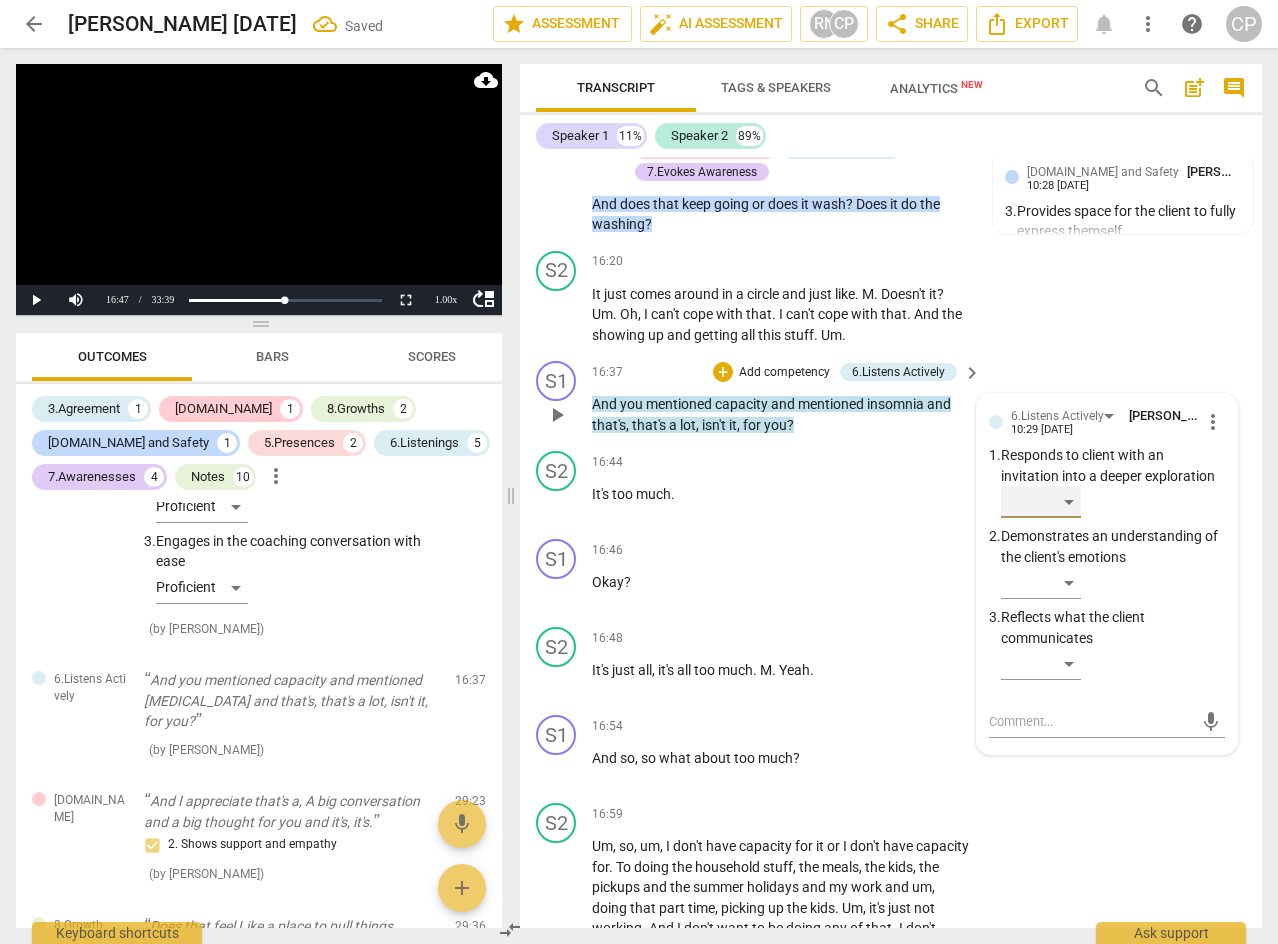 click on "​" at bounding box center (1041, 502) 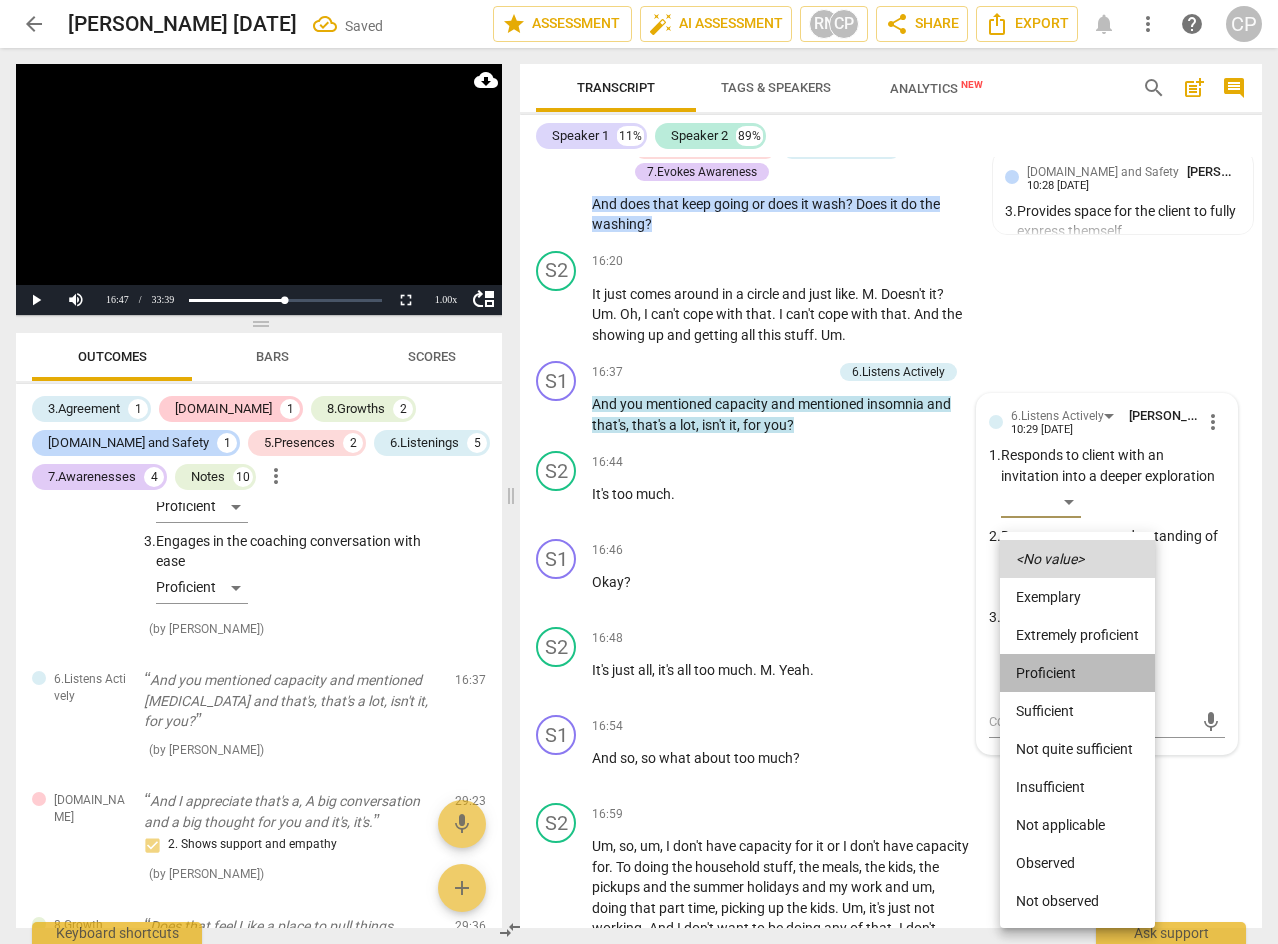 click on "Proficient" at bounding box center (1077, 673) 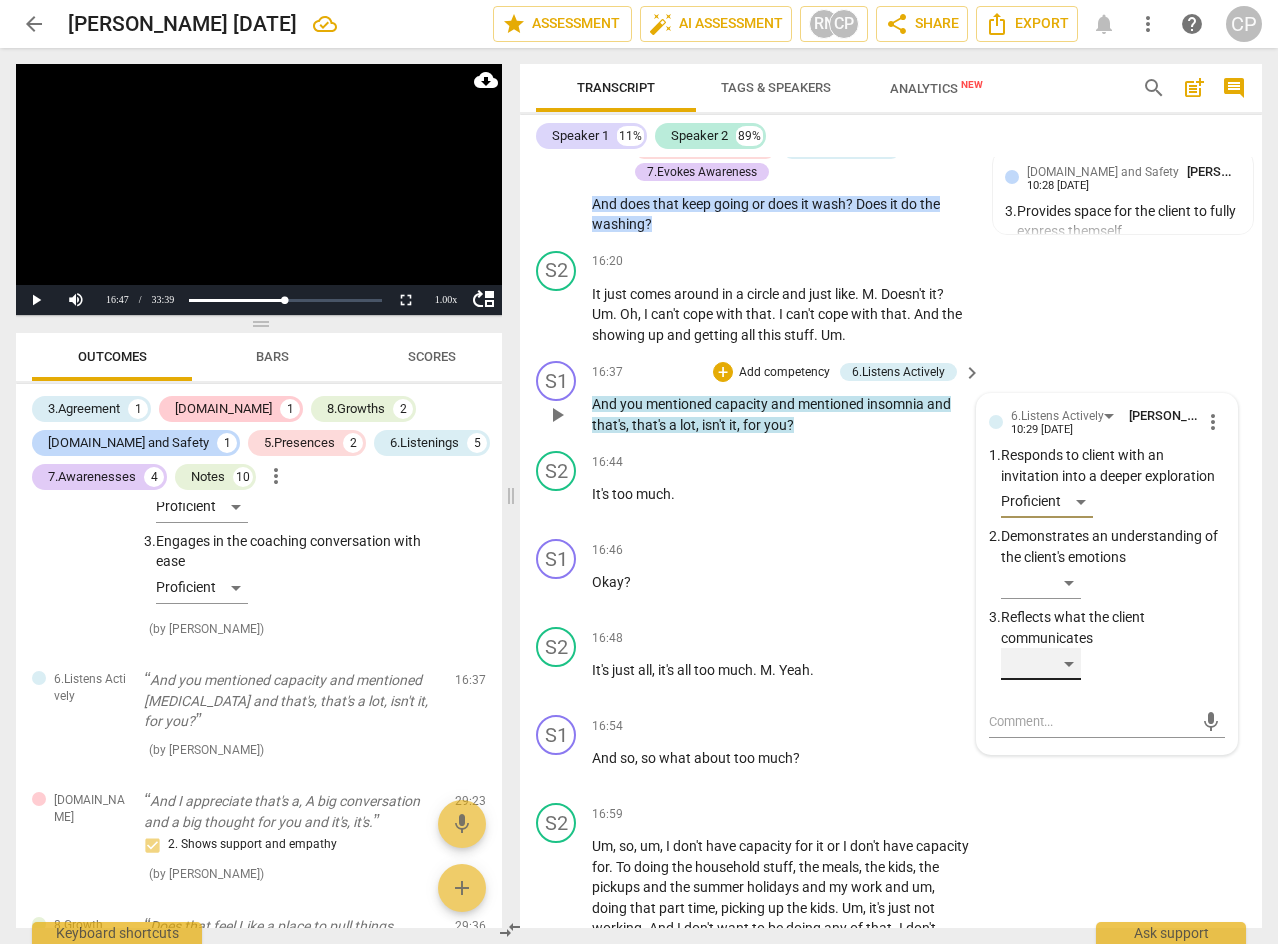 click on "​" at bounding box center (1041, 664) 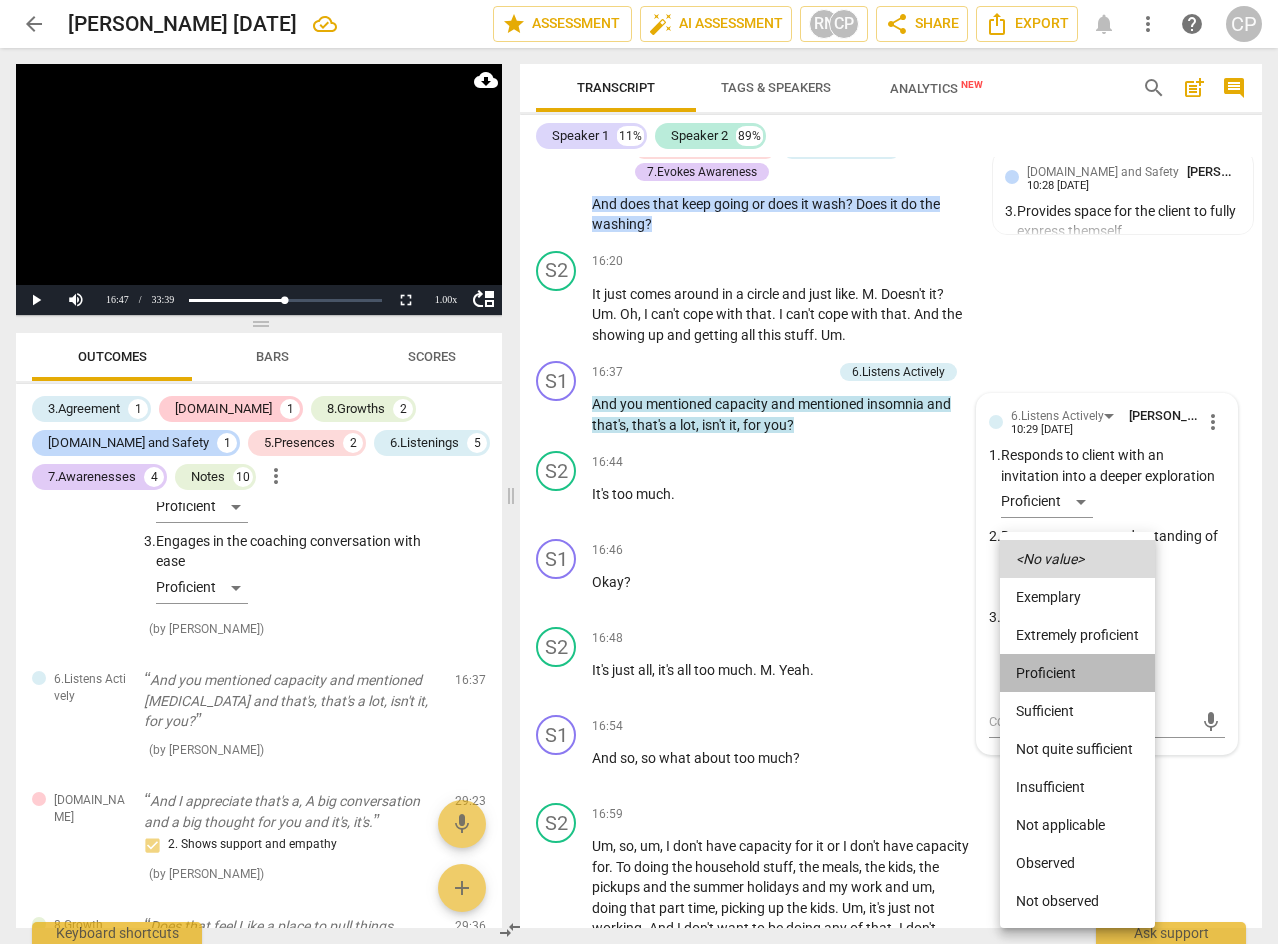click on "Proficient" at bounding box center [1077, 673] 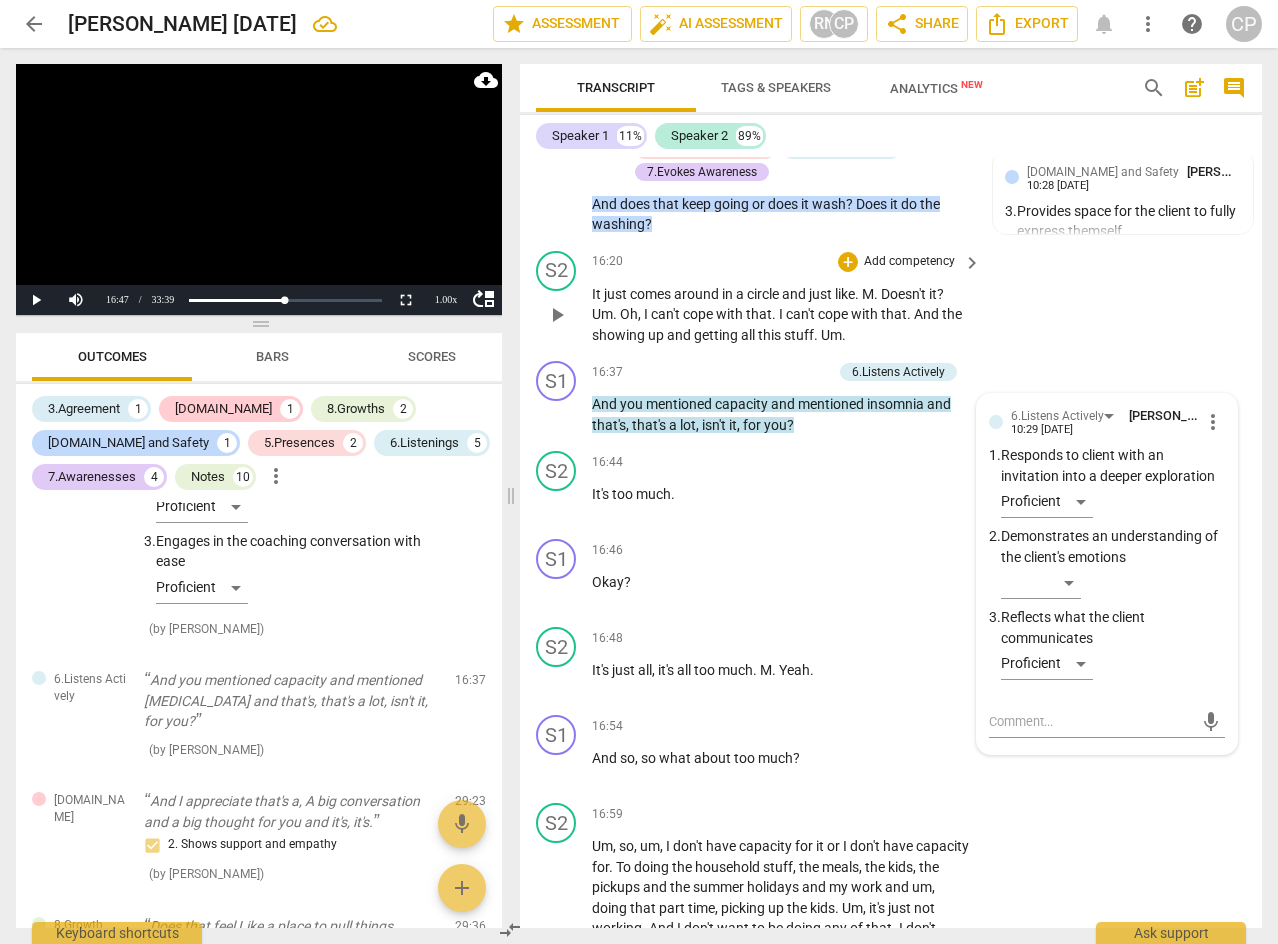 click on "S2 play_arrow pause 16:20 + Add competency keyboard_arrow_right It   just   comes   around   in   a   circle   and   just   like .   M .   Doesn't   it ?   Um .   Oh ,   I   can't   cope   with   that .   I   can't   cope   with   that .   And   the   showing   up   and   getting   all   this   stuff .   Um ." at bounding box center [891, 298] 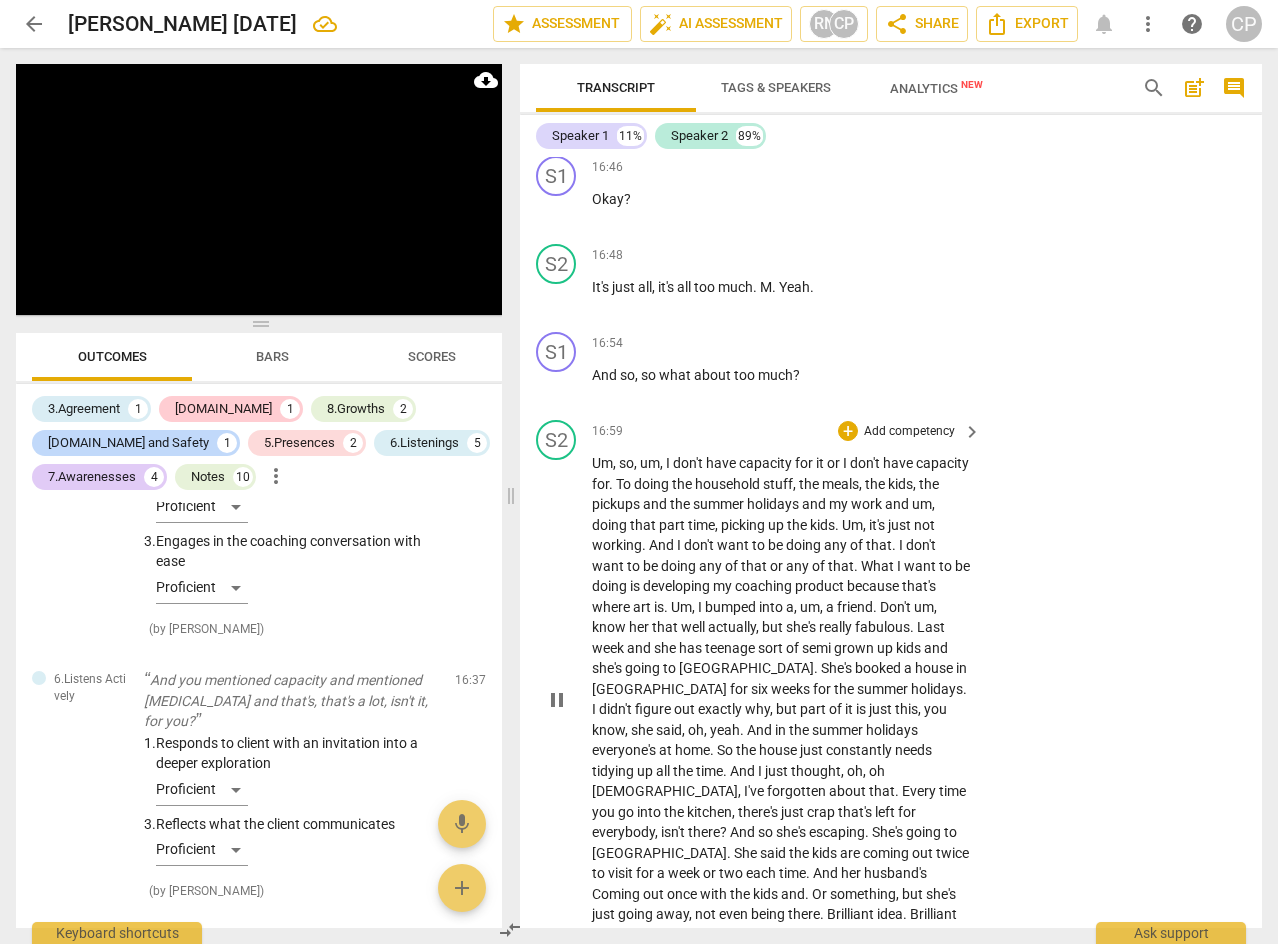 scroll, scrollTop: 6695, scrollLeft: 0, axis: vertical 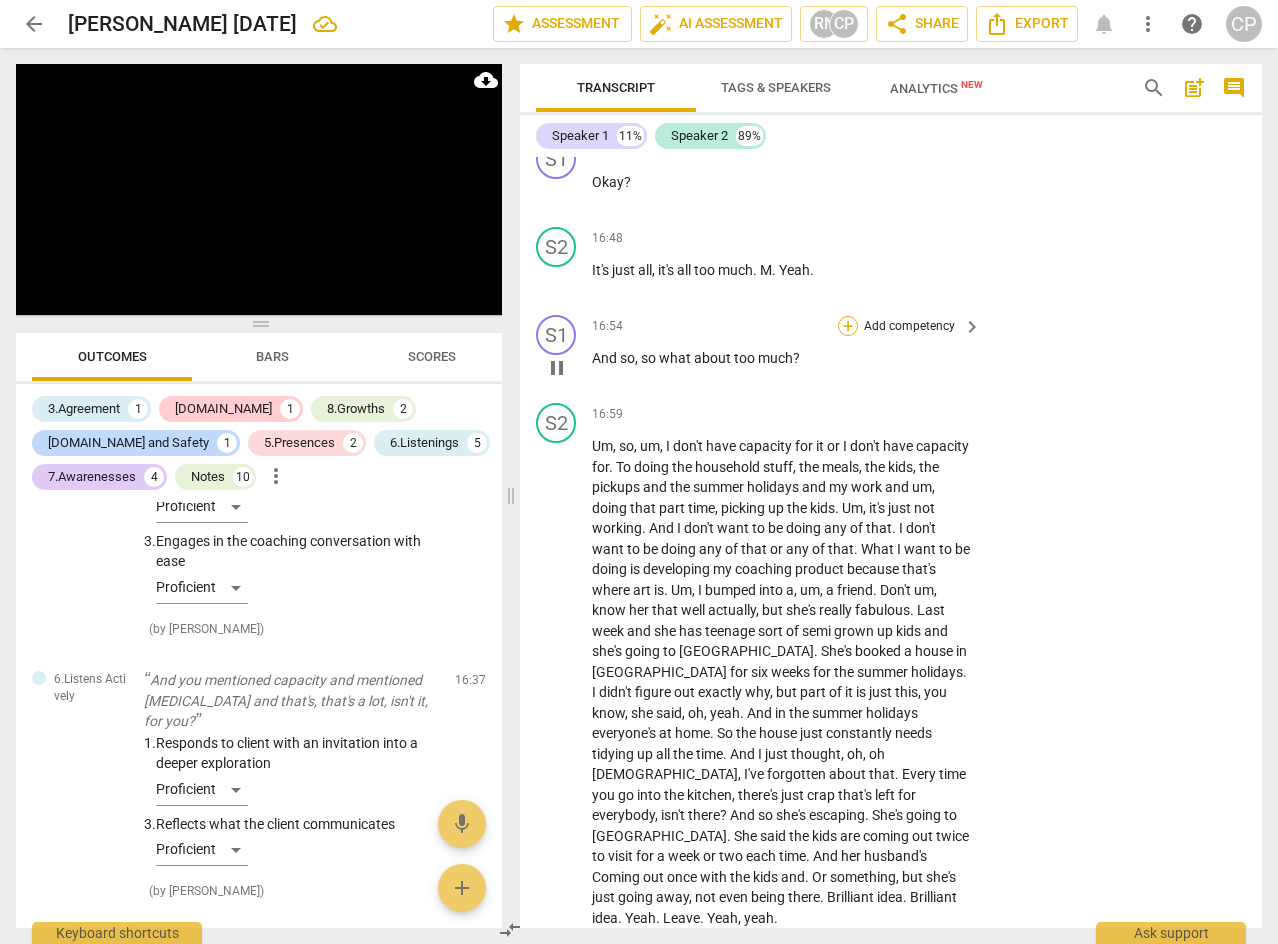 click on "+" at bounding box center (848, 326) 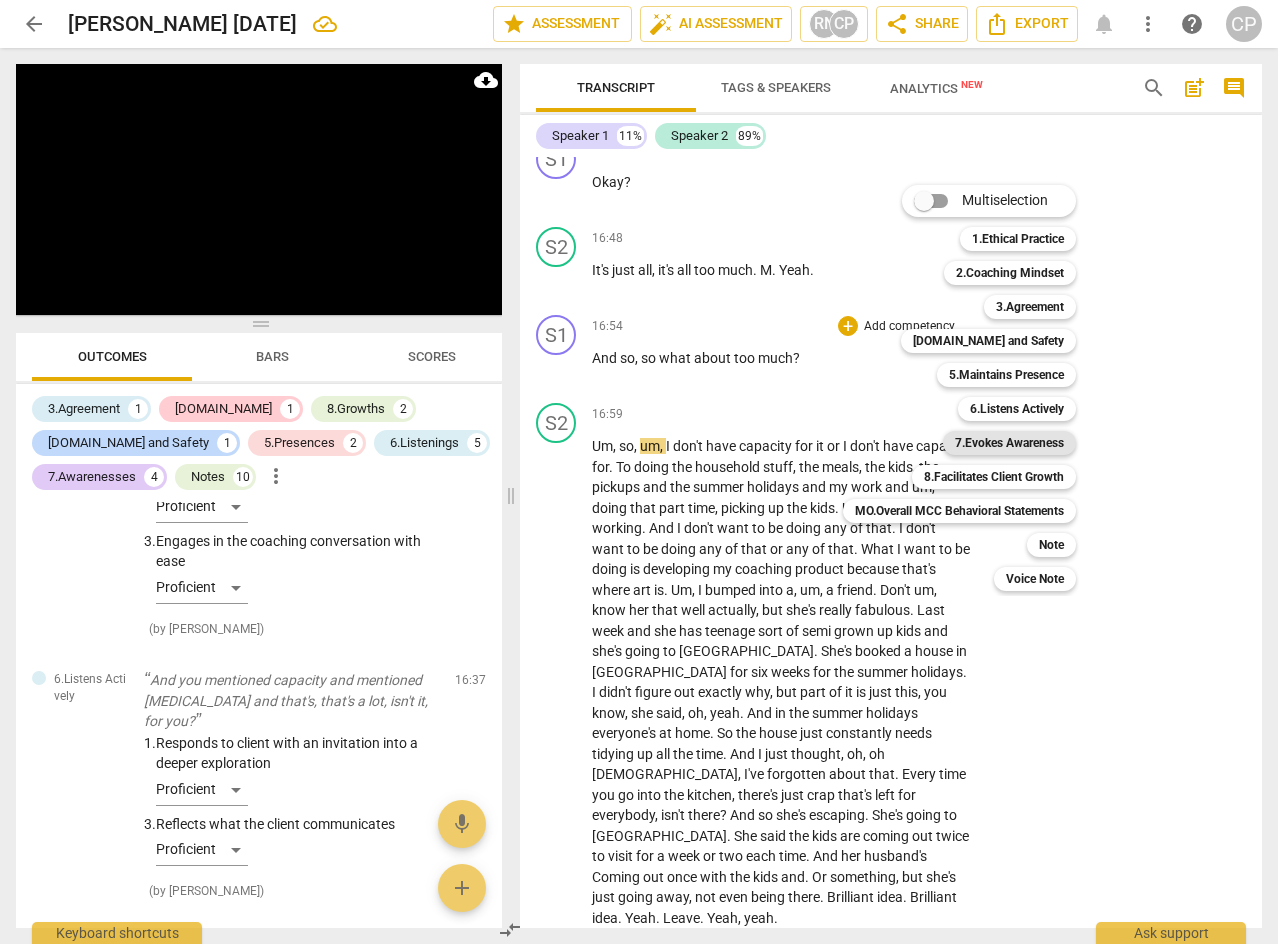 click on "7.Evokes Awareness" at bounding box center [1009, 443] 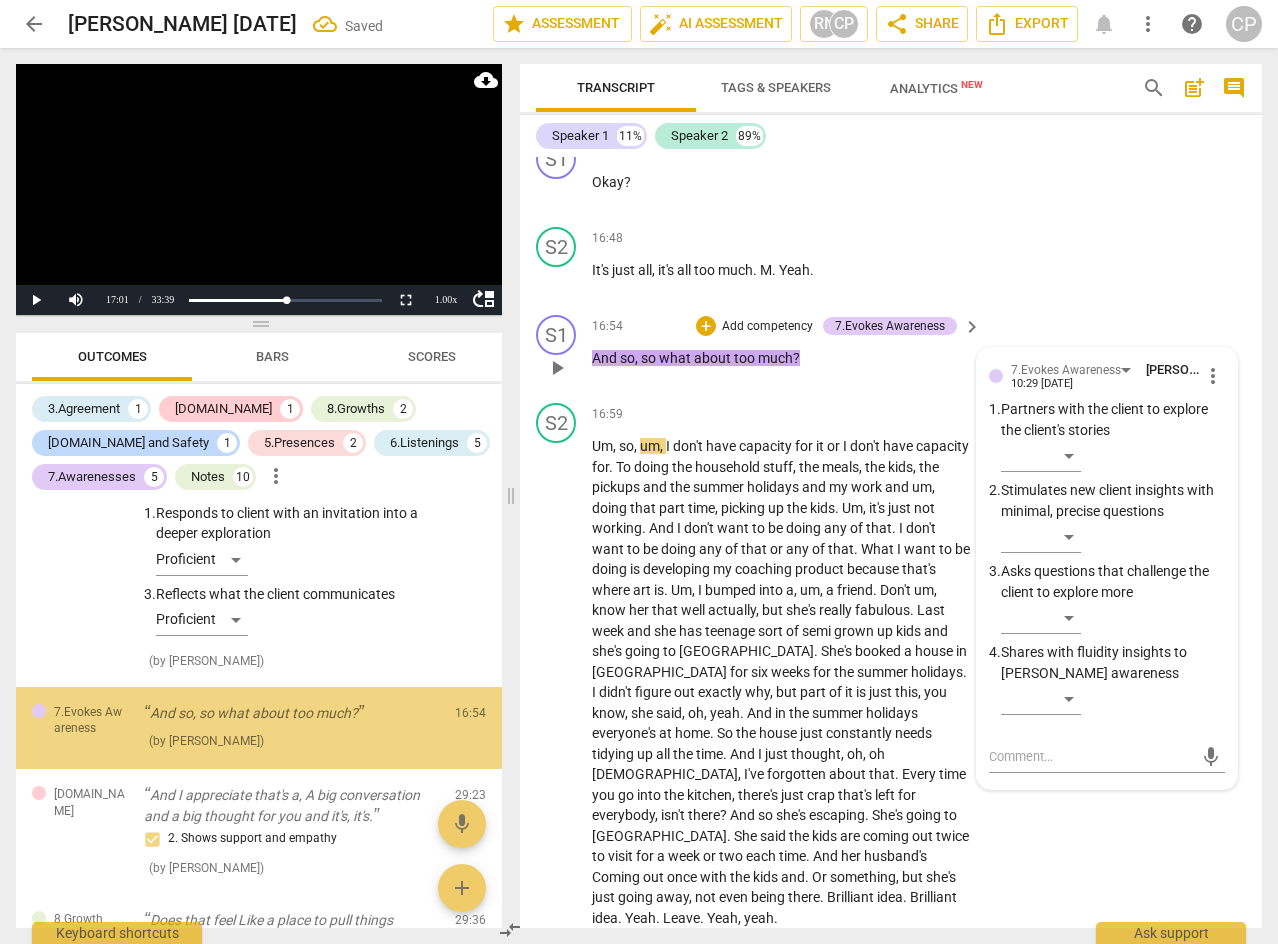 scroll, scrollTop: 5157, scrollLeft: 0, axis: vertical 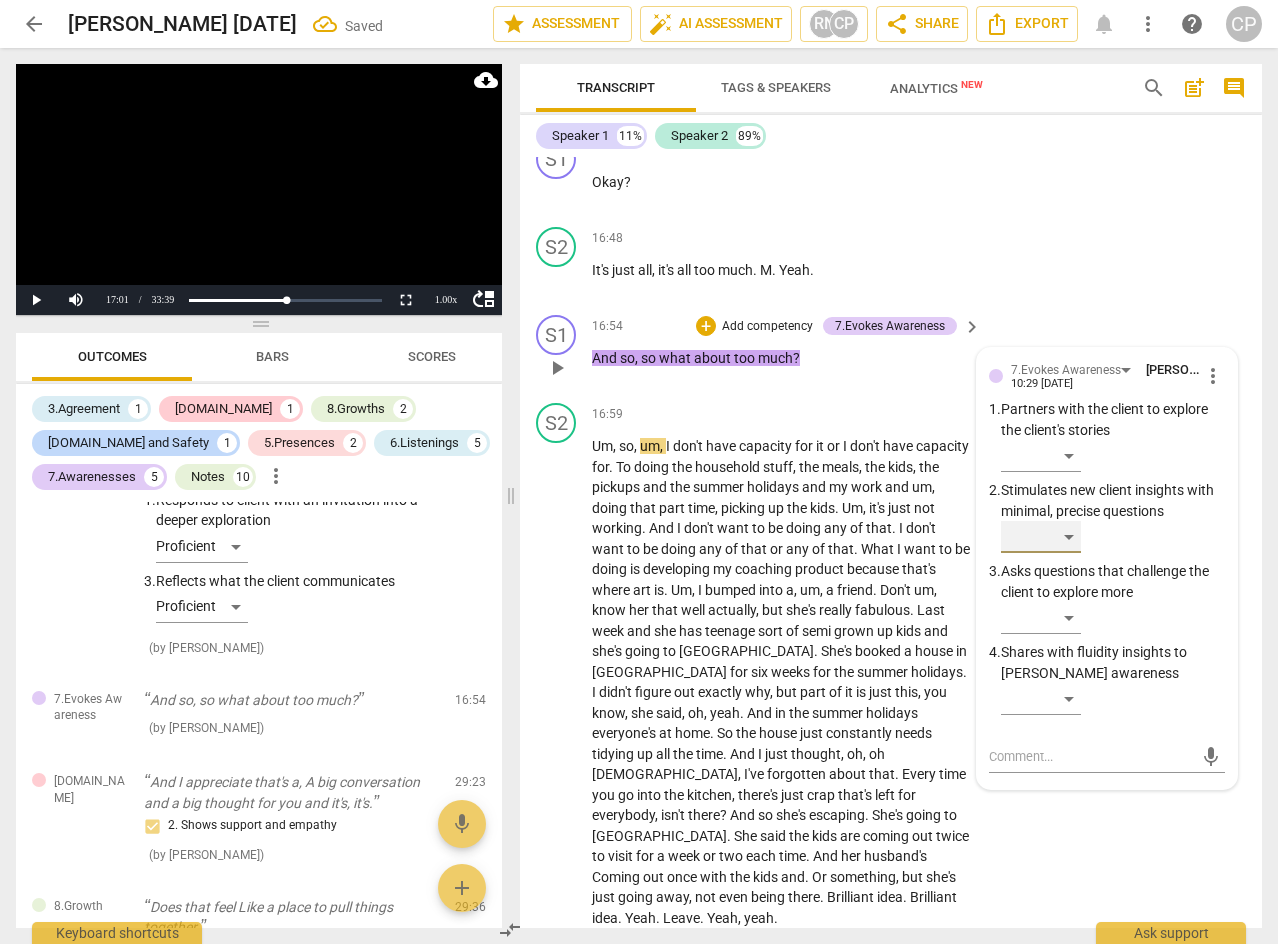 click on "​" at bounding box center [1041, 537] 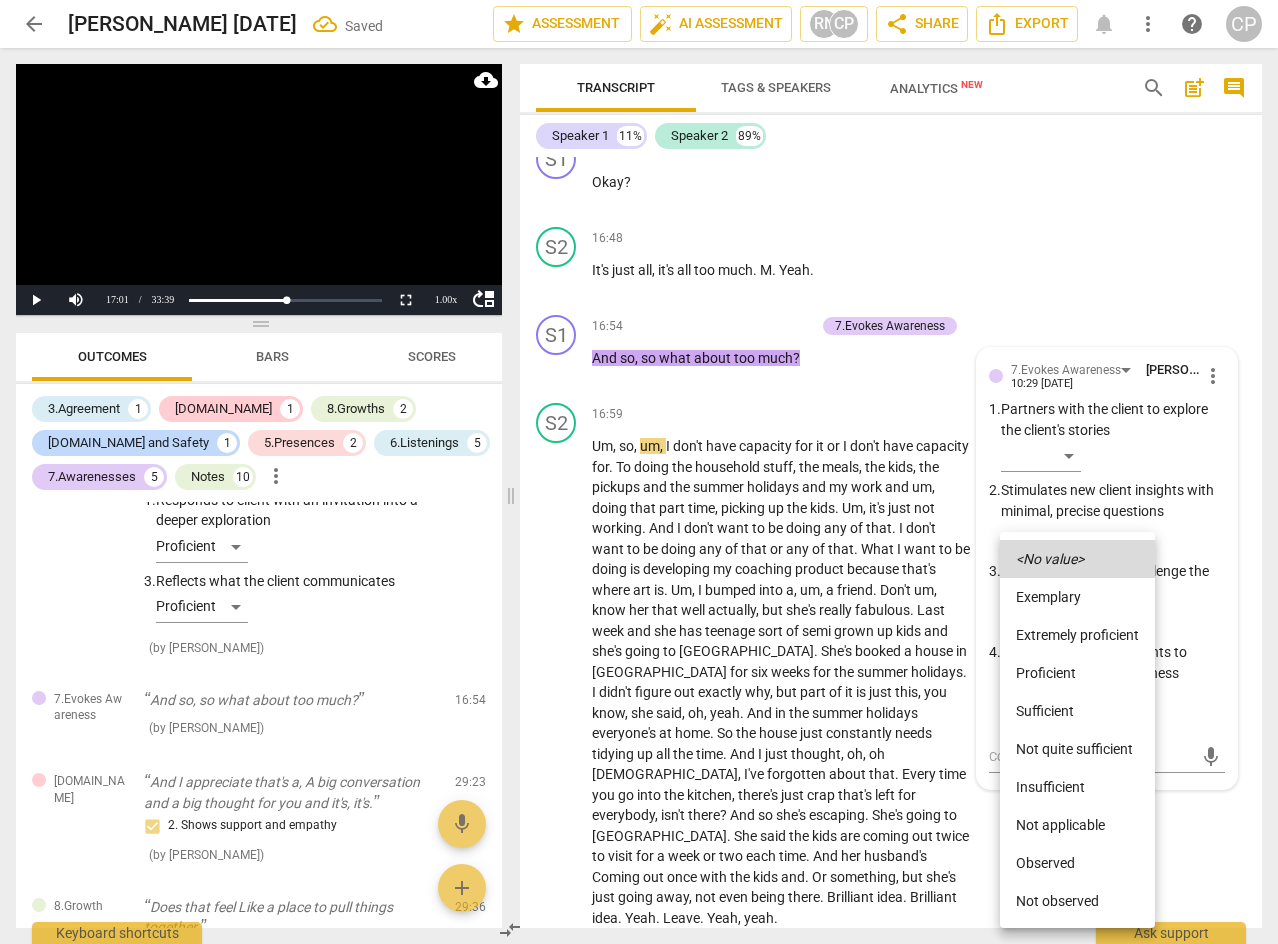 click on "Extremely proficient" at bounding box center (1077, 635) 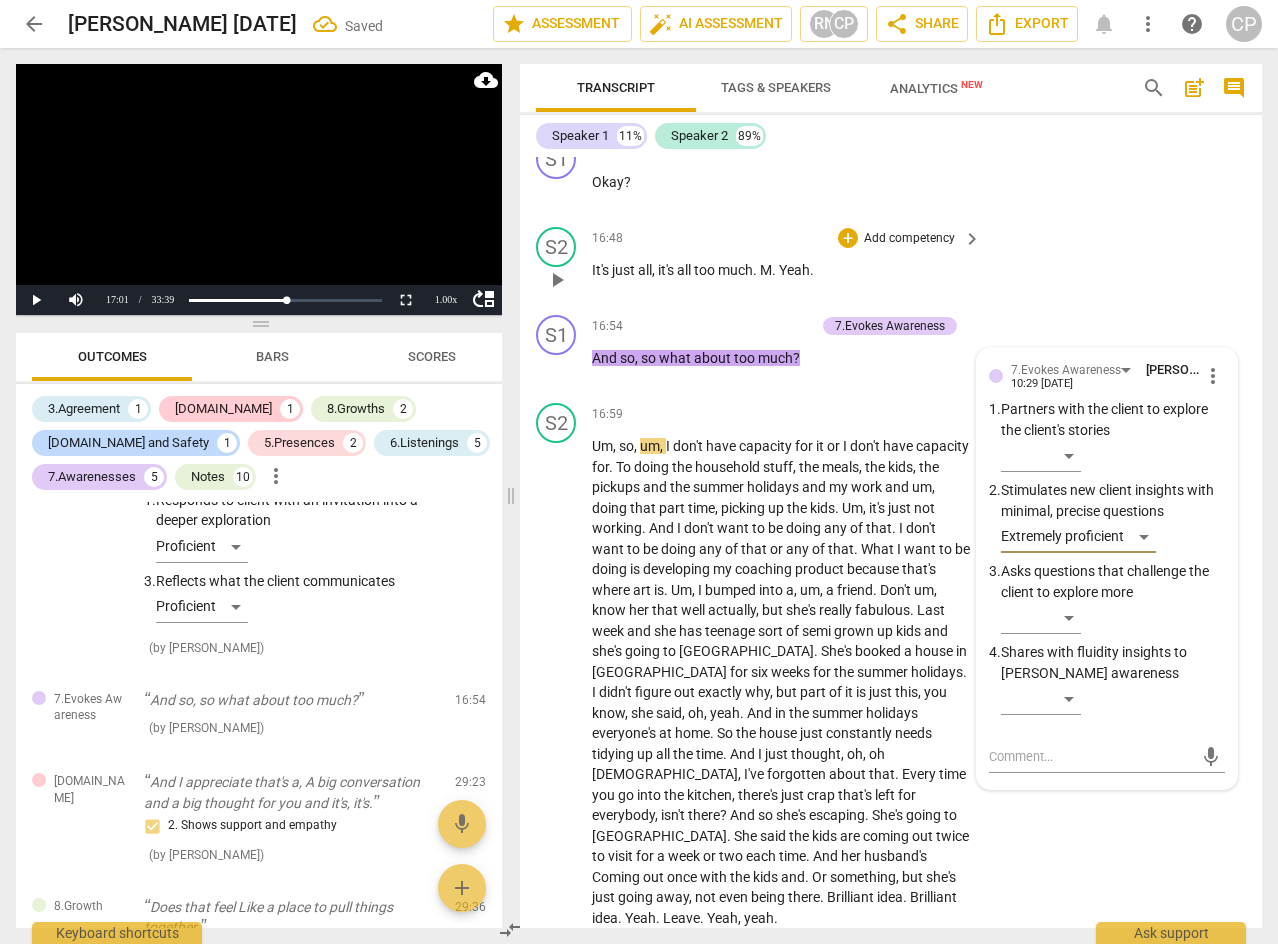 click on "S2 play_arrow pause 16:48 + Add competency keyboard_arrow_right It's   just   all ,   it's   all   too   much .   M .   Yeah ." at bounding box center [891, 263] 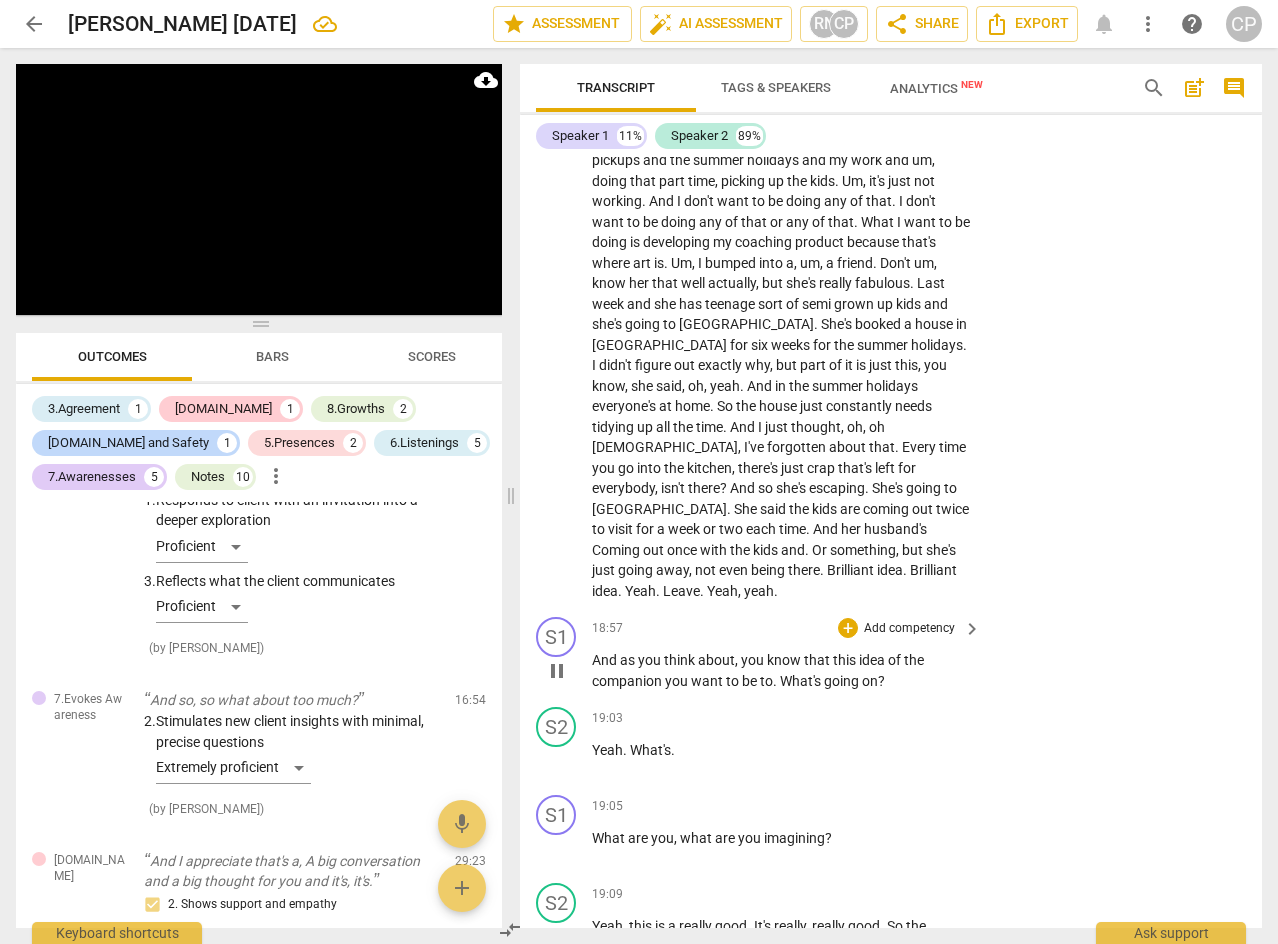 scroll, scrollTop: 6995, scrollLeft: 0, axis: vertical 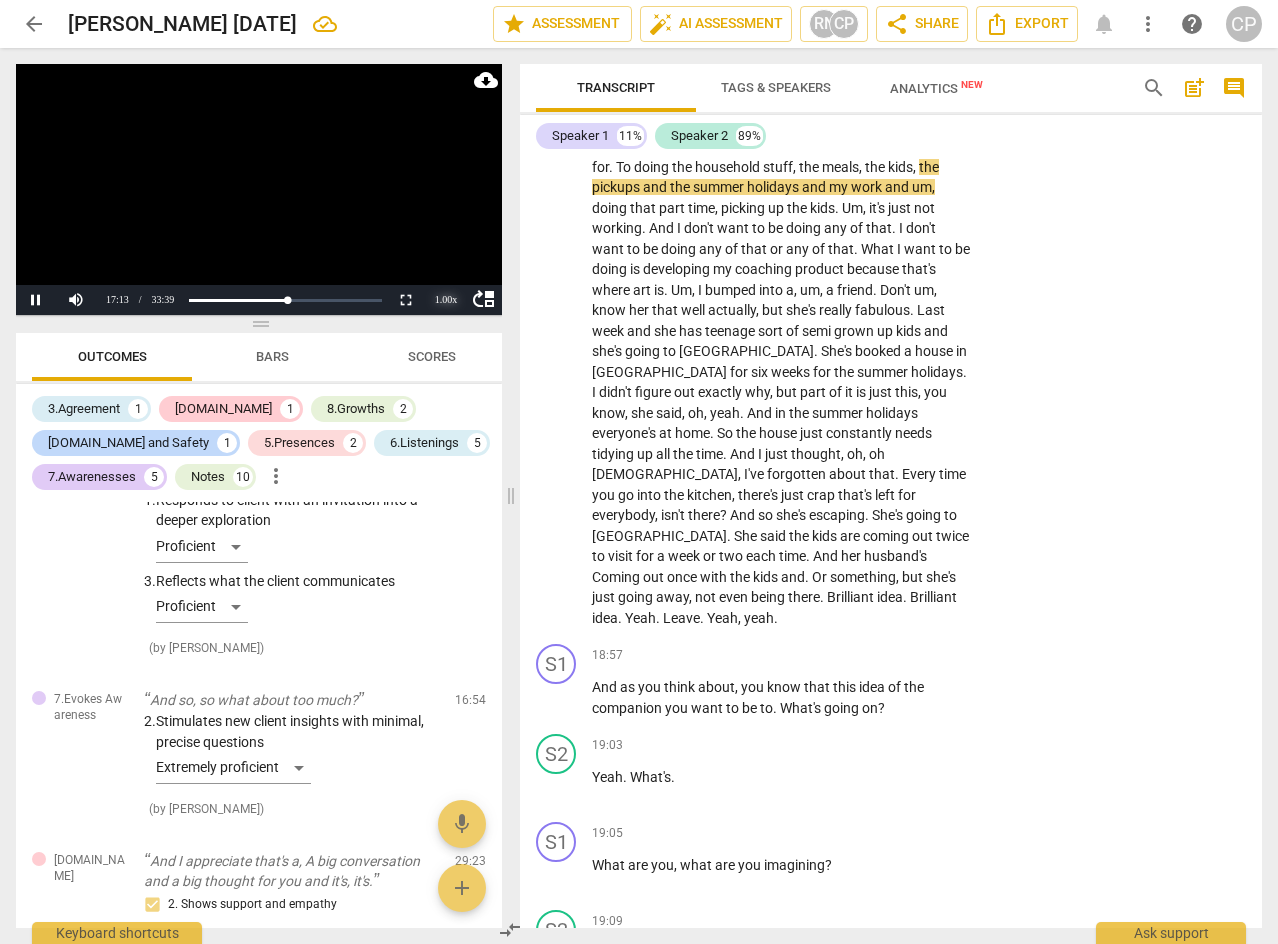 click on "1.00 x" at bounding box center (446, 300) 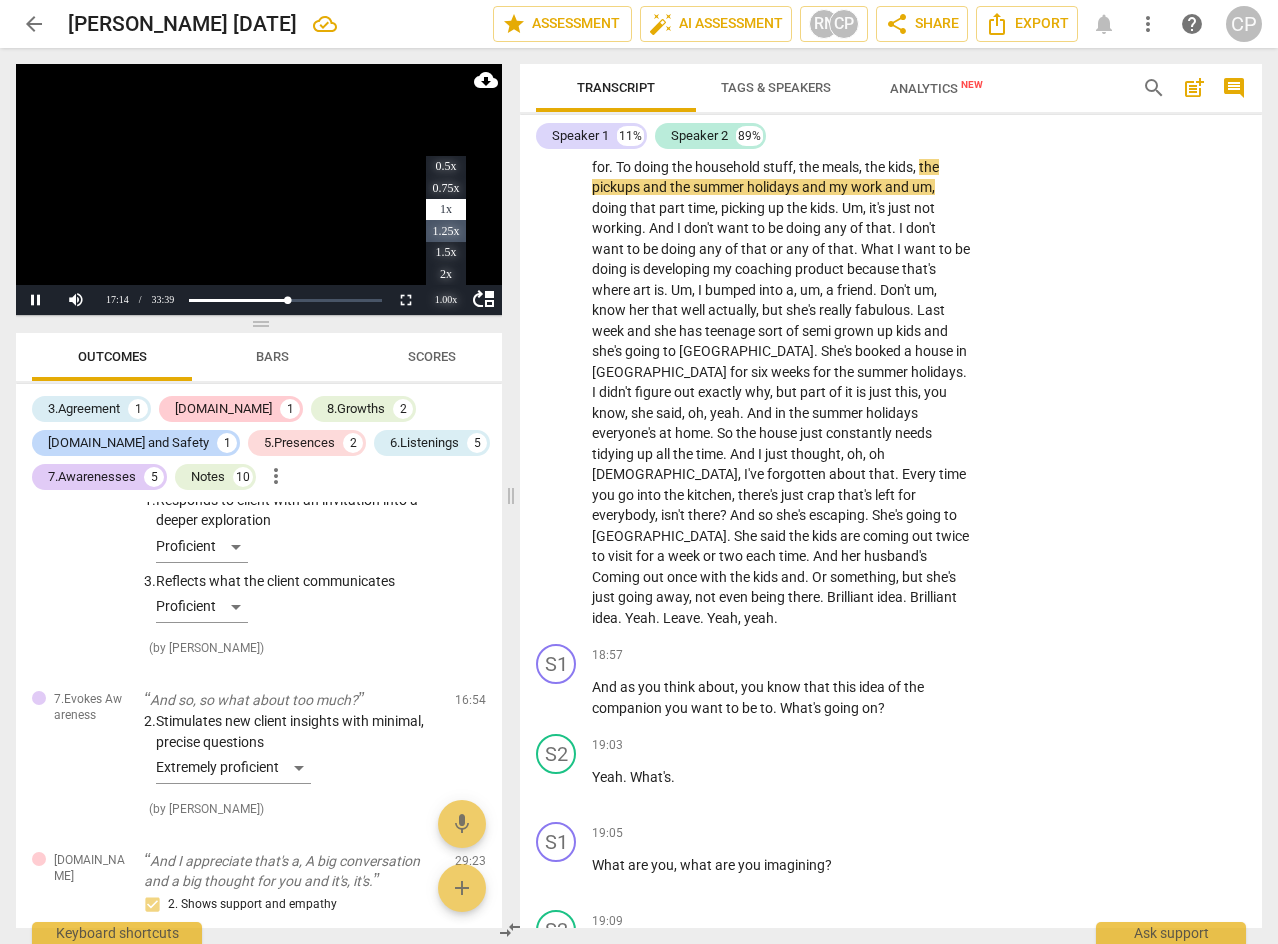 click on "1.25x" at bounding box center [446, 231] 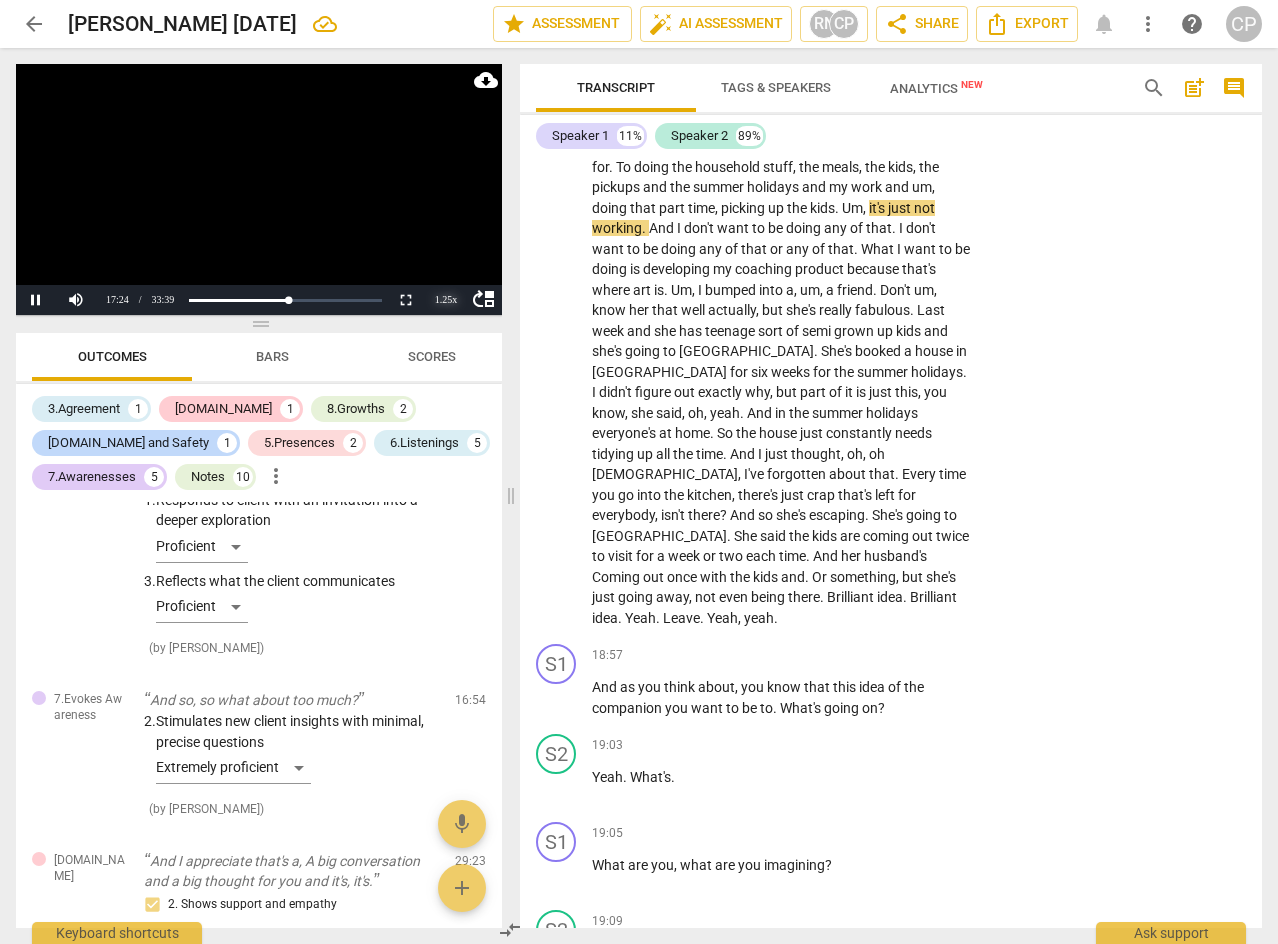 click on "1.25 x" at bounding box center [446, 300] 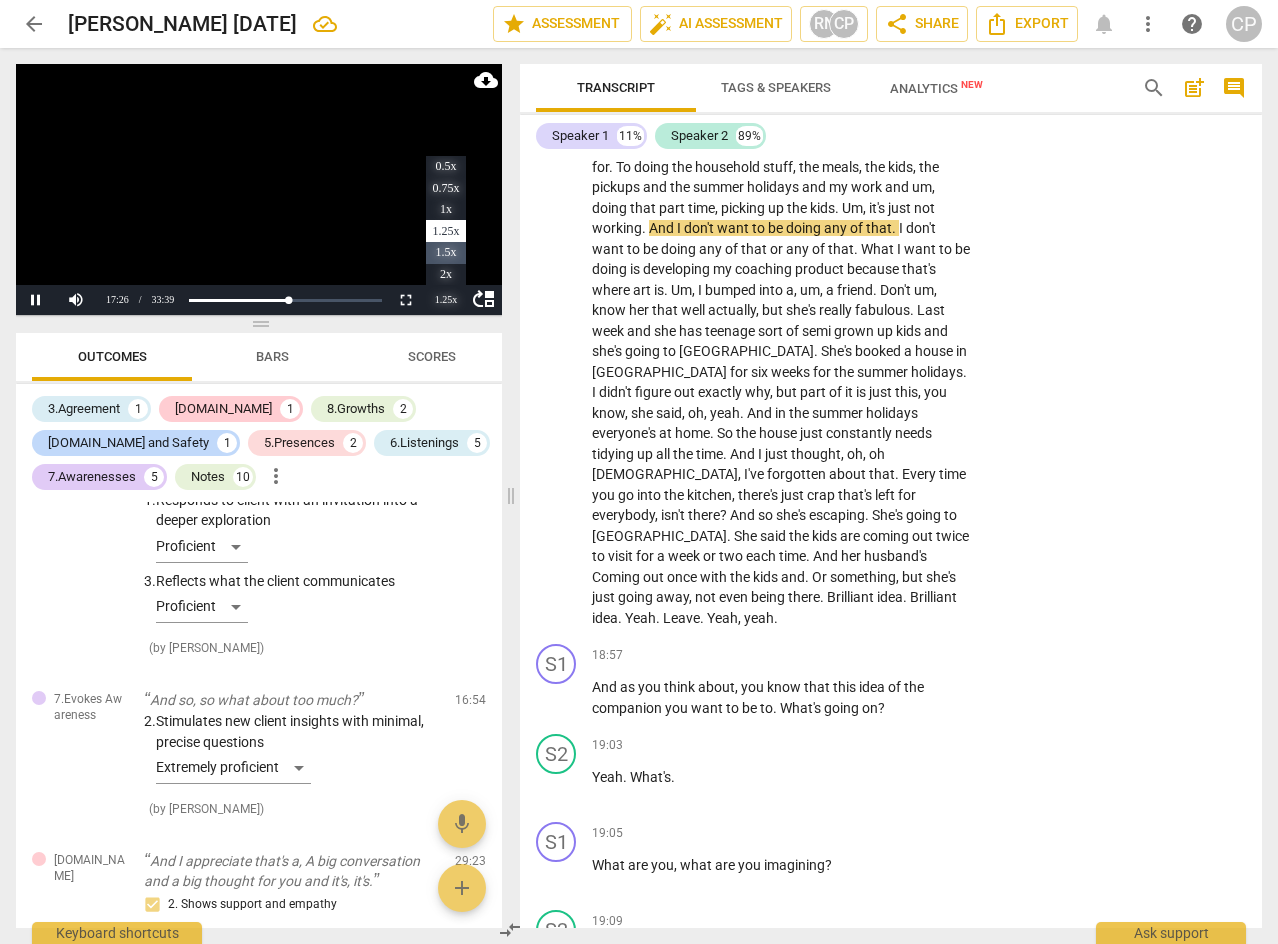 click on "1.5x" at bounding box center (446, 253) 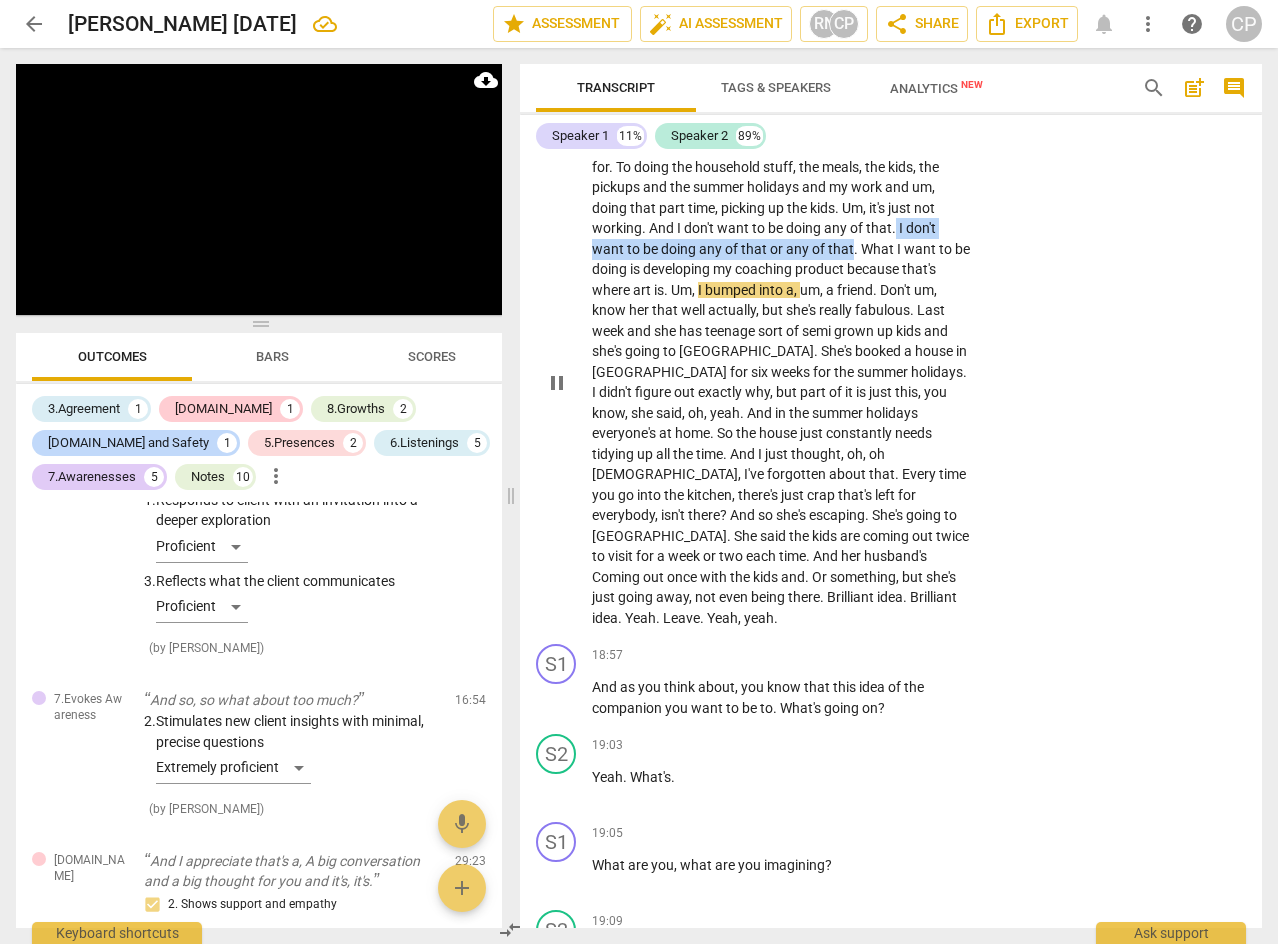 drag, startPoint x: 895, startPoint y: 283, endPoint x: 852, endPoint y: 309, distance: 50.24938 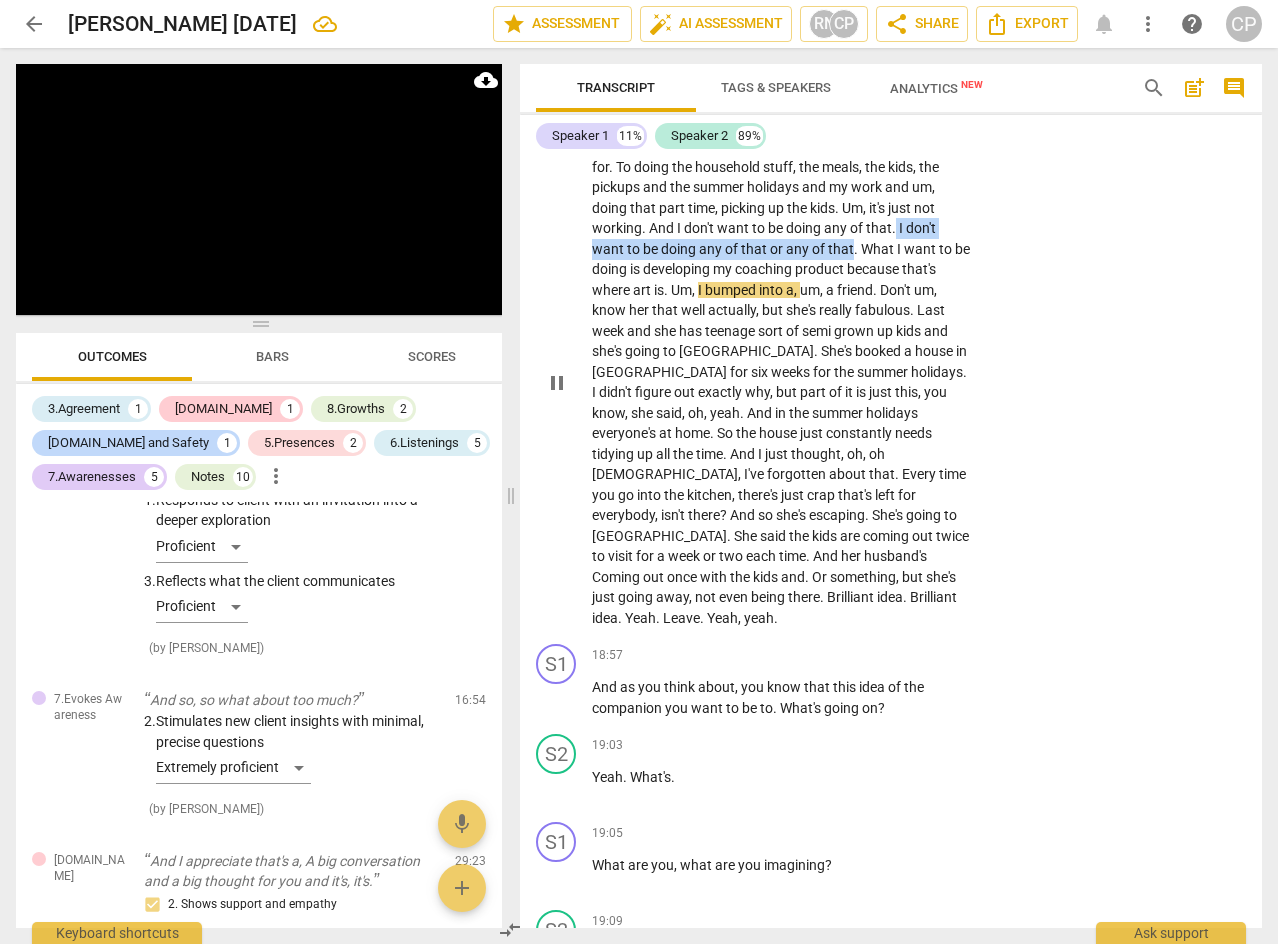 click on "Um ,   so ,   um ,   I   don't   have   capacity   for   it   or   I   don't   have   capacity   for .   To   doing   the   household   stuff ,   the   meals ,   the   kids ,   the   pickups   and   the   summer   holidays   and   my   work   and   um ,   doing   that   part   time ,   picking   up   the   kids .   Um ,   it's   just   not   working .   And   I   don't   want   to   be   doing   any   of   that .   I   don't   want   to   be   doing   any   of   that   or   any   of   that .   What   I   want   to   be   doing   is   developing   my   coaching   product   because   that's   where   art   is .   Um ,   I   bumped   into   a ,   um ,   a   friend .   Don't   um ,   know   her   that   well   actually ,   but   she's   really   fabulous .   Last   week   and   she   has   teenage   sort   of   semi   grown   up   kids   and   she's   going   to   [GEOGRAPHIC_DATA] .   She's   booked   a   house   in   [GEOGRAPHIC_DATA]   for   six   weeks   for   the   summer   holidays .   I   didn't   figure   out   exactly   why ," at bounding box center [781, 382] 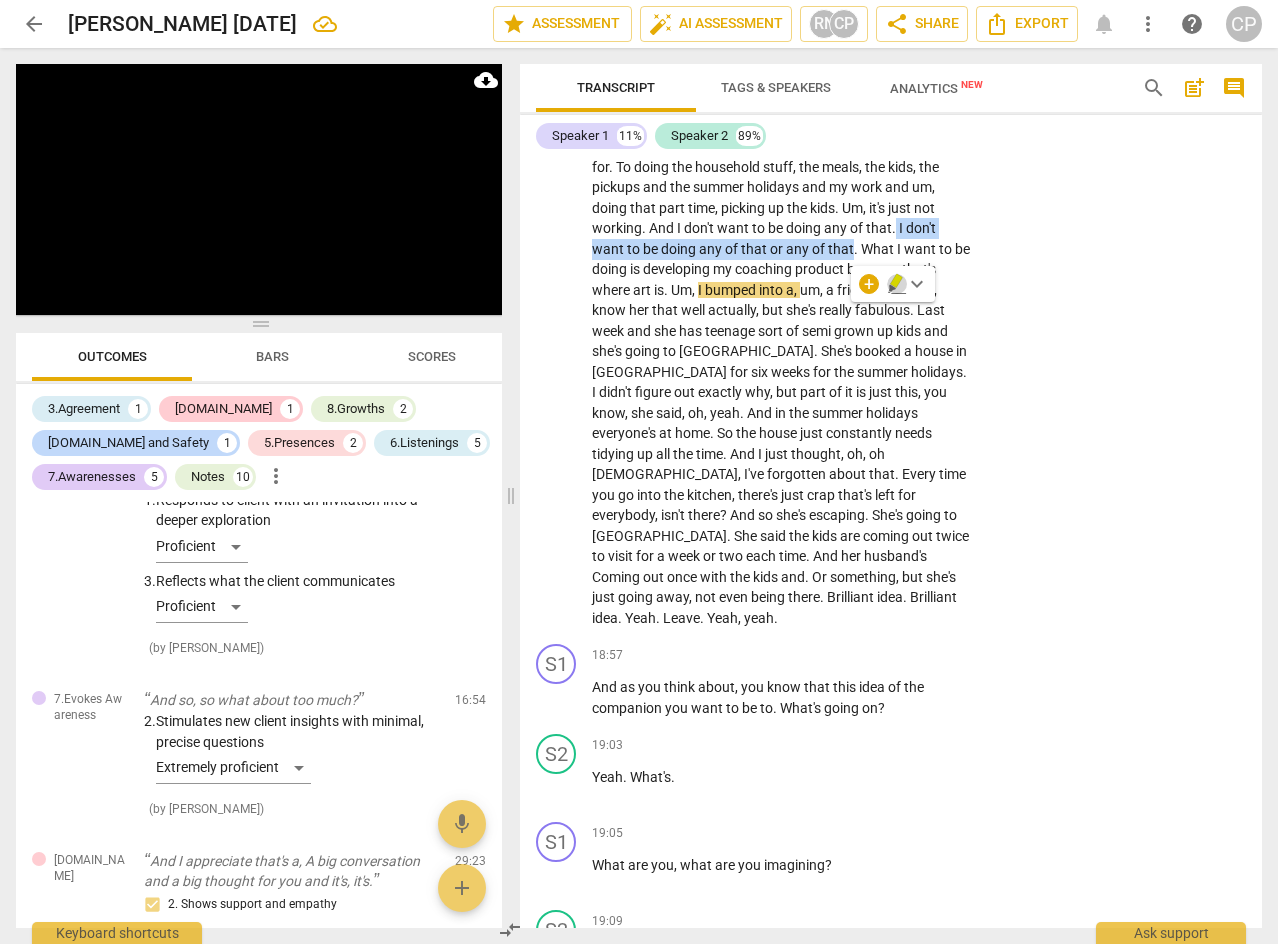 click 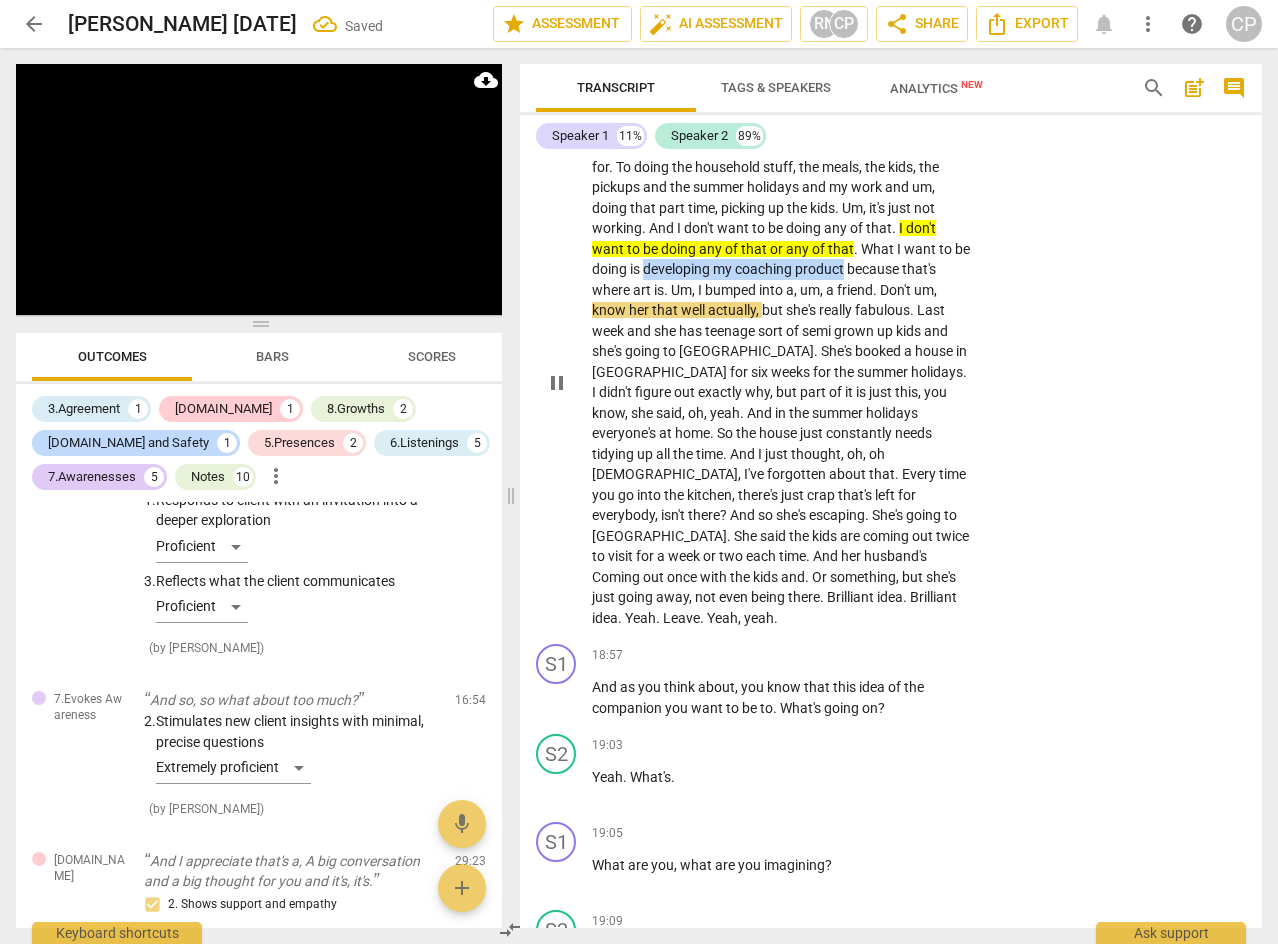 drag, startPoint x: 665, startPoint y: 330, endPoint x: 866, endPoint y: 331, distance: 201.00249 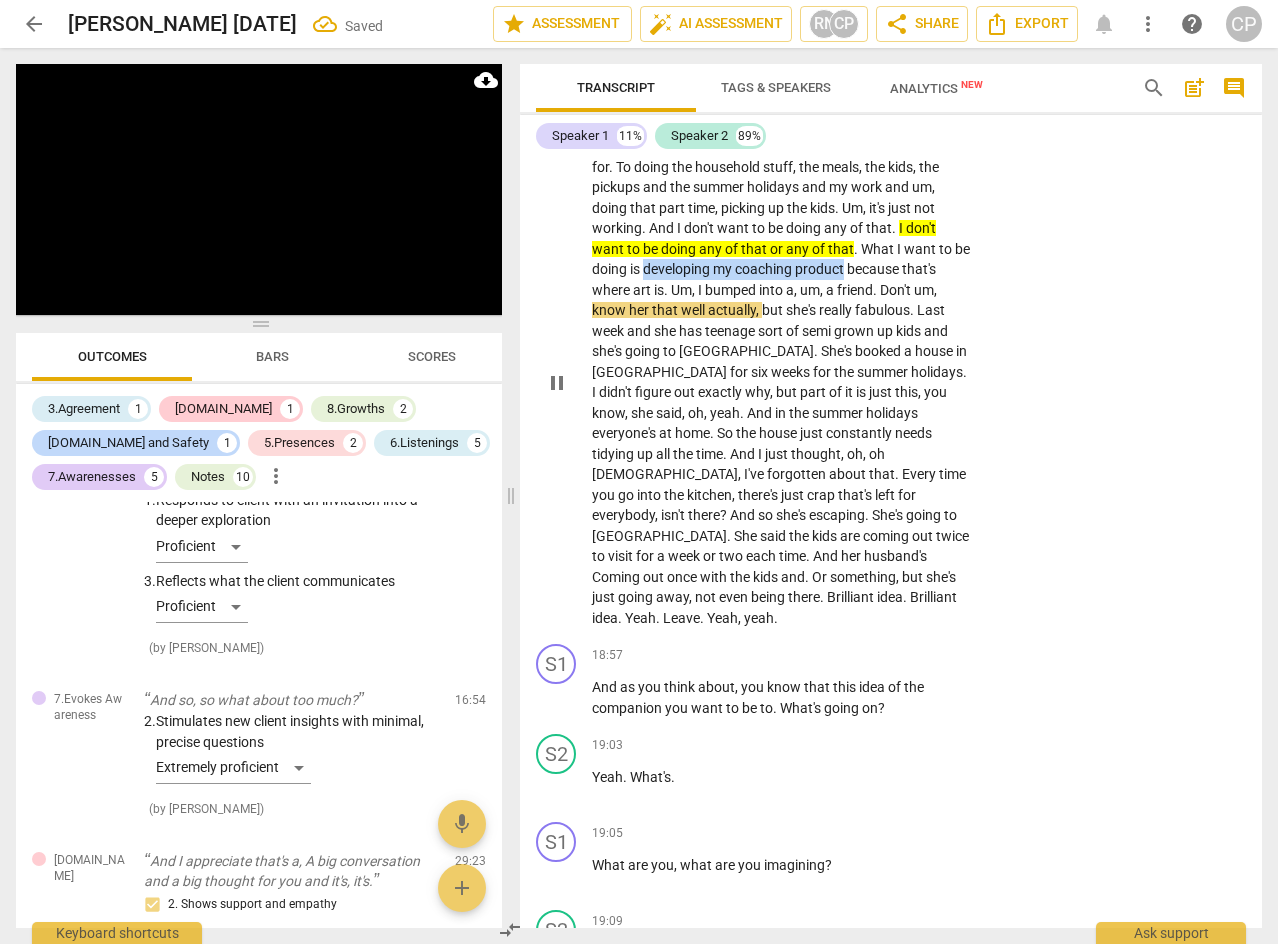 click on "Um ,   so ,   um ,   I   don't   have   capacity   for   it   or   I   don't   have   capacity   for .   To   doing   the   household   stuff ,   the   meals ,   the   kids ,   the   pickups   and   the   summer   holidays   and   my   work   and   um ,   doing   that   part   time ,   picking   up   the   kids .   Um ,   it's   just   not   working .   And   I   don't   want   to   be   doing   any   of   that .   I   don't   want   to   be   doing   any   of   that   or   any   of   that .   What   I   want   to   be   doing   is   developing   my   coaching   product   because   that's   where   art   is .   Um ,   I   bumped   into   a ,   um ,   a   friend .   Don't   um ,   know   her   that   well   actually ,   but   she's   really   fabulous .   Last   week   and   she   has   teenage   sort   of   semi   grown   up   kids   and   she's   going   to   [GEOGRAPHIC_DATA] .   She's   booked   a   house   in   [GEOGRAPHIC_DATA]   for   six   weeks   for   the   summer   holidays .   I   didn't   figure   out   exactly   why ," at bounding box center (781, 382) 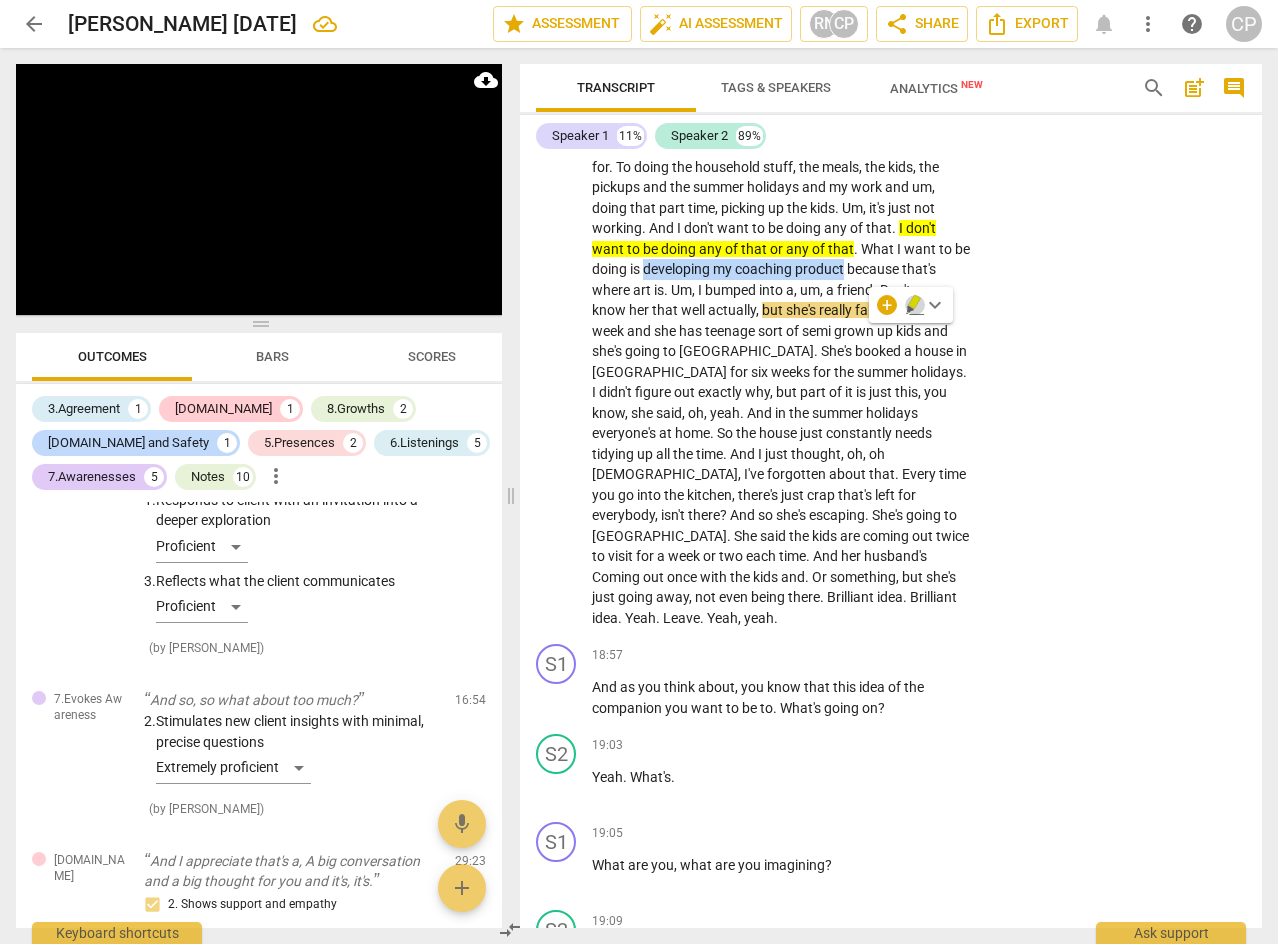 click 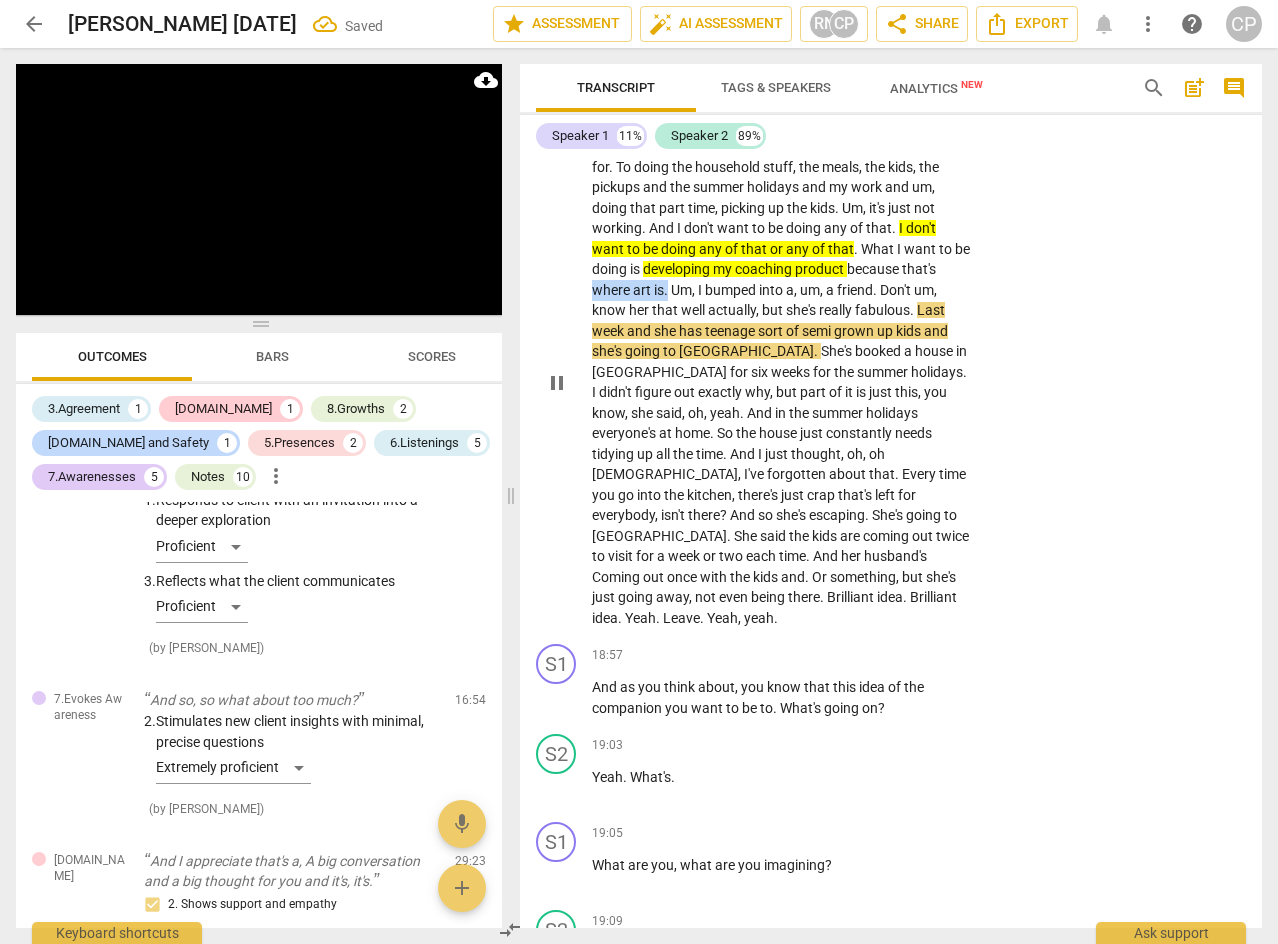 drag, startPoint x: 593, startPoint y: 352, endPoint x: 668, endPoint y: 352, distance: 75 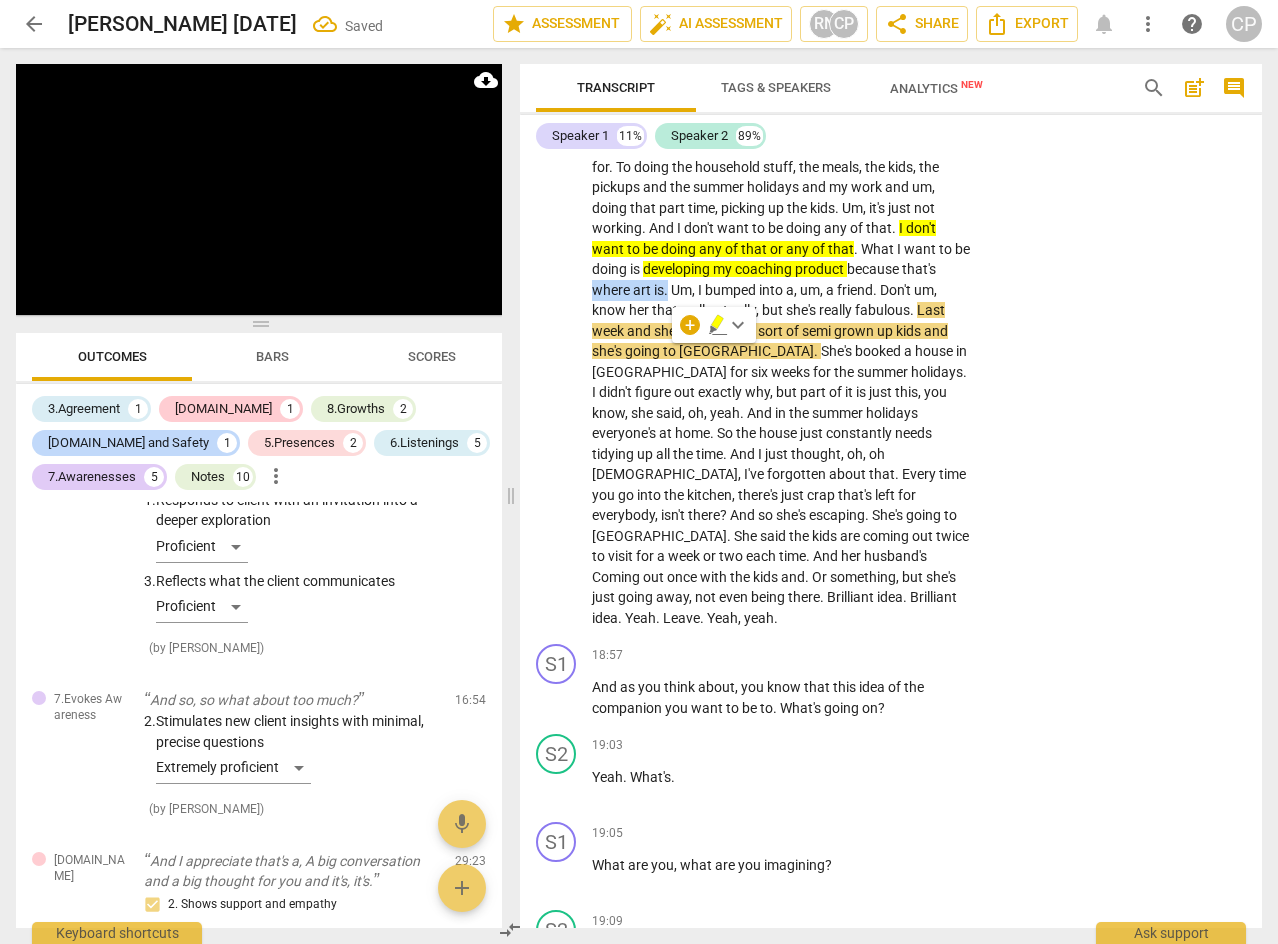 click 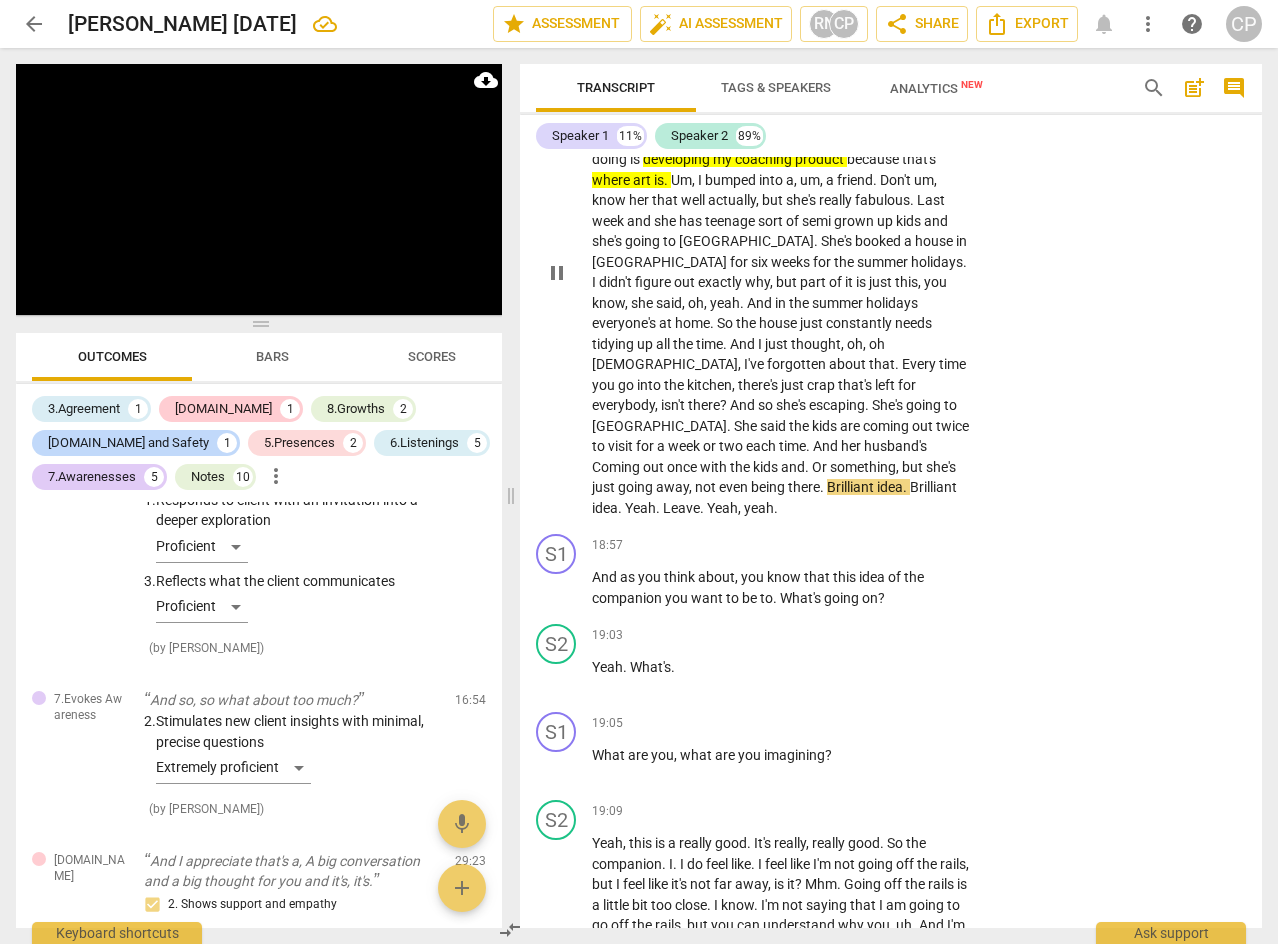 scroll, scrollTop: 7195, scrollLeft: 0, axis: vertical 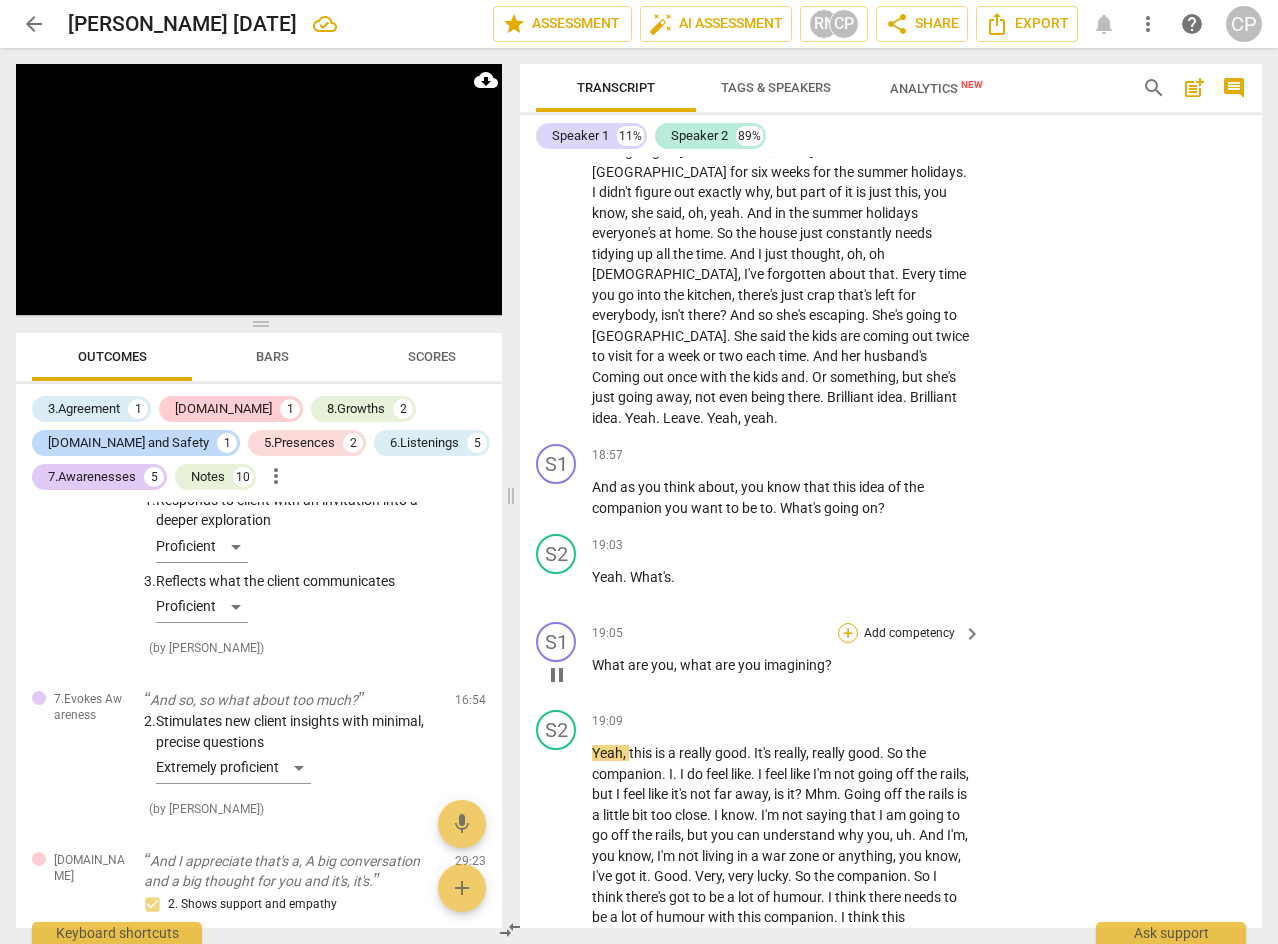 click on "+" at bounding box center [848, 633] 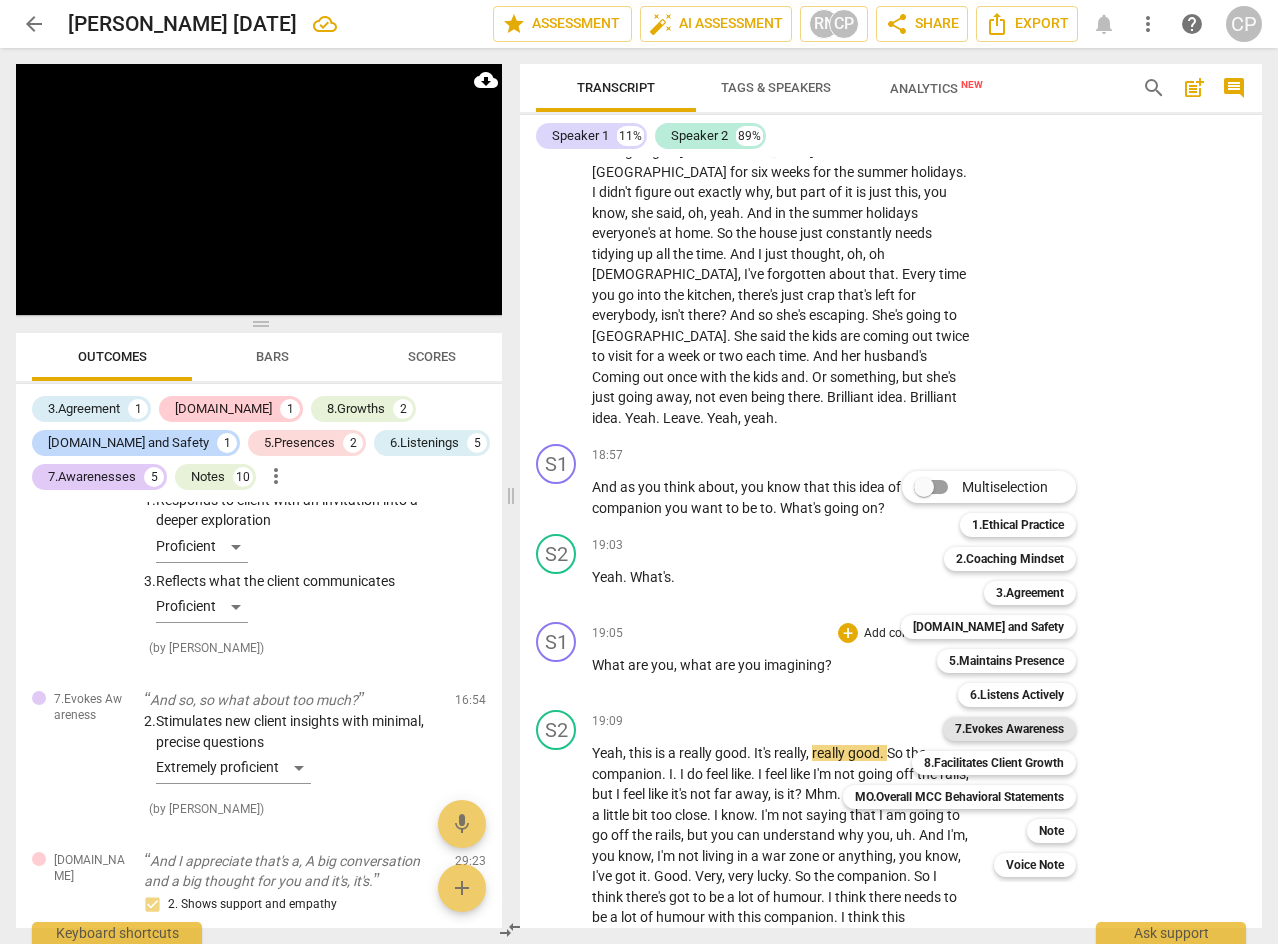 click on "7.Evokes Awareness" at bounding box center [1009, 729] 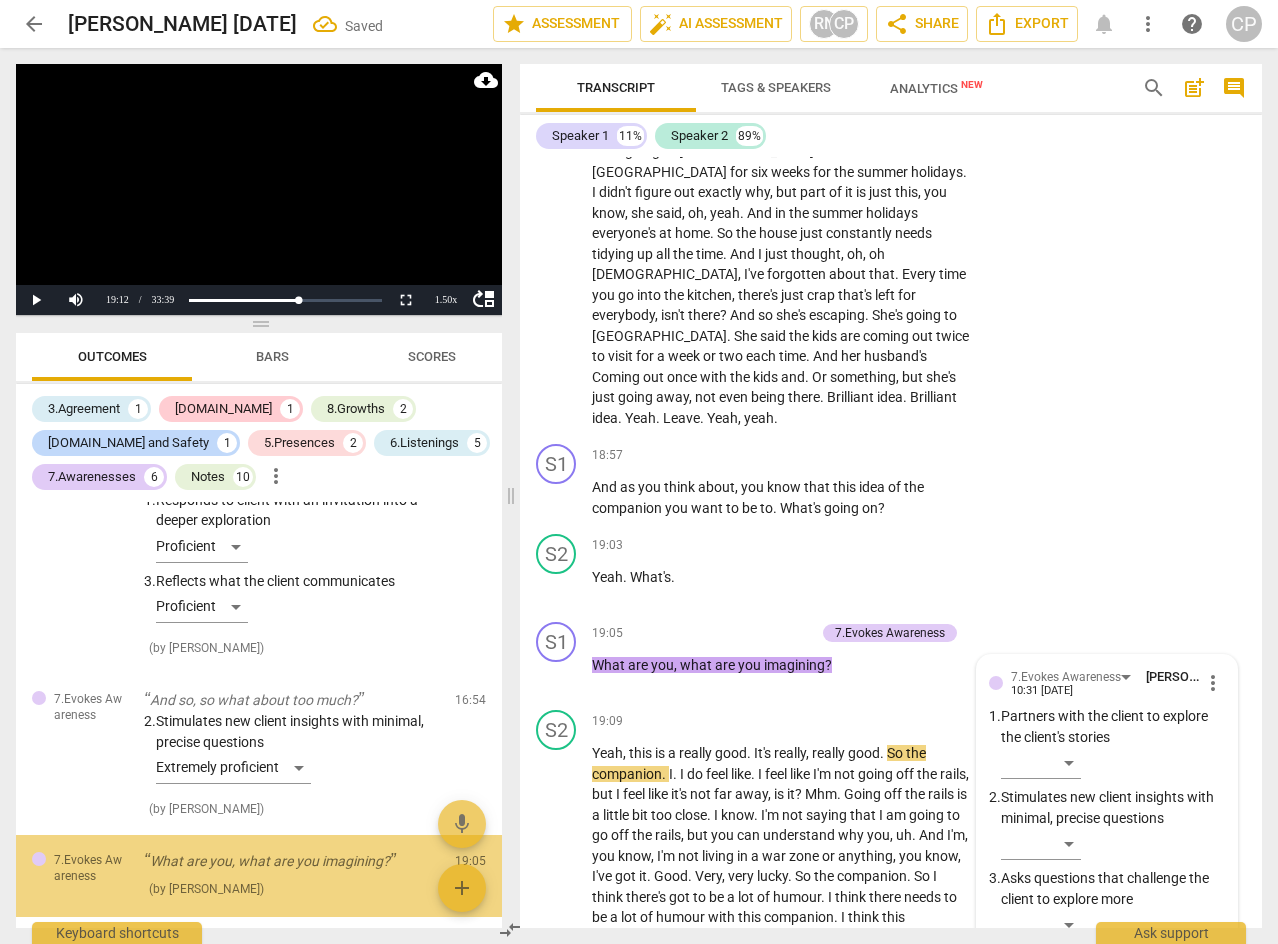 scroll, scrollTop: 7758, scrollLeft: 0, axis: vertical 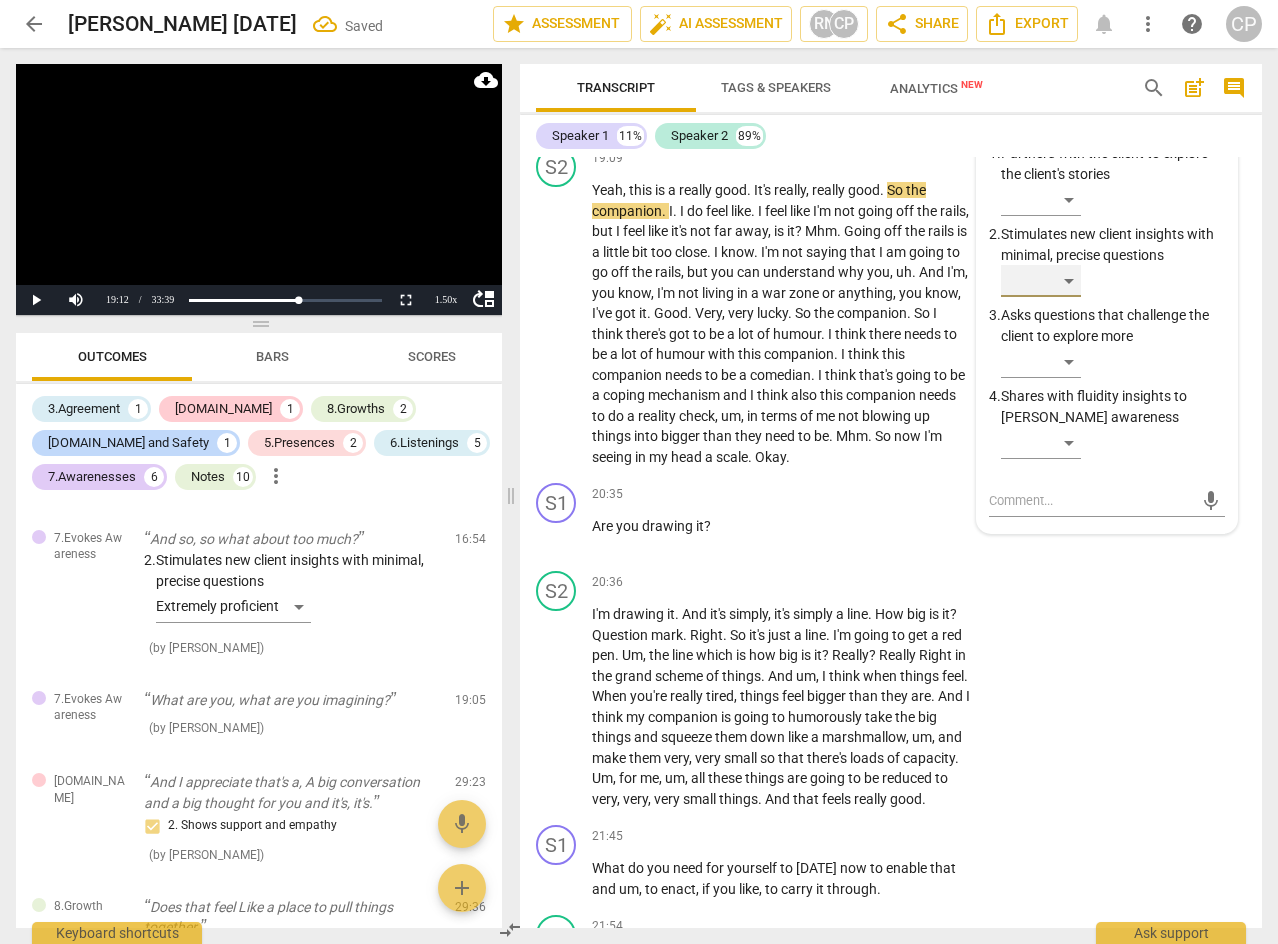 click on "​" at bounding box center (1041, 281) 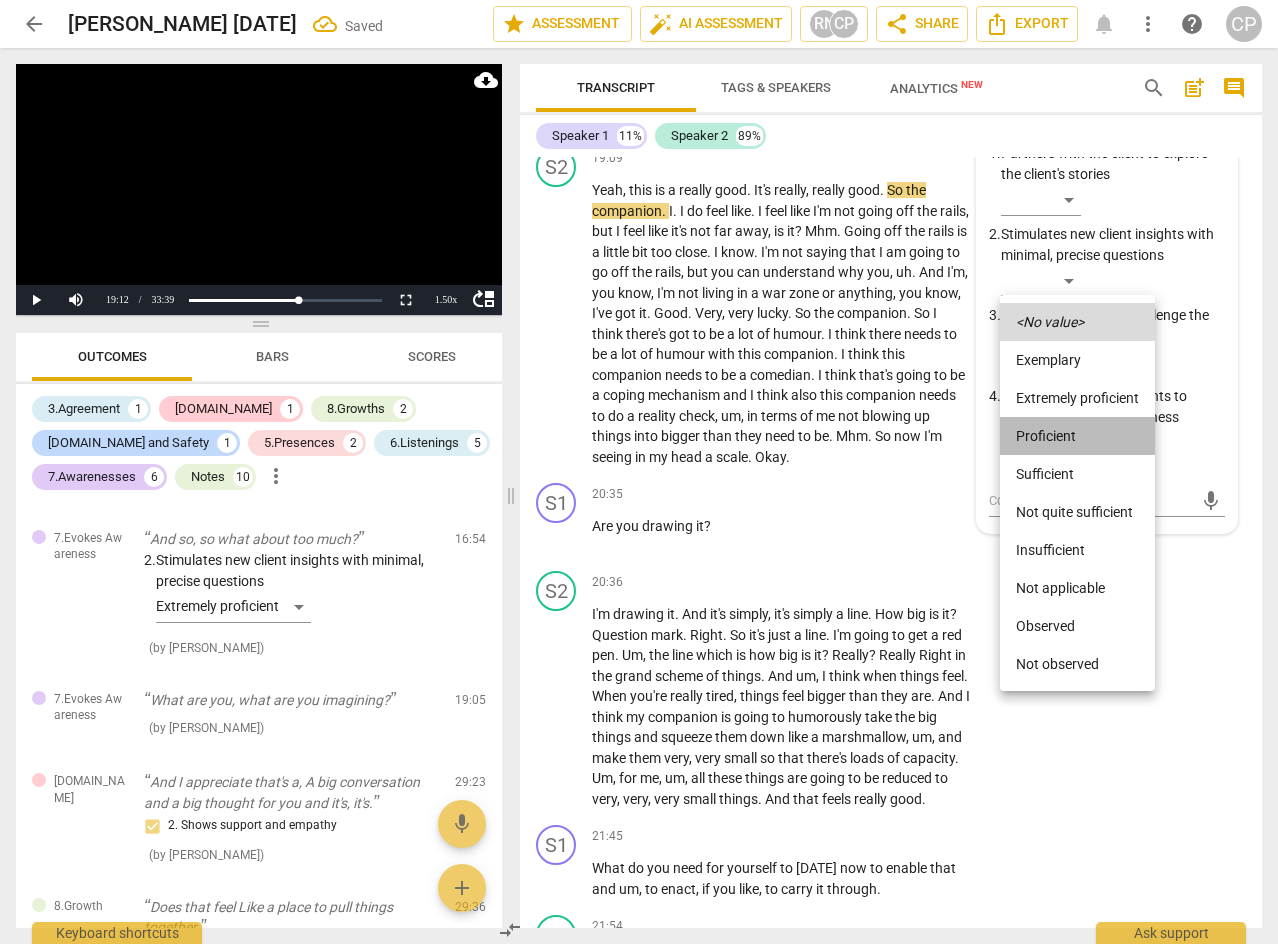 click on "Proficient" at bounding box center [1077, 436] 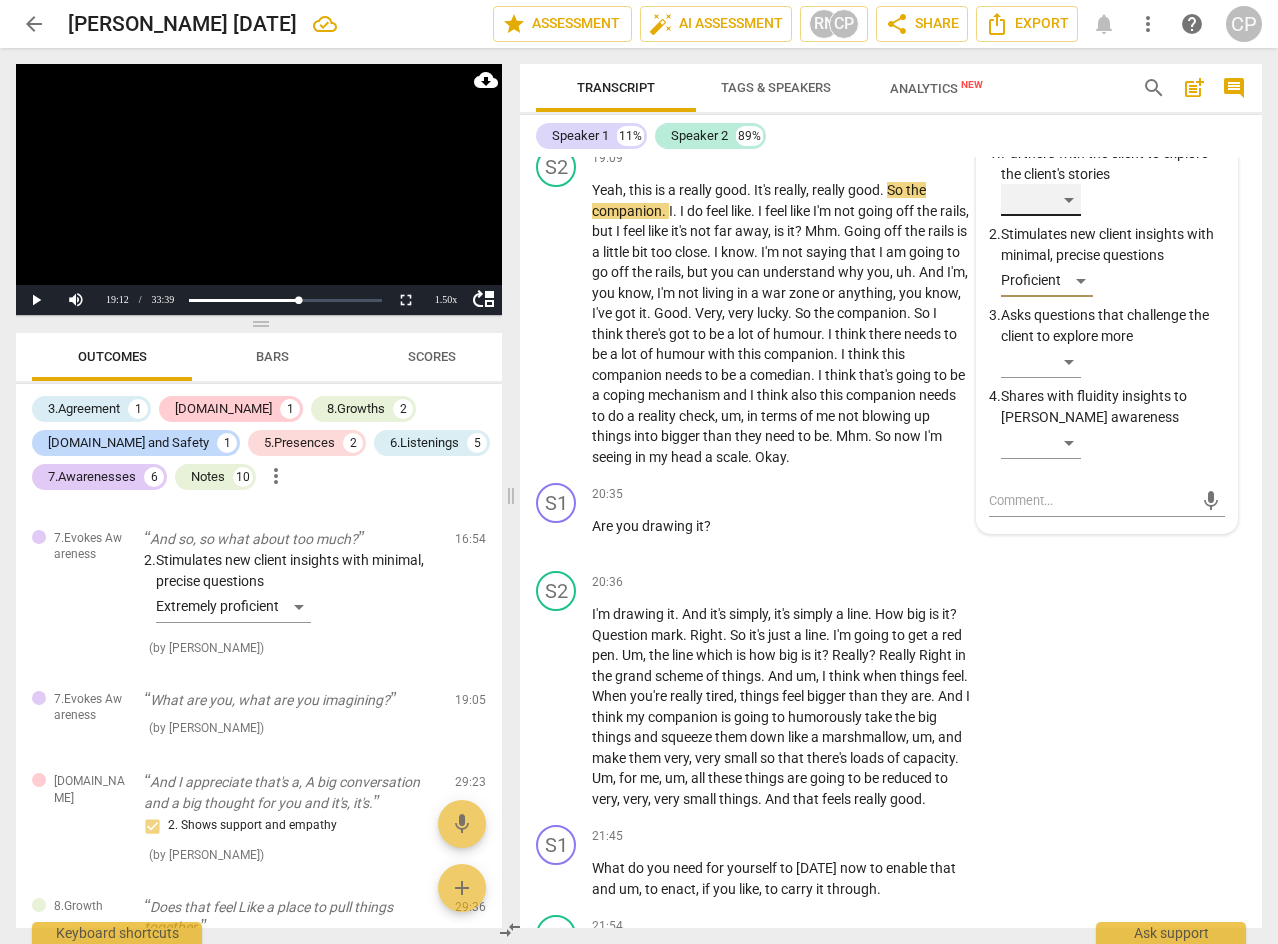 click on "​" at bounding box center [1041, 200] 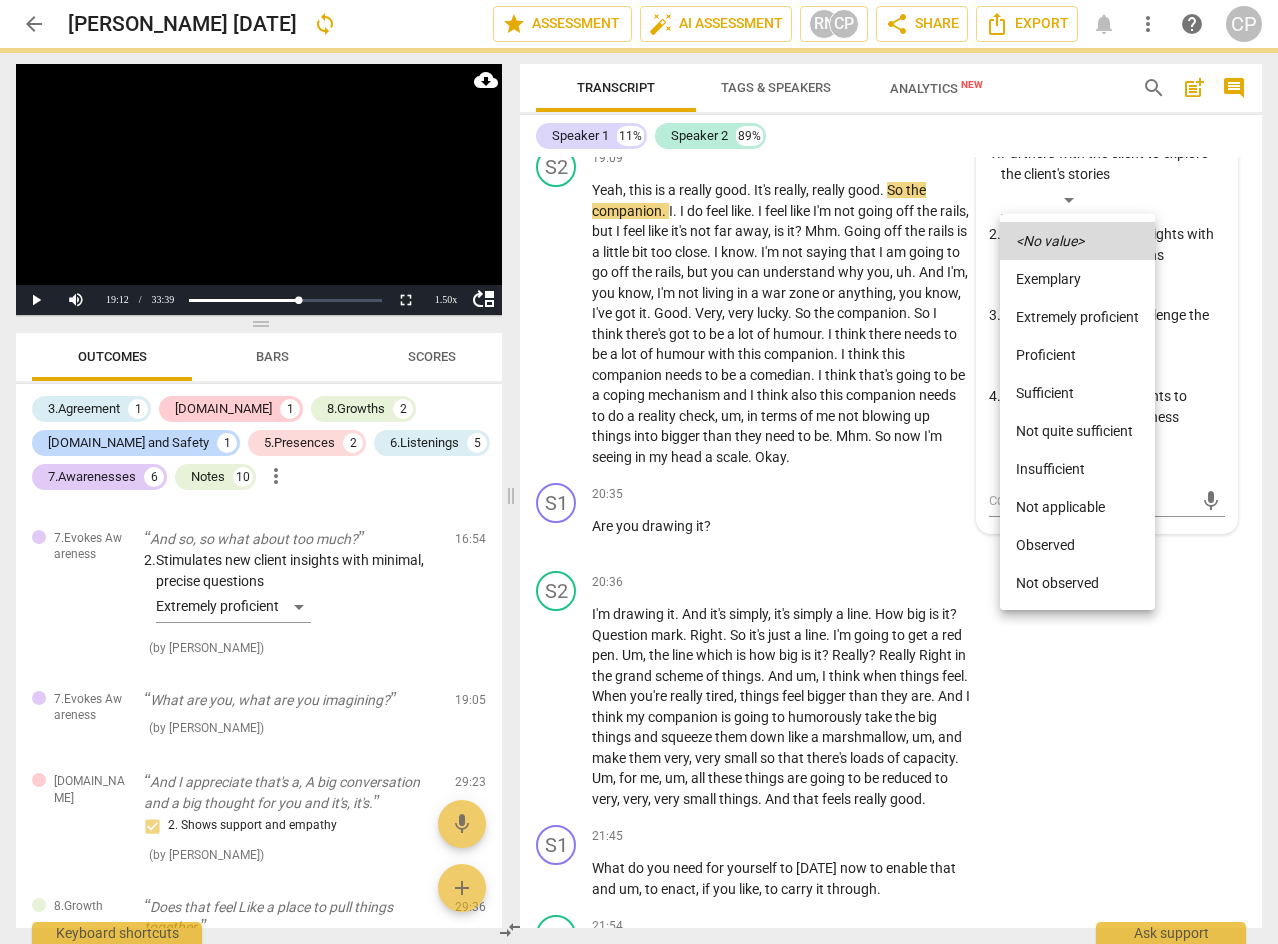 click on "Proficient" at bounding box center (1077, 355) 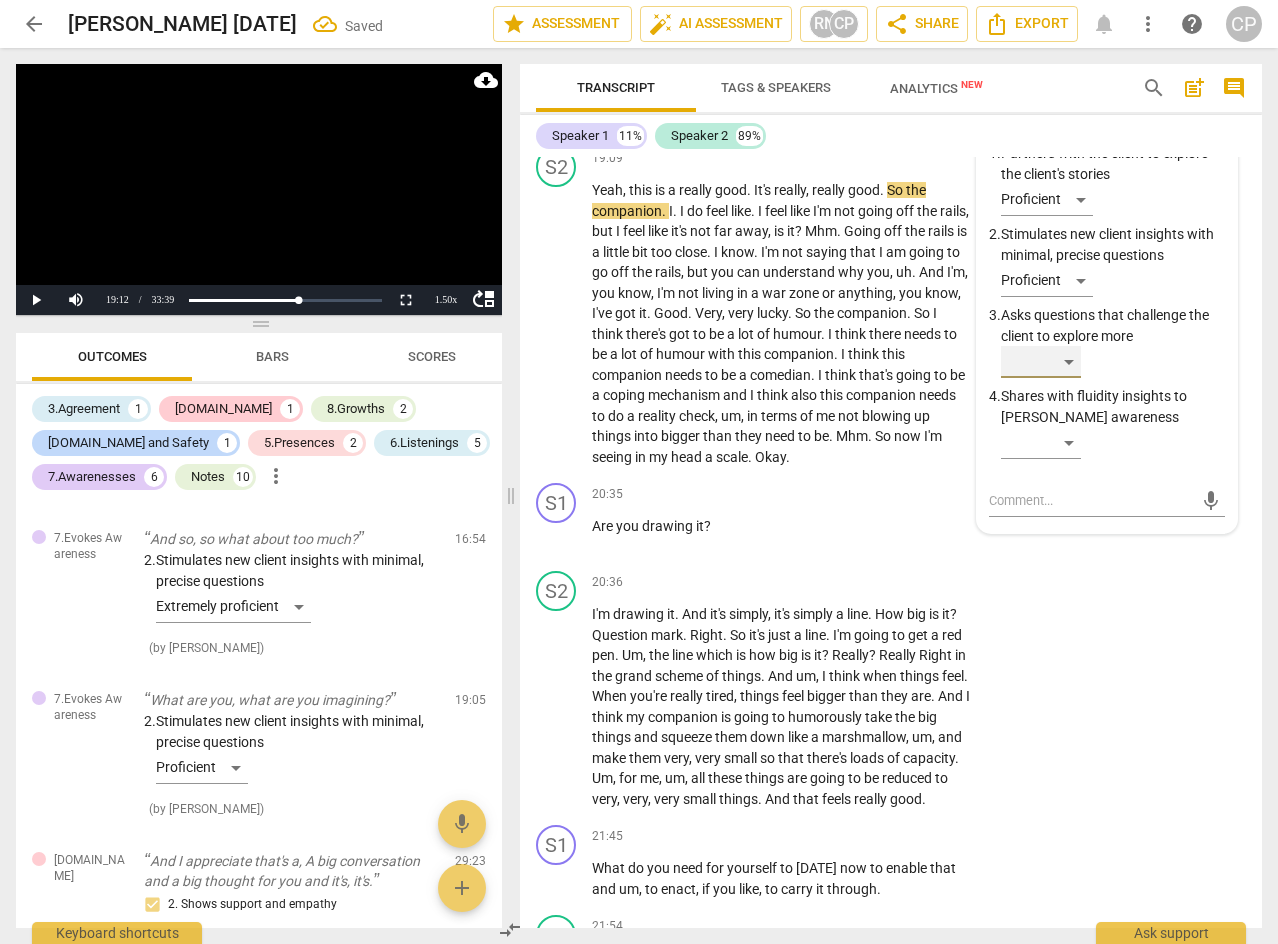 click on "​" at bounding box center (1041, 362) 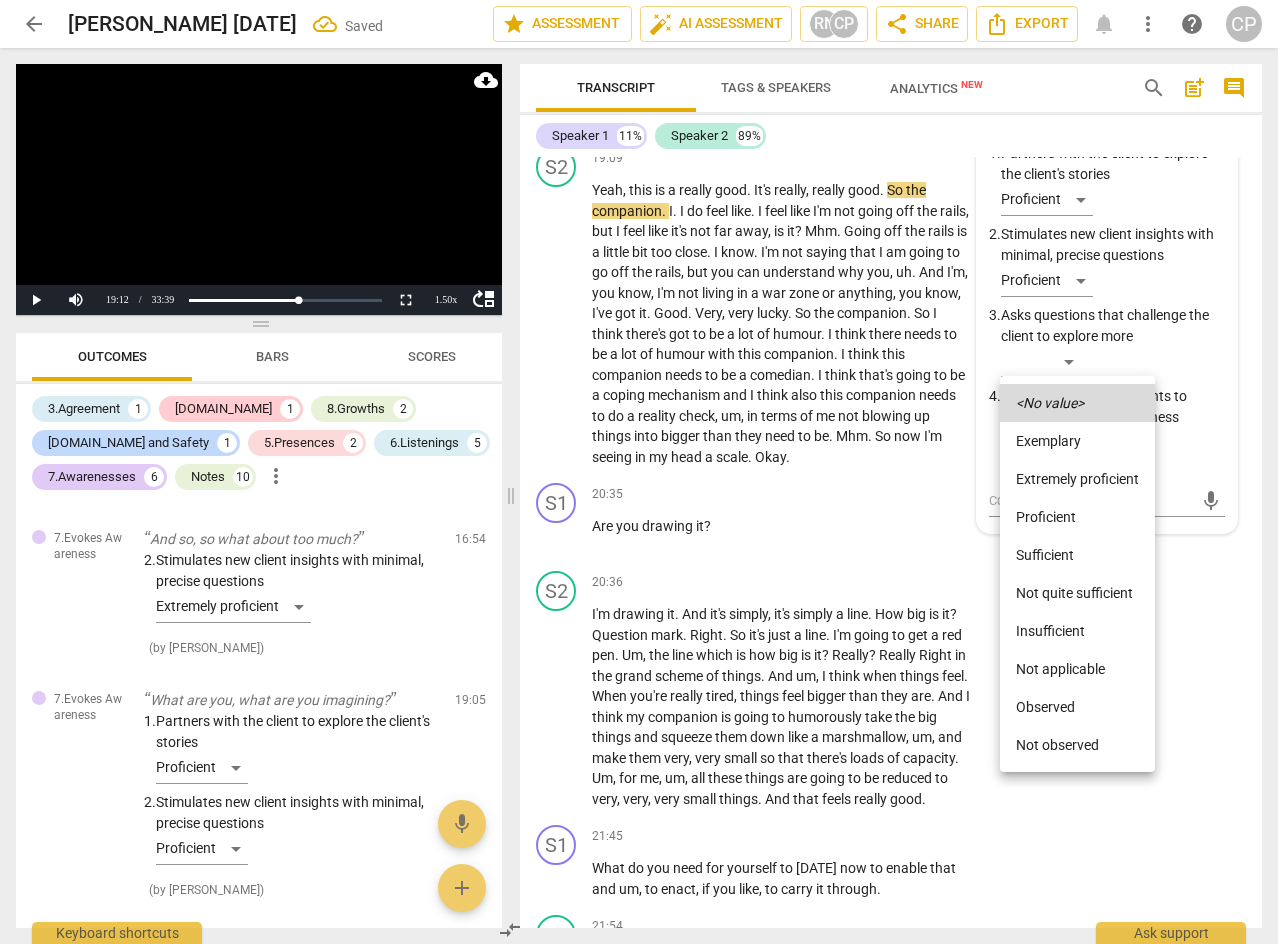 click on "Proficient" at bounding box center (1077, 517) 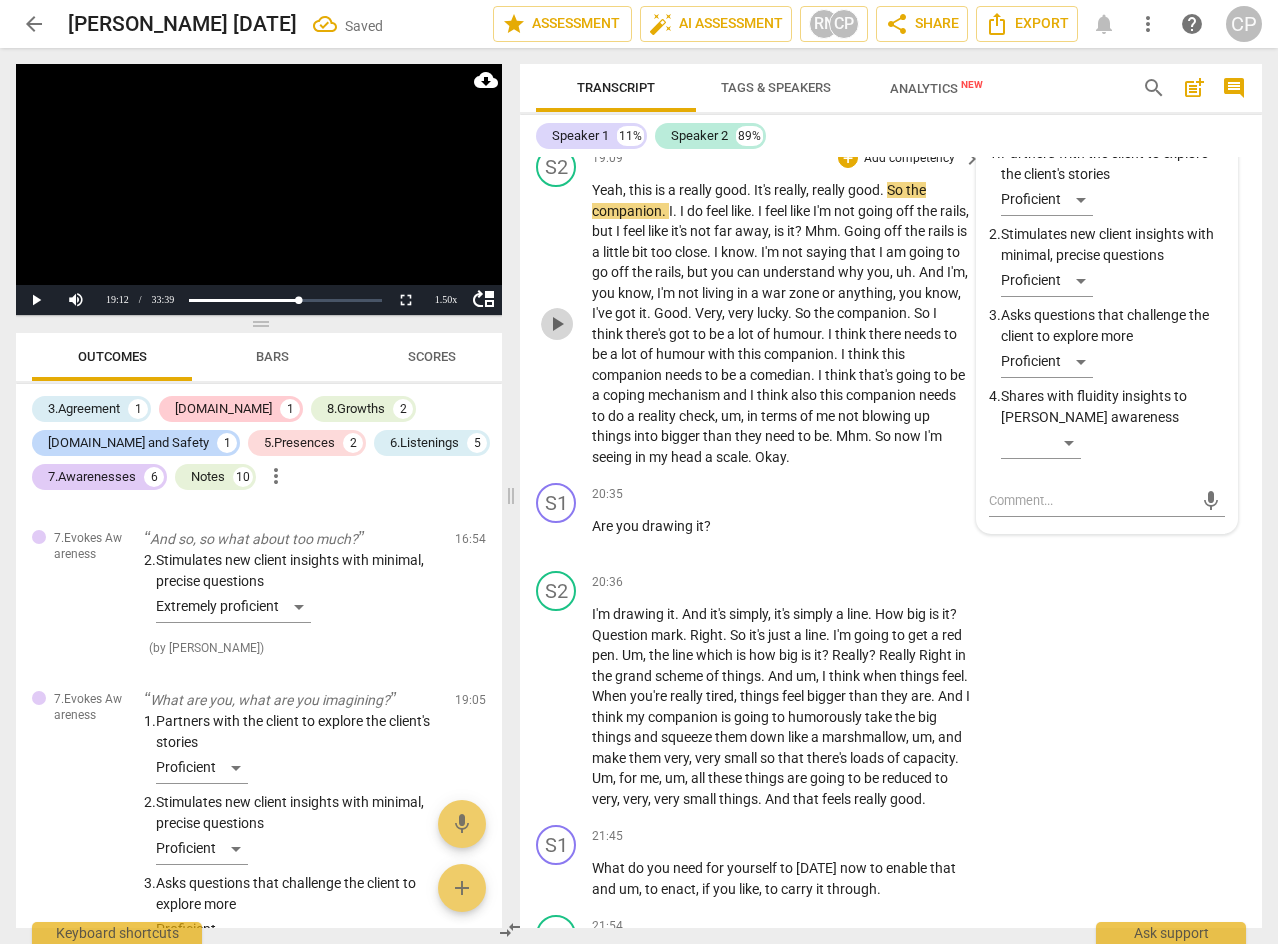 click on "play_arrow" at bounding box center [557, 324] 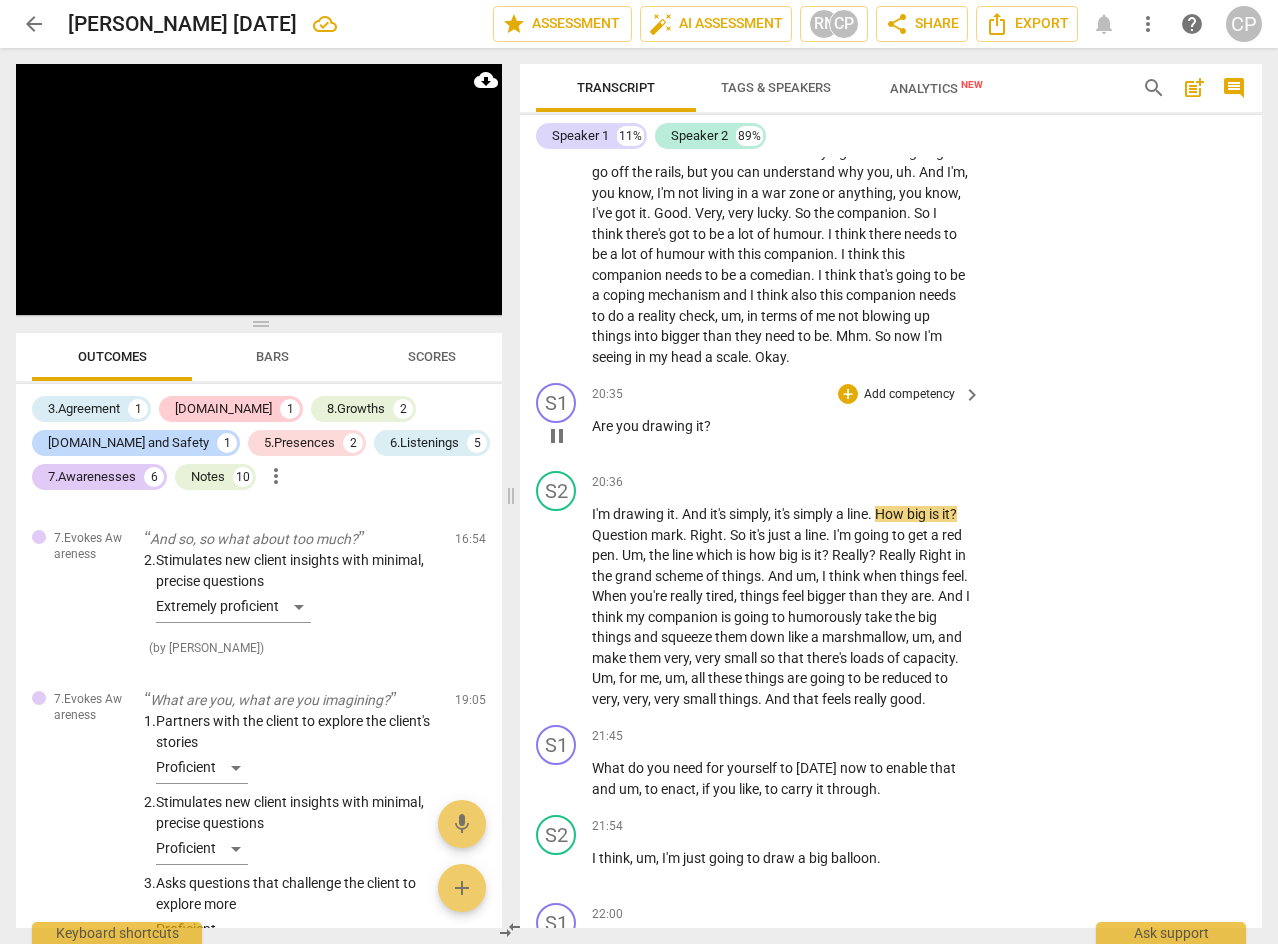 scroll, scrollTop: 7958, scrollLeft: 0, axis: vertical 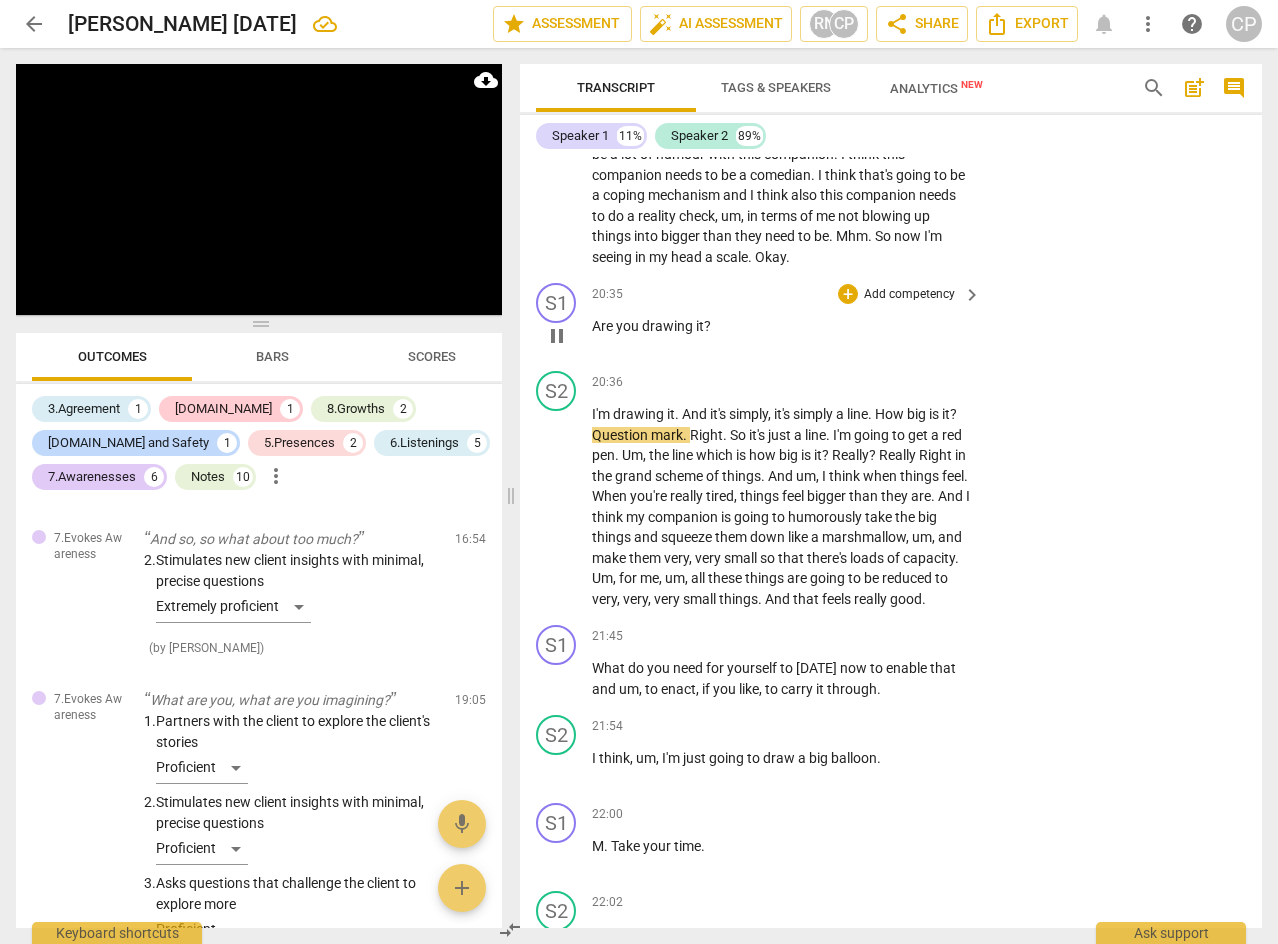 click on "Are" at bounding box center [604, 326] 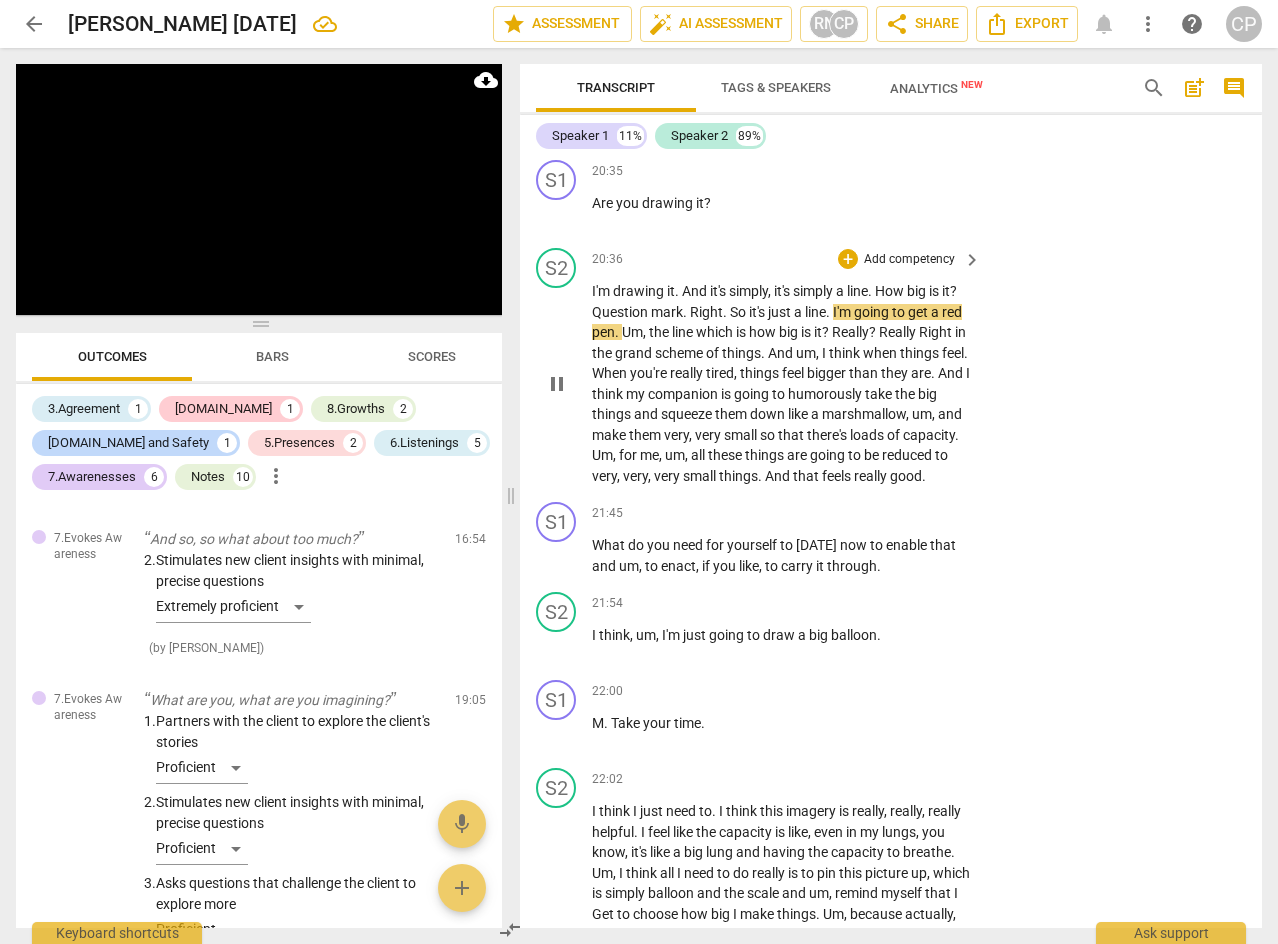 scroll, scrollTop: 8158, scrollLeft: 0, axis: vertical 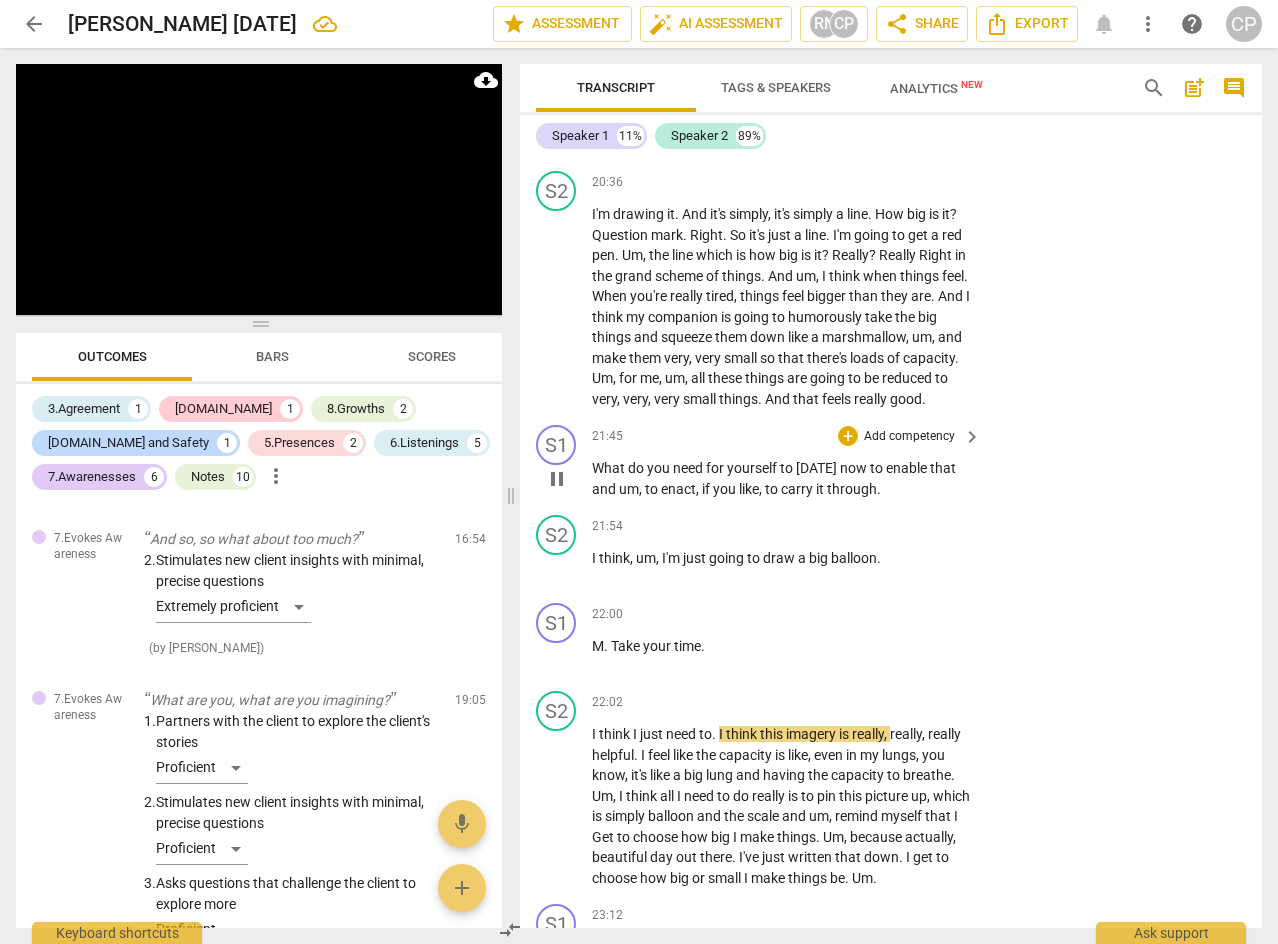 drag, startPoint x: 590, startPoint y: 528, endPoint x: 863, endPoint y: 546, distance: 273.59277 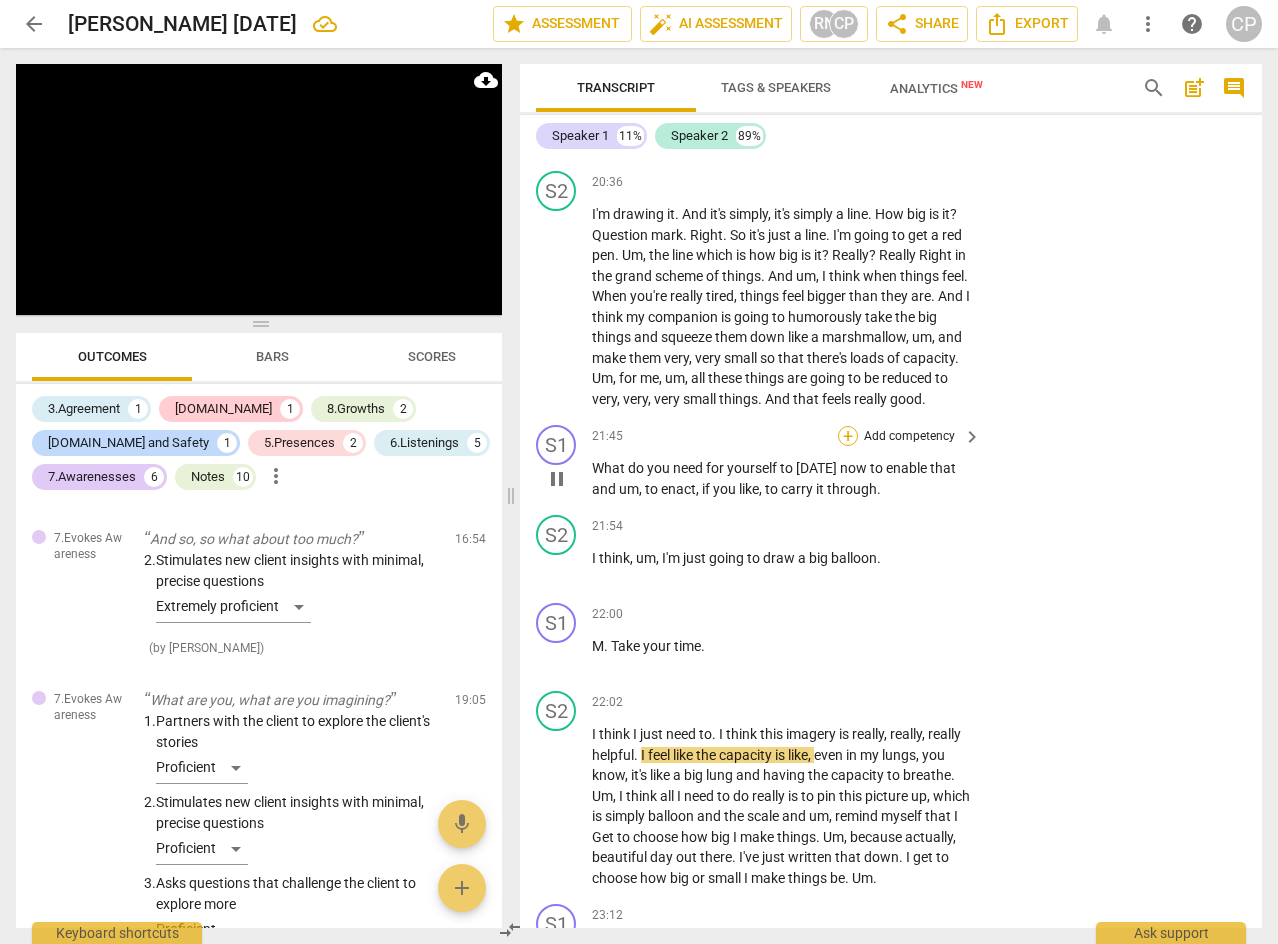 click on "+" at bounding box center [848, 436] 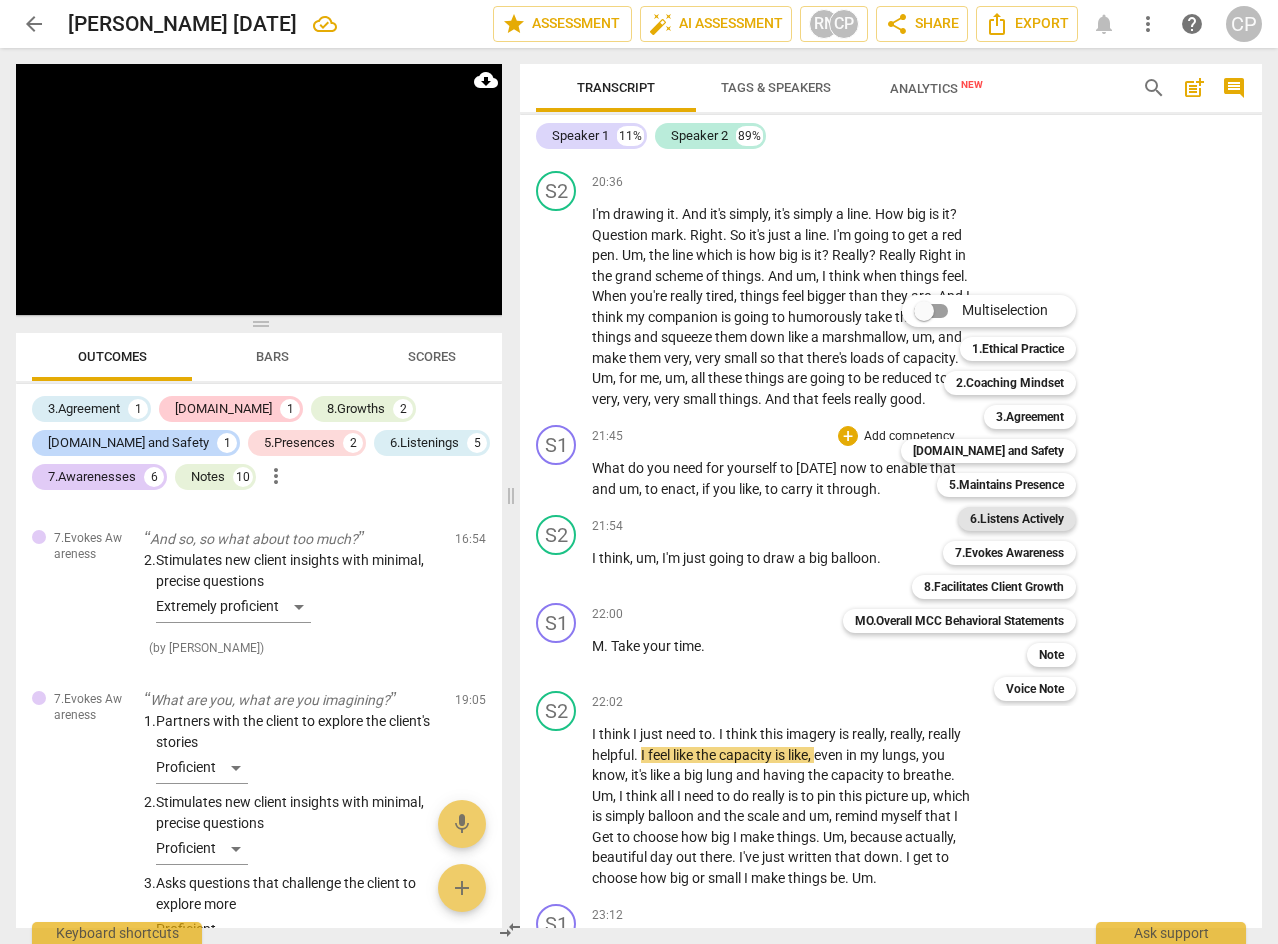 click on "6.Listens Actively" at bounding box center (1017, 519) 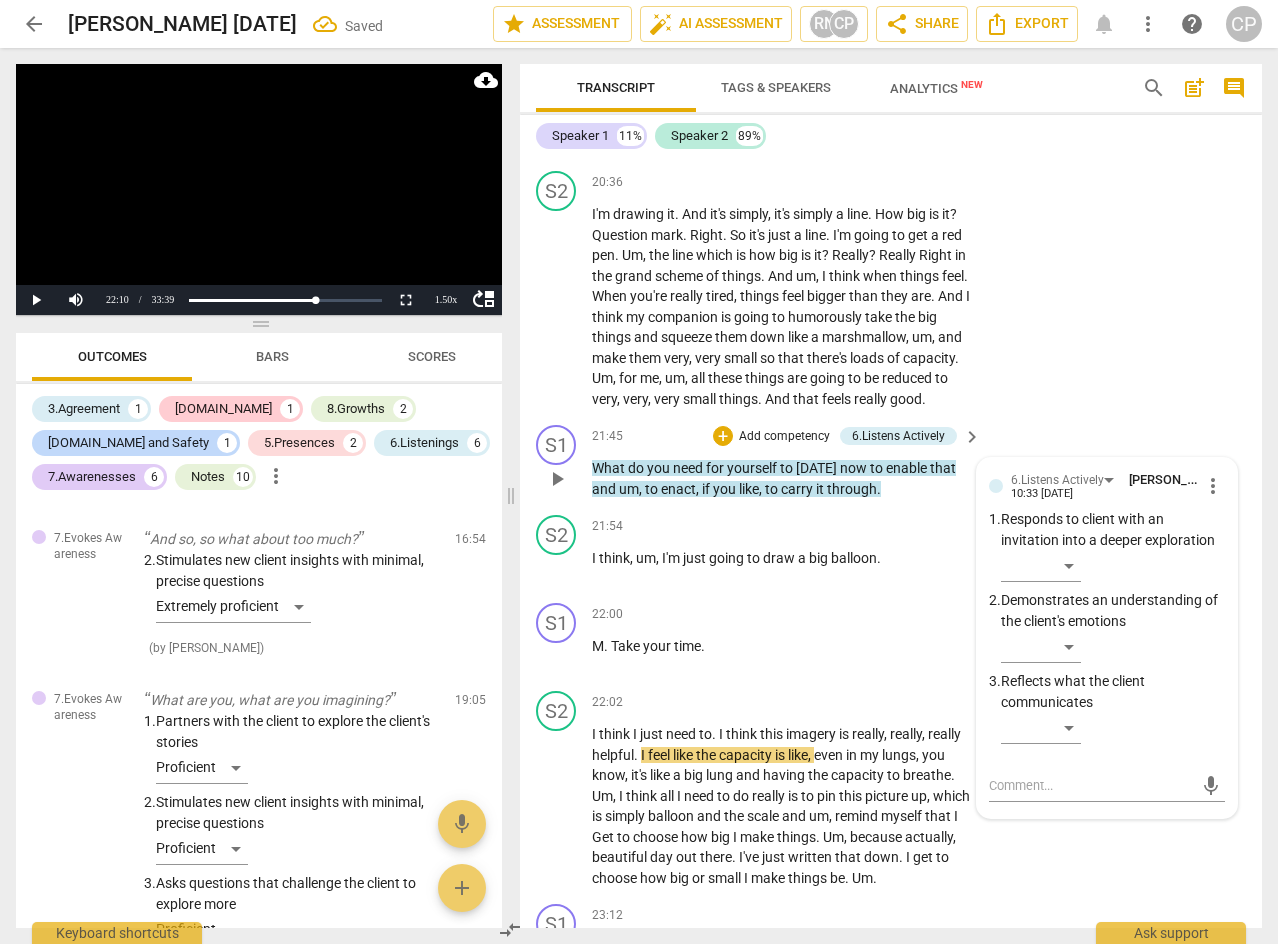 scroll, scrollTop: 5660, scrollLeft: 0, axis: vertical 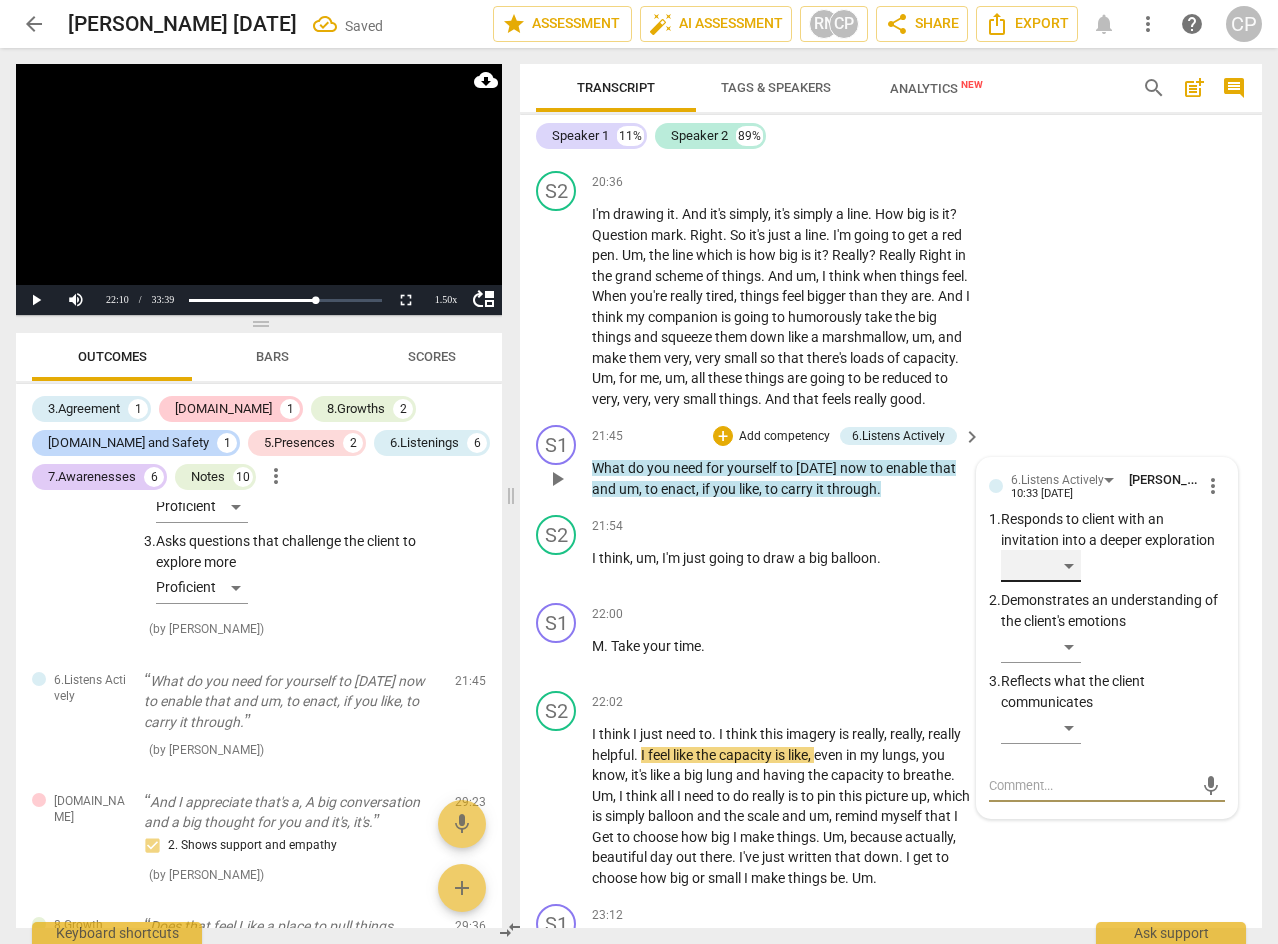 click on "​" at bounding box center [1041, 566] 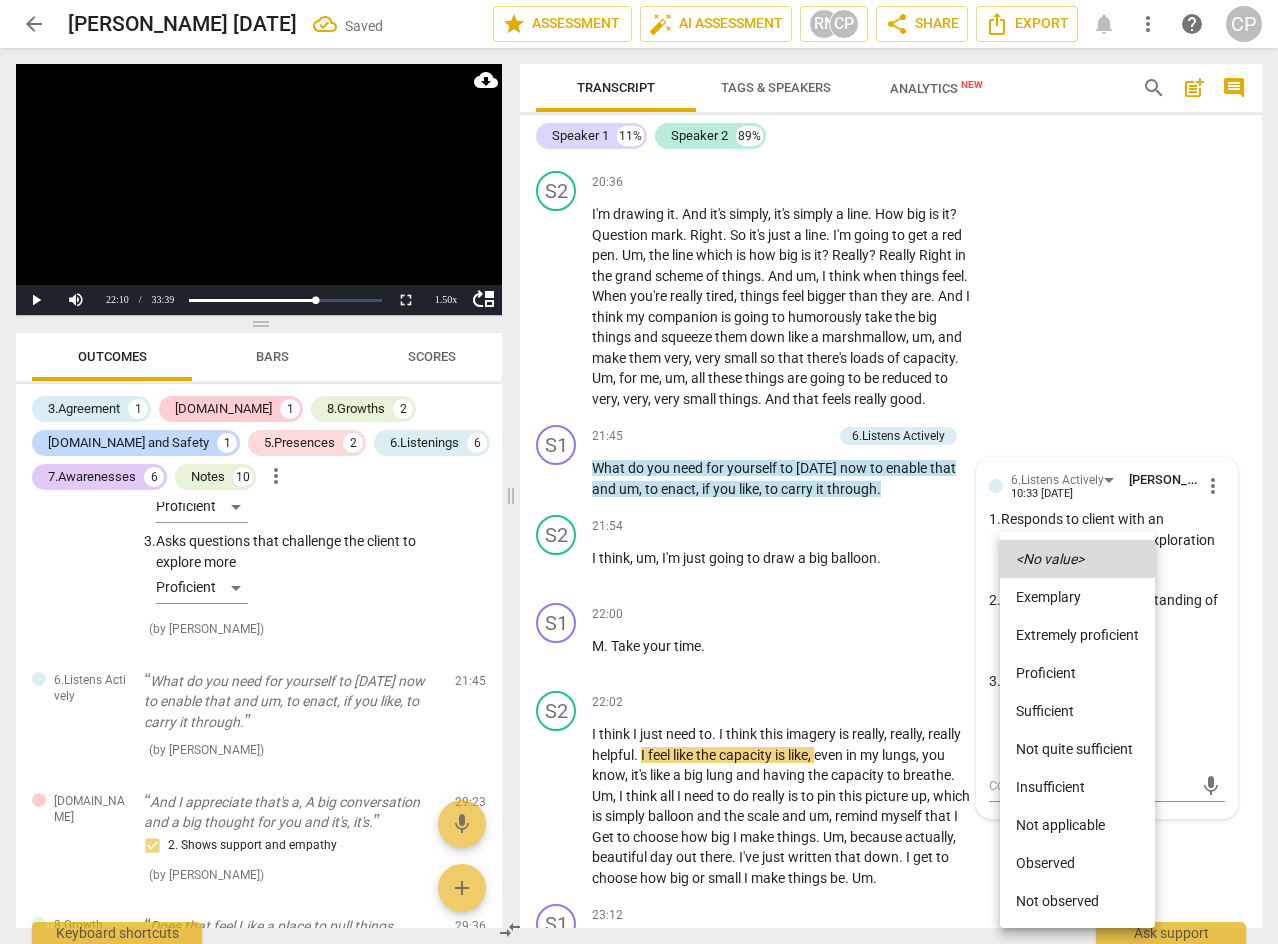 click on "Proficient" at bounding box center [1077, 673] 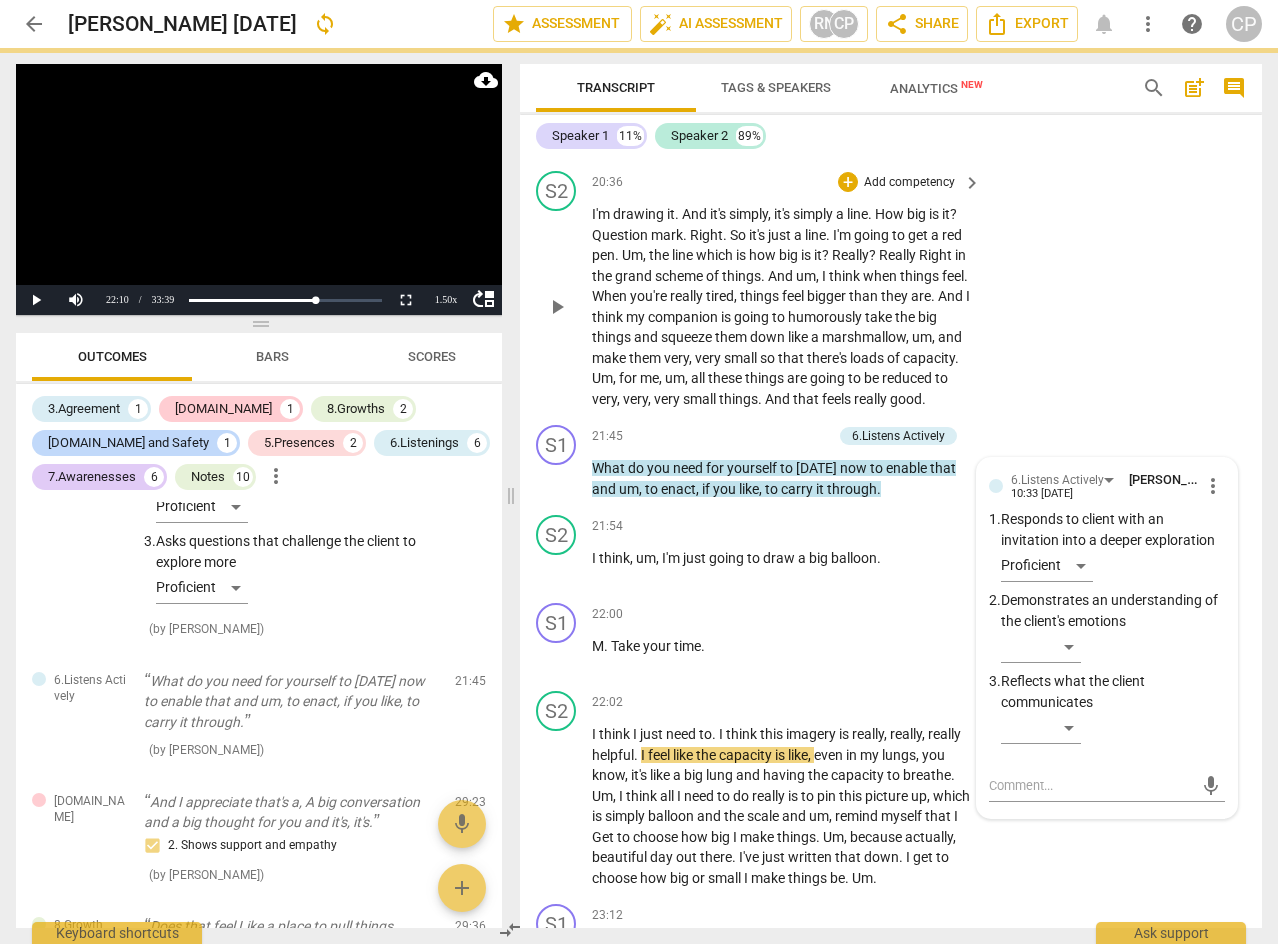 click on "S2 play_arrow pause 20:36 + Add competency keyboard_arrow_right I'm   drawing   it .   And   it's   simply ,   it's   simply   a   line .   How   big   is   it ?   Question   mark .   Right .   So   it's   just   a   line .   I'm   going   to   get   a   red   pen .   Um ,   the   line   which   is   how   big   is   it ?   Really ?   Really   Right   in   the   grand   scheme   of   things .   And   um ,   I   think   when   things   feel .   When   you're   really   tired ,   things   feel   bigger   than   they   are .   And   I   think   my   companion   is   going   to   humorously   take   the   big   things   and   squeeze   them   down   like   a   marshmallow ,   um ,   and   make   them   very ,   very   small   so   that   there's   loads   of   capacity .   Um ,   for   me ,   um ,   all   these   things   are   going   to   be   reduced   to   very ,   very ,   very   small   things .   And   that   feels   really   good ." at bounding box center [891, 290] 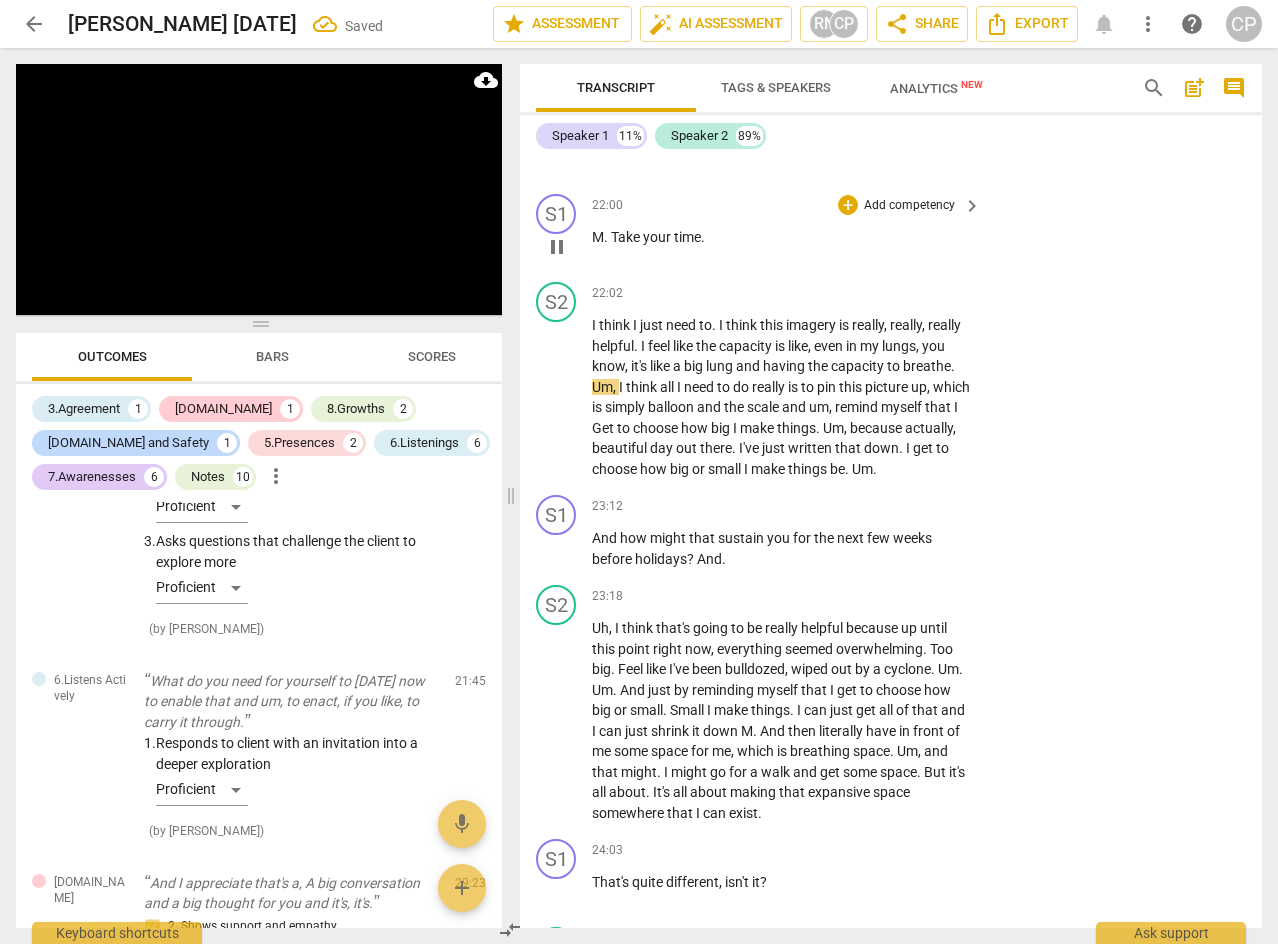 scroll, scrollTop: 8658, scrollLeft: 0, axis: vertical 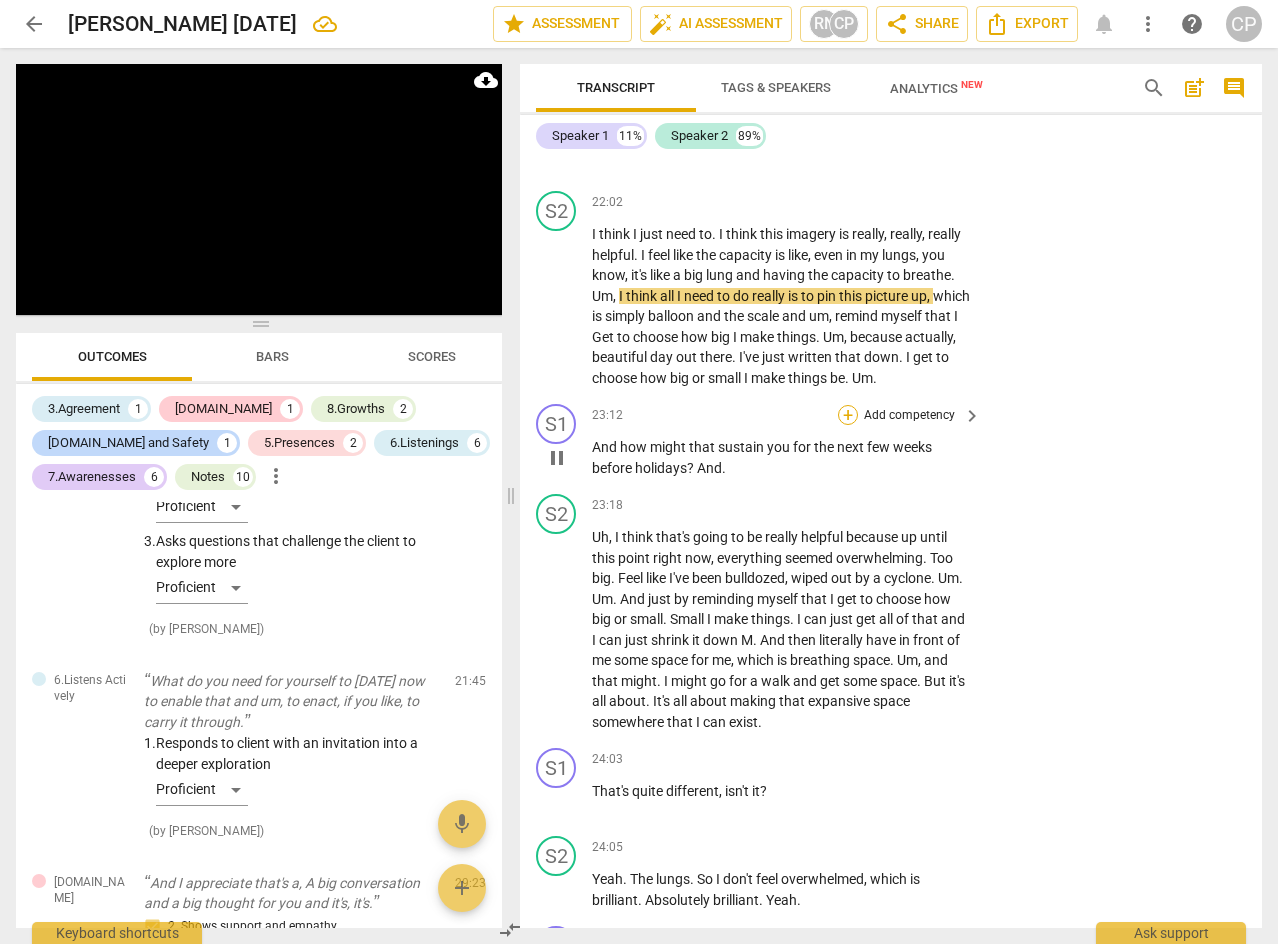 click on "+" at bounding box center (848, 415) 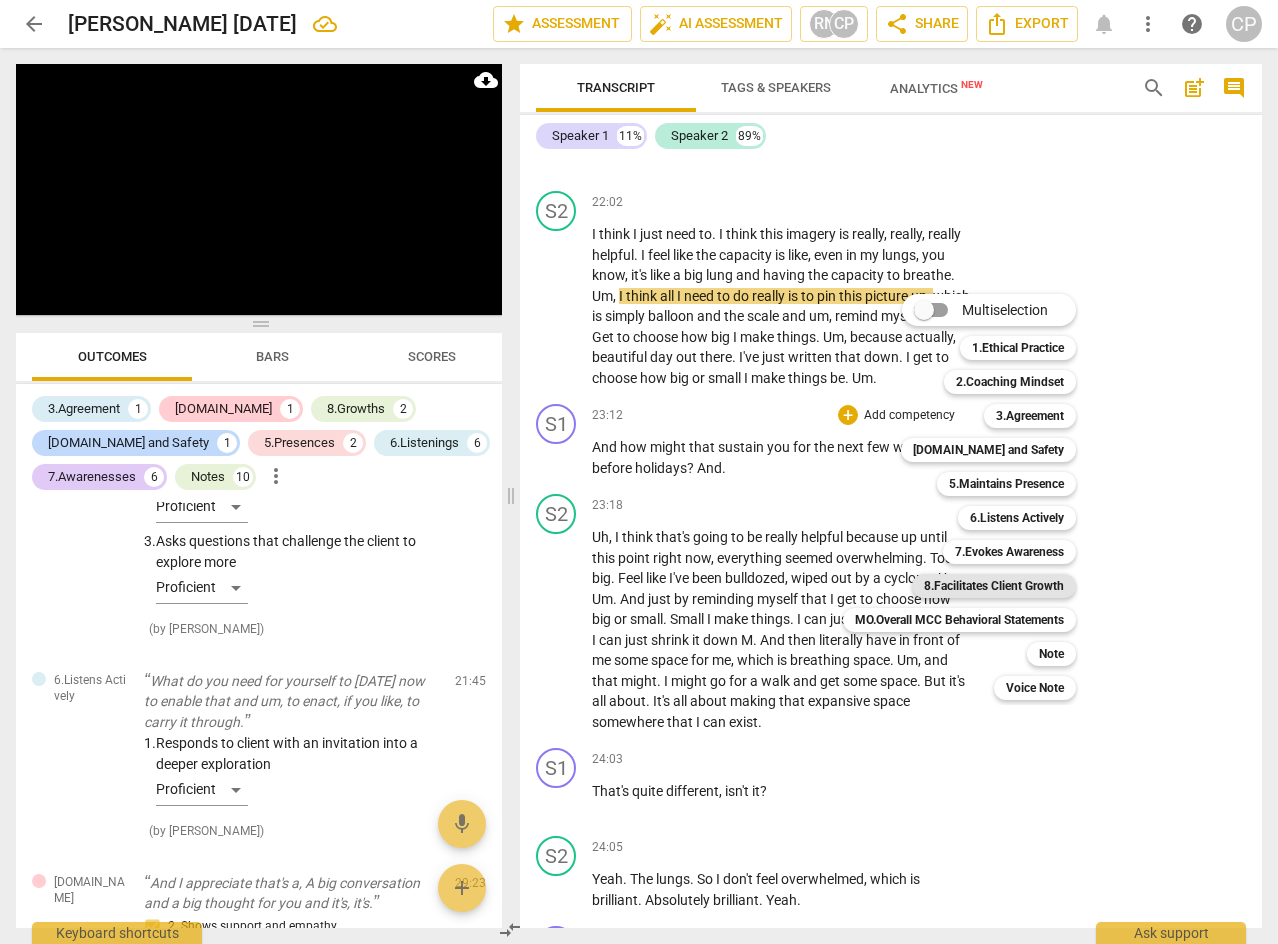 click on "8.Facilitates Client Growth" at bounding box center (994, 586) 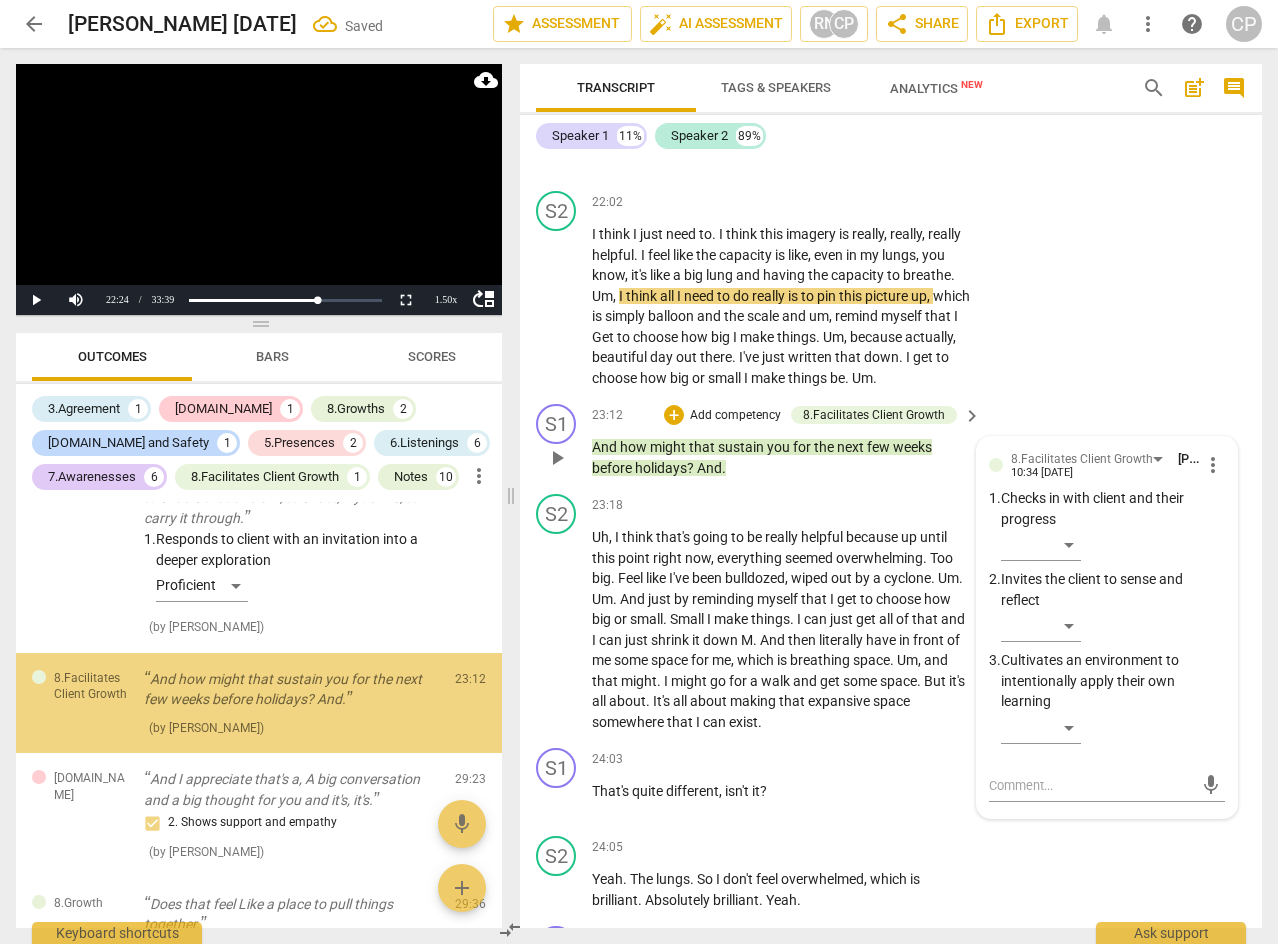 scroll, scrollTop: 5868, scrollLeft: 0, axis: vertical 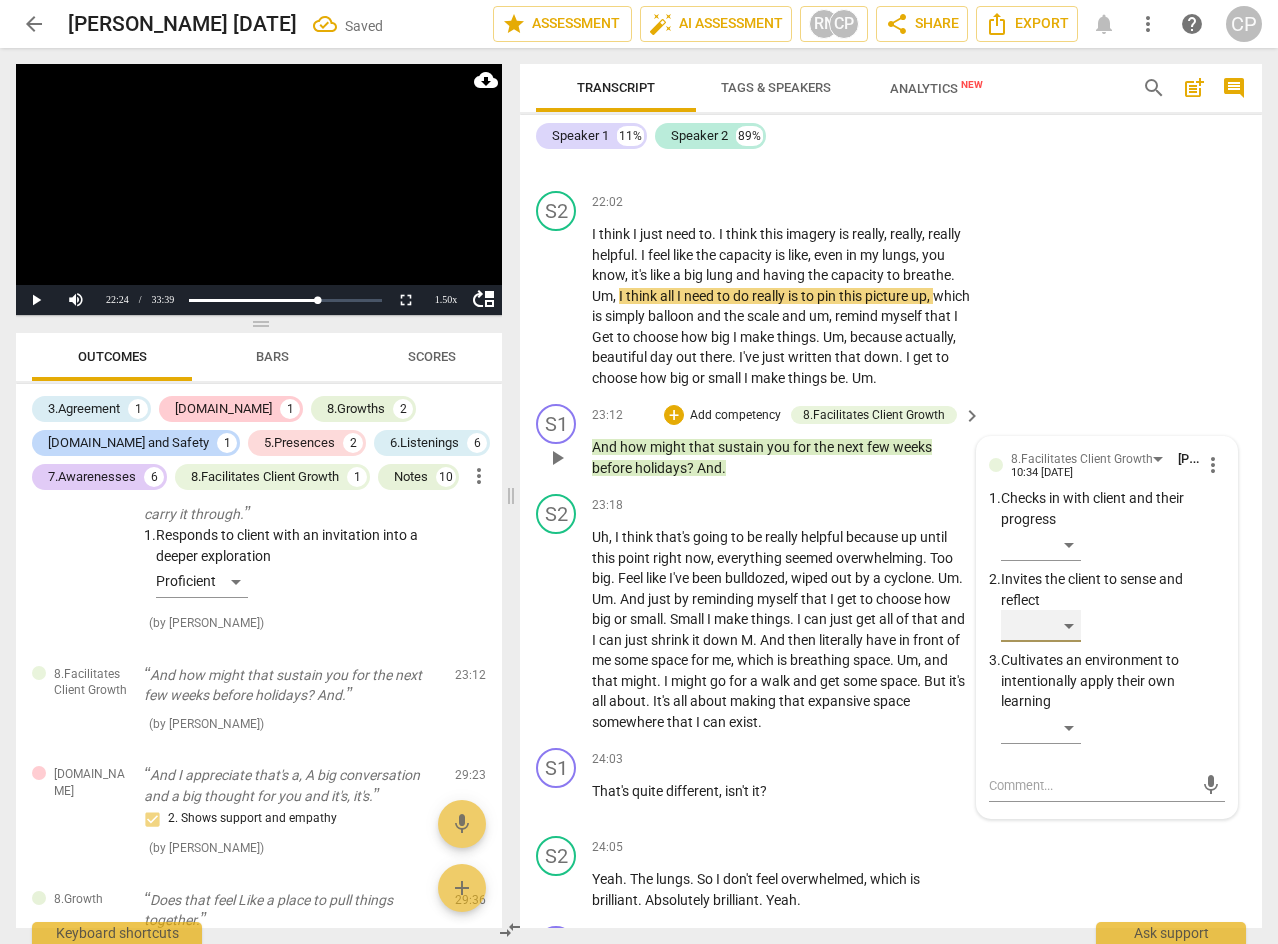 click on "​" at bounding box center (1041, 626) 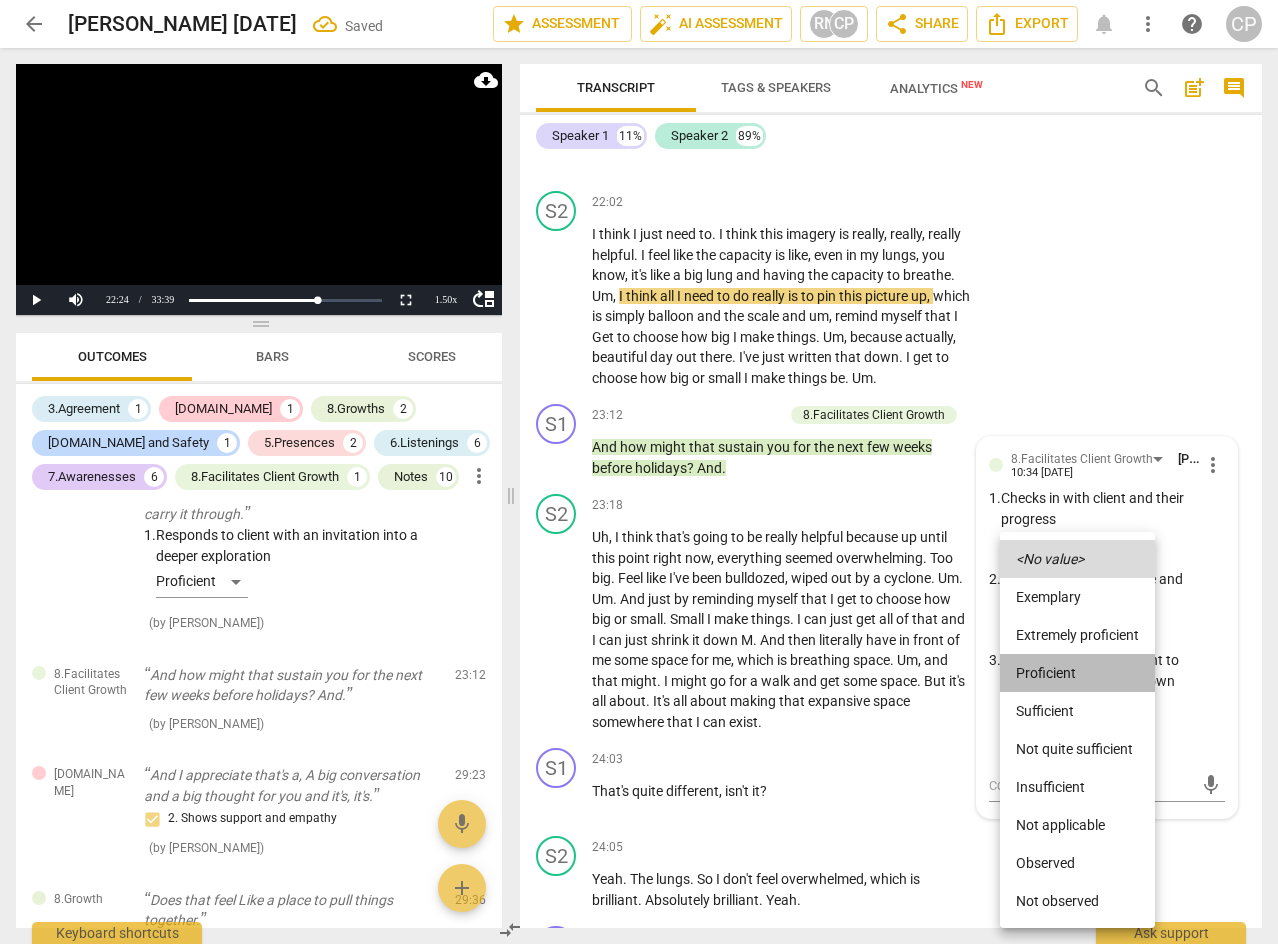 click on "Proficient" at bounding box center [1077, 673] 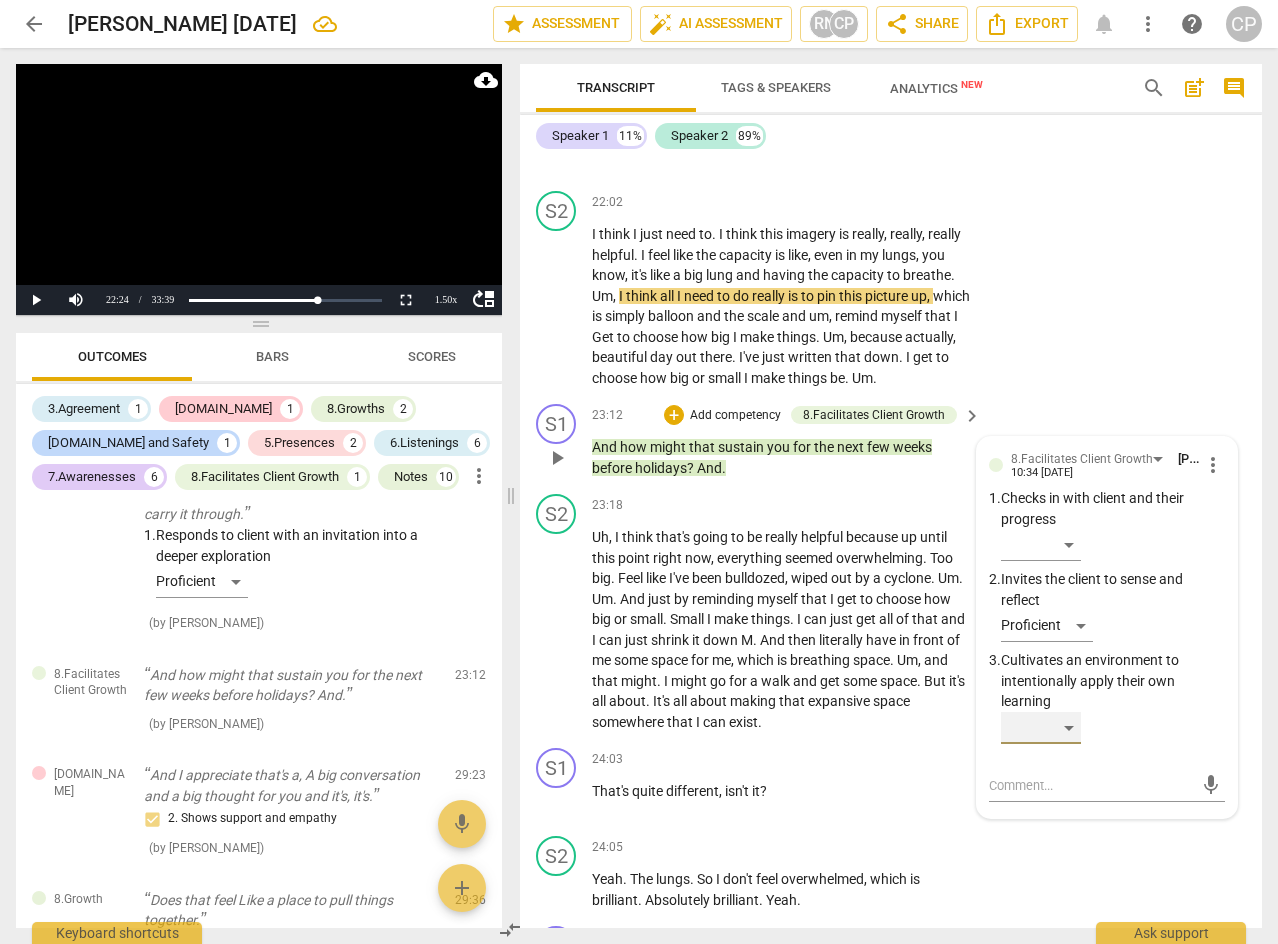 click on "​" at bounding box center [1041, 728] 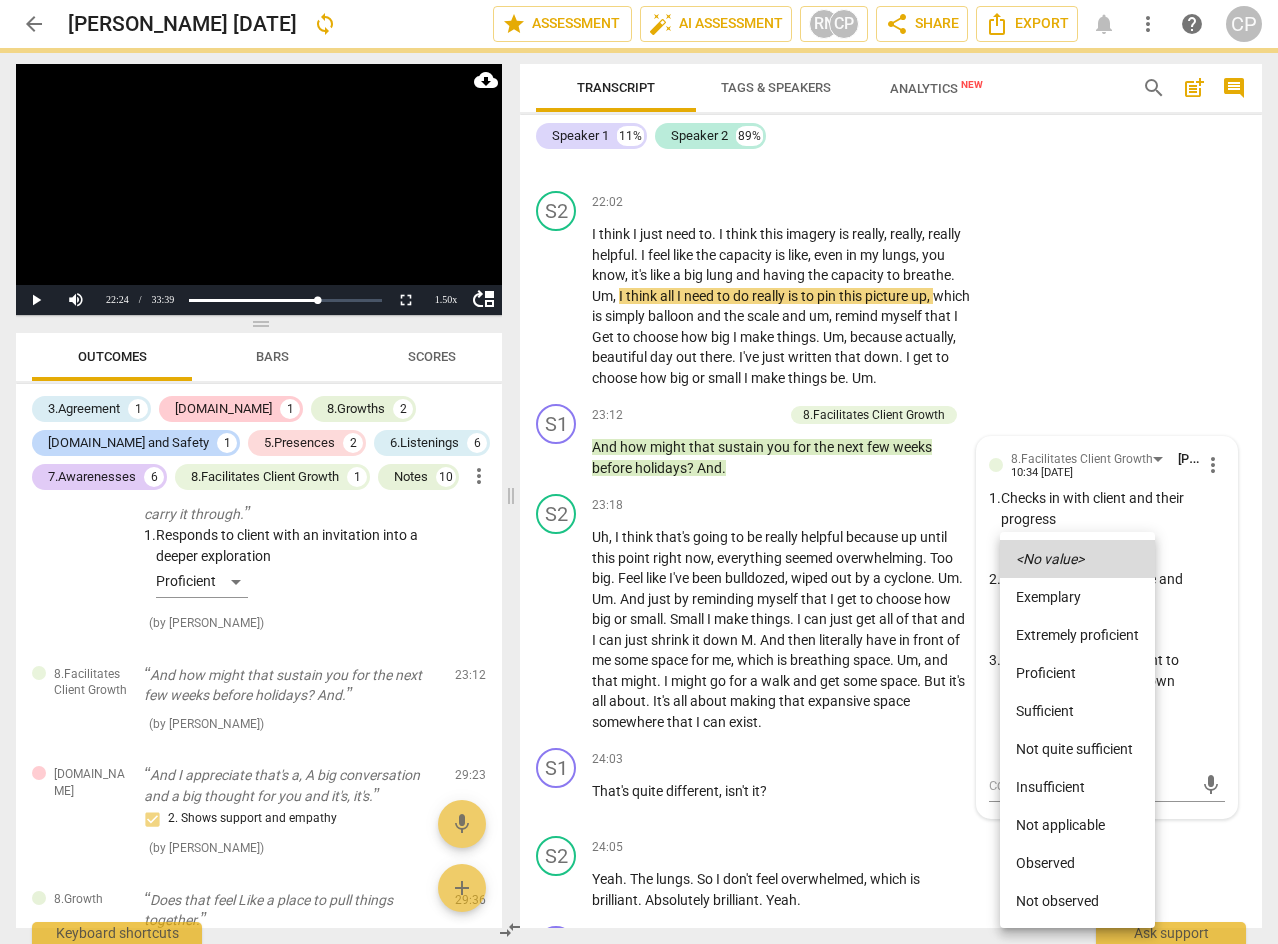 click on "Sufficient" at bounding box center (1077, 711) 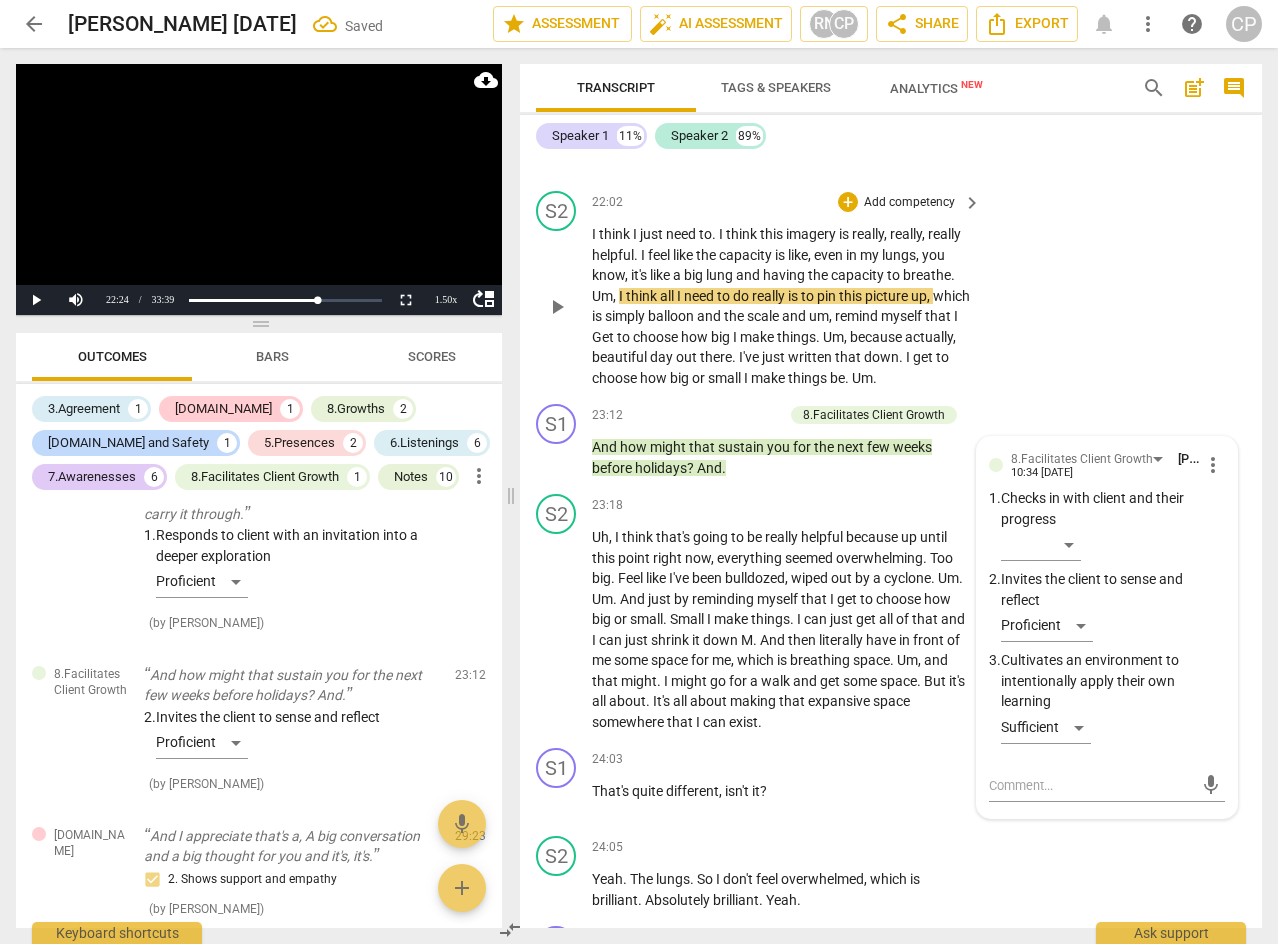 click on "S2 play_arrow pause 22:02 + Add competency keyboard_arrow_right I   think   I   just   need   to .   I   think   this   imagery   is   really ,   really ,   really   helpful .   I   feel   like   the   capacity   is   like ,   even   in   my   lungs ,   you   know ,   it's   like   a   big   lung   and   having   the   capacity   to   breathe .   Um ,   I   think   all   I   need   to   do   really   is   to   pin   this   picture   up ,   which   is   simply   balloon   and   the   scale   and   um ,   remind   myself   that   I   Get   to   choose   how   big   I   make   things .   Um ,   because   actually ,   beautiful   day   out   there .   I've   just   written   that   down .   I   get   to   choose   how   big   or   small   I   make   things   be .   Um ." at bounding box center (891, 289) 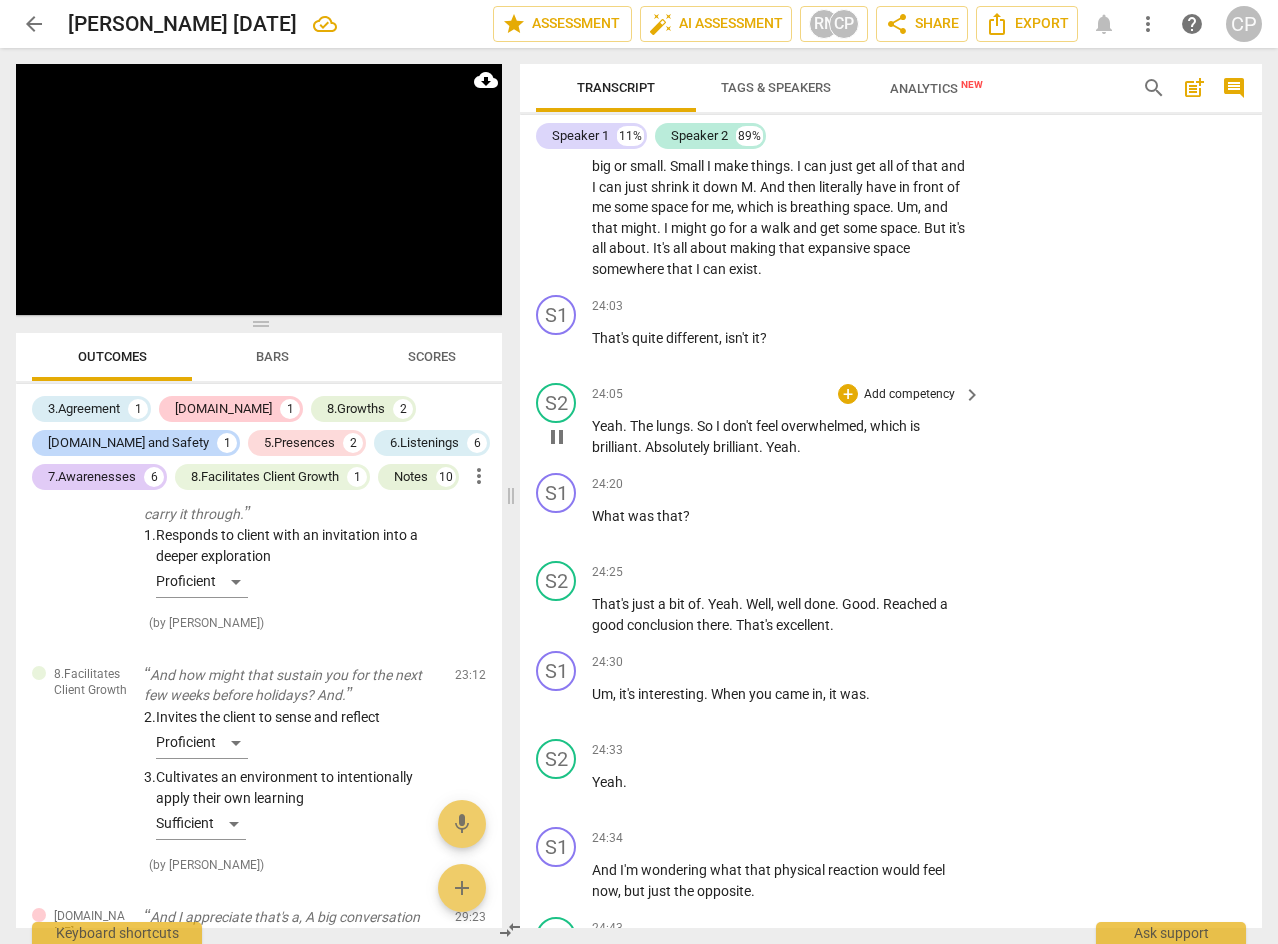 scroll, scrollTop: 9011, scrollLeft: 0, axis: vertical 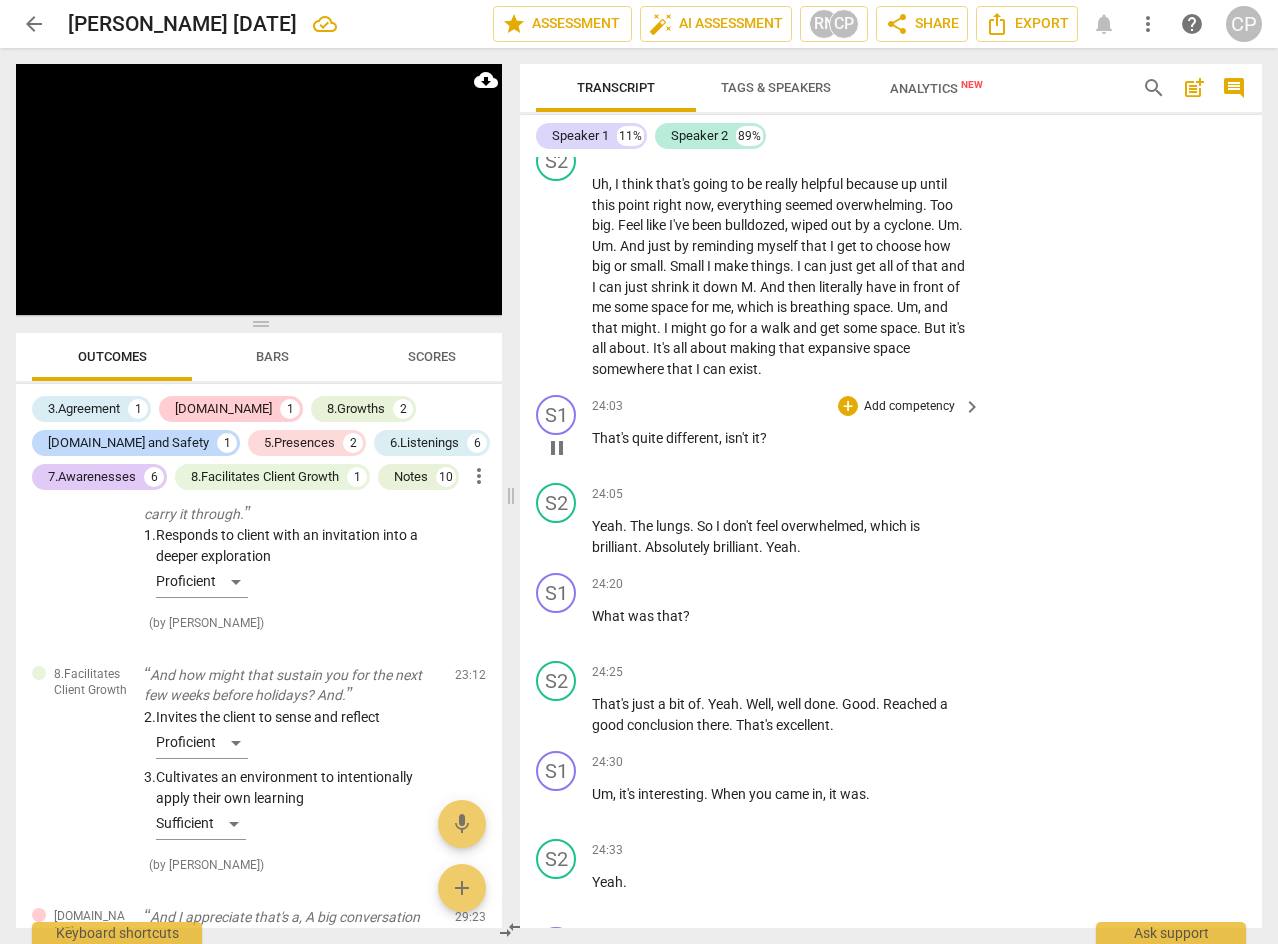 click on "That's" at bounding box center (612, 438) 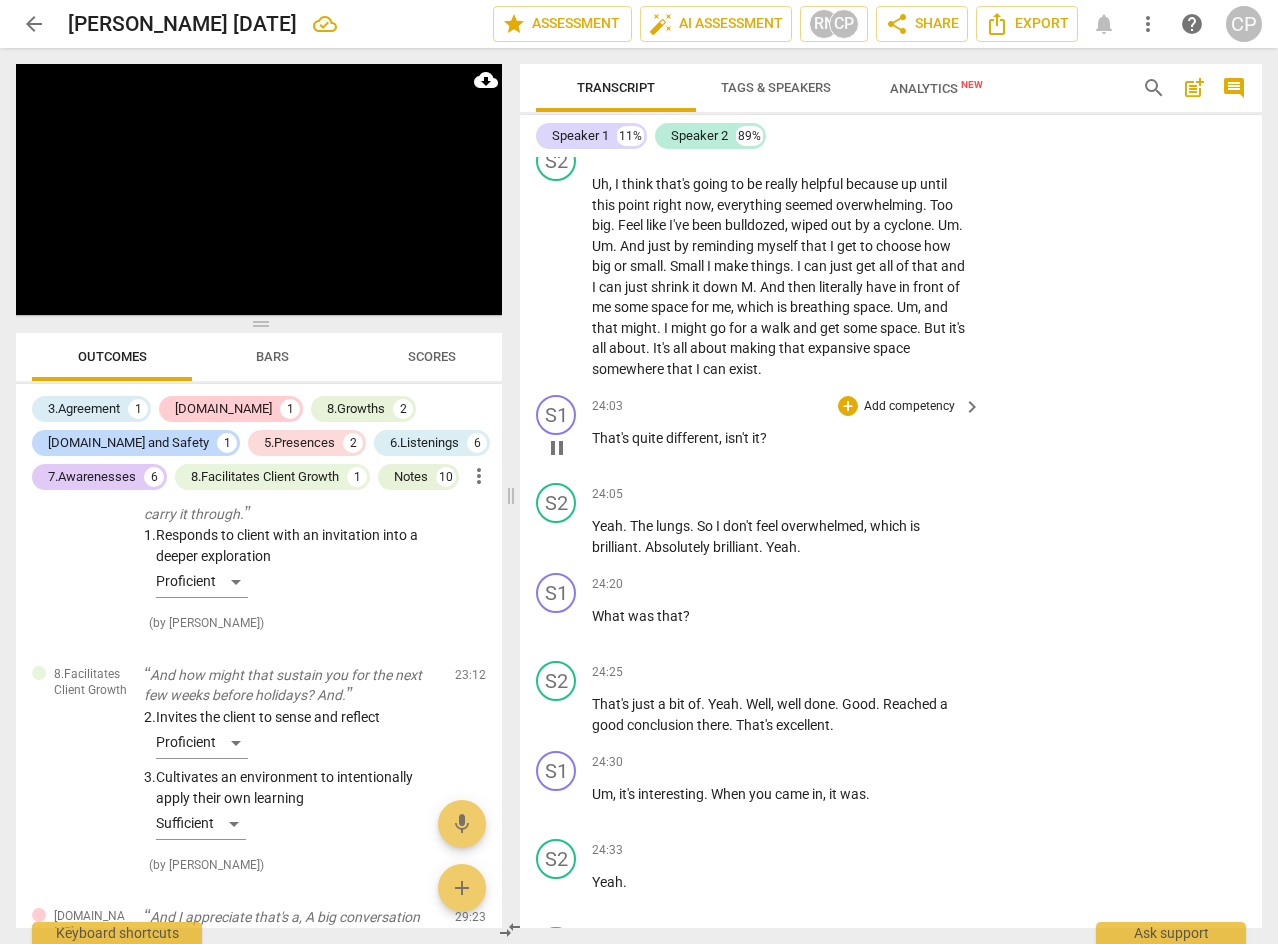 click on "That's" at bounding box center (612, 438) 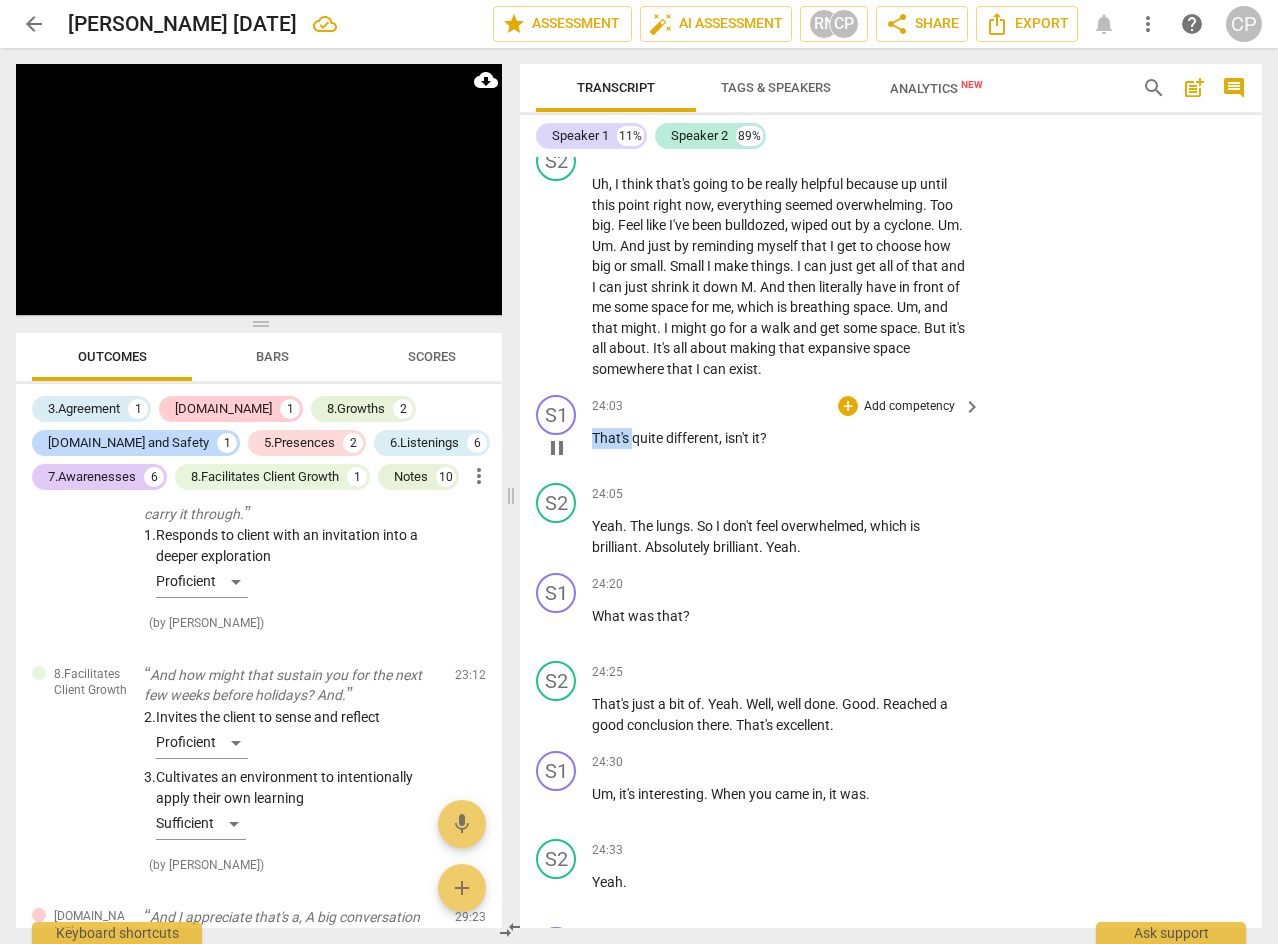 click on "That's" at bounding box center [612, 438] 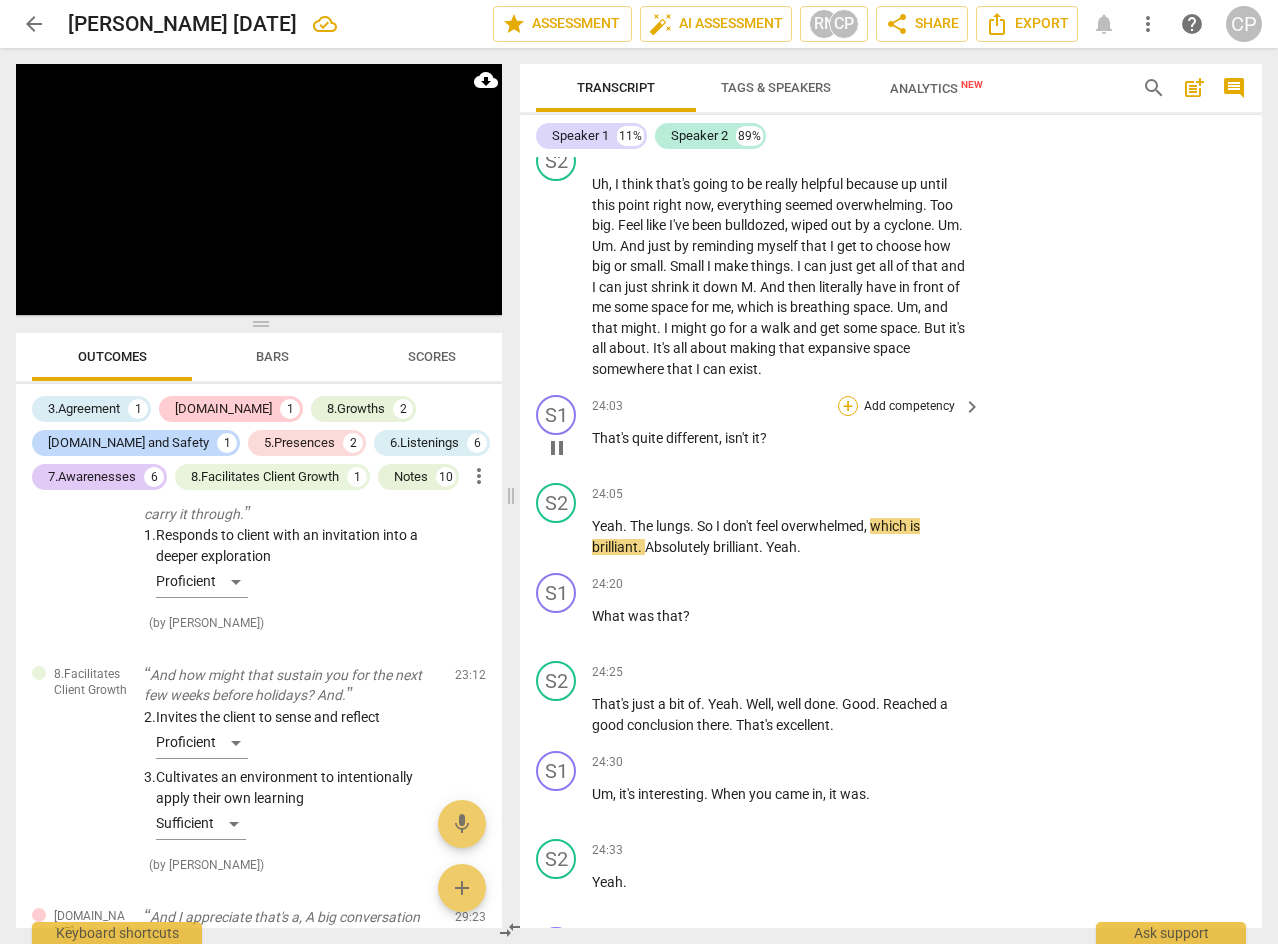 click on "+" at bounding box center [848, 406] 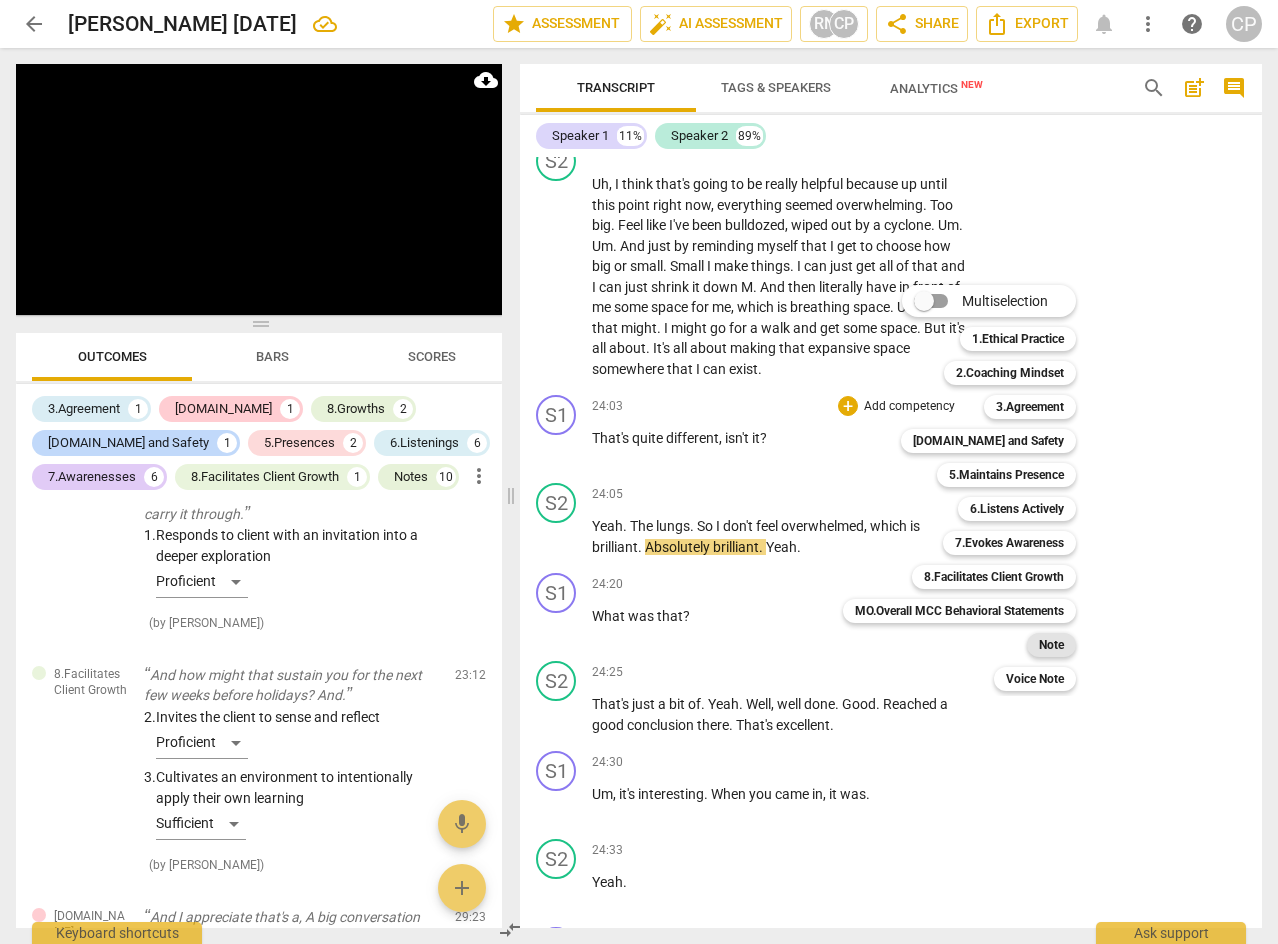 click on "Note" at bounding box center (1051, 645) 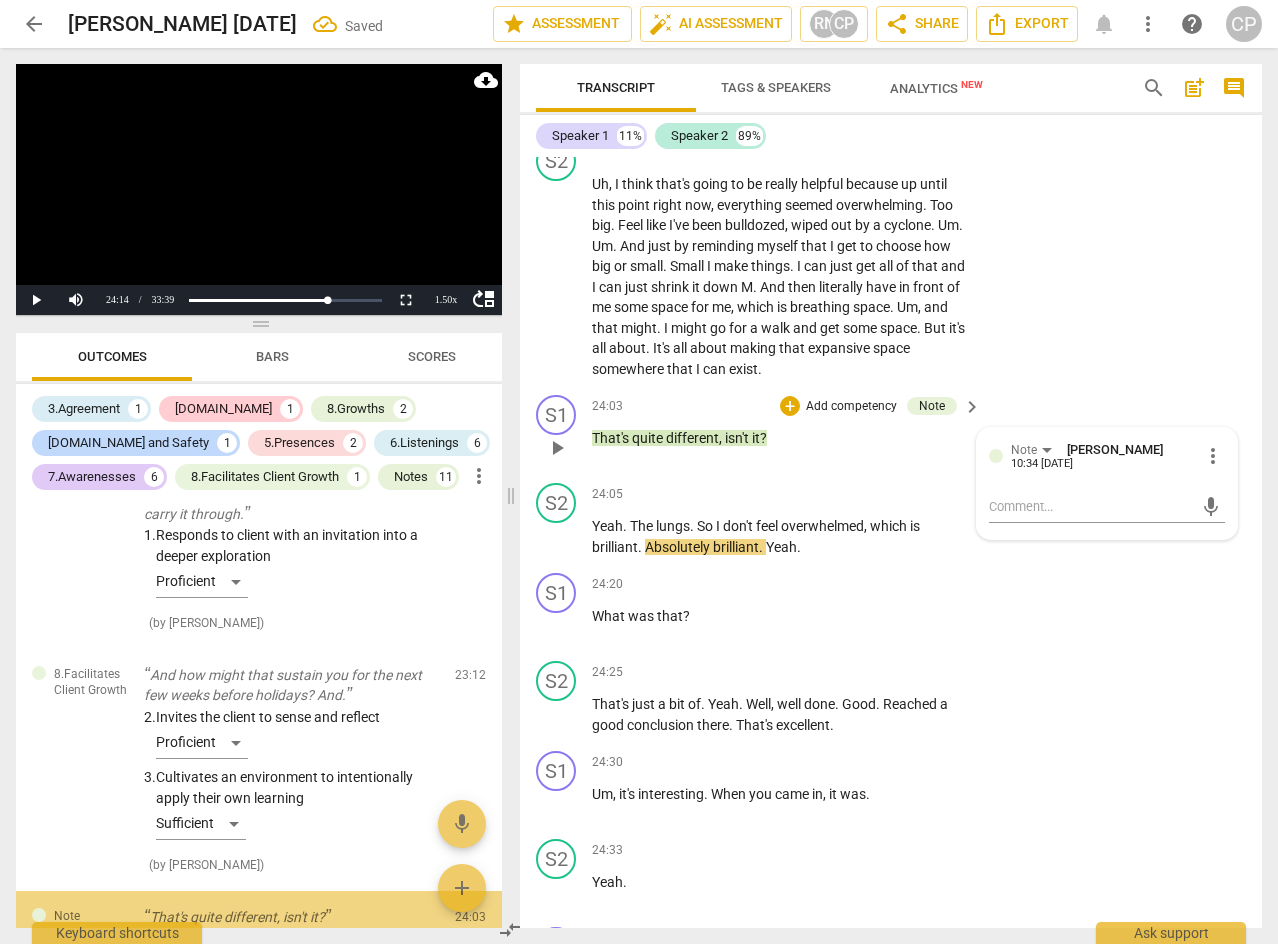 scroll, scrollTop: 6097, scrollLeft: 0, axis: vertical 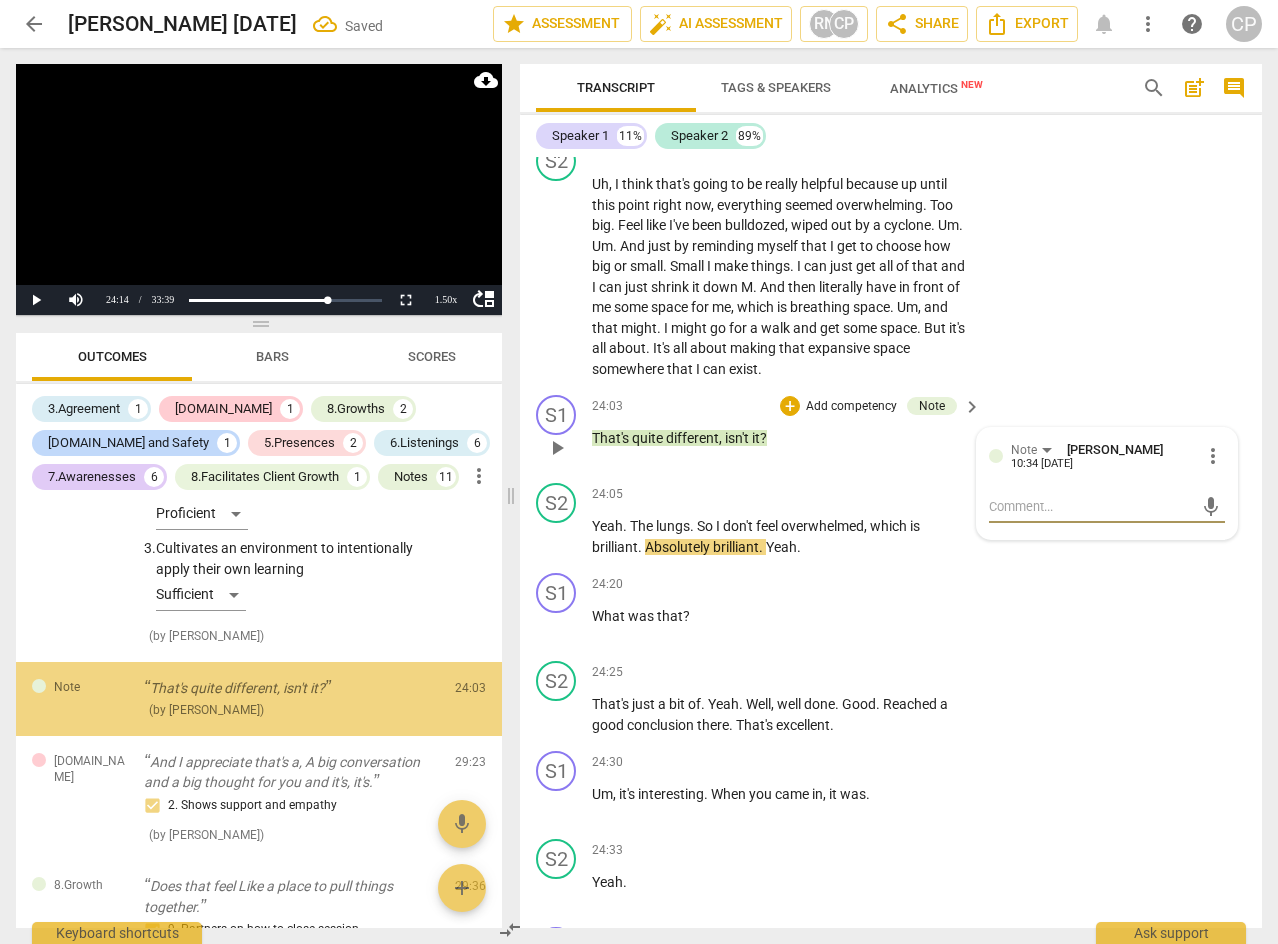 click at bounding box center (1091, 506) 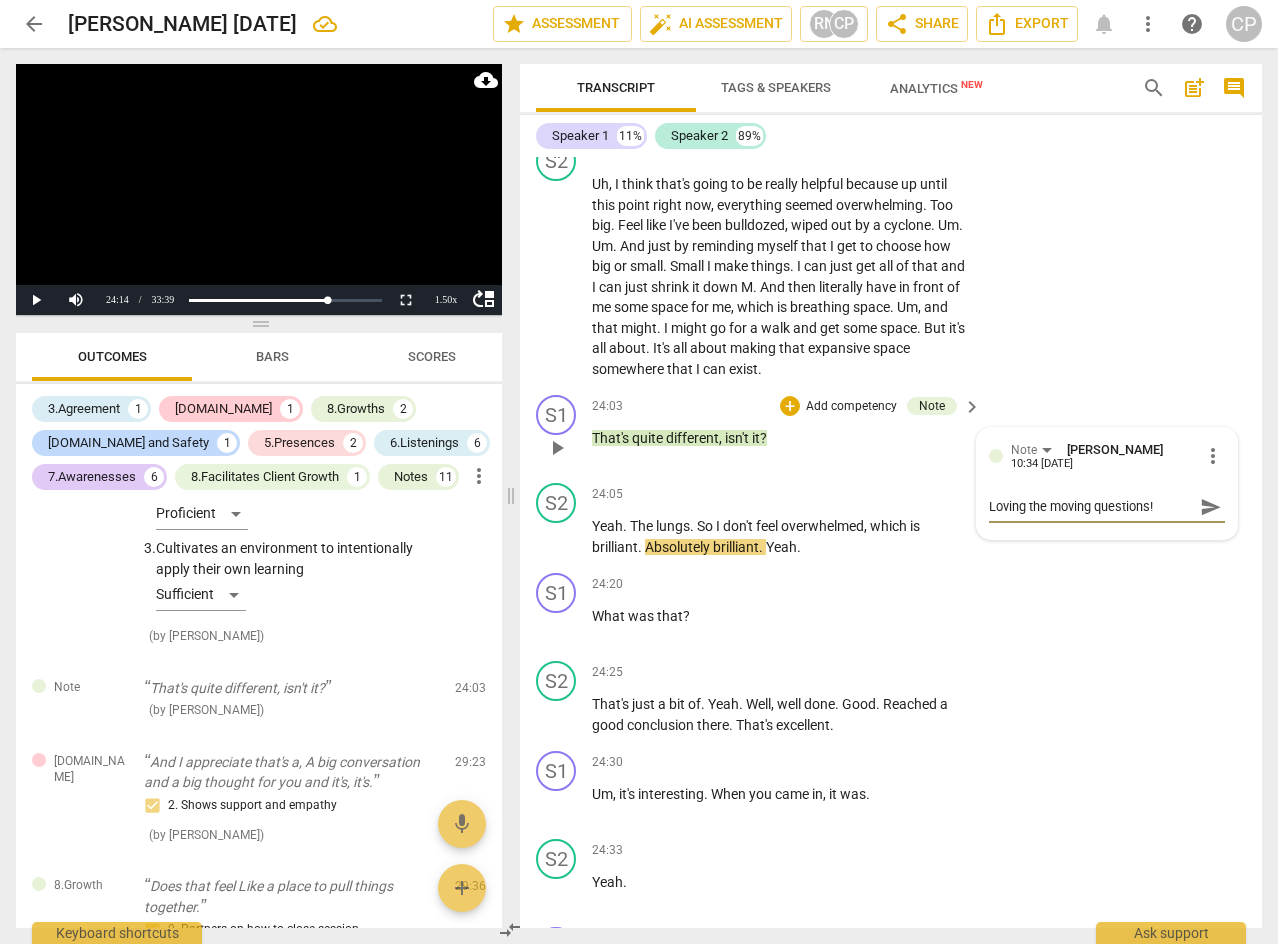 click on "send" at bounding box center [1211, 507] 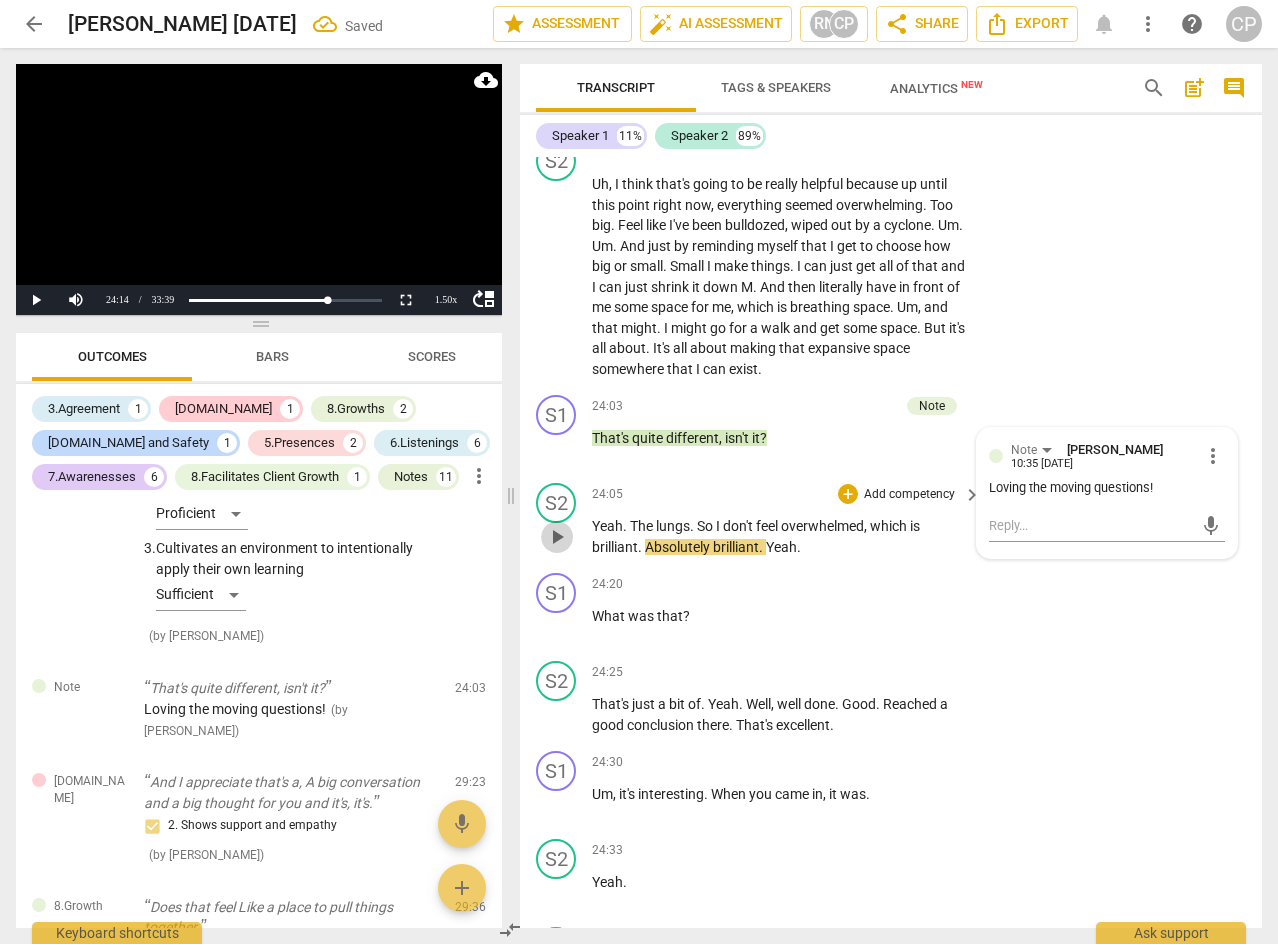 click on "play_arrow" at bounding box center [557, 537] 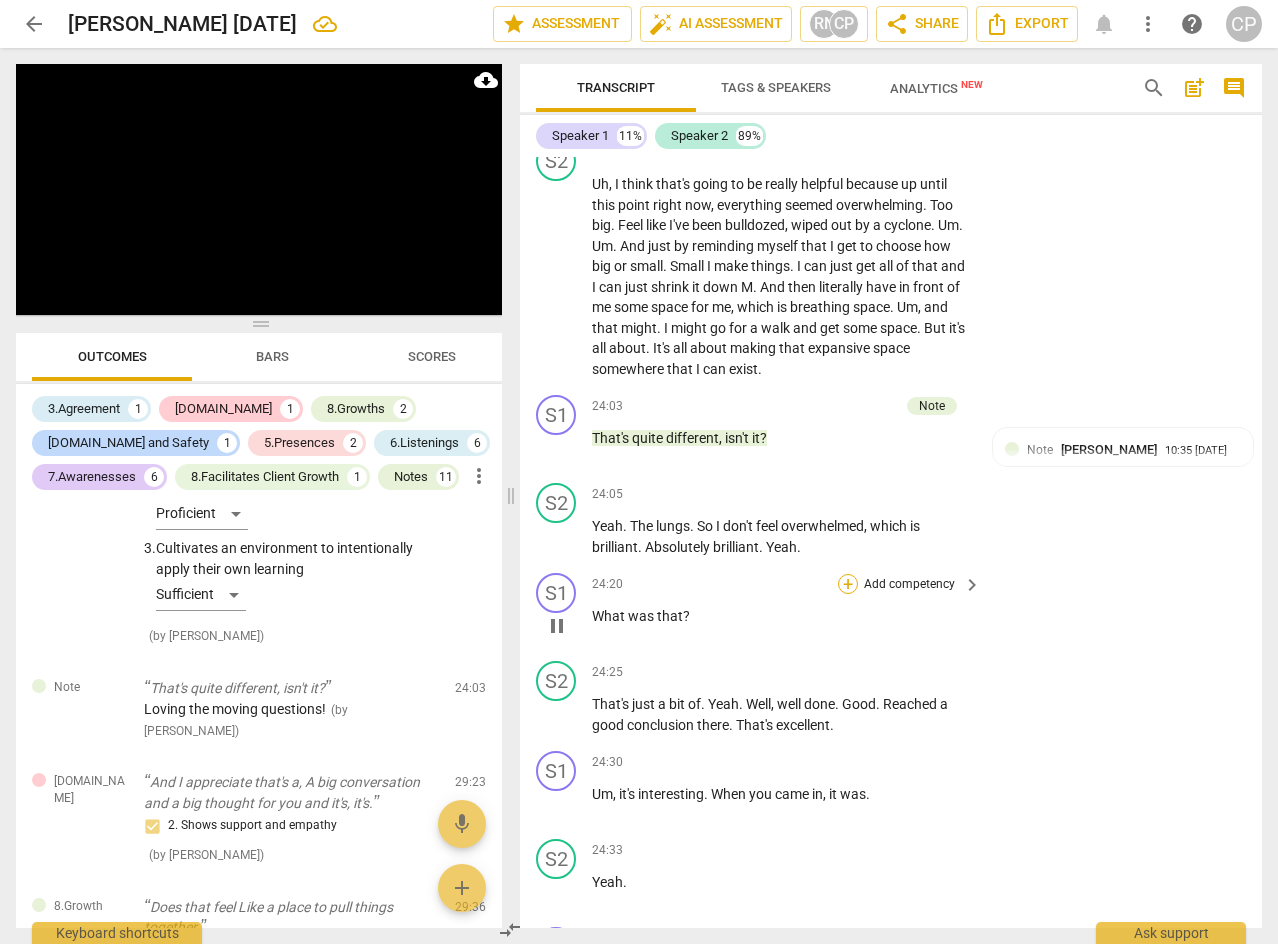 click on "+" at bounding box center (848, 584) 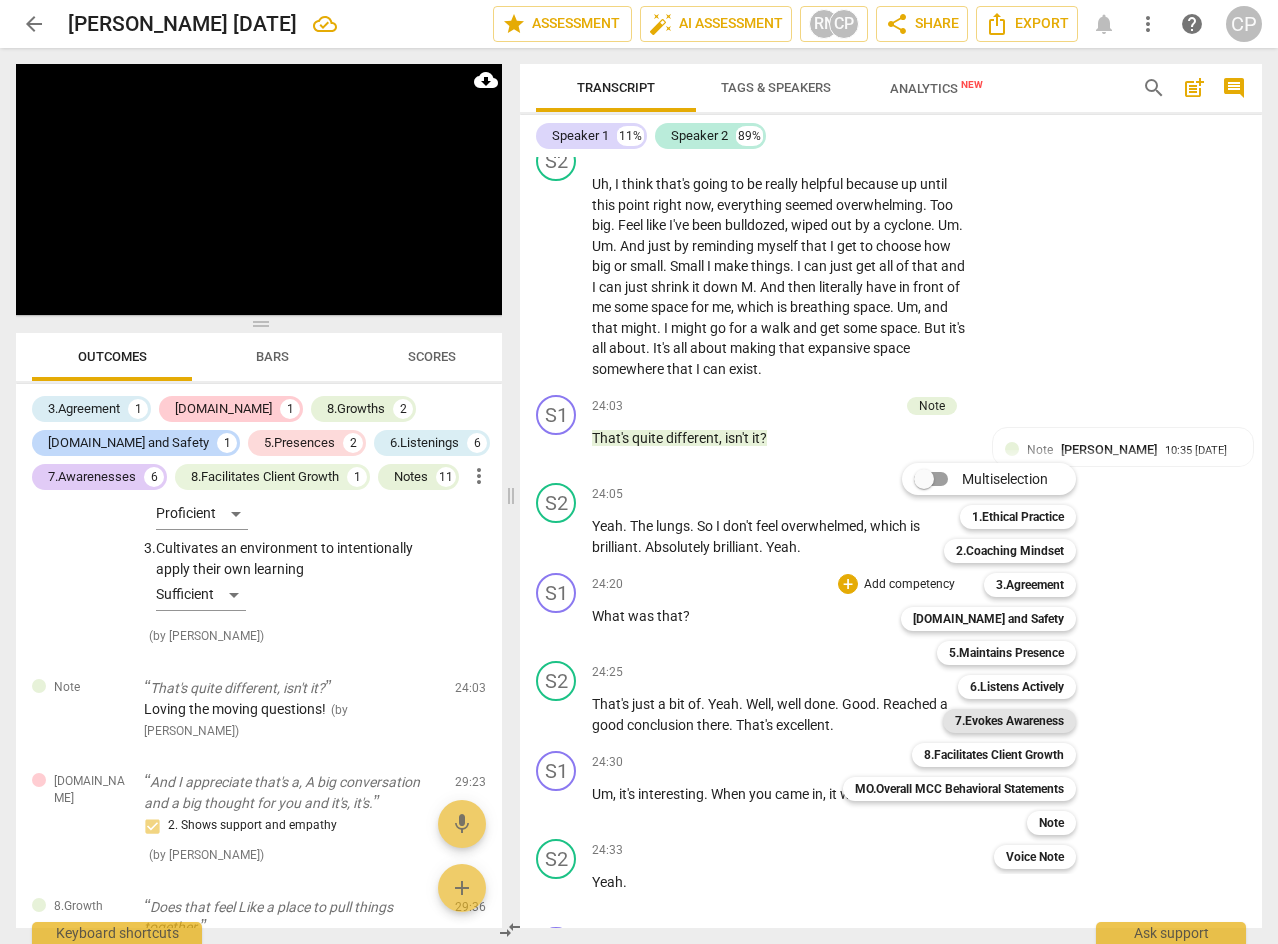 click on "7.Evokes Awareness" at bounding box center [1009, 721] 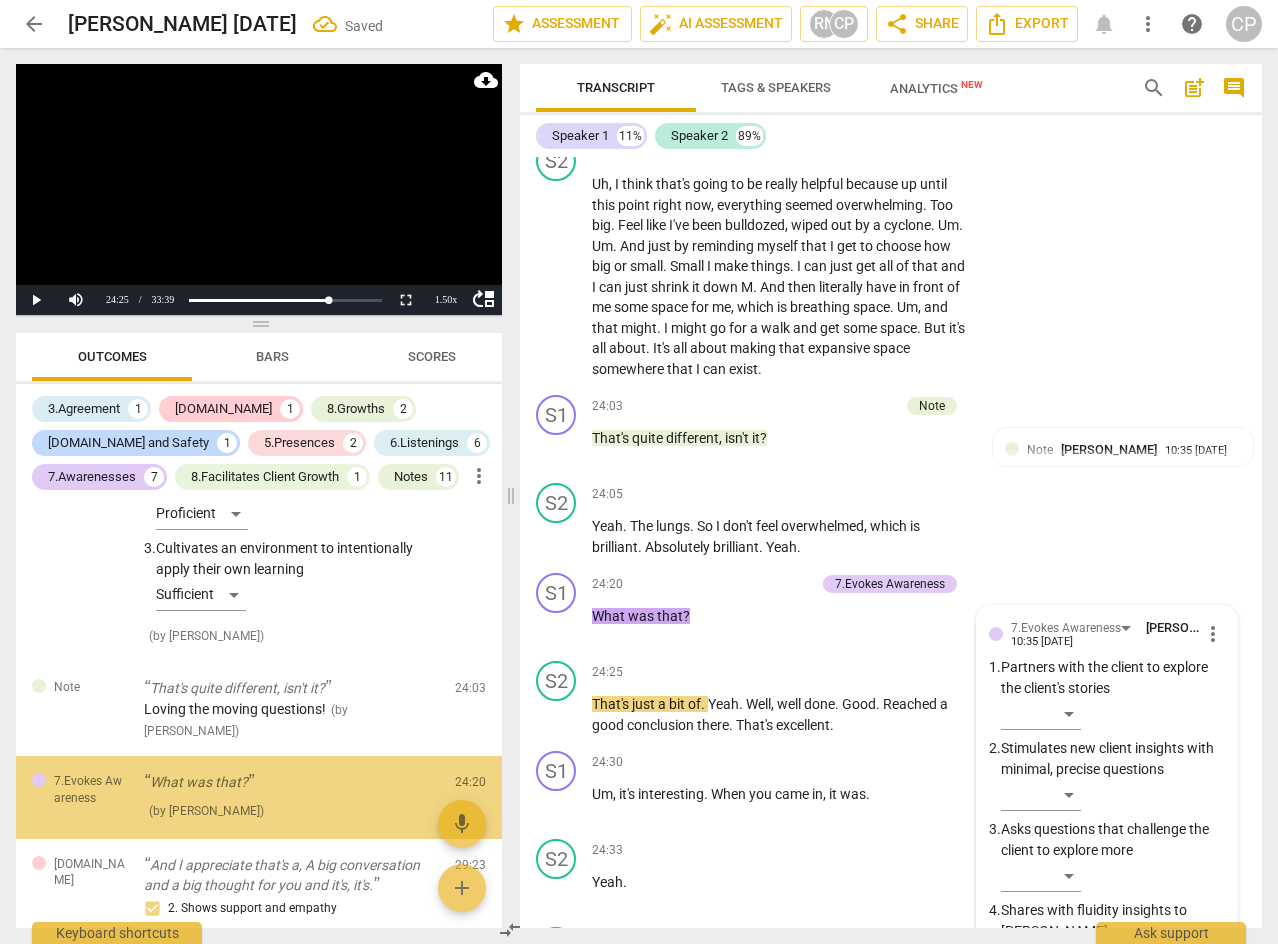 scroll, scrollTop: 9566, scrollLeft: 0, axis: vertical 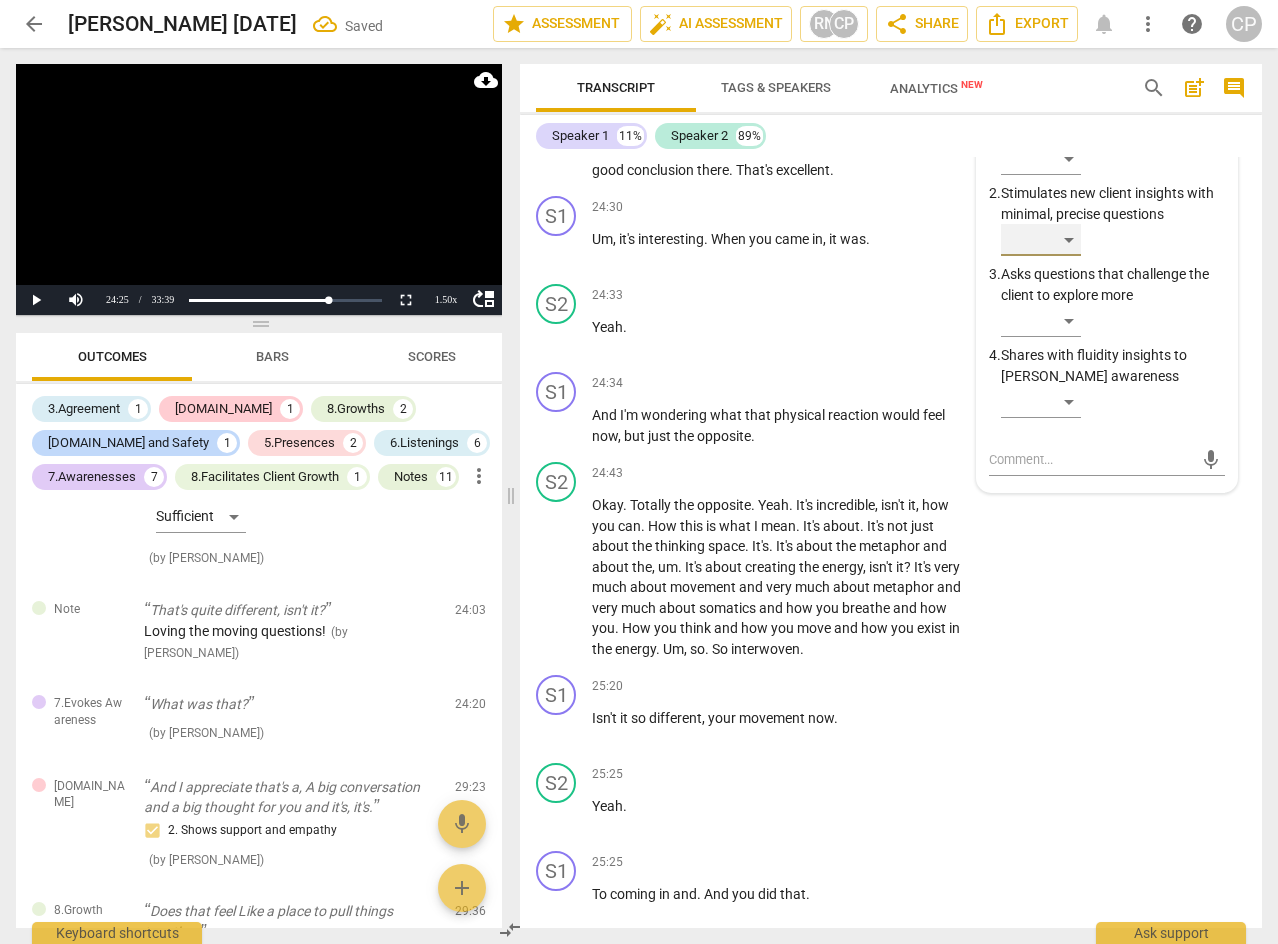 click on "​" at bounding box center [1041, 240] 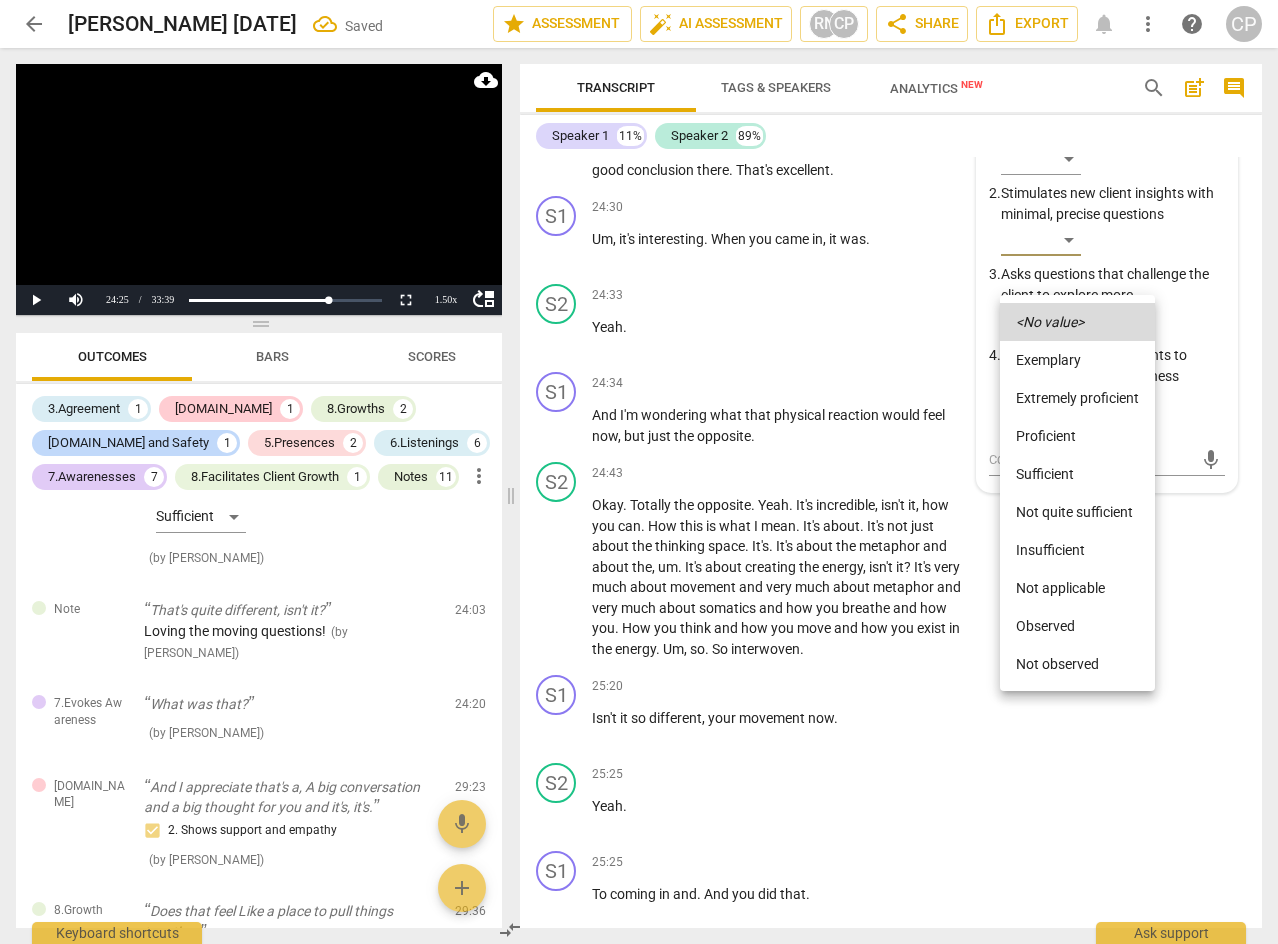 click on "Exemplary" at bounding box center (1077, 360) 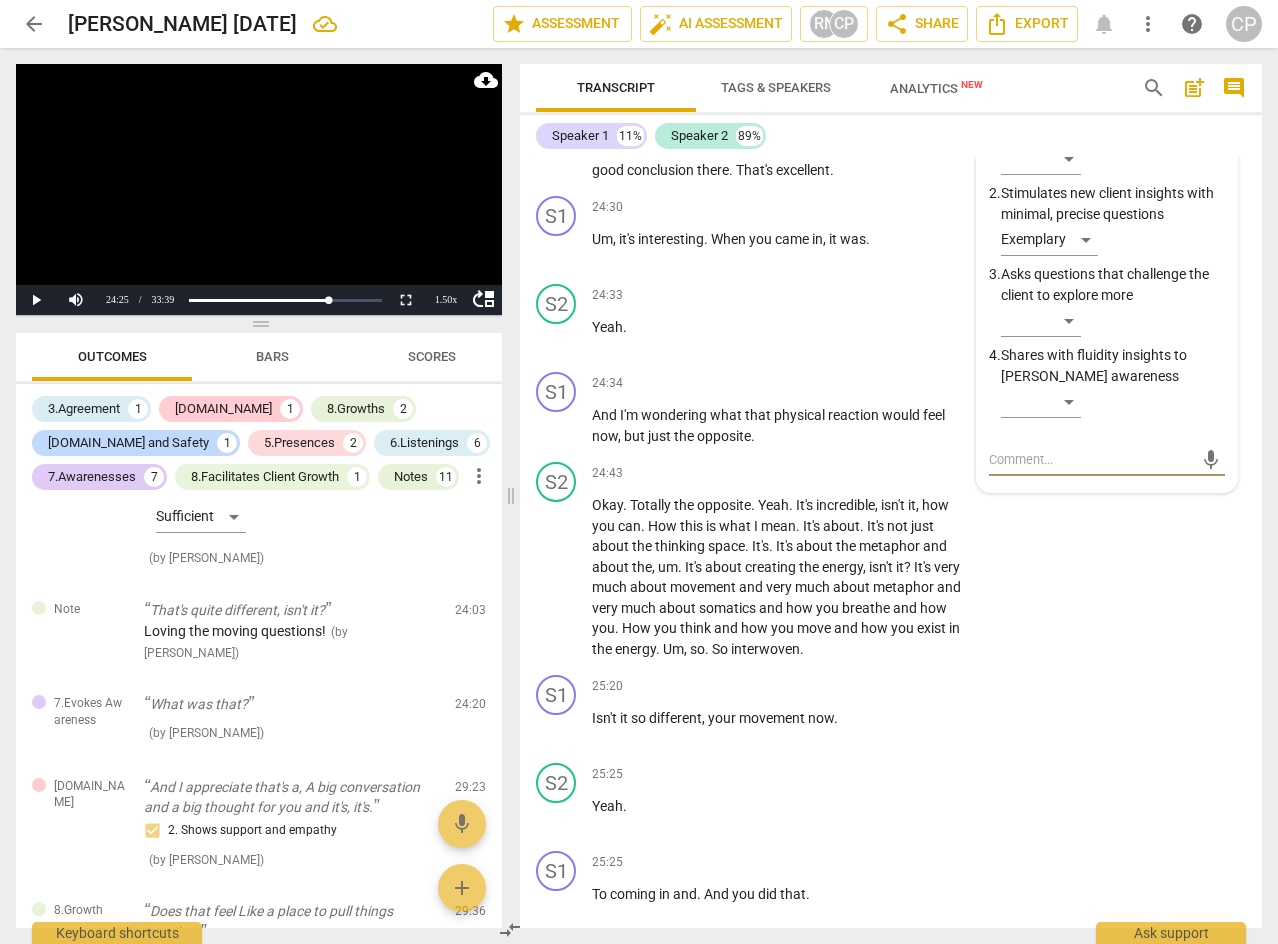 click at bounding box center [1091, 459] 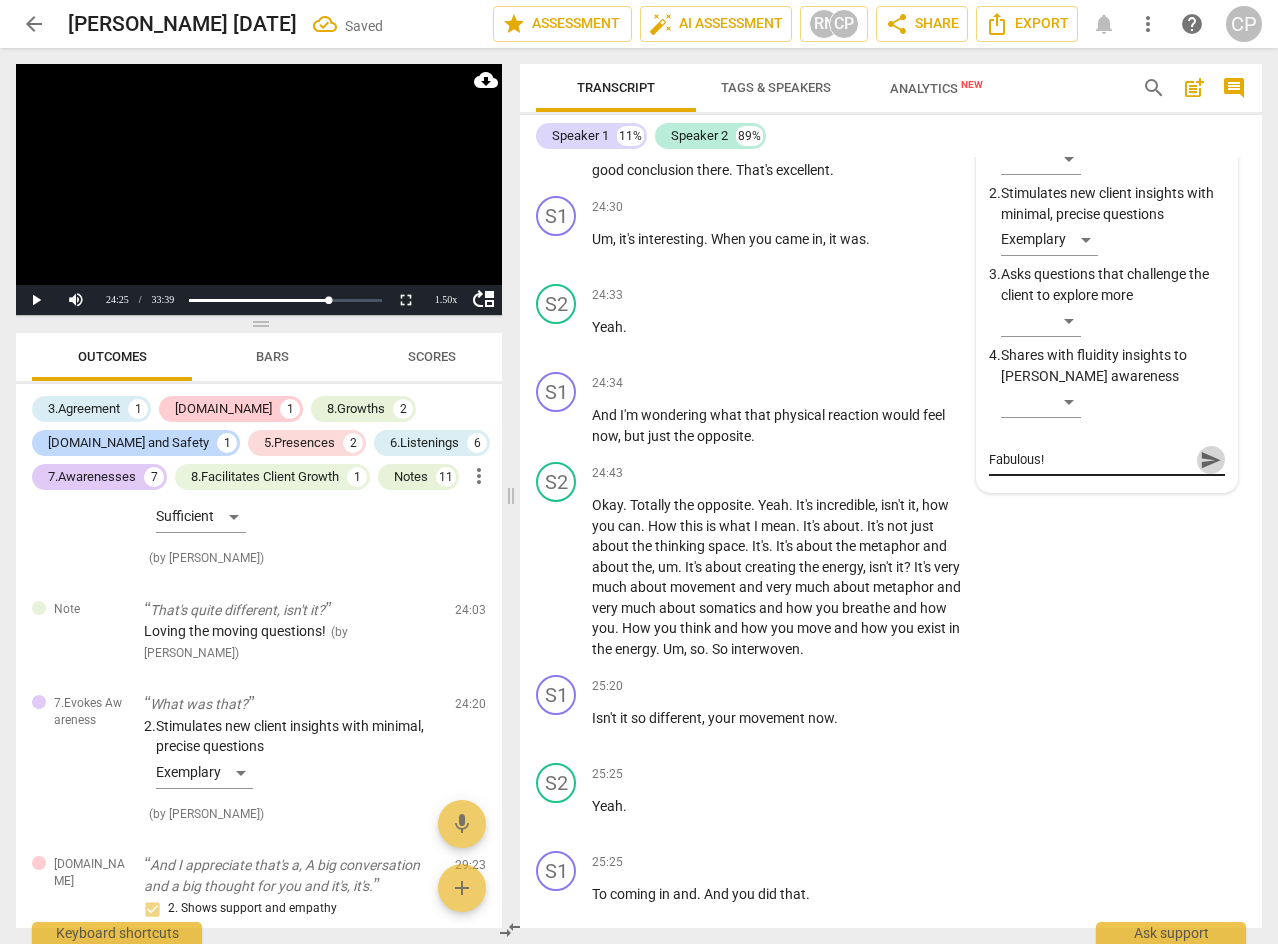 click on "send" at bounding box center [1211, 460] 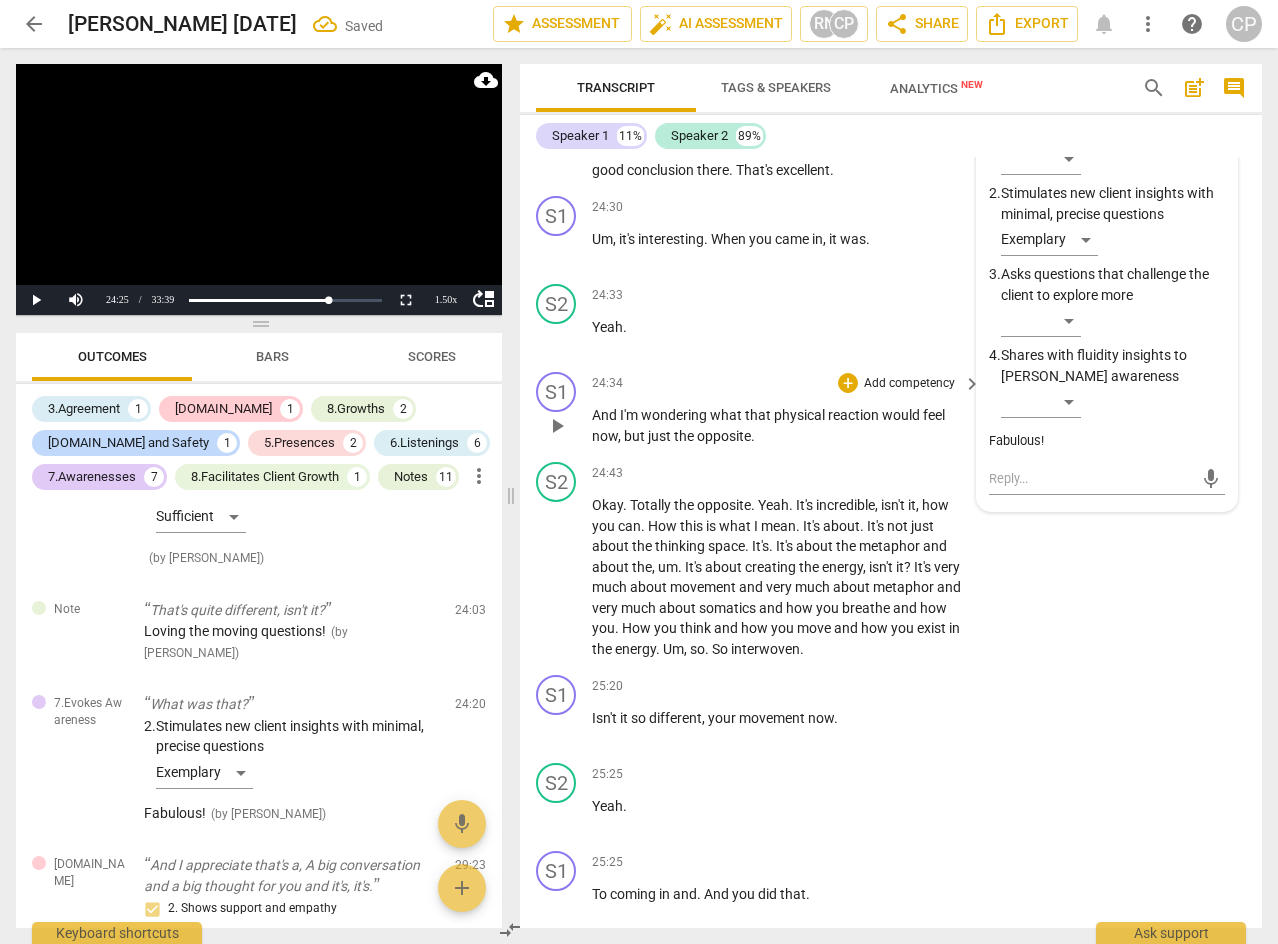 click on "play_arrow" at bounding box center [557, 426] 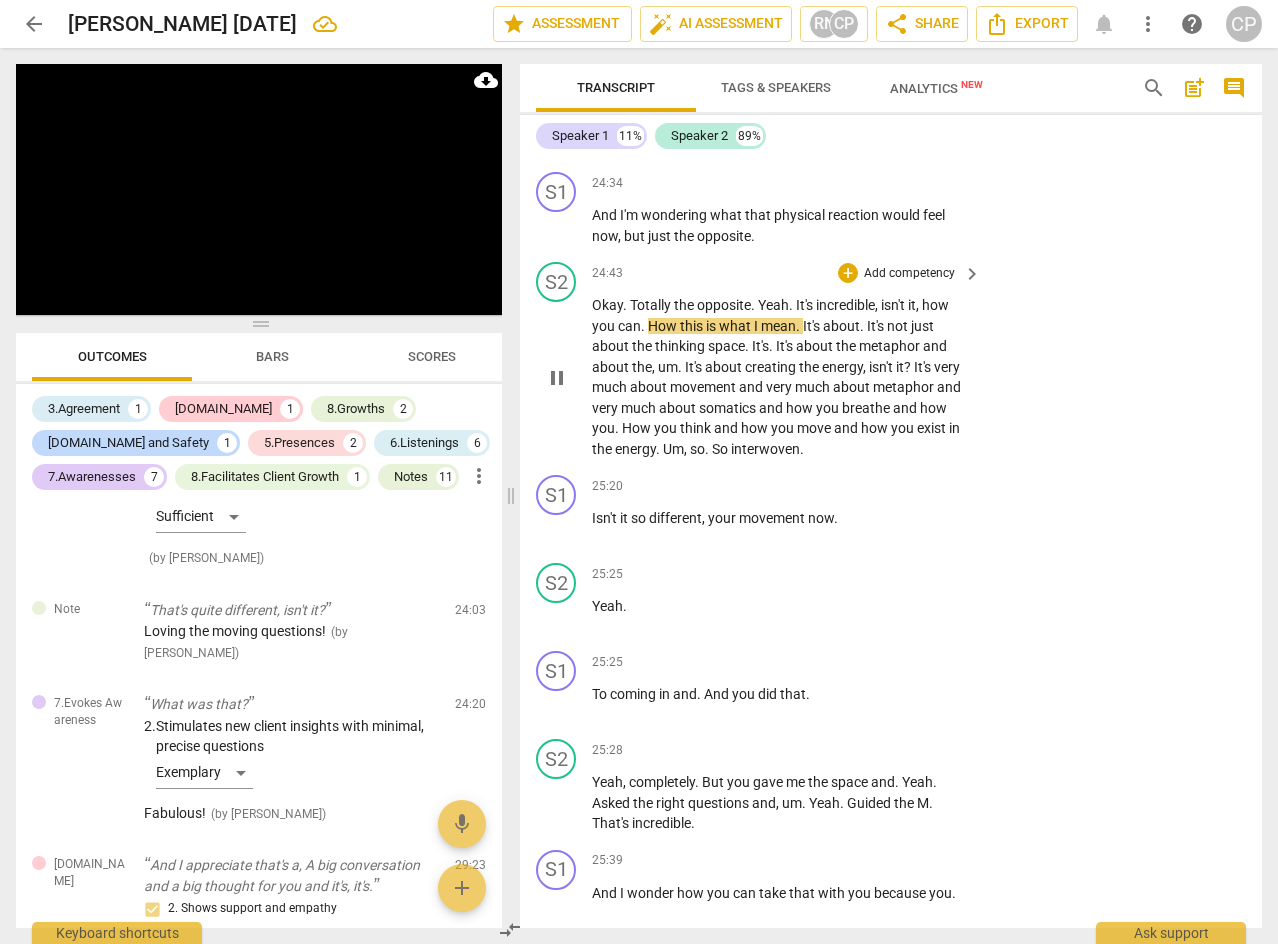 scroll, scrollTop: 9866, scrollLeft: 0, axis: vertical 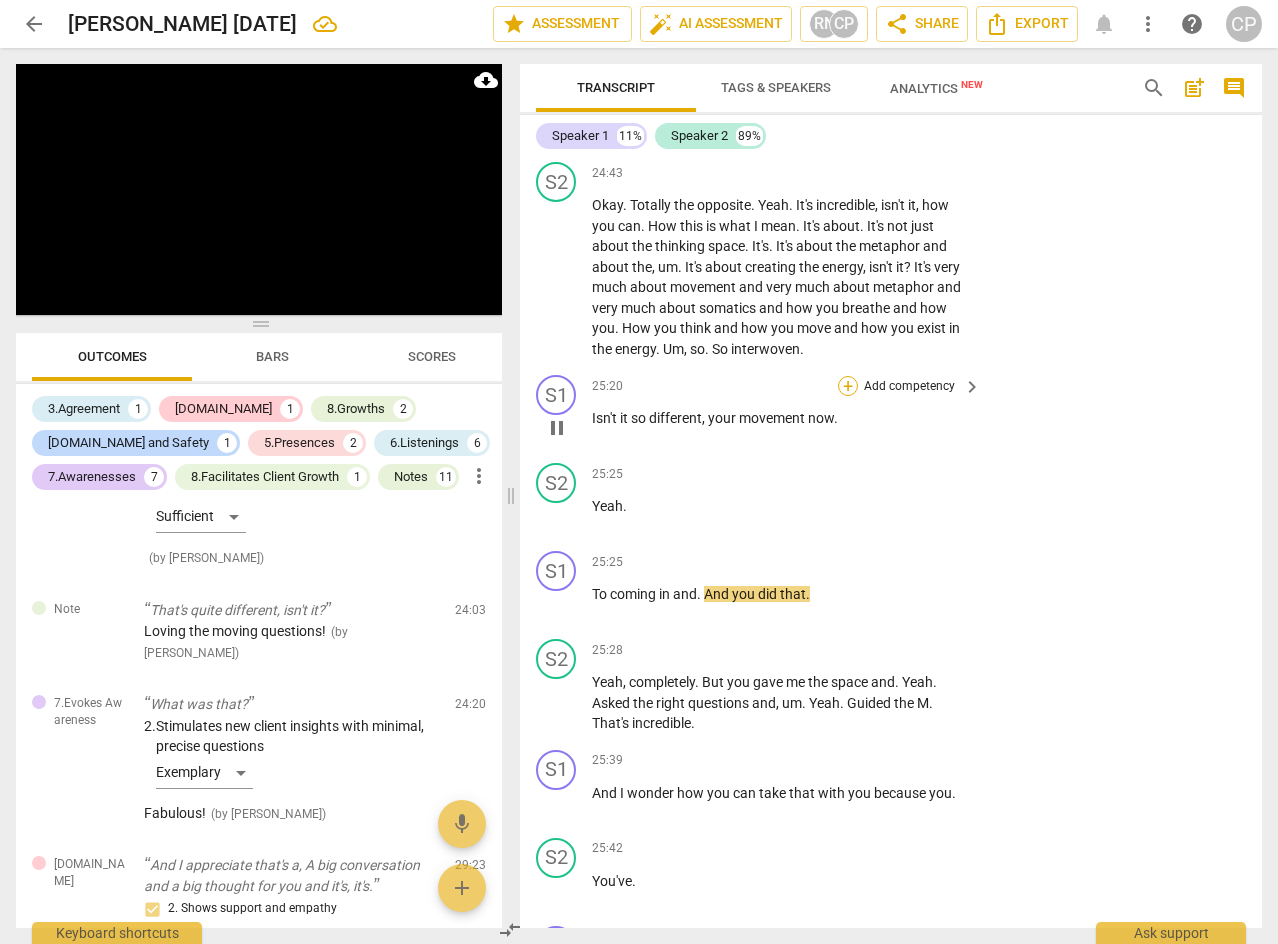 click on "+" at bounding box center [848, 386] 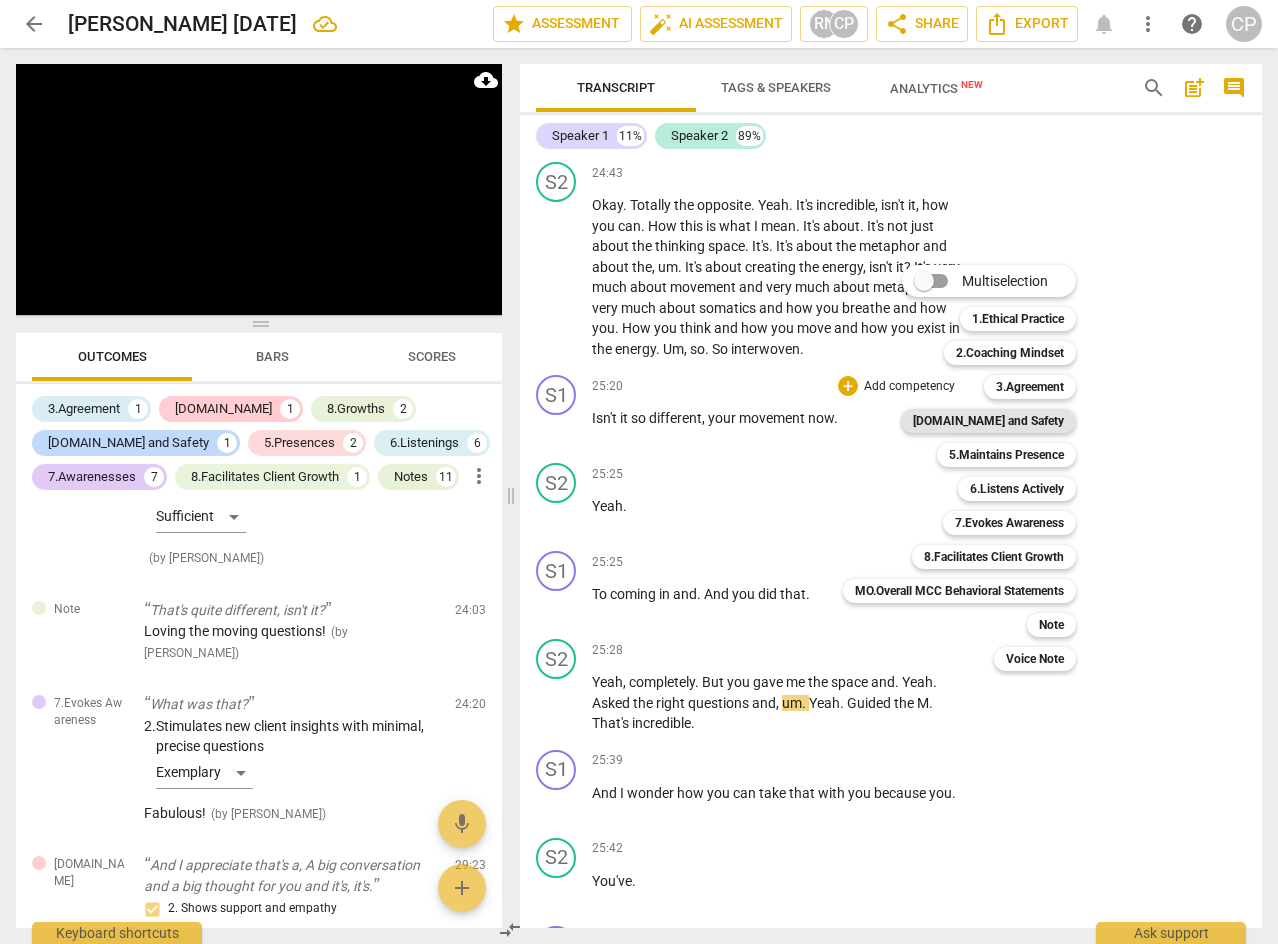 click on "[DOMAIN_NAME] and Safety" at bounding box center (988, 421) 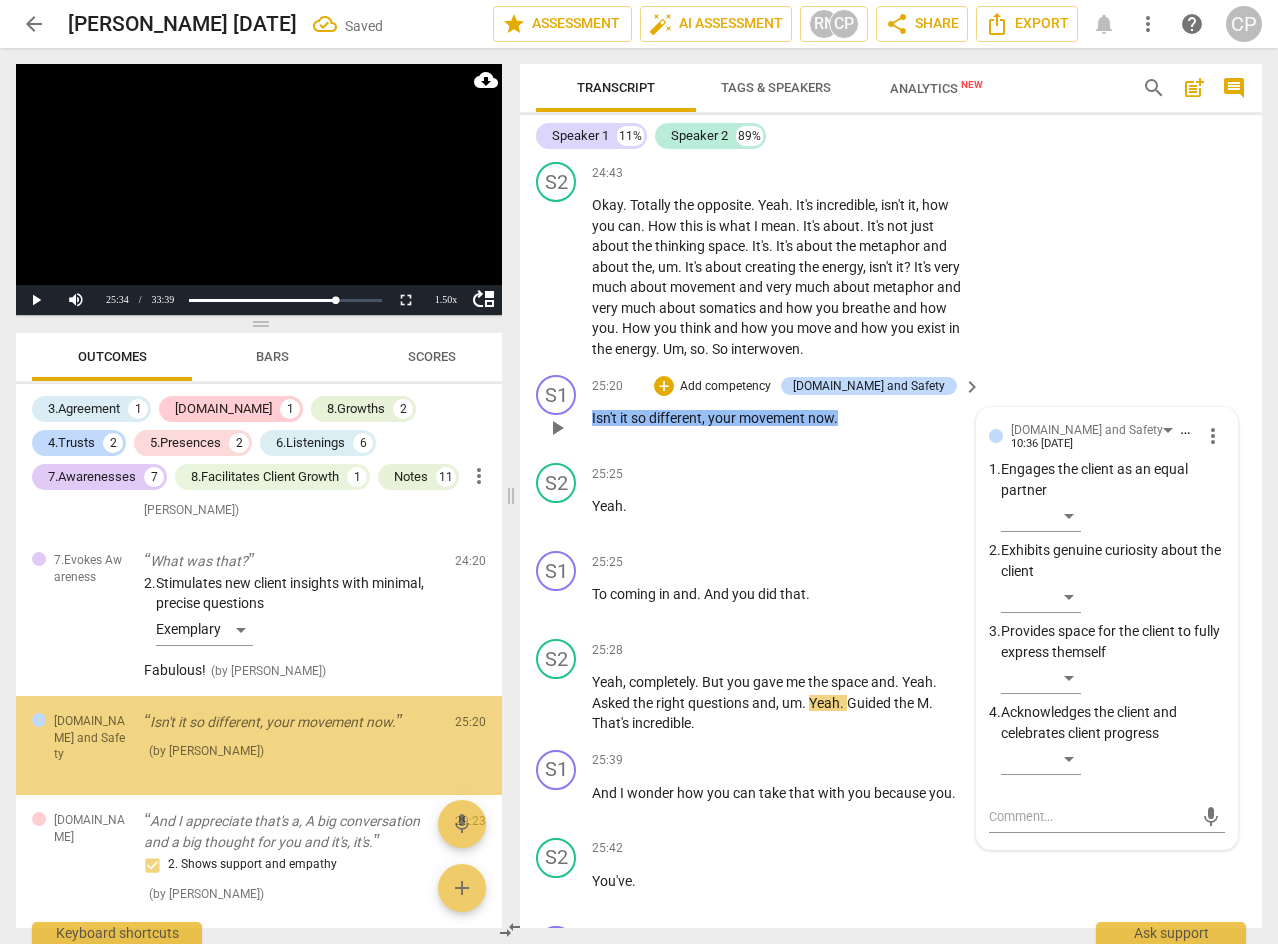 scroll, scrollTop: 6320, scrollLeft: 0, axis: vertical 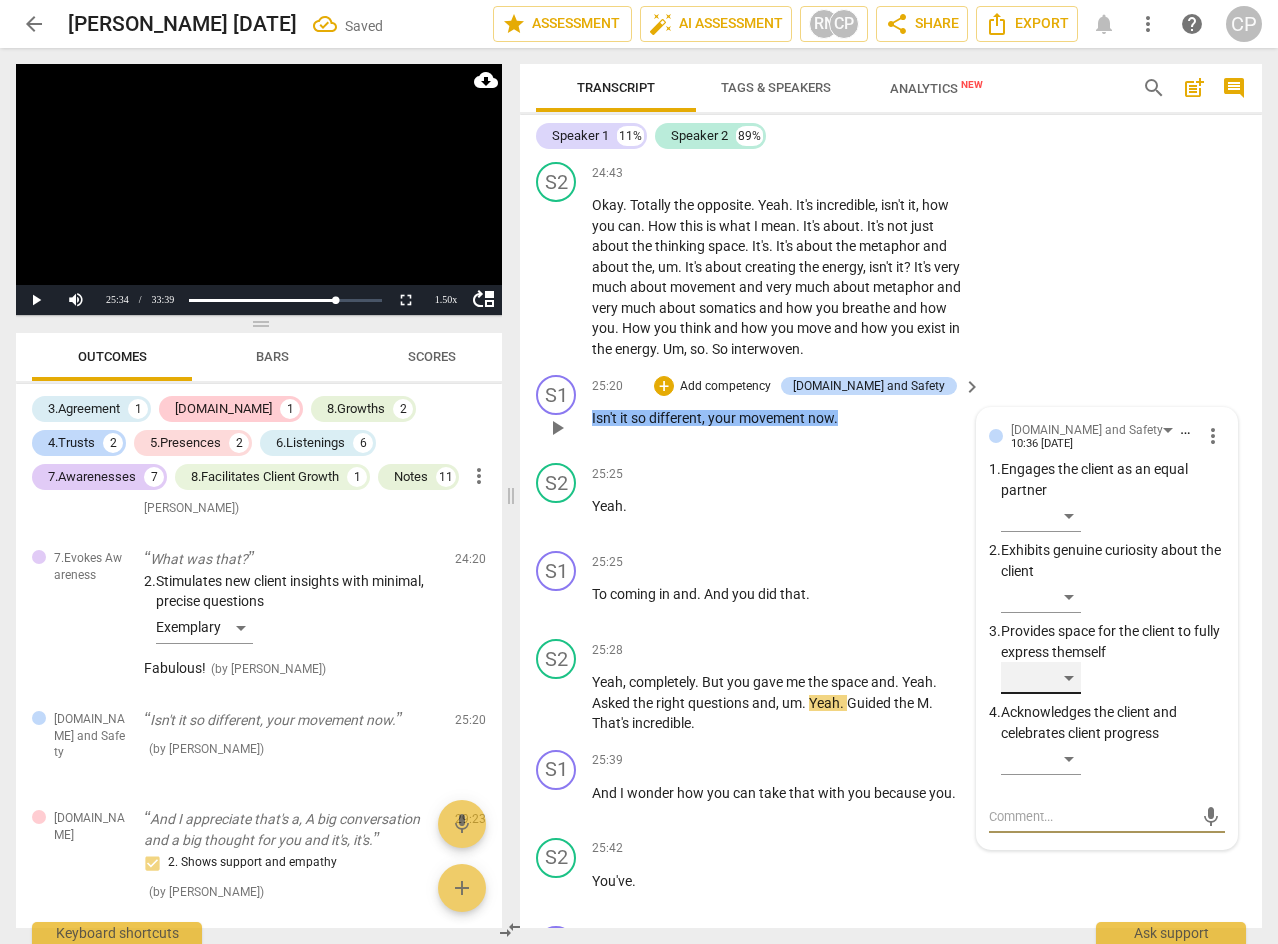 click on "​" at bounding box center [1041, 678] 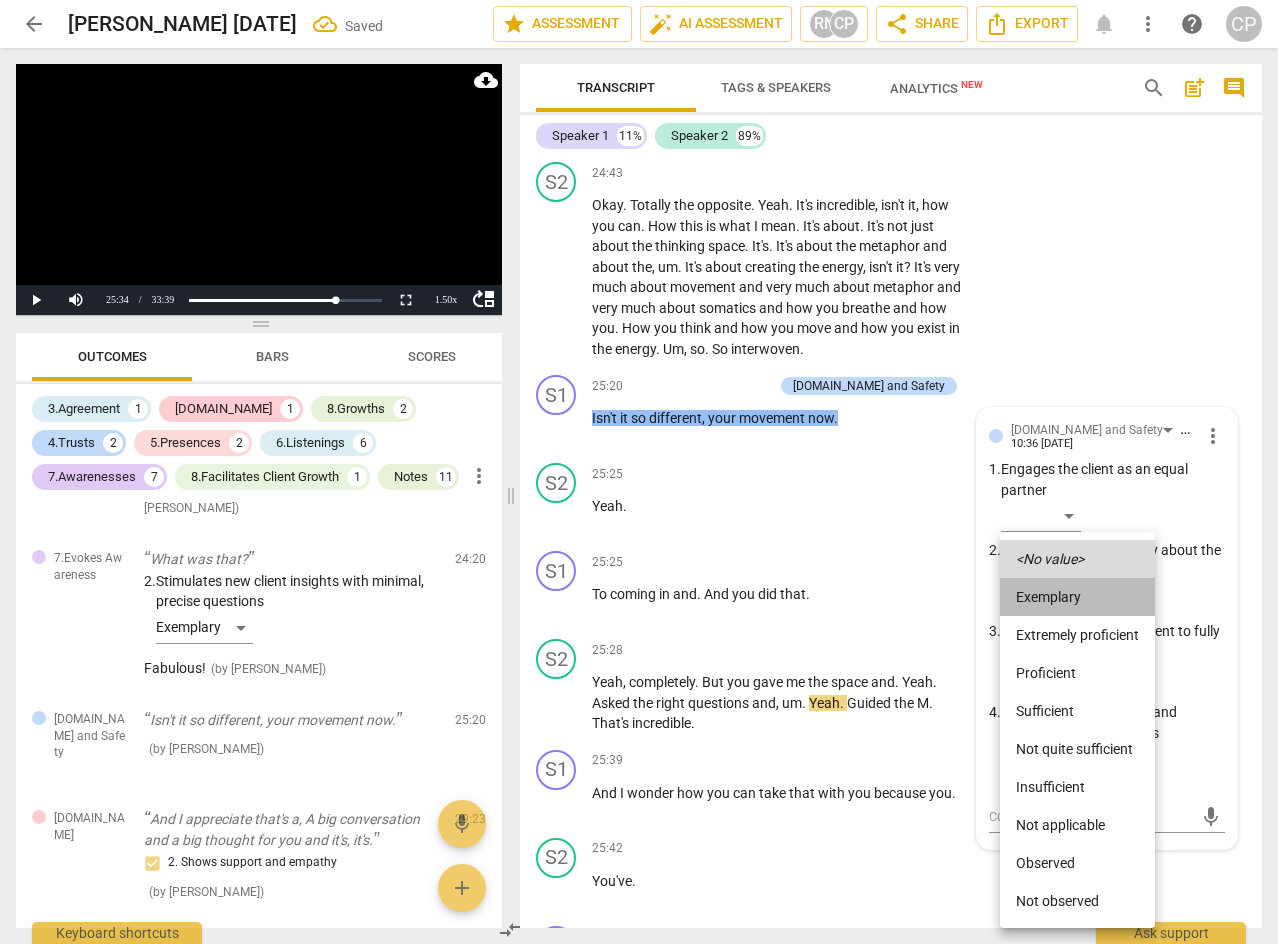 click on "Exemplary" at bounding box center [1077, 597] 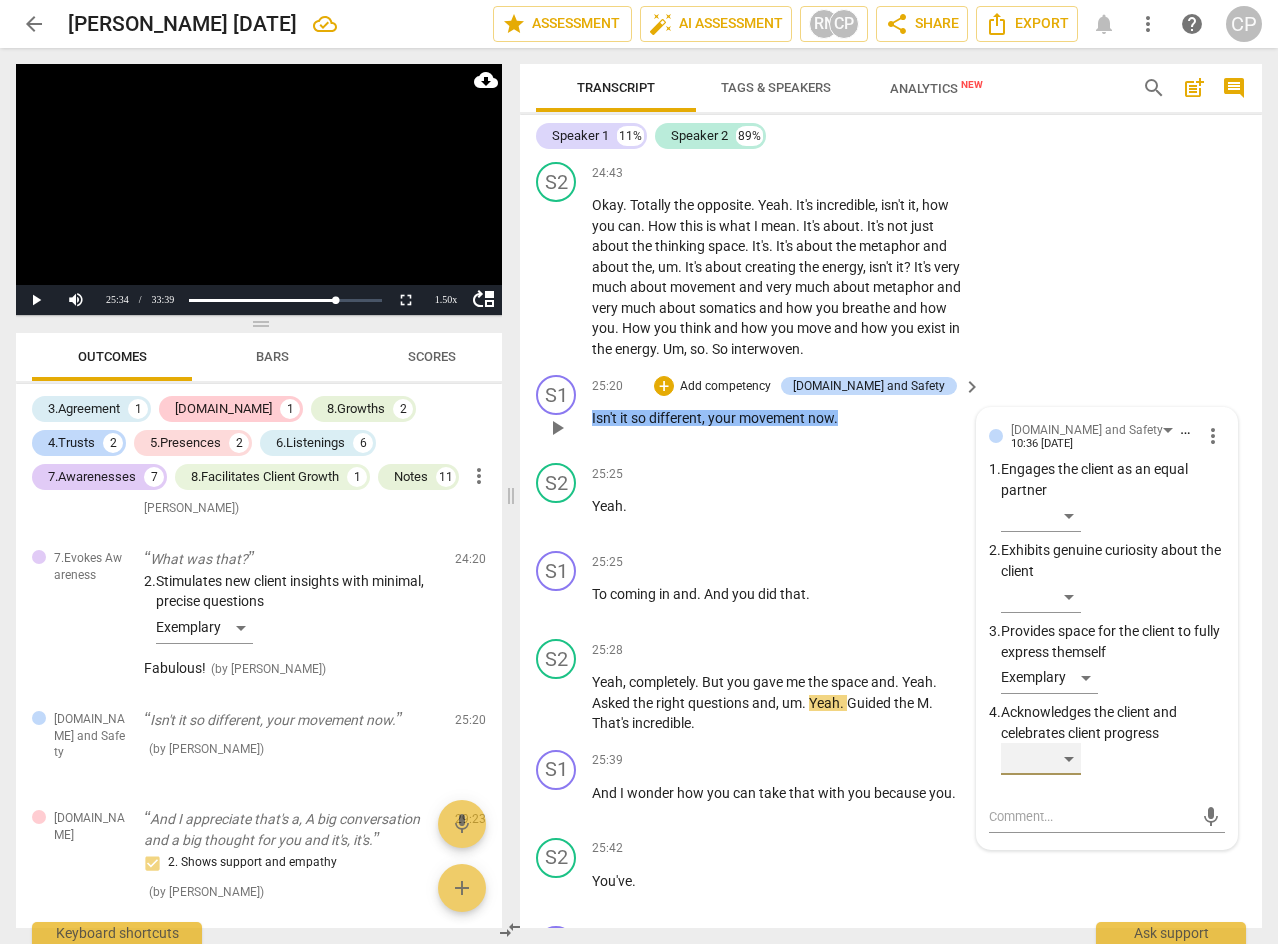 click on "​" at bounding box center [1041, 759] 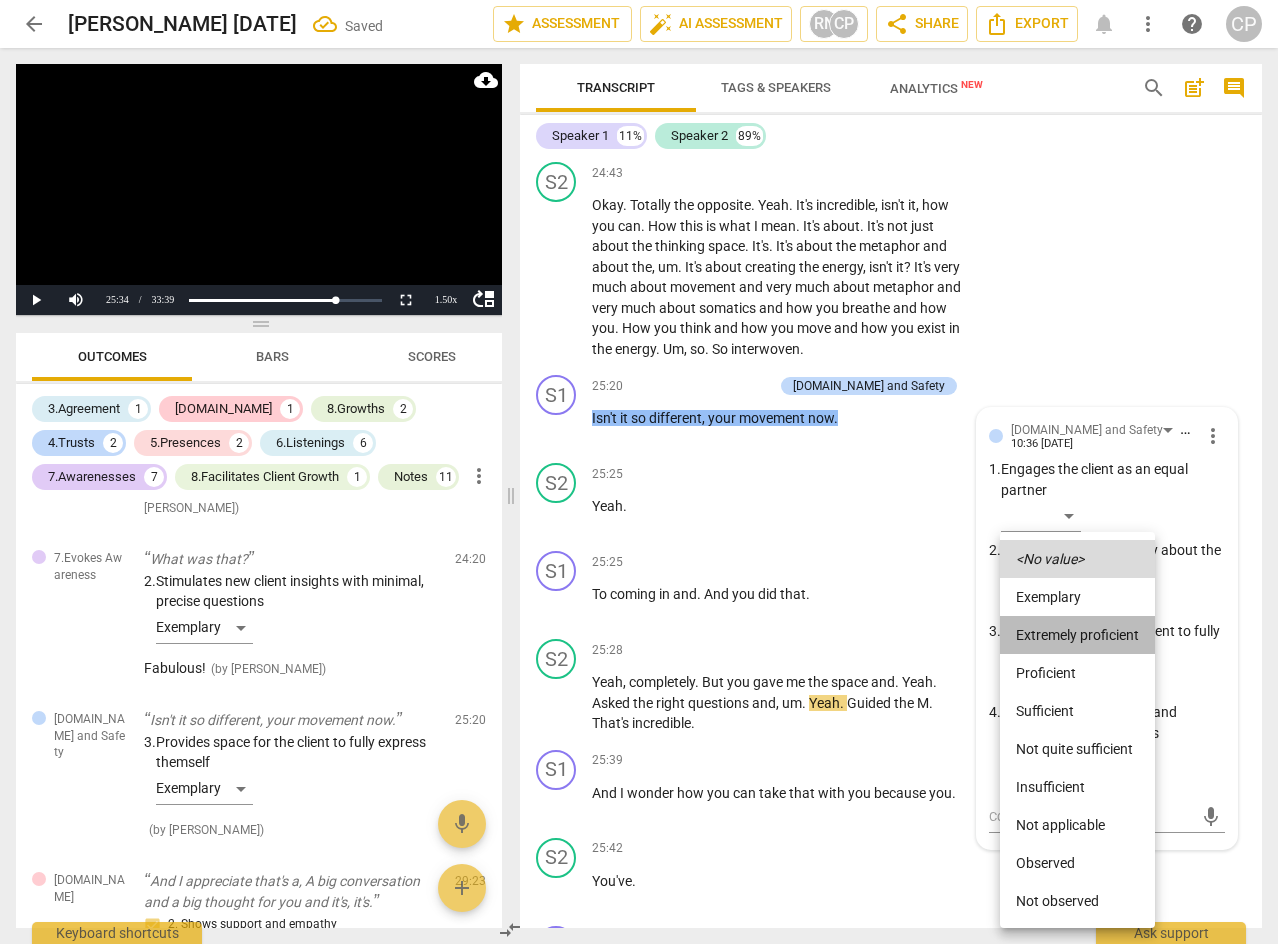 click on "Extremely proficient" at bounding box center [1077, 635] 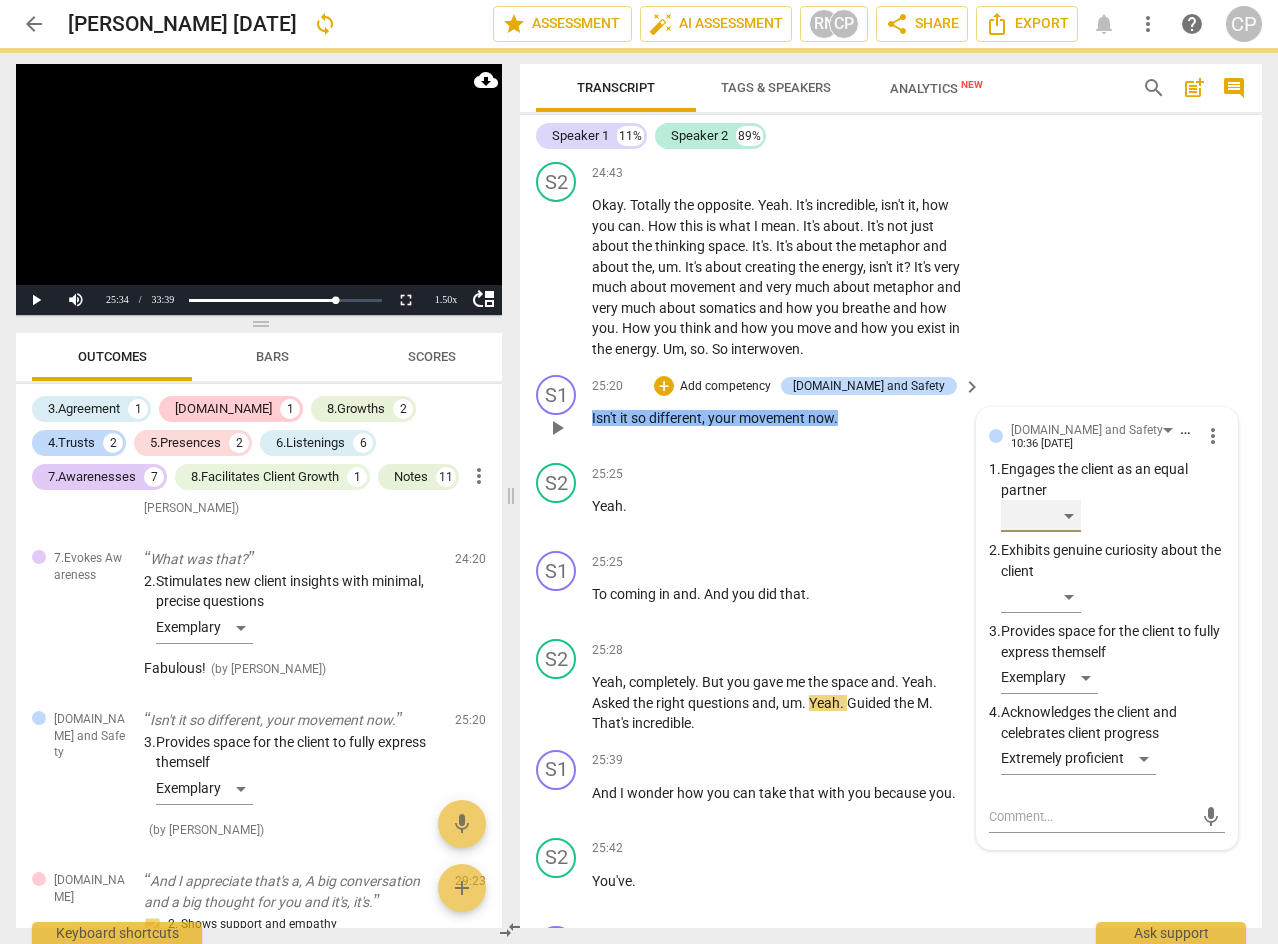 click on "​" at bounding box center (1041, 516) 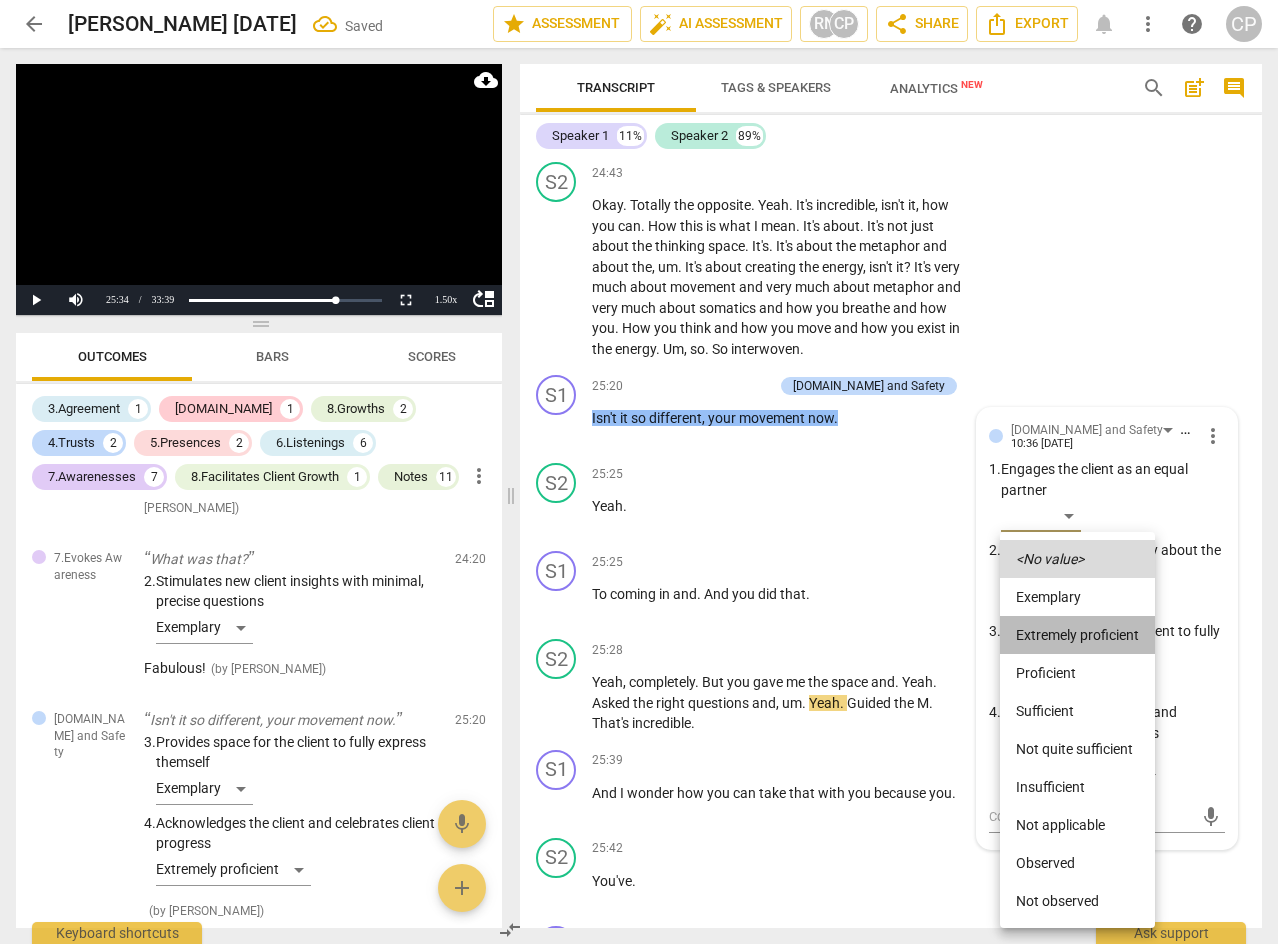click on "Extremely proficient" at bounding box center (1077, 635) 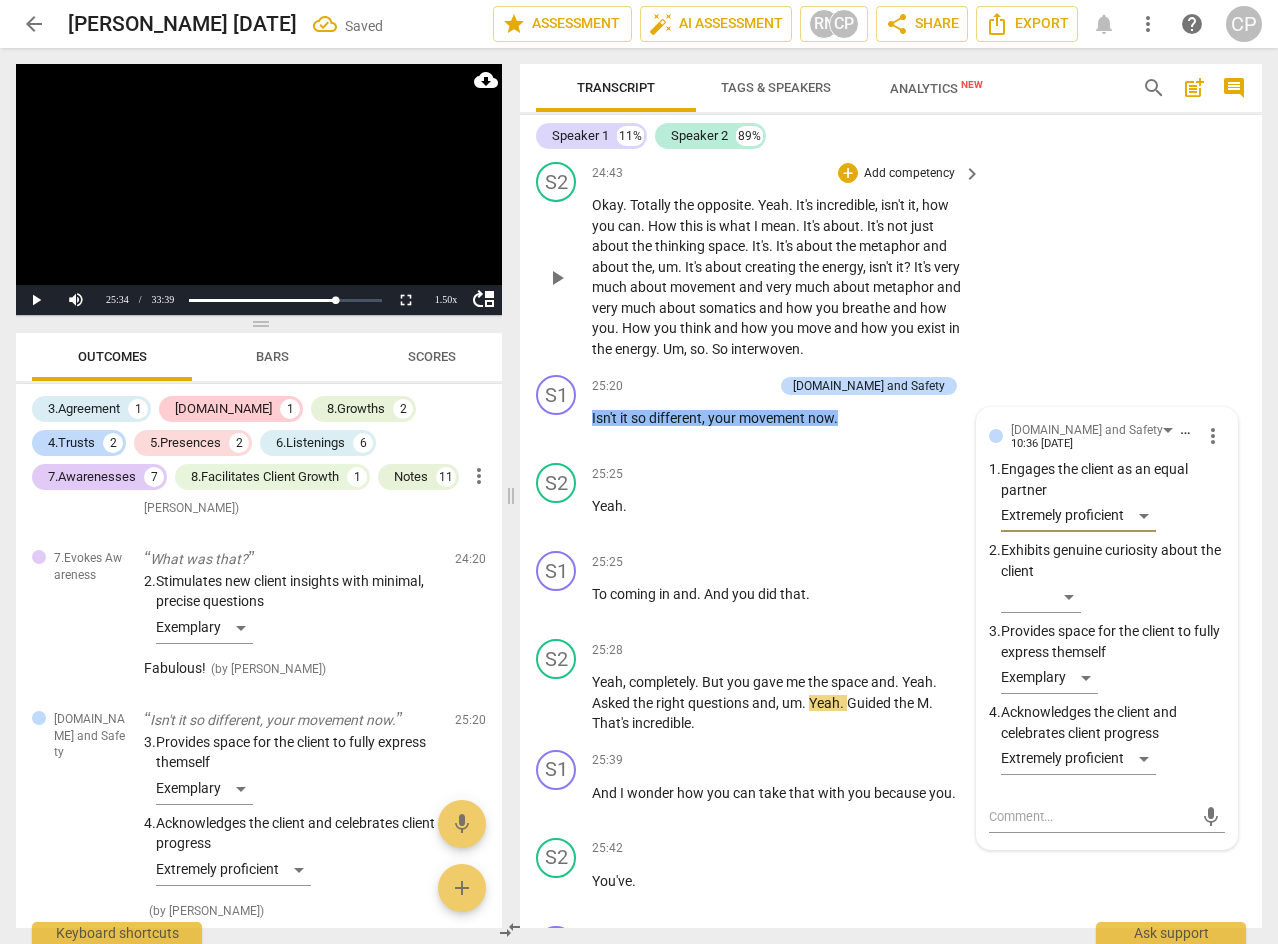 click on "S2 play_arrow pause 24:43 + Add competency keyboard_arrow_right Okay .   Totally   the   opposite .   Yeah .   It's   incredible ,   isn't   it ,   how   you   can .   How   this   is   what   I   mean .   It's   about .   It's   not   just   about   the   thinking   space .   It's .   It's   about   the   metaphor   and   about   the ,   um .   It's   about   creating   the   energy ,   isn't   it ?   It's   very   much   about   movement   and   very   much   about   metaphor   and   very   much   about   somatics   and   how   you   breathe   and   how   you .   How   you   think   and   how   you   move   and   how   you   exist   in   the   energy .   Um ,   so .   So   interwoven ." at bounding box center (891, 260) 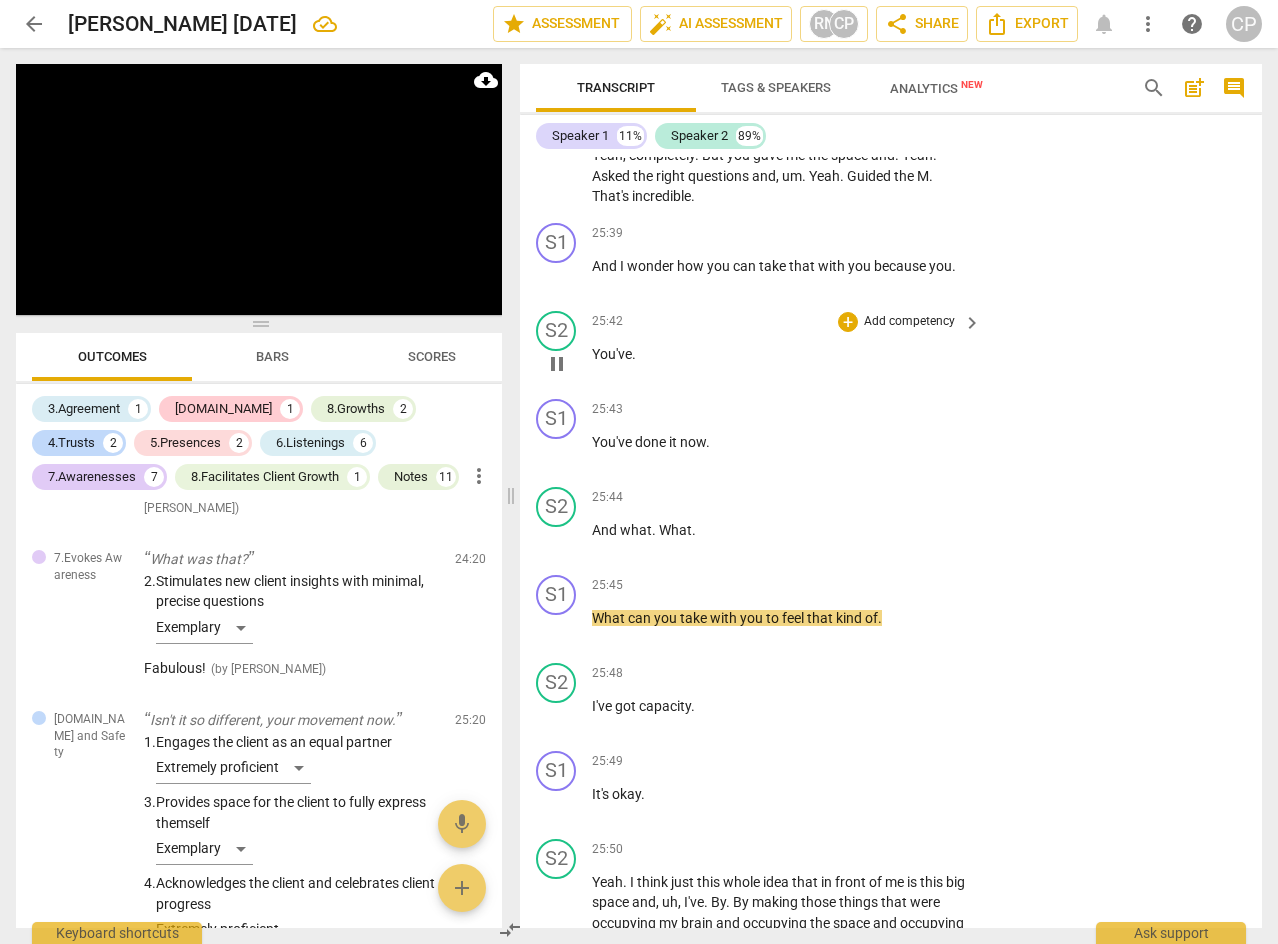 scroll, scrollTop: 10566, scrollLeft: 0, axis: vertical 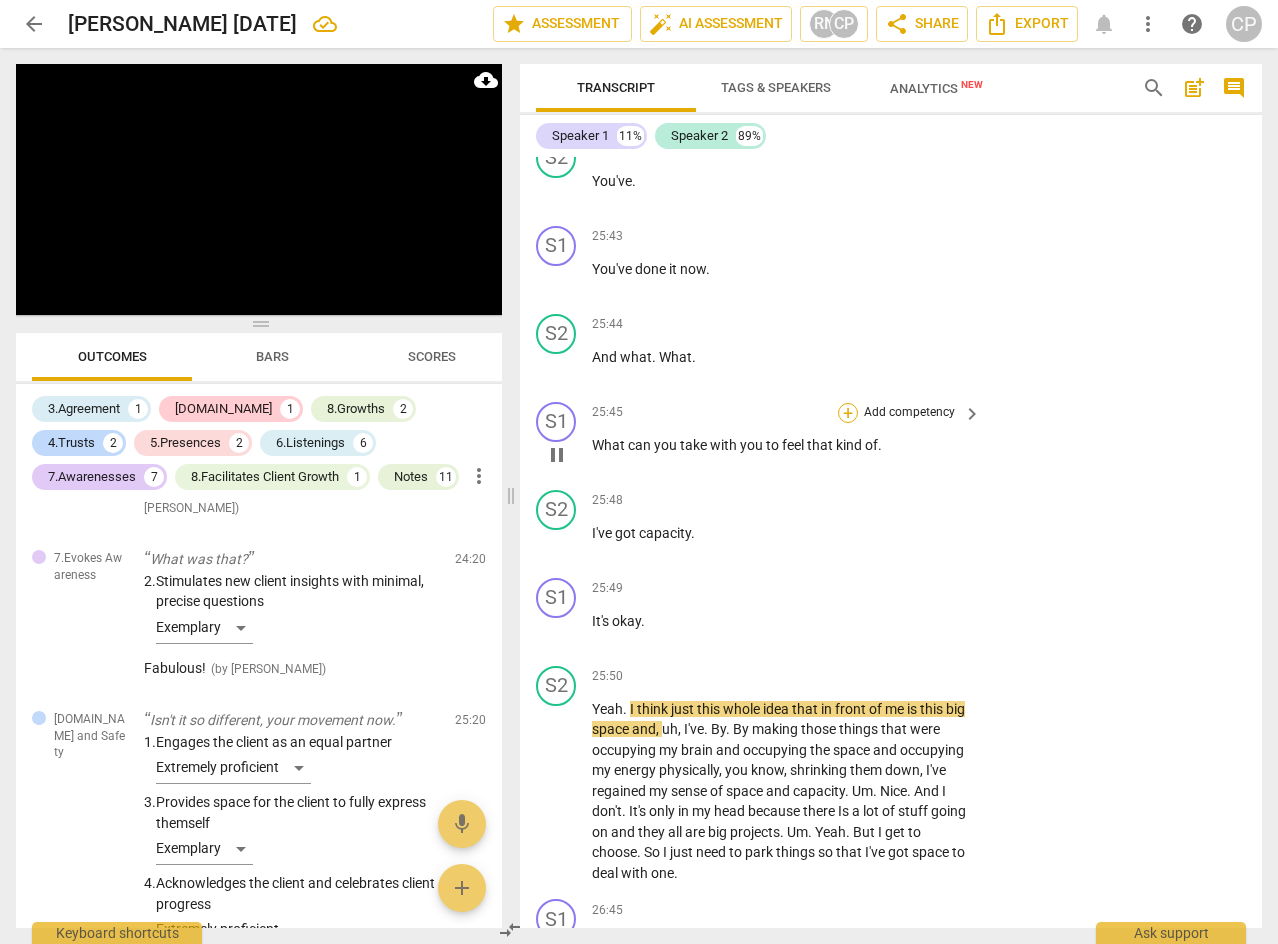 click on "+" at bounding box center [848, 413] 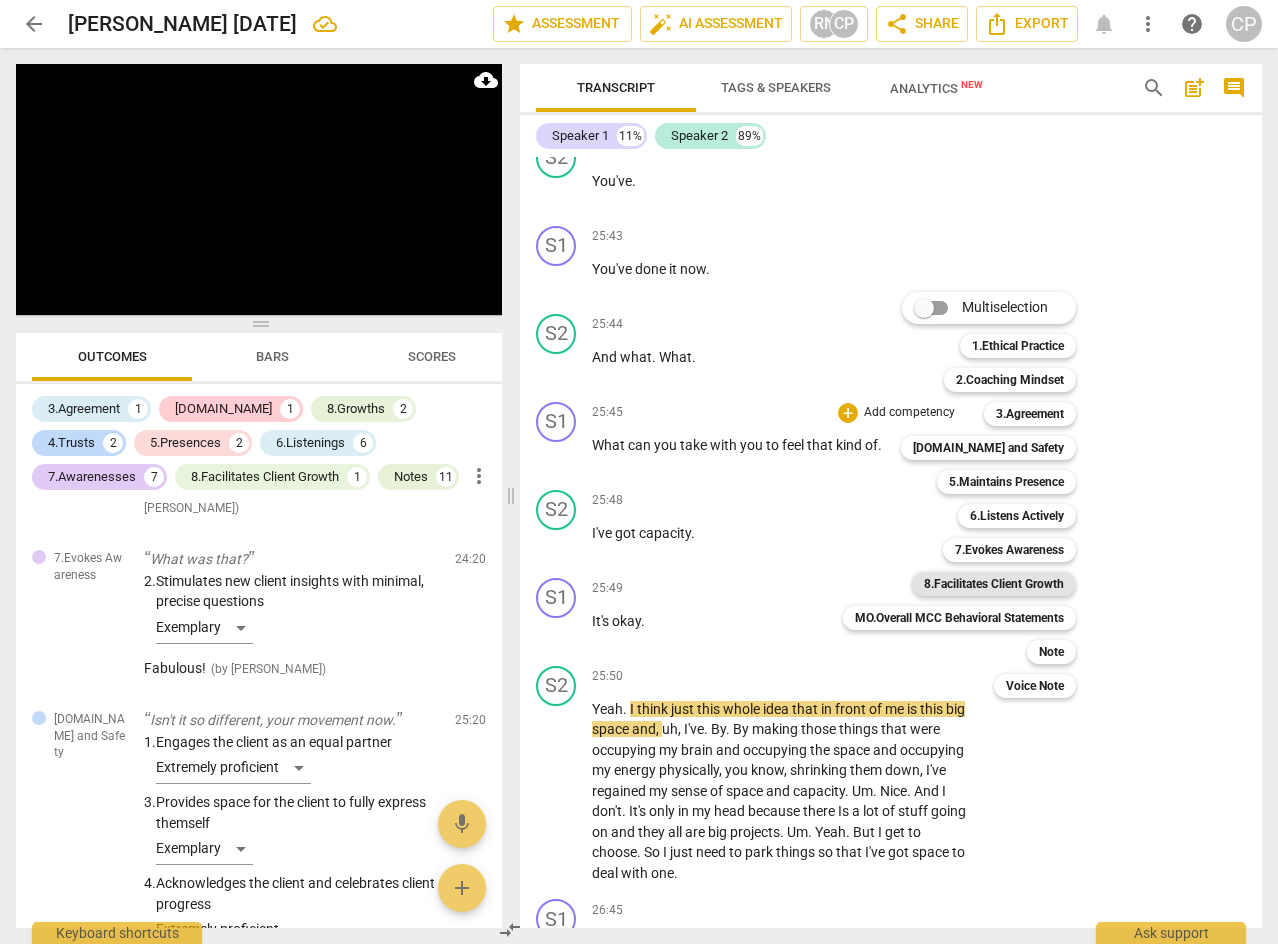 click on "8.Facilitates Client Growth" at bounding box center (994, 584) 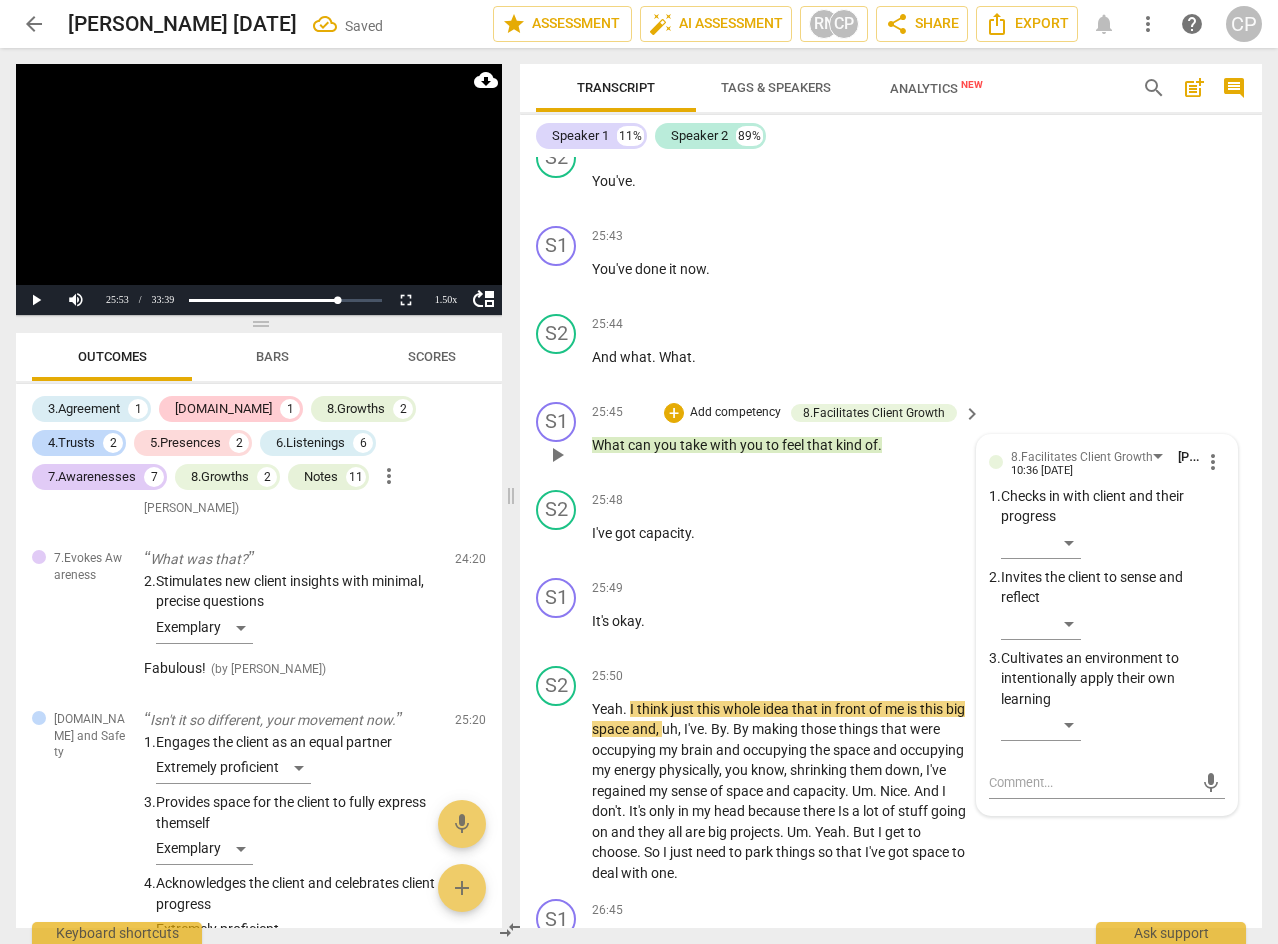 scroll, scrollTop: 6631, scrollLeft: 0, axis: vertical 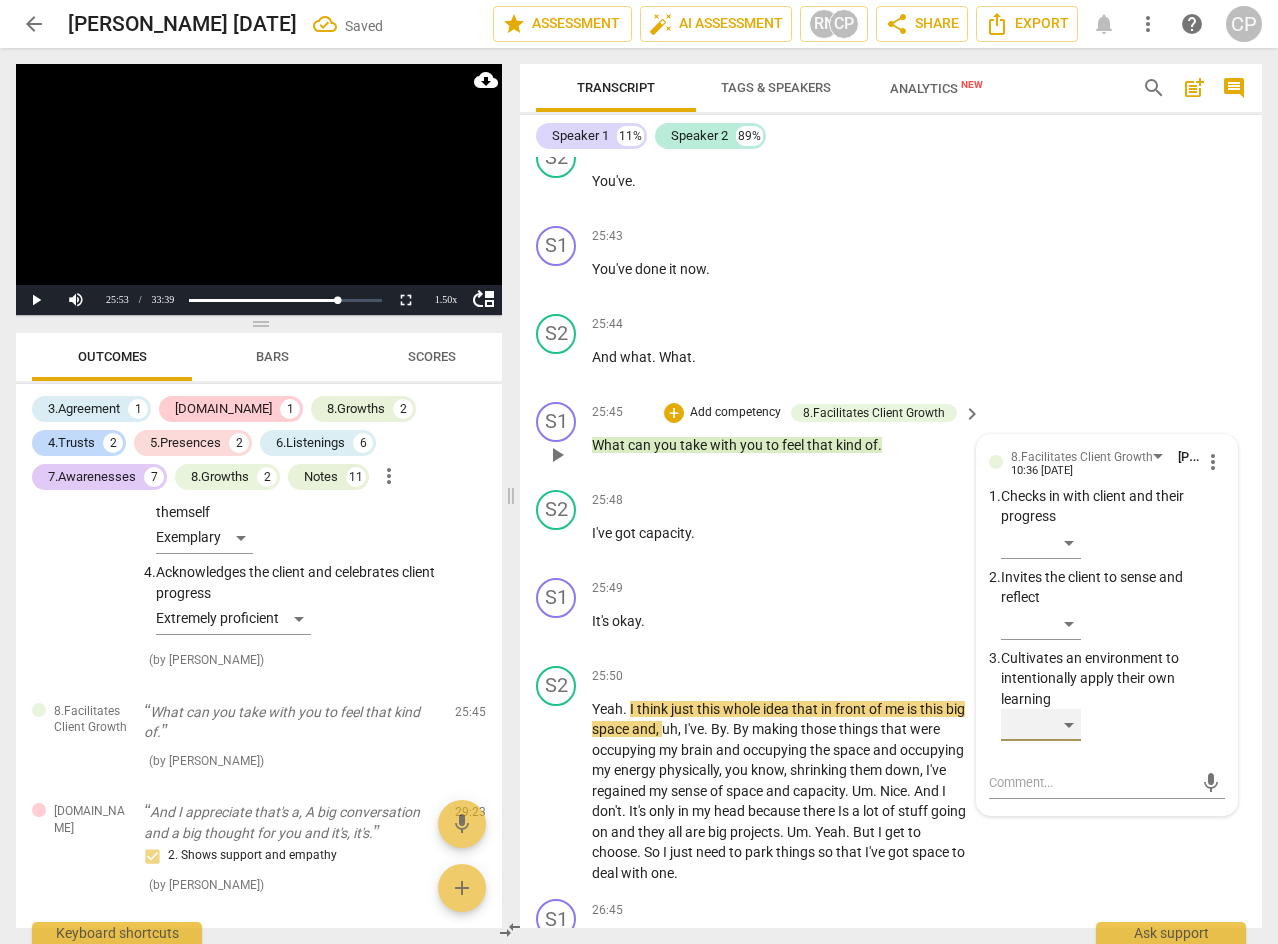 click on "​" at bounding box center (1041, 725) 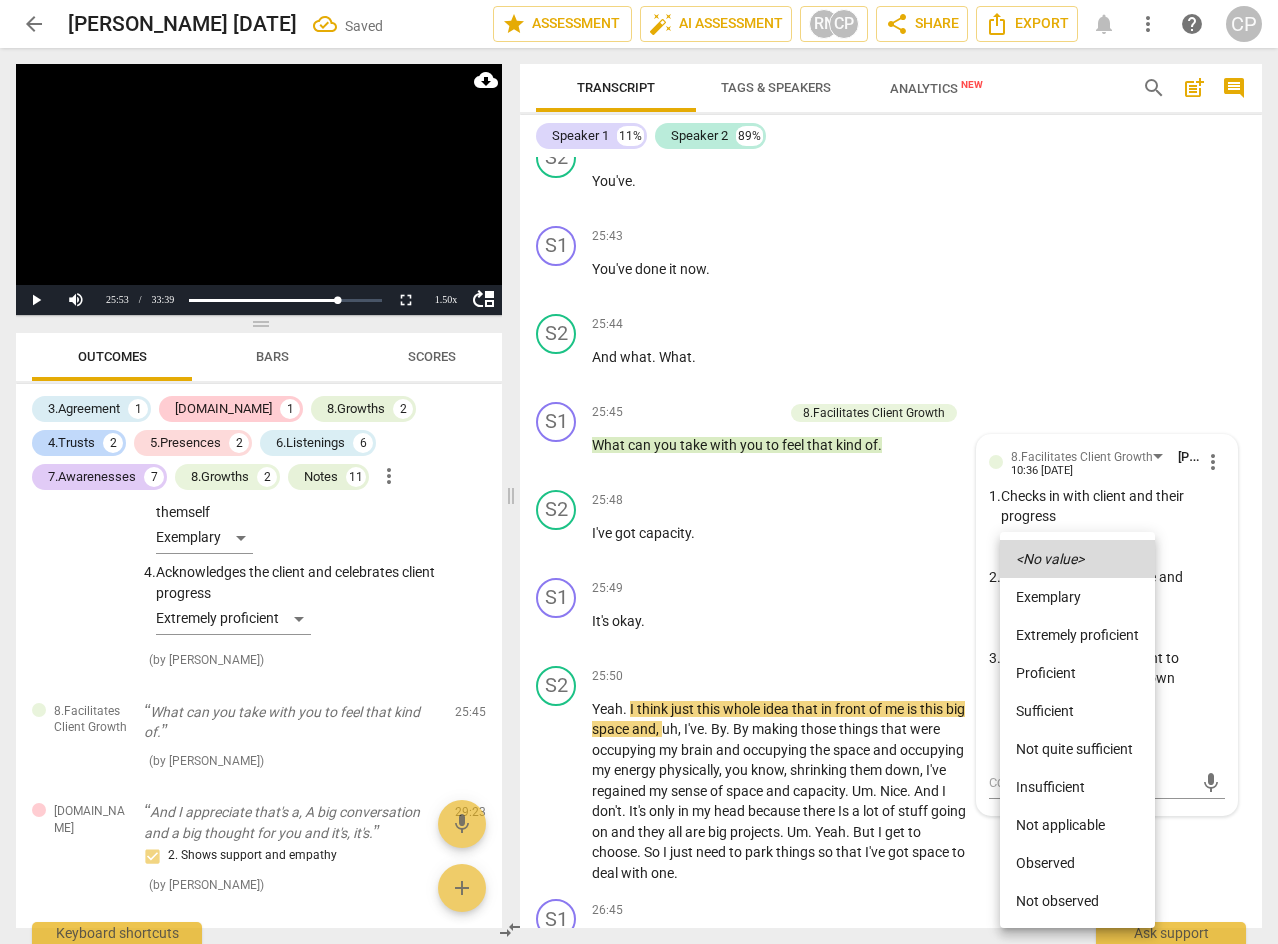 click on "Extremely proficient" at bounding box center (1077, 635) 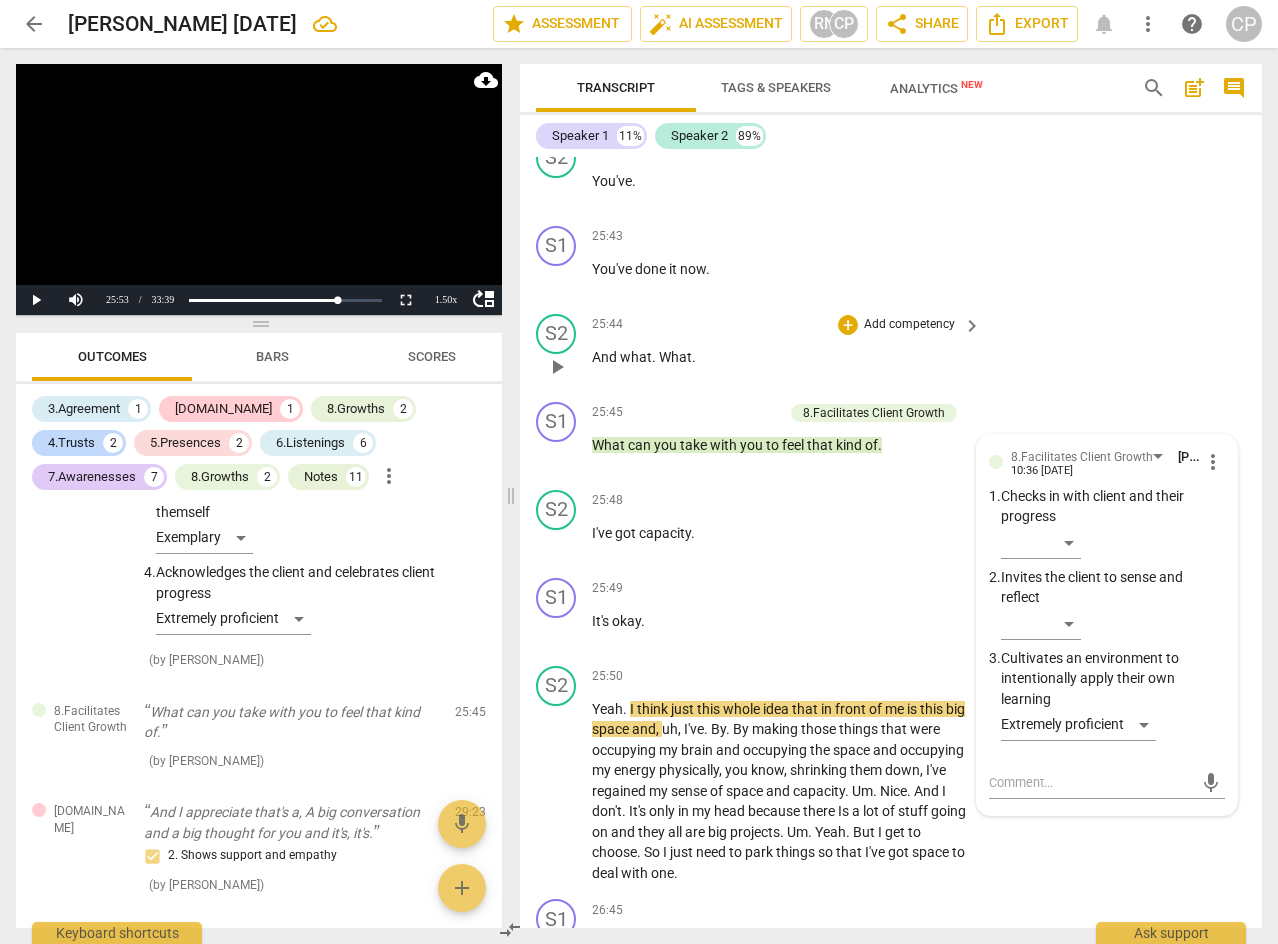 click on "S2 play_arrow pause 25:44 + Add competency keyboard_arrow_right And   what .   What ." at bounding box center [891, 350] 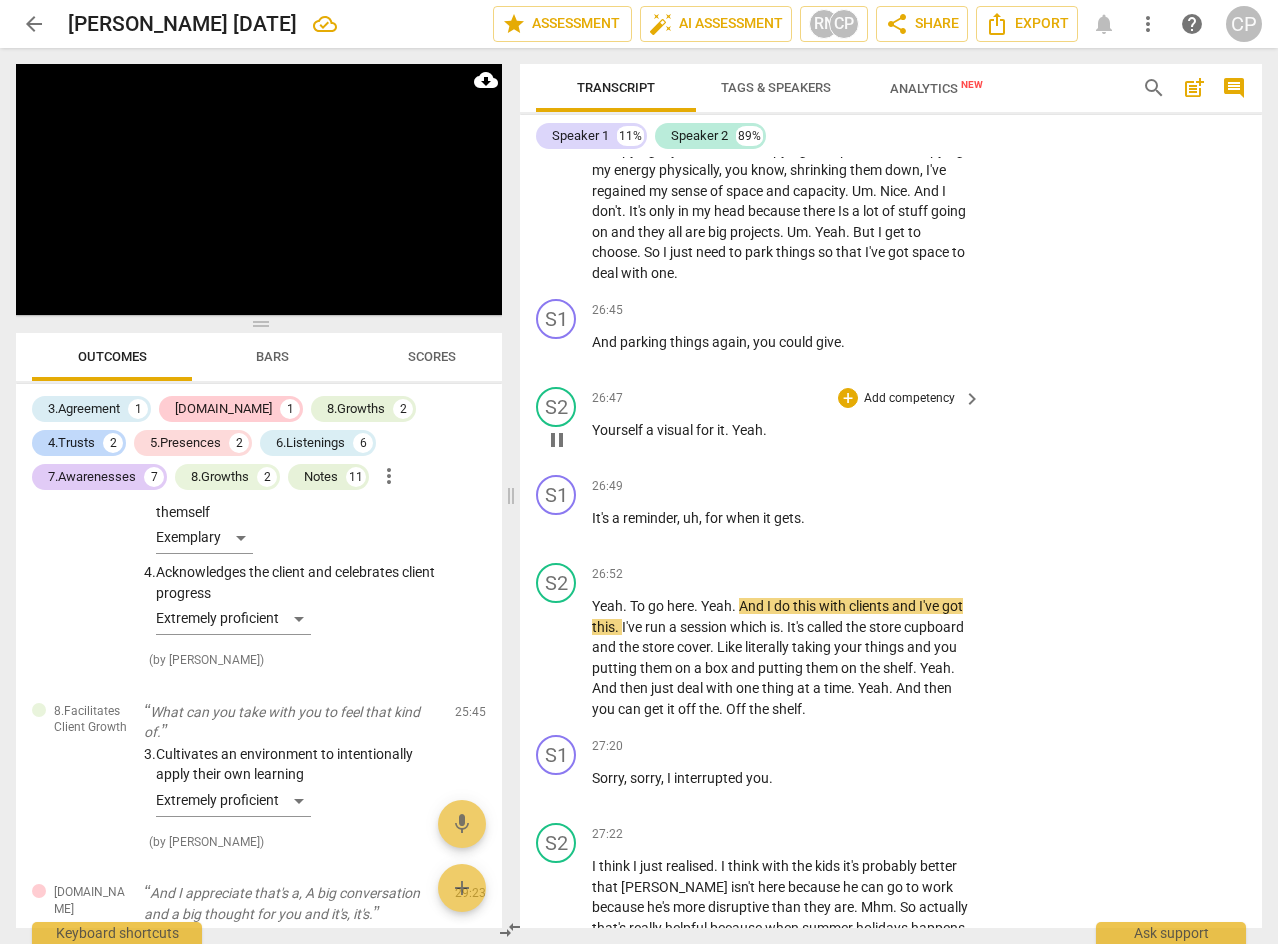 scroll, scrollTop: 11266, scrollLeft: 0, axis: vertical 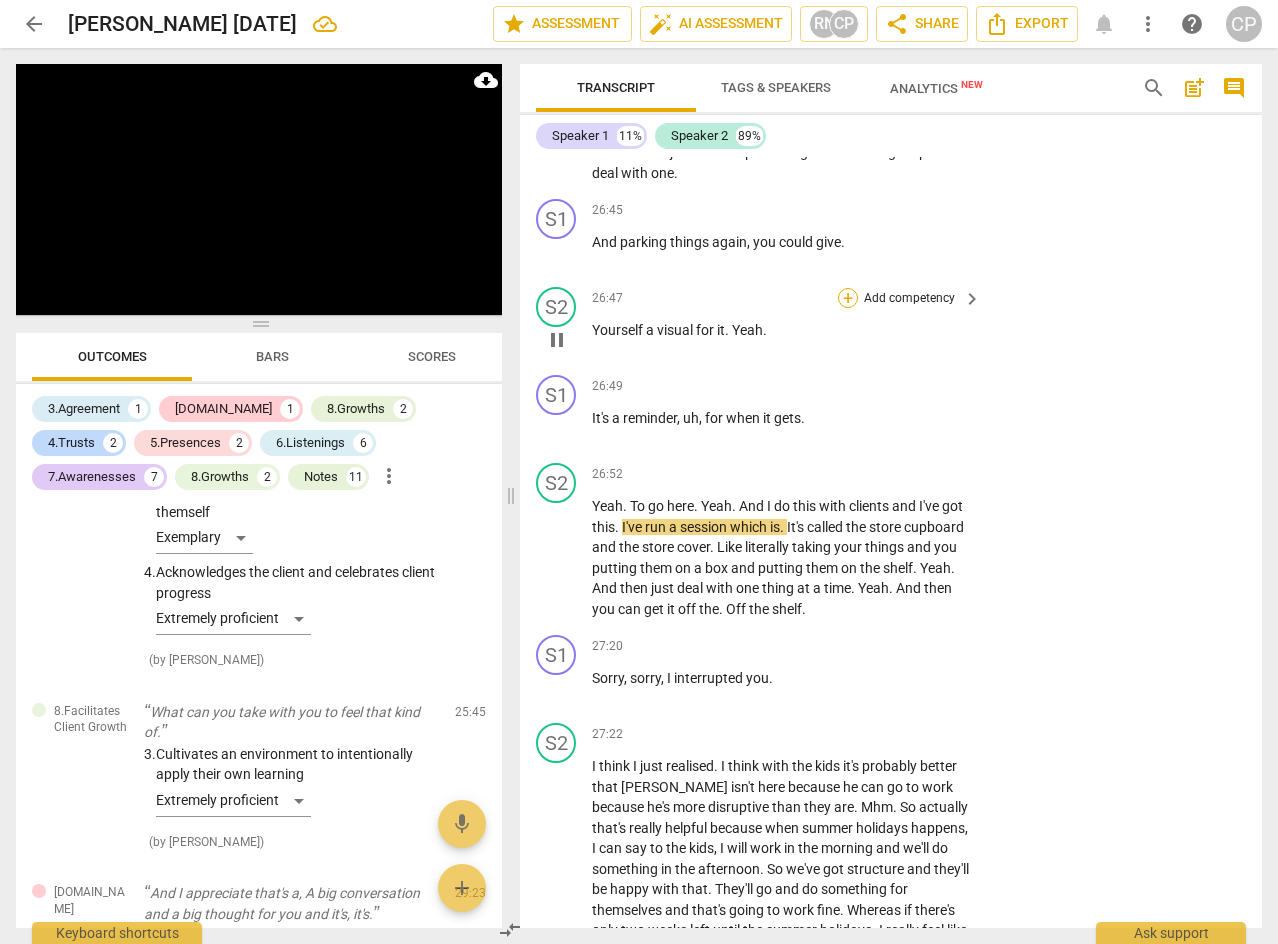 click on "+" at bounding box center (848, 298) 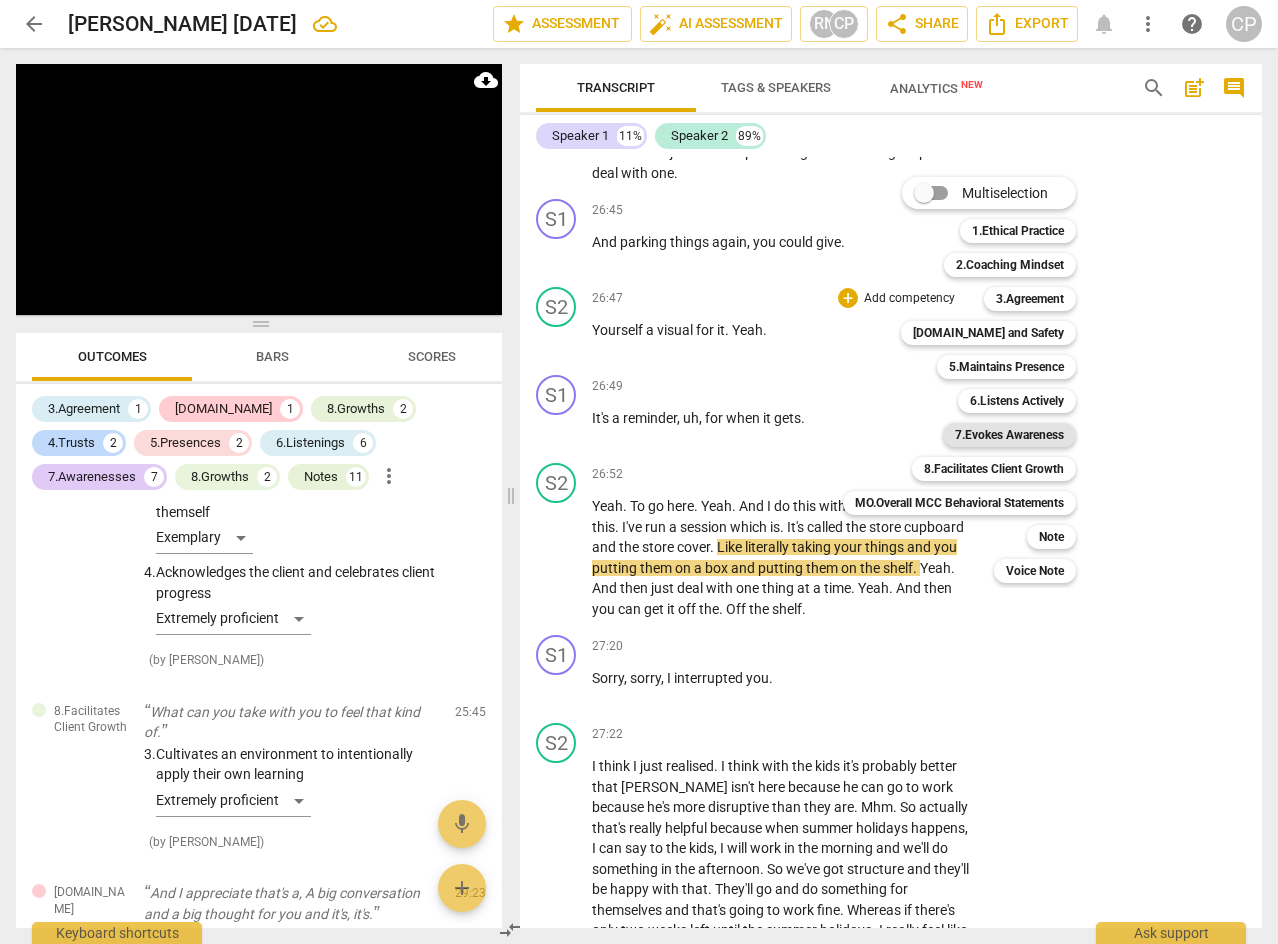 click on "7.Evokes Awareness" at bounding box center (1009, 435) 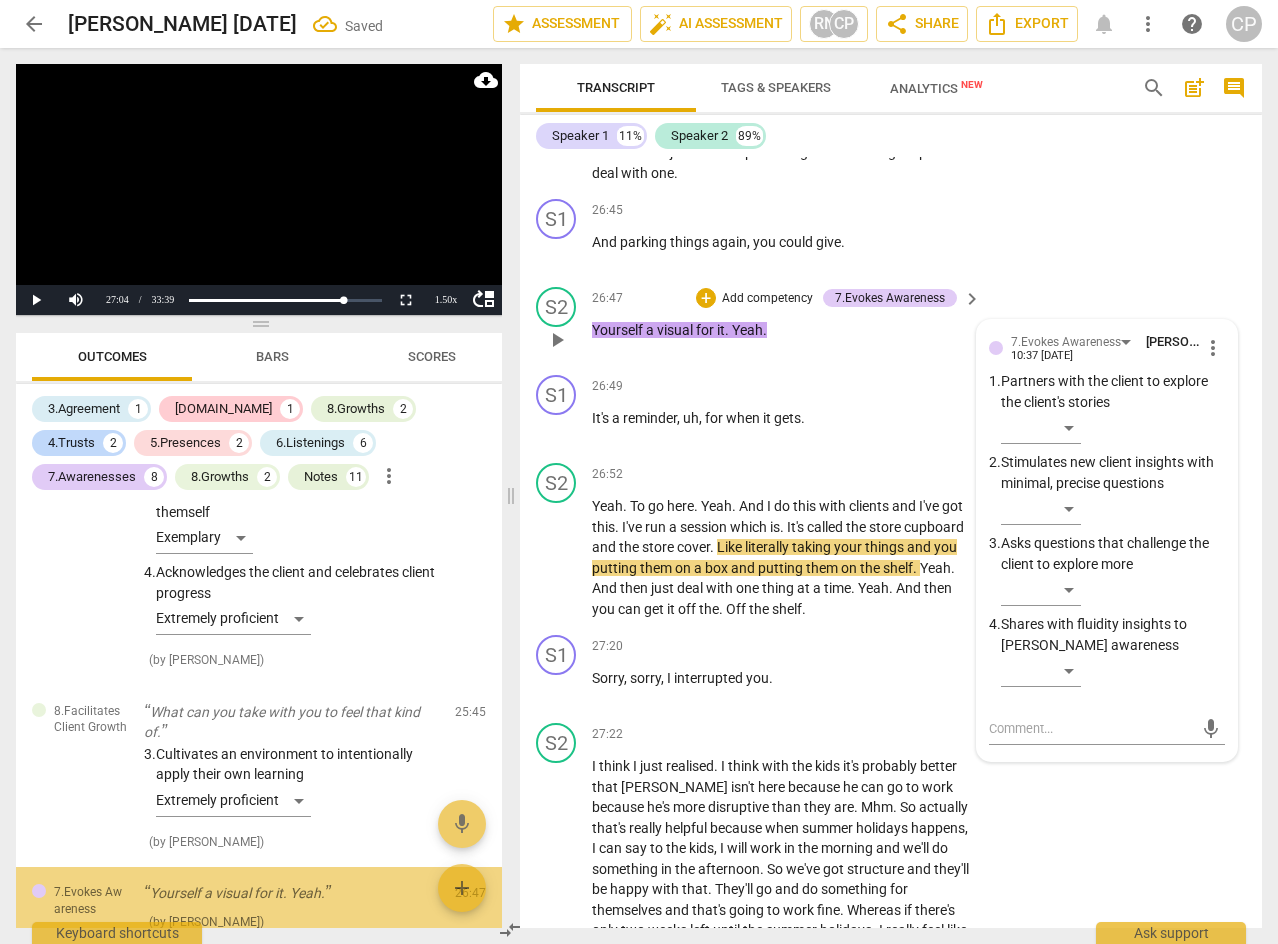 scroll, scrollTop: 6804, scrollLeft: 0, axis: vertical 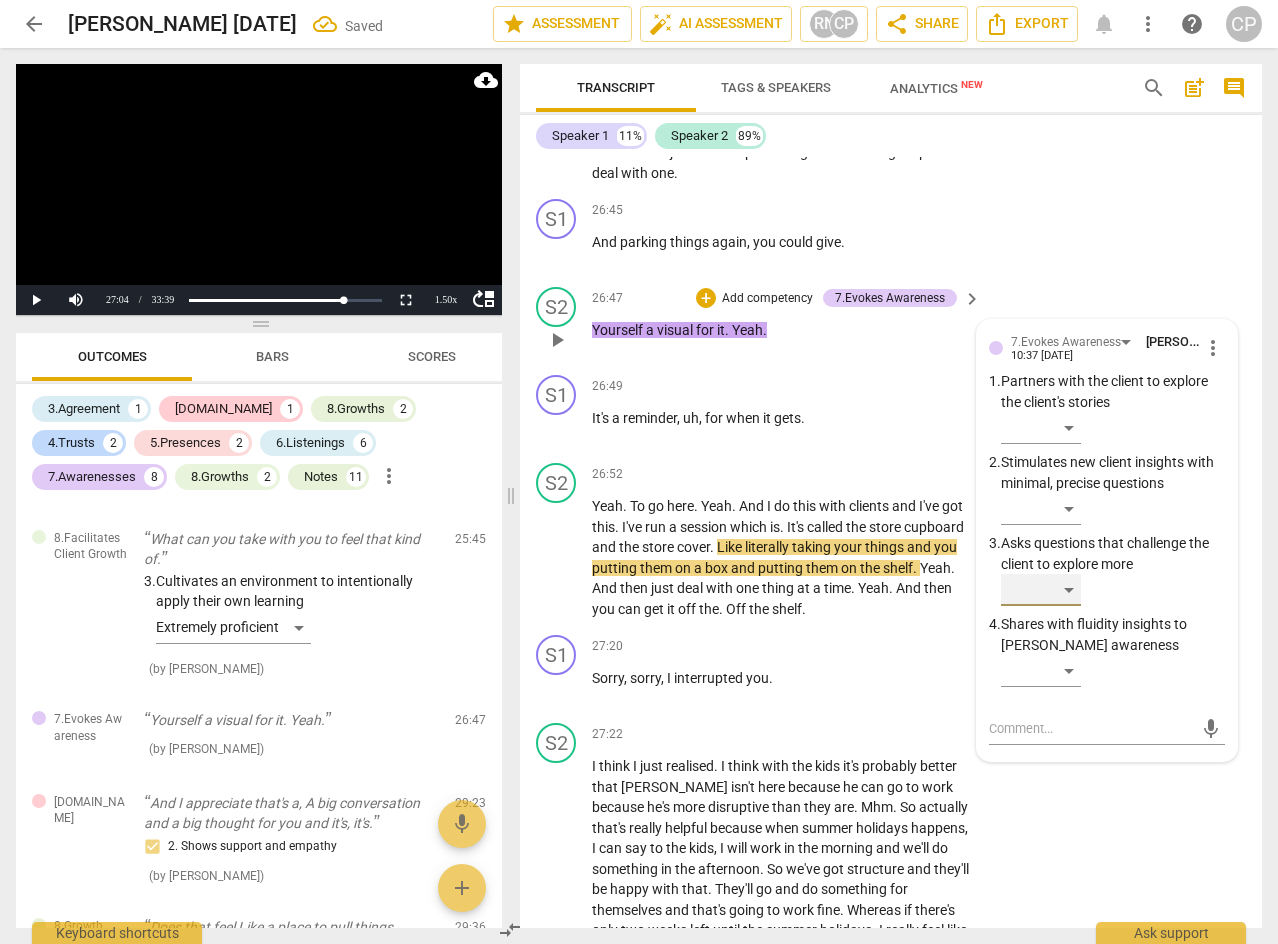 click on "​" at bounding box center (1041, 590) 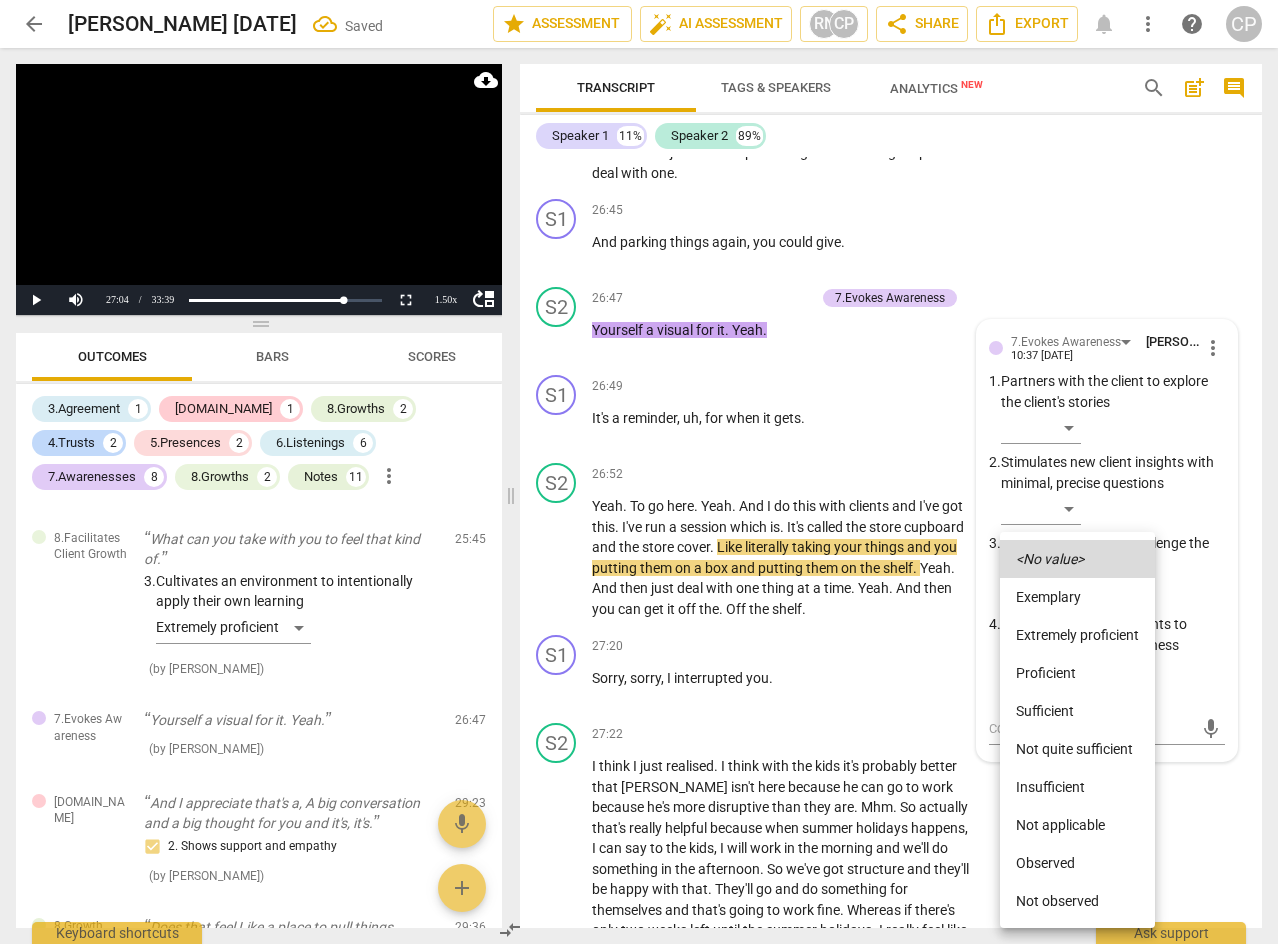 click on "Proficient" at bounding box center [1077, 673] 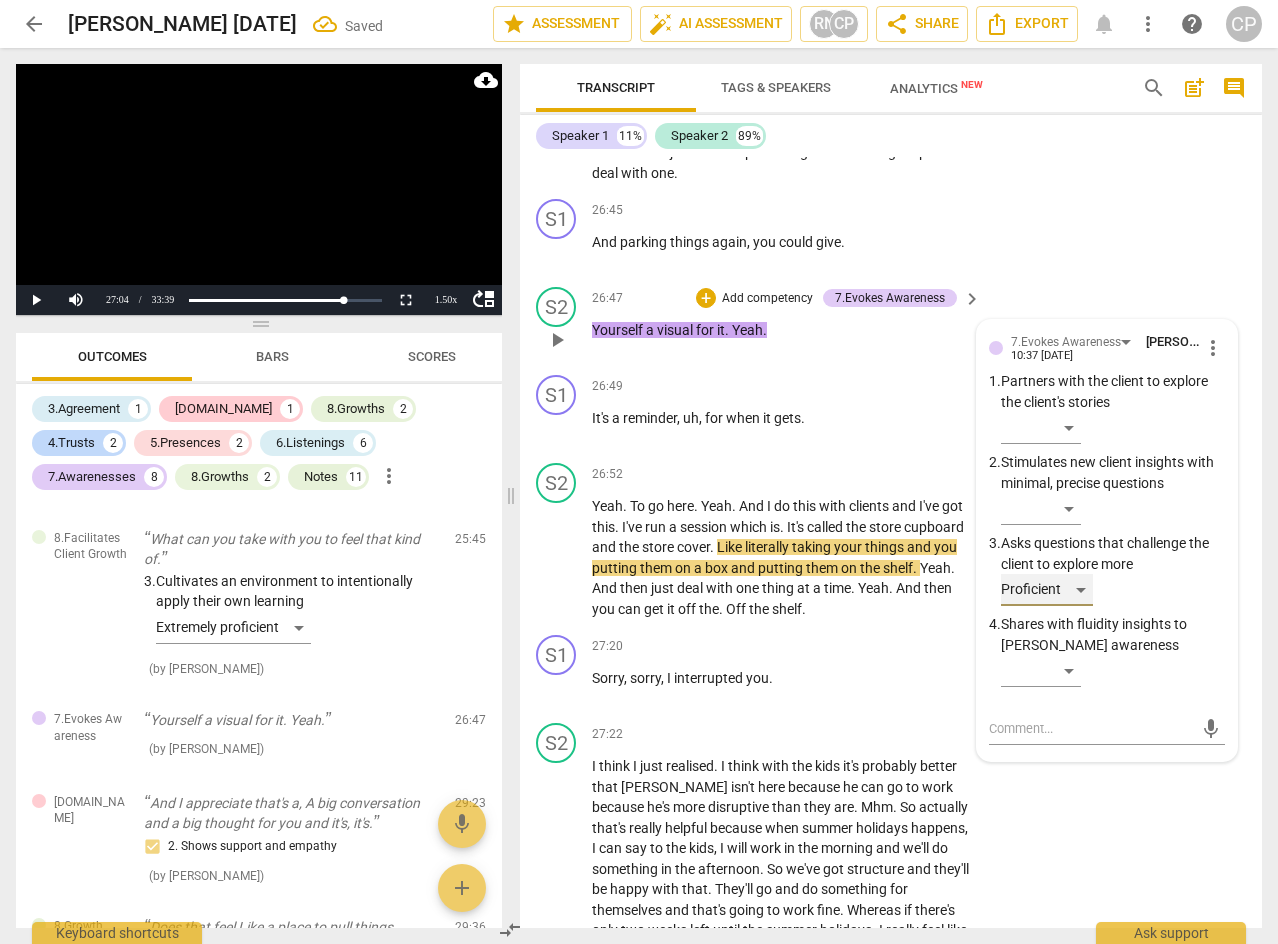 click on "Proficient" at bounding box center [1047, 590] 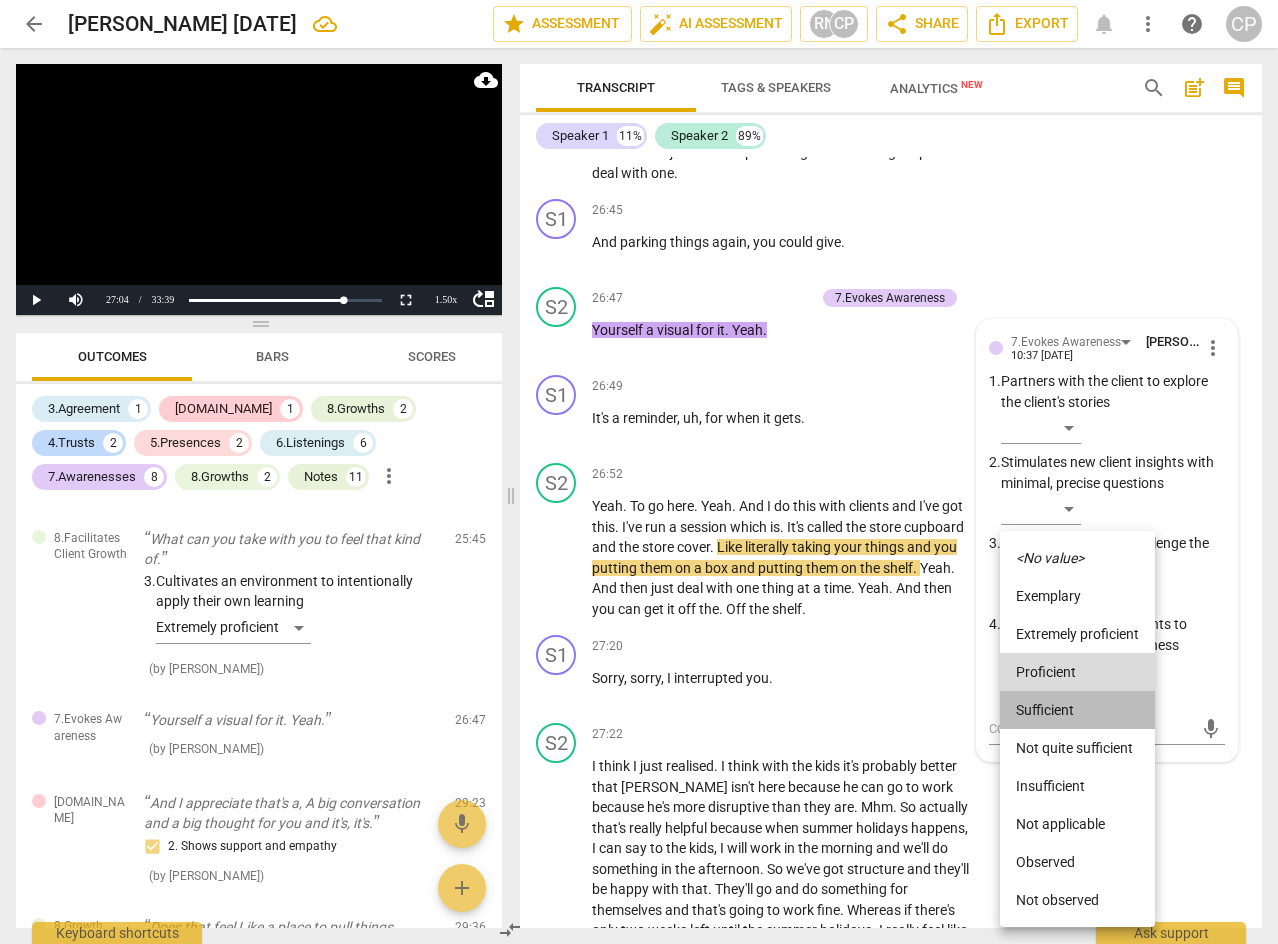 click on "Sufficient" at bounding box center [1077, 710] 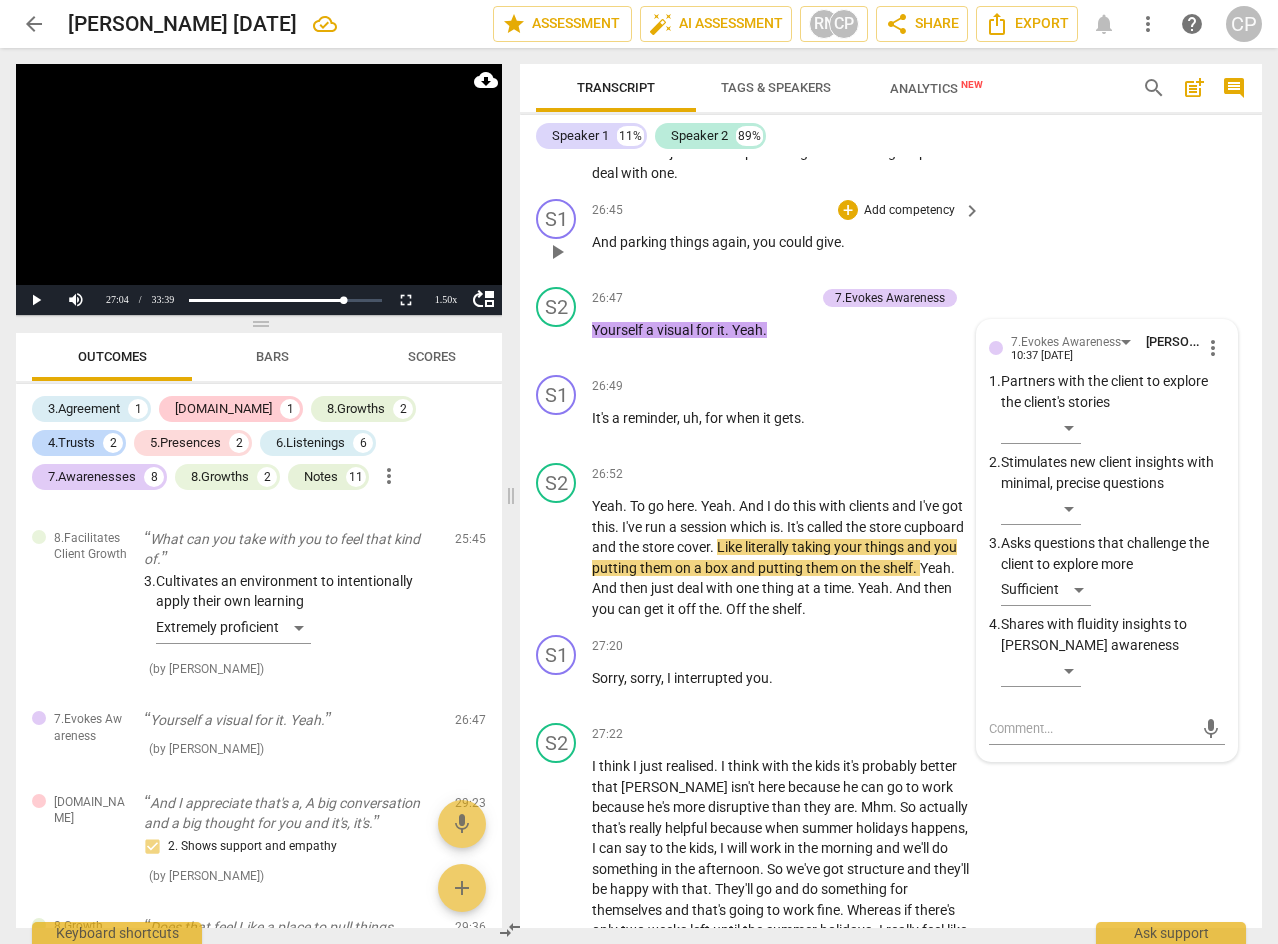 click on "S1 play_arrow pause 26:45 + Add competency keyboard_arrow_right And   parking   things   again ,   you   could   give ." at bounding box center [891, 235] 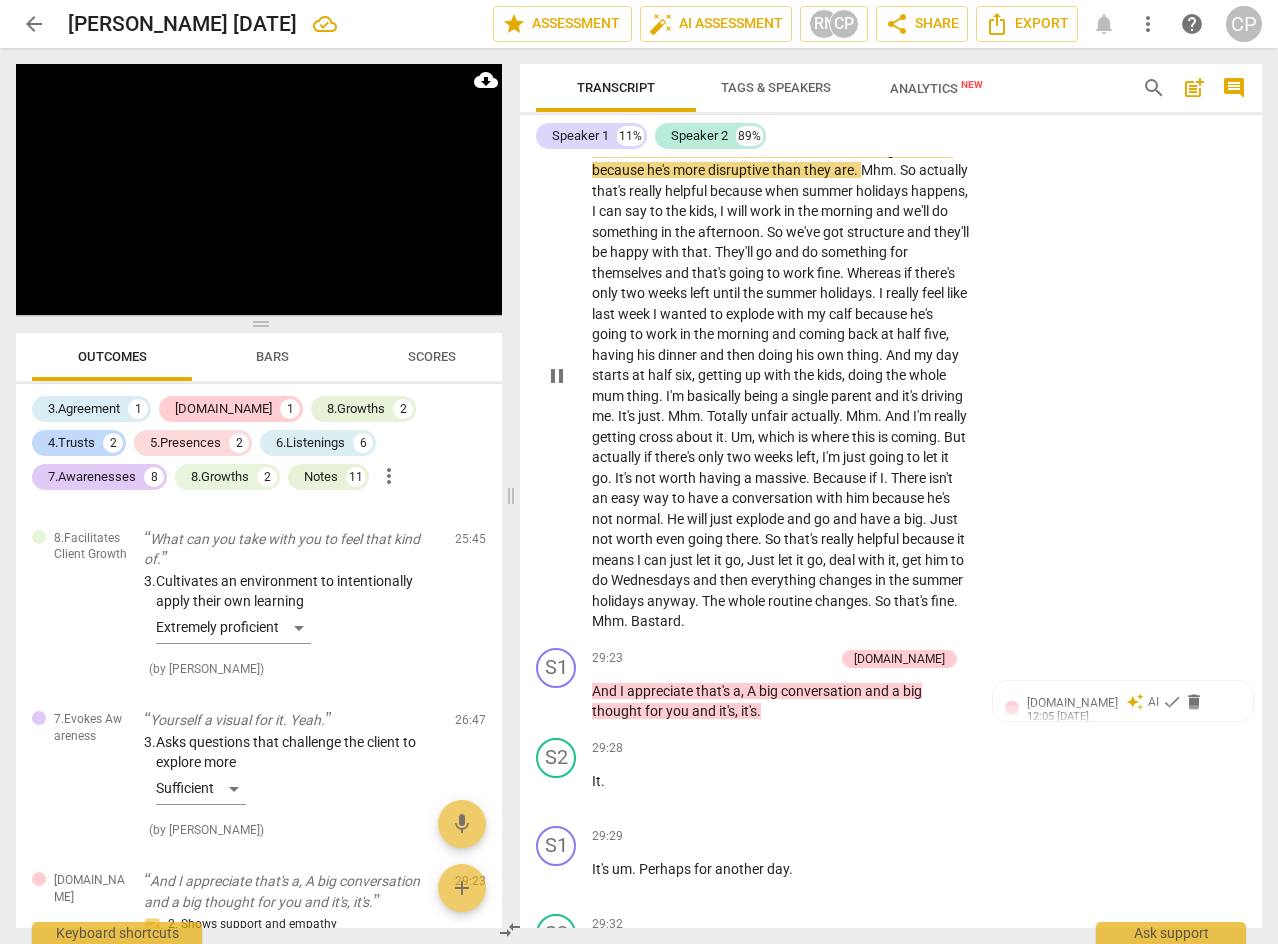 scroll, scrollTop: 11866, scrollLeft: 0, axis: vertical 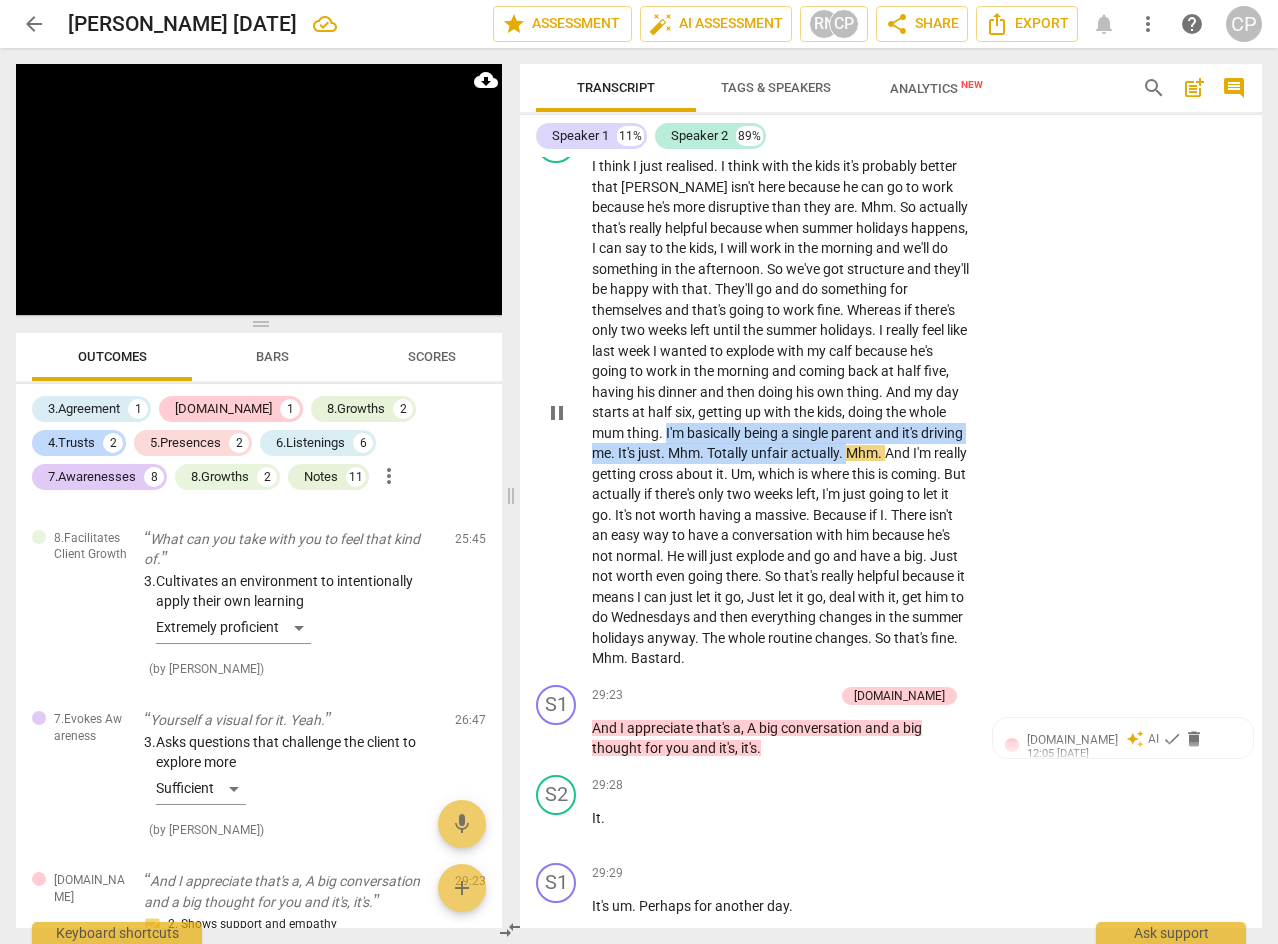 drag, startPoint x: 666, startPoint y: 514, endPoint x: 892, endPoint y: 534, distance: 226.88322 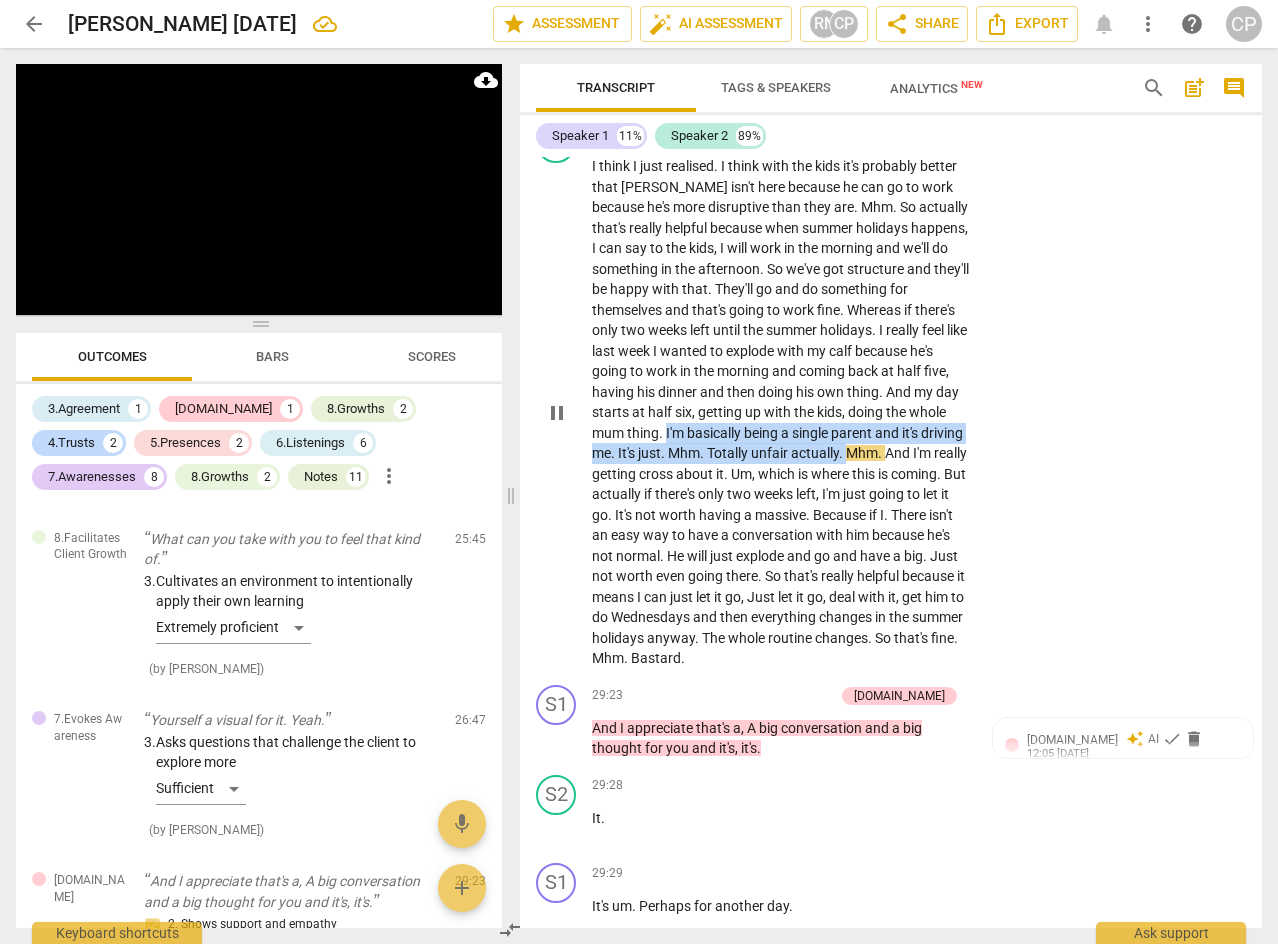 click on "I   think   I   just   realised .   I   think   with   the   kids   it's   probably   better   that   [PERSON_NAME]   isn't   here   because   he   can   go   to   work   because   he's   more   disruptive   than   they   are .   Mhm .   So   actually   that's   really   helpful   because   when   summer   holidays   happens ,   I   can   say   to   the   kids ,   I   will   work   in   the   morning   and   we'll   do   something   in   the   afternoon .   So   we've   got   structure   and   they'll   be   happy   with   that .   They'll   go   and   do   something   for   themselves   and   that's   going   to   work   fine .   Whereas   if   there's   only   two   weeks   left   until   the   summer   holidays .   I   really   feel   like   last   week   I   wanted   to   explode   with   my   calf   because   he's   going   to   work   in   the   morning   and   coming   back   at   half   five ,   having   his   dinner   and   then   doing   his   own   thing .   And   my   day   starts   at   half   six ," at bounding box center [781, 412] 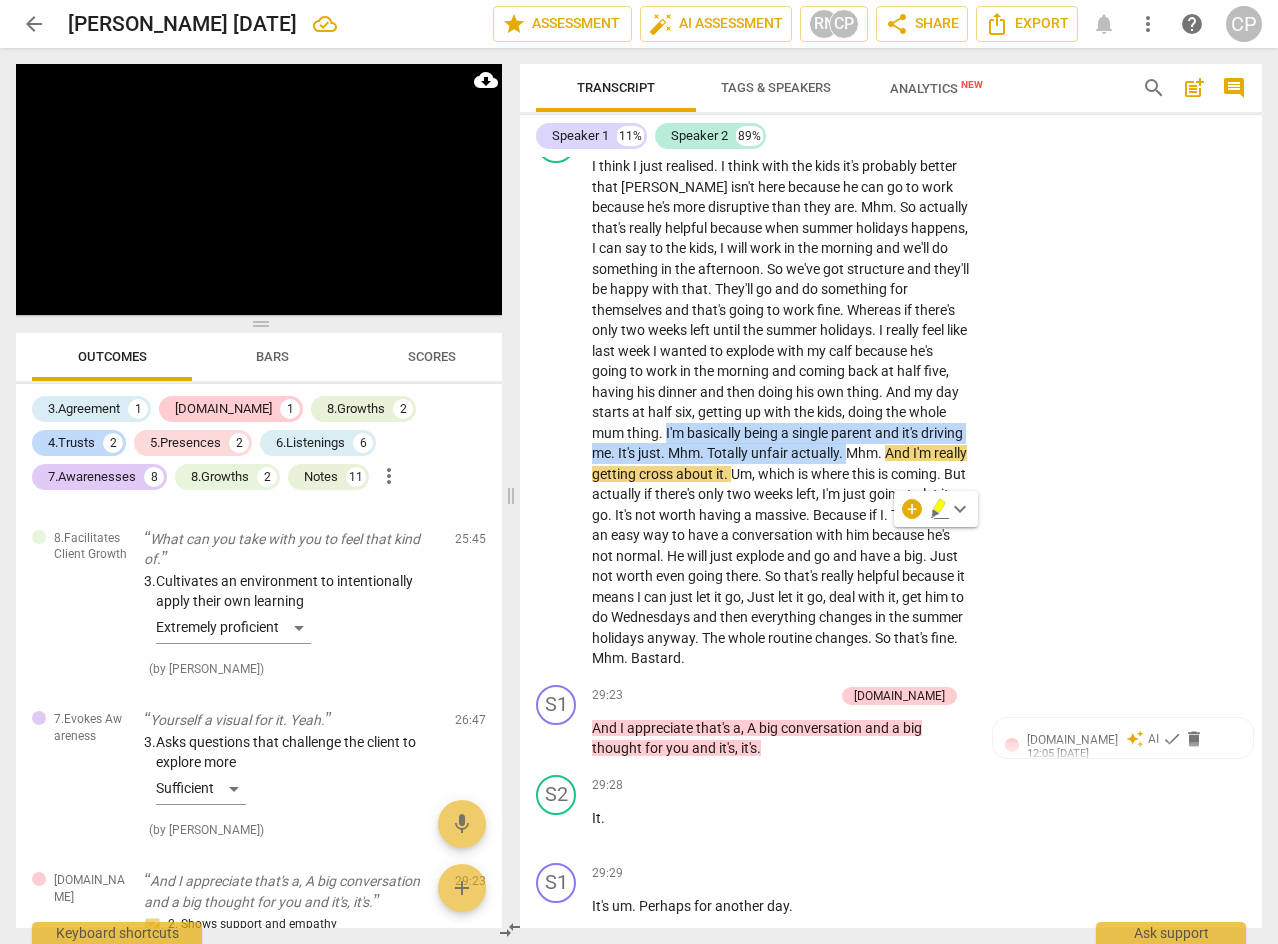 click 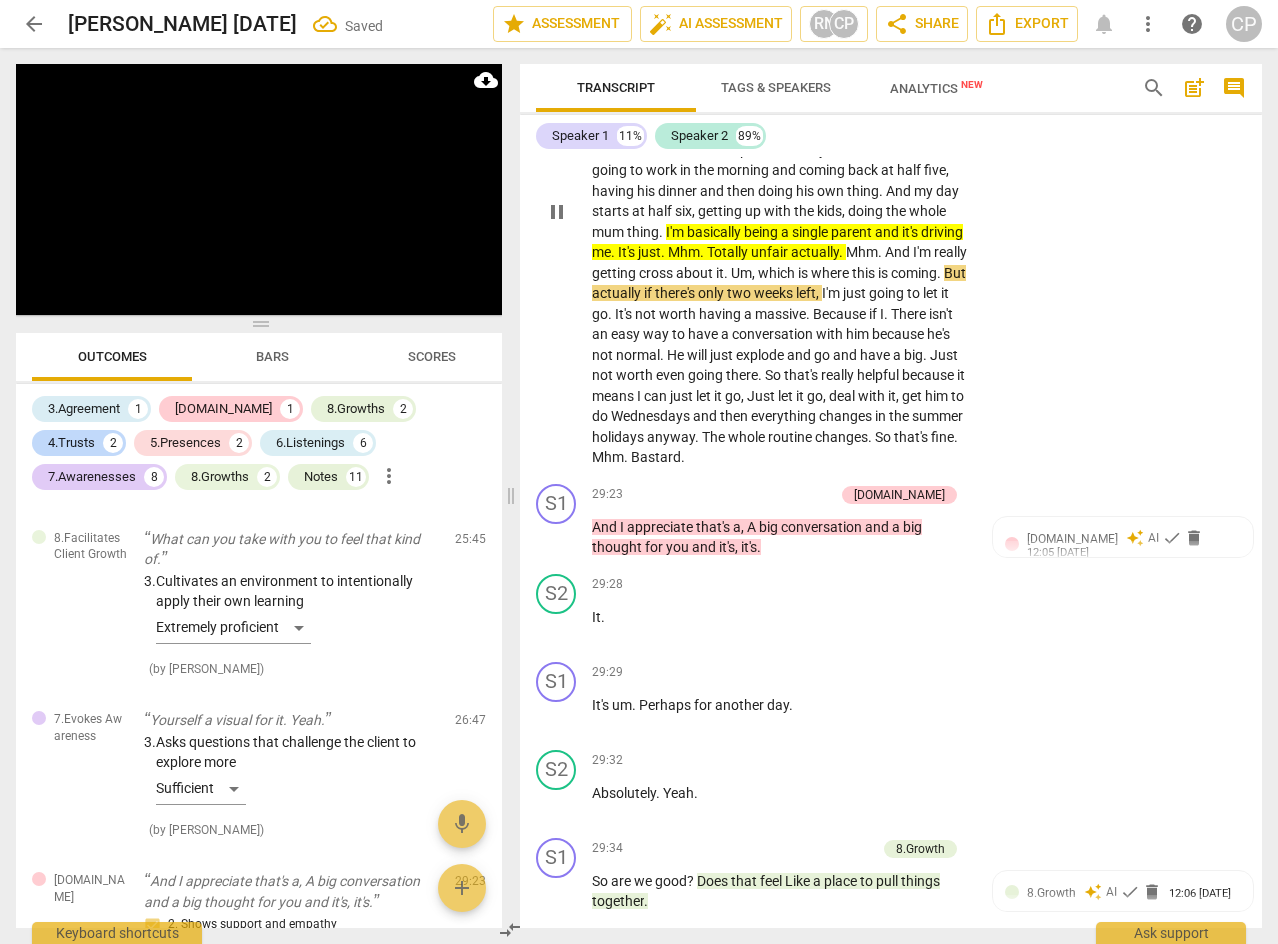 scroll, scrollTop: 12166, scrollLeft: 0, axis: vertical 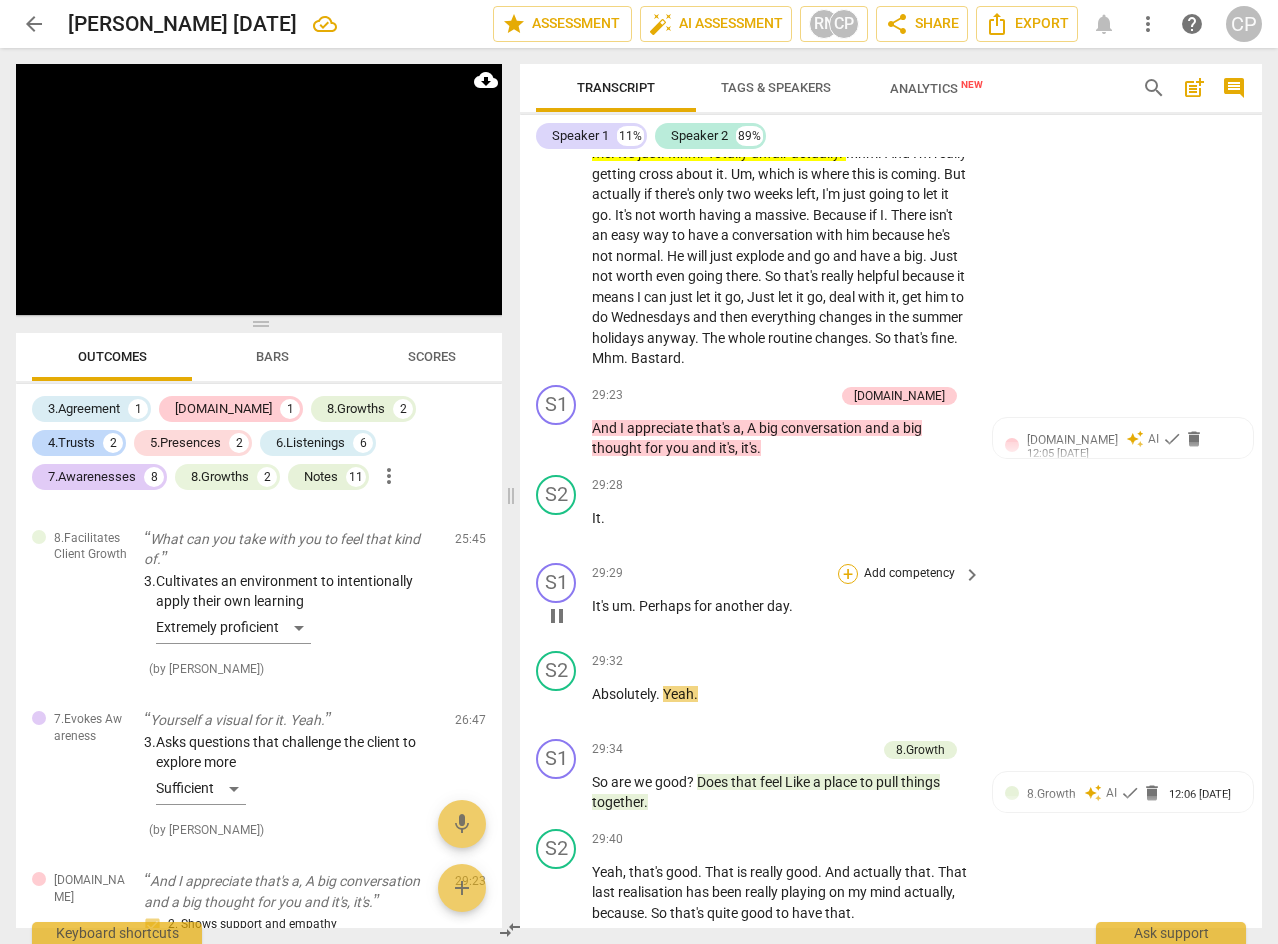 click on "+" at bounding box center [848, 574] 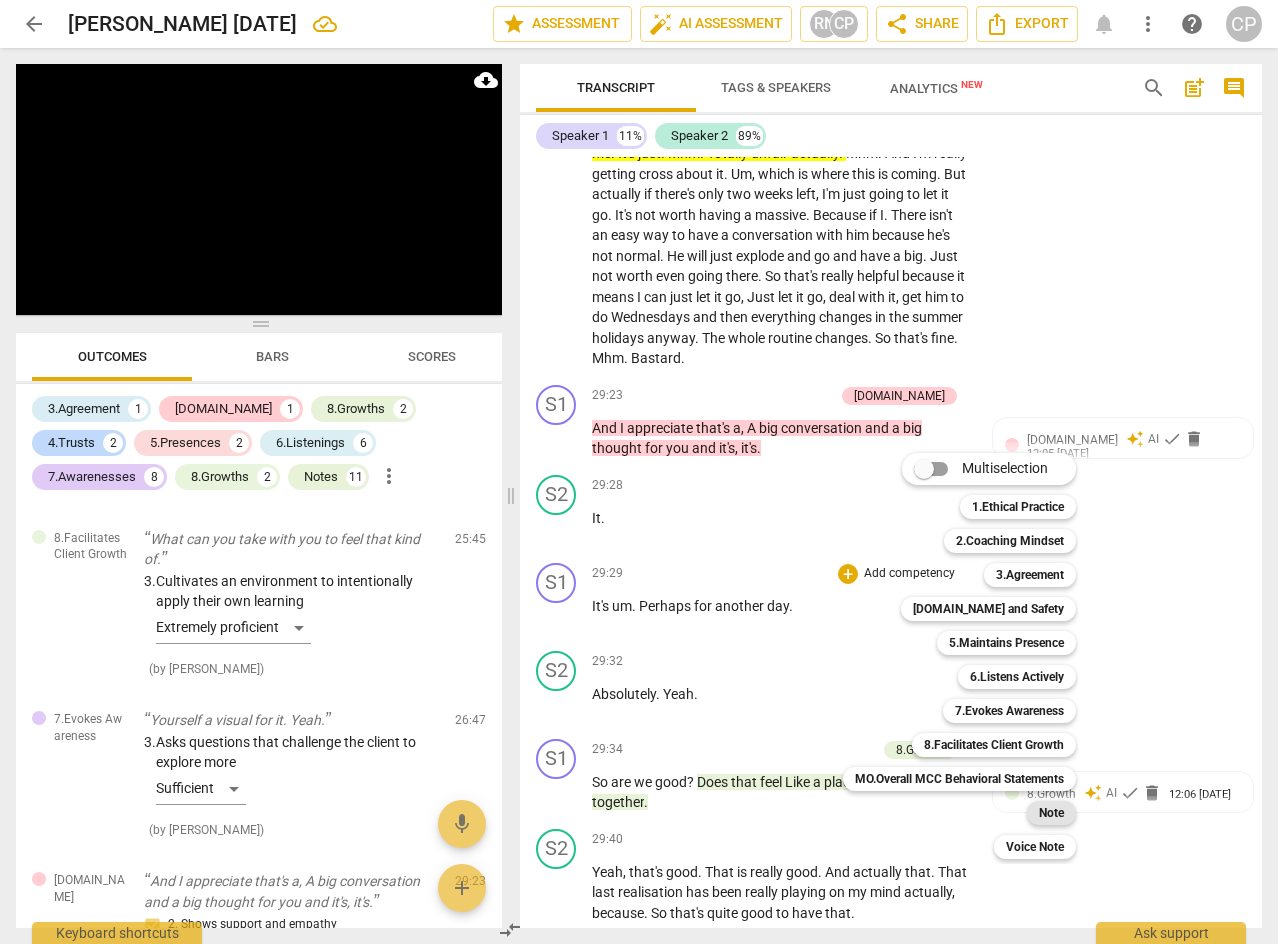 click on "Note" at bounding box center [1051, 813] 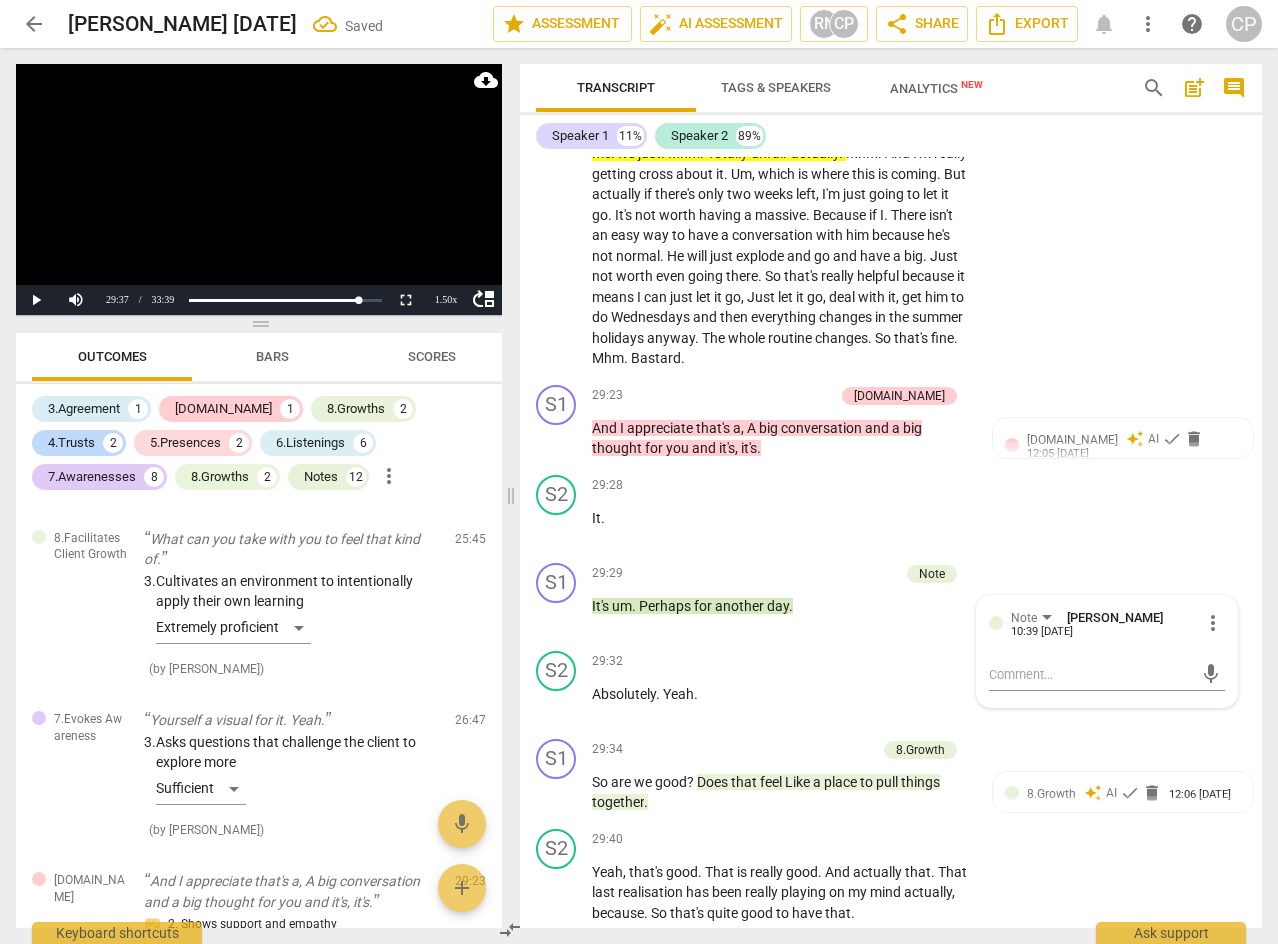 scroll, scrollTop: 7085, scrollLeft: 0, axis: vertical 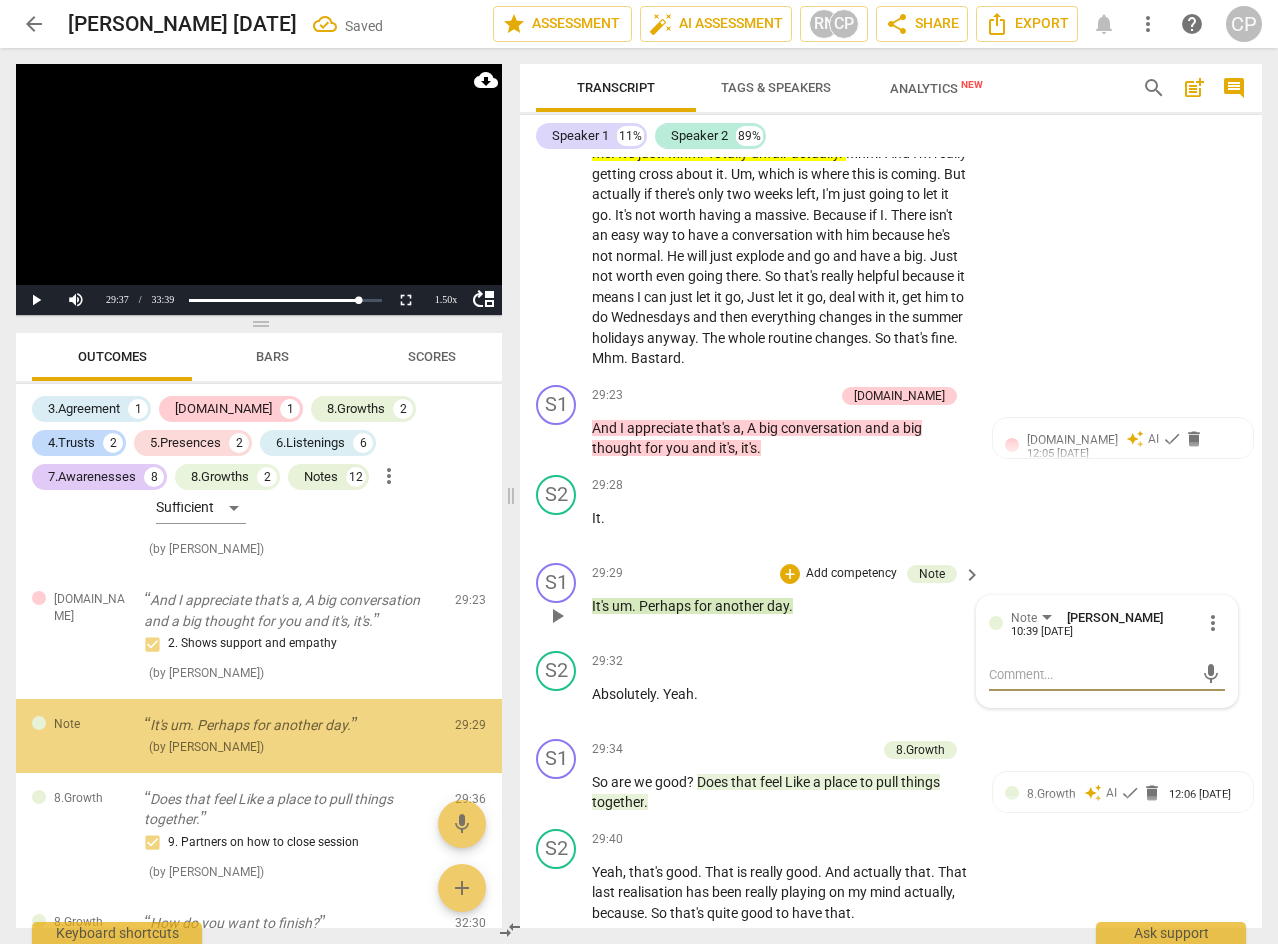 click at bounding box center (1091, 674) 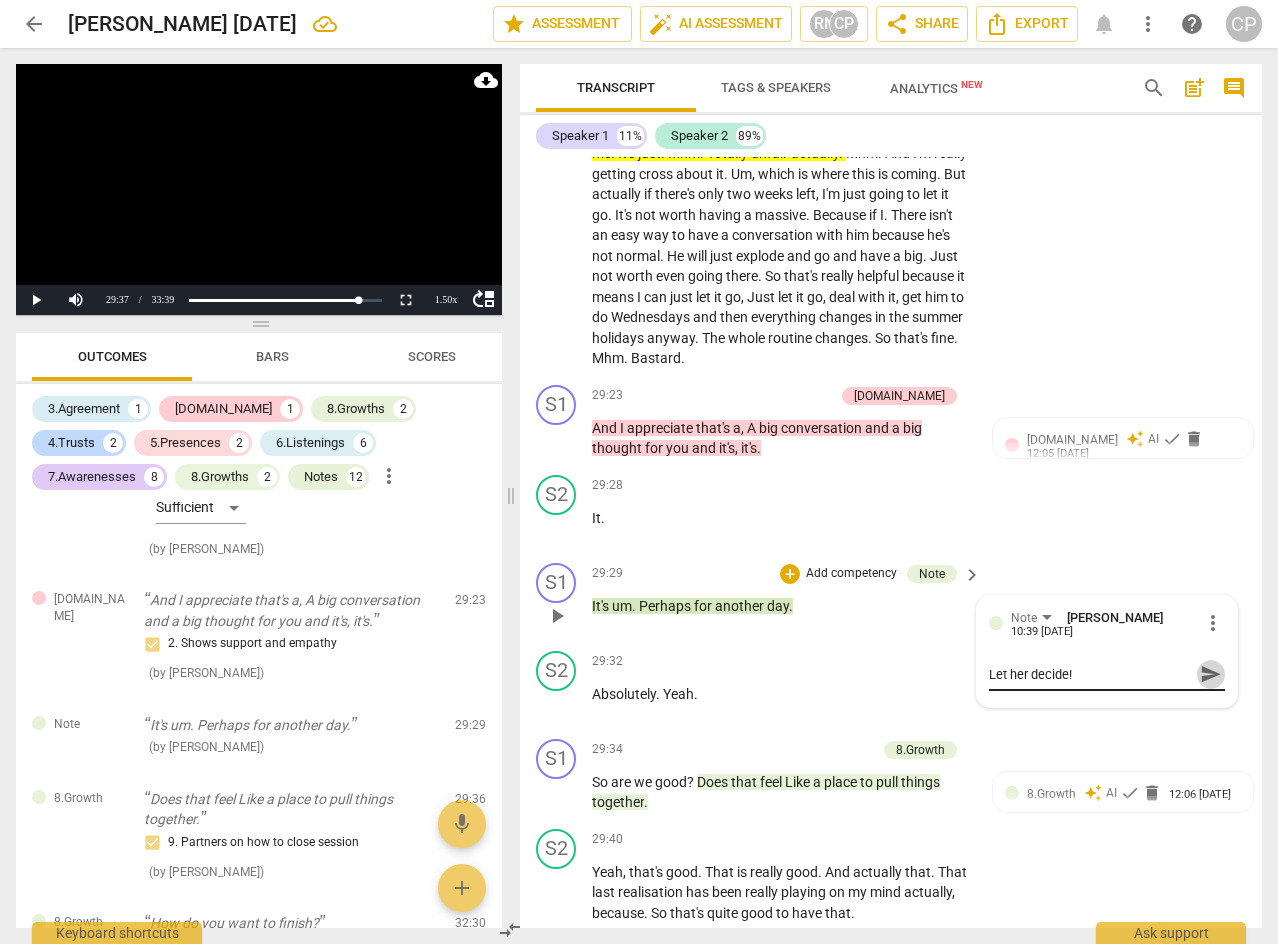 click on "send" at bounding box center [1211, 674] 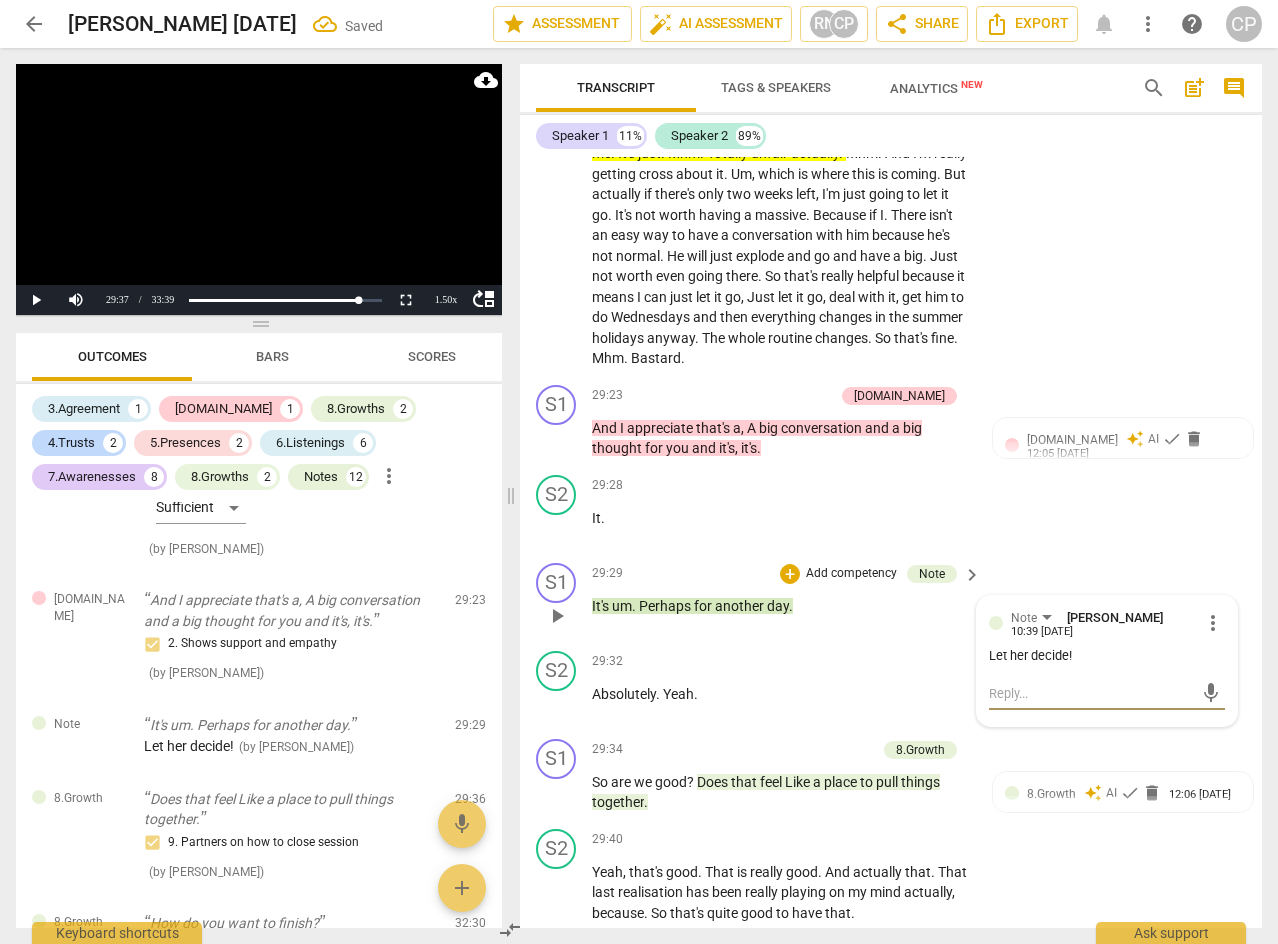 click at bounding box center (1091, 693) 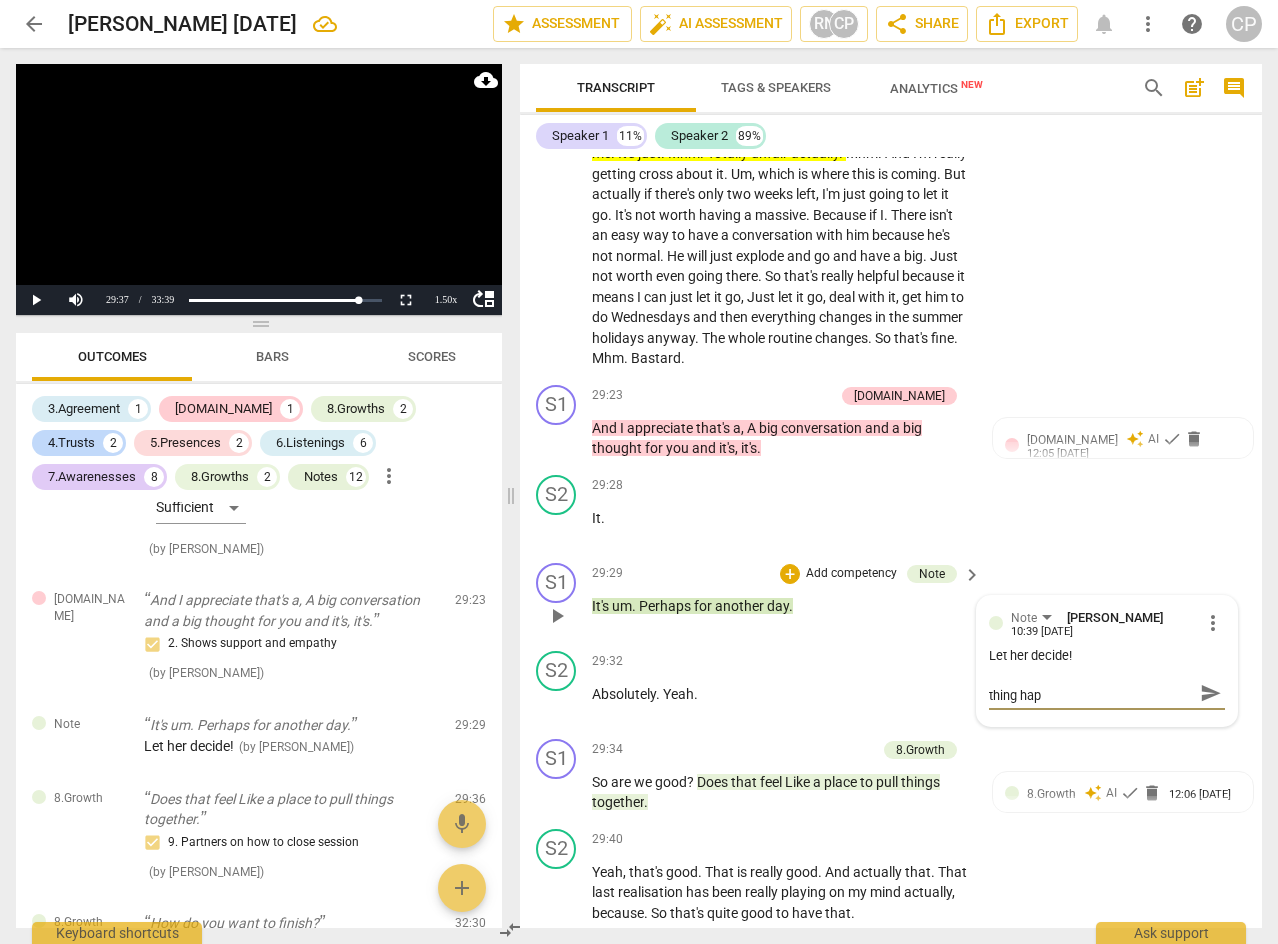 scroll, scrollTop: 0, scrollLeft: 0, axis: both 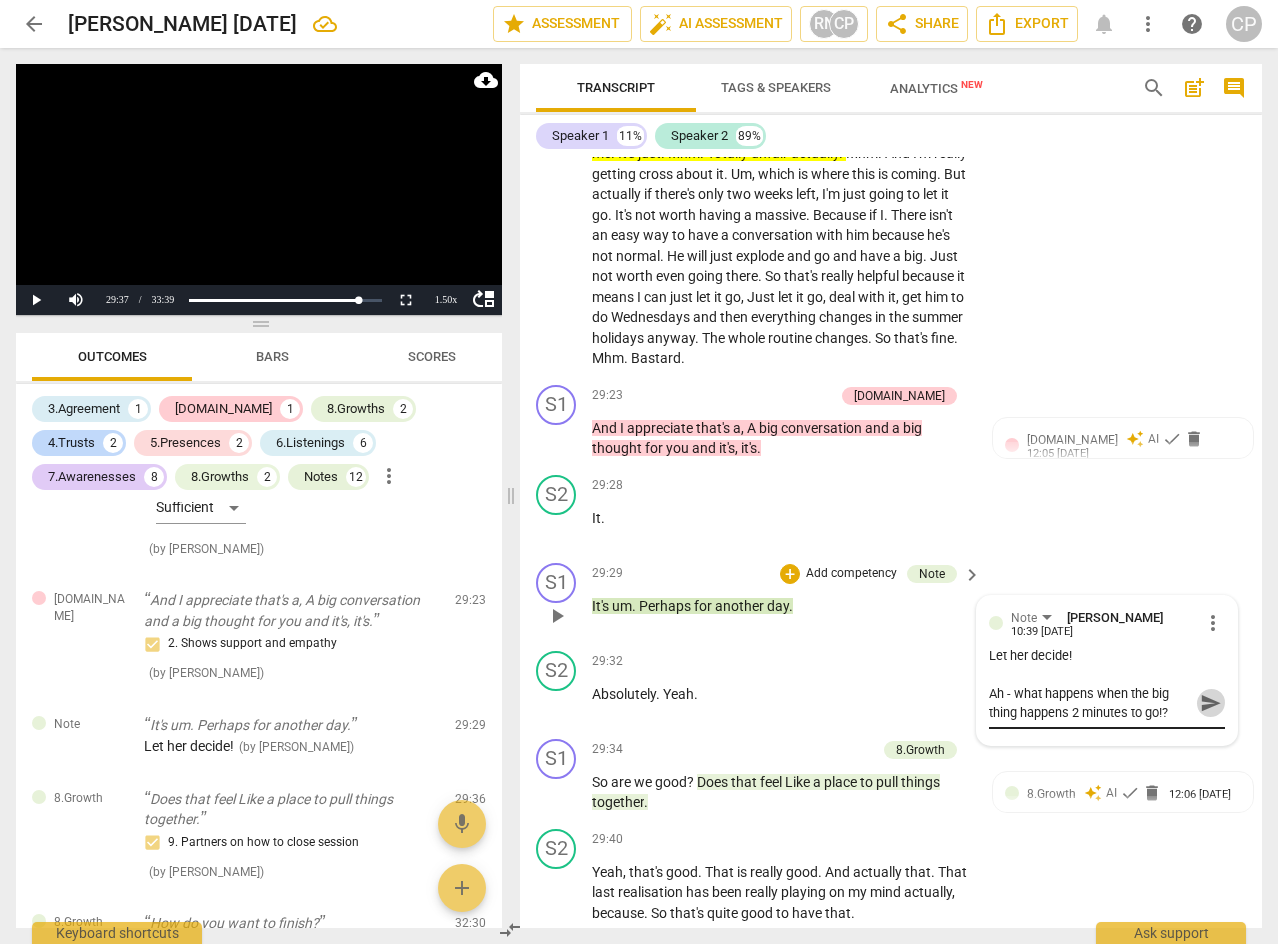 click on "send" at bounding box center (1211, 703) 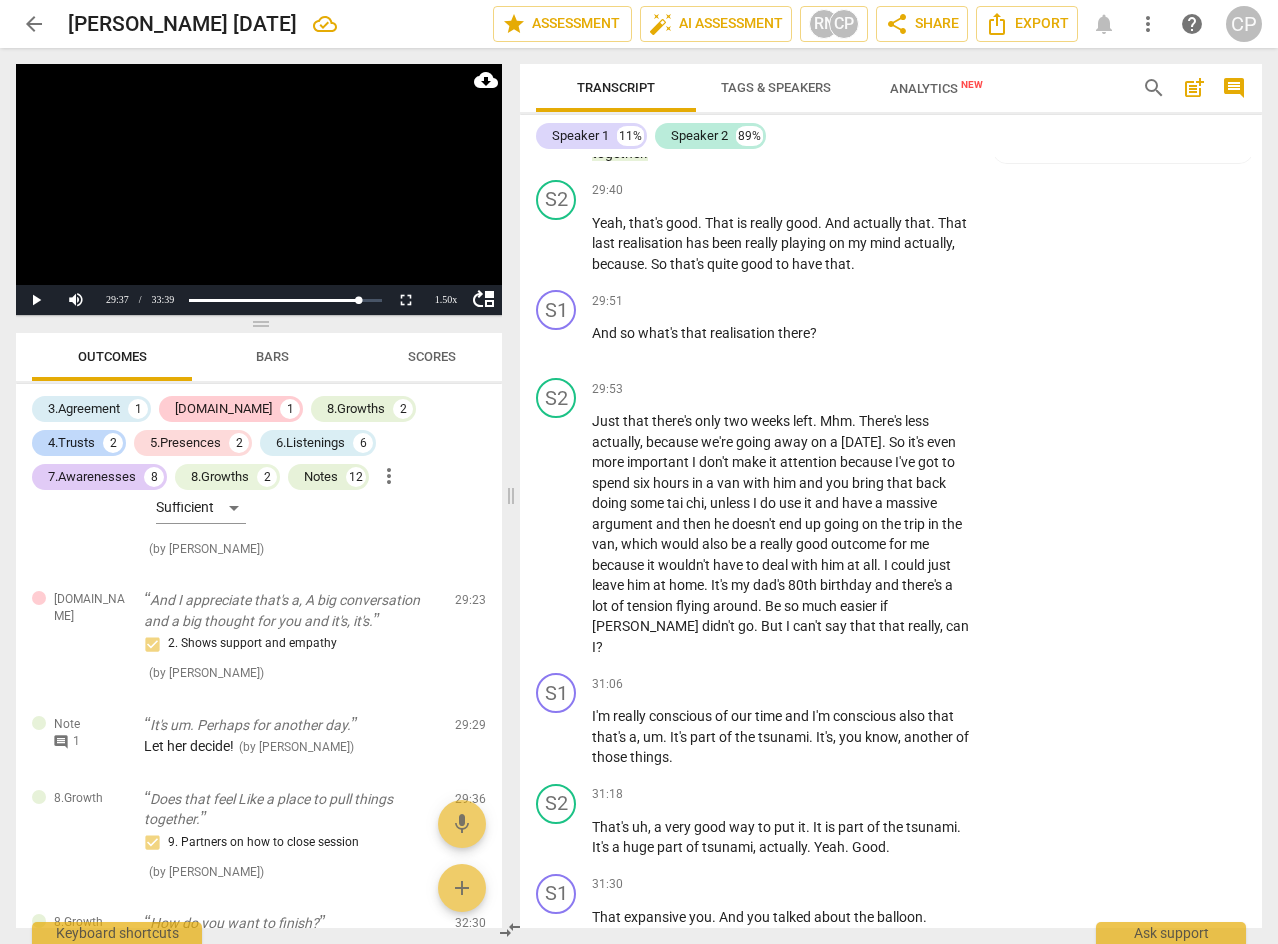 scroll, scrollTop: 12766, scrollLeft: 0, axis: vertical 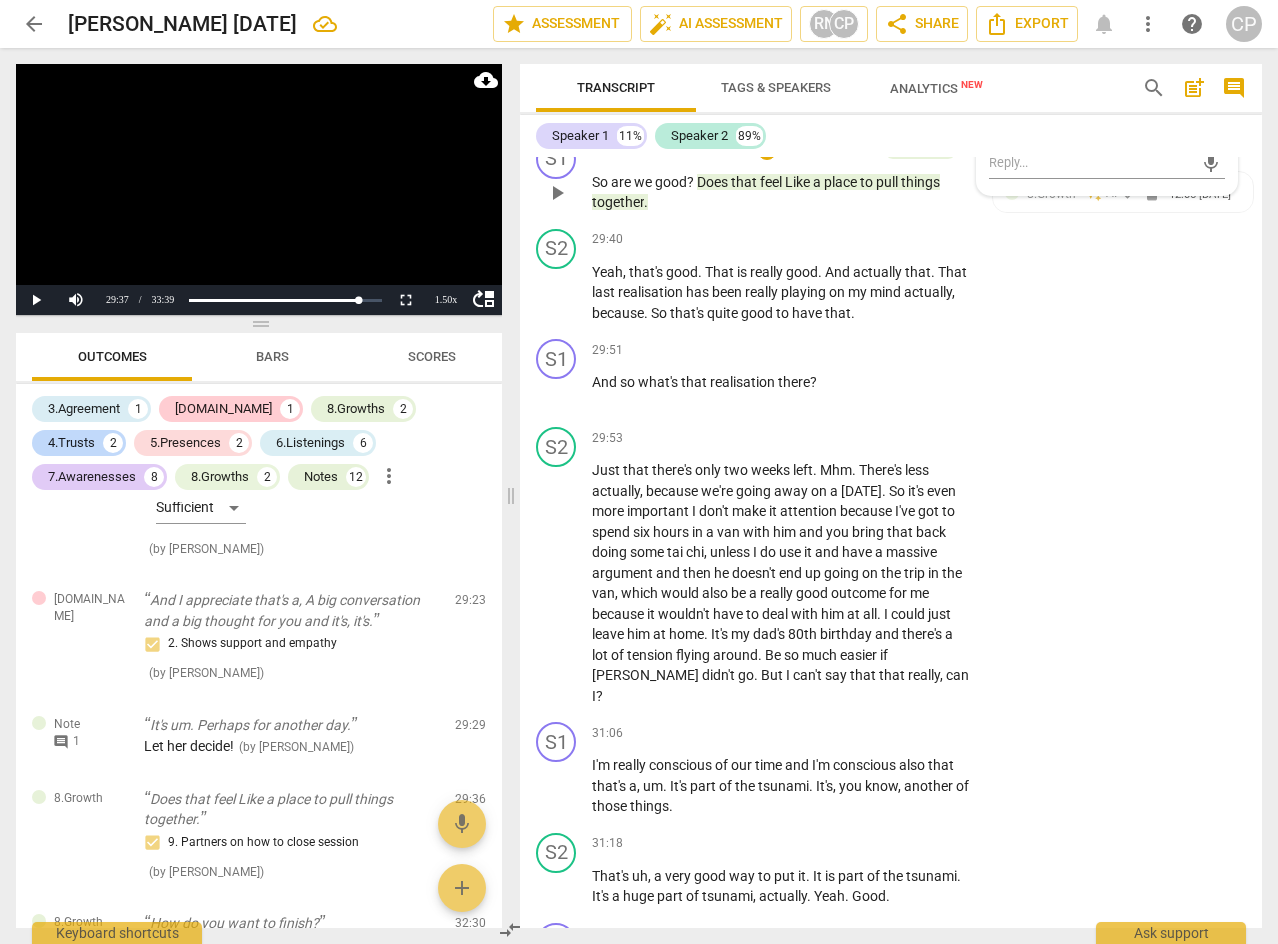 drag, startPoint x: 562, startPoint y: 278, endPoint x: 756, endPoint y: 296, distance: 194.83327 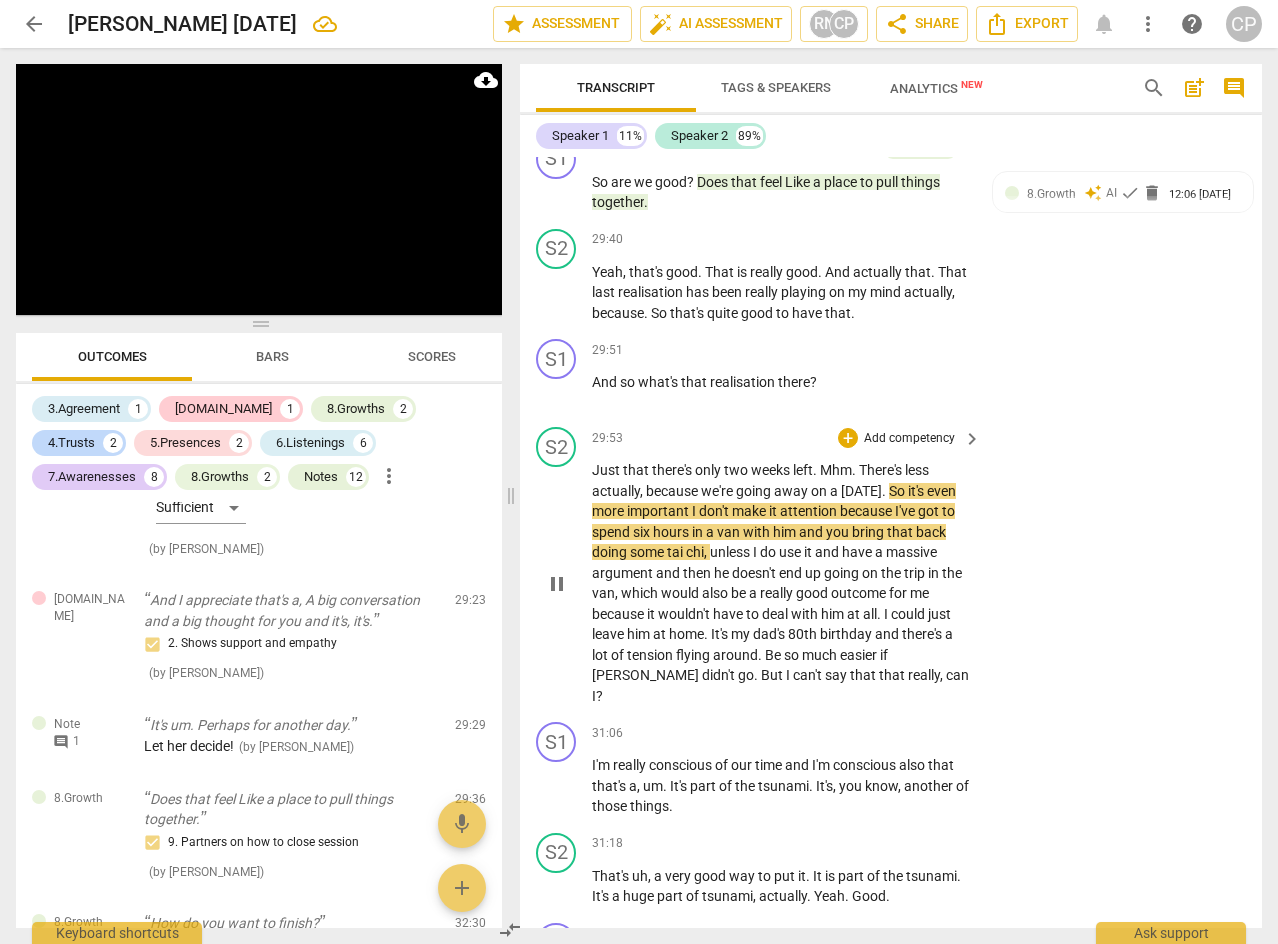 scroll, scrollTop: 12866, scrollLeft: 0, axis: vertical 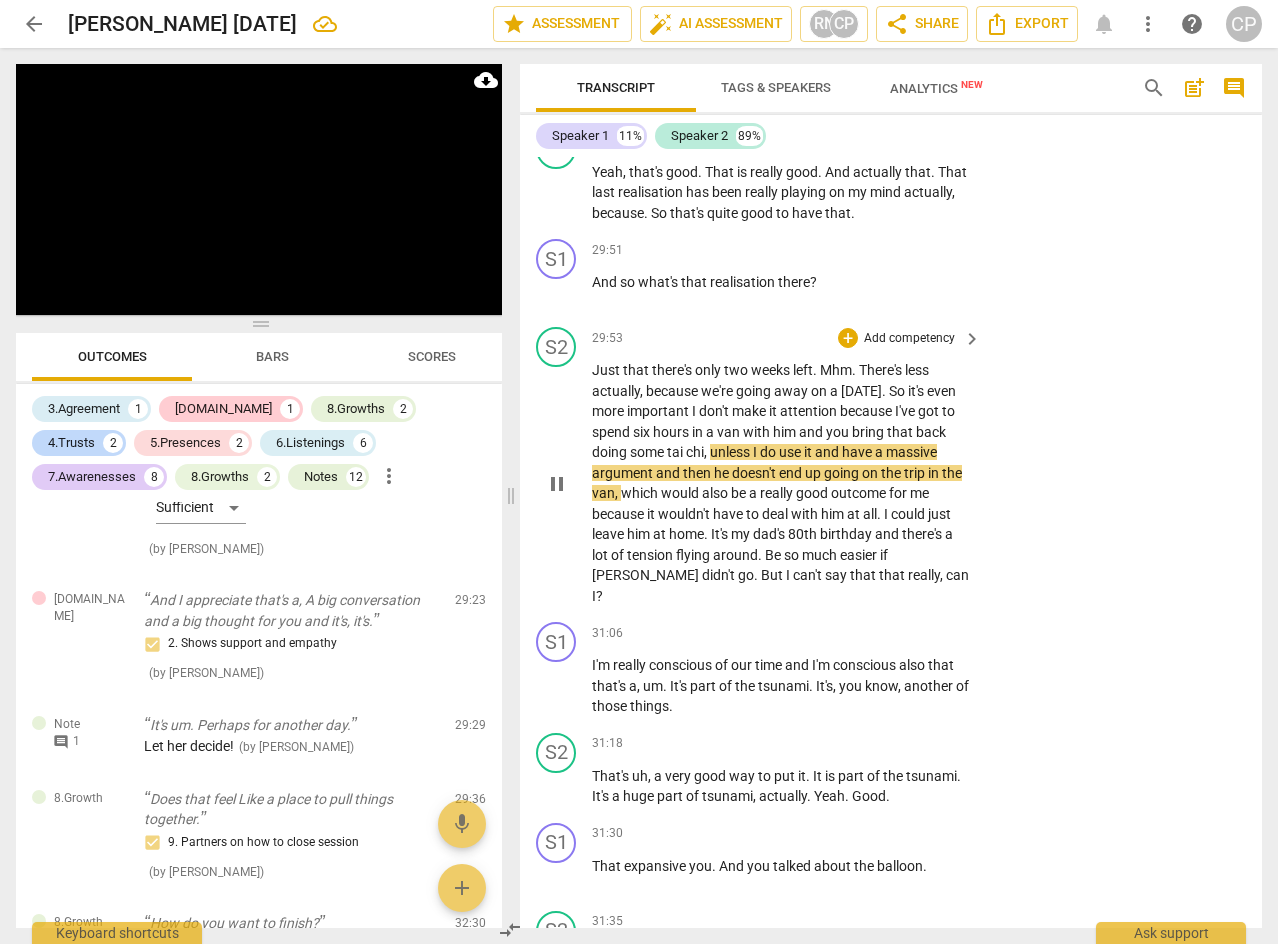 click on "him" at bounding box center [786, 432] 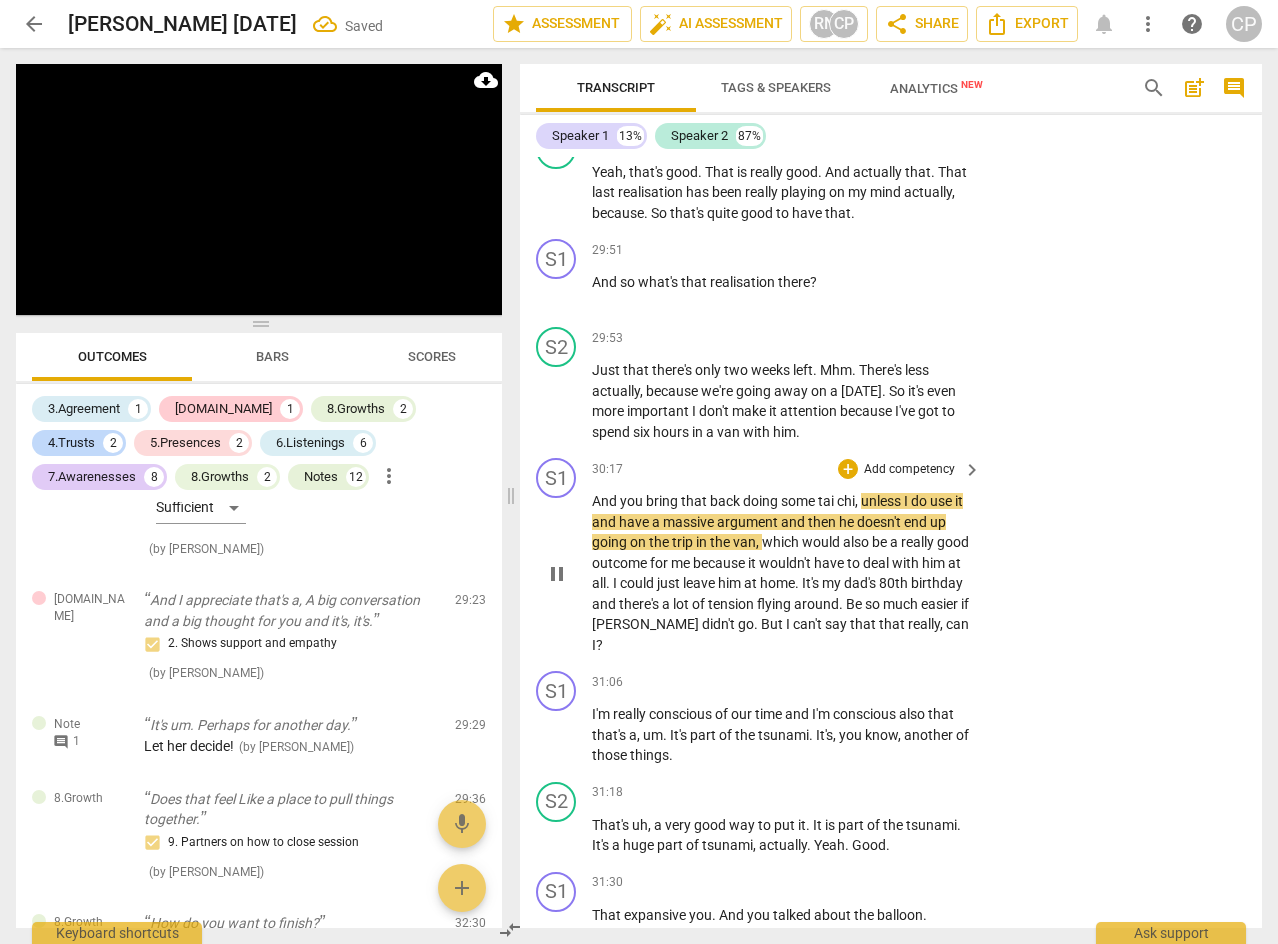 click on "back" at bounding box center [726, 501] 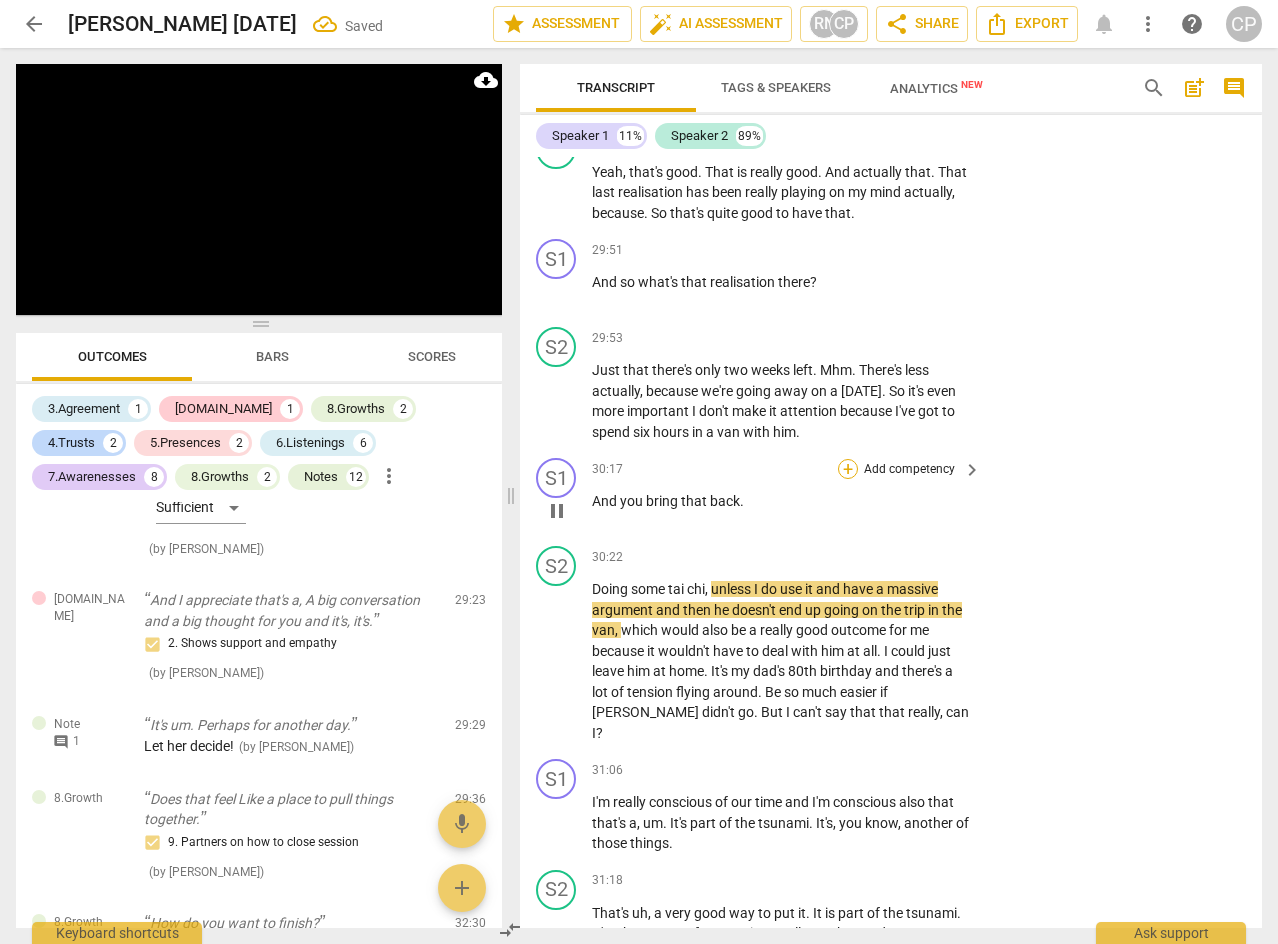 click on "+" at bounding box center [848, 469] 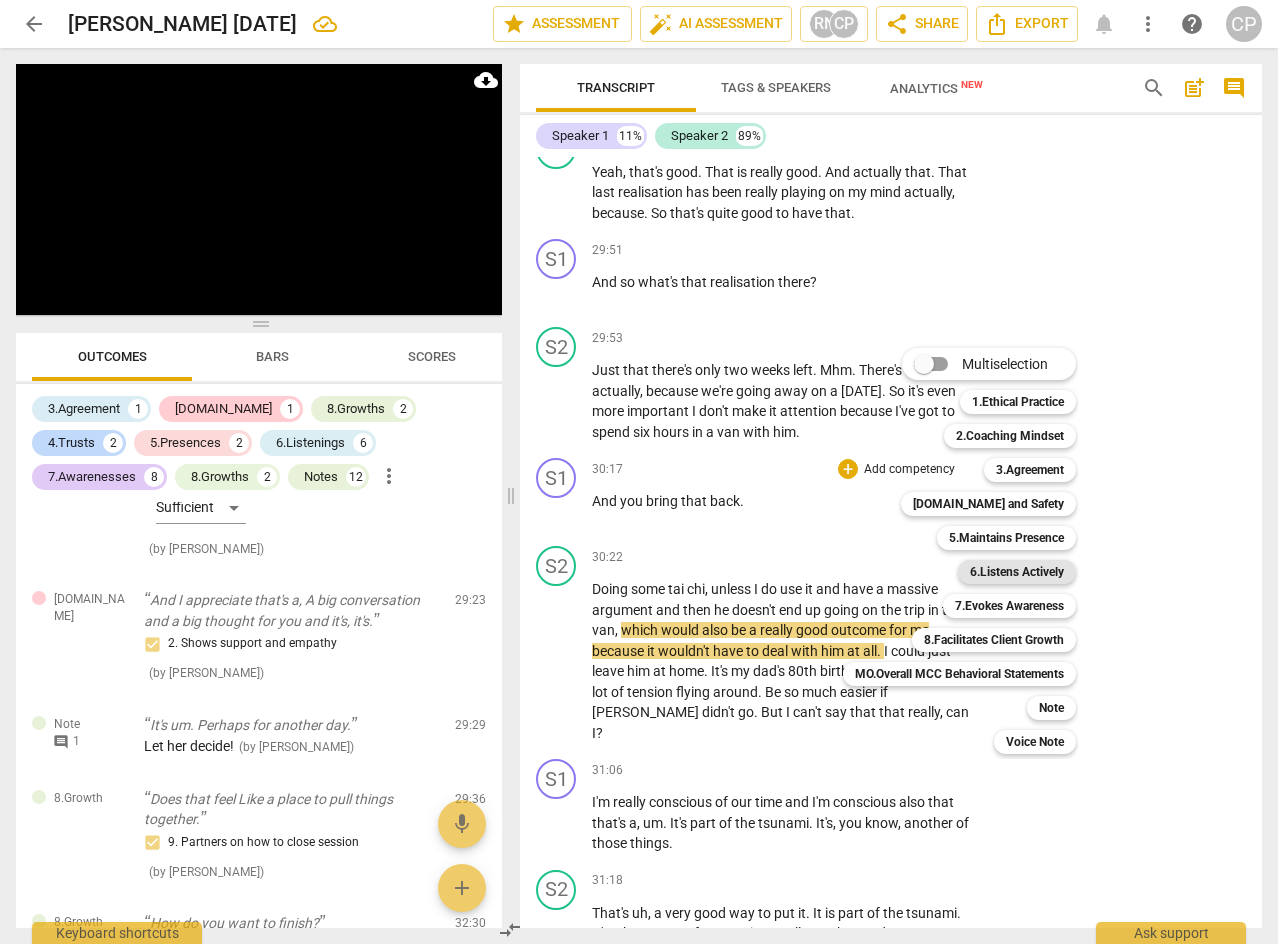 click on "6.Listens Actively" at bounding box center [1017, 572] 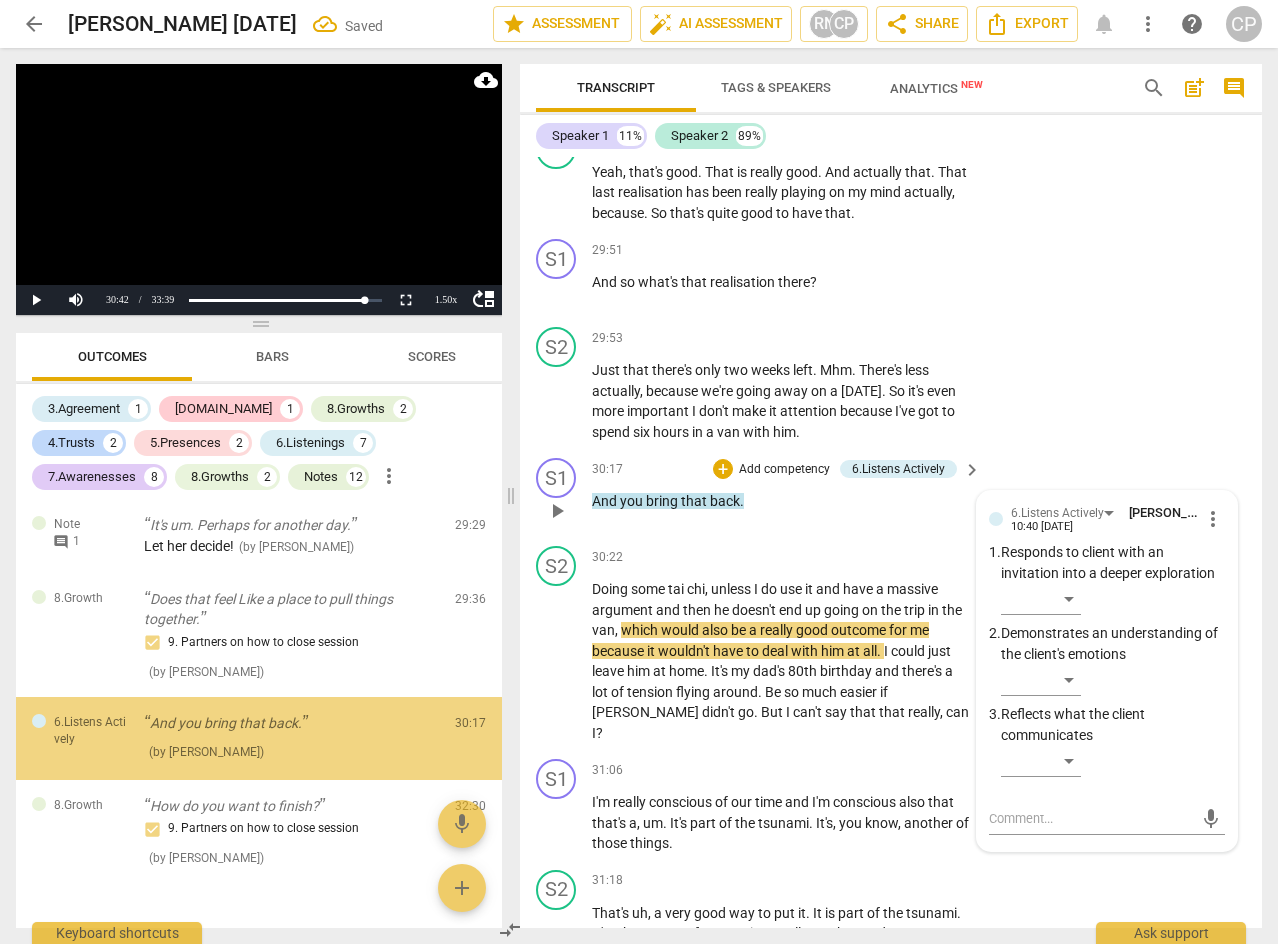 scroll, scrollTop: 7288, scrollLeft: 0, axis: vertical 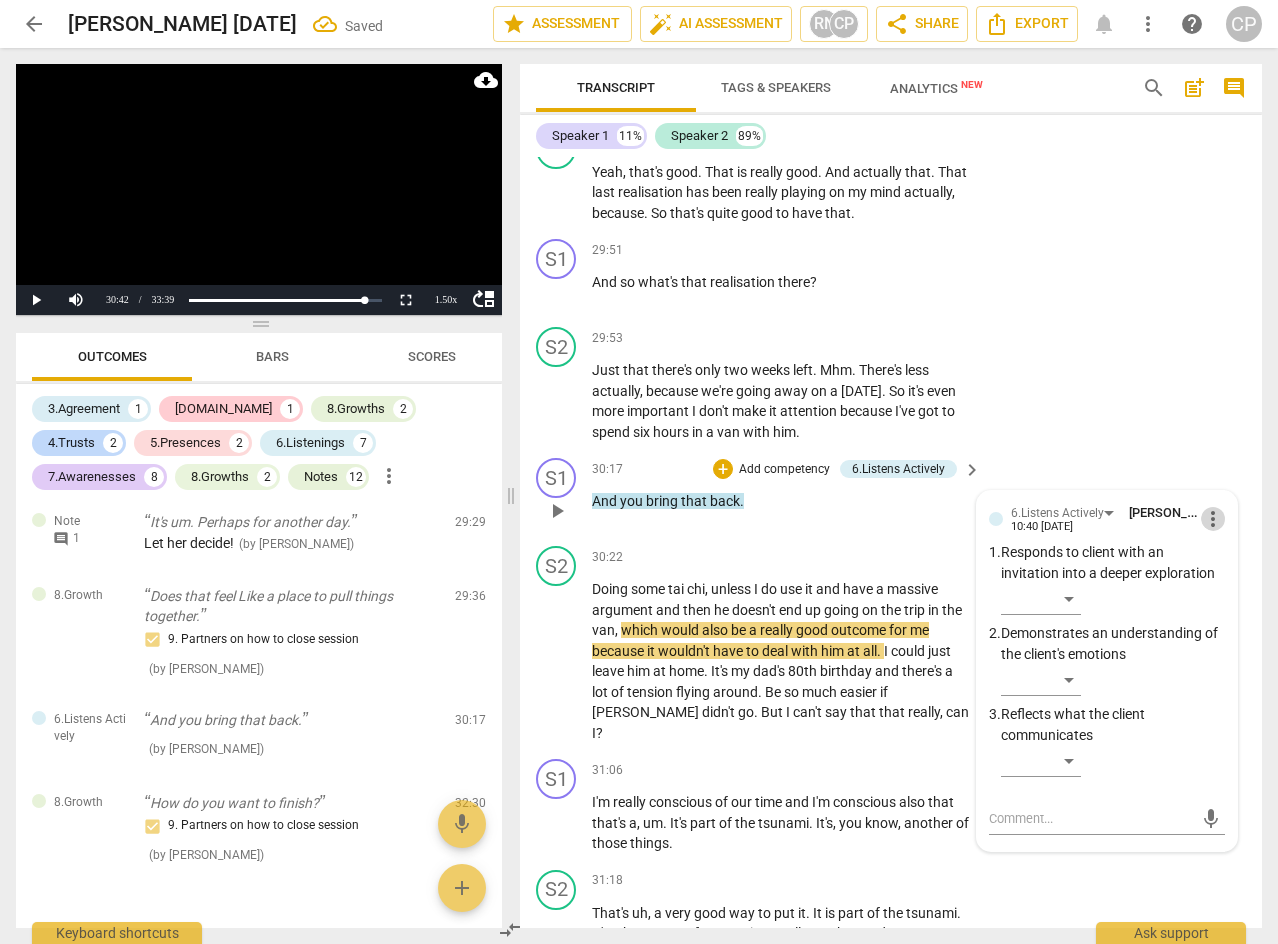 click on "more_vert" at bounding box center (1213, 519) 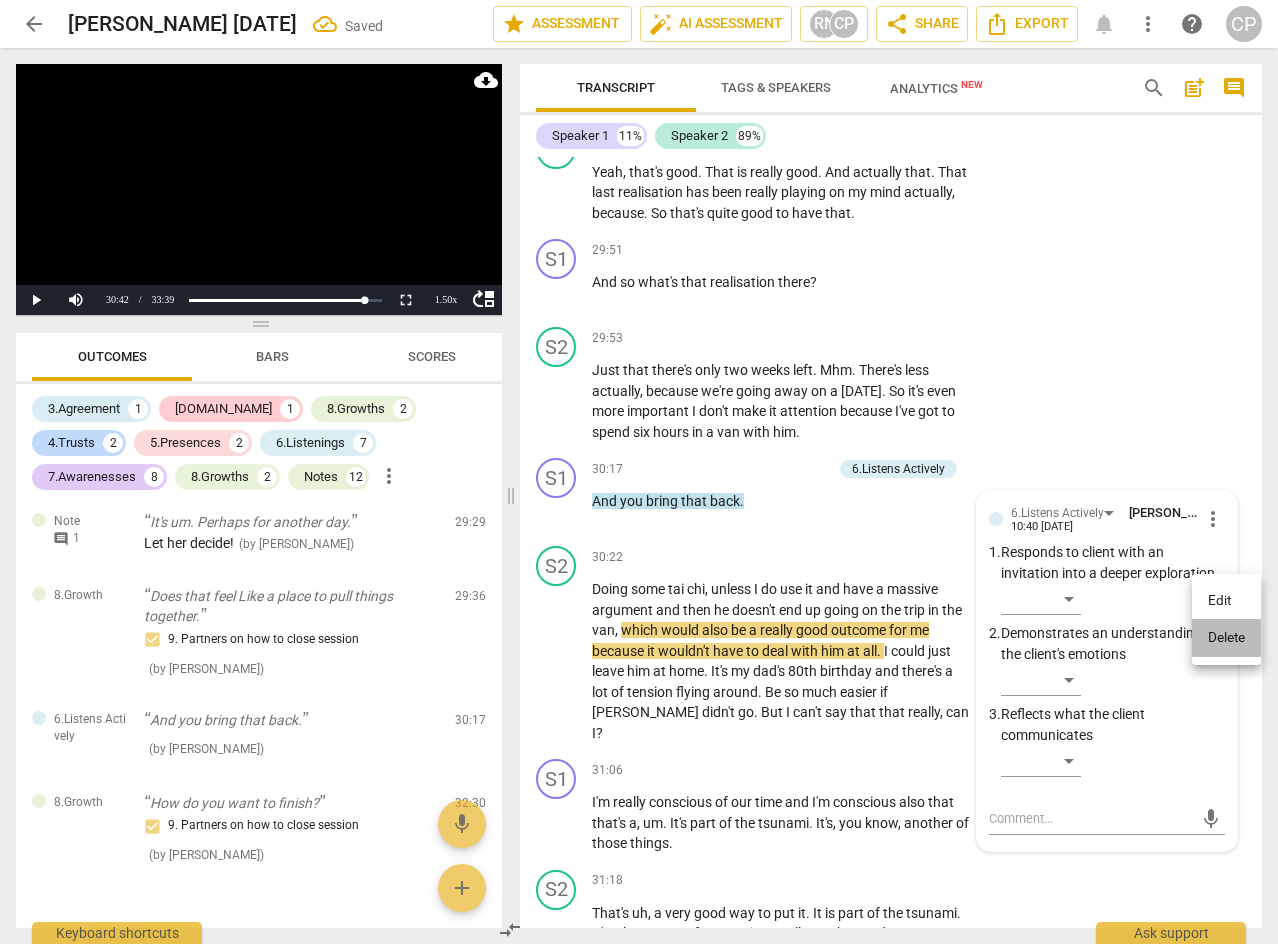 click on "Delete" at bounding box center [1226, 638] 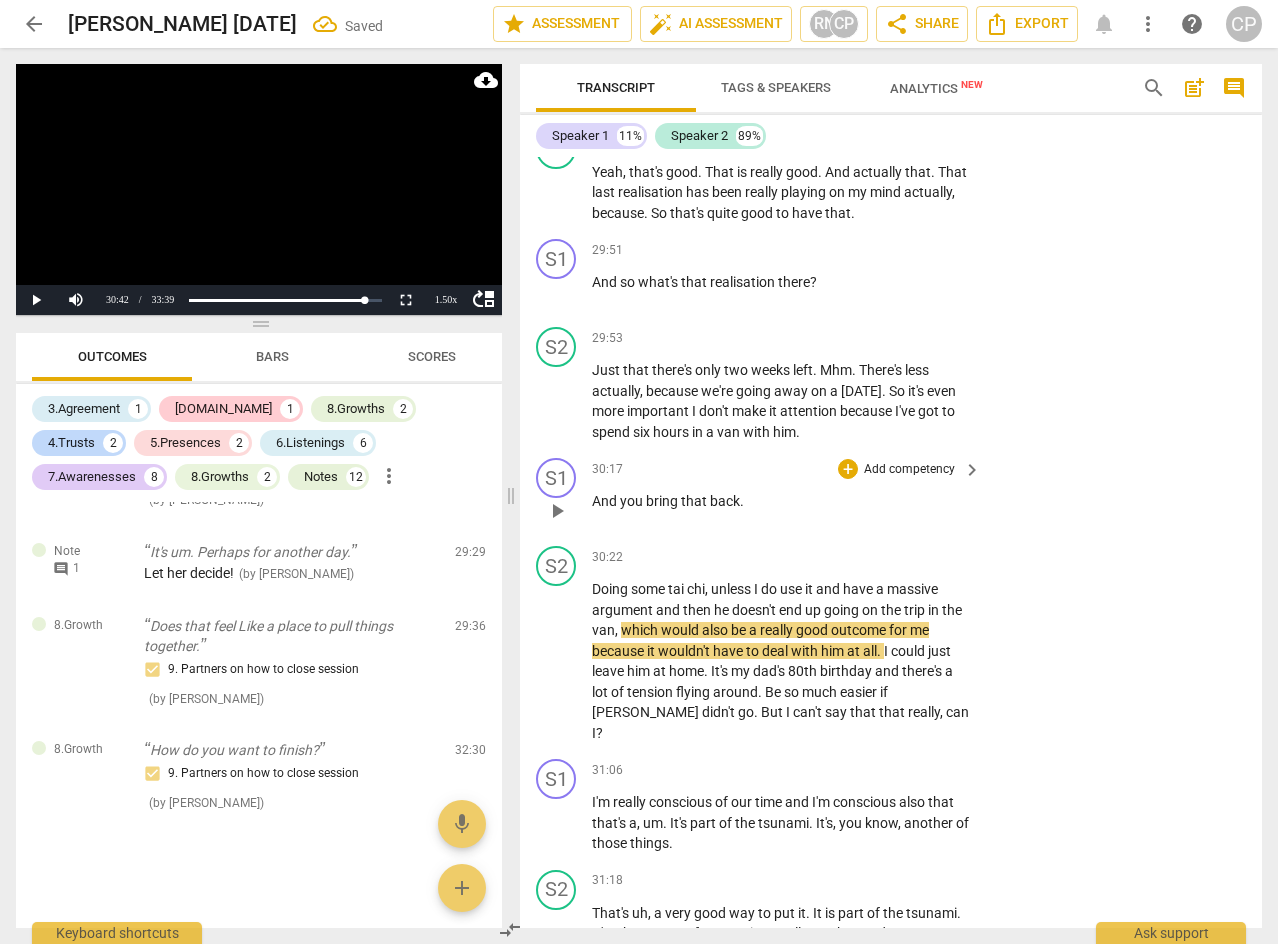 scroll, scrollTop: 7238, scrollLeft: 0, axis: vertical 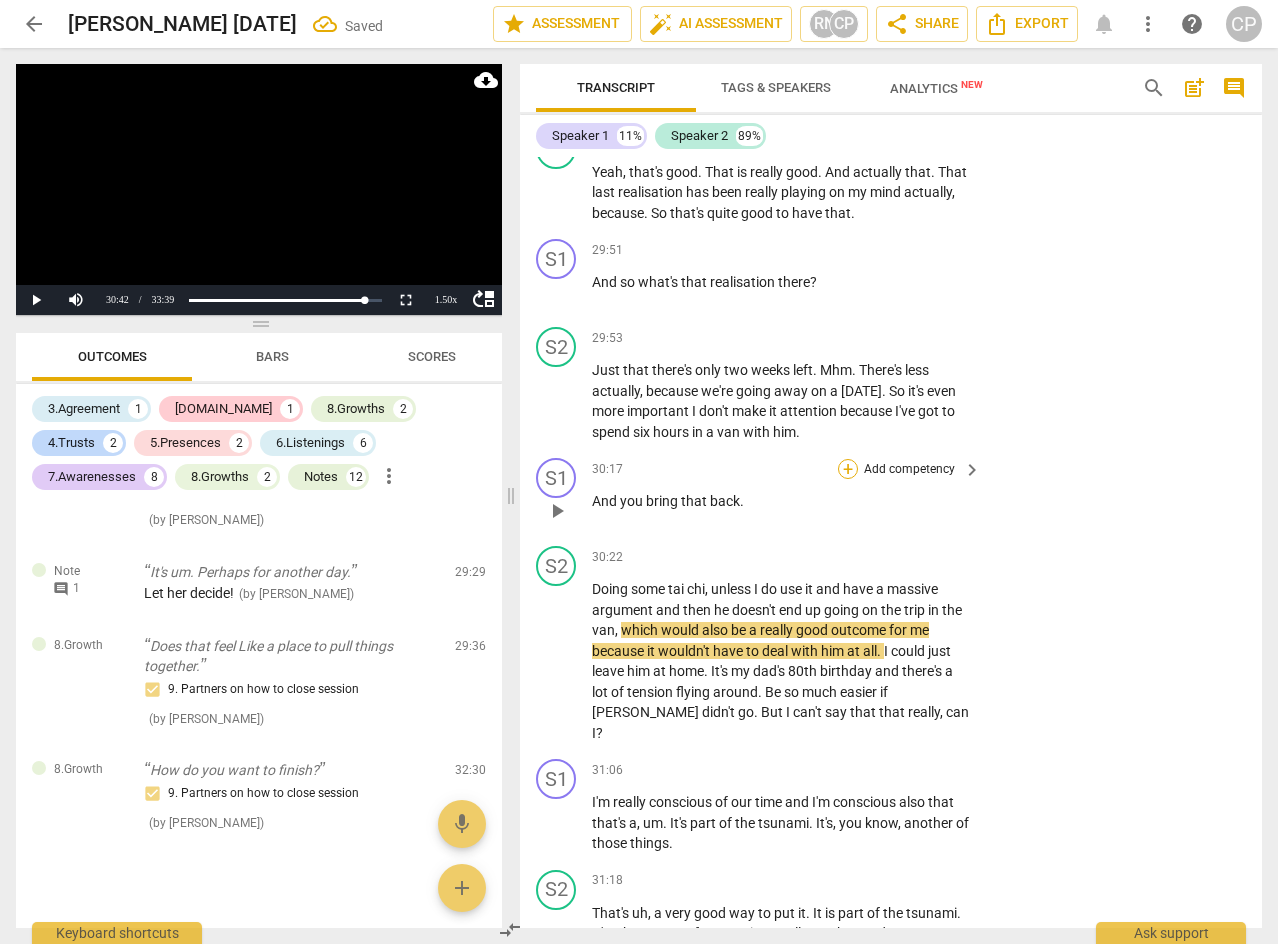 click on "+" at bounding box center [848, 469] 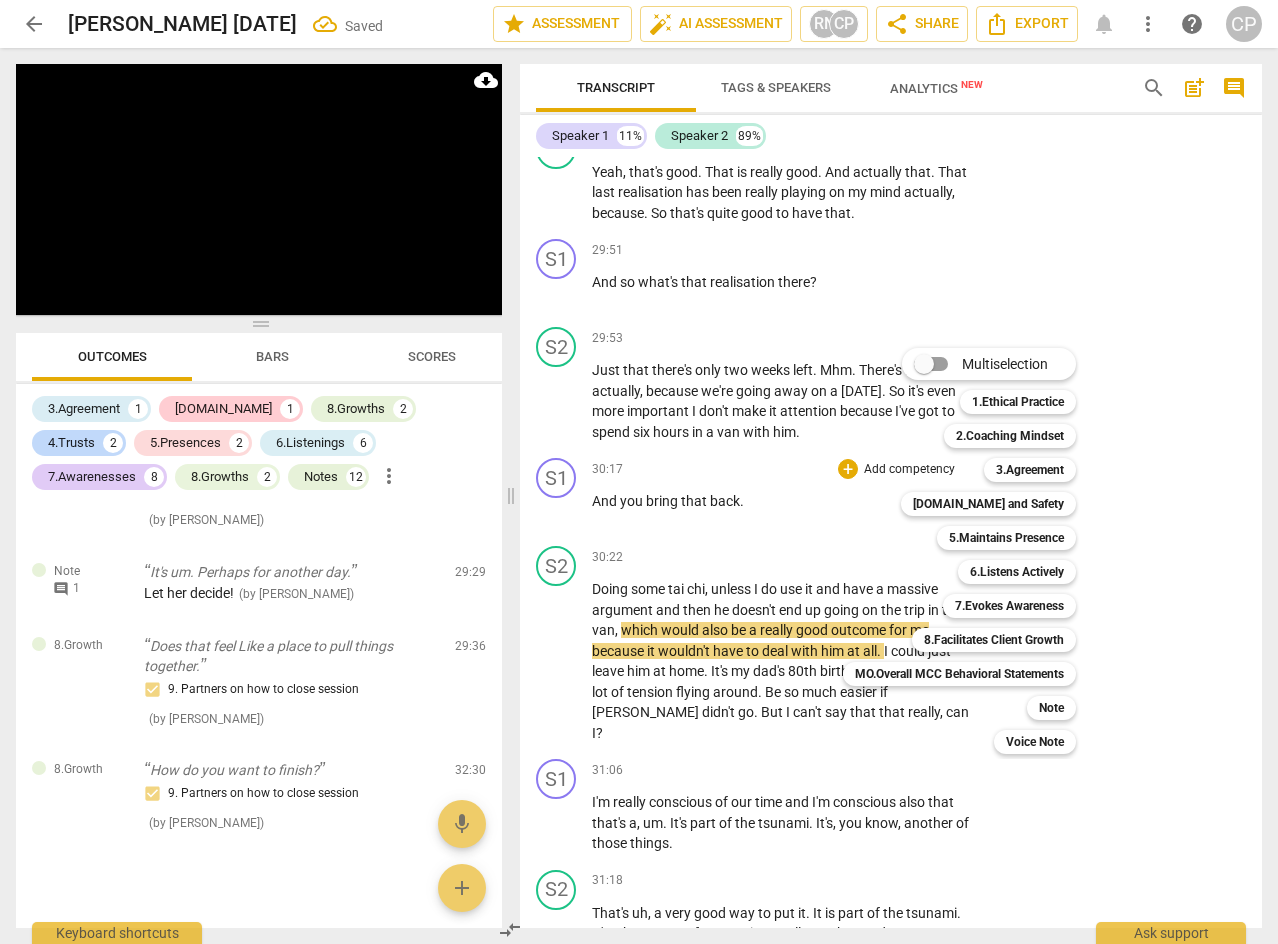 click at bounding box center [639, 472] 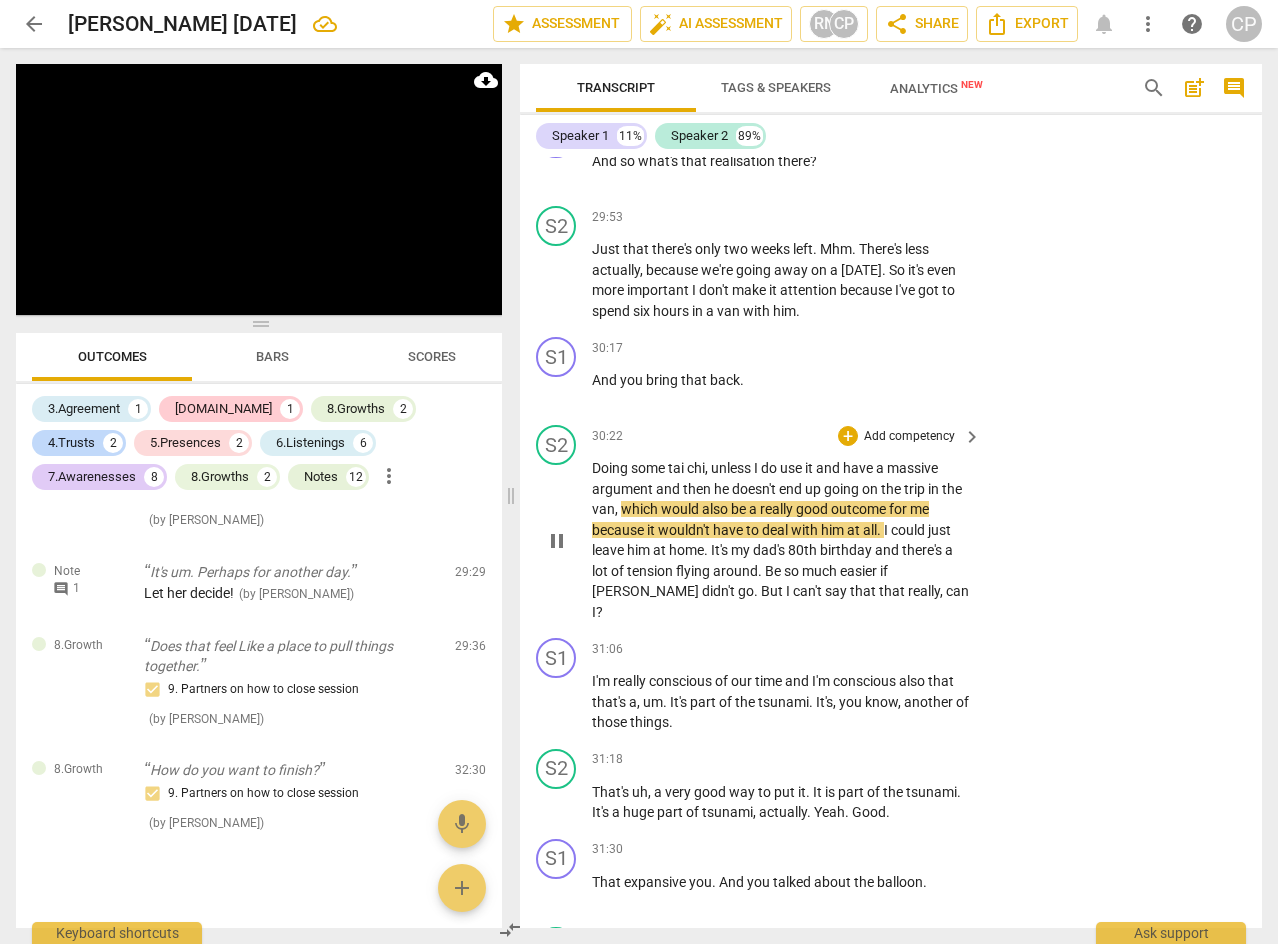scroll, scrollTop: 13166, scrollLeft: 0, axis: vertical 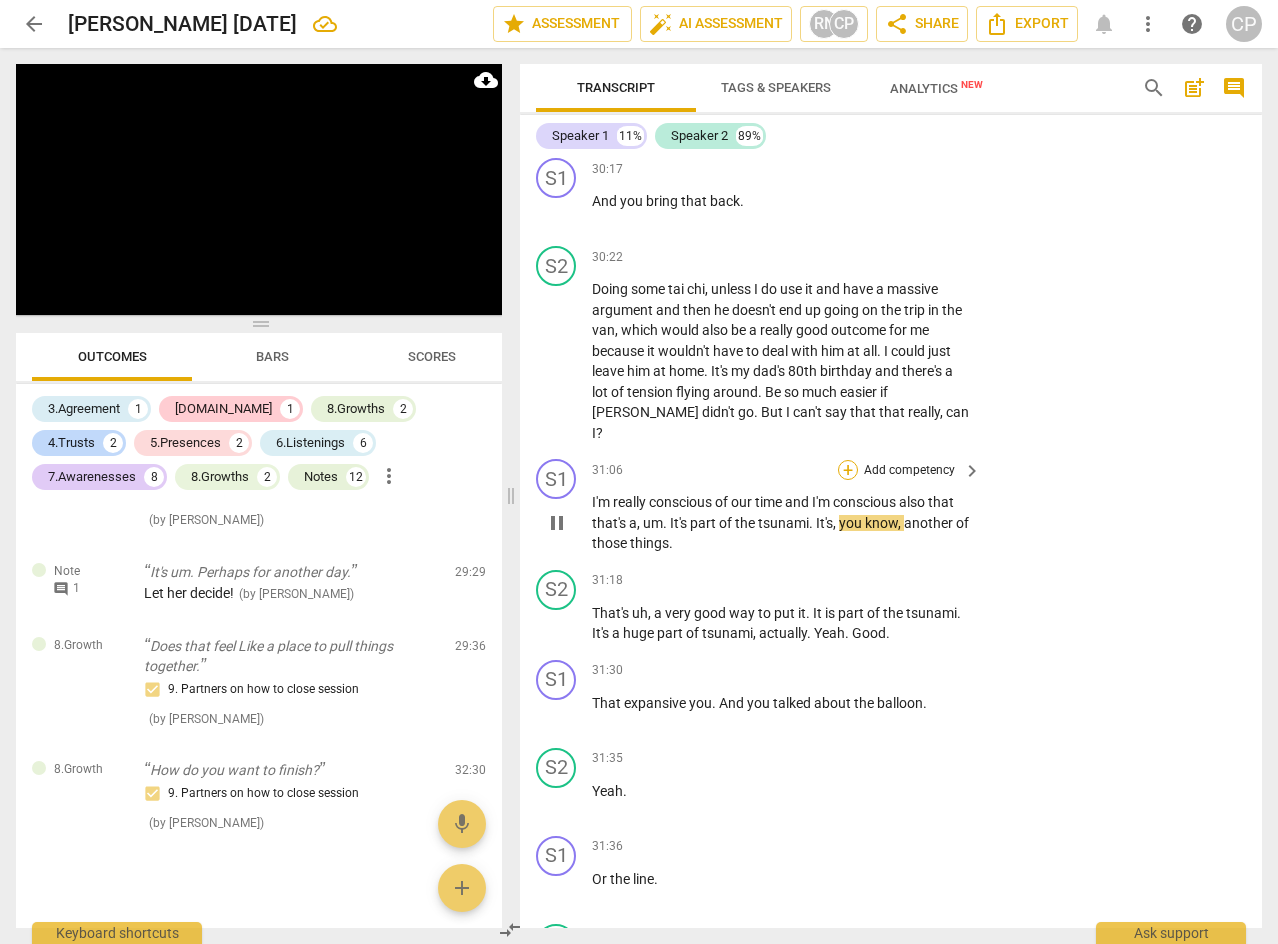 click on "+" at bounding box center [848, 470] 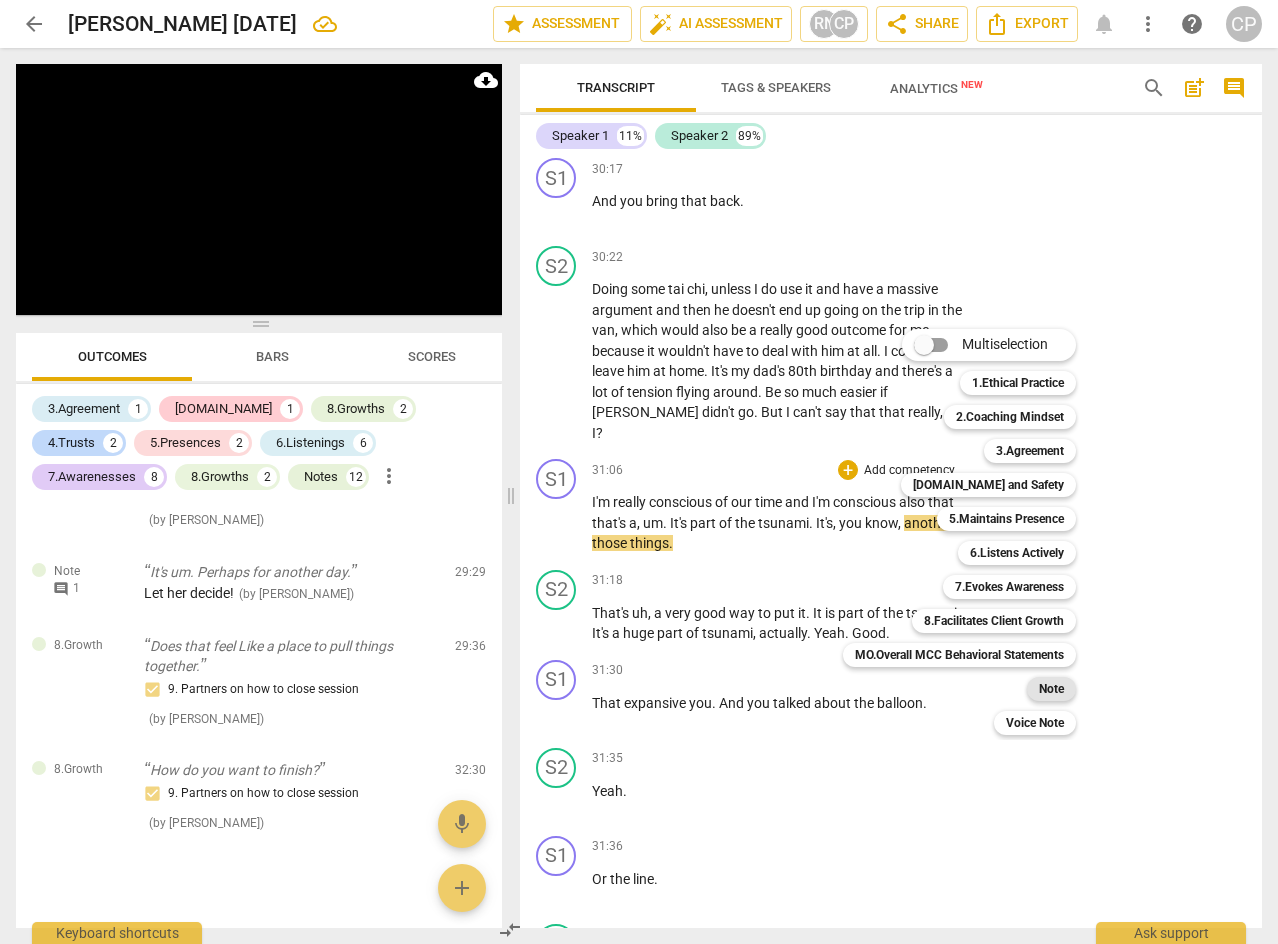 click on "Note" at bounding box center [1051, 689] 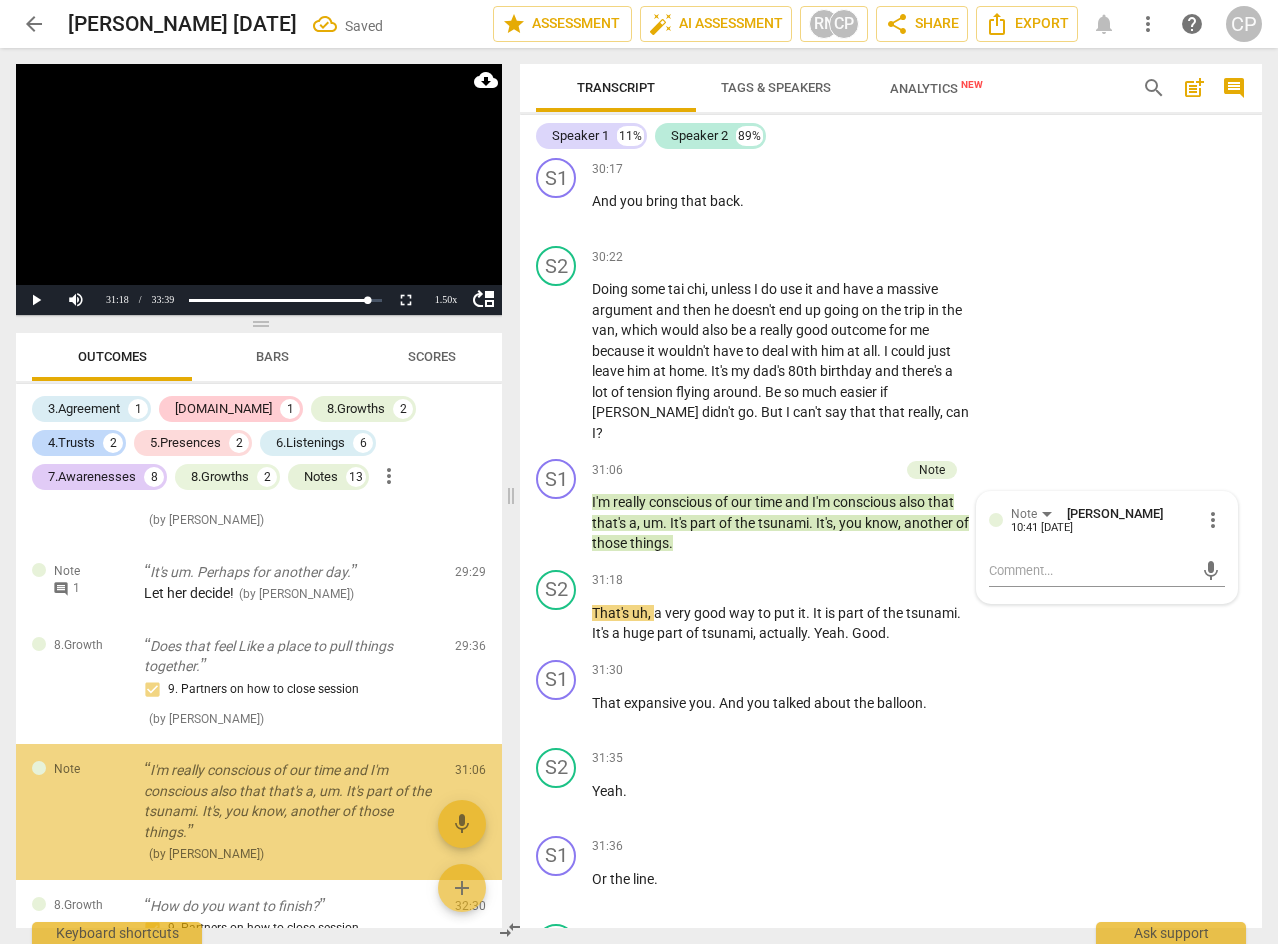 scroll, scrollTop: 7314, scrollLeft: 0, axis: vertical 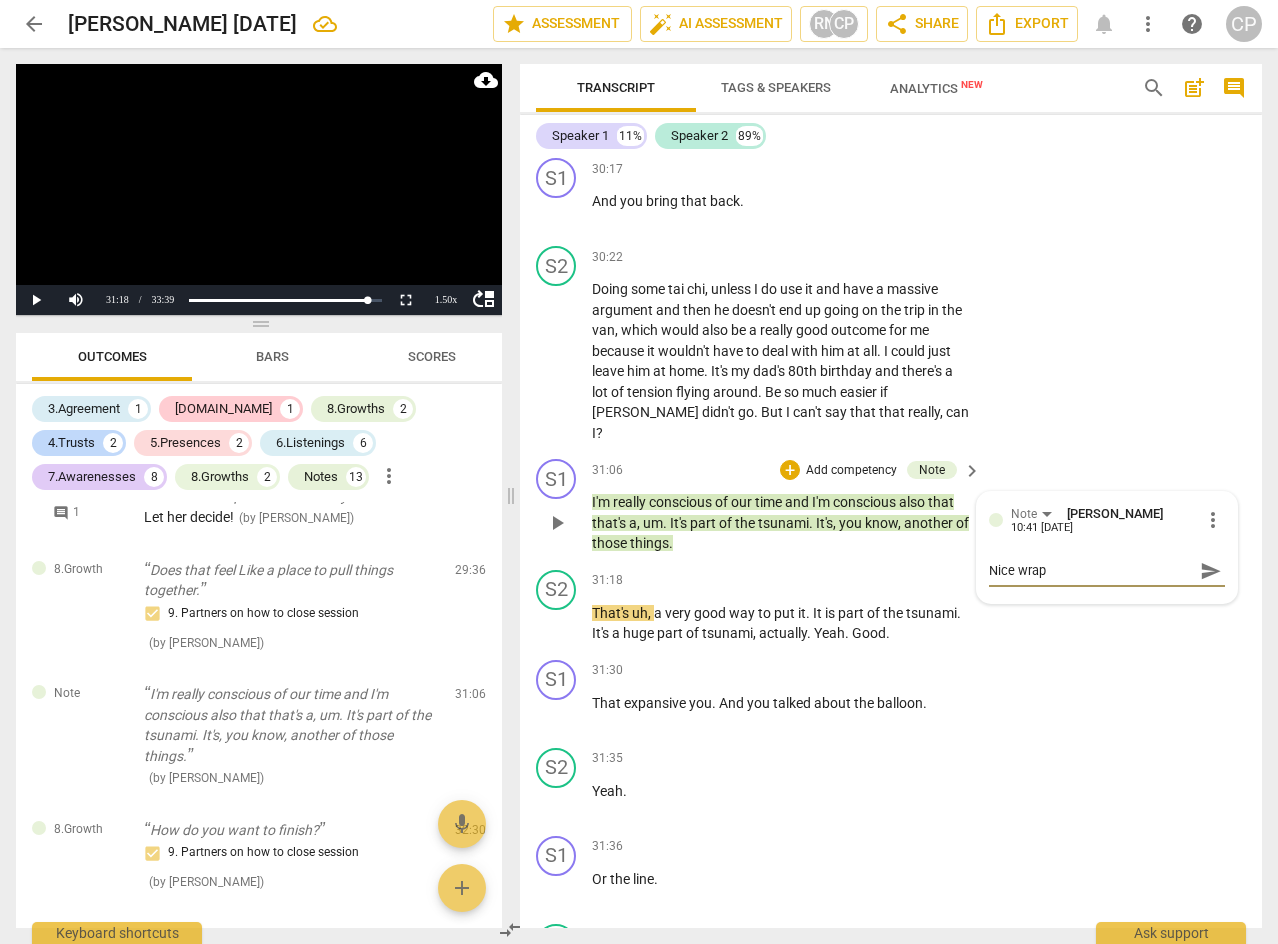 click on "send" at bounding box center (1211, 571) 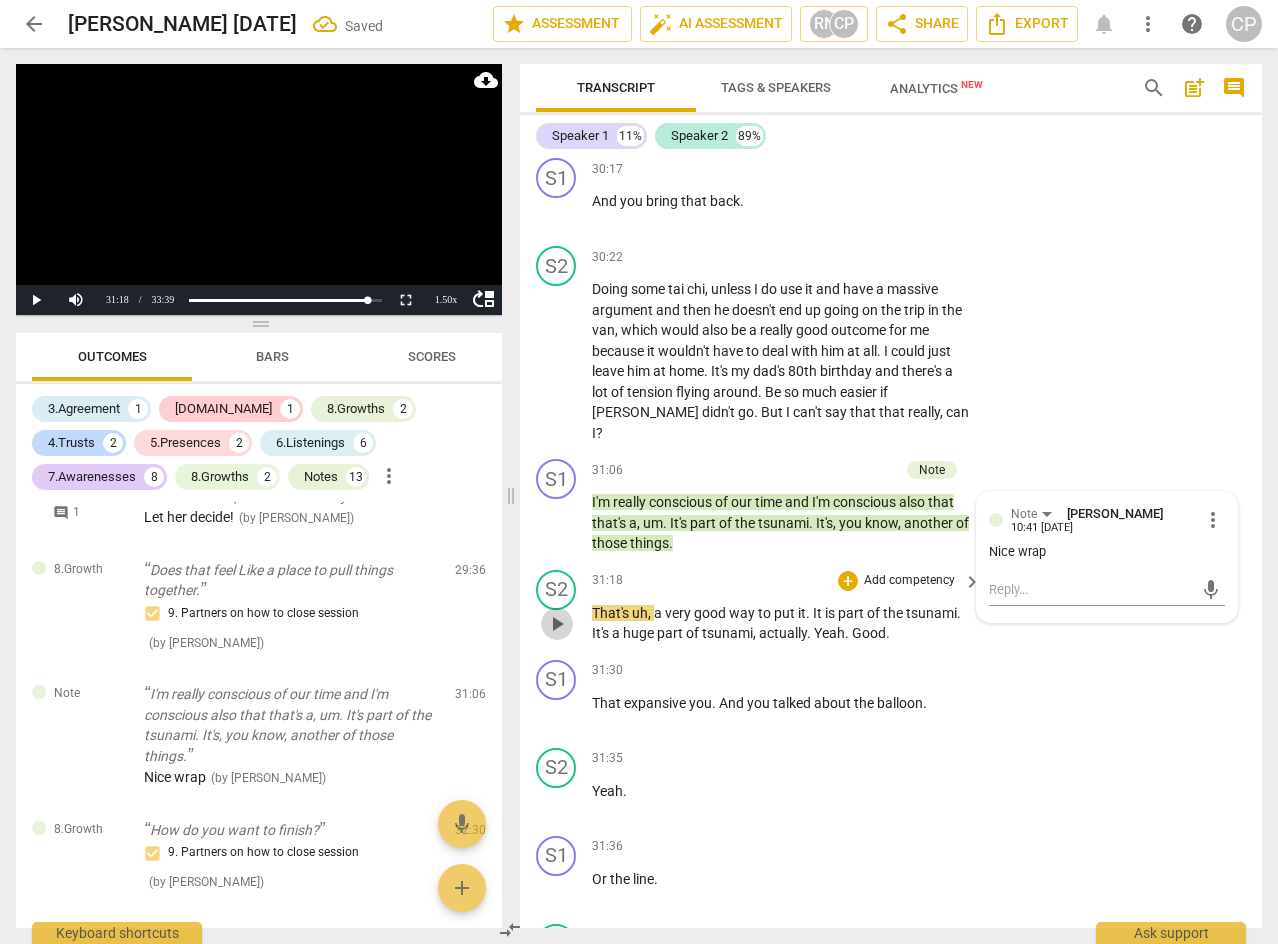click on "play_arrow" at bounding box center (557, 624) 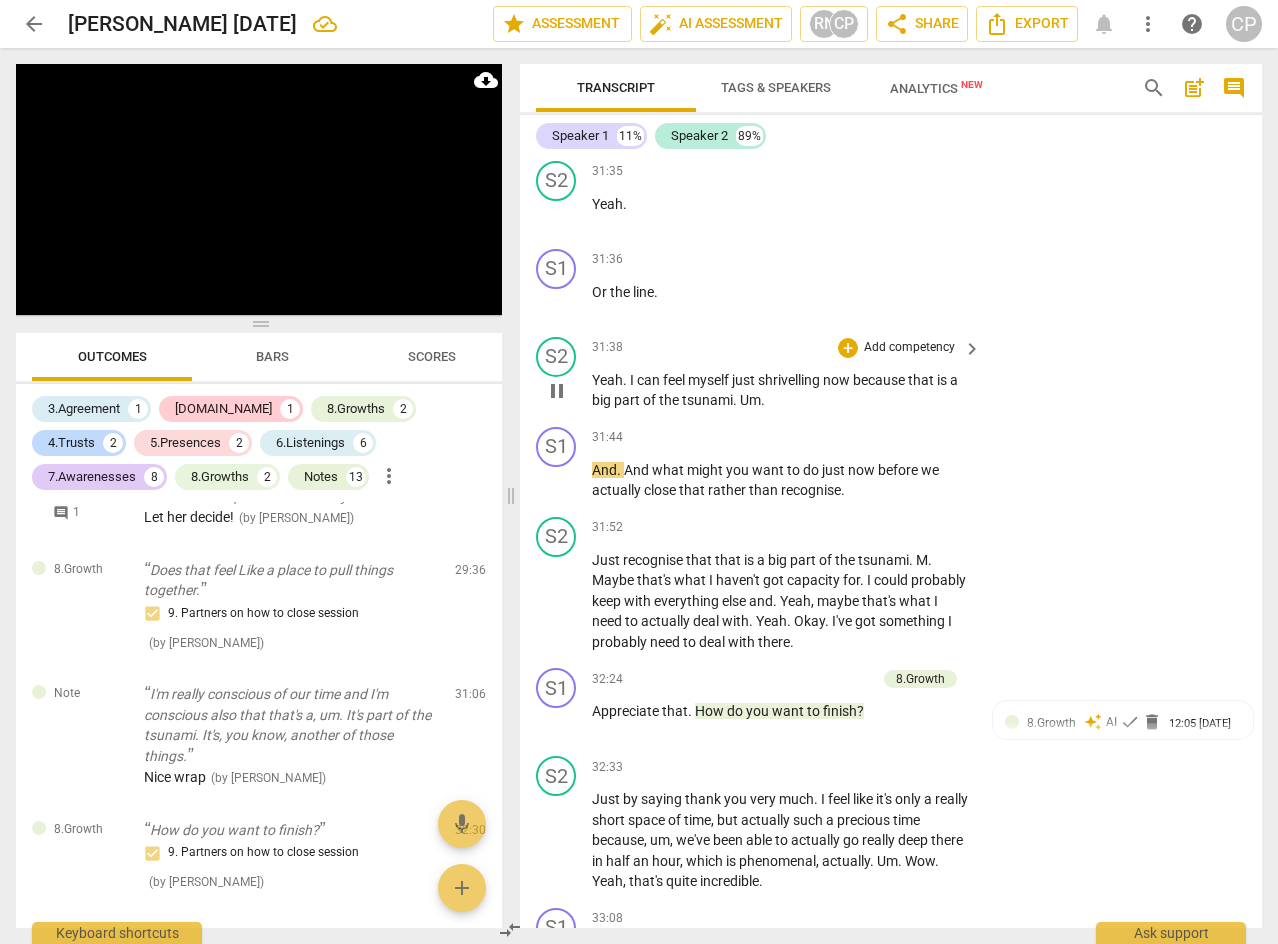 scroll, scrollTop: 13766, scrollLeft: 0, axis: vertical 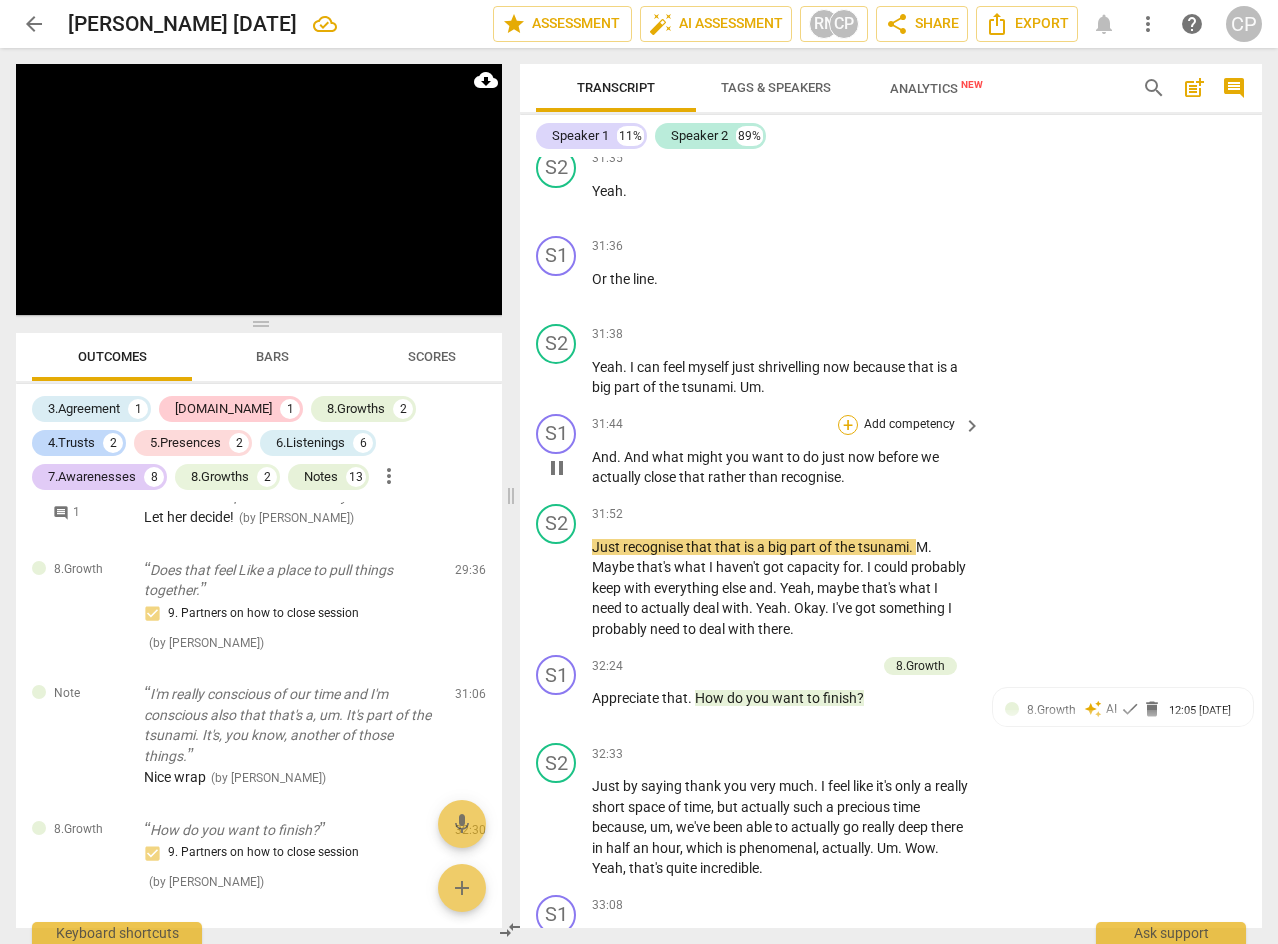 click on "+" at bounding box center (848, 425) 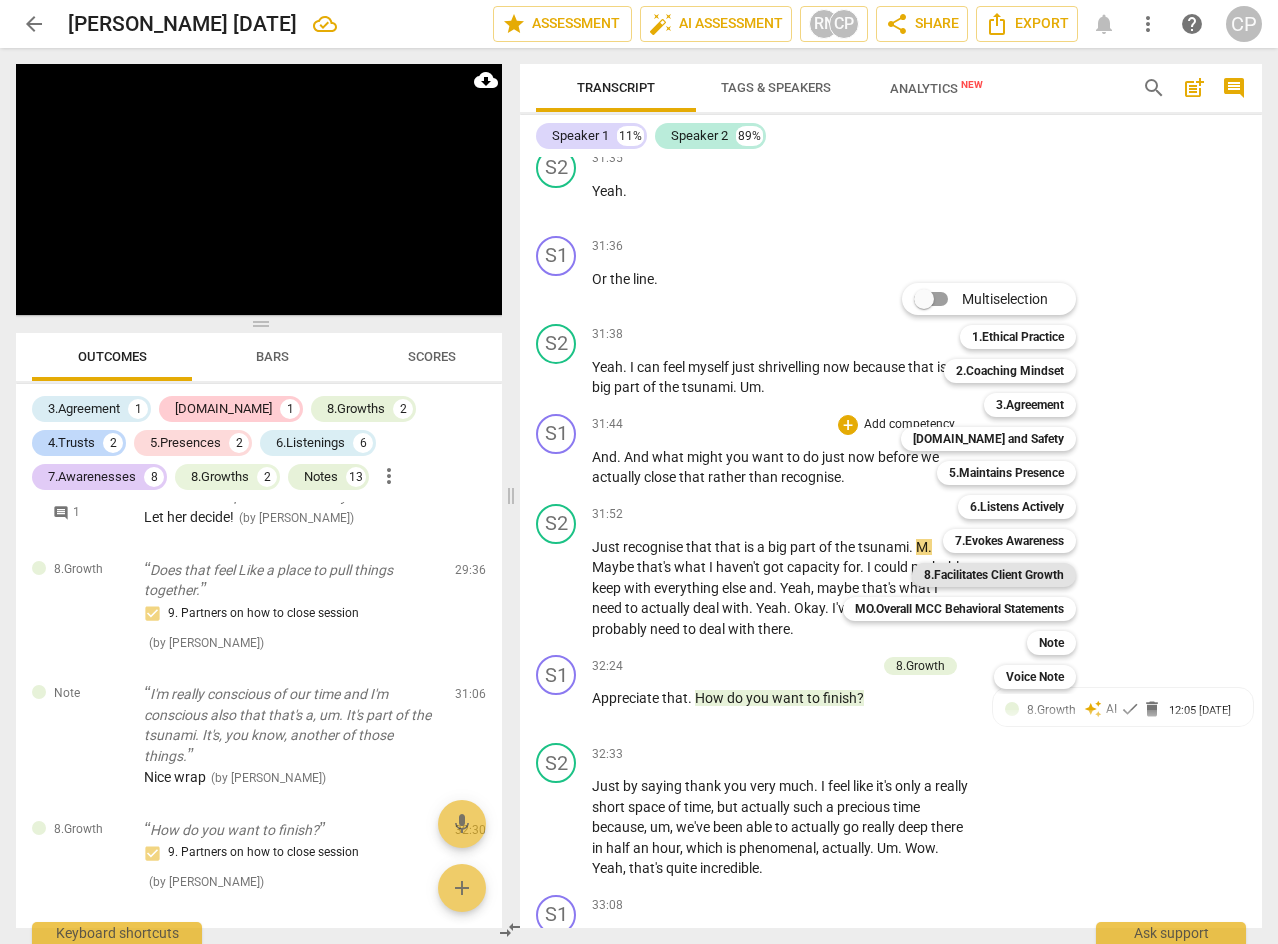 click on "8.Facilitates Client Growth" at bounding box center [994, 575] 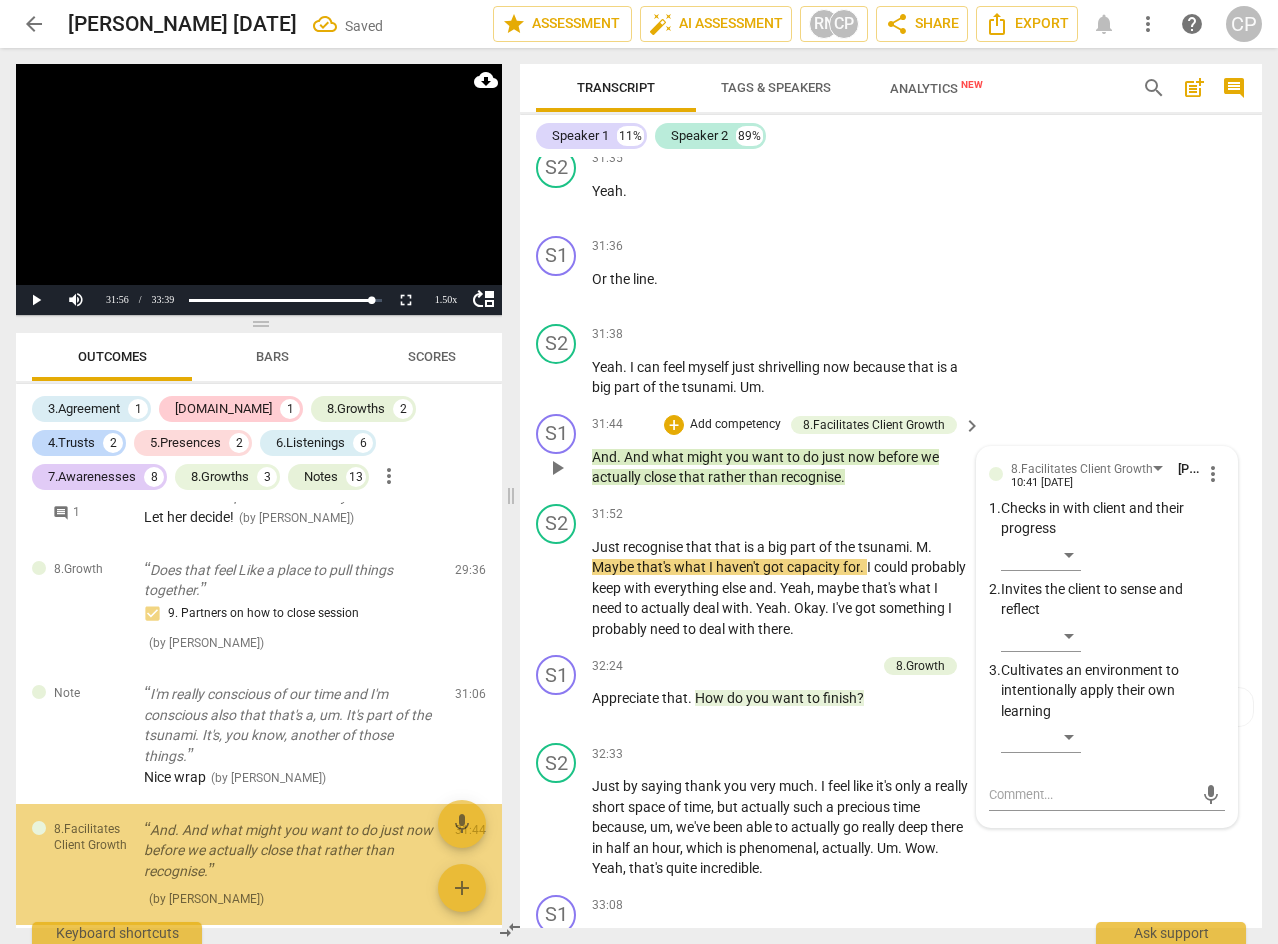 scroll, scrollTop: 7443, scrollLeft: 0, axis: vertical 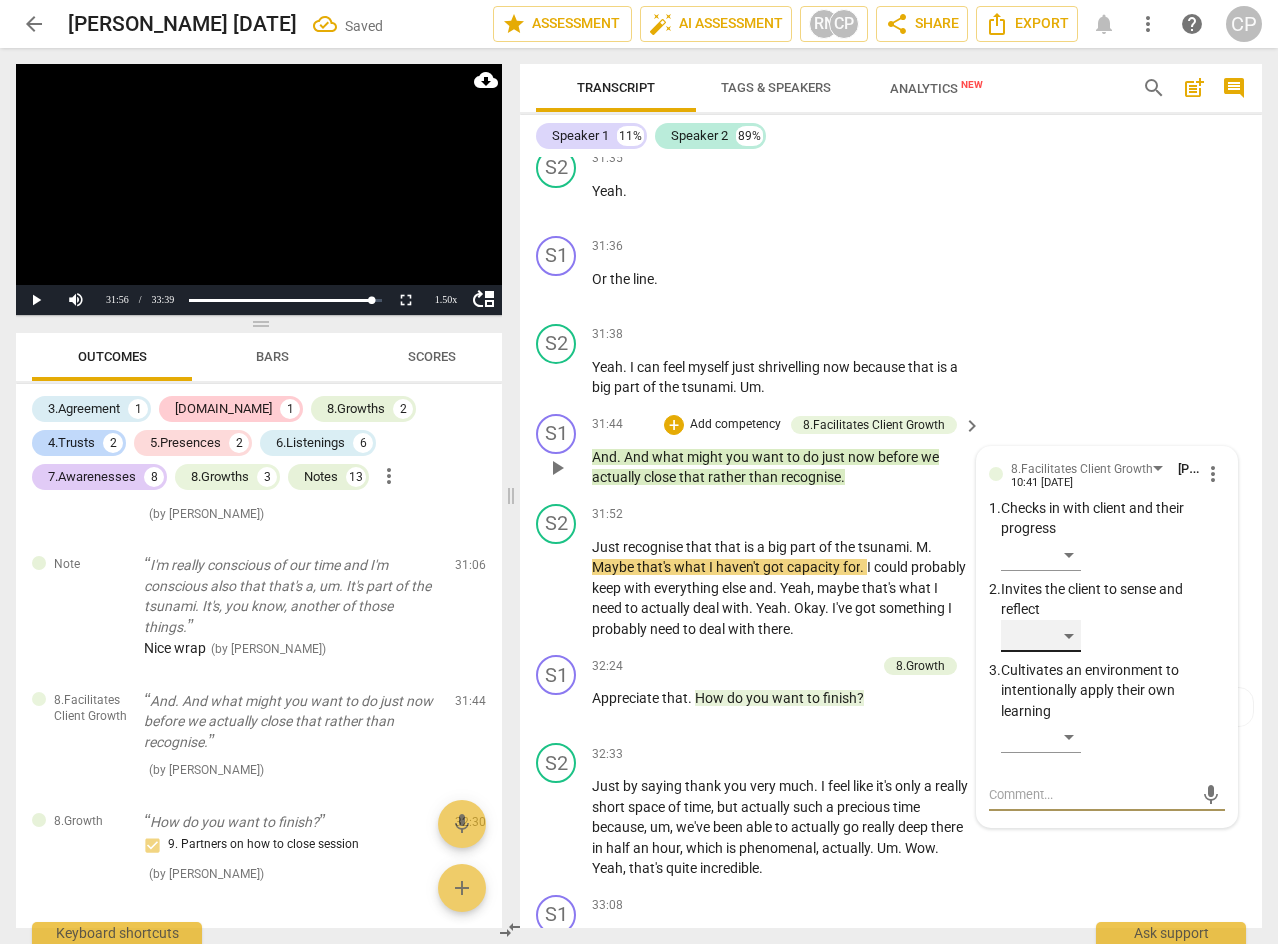click on "​" at bounding box center [1041, 636] 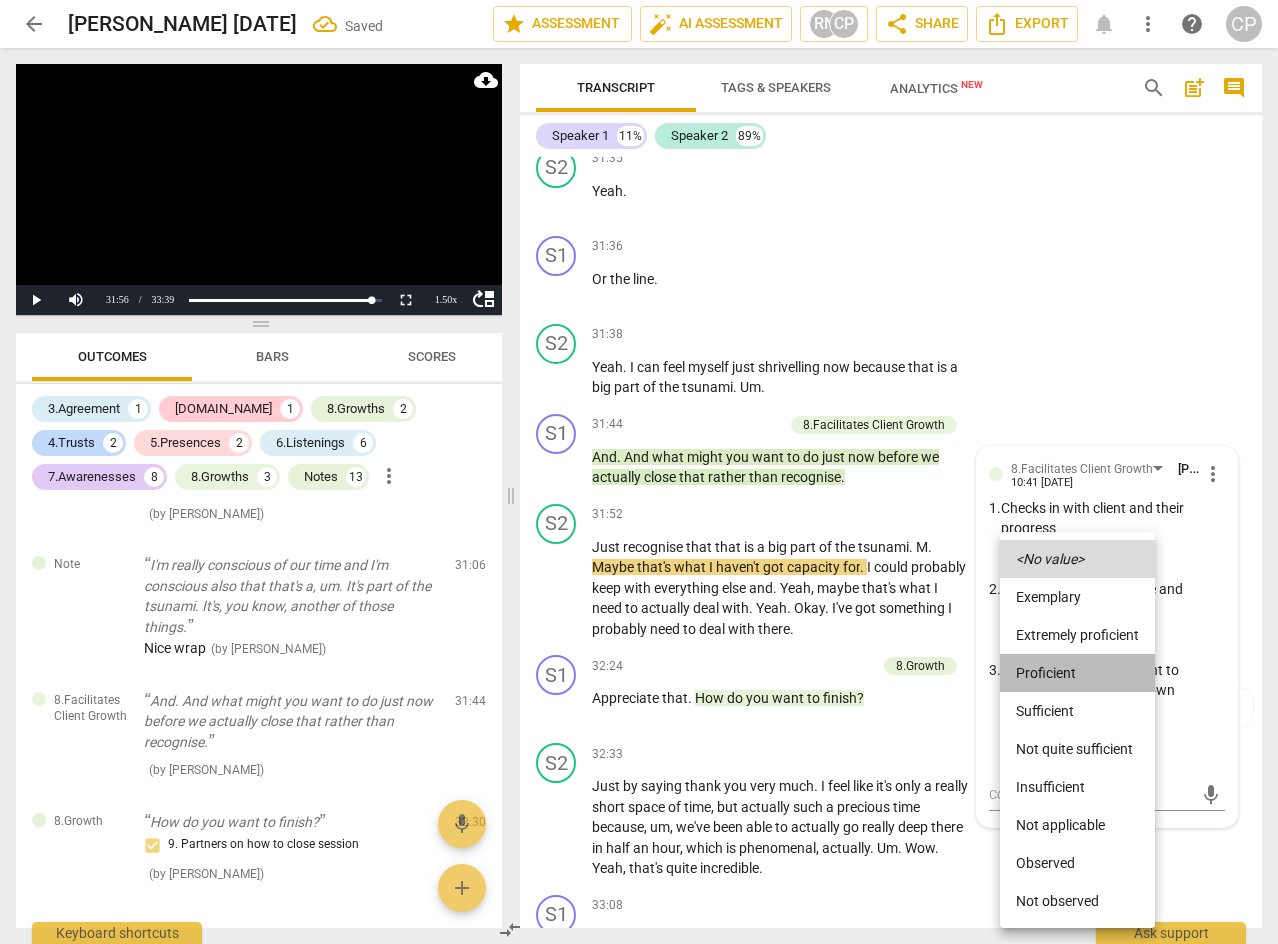 click on "Proficient" at bounding box center (1077, 673) 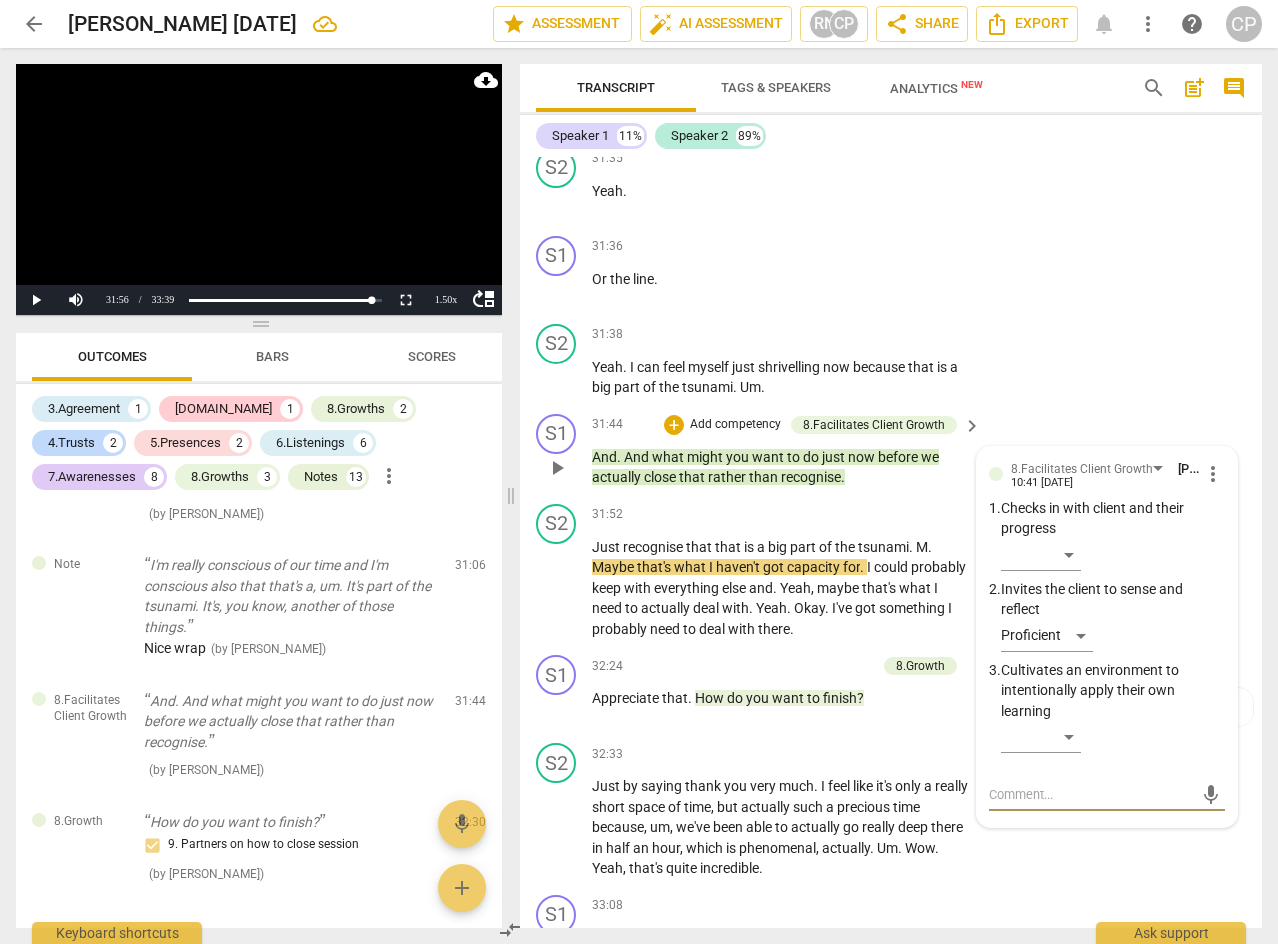 click at bounding box center (1091, 794) 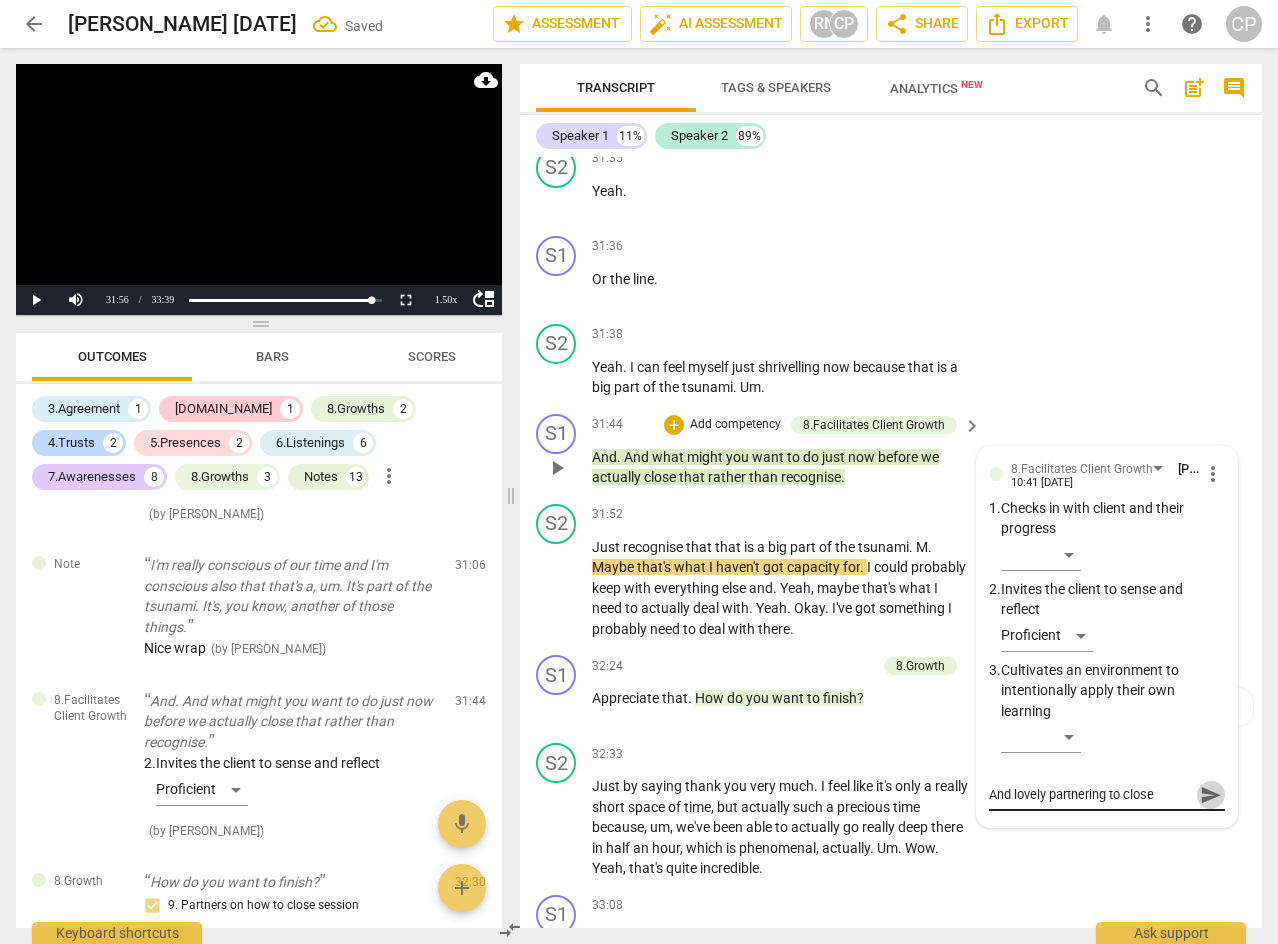 click on "send" at bounding box center [1211, 795] 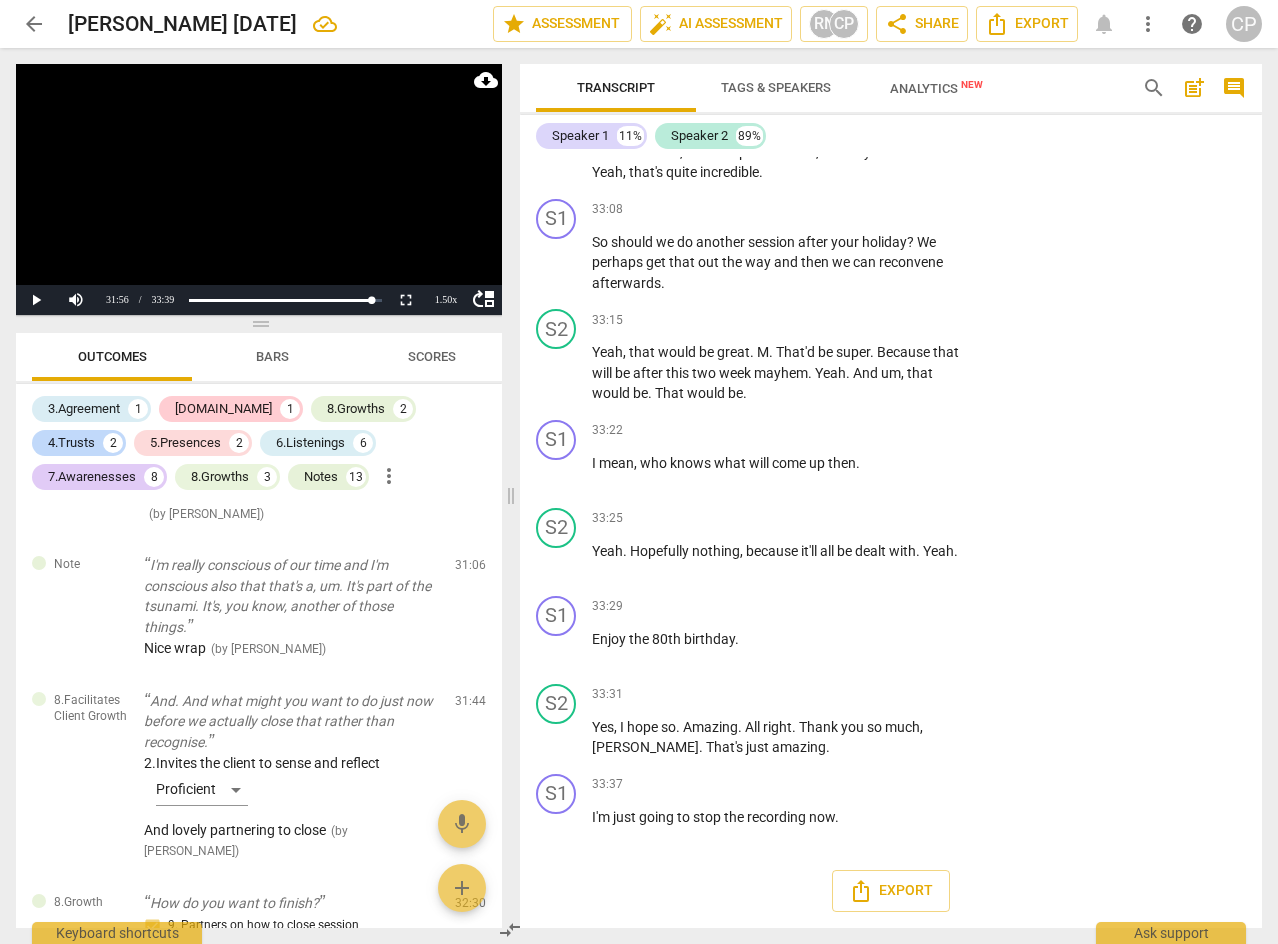 scroll, scrollTop: 14523, scrollLeft: 0, axis: vertical 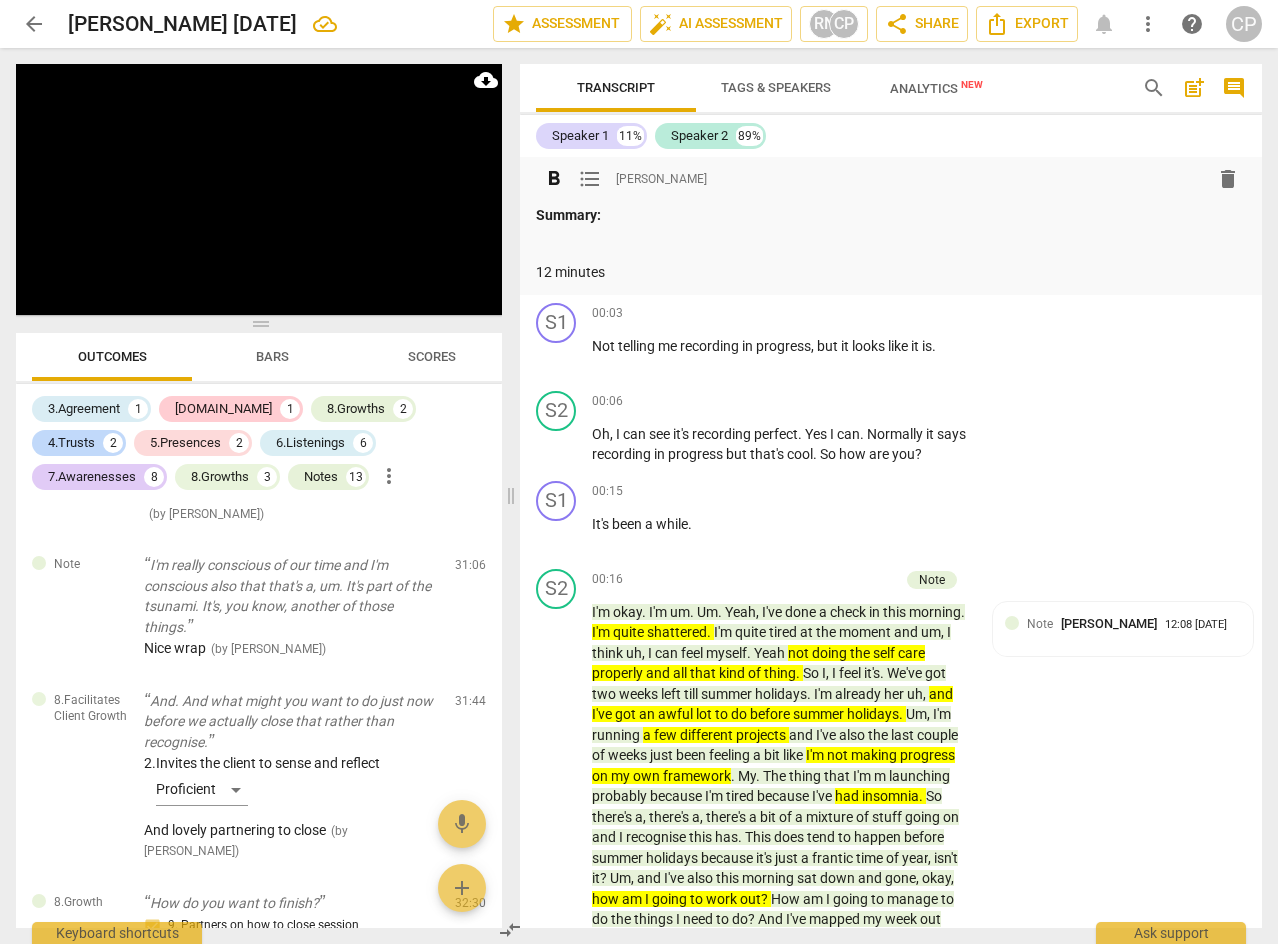 click on "Summary:" at bounding box center (891, 215) 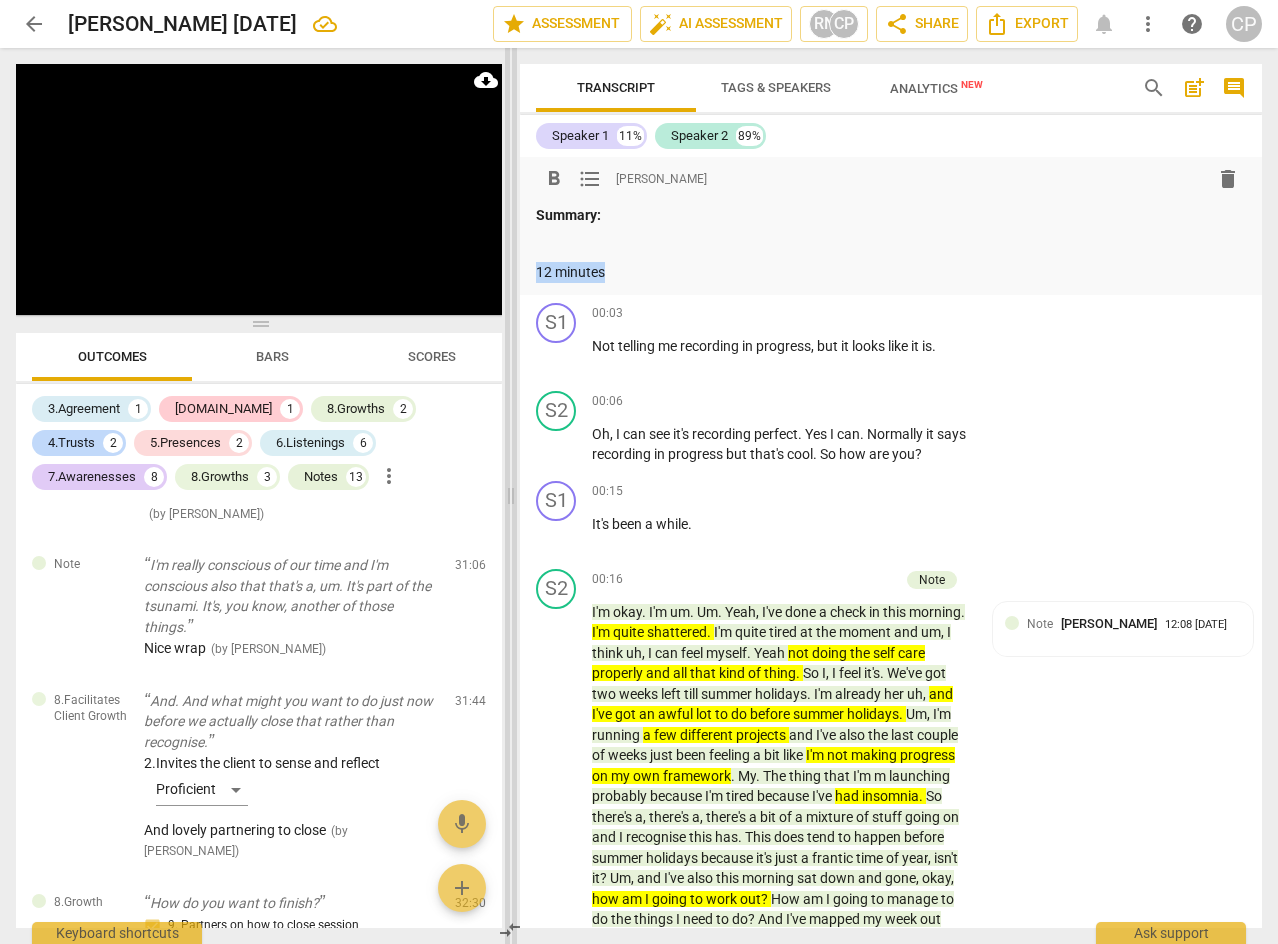 drag, startPoint x: 616, startPoint y: 274, endPoint x: 506, endPoint y: 283, distance: 110.36757 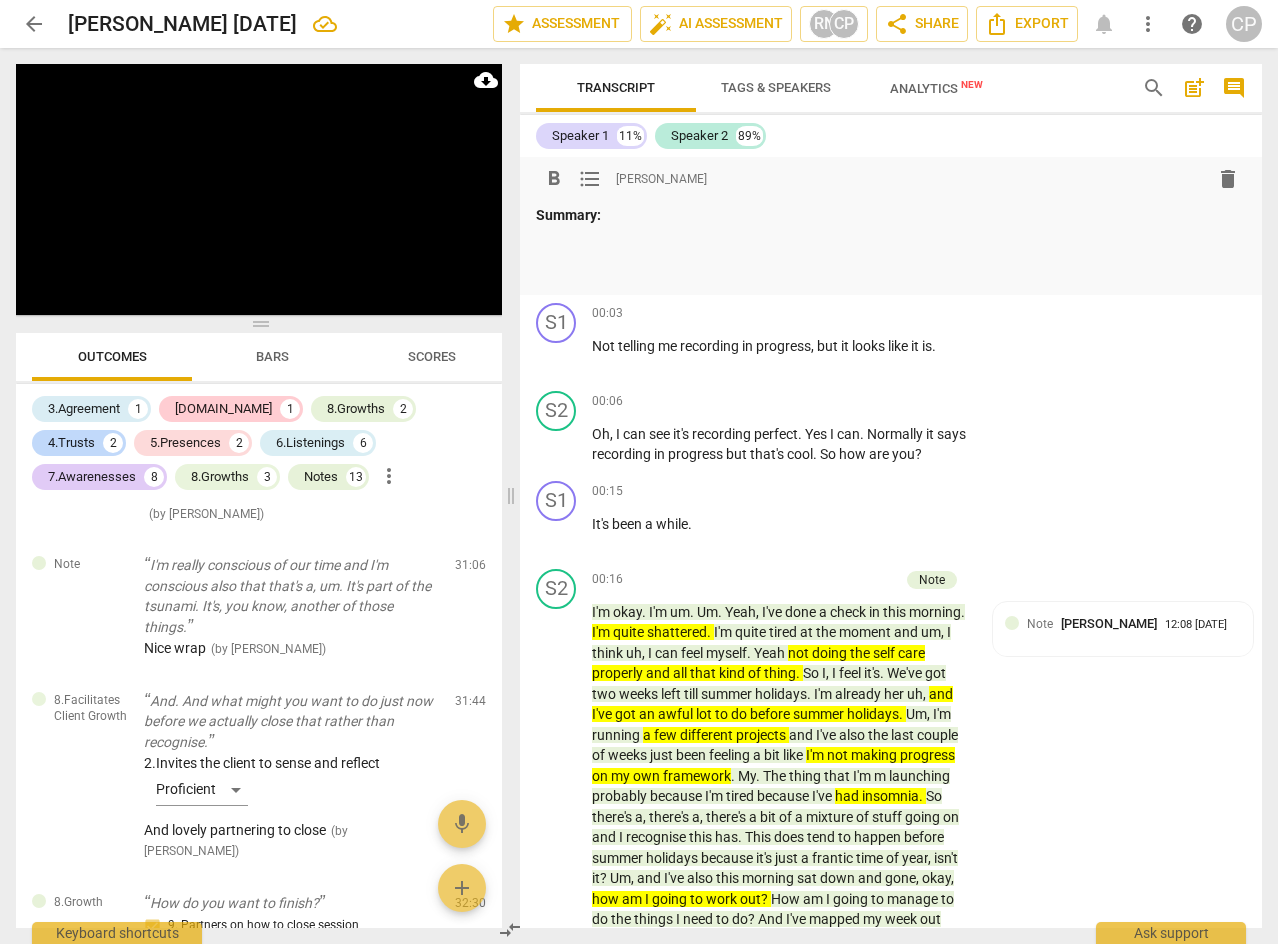 click on "Summary:" at bounding box center (891, 215) 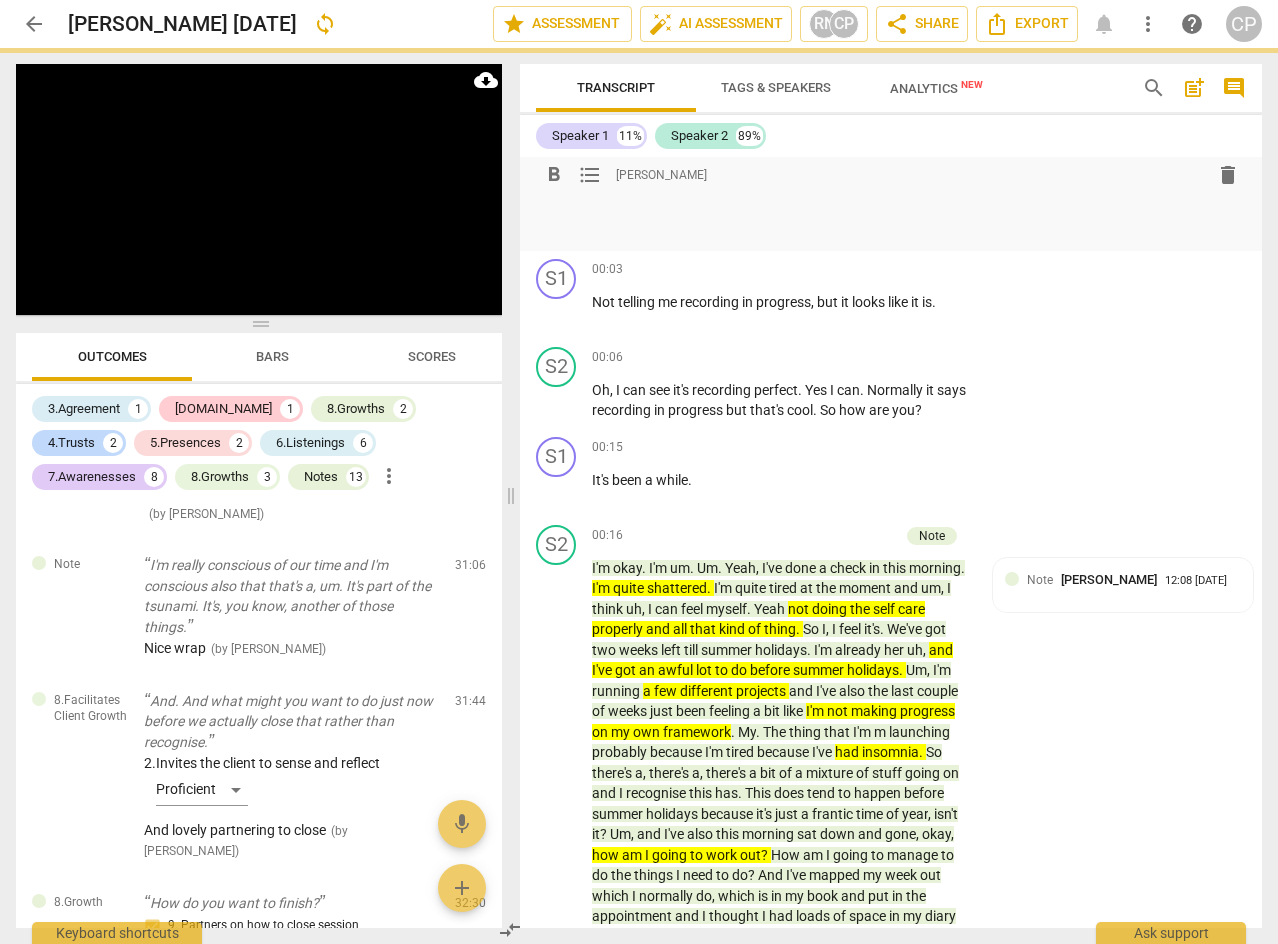 scroll, scrollTop: 0, scrollLeft: 0, axis: both 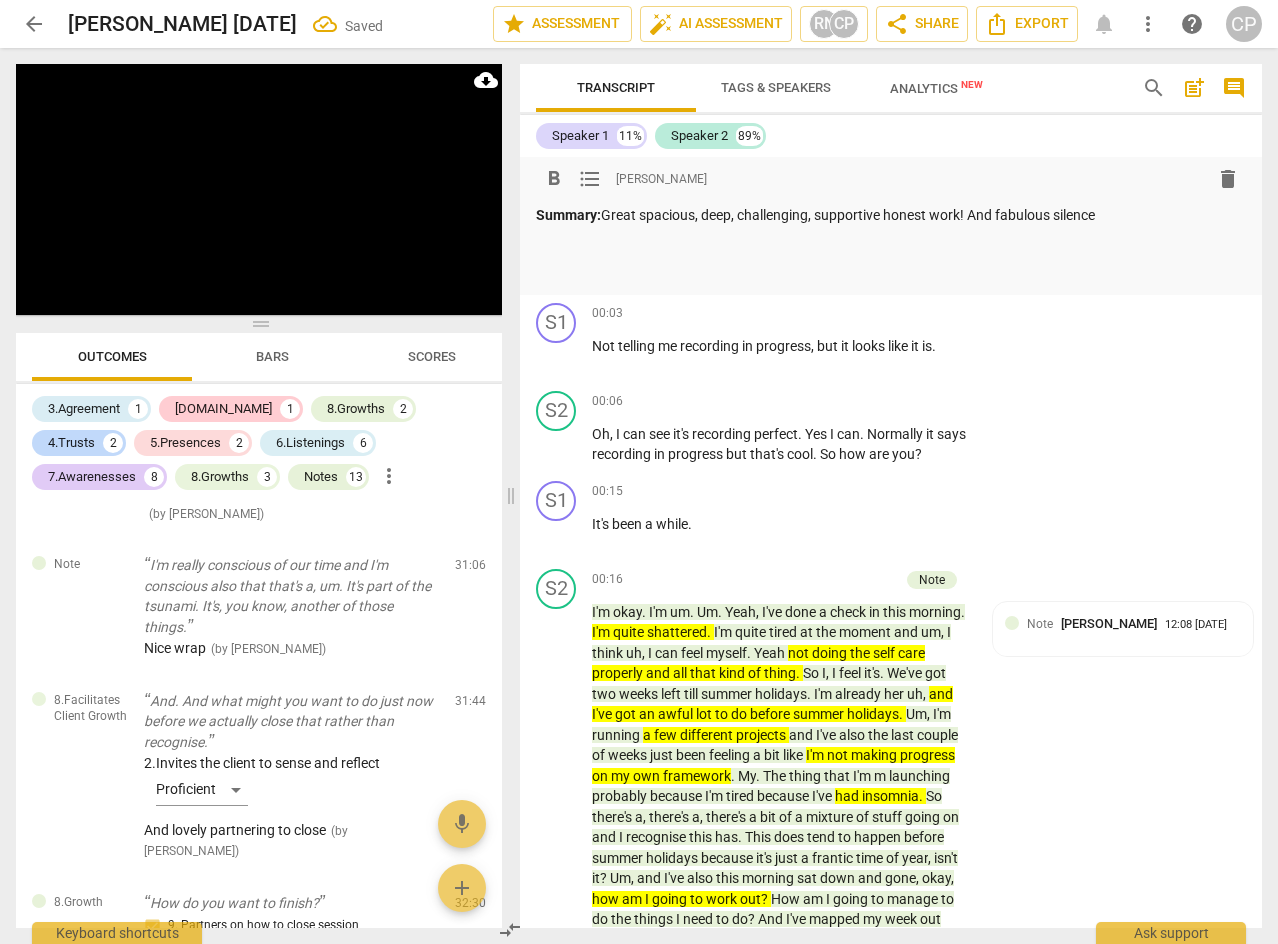 click on "Summary:   Great spacious, deep, challenging, supportive honest work! And fabulous silence" at bounding box center [891, 215] 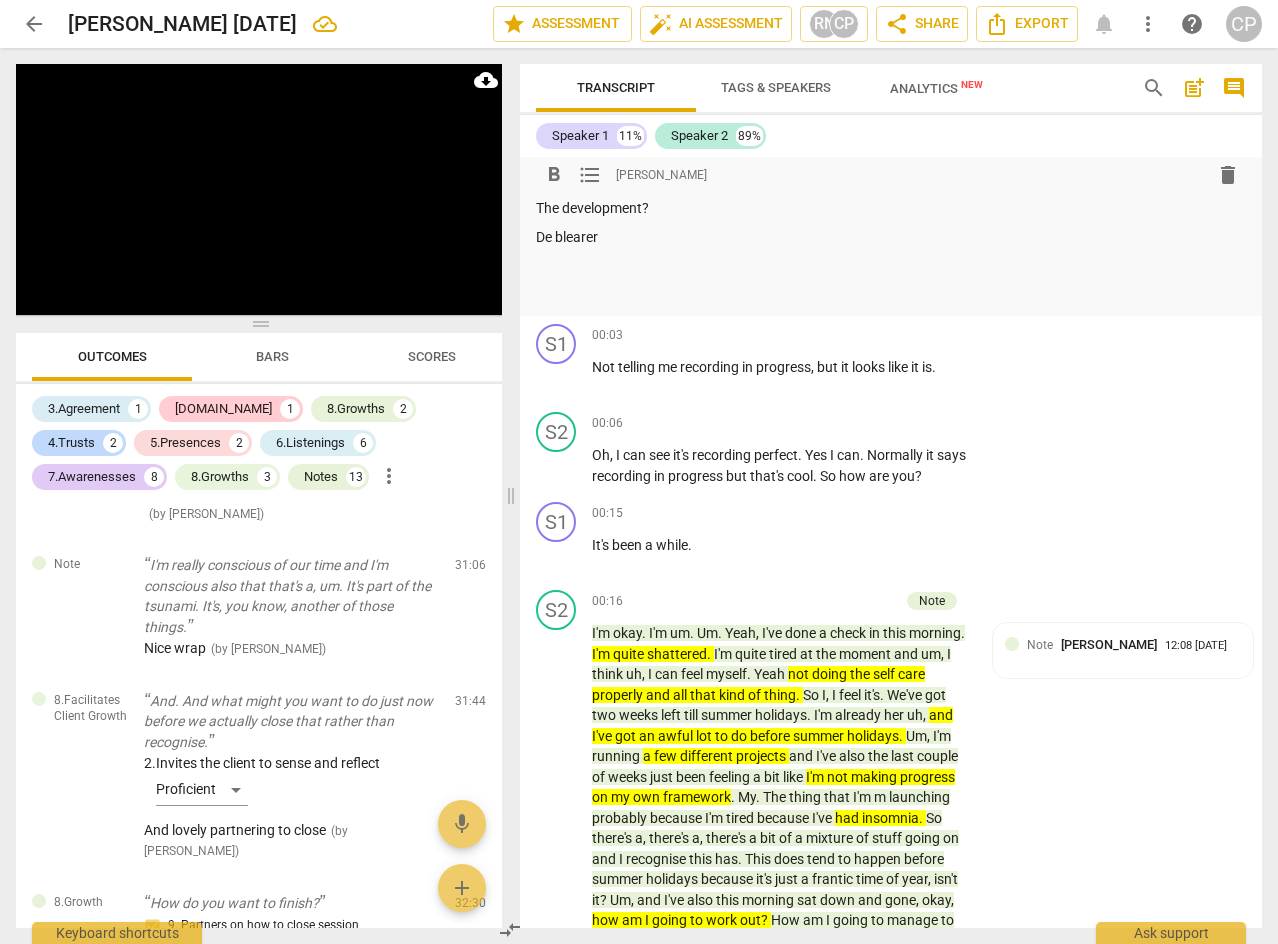 scroll, scrollTop: 0, scrollLeft: 0, axis: both 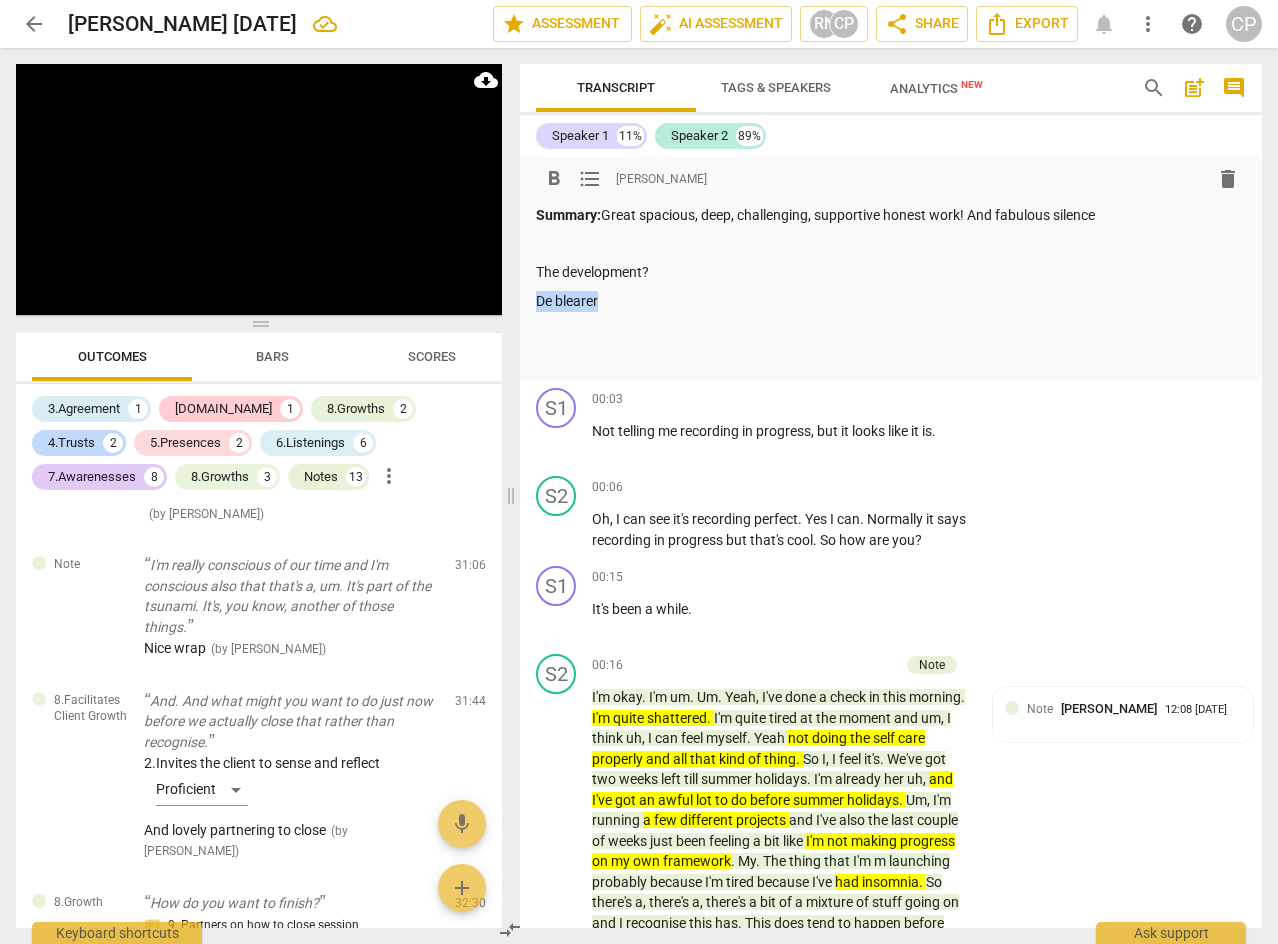 drag, startPoint x: 539, startPoint y: 301, endPoint x: 613, endPoint y: 306, distance: 74.168724 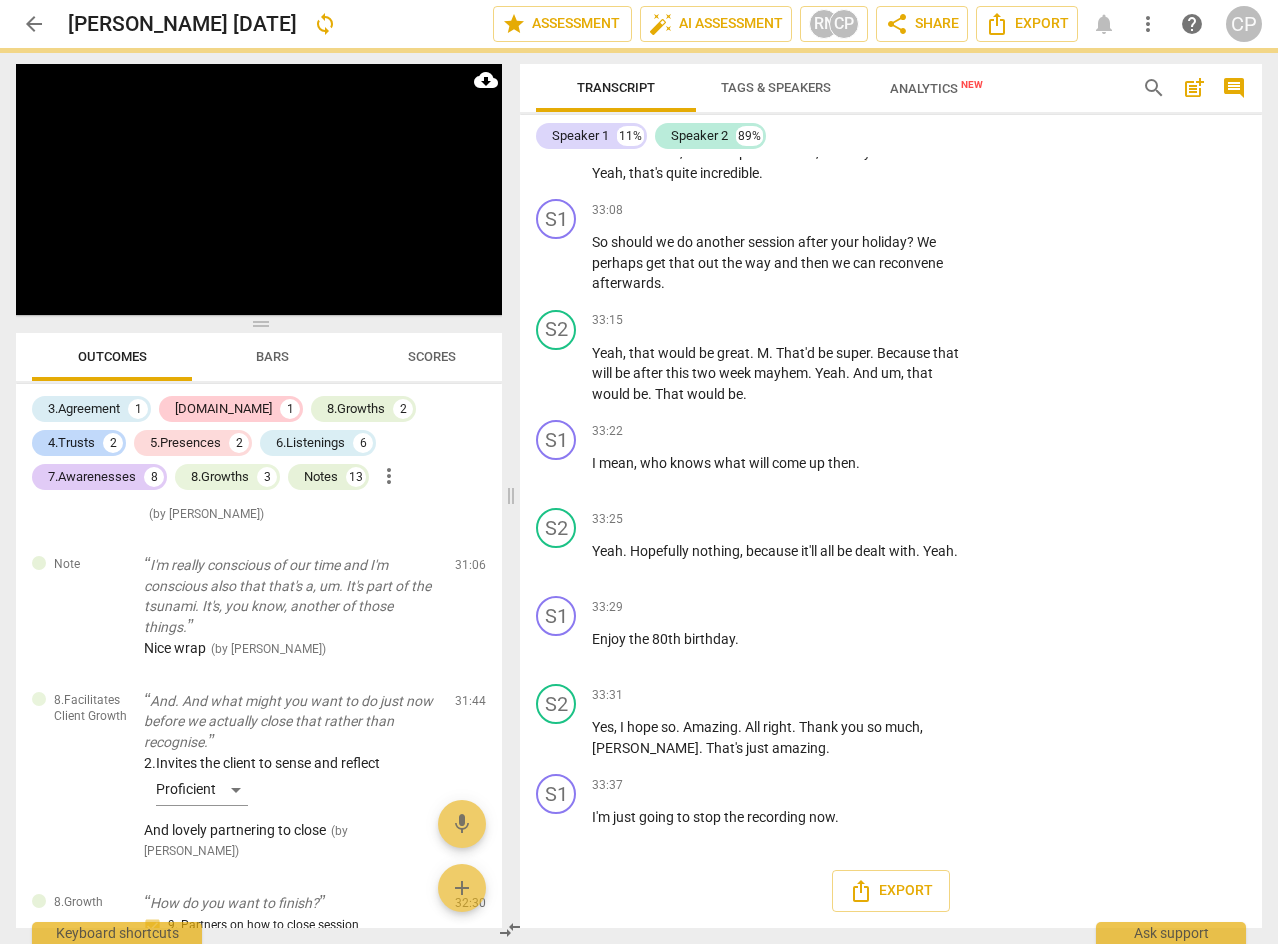 scroll, scrollTop: 158, scrollLeft: 0, axis: vertical 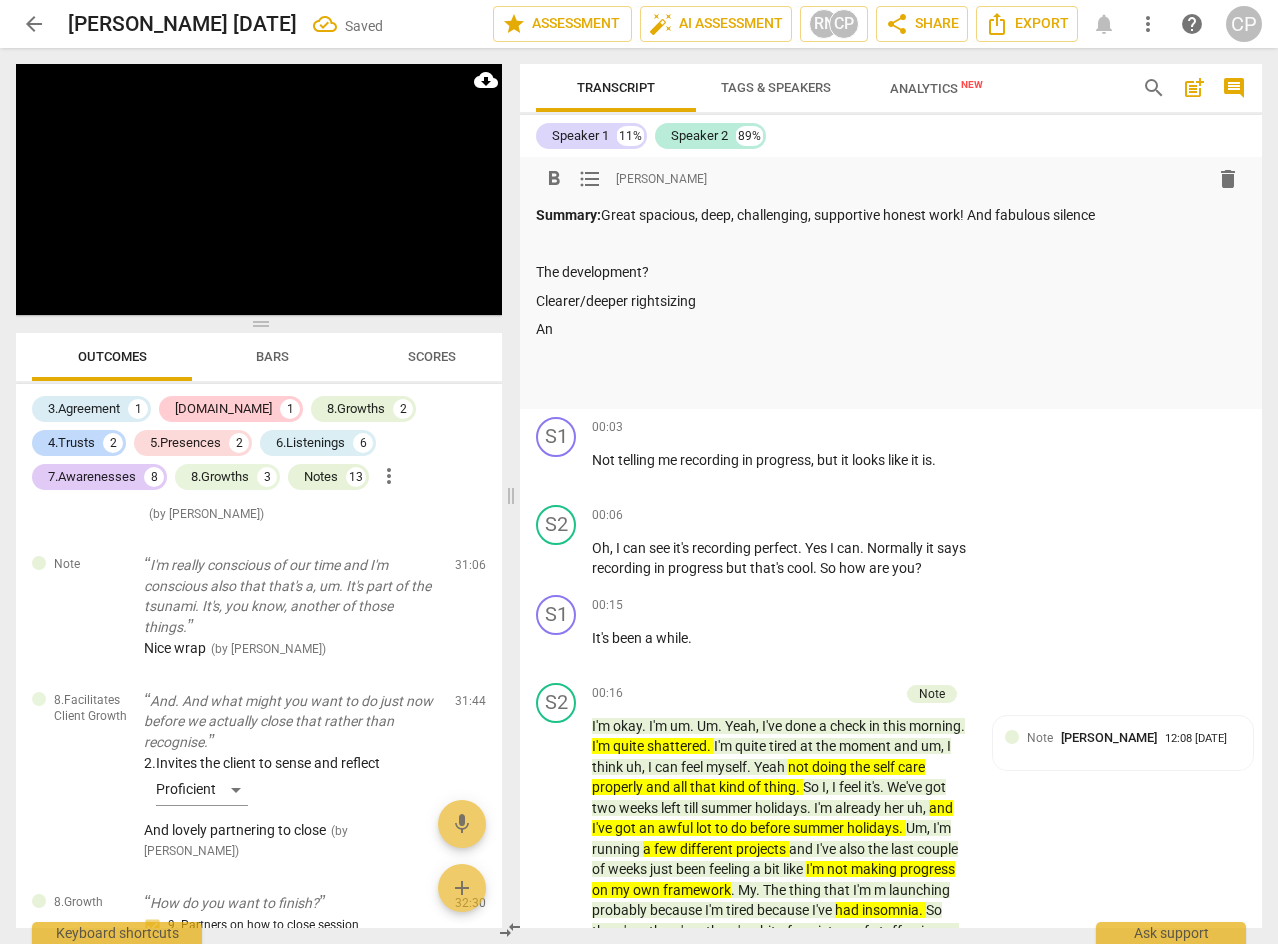 click on "An" at bounding box center [891, 329] 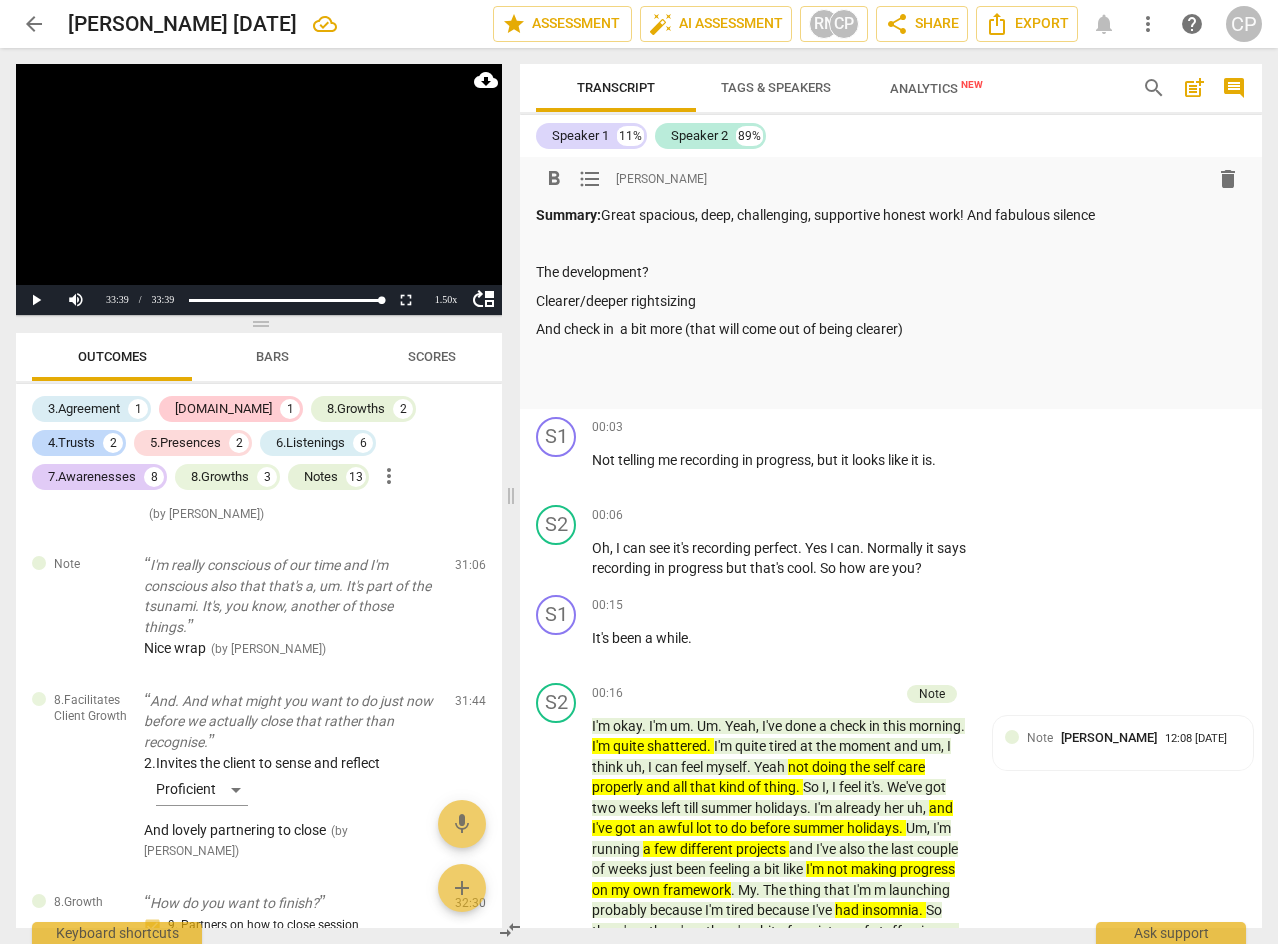 click on "Clearer/deeper rightsizing" at bounding box center [891, 301] 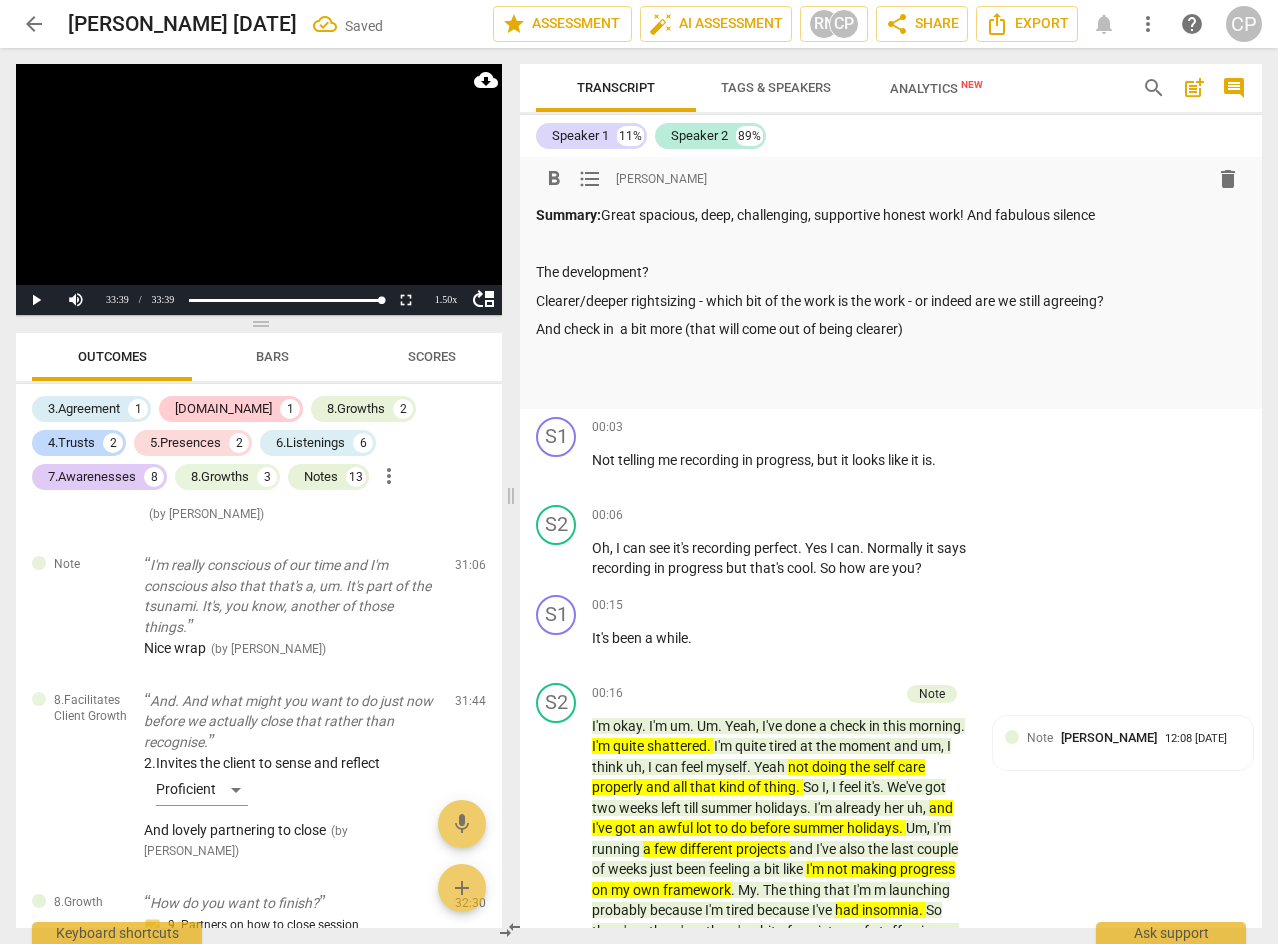 click on "And check in  a bit more (that will come out of being clearer)" at bounding box center [891, 329] 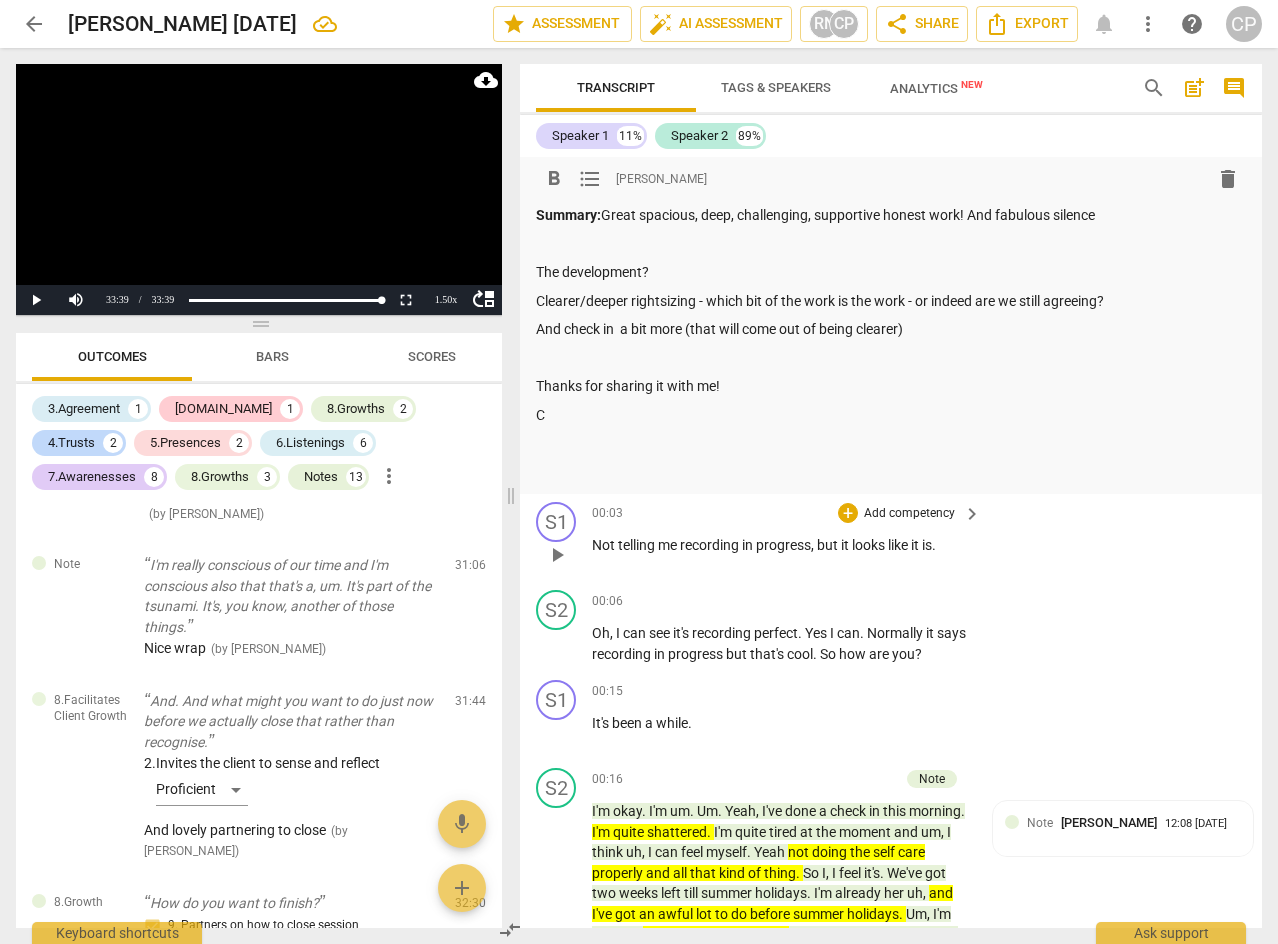 click on "S1 play_arrow pause 00:03 + Add competency keyboard_arrow_right Not   telling   me   recording   in   progress ,   but   it   looks   like   it   is ." at bounding box center (891, 538) 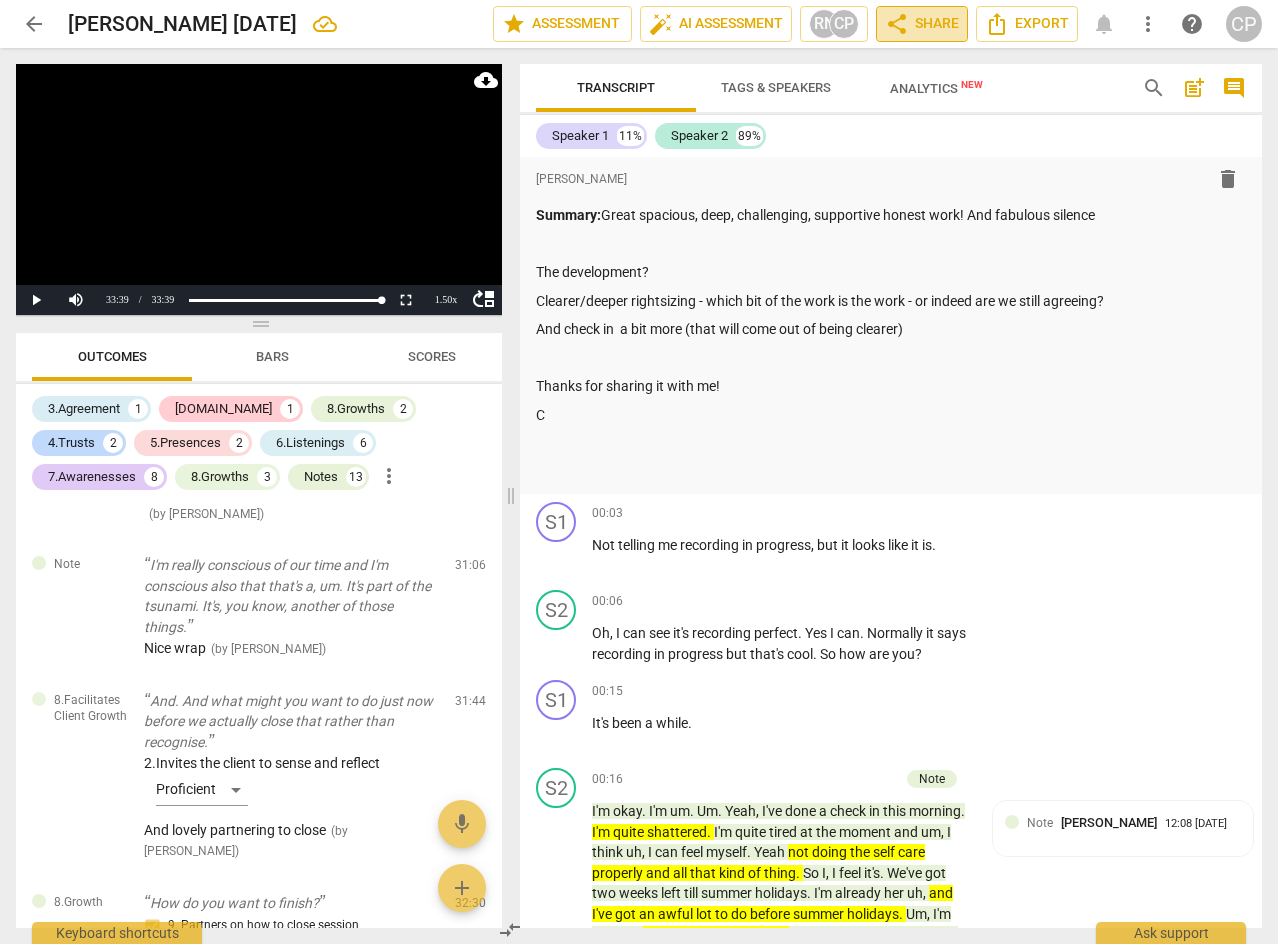 click on "share    Share" at bounding box center (922, 24) 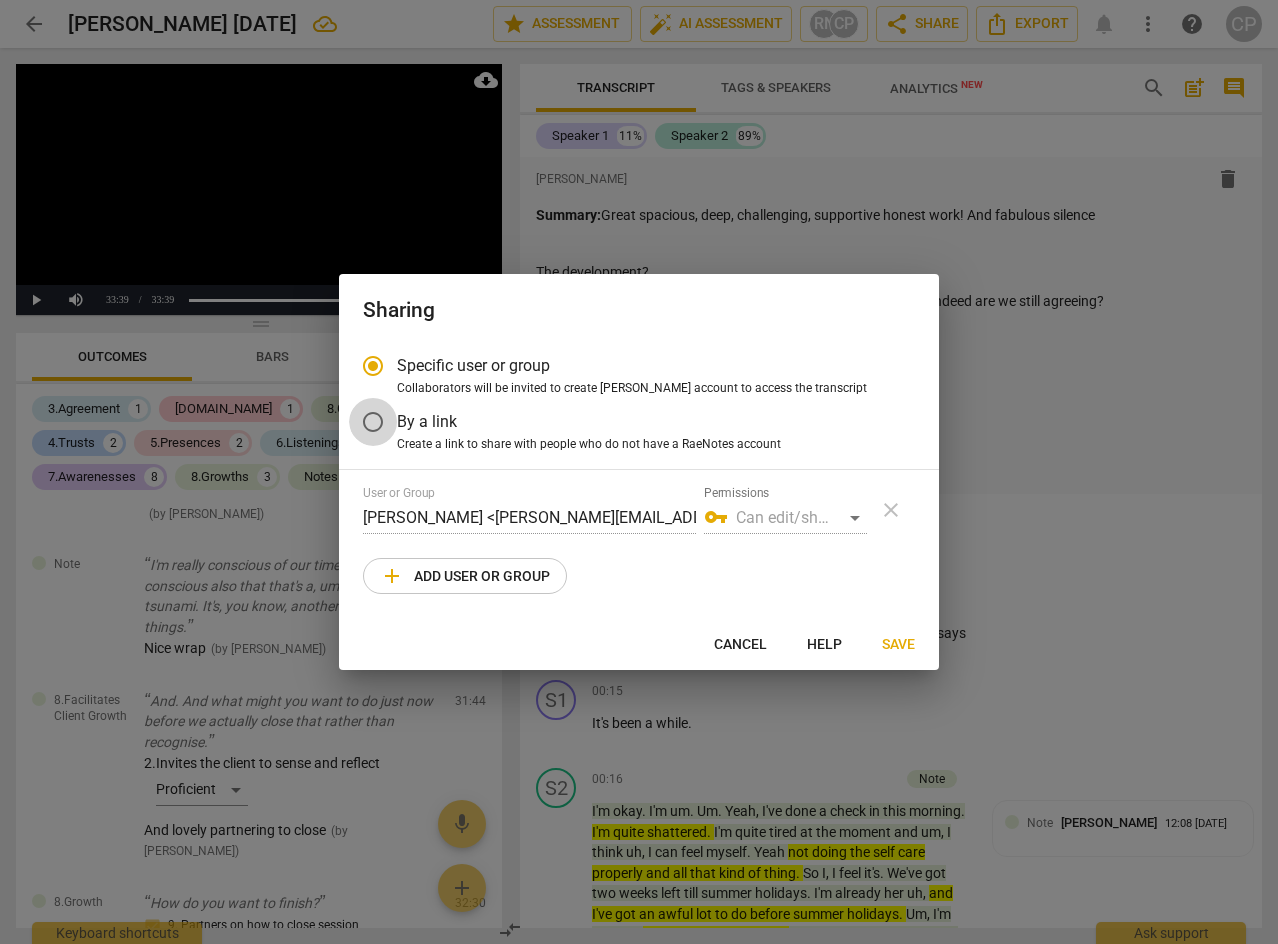 drag, startPoint x: 369, startPoint y: 420, endPoint x: 433, endPoint y: 435, distance: 65.734314 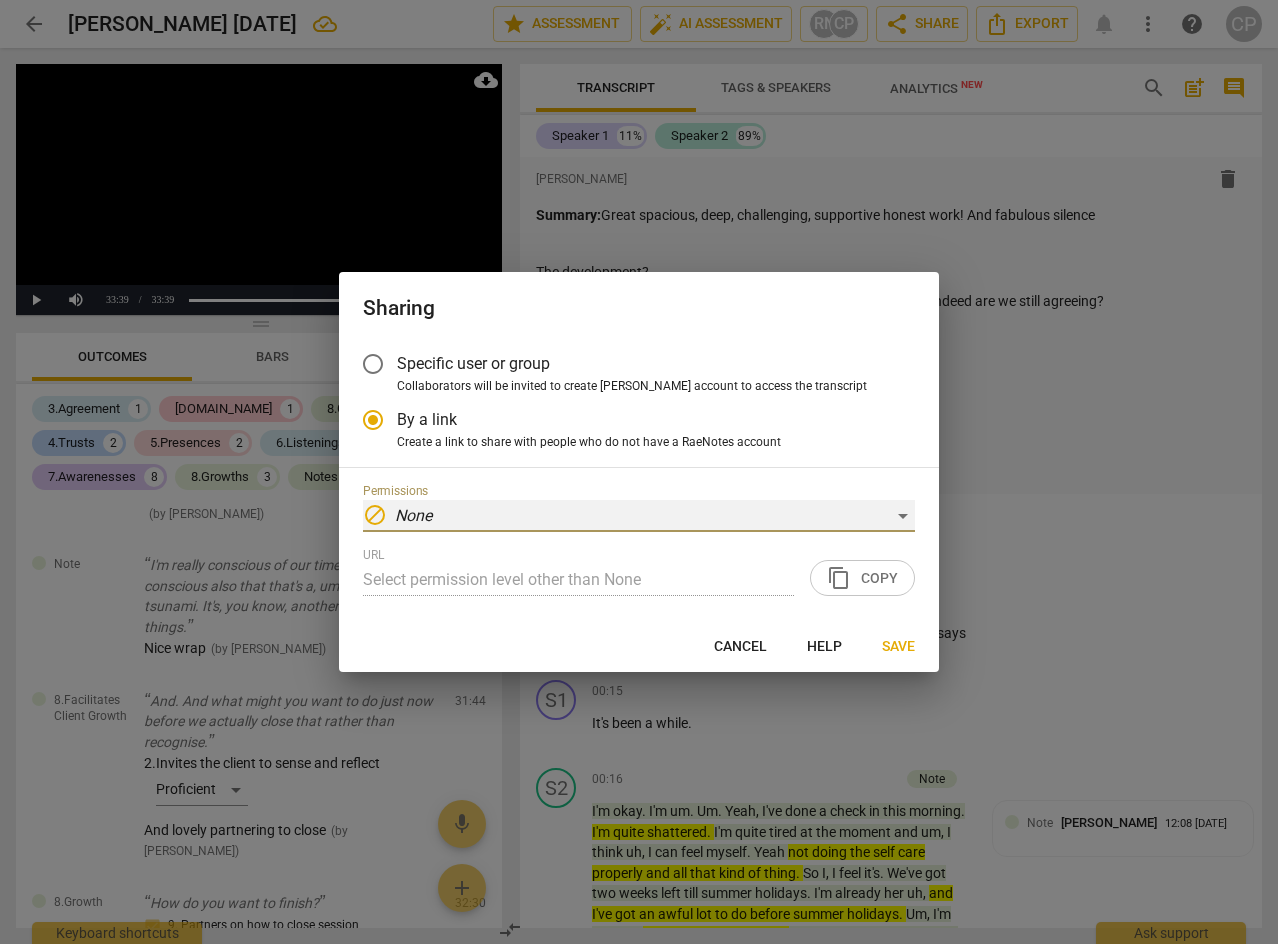 click on "block None" at bounding box center (639, 516) 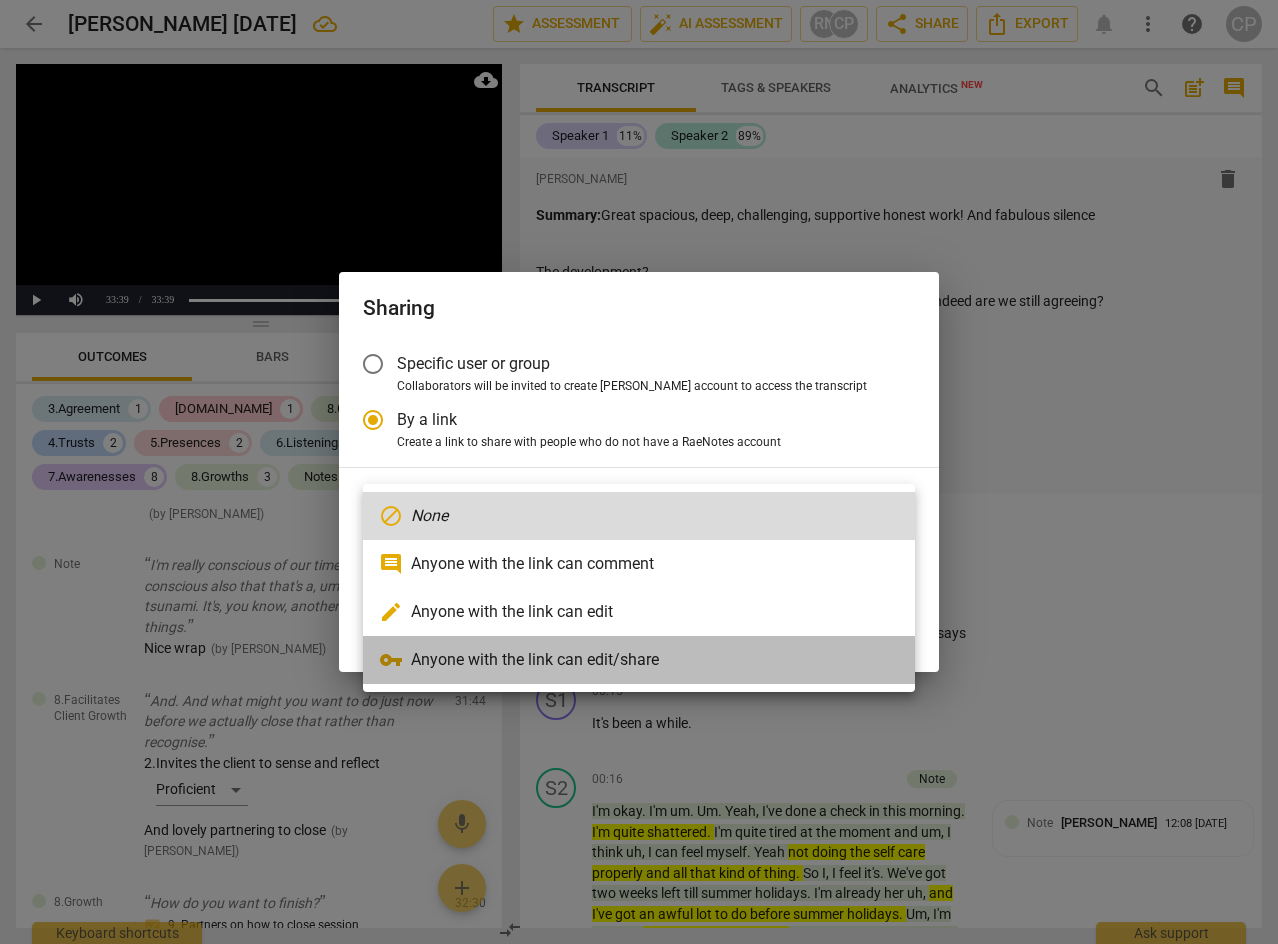 click on "vpn_key Anyone with the link can edit/share" at bounding box center (639, 660) 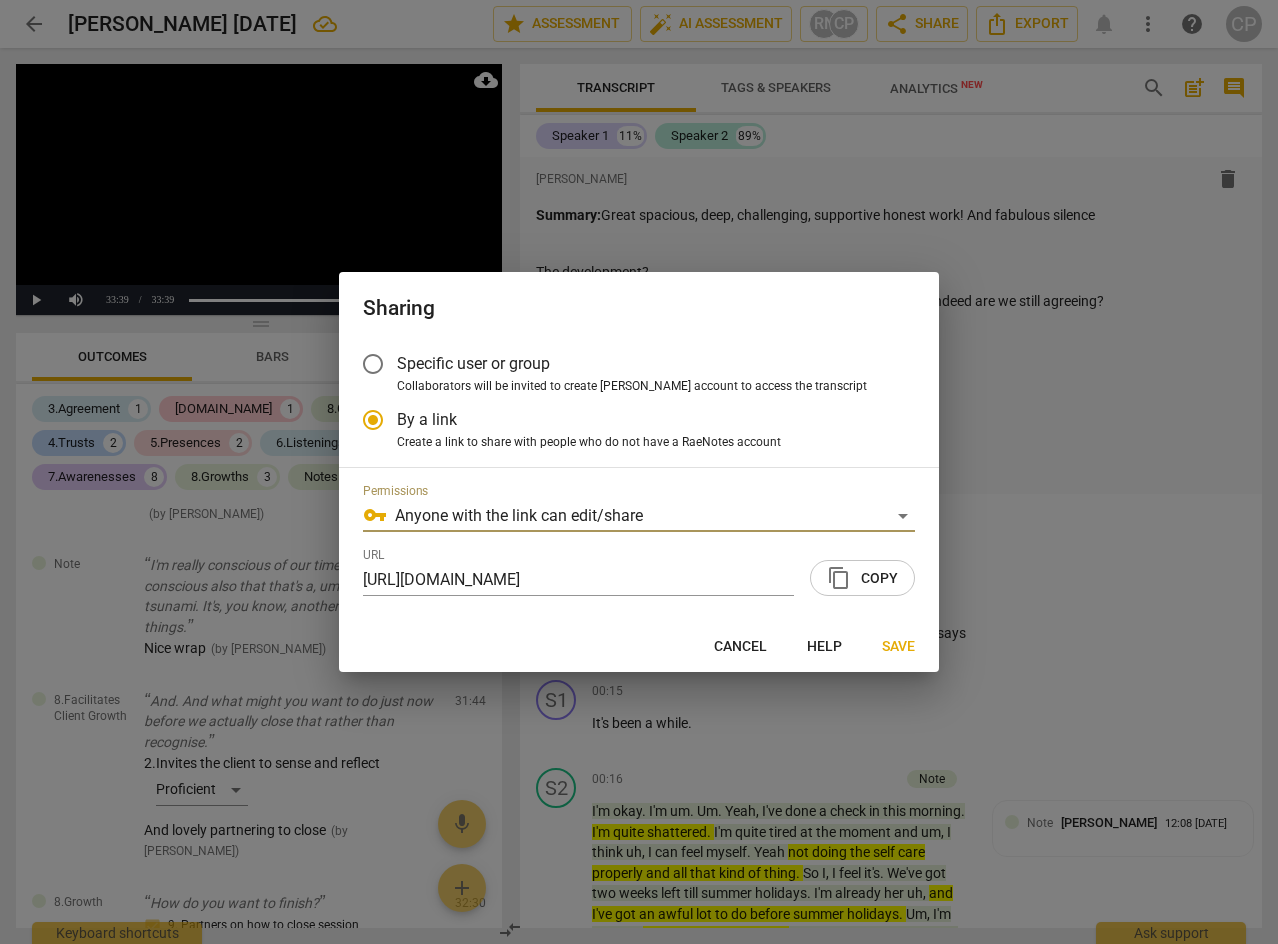 click on "content_copy   Copy" at bounding box center [862, 578] 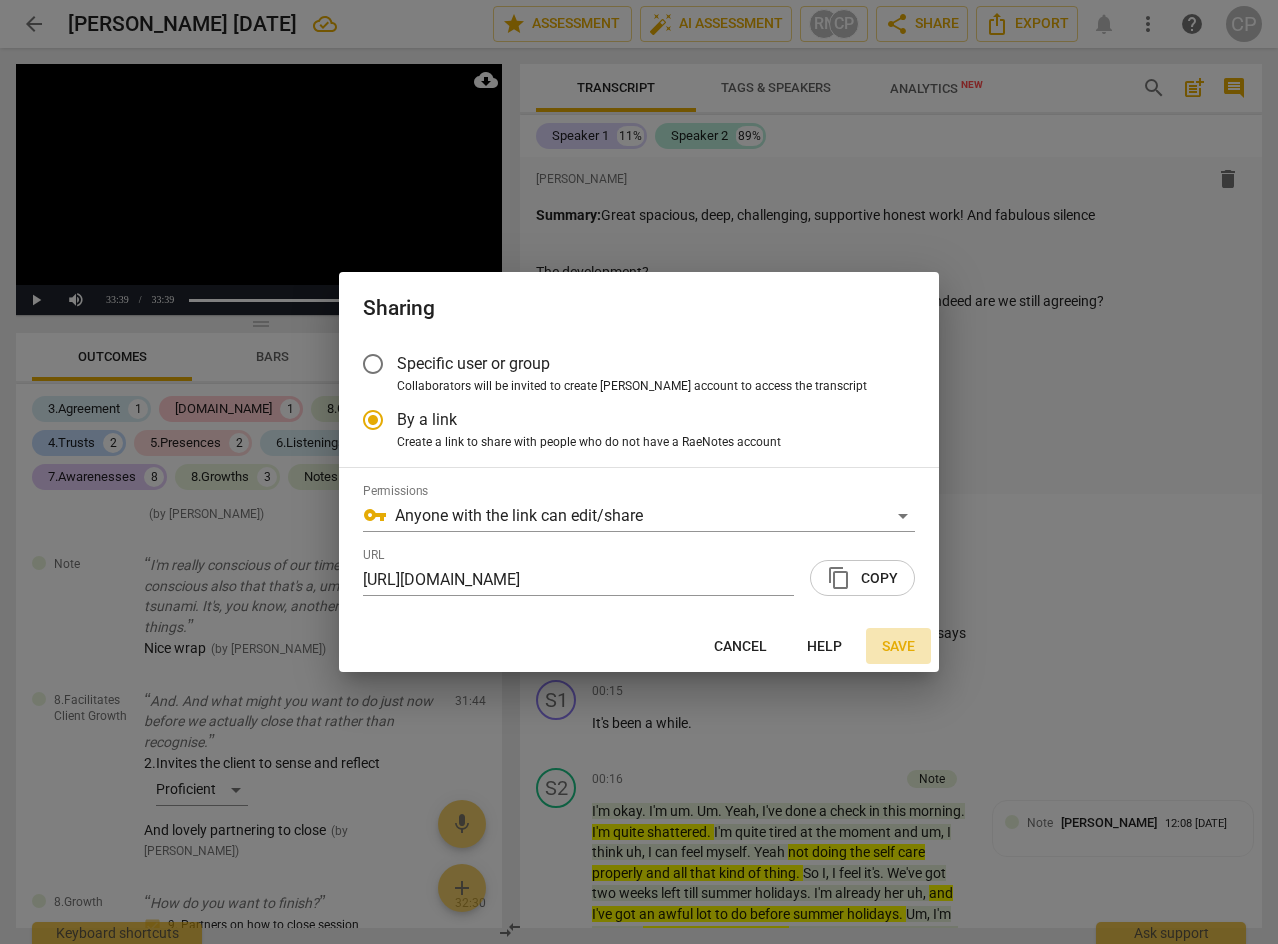 click on "Save" at bounding box center (898, 647) 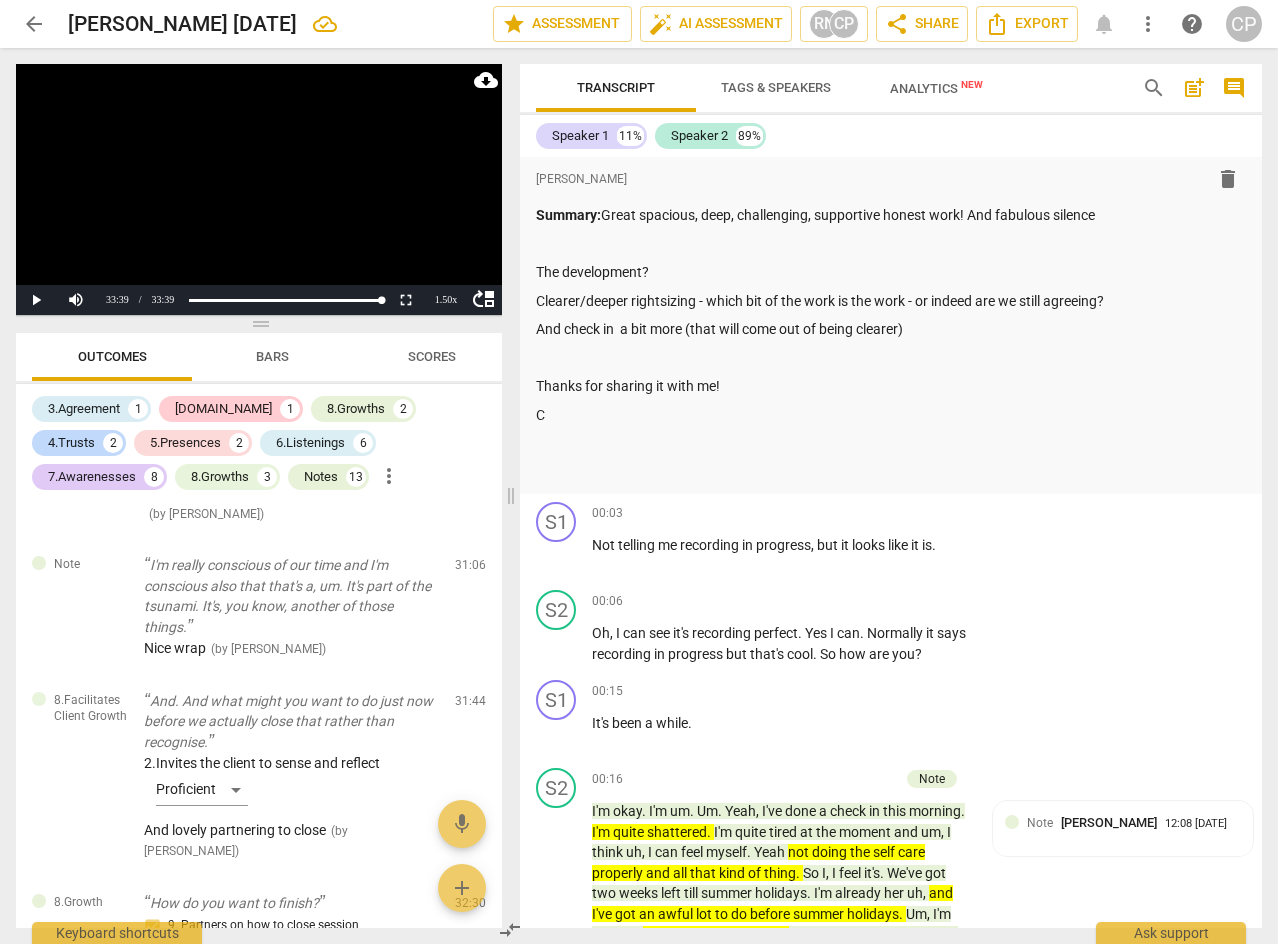 click on "arrow_back" at bounding box center [34, 24] 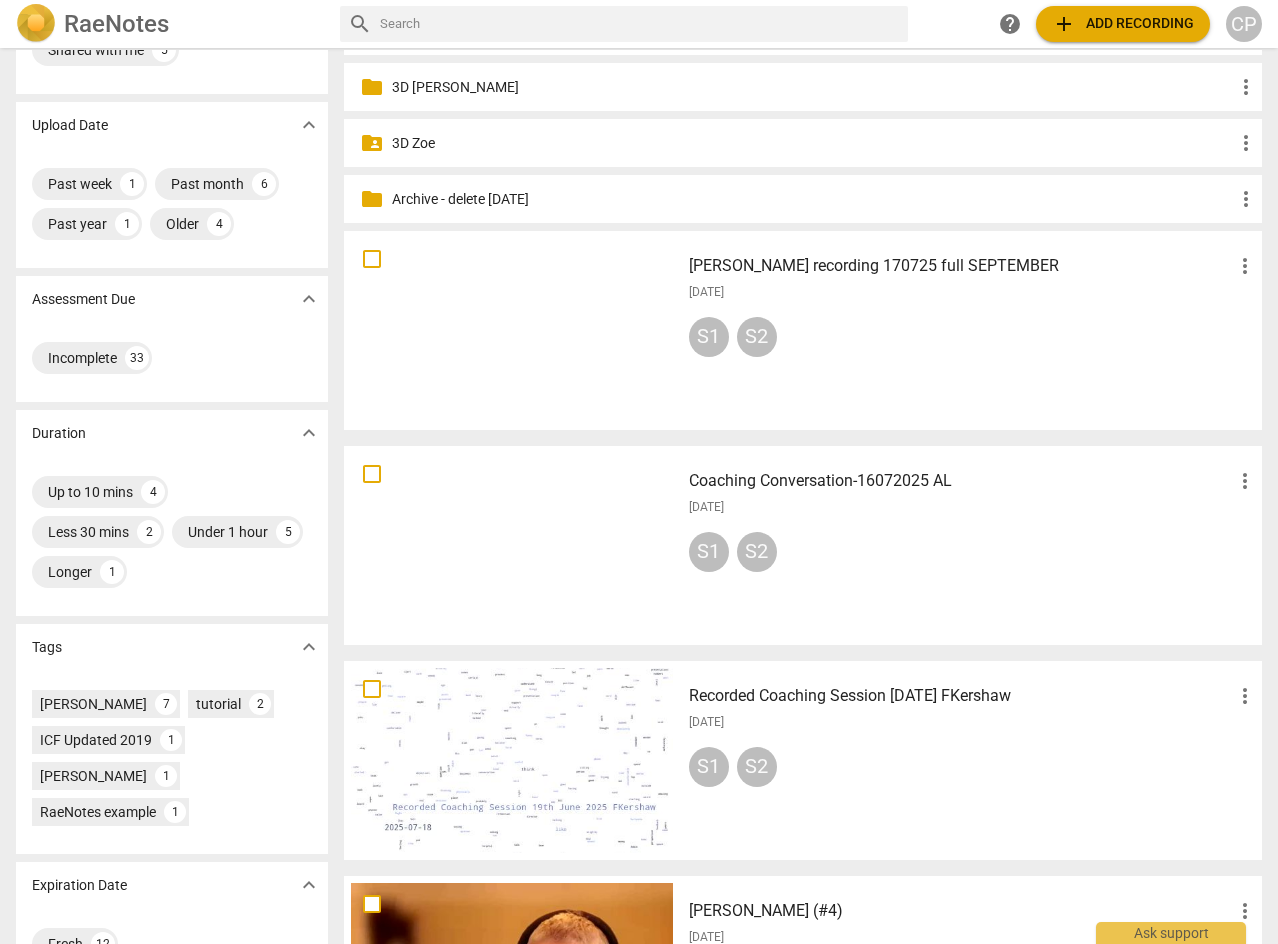 scroll, scrollTop: 0, scrollLeft: 0, axis: both 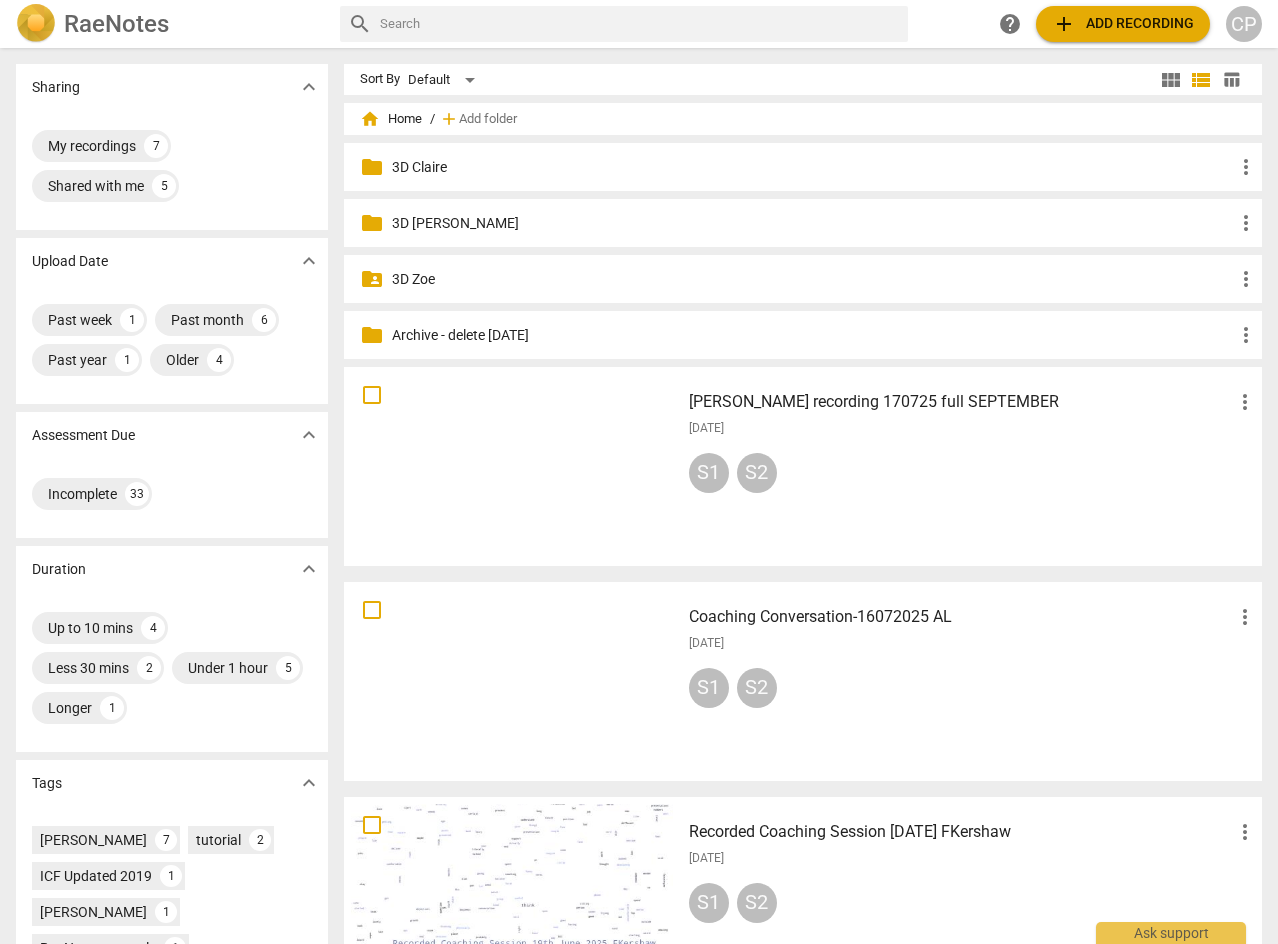 click on "3D Claire" at bounding box center [813, 167] 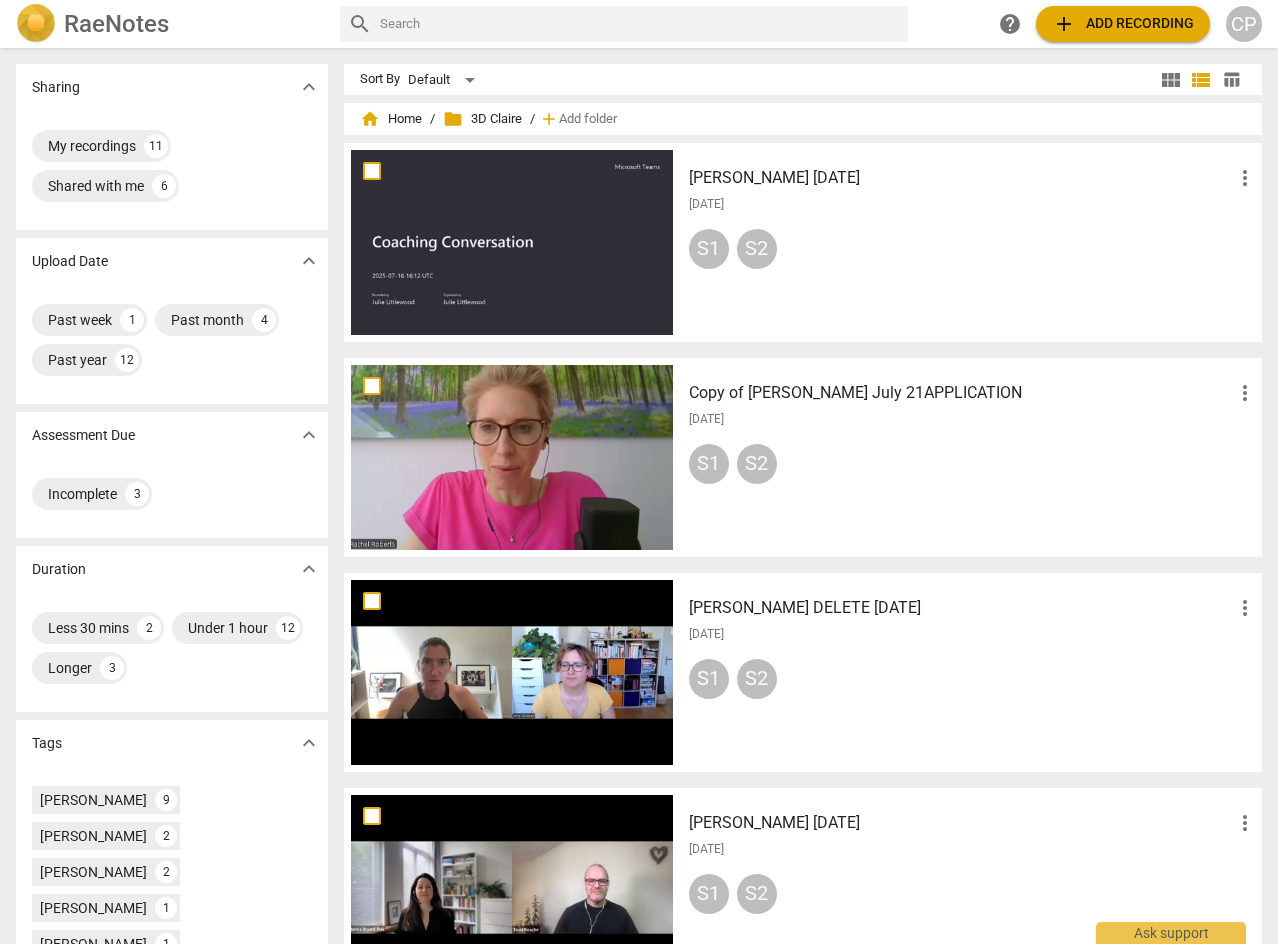 click at bounding box center [512, 242] 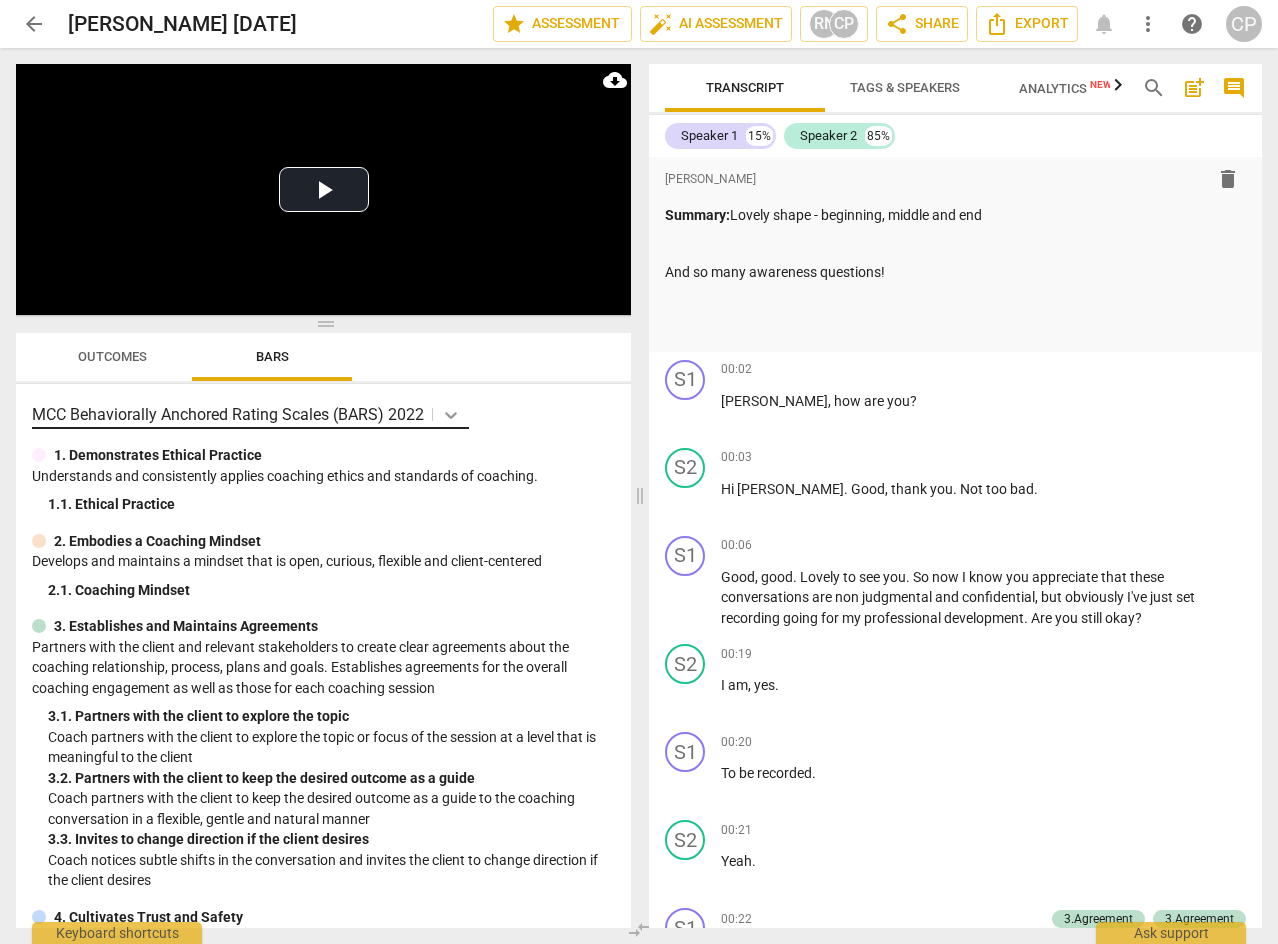 click 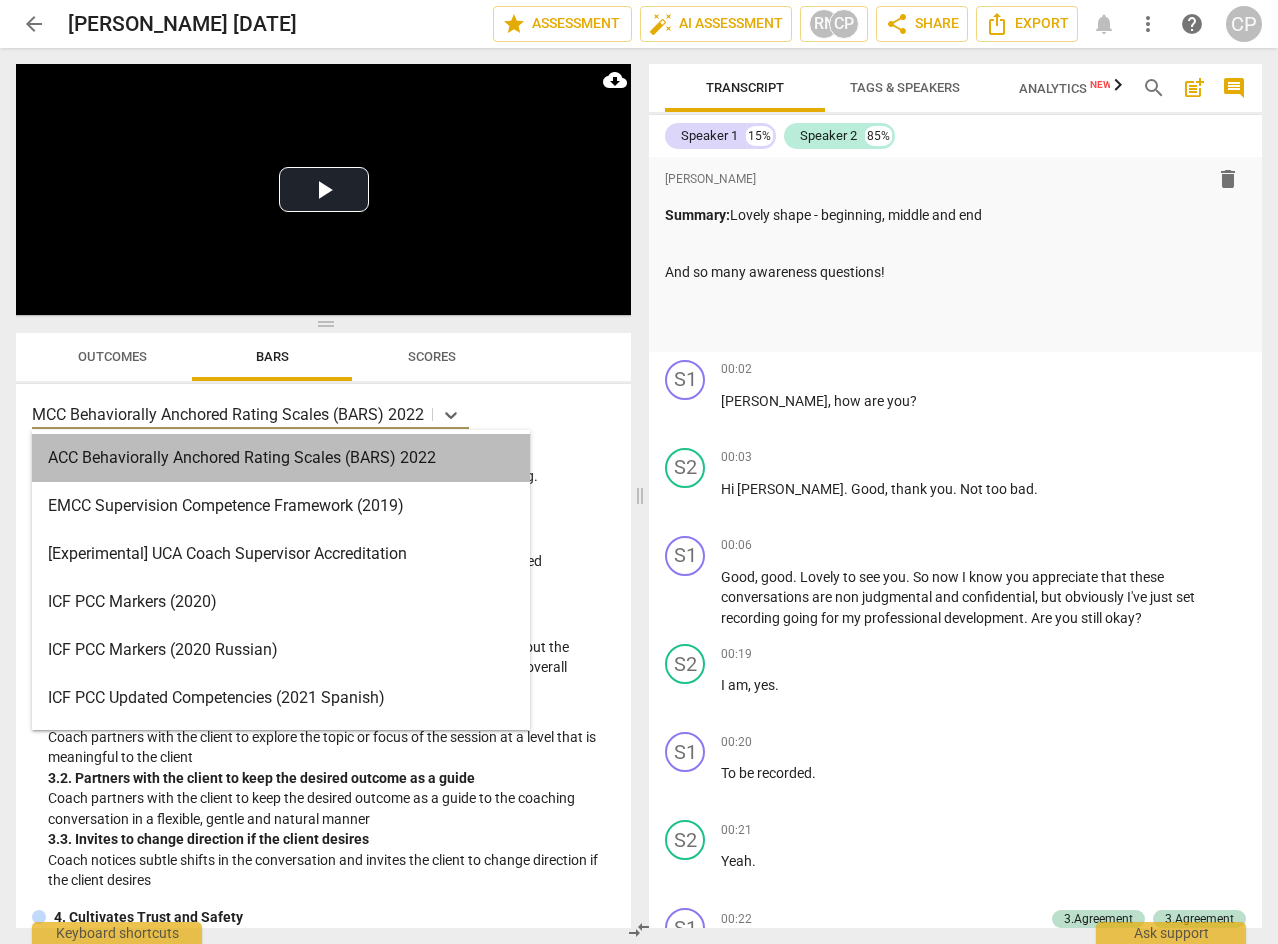 click on "ACC Behaviorally Anchored Rating Scales (BARS) 2022" at bounding box center (281, 458) 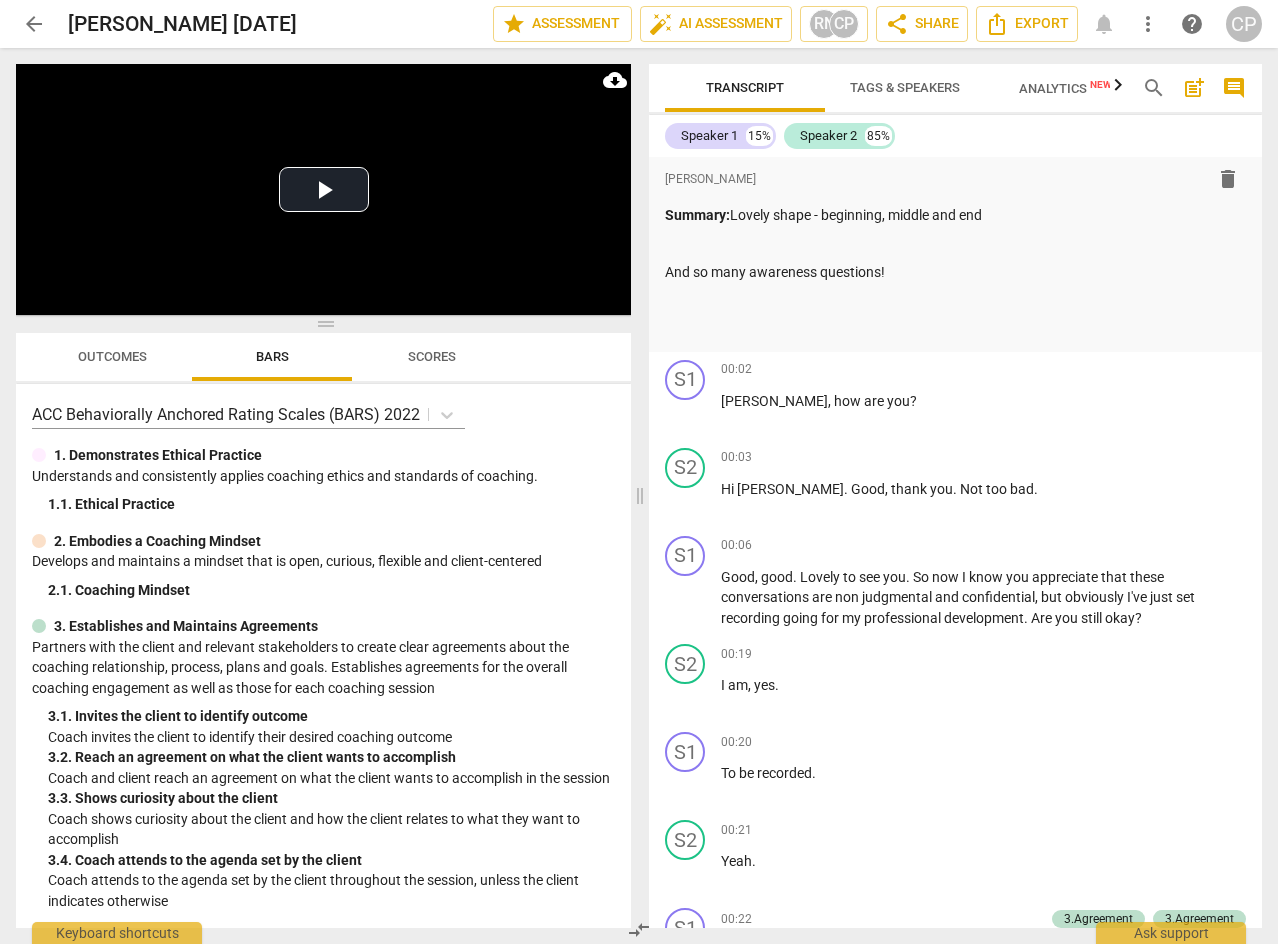 click on "Scores" at bounding box center (432, 356) 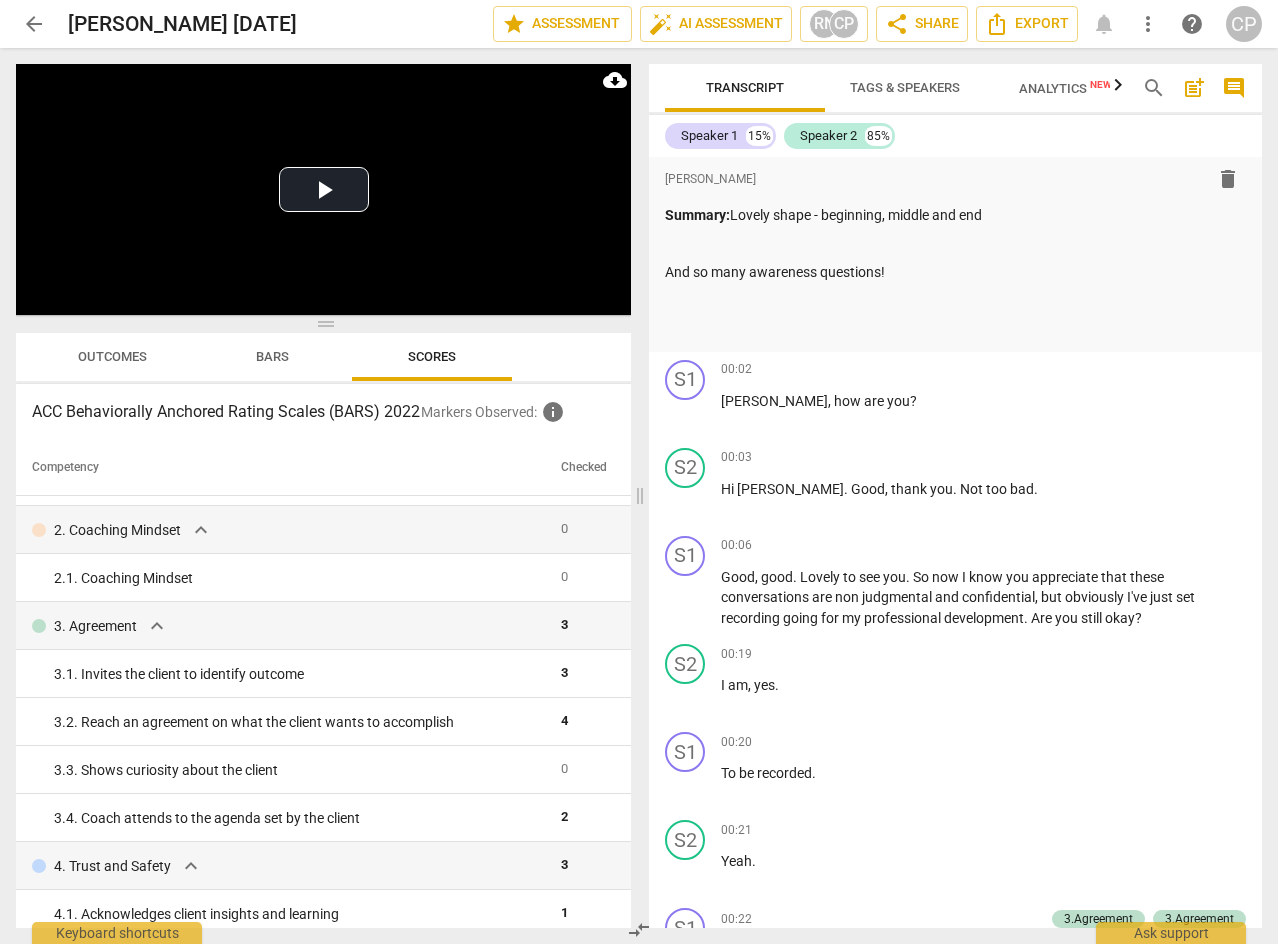 scroll, scrollTop: 0, scrollLeft: 0, axis: both 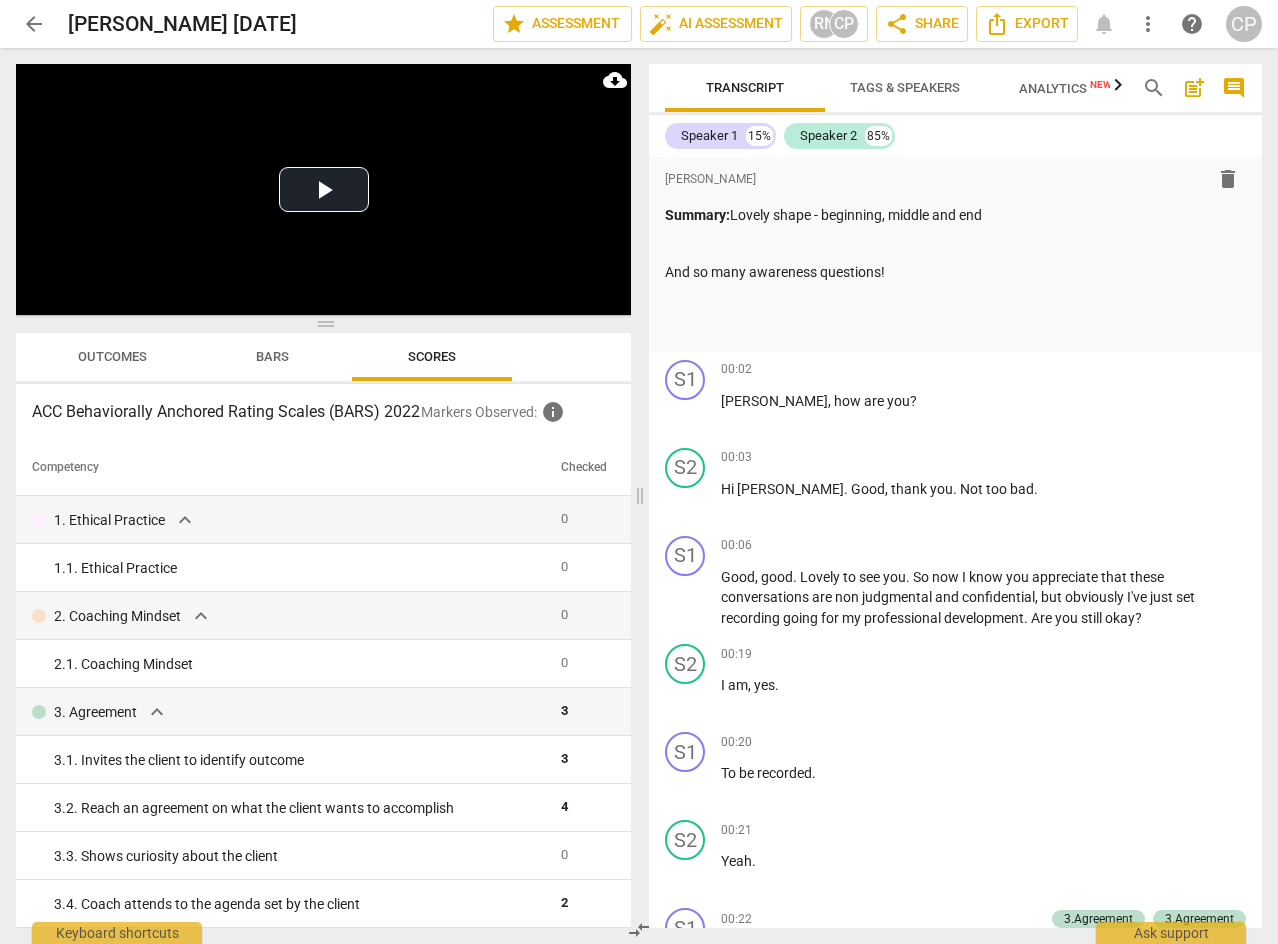 click on "Outcomes" at bounding box center [112, 356] 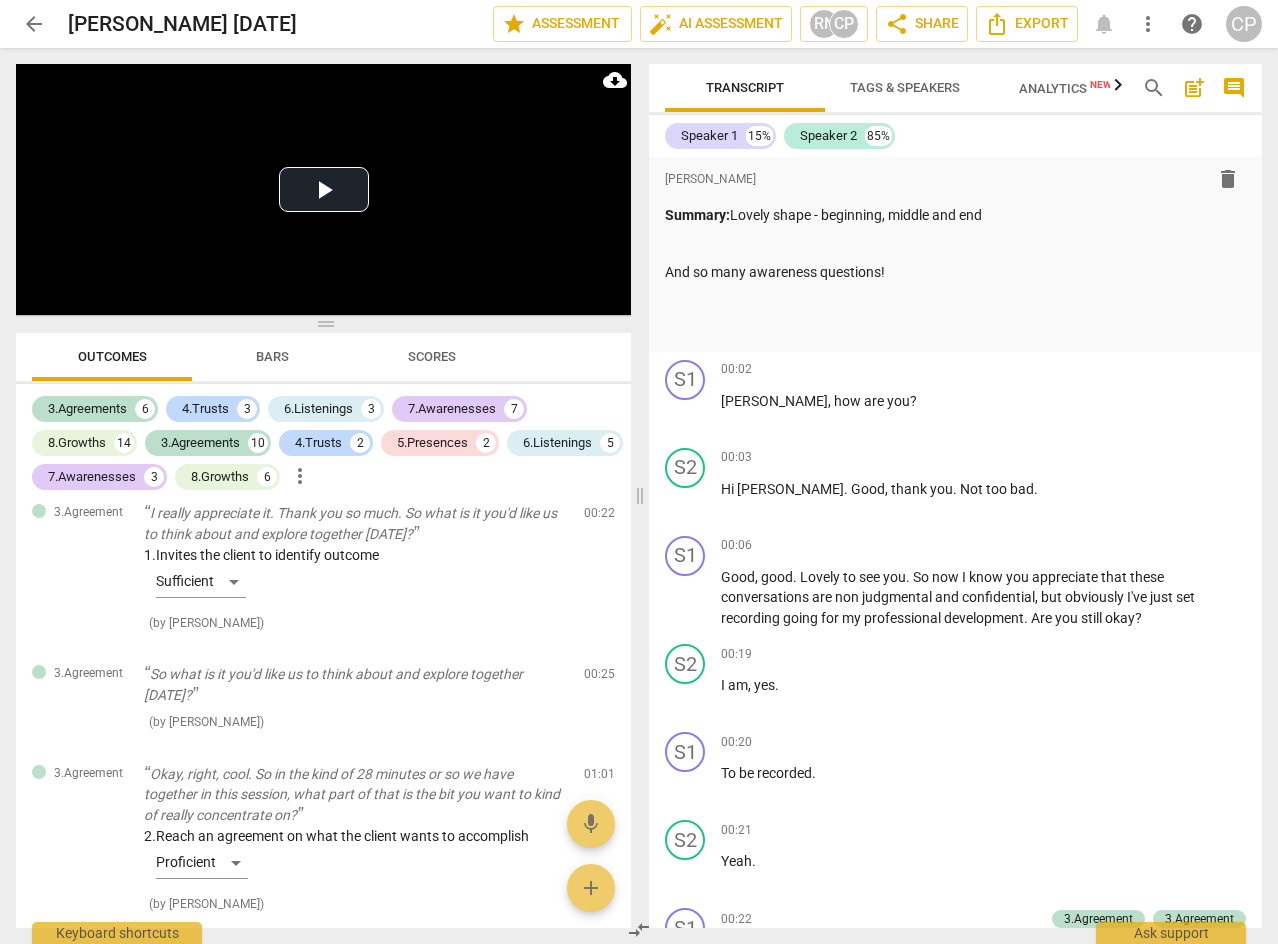 scroll, scrollTop: 0, scrollLeft: 0, axis: both 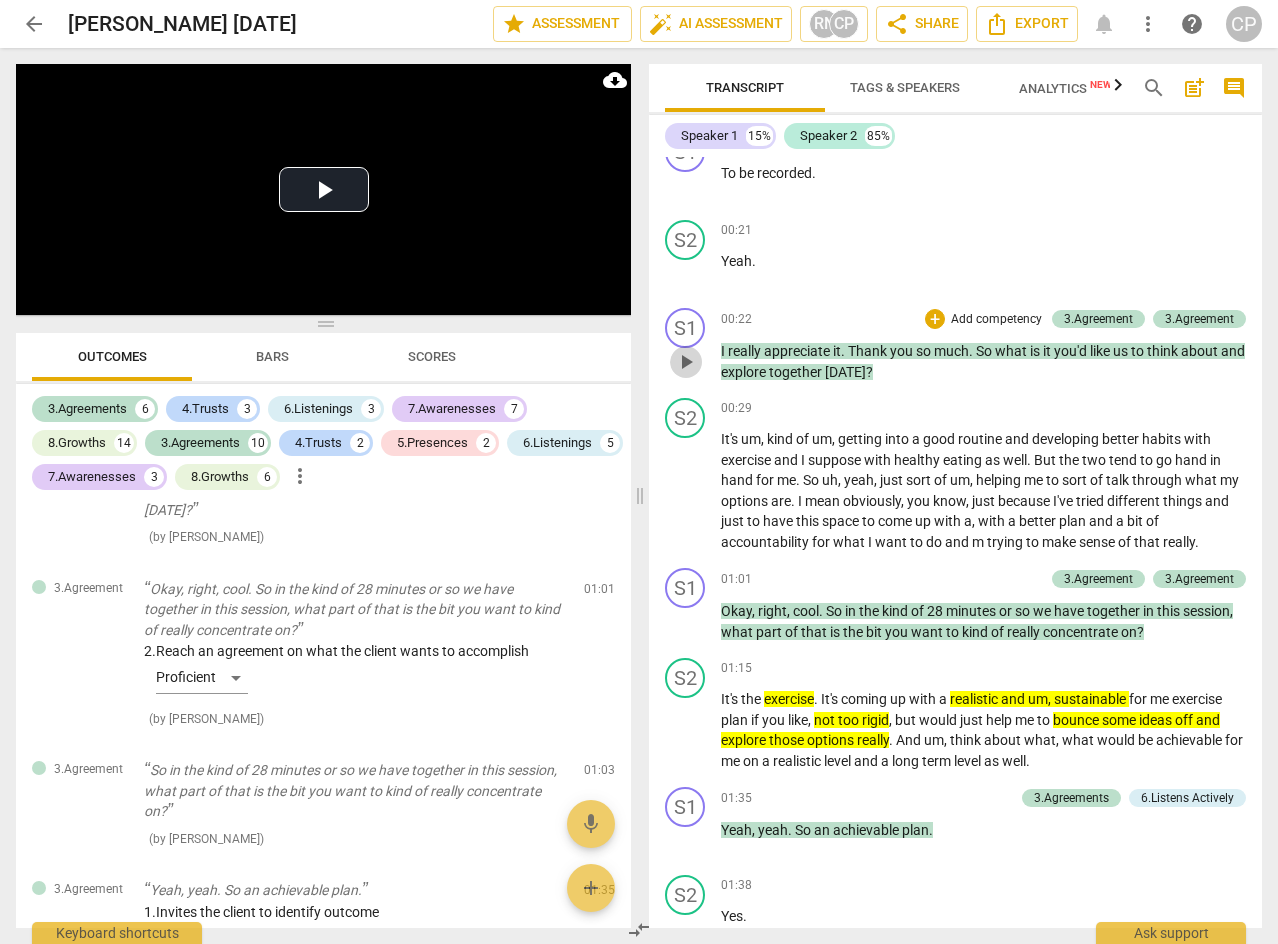 click on "play_arrow" at bounding box center [686, 362] 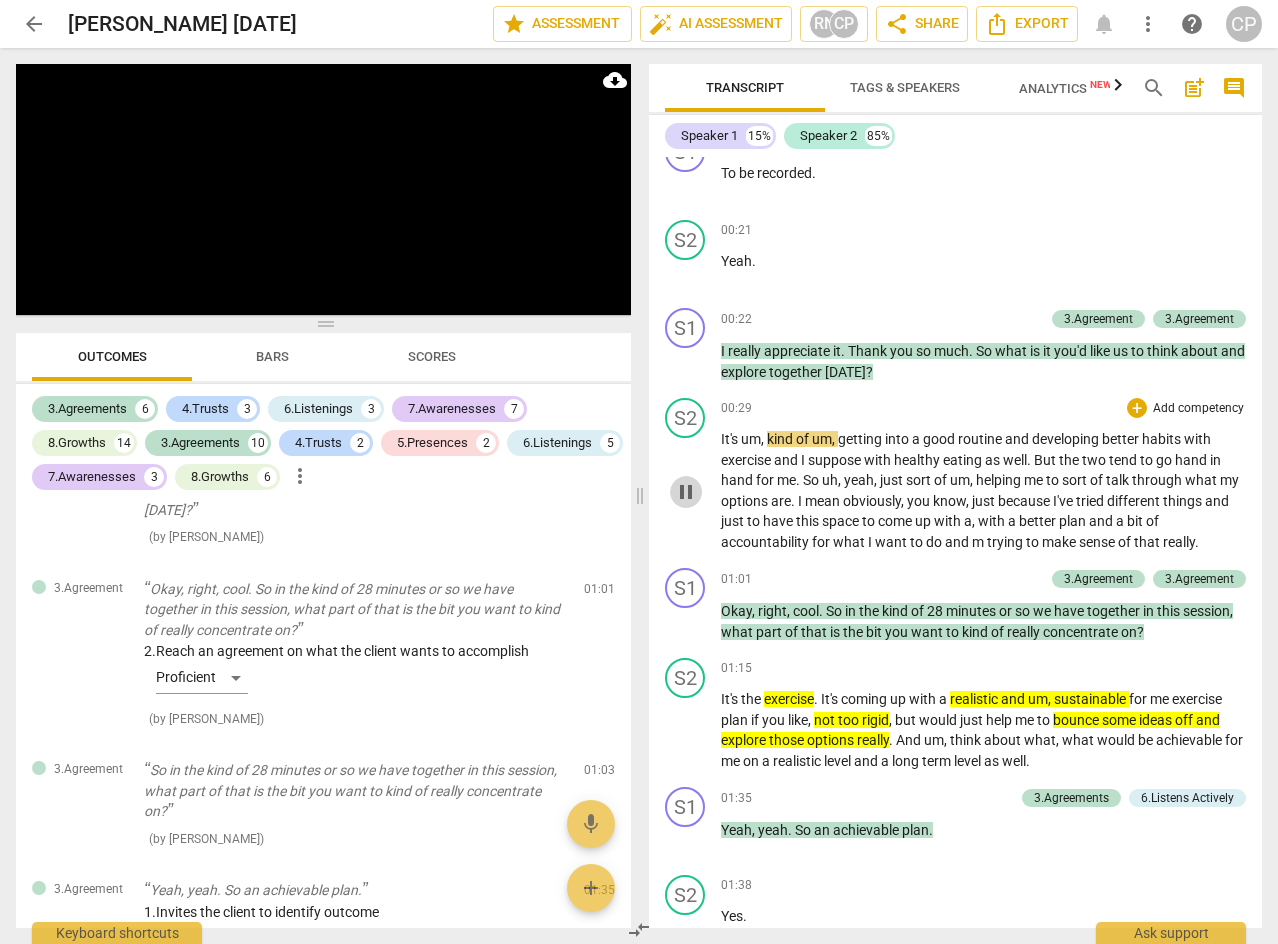 click on "pause" at bounding box center (686, 492) 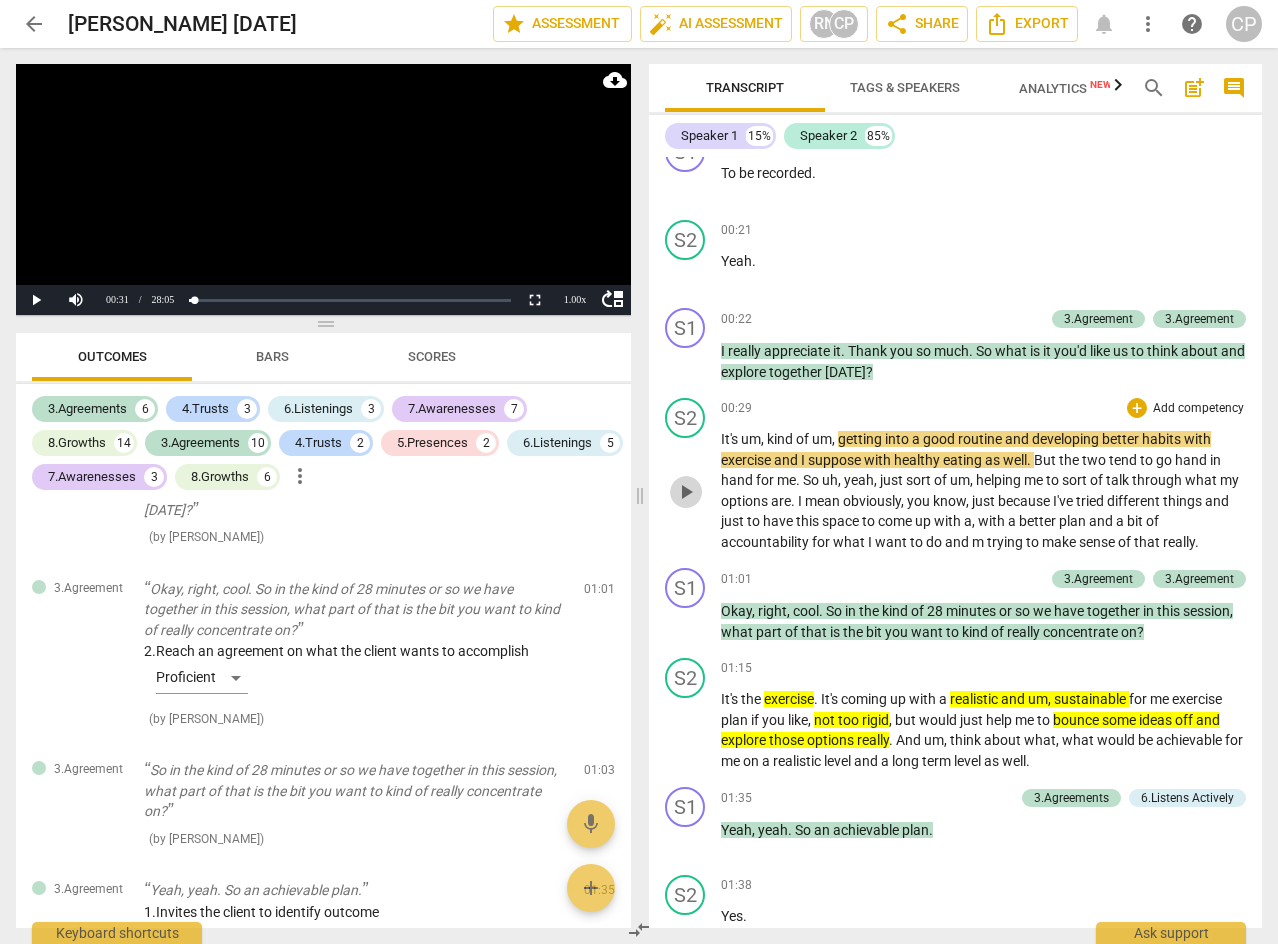 click on "play_arrow" at bounding box center [686, 492] 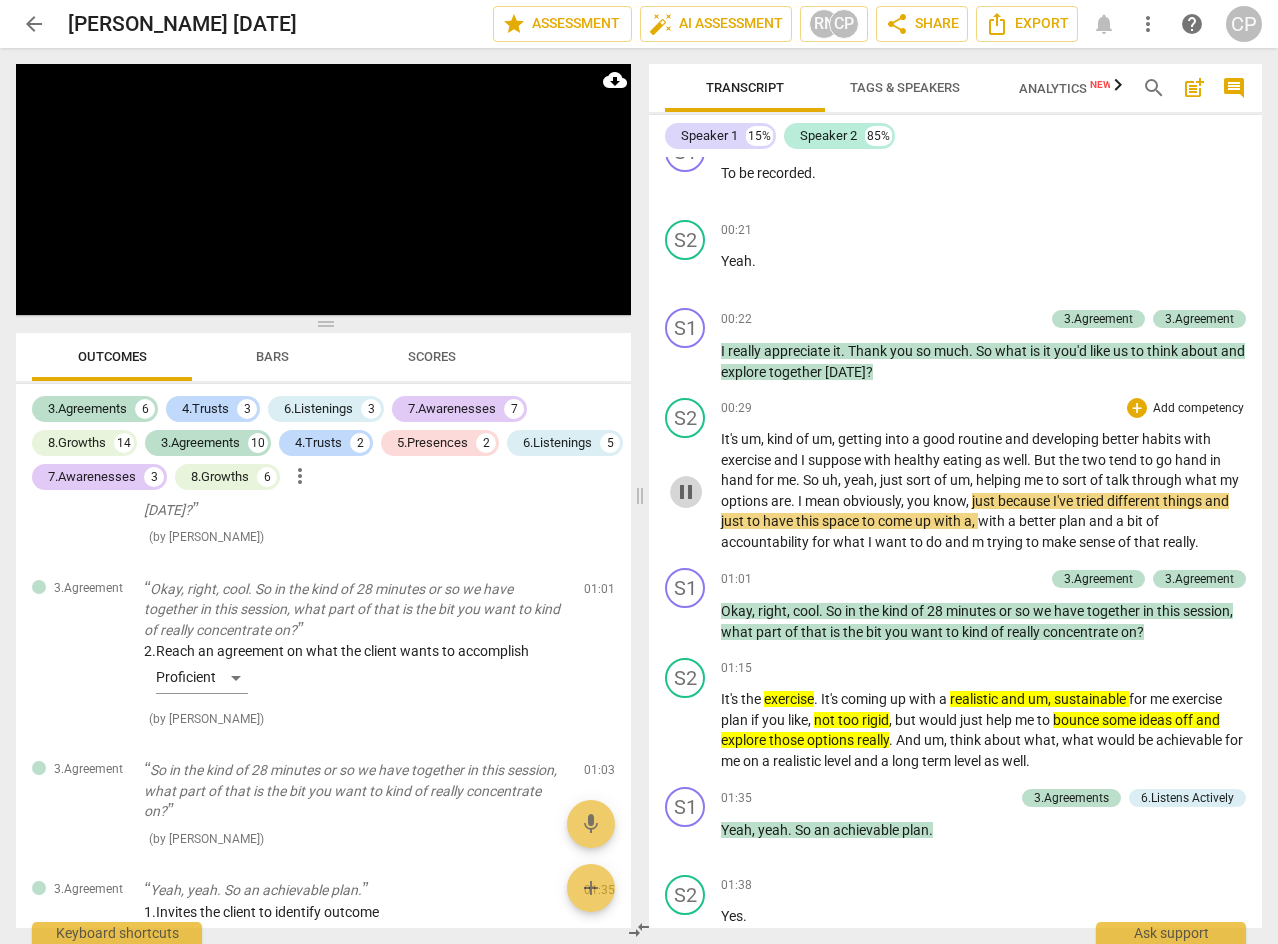 click on "pause" at bounding box center (686, 492) 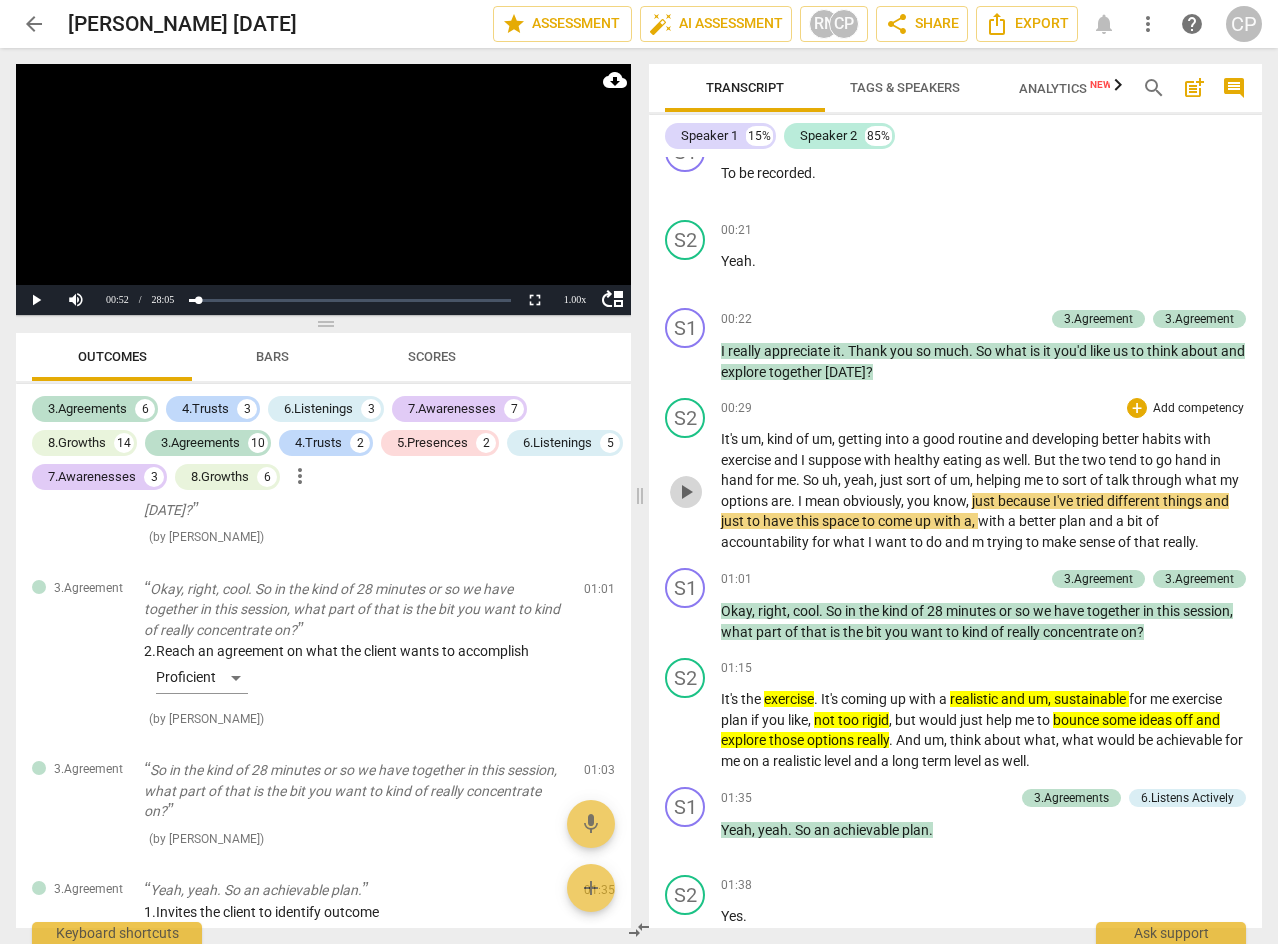 click on "play_arrow" at bounding box center [686, 492] 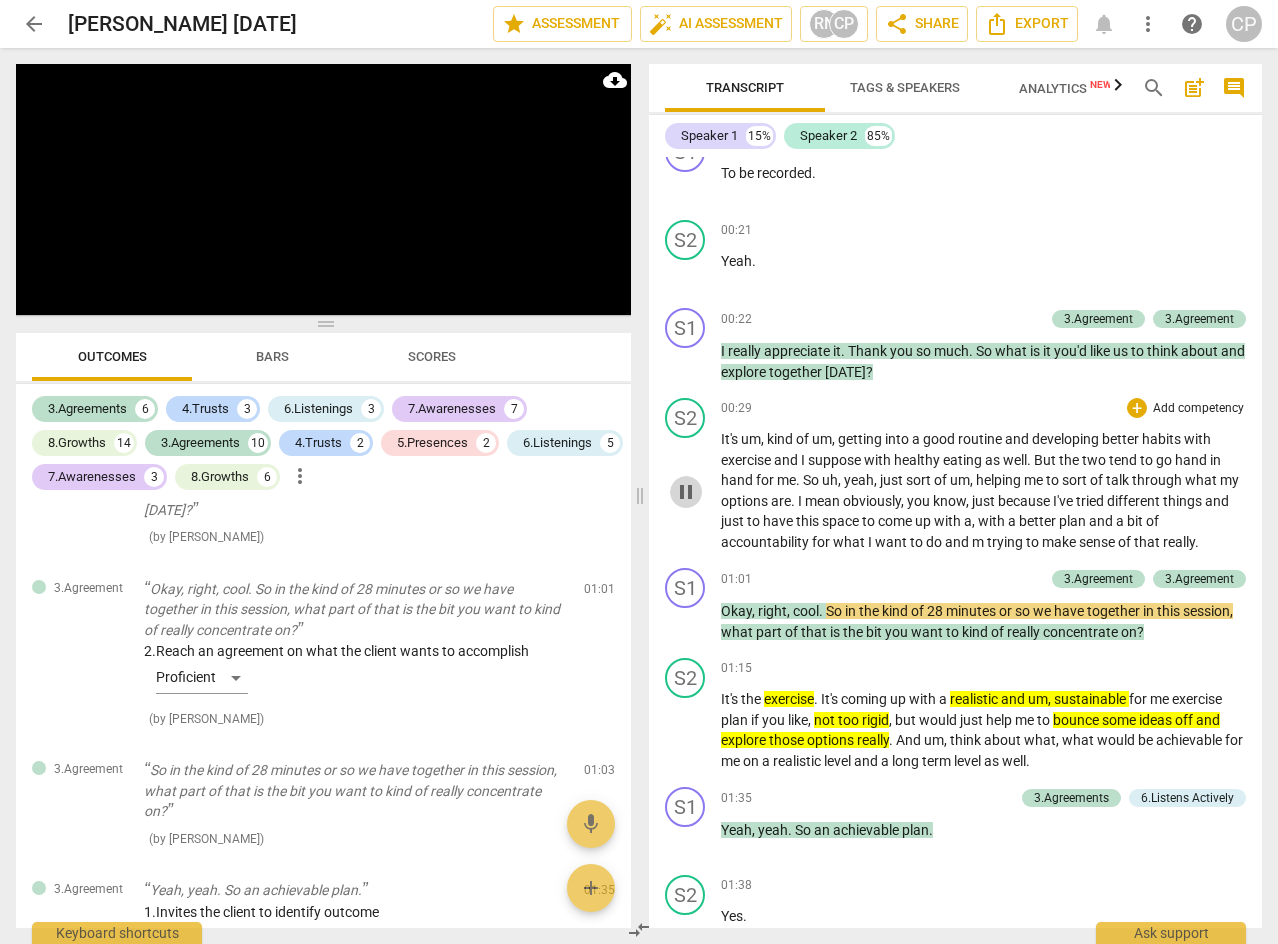 click on "pause" at bounding box center [686, 492] 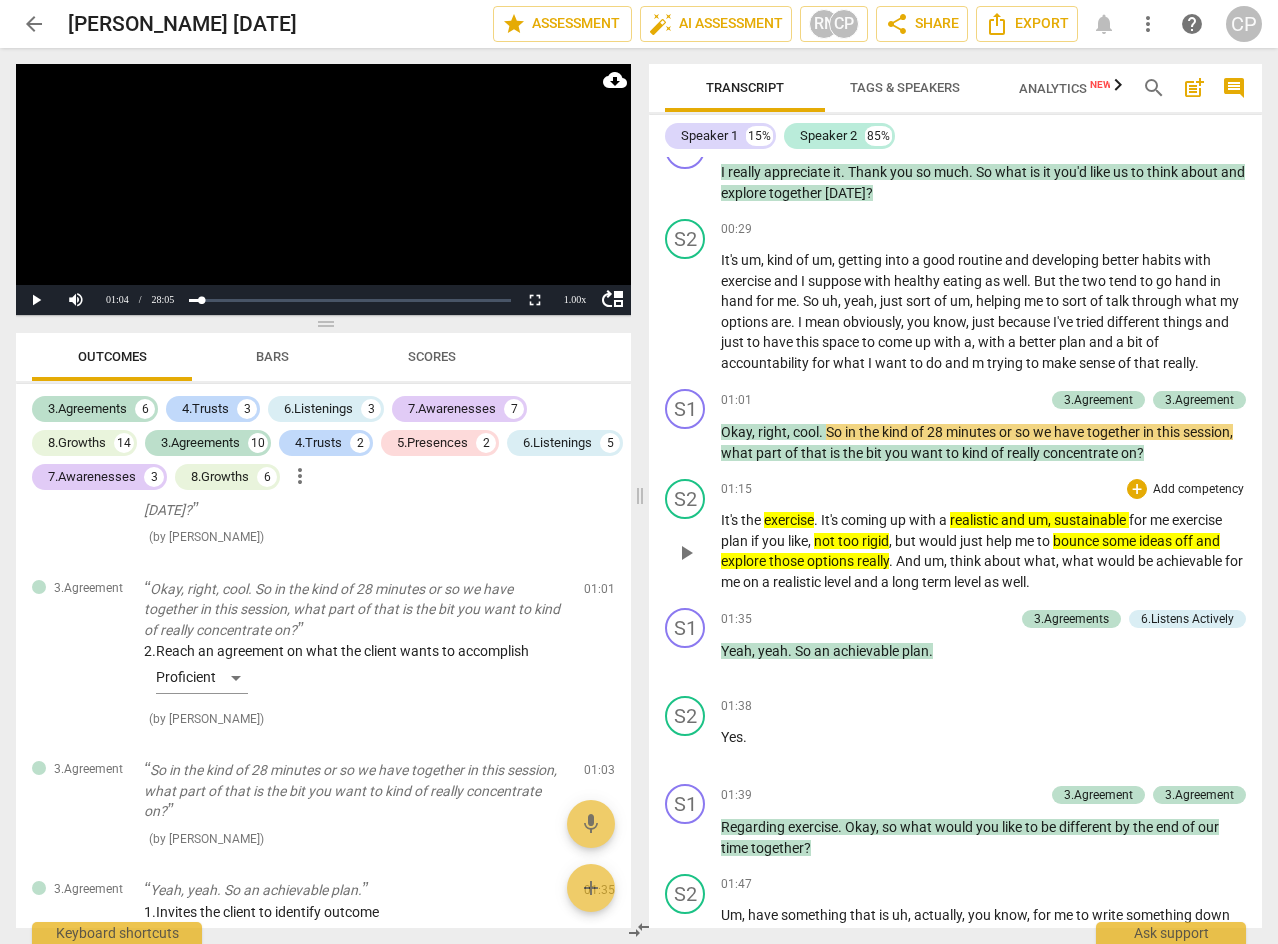 scroll, scrollTop: 800, scrollLeft: 0, axis: vertical 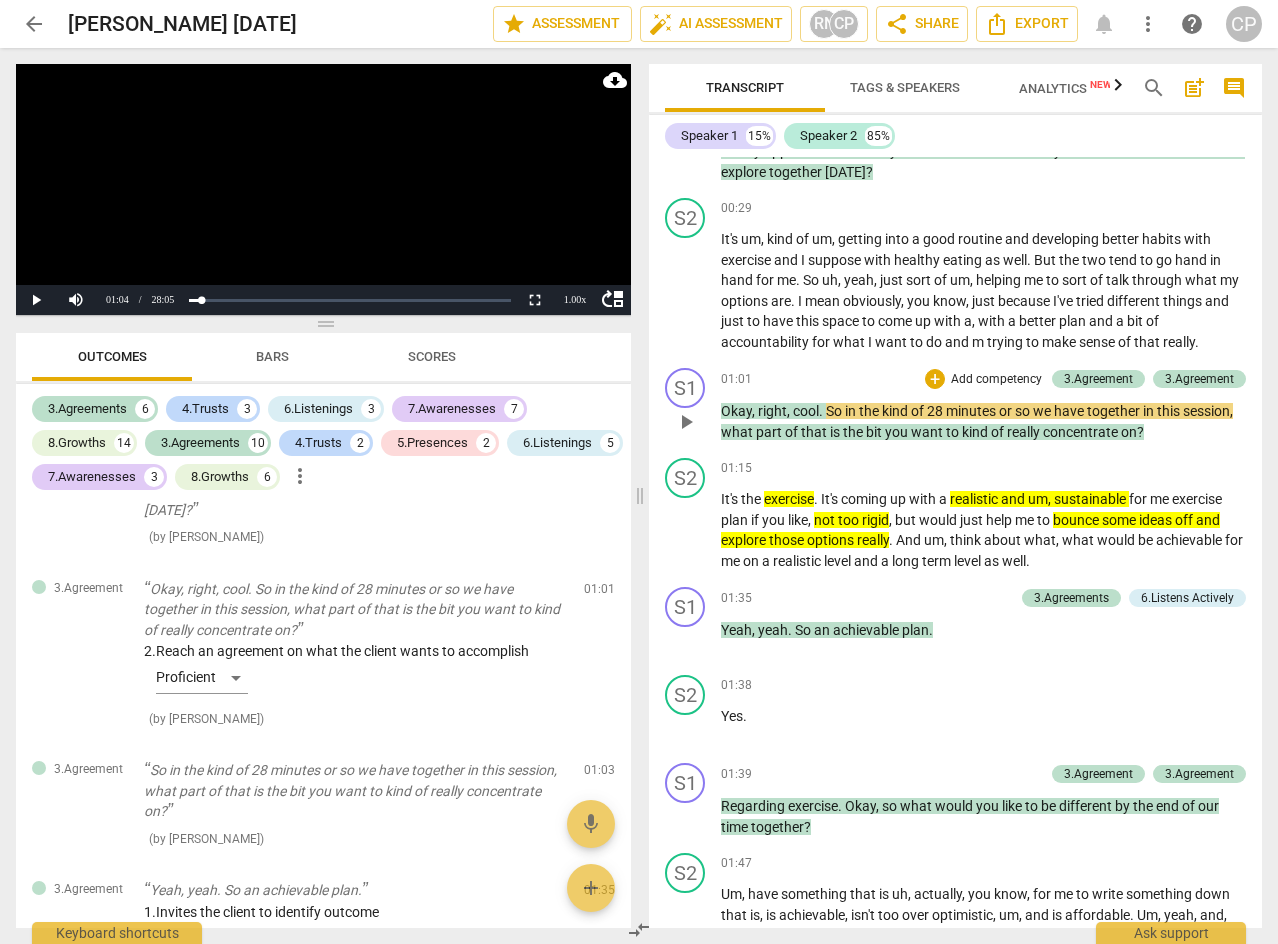 drag, startPoint x: 682, startPoint y: 424, endPoint x: 827, endPoint y: 438, distance: 145.6743 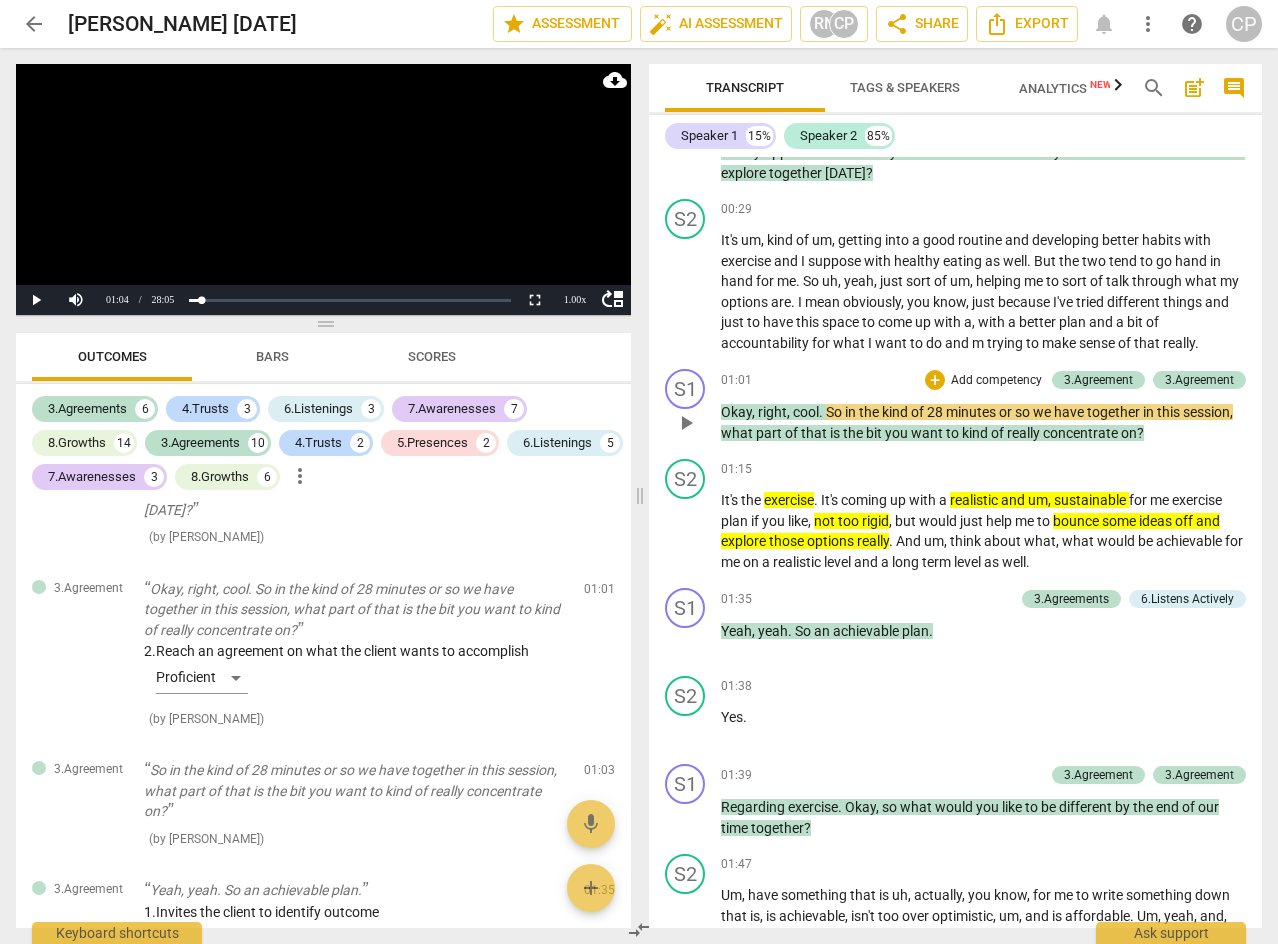 scroll, scrollTop: 800, scrollLeft: 0, axis: vertical 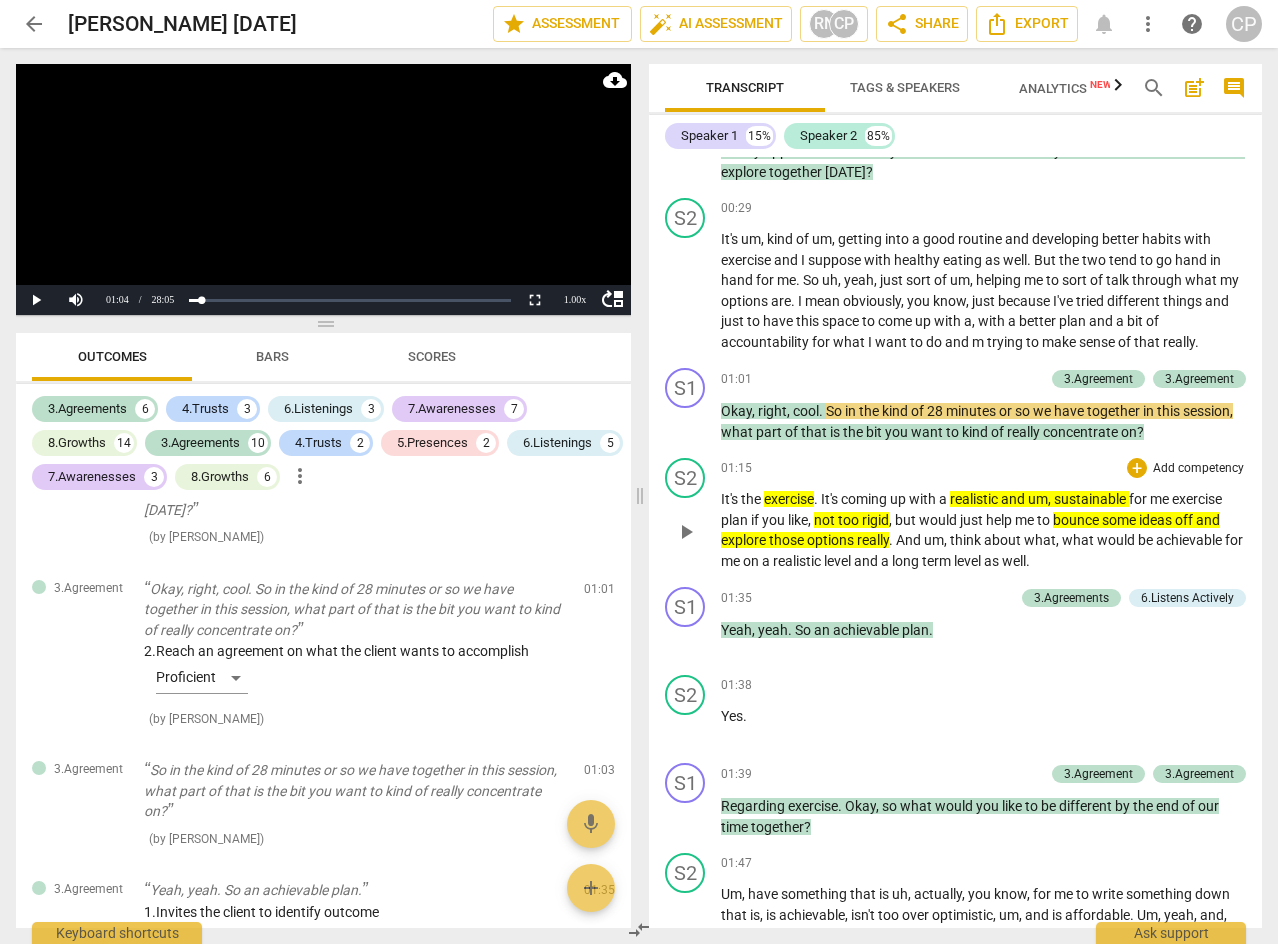 click on "play_arrow" at bounding box center [686, 532] 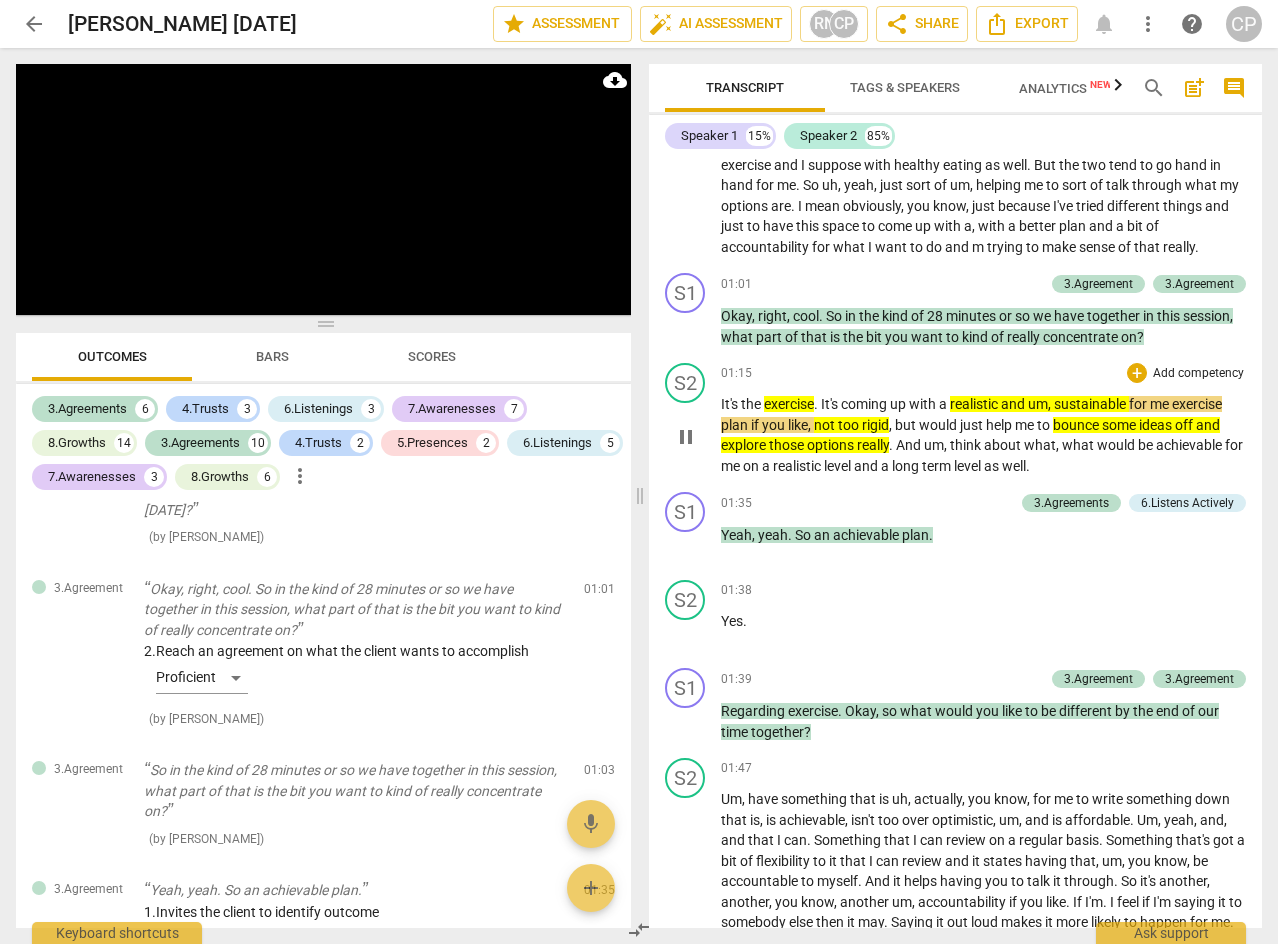scroll, scrollTop: 900, scrollLeft: 0, axis: vertical 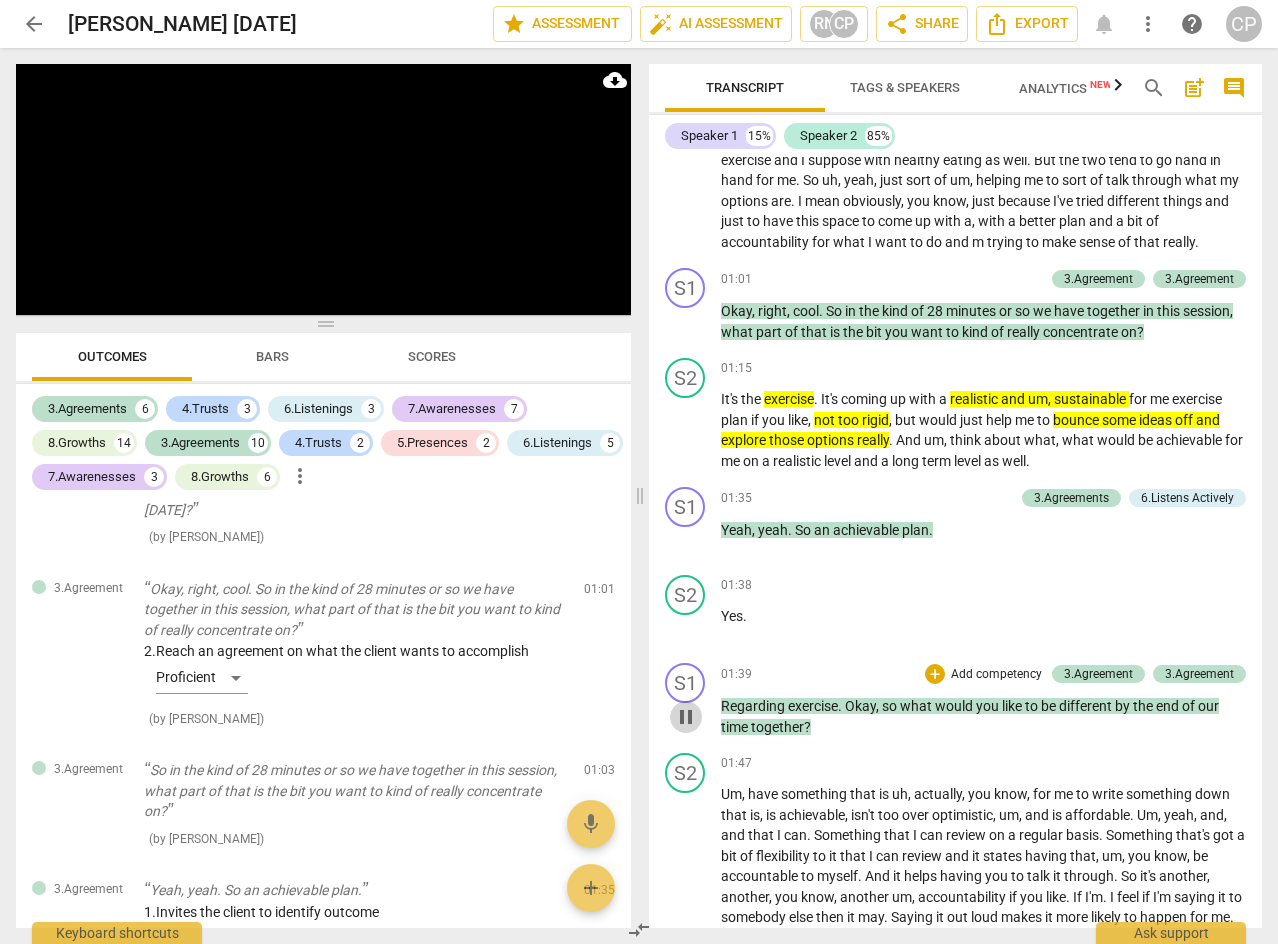 click on "pause" at bounding box center [686, 717] 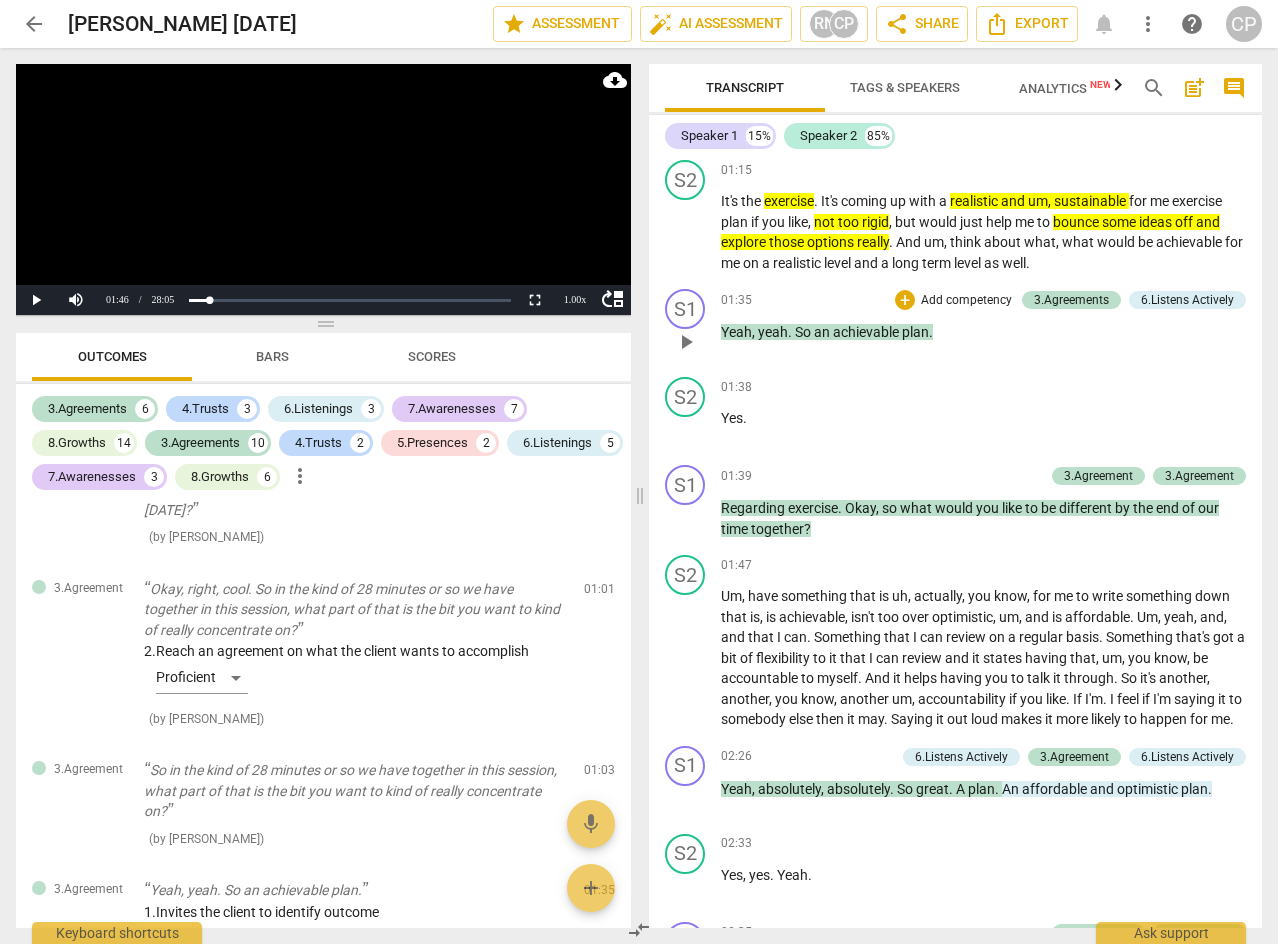 scroll, scrollTop: 1200, scrollLeft: 0, axis: vertical 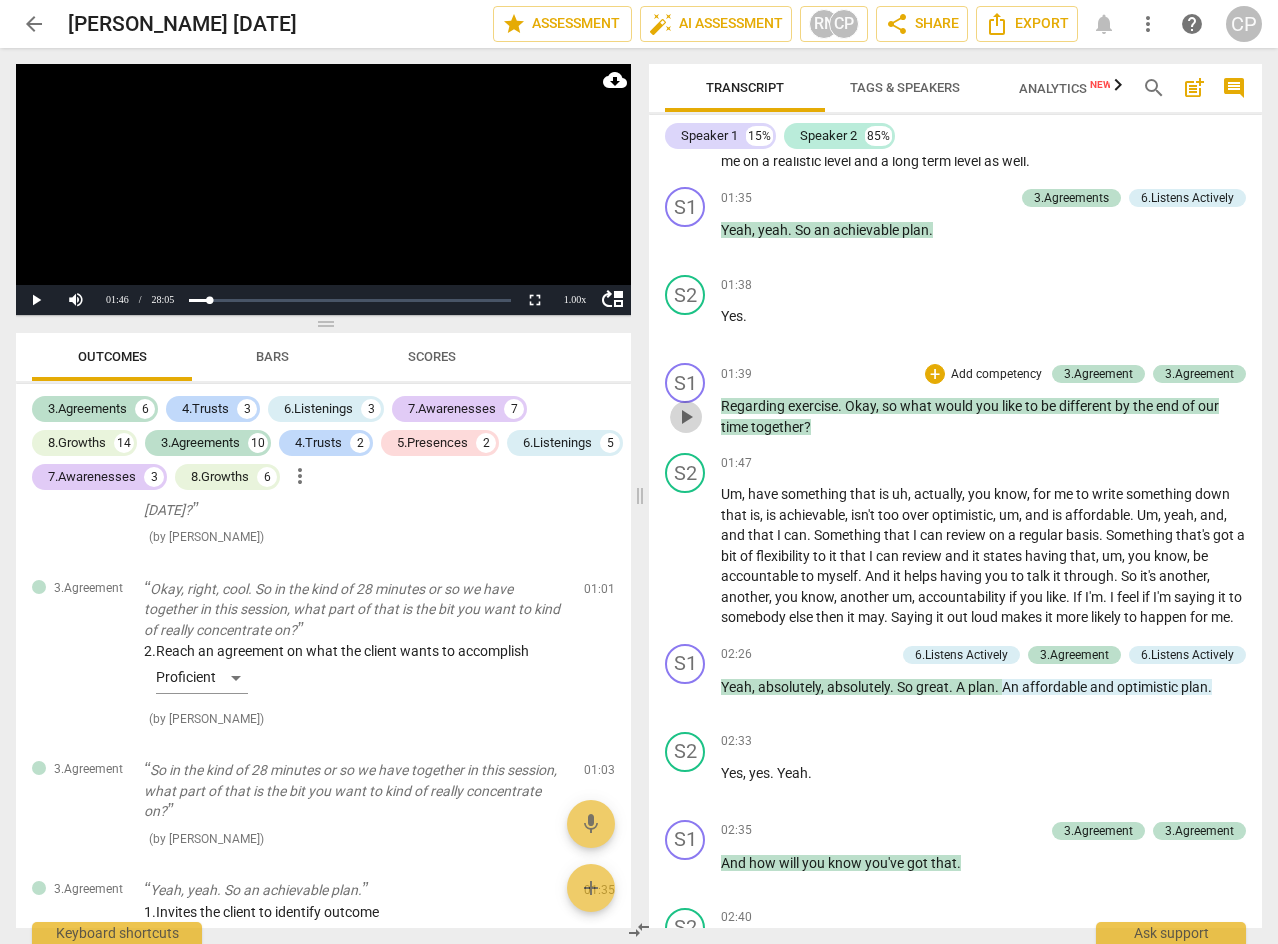 click on "play_arrow" at bounding box center [686, 417] 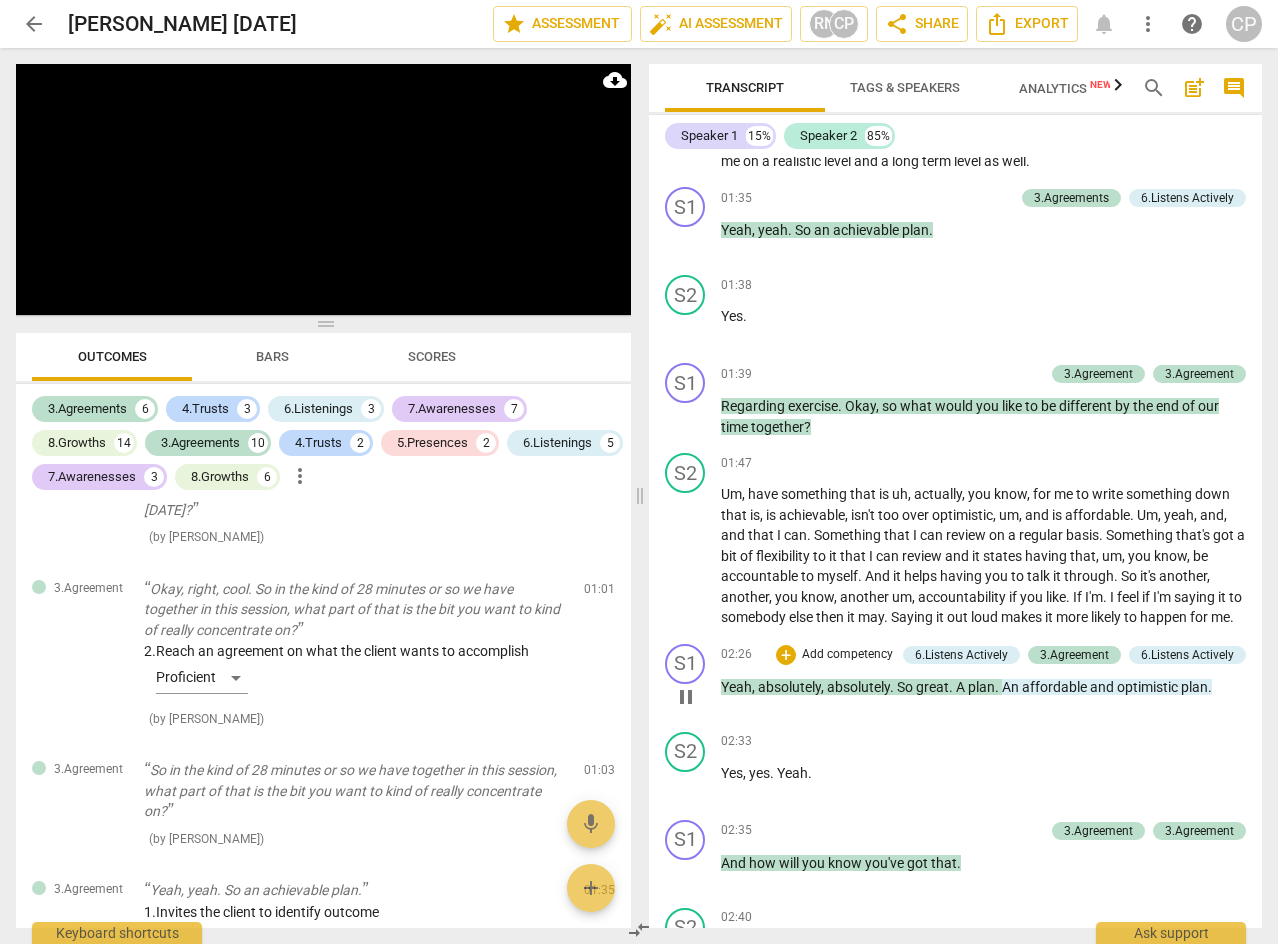click on "pause" at bounding box center (686, 697) 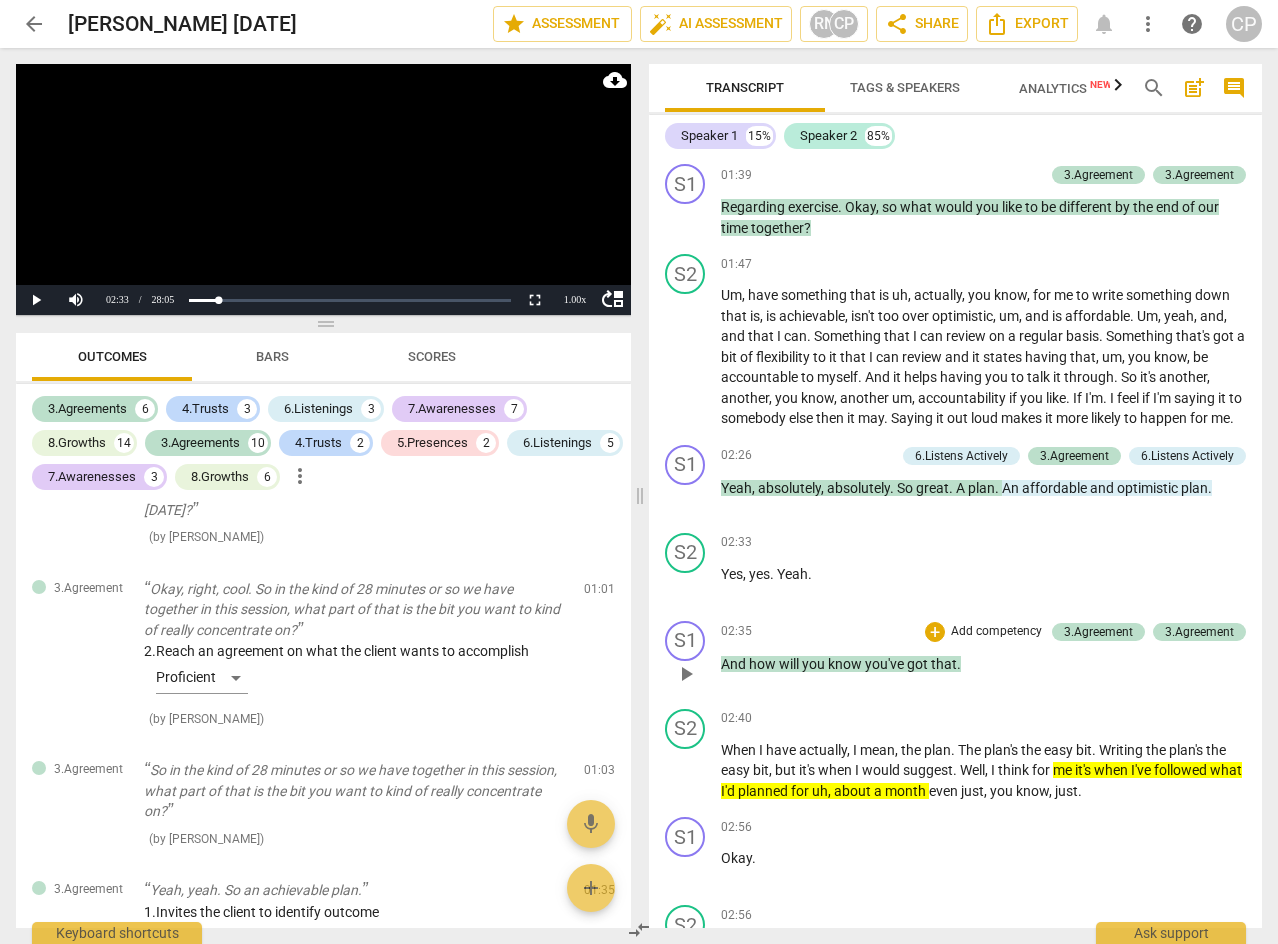 scroll, scrollTop: 1400, scrollLeft: 0, axis: vertical 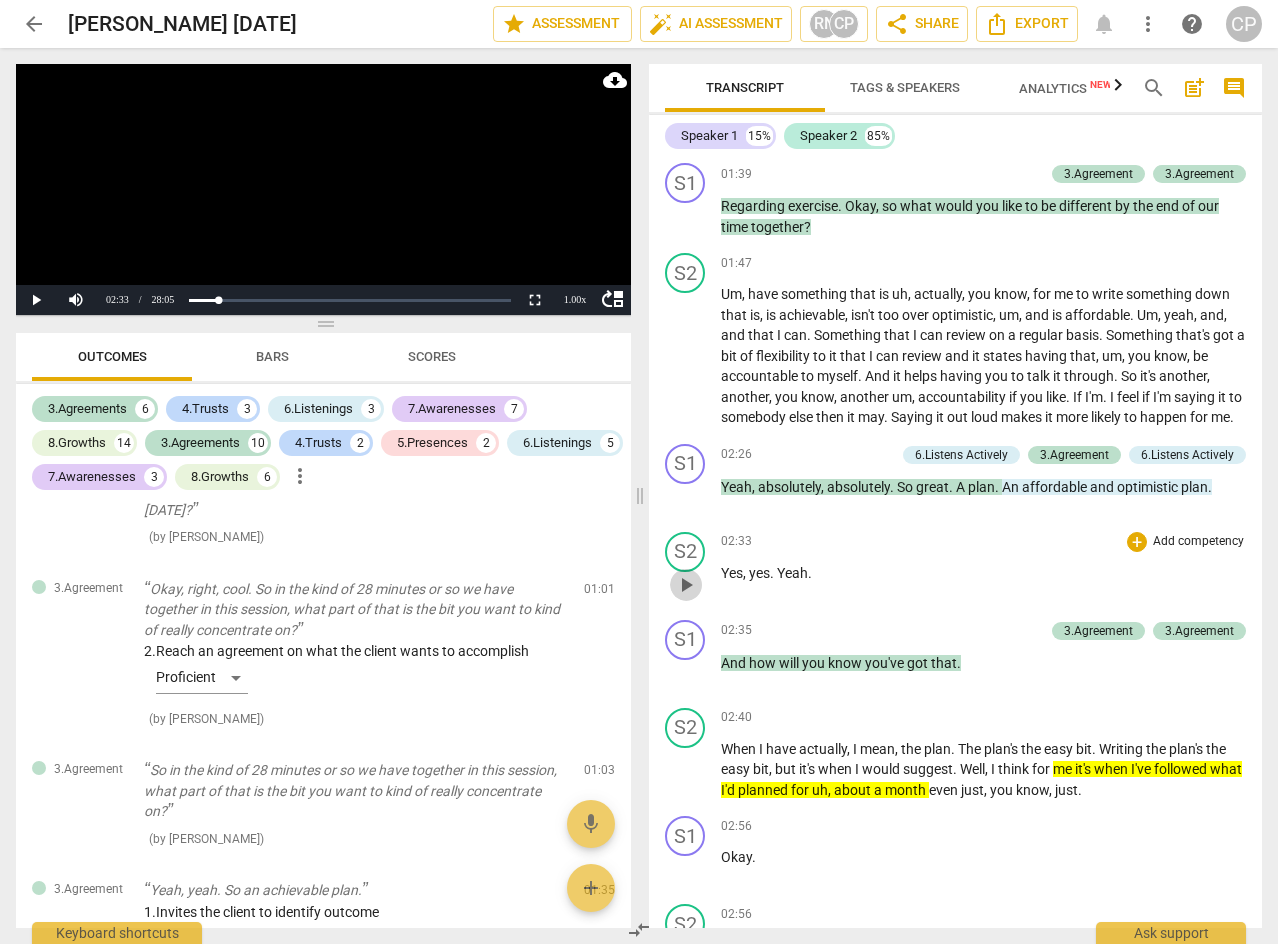 click on "play_arrow" at bounding box center [686, 585] 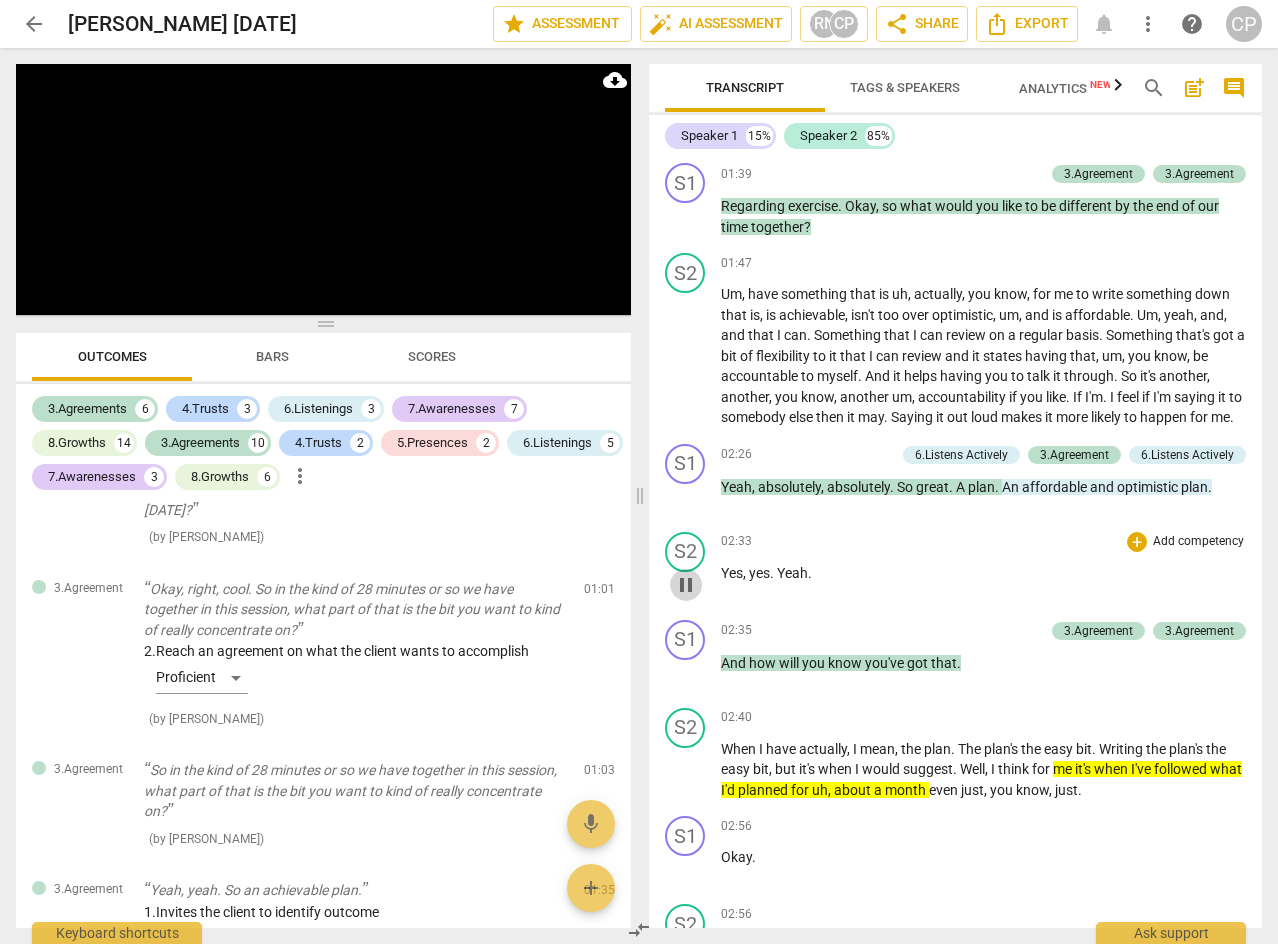 click on "pause" at bounding box center [686, 585] 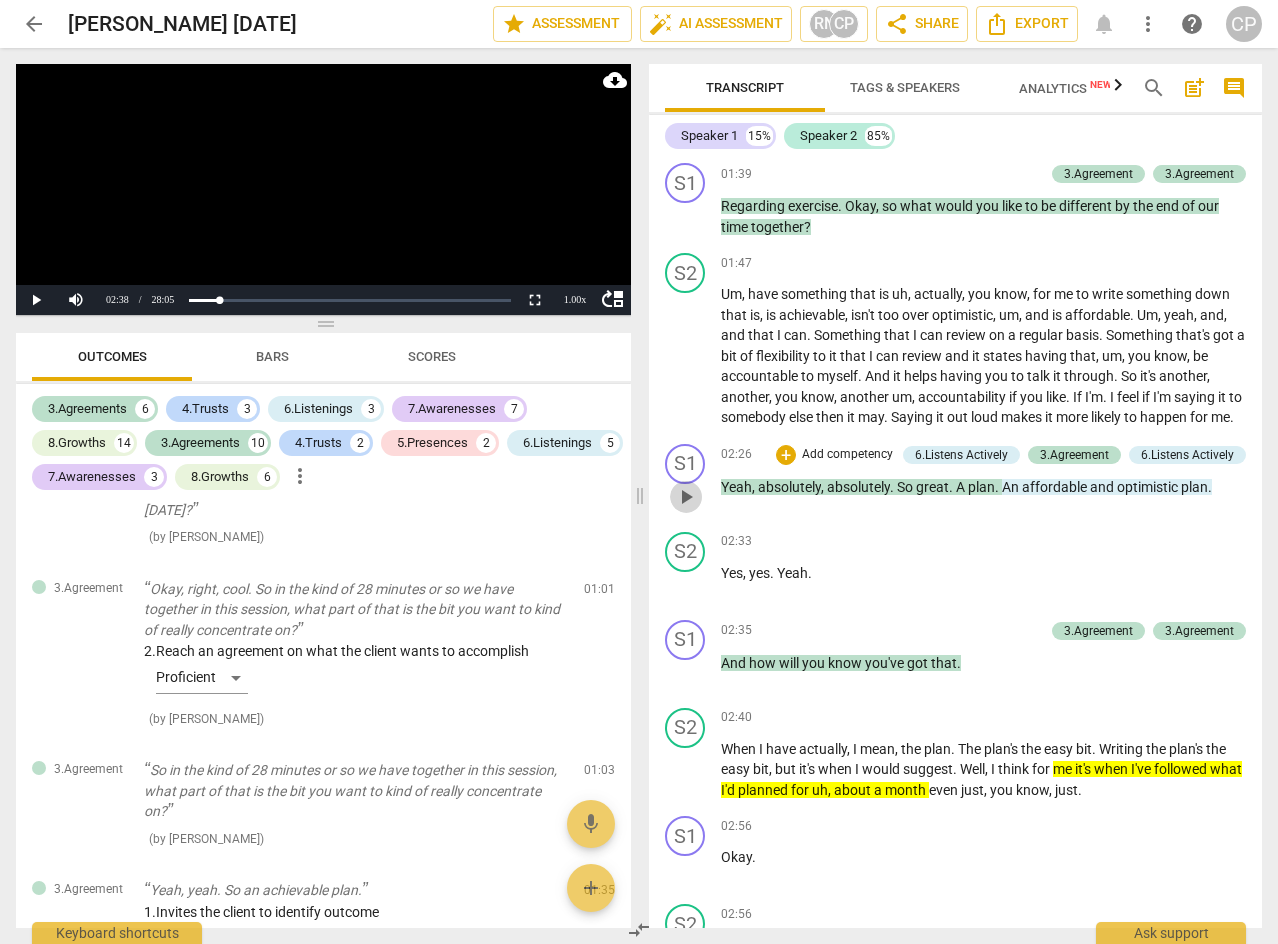 click on "play_arrow" at bounding box center (686, 497) 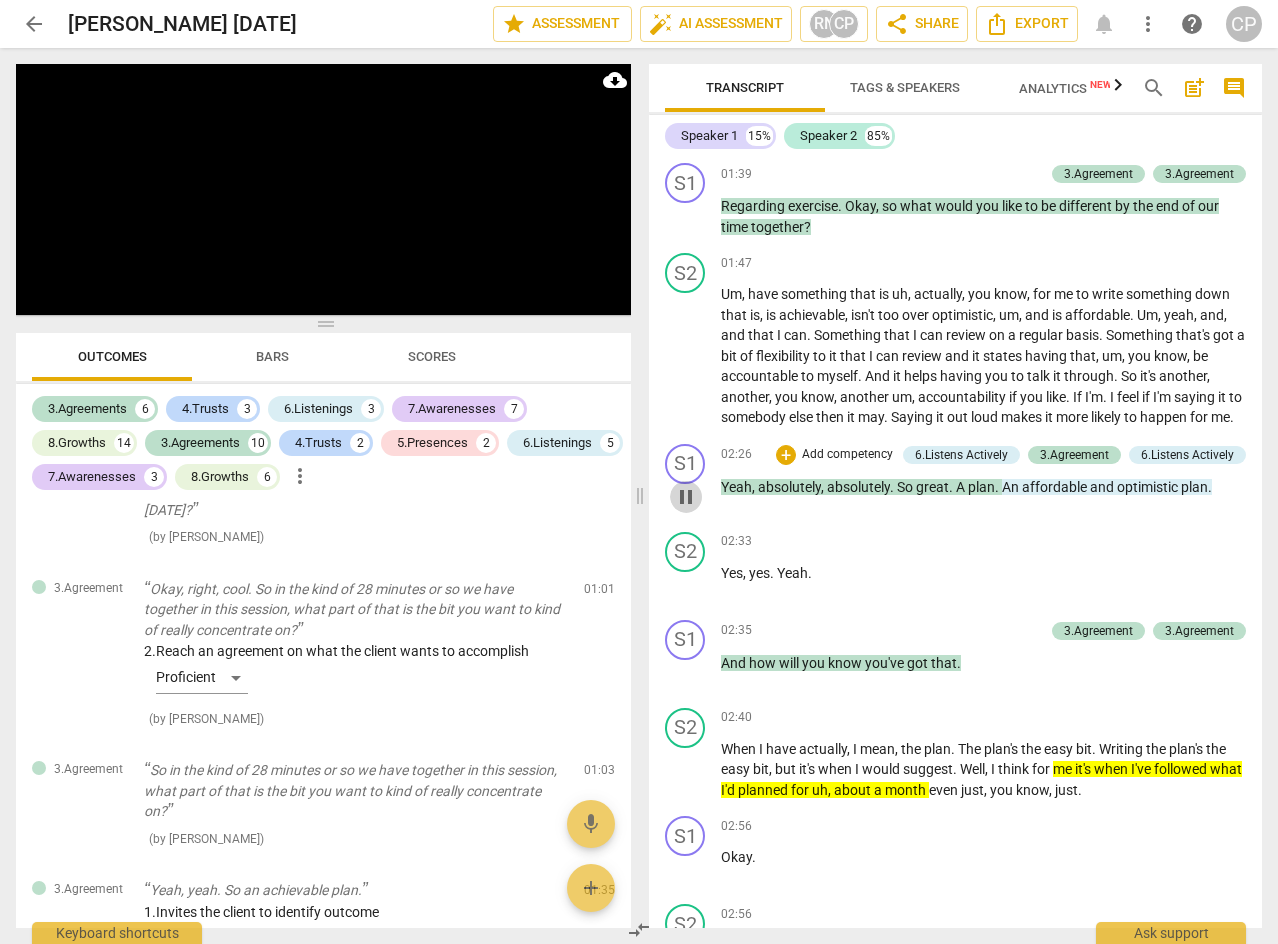 click on "pause" at bounding box center [686, 497] 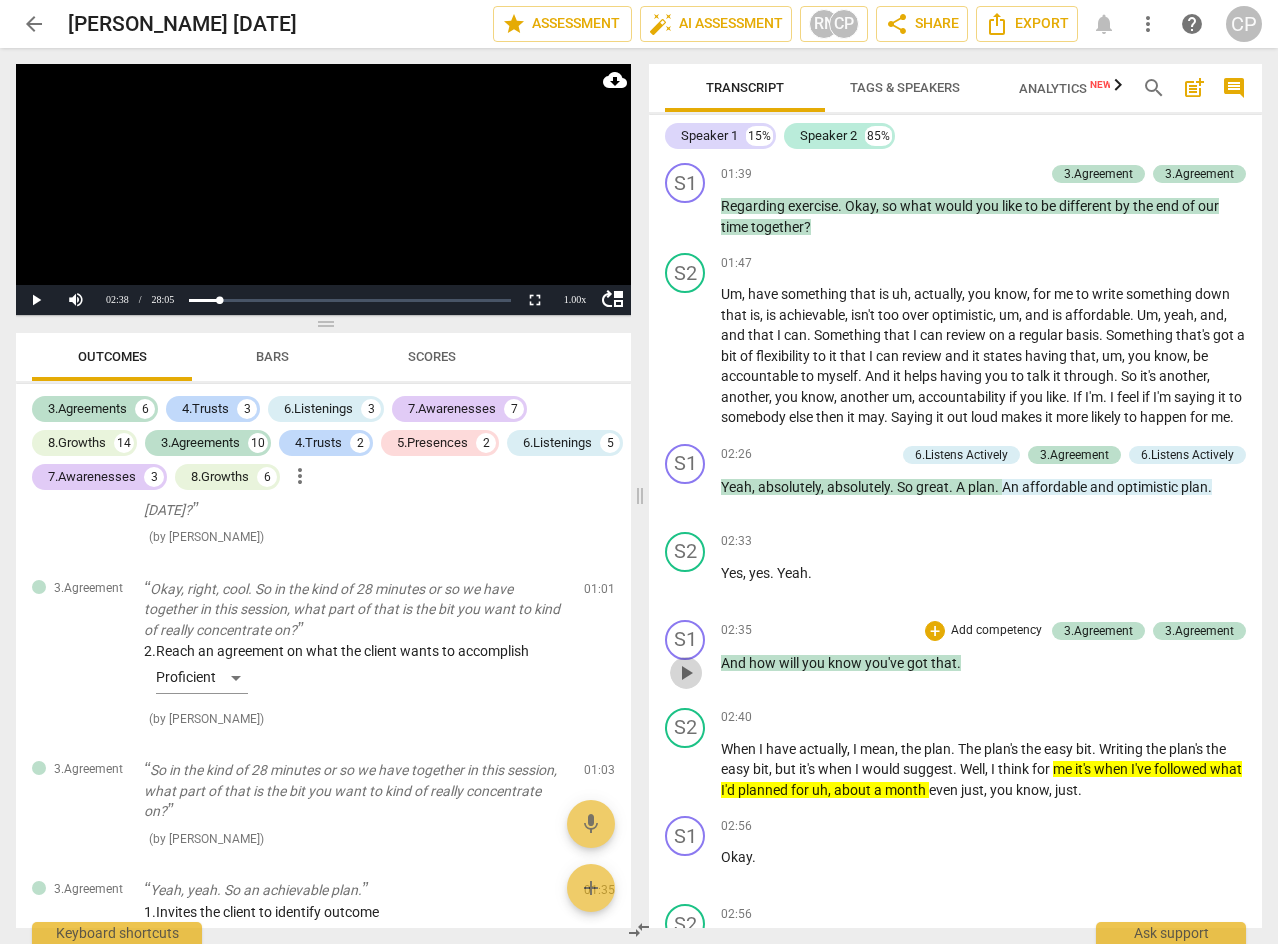 click on "play_arrow" at bounding box center [686, 673] 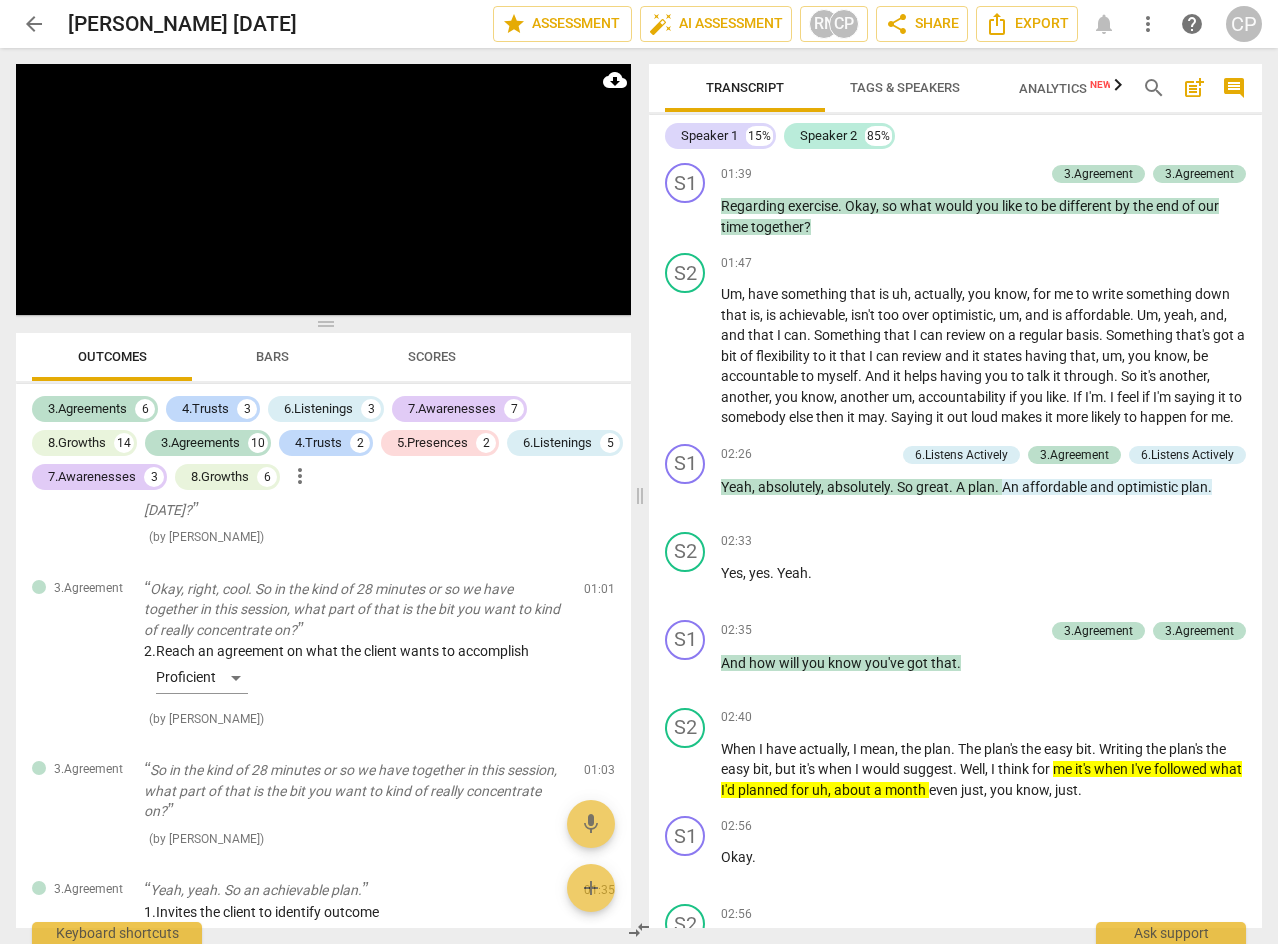 scroll, scrollTop: 1800, scrollLeft: 0, axis: vertical 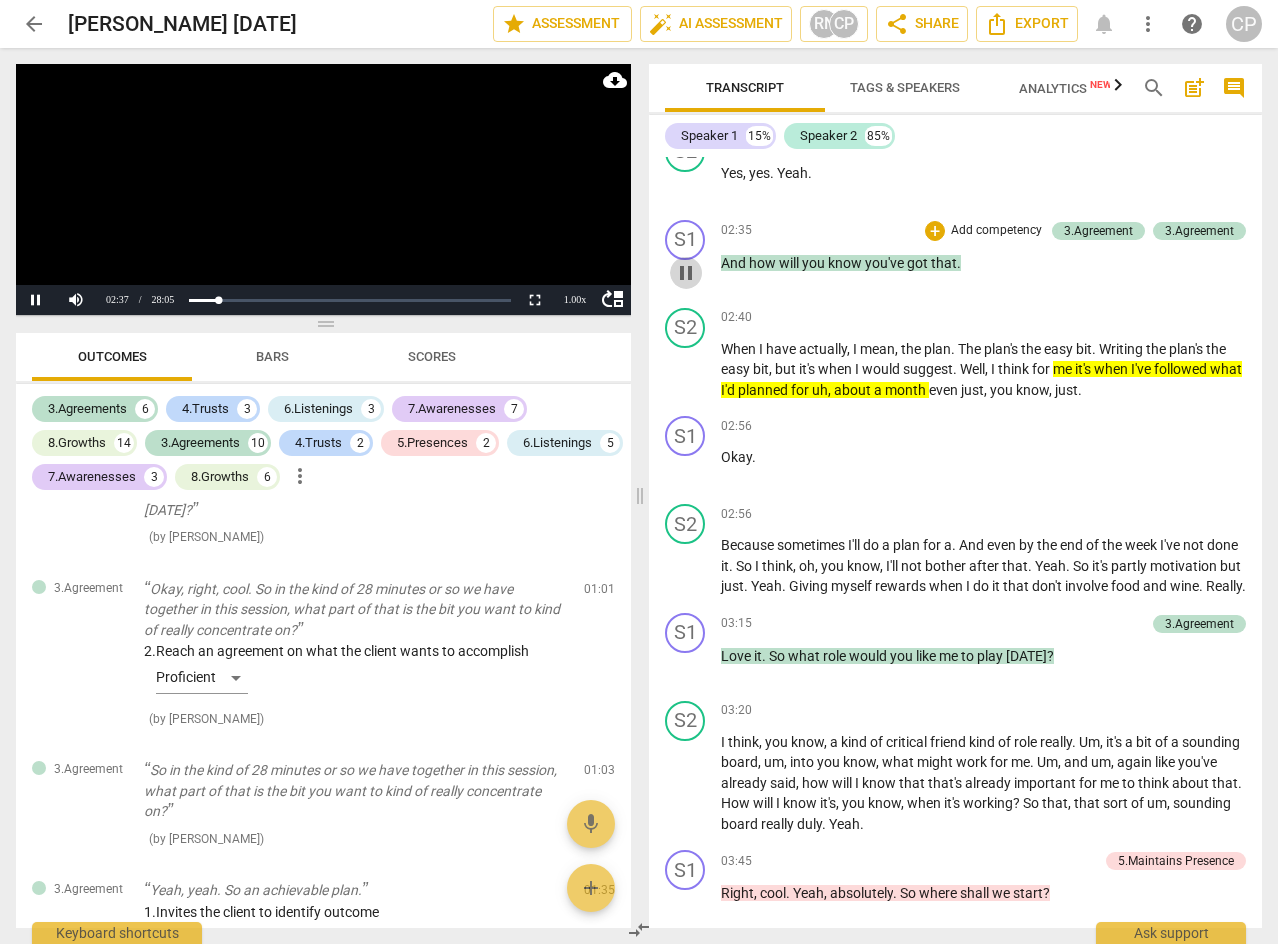 click on "pause" at bounding box center [686, 273] 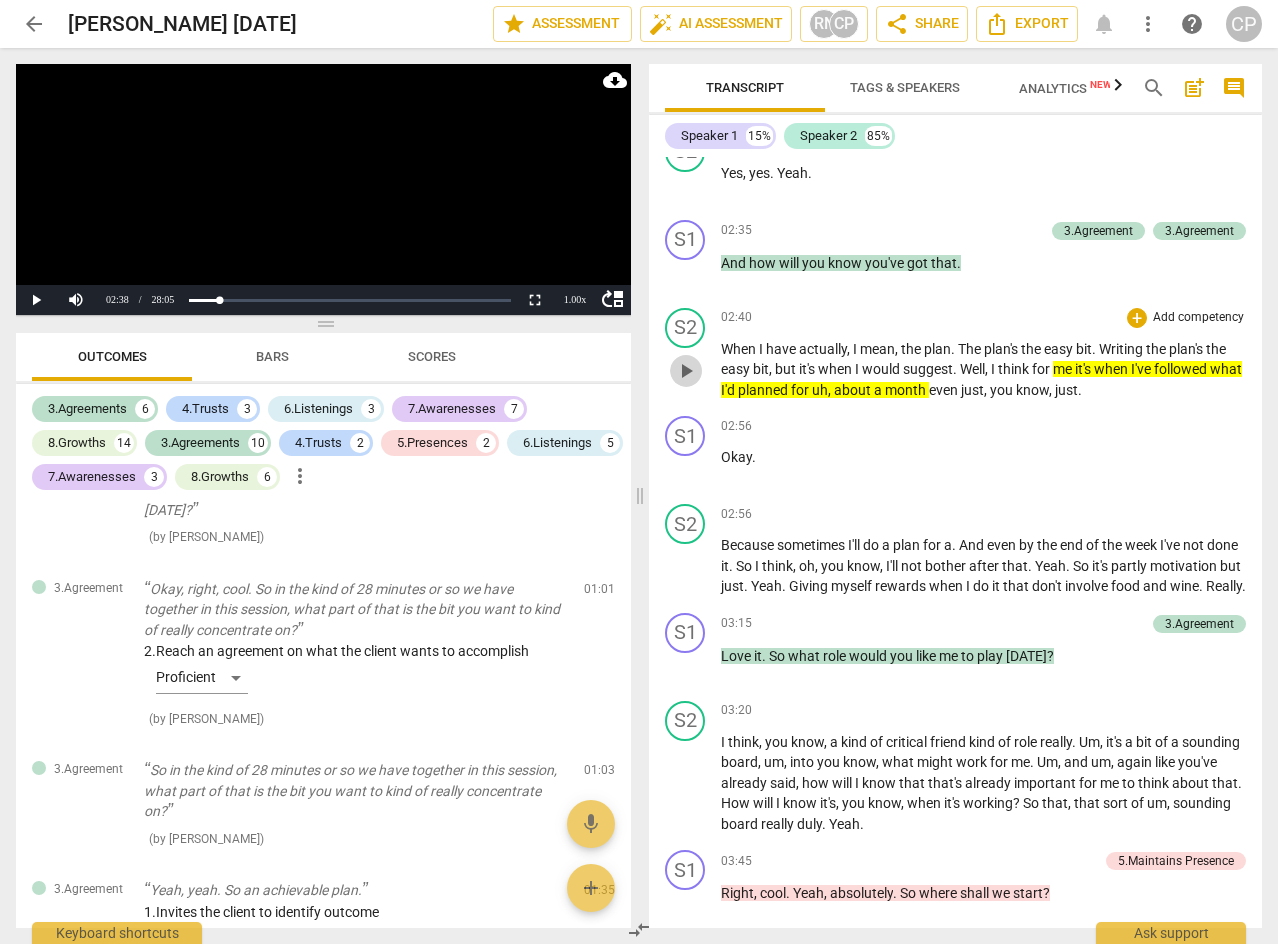 click on "play_arrow" at bounding box center [686, 371] 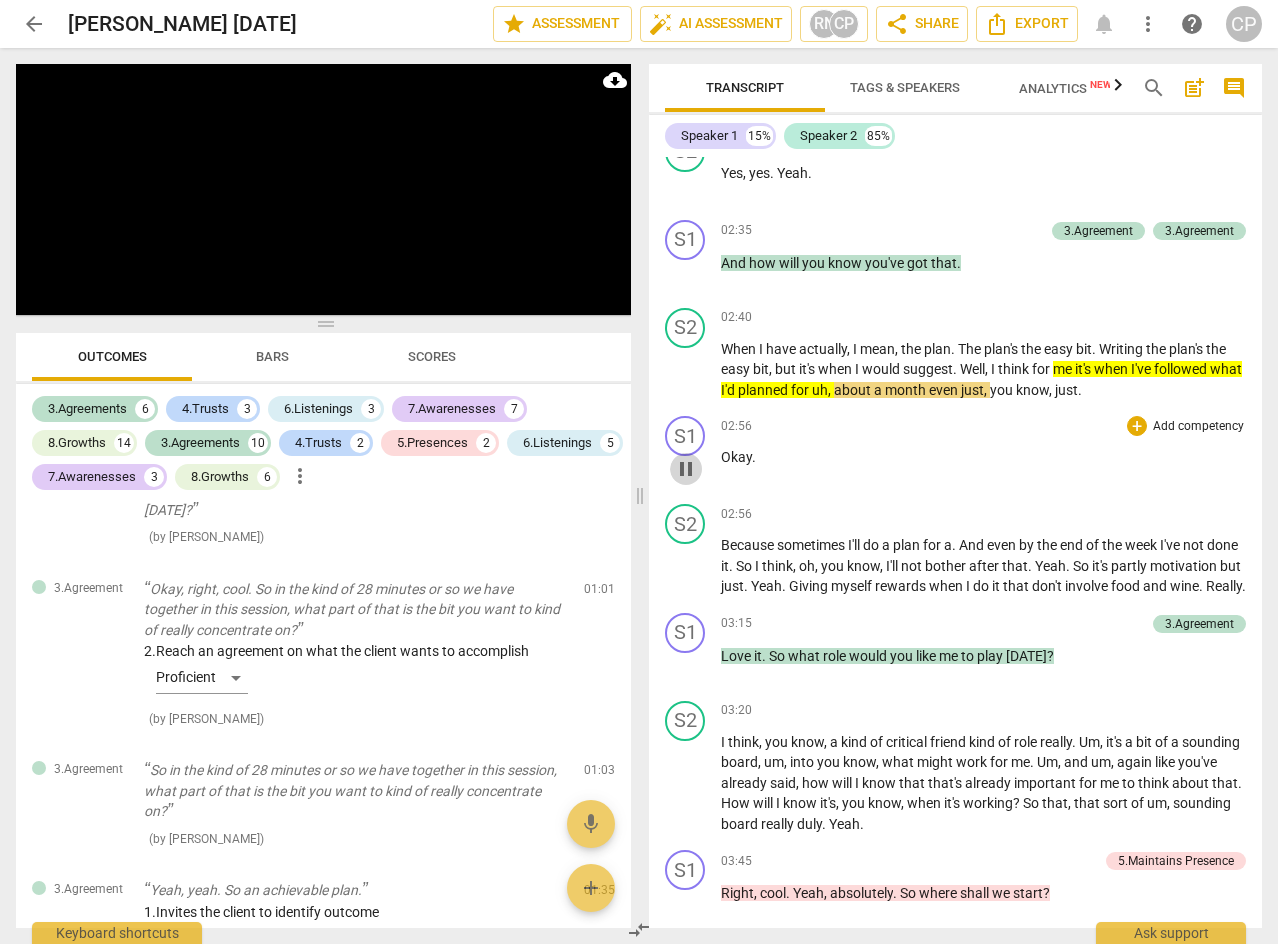 click on "pause" at bounding box center [686, 469] 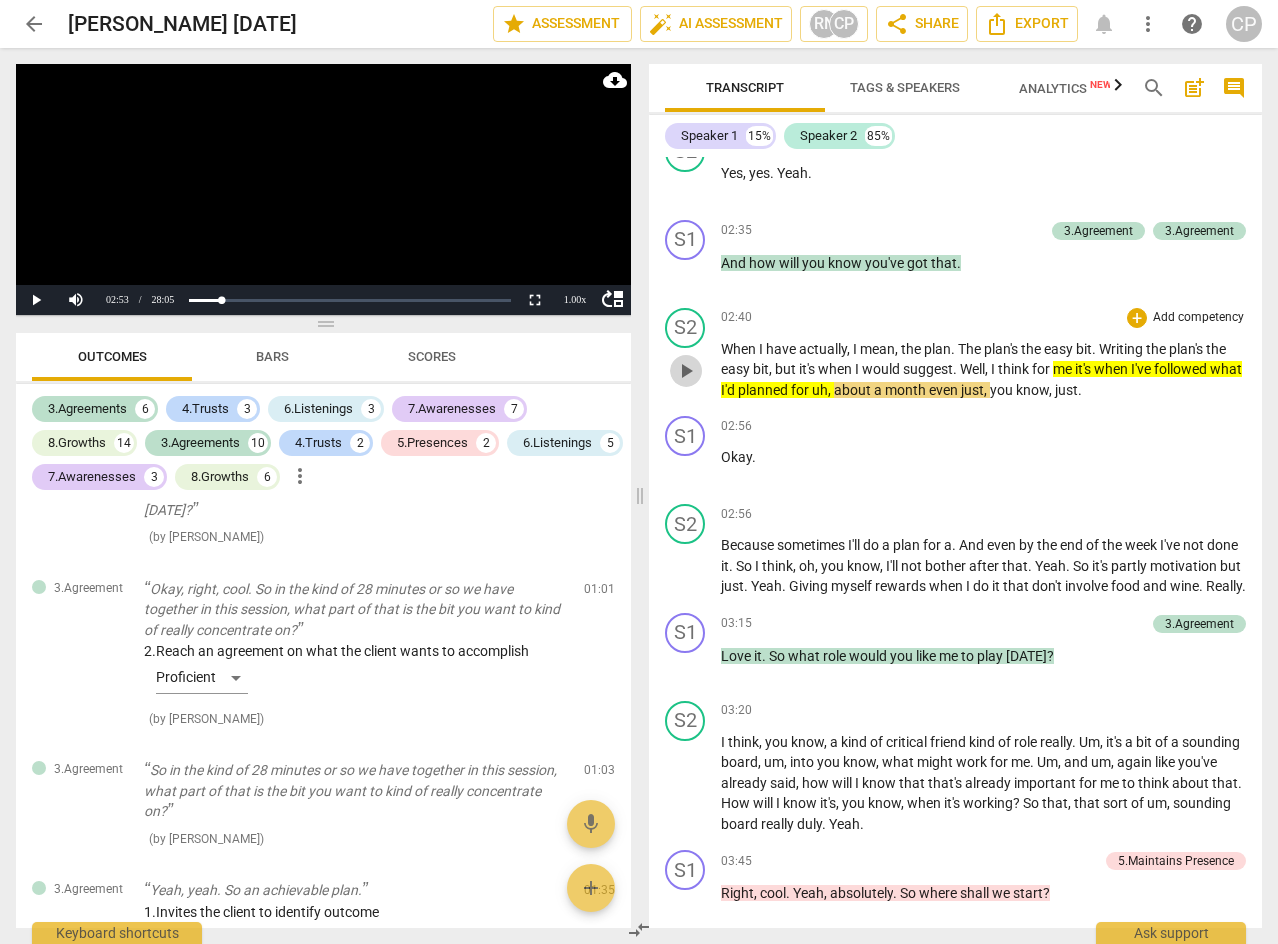 click on "play_arrow" at bounding box center [686, 371] 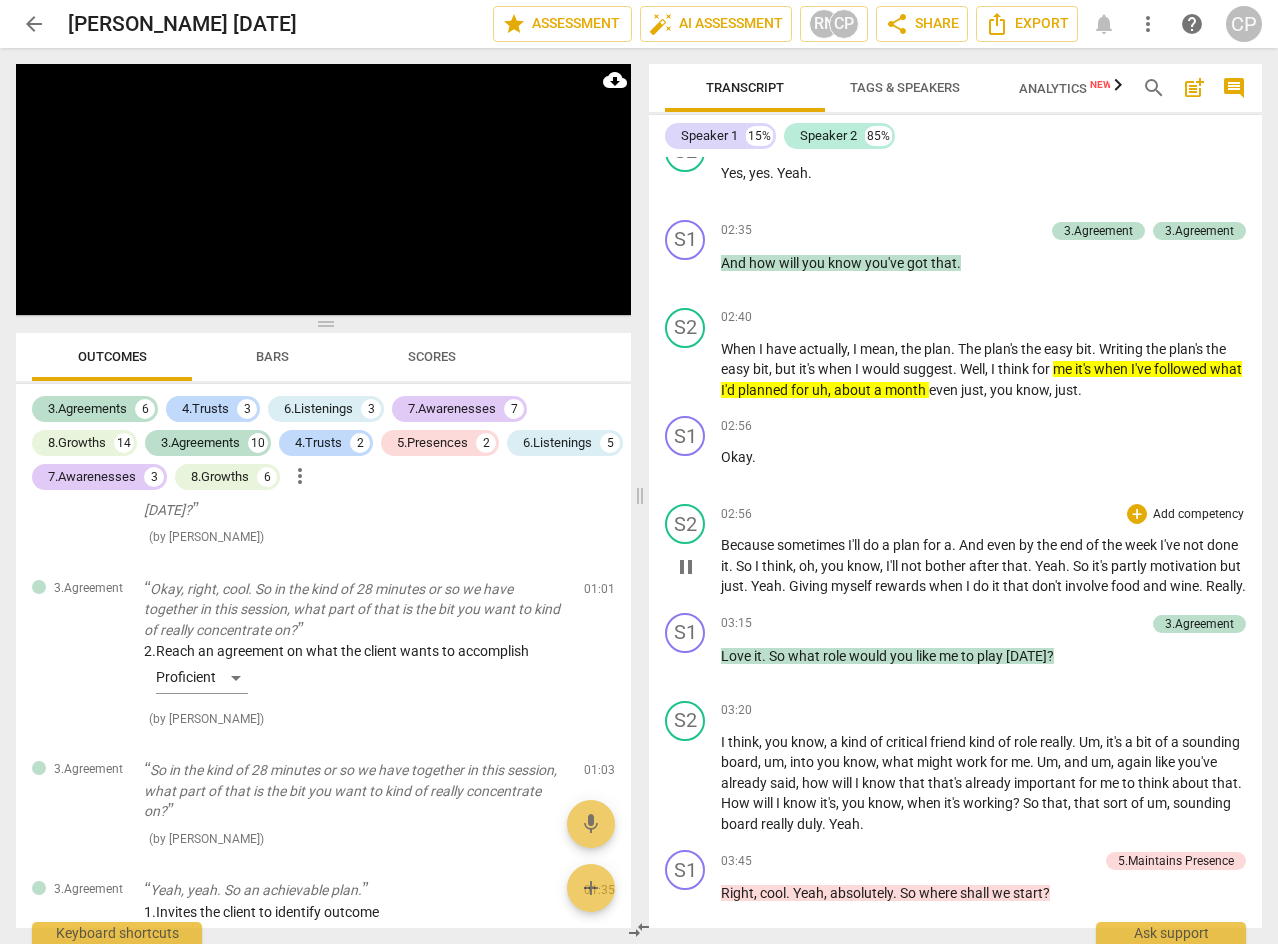 click on "pause" at bounding box center (686, 567) 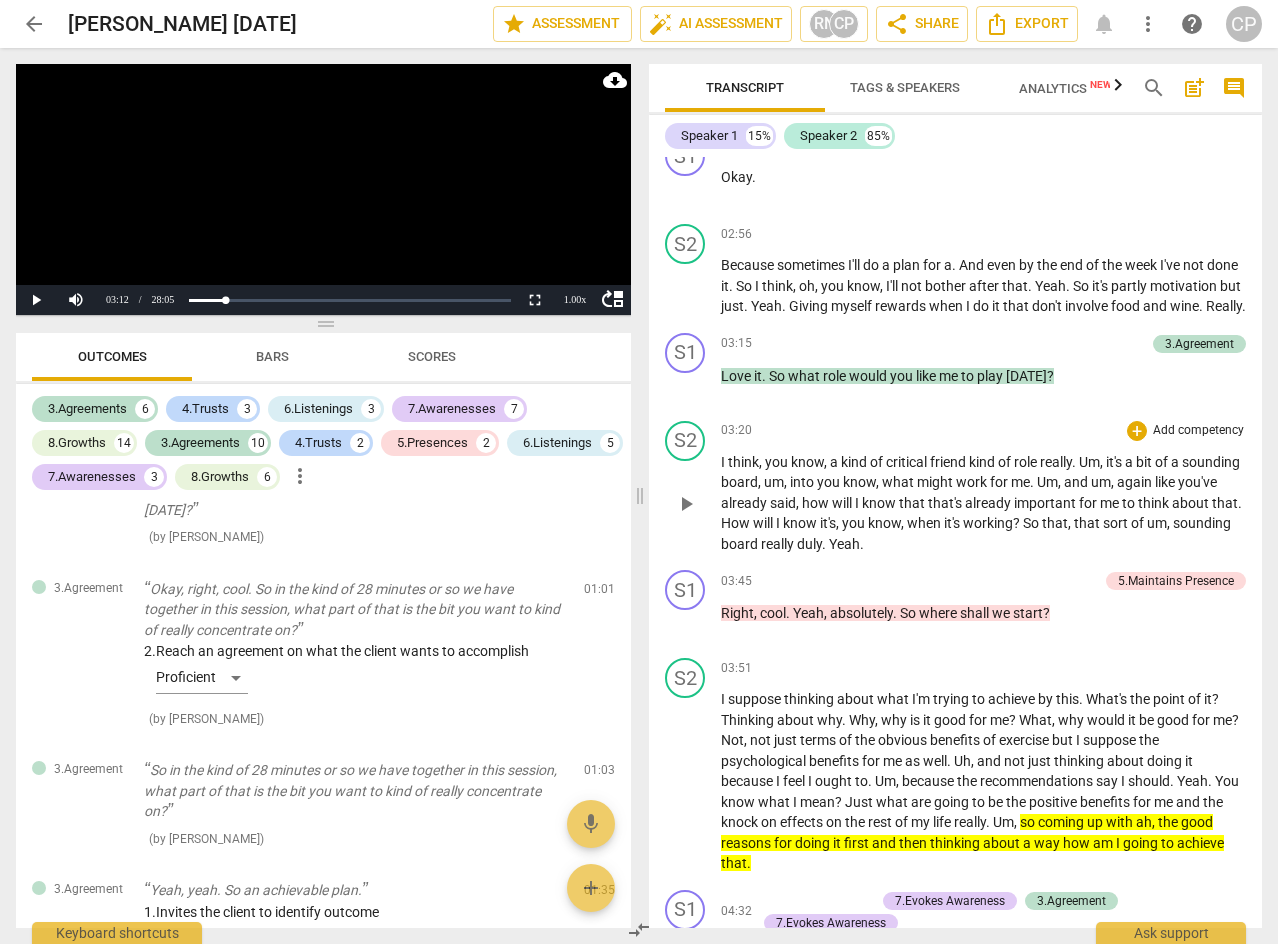 scroll, scrollTop: 2100, scrollLeft: 0, axis: vertical 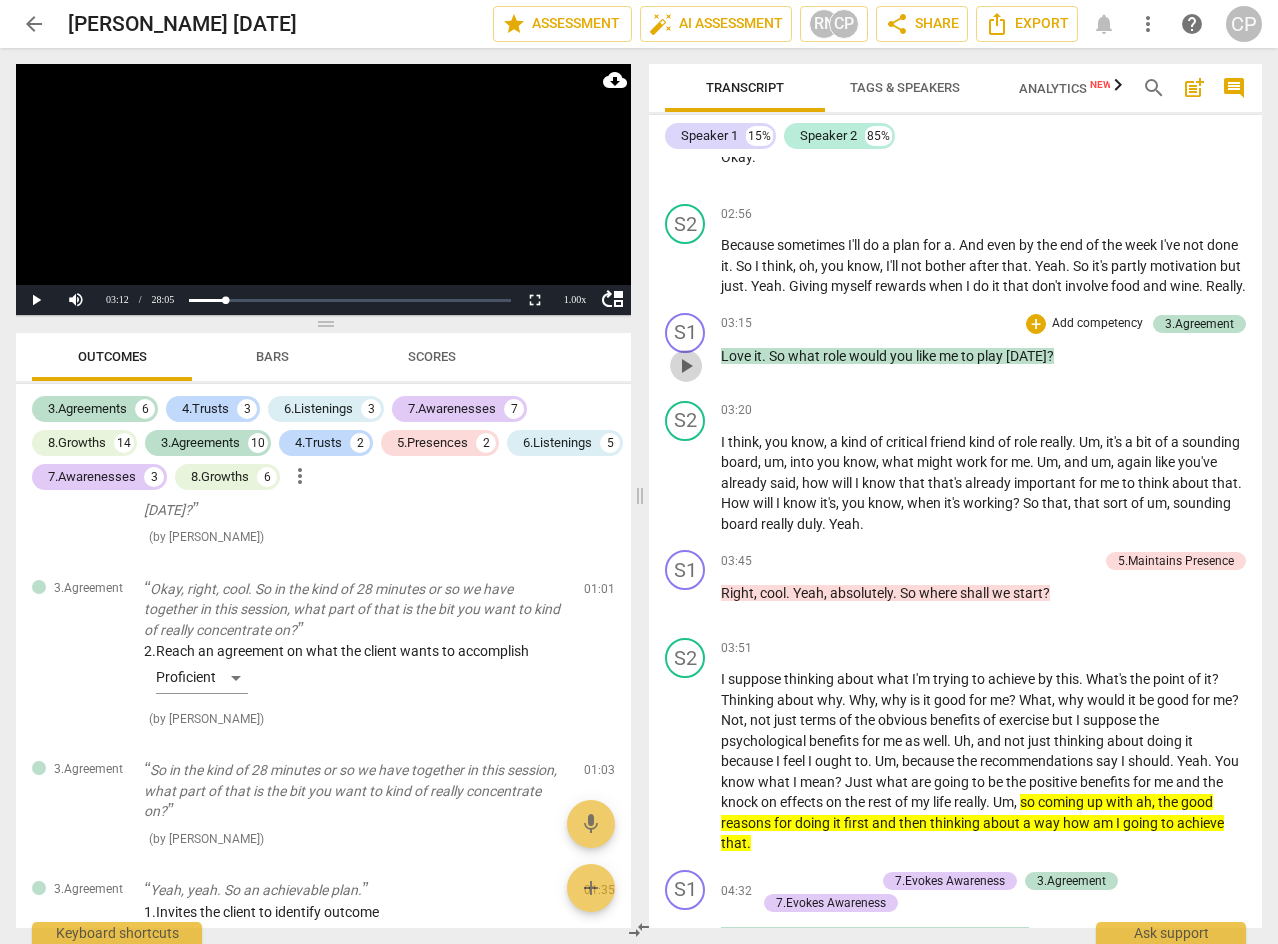 click on "play_arrow" at bounding box center (686, 366) 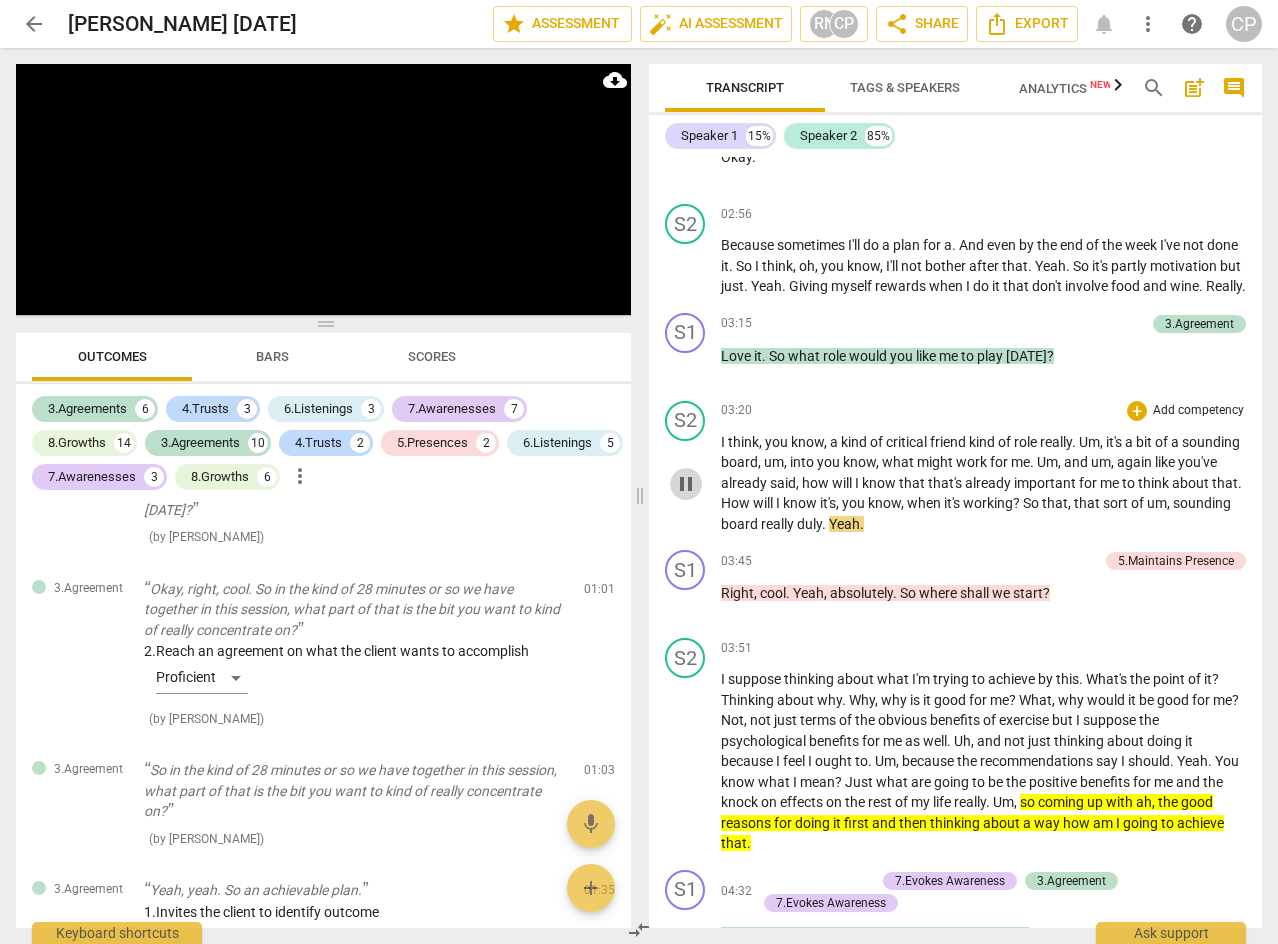 click on "pause" at bounding box center [686, 484] 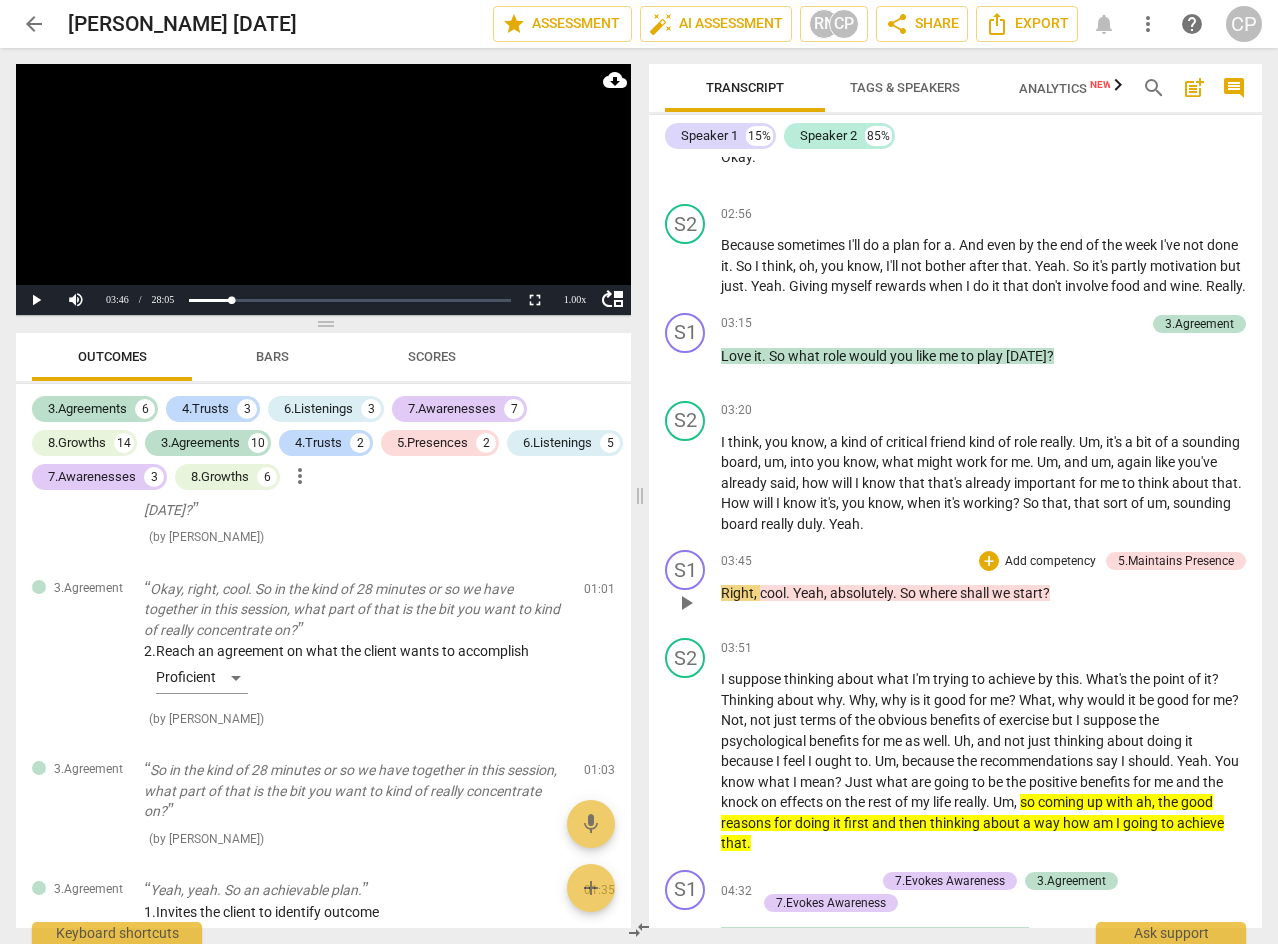 click on "play_arrow" at bounding box center (686, 603) 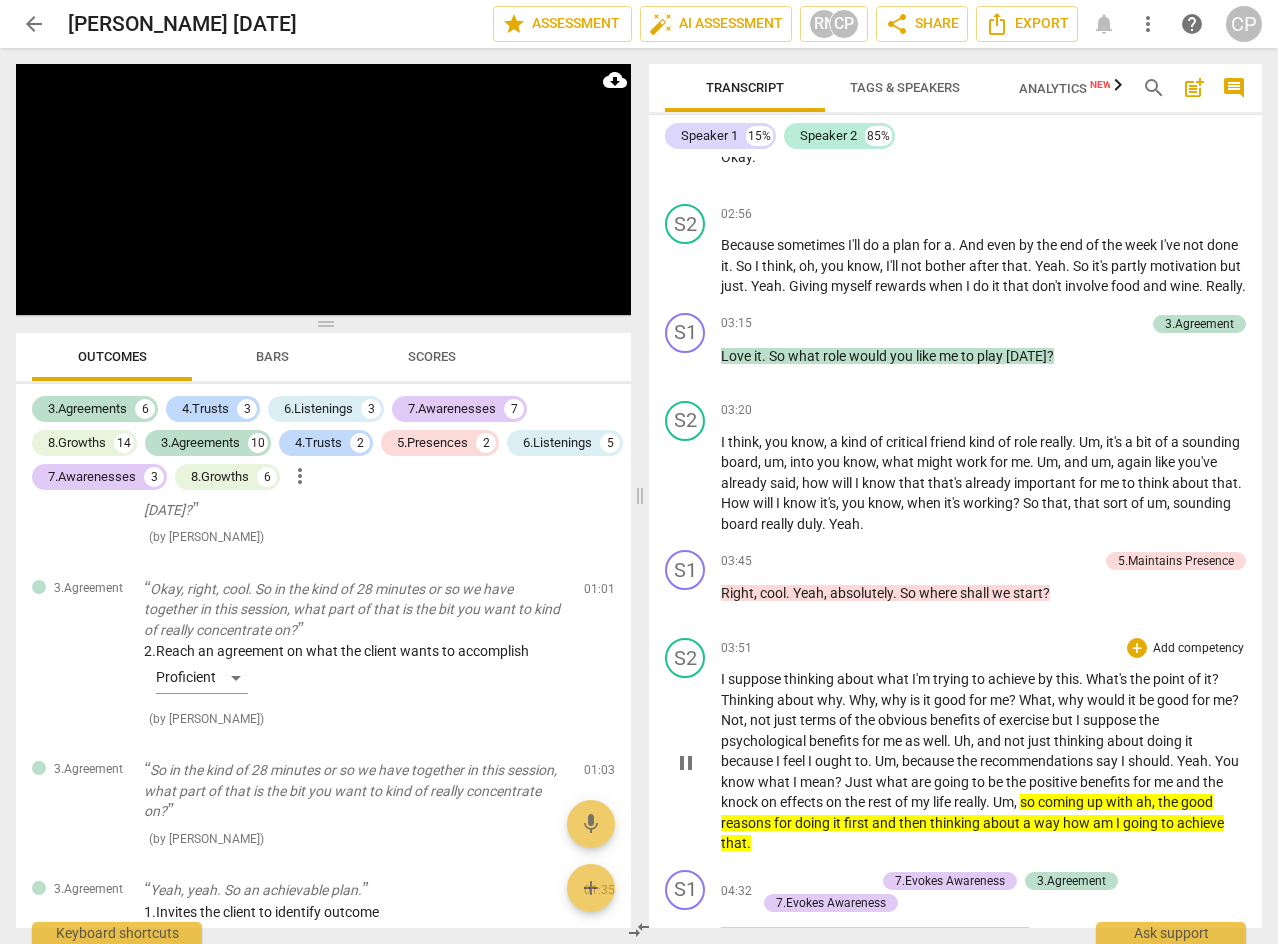 scroll, scrollTop: 2400, scrollLeft: 0, axis: vertical 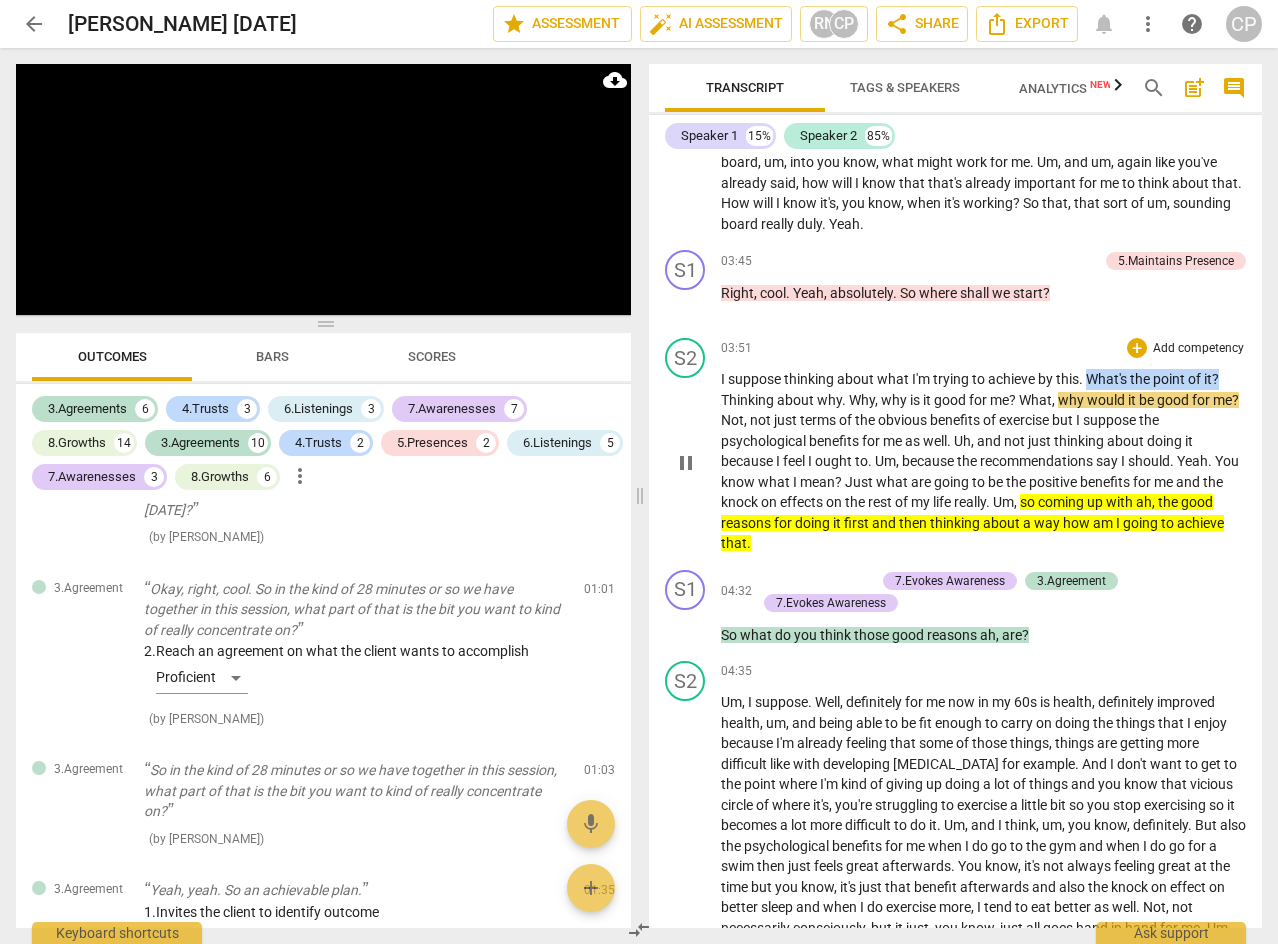 drag, startPoint x: 1086, startPoint y: 420, endPoint x: 1223, endPoint y: 413, distance: 137.17871 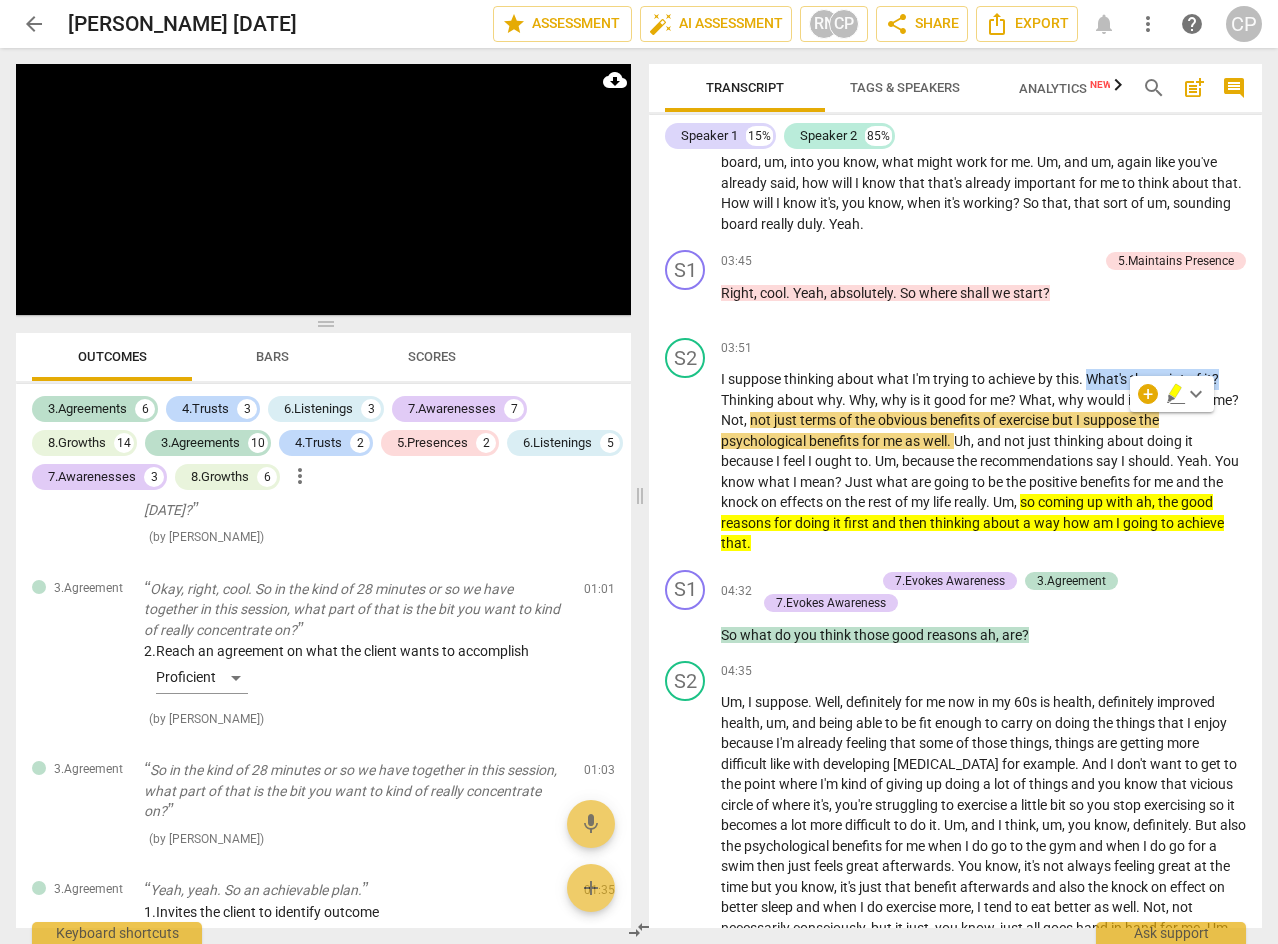 click on "keyboard_arrow_down" at bounding box center (1196, 394) 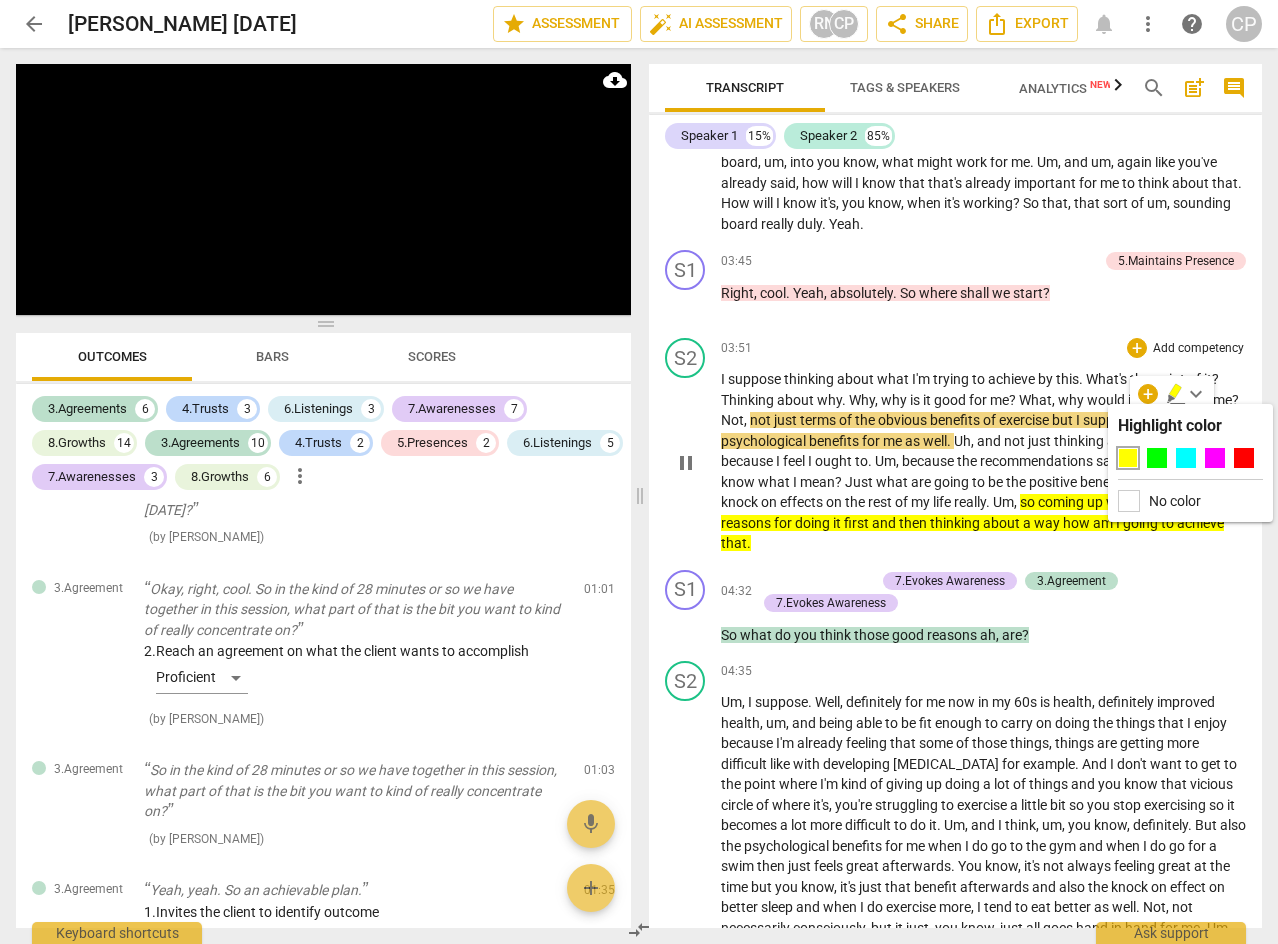 drag, startPoint x: 891, startPoint y: 438, endPoint x: 1011, endPoint y: 440, distance: 120.01666 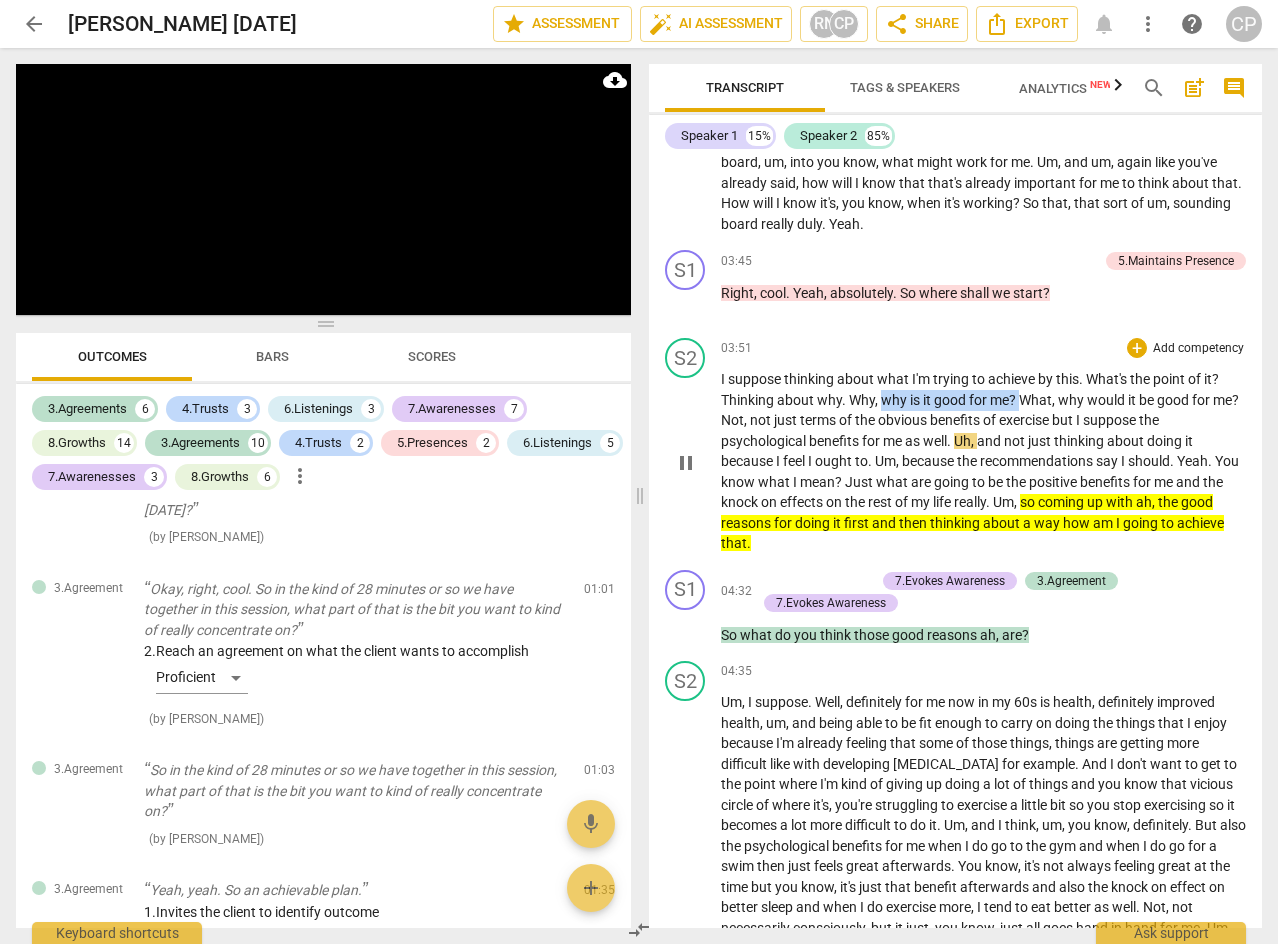 drag, startPoint x: 881, startPoint y: 438, endPoint x: 1021, endPoint y: 440, distance: 140.01428 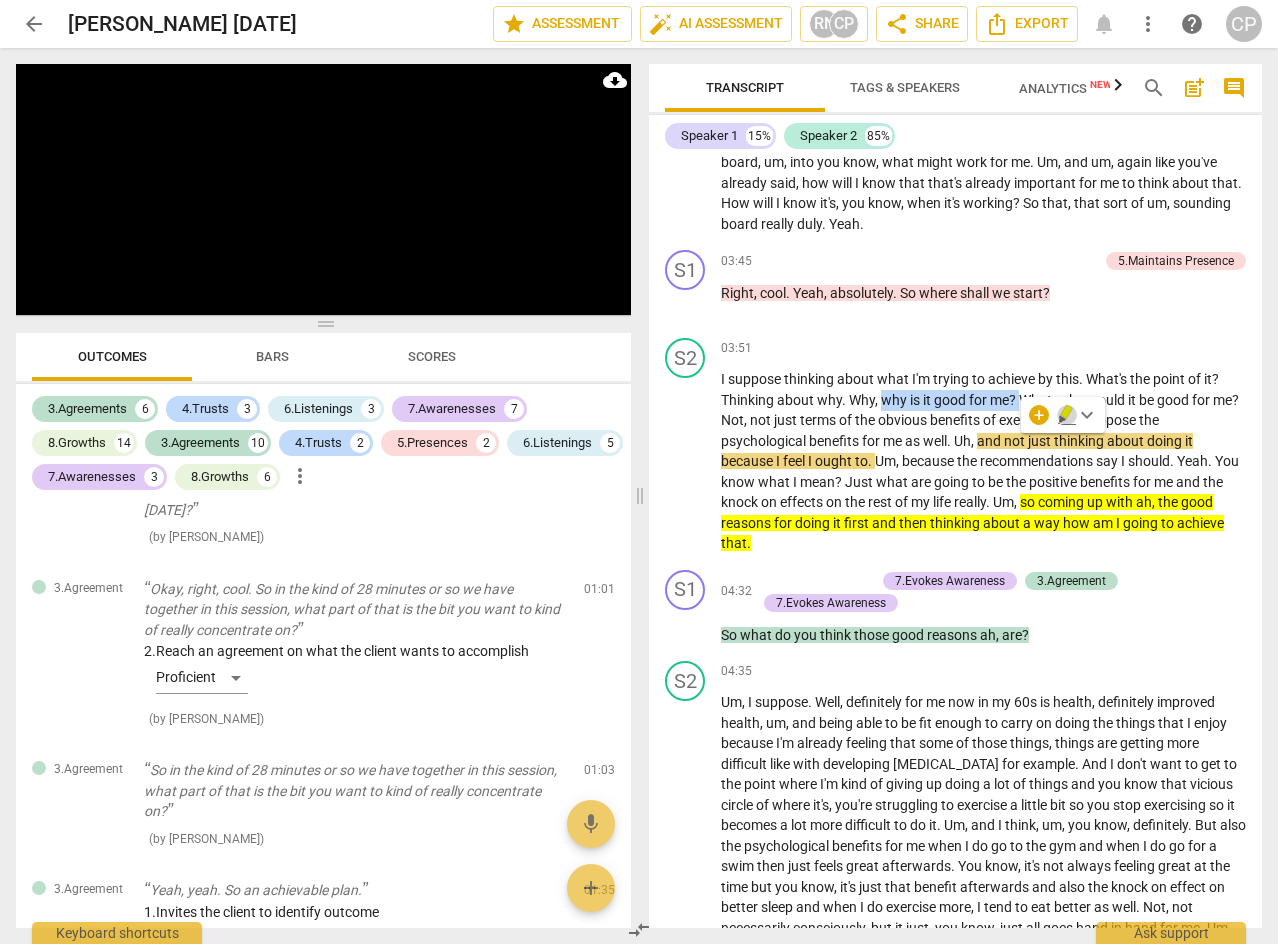 click 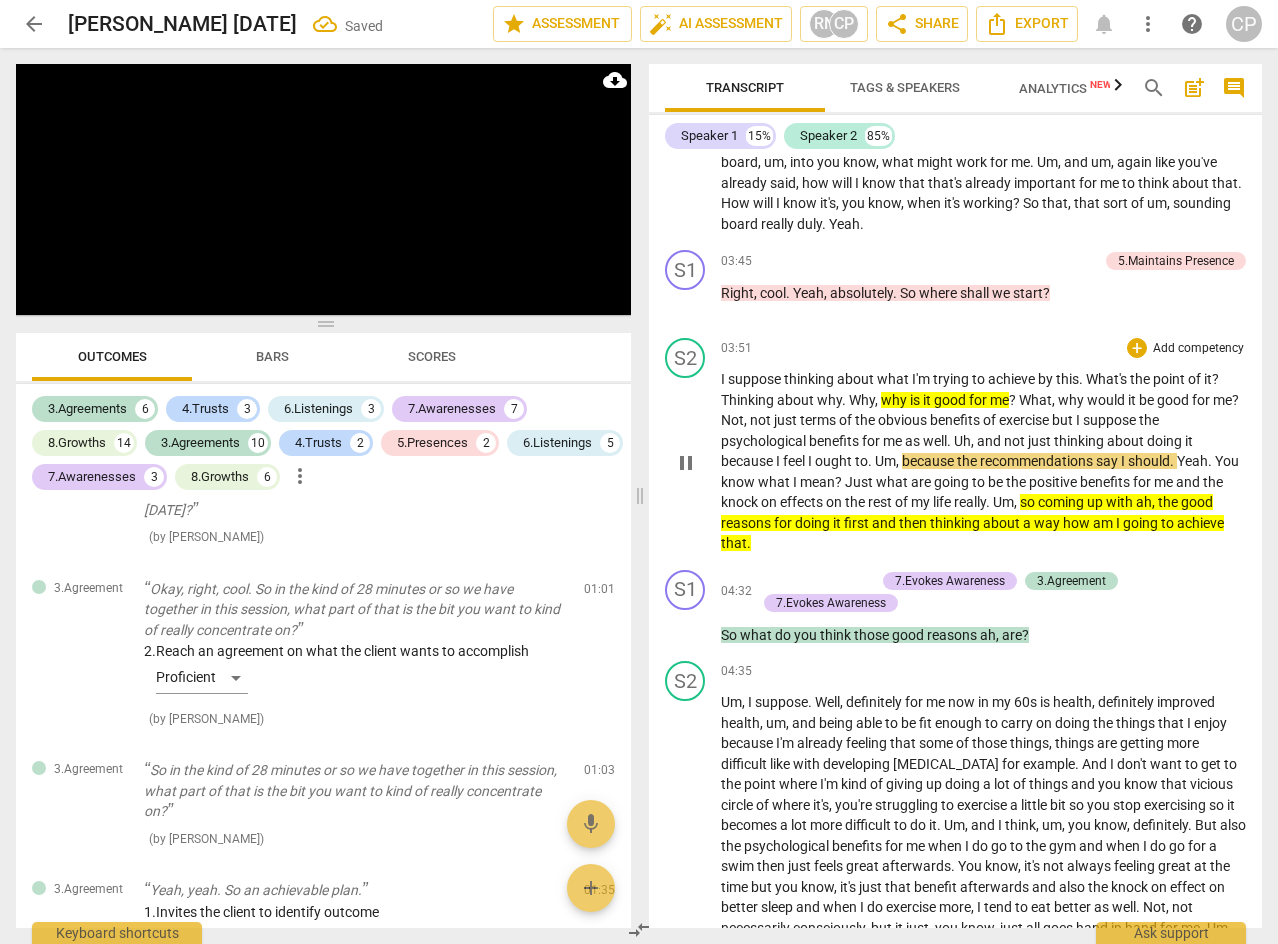 drag, startPoint x: 719, startPoint y: 480, endPoint x: 795, endPoint y: 492, distance: 76.941536 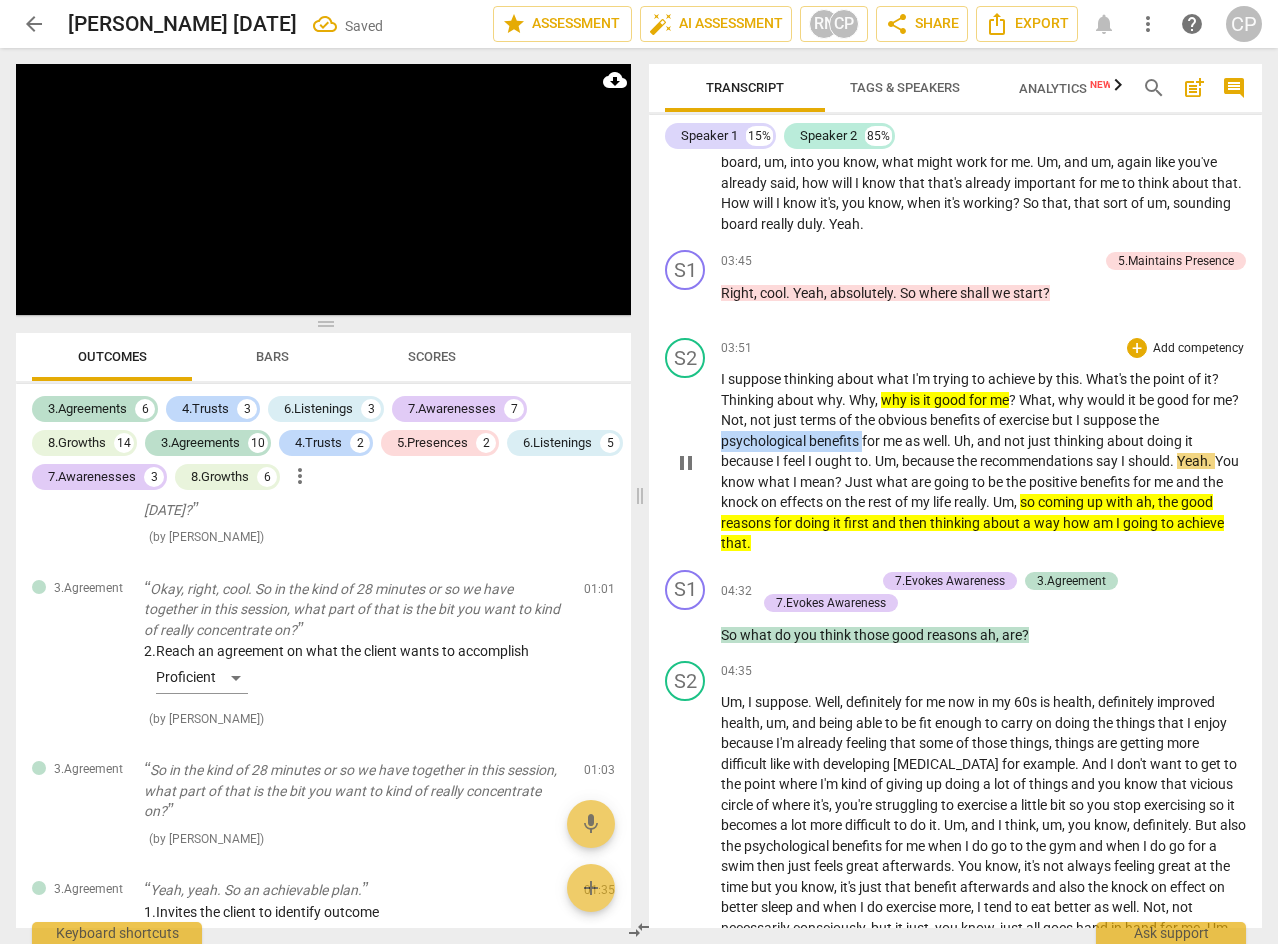 drag, startPoint x: 852, startPoint y: 477, endPoint x: 714, endPoint y: 479, distance: 138.0145 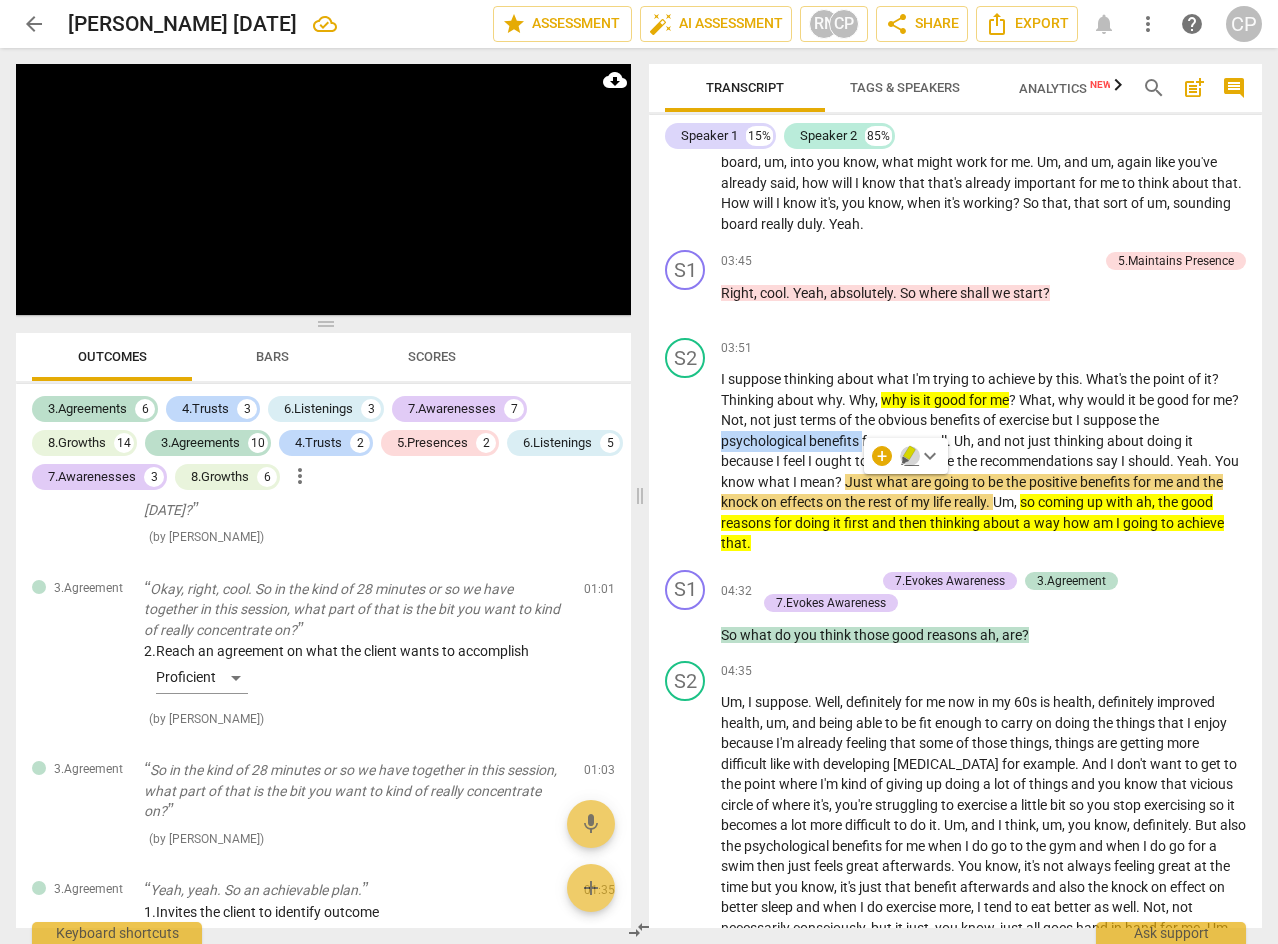 click 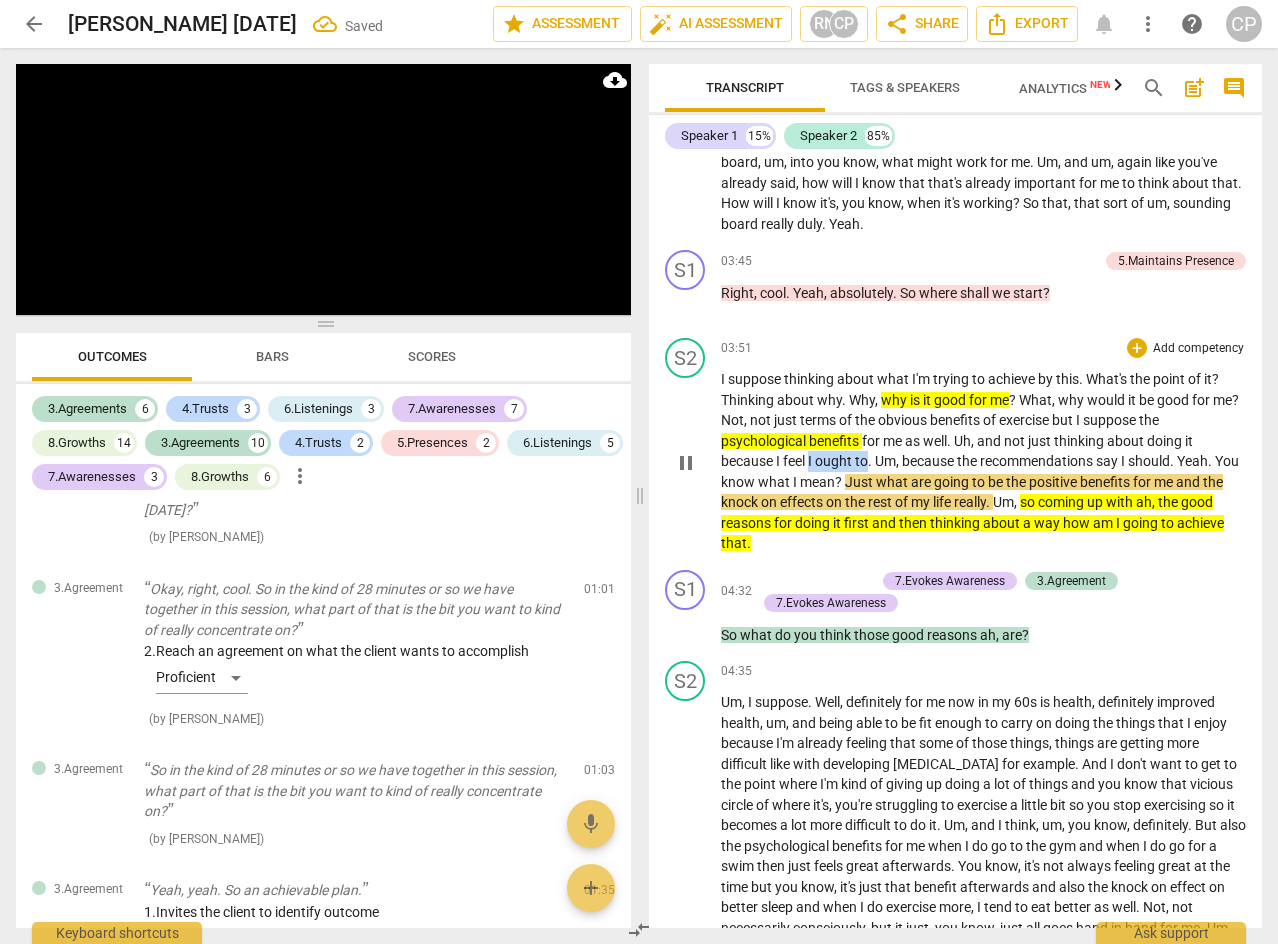 drag, startPoint x: 812, startPoint y: 502, endPoint x: 870, endPoint y: 501, distance: 58.00862 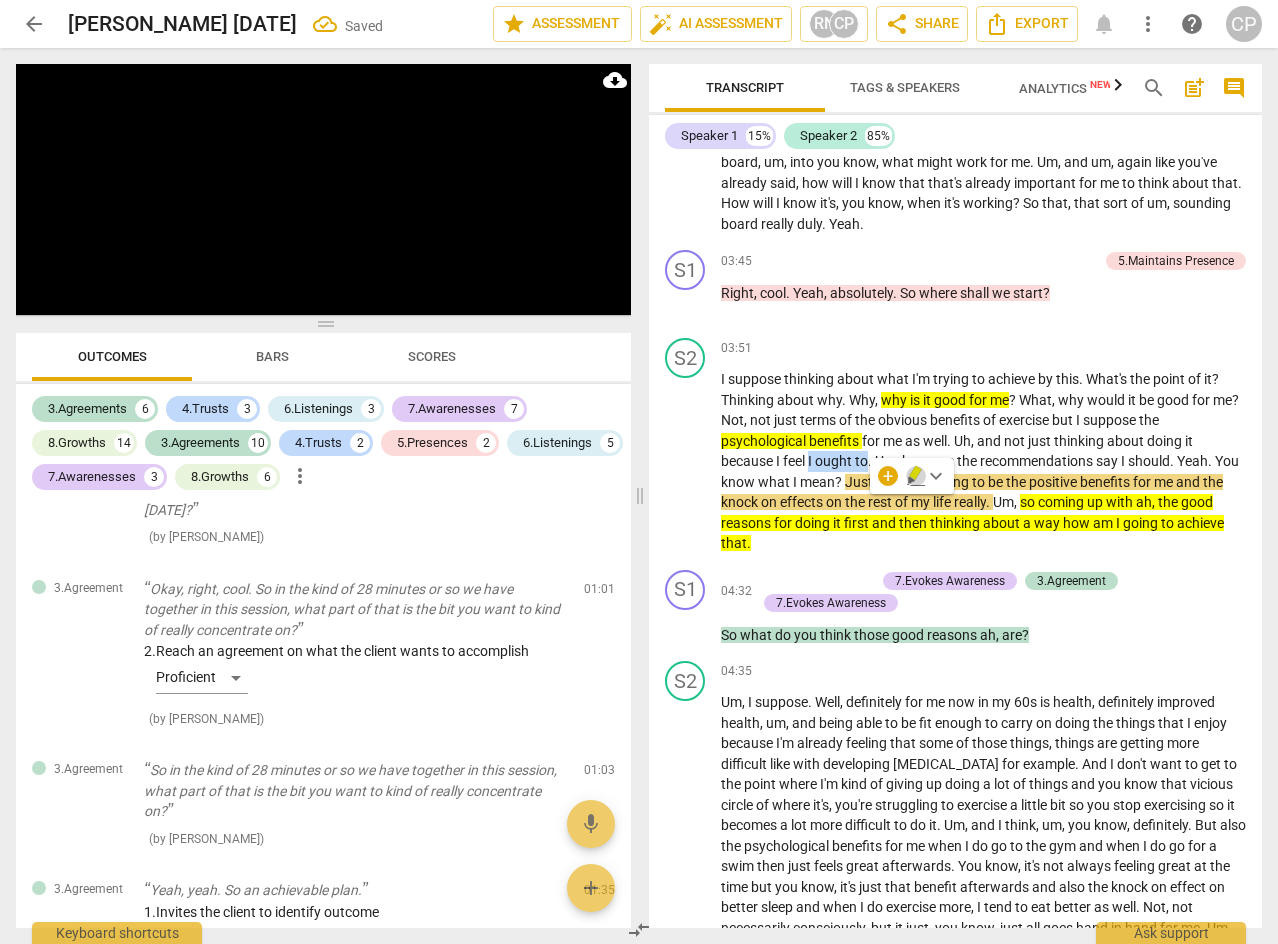 click 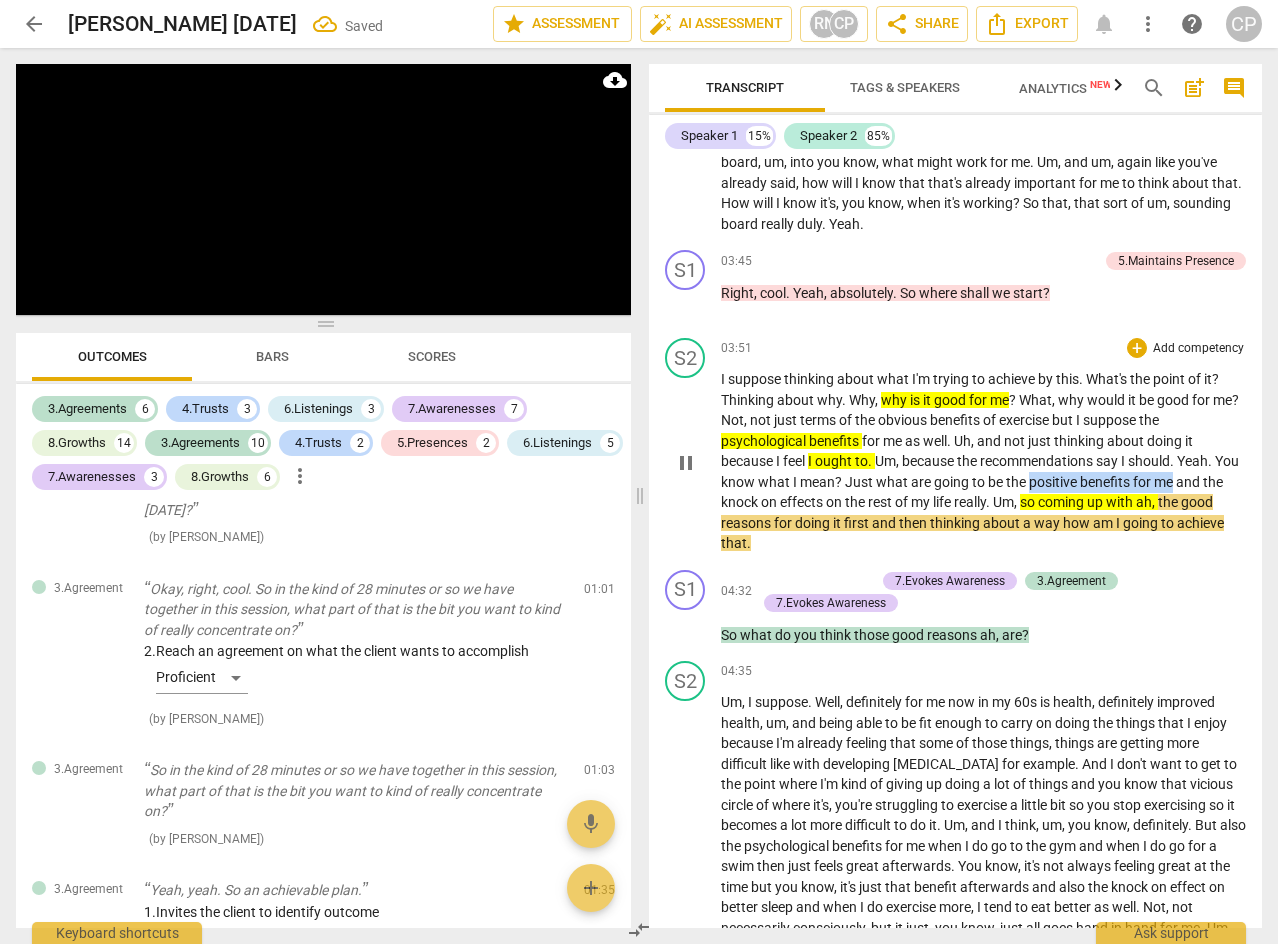 drag, startPoint x: 1059, startPoint y: 522, endPoint x: 1203, endPoint y: 521, distance: 144.00348 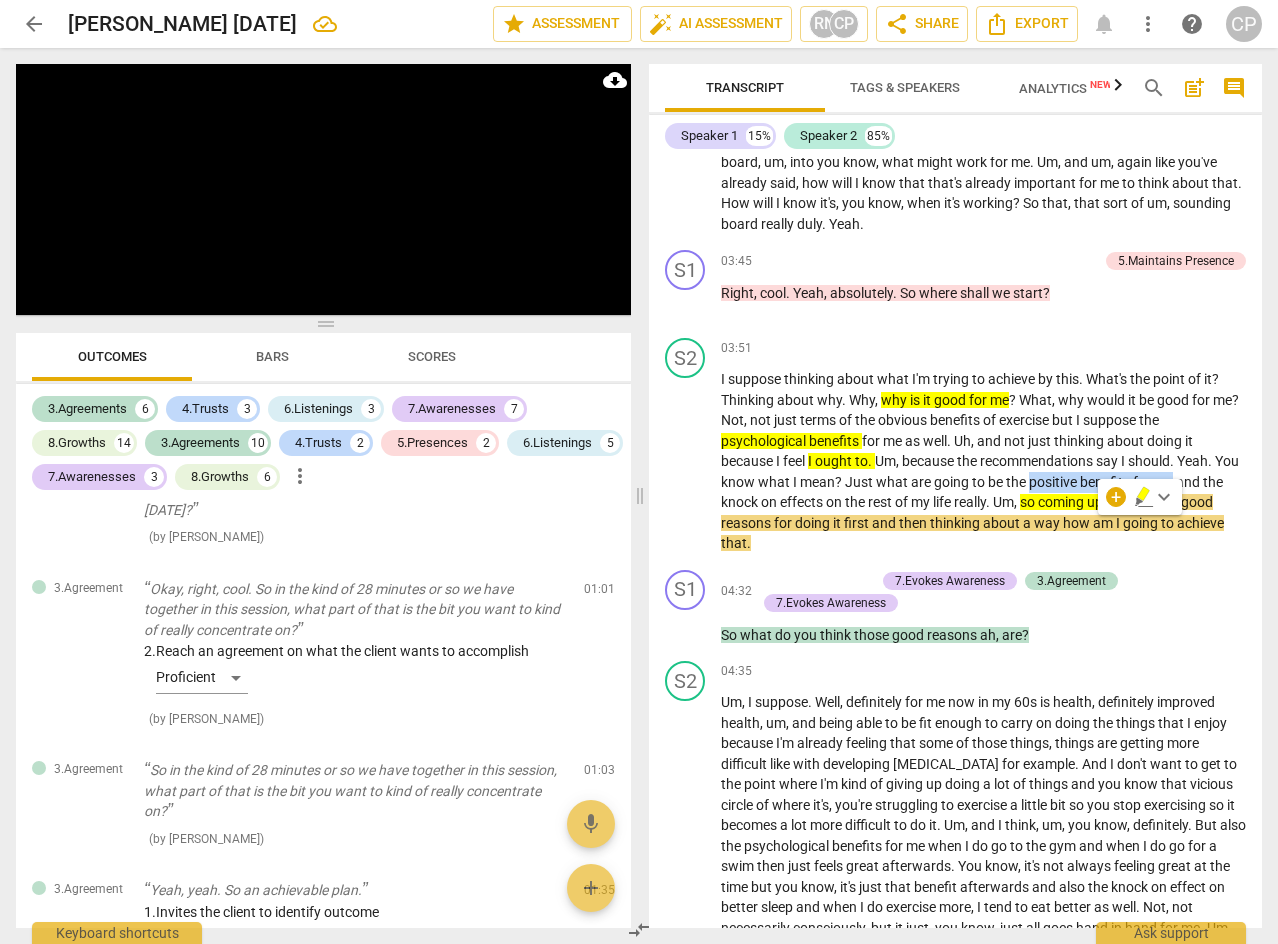 click 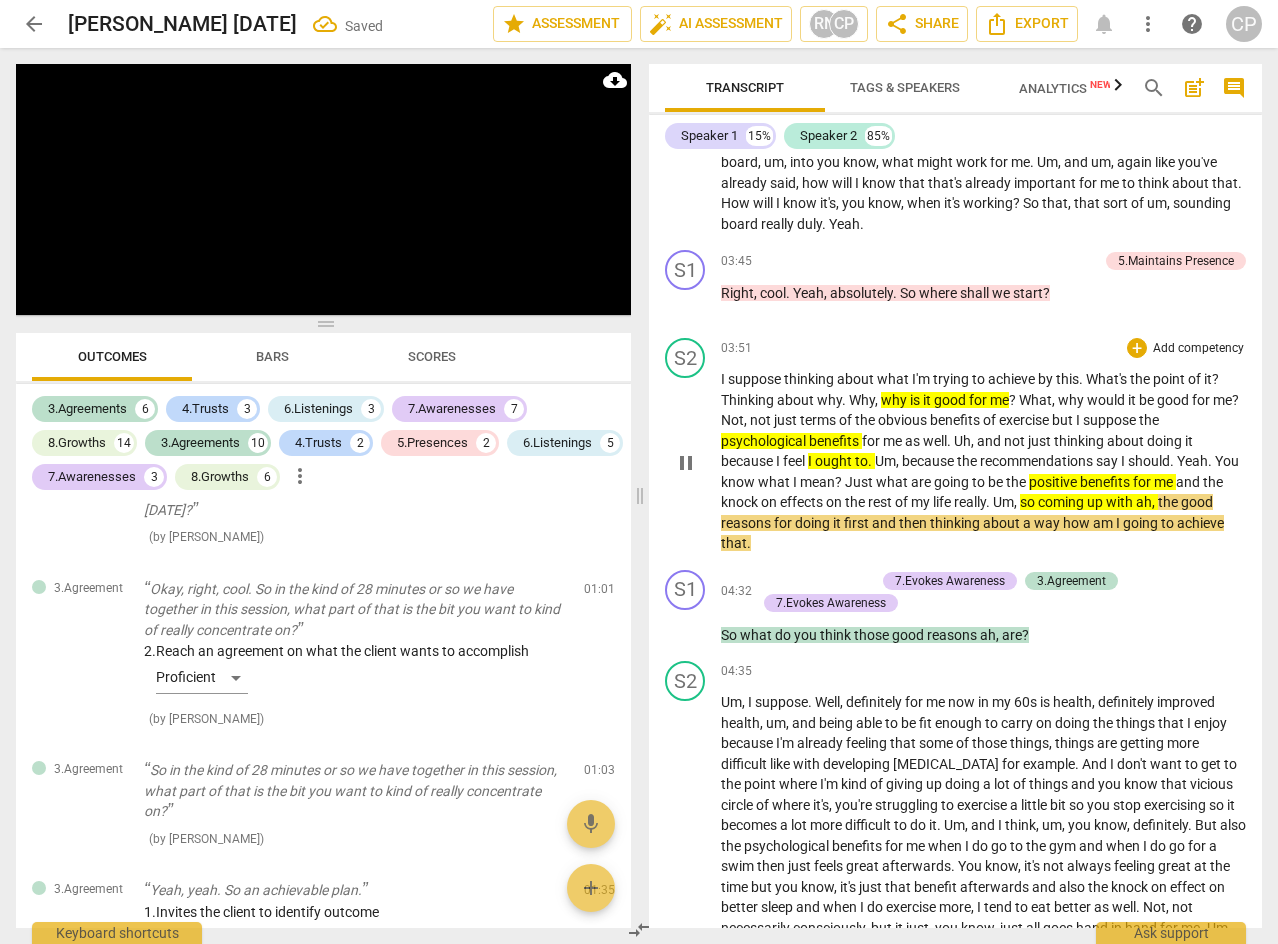 scroll, scrollTop: 2500, scrollLeft: 0, axis: vertical 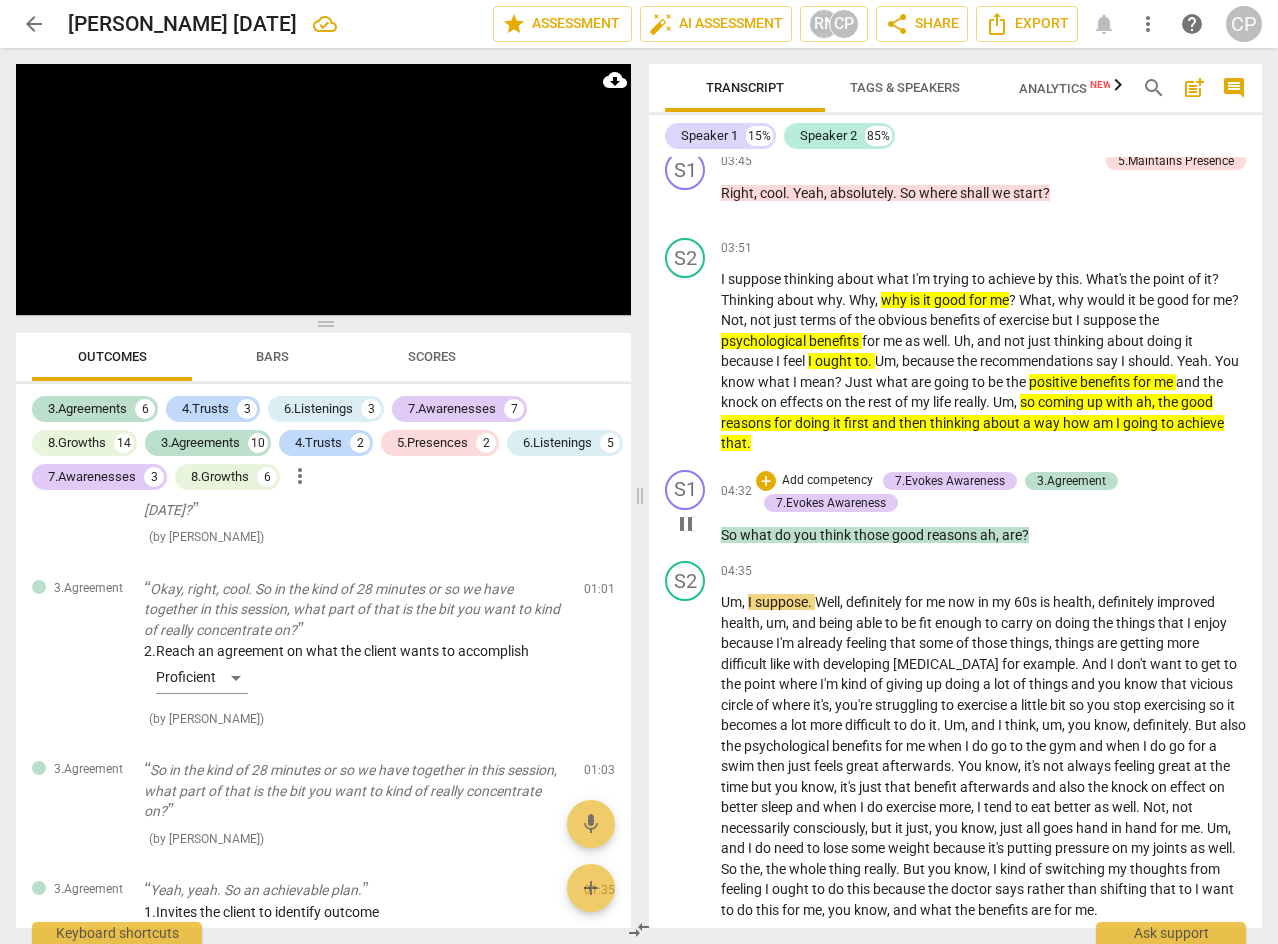 click on "pause" at bounding box center (686, 524) 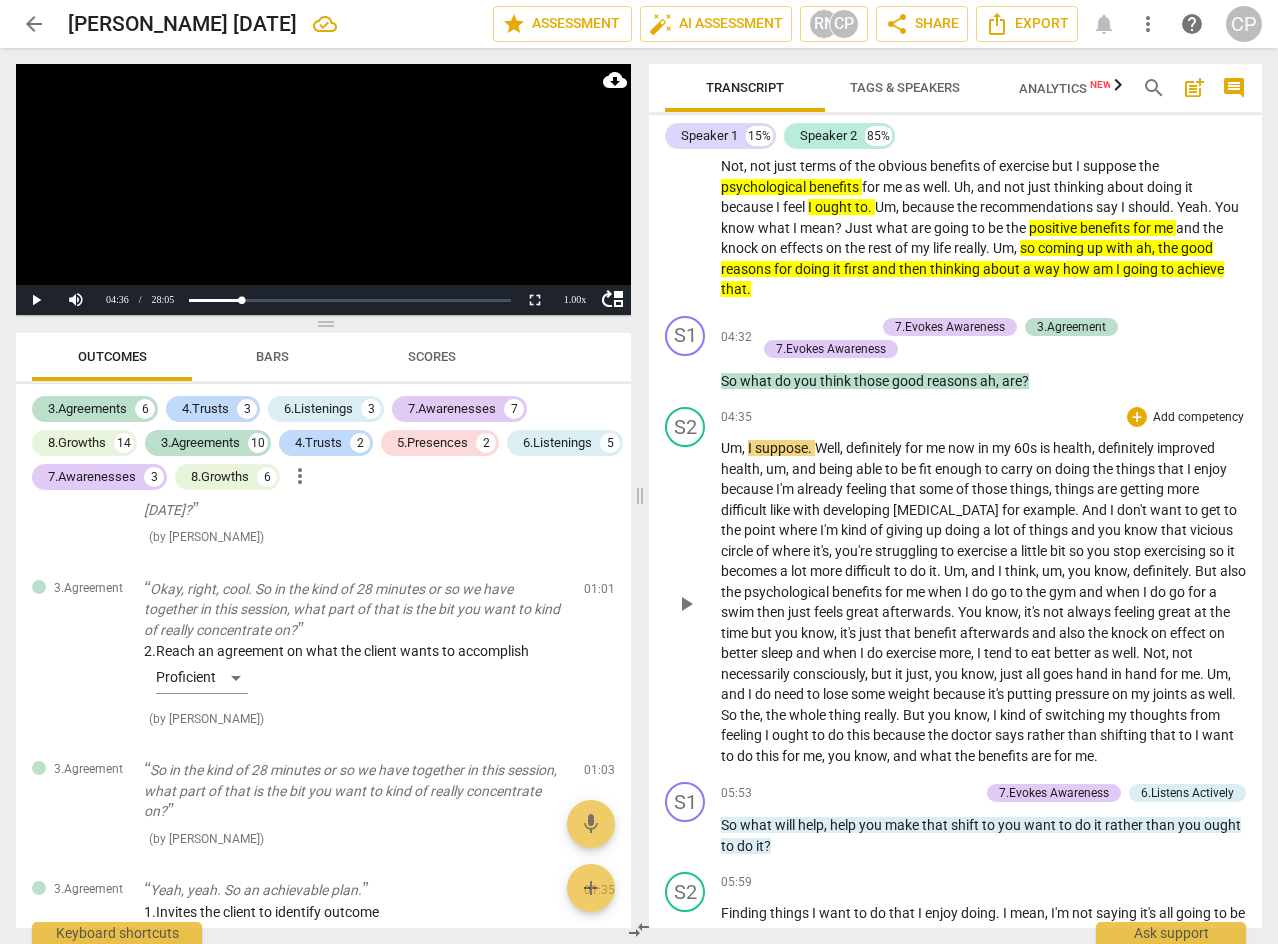 scroll, scrollTop: 2700, scrollLeft: 0, axis: vertical 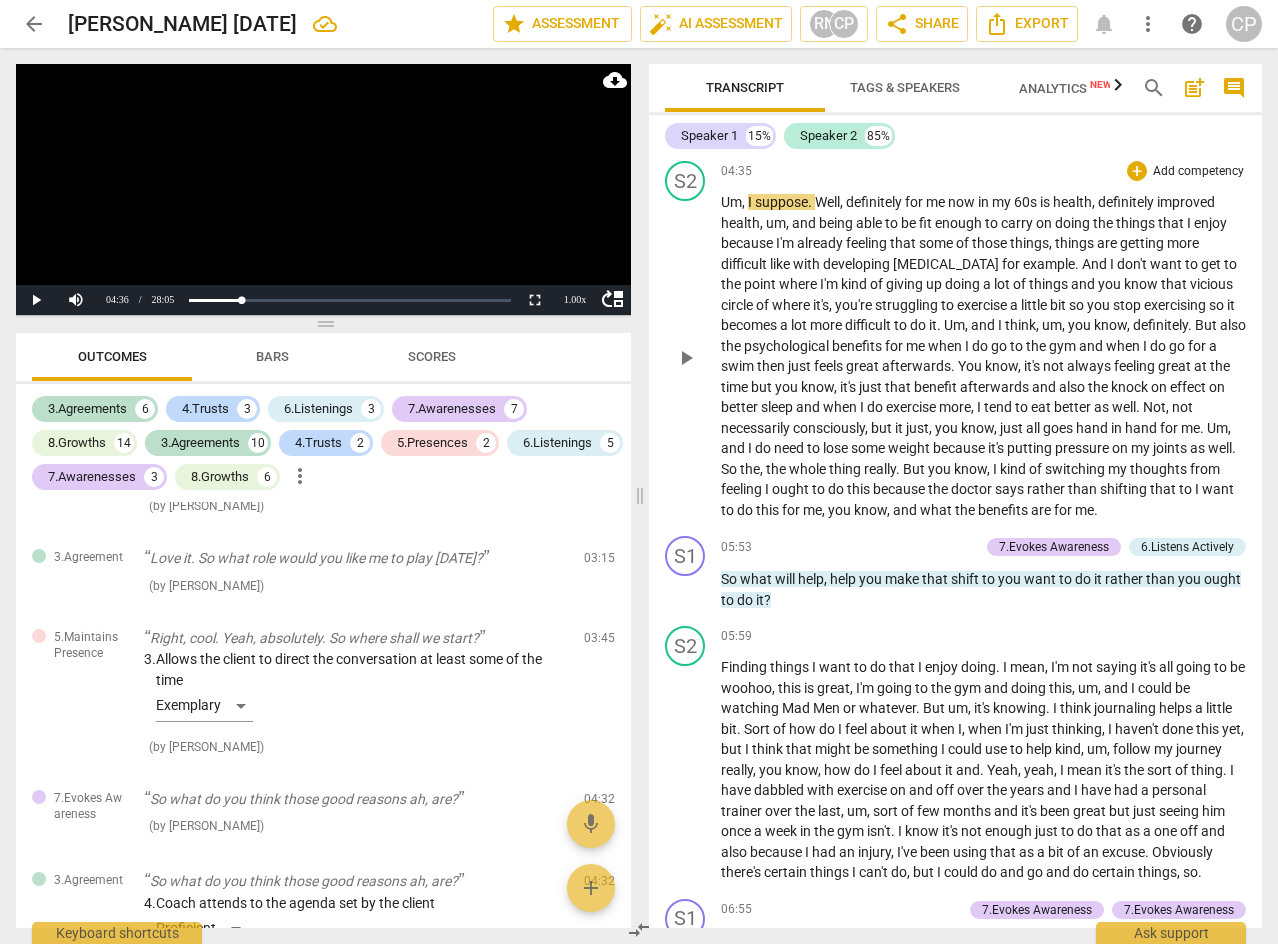click on "play_arrow" at bounding box center [686, 358] 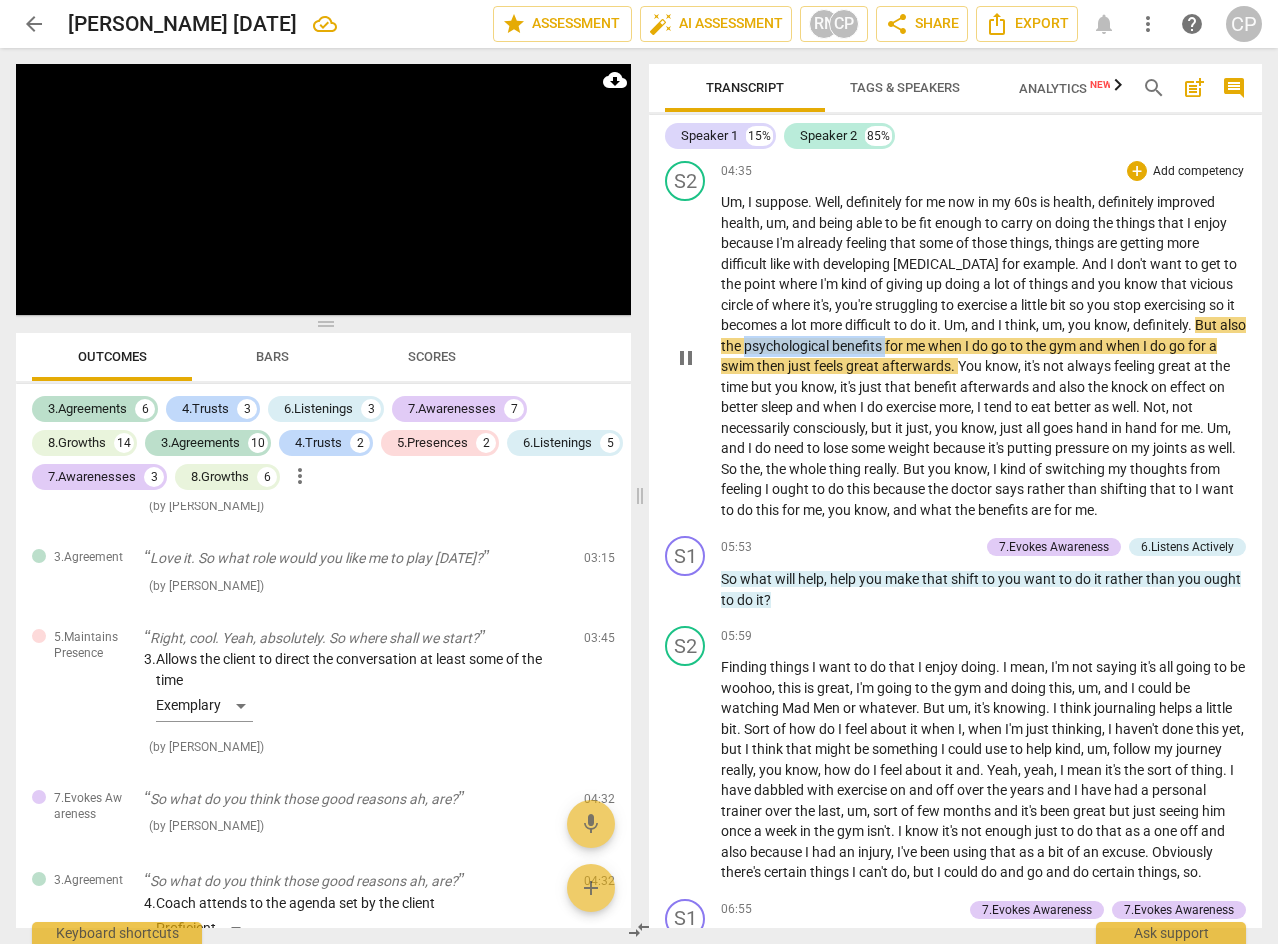 drag, startPoint x: 773, startPoint y: 387, endPoint x: 915, endPoint y: 387, distance: 142 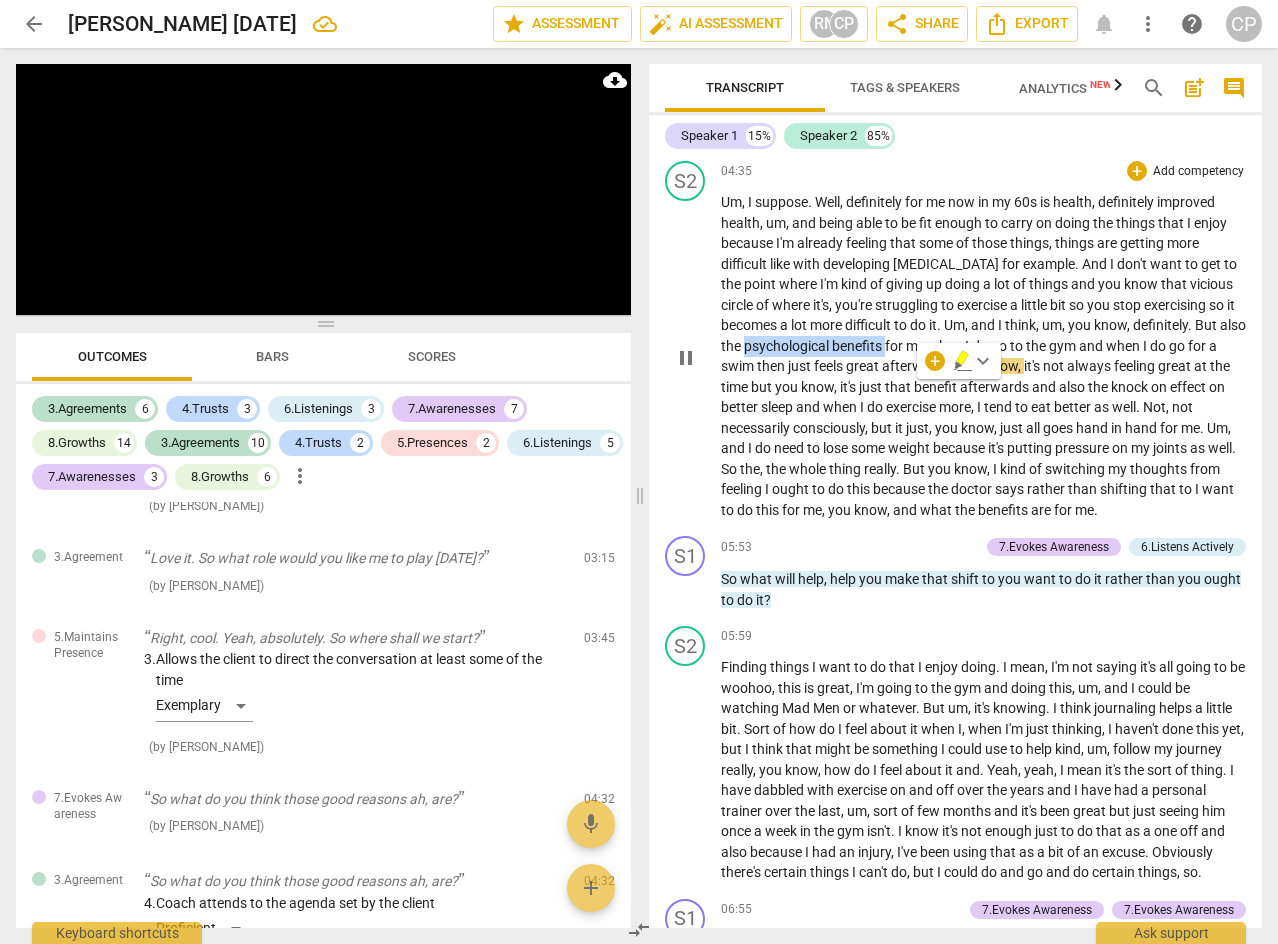click 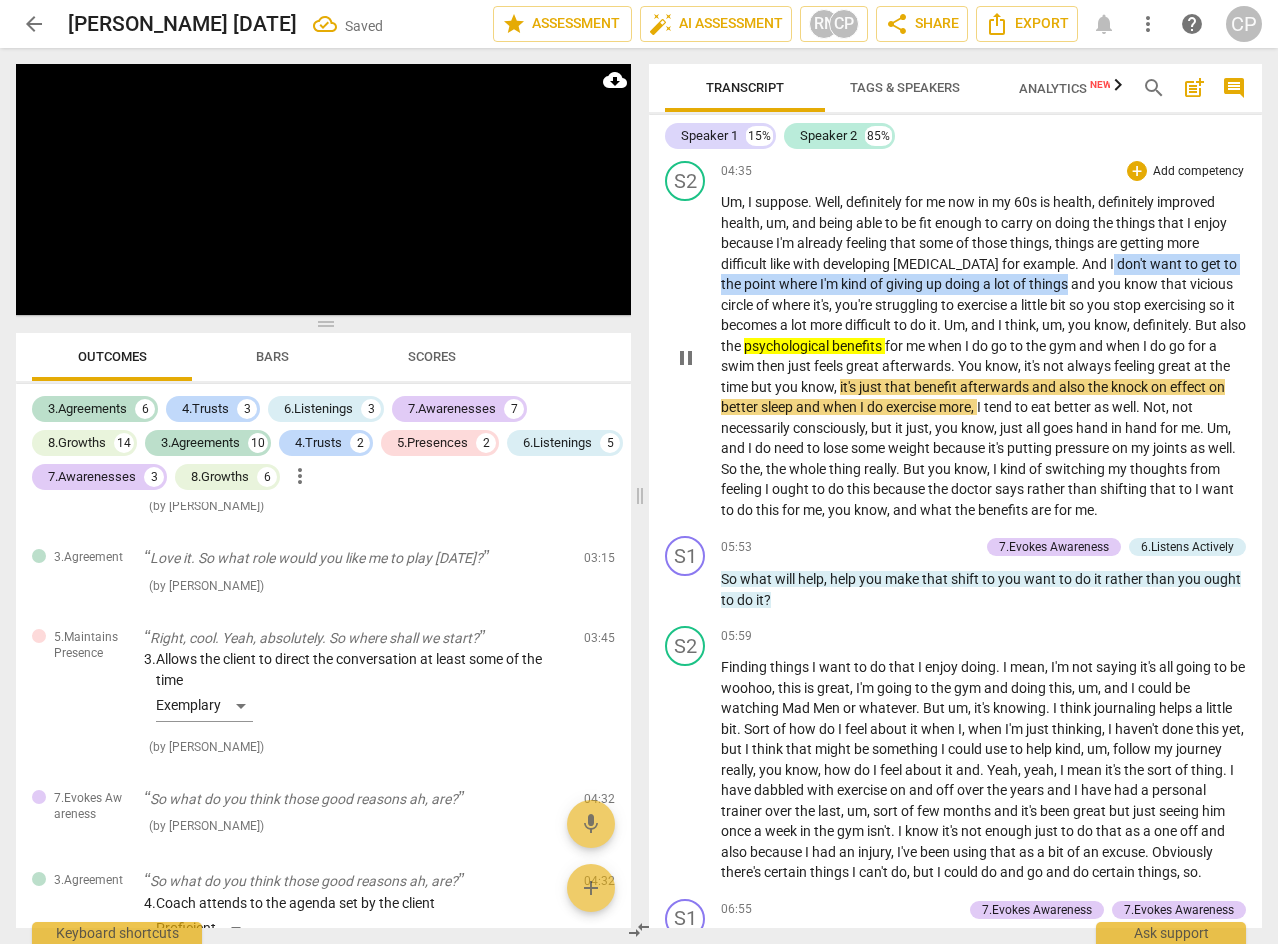 drag, startPoint x: 1095, startPoint y: 302, endPoint x: 1072, endPoint y: 325, distance: 32.526913 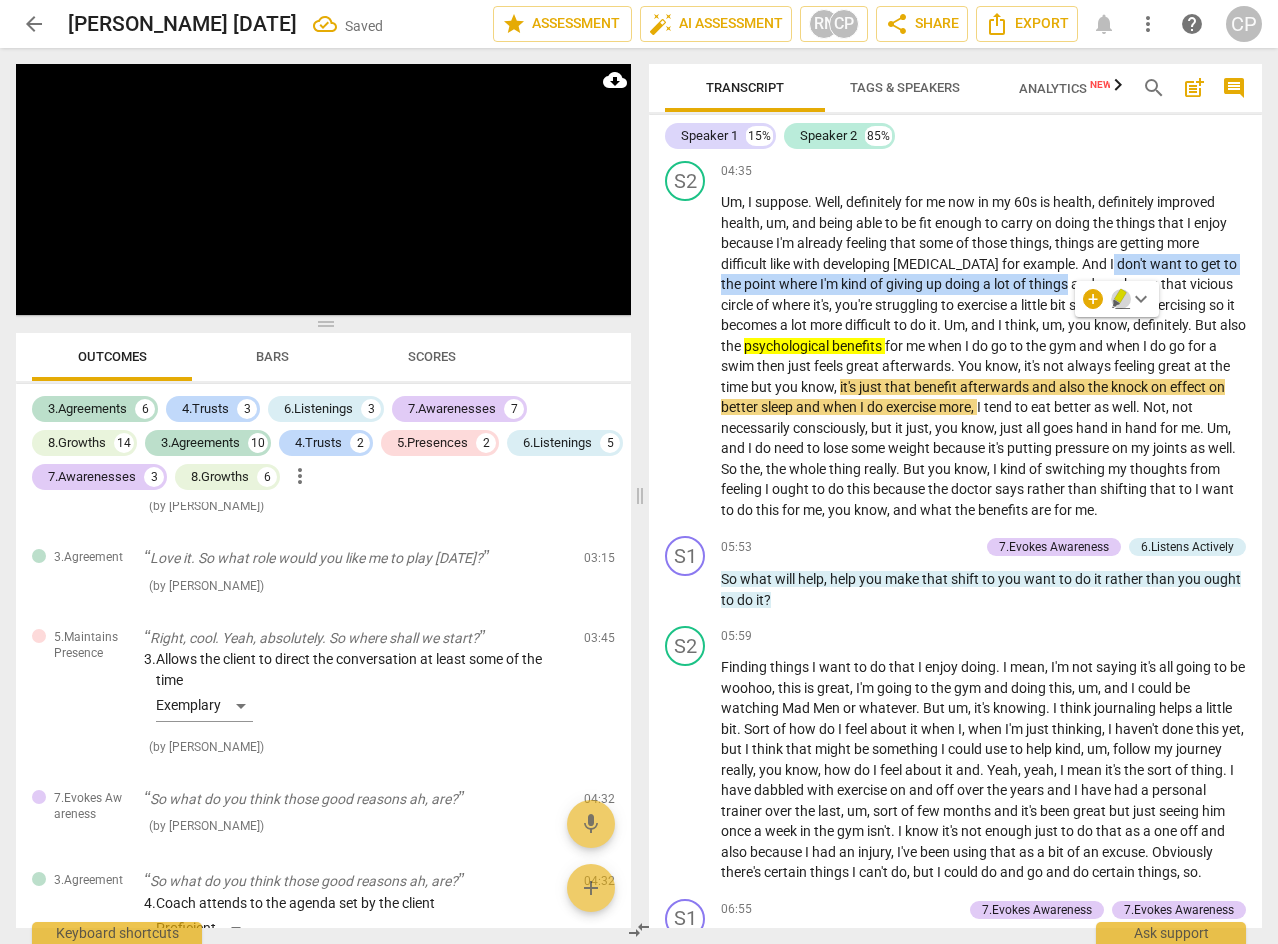 click 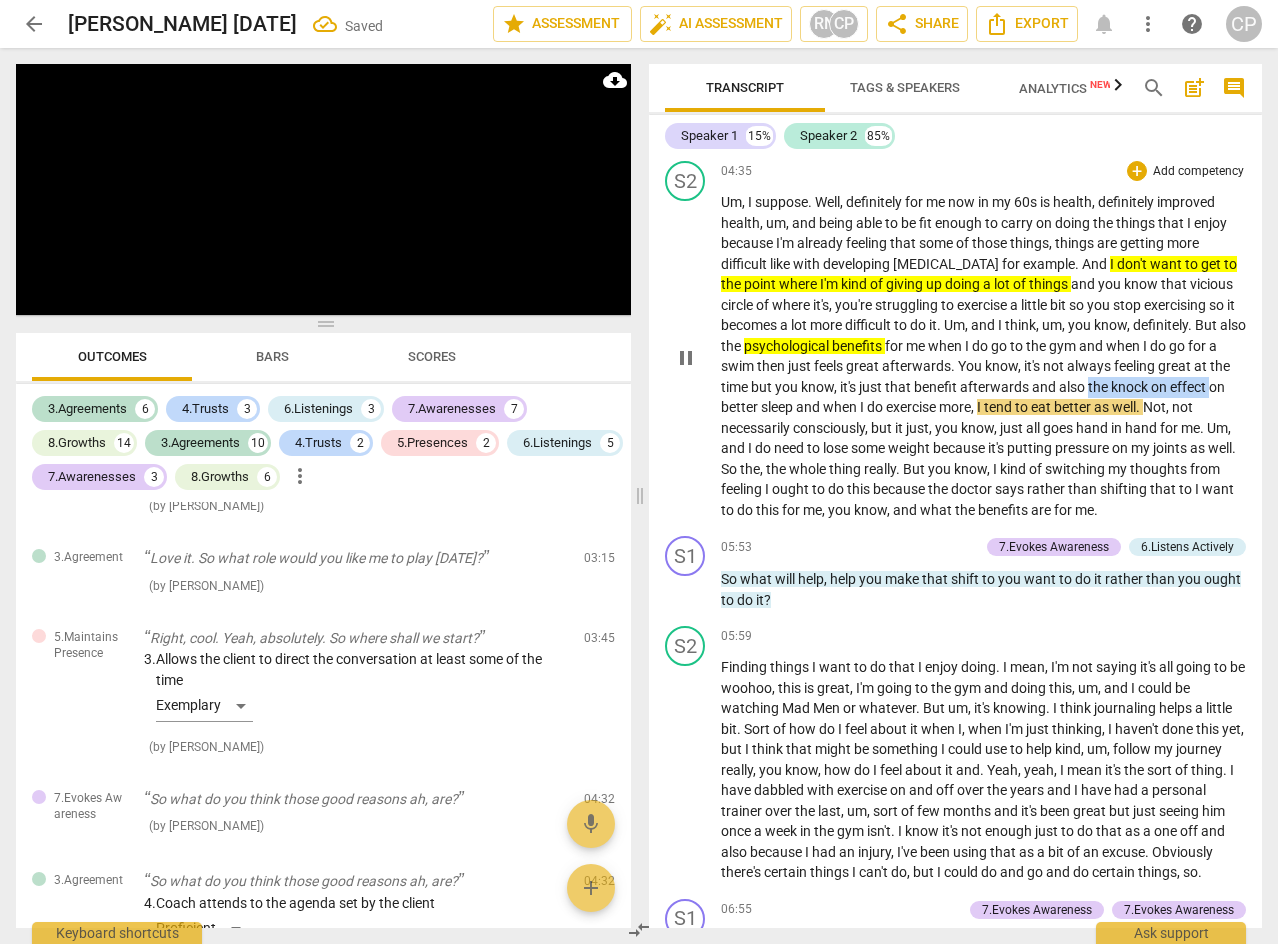 drag, startPoint x: 1129, startPoint y: 424, endPoint x: 762, endPoint y: 453, distance: 368.14398 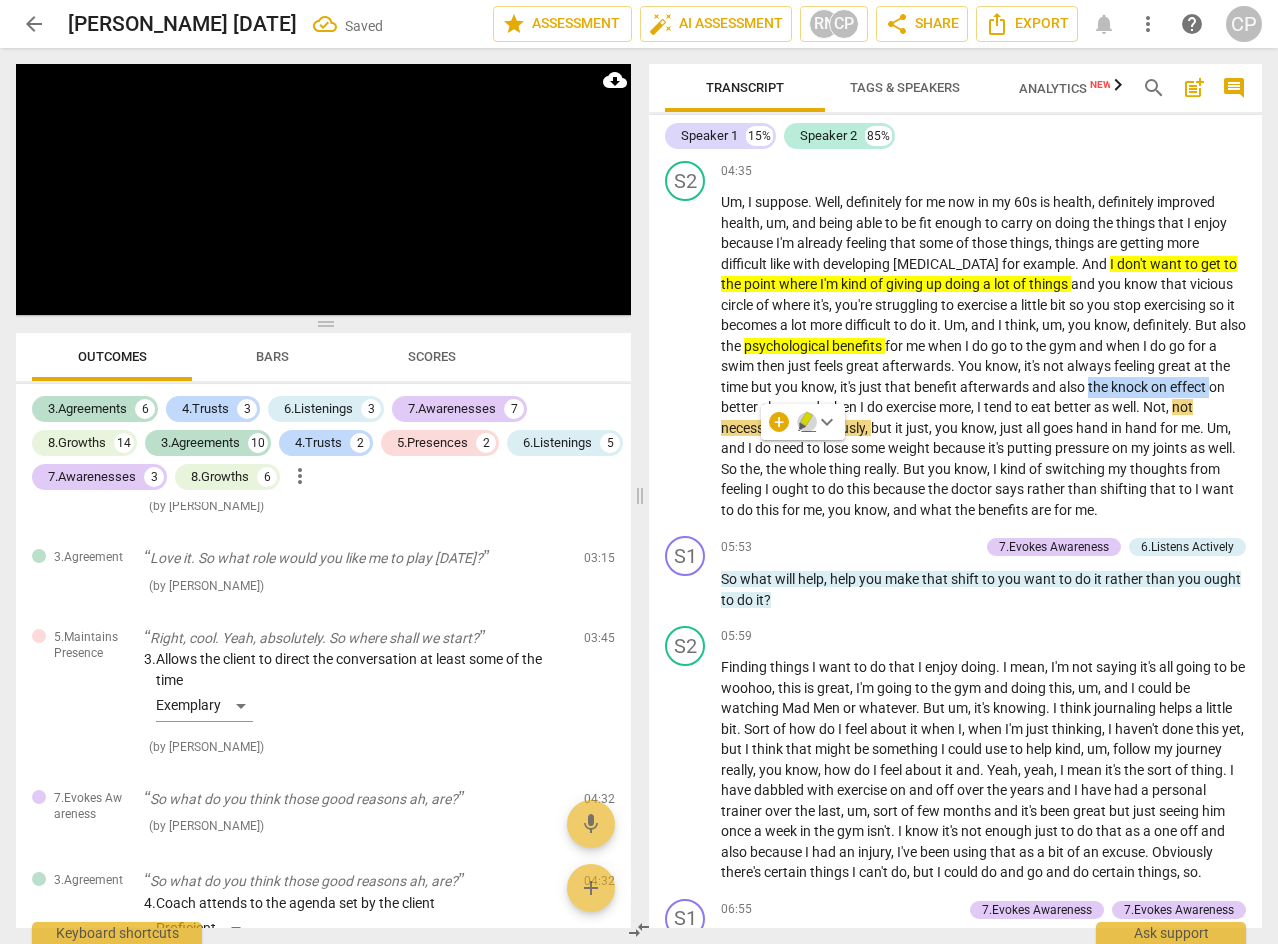 click 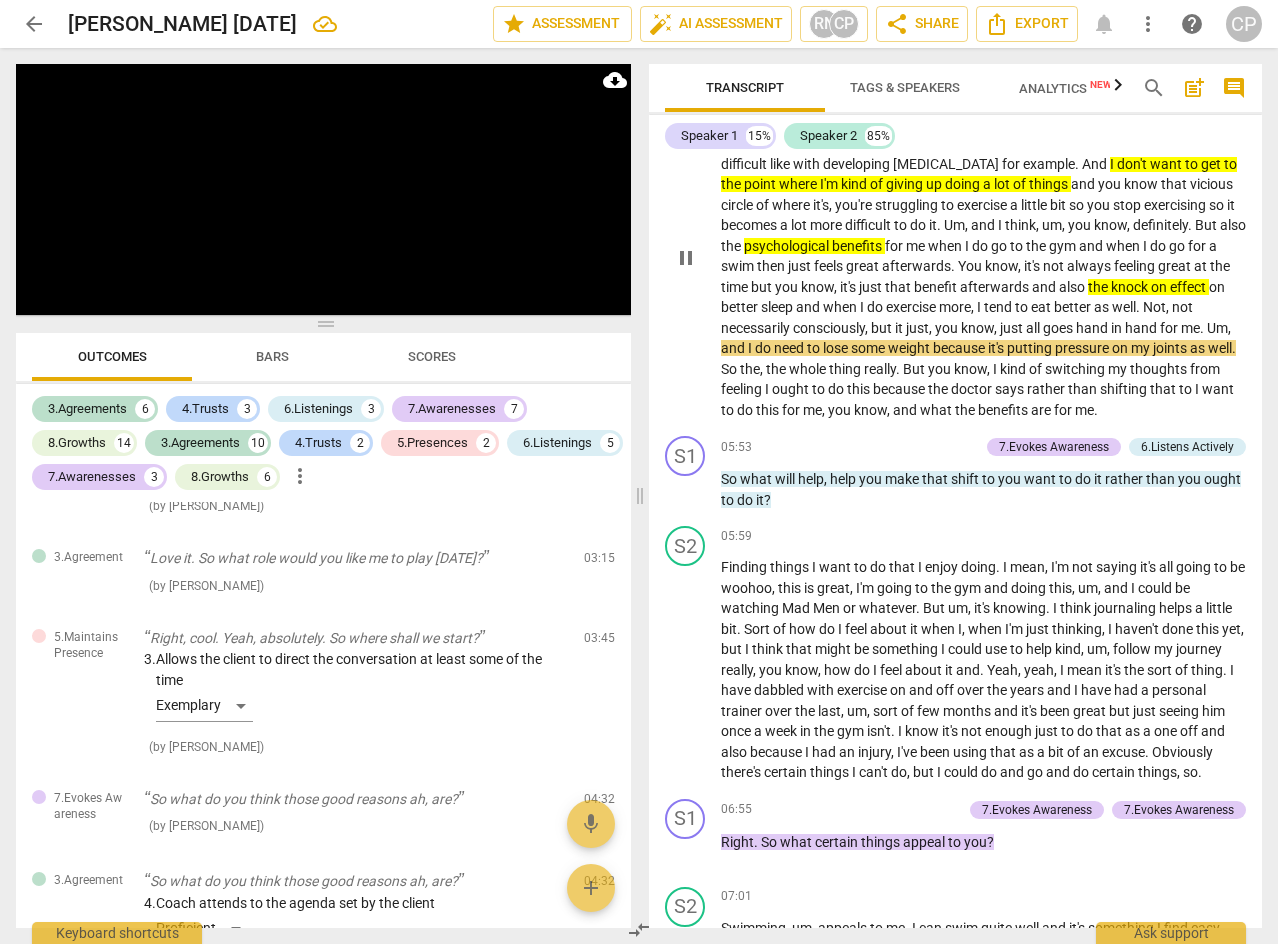 scroll, scrollTop: 2900, scrollLeft: 0, axis: vertical 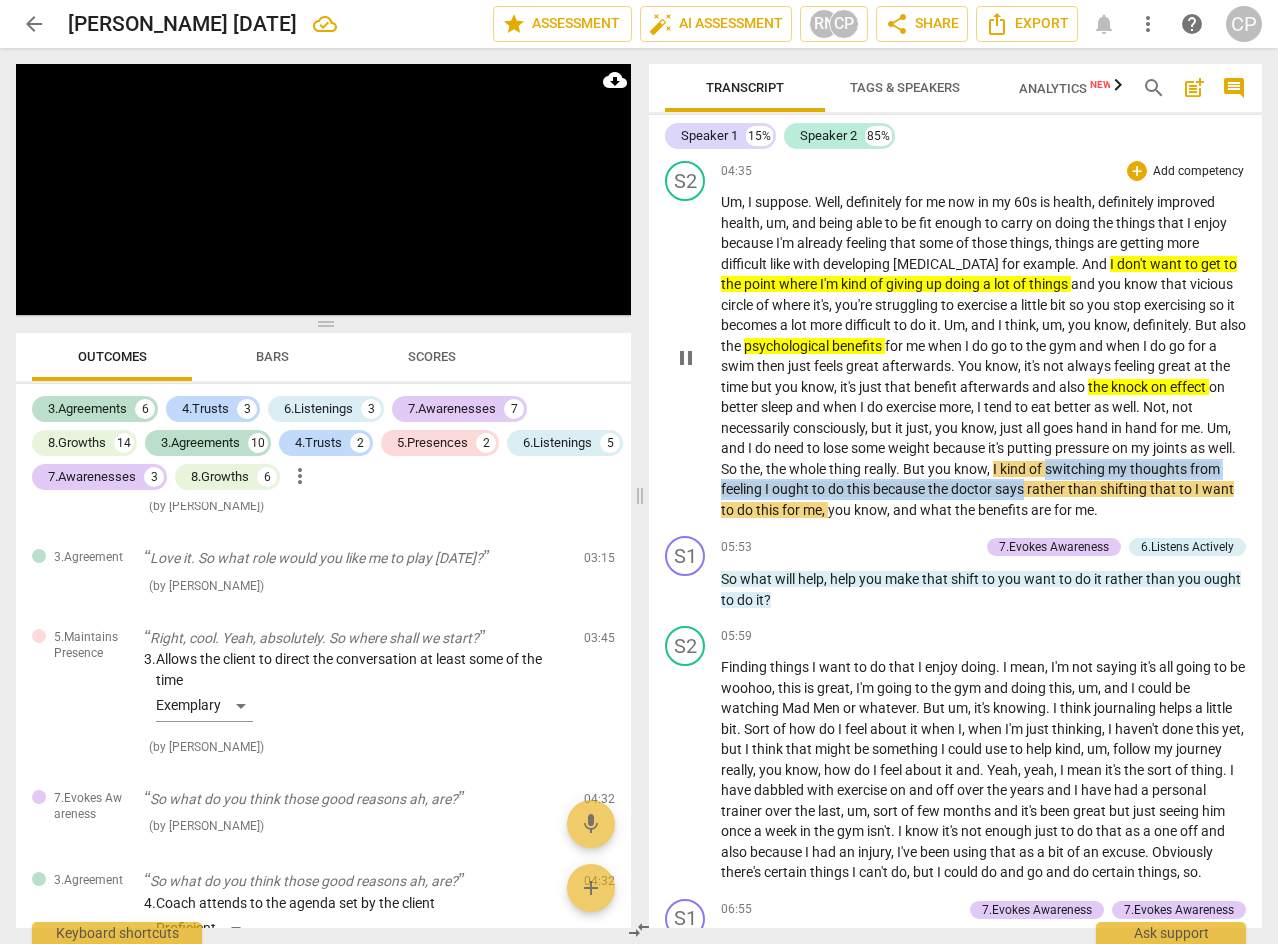 drag, startPoint x: 1099, startPoint y: 508, endPoint x: 1058, endPoint y: 533, distance: 48.02083 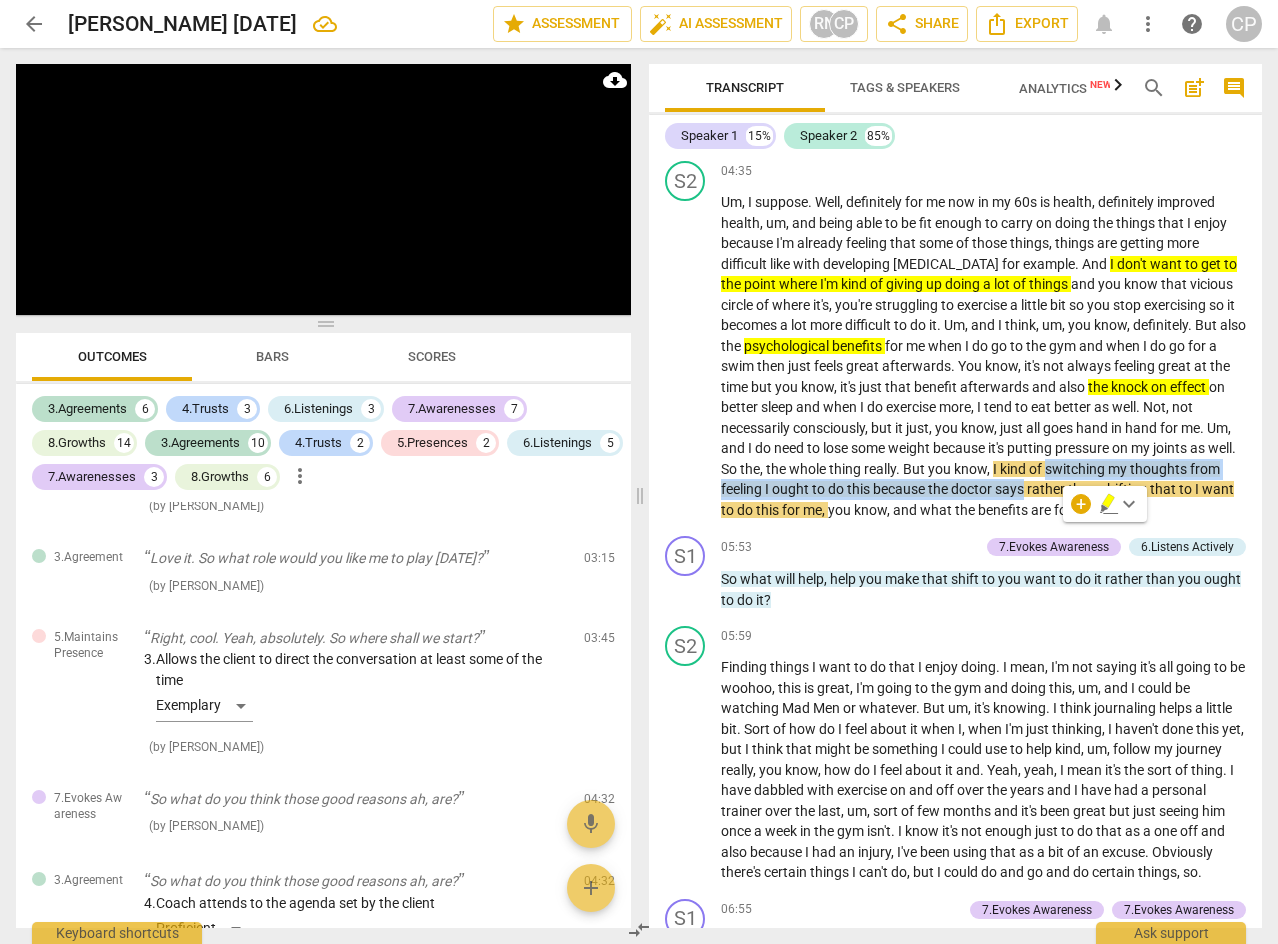click 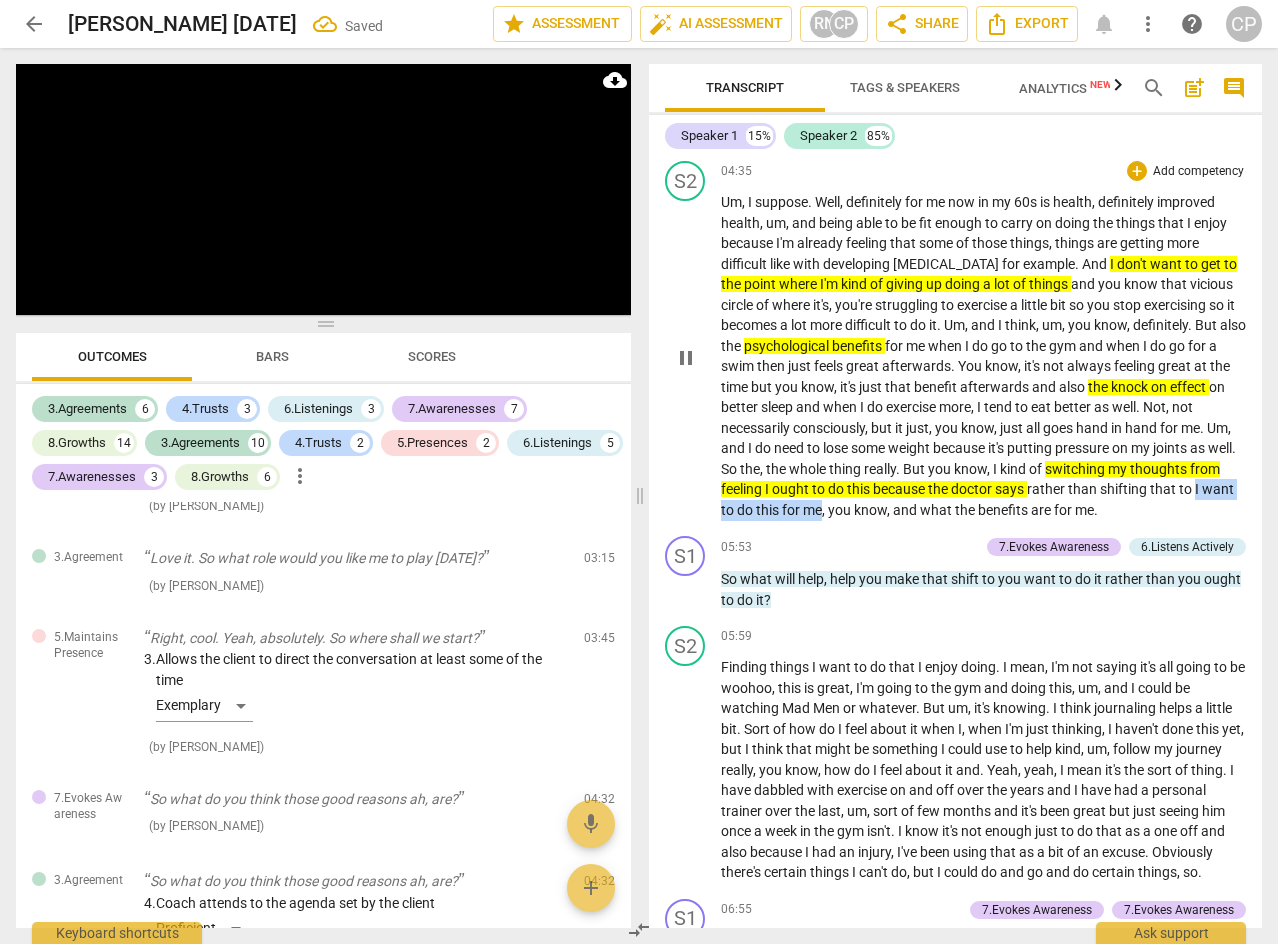 drag, startPoint x: 1227, startPoint y: 526, endPoint x: 856, endPoint y: 547, distance: 371.59387 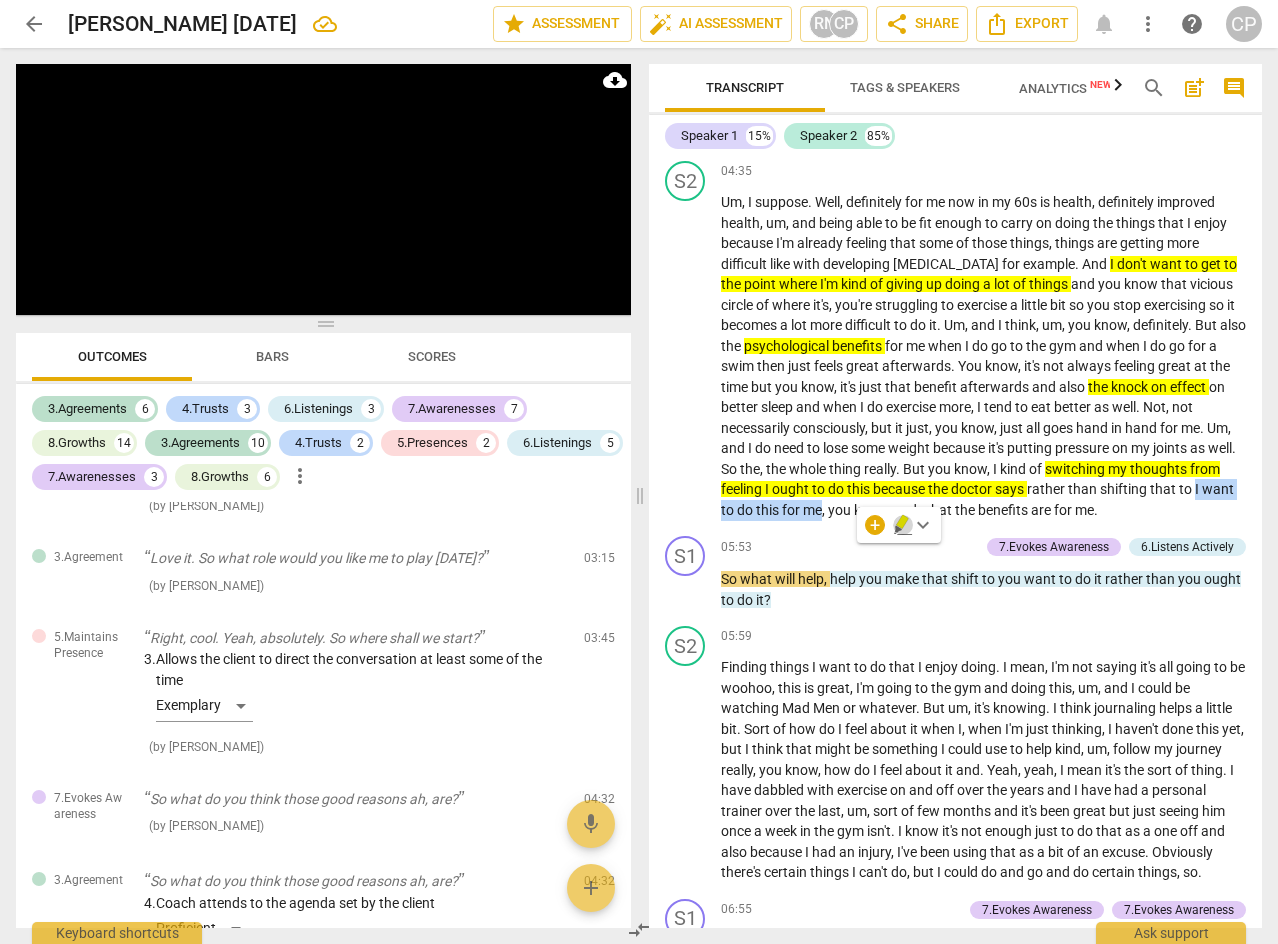 click 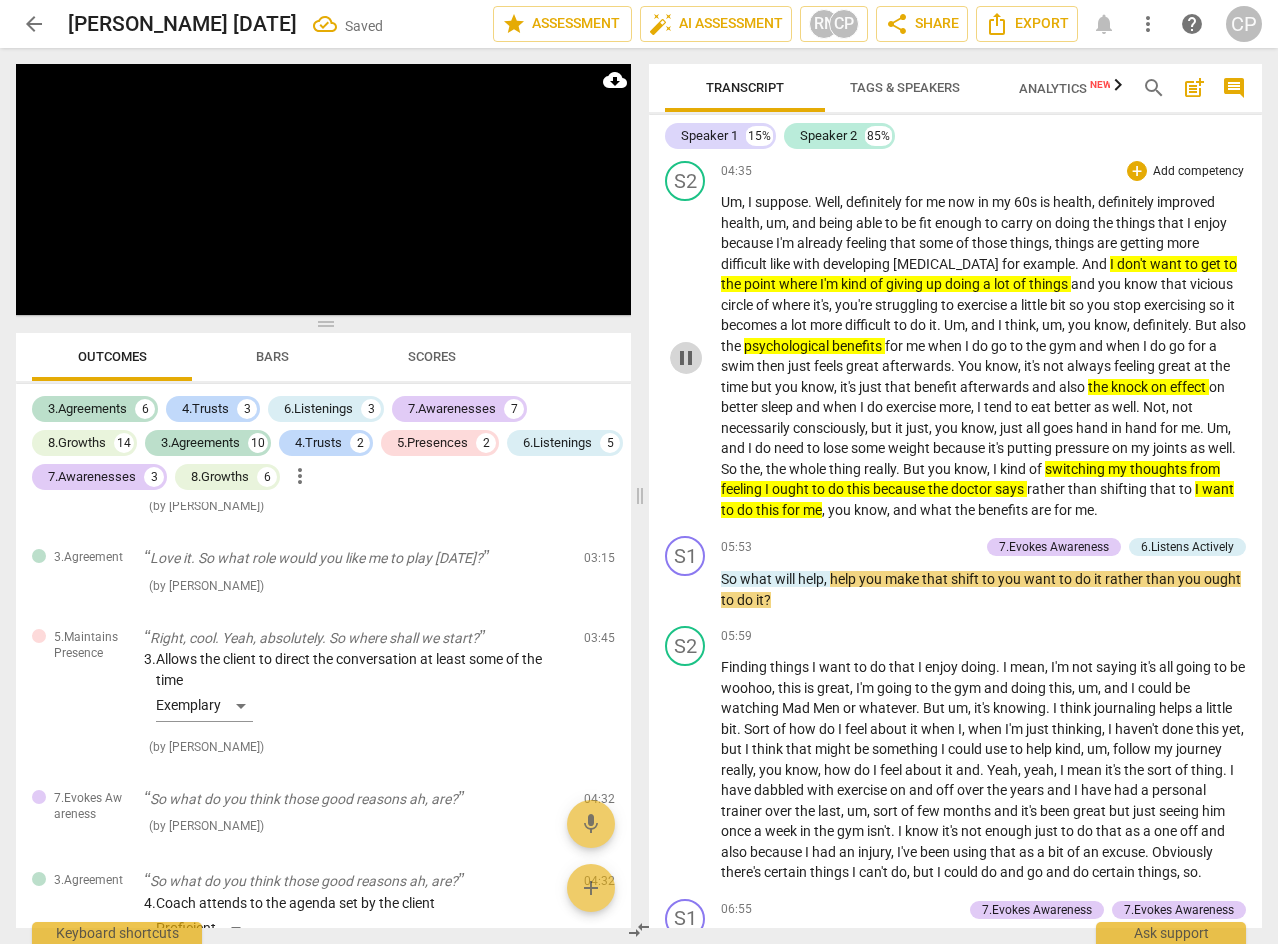 click on "pause" at bounding box center [686, 358] 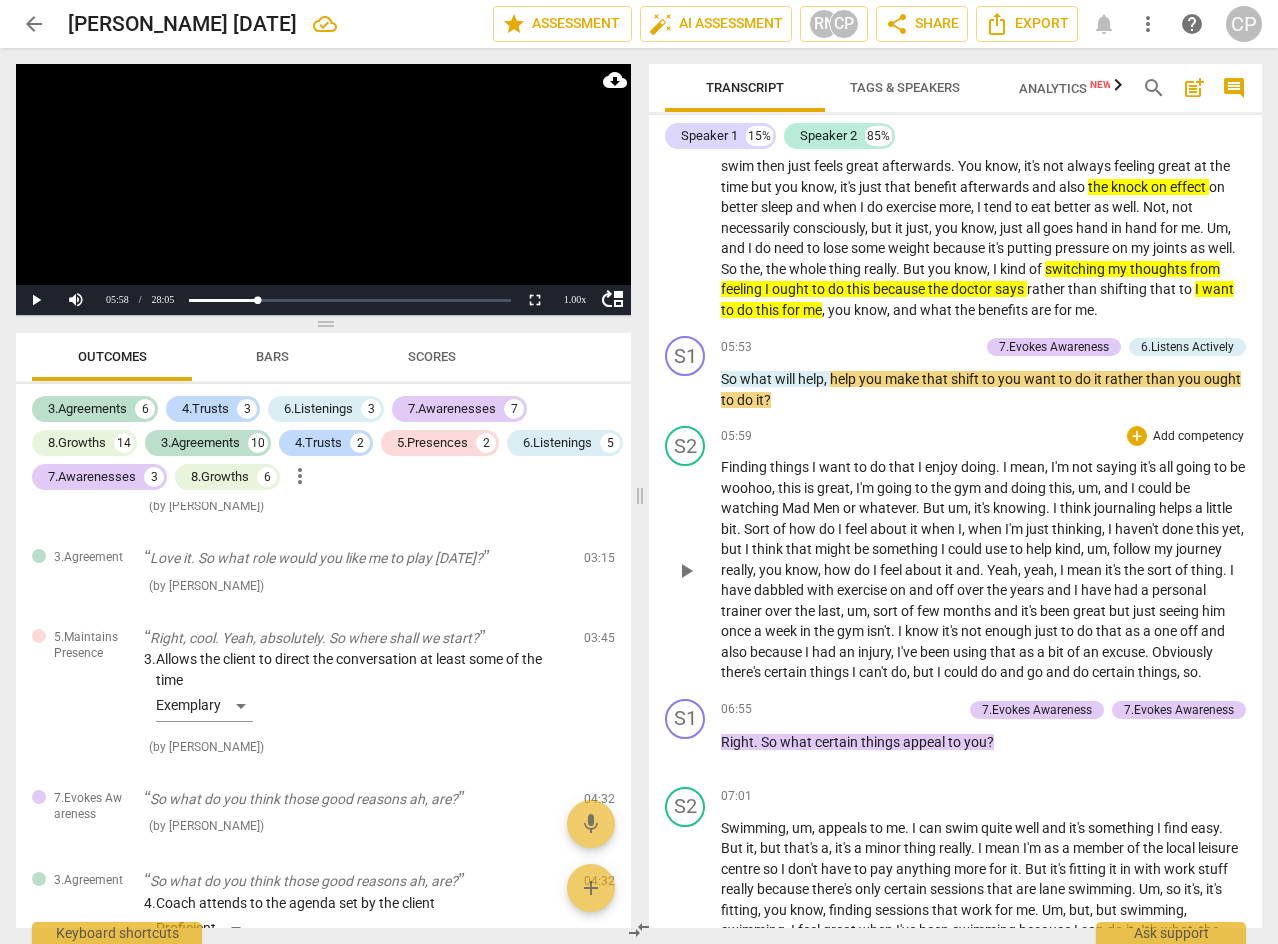 scroll, scrollTop: 3200, scrollLeft: 0, axis: vertical 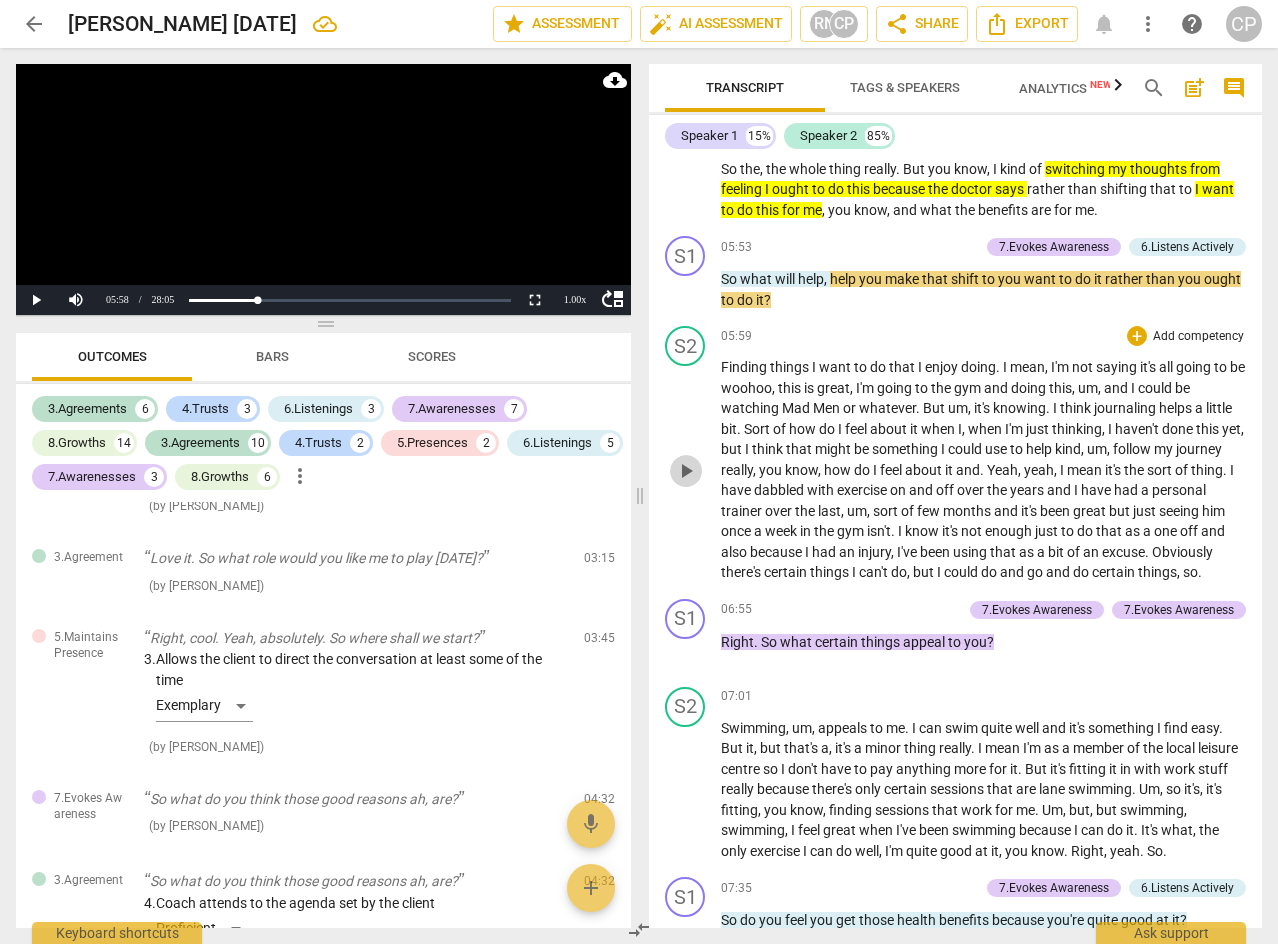 click on "play_arrow" at bounding box center (686, 471) 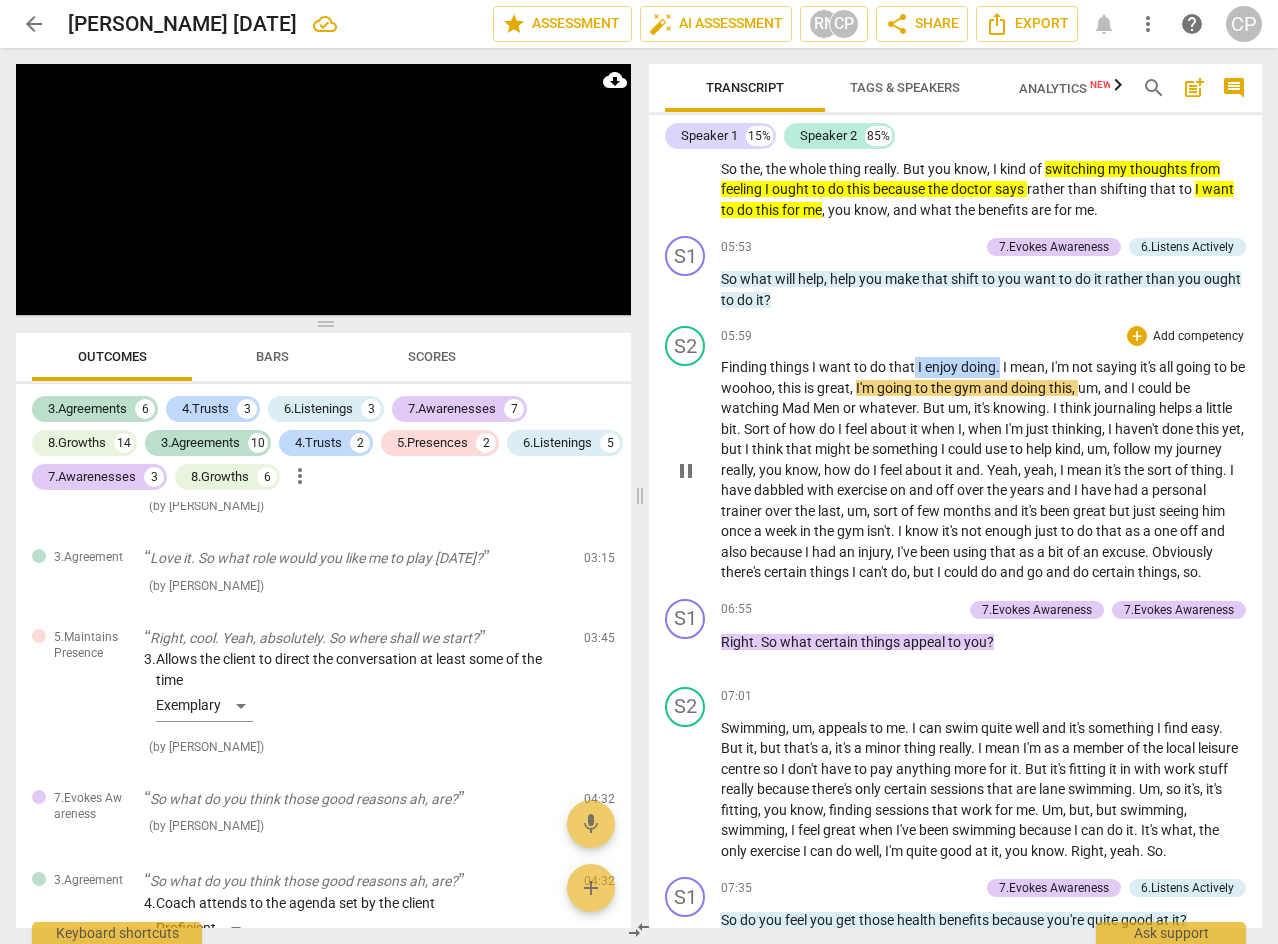 drag, startPoint x: 915, startPoint y: 406, endPoint x: 998, endPoint y: 405, distance: 83.00603 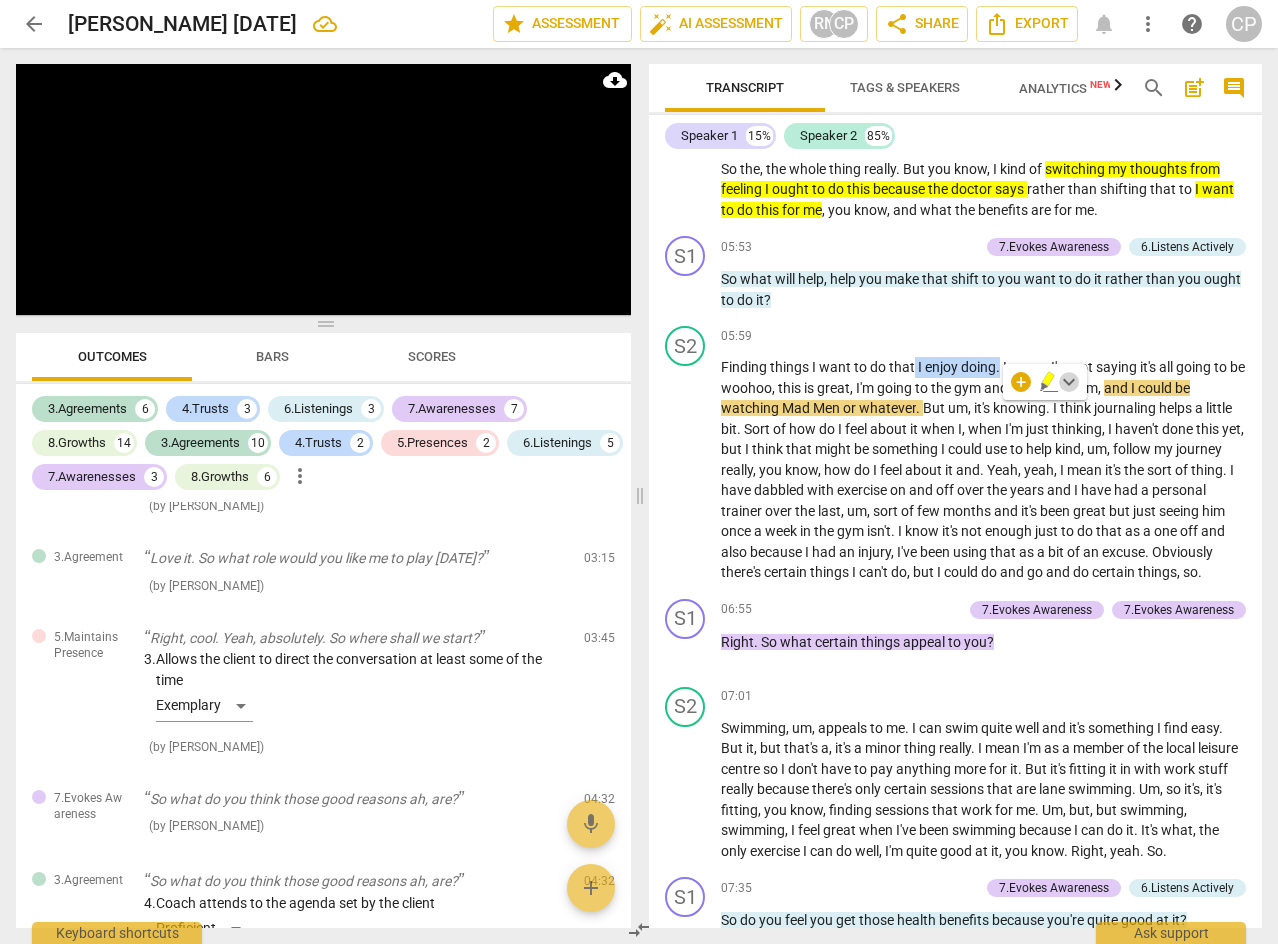 click on "keyboard_arrow_down" at bounding box center (1069, 382) 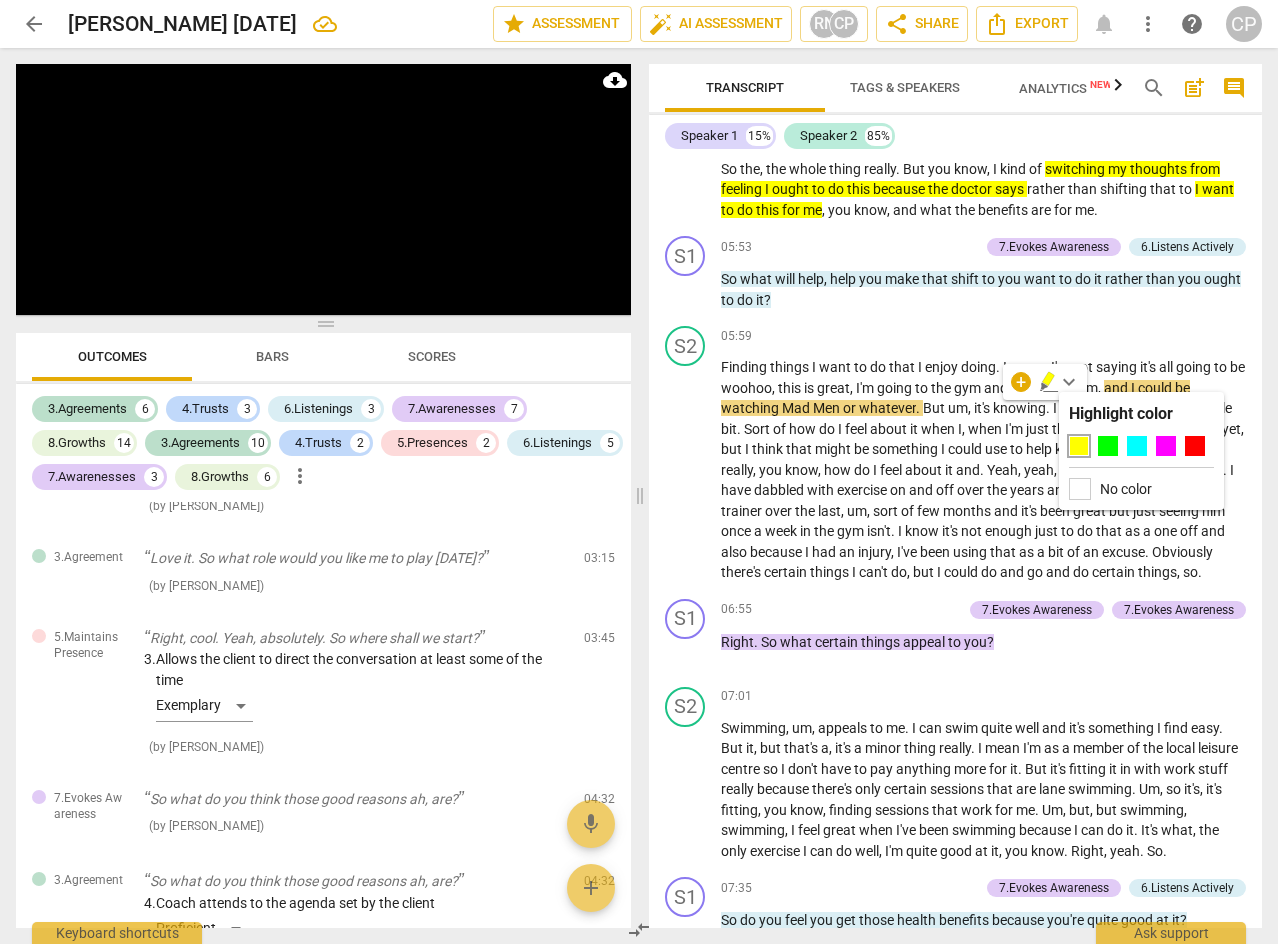 click at bounding box center (1079, 446) 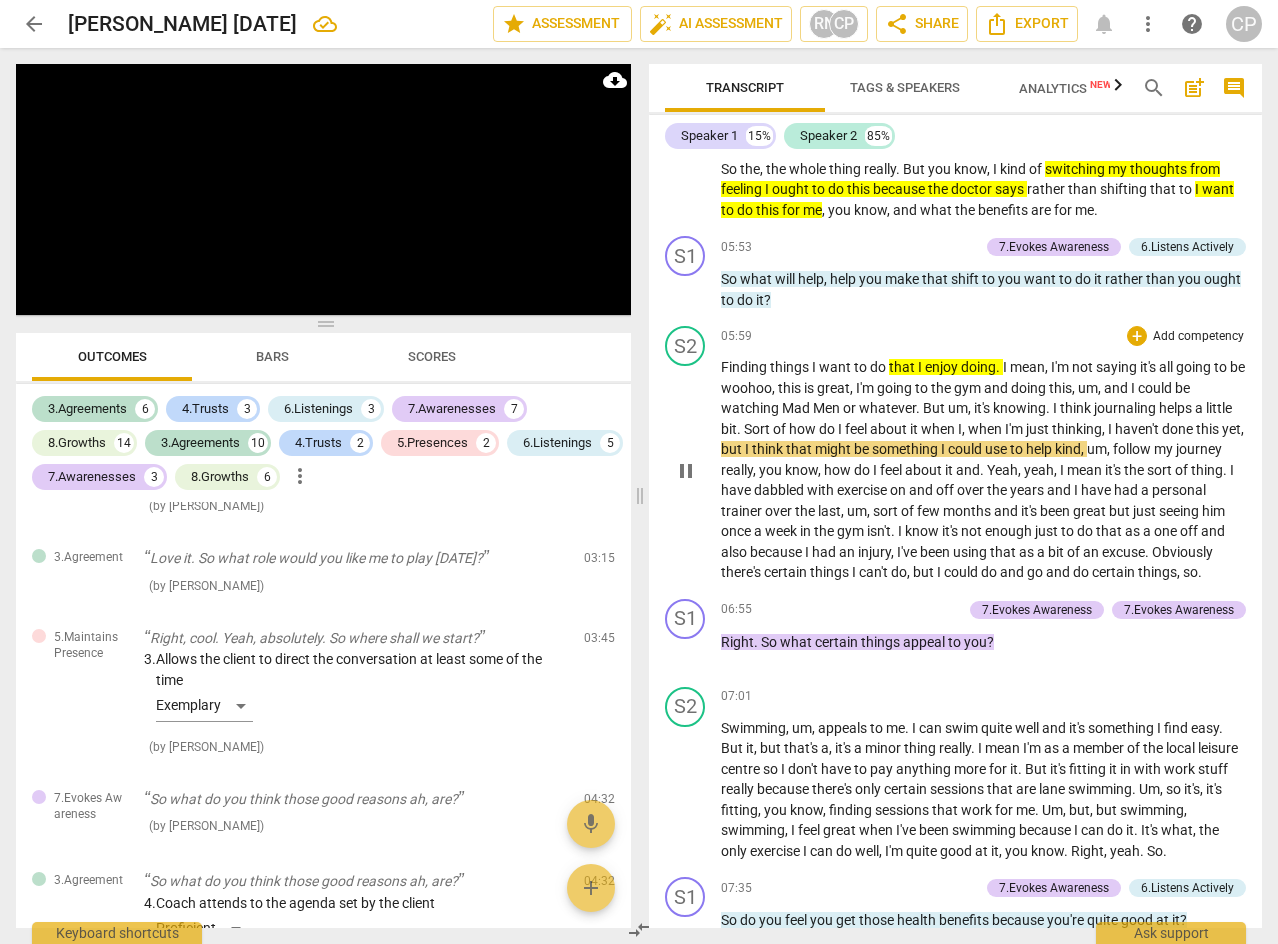 scroll, scrollTop: 3300, scrollLeft: 0, axis: vertical 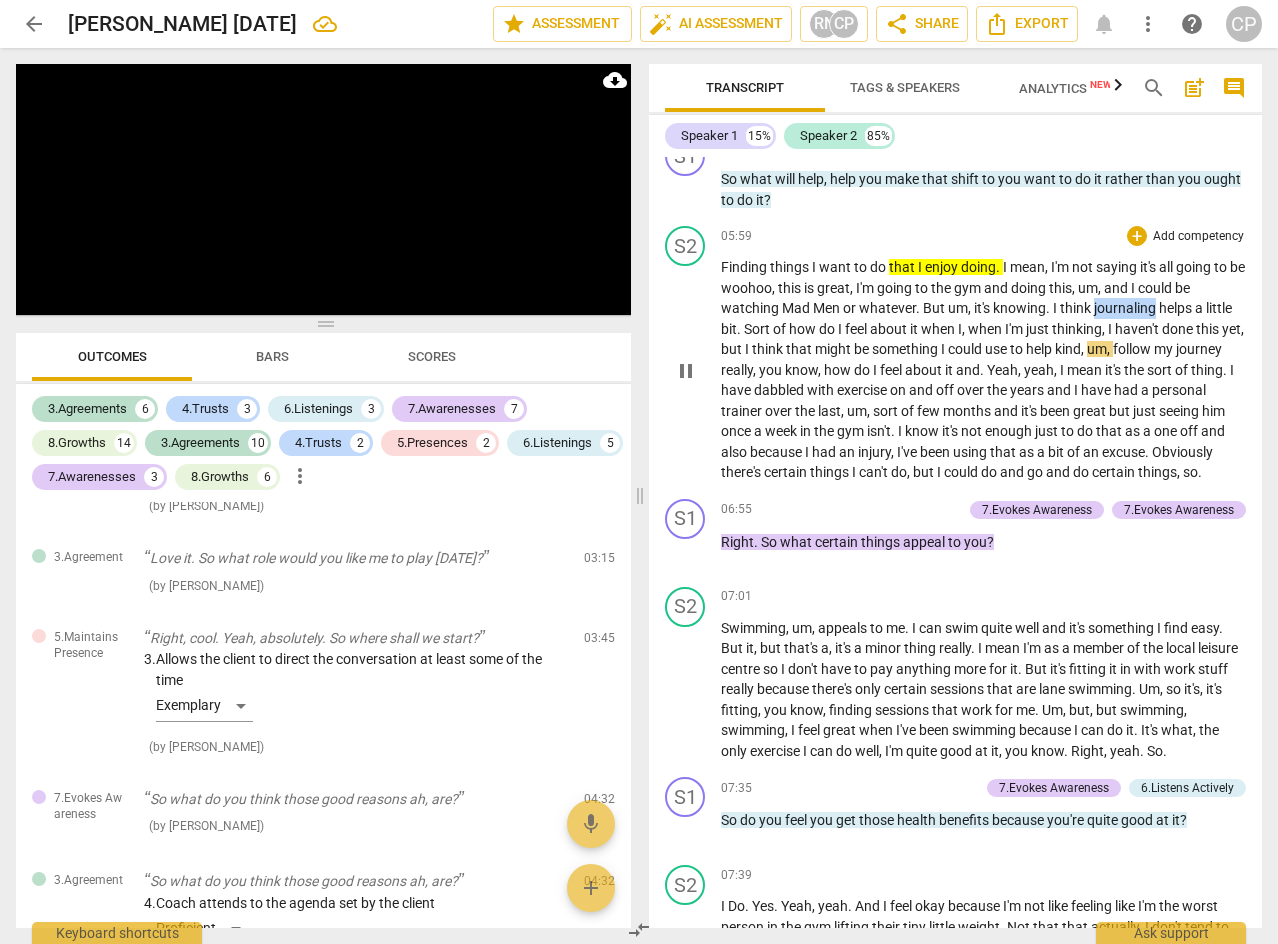 drag, startPoint x: 1095, startPoint y: 349, endPoint x: 1156, endPoint y: 354, distance: 61.204575 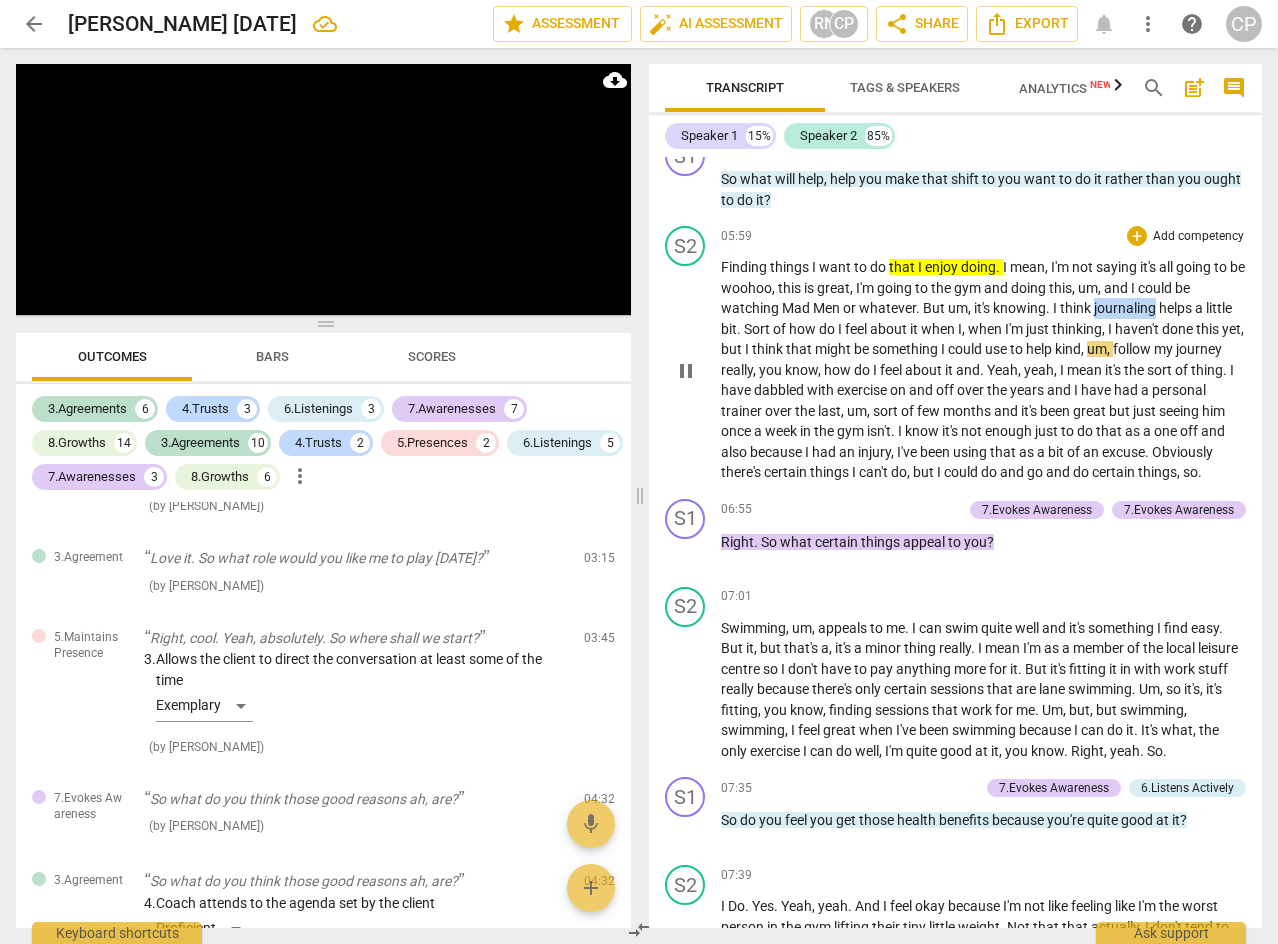 click on "journaling" at bounding box center [1126, 308] 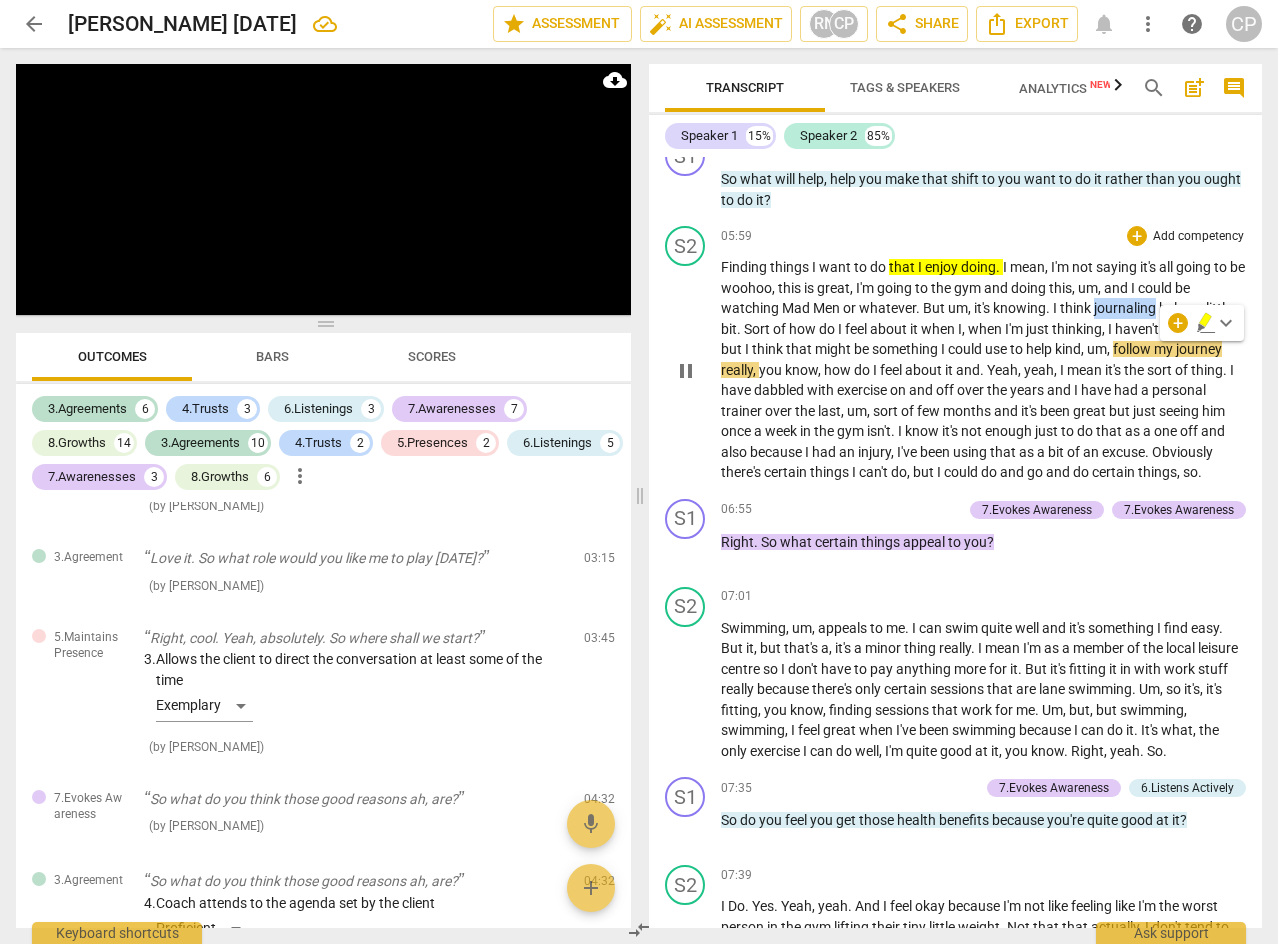 click 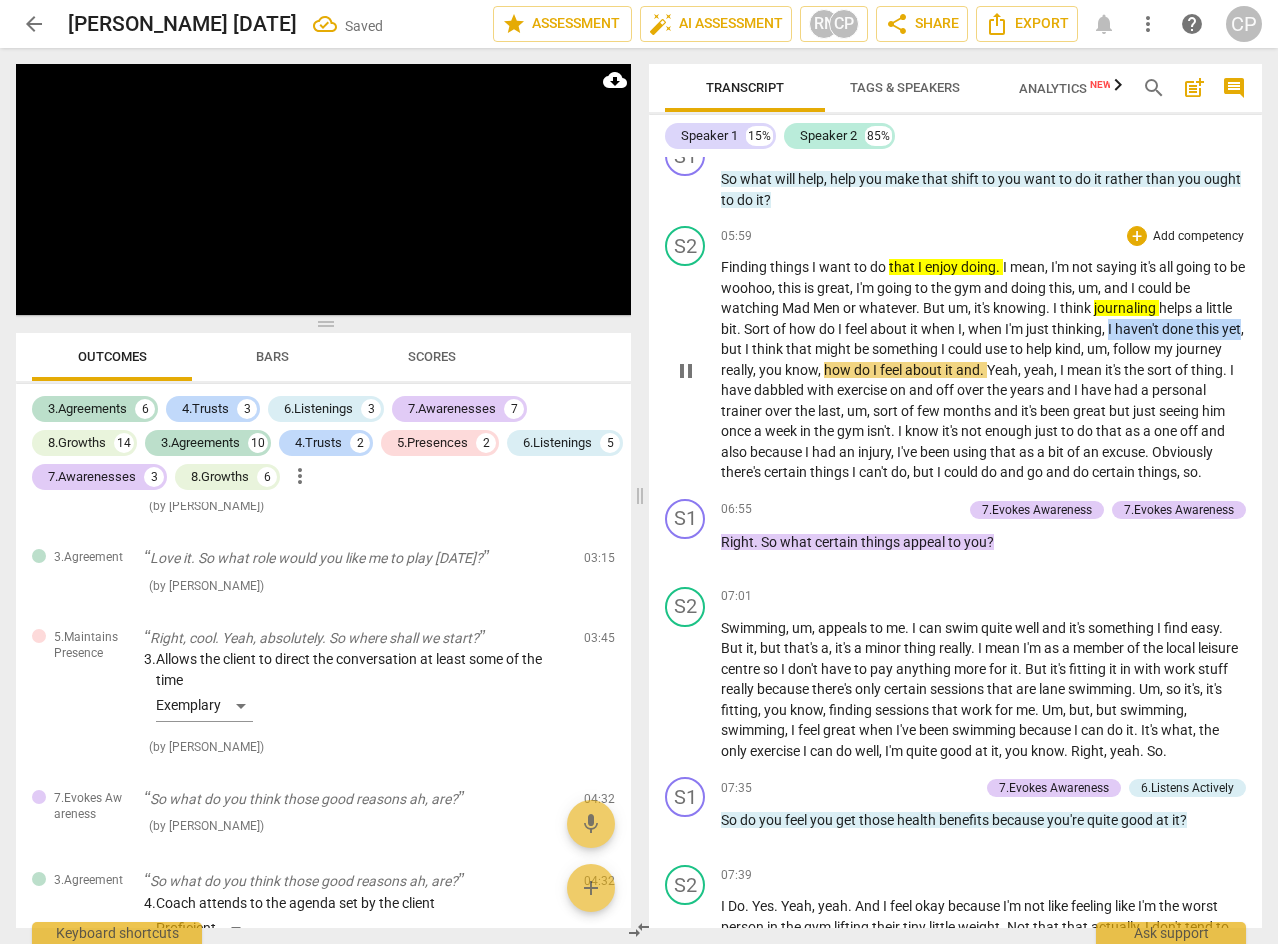 drag, startPoint x: 1112, startPoint y: 369, endPoint x: 738, endPoint y: 393, distance: 374.76926 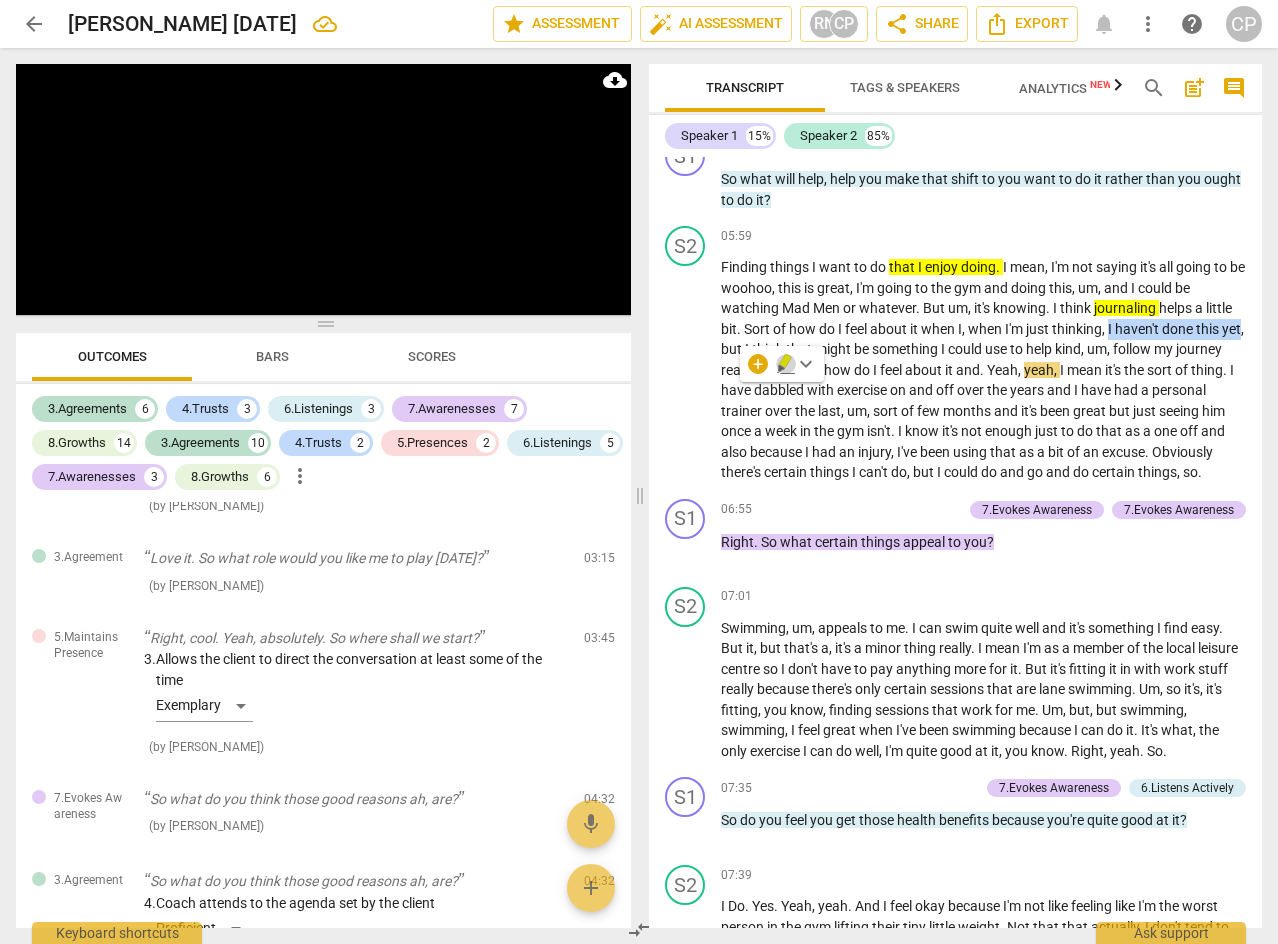 click 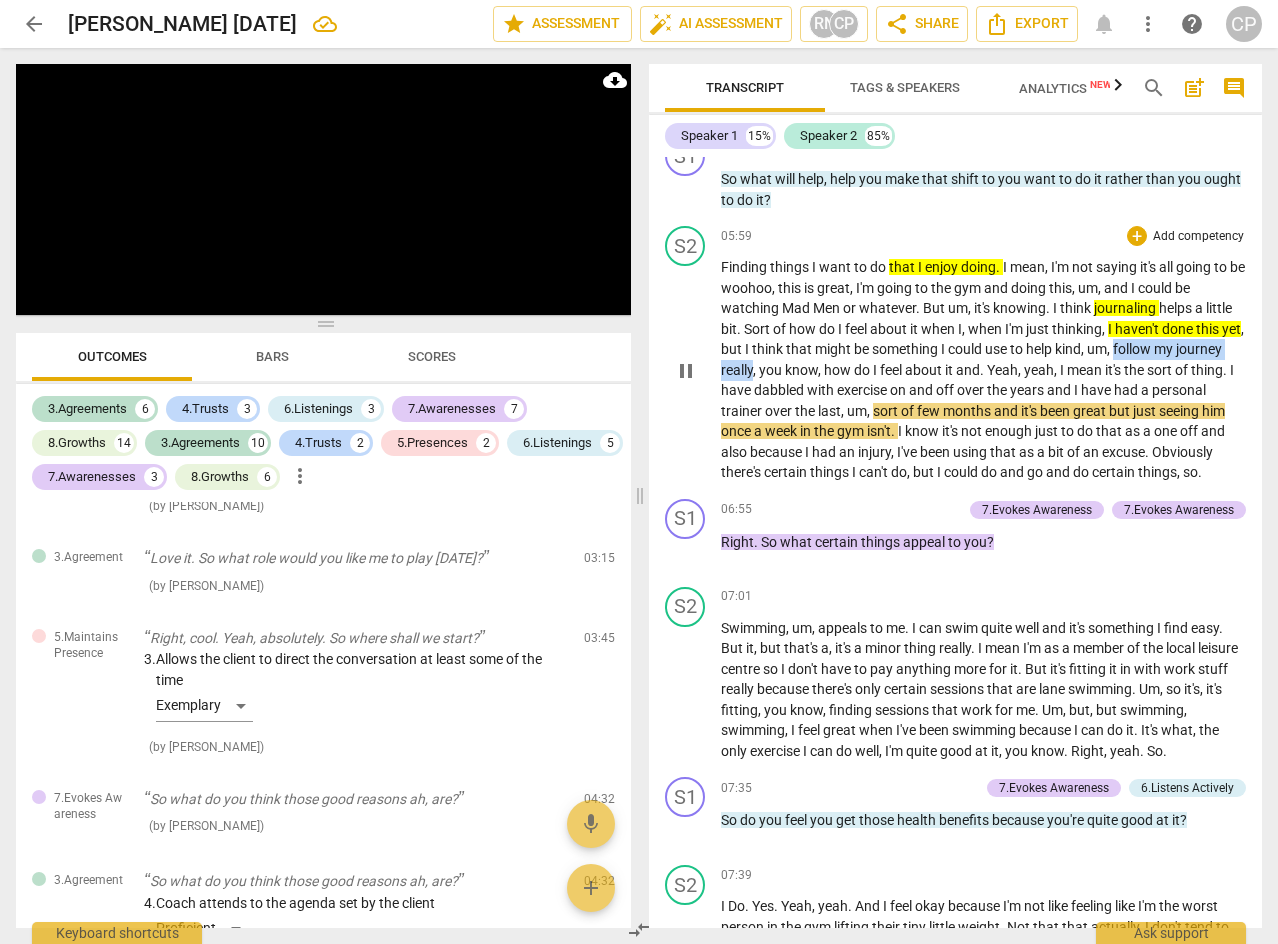 drag, startPoint x: 1142, startPoint y: 388, endPoint x: 801, endPoint y: 411, distance: 341.77478 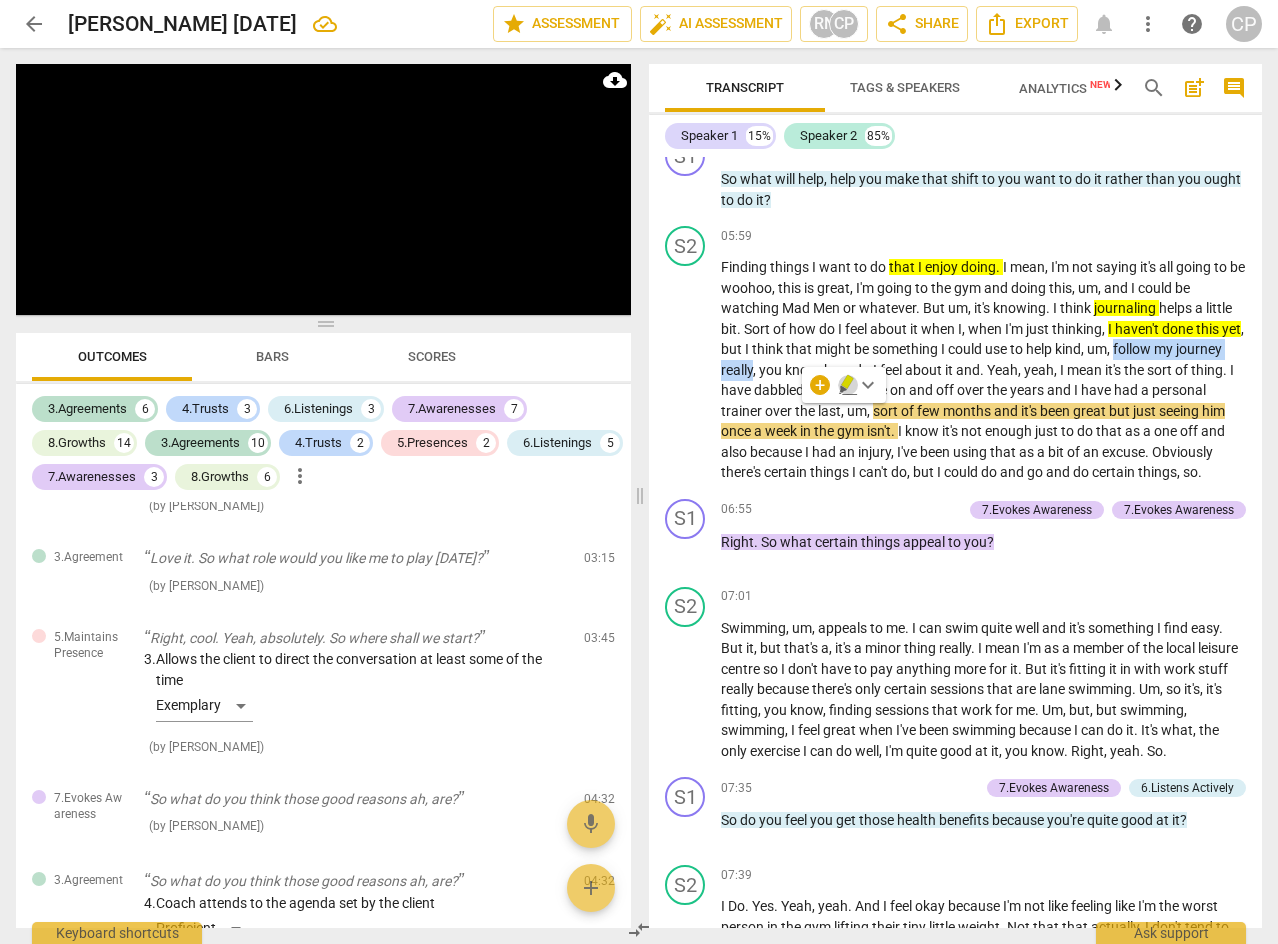 click 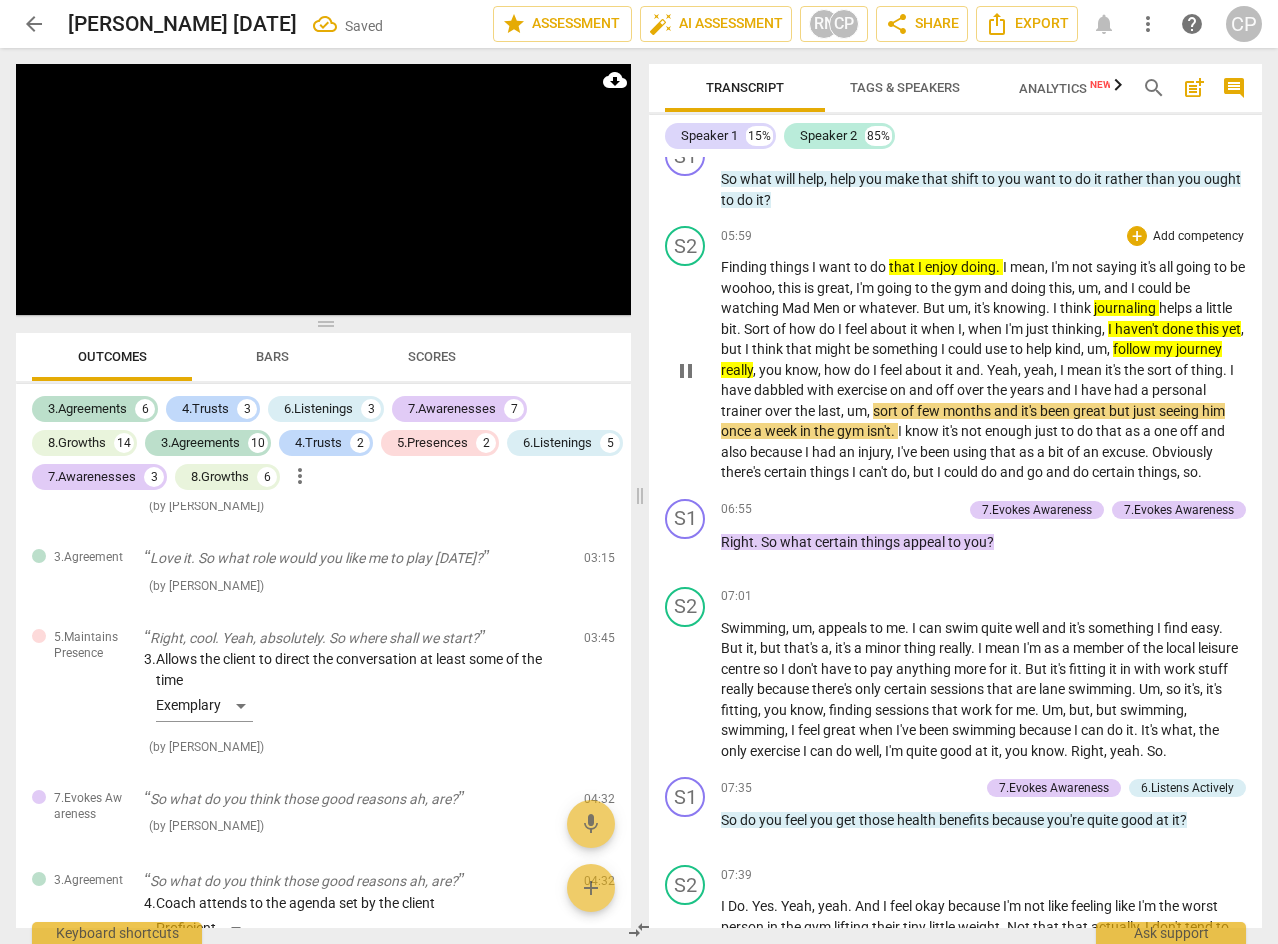 click on "things" at bounding box center [831, 472] 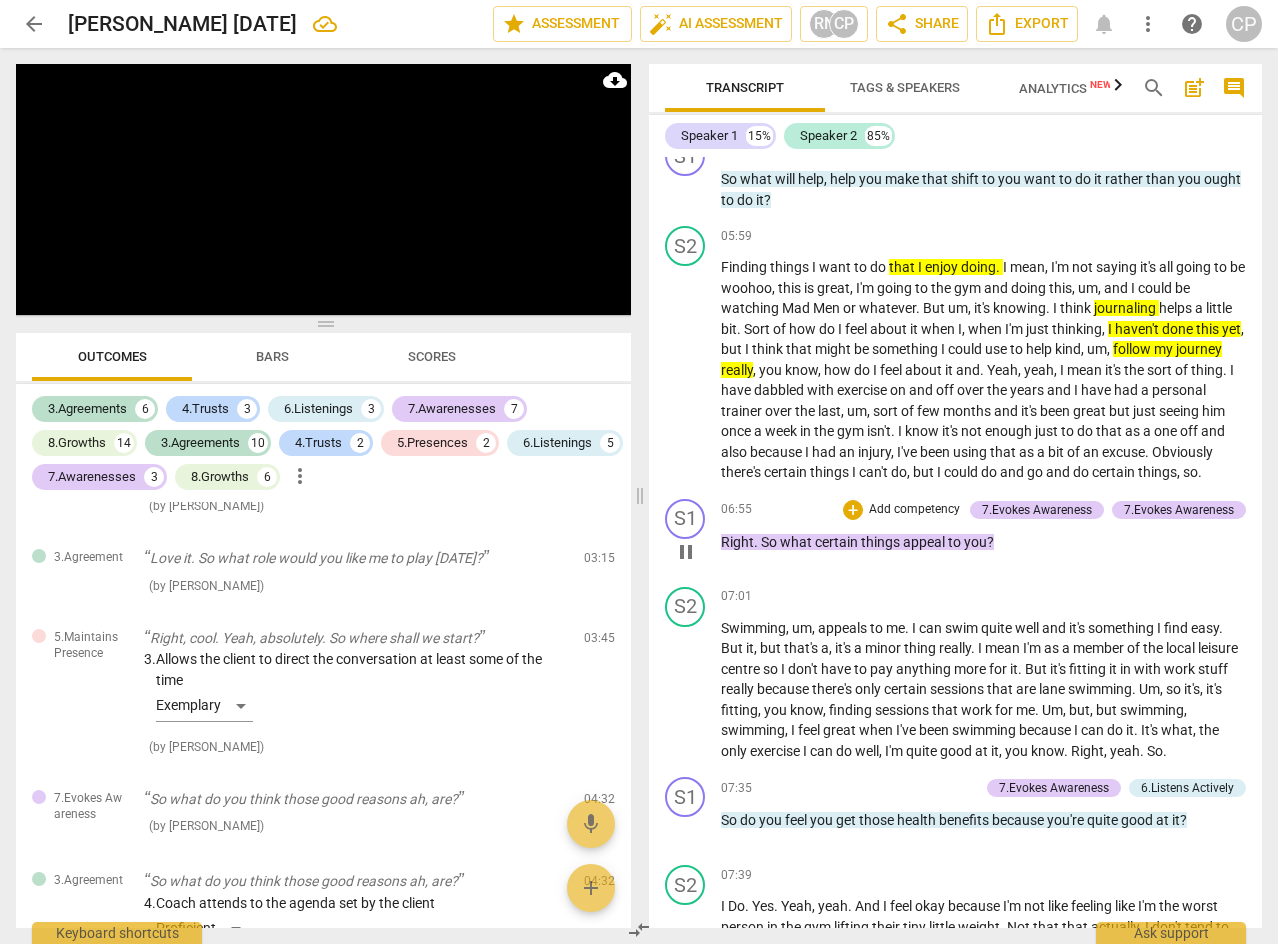 click on "pause" at bounding box center (686, 552) 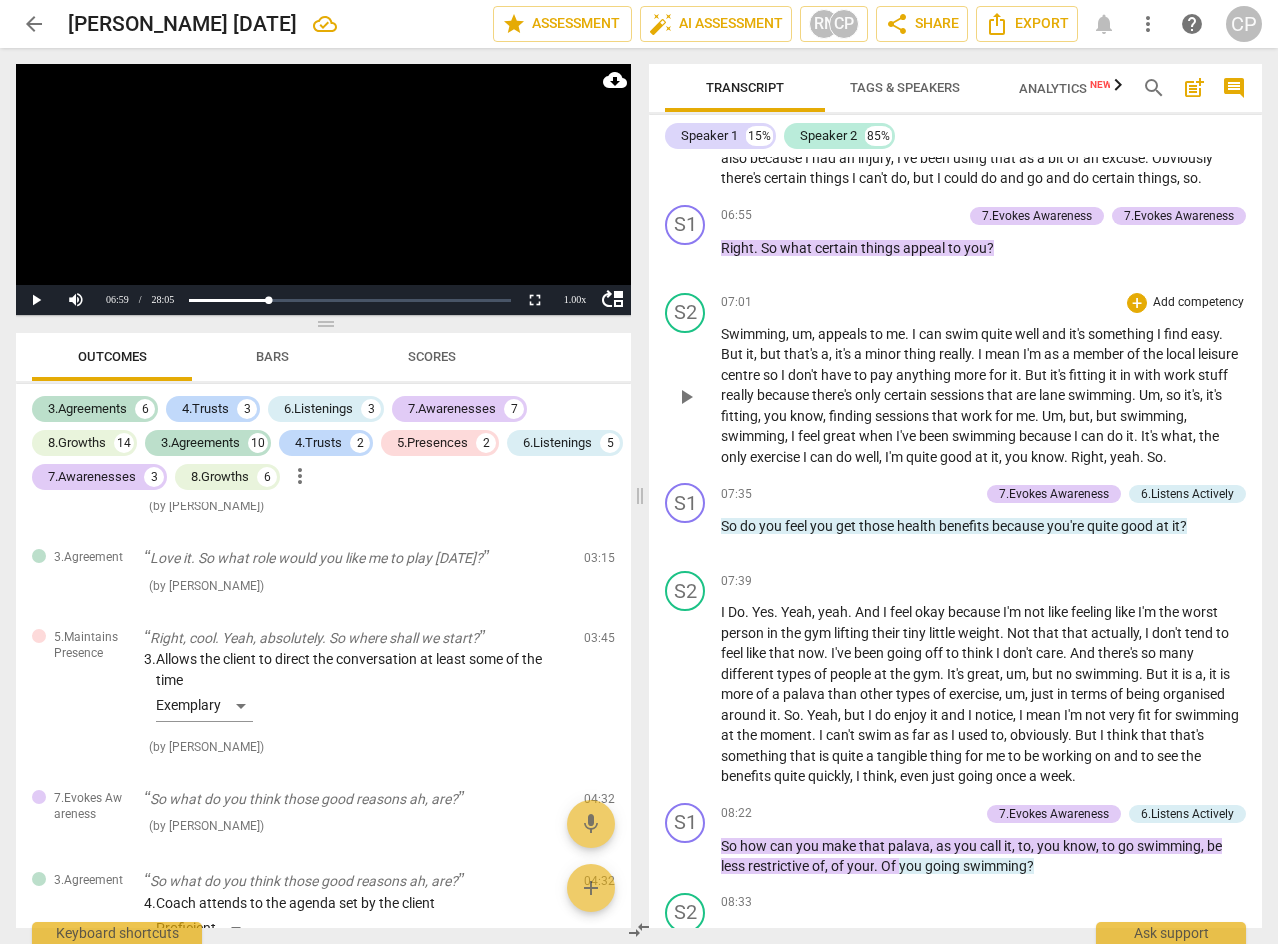 scroll, scrollTop: 3600, scrollLeft: 0, axis: vertical 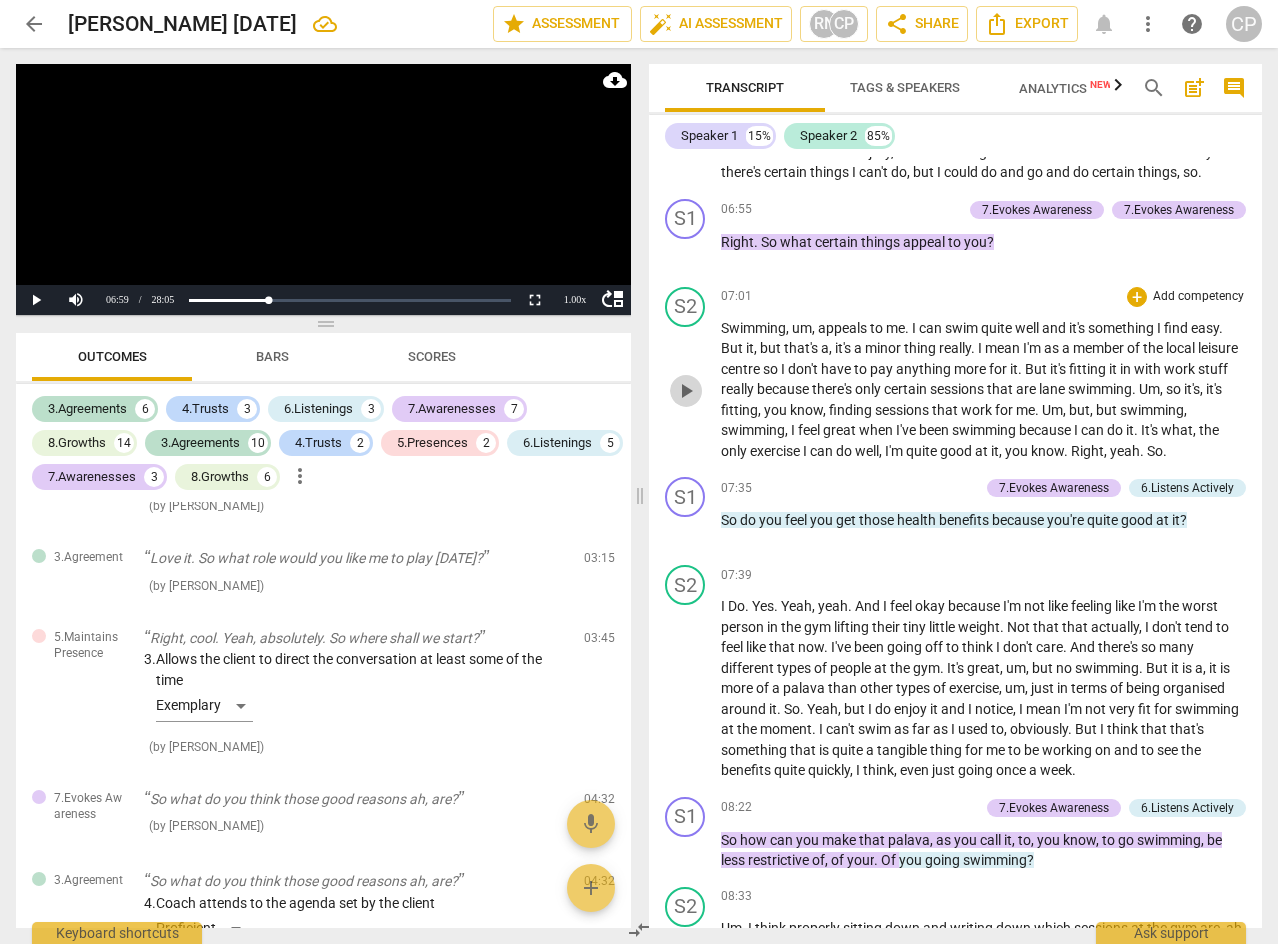click on "play_arrow" at bounding box center (686, 391) 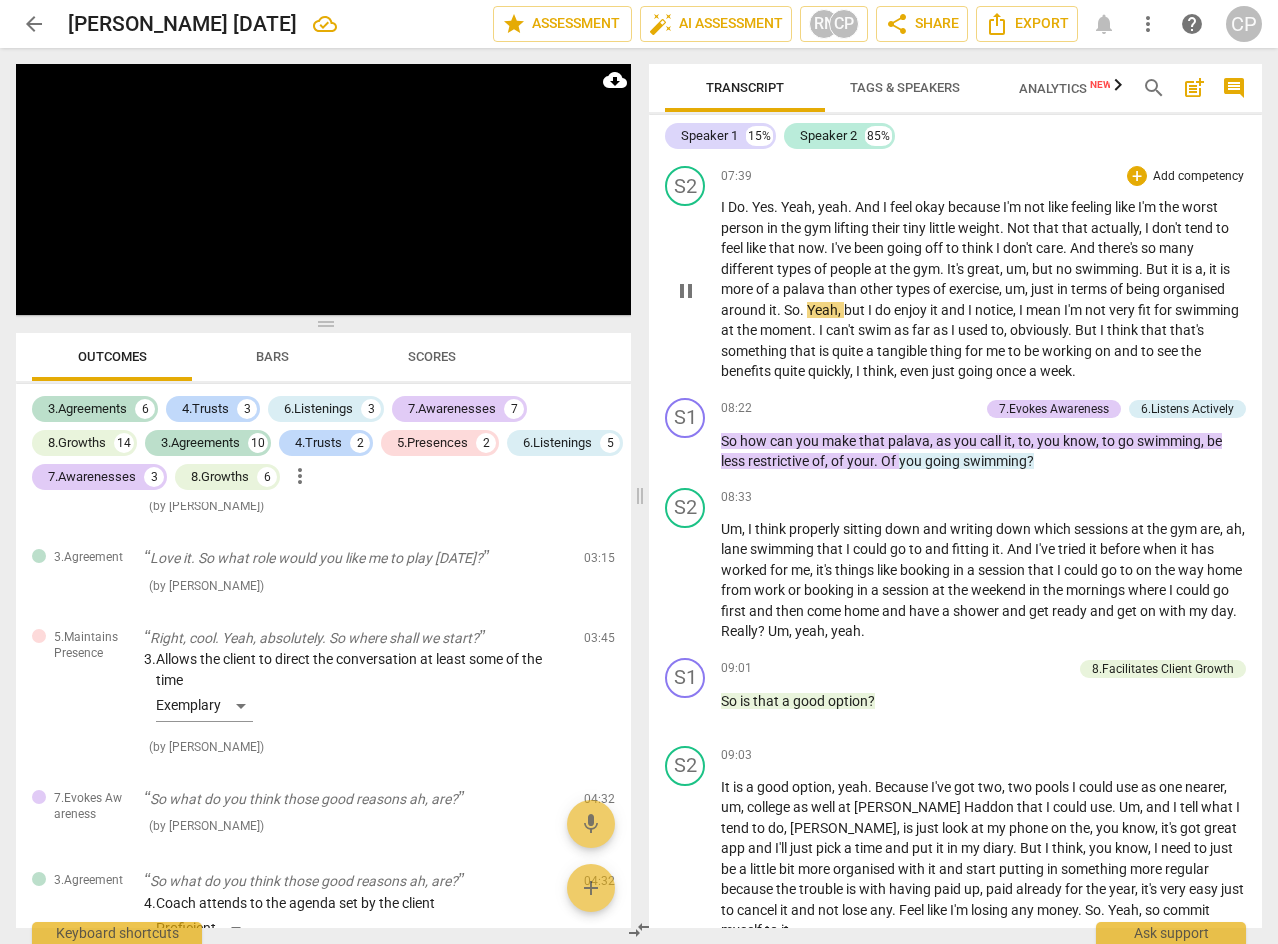 scroll, scrollTop: 4000, scrollLeft: 0, axis: vertical 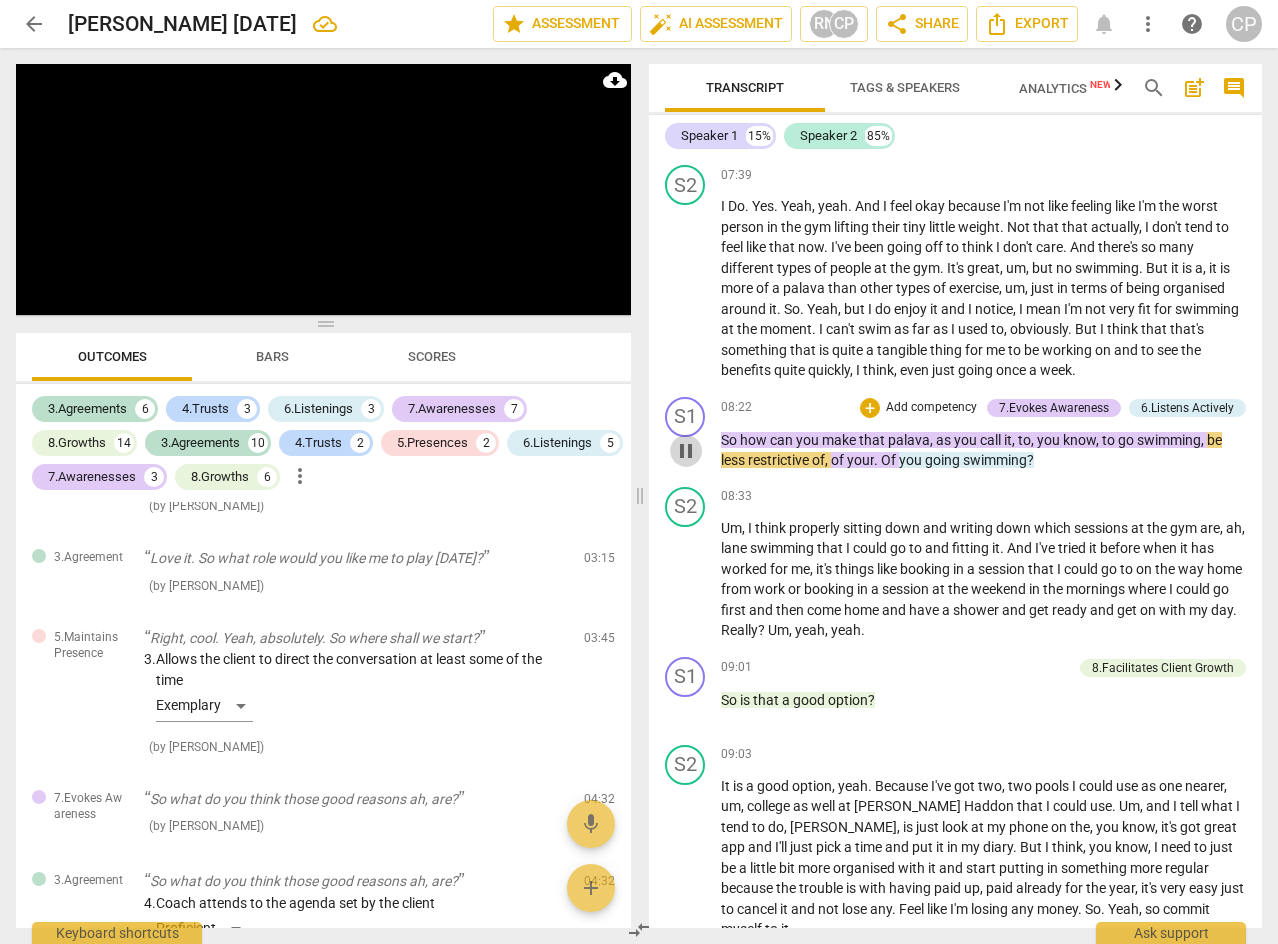 click on "pause" at bounding box center [686, 451] 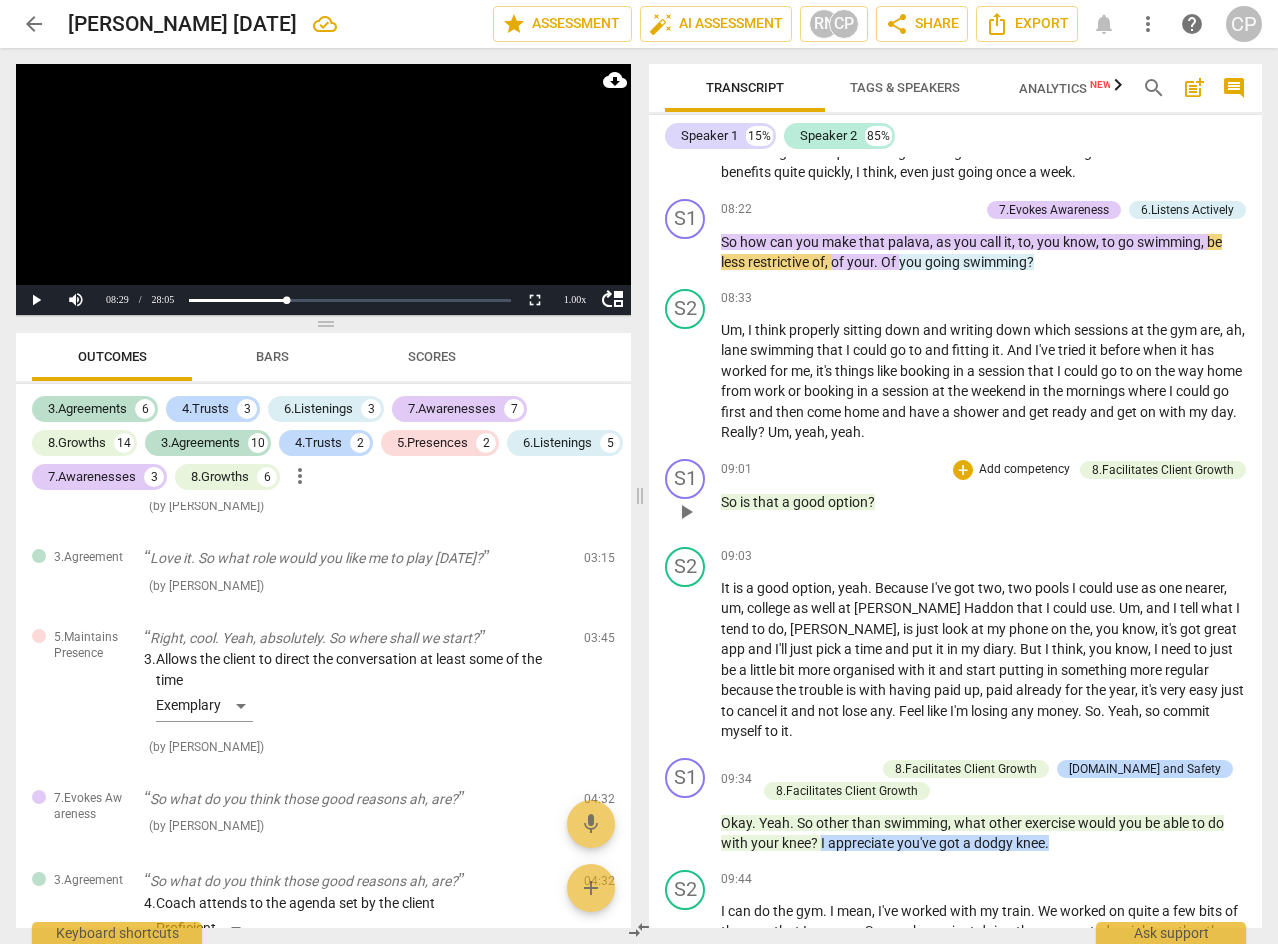 scroll, scrollTop: 4200, scrollLeft: 0, axis: vertical 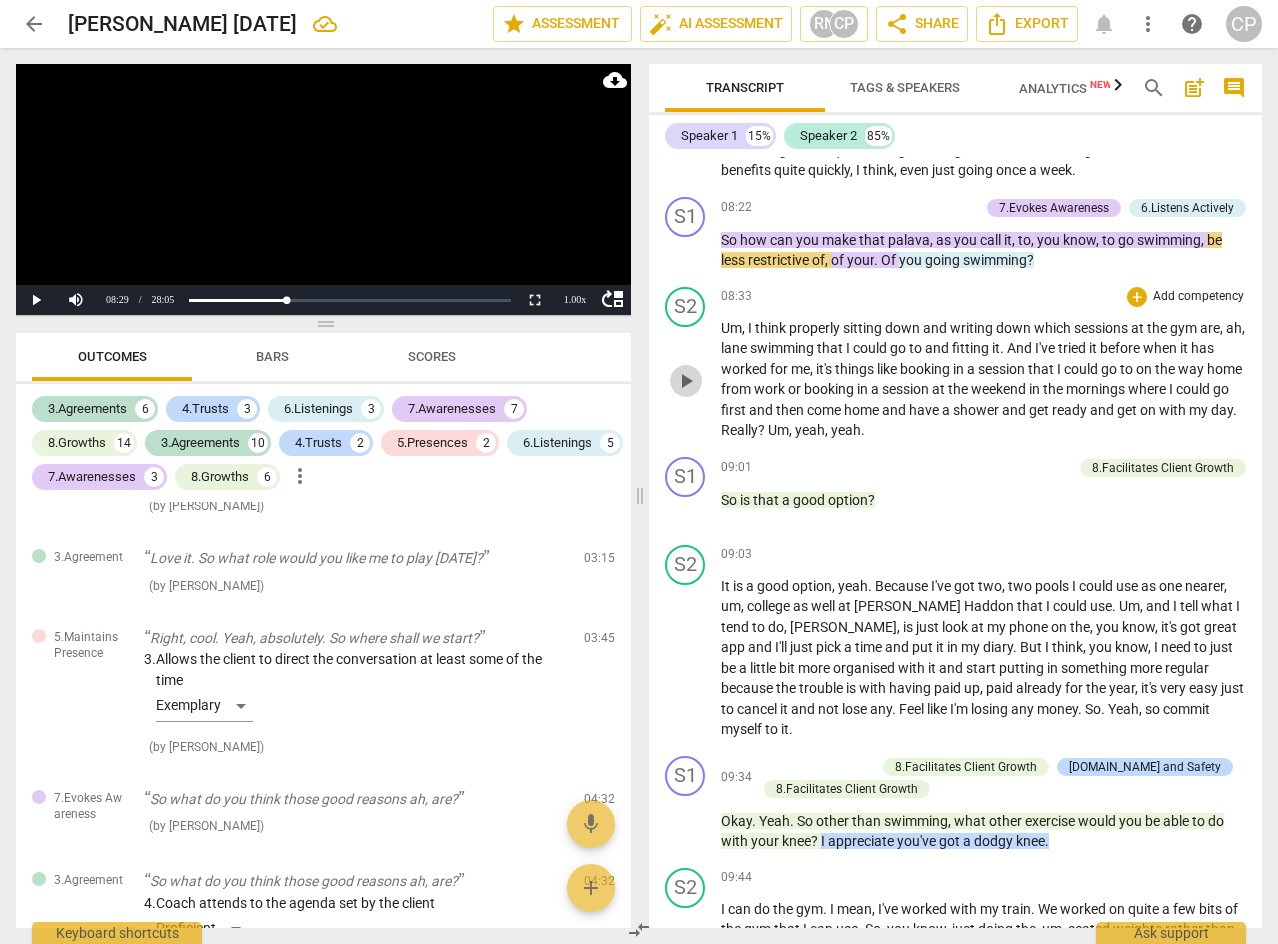 click on "play_arrow" at bounding box center (686, 381) 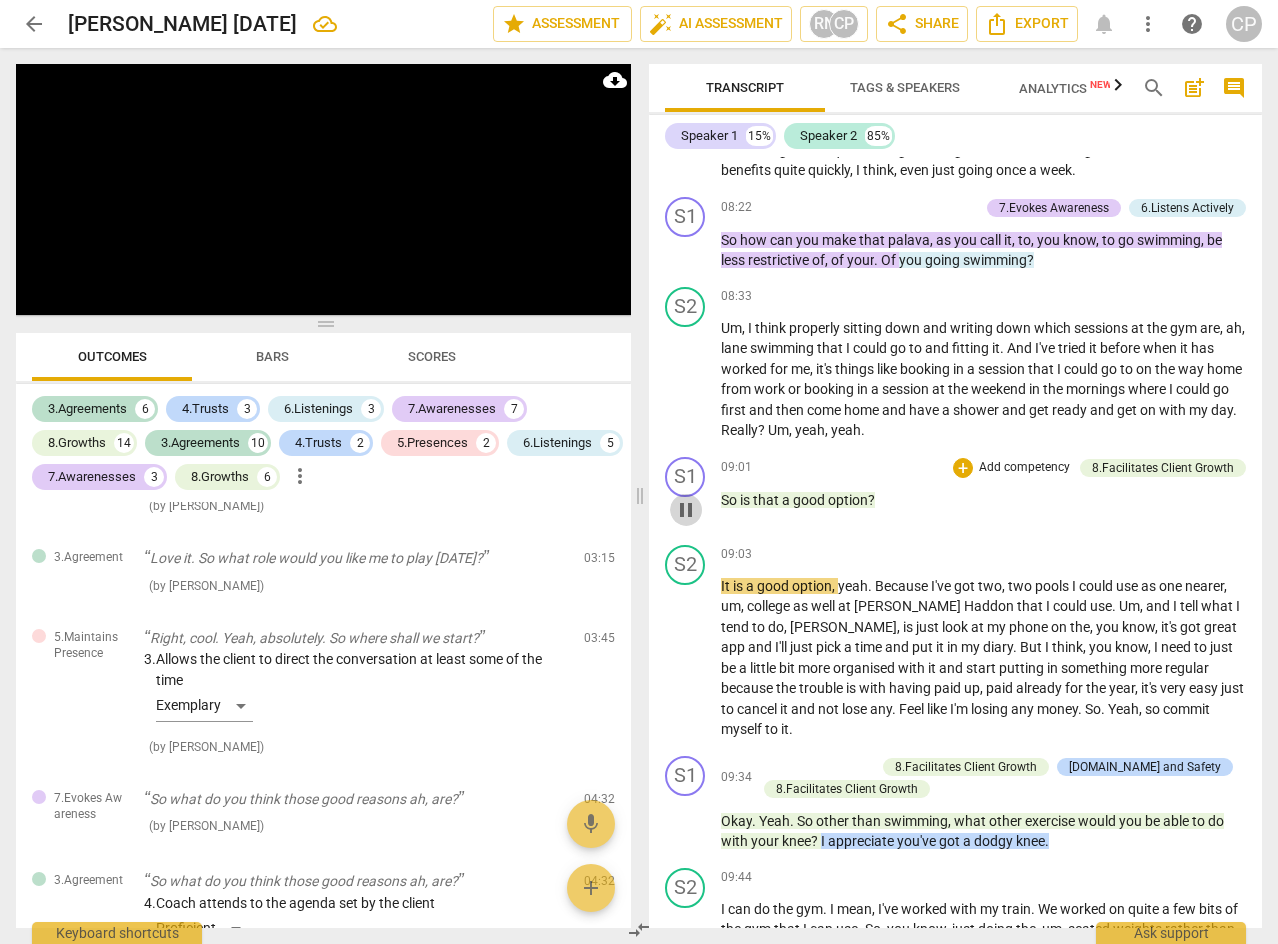 click on "pause" at bounding box center [686, 510] 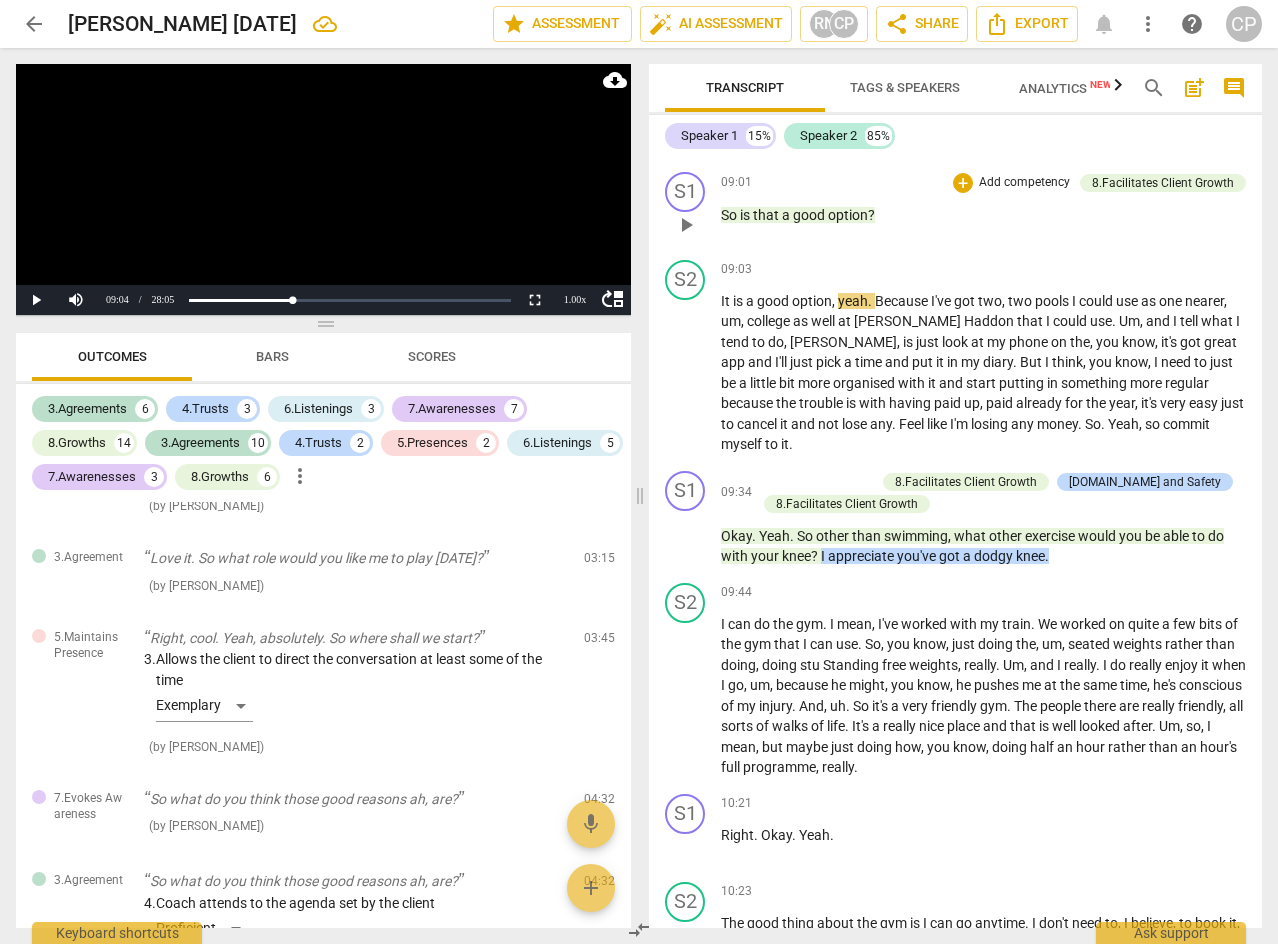 scroll, scrollTop: 4500, scrollLeft: 0, axis: vertical 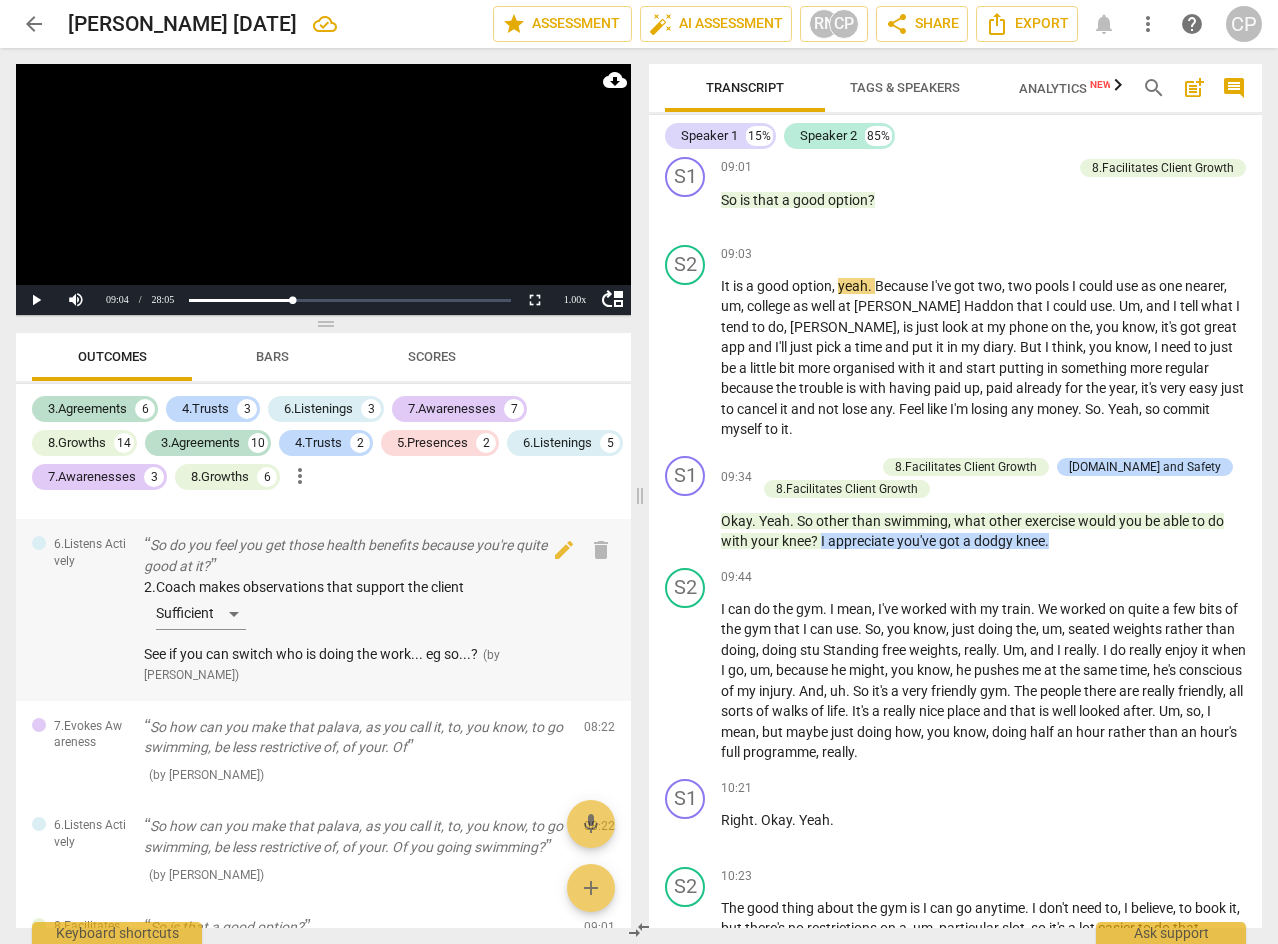 click on "2.  Coach makes observations that support the client Sufficient" at bounding box center (356, 607) 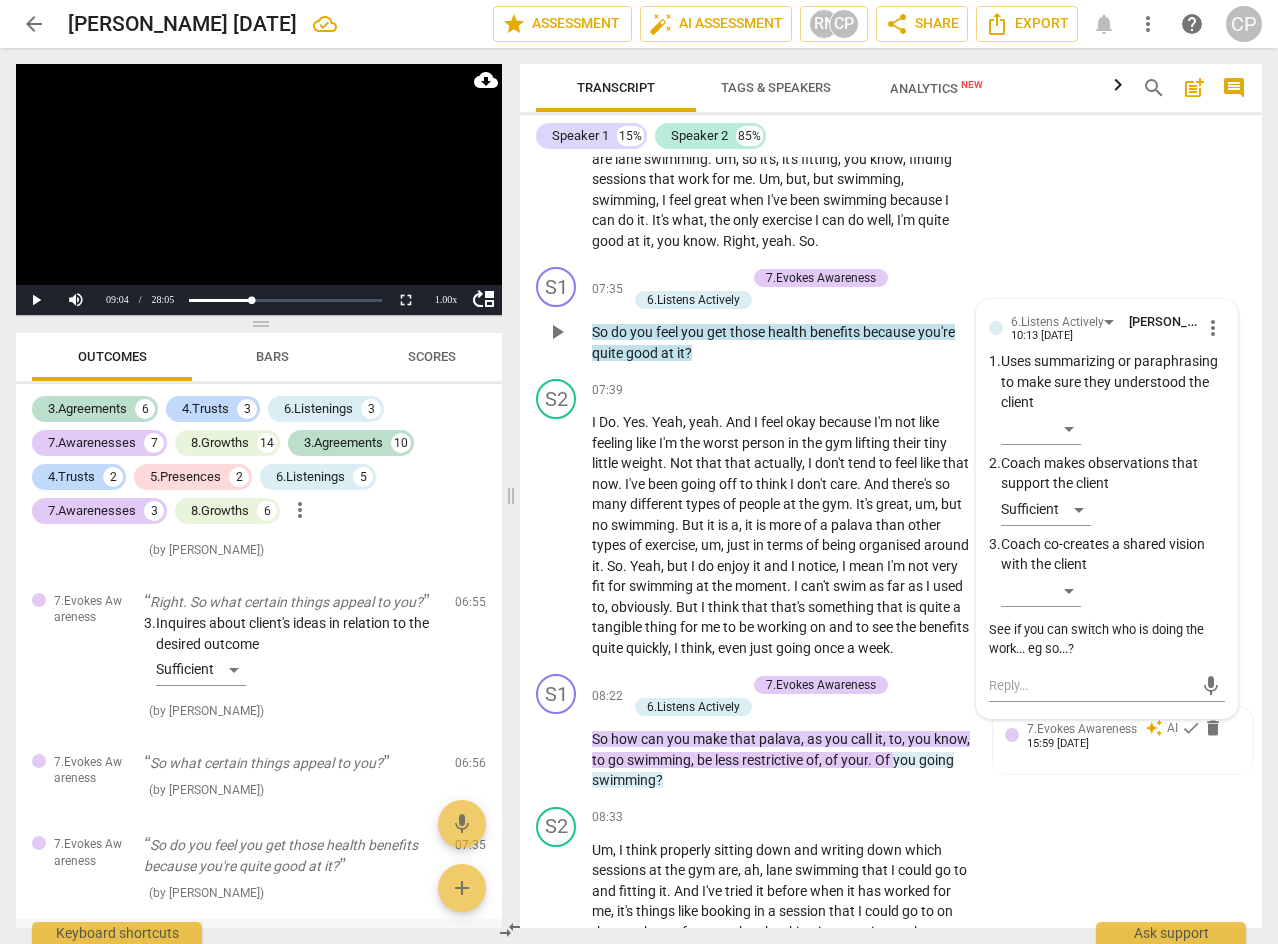 scroll, scrollTop: 5362, scrollLeft: 0, axis: vertical 